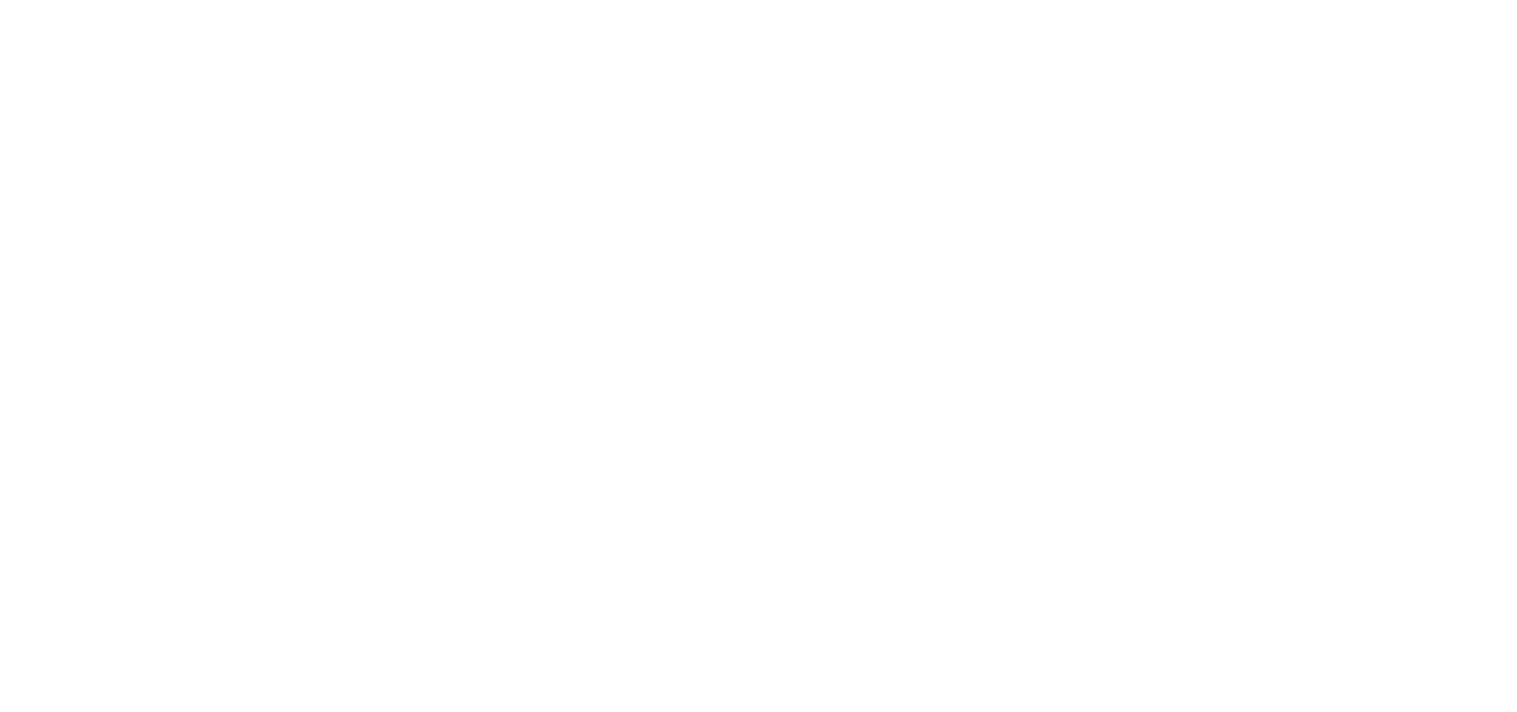 scroll, scrollTop: 0, scrollLeft: 0, axis: both 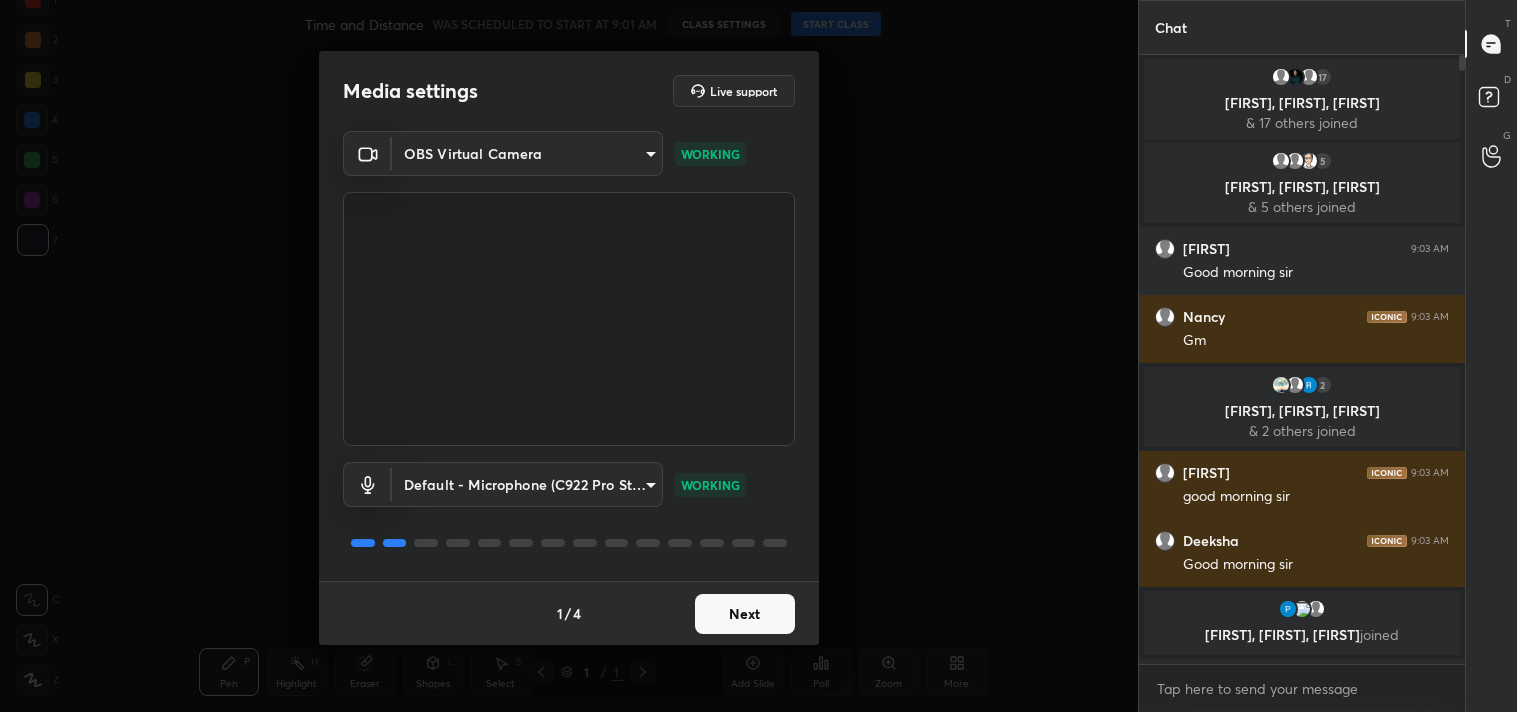 click on "1 2 3 4 5 6 7 C X Z C X Z E E Erase all H H Time and Distance WAS SCHEDULED TO START AT 9:01 AM CLASS SETTINGS START CLASS Setting up your live class Back Time and Distance L6 of Detail Course for PART-A General Aptitude | CSIR-NET & GATE Pen P Highlight H Eraser Shapes L Select S 1 / 1 Add Slide Poll Zoom More Chat 17 & 17 others joined & 5 others joined 9:03 AM Good morning sir 9:03 AM Gm 2 & 2 others joined 9:03 AM good morning sir 9:03 AM Good morning sir joined 9:04 AM Good morning sir joined 9:04 AM good morning sir joined 9:05 AM Good morning sir joined 9:05 AM Good morning sir 9:05 AM Good morning sir 9:06 AM Lagta h ajj sir class lana. Bhull gya 😅 9:06 AM Hn late ho gye sir 6 NEW MESSAGES Enable hand raising Enable x Raise hand disabled Enable T D G" at bounding box center [758, 356] 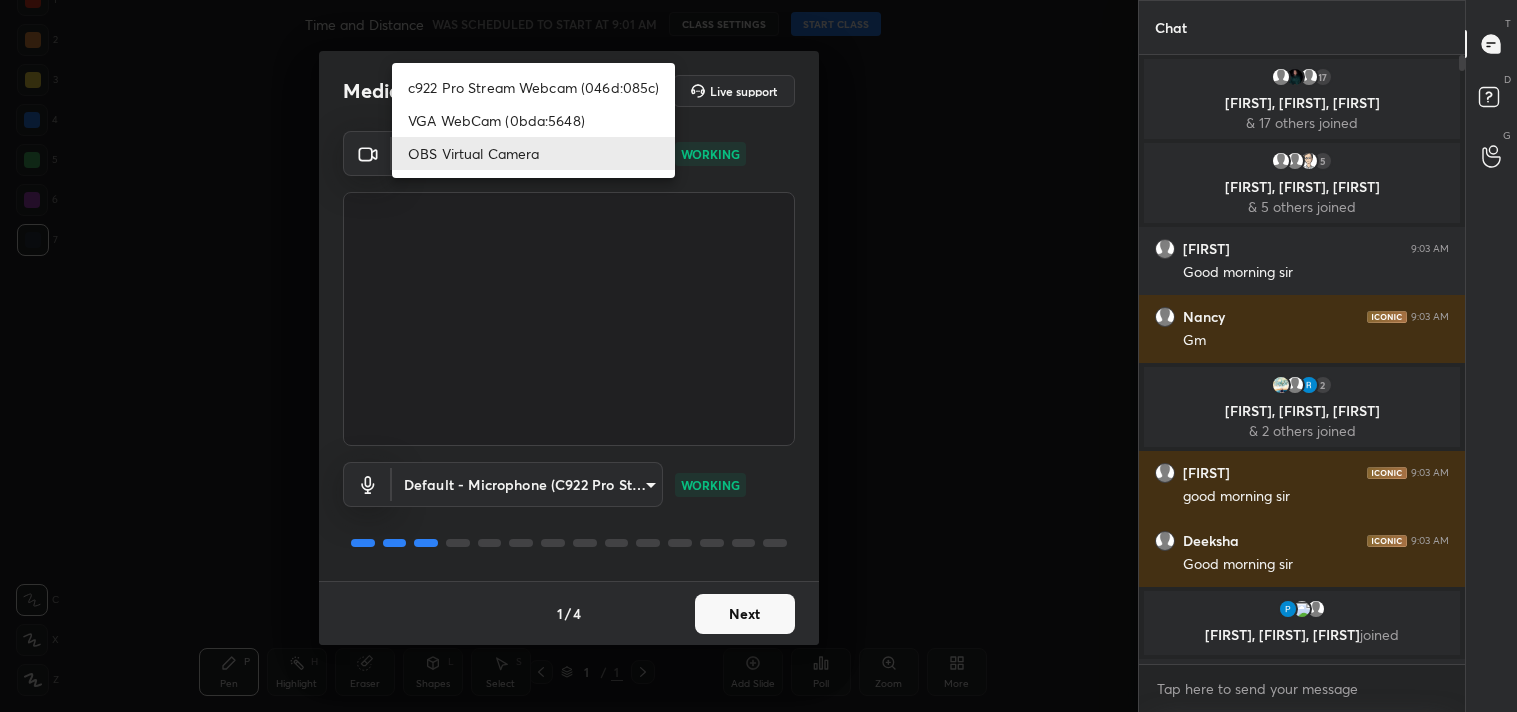 click at bounding box center (758, 356) 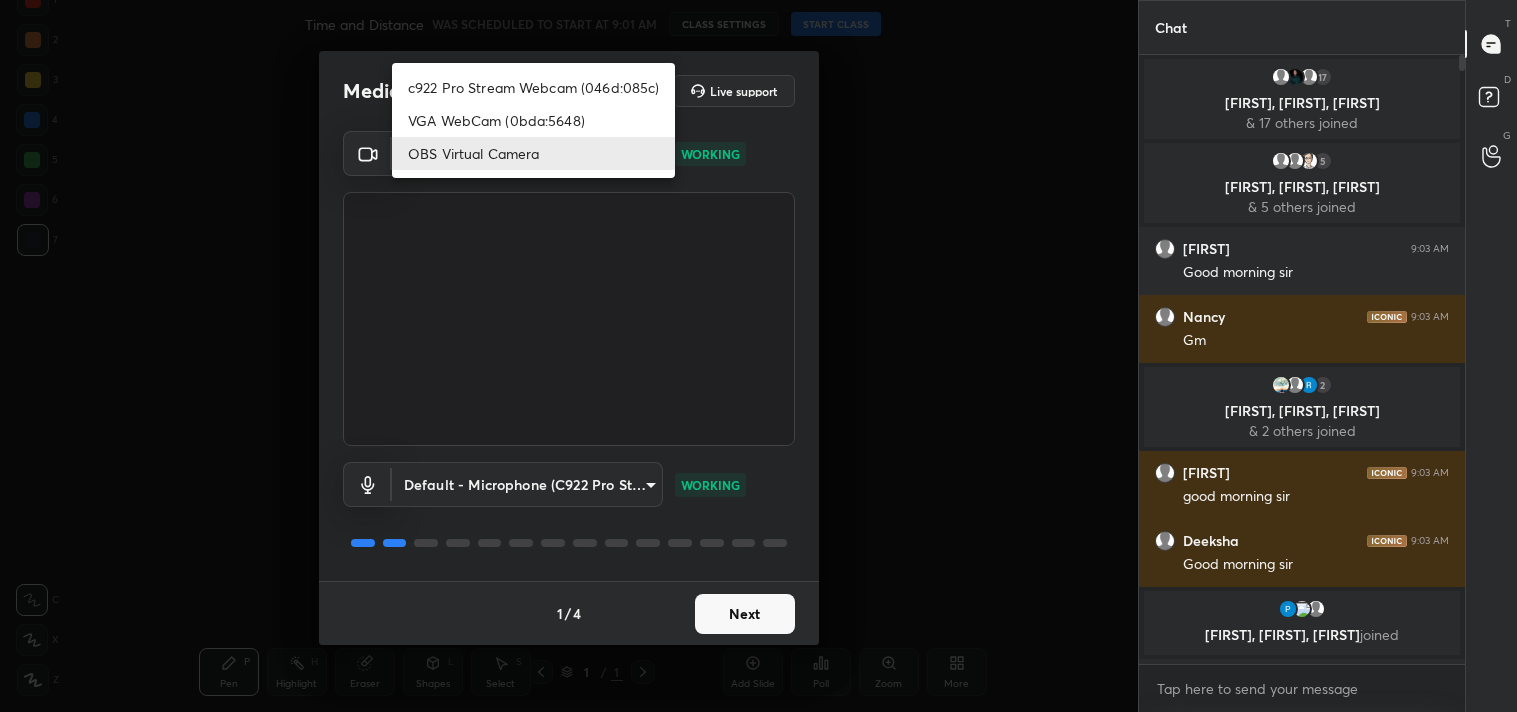 click on "c922 Pro Stream Webcam (046d:085c)" at bounding box center [533, 87] 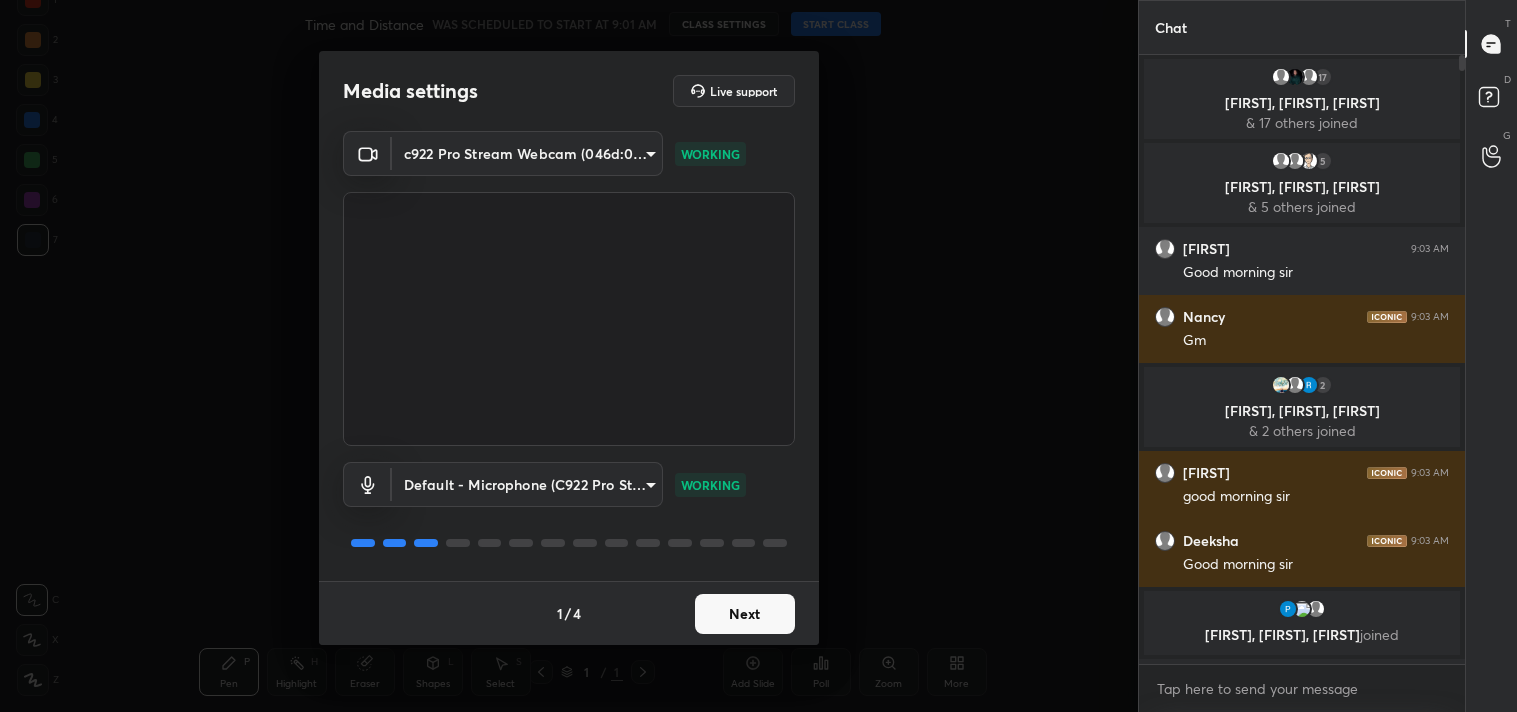 click on "Next" at bounding box center [745, 614] 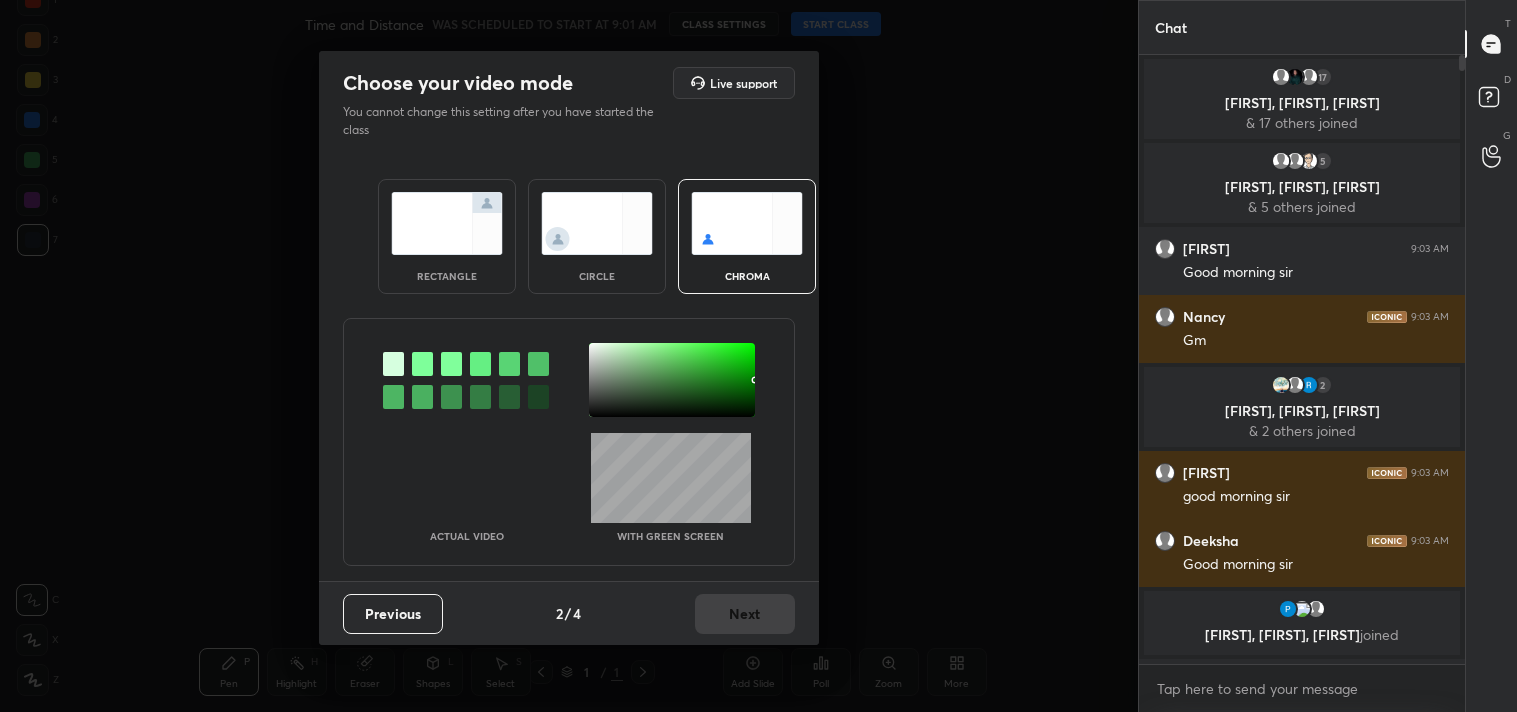 click at bounding box center [447, 223] 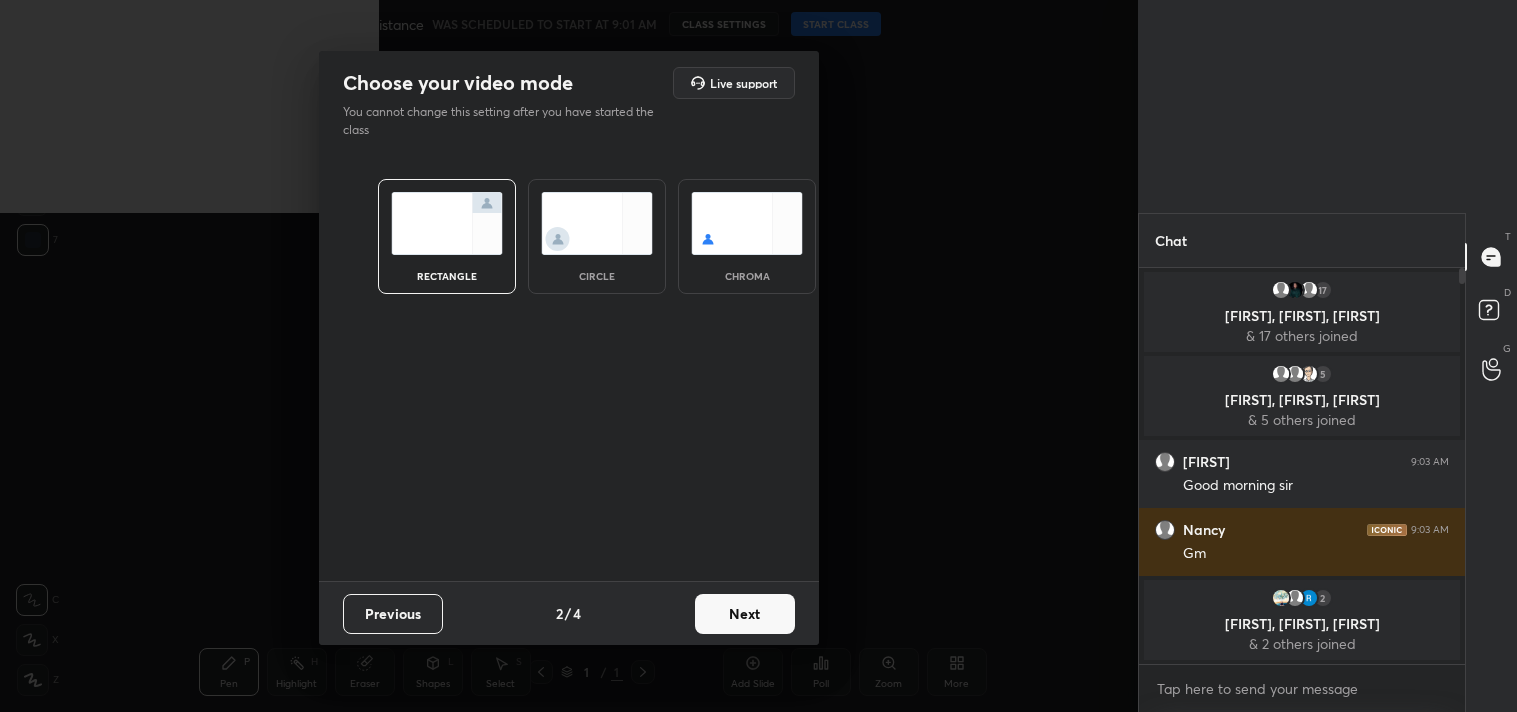 scroll, scrollTop: 390, scrollLeft: 320, axis: both 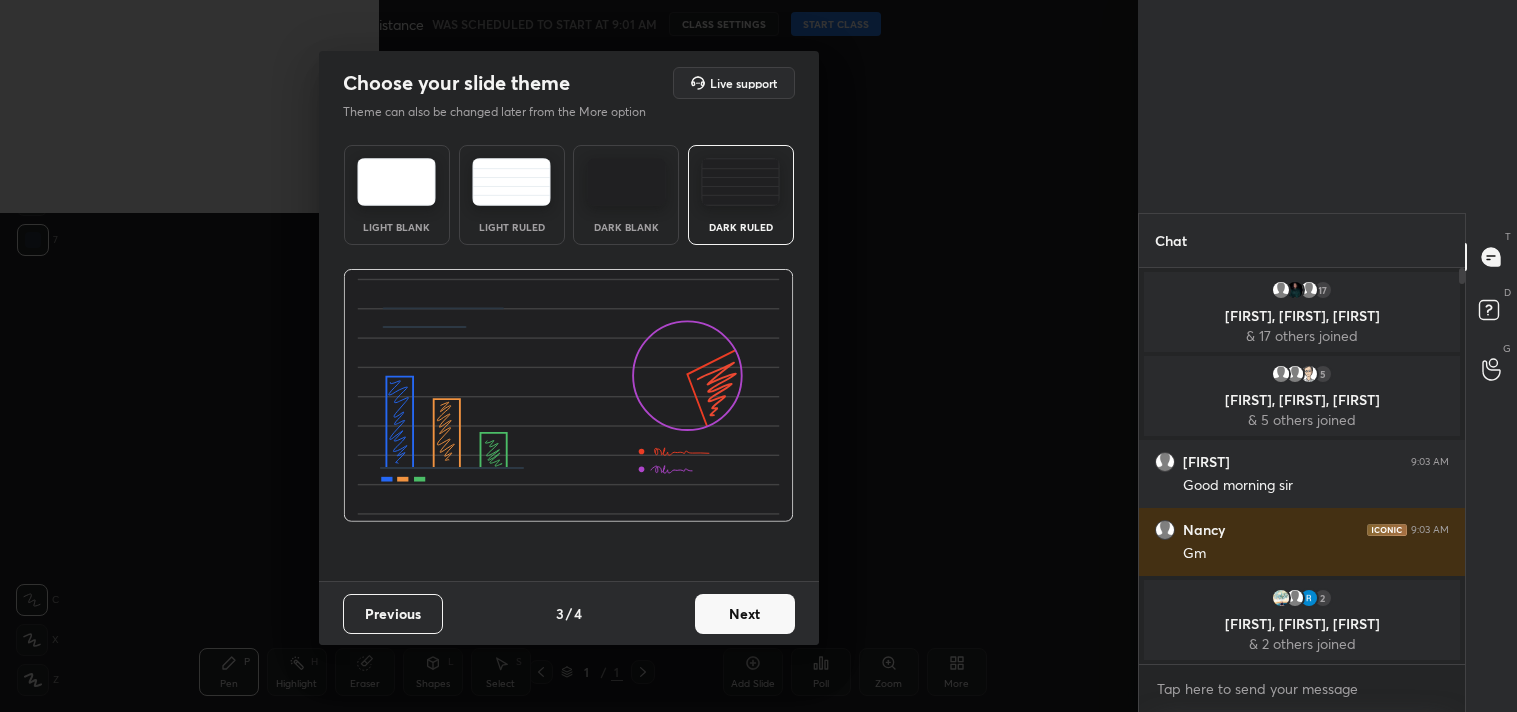 click on "Next" at bounding box center (745, 614) 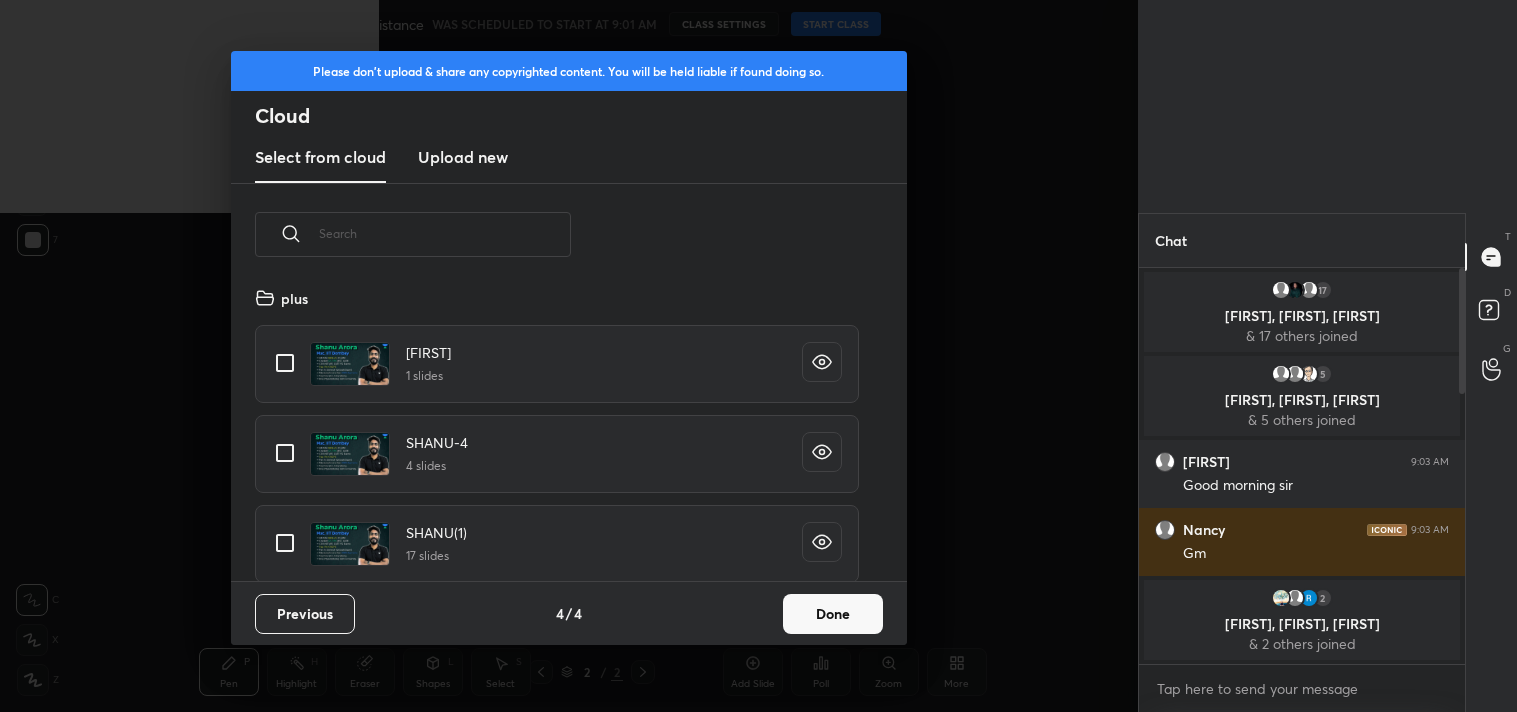 scroll, scrollTop: 6, scrollLeft: 11, axis: both 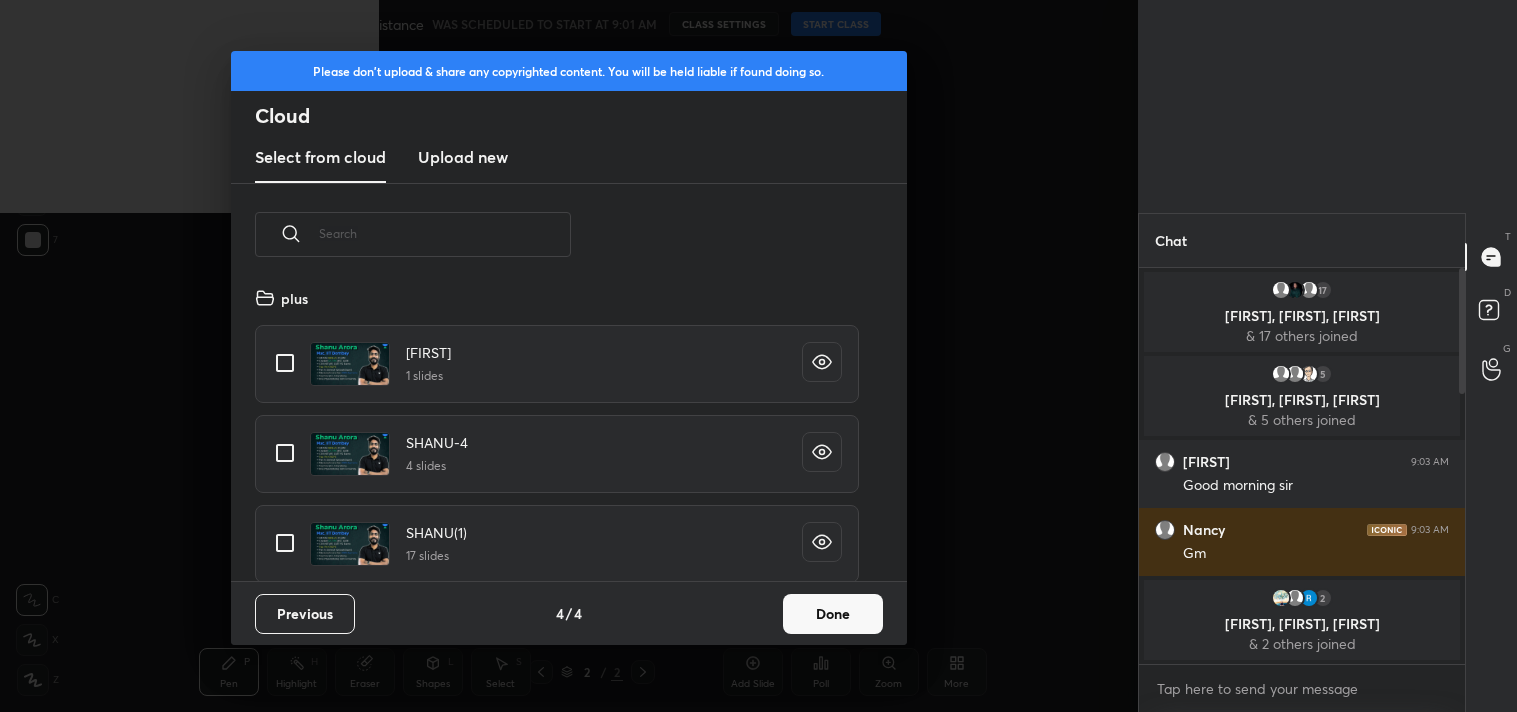 click at bounding box center [285, 363] 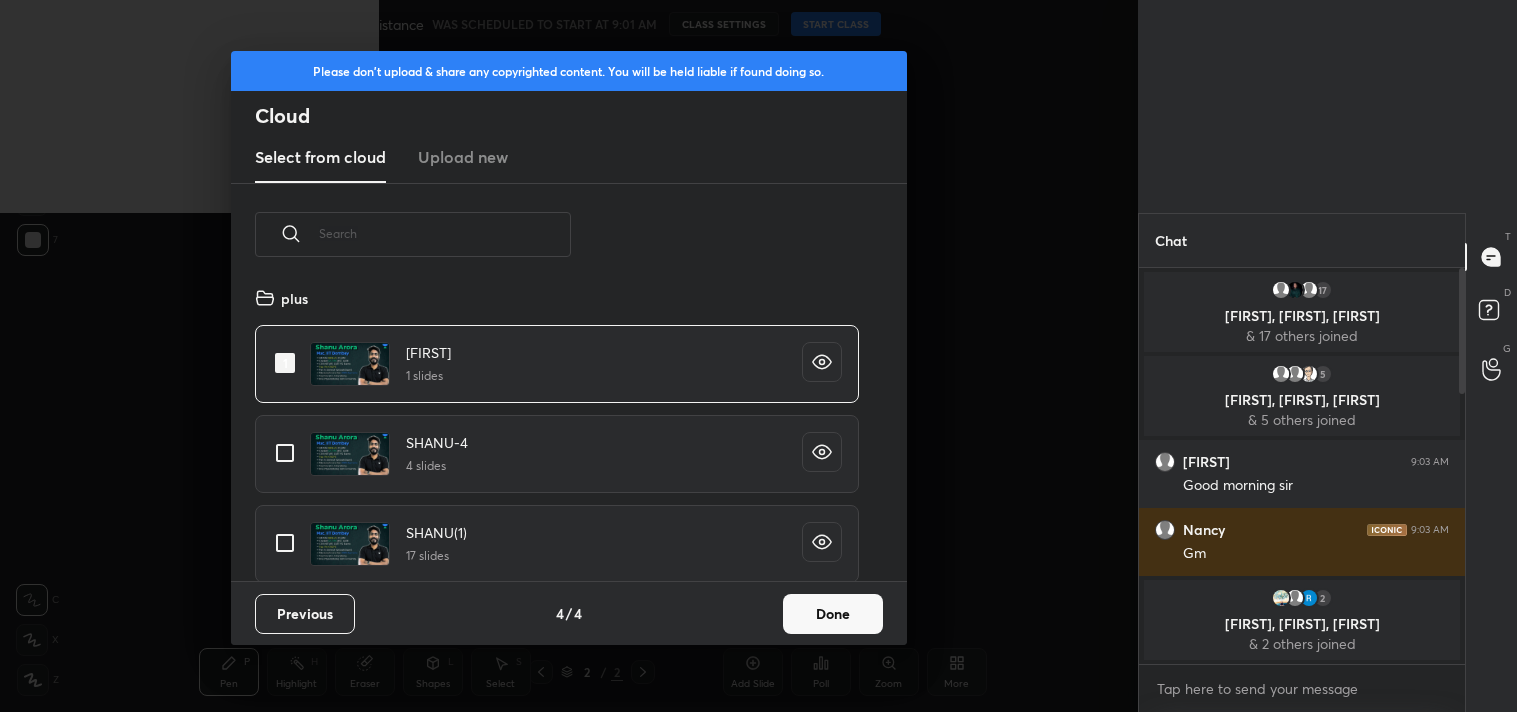 click on "Done" at bounding box center (833, 614) 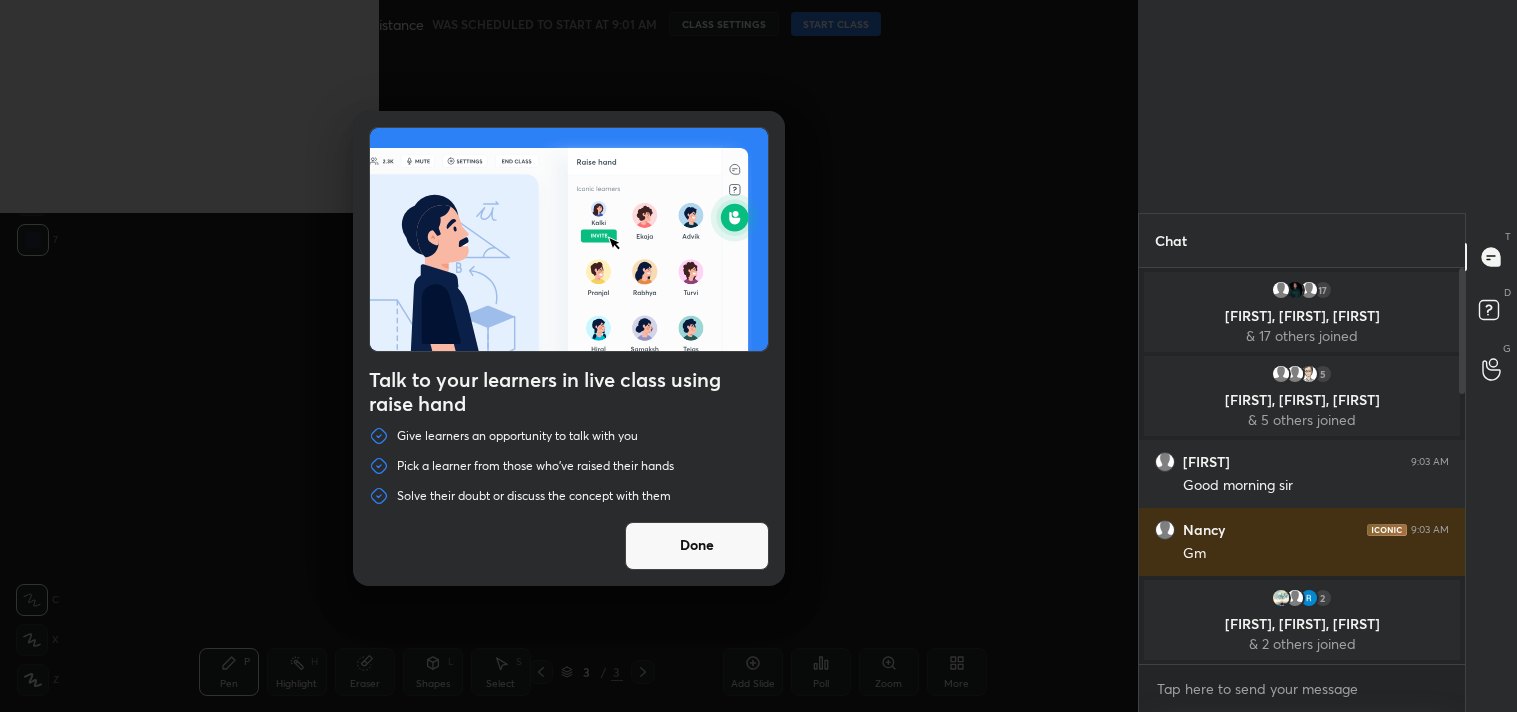 click on "Done" at bounding box center [697, 546] 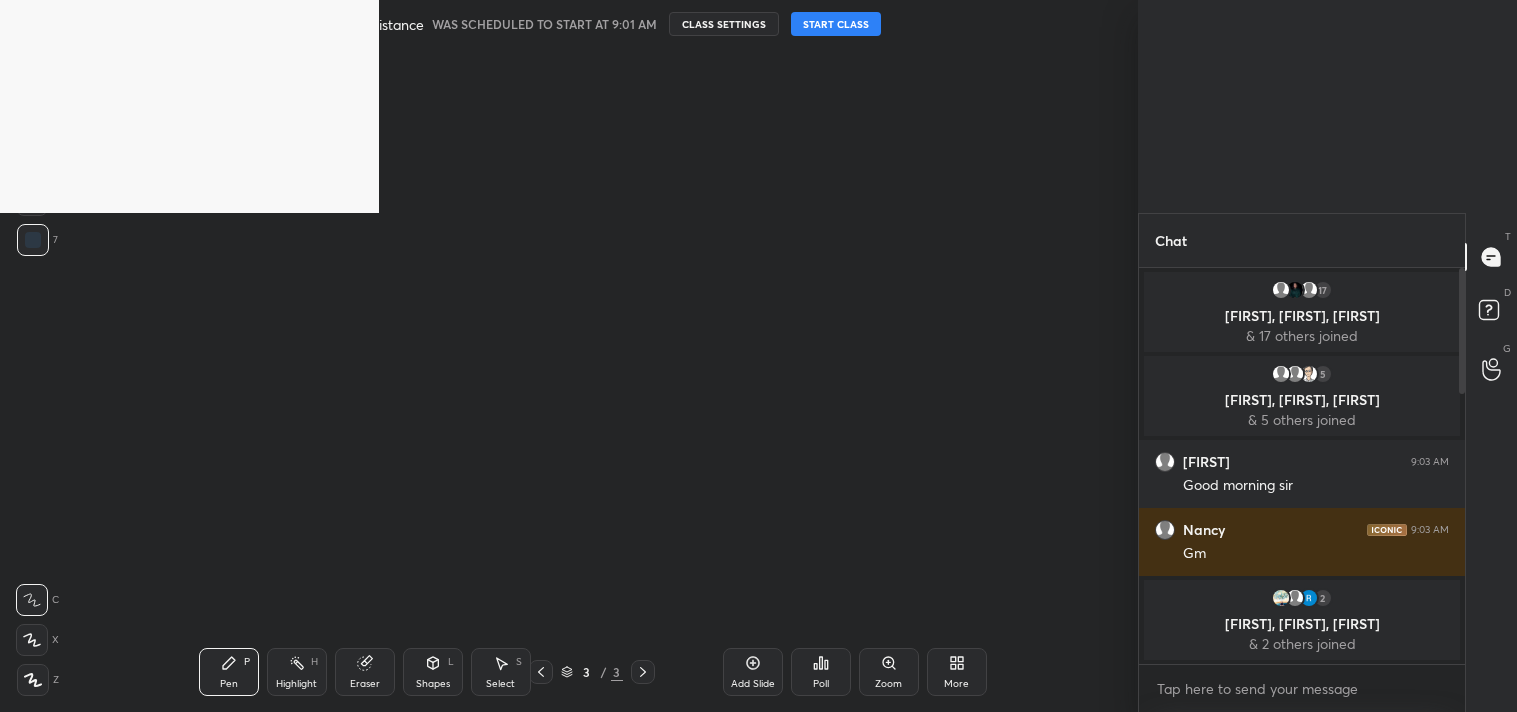 click on "START CLASS" at bounding box center (836, 24) 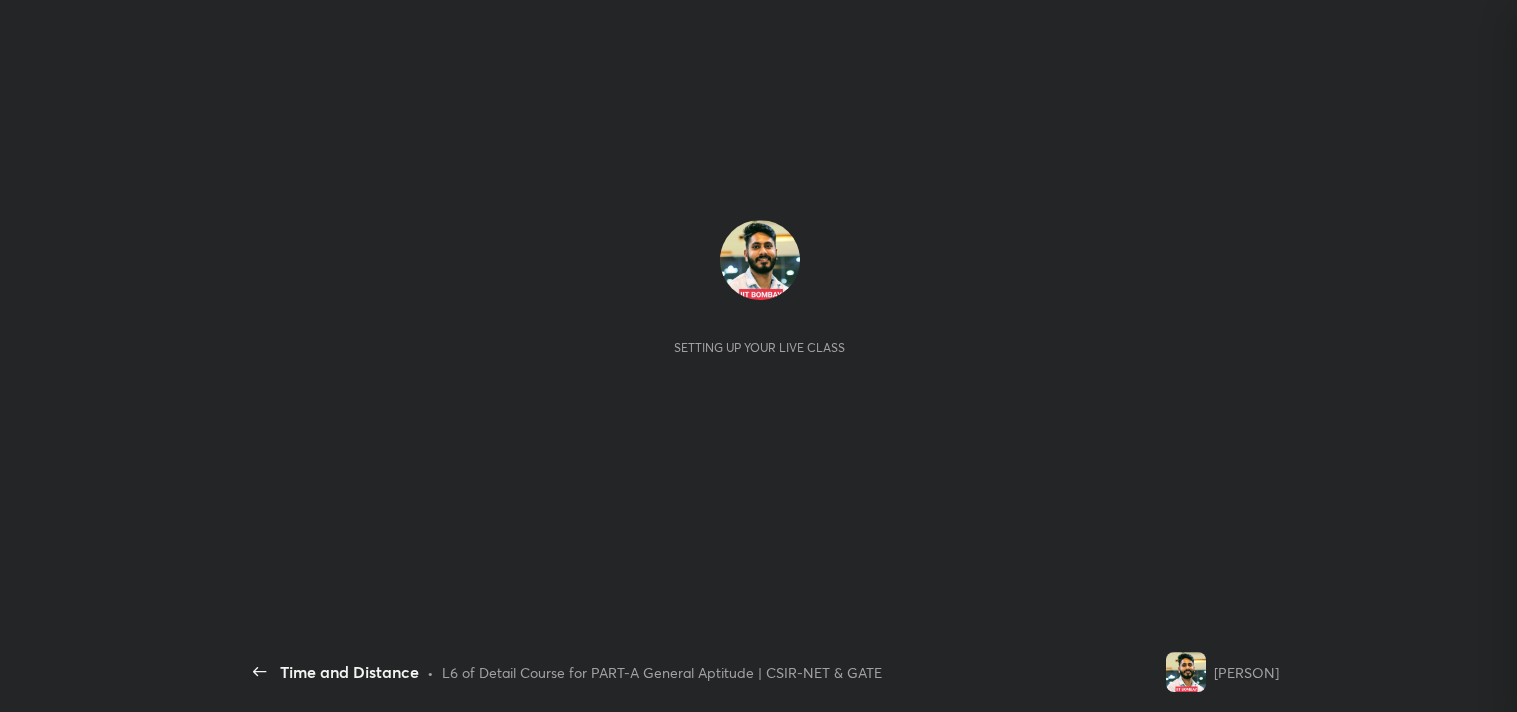 scroll, scrollTop: 0, scrollLeft: 0, axis: both 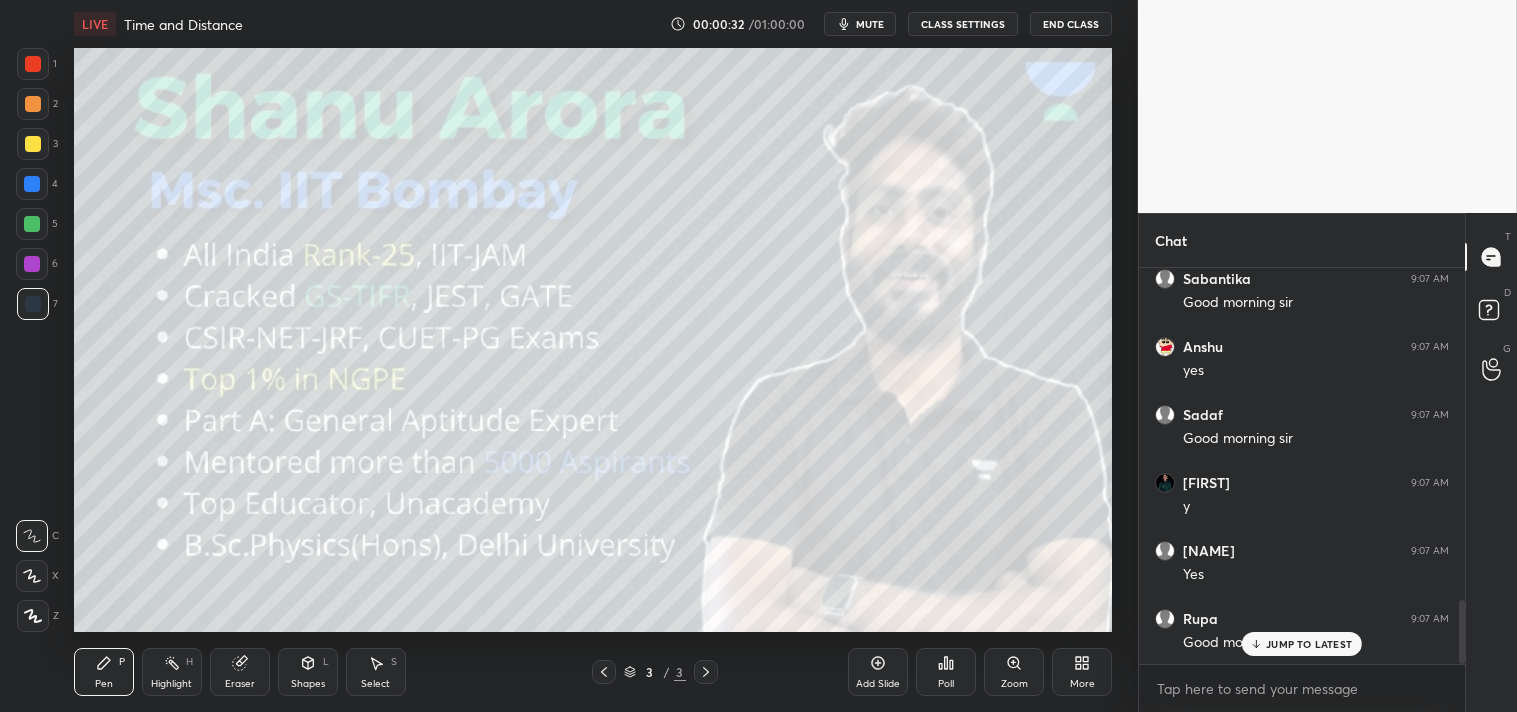 click on "JUMP TO LATEST" at bounding box center (1309, 644) 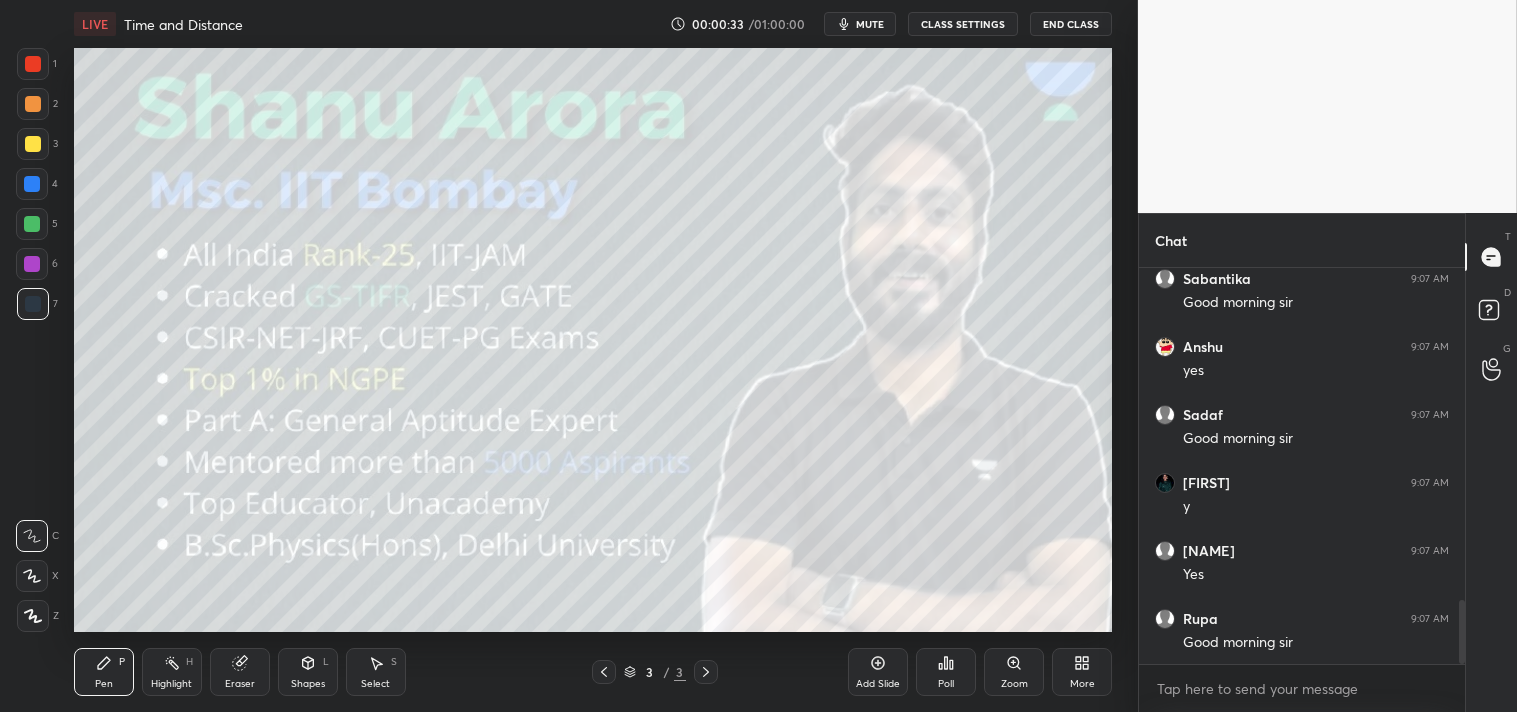 drag, startPoint x: 1075, startPoint y: 671, endPoint x: 1067, endPoint y: 661, distance: 12.806249 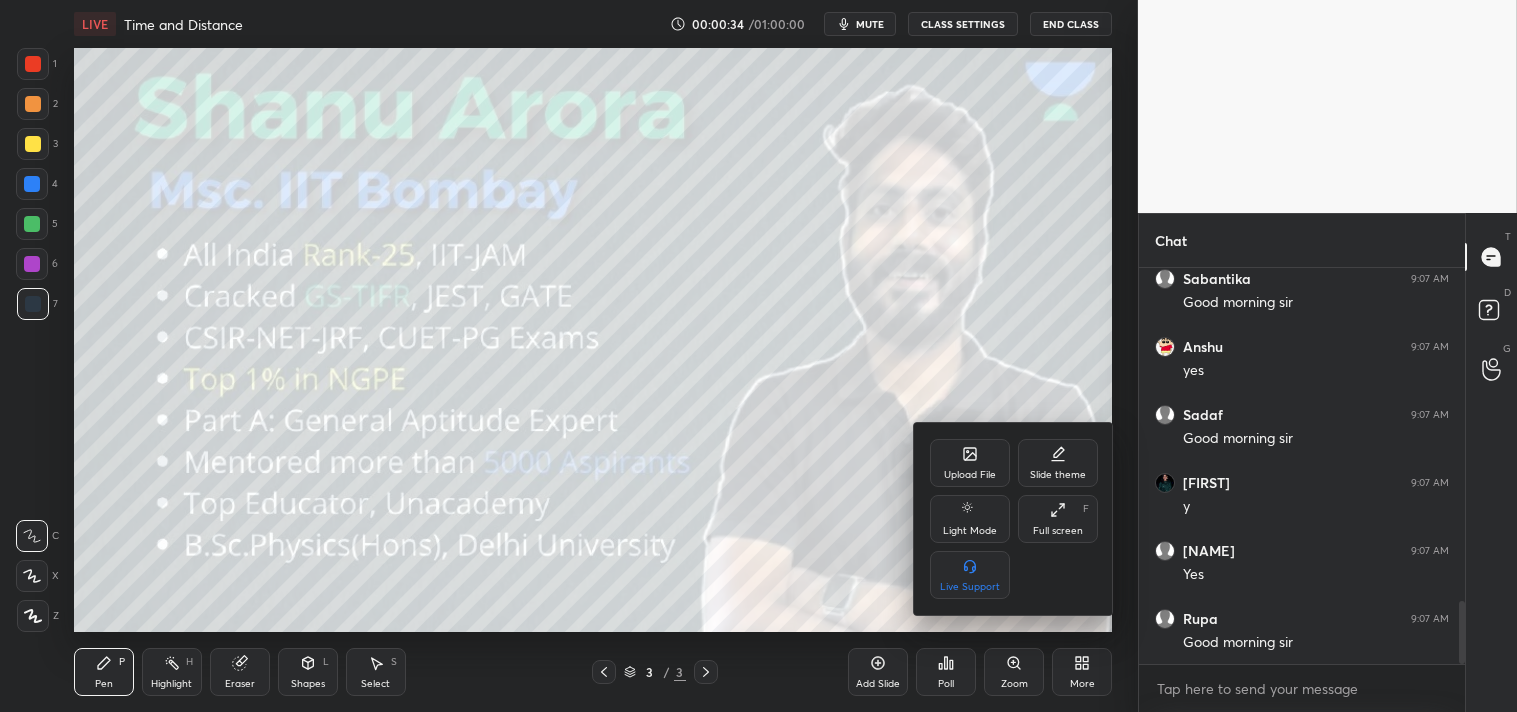 scroll, scrollTop: 2104, scrollLeft: 0, axis: vertical 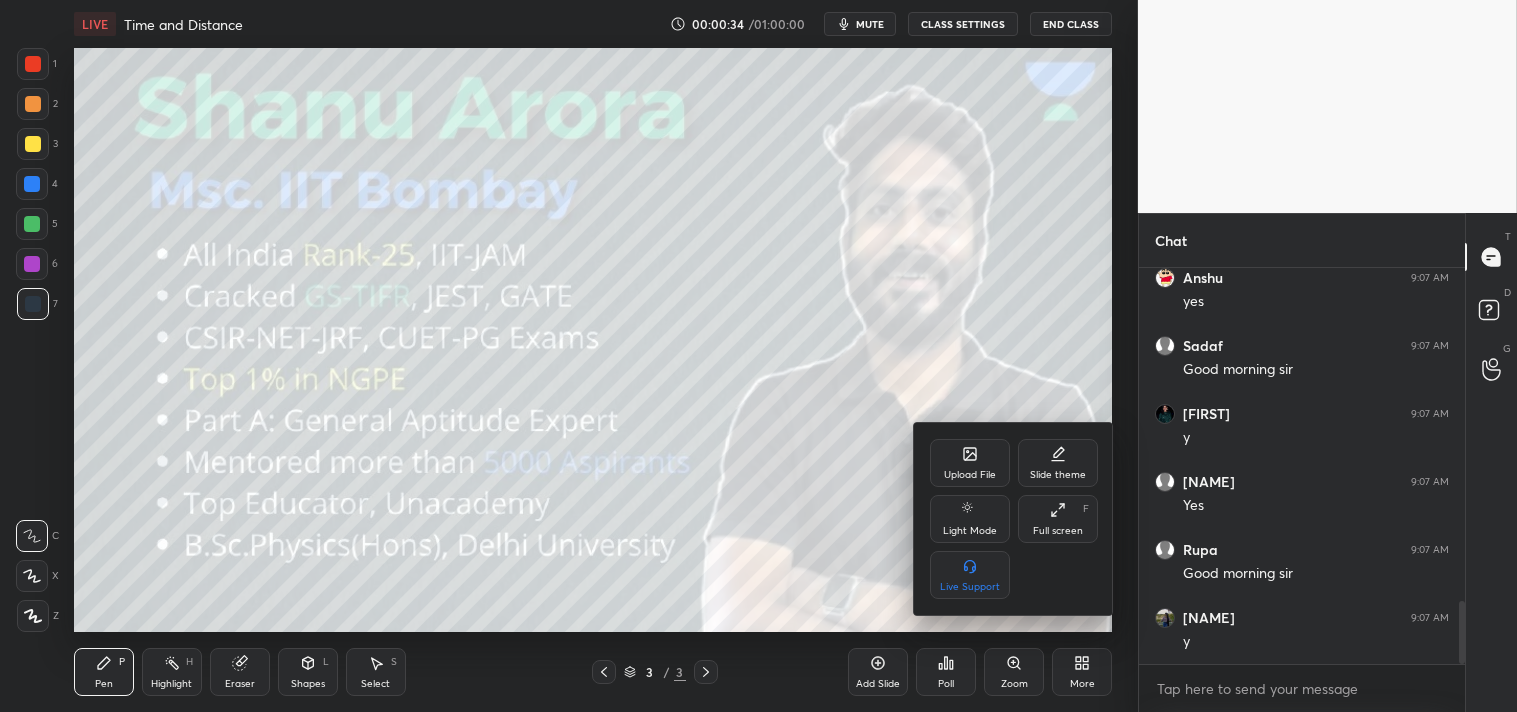 click on "Upload File" at bounding box center [970, 475] 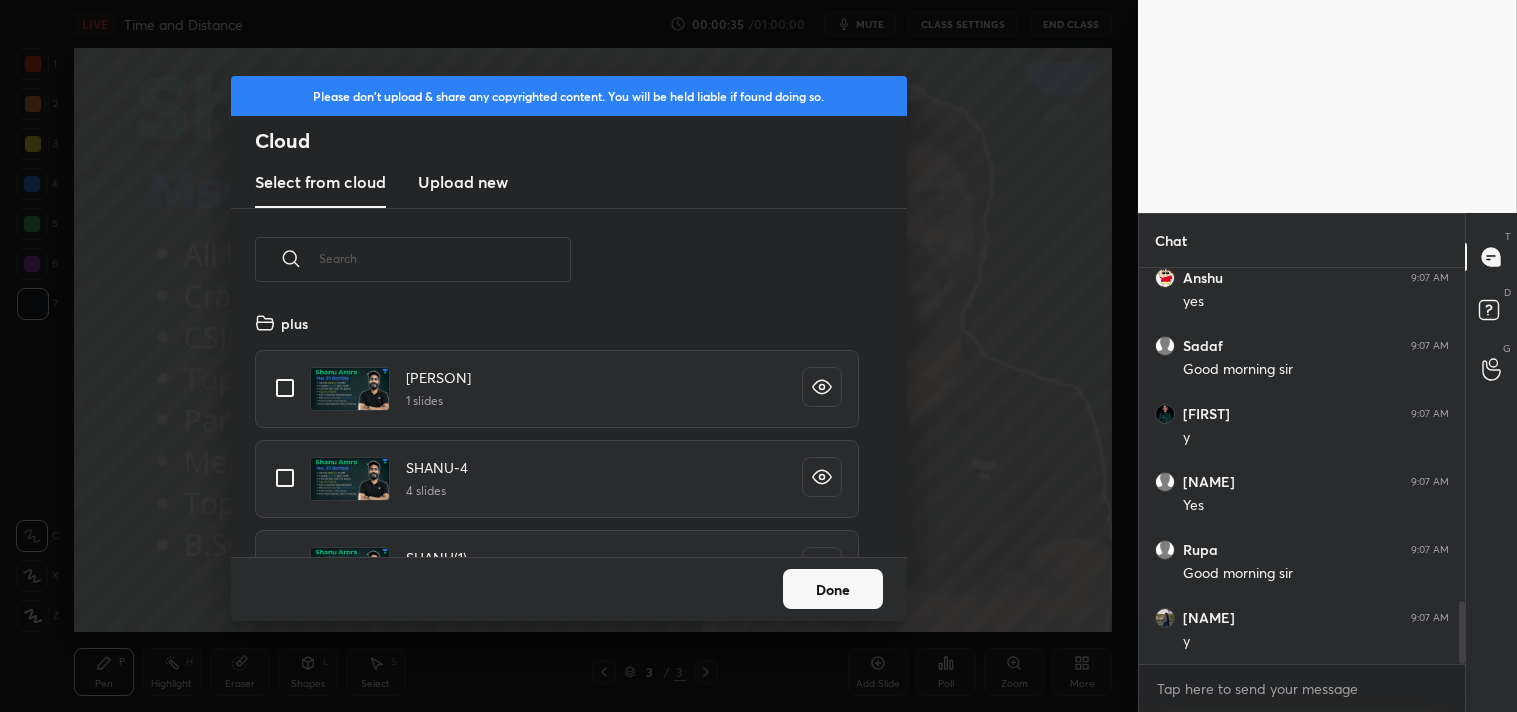 click on "Upload new" at bounding box center (463, 182) 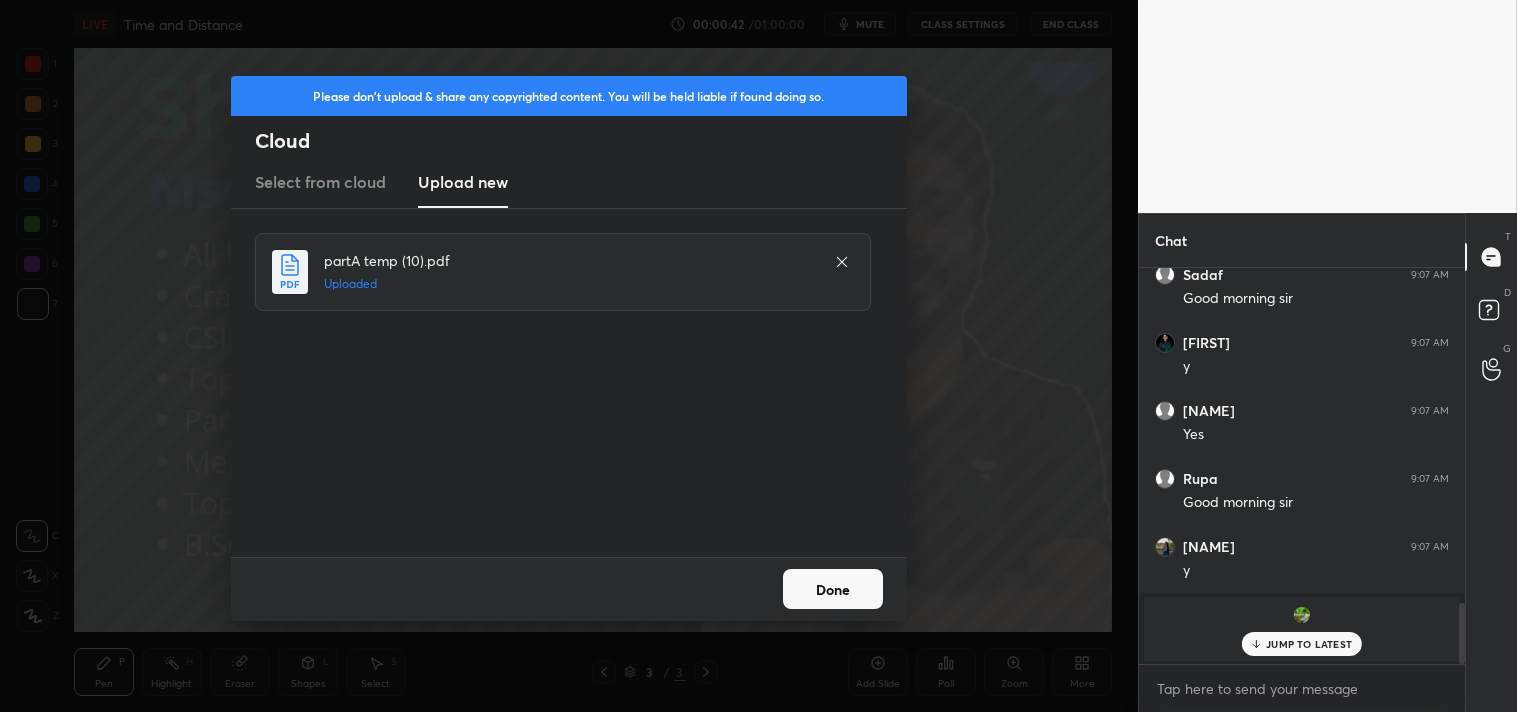 click on "Done" at bounding box center [833, 589] 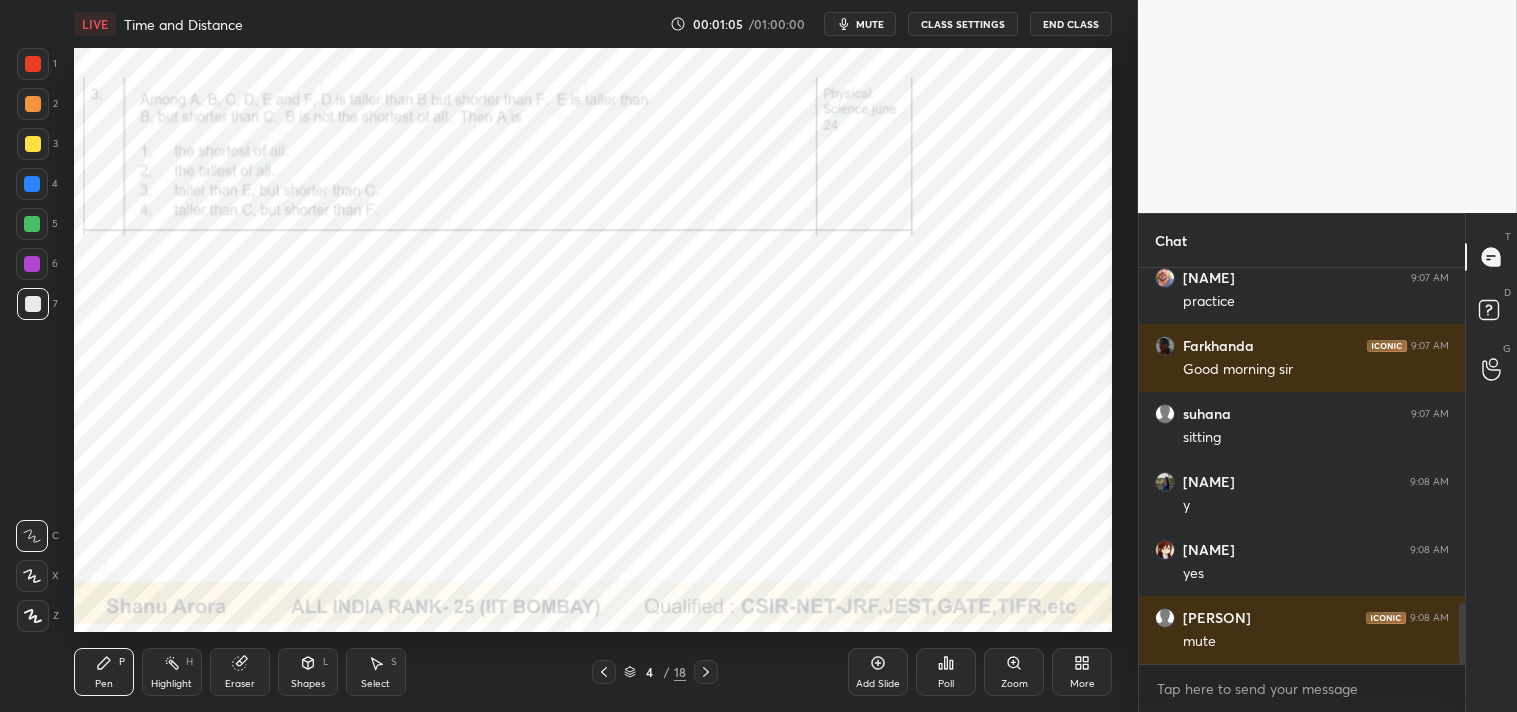 click at bounding box center (33, 64) 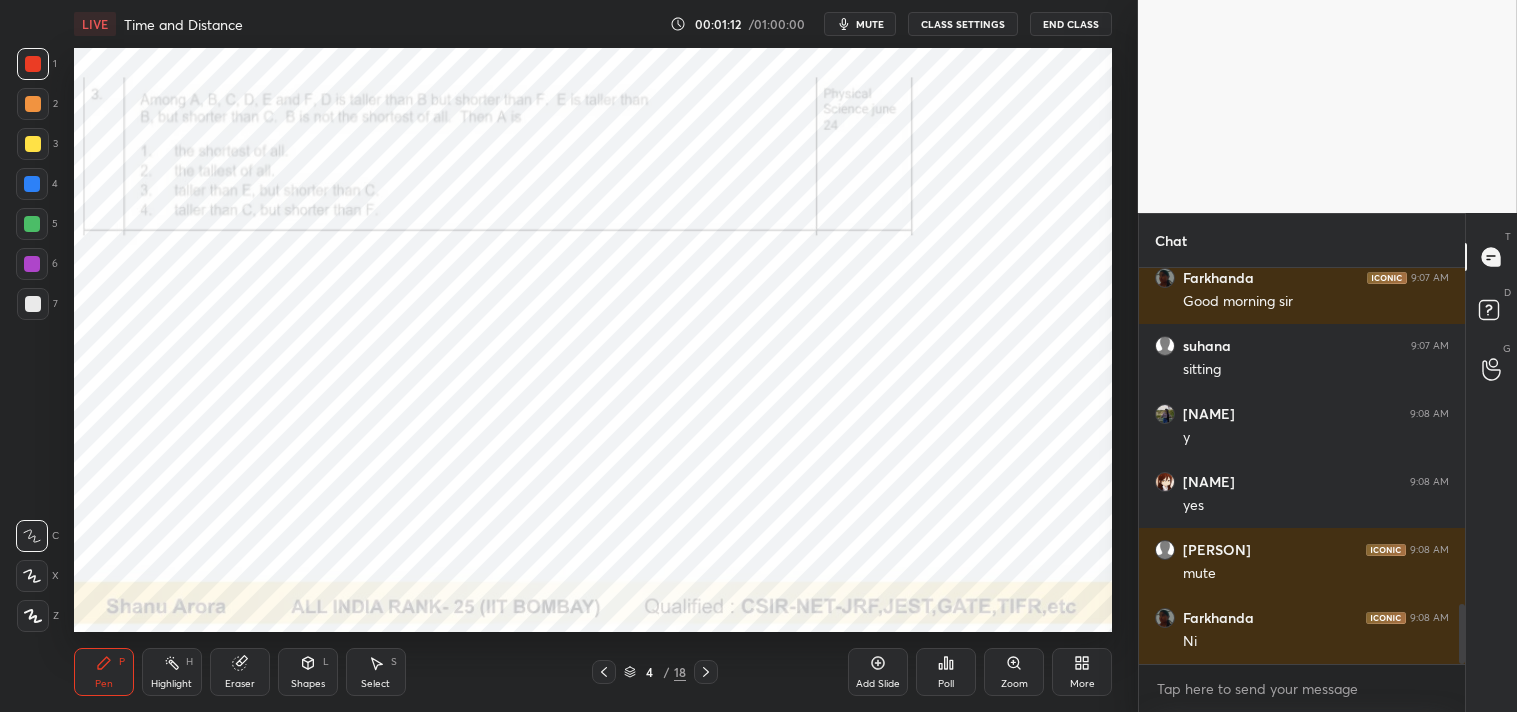 click on "mute" at bounding box center (870, 24) 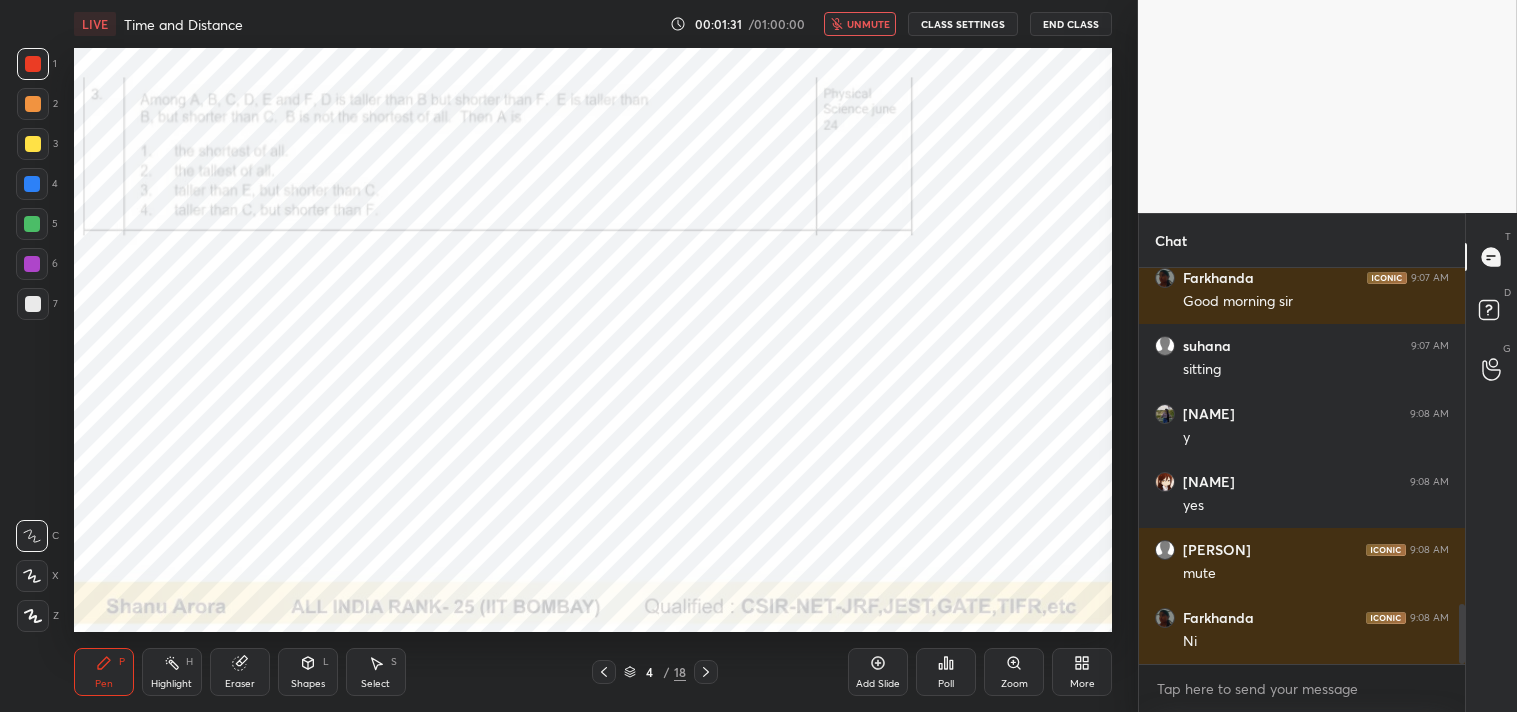 scroll, scrollTop: 2290, scrollLeft: 0, axis: vertical 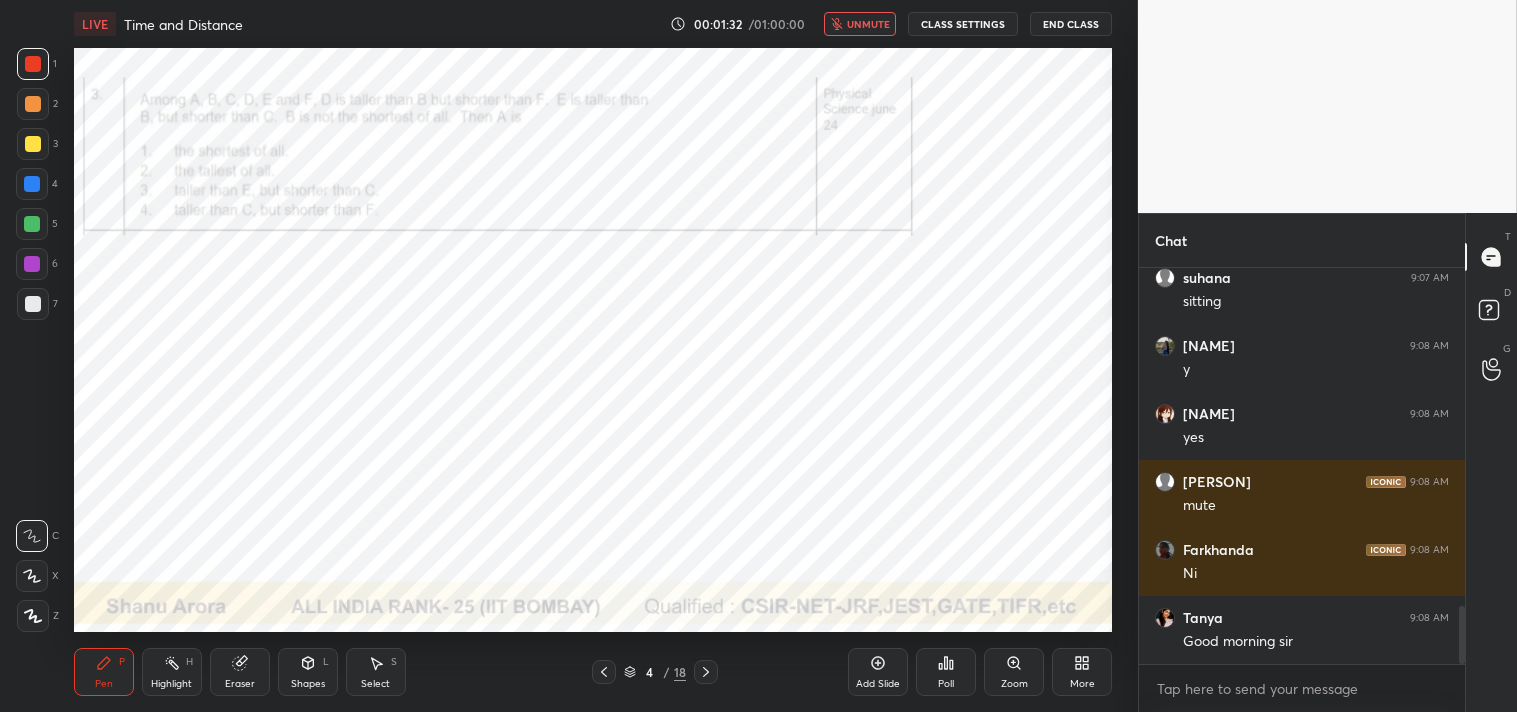 click on "unmute" at bounding box center (868, 24) 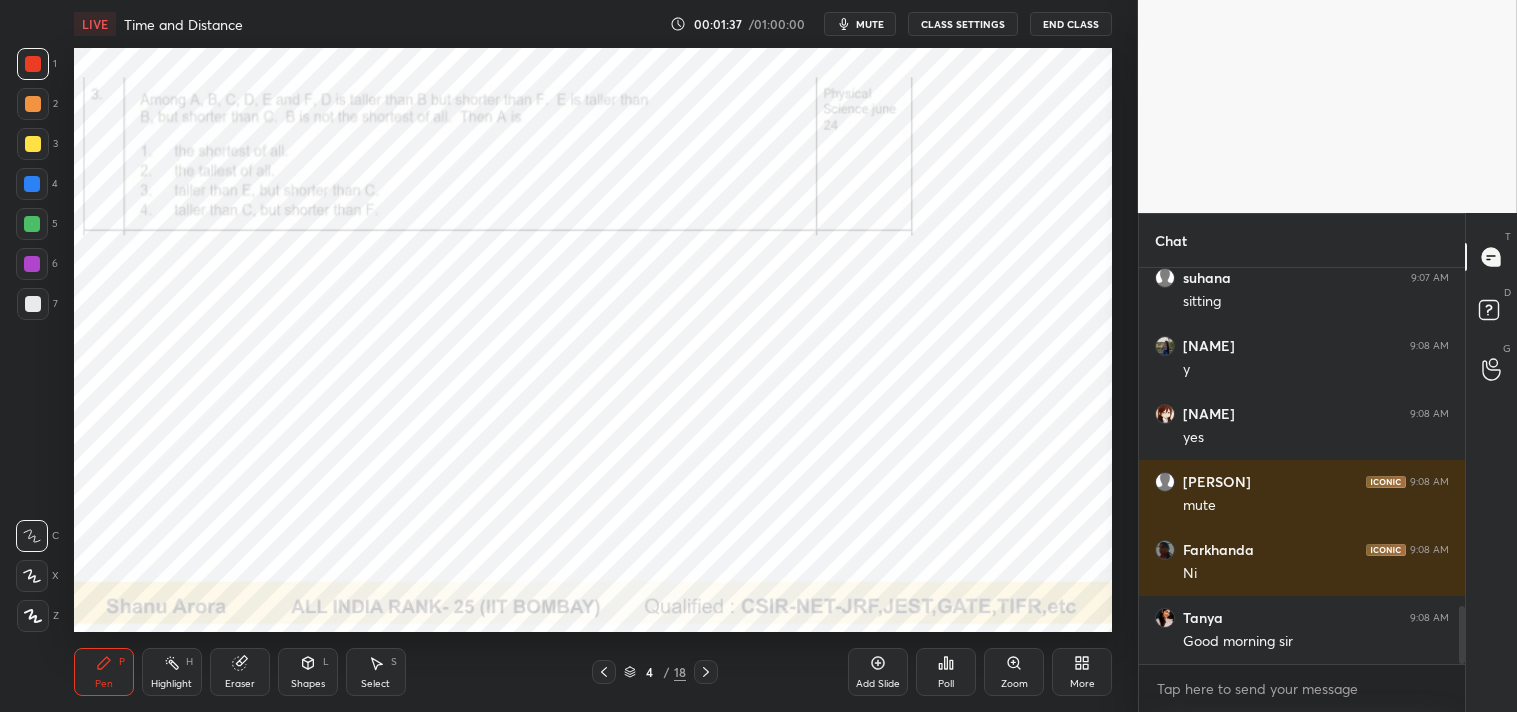click on "mute" at bounding box center (870, 24) 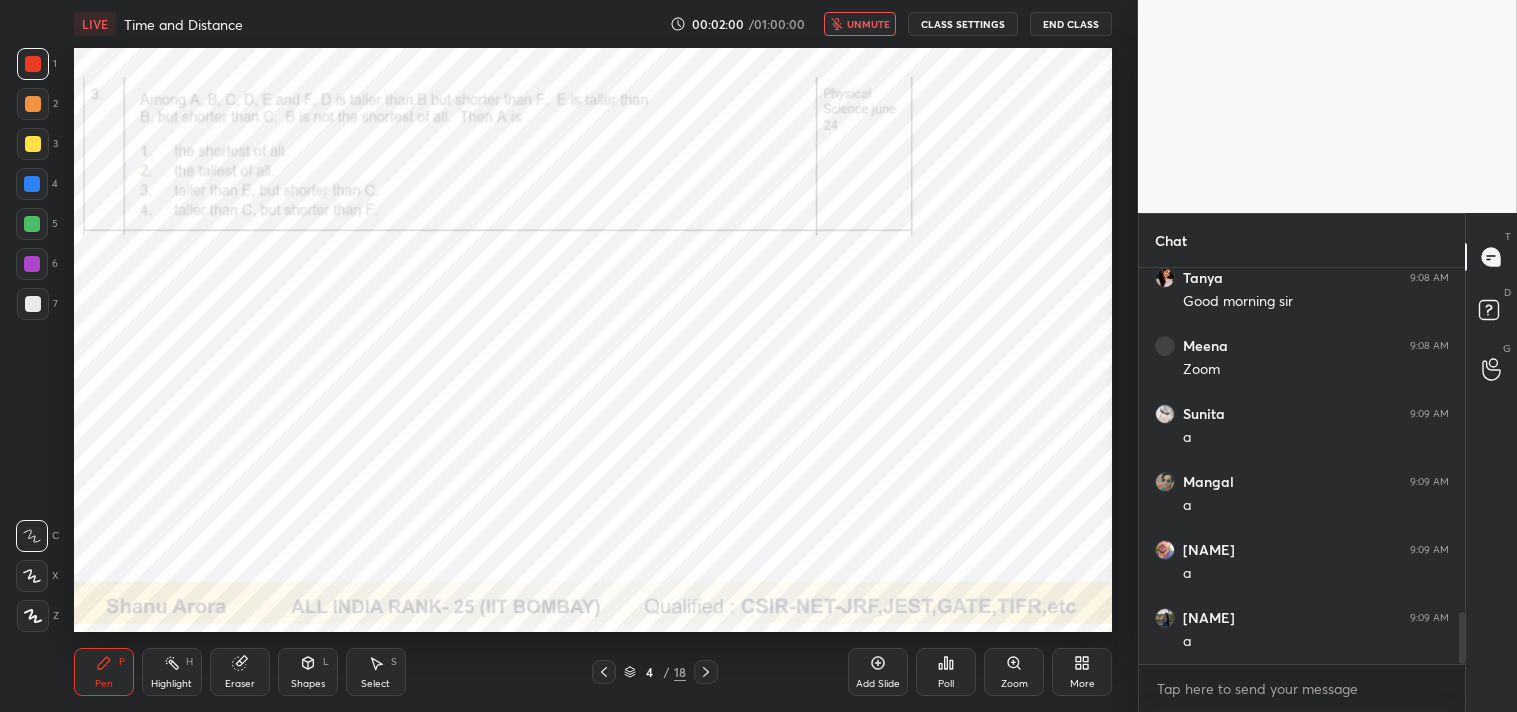 scroll, scrollTop: 2697, scrollLeft: 0, axis: vertical 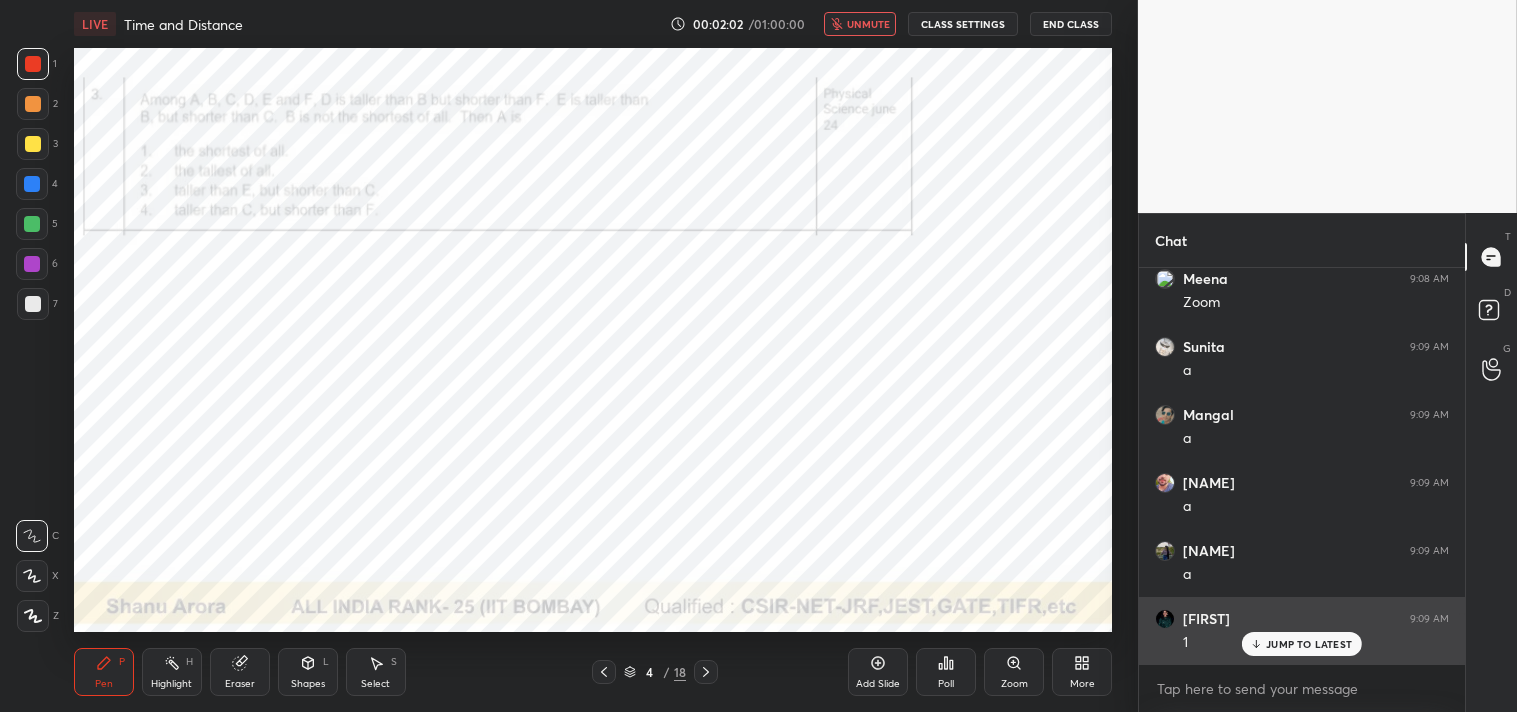 click on "JUMP TO LATEST" at bounding box center [1309, 644] 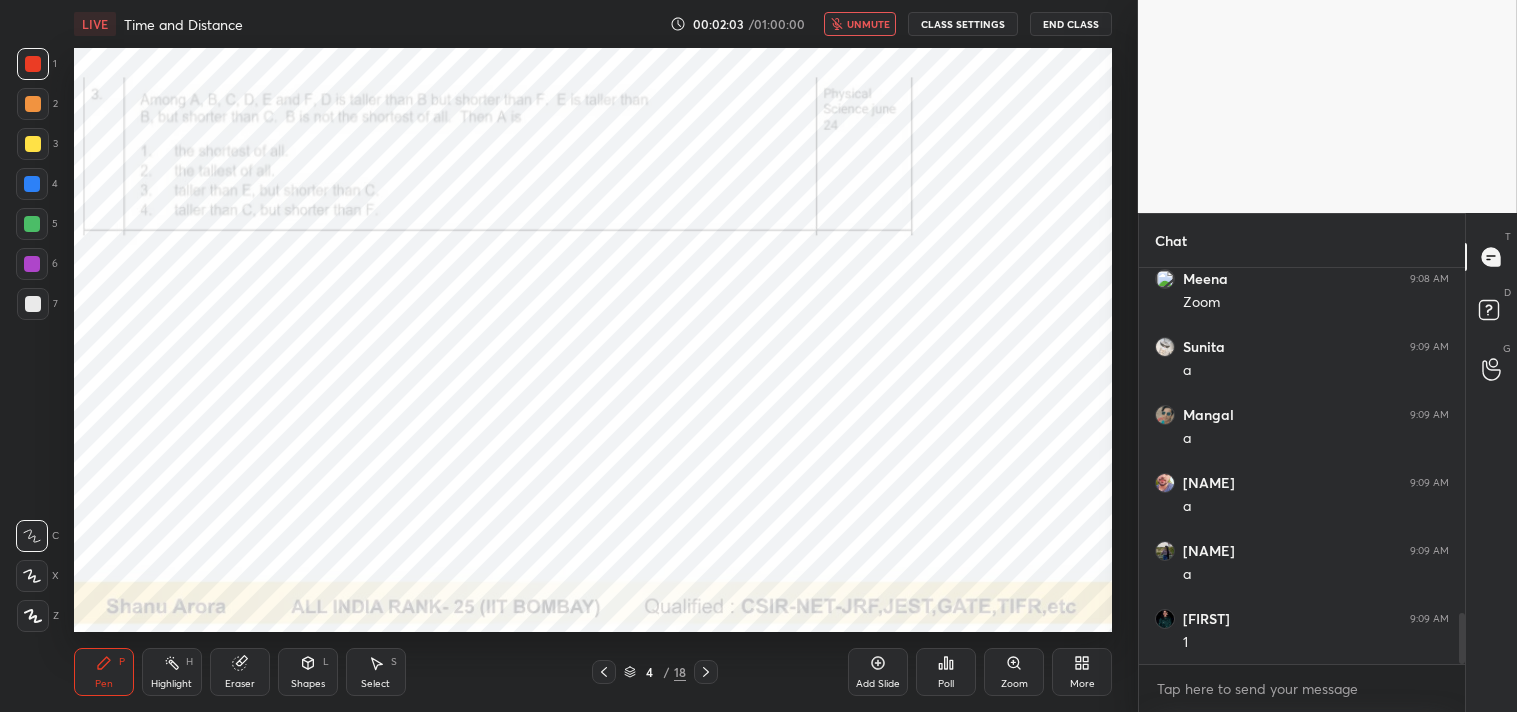 click on "unmute" at bounding box center [868, 24] 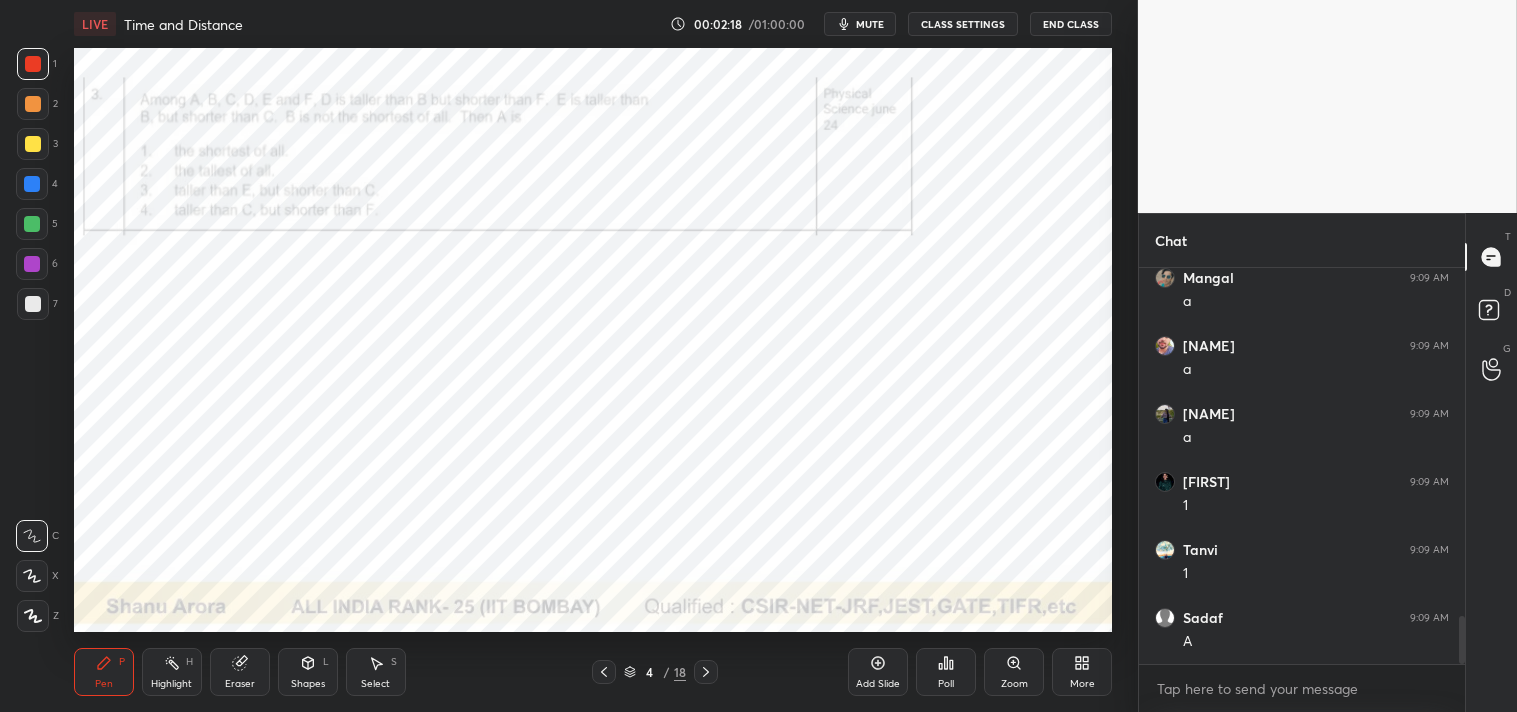 scroll, scrollTop: 2905, scrollLeft: 0, axis: vertical 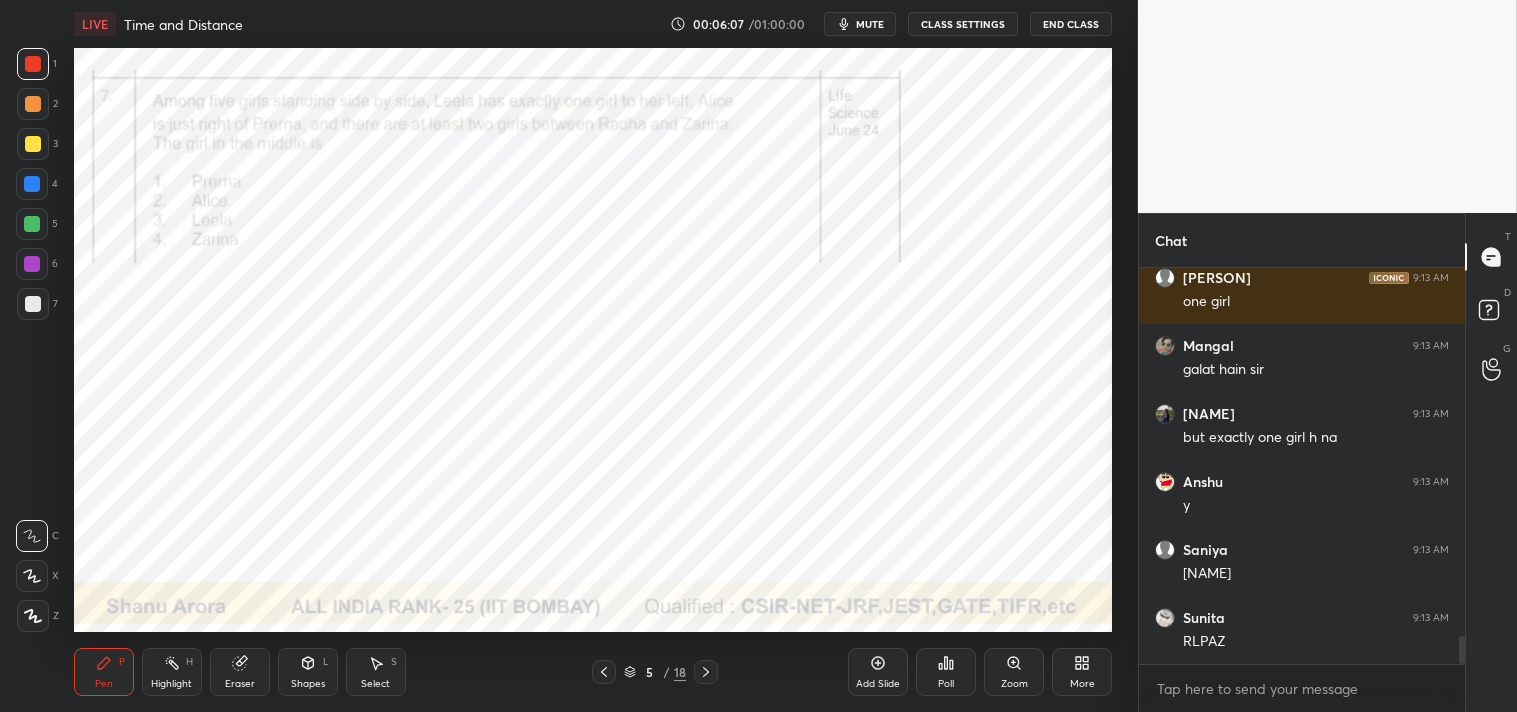 click on "Eraser" at bounding box center [240, 684] 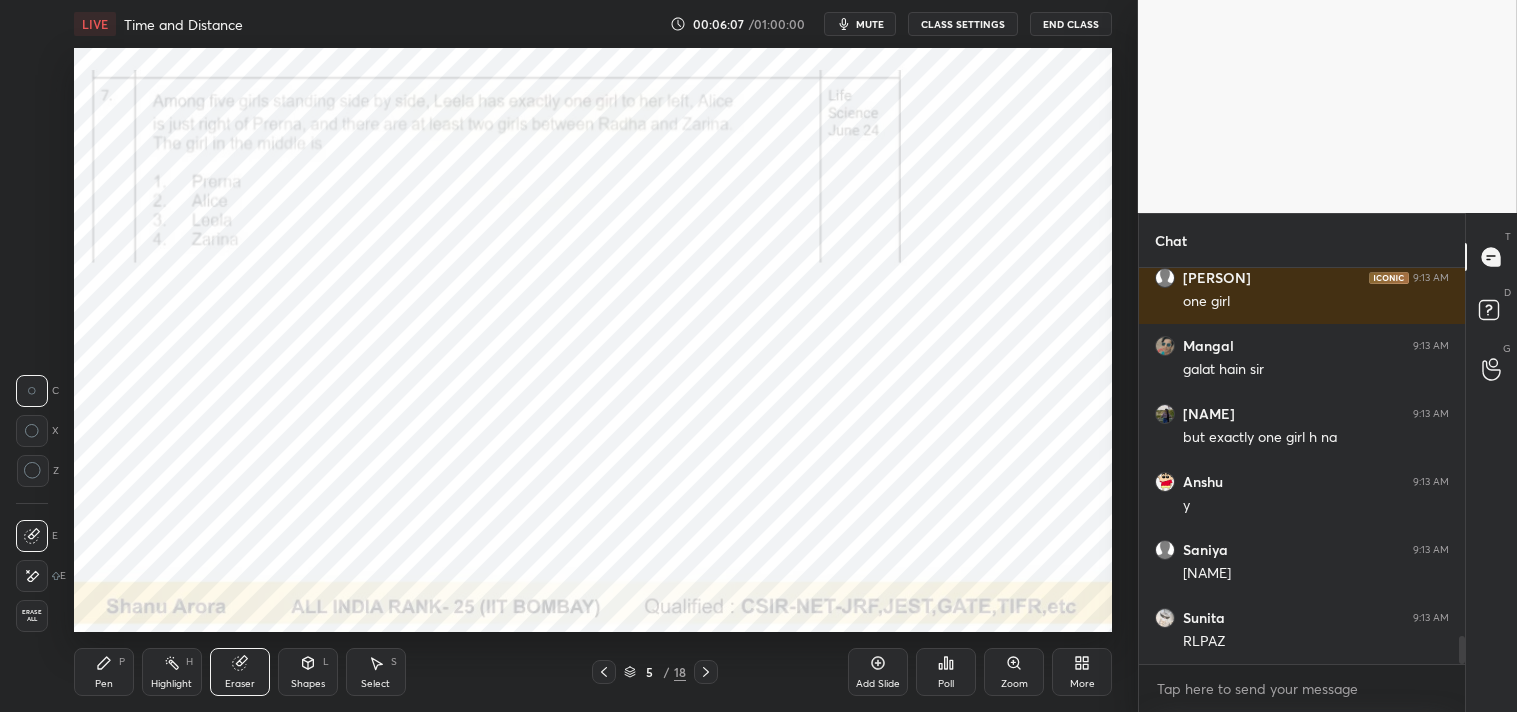 scroll, scrollTop: 5327, scrollLeft: 0, axis: vertical 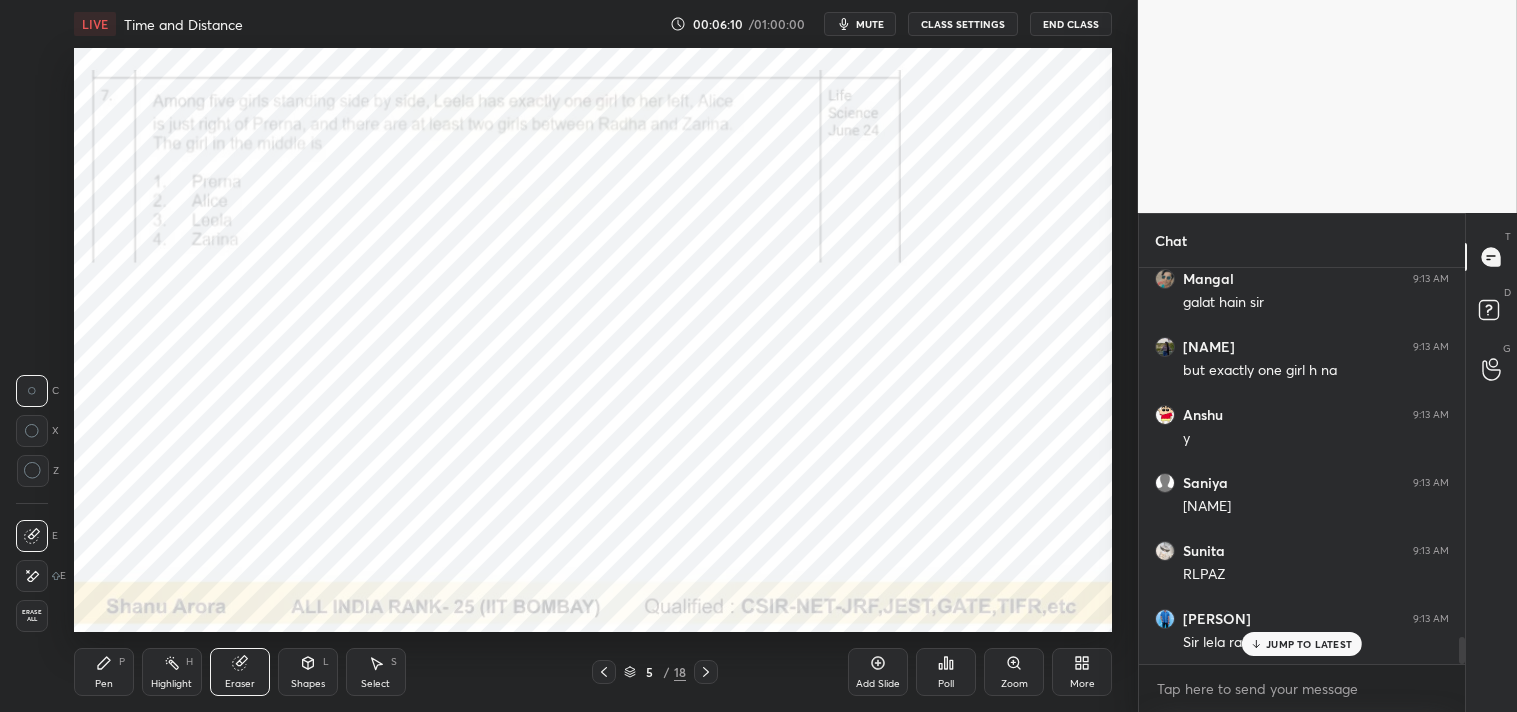 click on "Pen P" at bounding box center [104, 672] 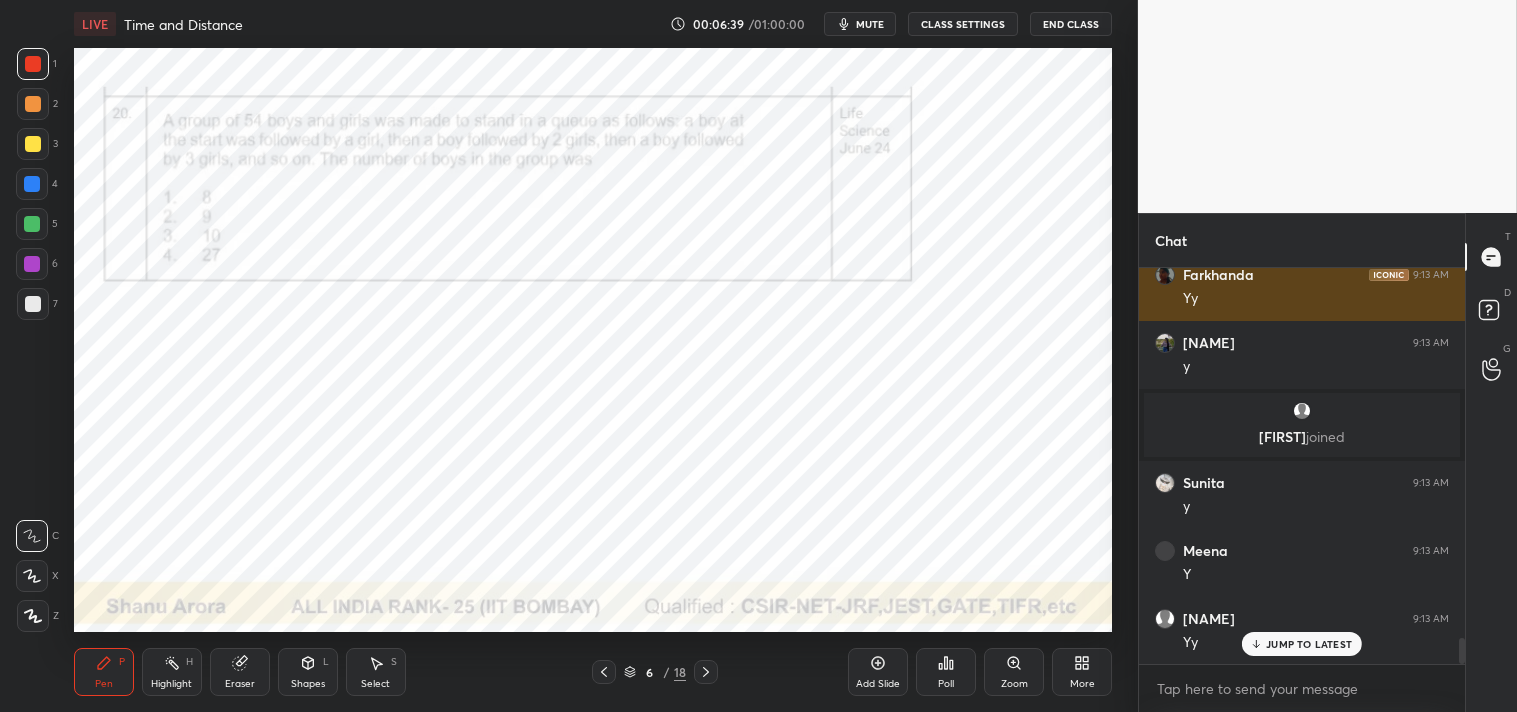 scroll, scrollTop: 5862, scrollLeft: 0, axis: vertical 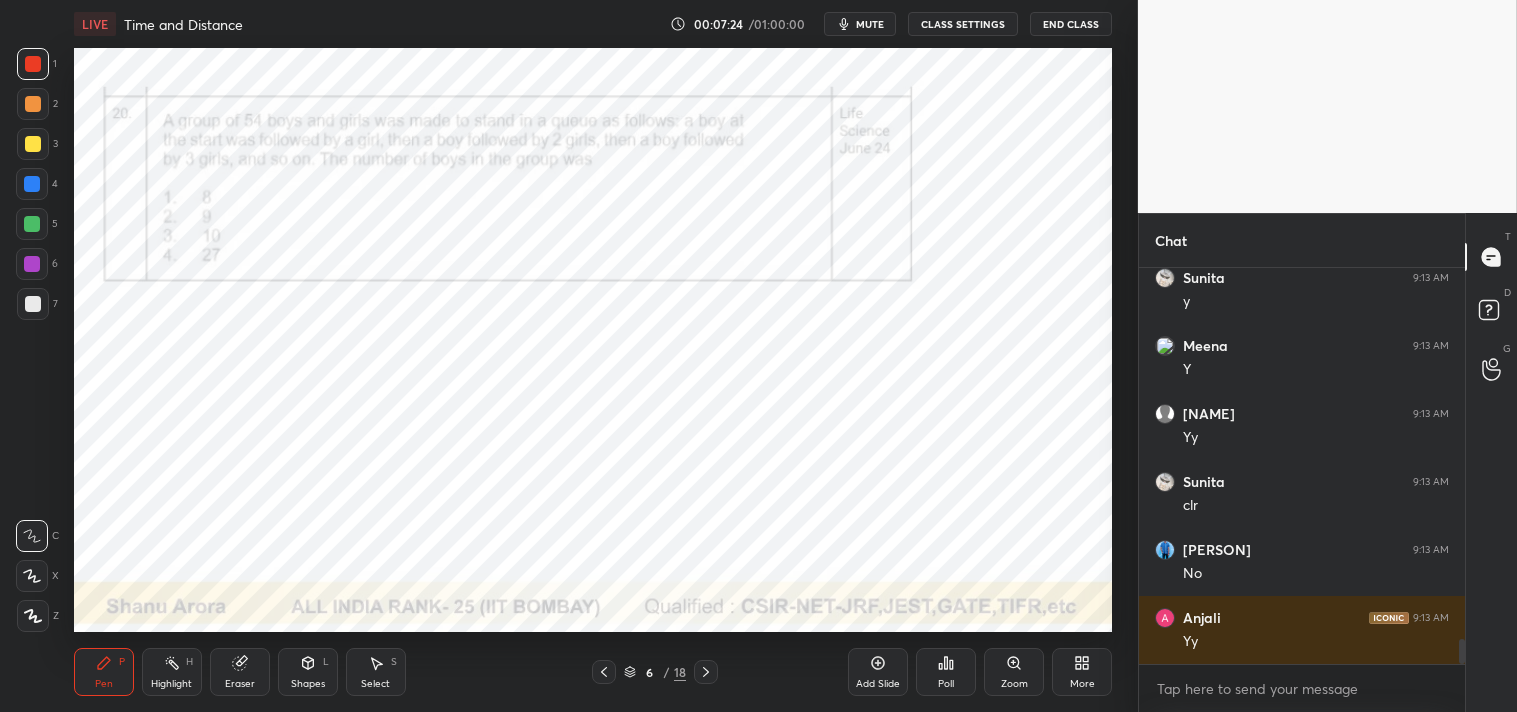 click 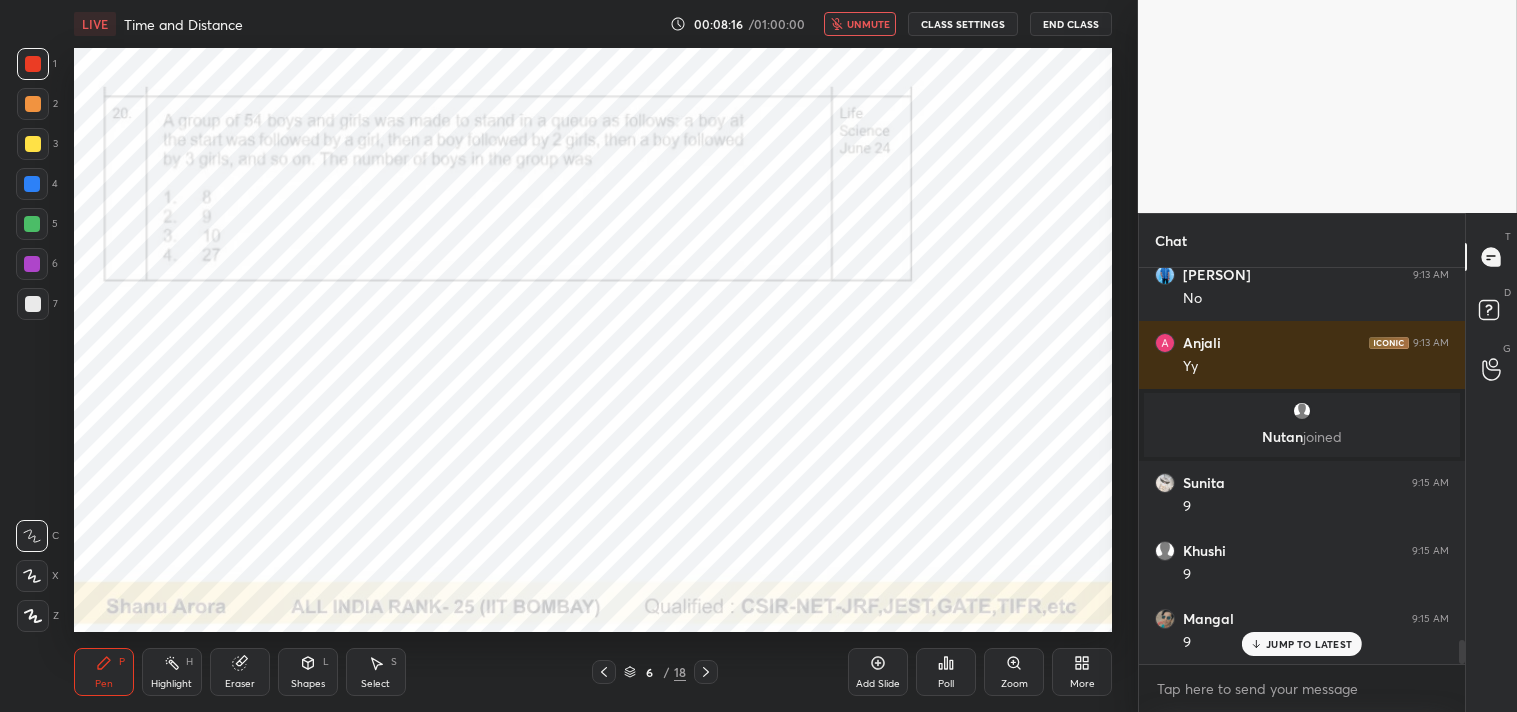 scroll, scrollTop: 6115, scrollLeft: 0, axis: vertical 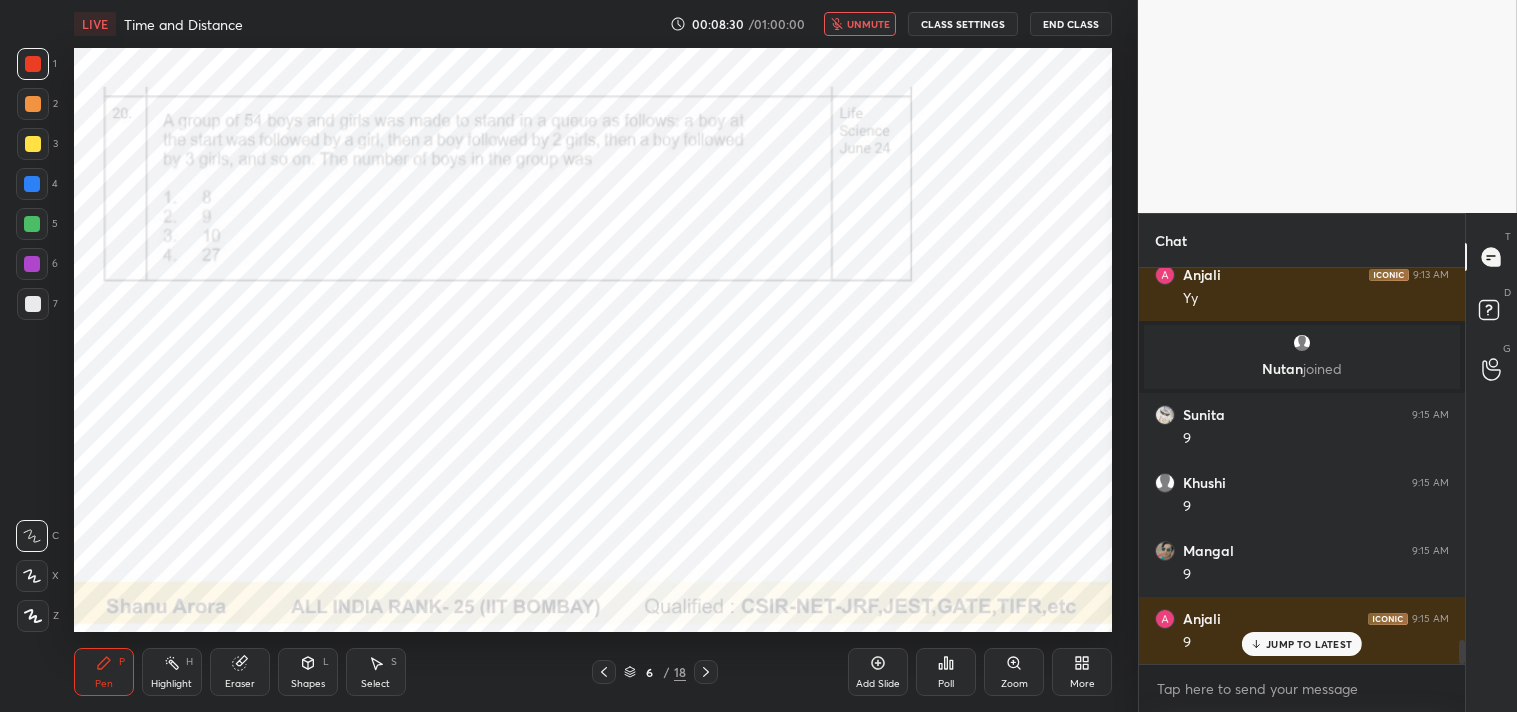 click on "unmute" at bounding box center (868, 24) 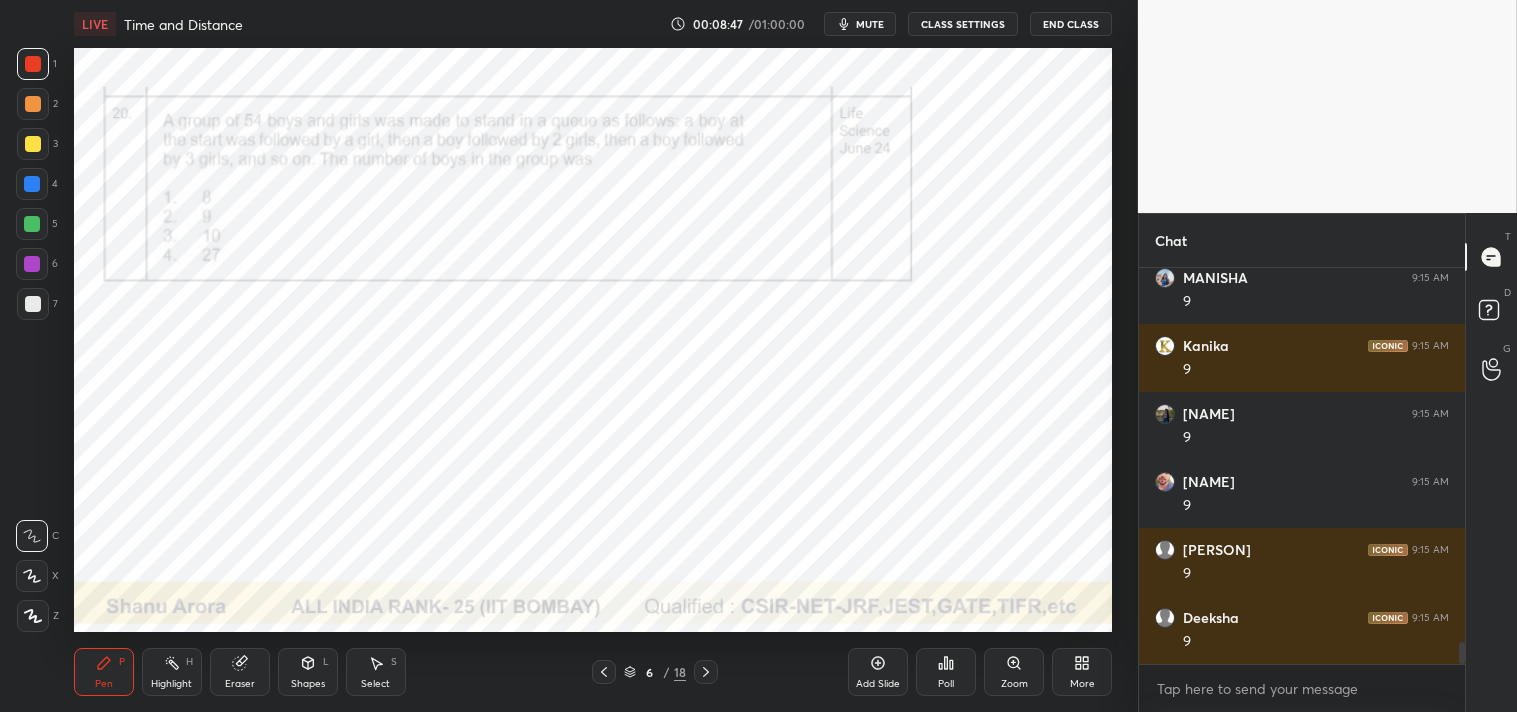 scroll, scrollTop: 6660, scrollLeft: 0, axis: vertical 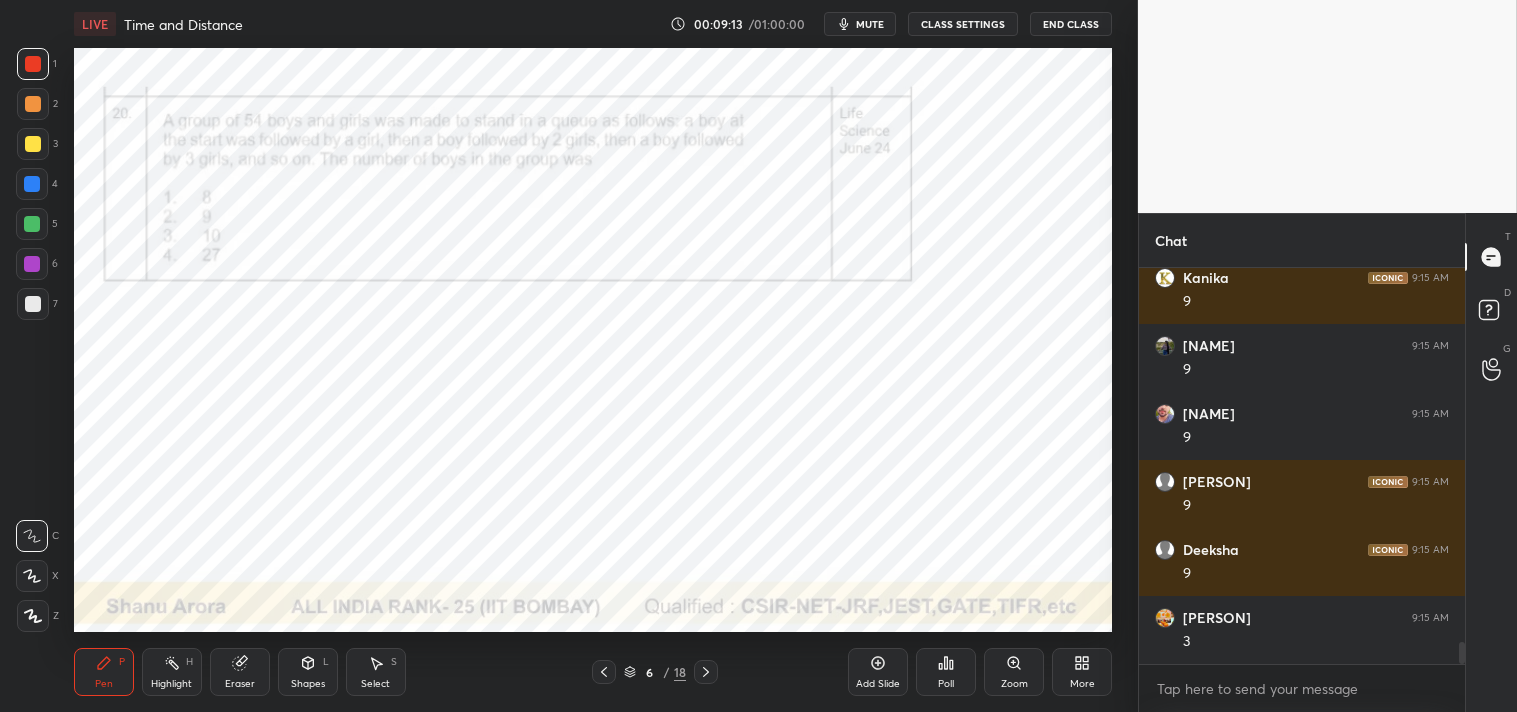 click on "Shapes" at bounding box center [308, 684] 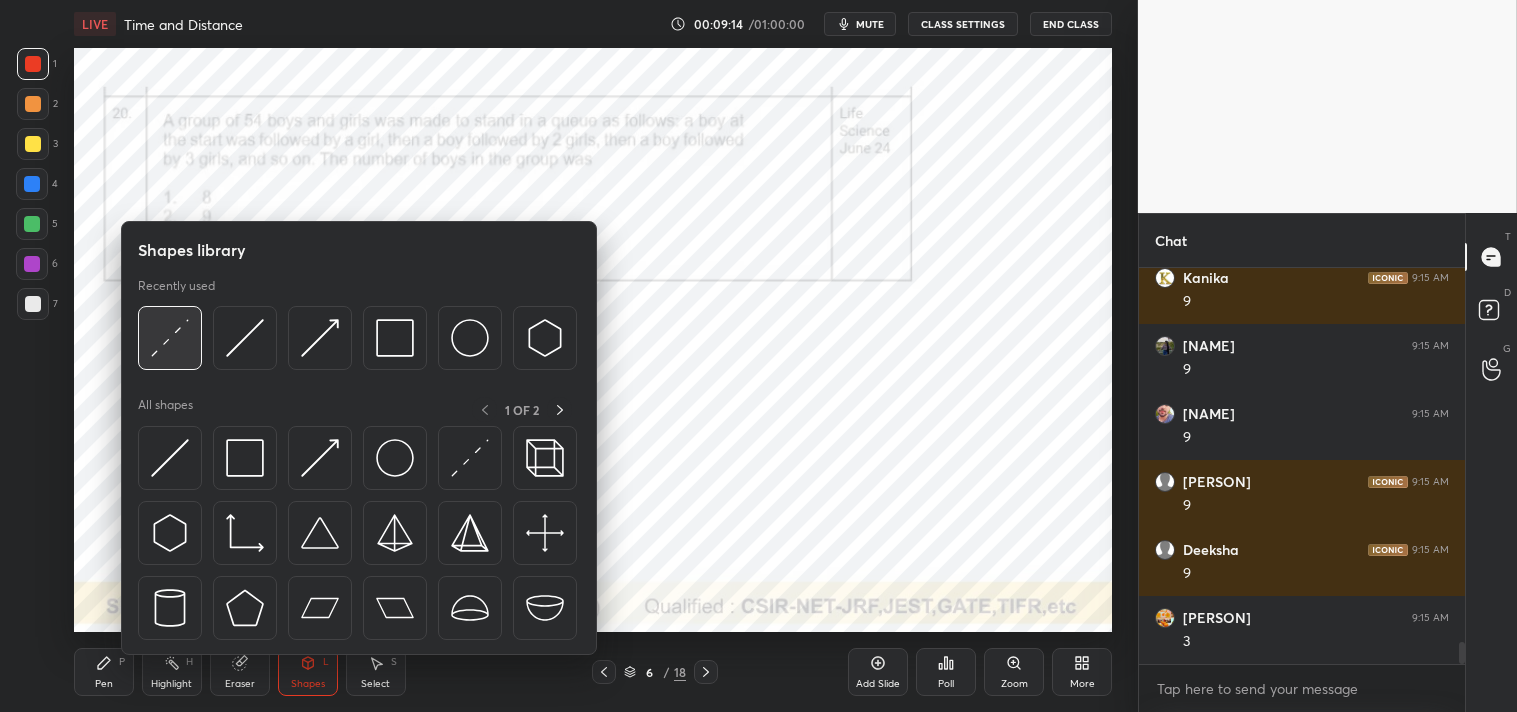 click at bounding box center [170, 338] 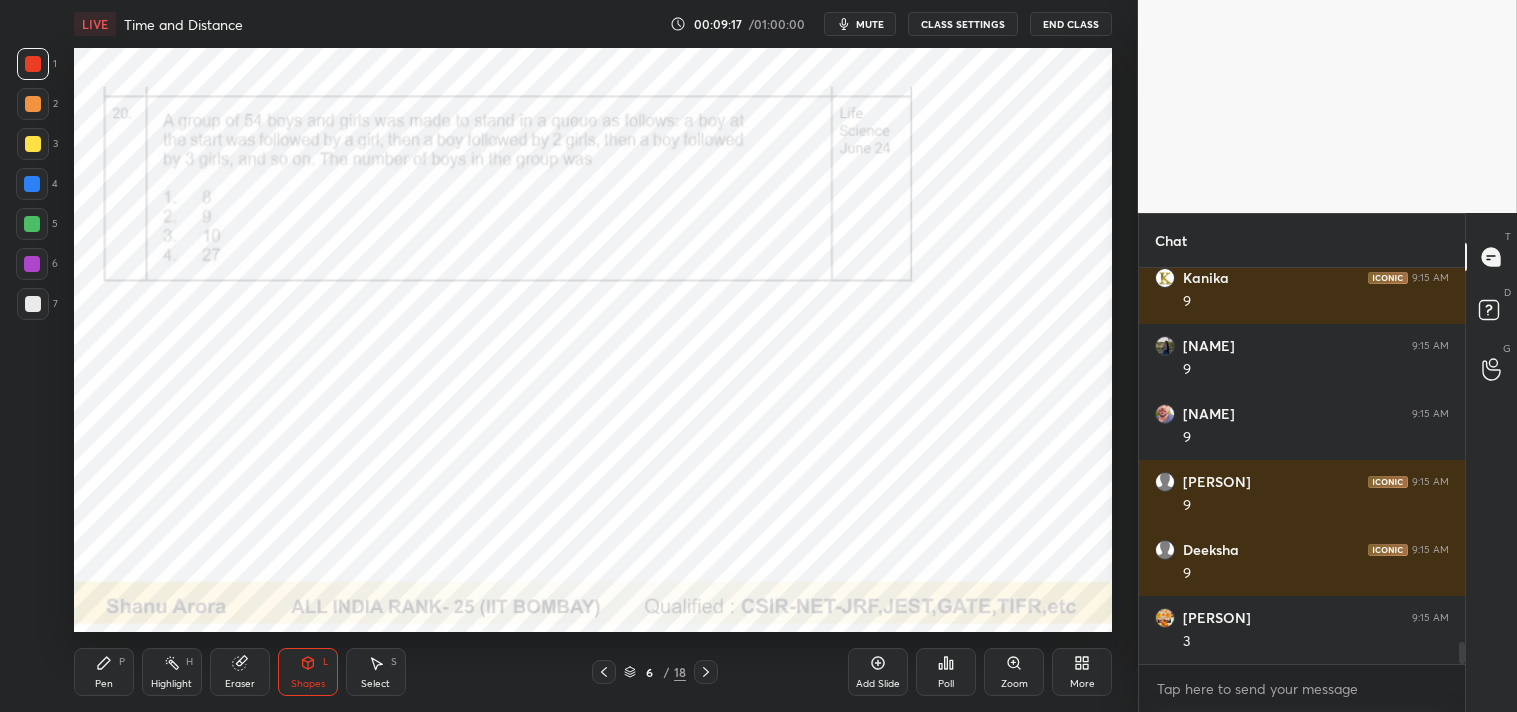 scroll, scrollTop: 6727, scrollLeft: 0, axis: vertical 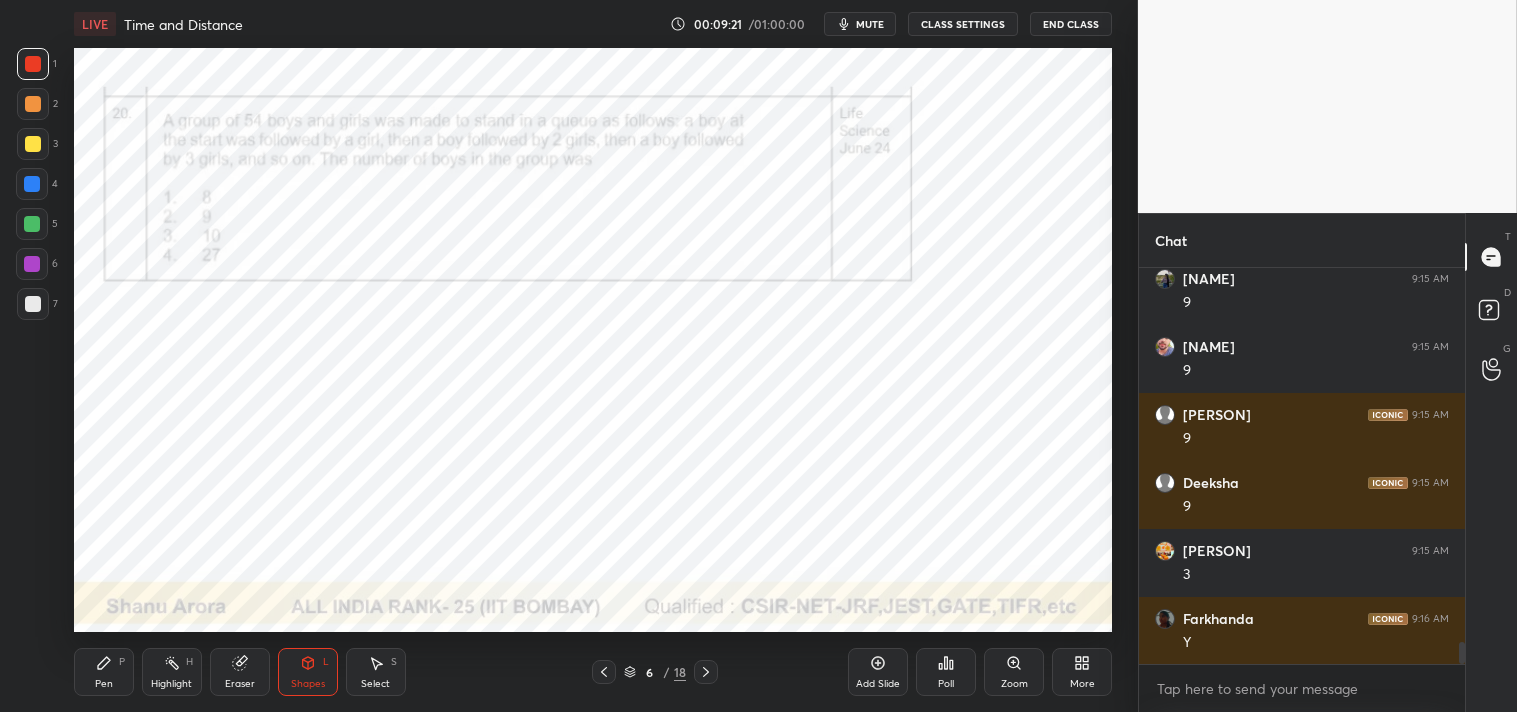 click 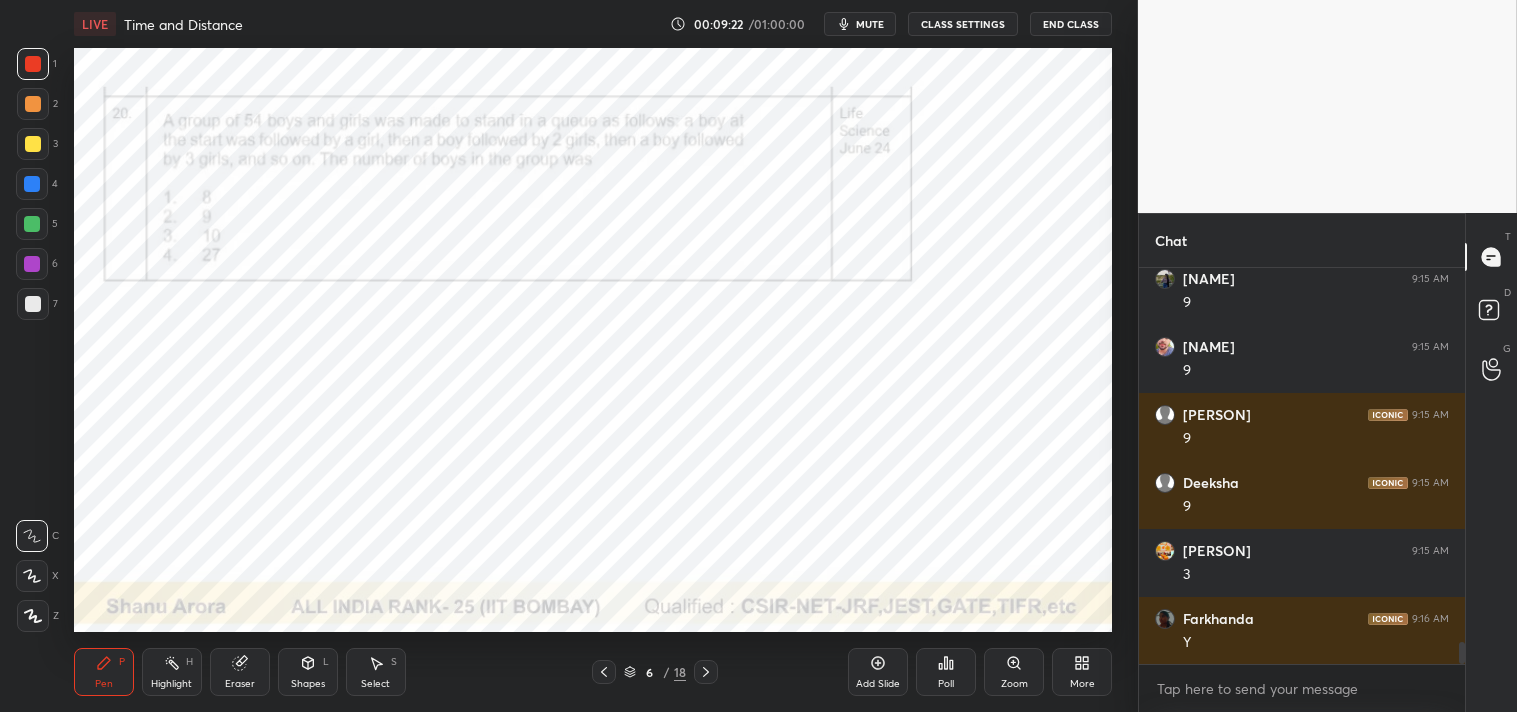 click 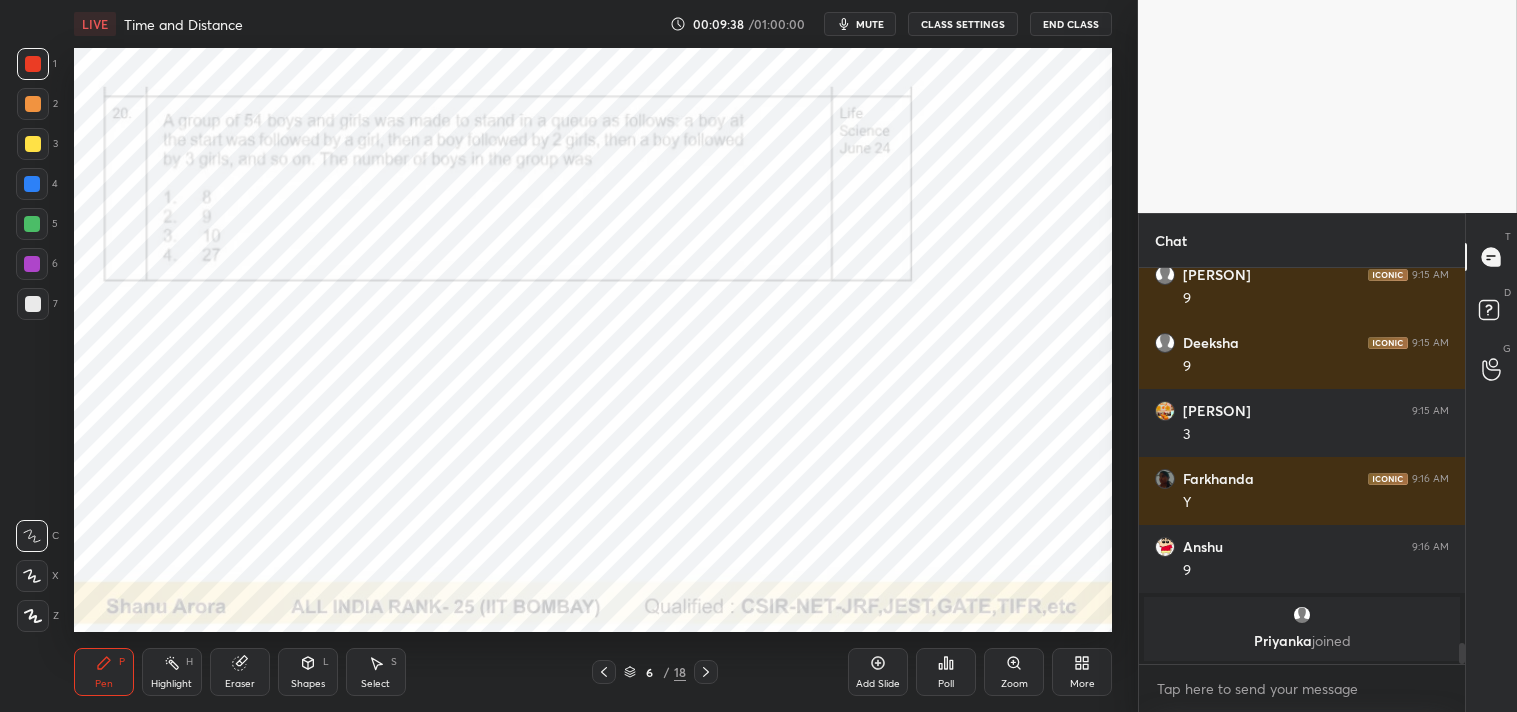 scroll, scrollTop: 6935, scrollLeft: 0, axis: vertical 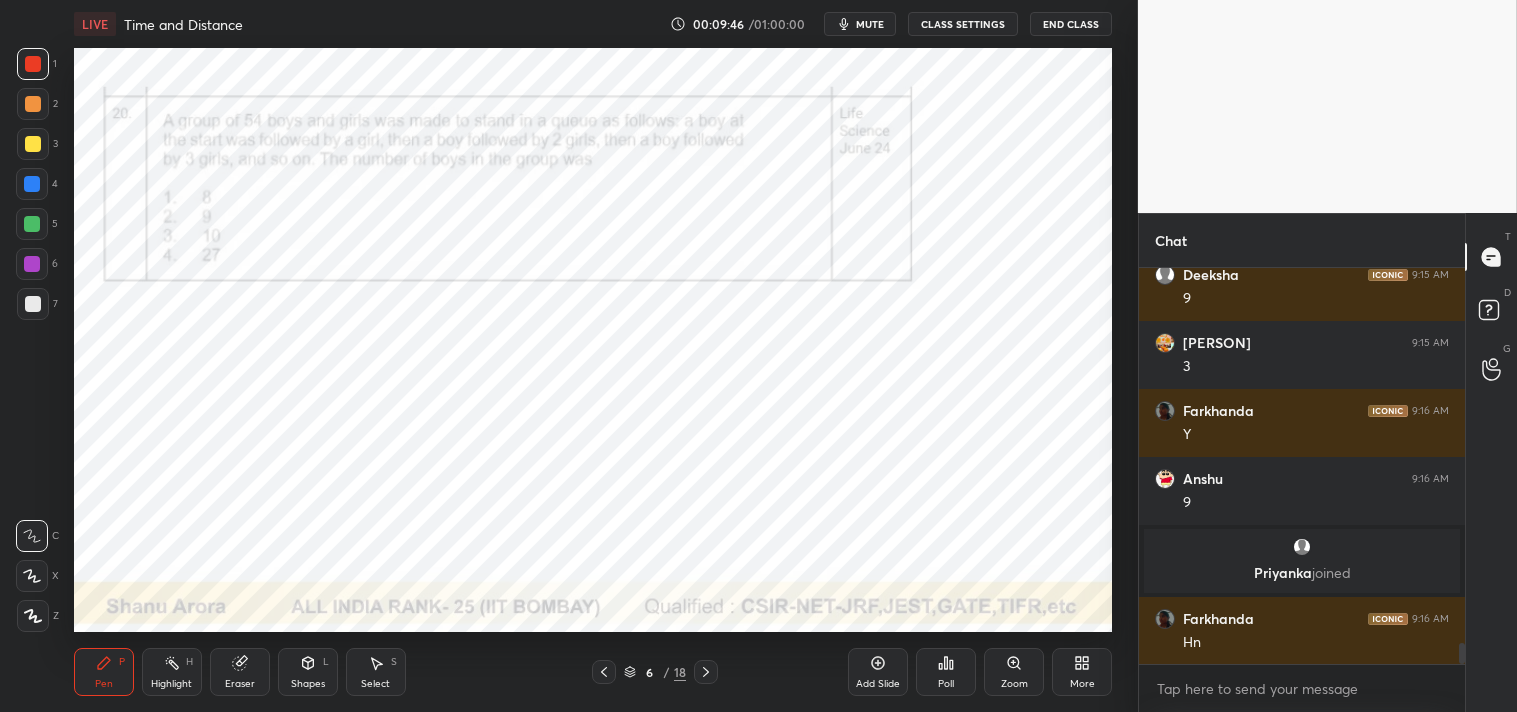 click at bounding box center (32, 184) 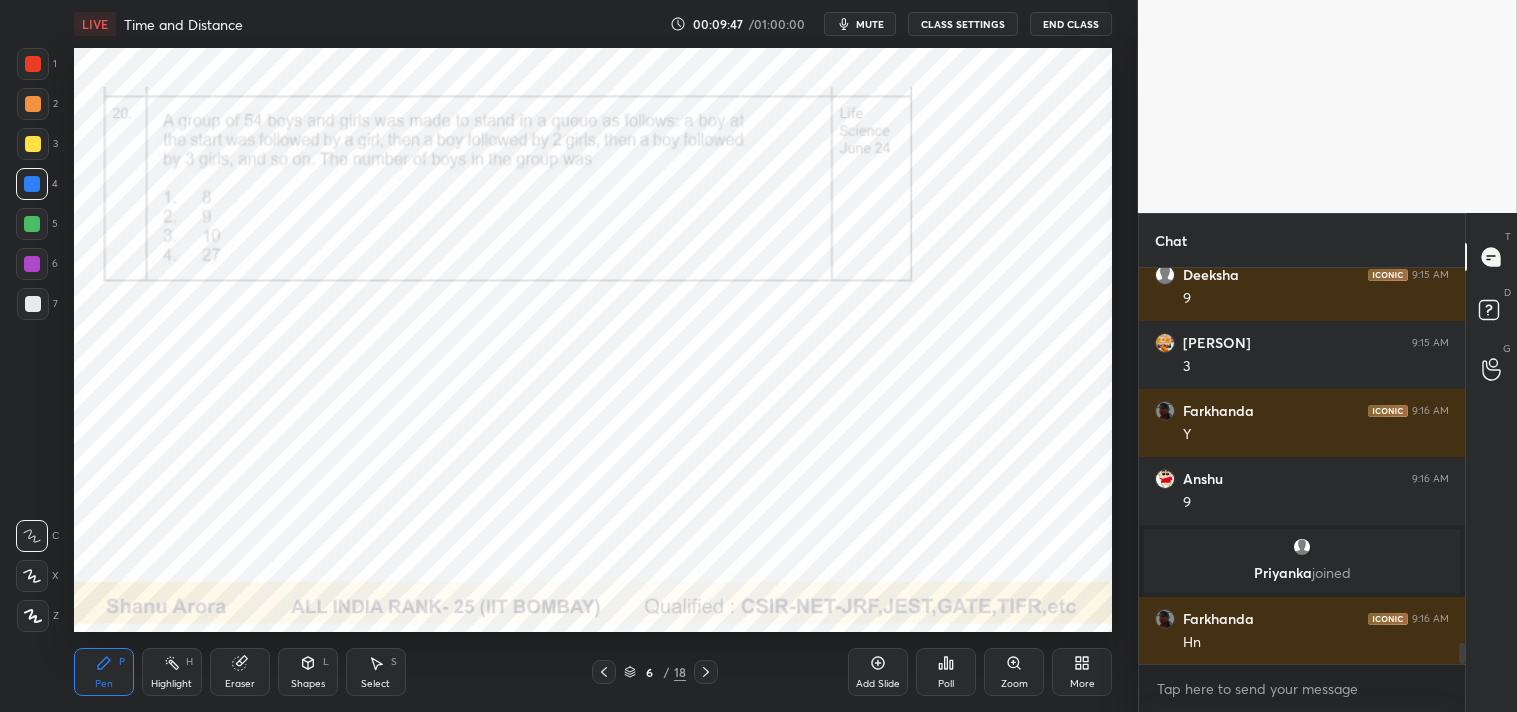 click at bounding box center (32, 184) 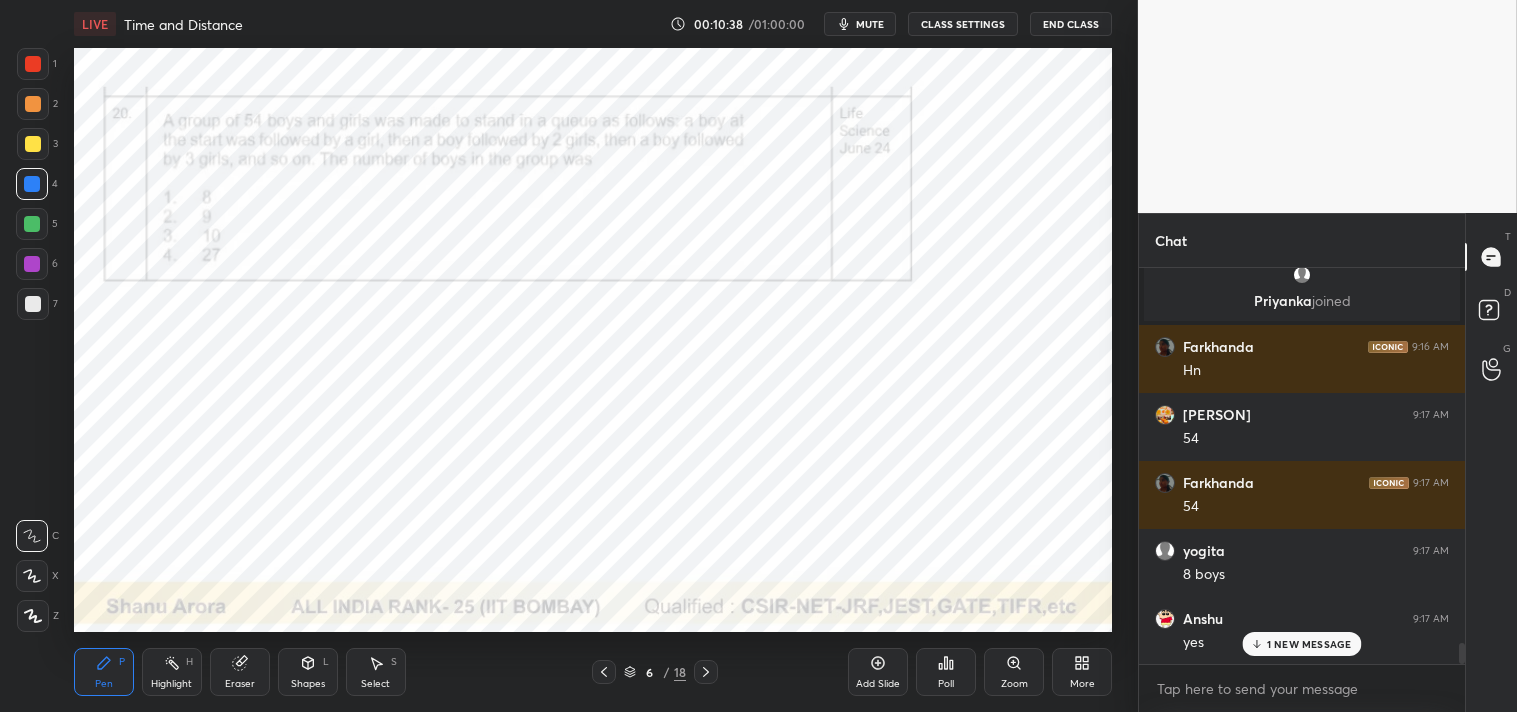 scroll, scrollTop: 7275, scrollLeft: 0, axis: vertical 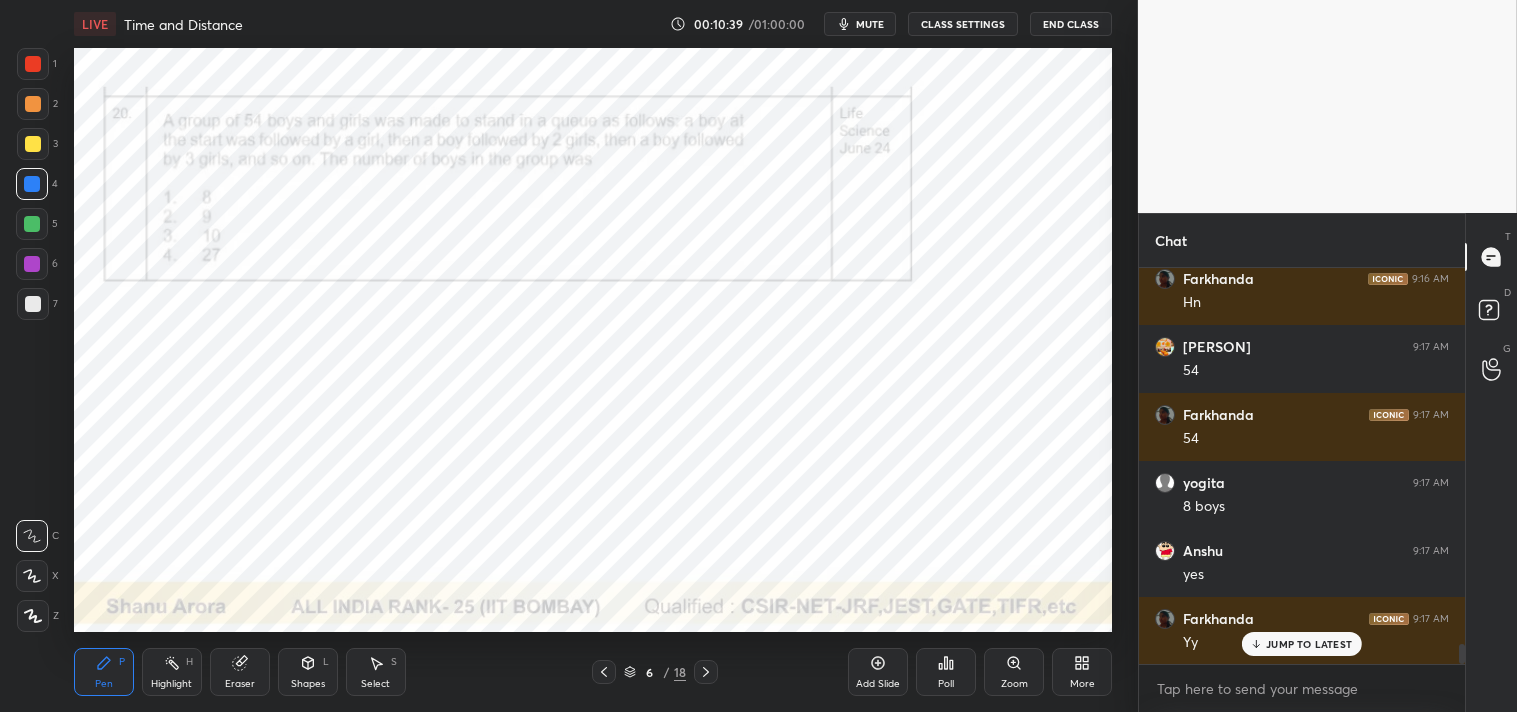 click on "Highlight H" at bounding box center (172, 672) 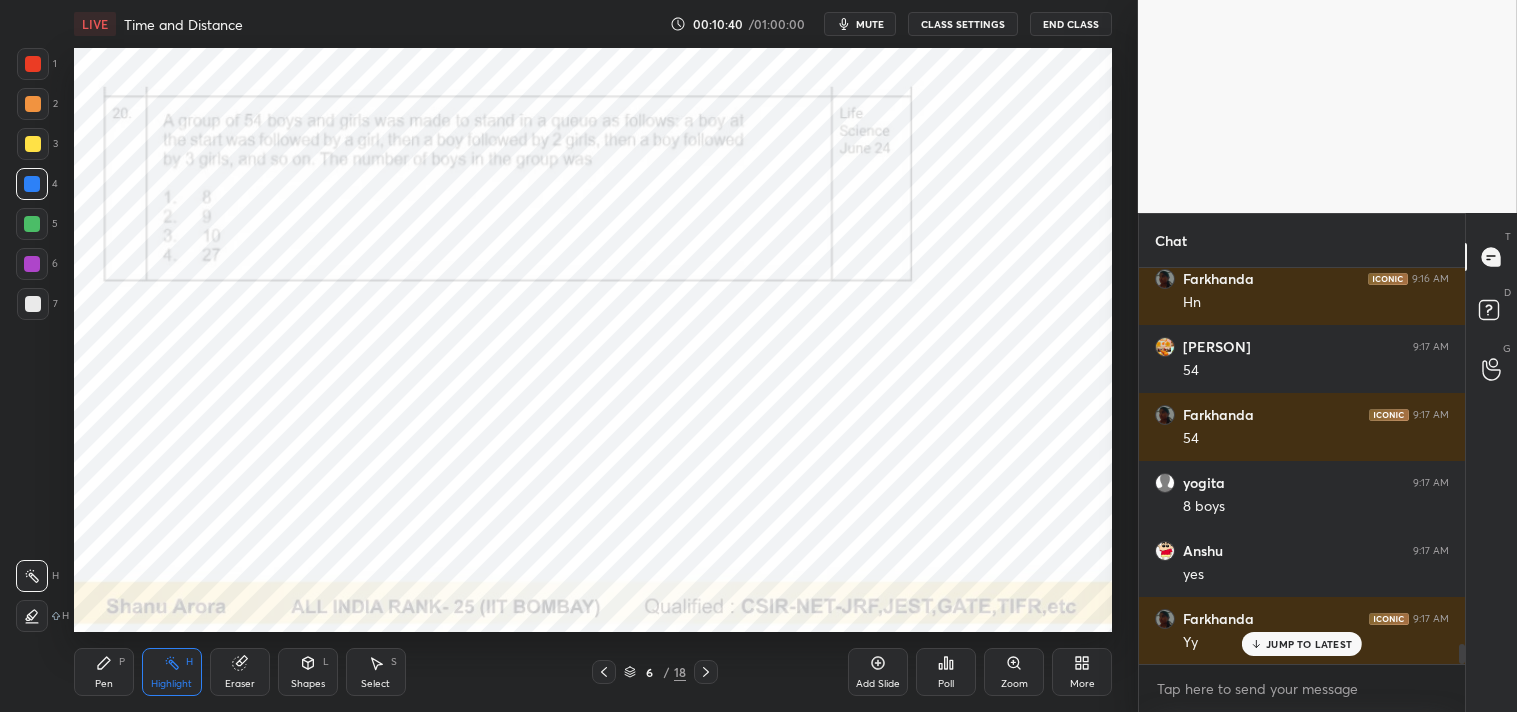 click on "Pen P Highlight H Eraser Shapes L Select S 6 / 18 Add Slide Poll Zoom More" at bounding box center (593, 672) 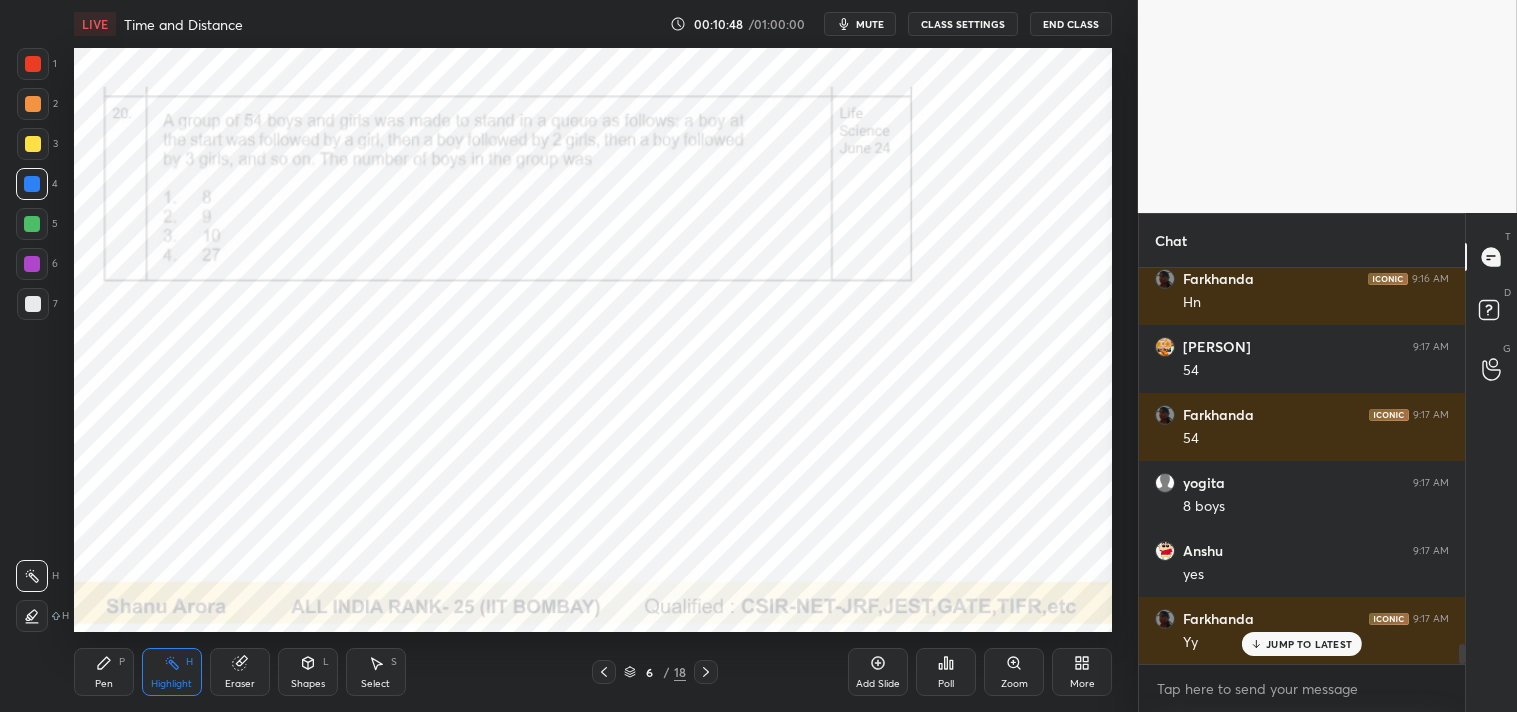click on "Pen P" at bounding box center (104, 672) 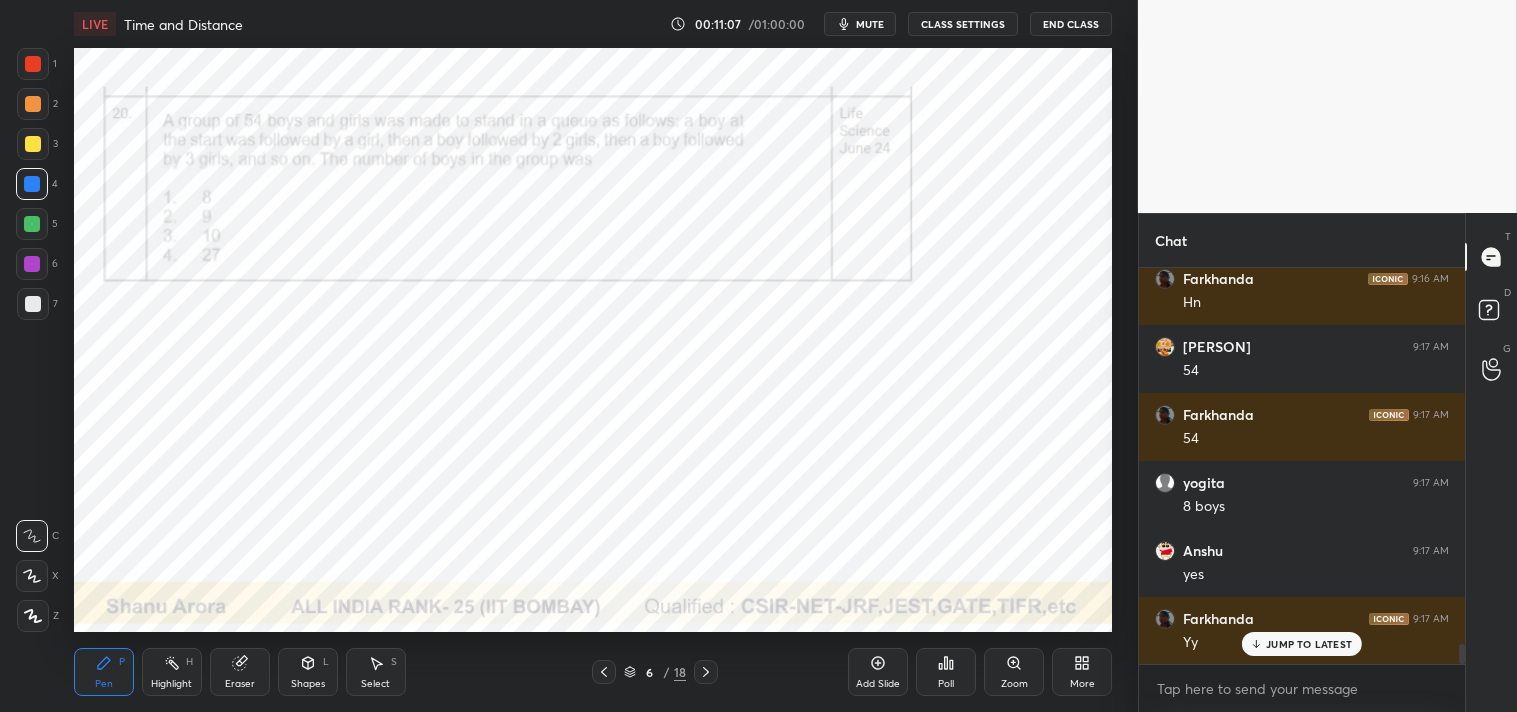 click on "Highlight H" at bounding box center (172, 672) 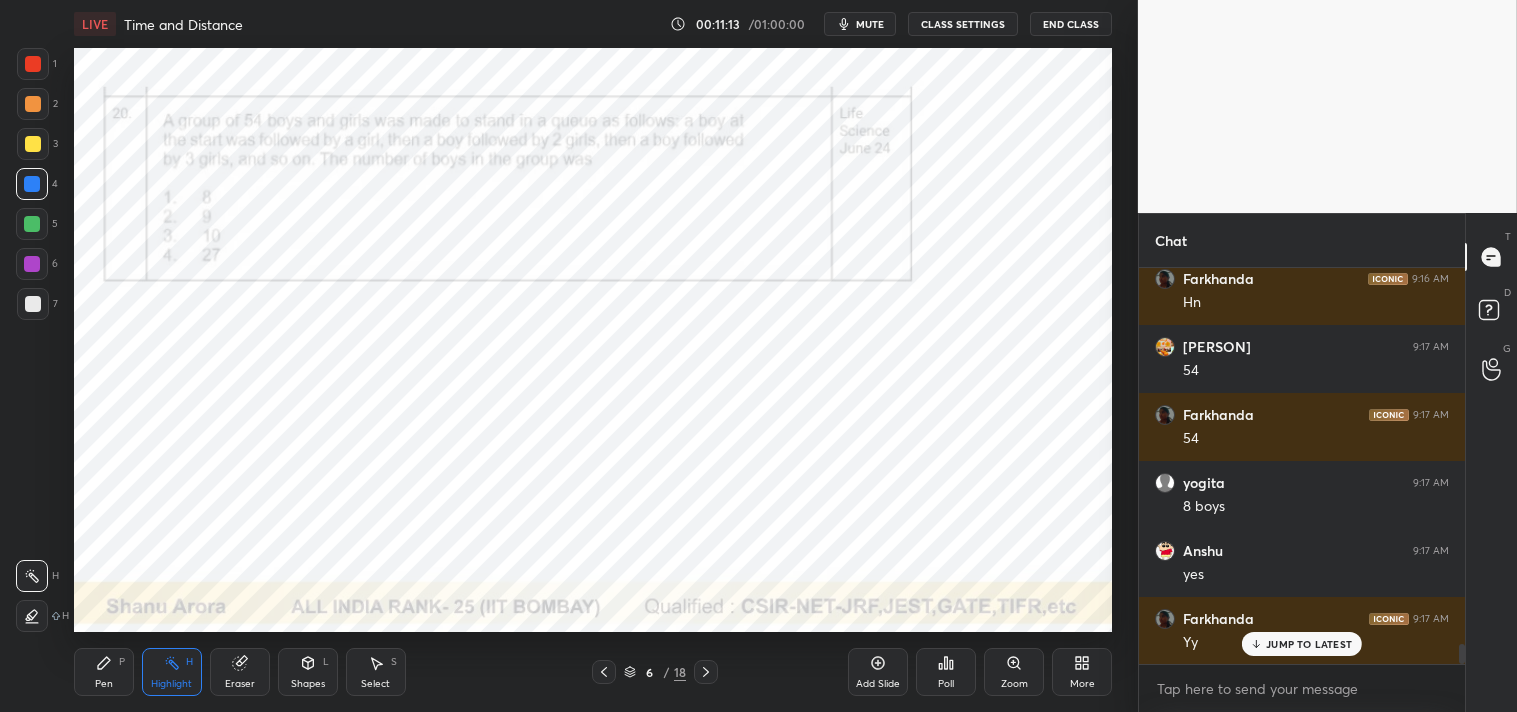 click on "Pen" at bounding box center (104, 684) 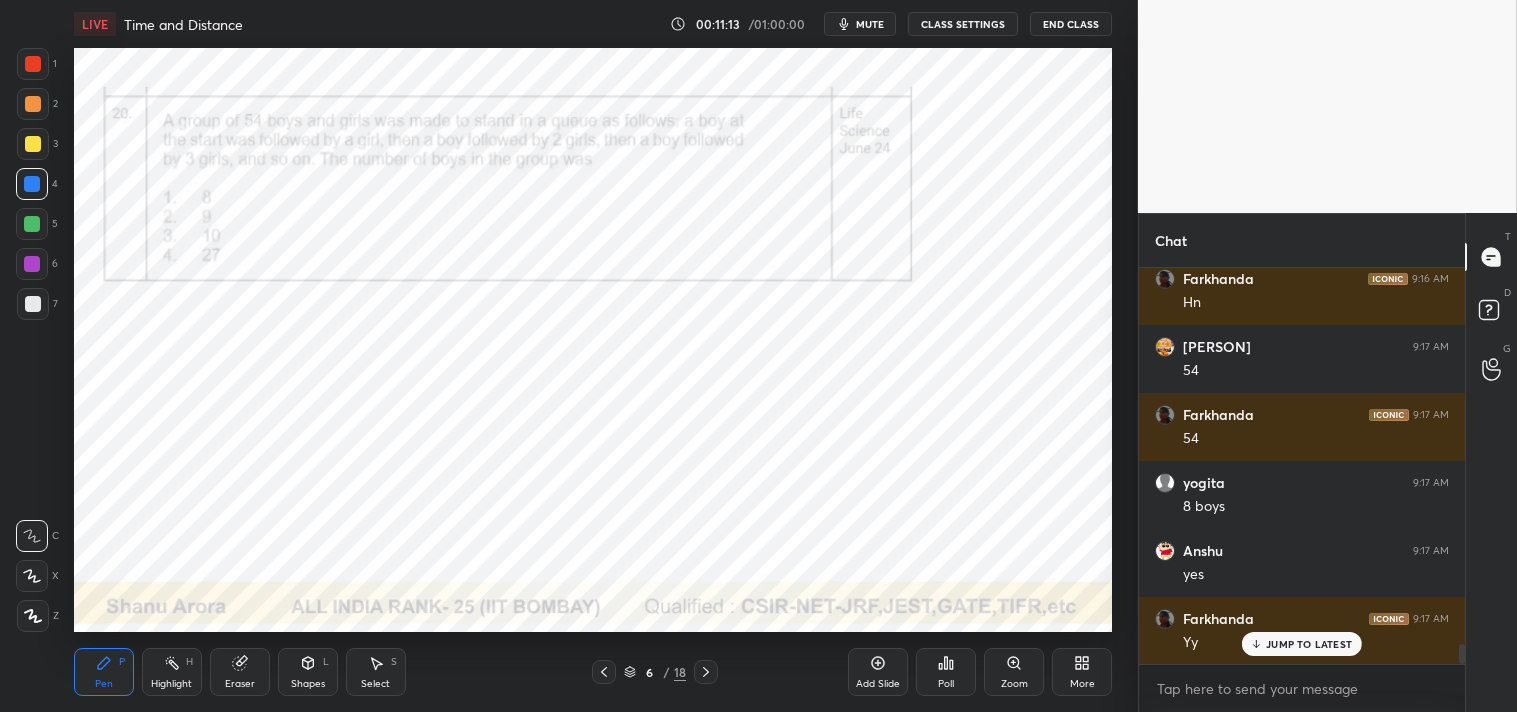 click on "Pen P" at bounding box center [104, 672] 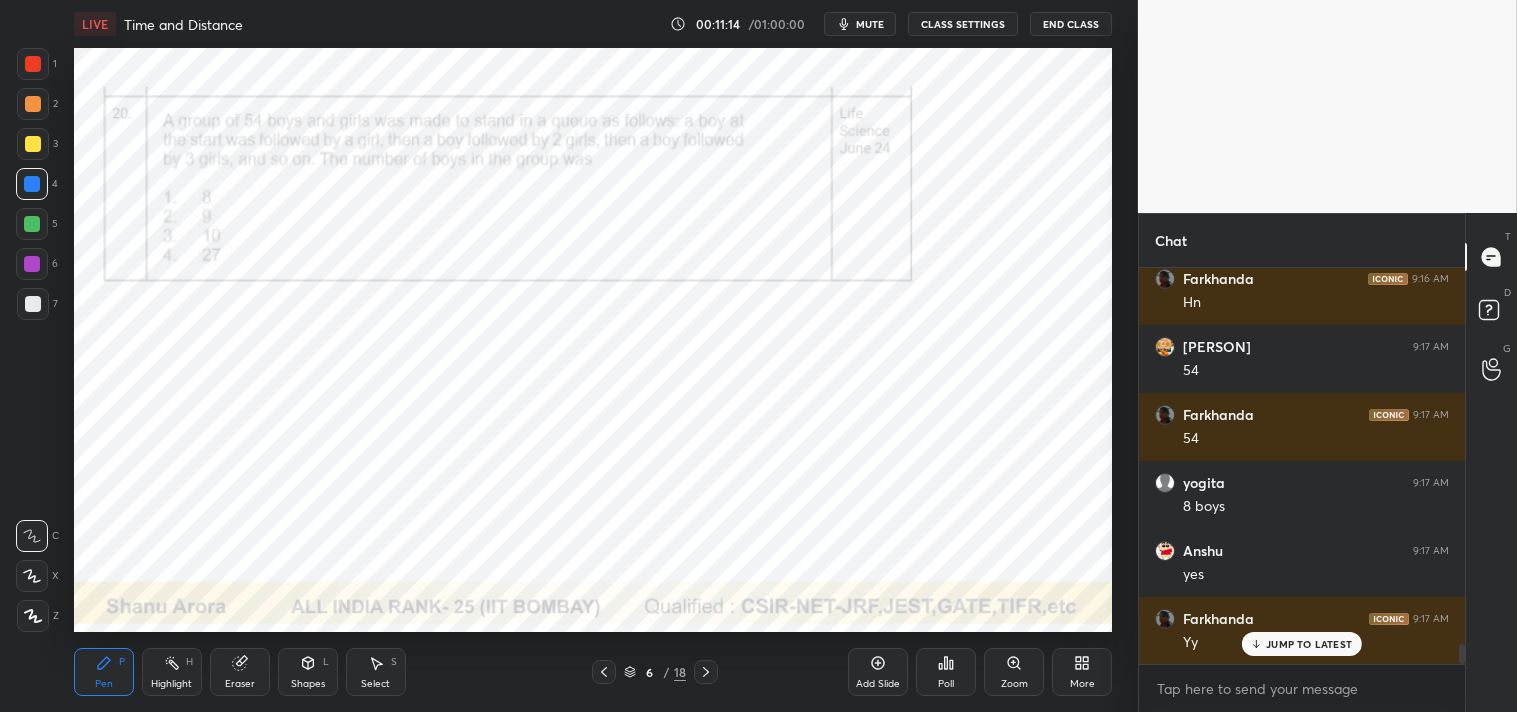 click on "Highlight H" at bounding box center [172, 672] 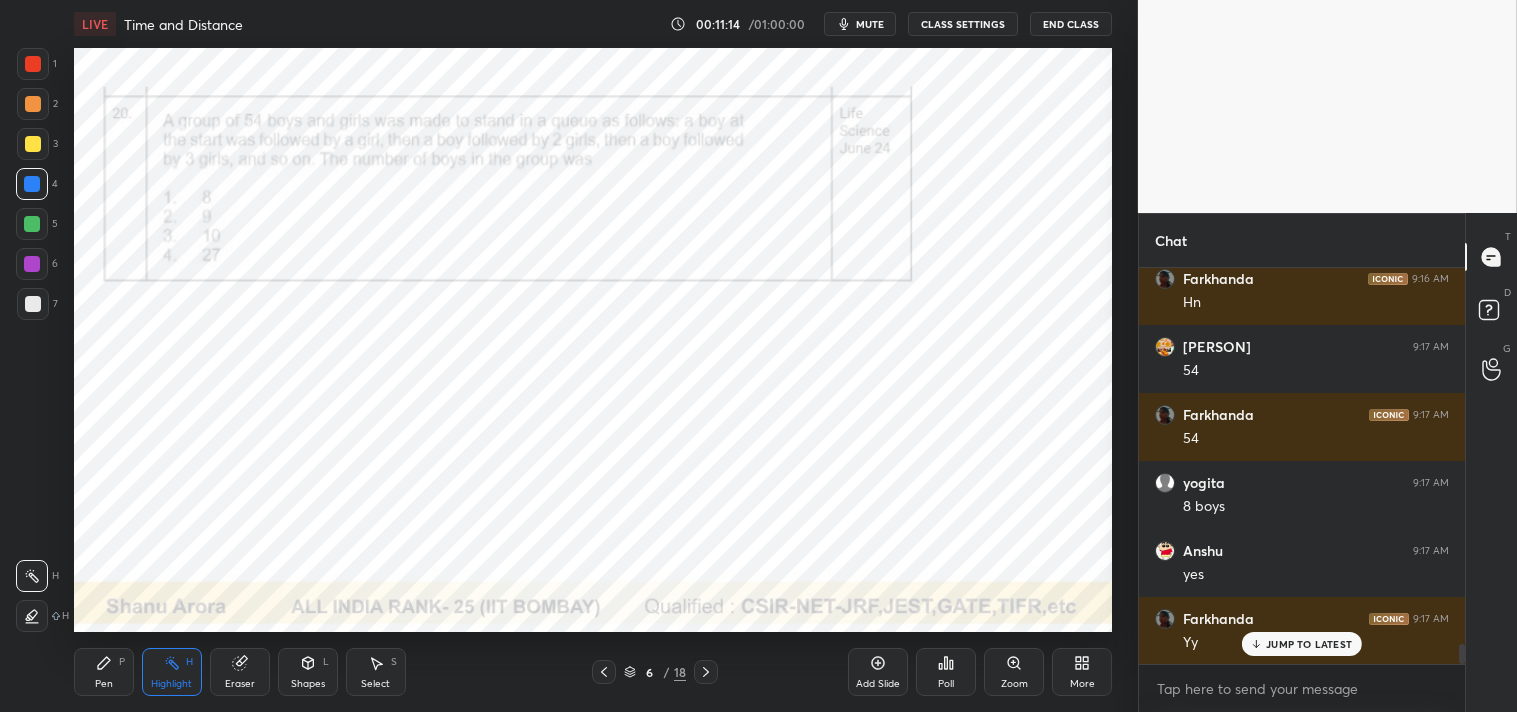 click on "H" at bounding box center (189, 662) 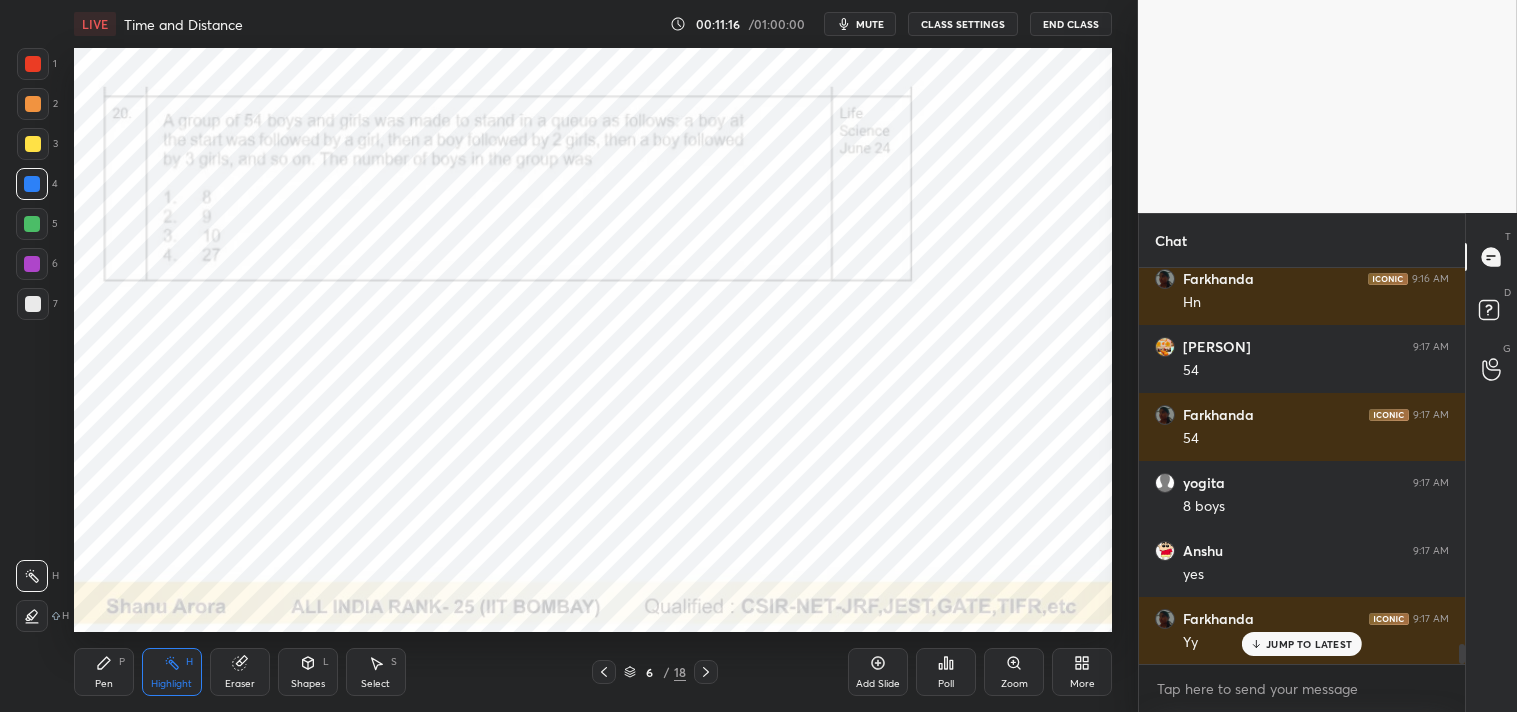 scroll, scrollTop: 7344, scrollLeft: 0, axis: vertical 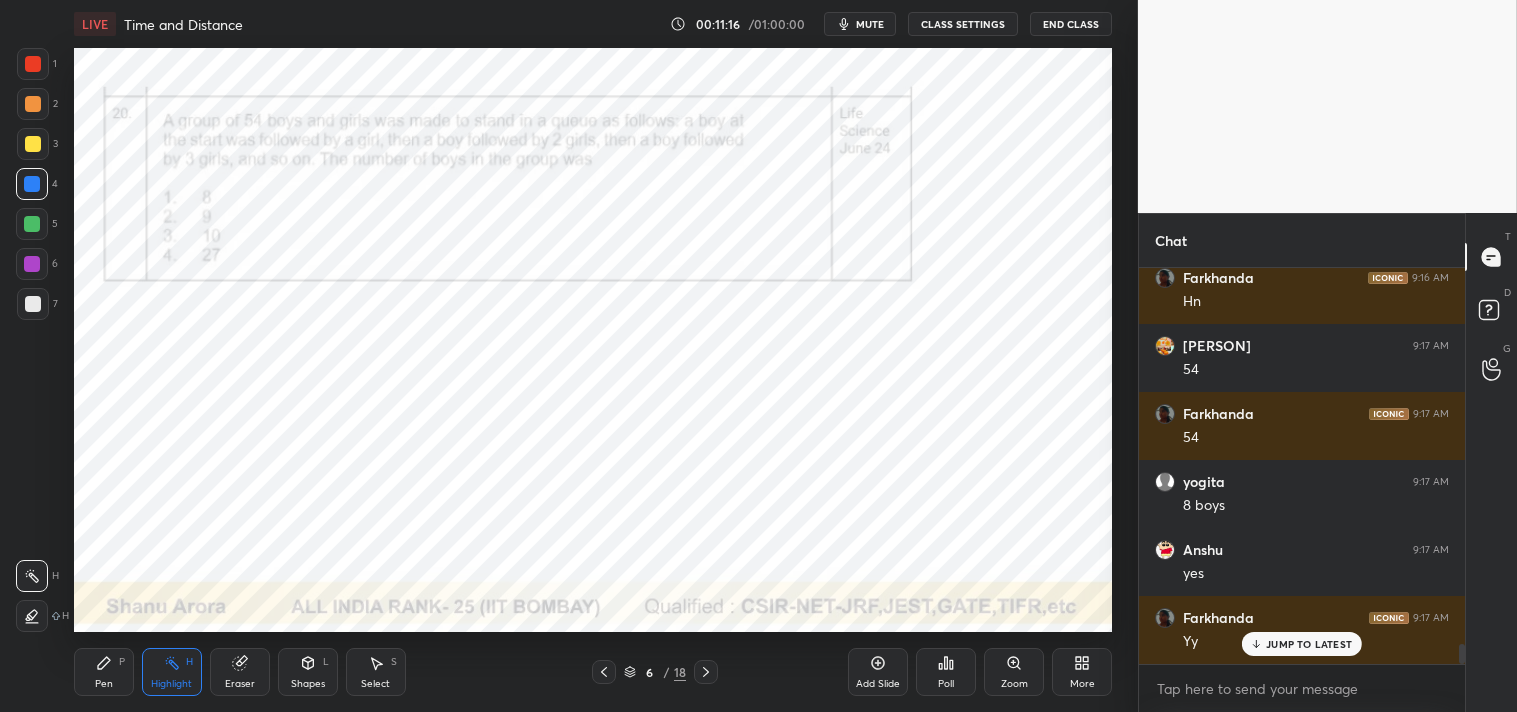 click on "Pen P" at bounding box center (104, 672) 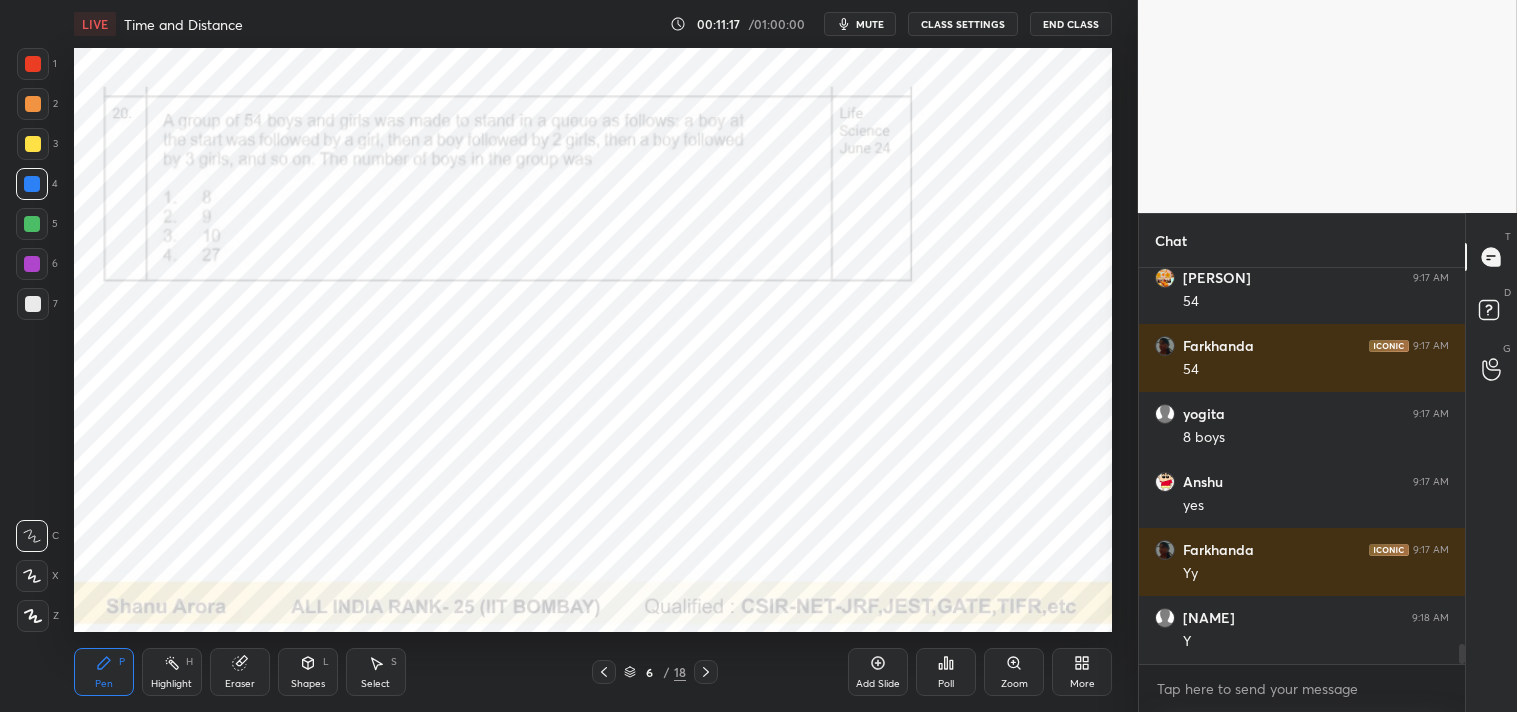 click on "Pen P" at bounding box center [104, 672] 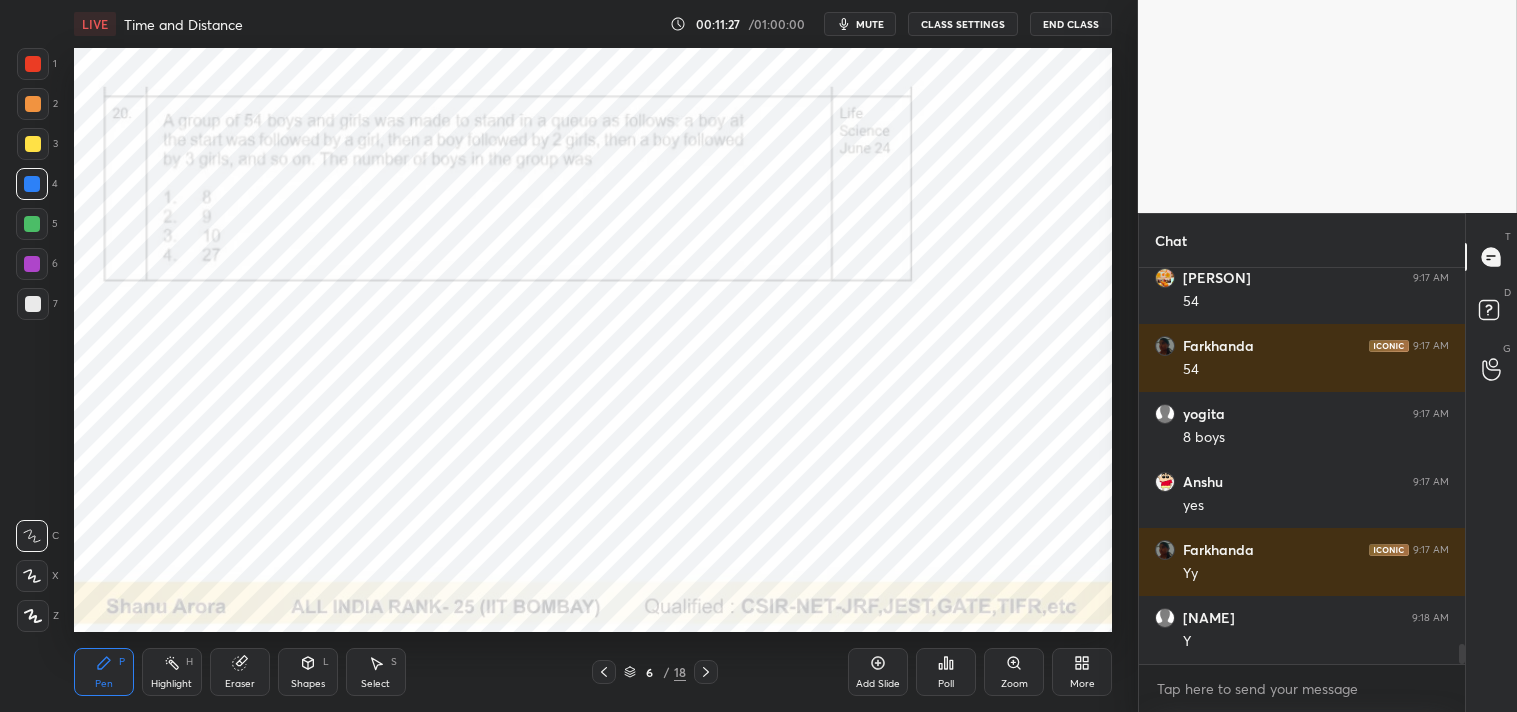 click on "Highlight" at bounding box center (171, 684) 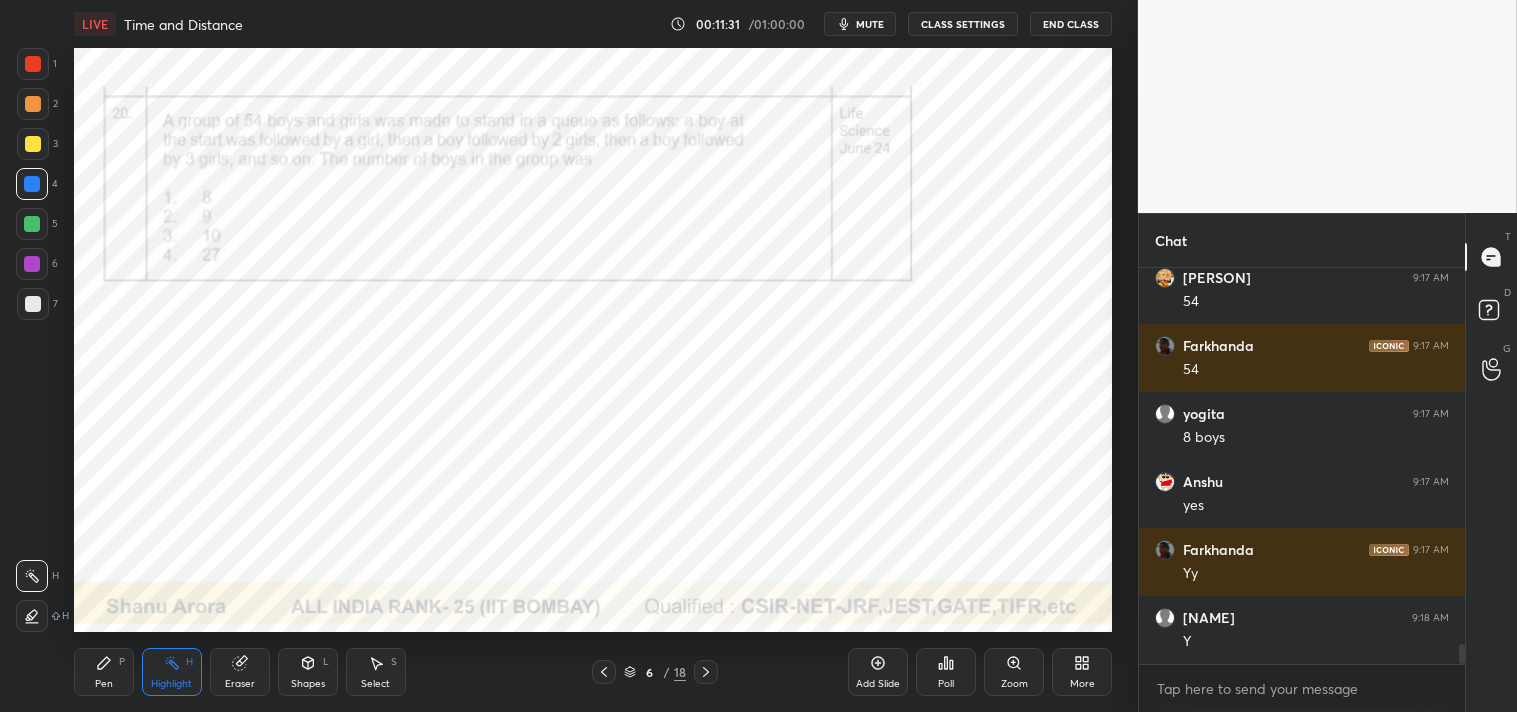 click on "Pen P" at bounding box center [104, 672] 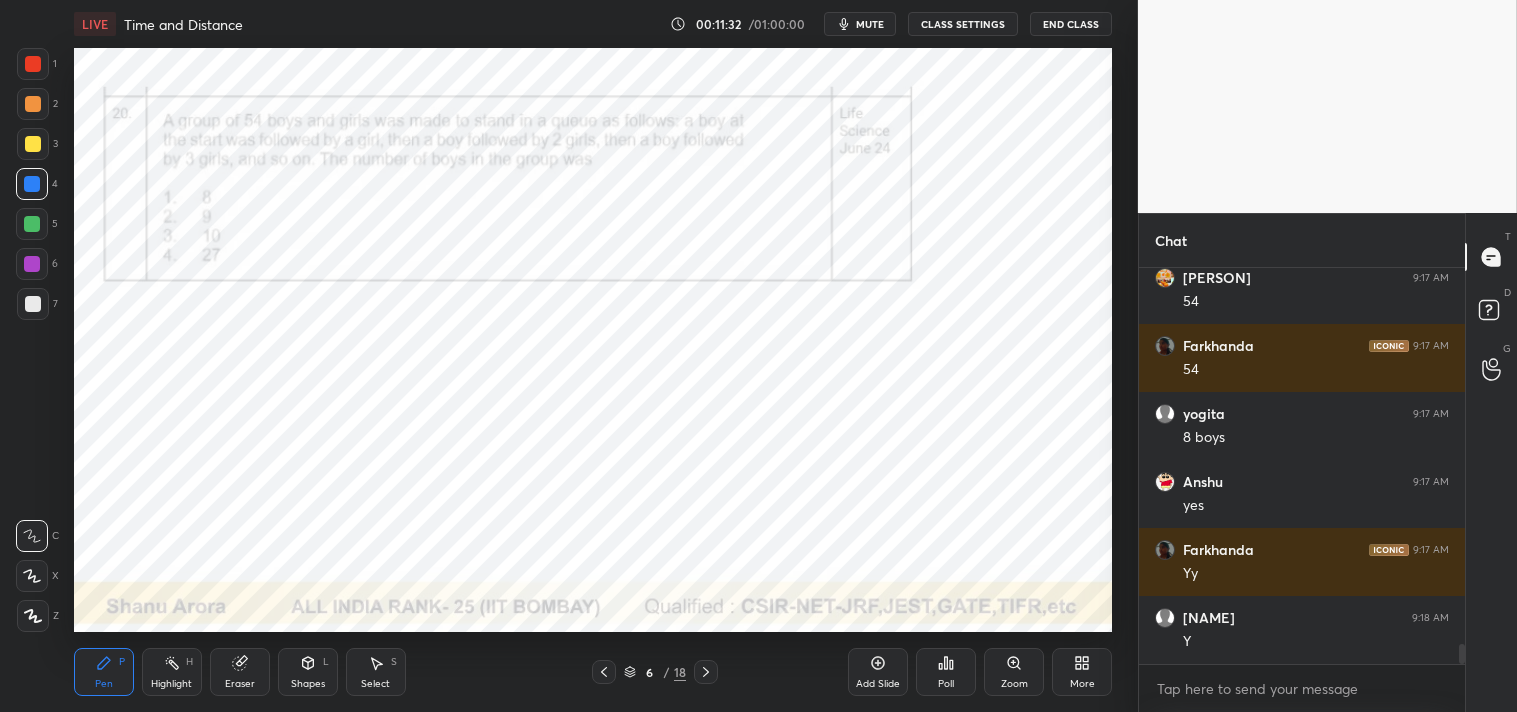 click 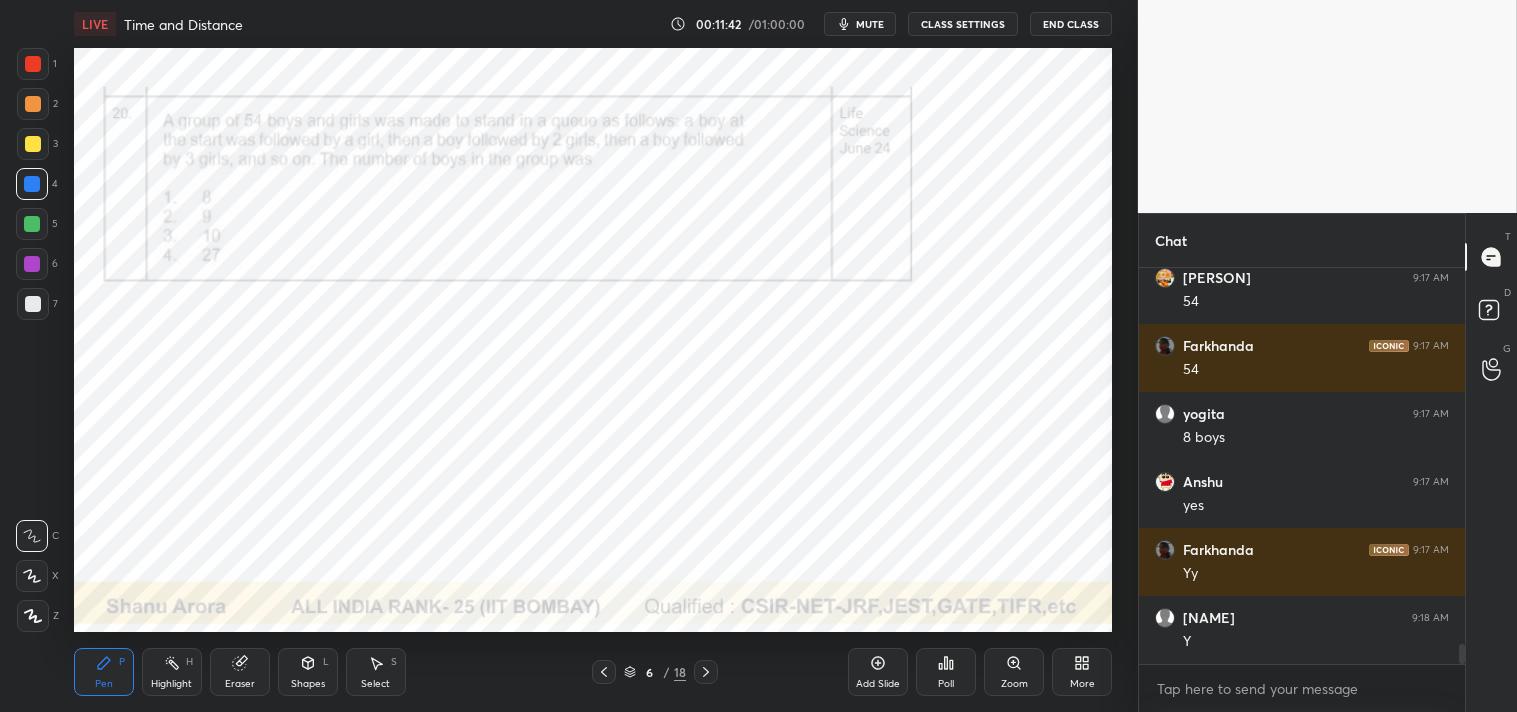 scroll, scrollTop: 7412, scrollLeft: 0, axis: vertical 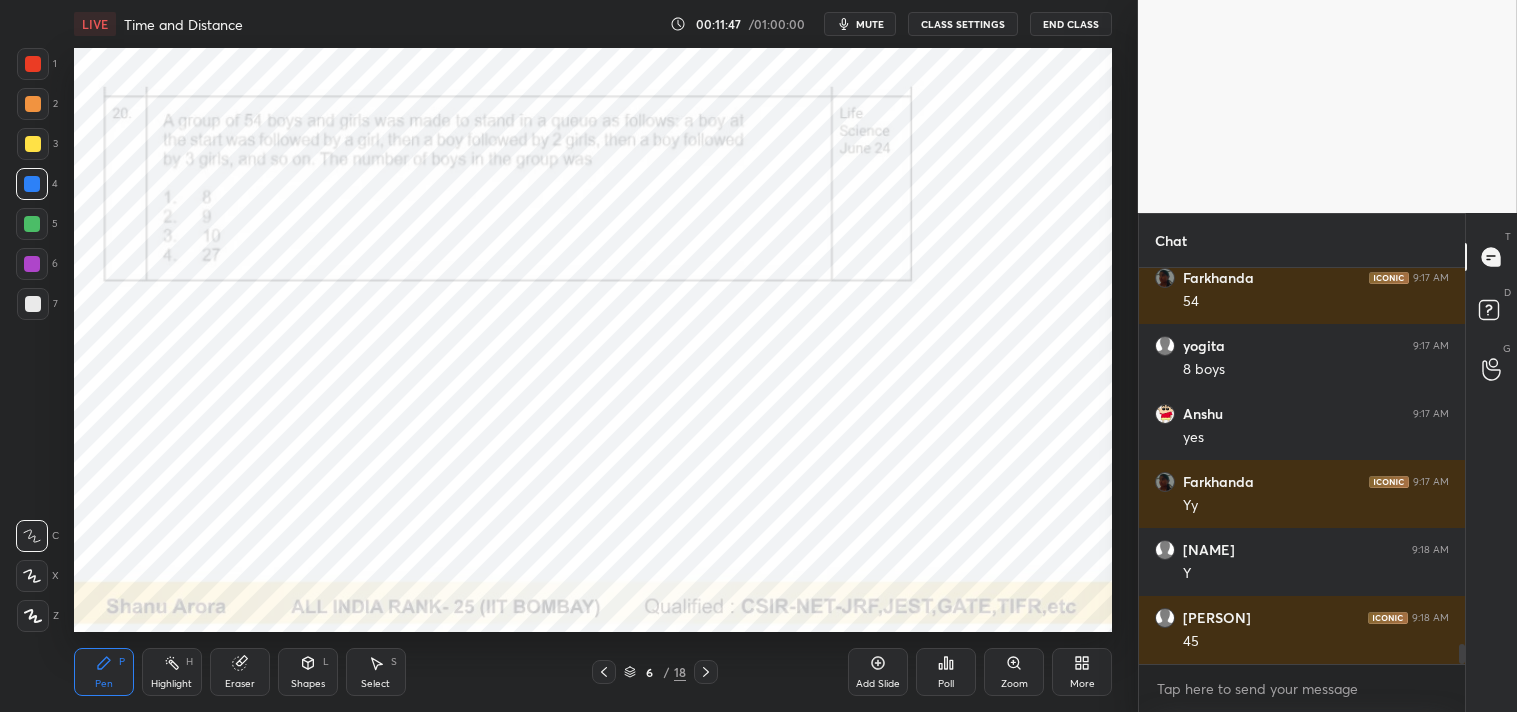 click on "Highlight H" at bounding box center [172, 672] 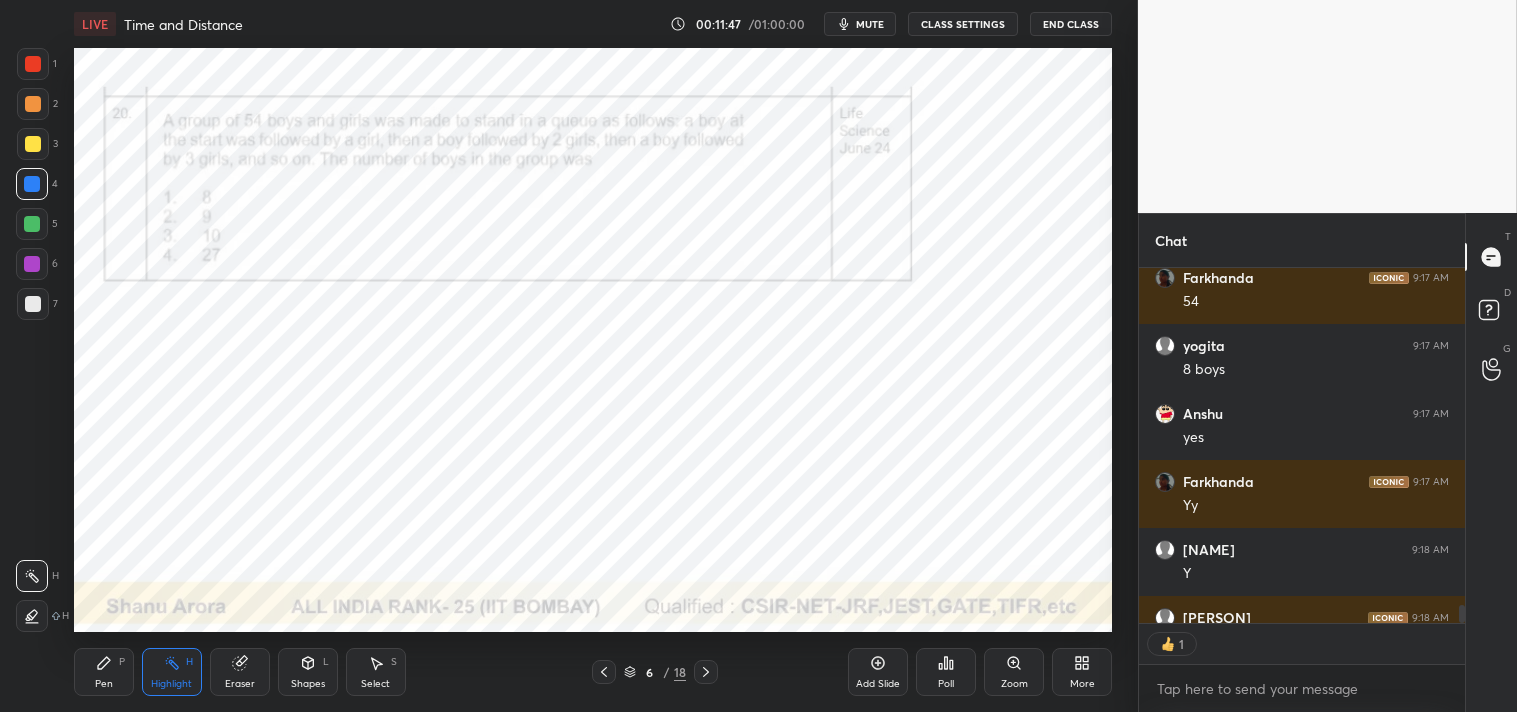 scroll, scrollTop: 6, scrollLeft: 5, axis: both 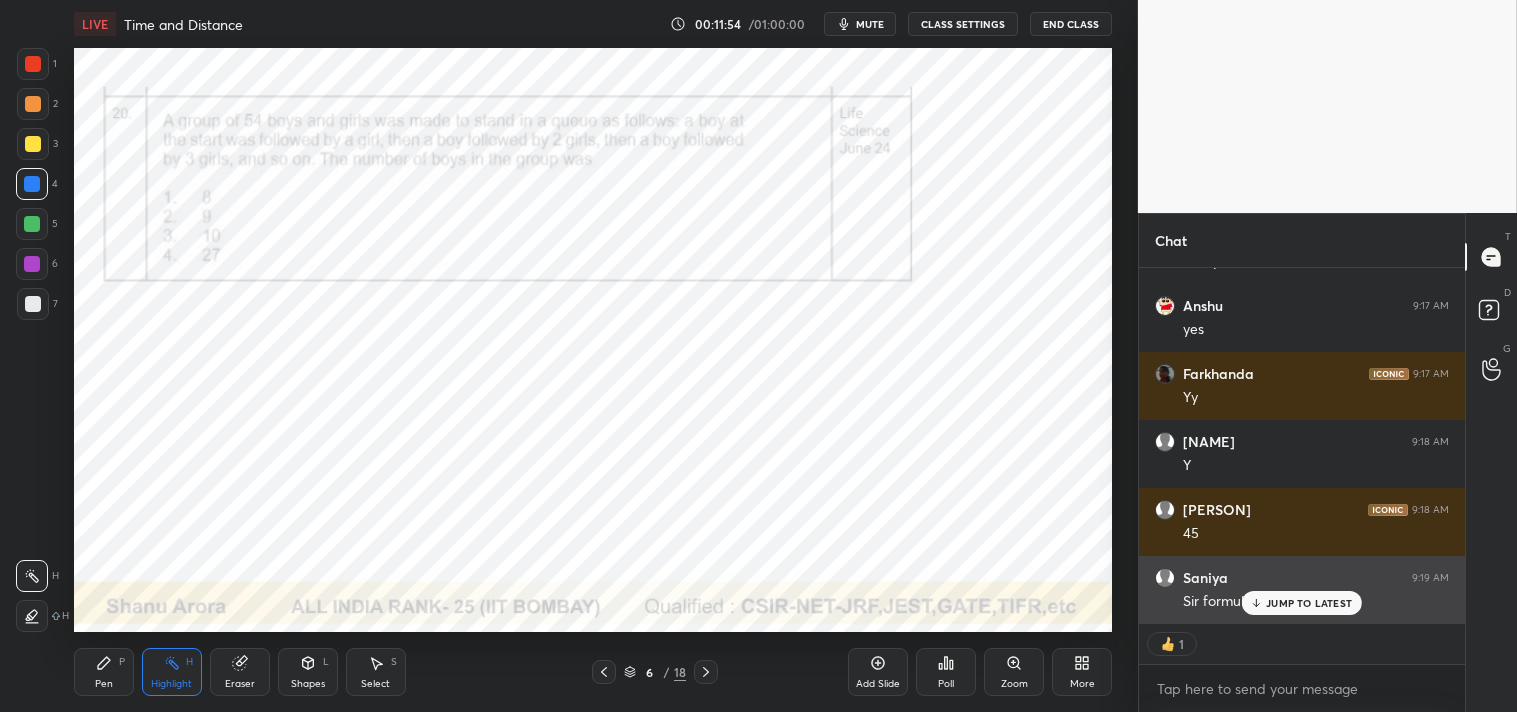 click on "JUMP TO LATEST" at bounding box center [1309, 603] 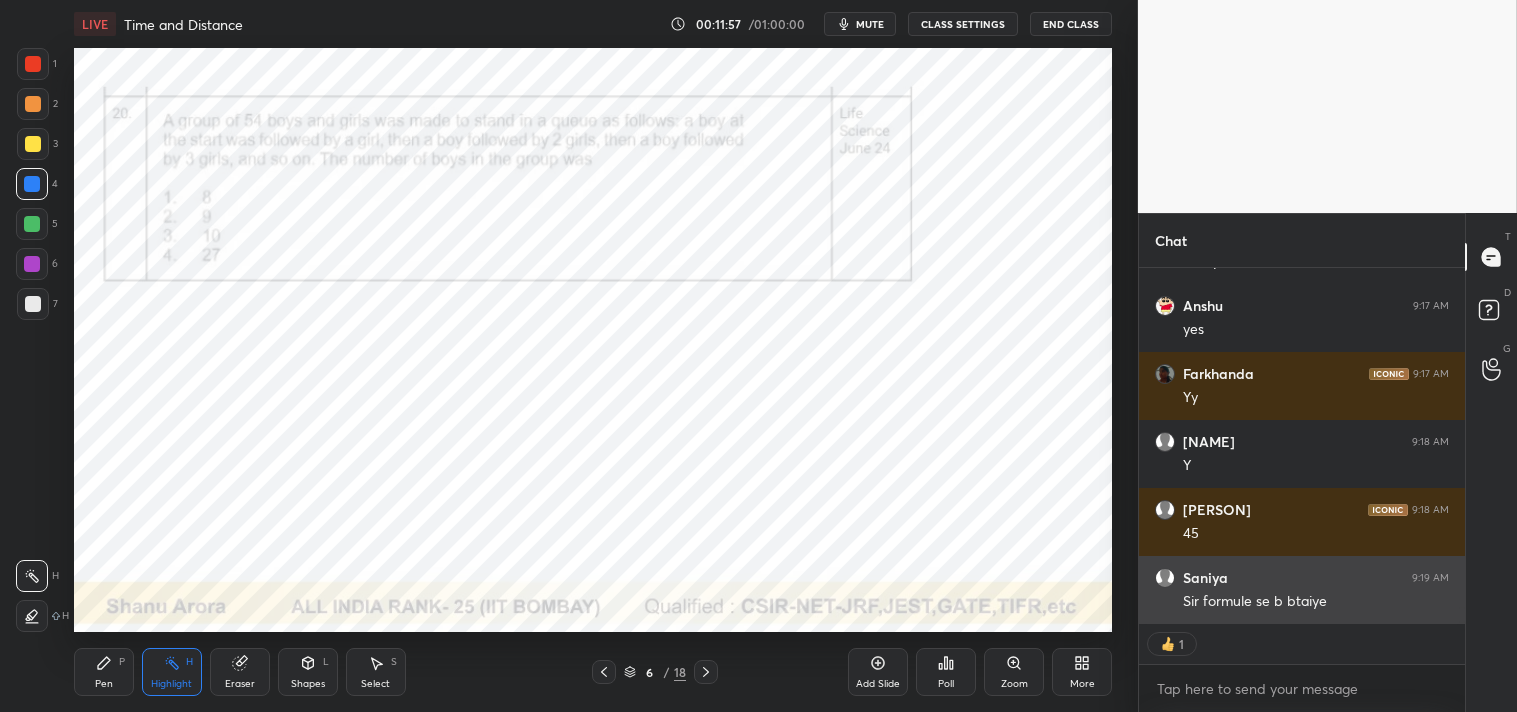 type on "x" 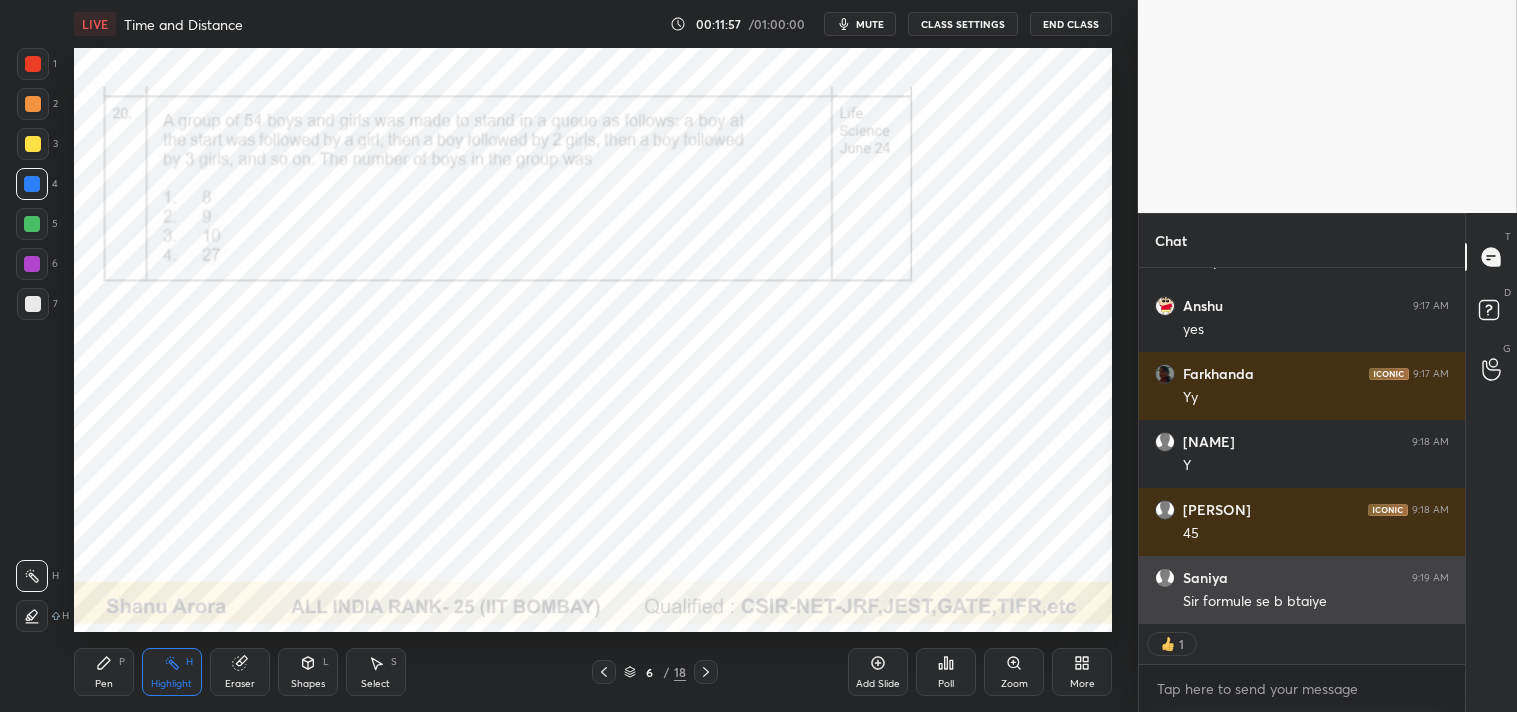 scroll, scrollTop: 6, scrollLeft: 5, axis: both 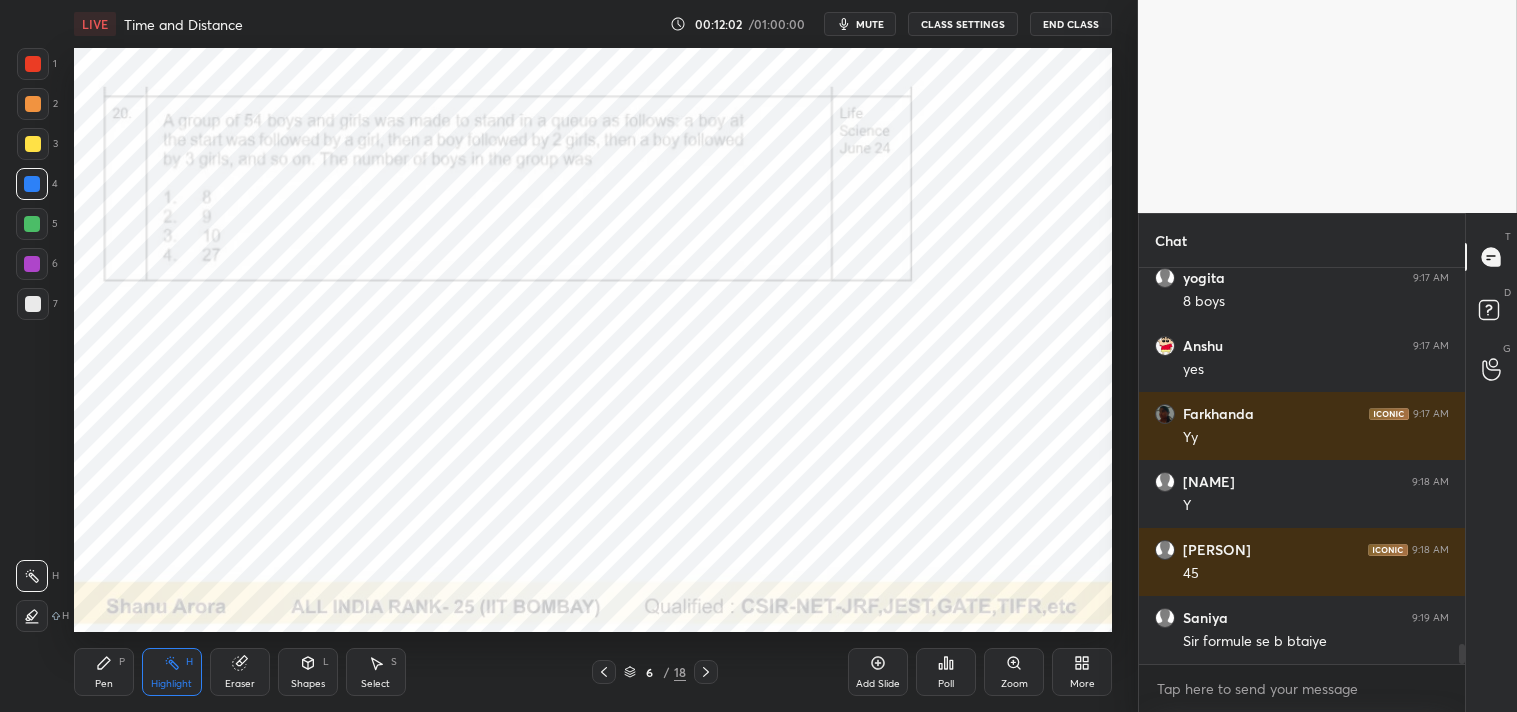 click on "Pen P" at bounding box center [104, 672] 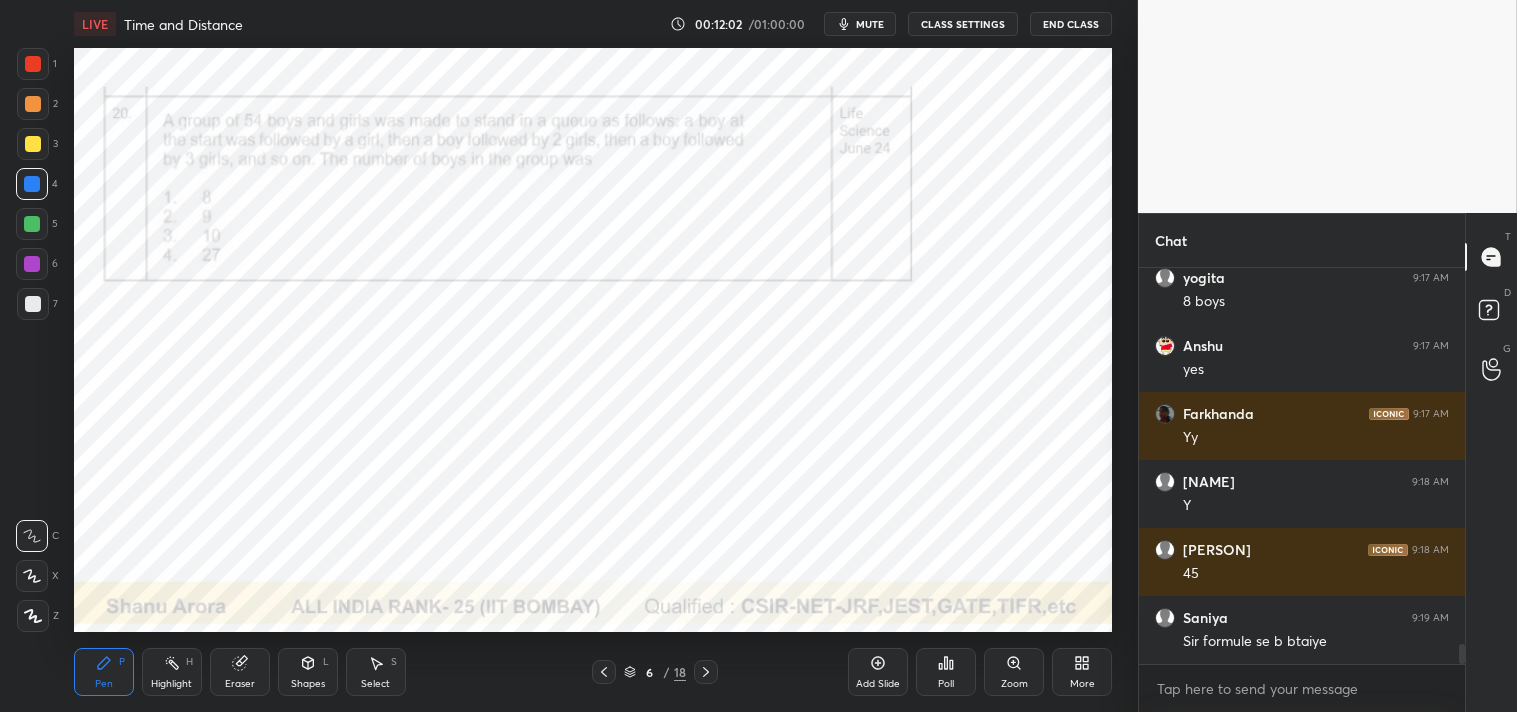 click on "Add Slide" at bounding box center [878, 684] 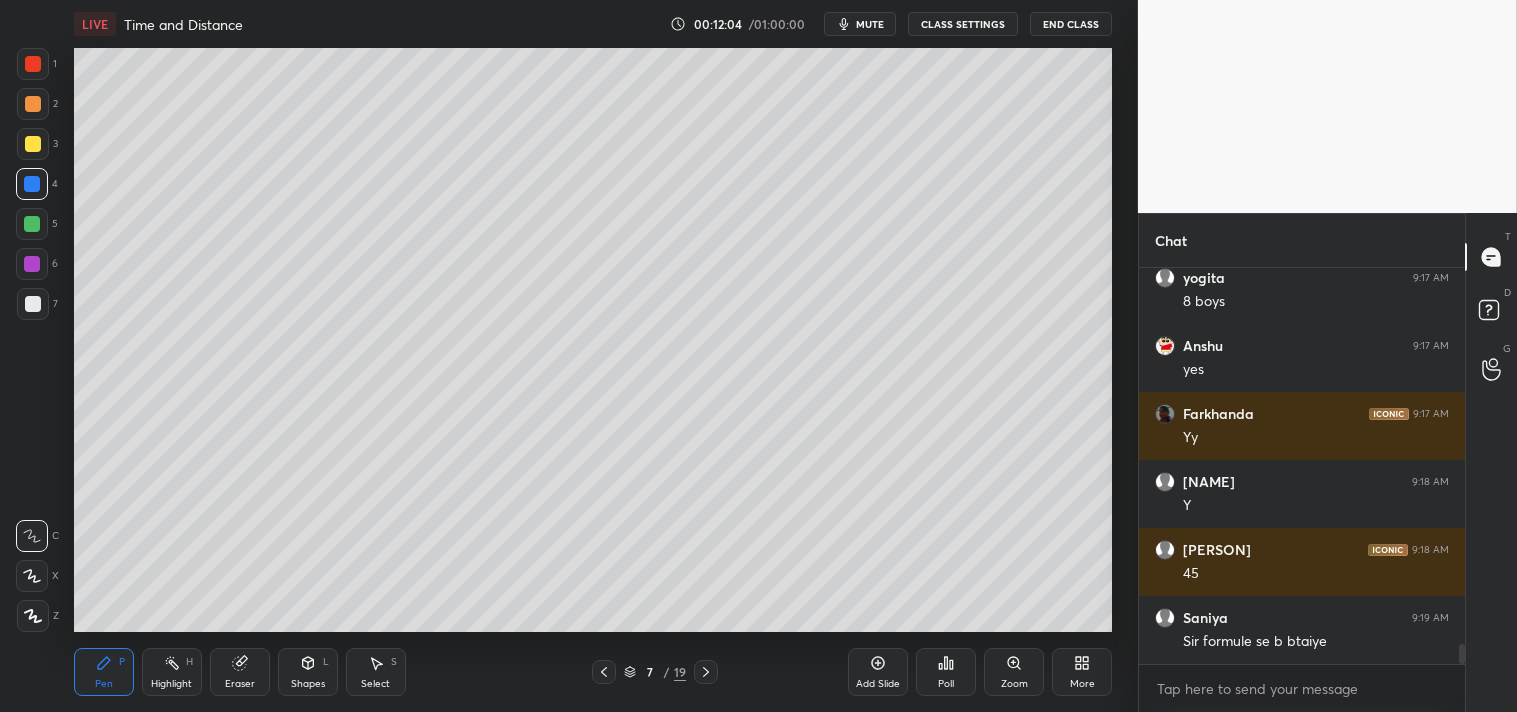 click at bounding box center [33, 304] 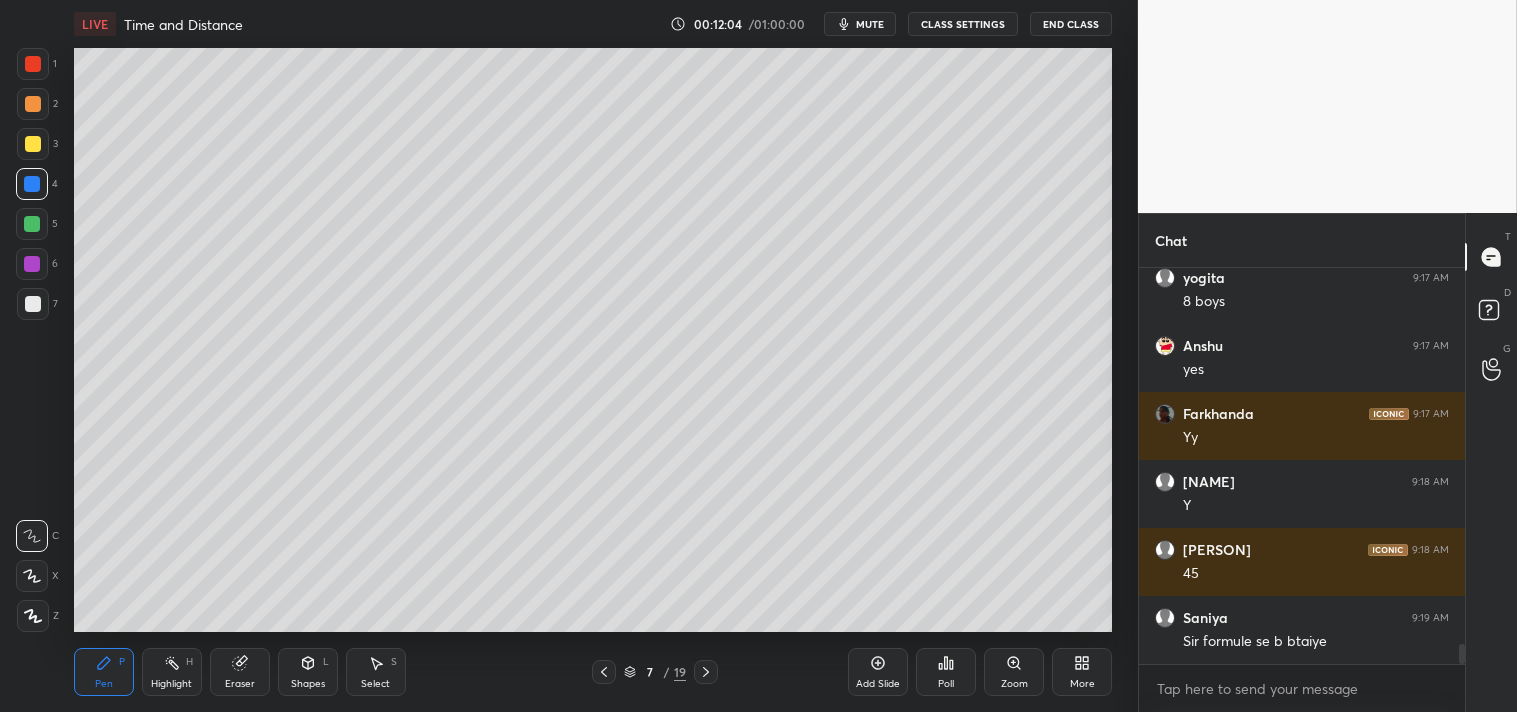 click at bounding box center [33, 304] 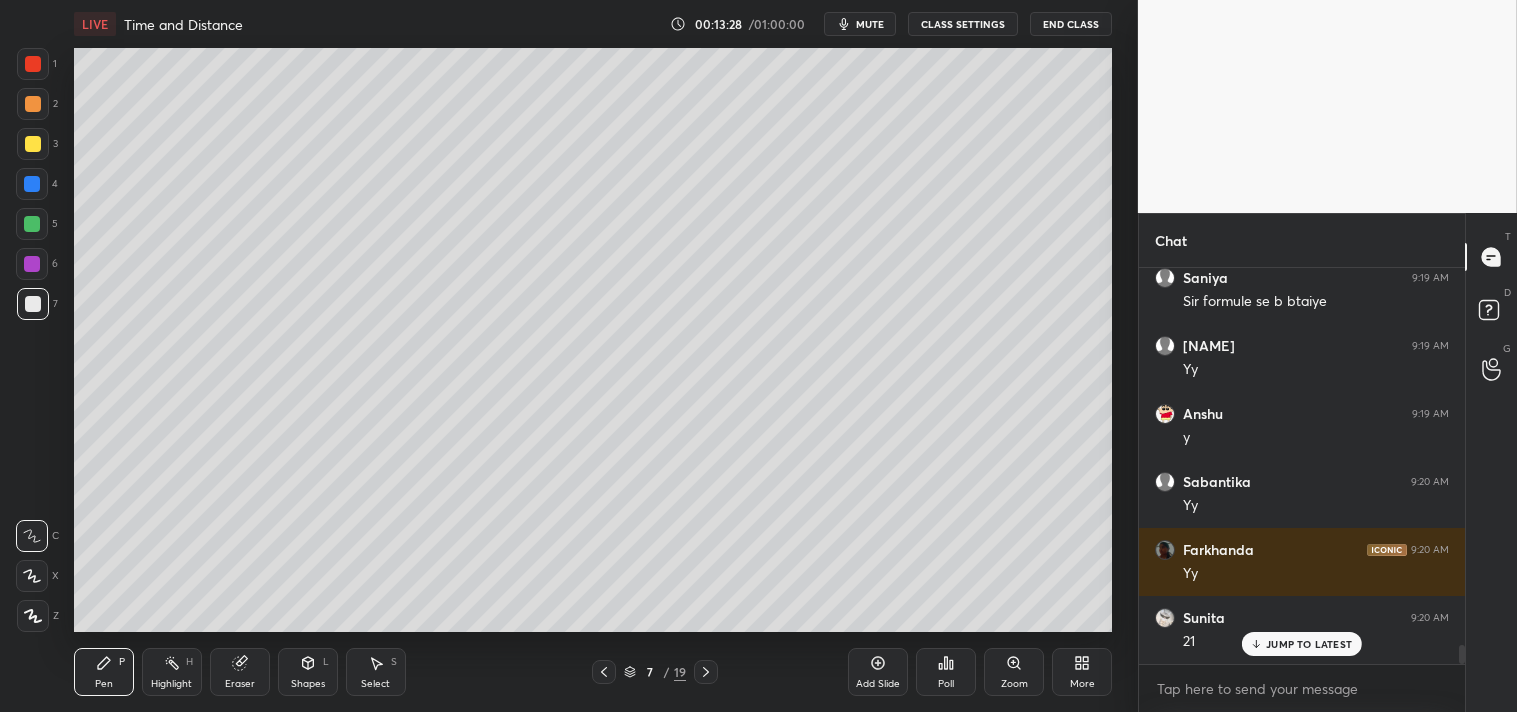 scroll, scrollTop: 7887, scrollLeft: 0, axis: vertical 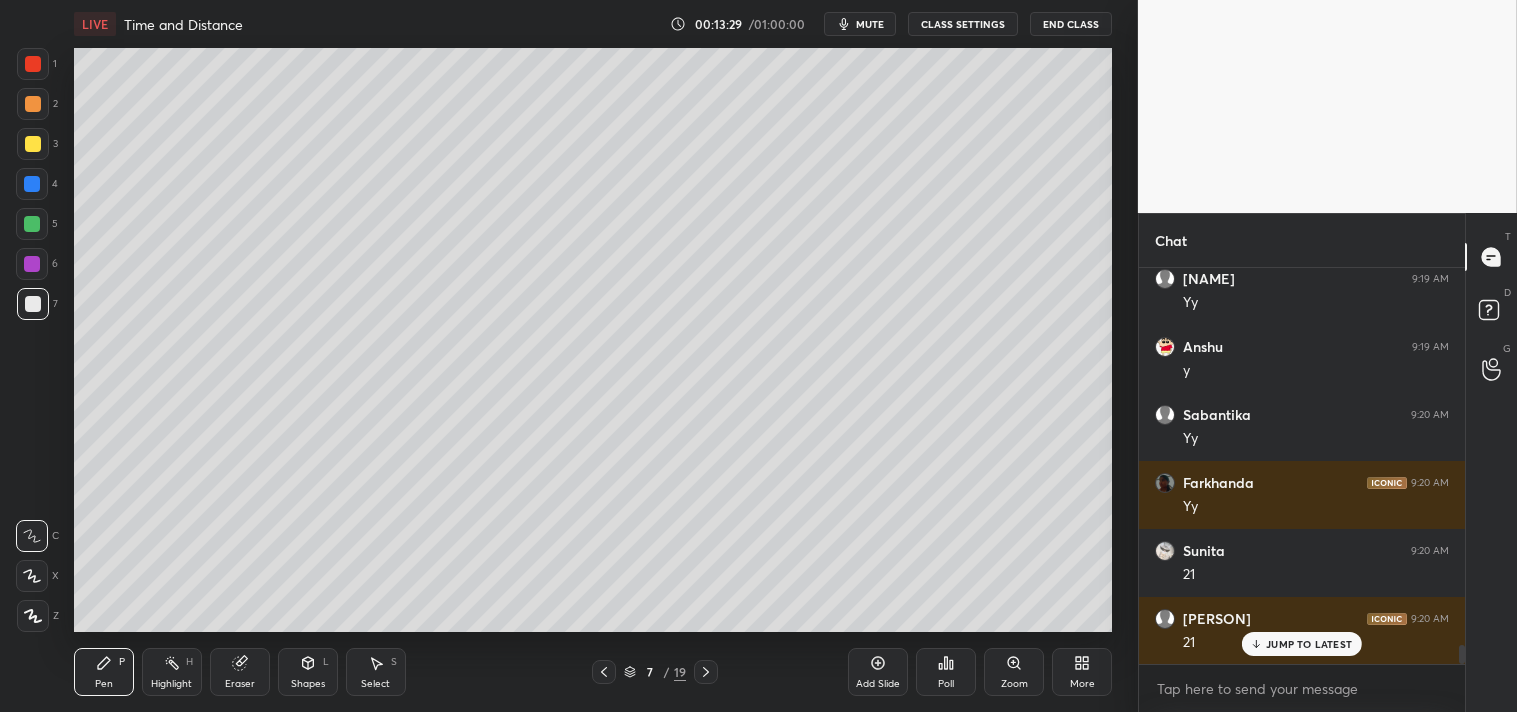 click 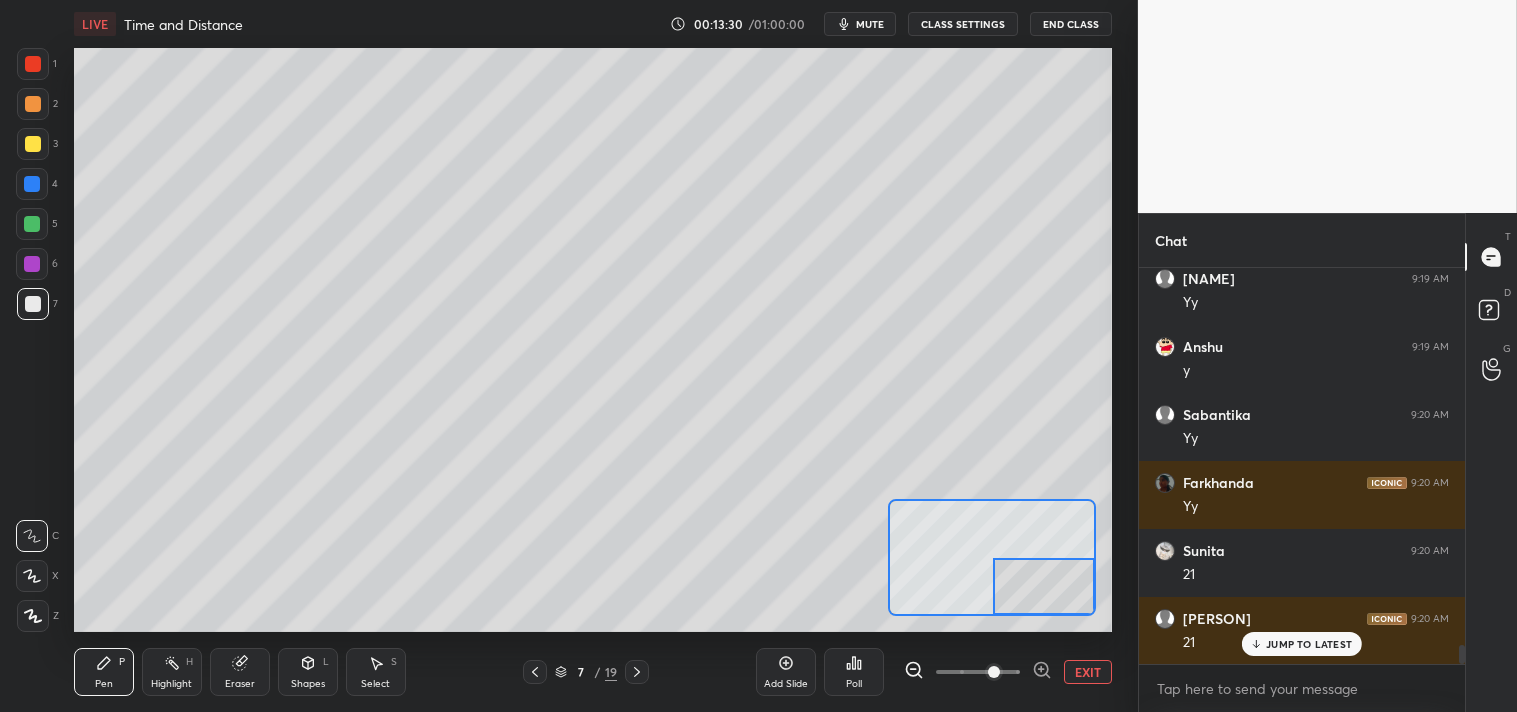 scroll, scrollTop: 7955, scrollLeft: 0, axis: vertical 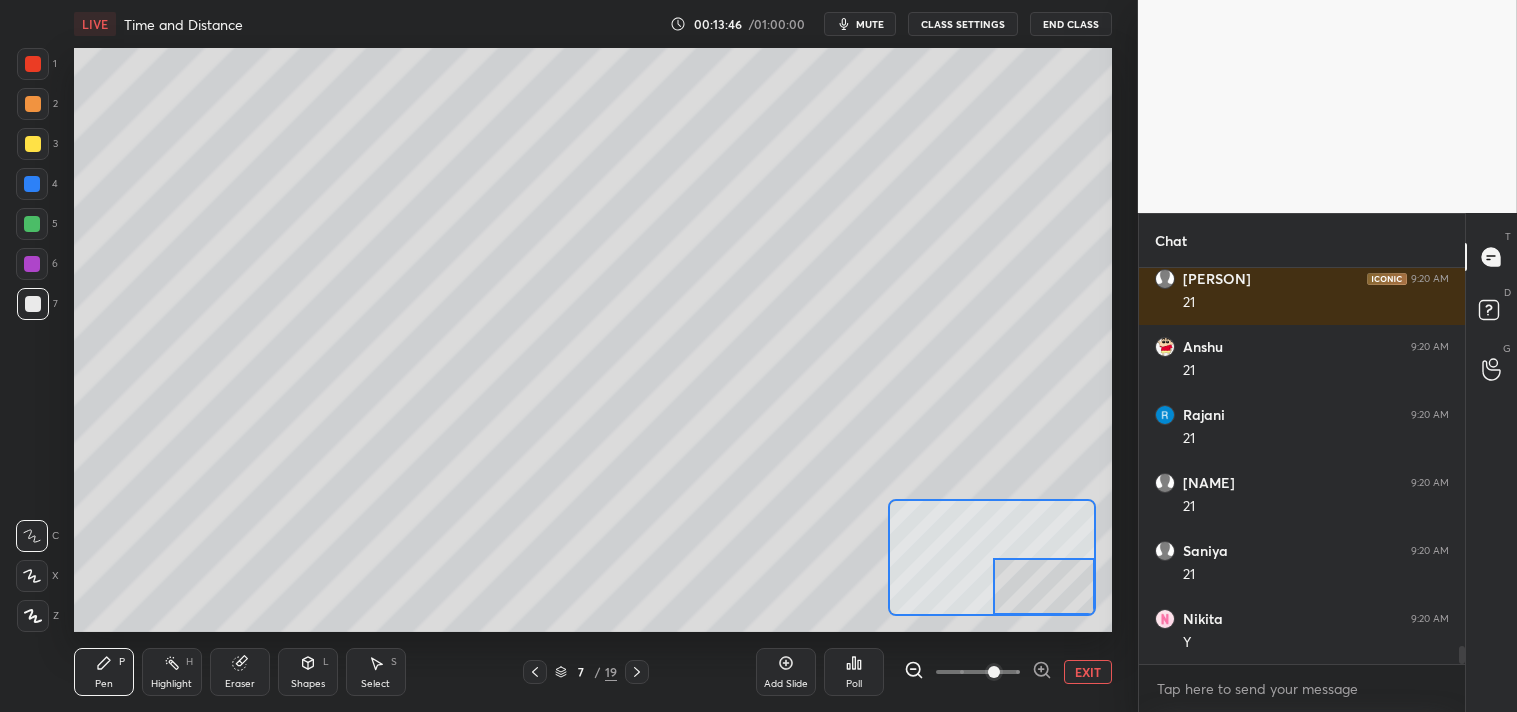 click on "EXIT" at bounding box center [1088, 672] 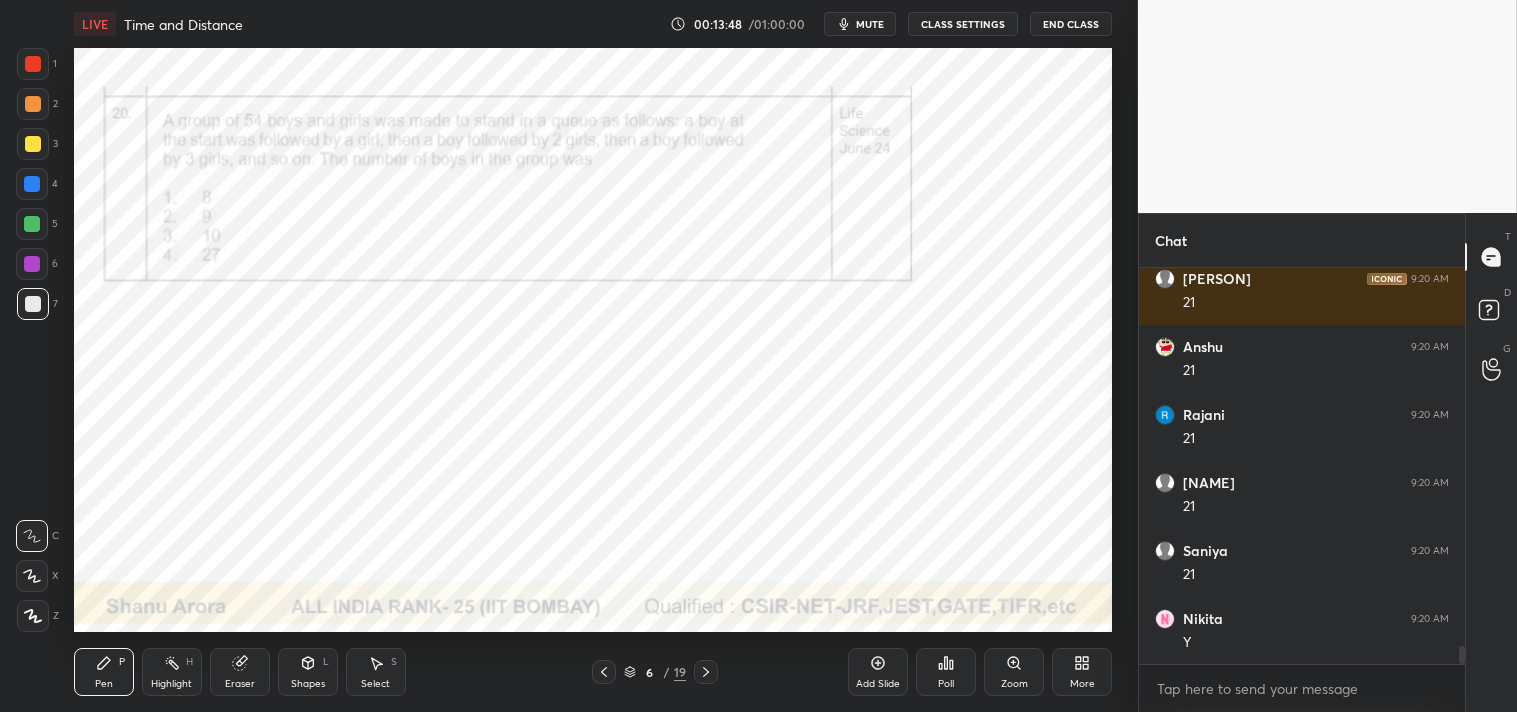 click 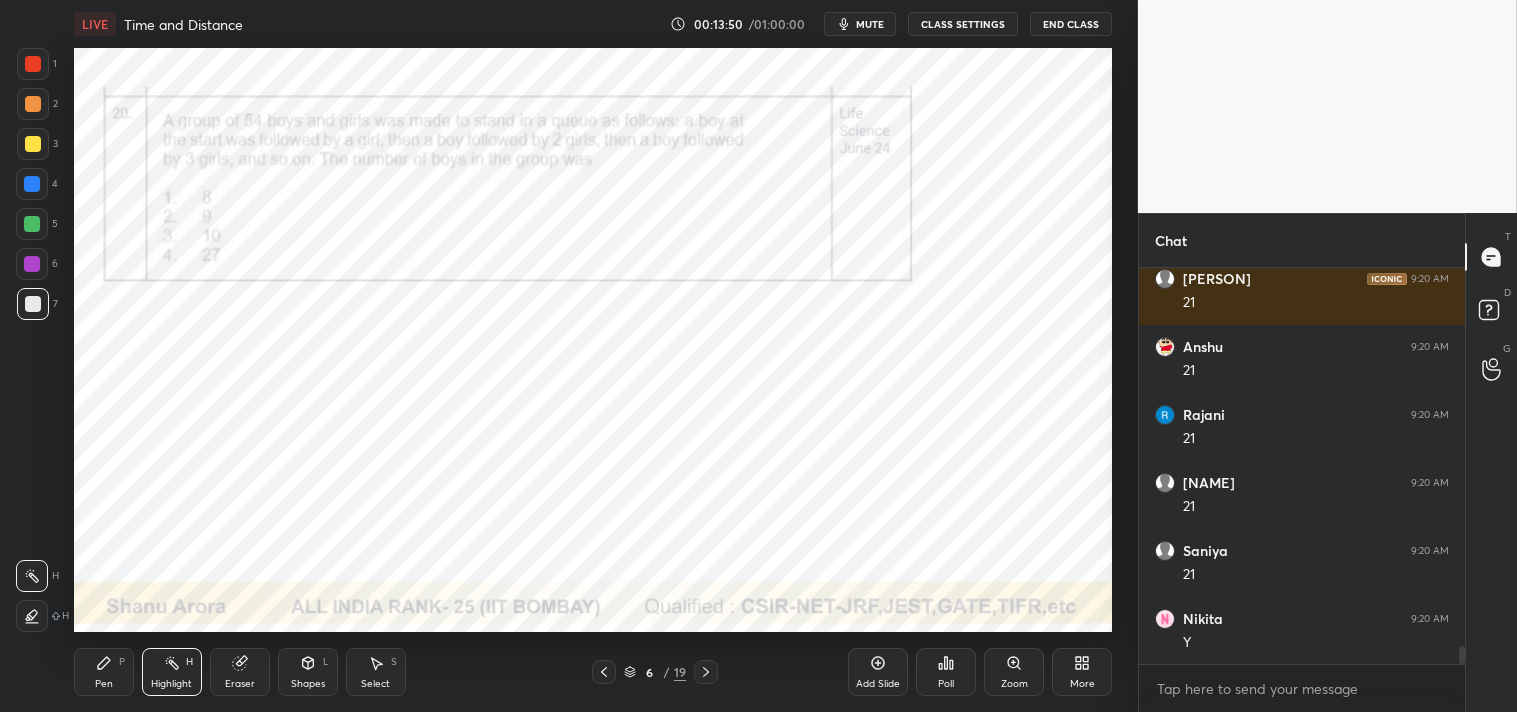 click at bounding box center (33, 64) 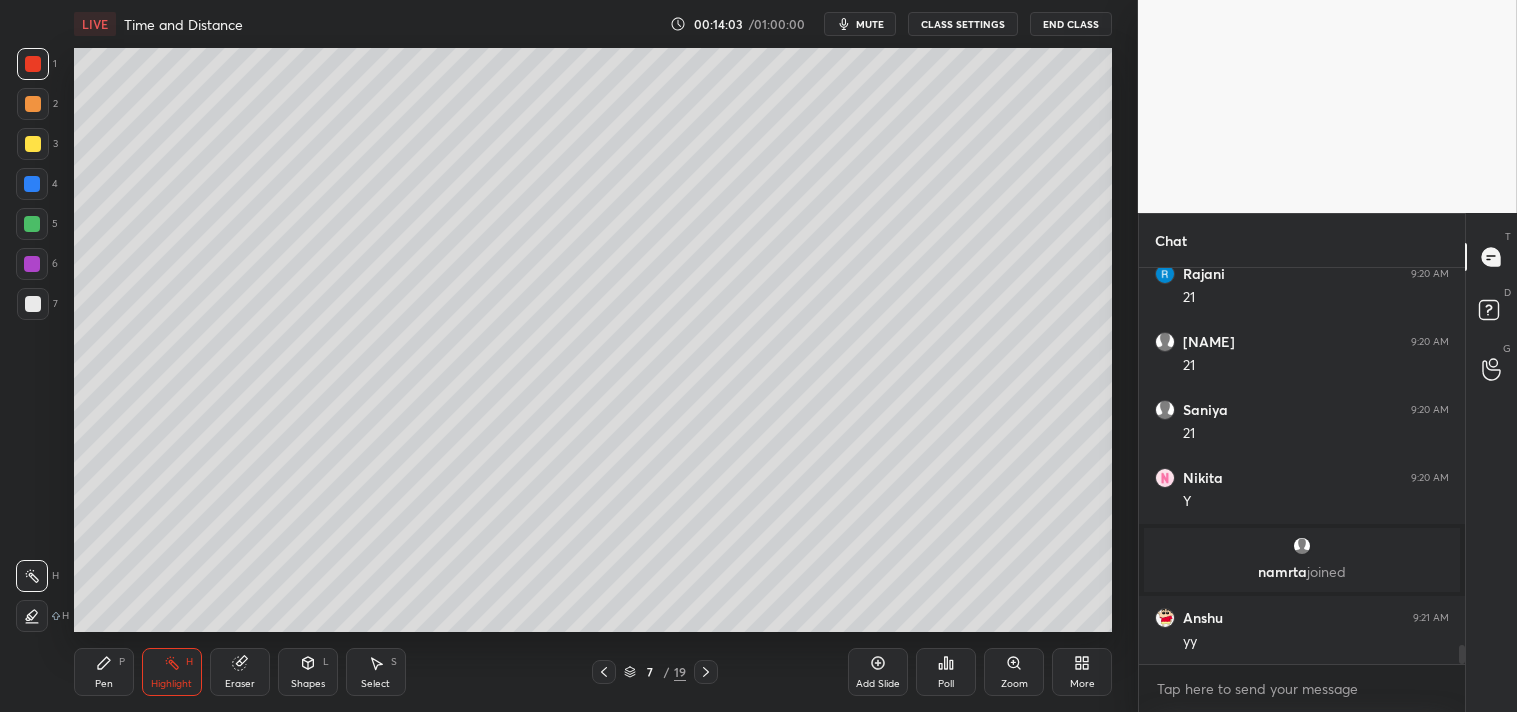 scroll, scrollTop: 7835, scrollLeft: 0, axis: vertical 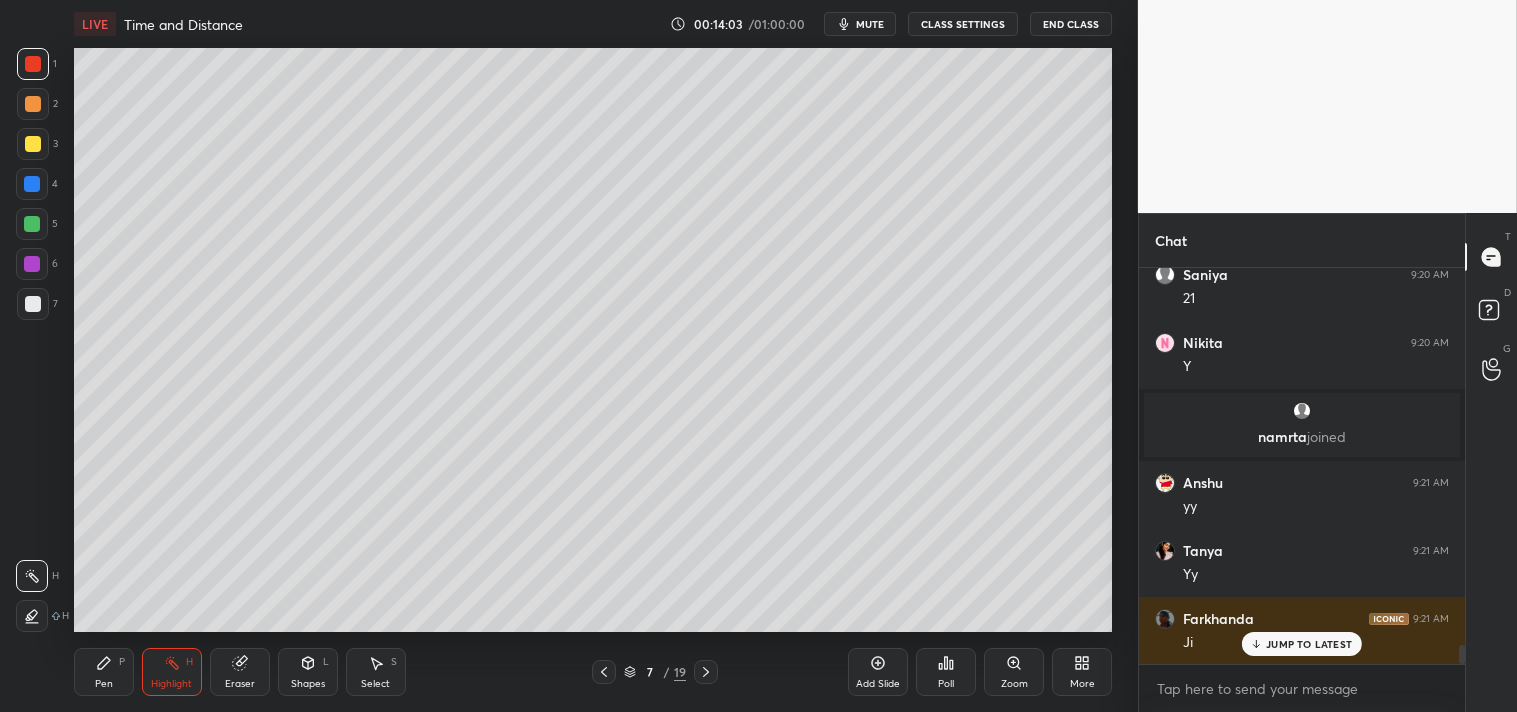 click on "Pen" at bounding box center (104, 684) 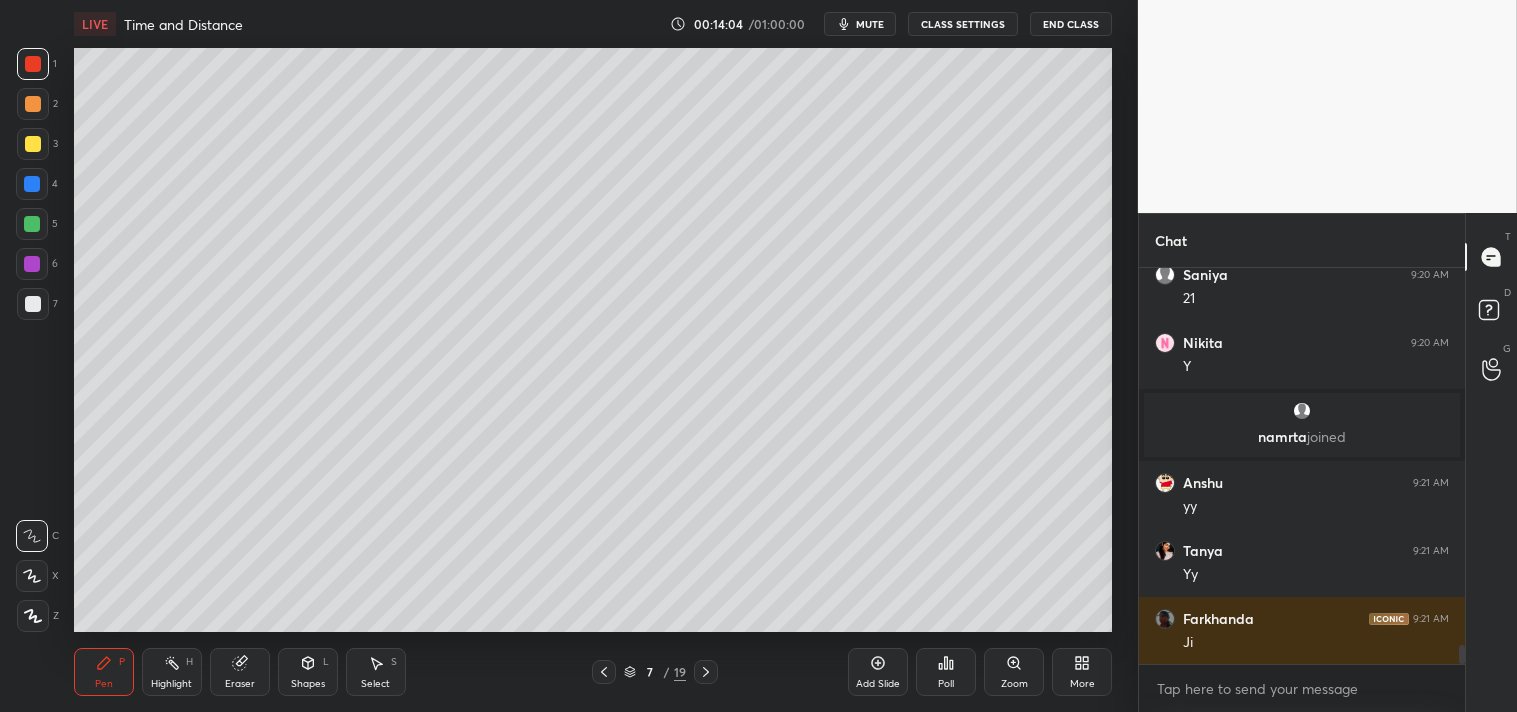 scroll, scrollTop: 7904, scrollLeft: 0, axis: vertical 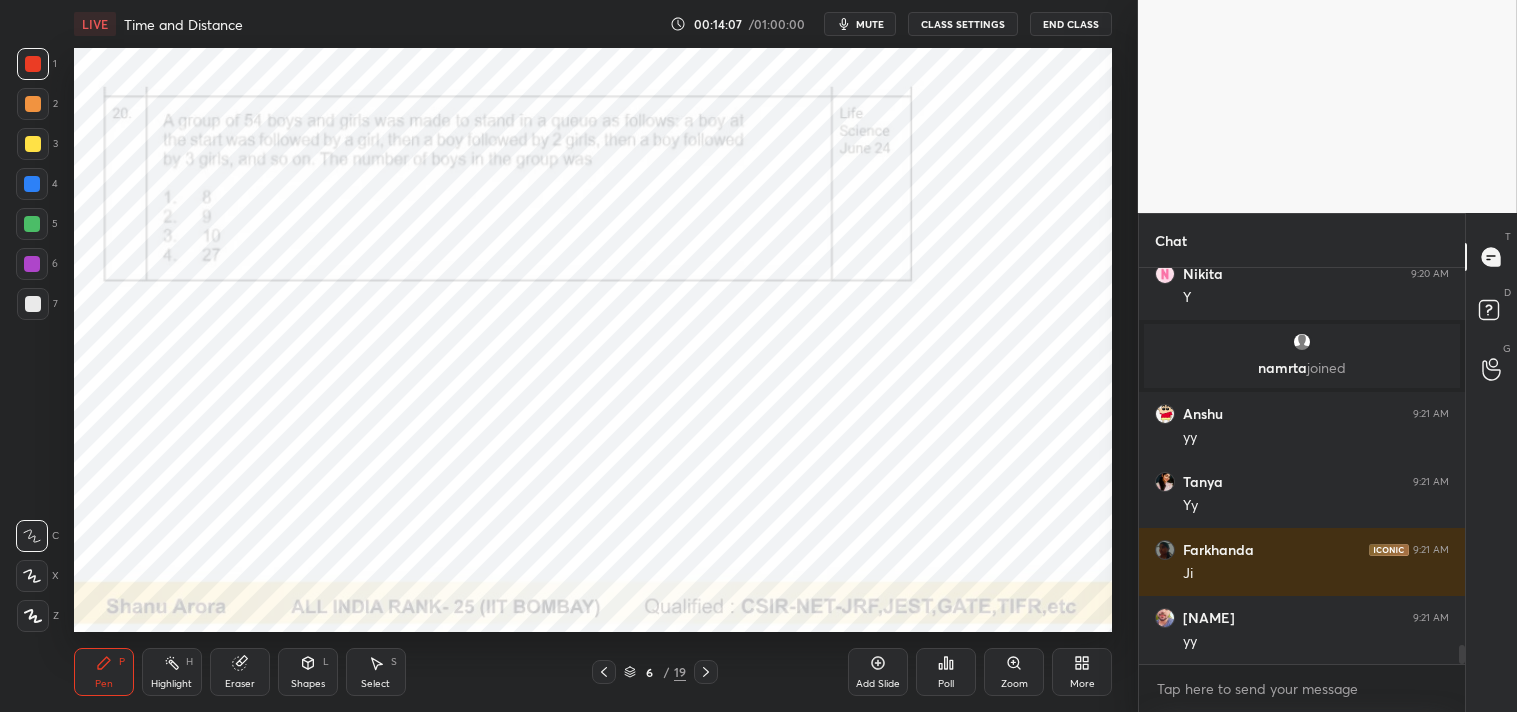 click on "Pen P" at bounding box center [104, 672] 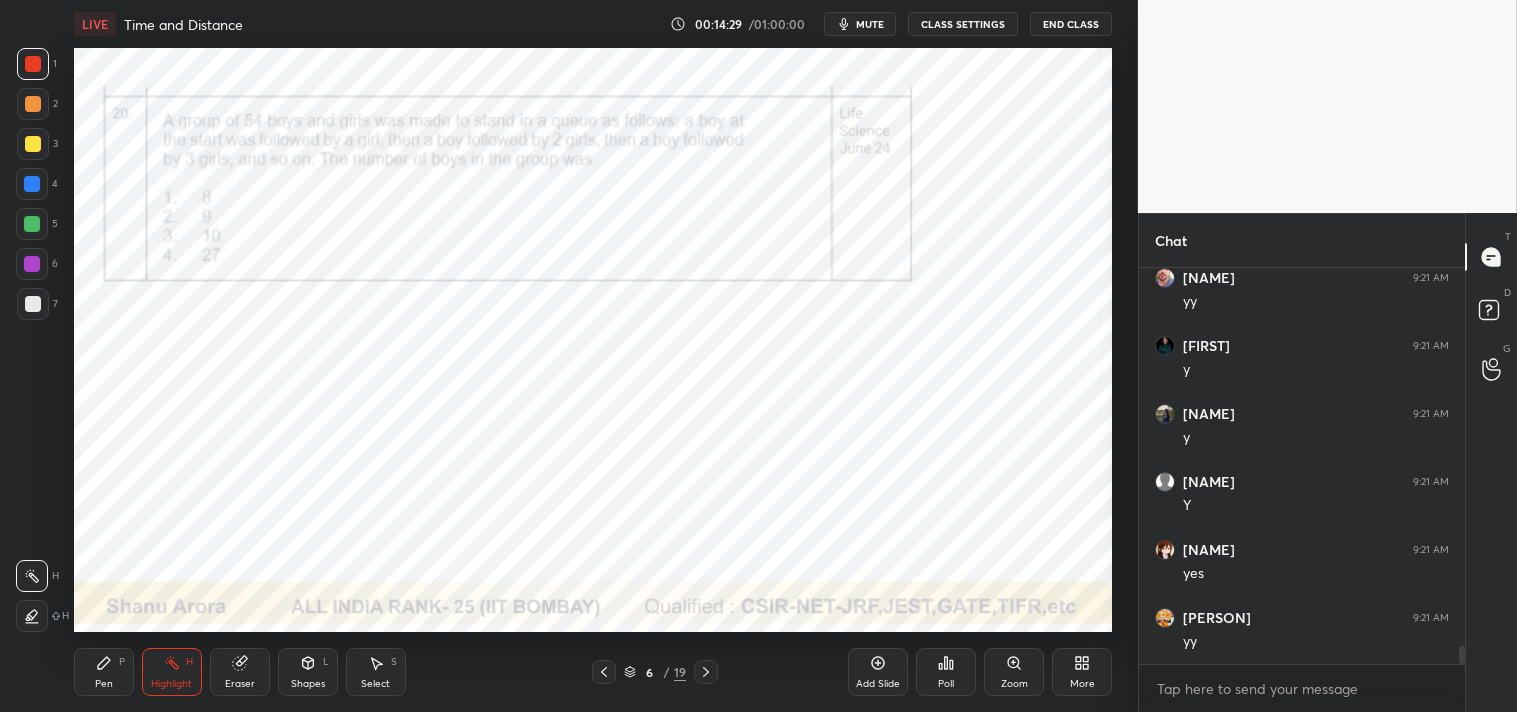 scroll, scrollTop: 8312, scrollLeft: 0, axis: vertical 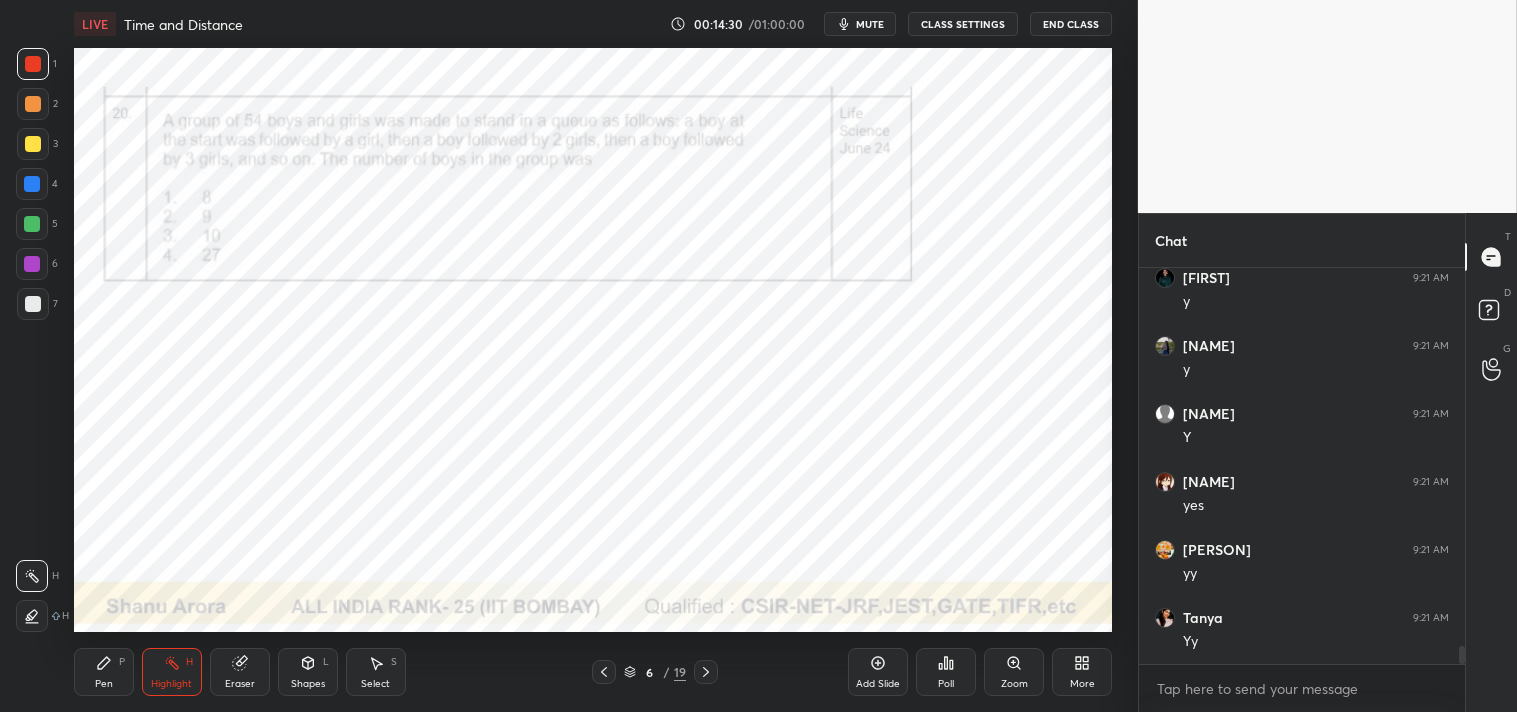 click 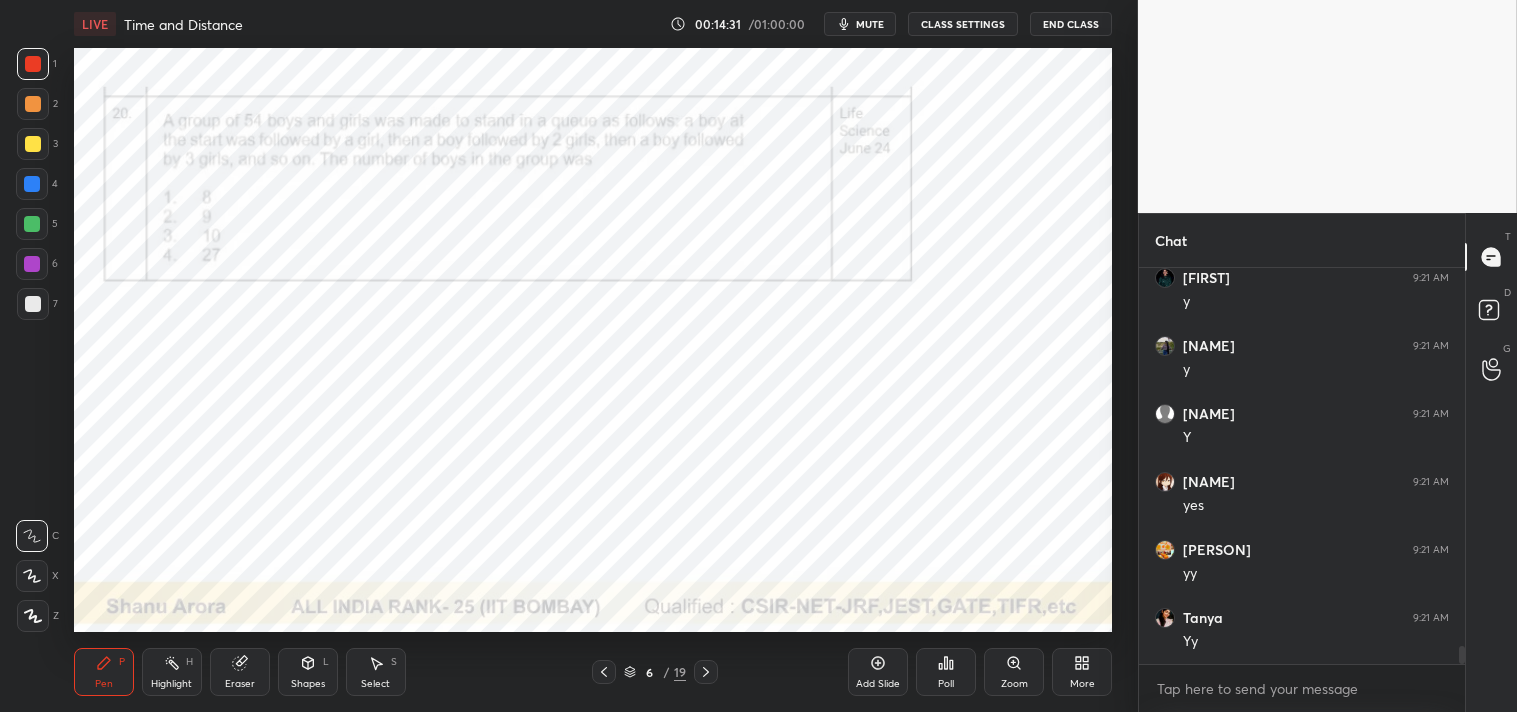 scroll, scrollTop: 8380, scrollLeft: 0, axis: vertical 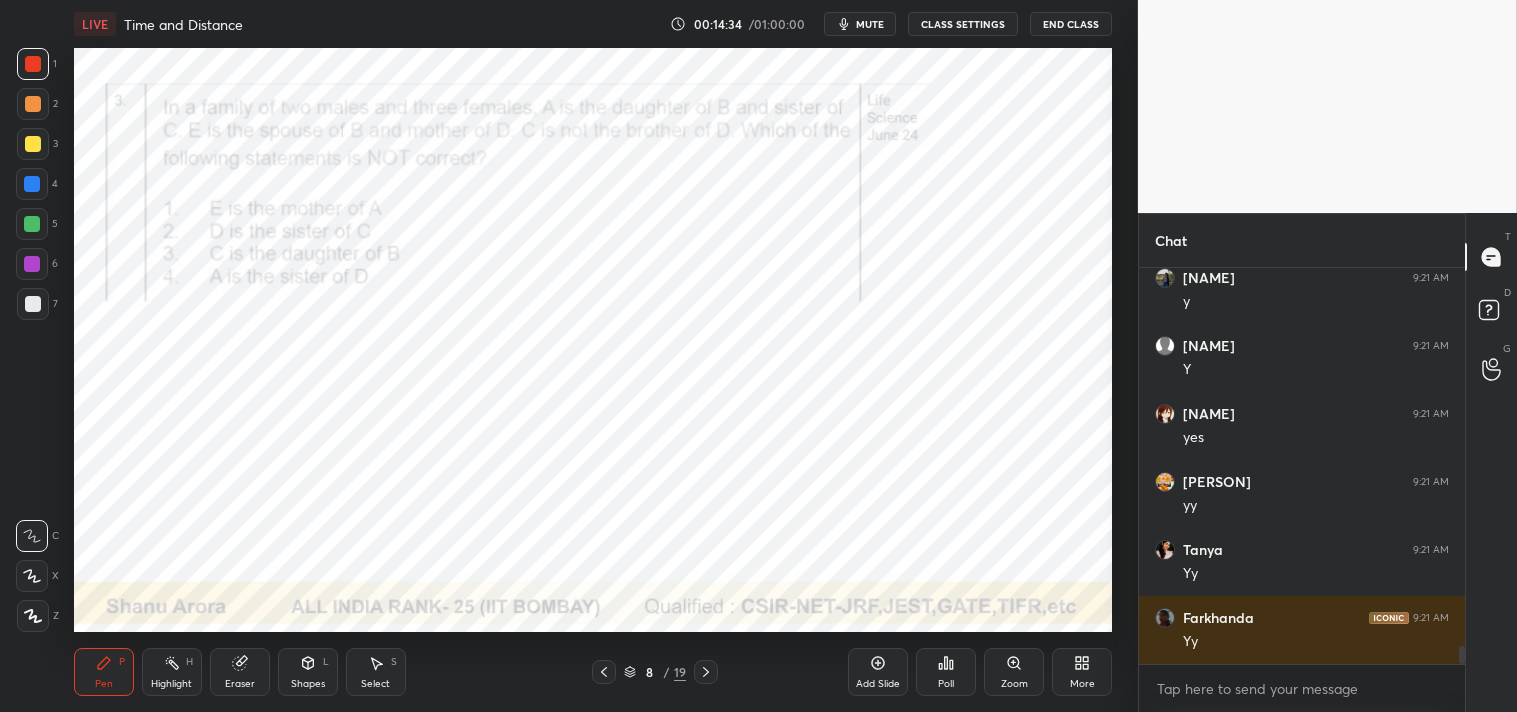 click on "mute" at bounding box center [870, 24] 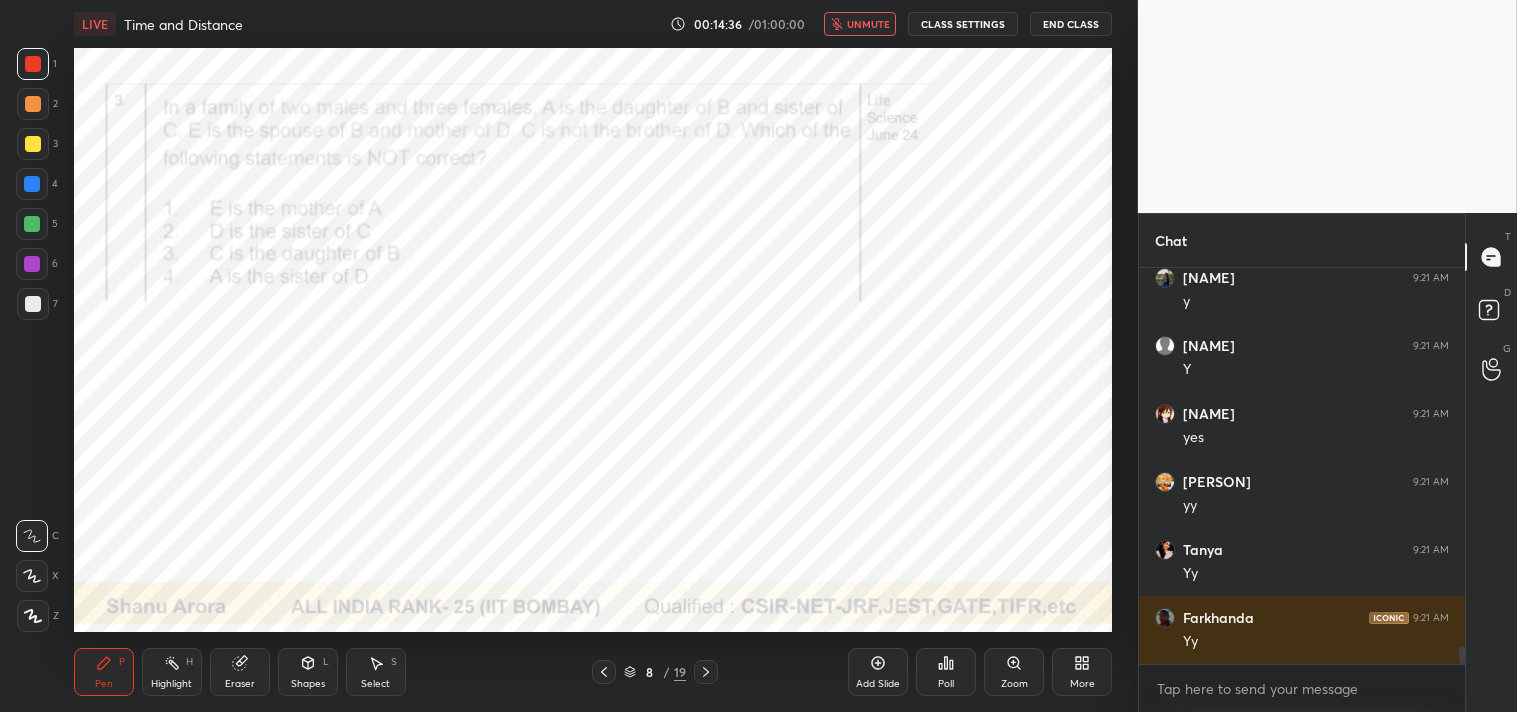 scroll, scrollTop: 8452, scrollLeft: 0, axis: vertical 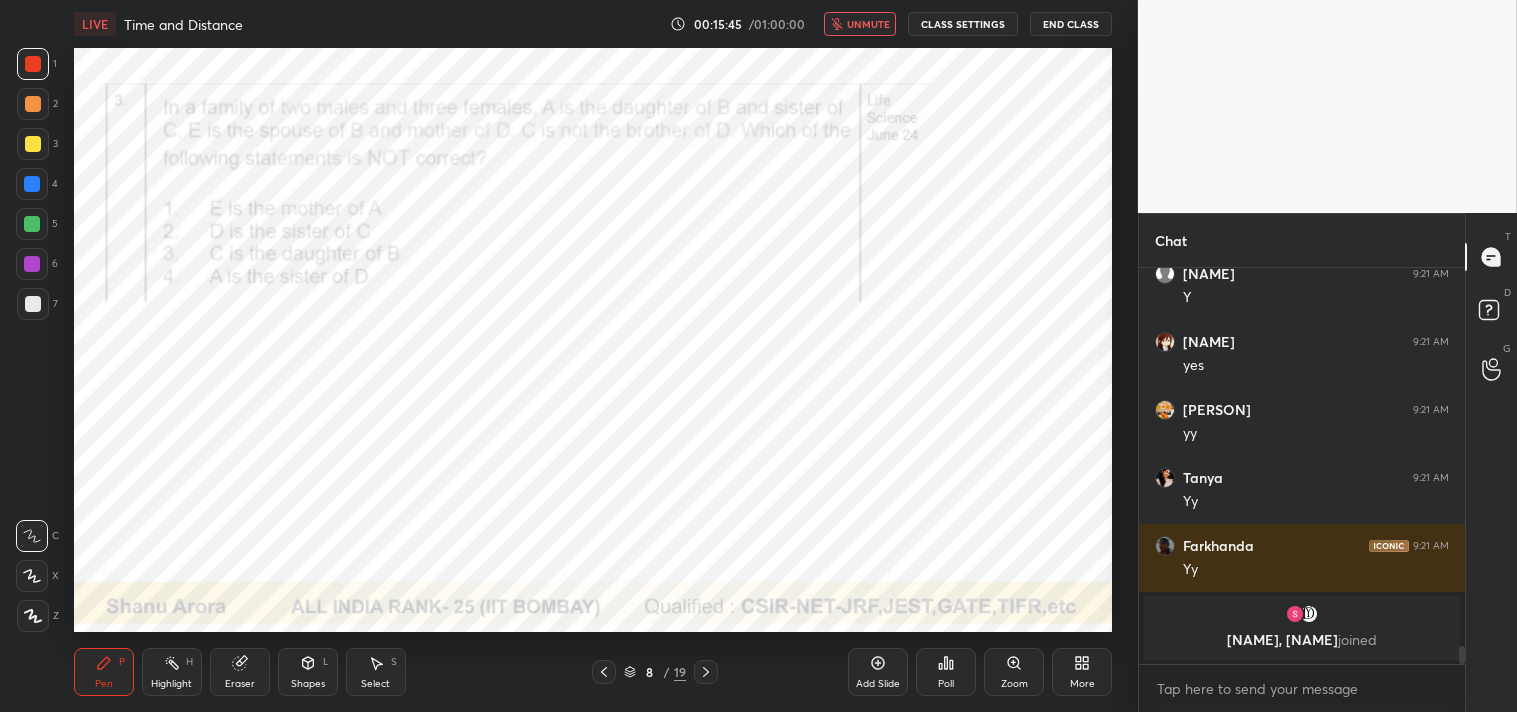 click on "unmute" at bounding box center [868, 24] 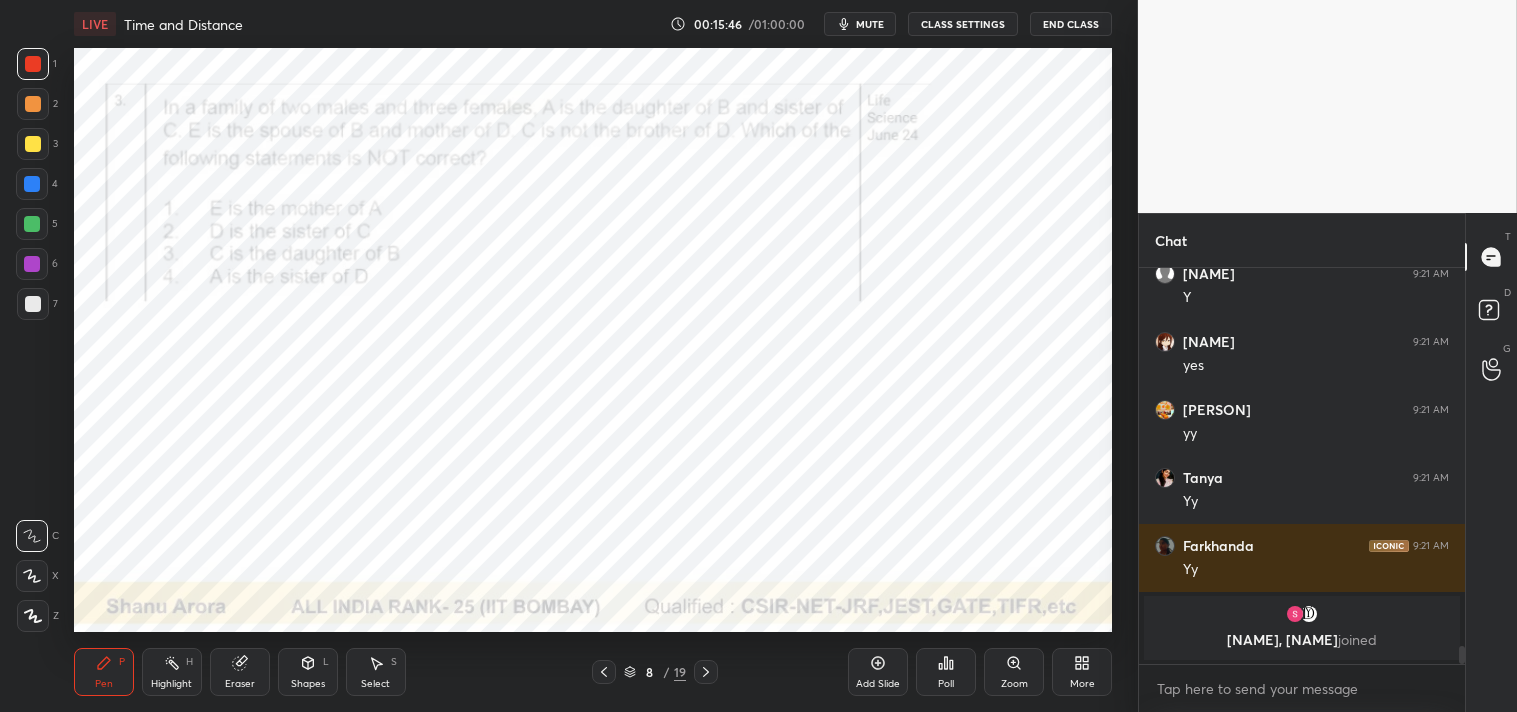 type 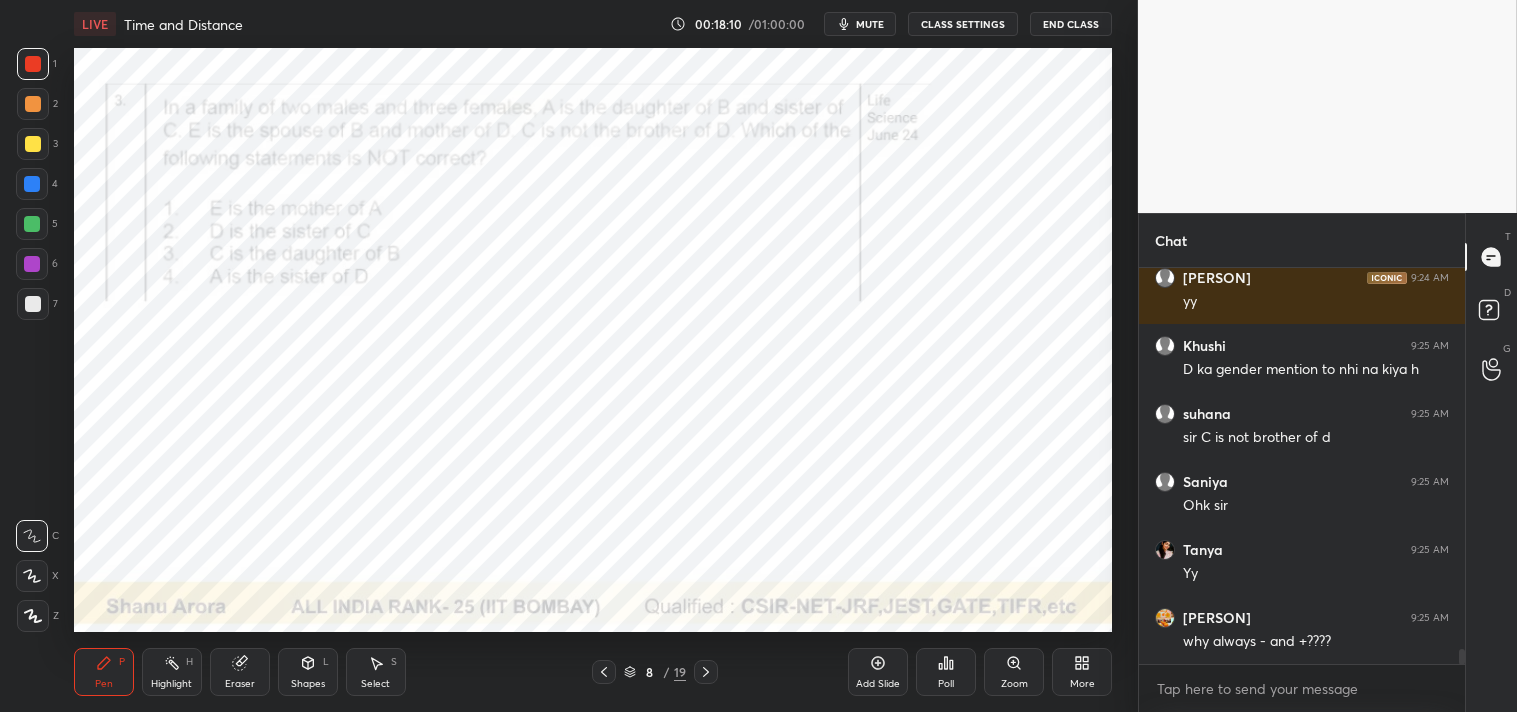 scroll, scrollTop: 9847, scrollLeft: 0, axis: vertical 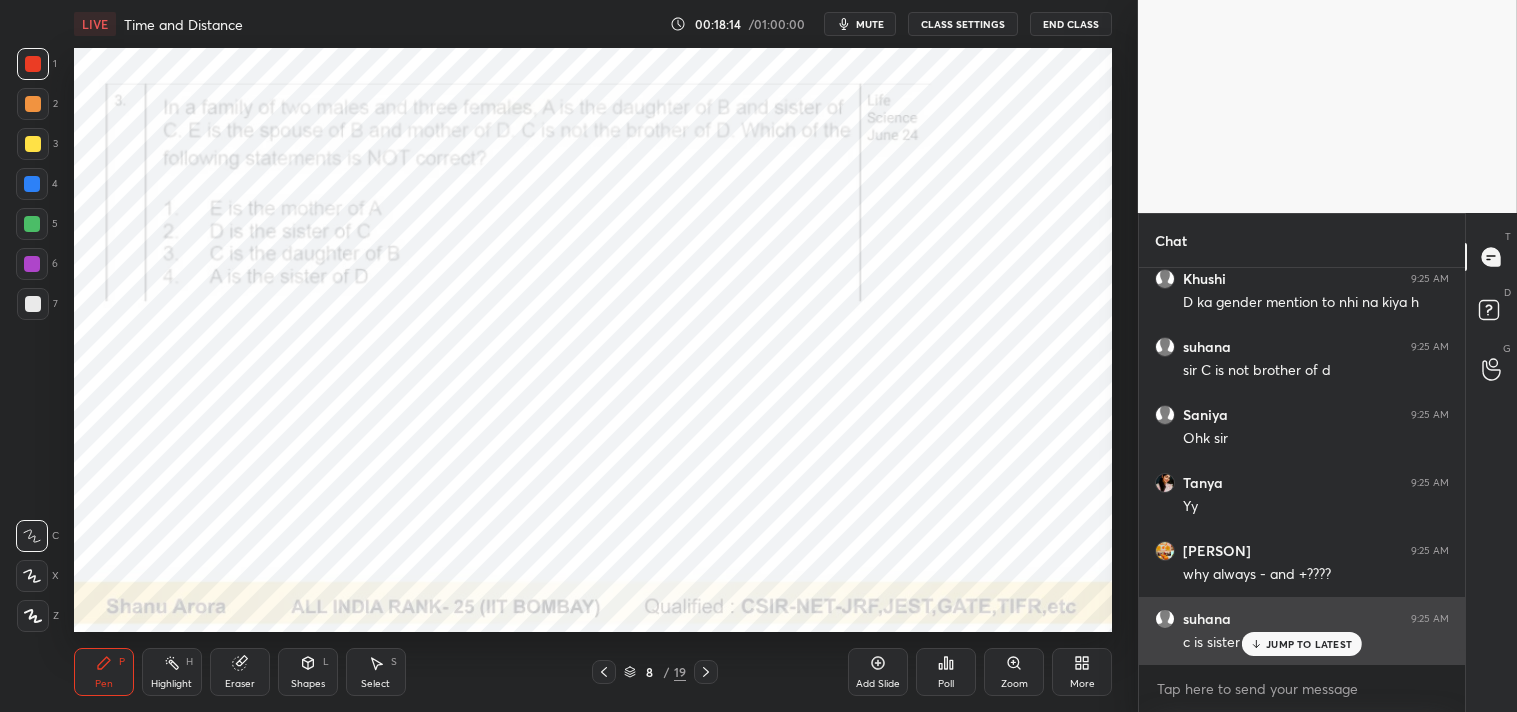 click on "JUMP TO LATEST" at bounding box center [1309, 644] 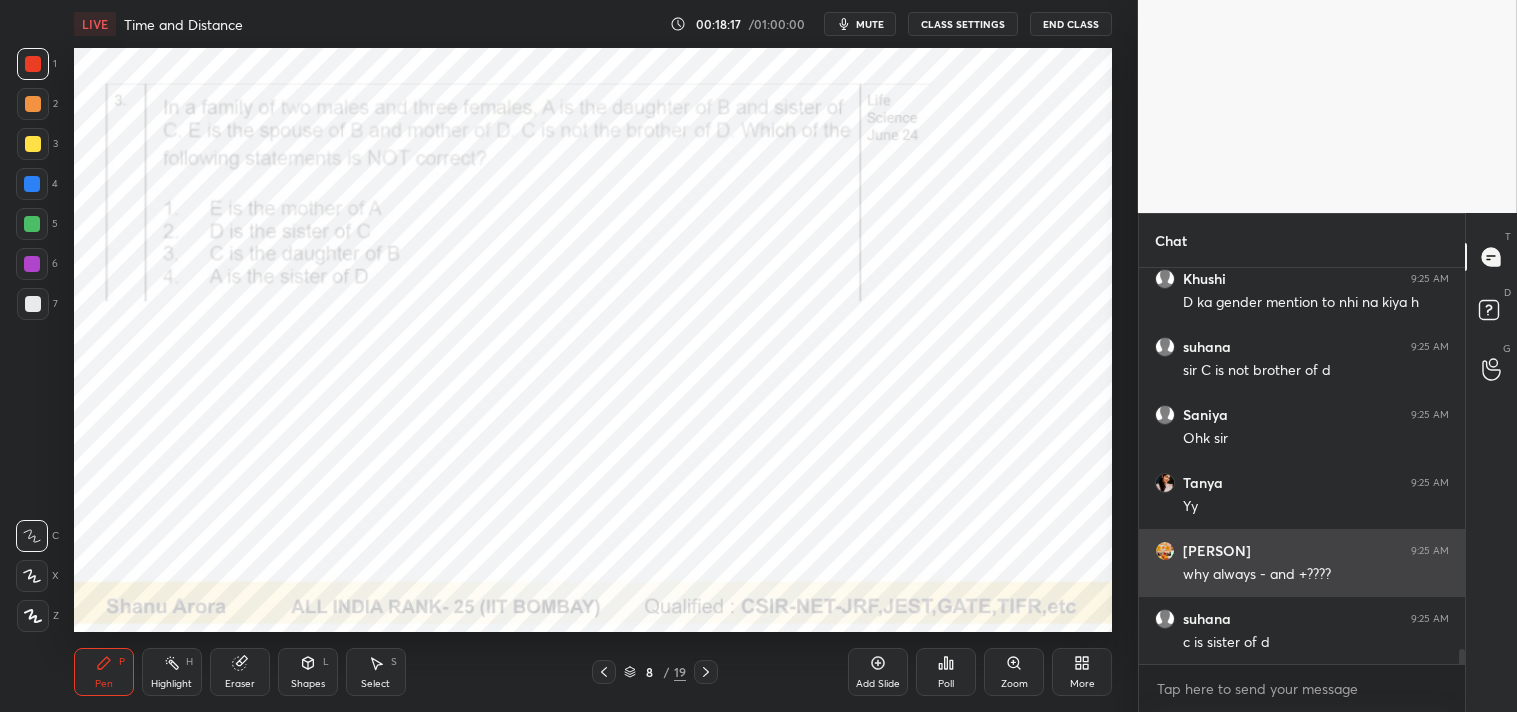 click on "Poojitha 9:25 AM" at bounding box center [1302, 551] 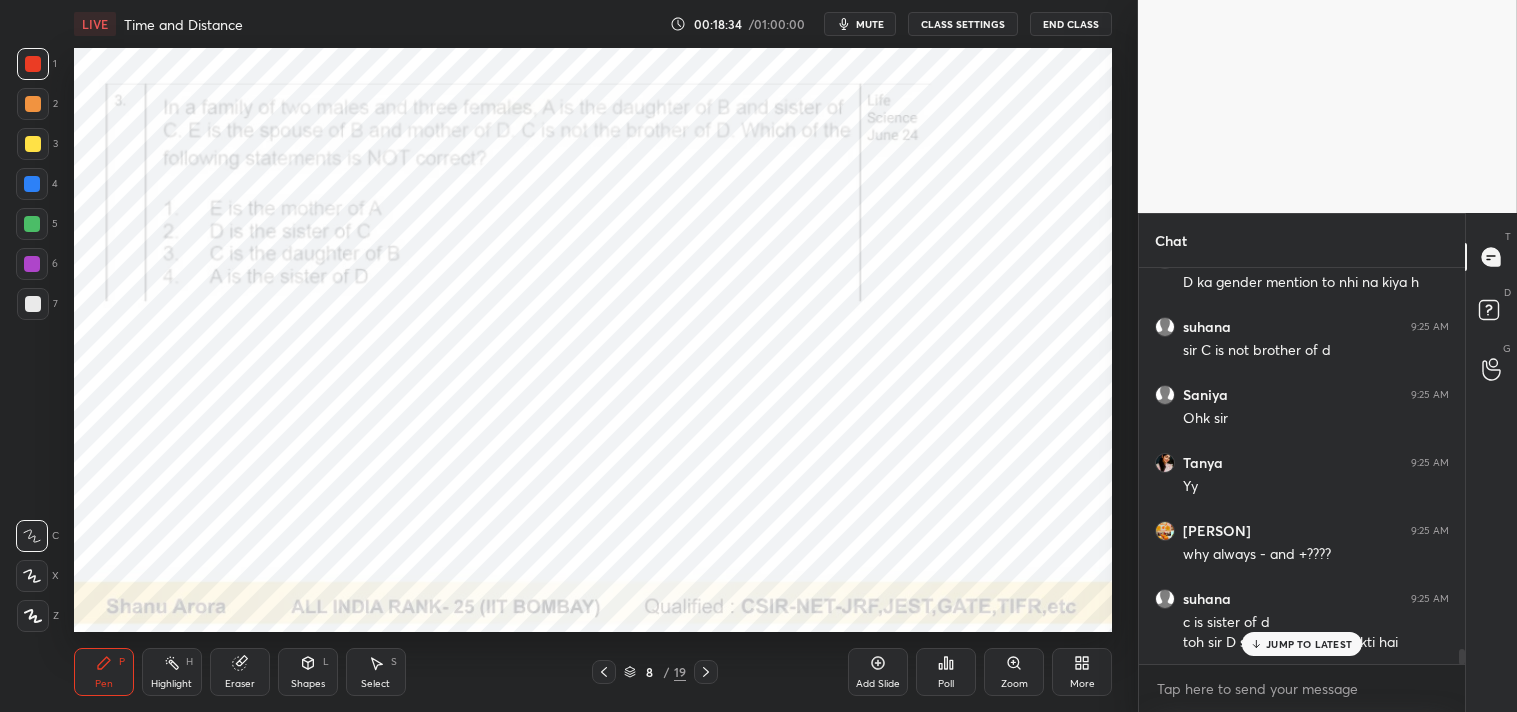 scroll, scrollTop: 9935, scrollLeft: 0, axis: vertical 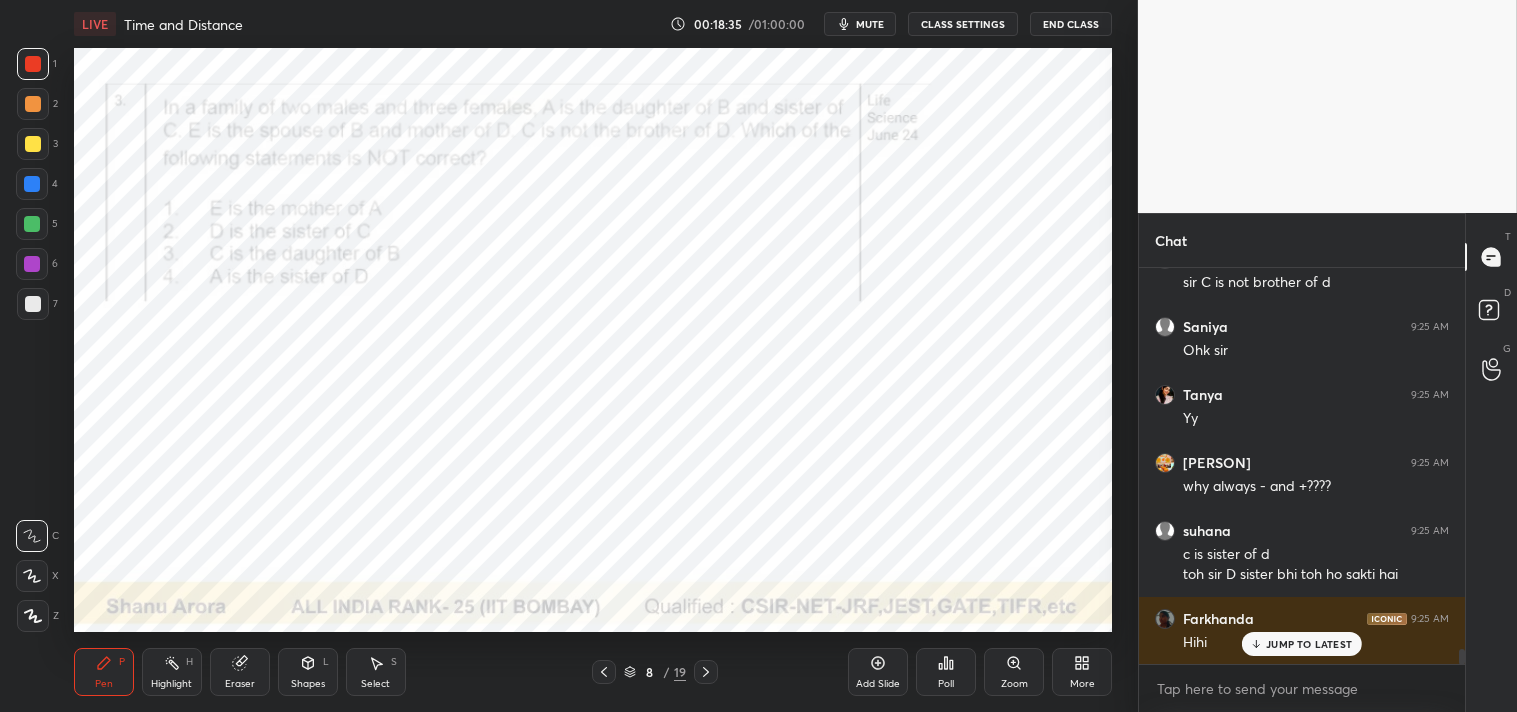 click on "JUMP TO LATEST" at bounding box center (1309, 644) 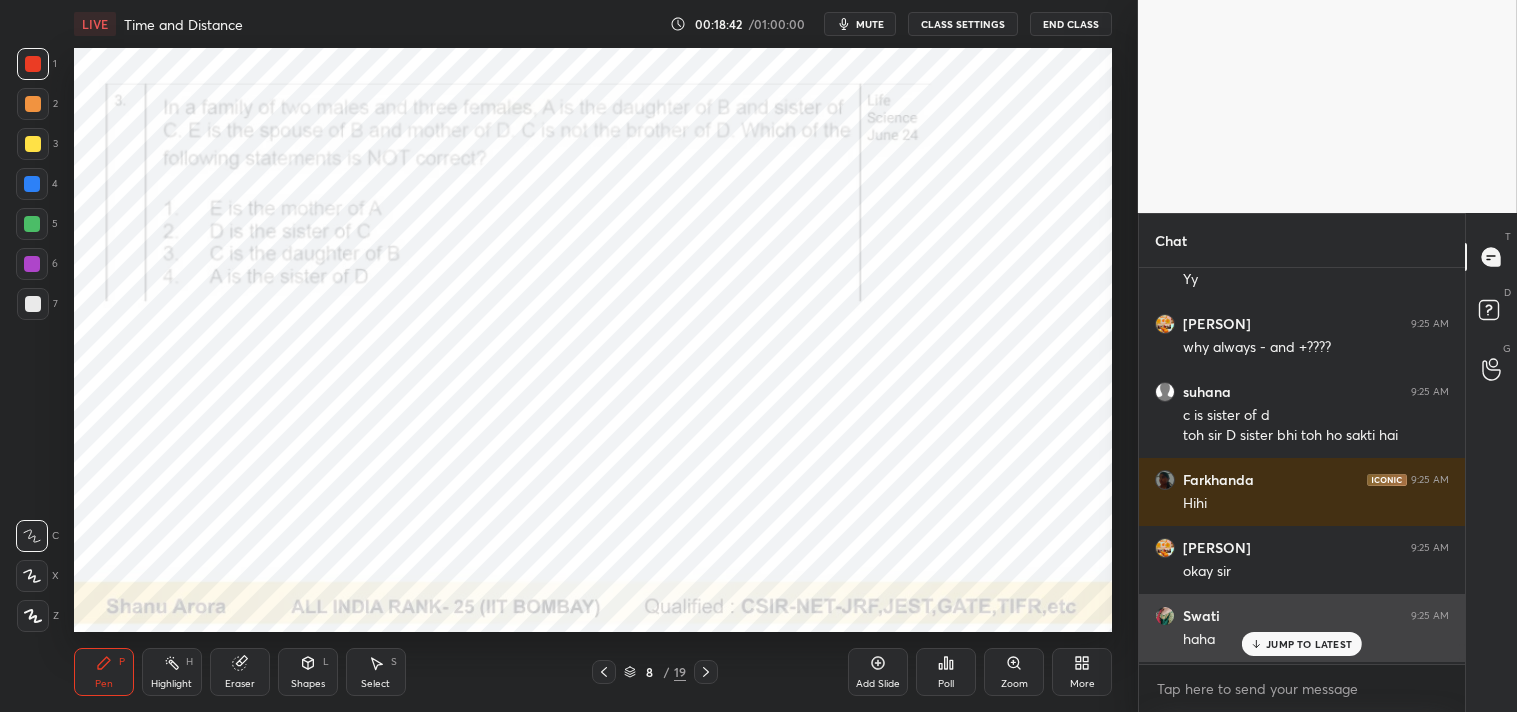 scroll, scrollTop: 10073, scrollLeft: 0, axis: vertical 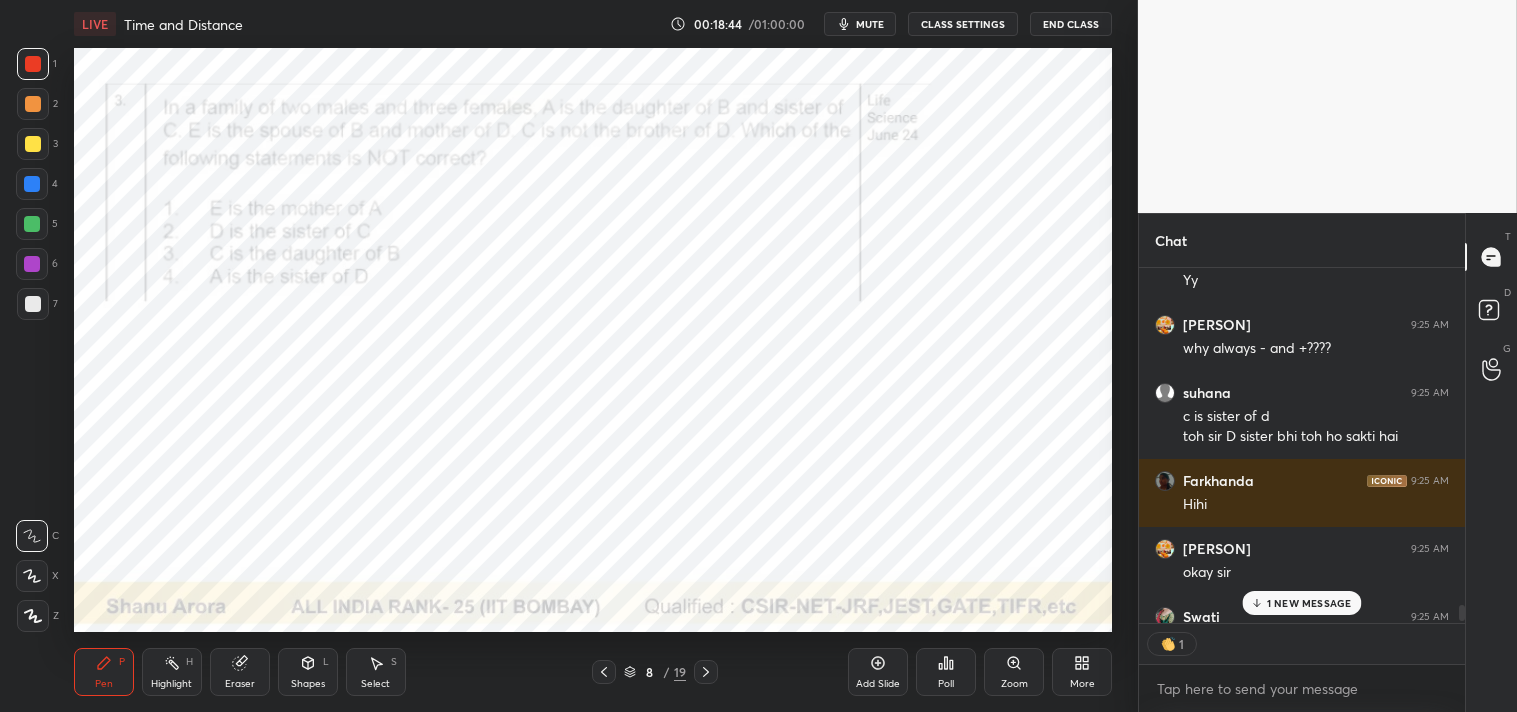 click on "Highlight" at bounding box center [171, 684] 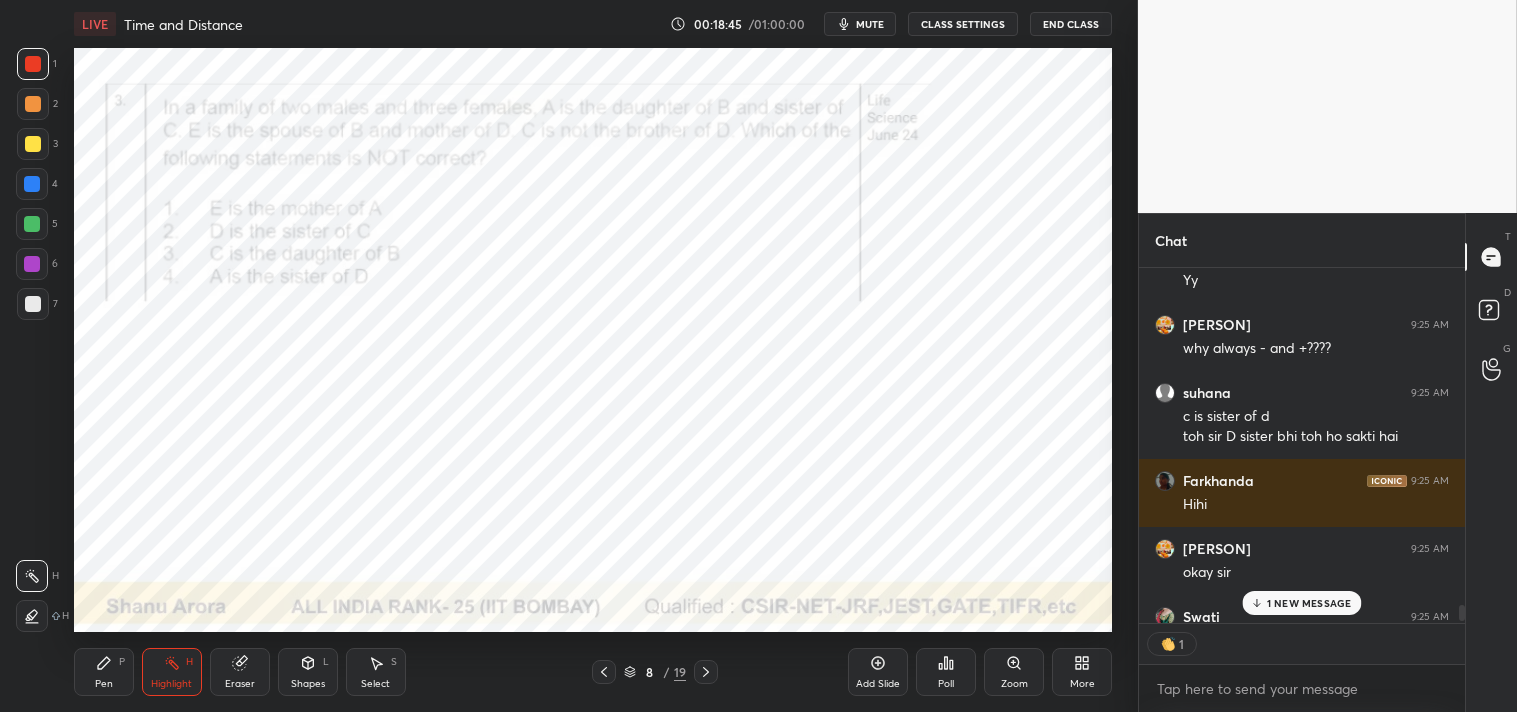 click on "Highlight" at bounding box center (171, 684) 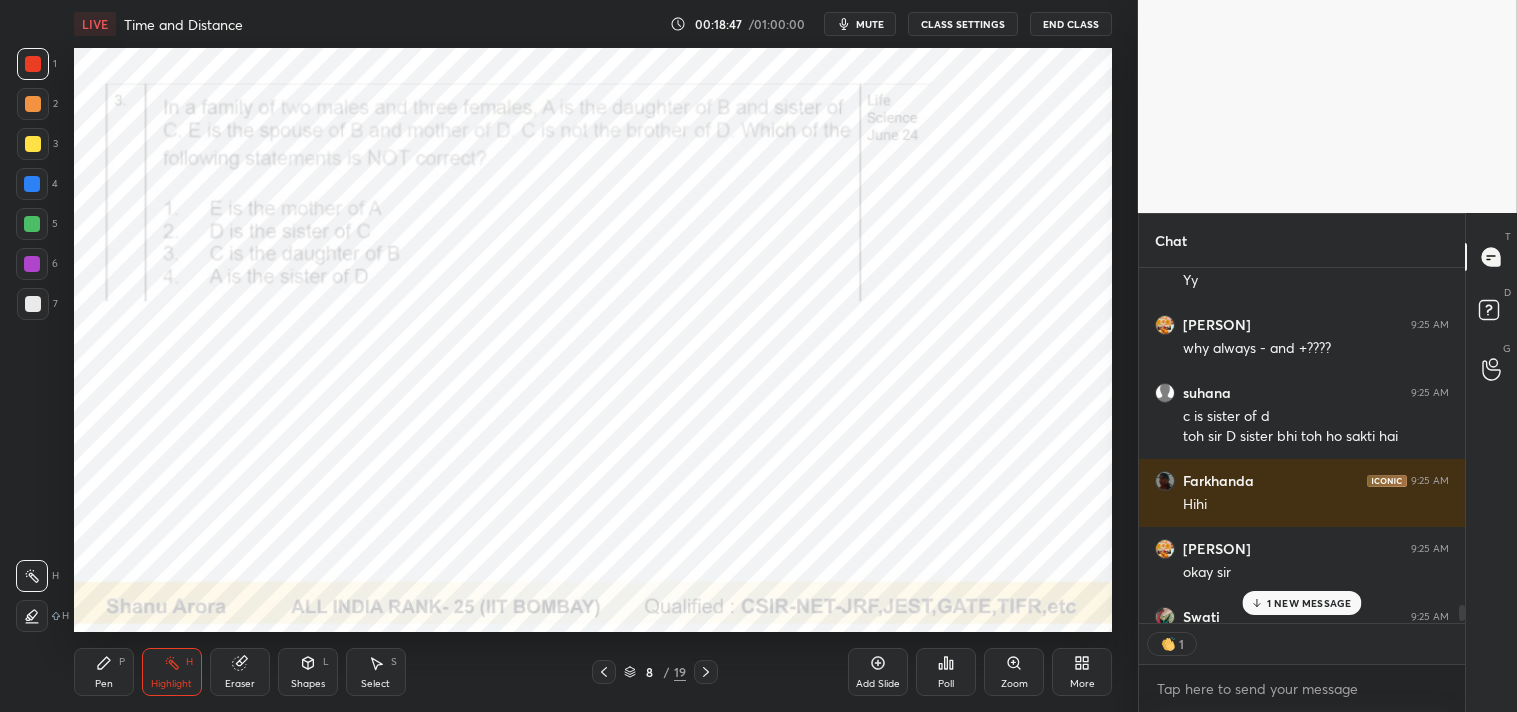 click on "Pen P" at bounding box center (104, 672) 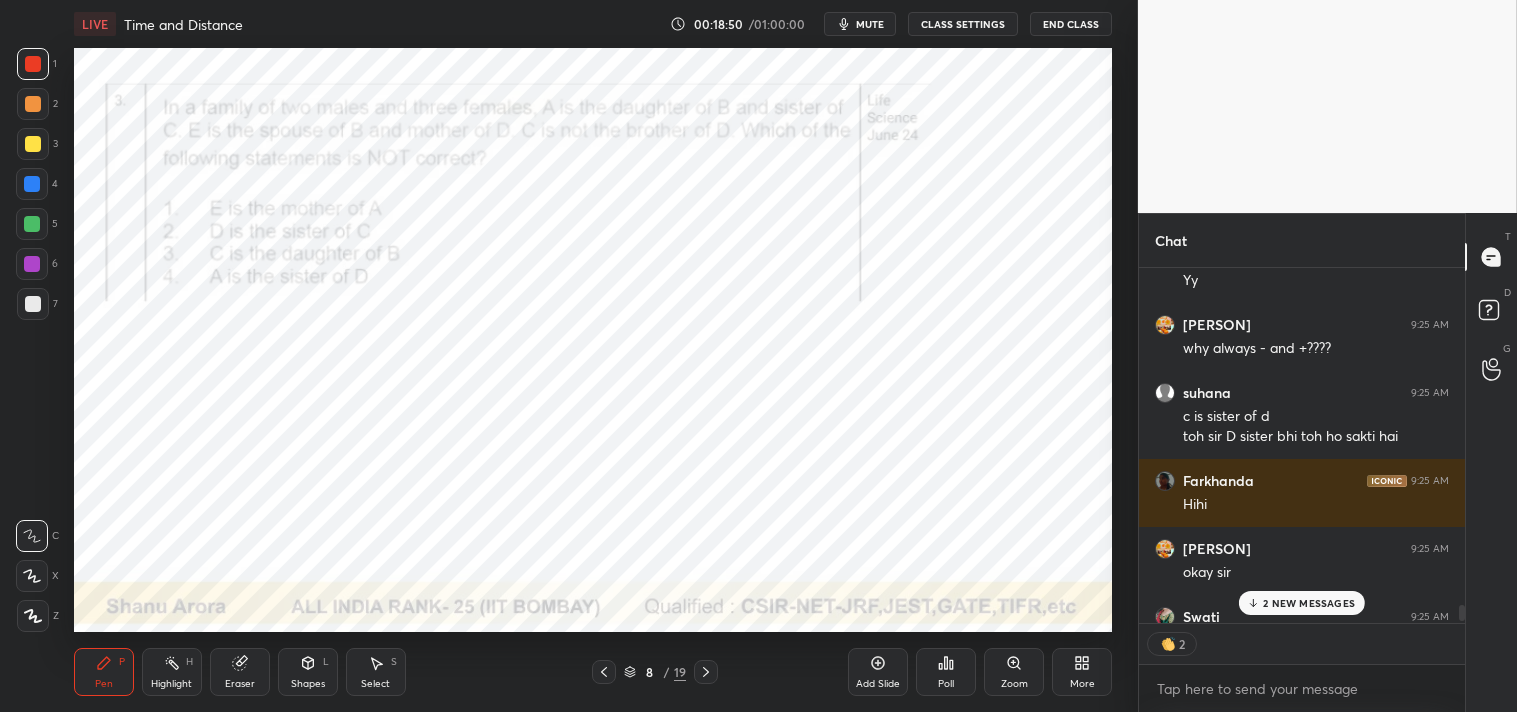 click on "Highlight H" at bounding box center (172, 672) 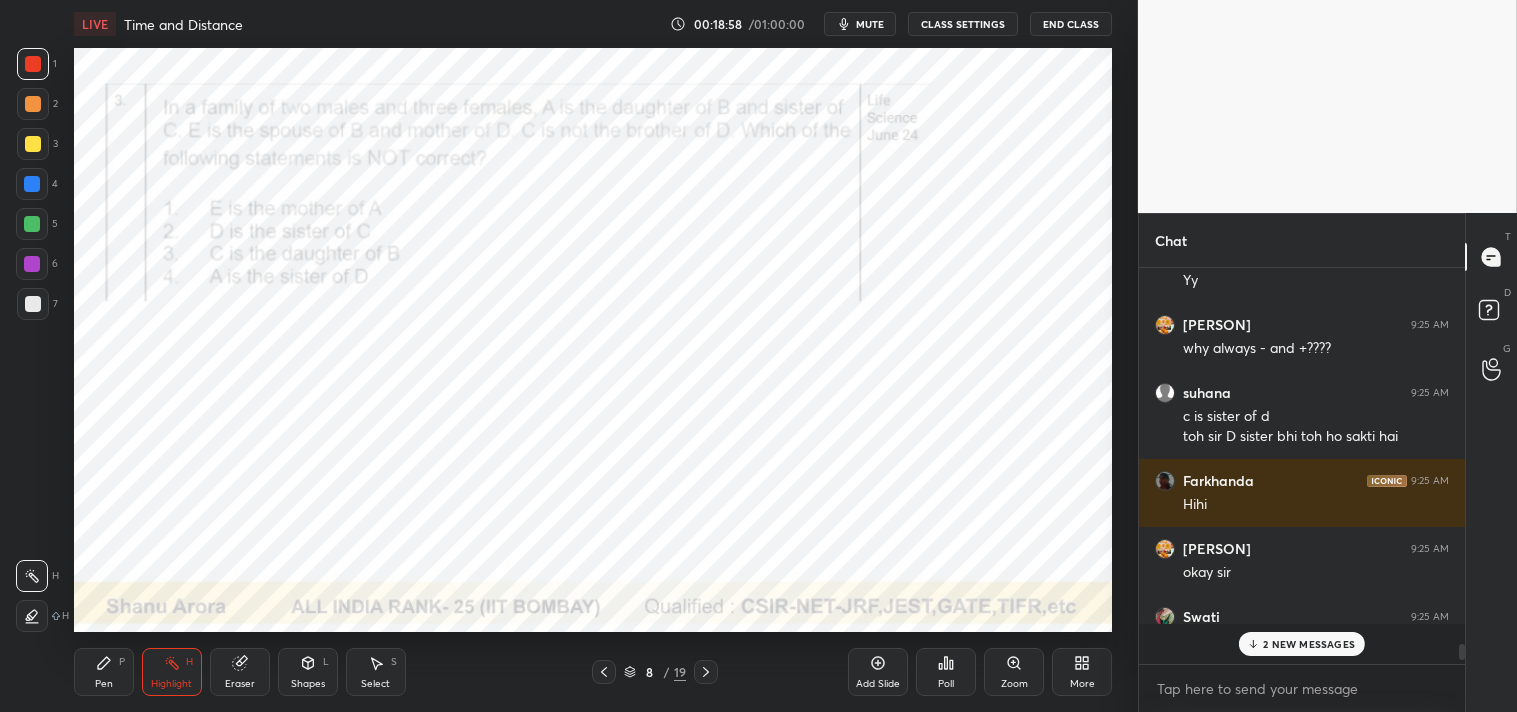 scroll, scrollTop: 6, scrollLeft: 5, axis: both 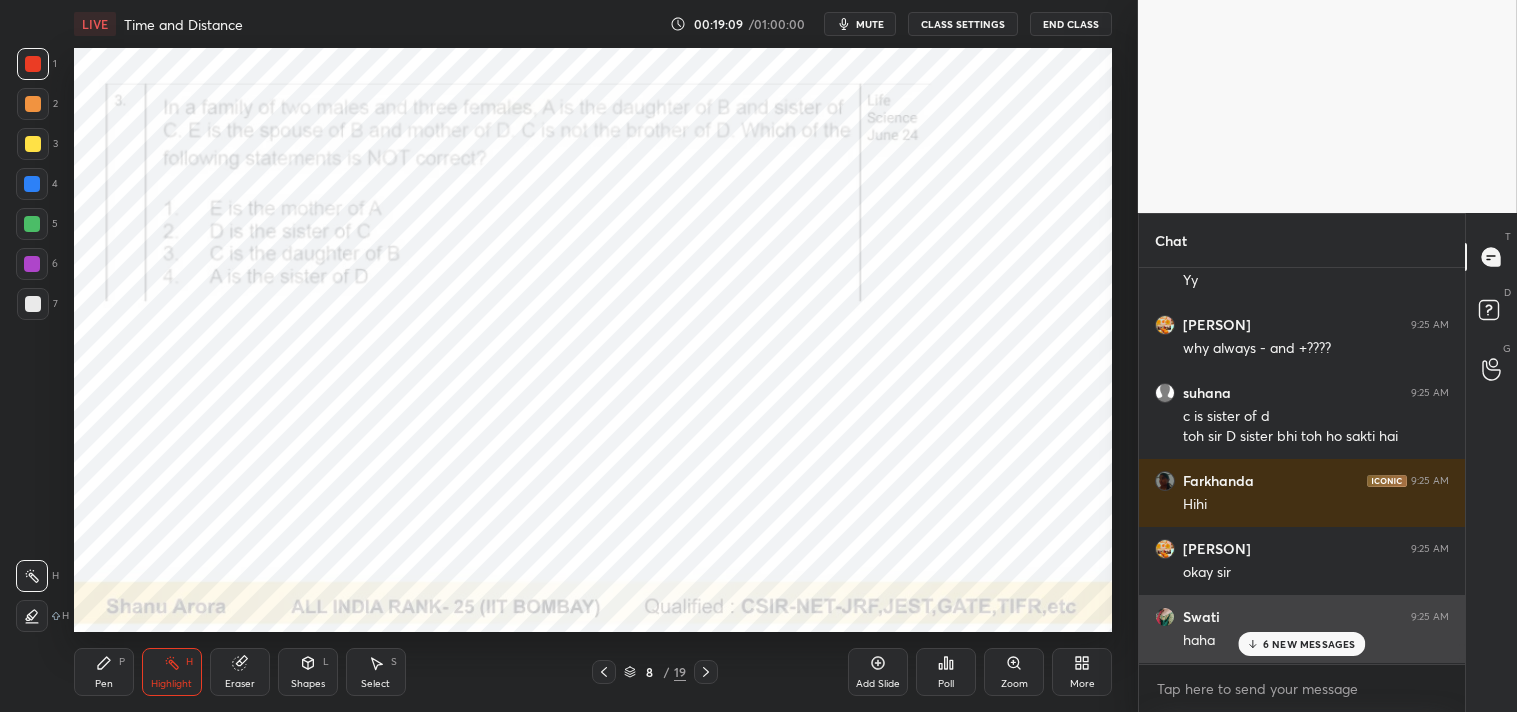 click on "Swati 9:25 AM" at bounding box center [1302, 617] 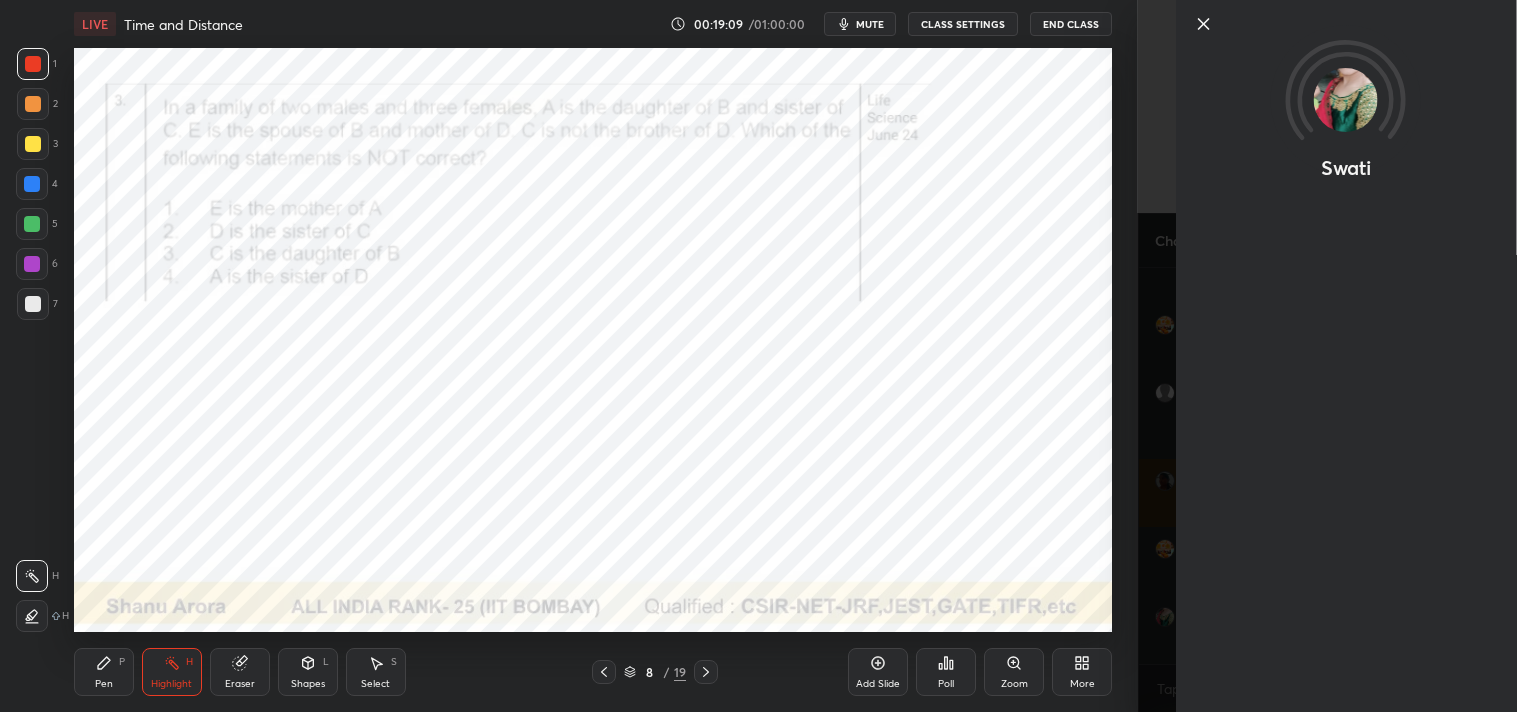 click on "Swati" at bounding box center [1327, 356] 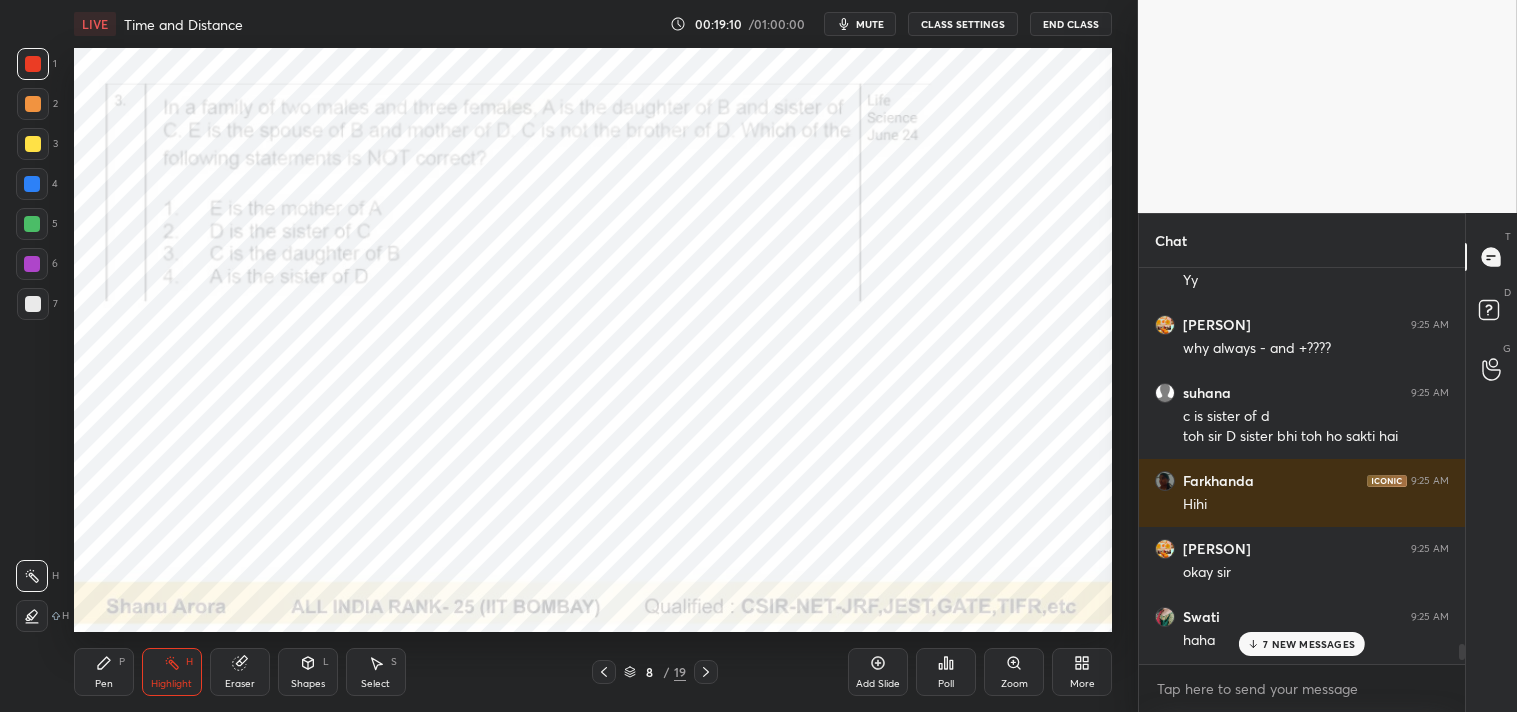 click on "7 NEW MESSAGES" at bounding box center (1309, 644) 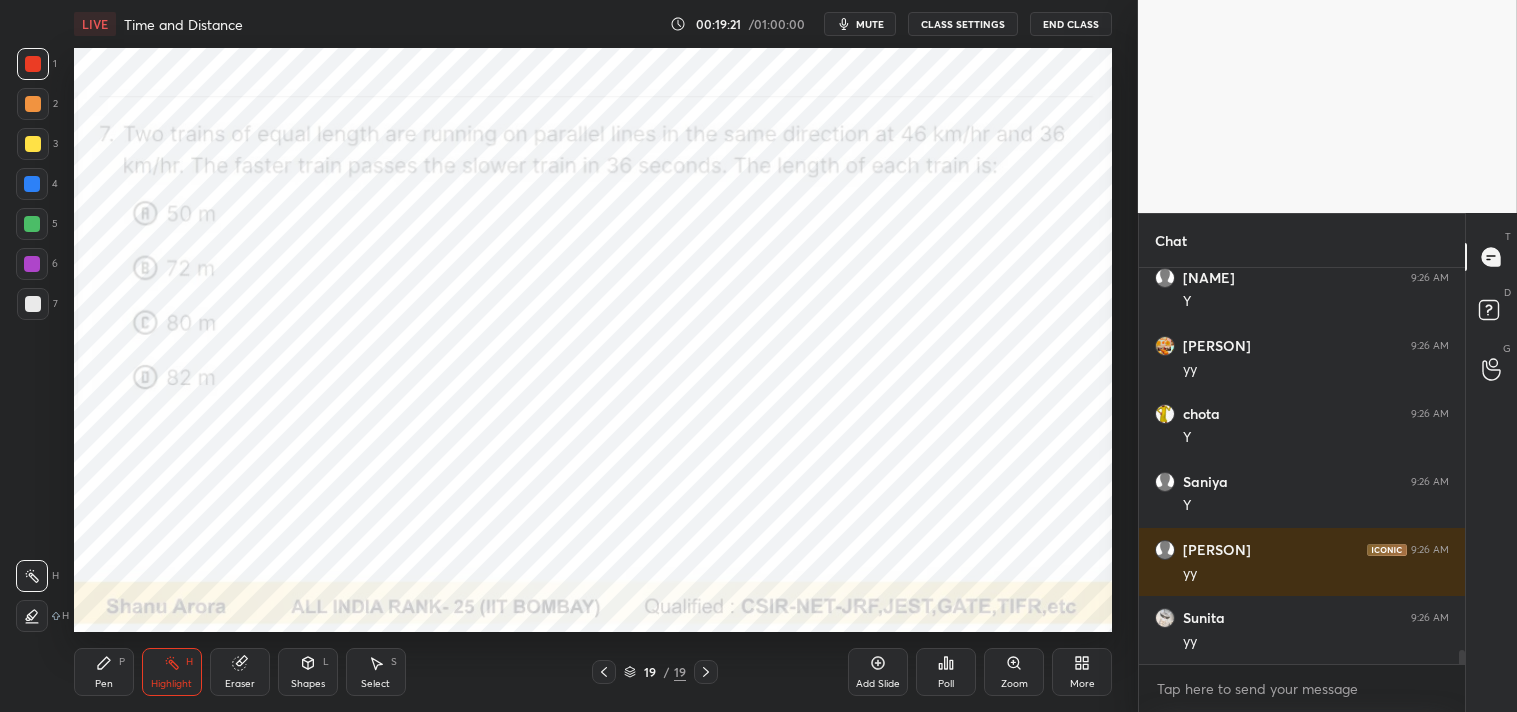 scroll, scrollTop: 10887, scrollLeft: 0, axis: vertical 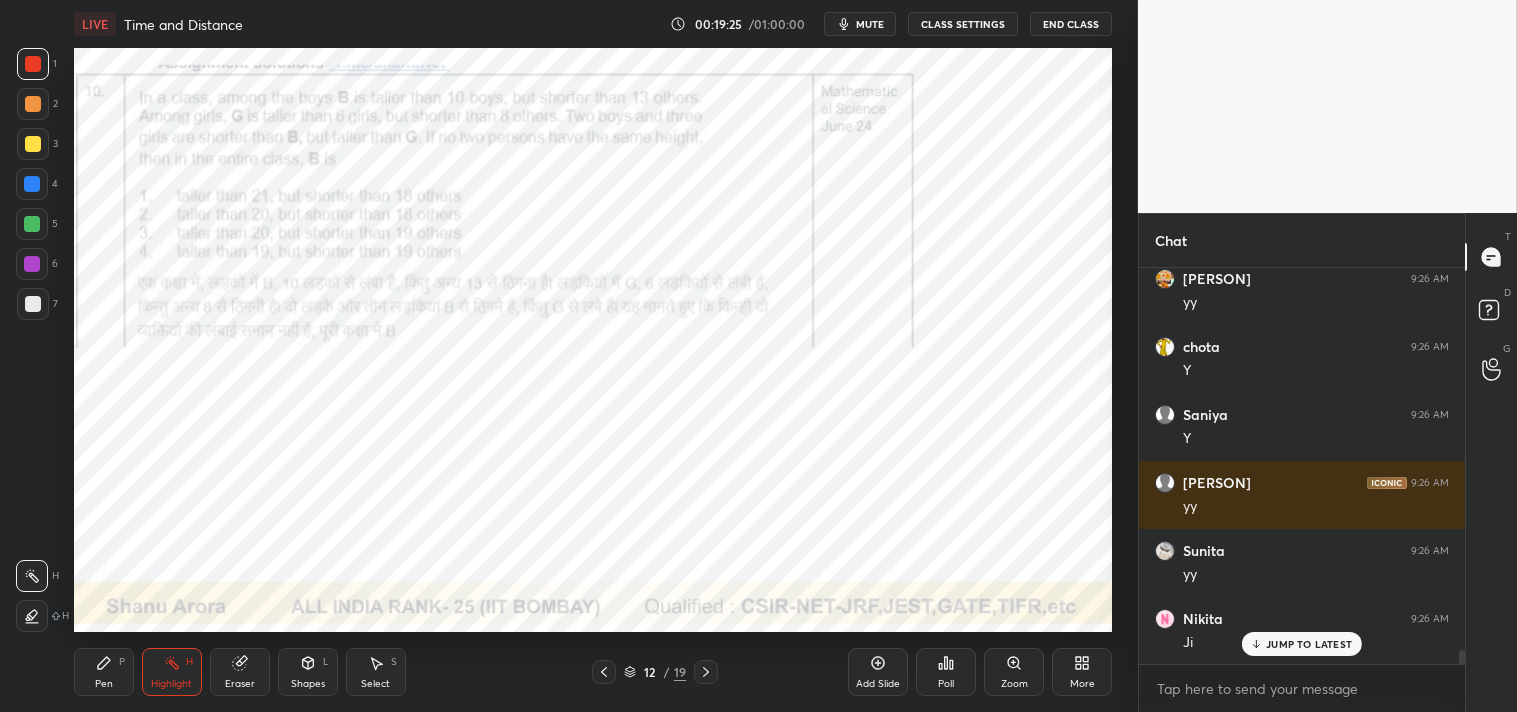 click on "Add Slide" at bounding box center (878, 672) 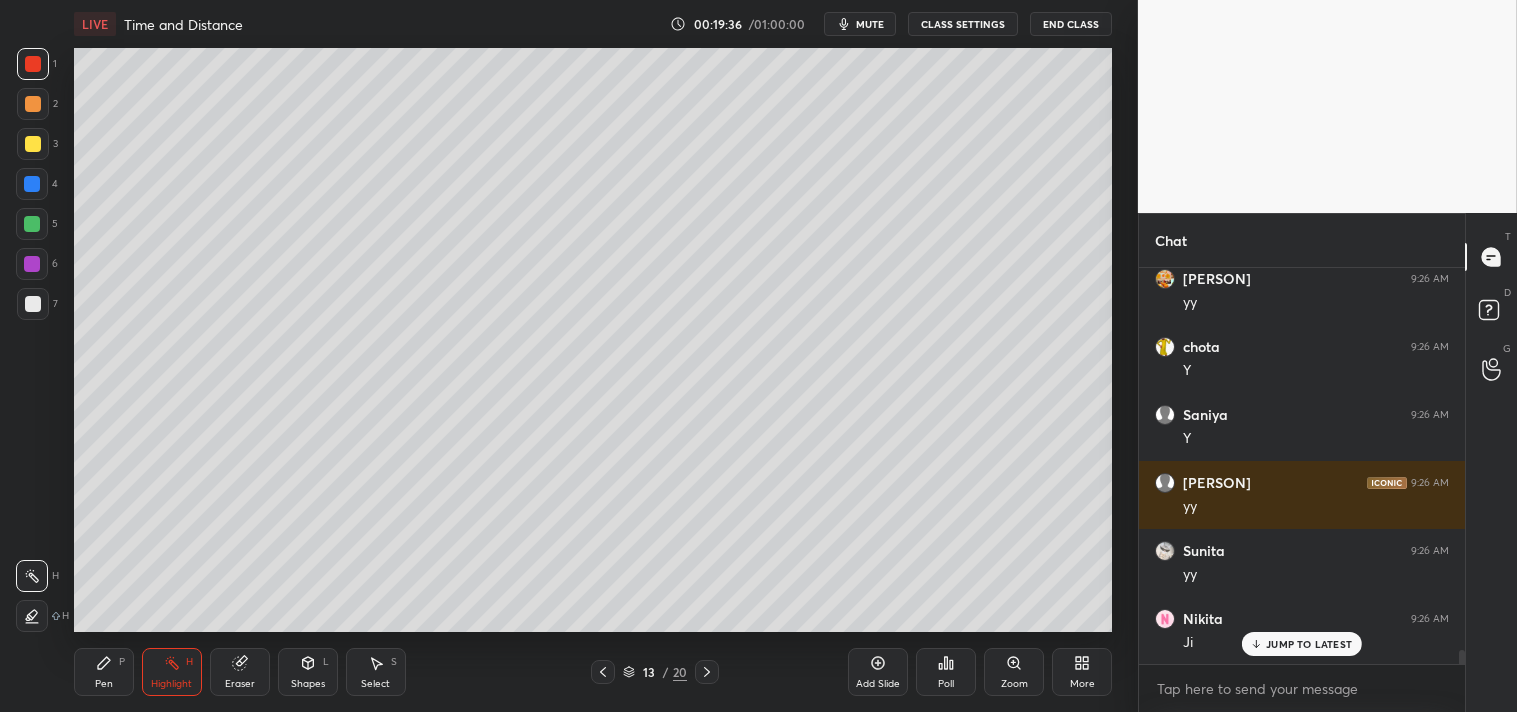 click at bounding box center (33, 304) 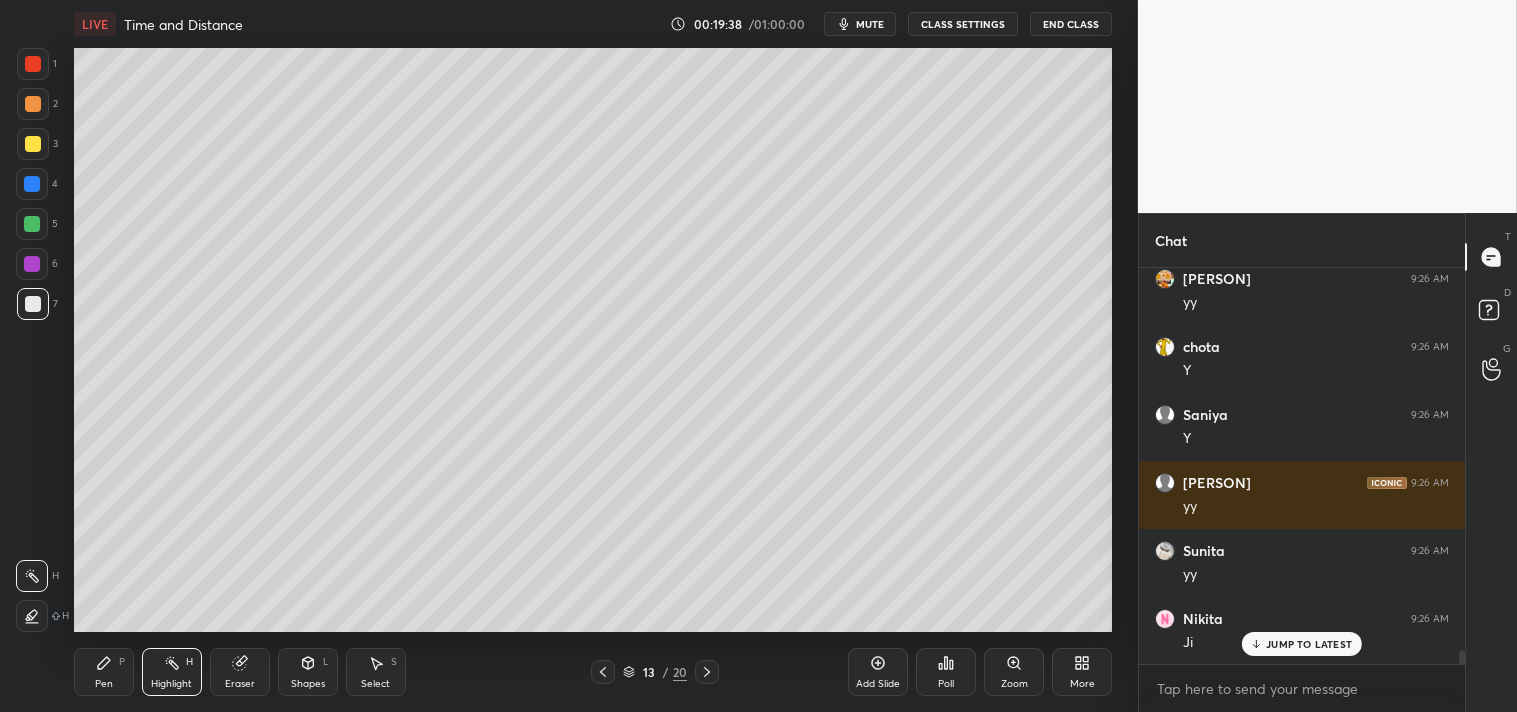 click on "Pen P" at bounding box center [104, 672] 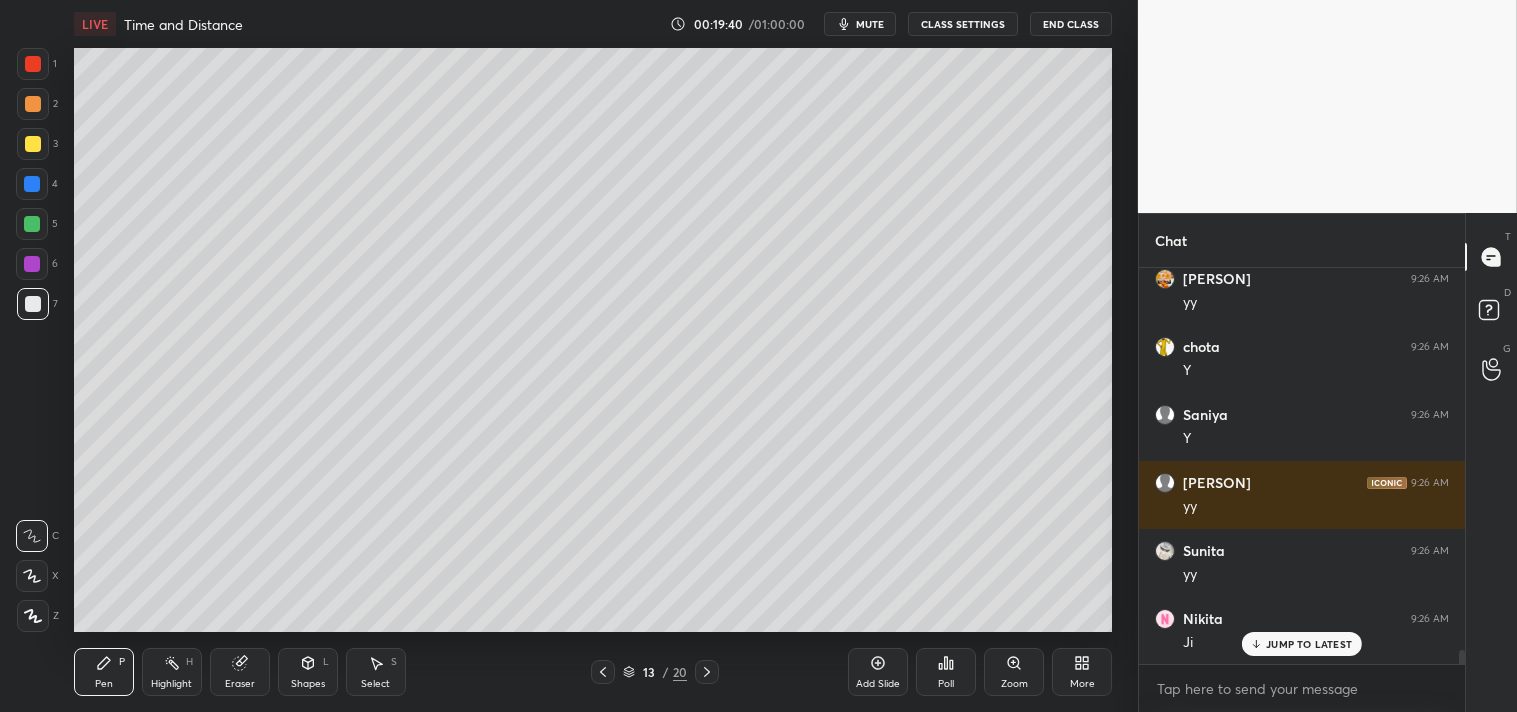 scroll, scrollTop: 10955, scrollLeft: 0, axis: vertical 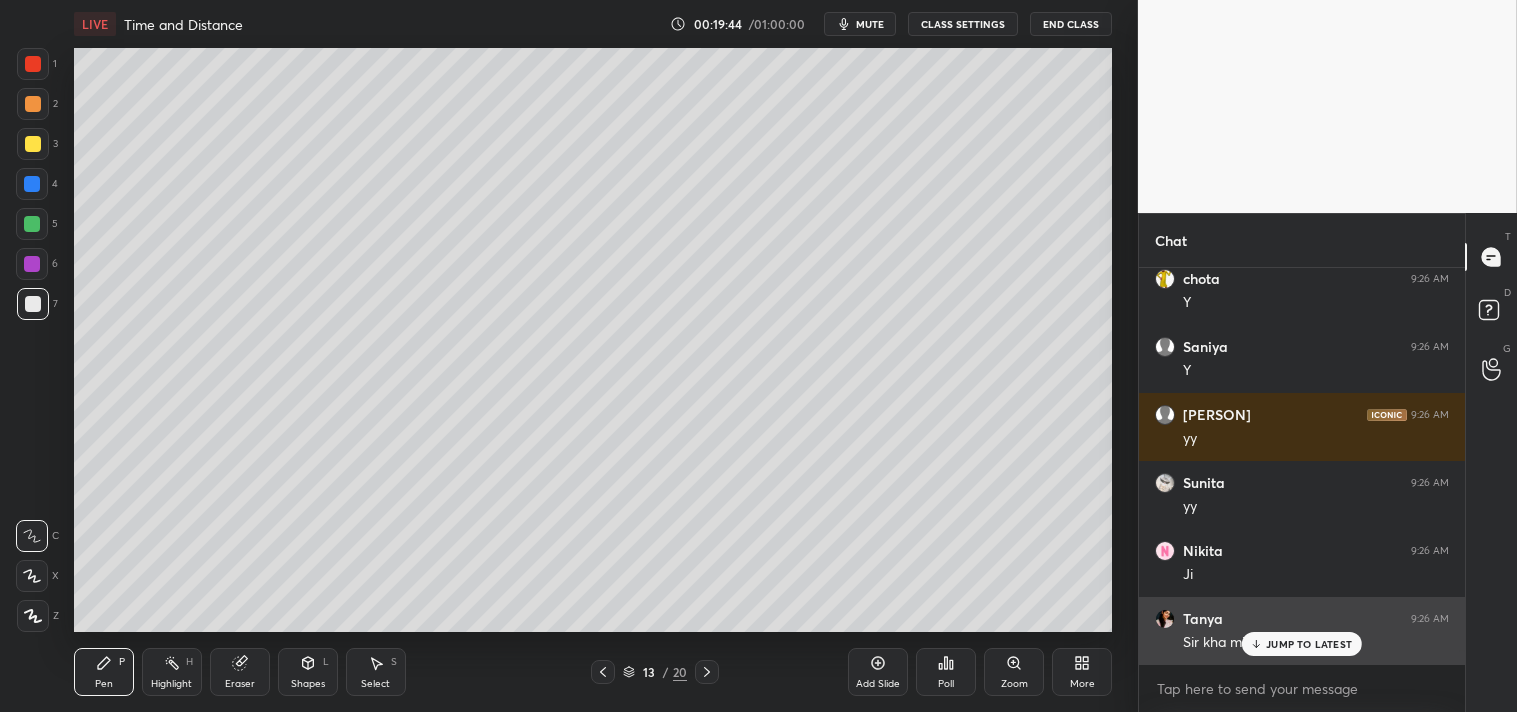 click on "JUMP TO LATEST" at bounding box center (1309, 644) 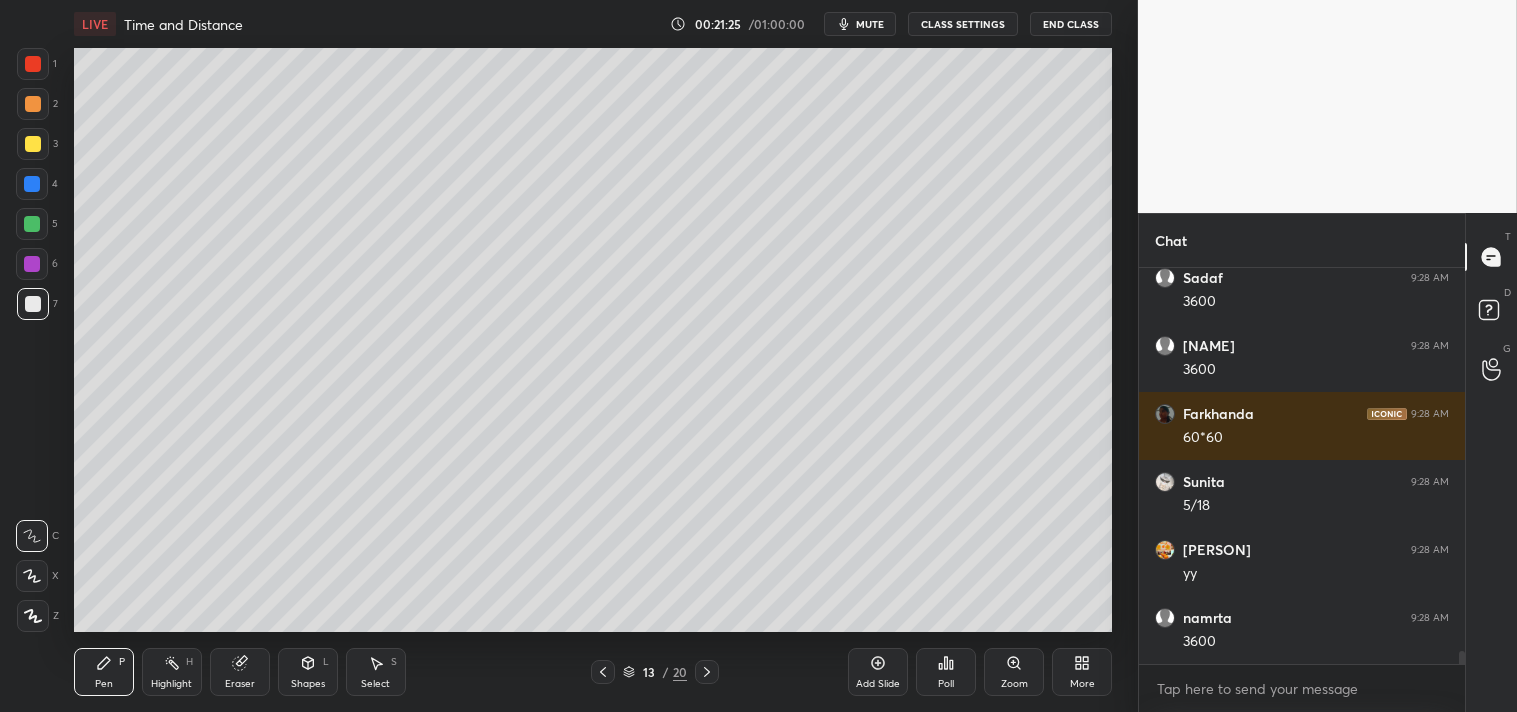 scroll, scrollTop: 11772, scrollLeft: 0, axis: vertical 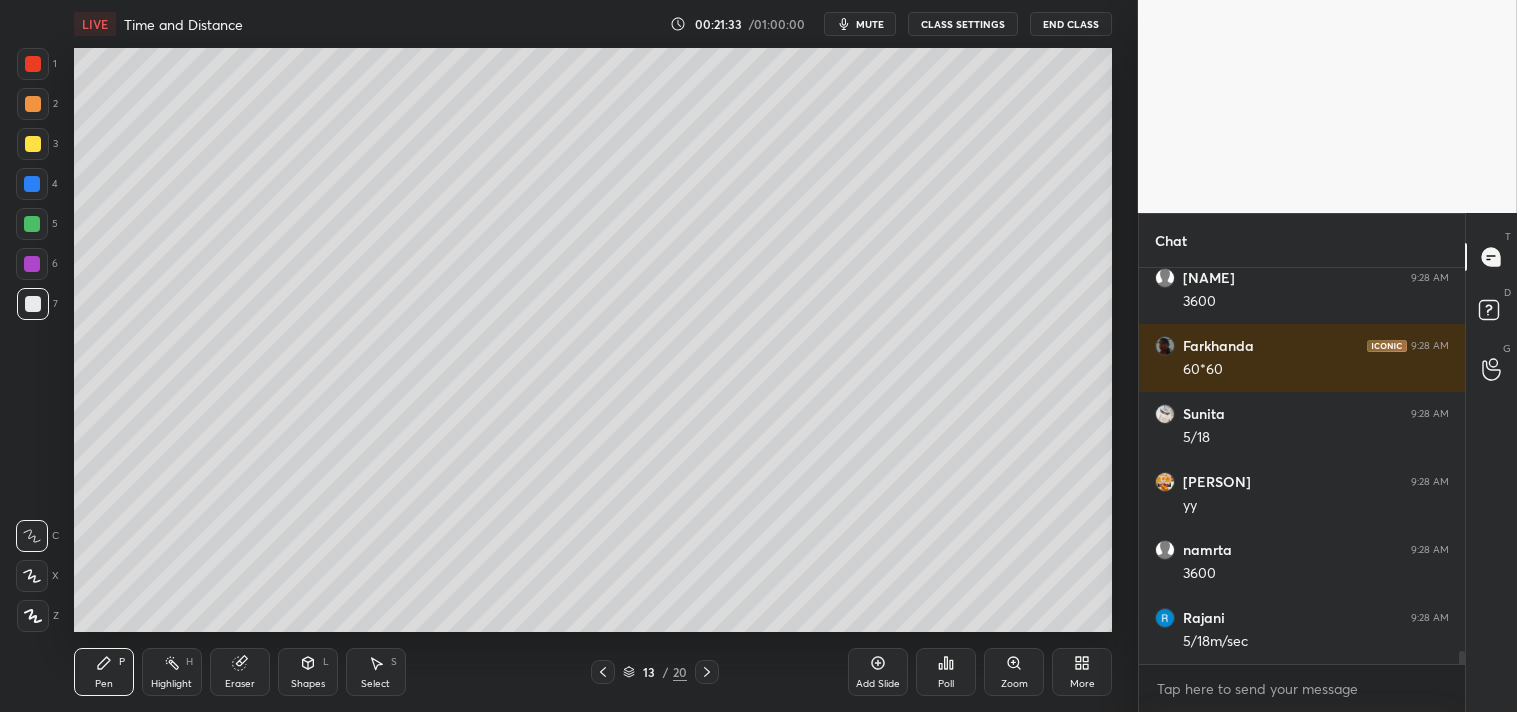 click at bounding box center [33, 144] 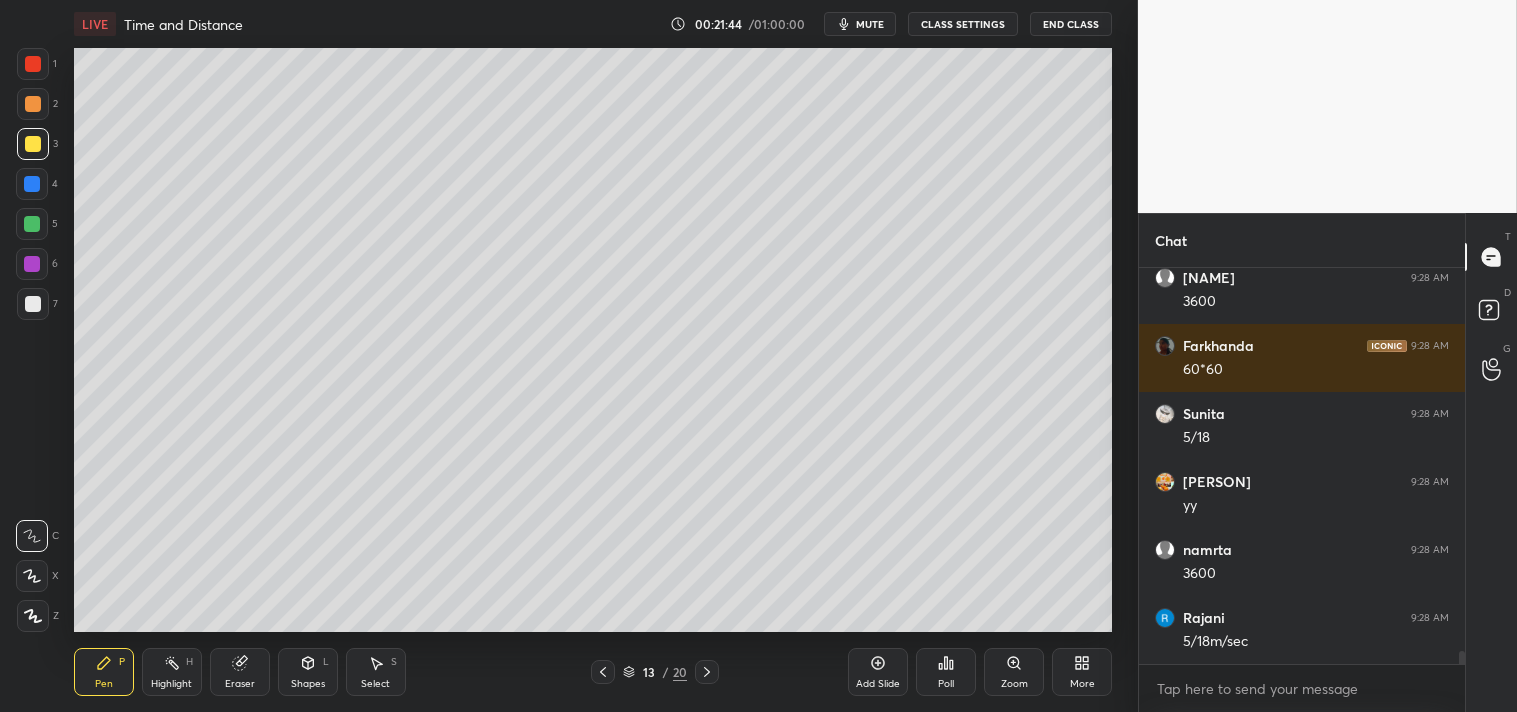 click on "H" at bounding box center [189, 662] 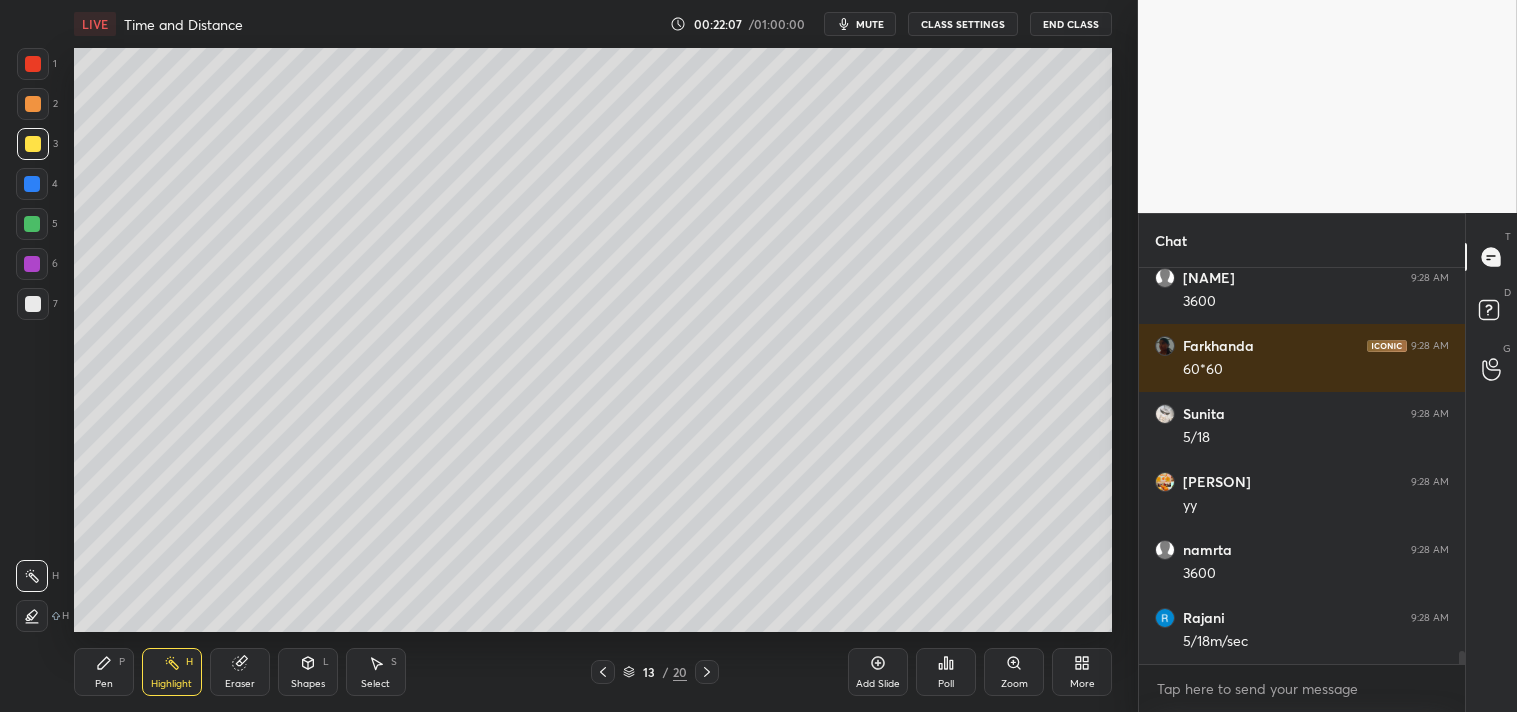 click on "Poll" at bounding box center (946, 672) 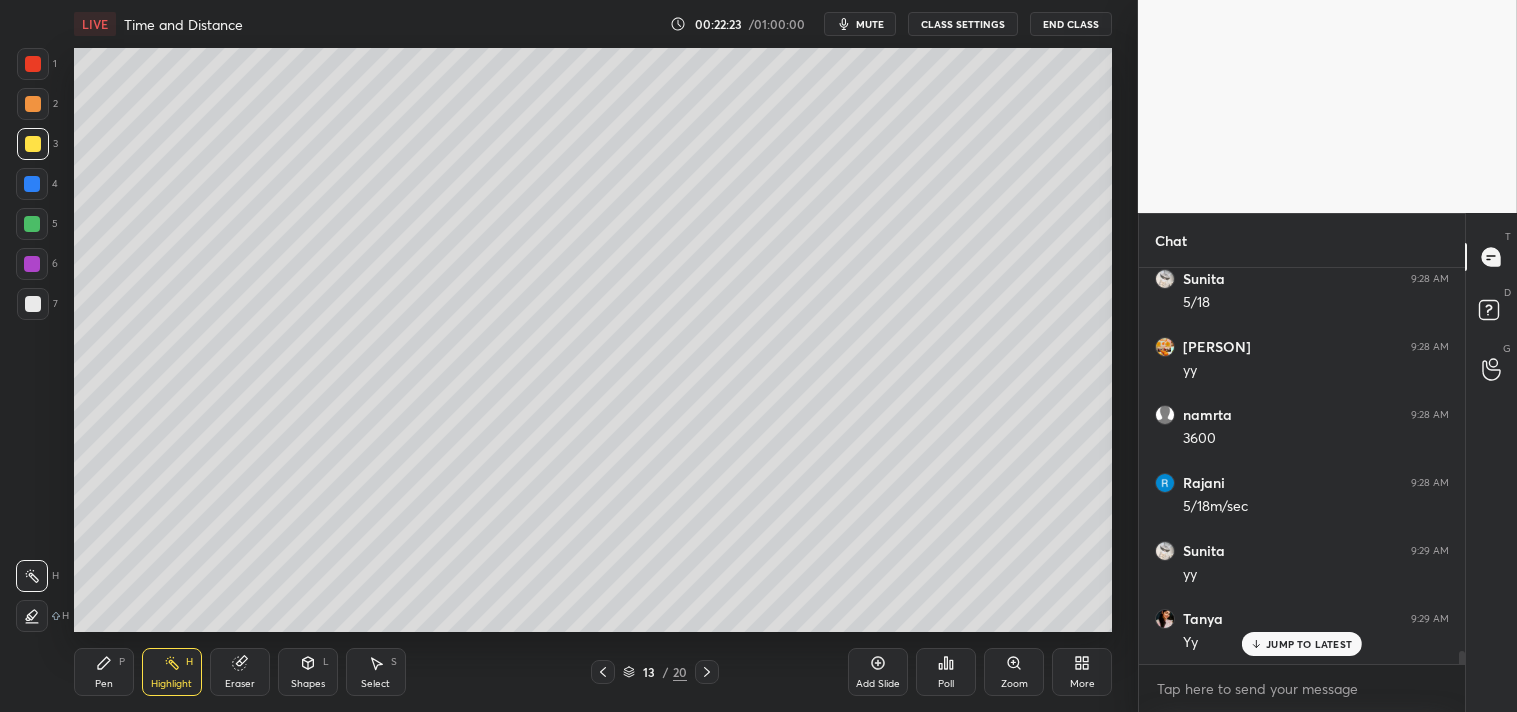 scroll, scrollTop: 11975, scrollLeft: 0, axis: vertical 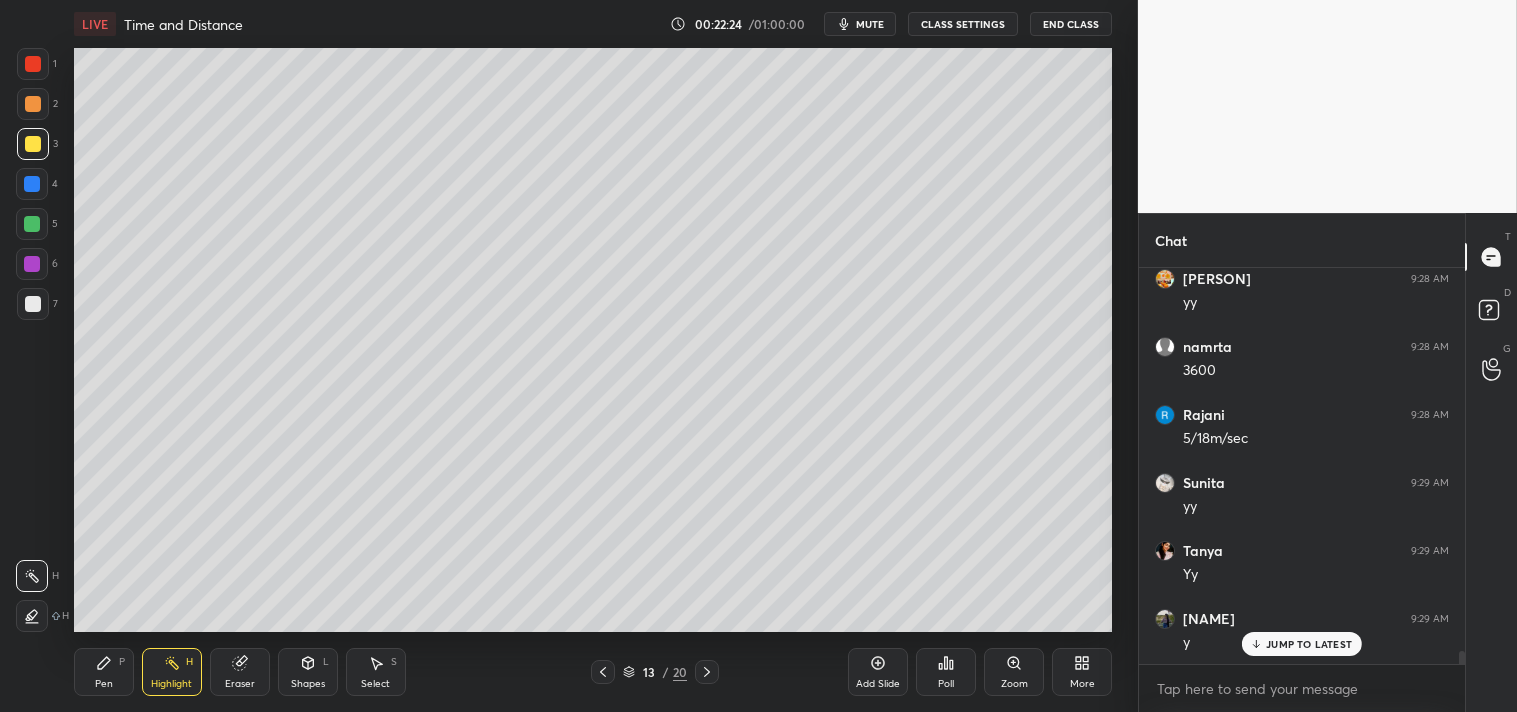 click 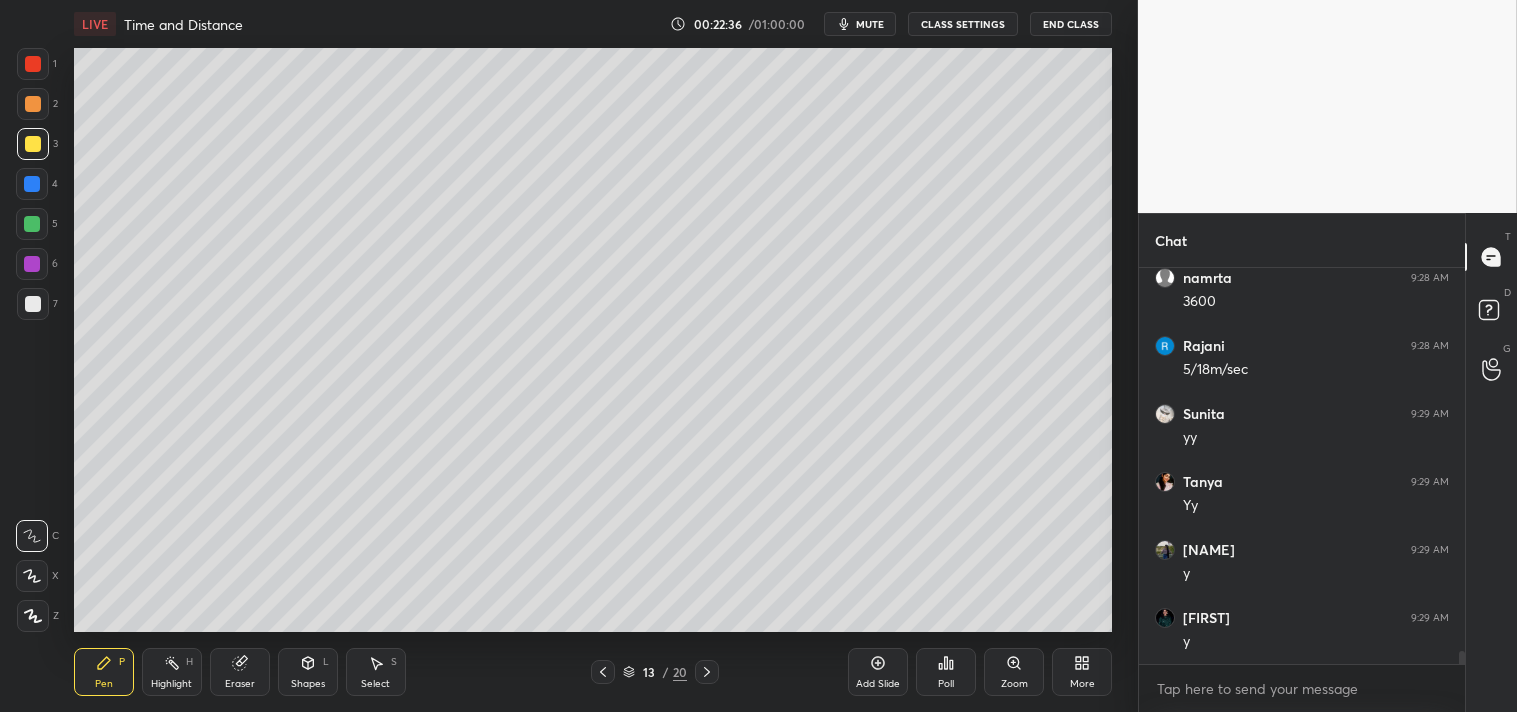 scroll, scrollTop: 12112, scrollLeft: 0, axis: vertical 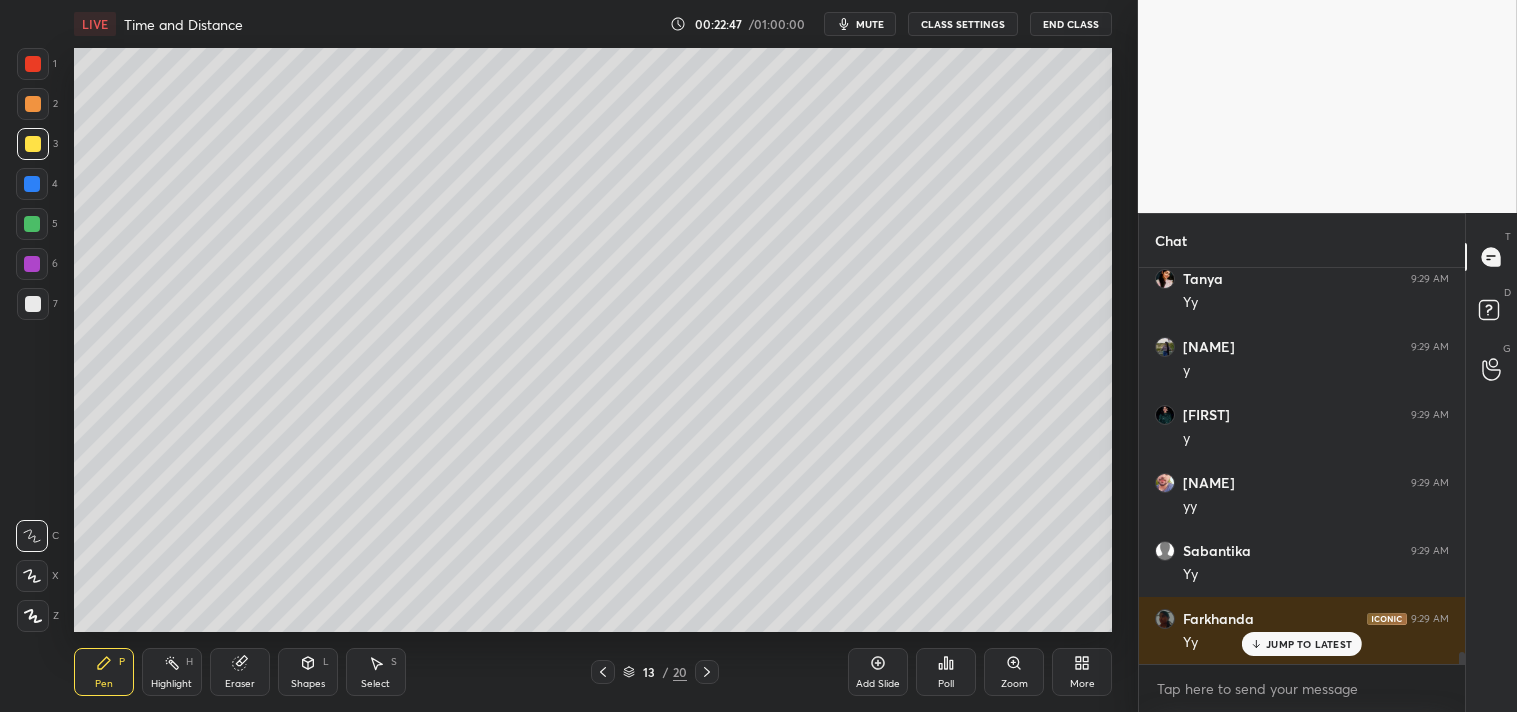 click on "Add Slide" at bounding box center (878, 672) 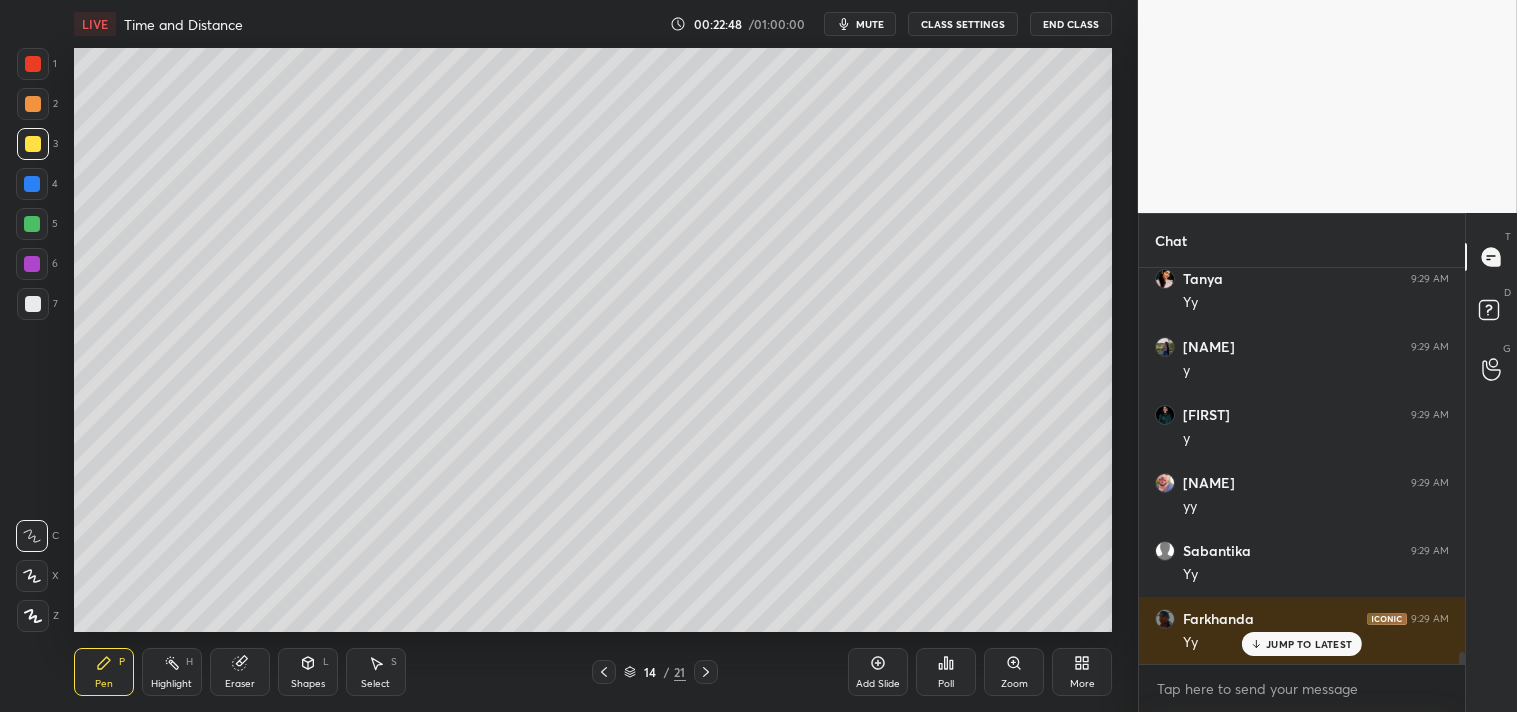 click at bounding box center [33, 304] 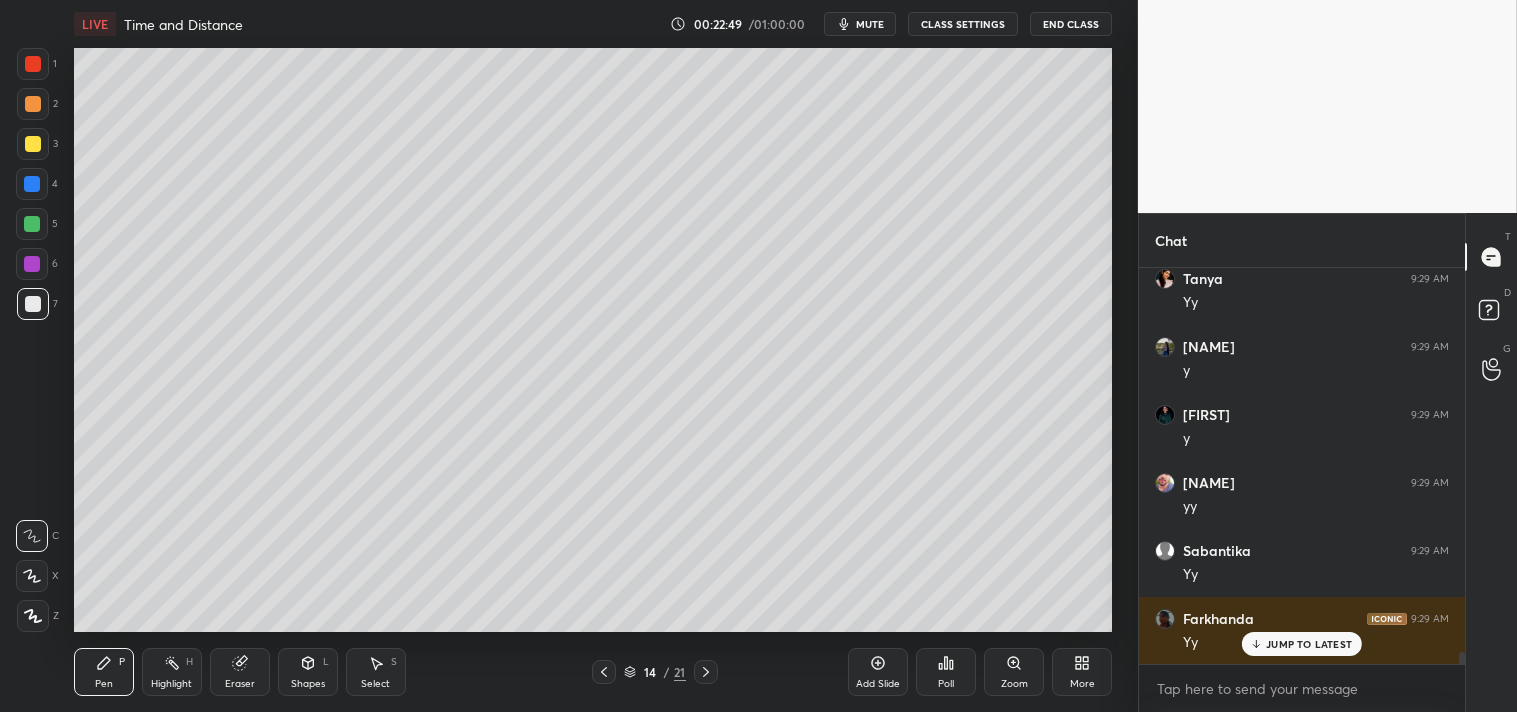 click at bounding box center (33, 304) 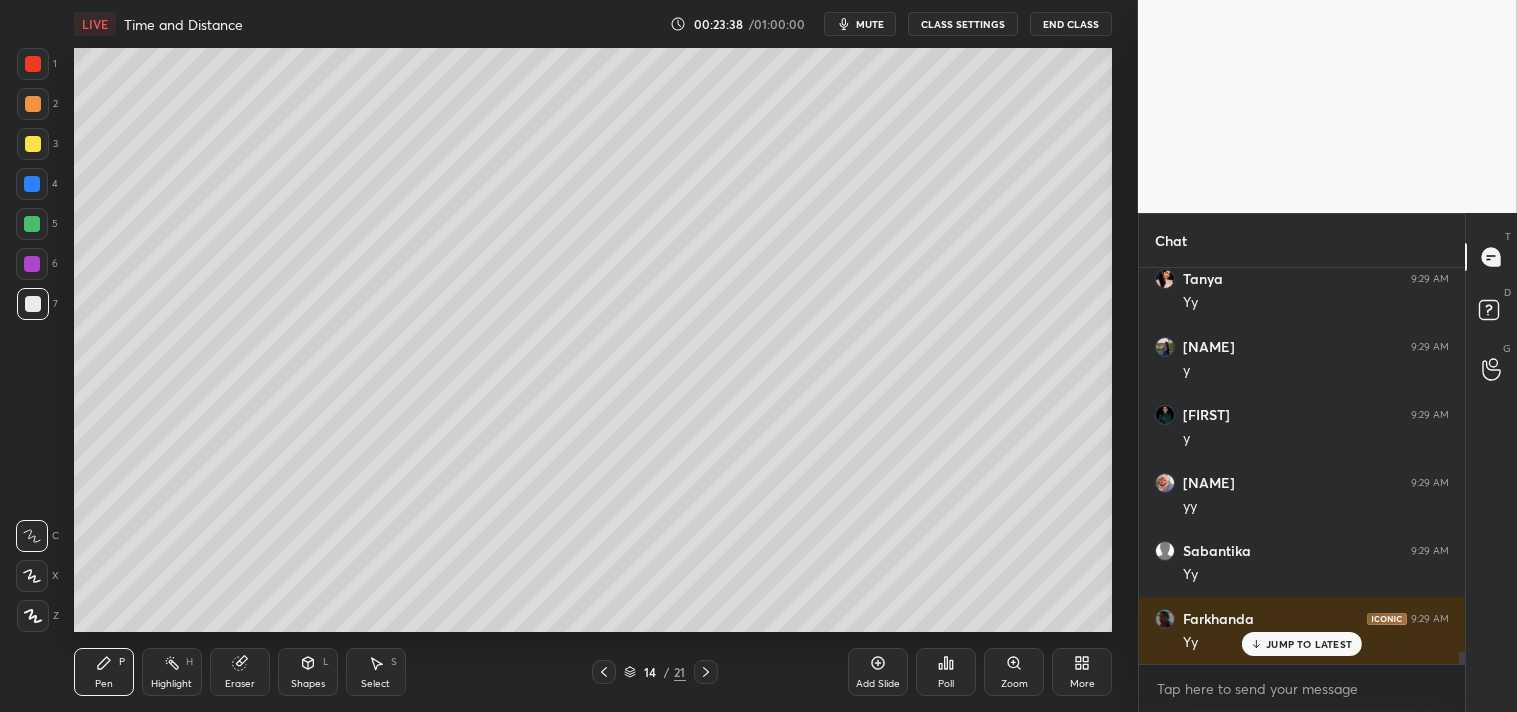 click on "H" at bounding box center (189, 662) 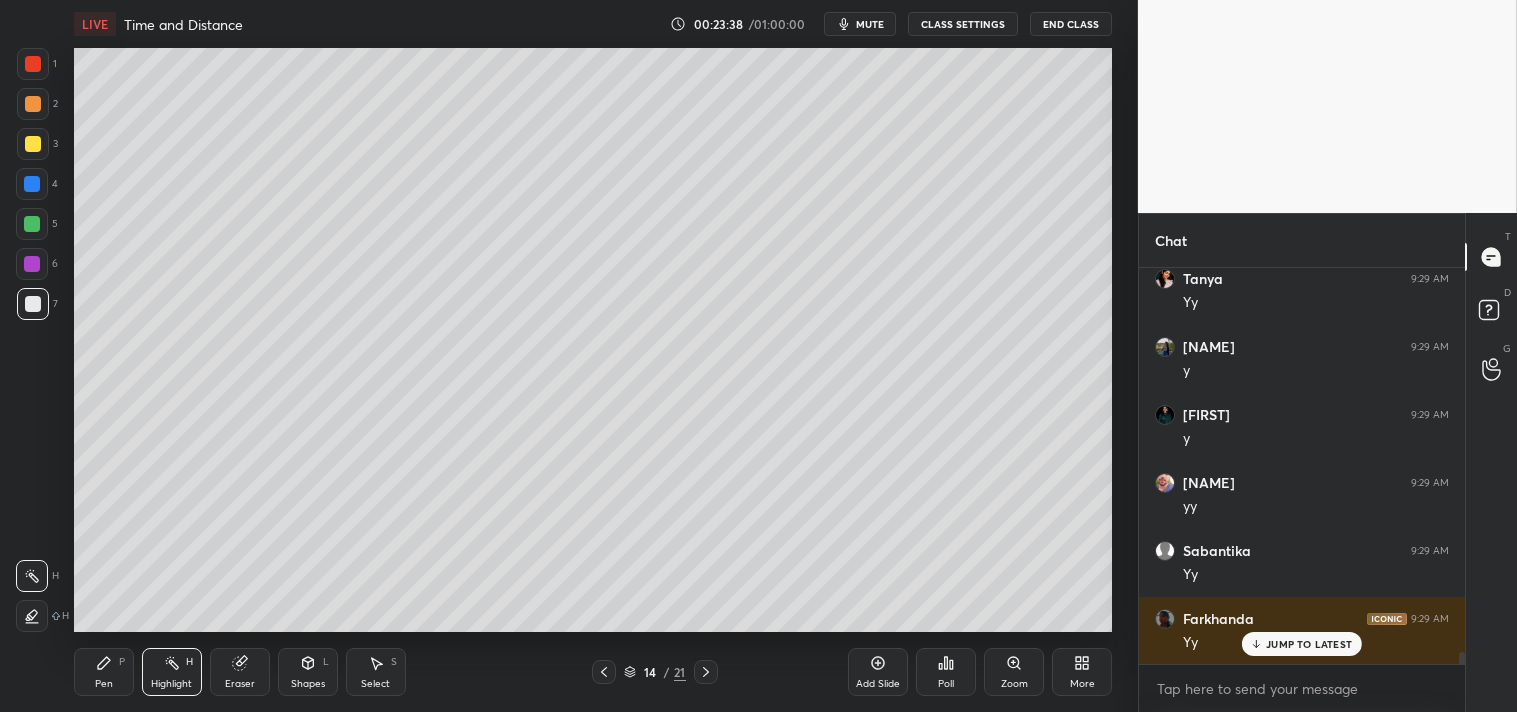 click on "Highlight H" at bounding box center [172, 672] 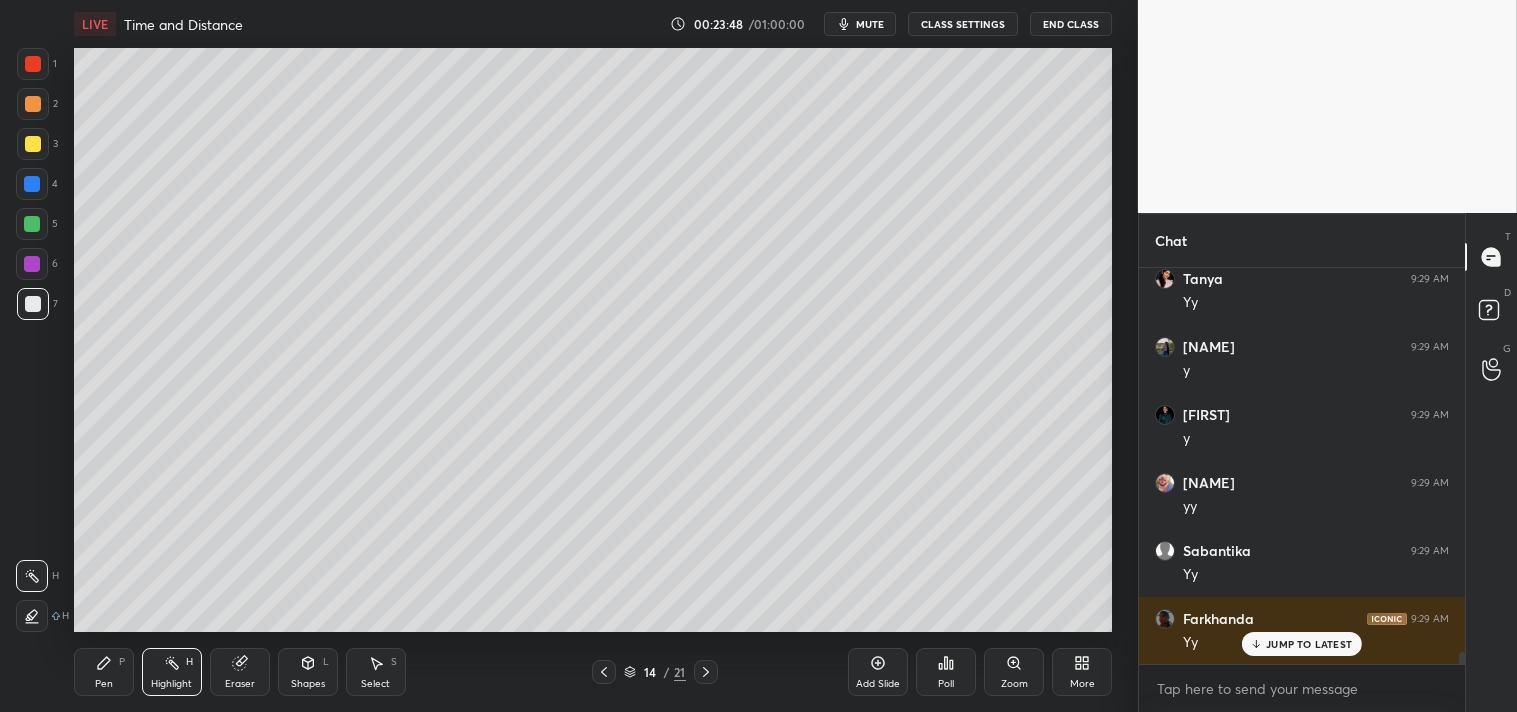 click on "Pen P" at bounding box center [104, 672] 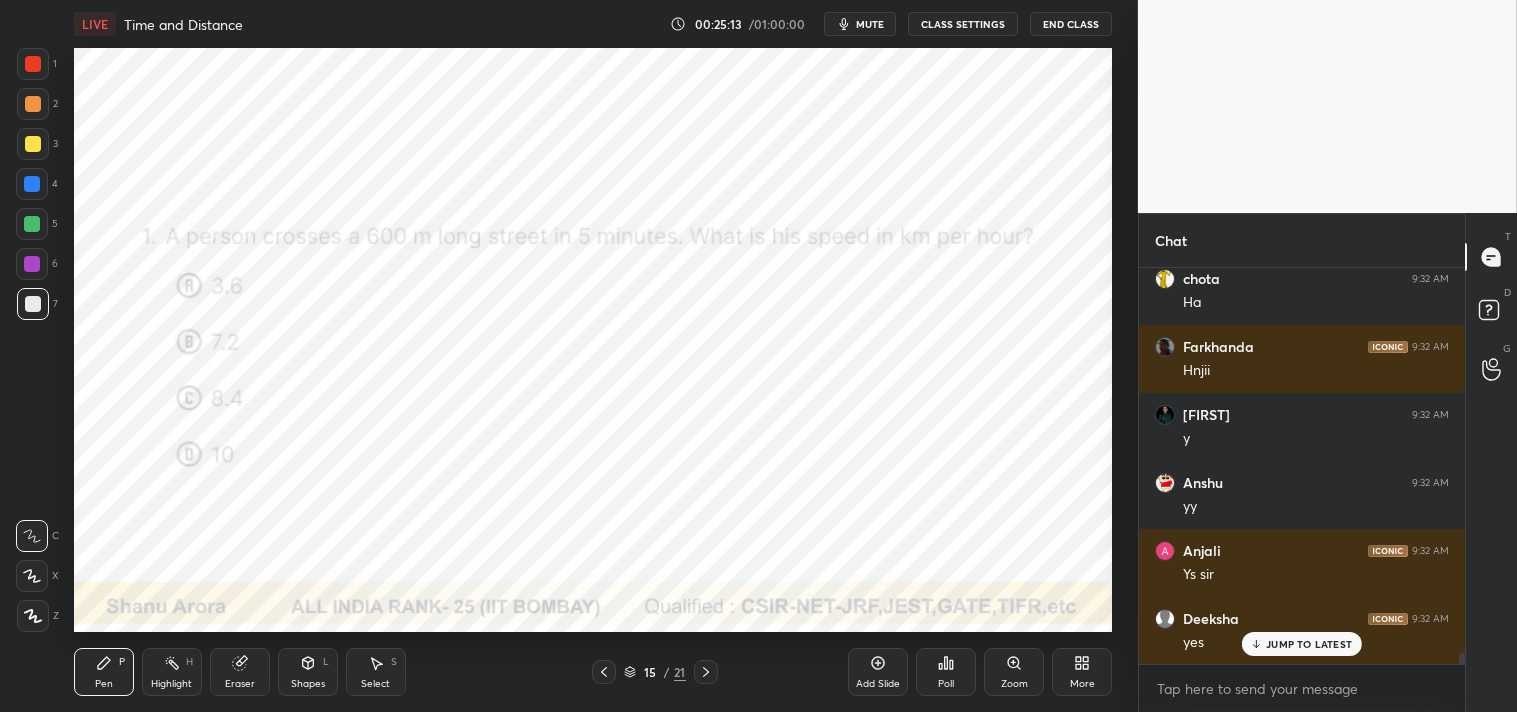 scroll, scrollTop: 13947, scrollLeft: 0, axis: vertical 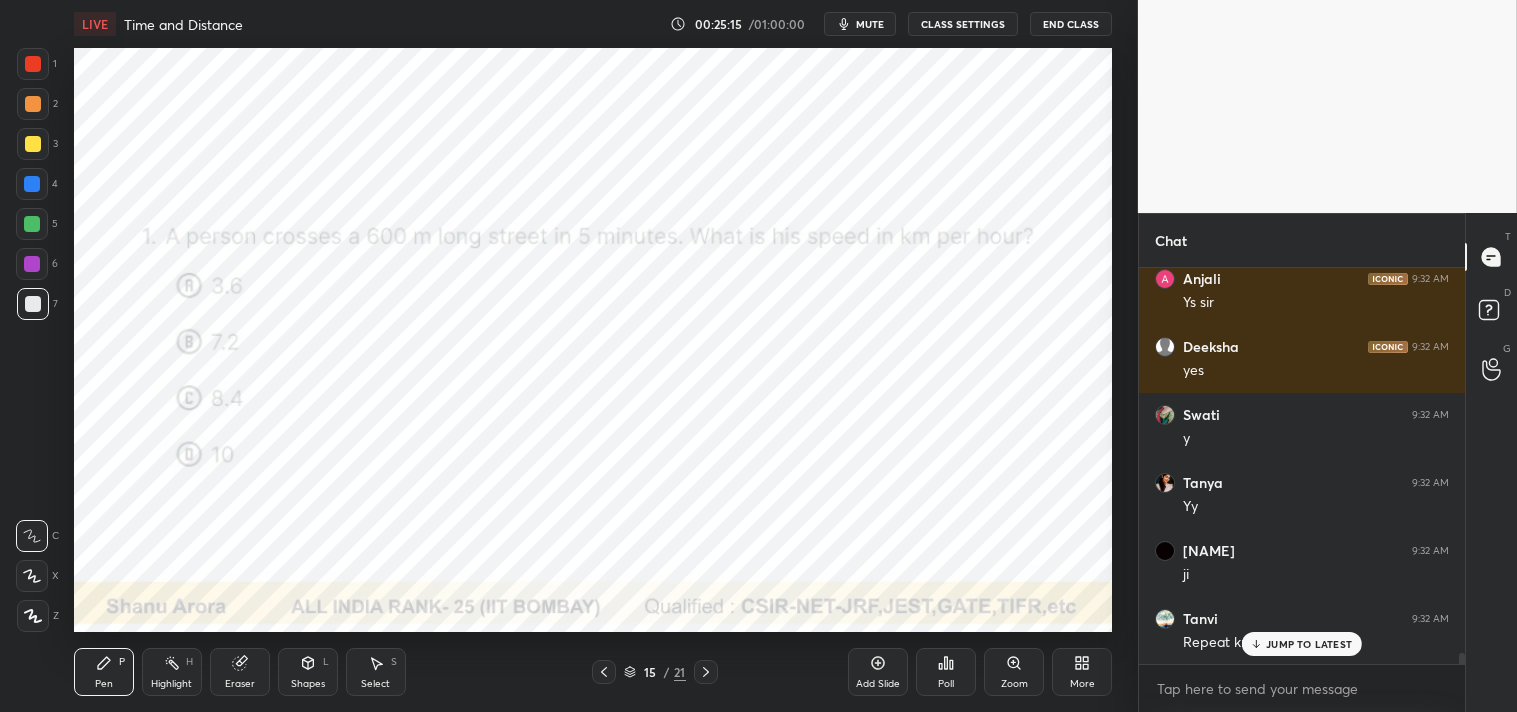 click at bounding box center [33, 64] 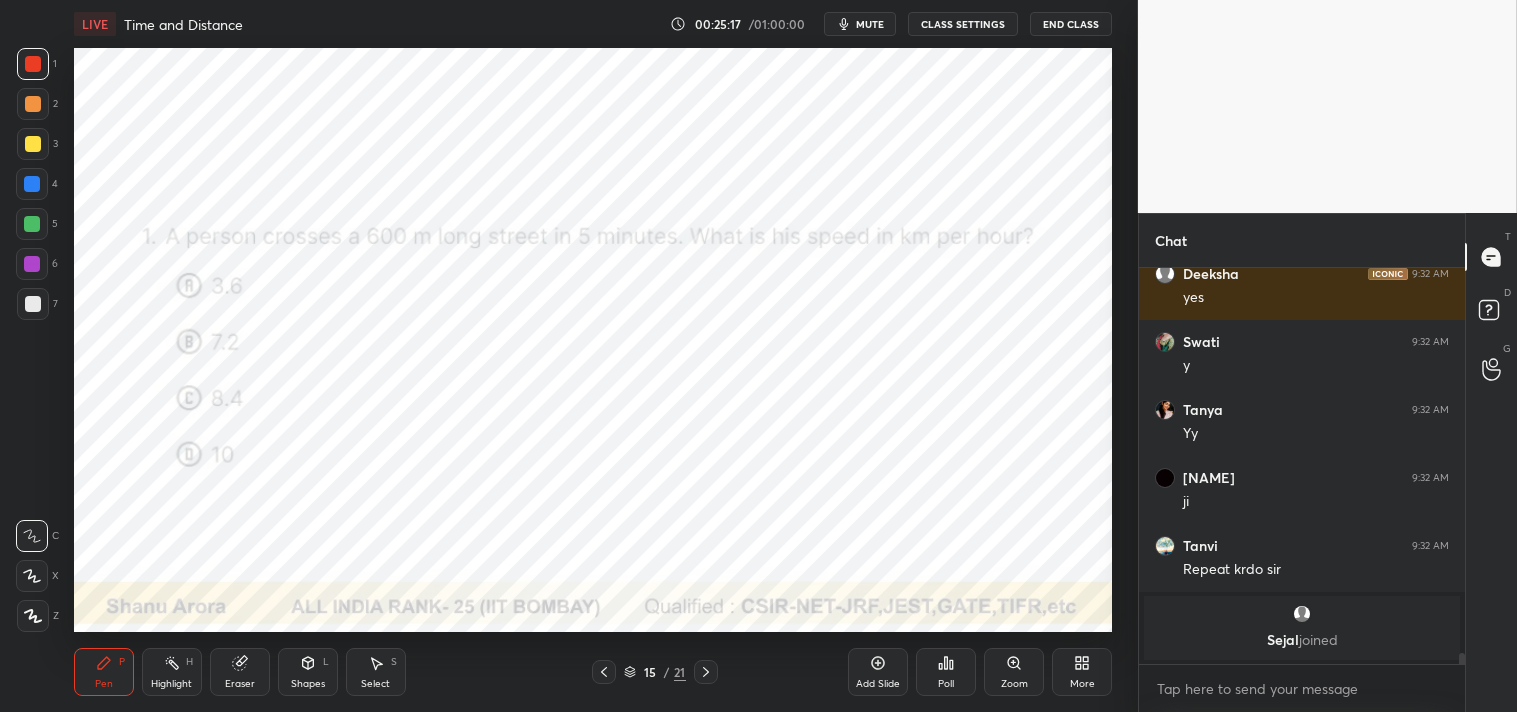 scroll, scrollTop: 14087, scrollLeft: 0, axis: vertical 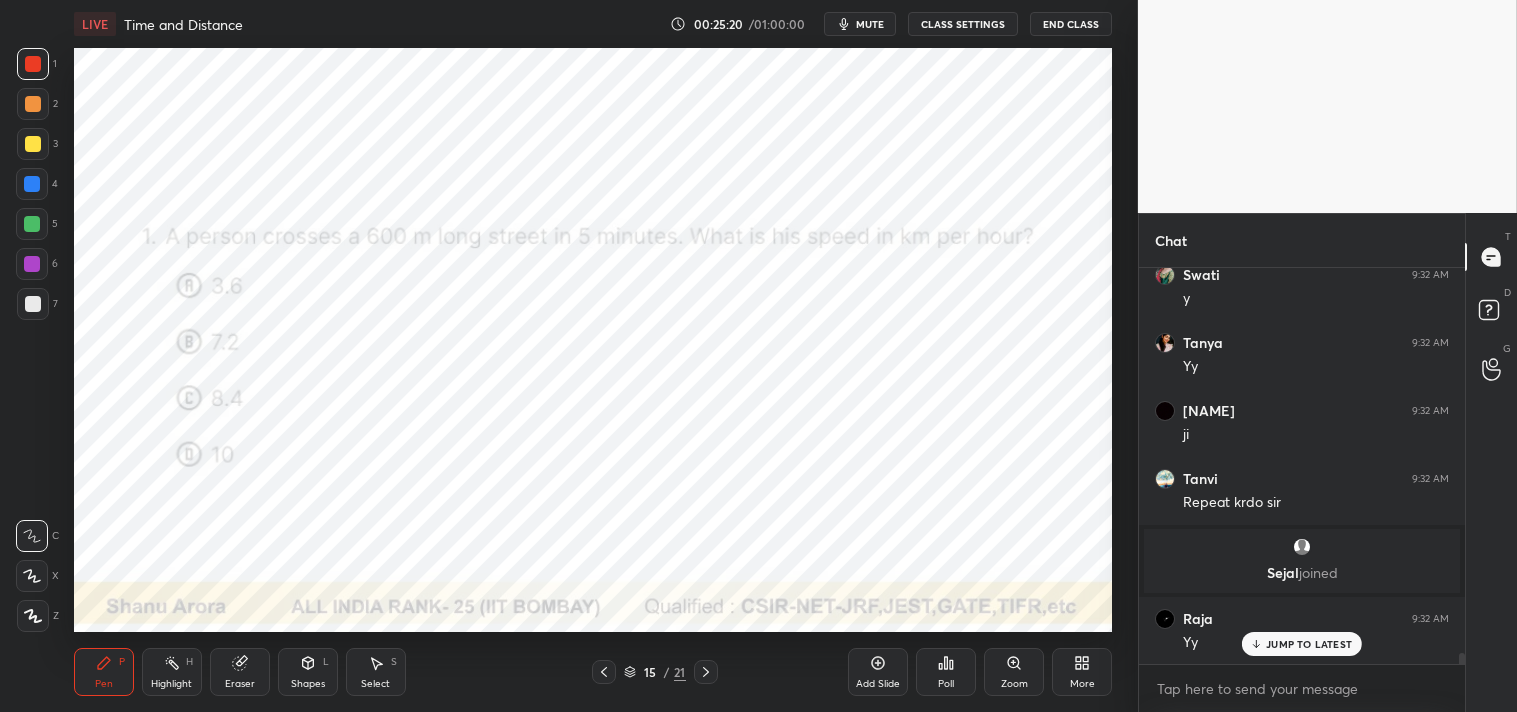 click on "mute" at bounding box center [870, 24] 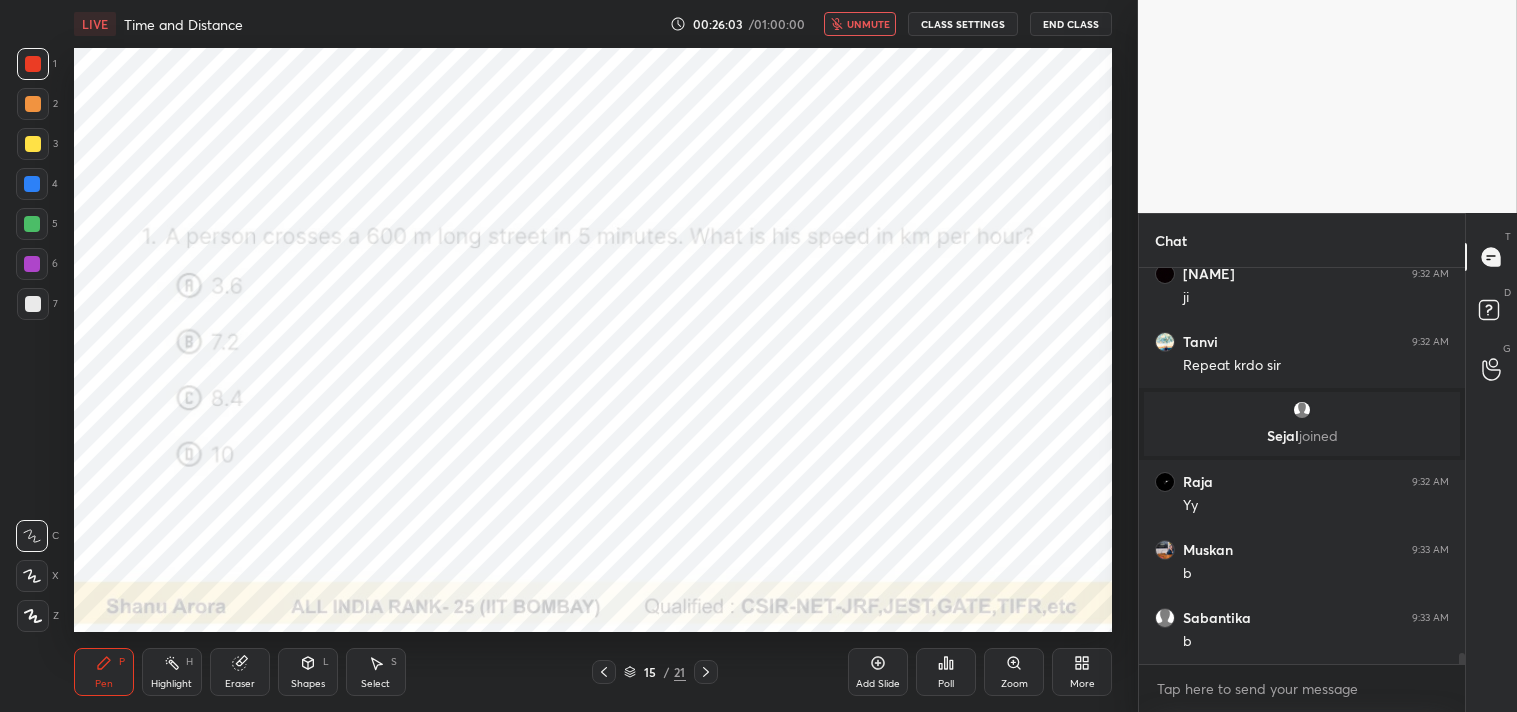scroll, scrollTop: 14292, scrollLeft: 0, axis: vertical 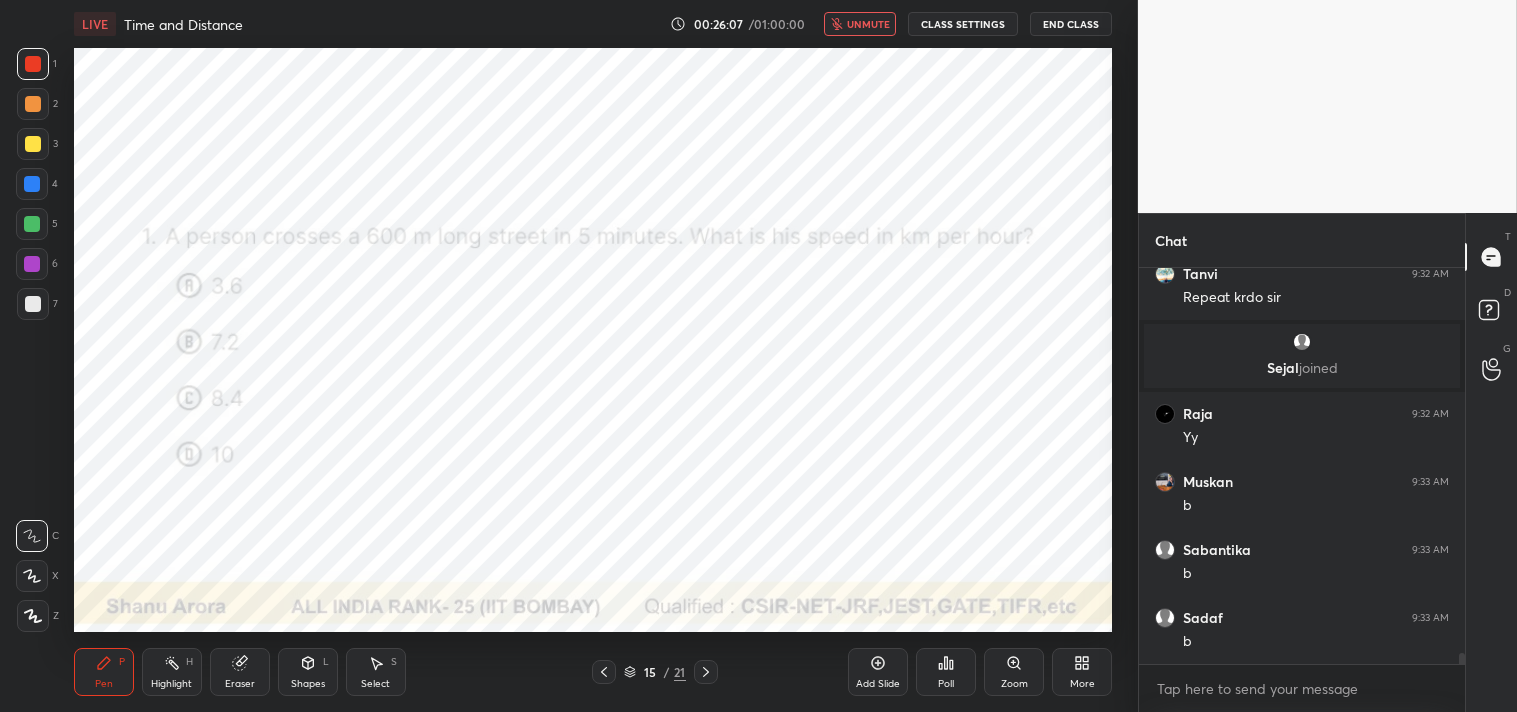 click on "unmute" at bounding box center (860, 24) 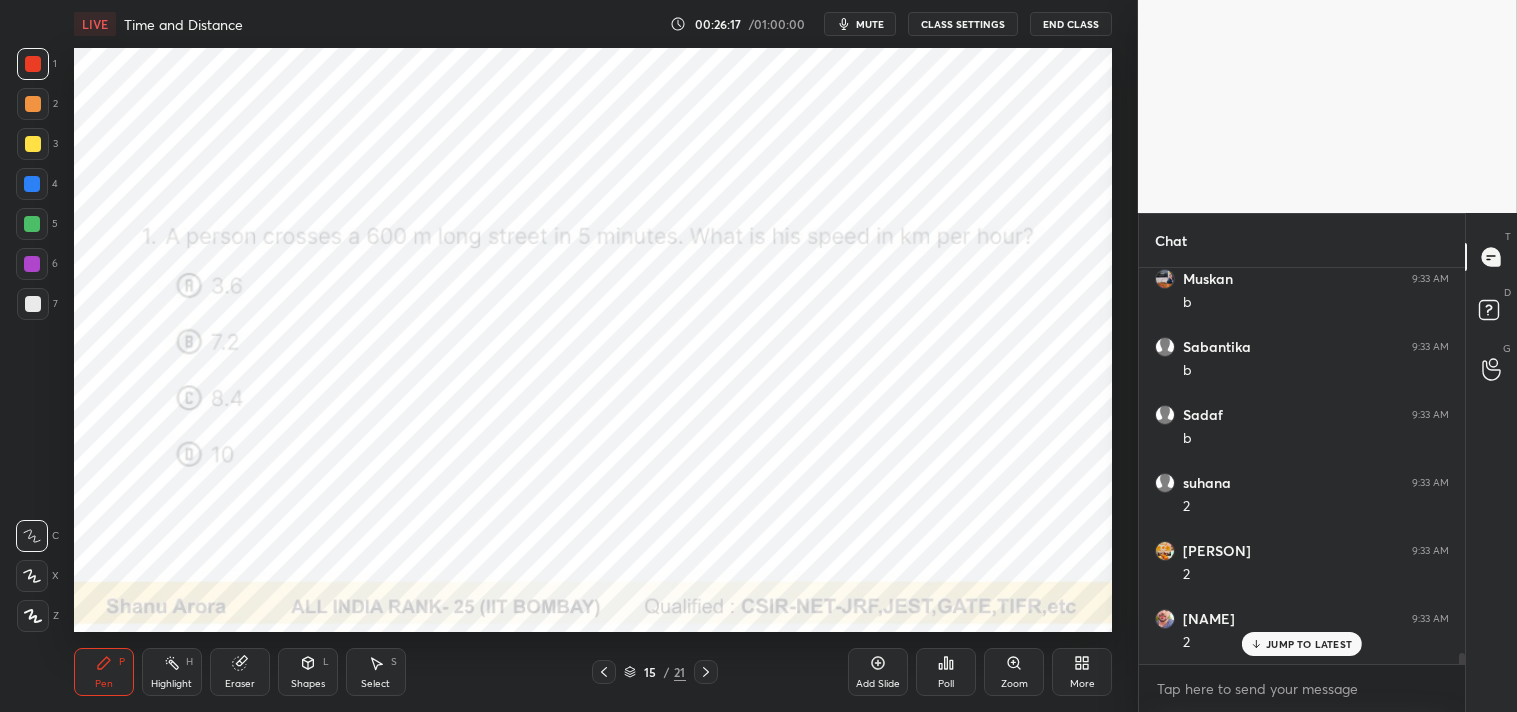scroll, scrollTop: 14564, scrollLeft: 0, axis: vertical 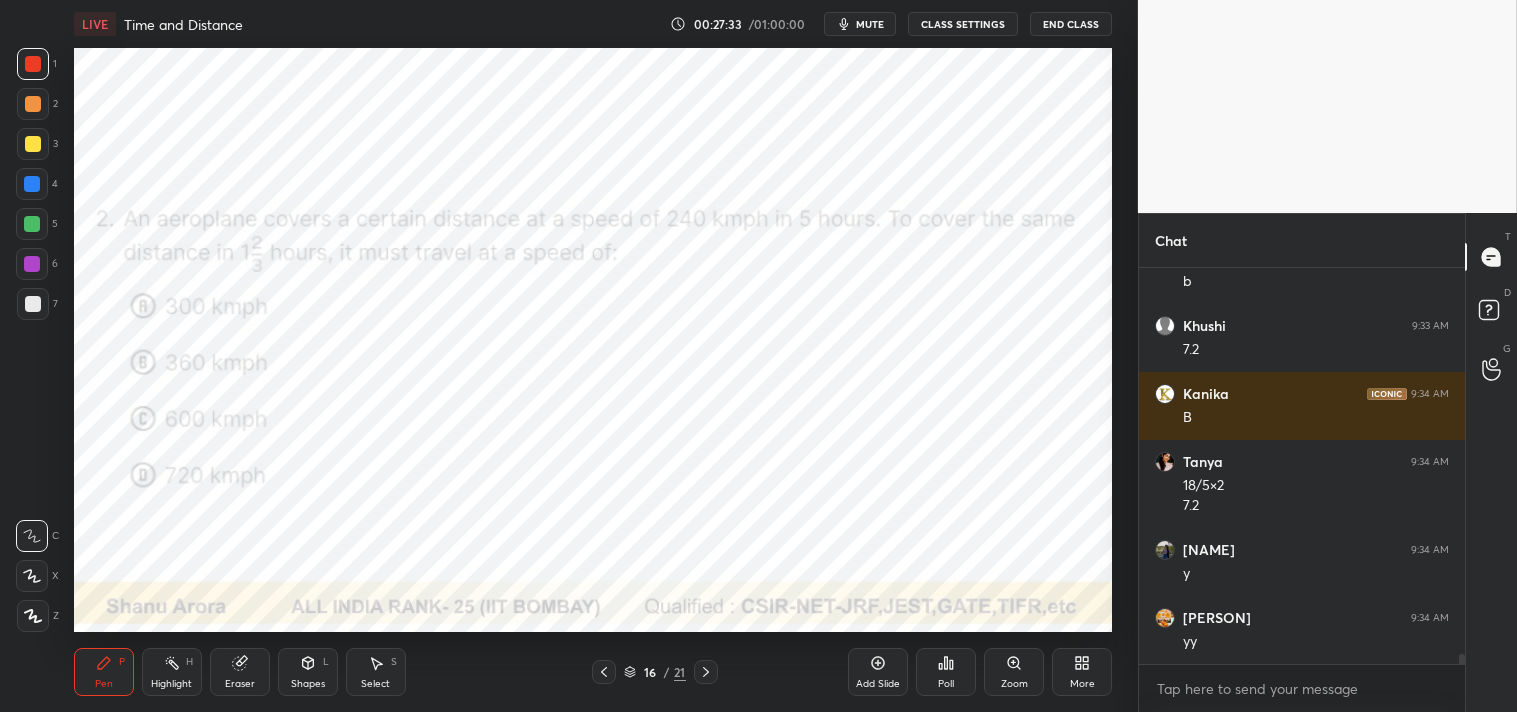 click on "mute" at bounding box center [870, 24] 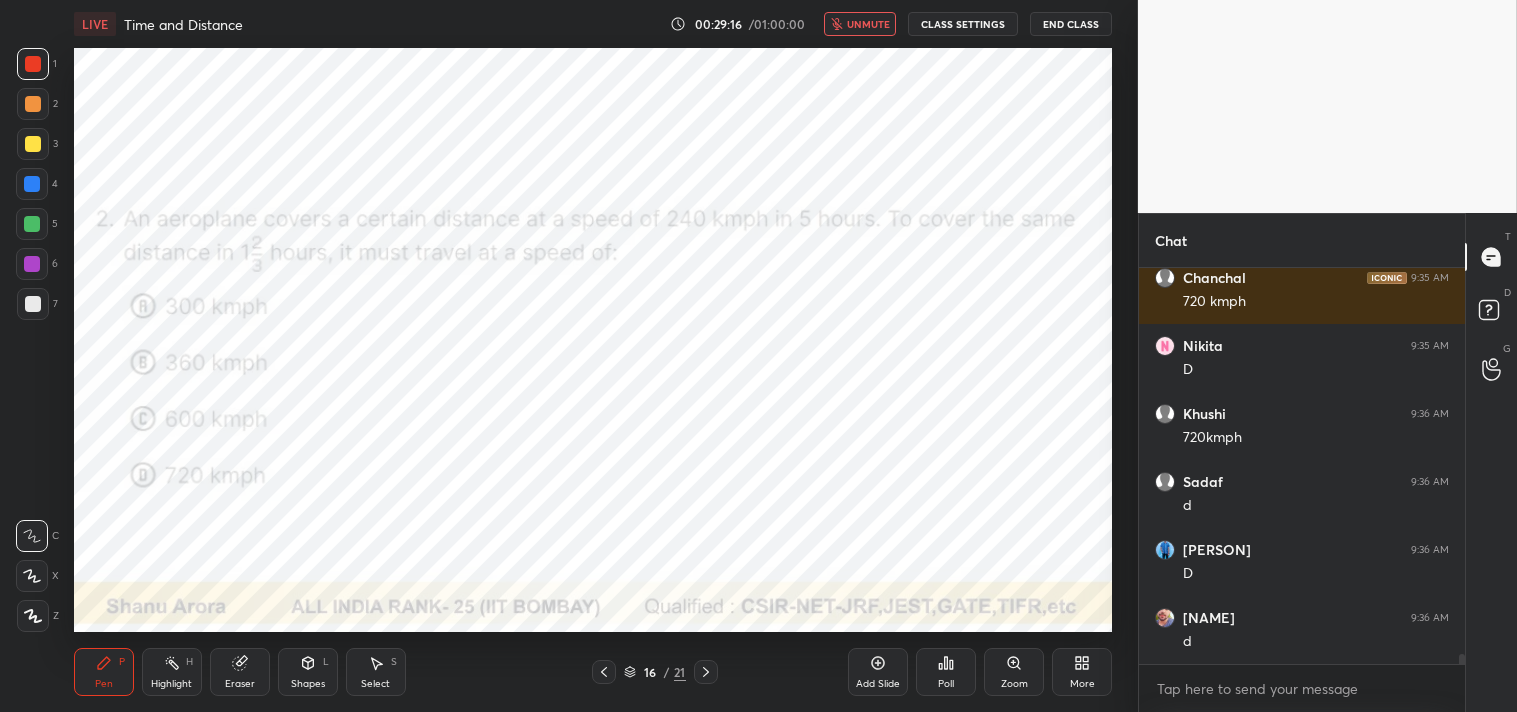 scroll, scrollTop: 15807, scrollLeft: 0, axis: vertical 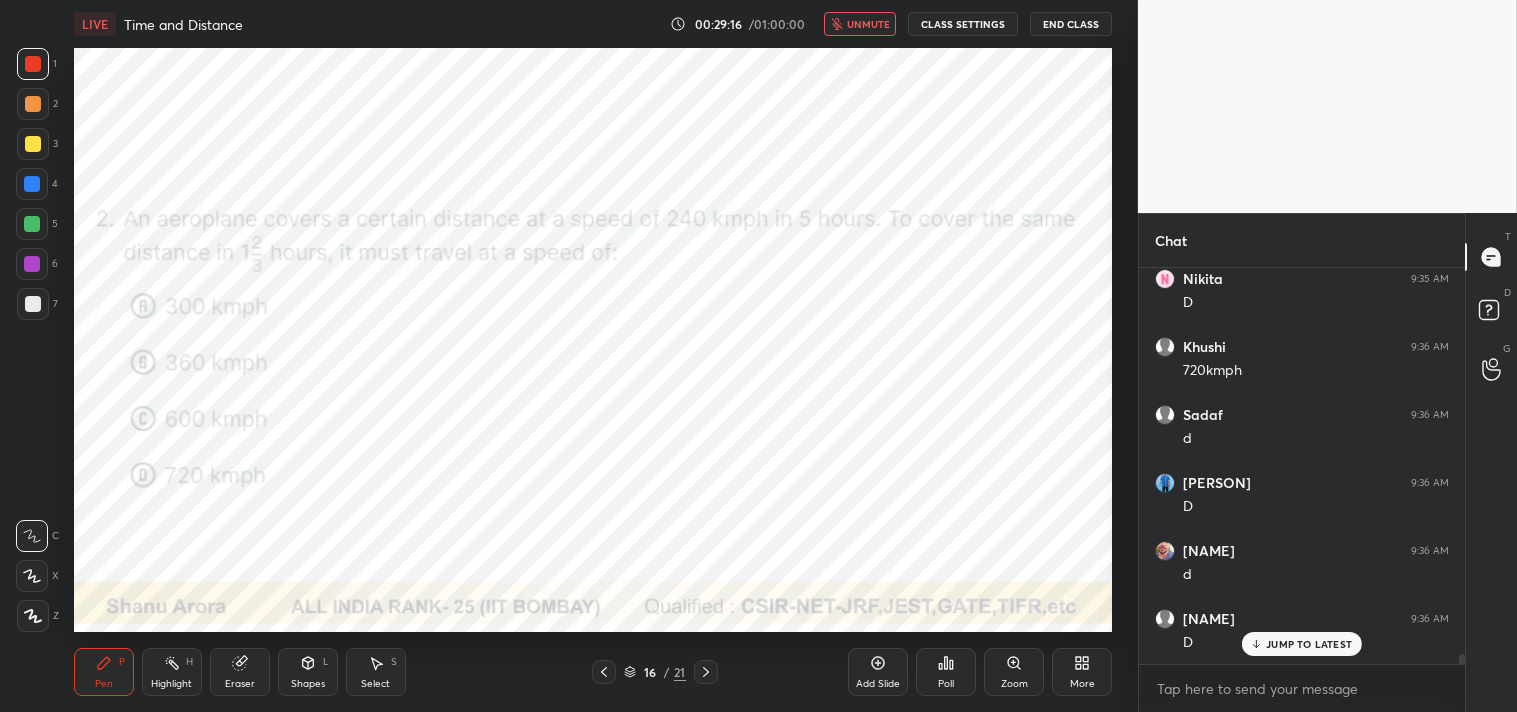 click on "unmute" at bounding box center [868, 24] 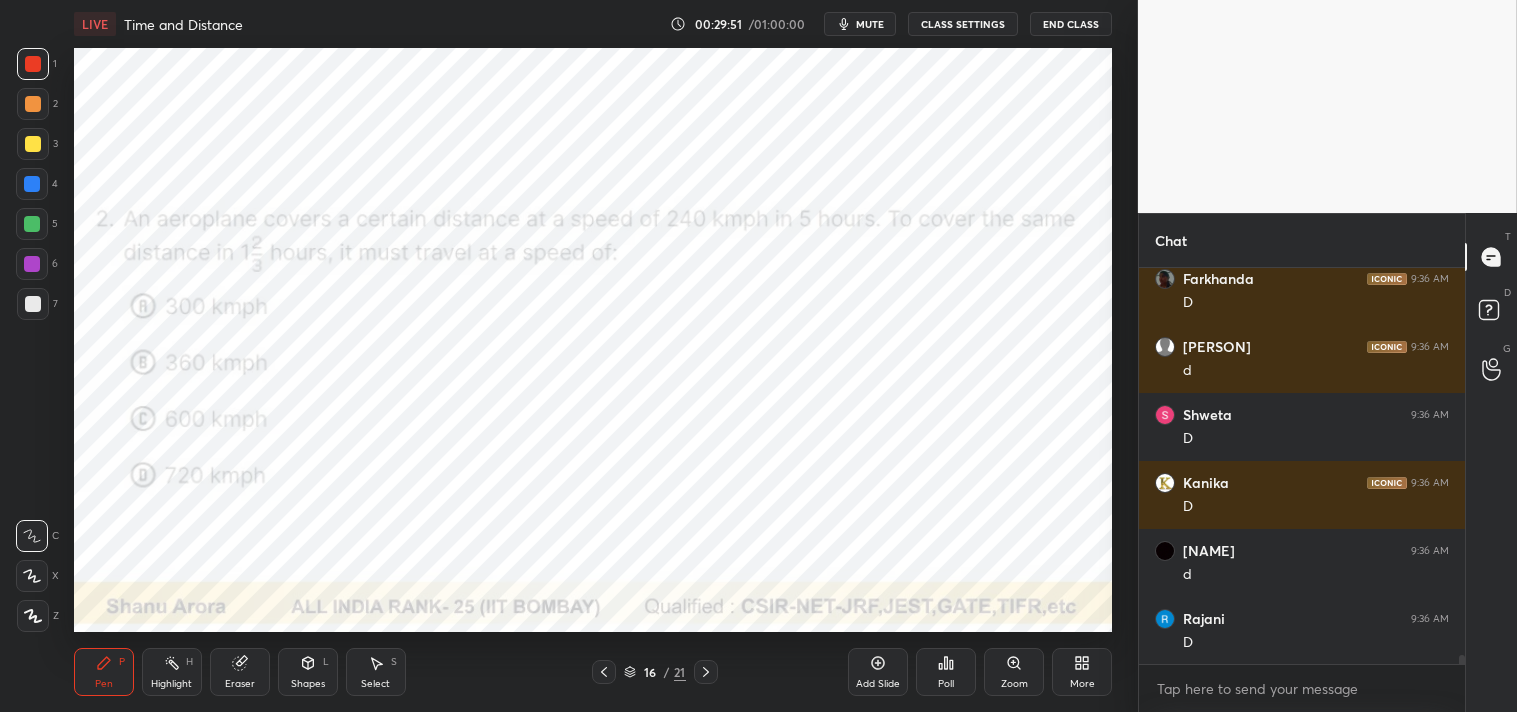 scroll, scrollTop: 16284, scrollLeft: 0, axis: vertical 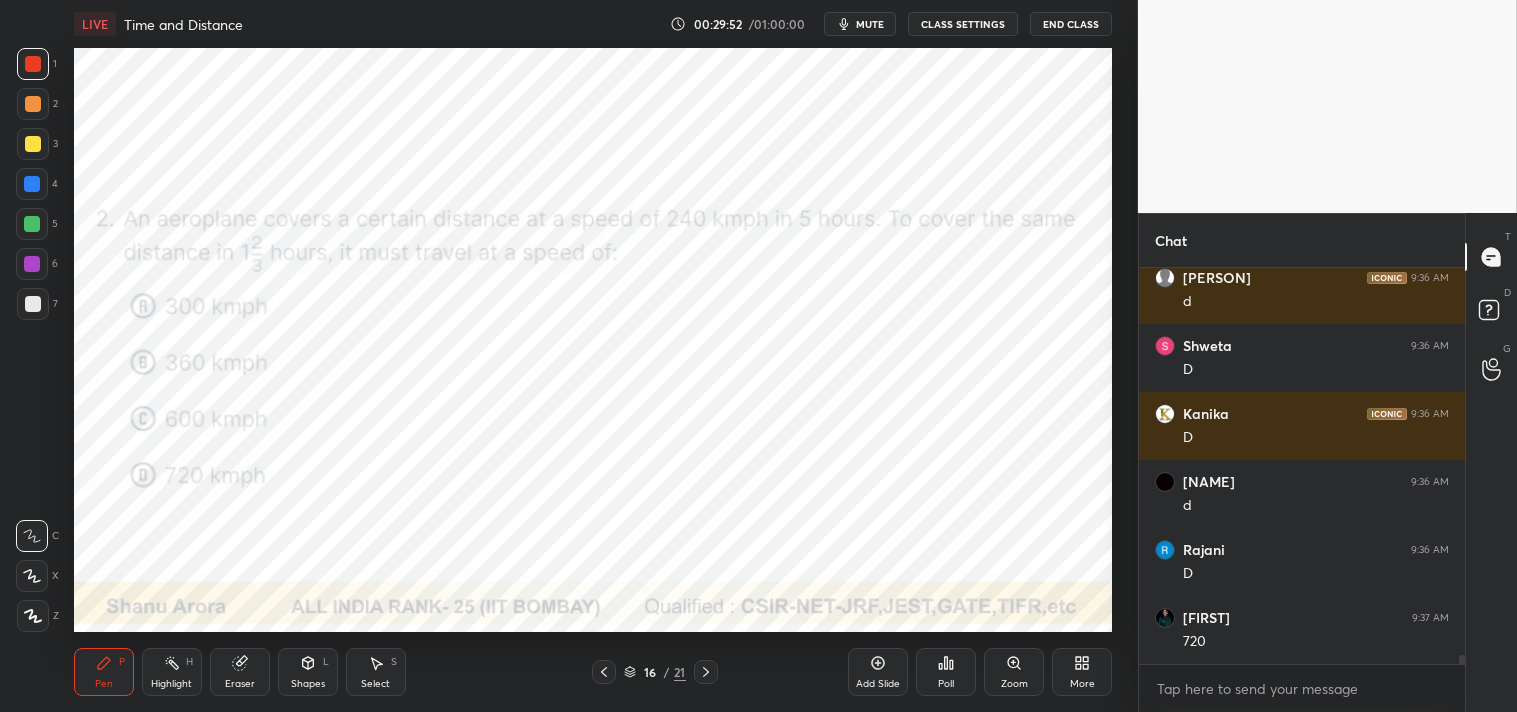 click on "Eraser" at bounding box center (240, 672) 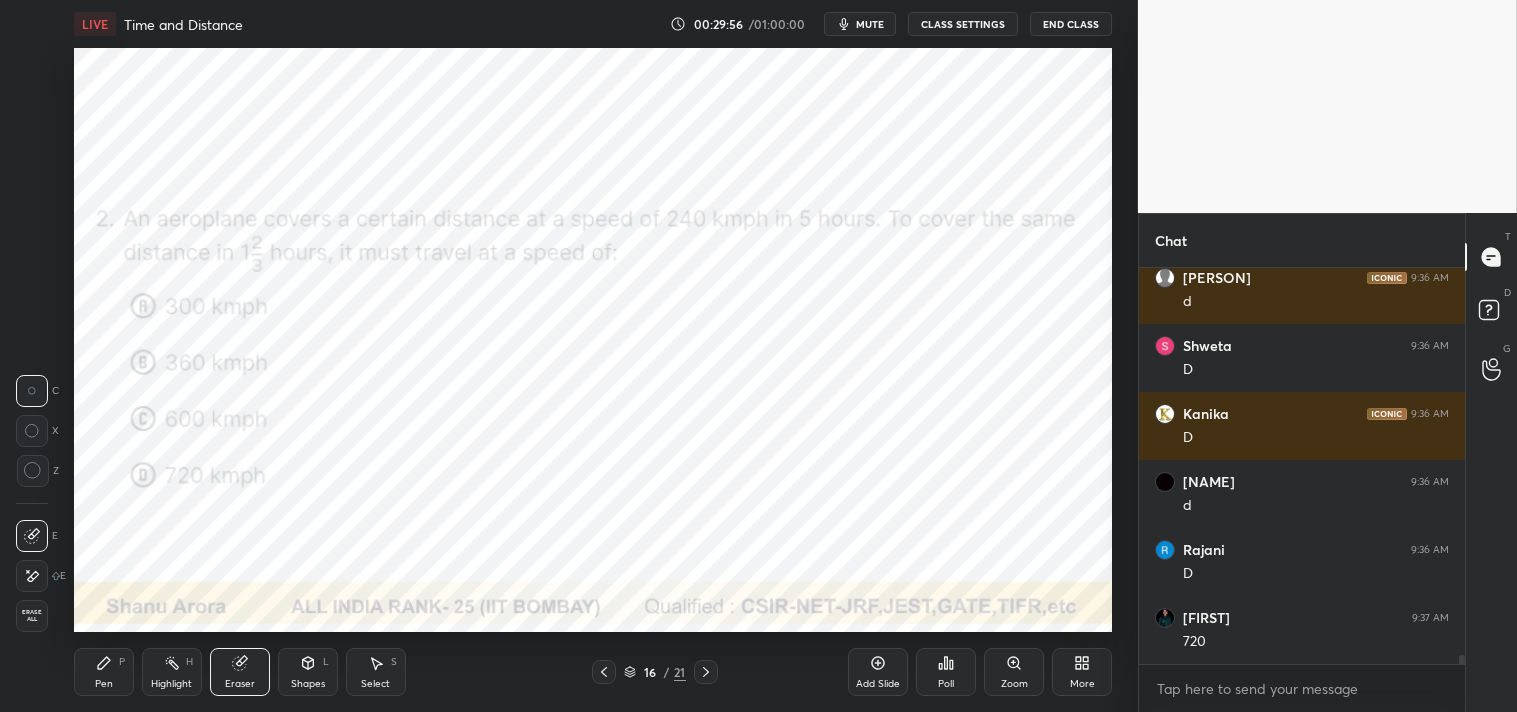 click 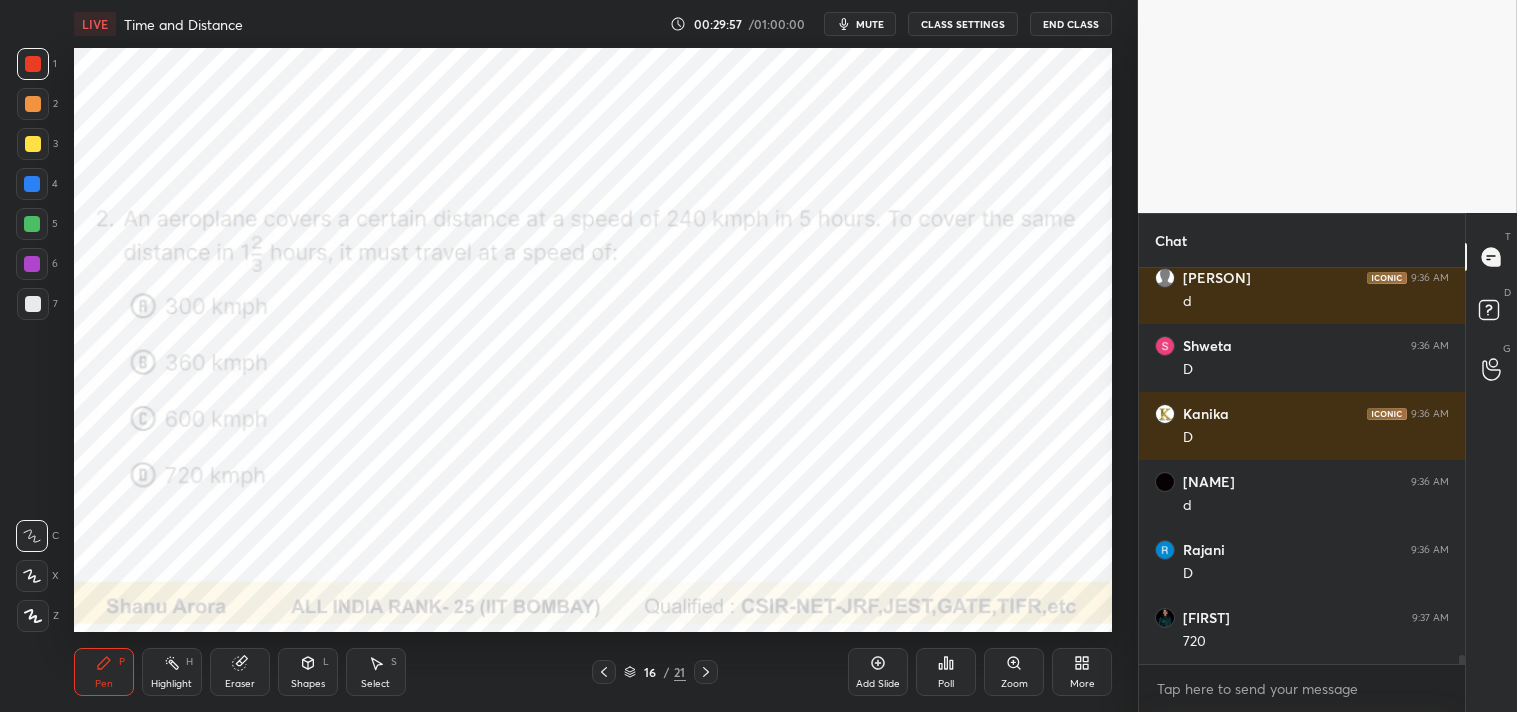 click 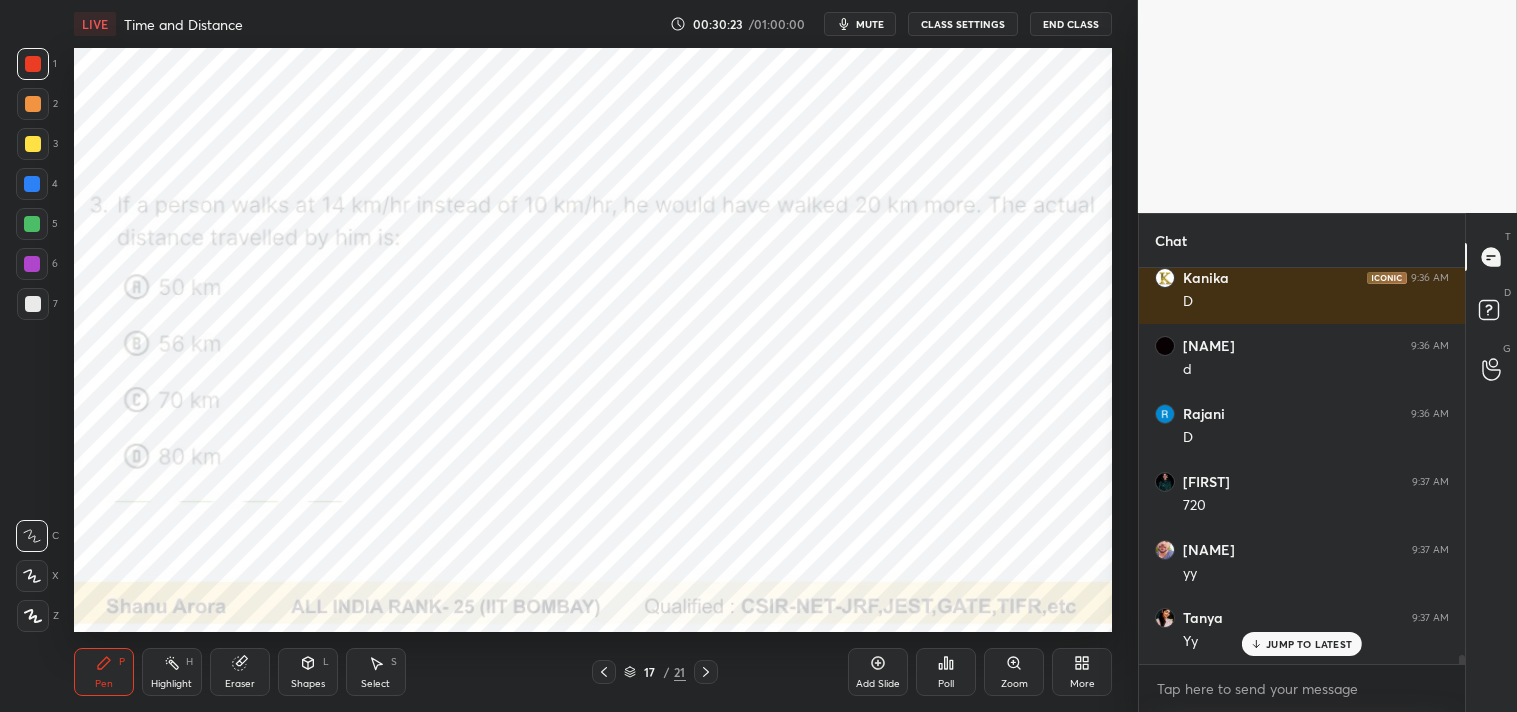 scroll, scrollTop: 16487, scrollLeft: 0, axis: vertical 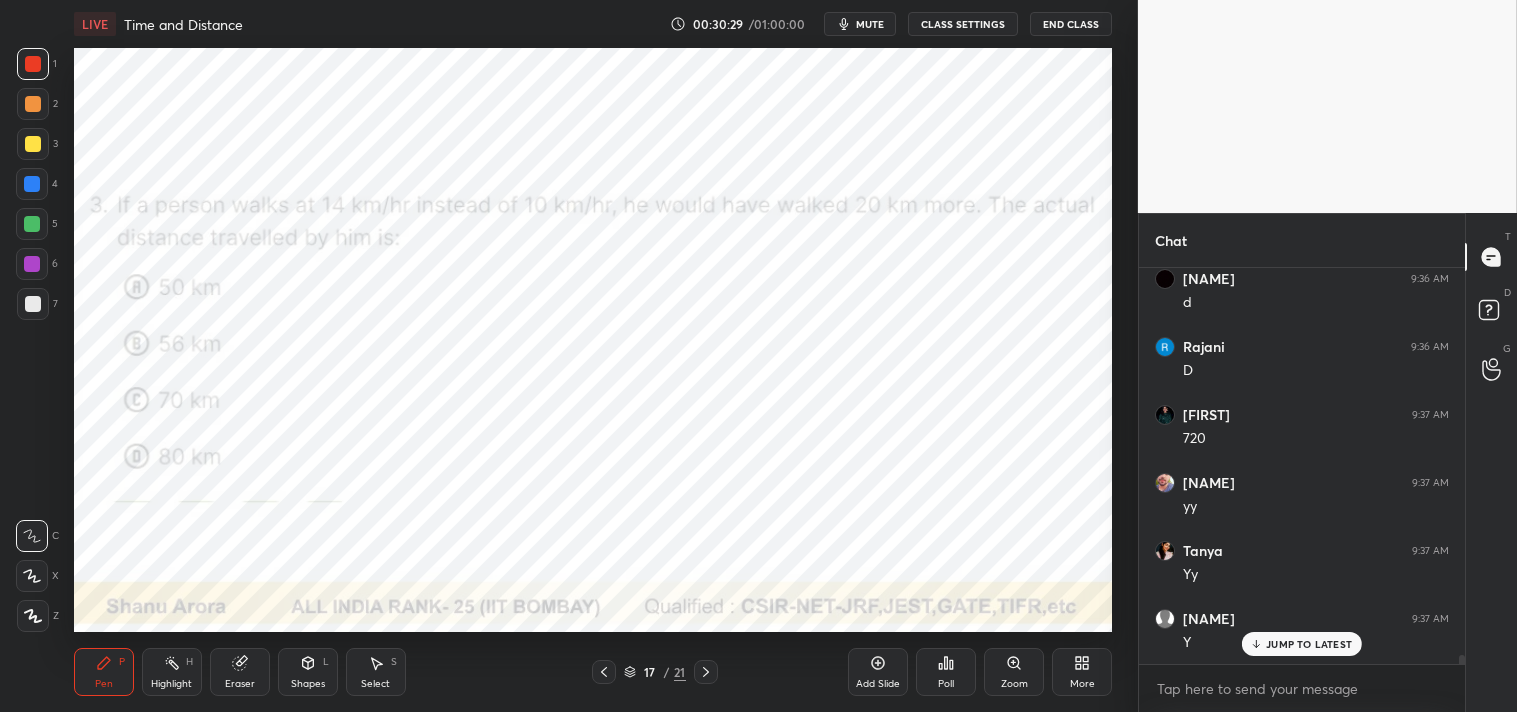 click on "mute" at bounding box center [860, 24] 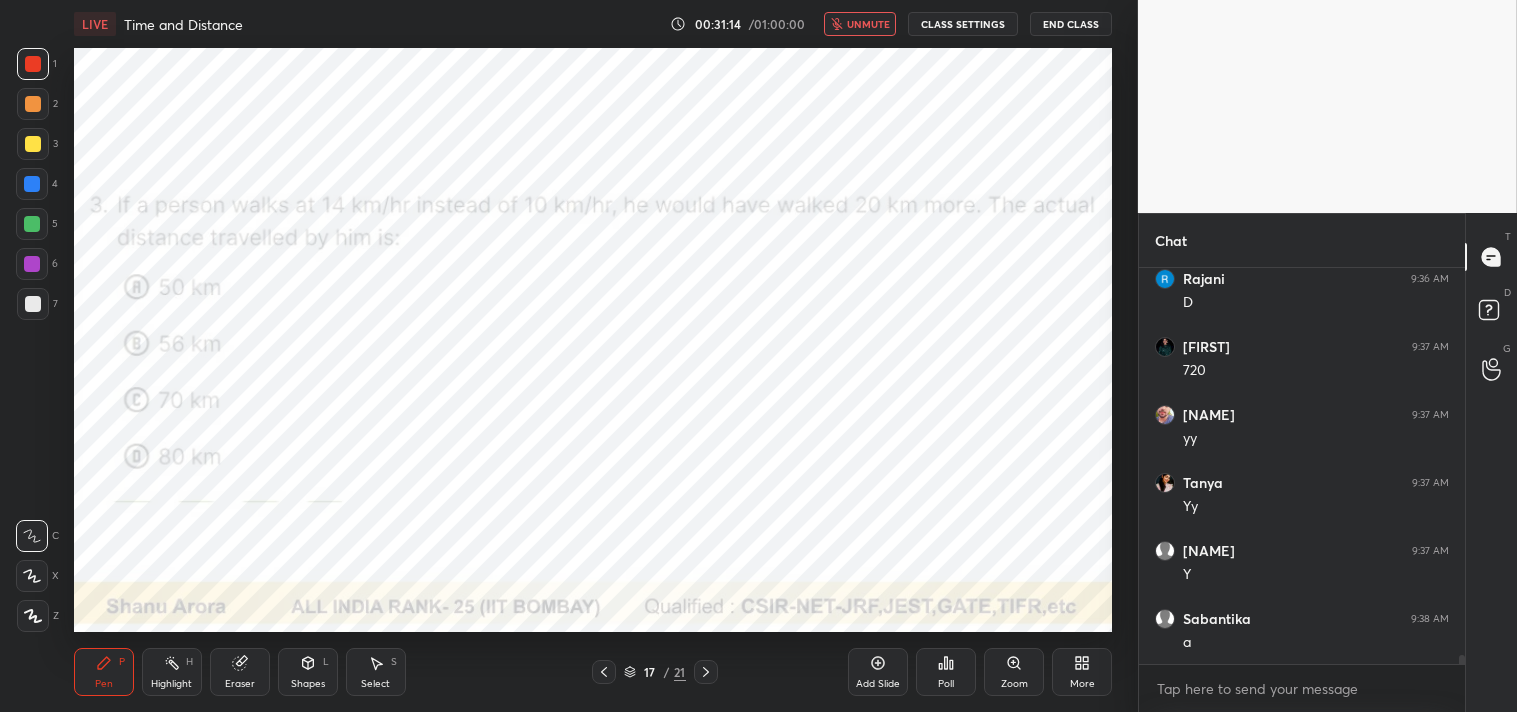 scroll, scrollTop: 16624, scrollLeft: 0, axis: vertical 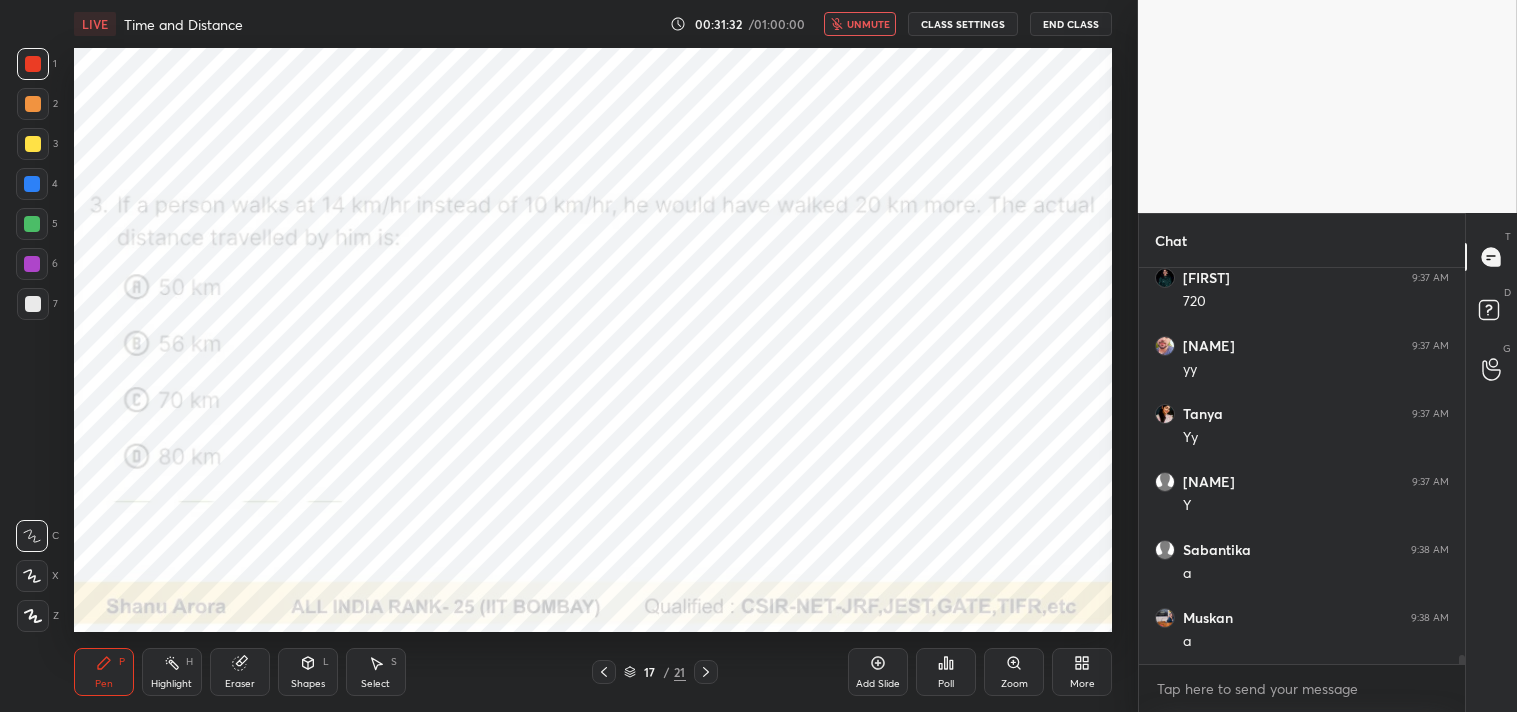 click on "unmute" at bounding box center (860, 24) 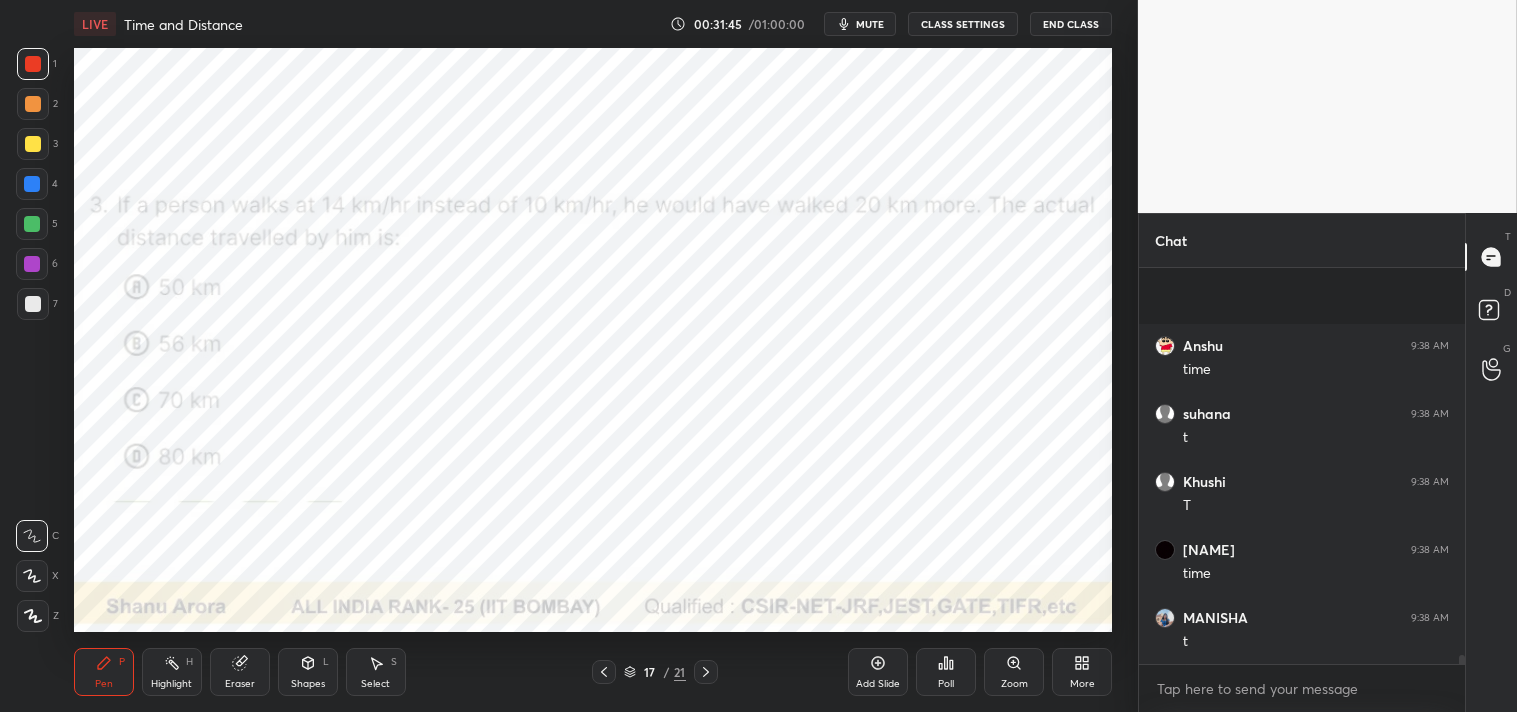 scroll, scrollTop: 17167, scrollLeft: 0, axis: vertical 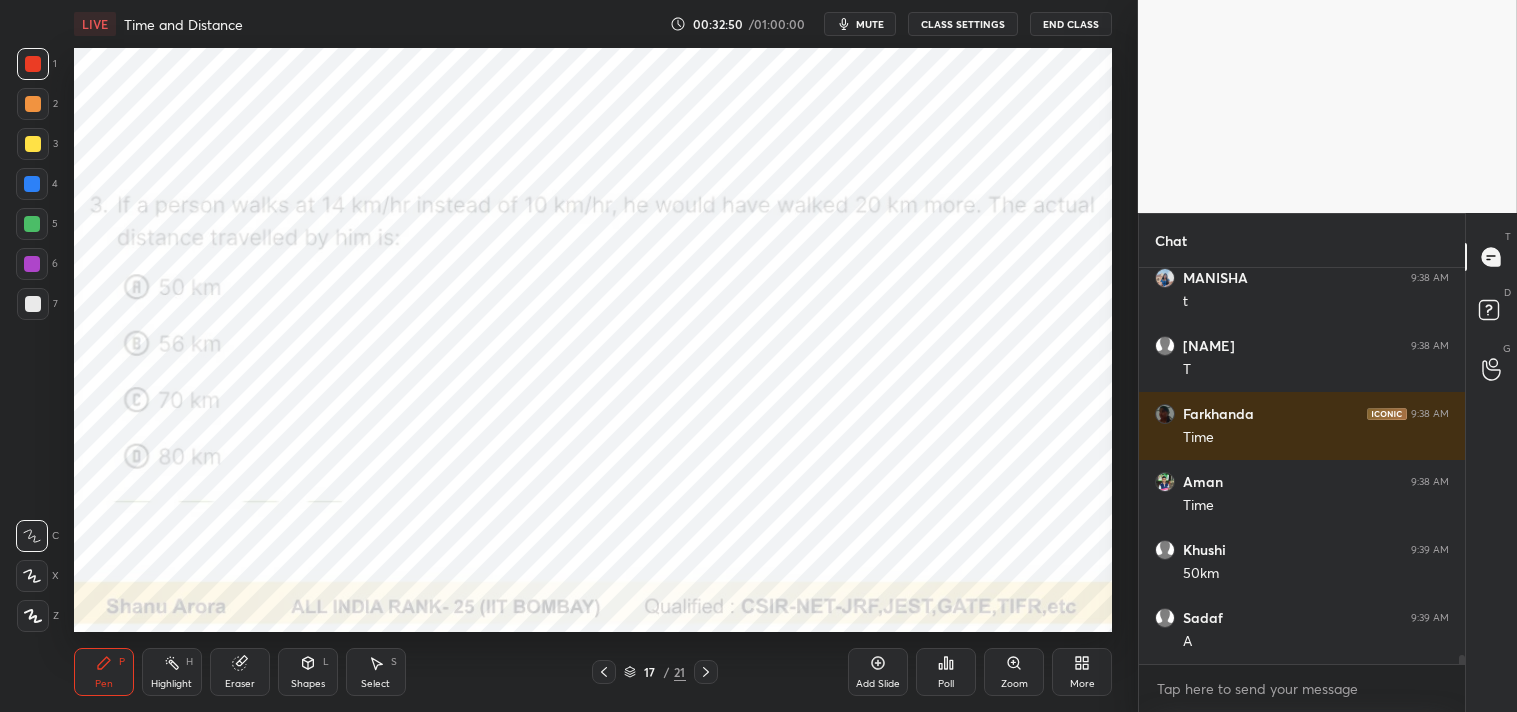 click on "mute" at bounding box center [870, 24] 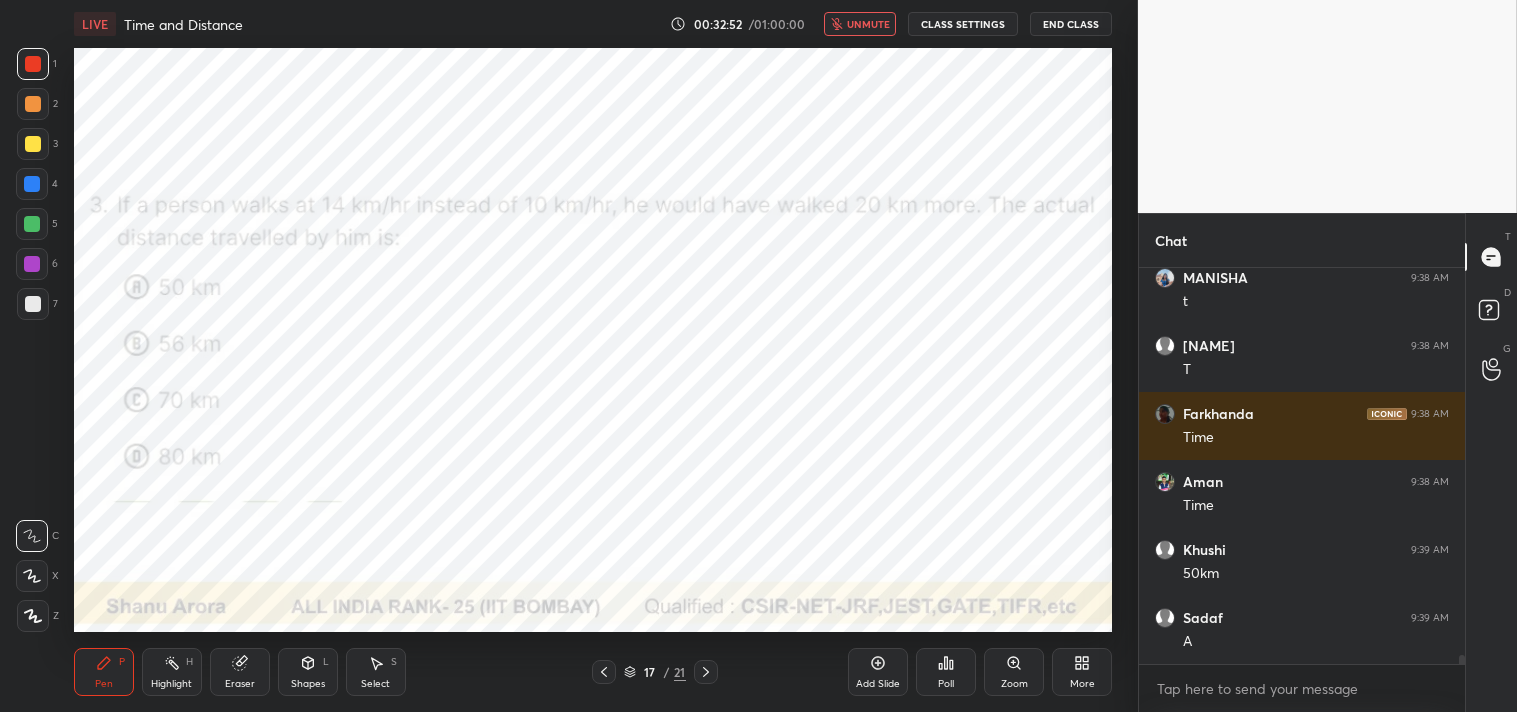 click on "unmute" at bounding box center [868, 24] 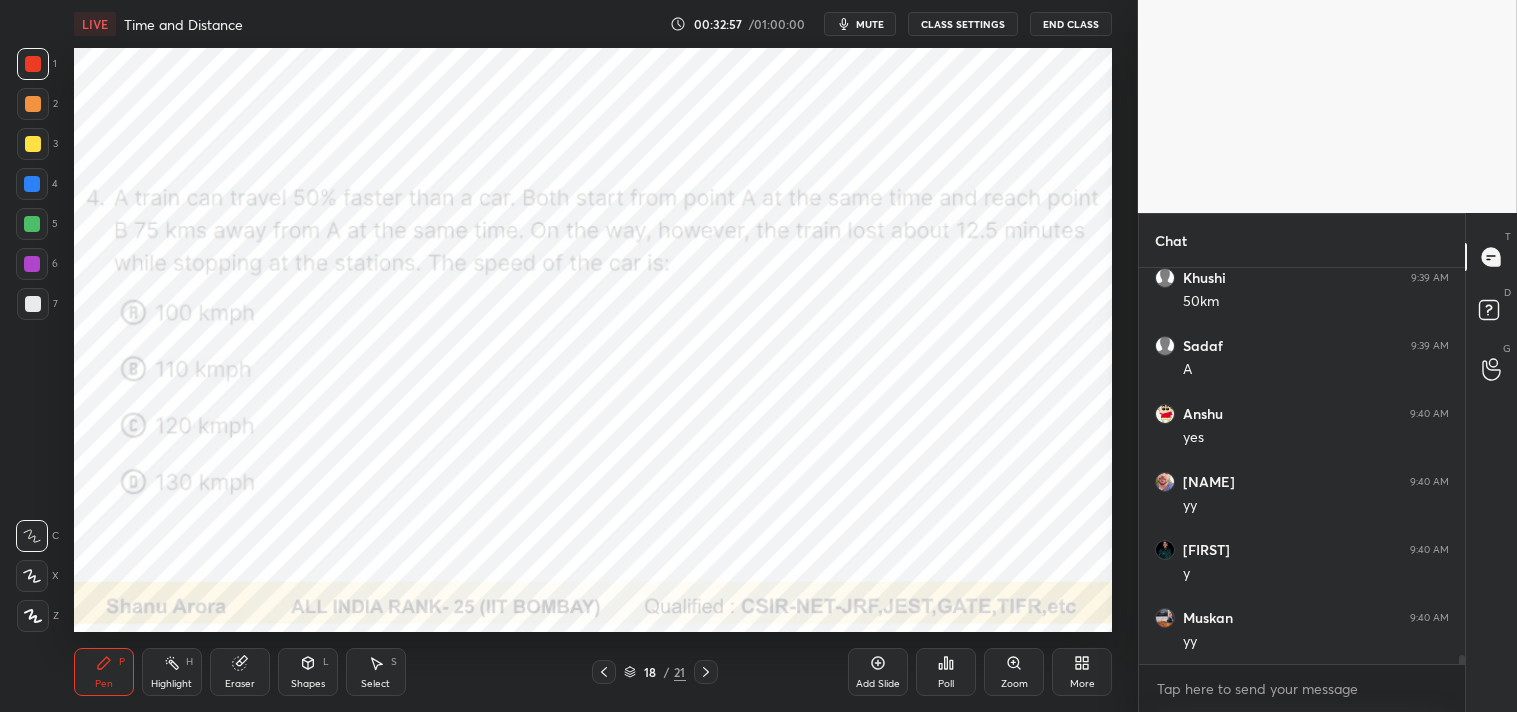 scroll, scrollTop: 17712, scrollLeft: 0, axis: vertical 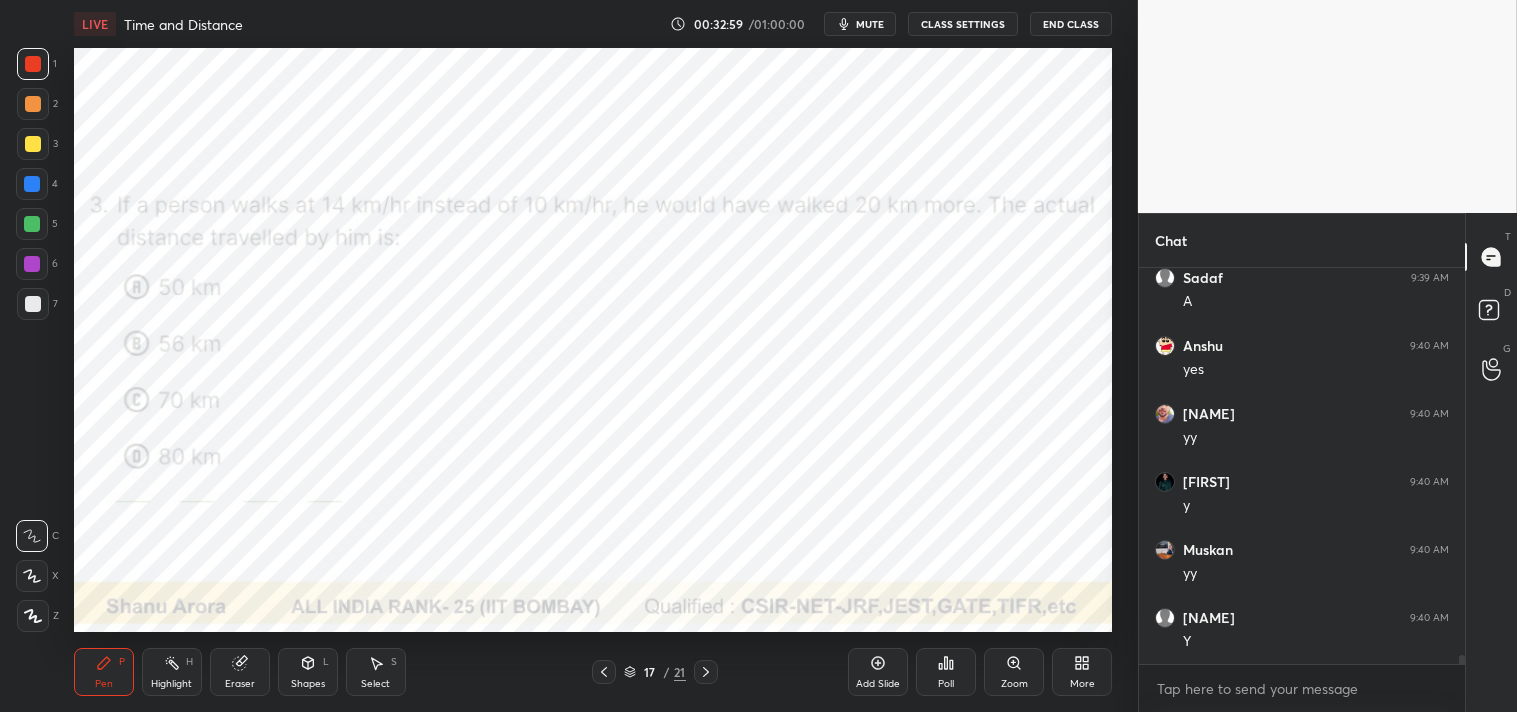 click on "Add Slide" at bounding box center [878, 672] 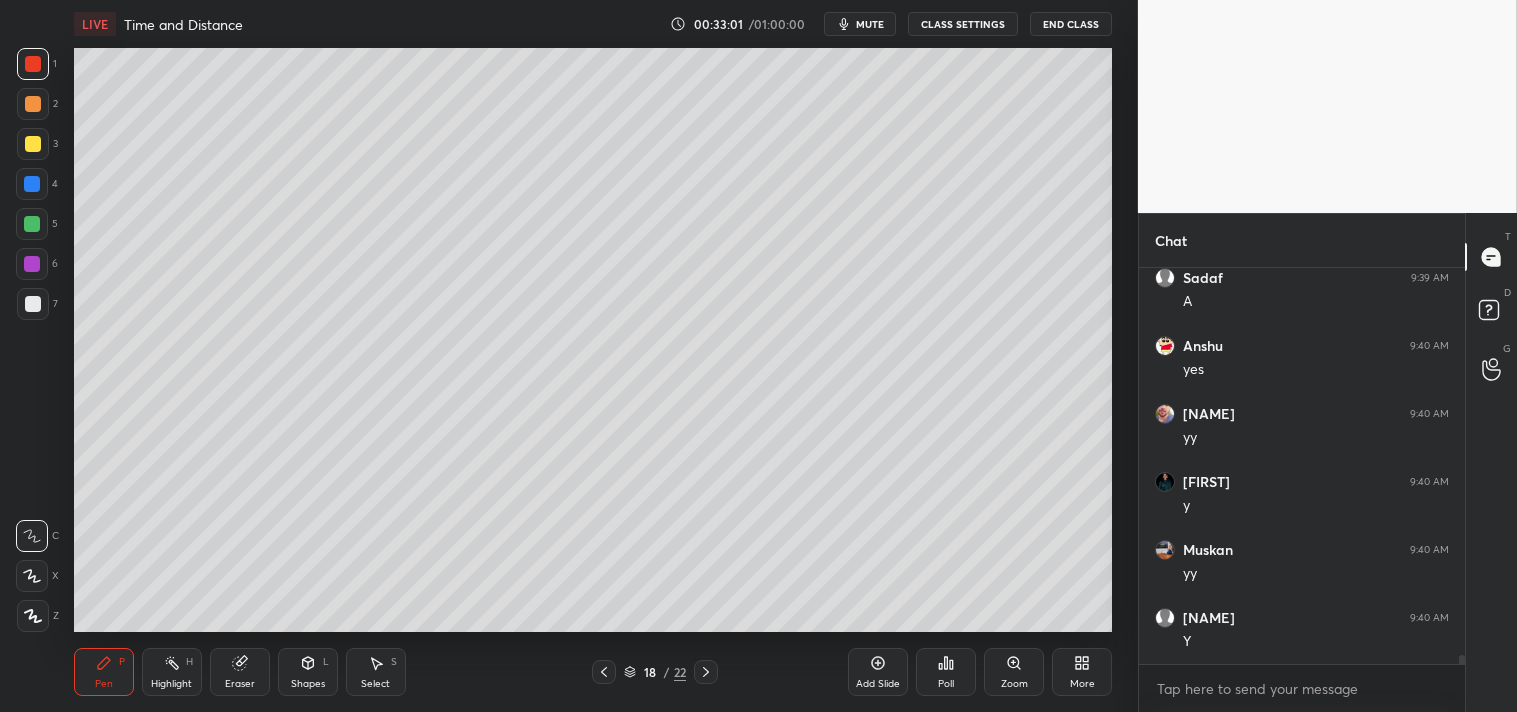 click at bounding box center (33, 304) 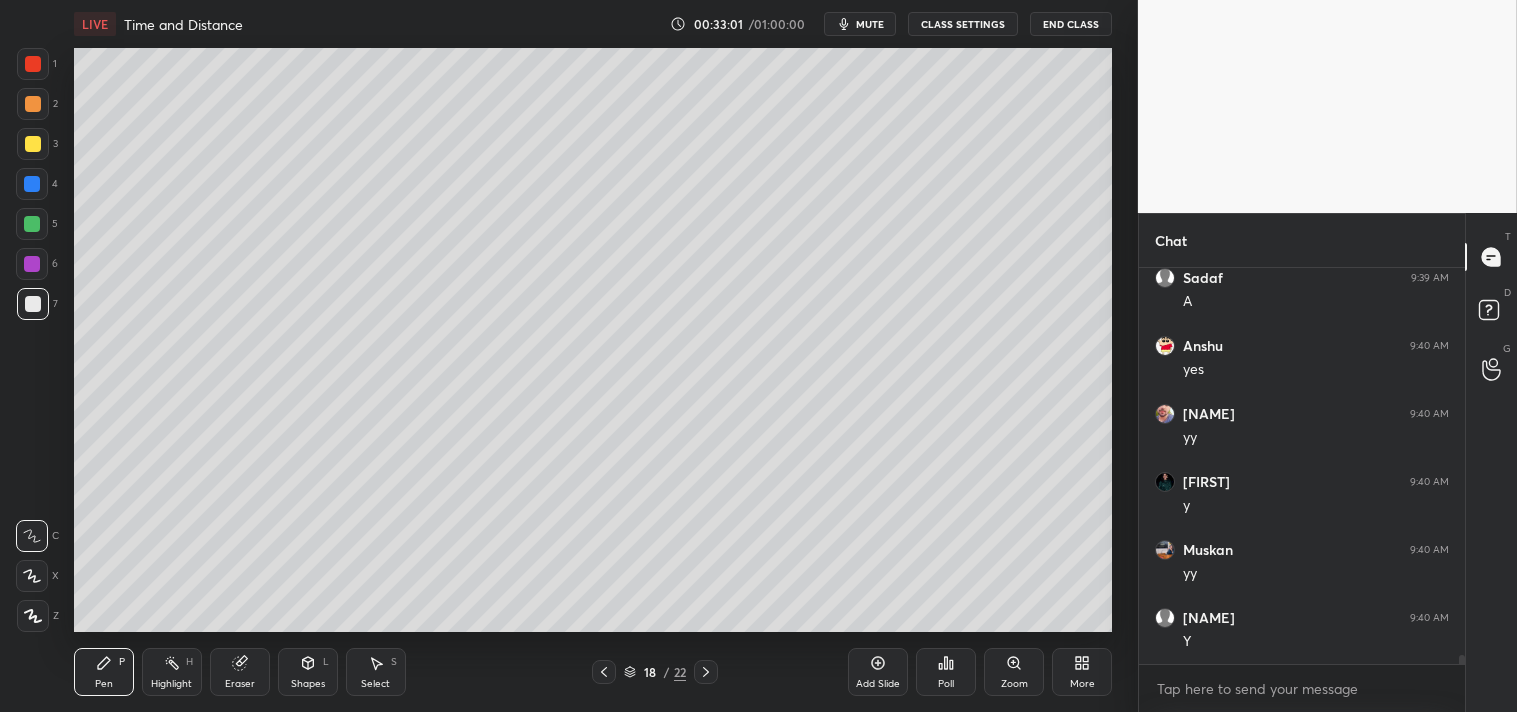 click at bounding box center [33, 304] 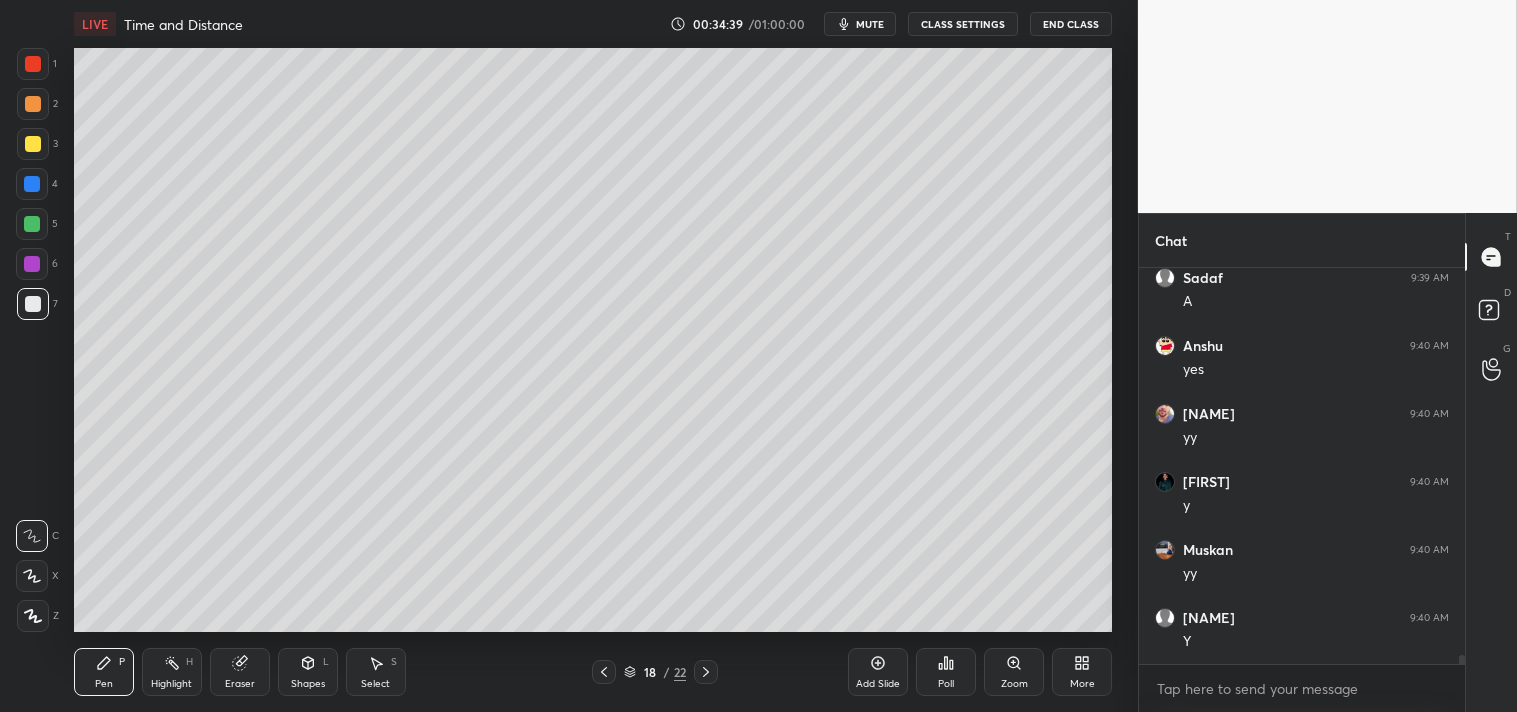 scroll, scrollTop: 17780, scrollLeft: 0, axis: vertical 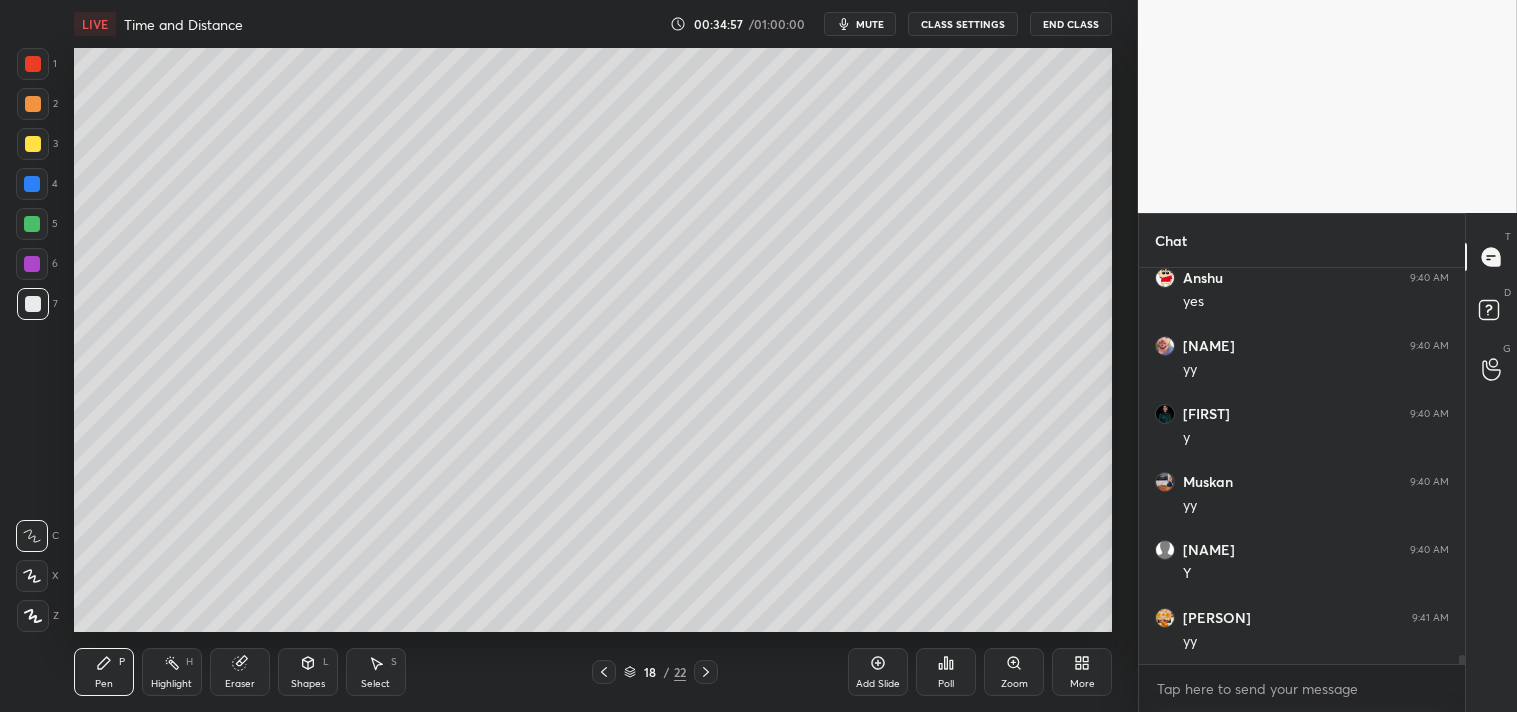 click on "Add Slide" at bounding box center (878, 672) 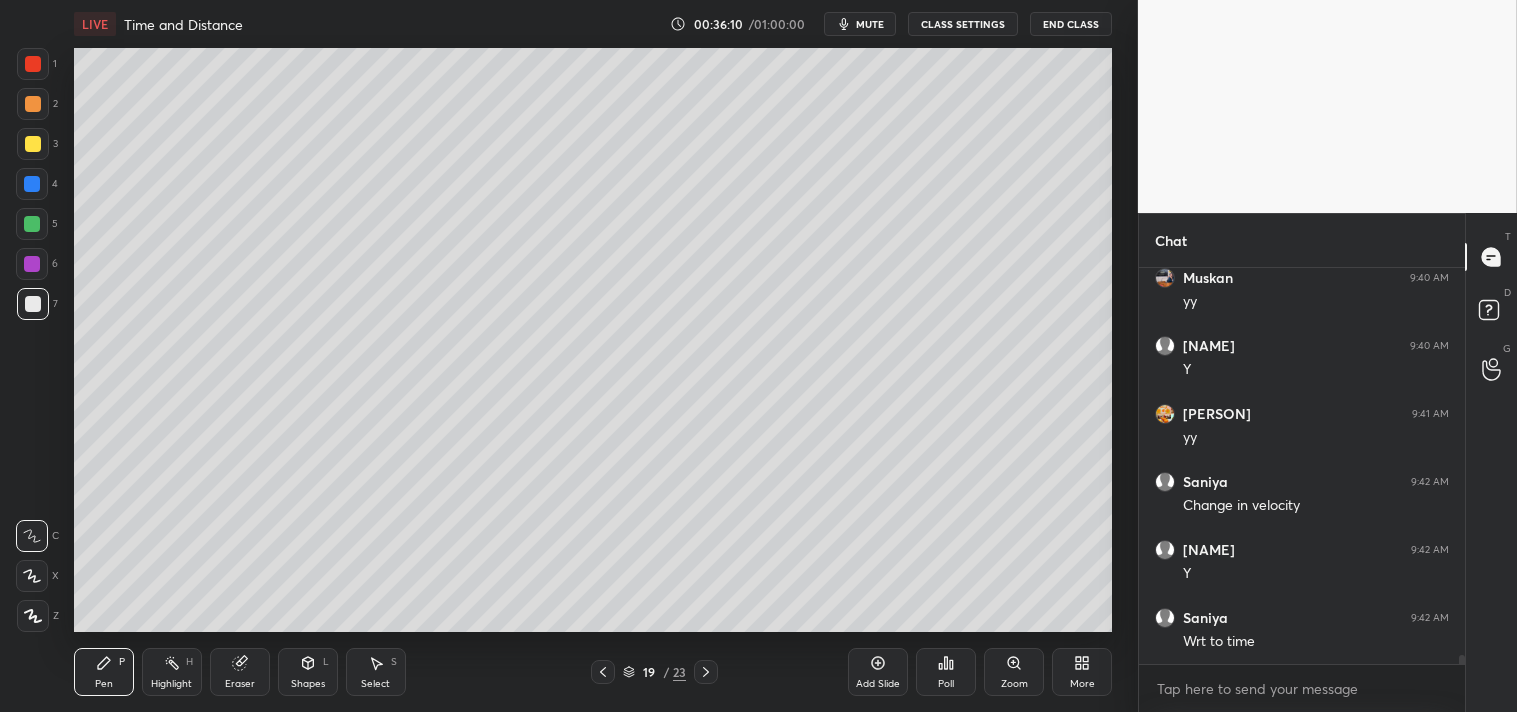 scroll, scrollTop: 18055, scrollLeft: 0, axis: vertical 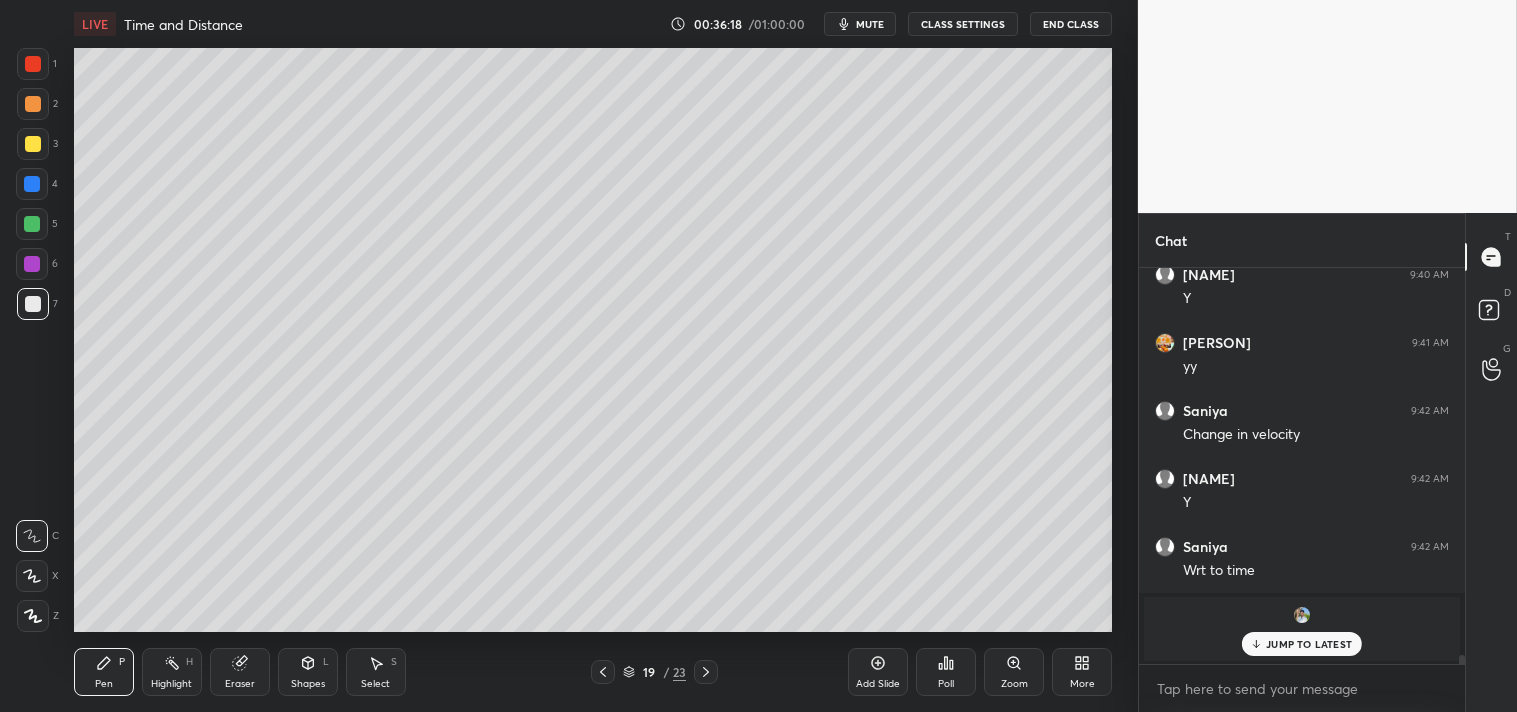 click on "JUMP TO LATEST" at bounding box center (1302, 644) 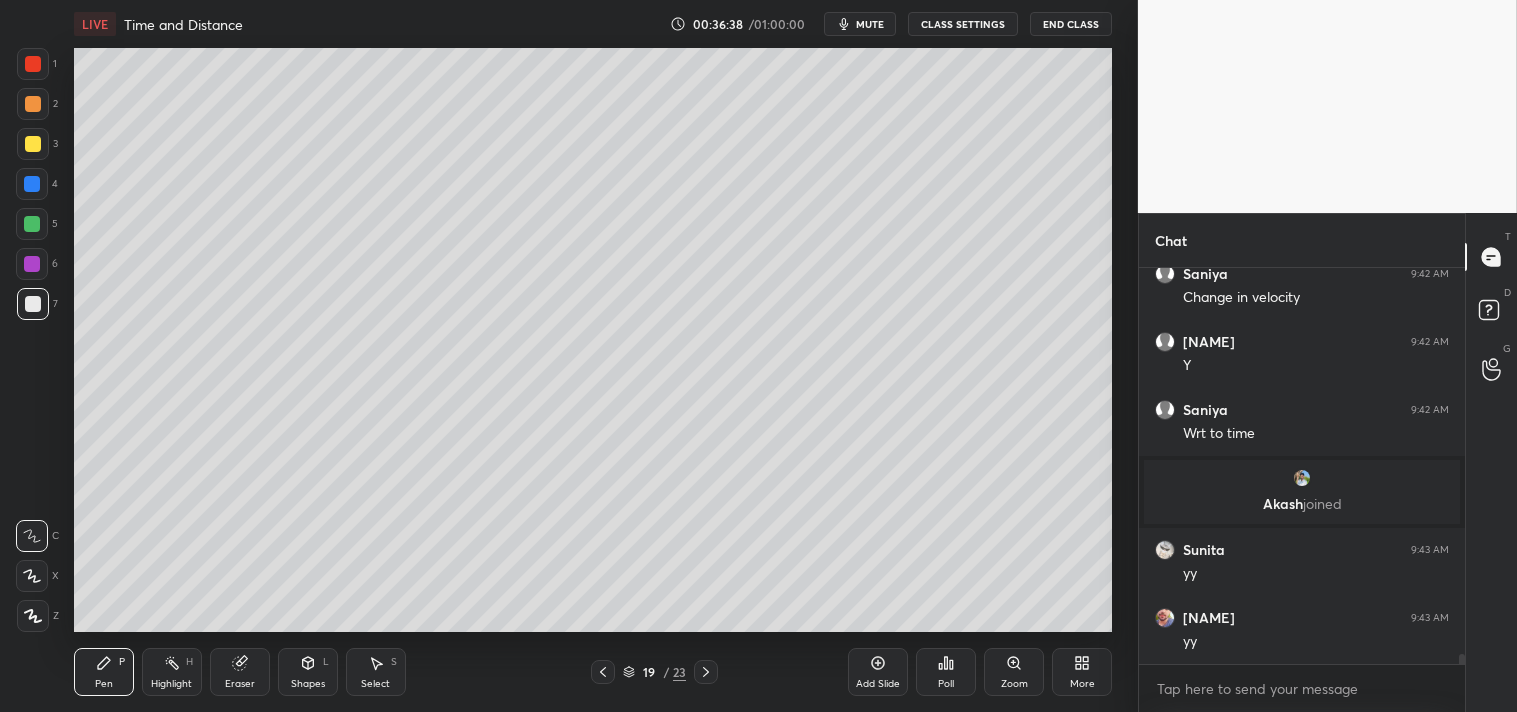 scroll, scrollTop: 15850, scrollLeft: 0, axis: vertical 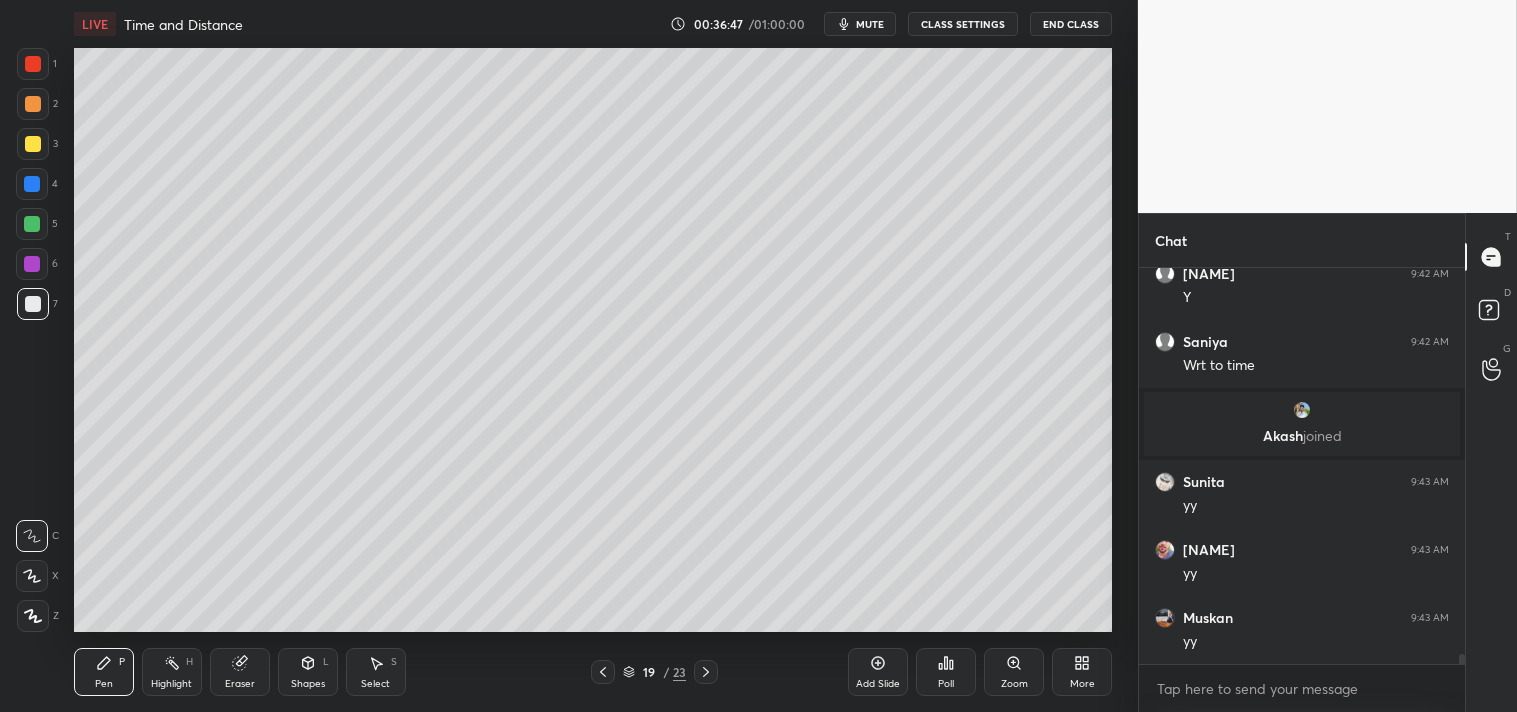 click 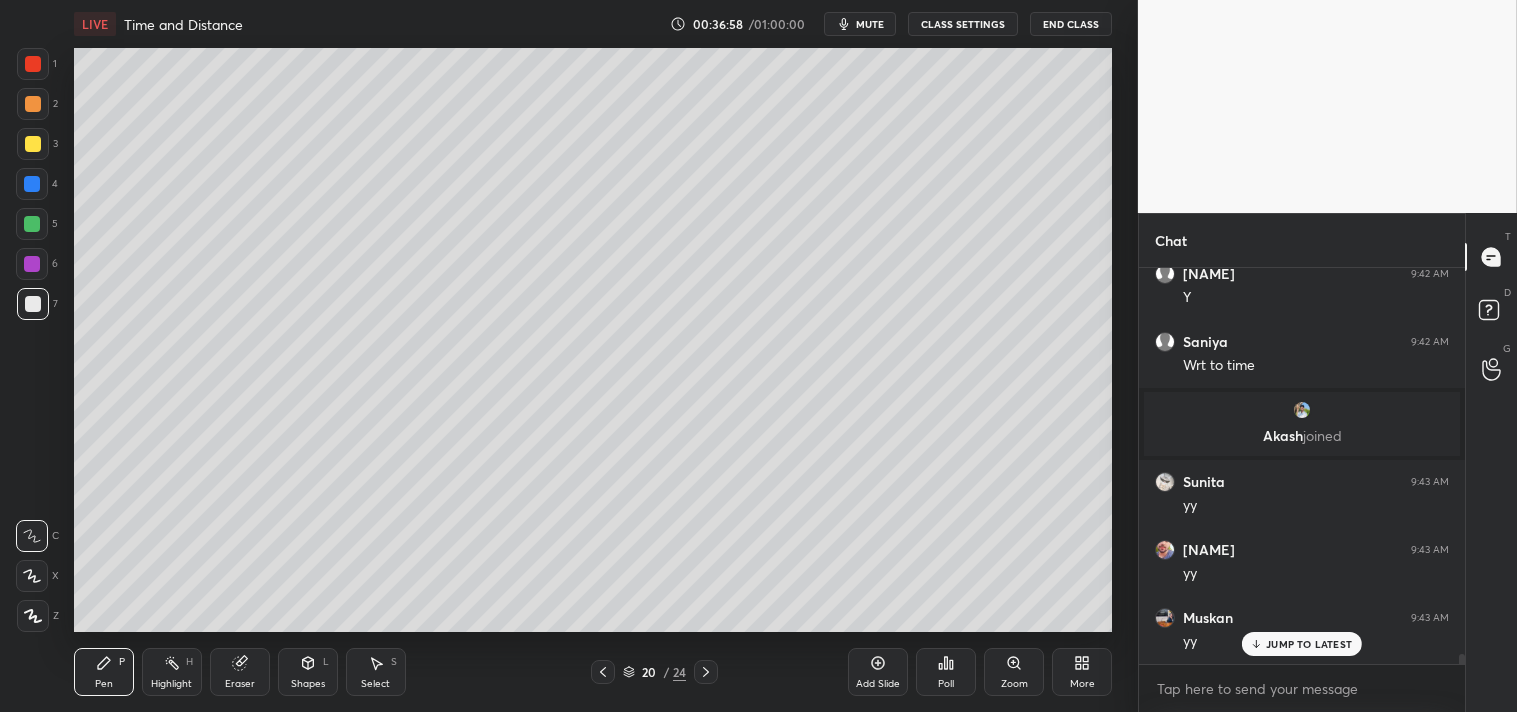 scroll, scrollTop: 15917, scrollLeft: 0, axis: vertical 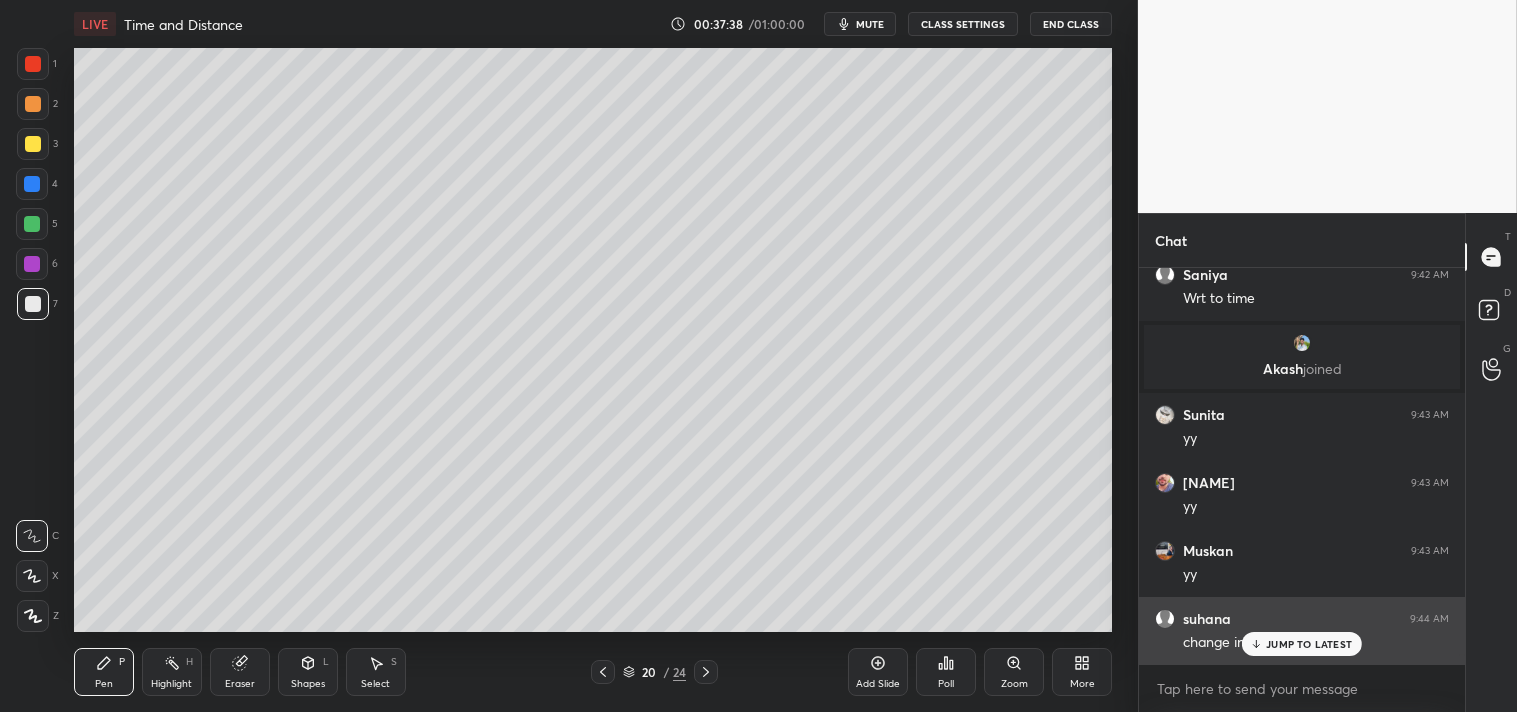 click on "JUMP TO LATEST" at bounding box center (1302, 644) 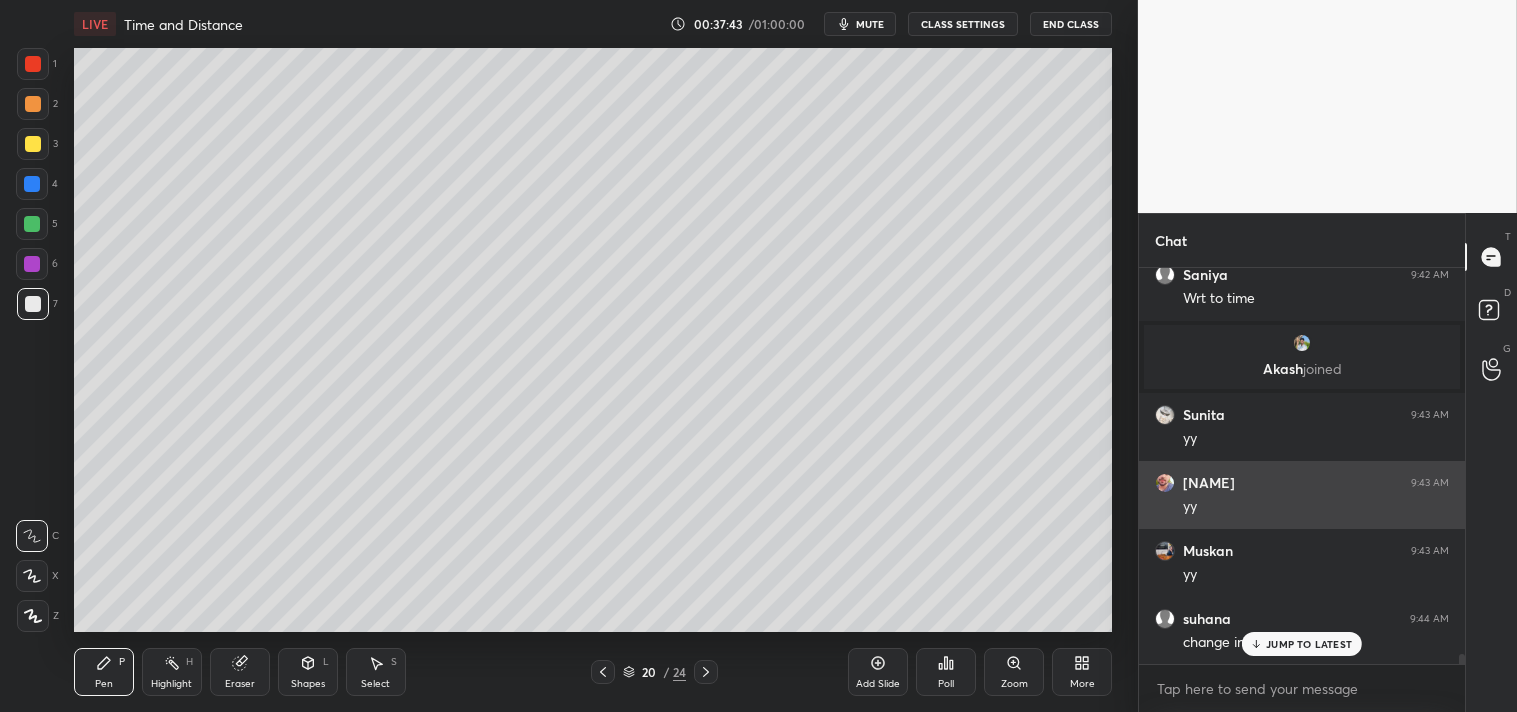 scroll, scrollTop: 15985, scrollLeft: 0, axis: vertical 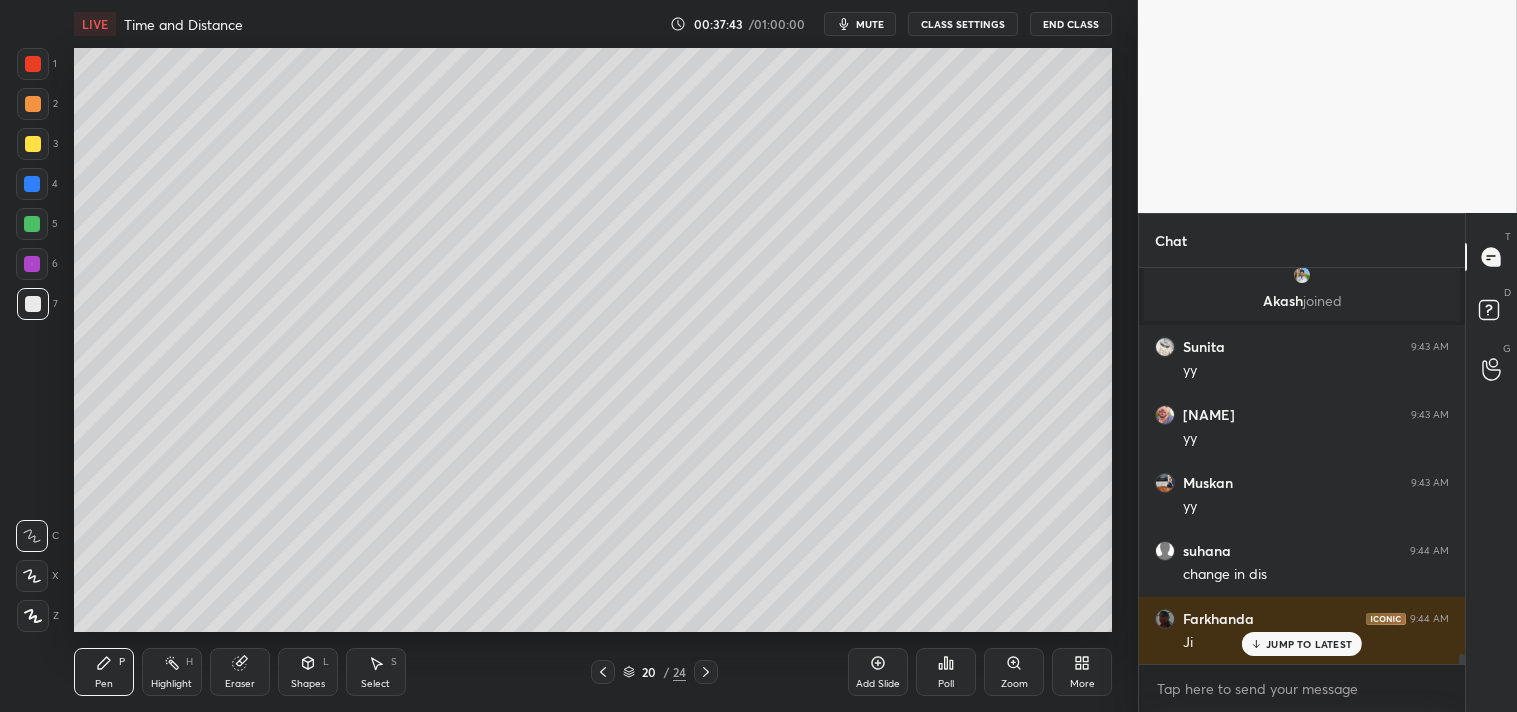 click on "Highlight H" at bounding box center [172, 672] 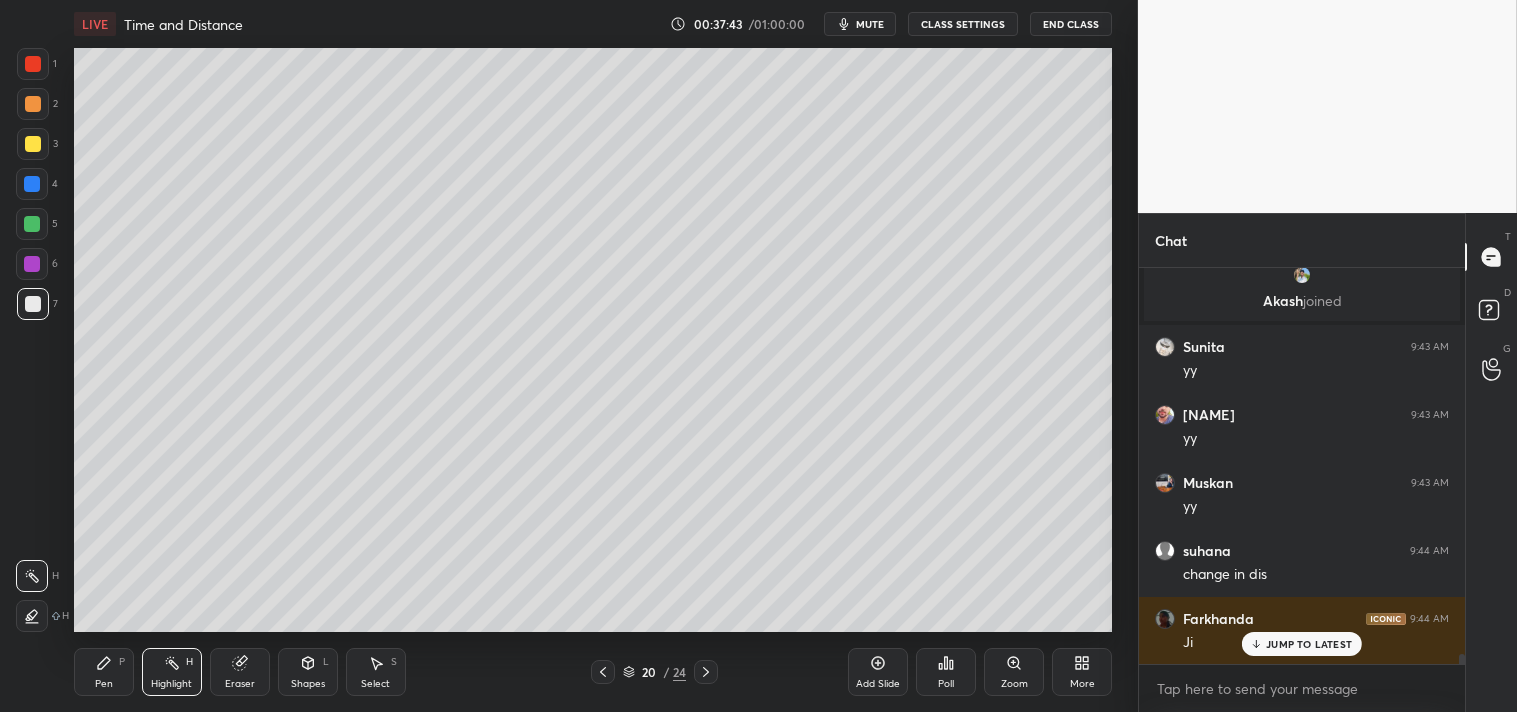 click 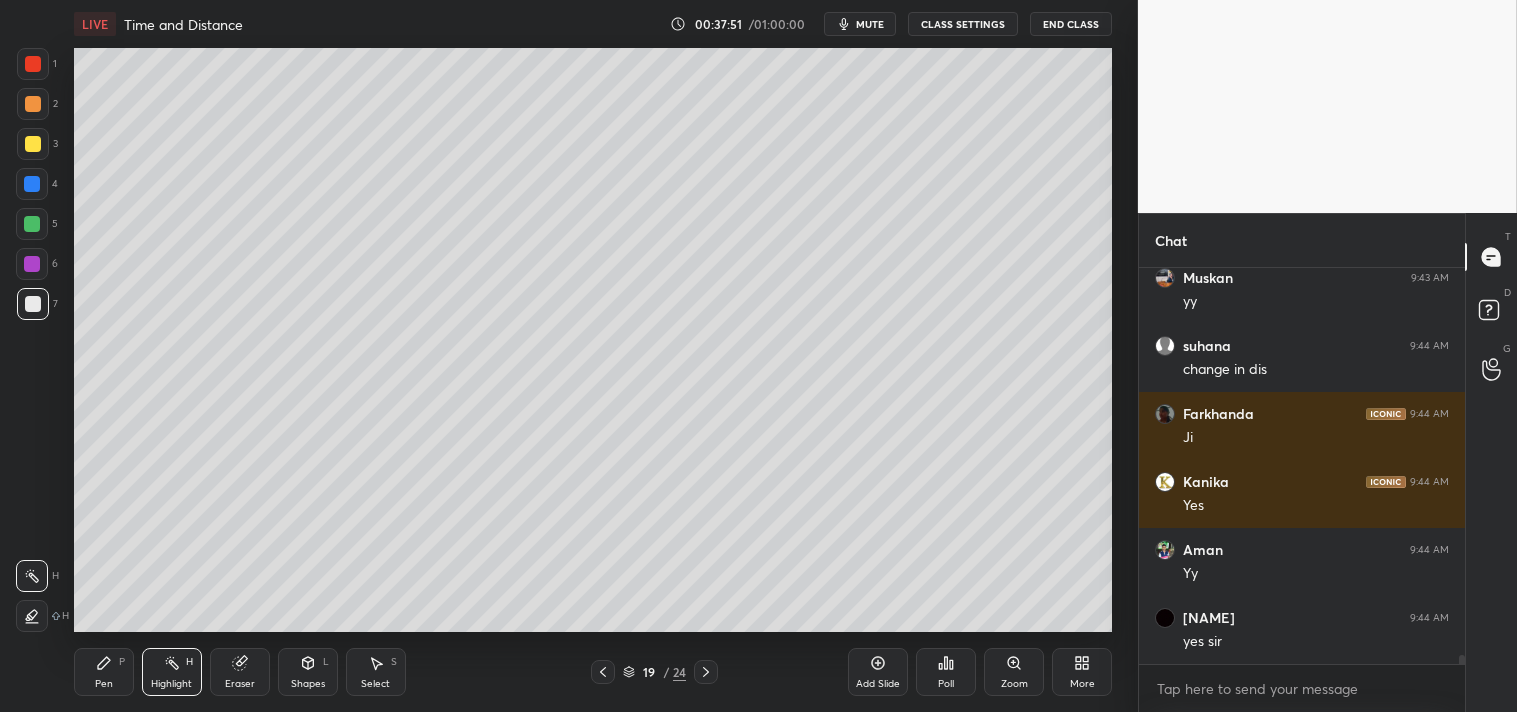 scroll, scrollTop: 16257, scrollLeft: 0, axis: vertical 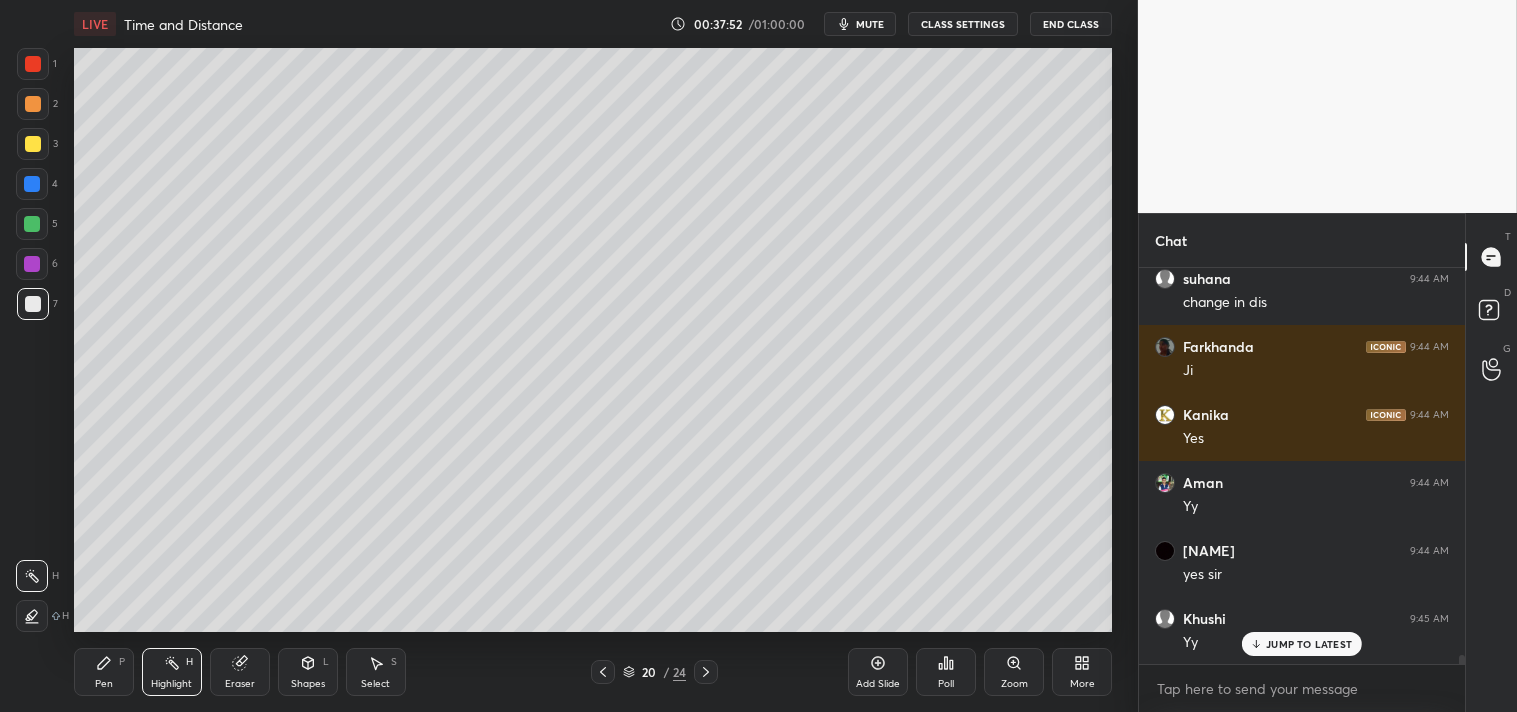 click on "mute" at bounding box center [870, 24] 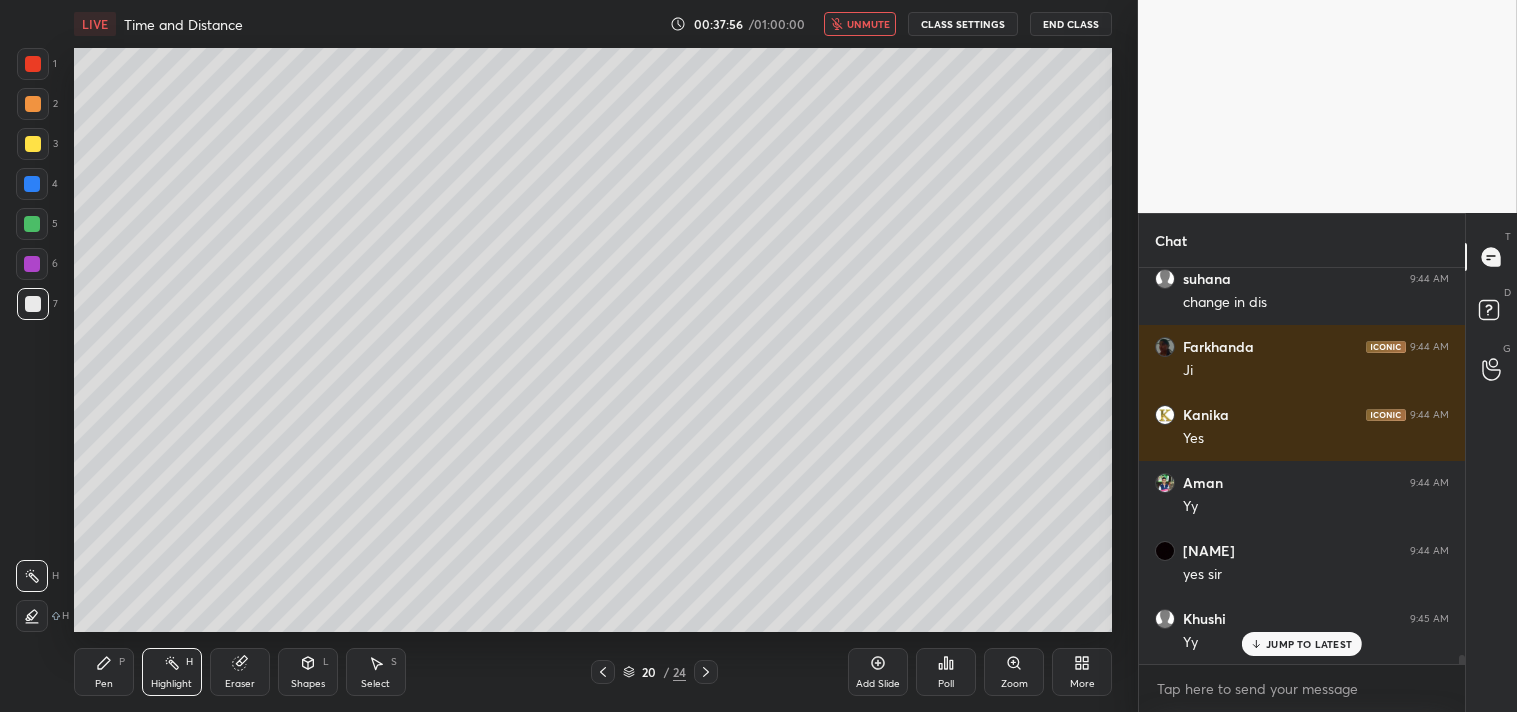 scroll, scrollTop: 16325, scrollLeft: 0, axis: vertical 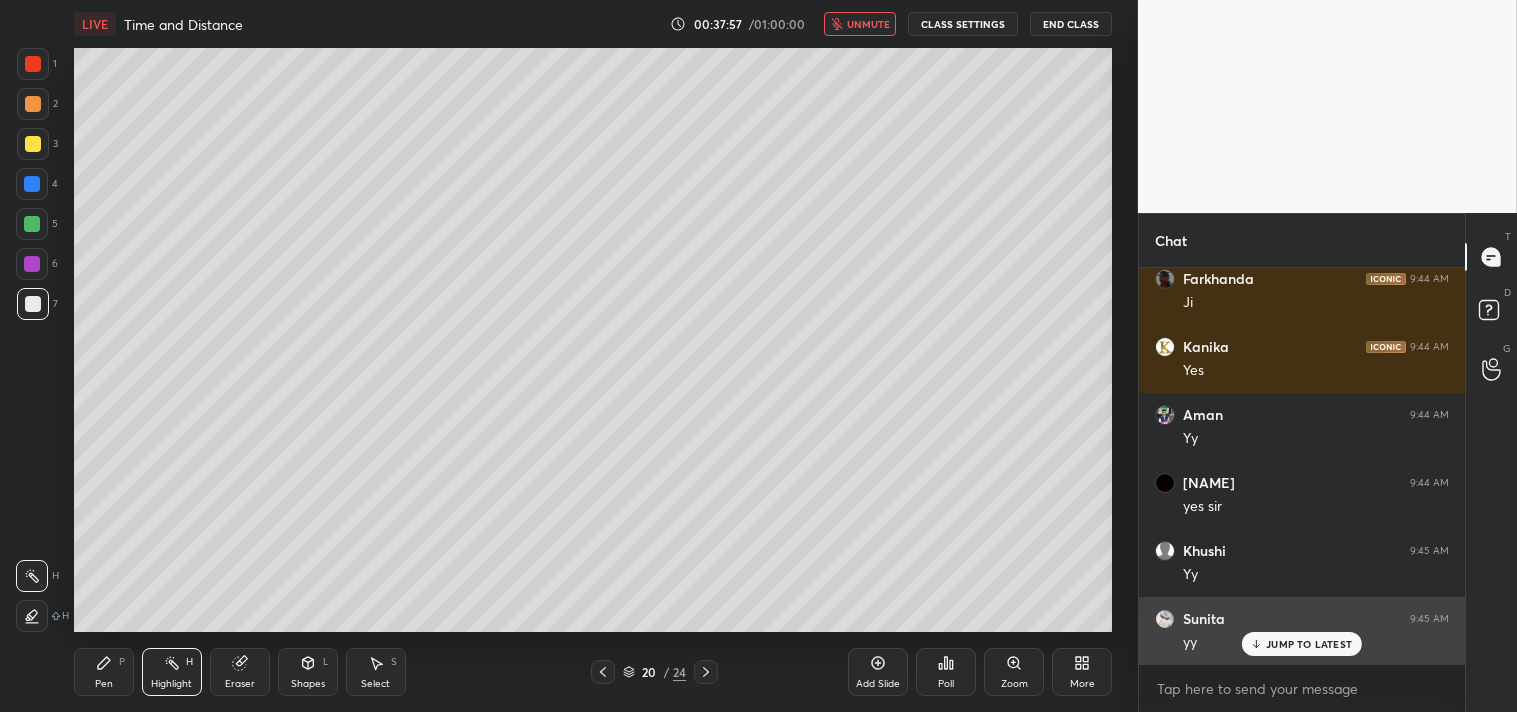 click on "JUMP TO LATEST" at bounding box center [1309, 644] 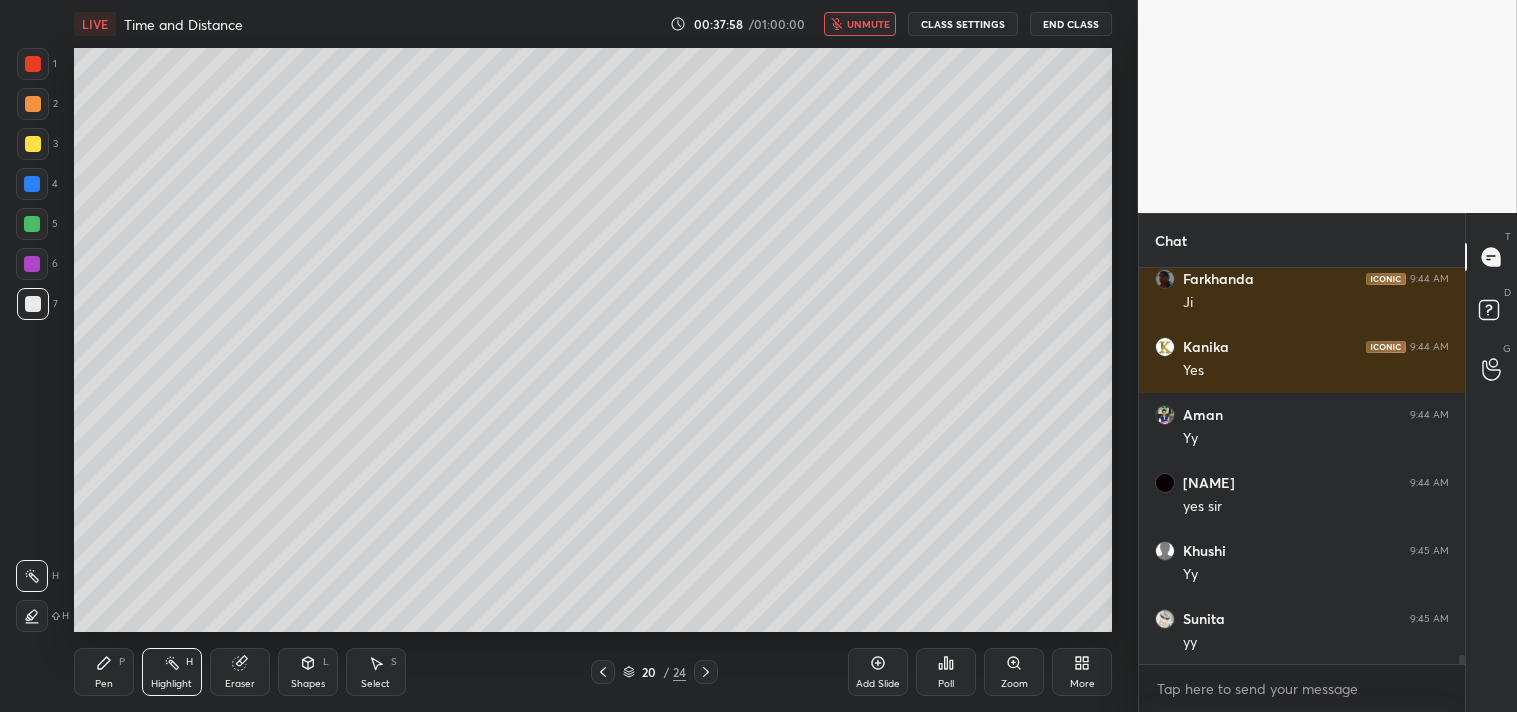 click on "unmute" at bounding box center (868, 24) 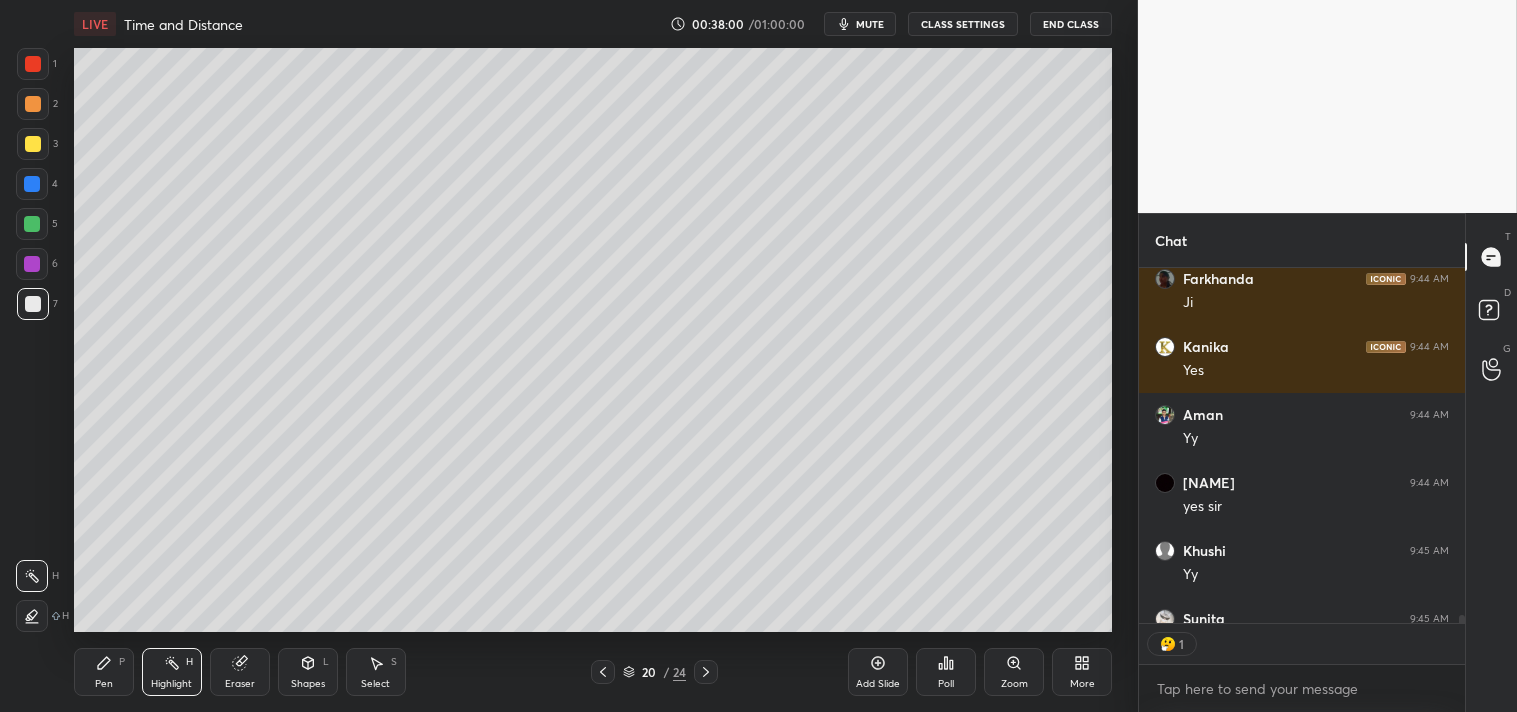 scroll, scrollTop: 350, scrollLeft: 320, axis: both 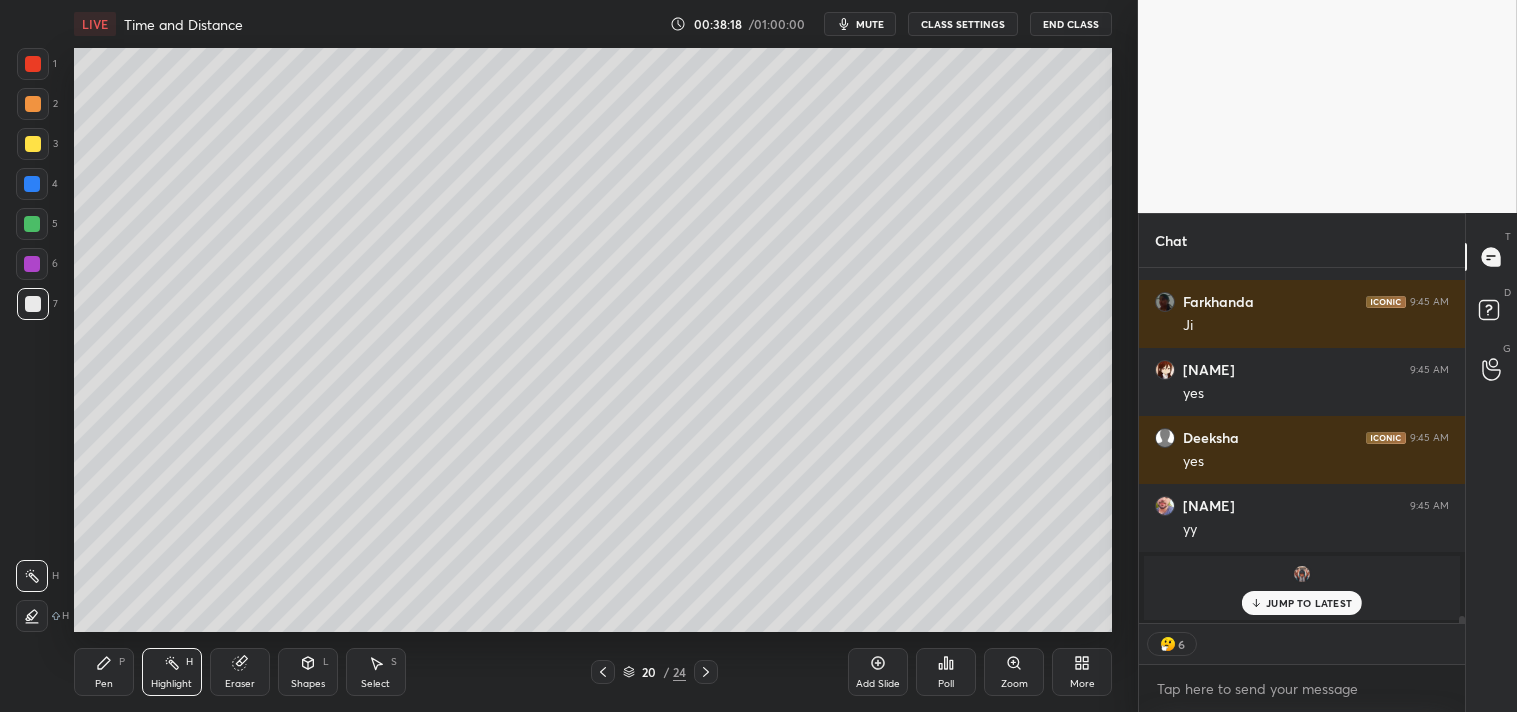 click on "JUMP TO LATEST" at bounding box center (1309, 603) 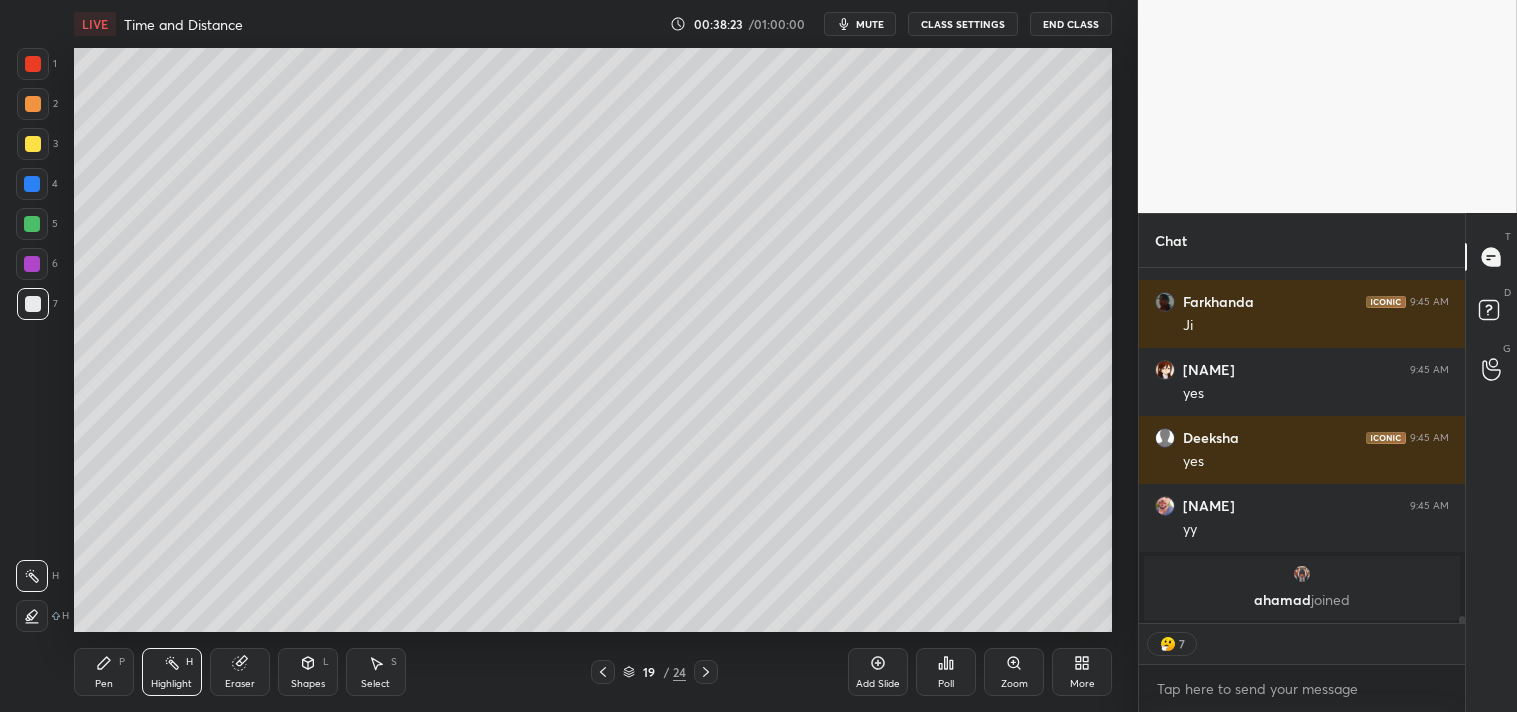 click 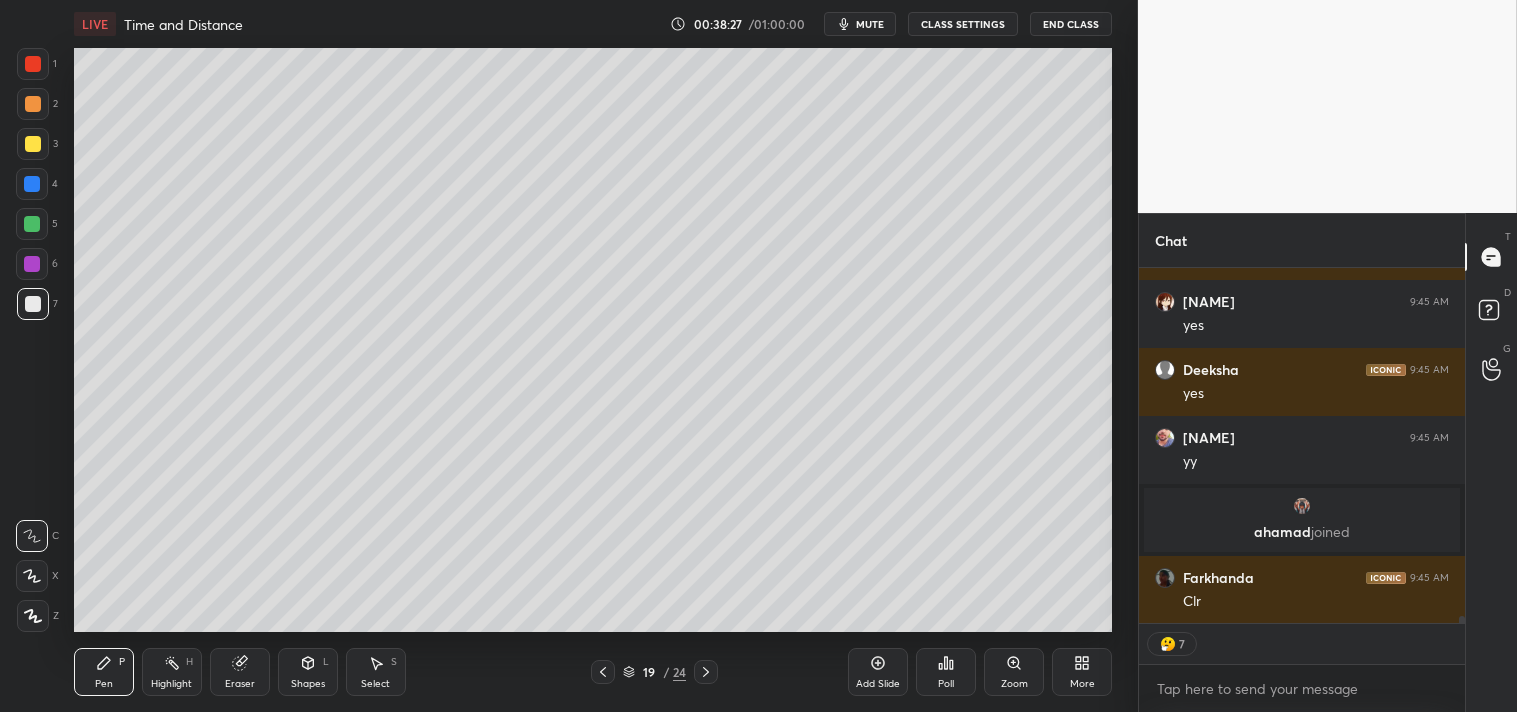 scroll, scrollTop: 16672, scrollLeft: 0, axis: vertical 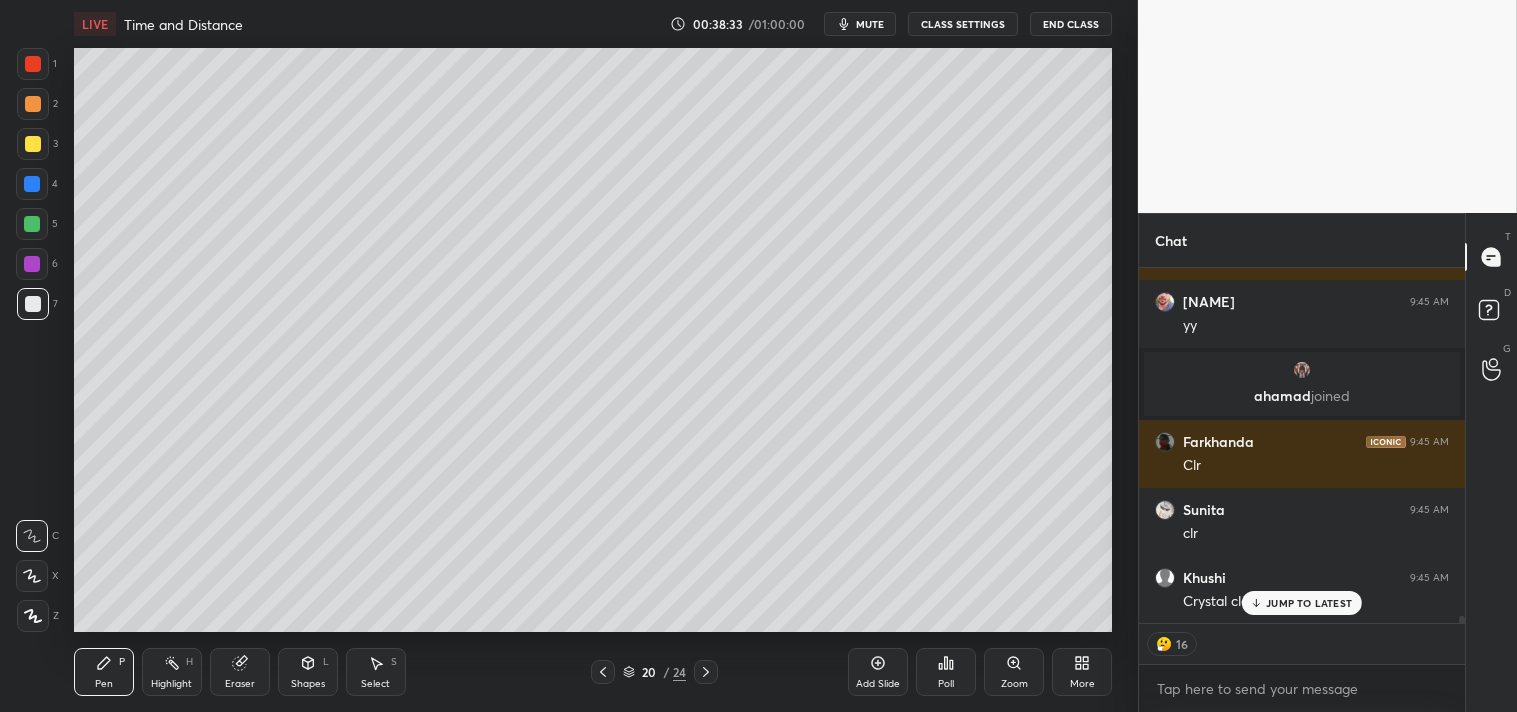 click on "Add Slide" at bounding box center [878, 672] 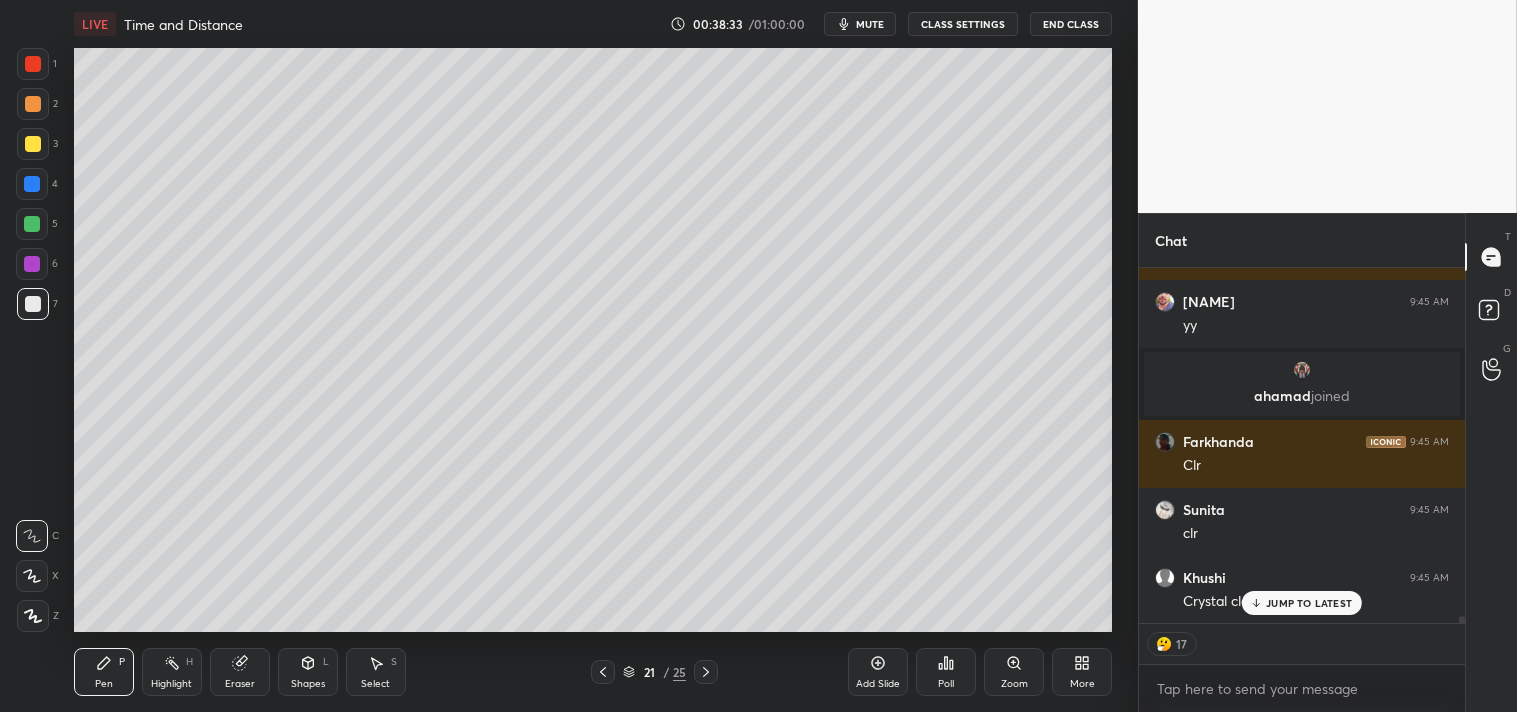 scroll, scrollTop: 16808, scrollLeft: 0, axis: vertical 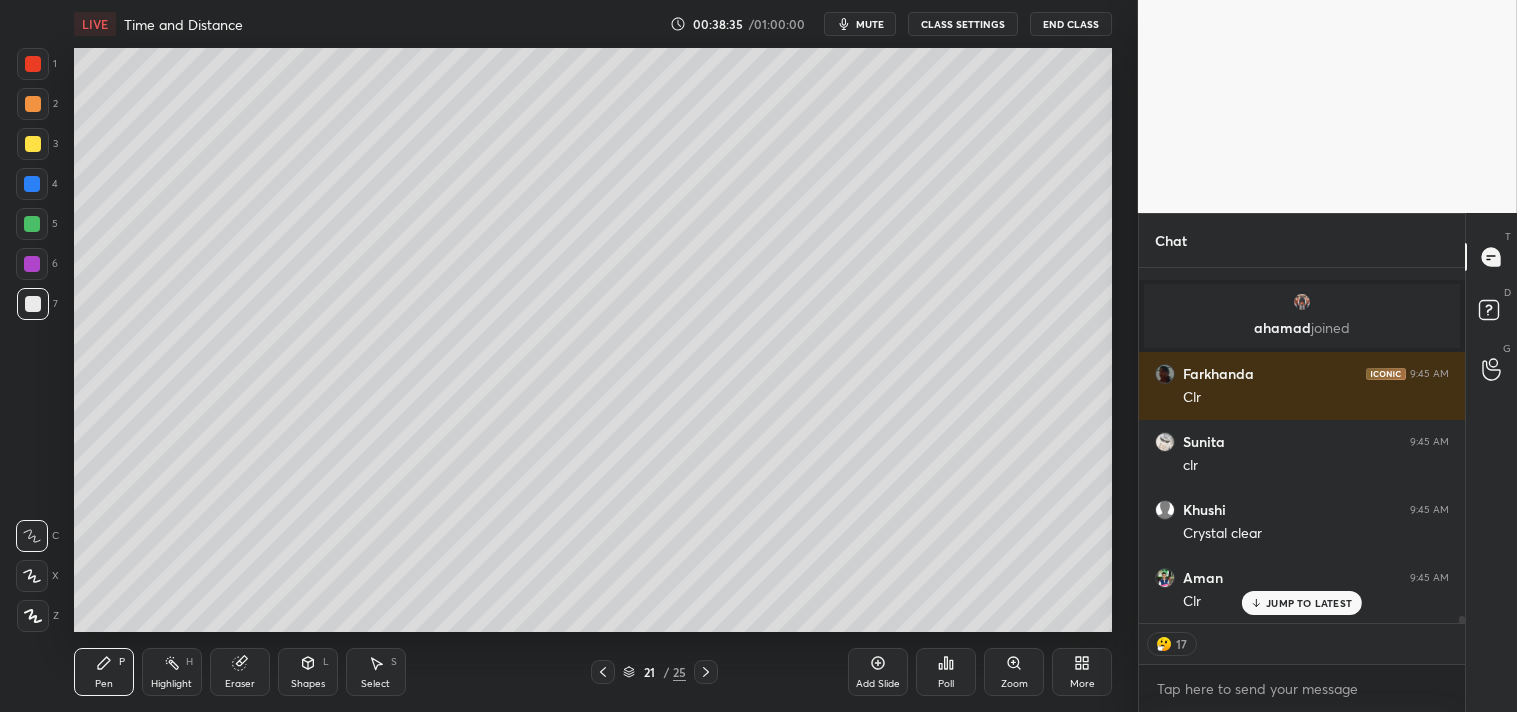 click at bounding box center (33, 144) 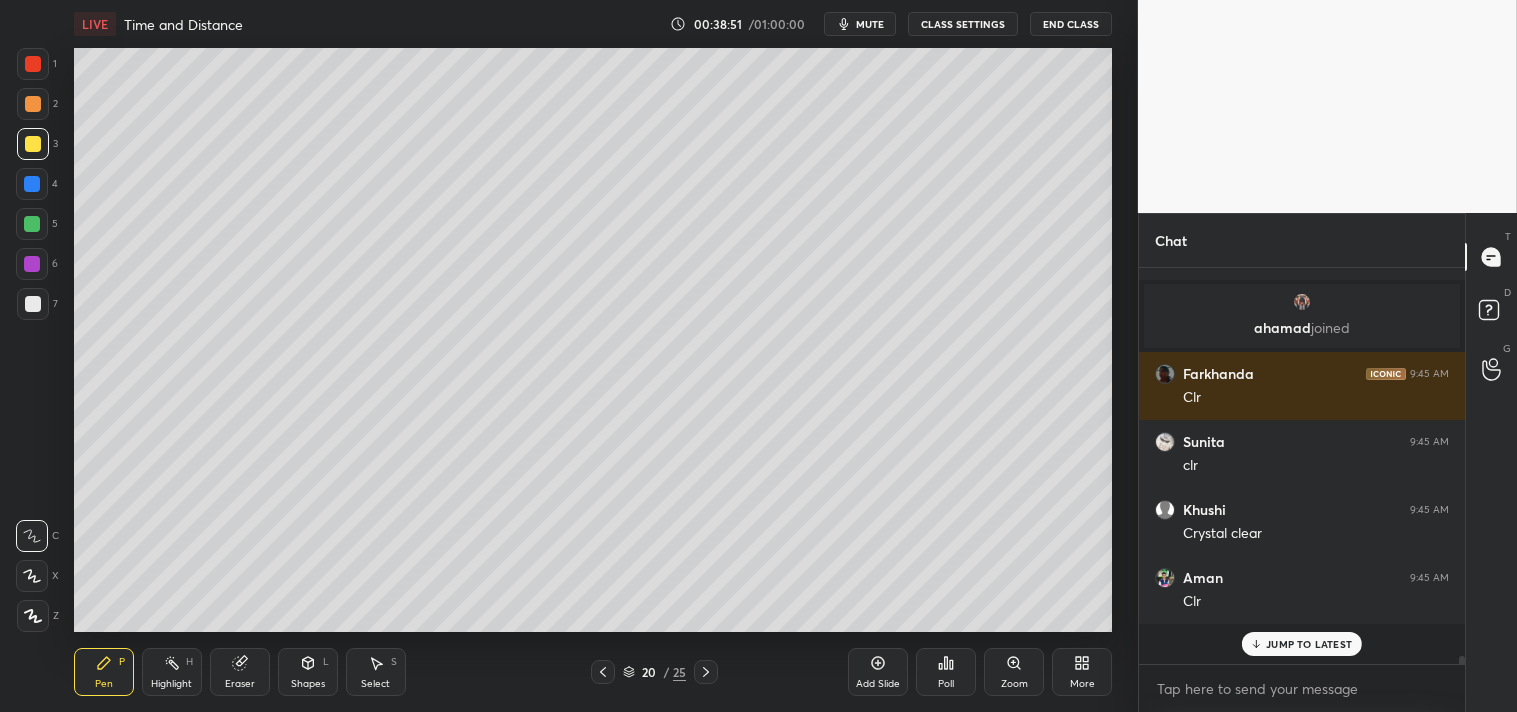 scroll, scrollTop: 6, scrollLeft: 5, axis: both 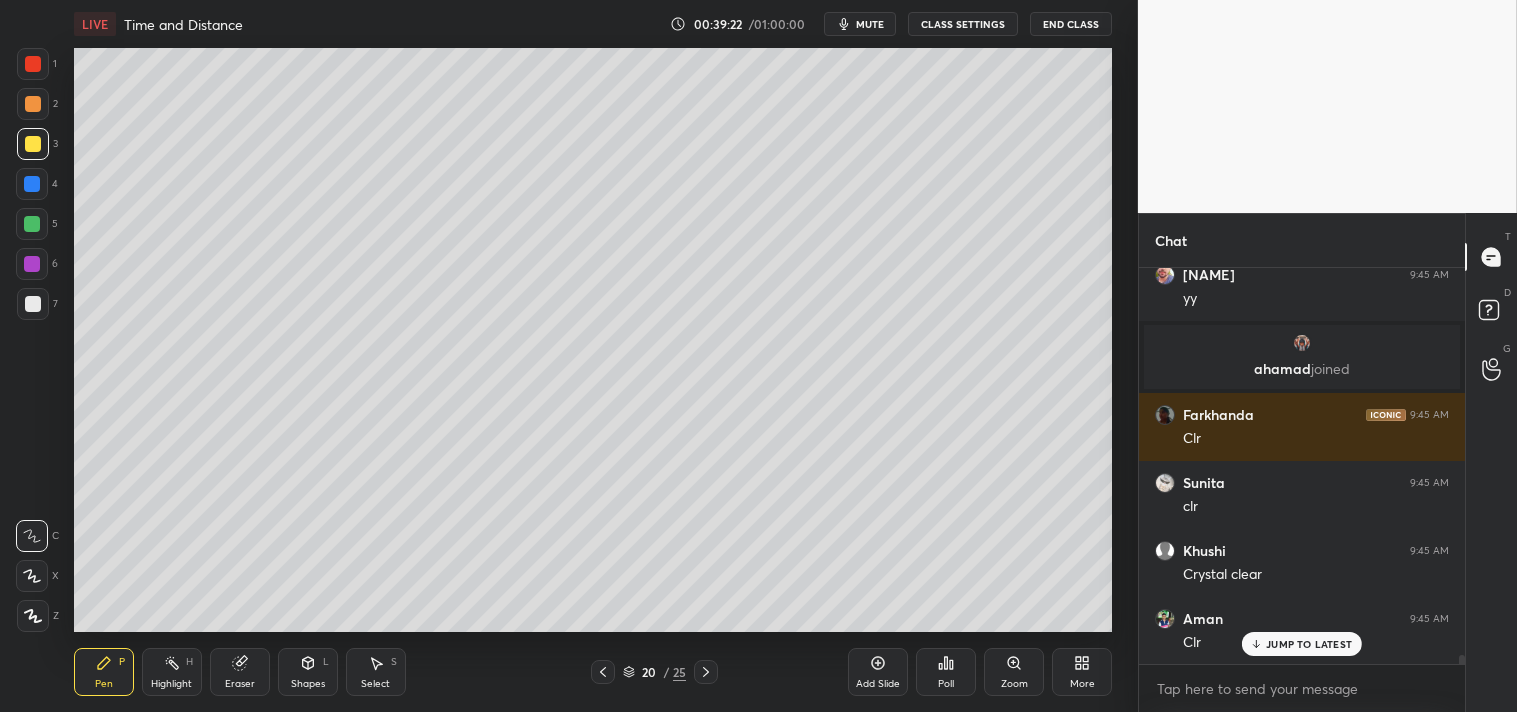click on "Highlight" at bounding box center [171, 684] 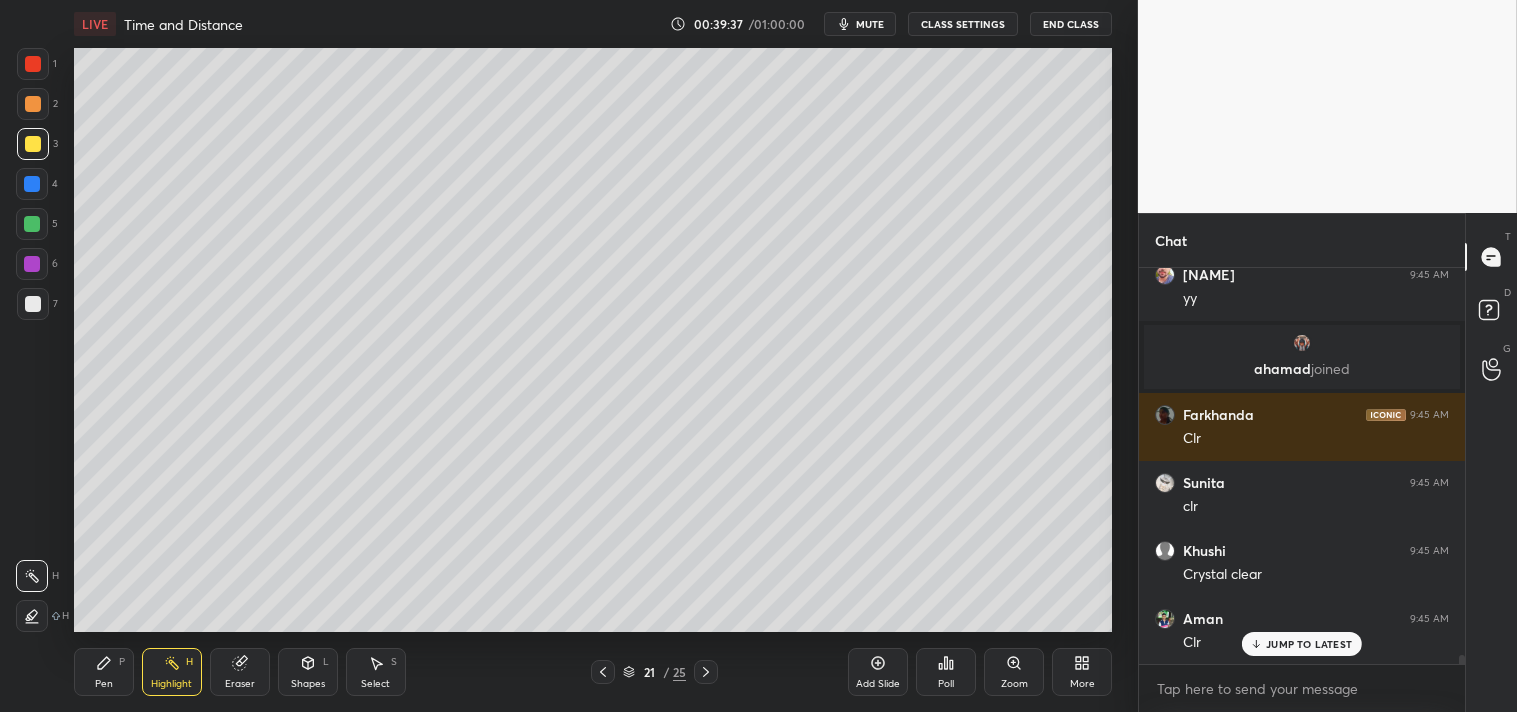 click on "Pen P" at bounding box center (104, 672) 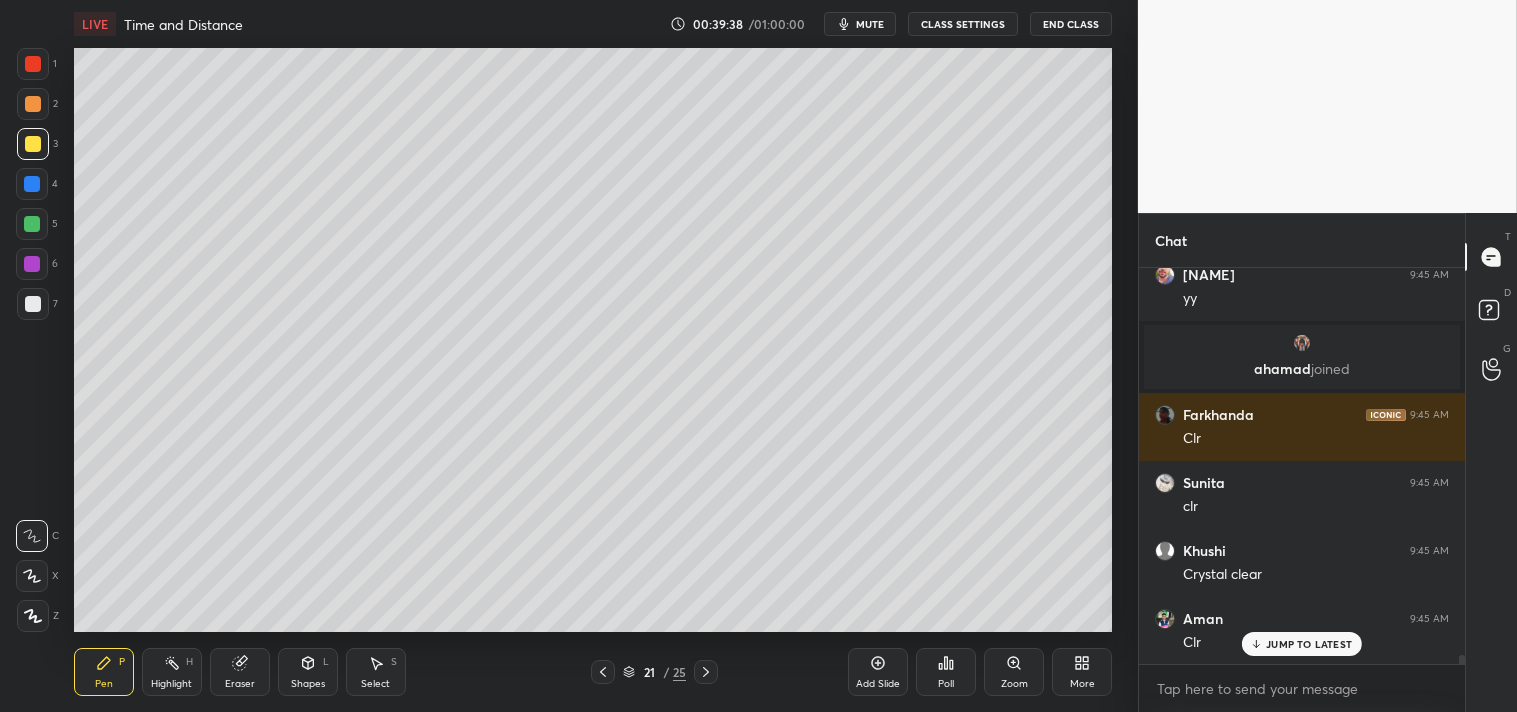 scroll, scrollTop: 16835, scrollLeft: 0, axis: vertical 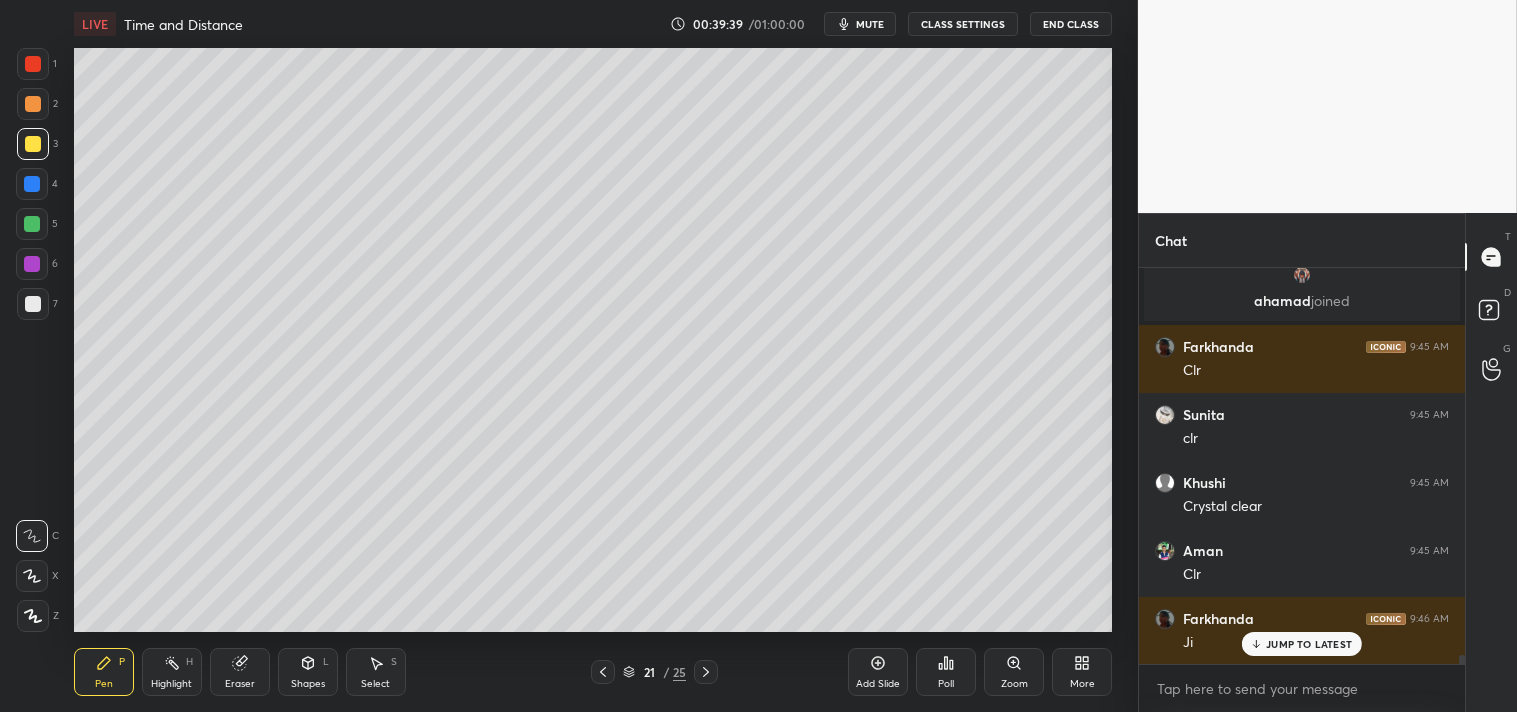 click at bounding box center [33, 304] 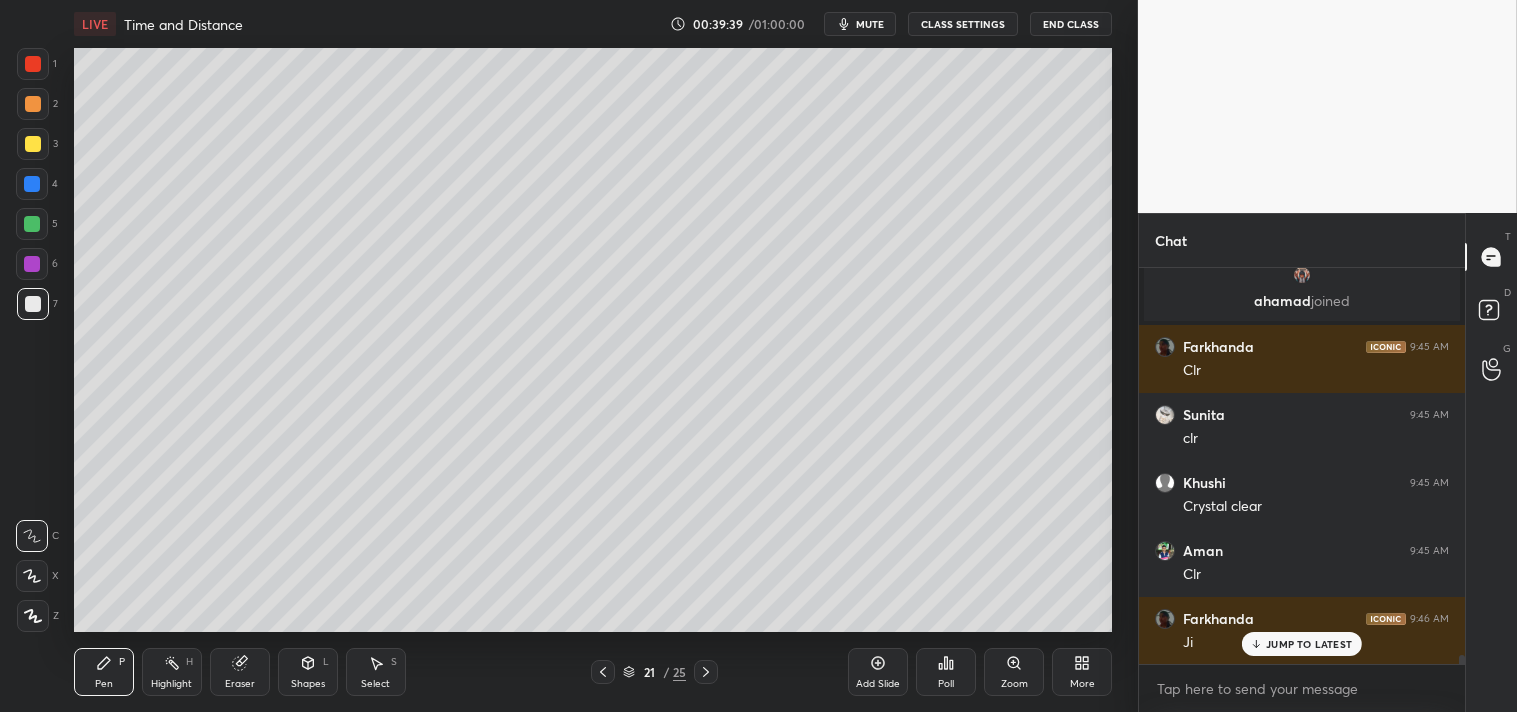 click at bounding box center (33, 304) 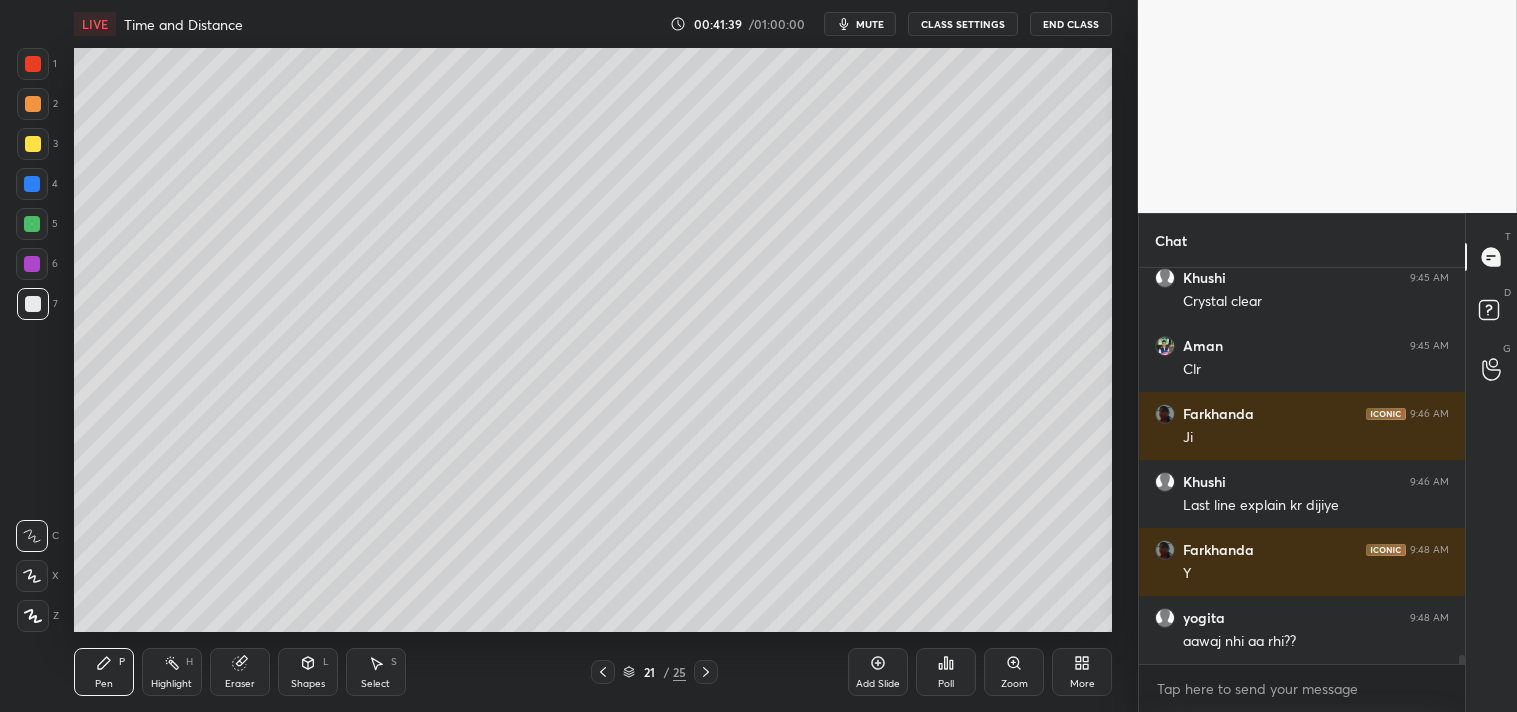 scroll, scrollTop: 17107, scrollLeft: 0, axis: vertical 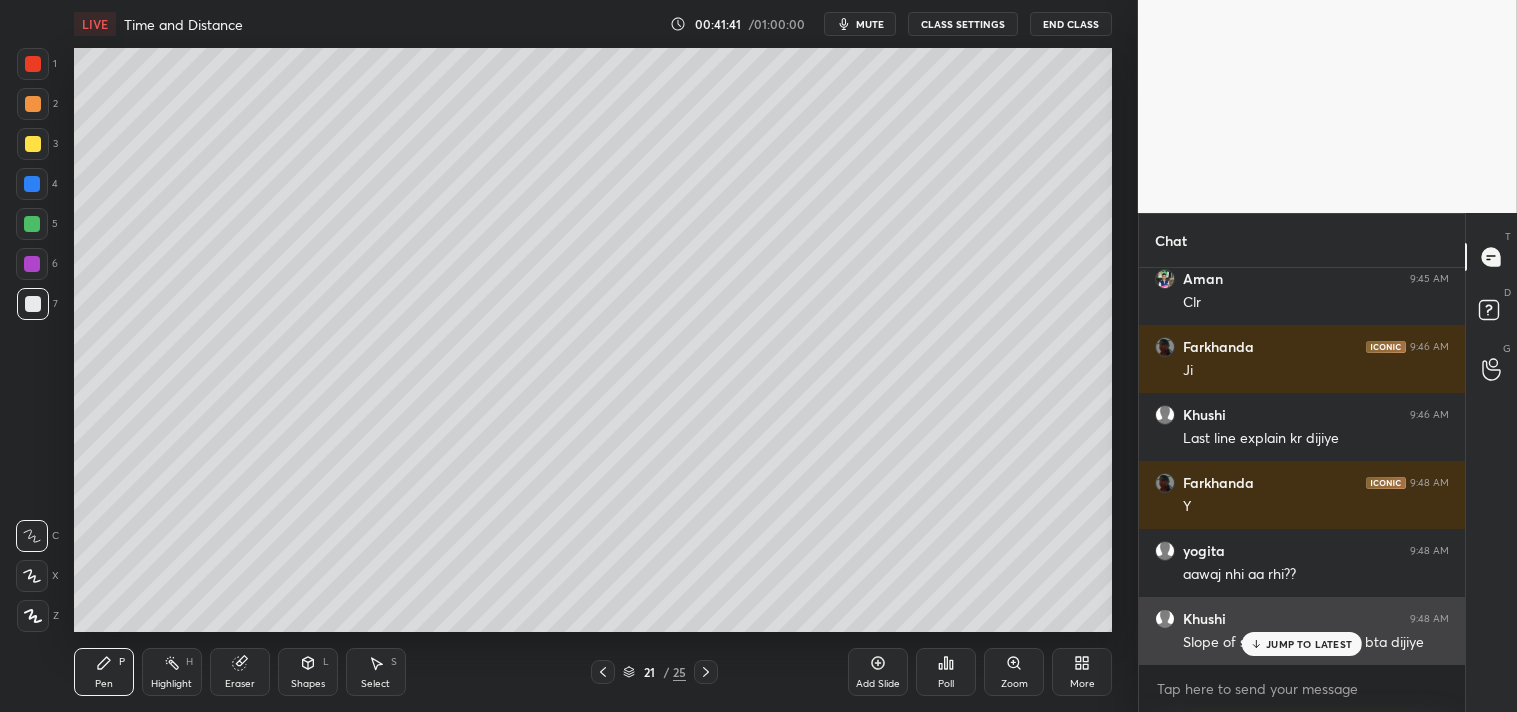 click on "JUMP TO LATEST" at bounding box center [1309, 644] 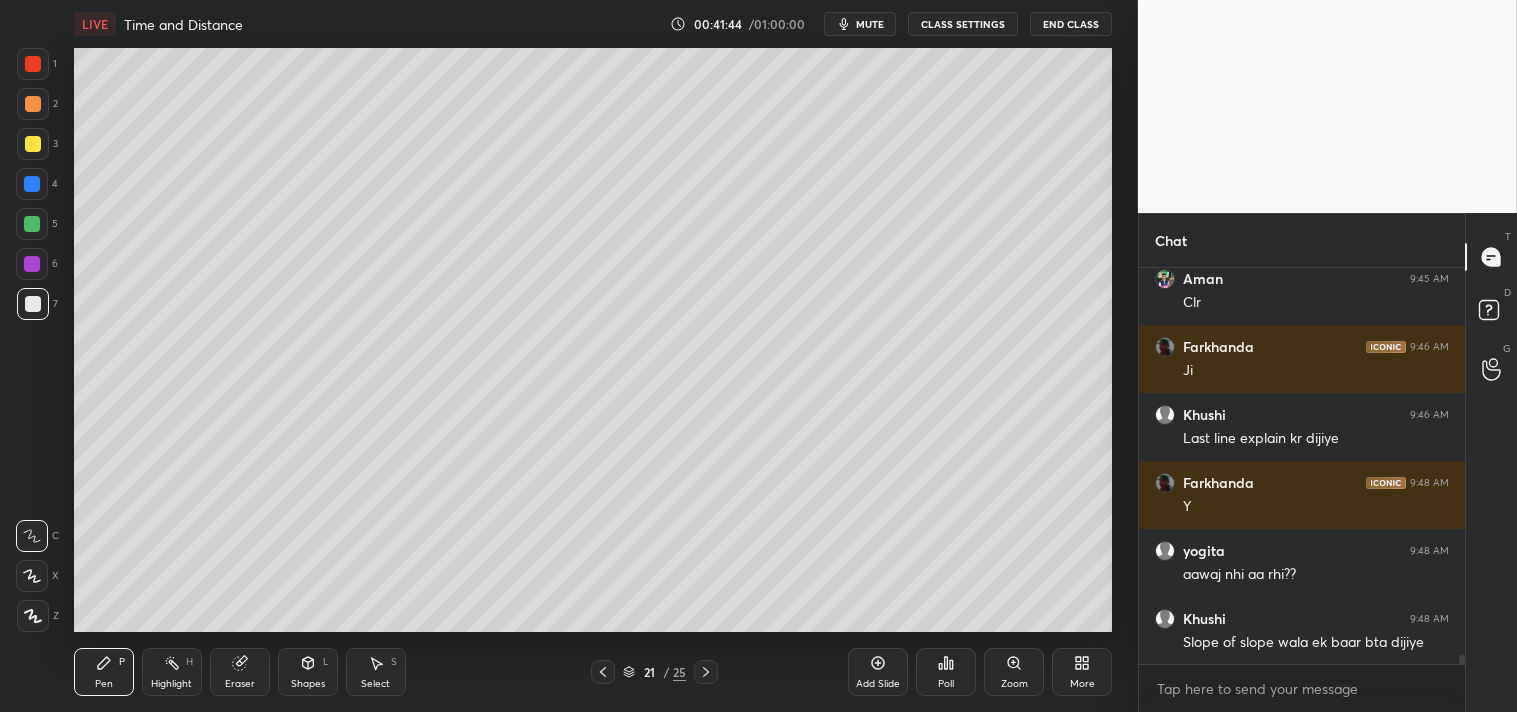 click on "x" at bounding box center [1302, 688] 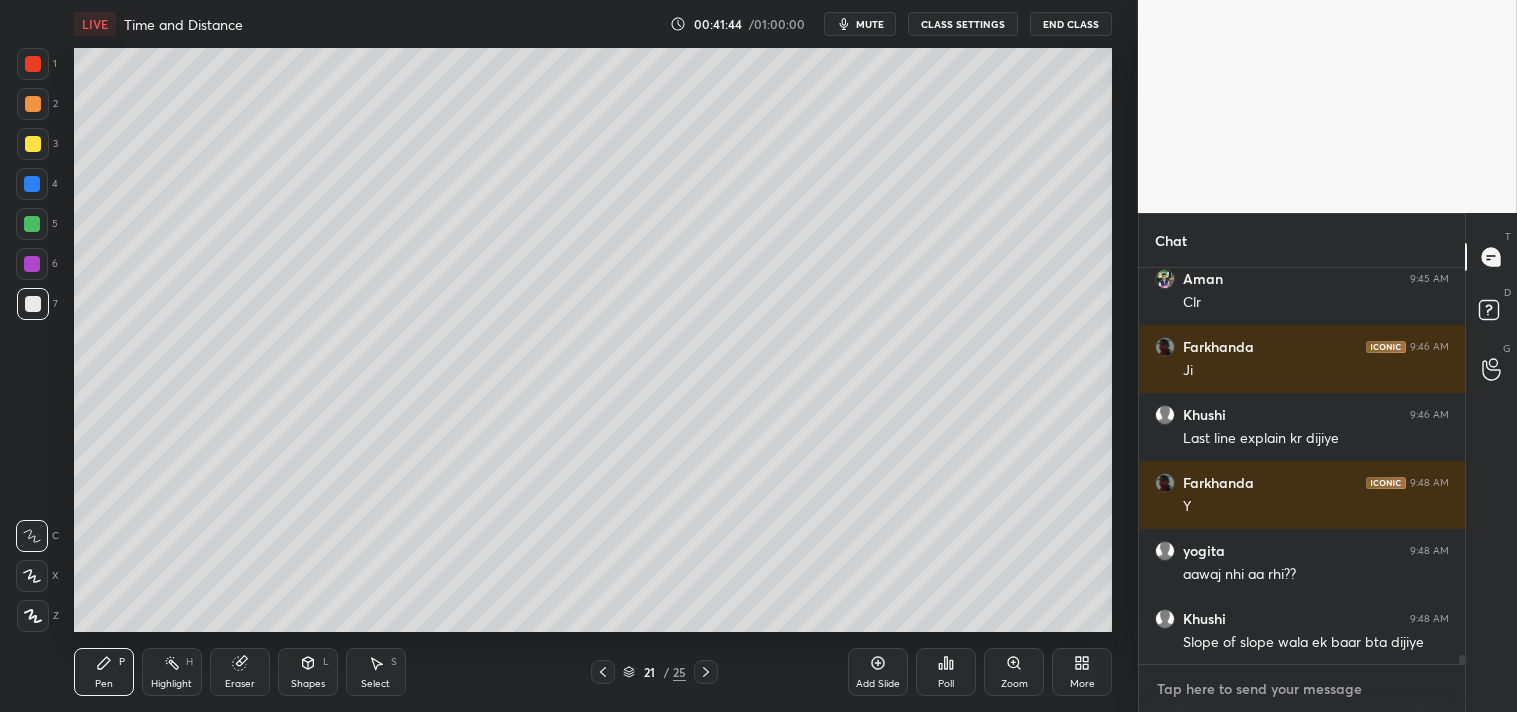 type on "x" 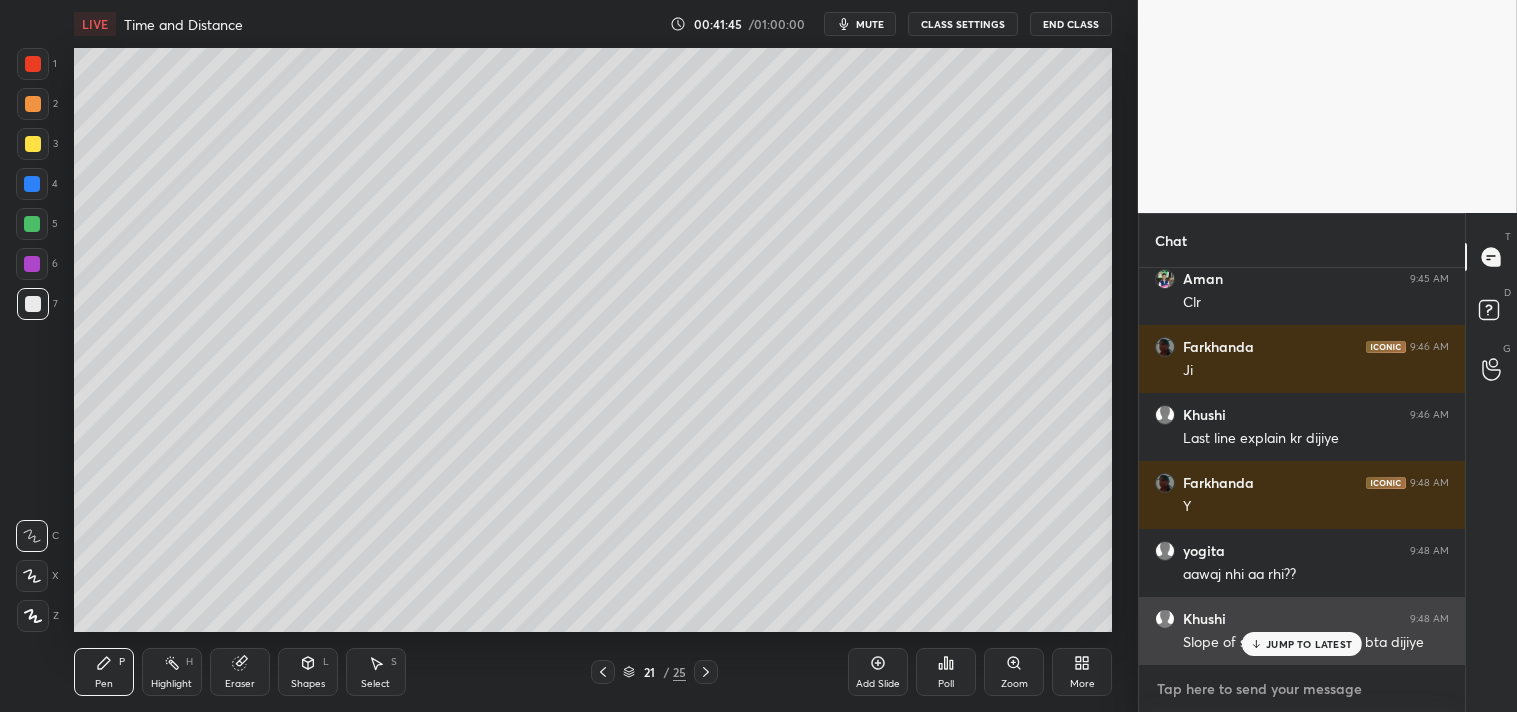 scroll, scrollTop: 17175, scrollLeft: 0, axis: vertical 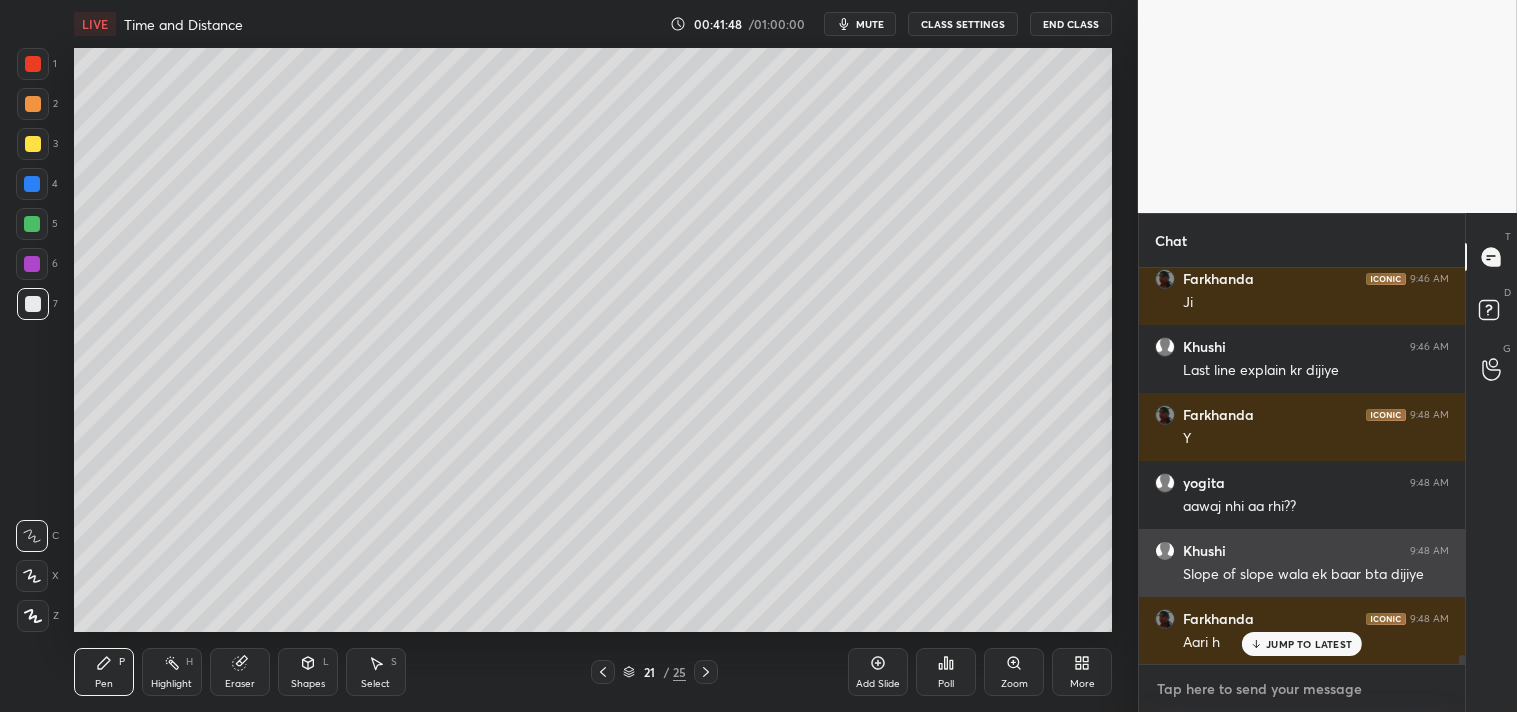 type on "V" 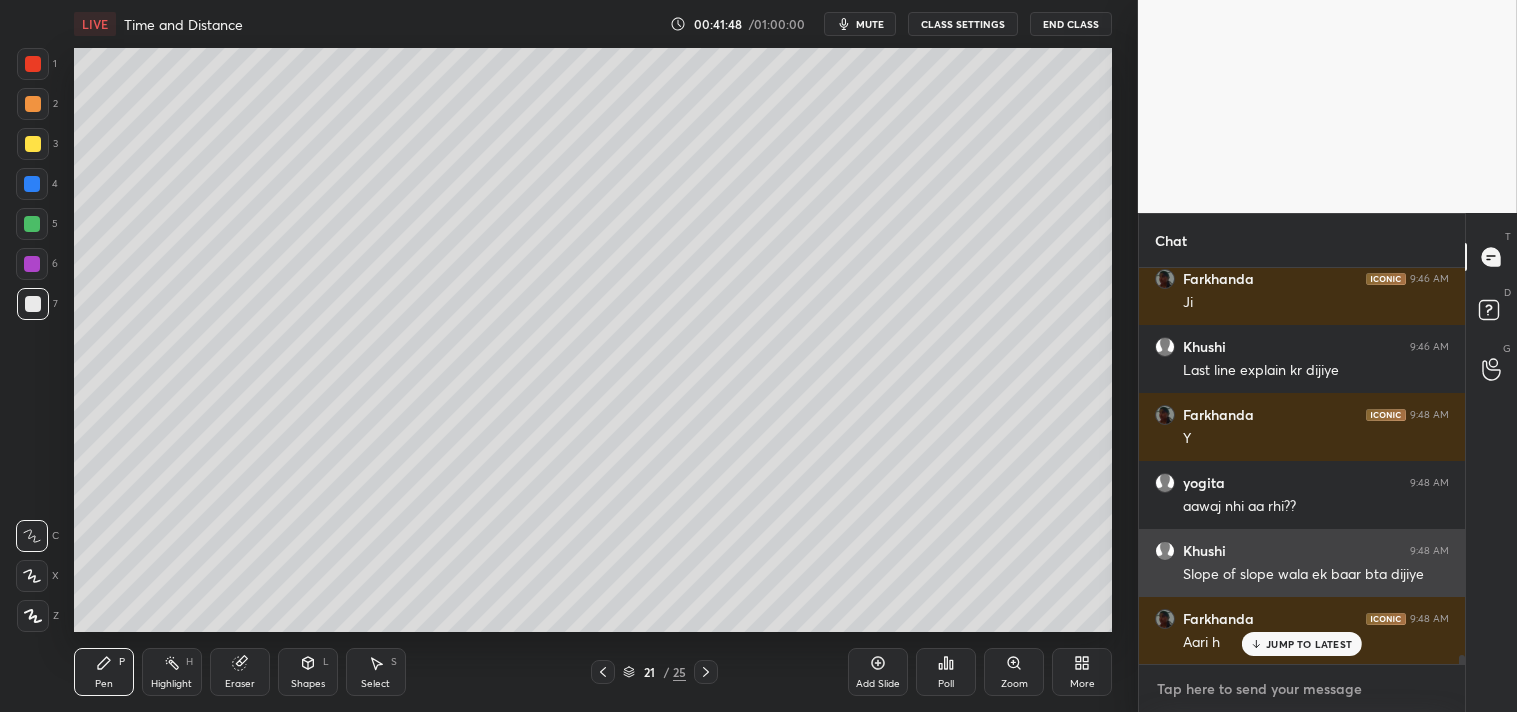 type on "x" 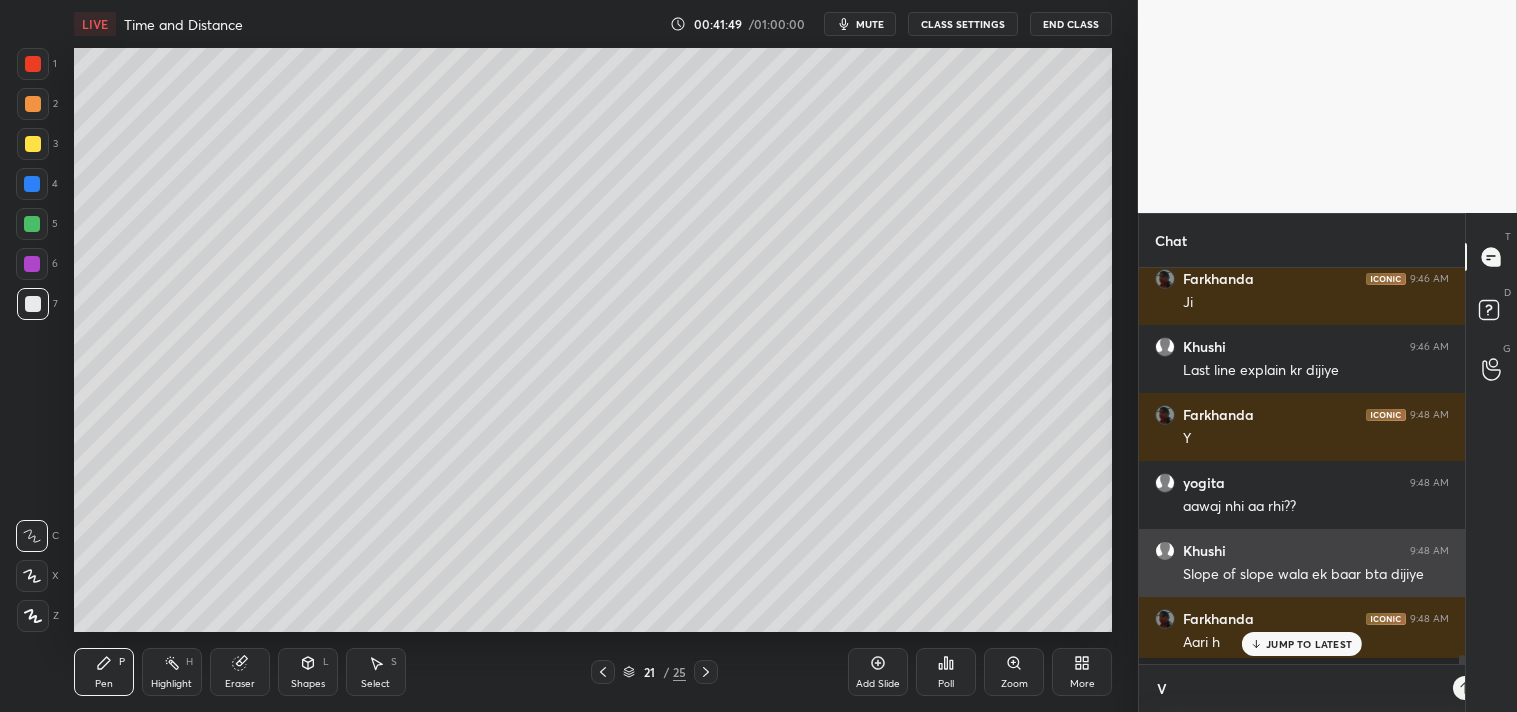 scroll, scrollTop: 384, scrollLeft: 320, axis: both 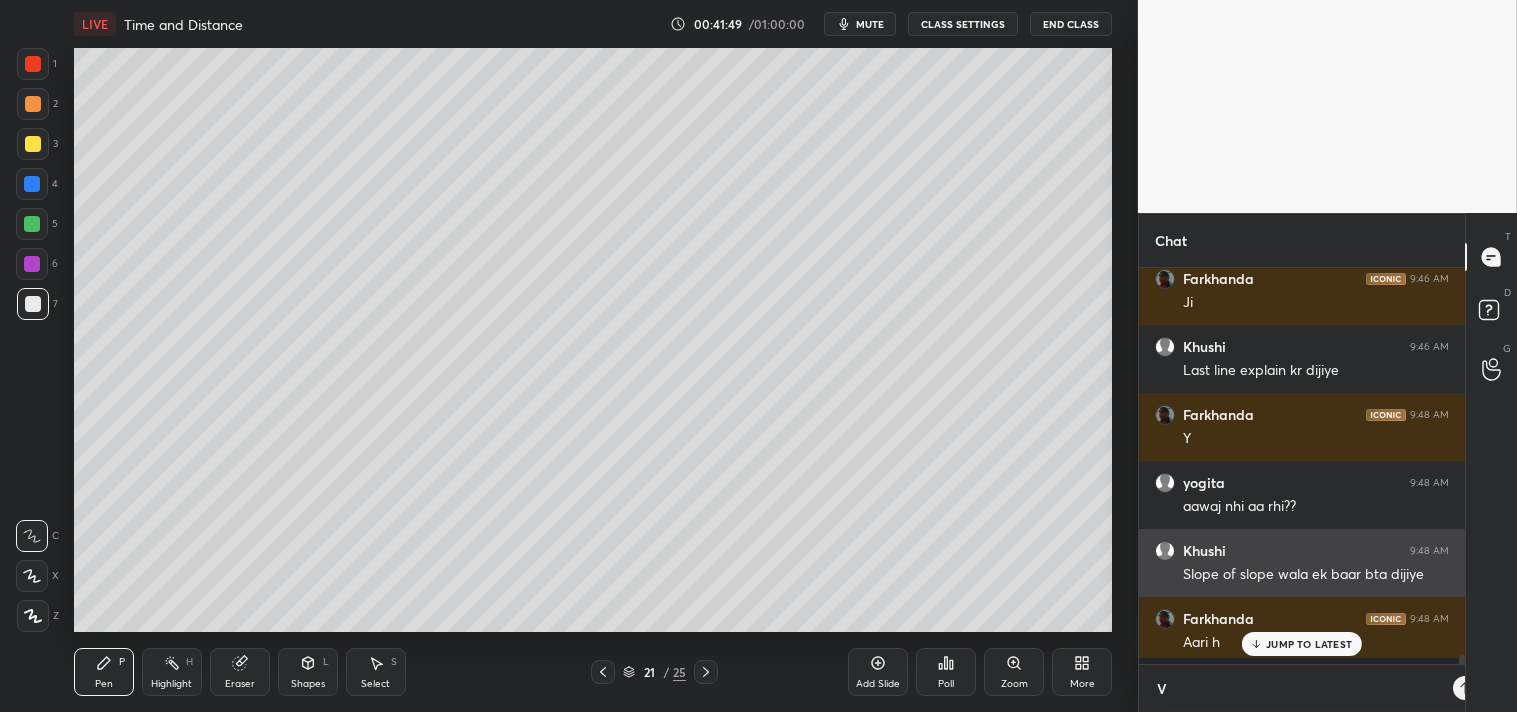 type on "VO" 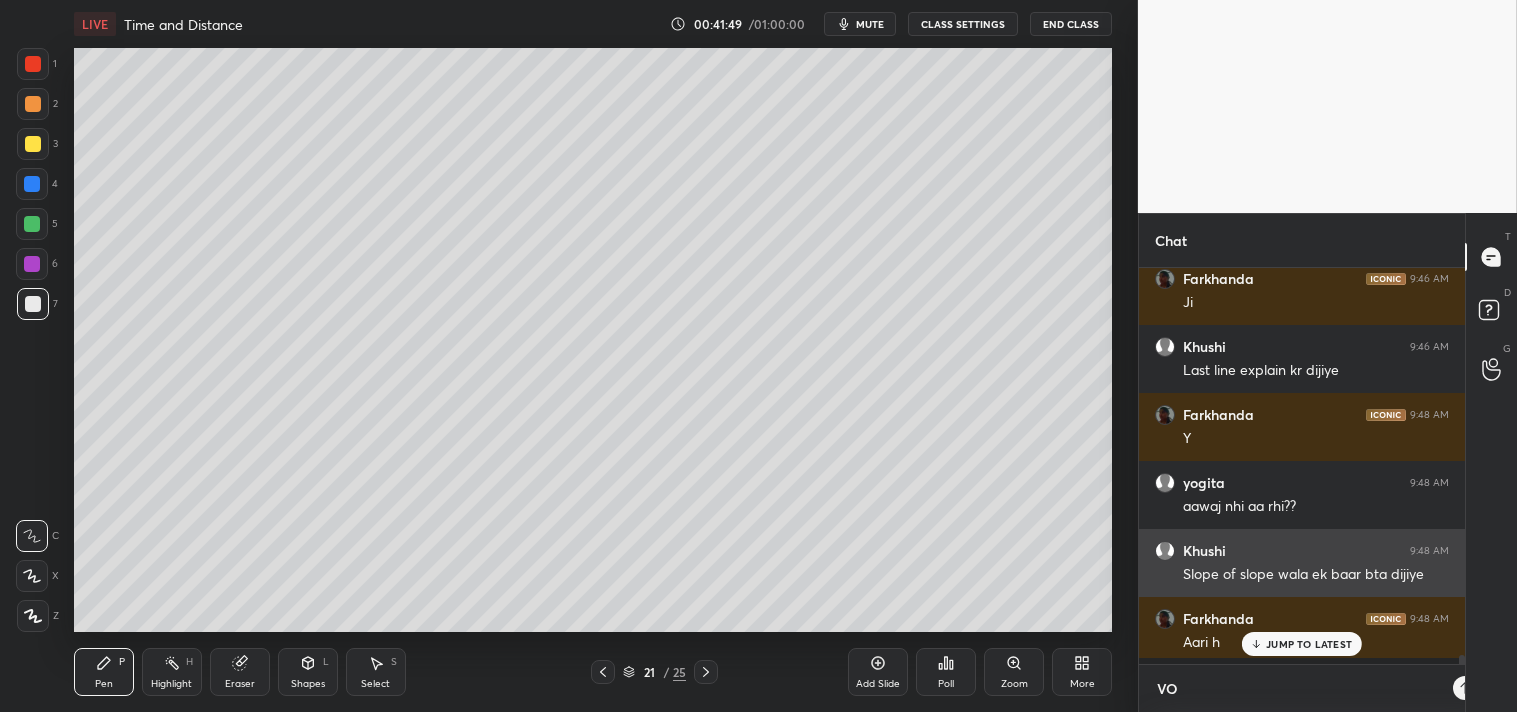 scroll, scrollTop: 6, scrollLeft: 5, axis: both 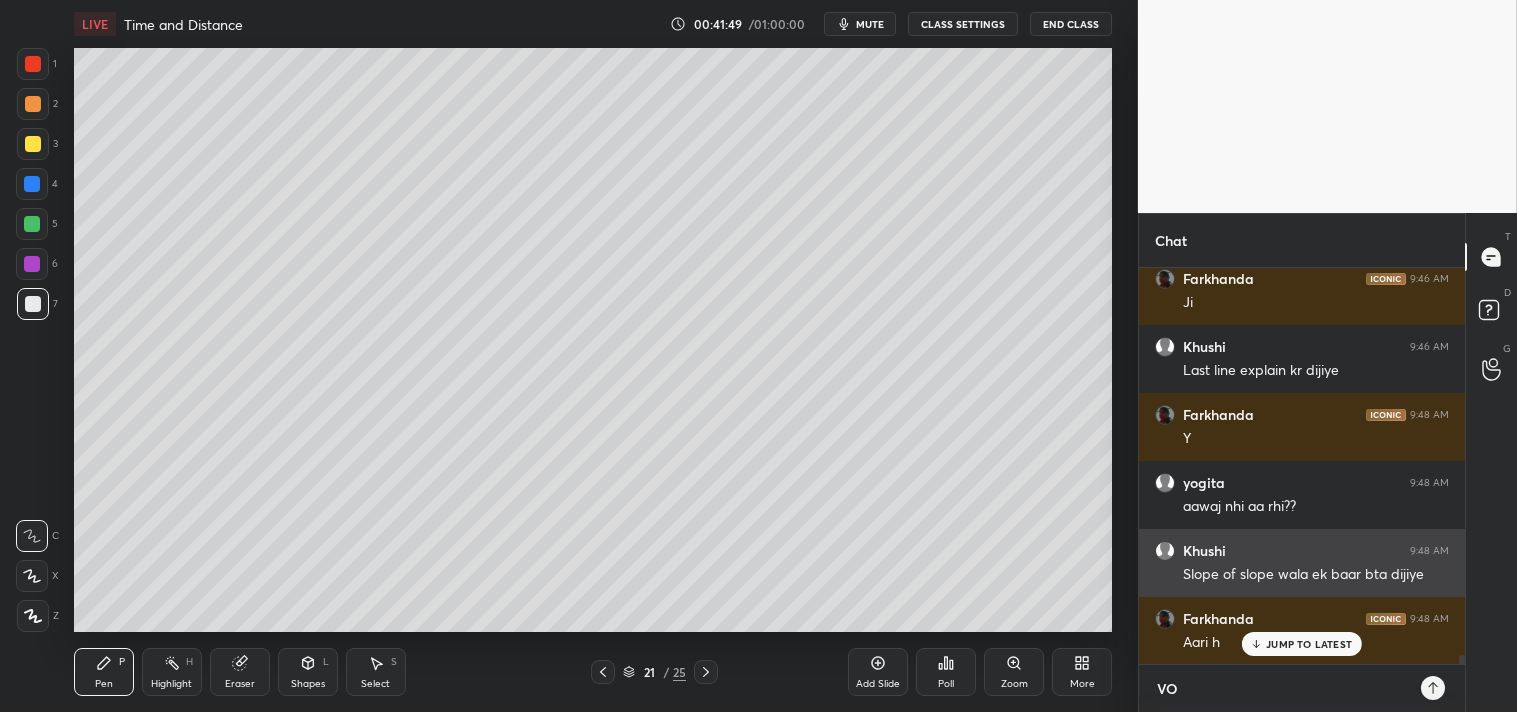 type on "VOI" 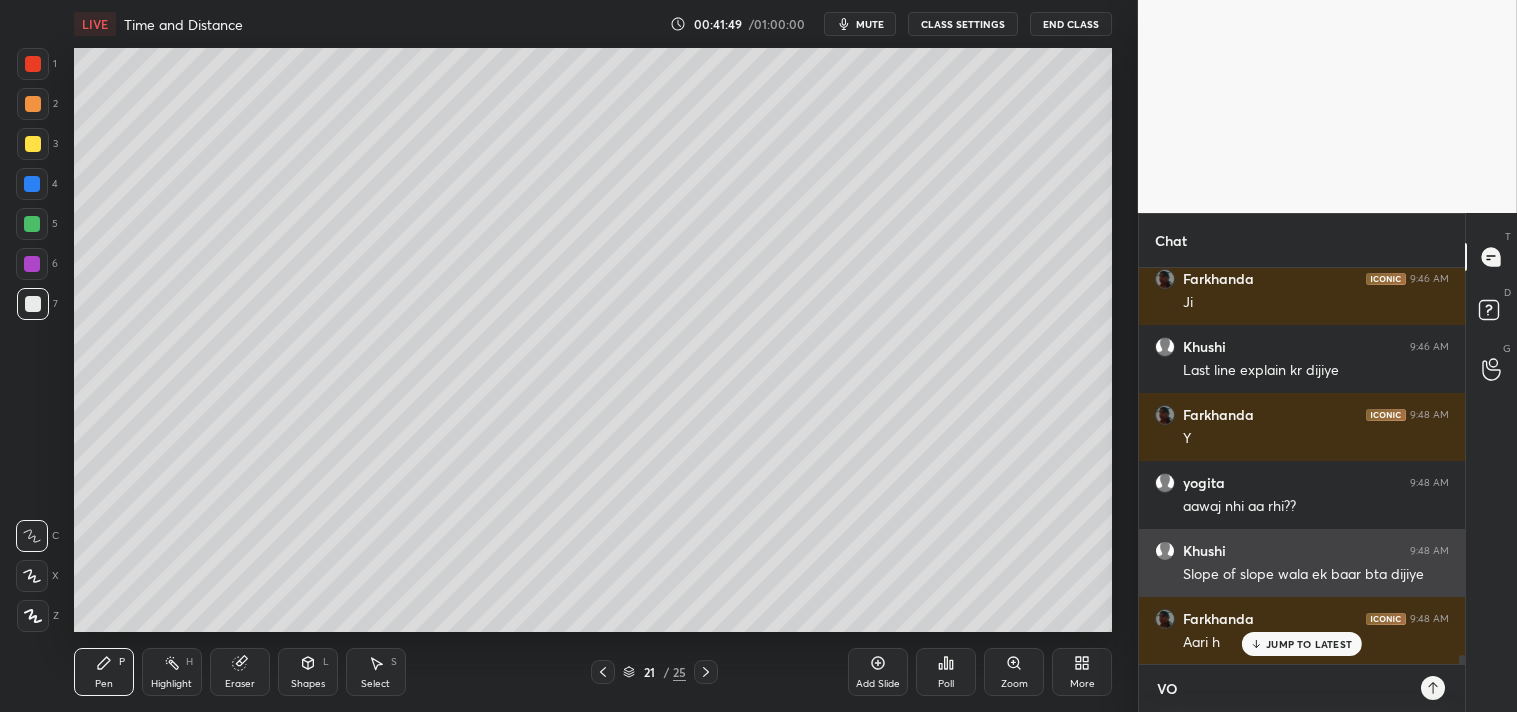 type on "x" 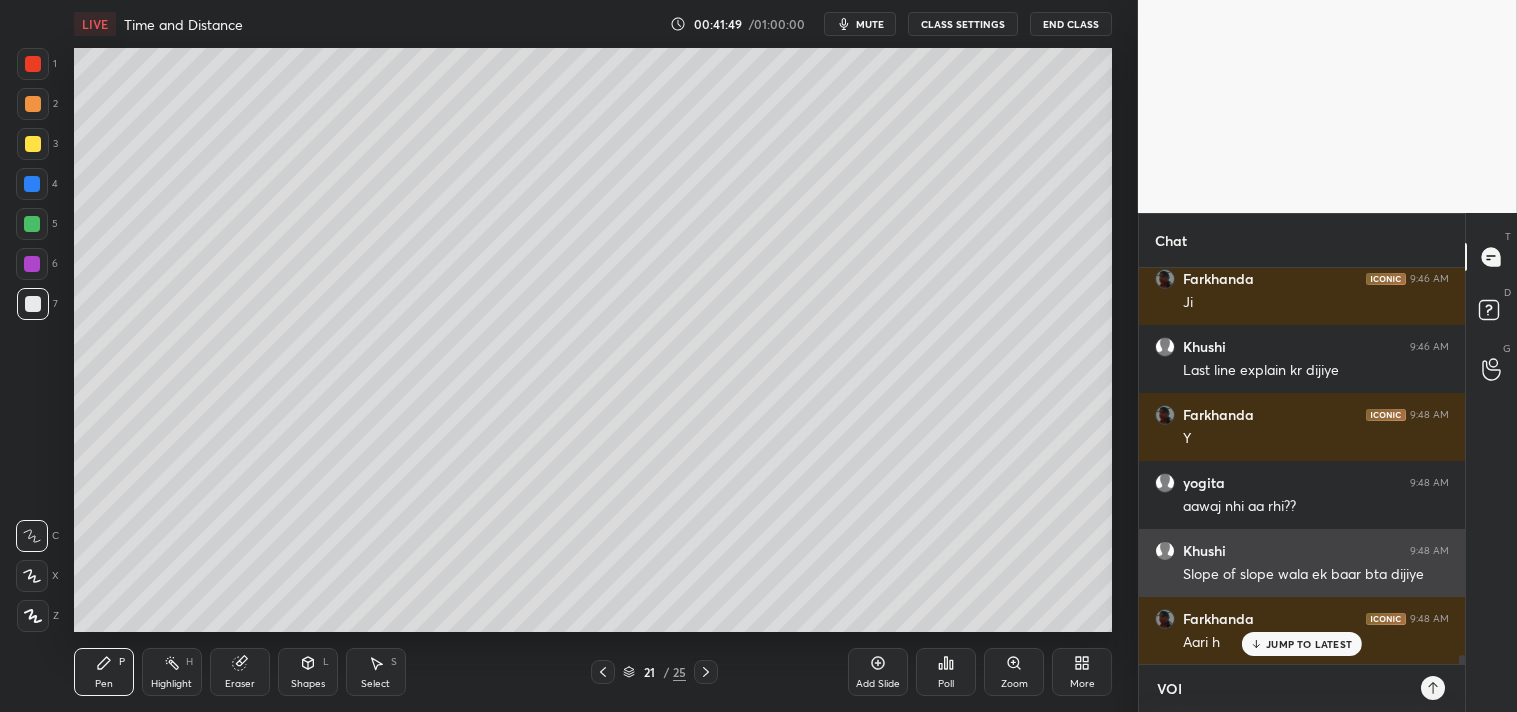 type on "VOIV" 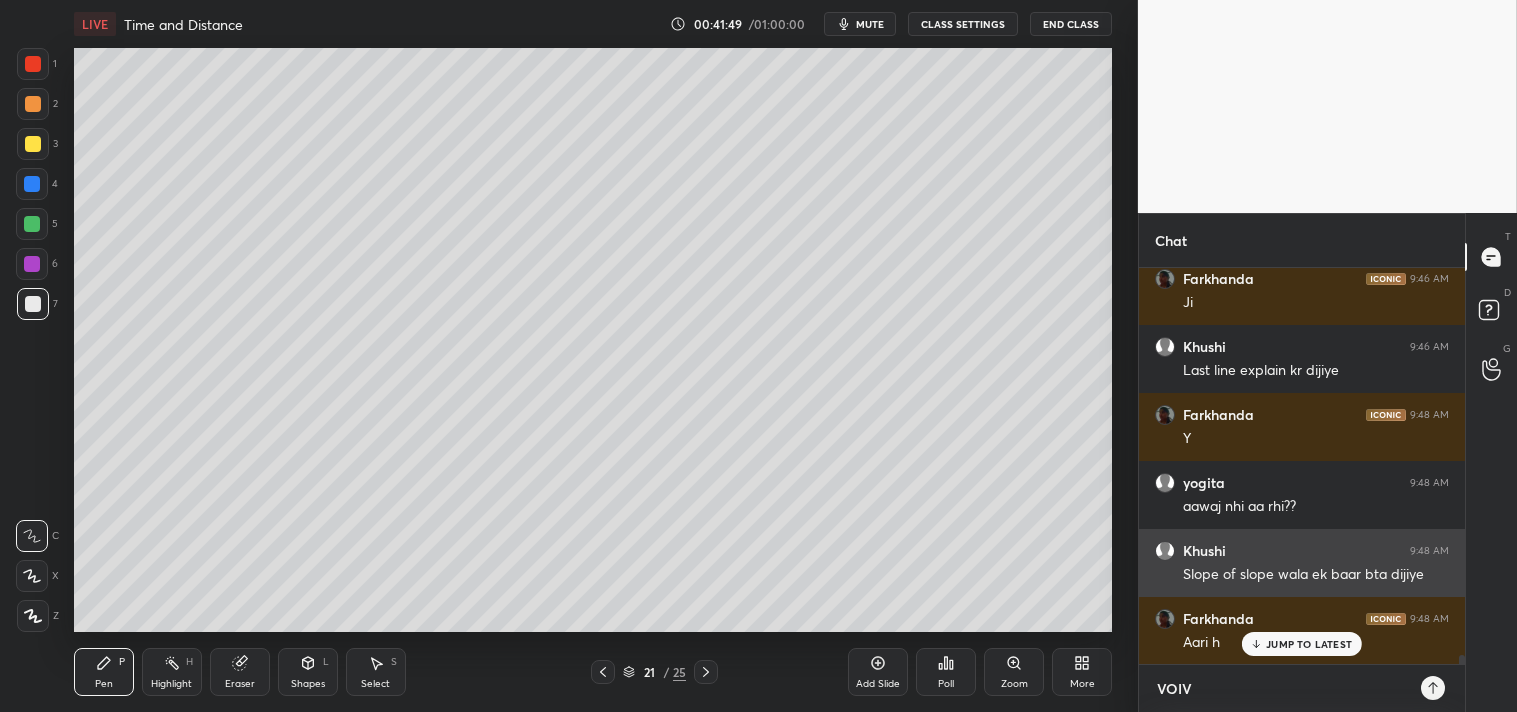 type on "VOIVE" 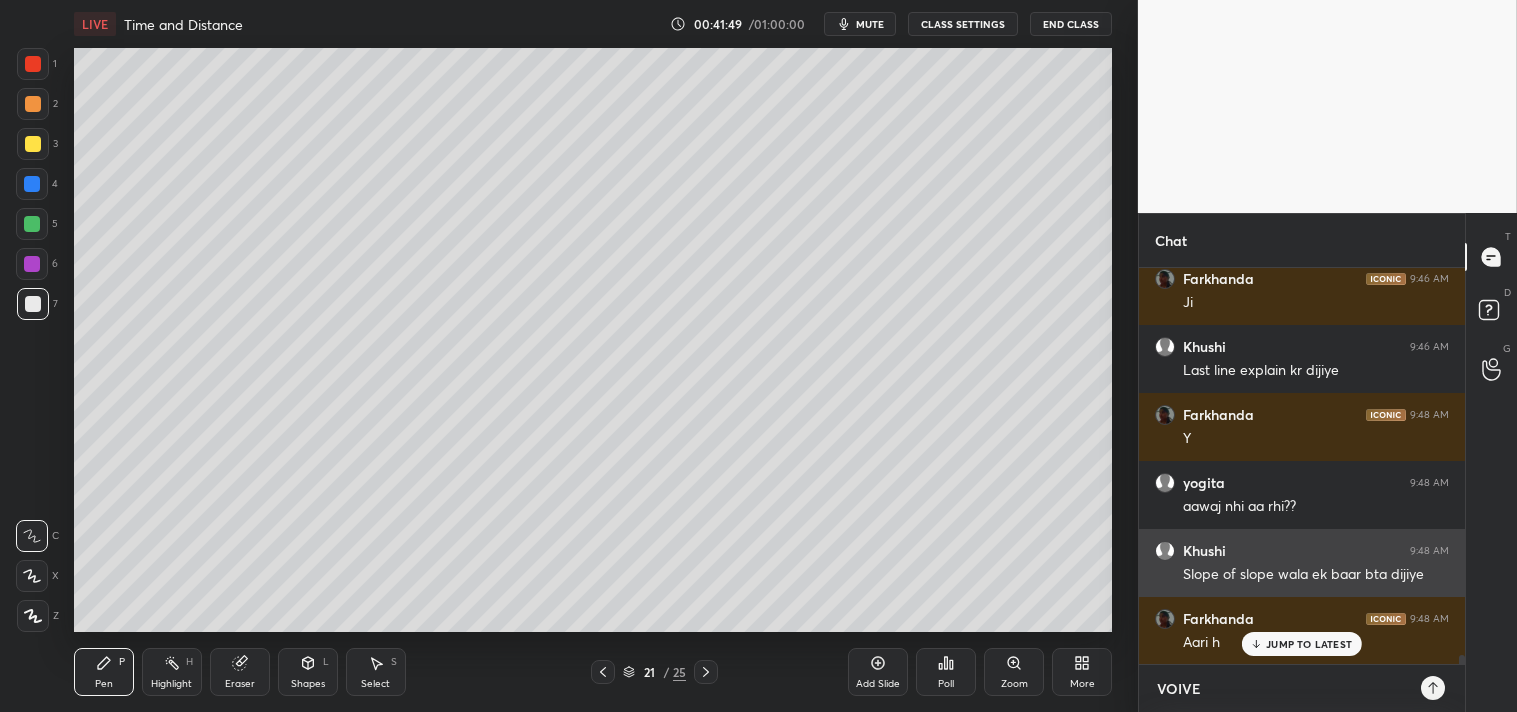 type on "VOIVE" 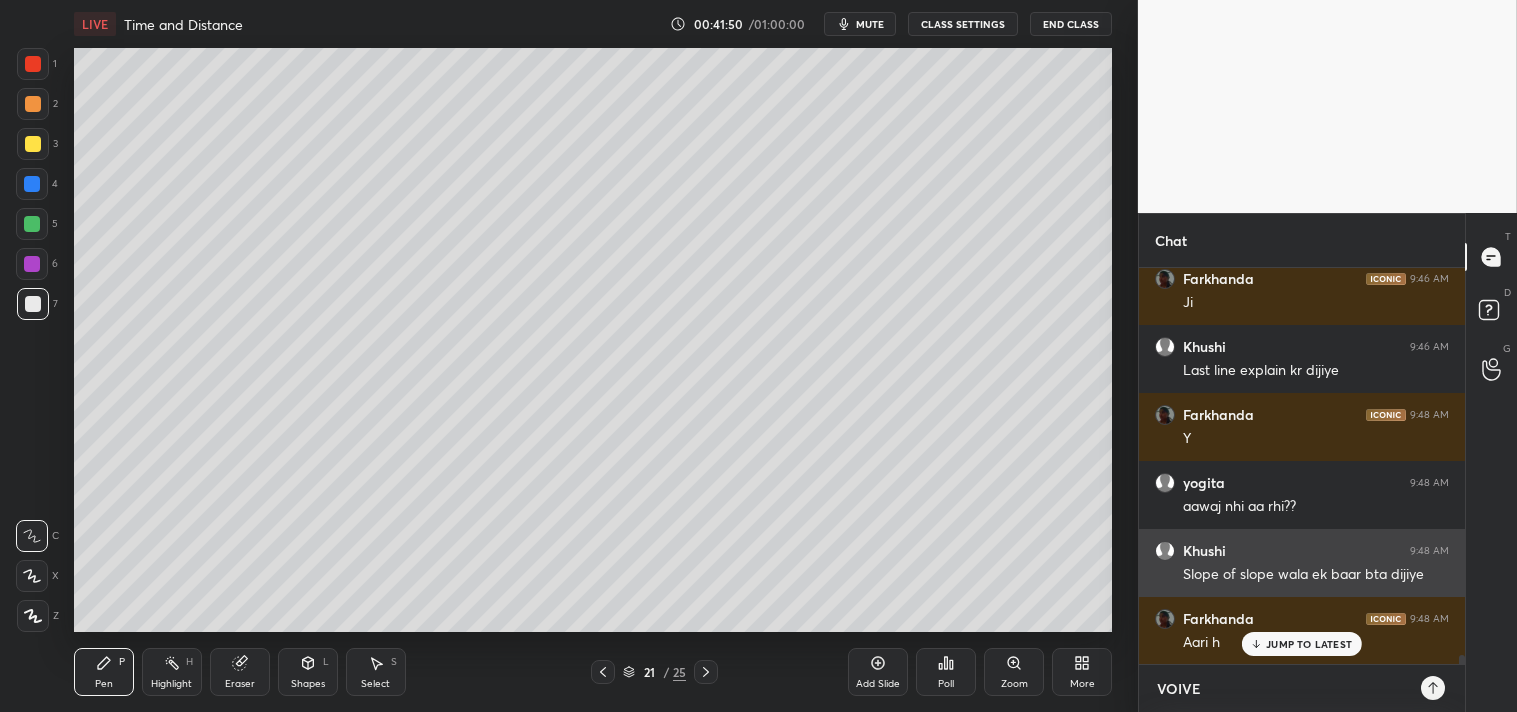 type on "VOIVE C" 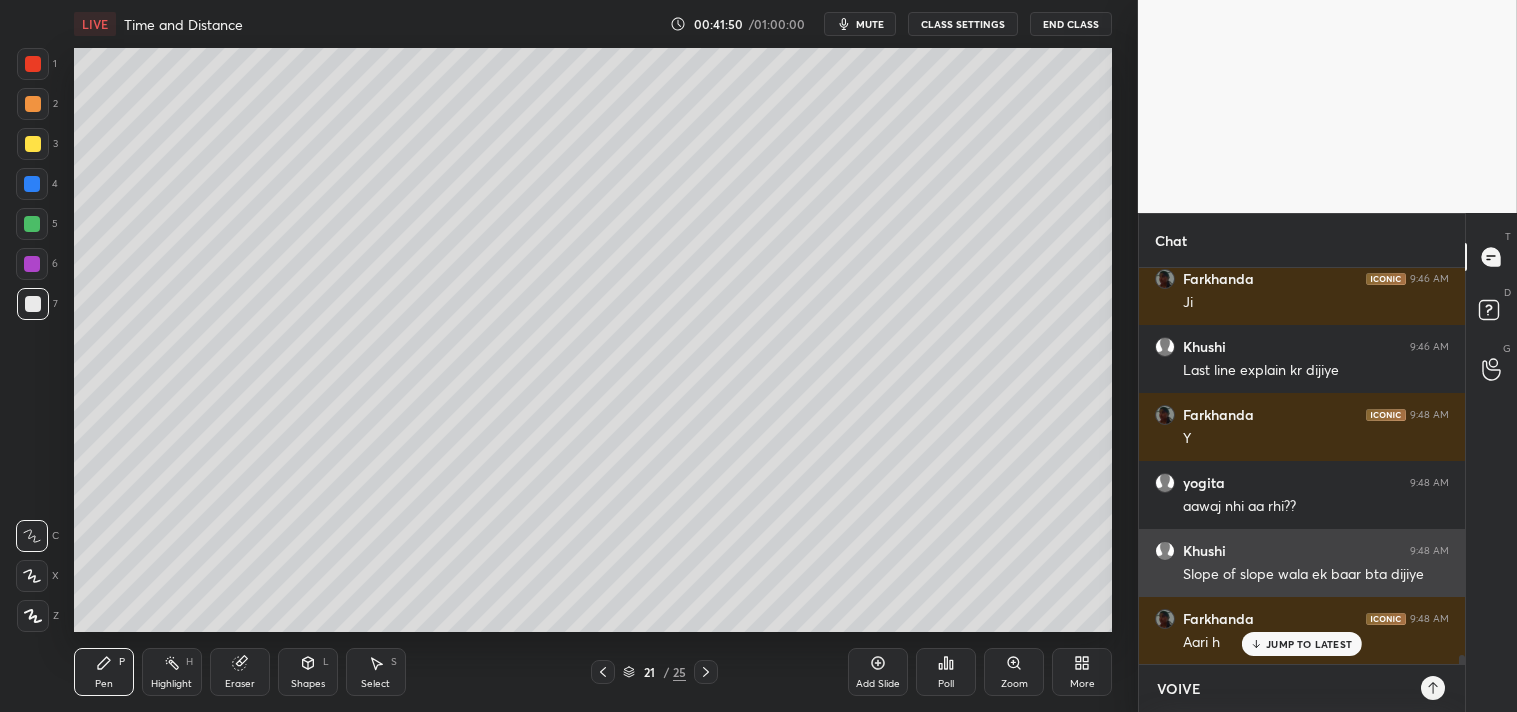 type on "x" 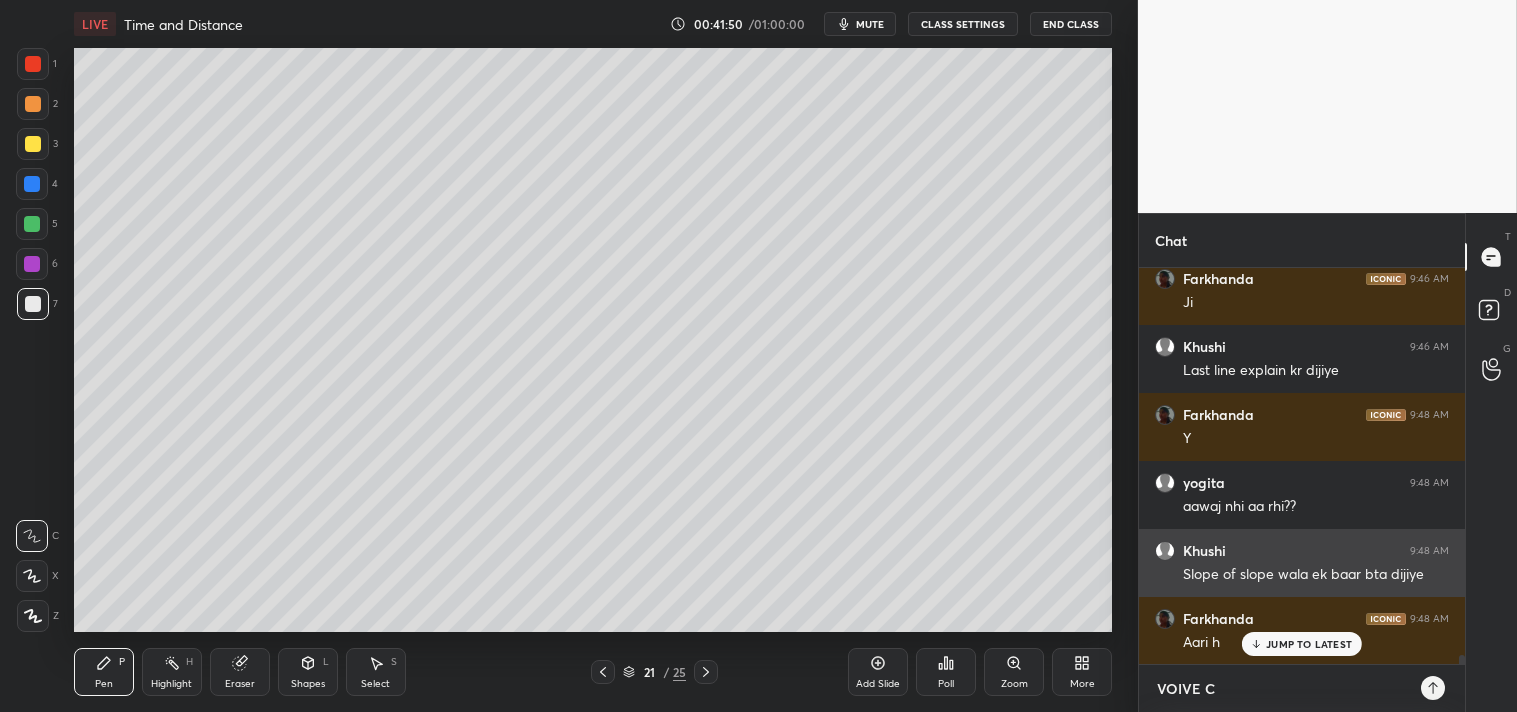 type on "VOIVE CL" 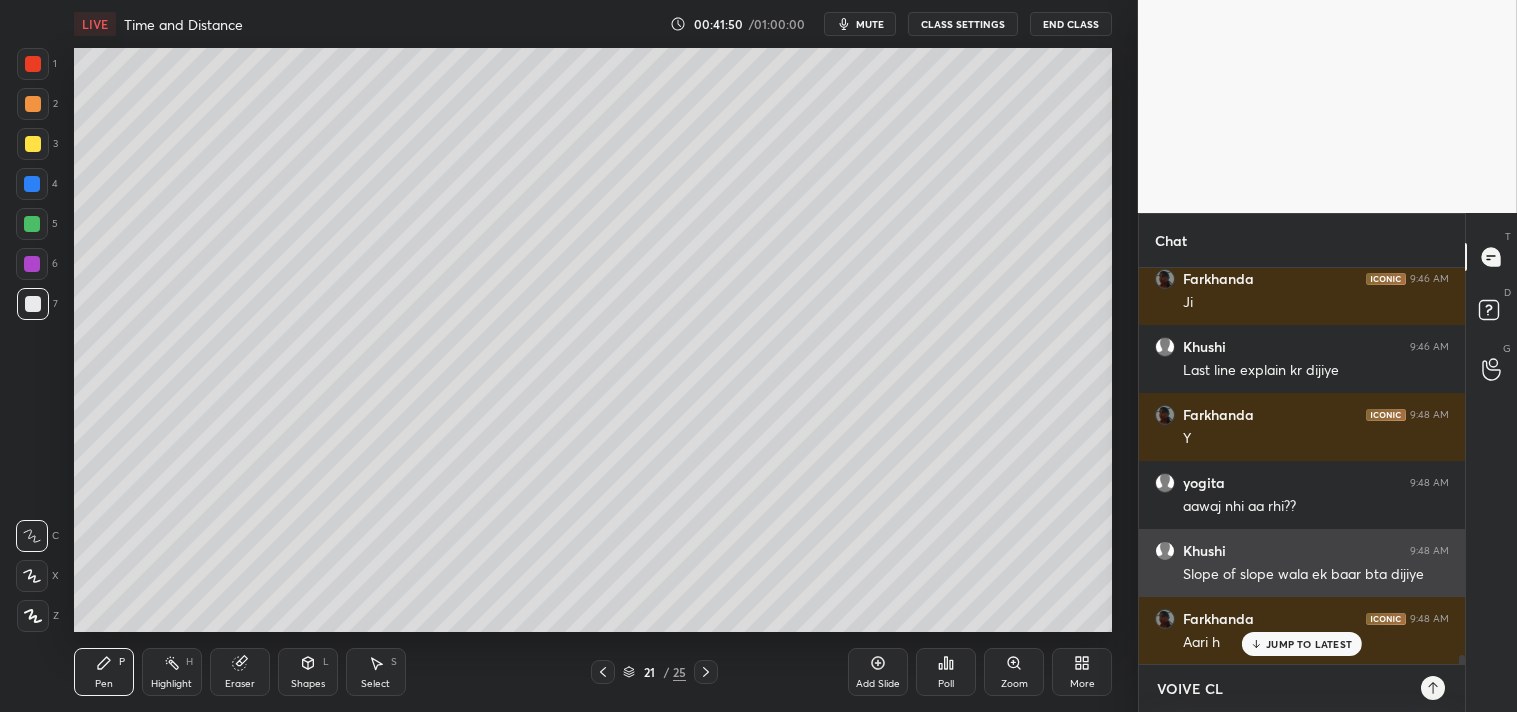type on "VOIVE CLE" 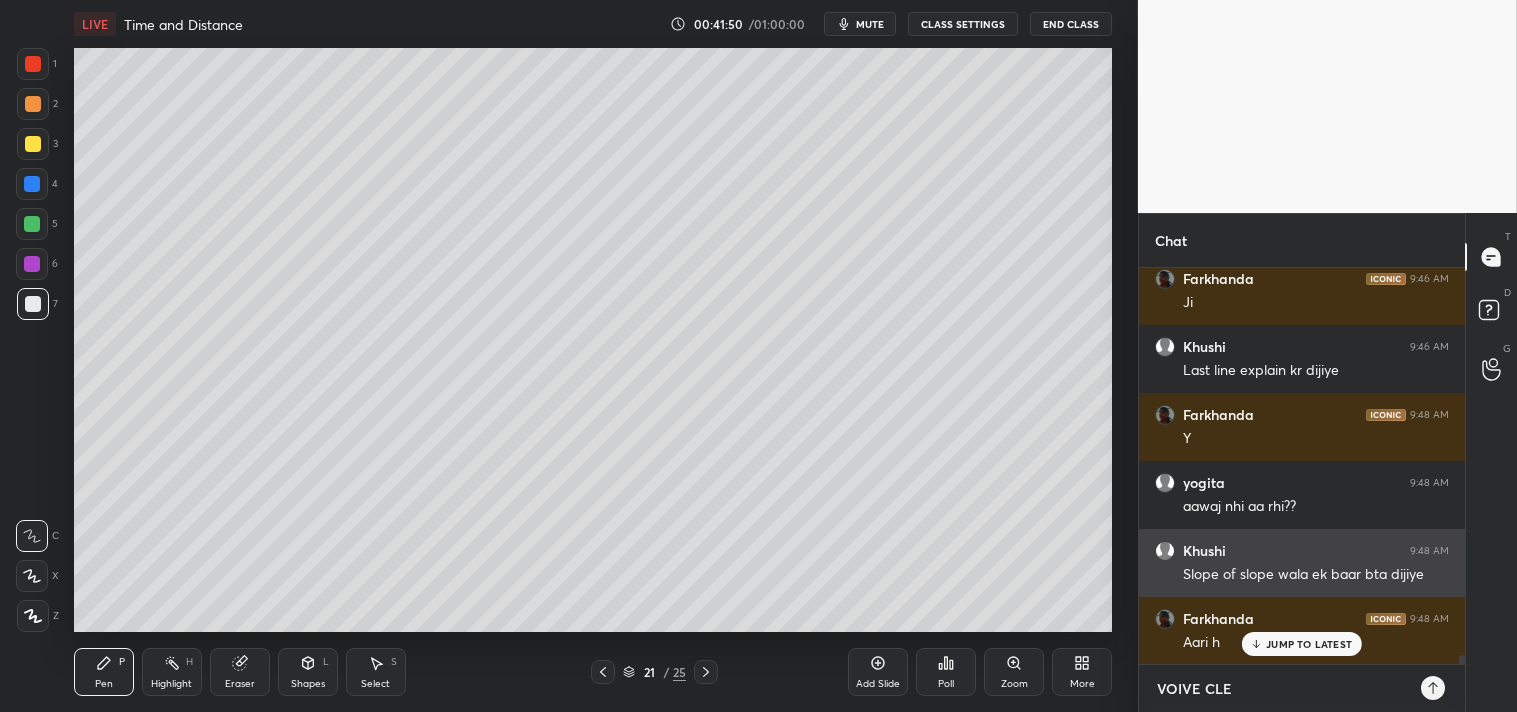type on "VOIVE CLEA" 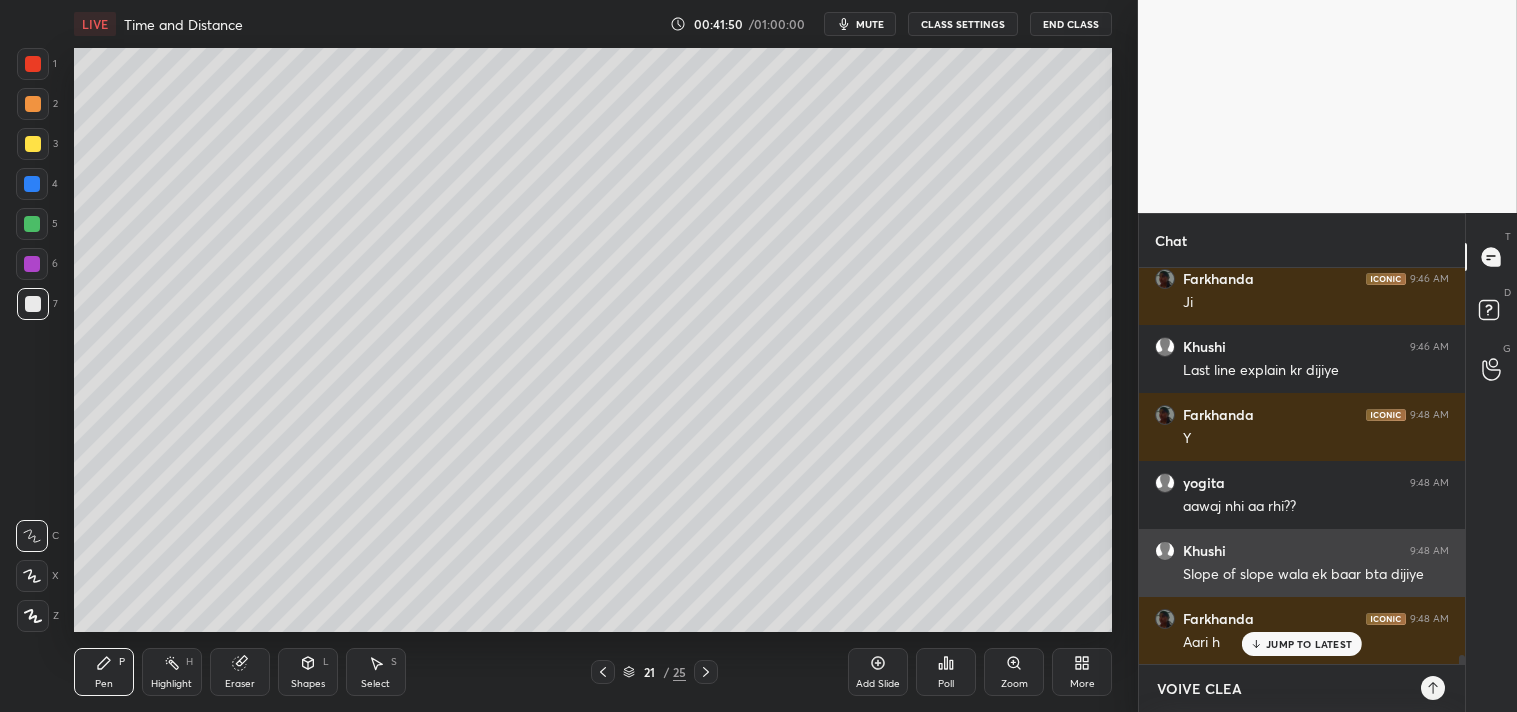 type on "VOIVE CLEAR" 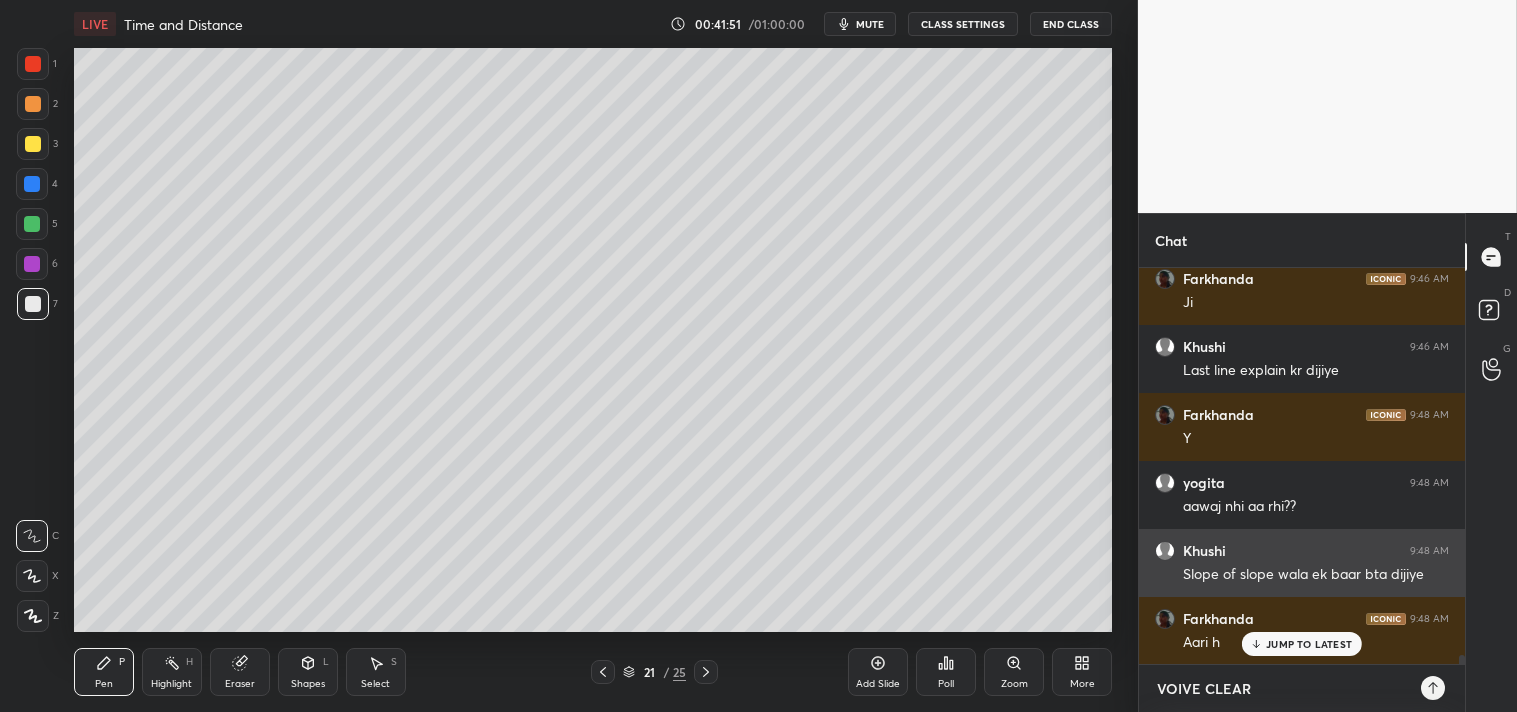 type 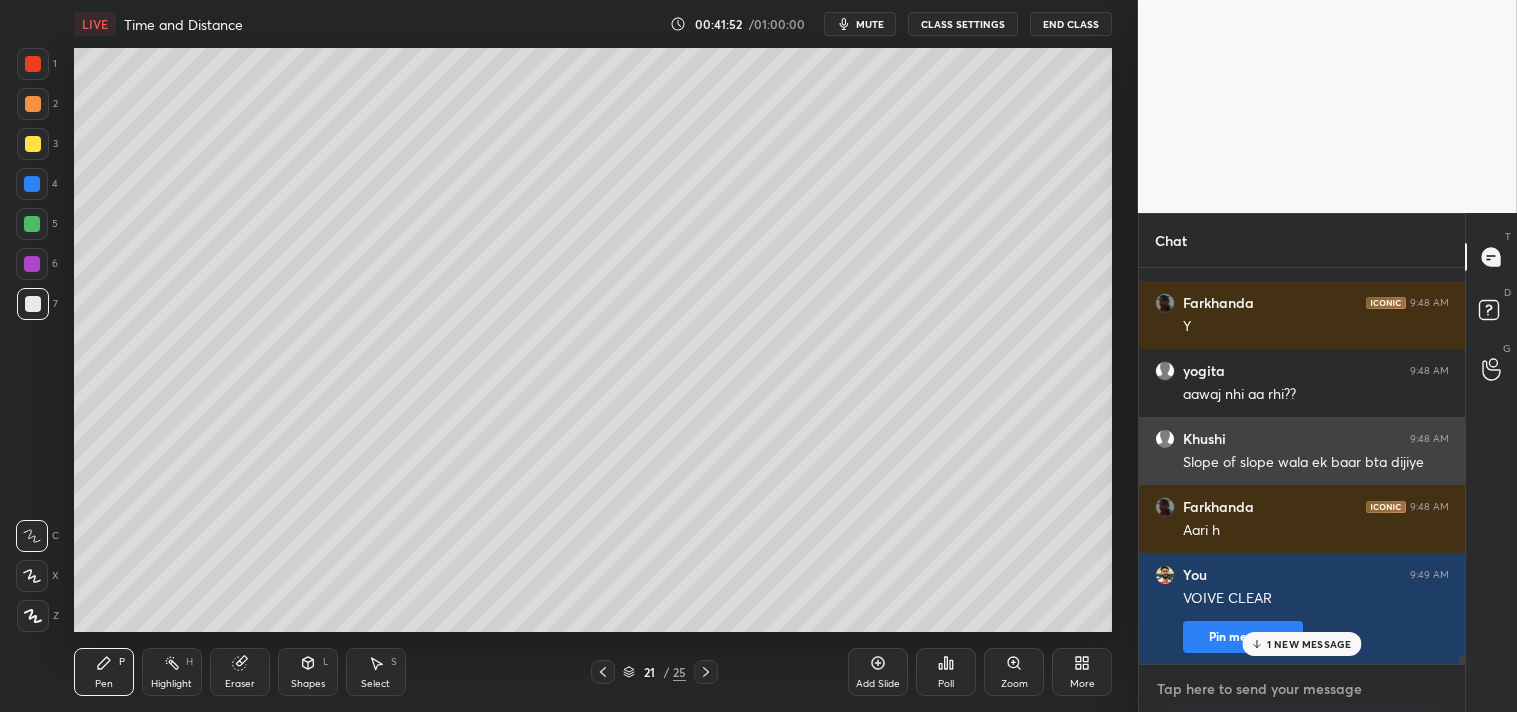 scroll, scrollTop: 17355, scrollLeft: 0, axis: vertical 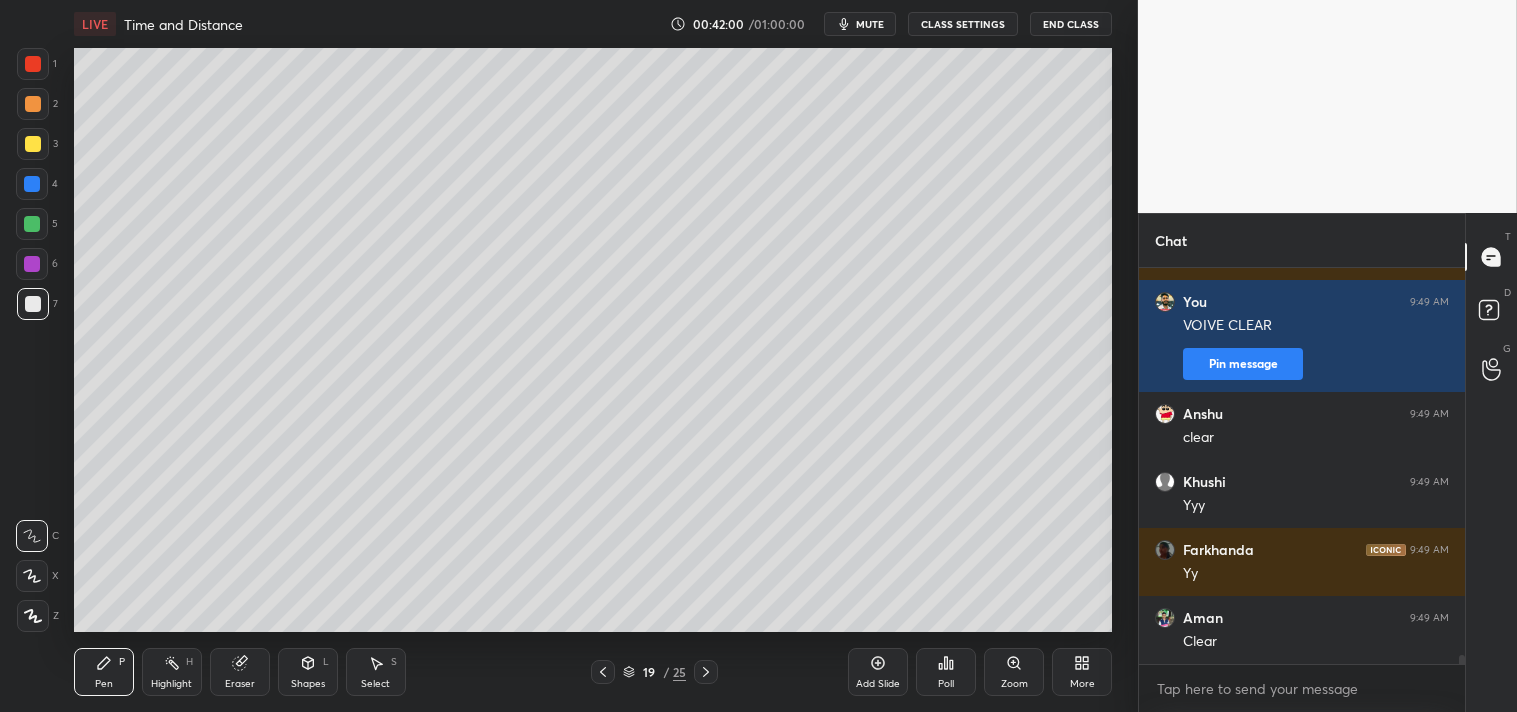 click 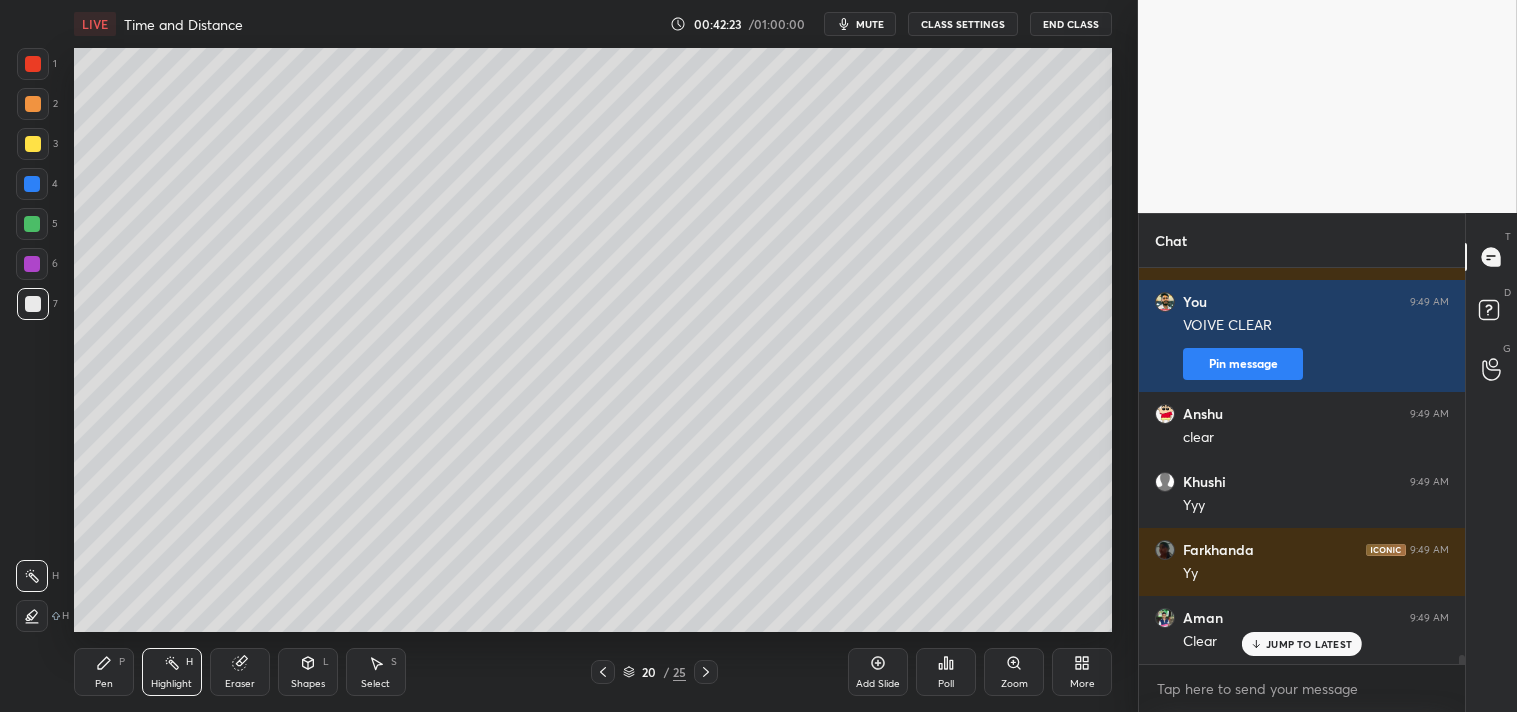 scroll, scrollTop: 17627, scrollLeft: 0, axis: vertical 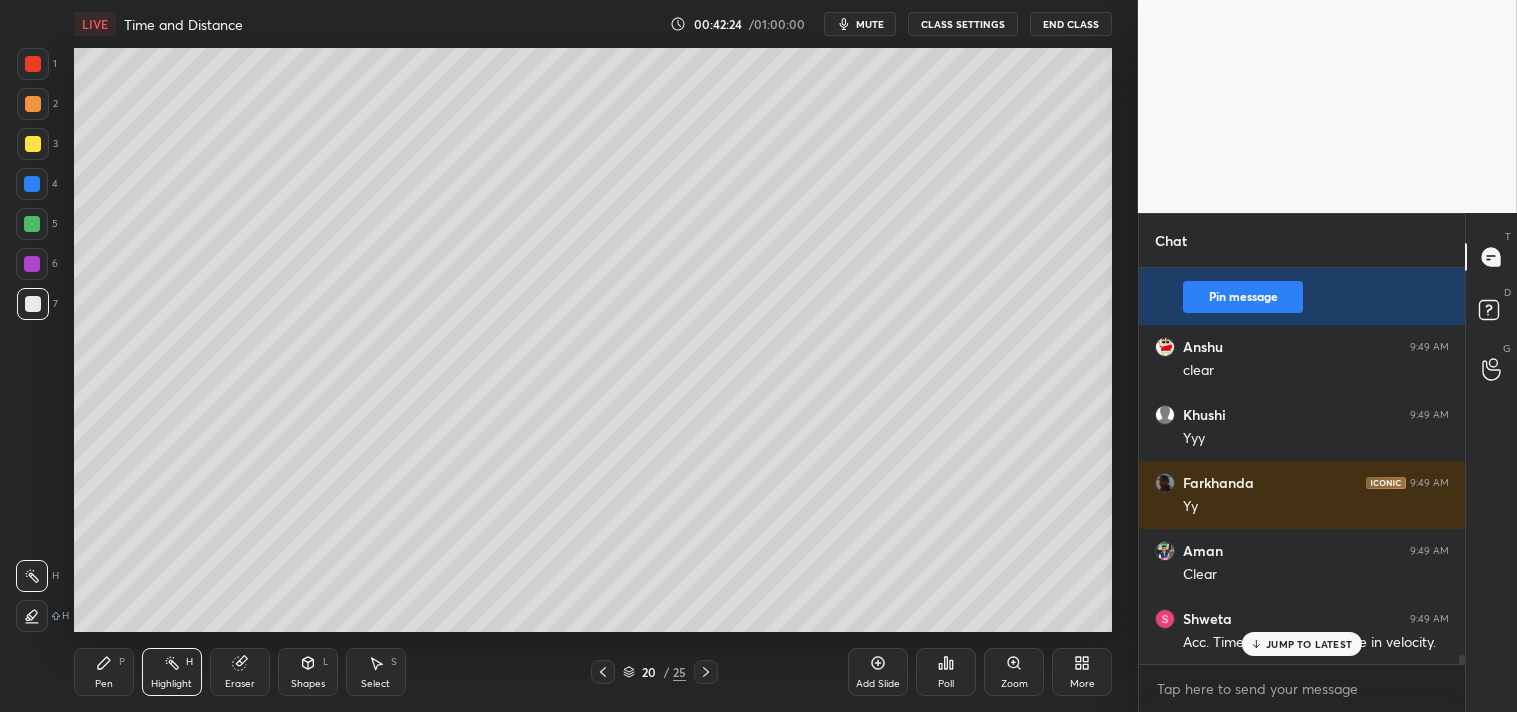 click on "Pen P" at bounding box center (104, 672) 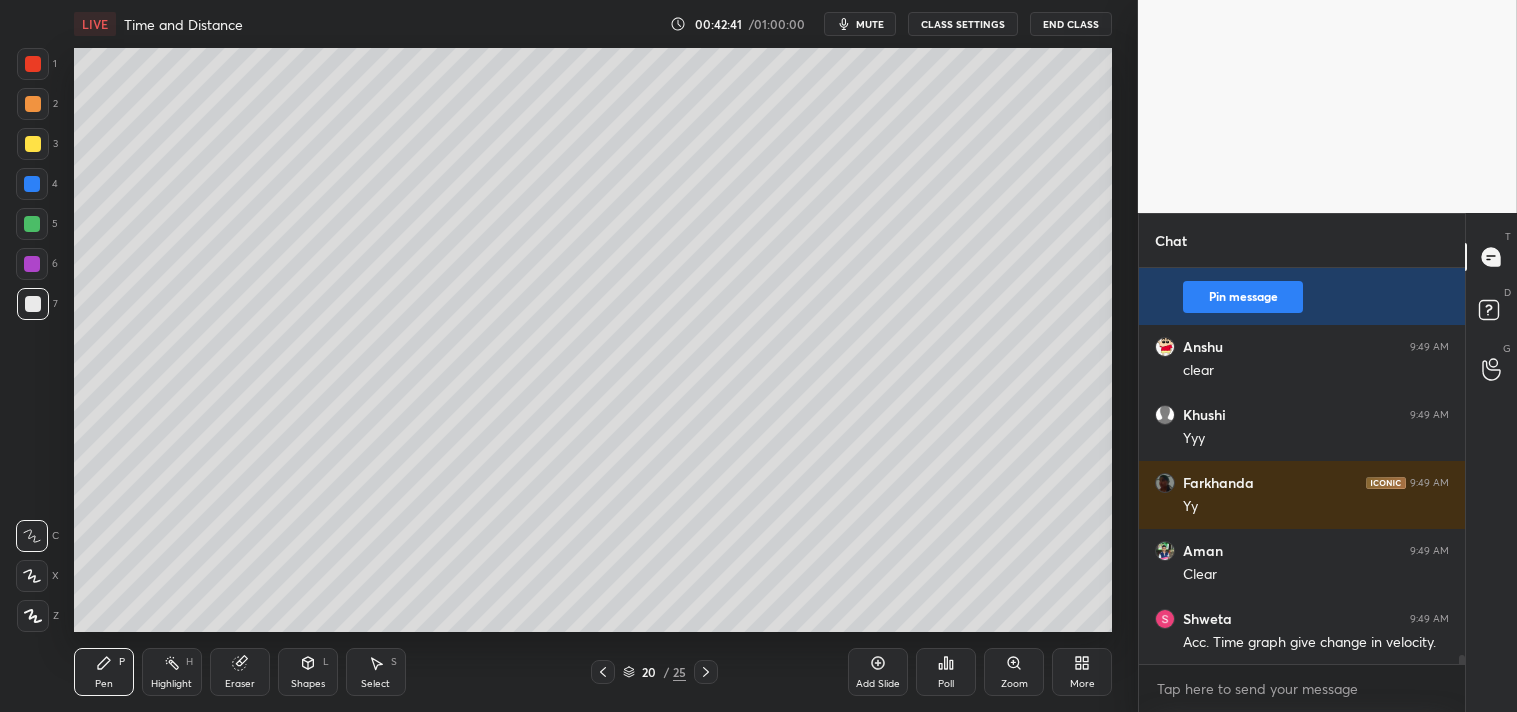 scroll, scrollTop: 17695, scrollLeft: 0, axis: vertical 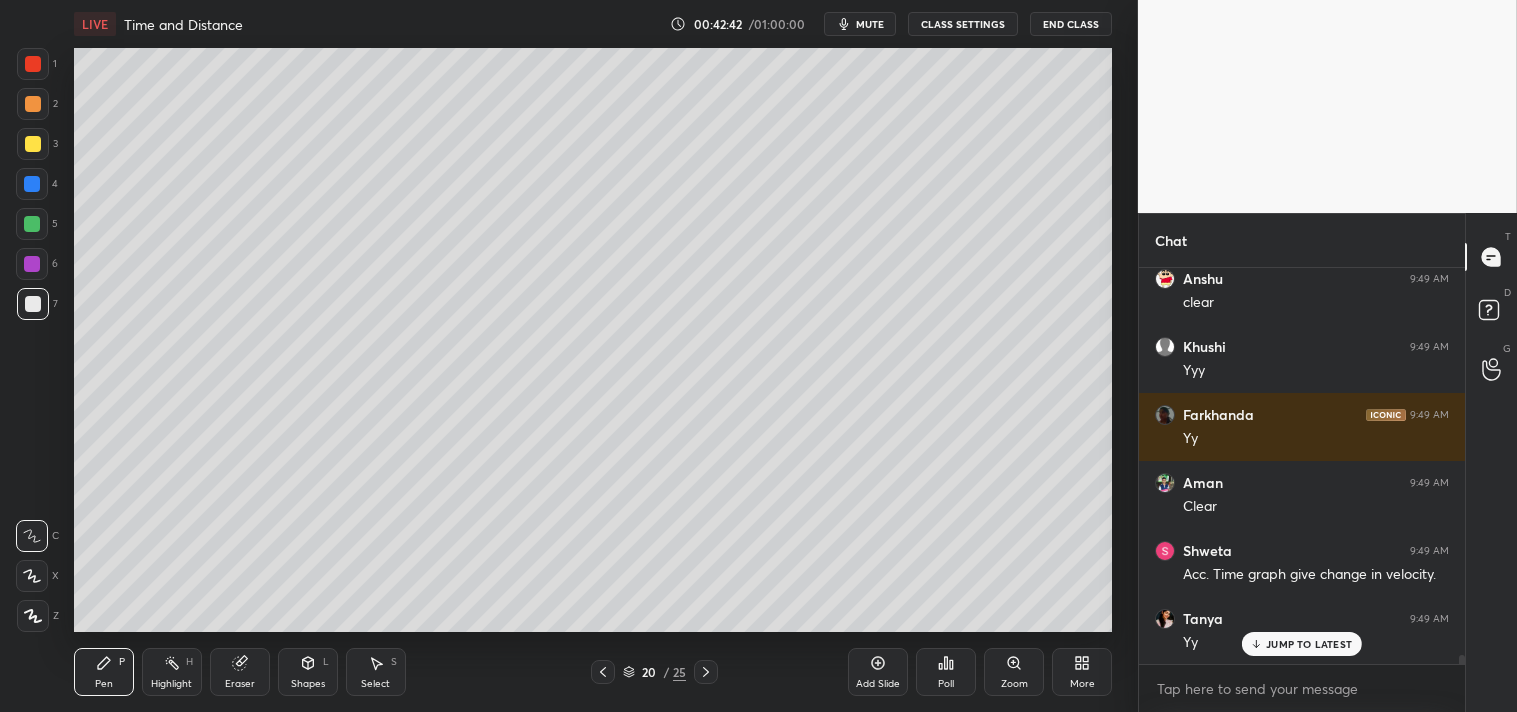click on "mute" at bounding box center [870, 24] 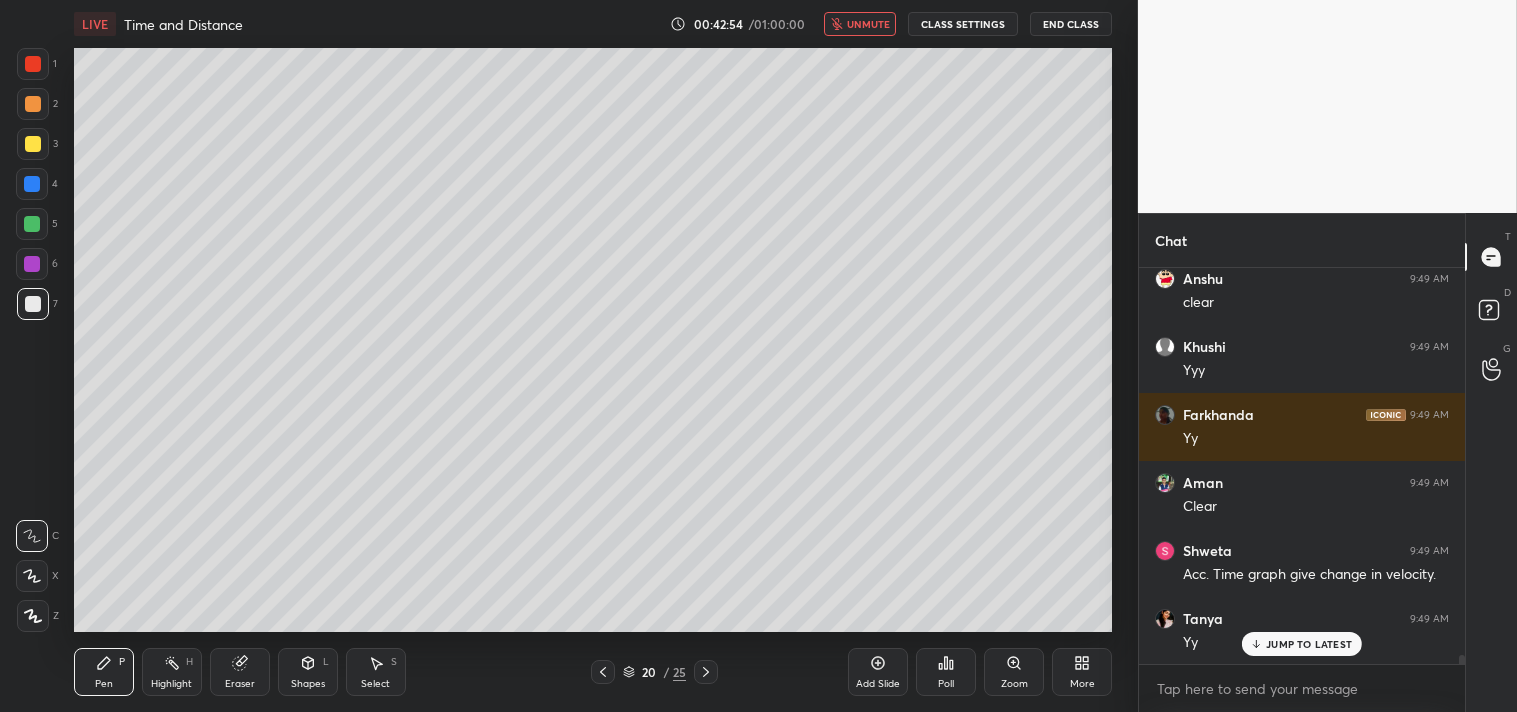 click on "unmute" at bounding box center (868, 24) 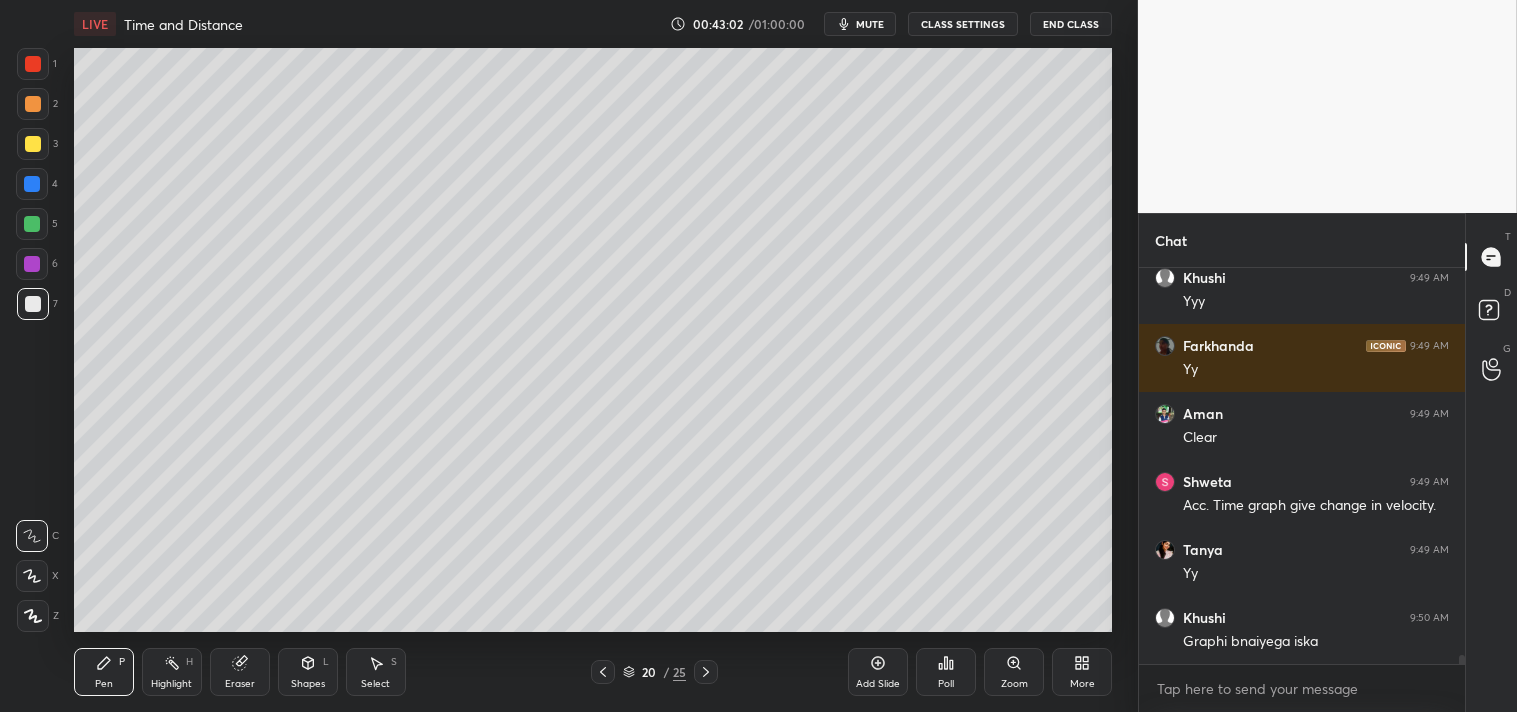 scroll, scrollTop: 17832, scrollLeft: 0, axis: vertical 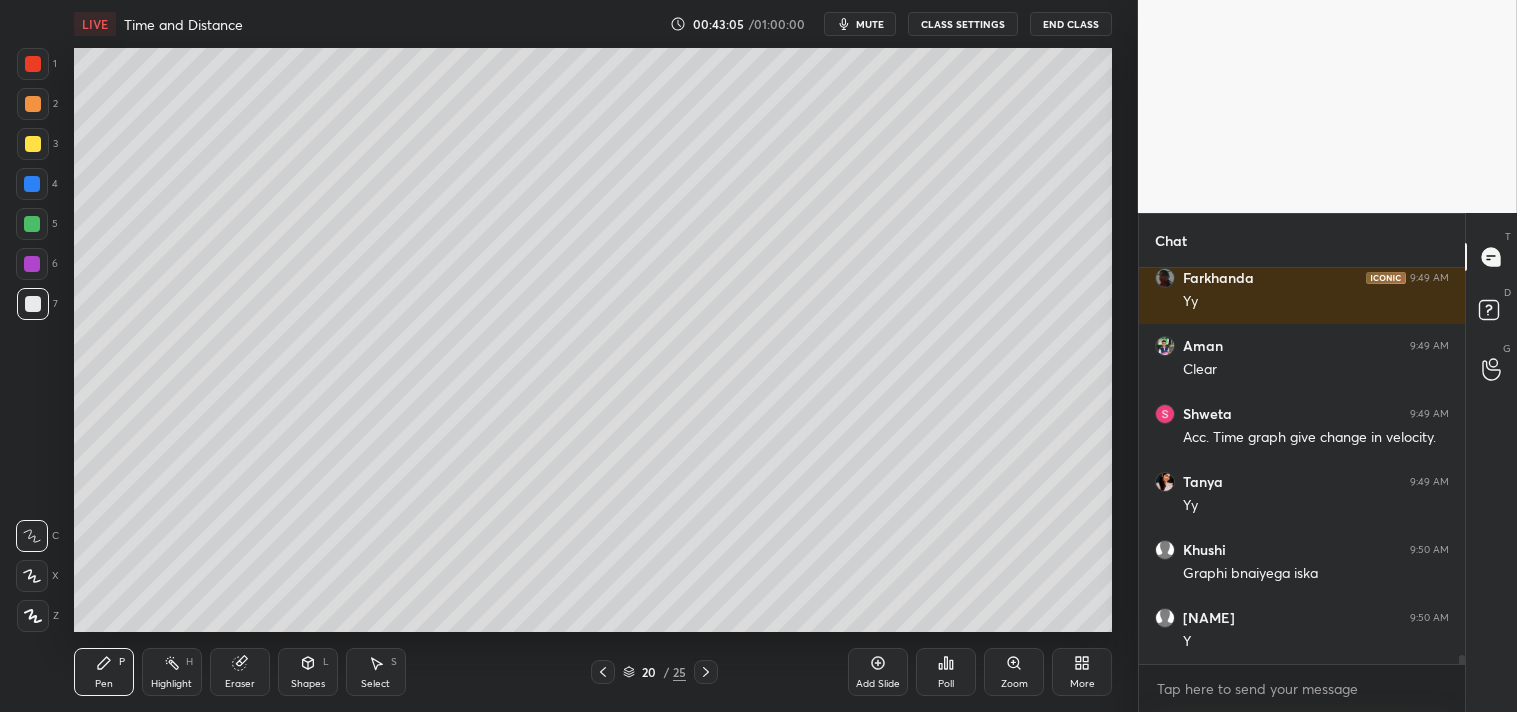 click on "Highlight H" at bounding box center (172, 672) 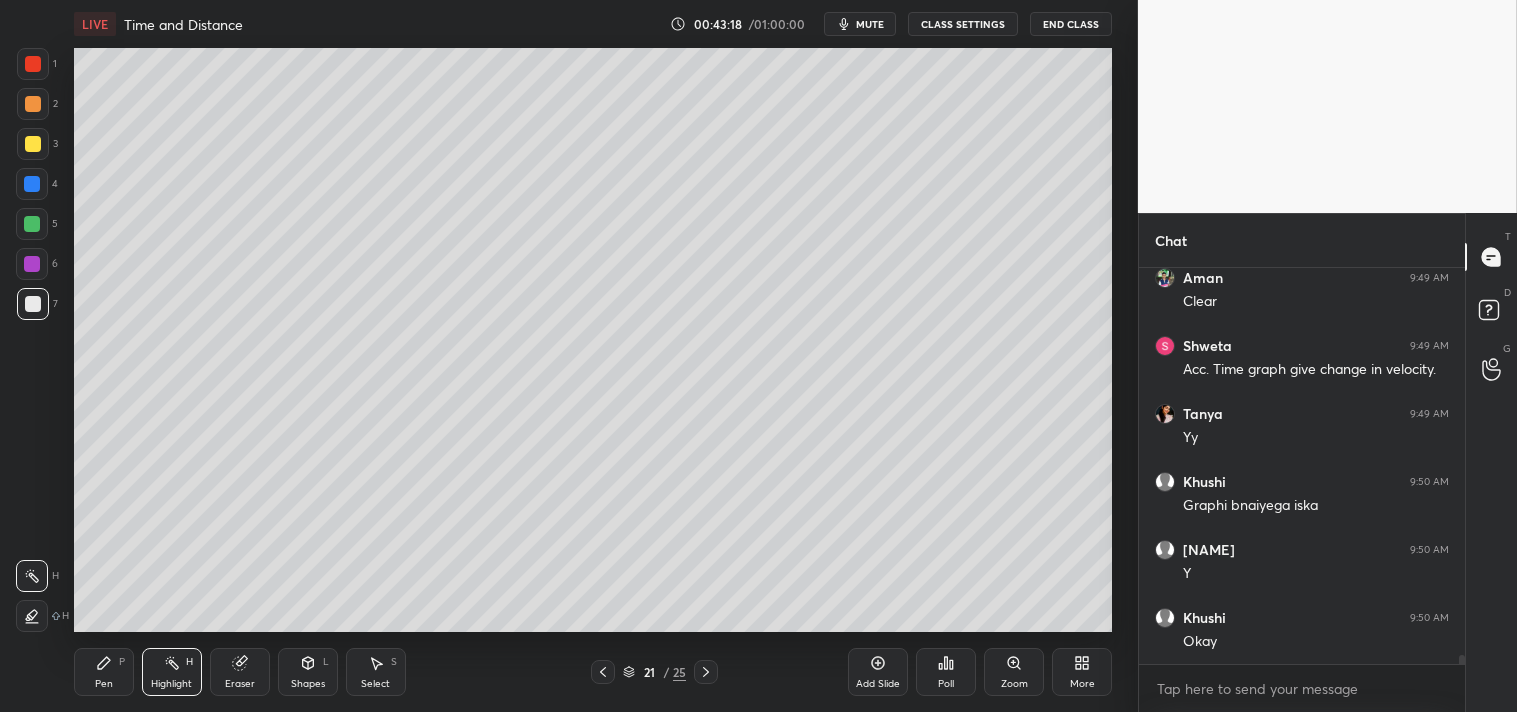 scroll, scrollTop: 17967, scrollLeft: 0, axis: vertical 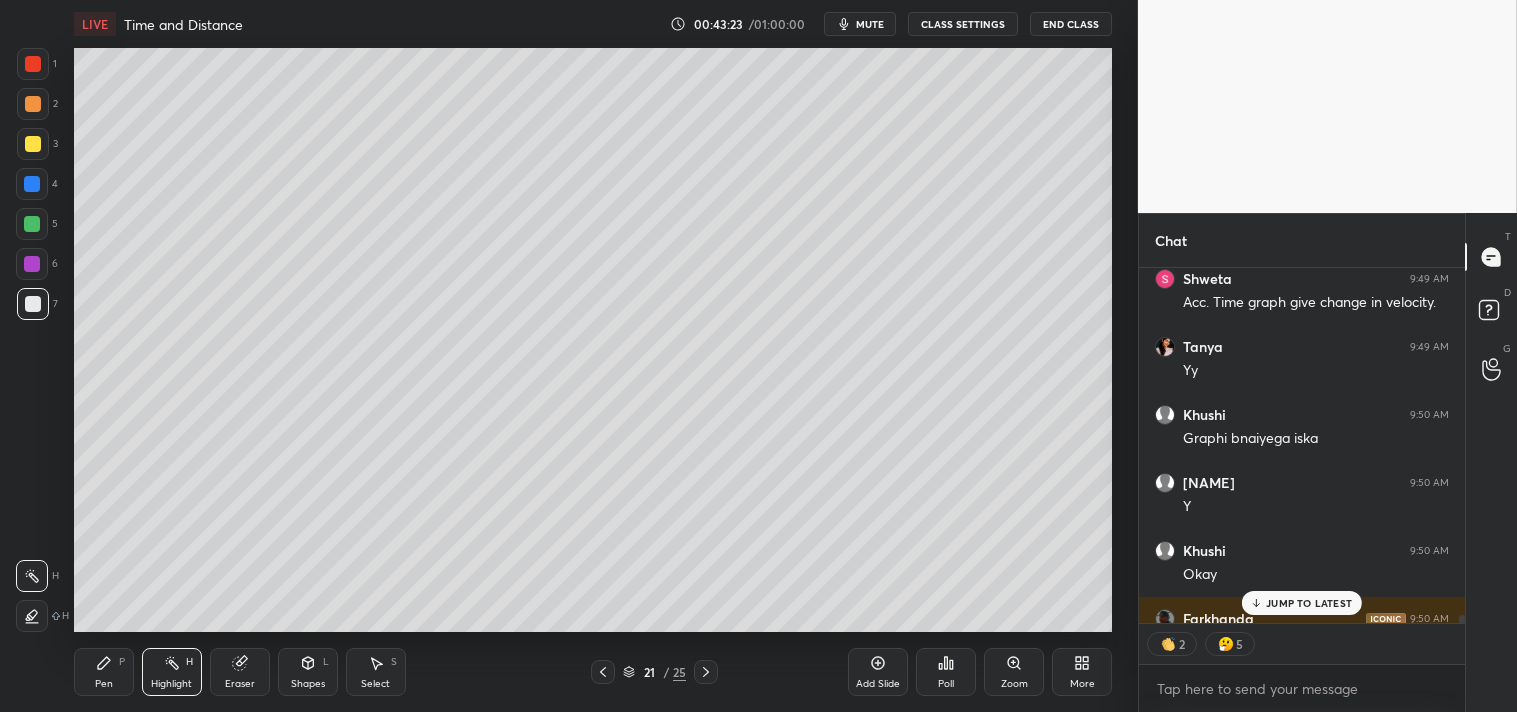 click on "Pen P Highlight H Eraser Shapes L Select S 21 / 25 Add Slide Poll Zoom More" at bounding box center (593, 672) 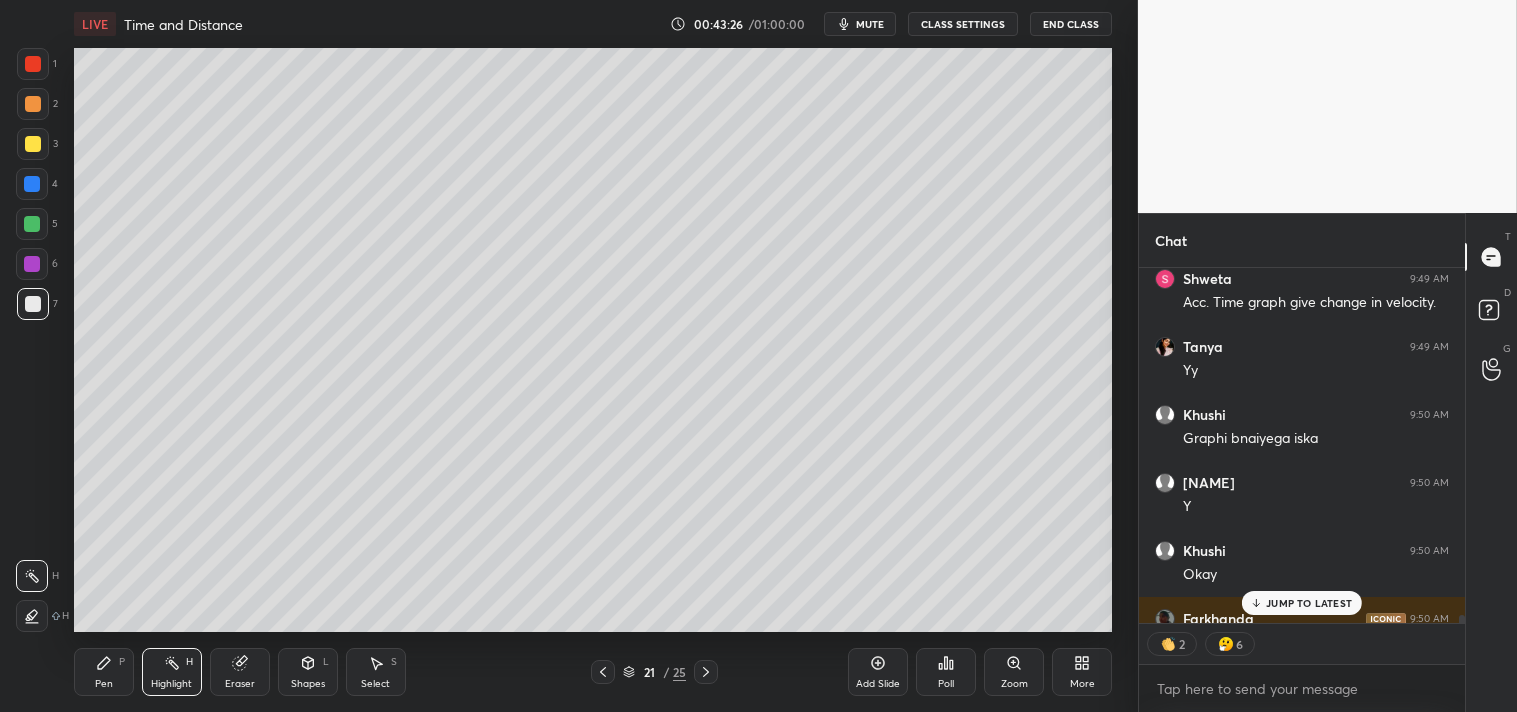 click 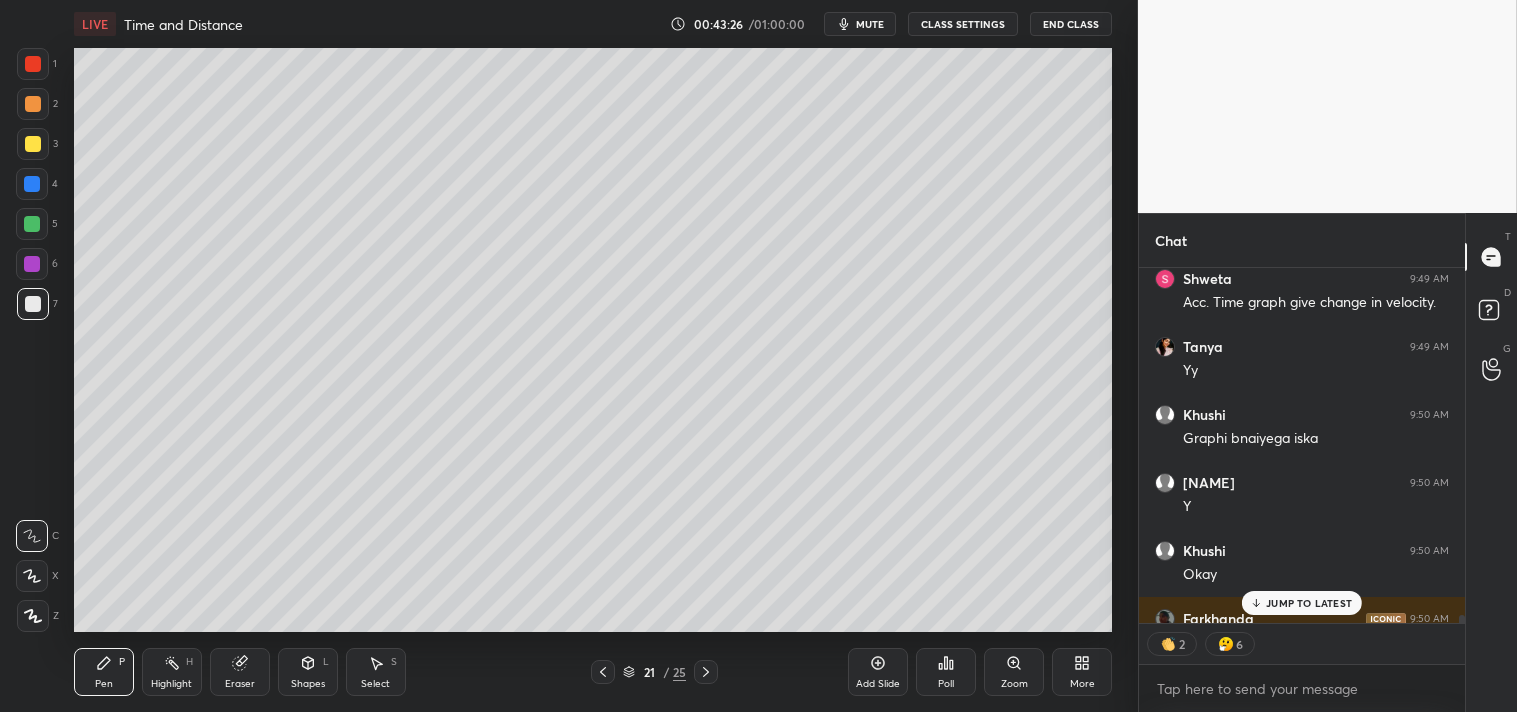 click on "Highlight H" at bounding box center [172, 672] 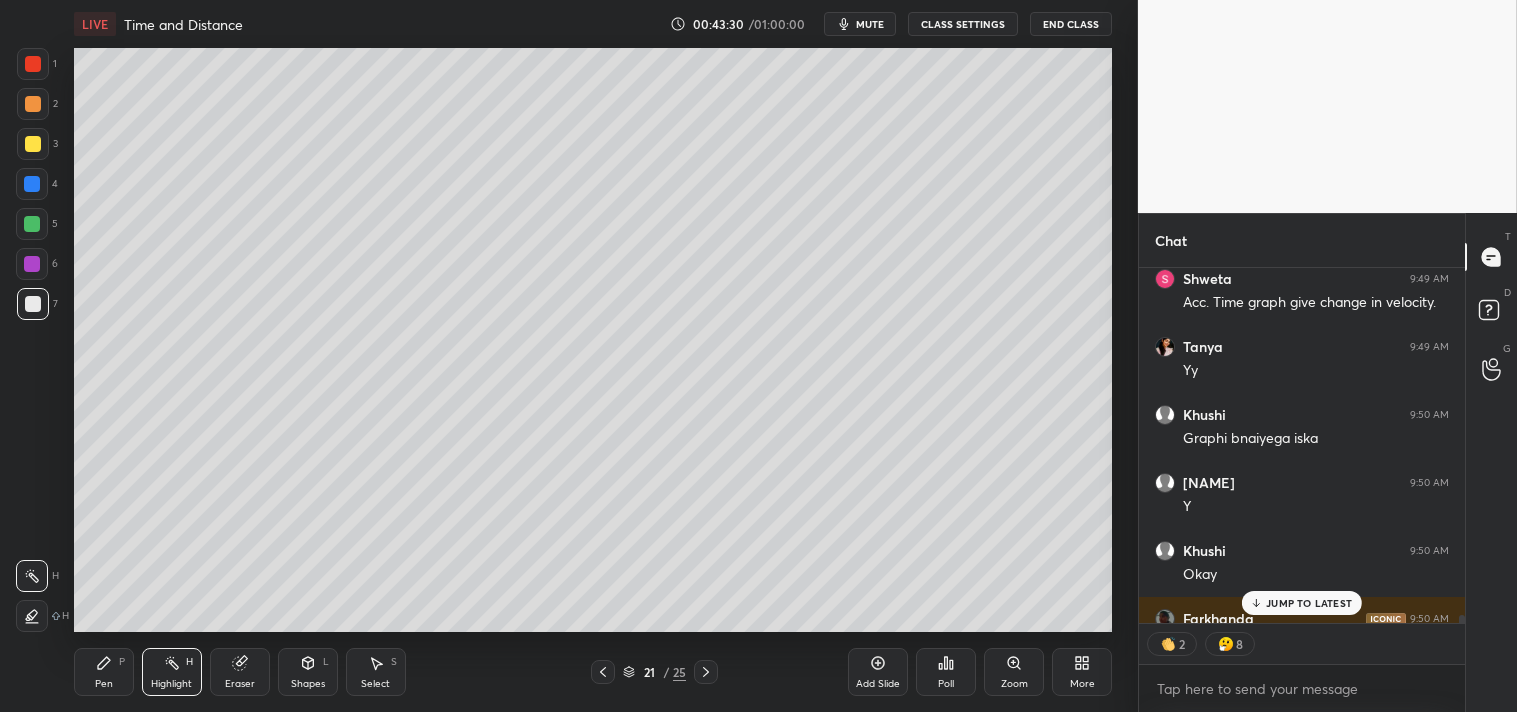 click on "Pen P" at bounding box center [104, 672] 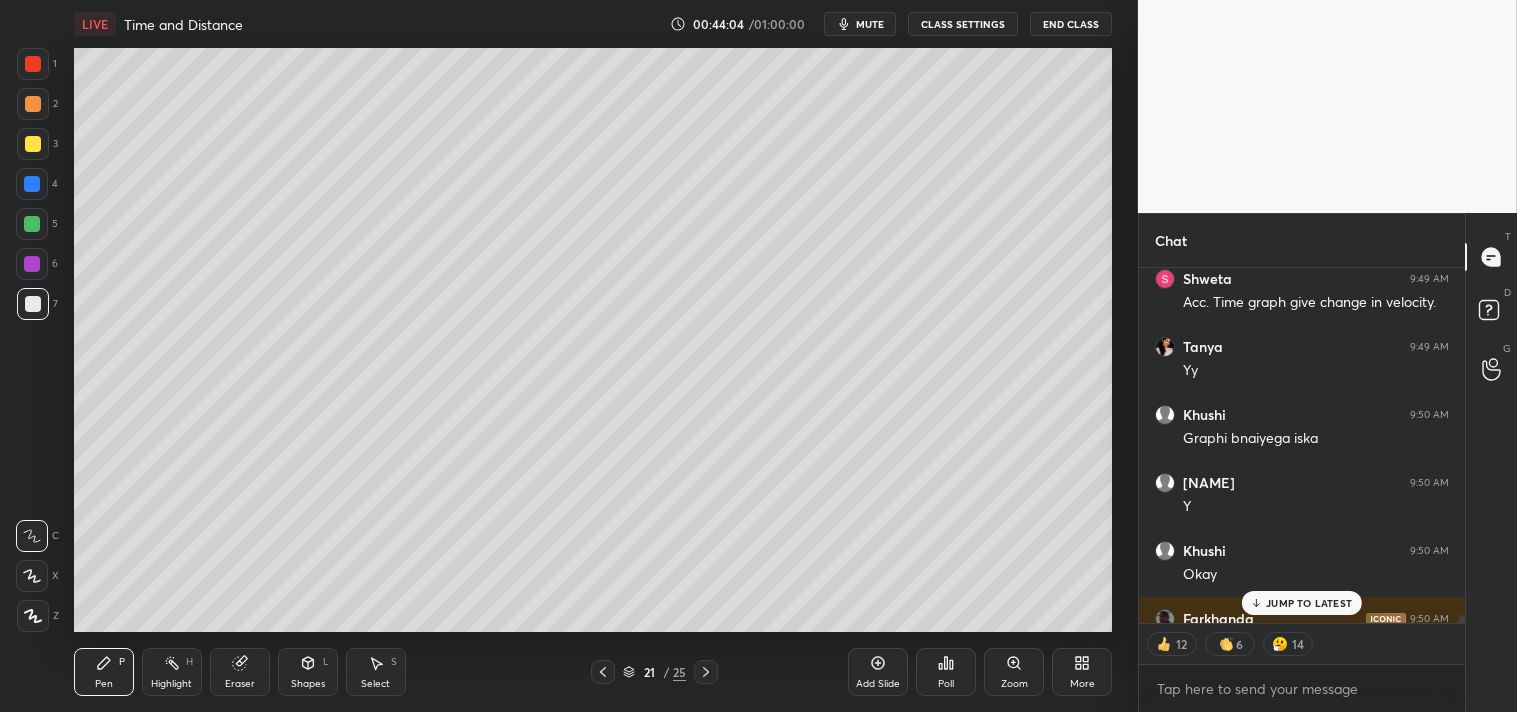 click on "JUMP TO LATEST" at bounding box center (1309, 603) 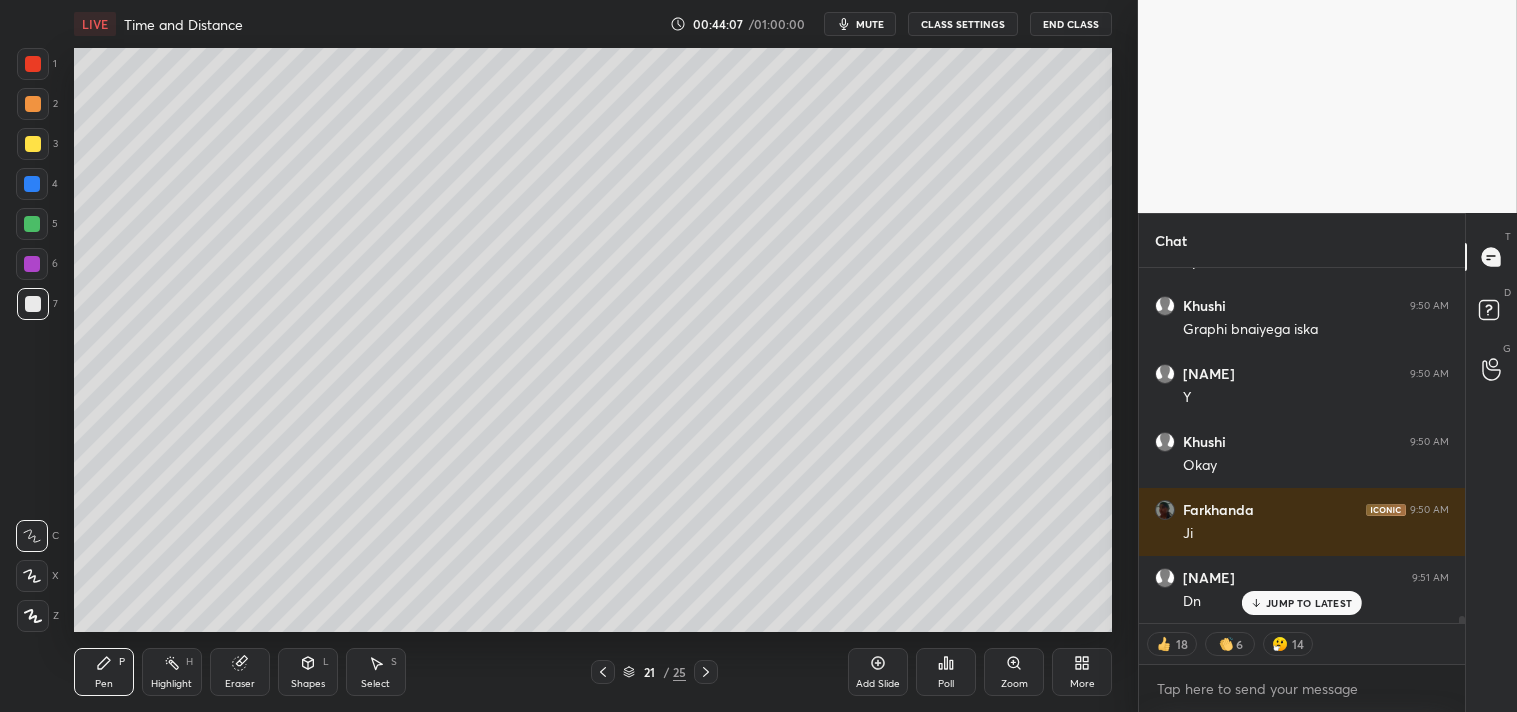 scroll, scrollTop: 18144, scrollLeft: 0, axis: vertical 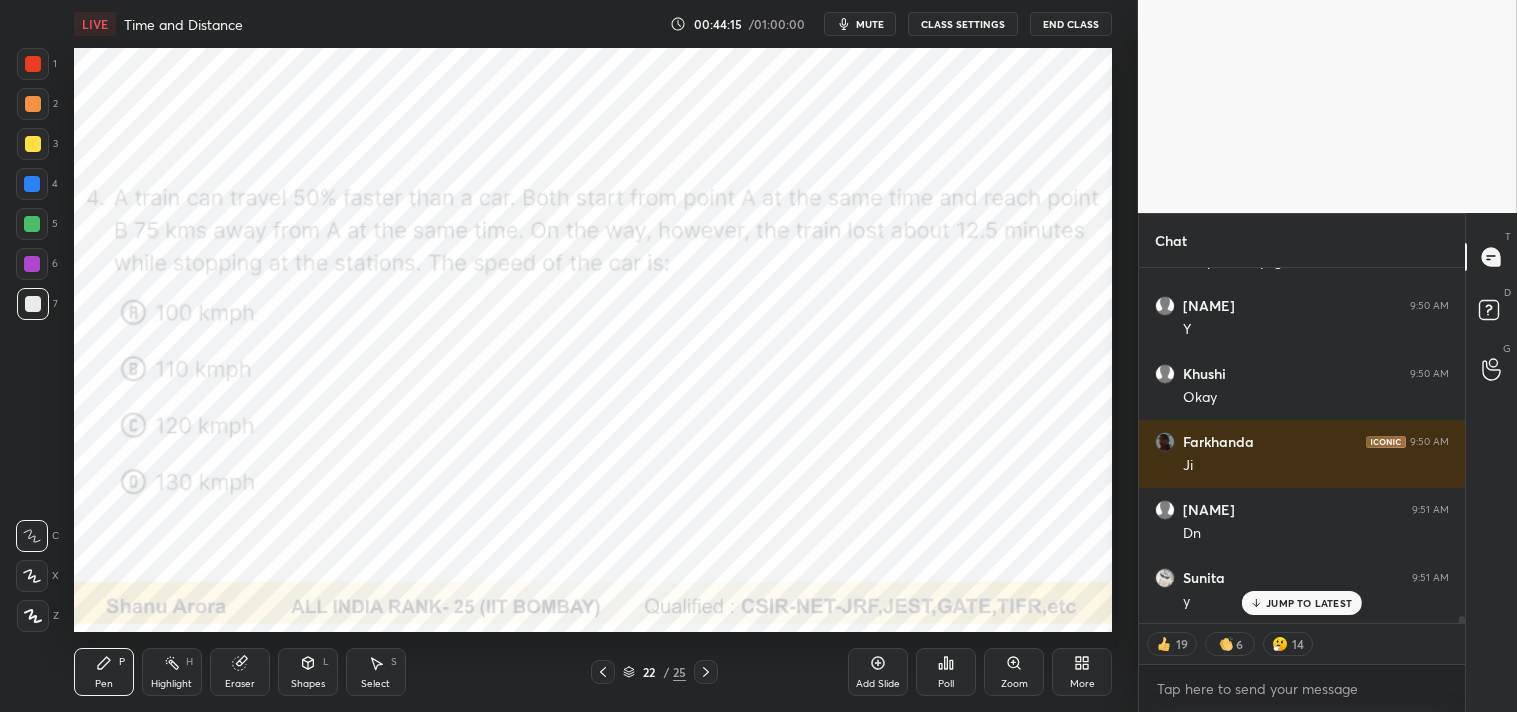 click at bounding box center [33, 64] 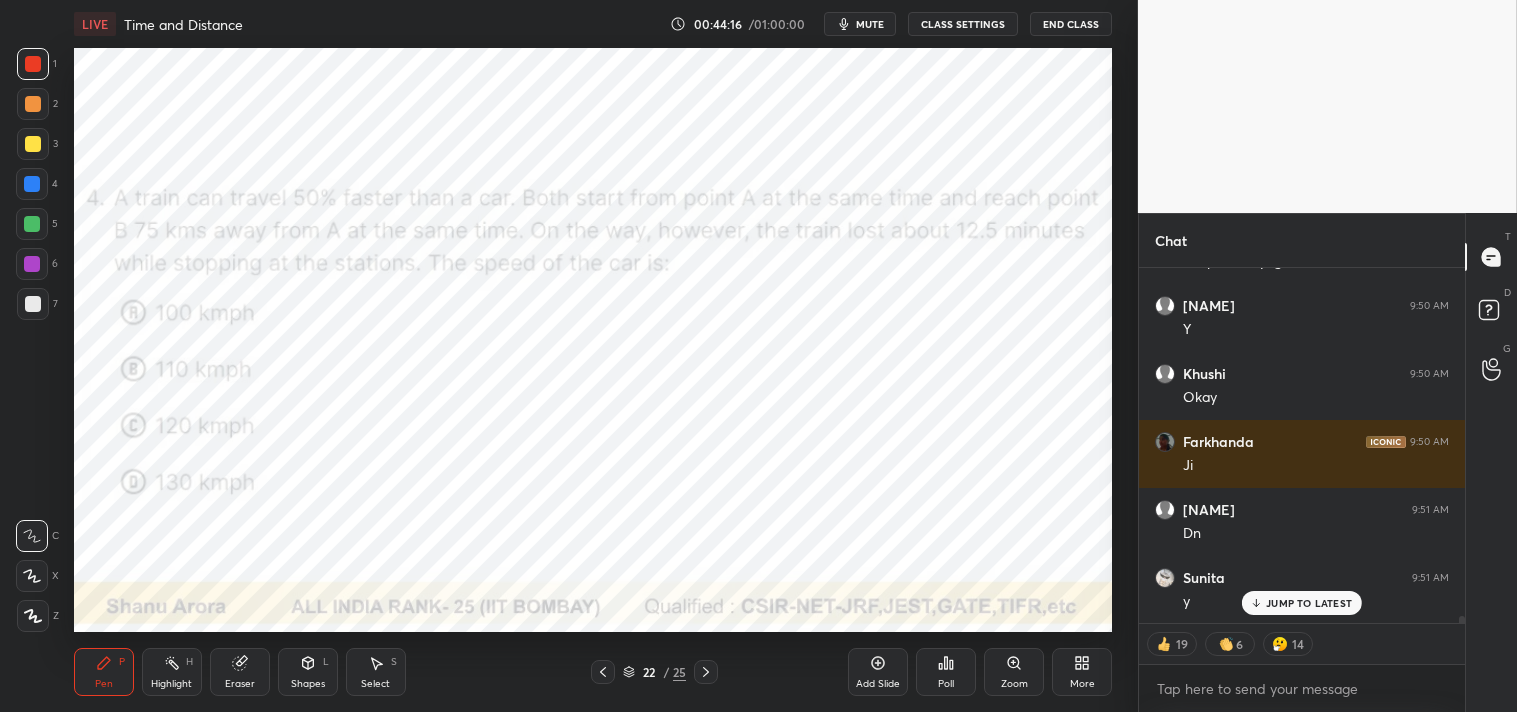 click at bounding box center (33, 64) 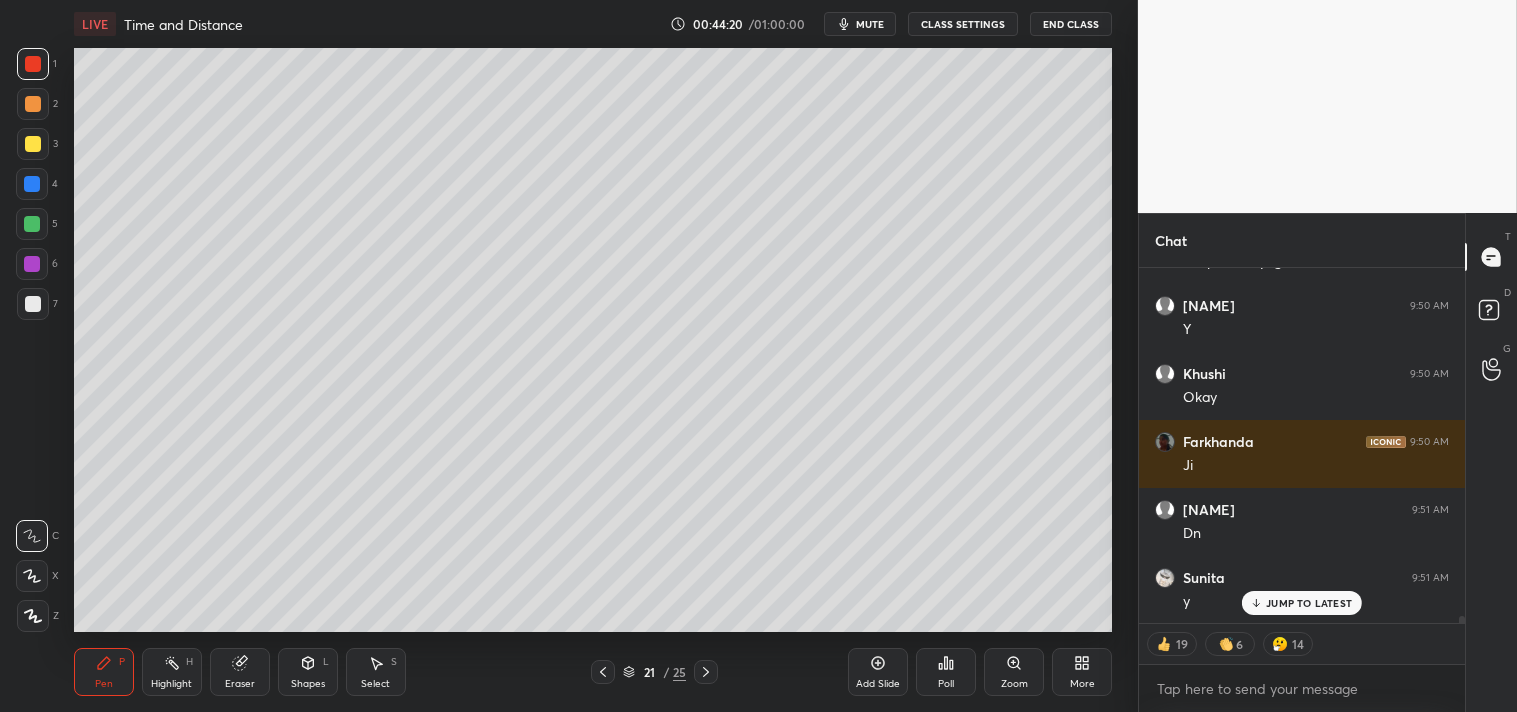 click on "Add Slide" at bounding box center (878, 672) 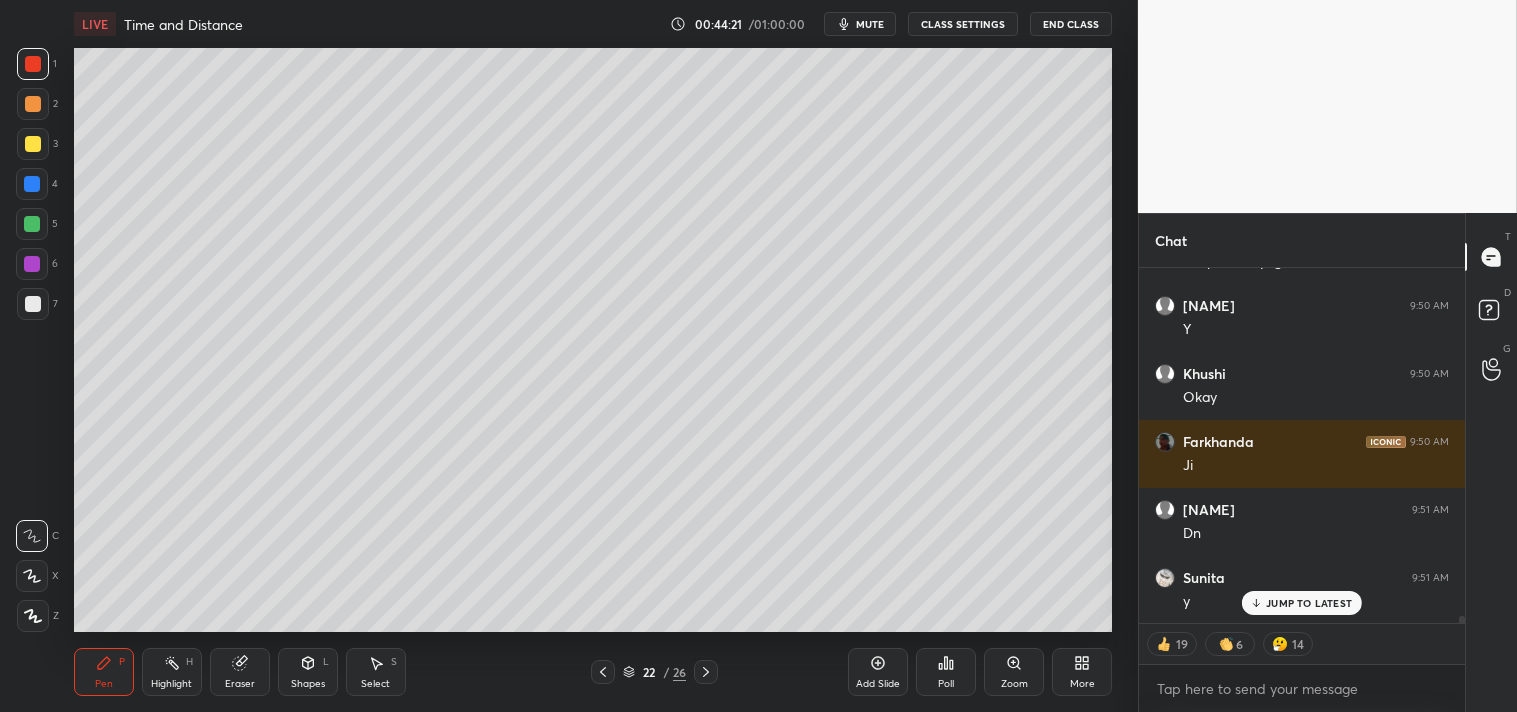 click on "Shapes L" at bounding box center (308, 672) 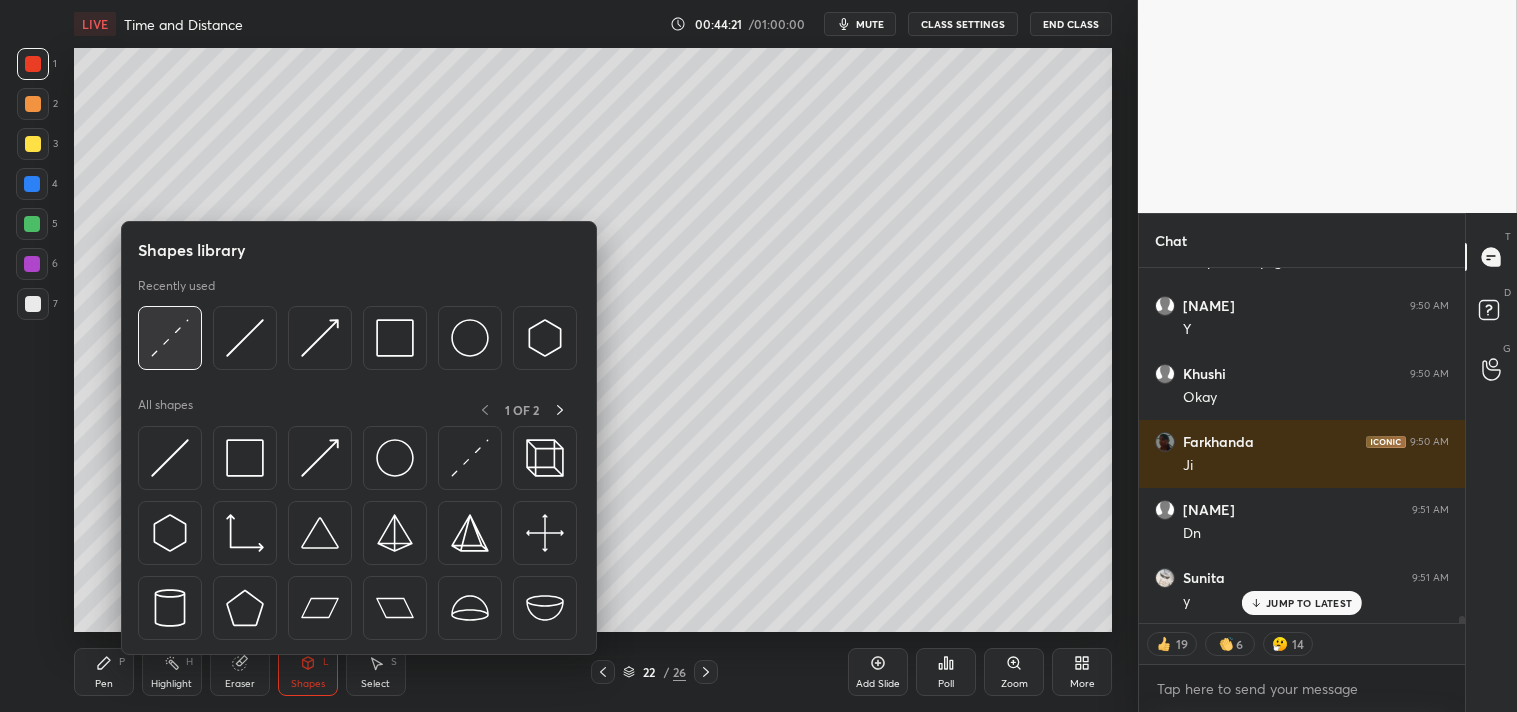 click at bounding box center [170, 338] 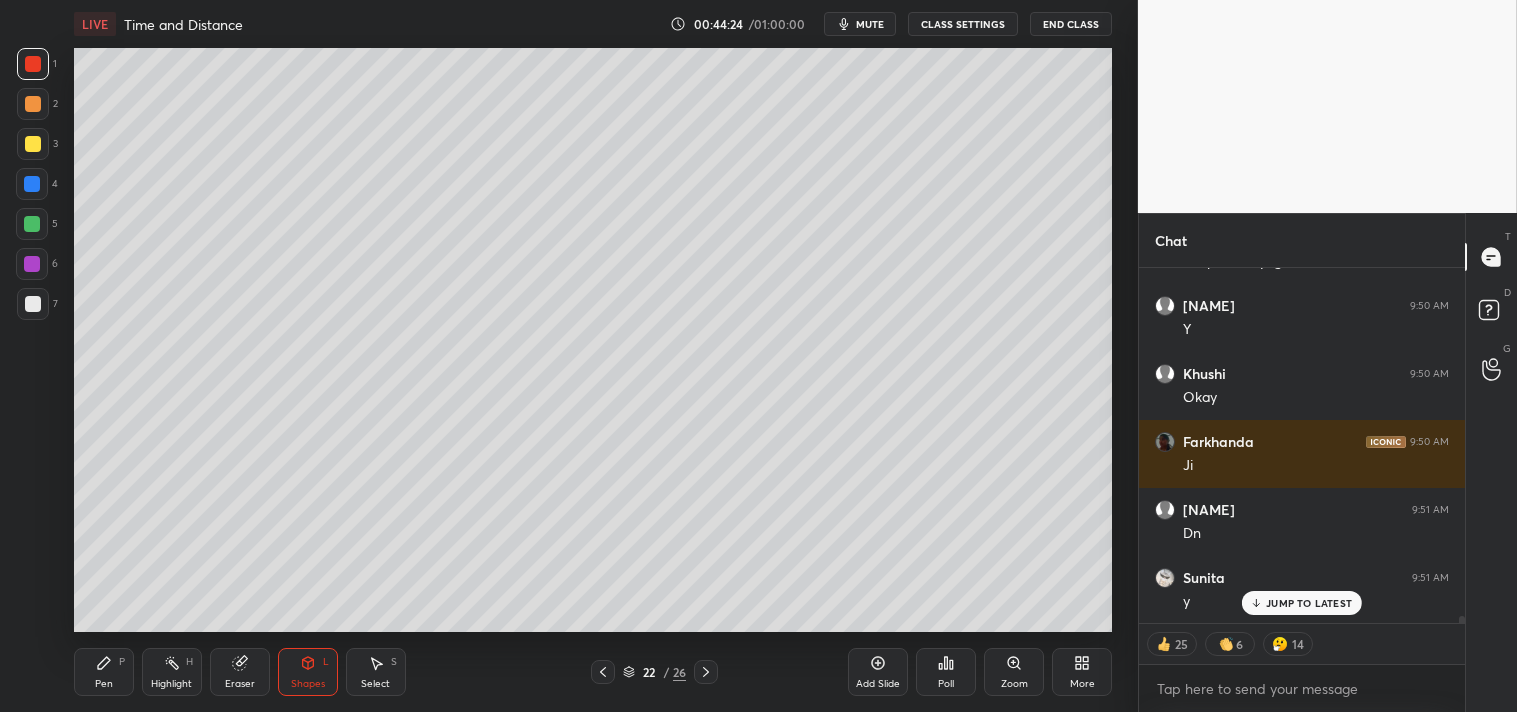 click at bounding box center [33, 304] 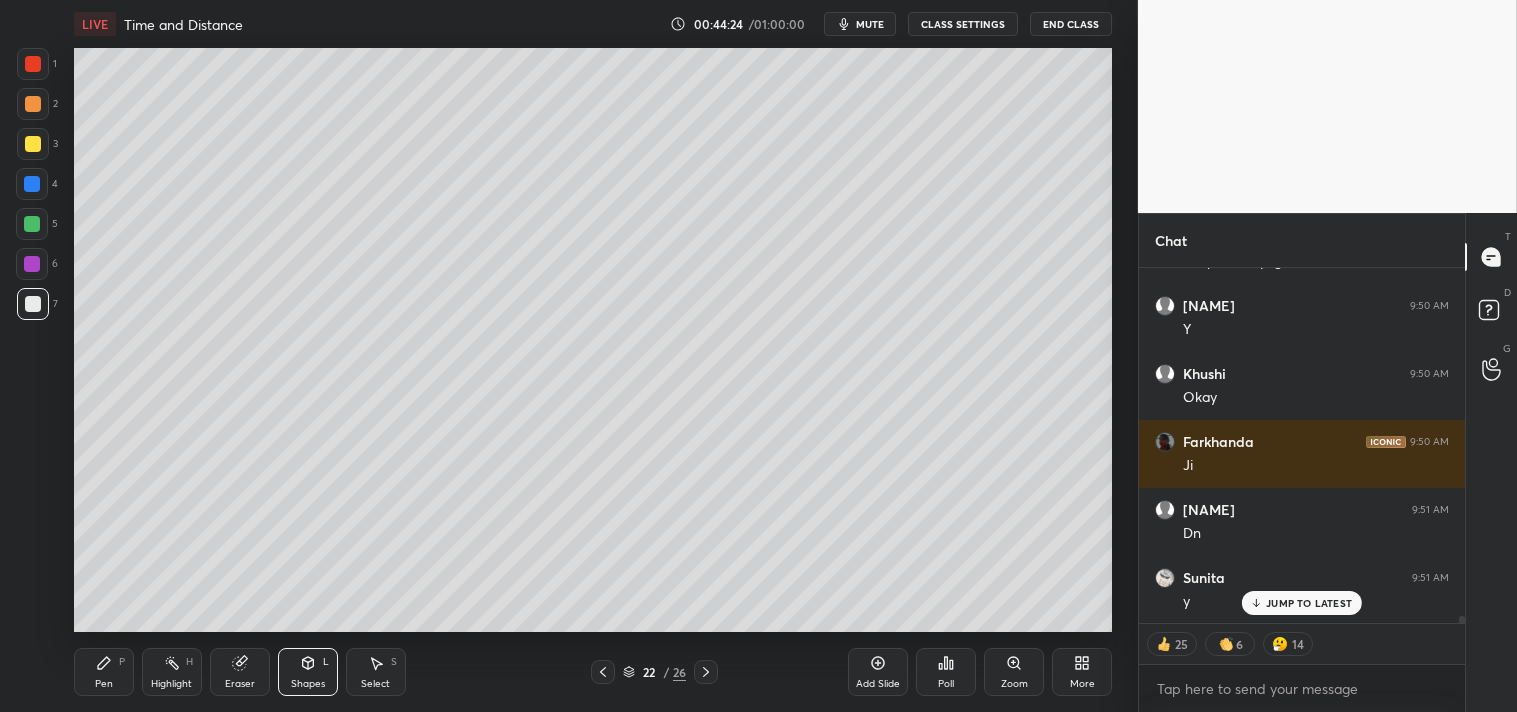 click on "Zoom" at bounding box center (1014, 672) 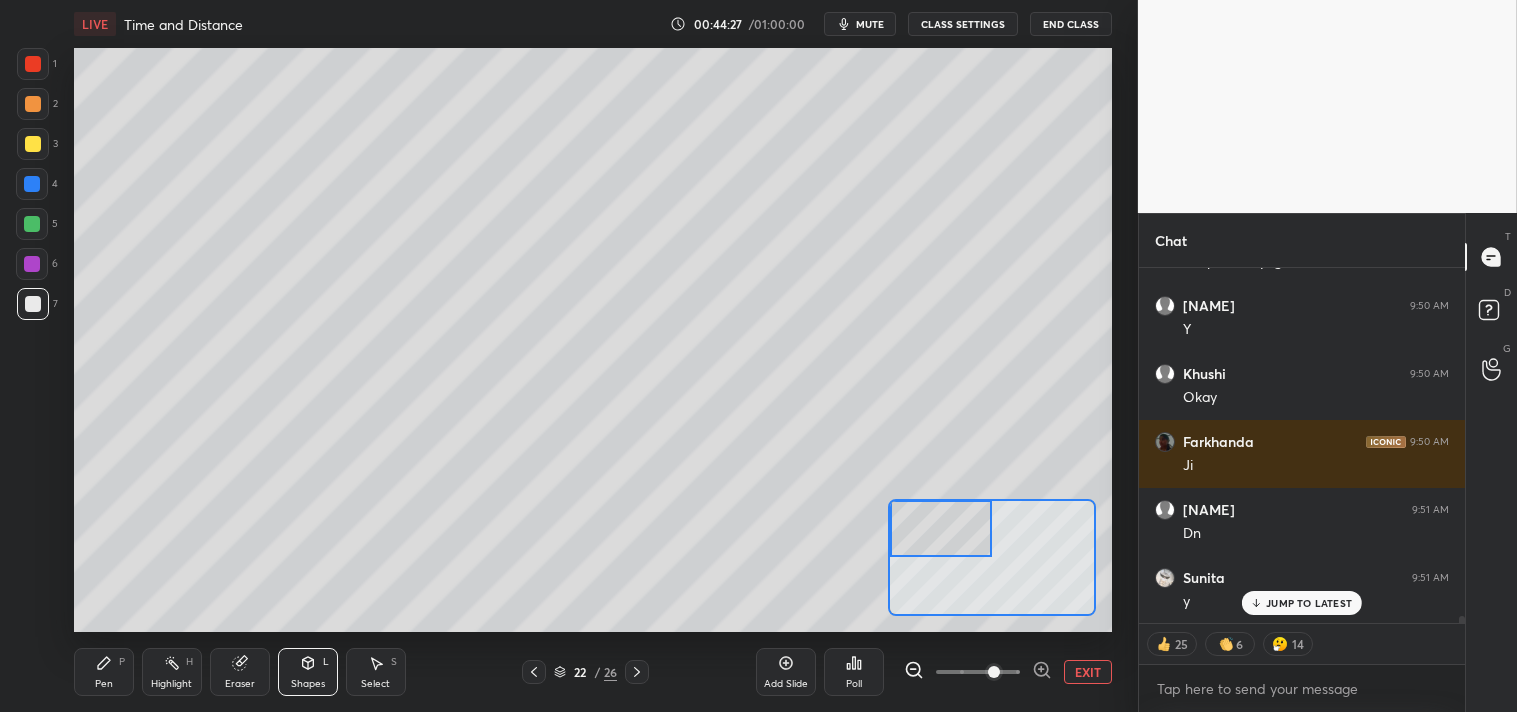 click on "LIVE Time and Distance 00:44:27 /  01:00:00 mute CLASS SETTINGS End Class Setting up your live class Poll for   secs No correct answer Start poll Back Time and Distance • L6 of Detail Course for PART-A General Aptitude | CSIR-NET & GATE Shanu Arora Pen P Highlight H Eraser Shapes L Select S 22 / 26 Add Slide Poll EXIT" at bounding box center (593, 356) 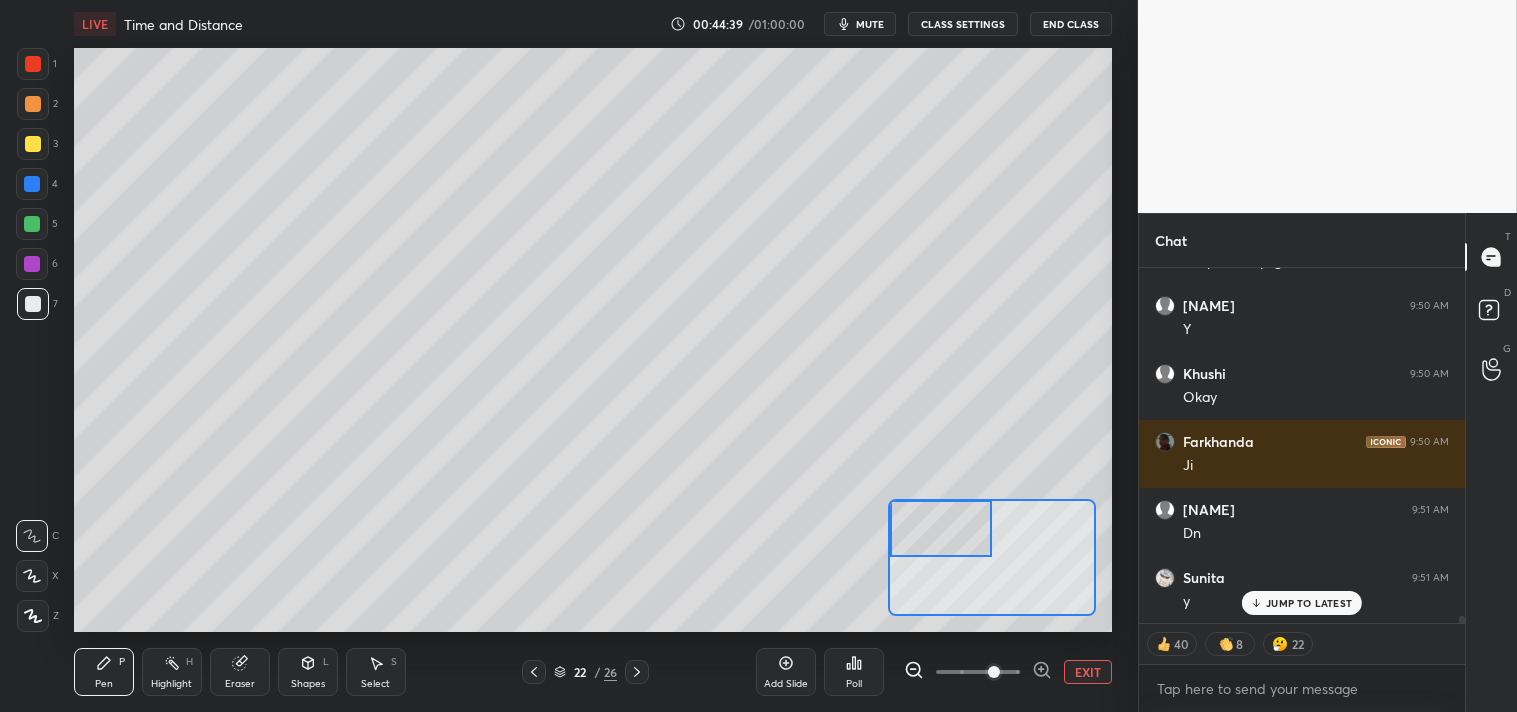 click on "Shapes L" at bounding box center [308, 672] 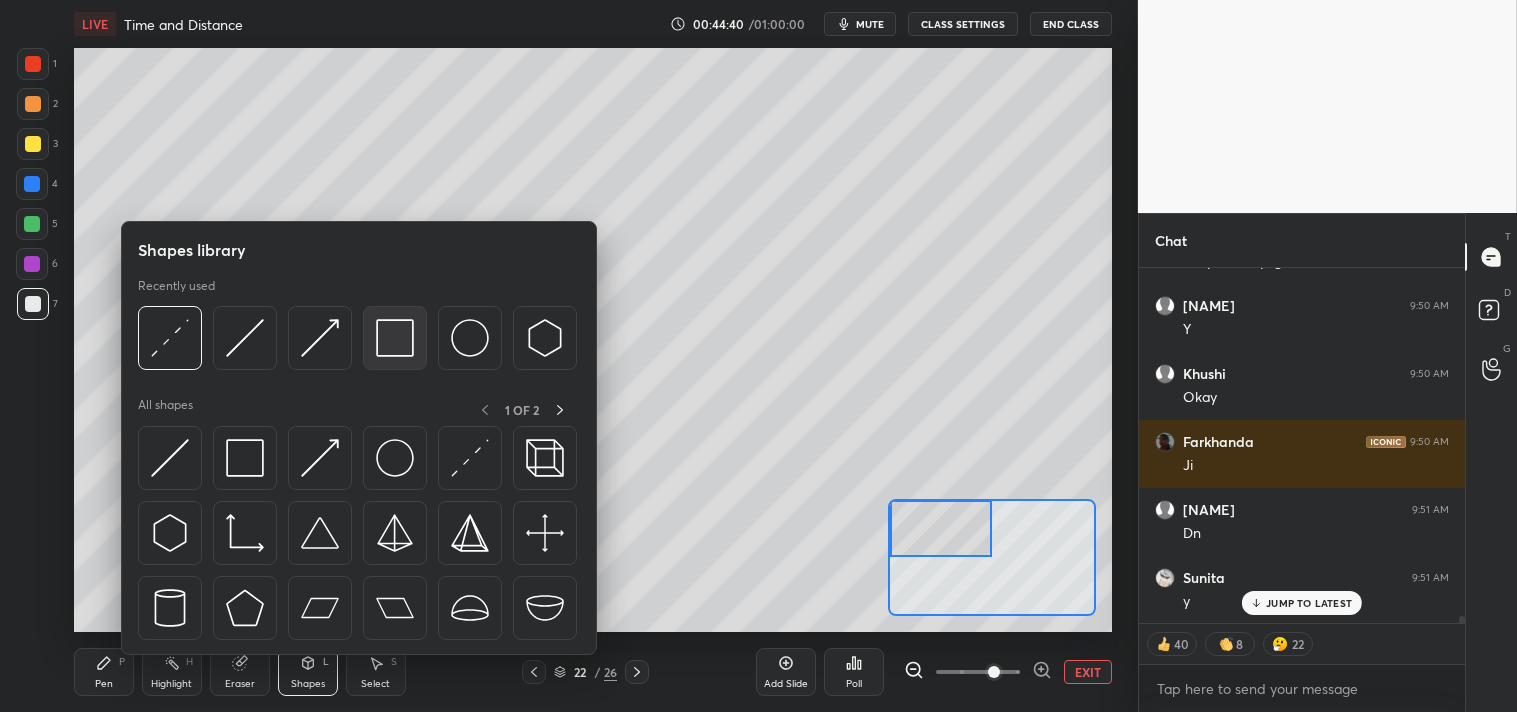 click at bounding box center (395, 338) 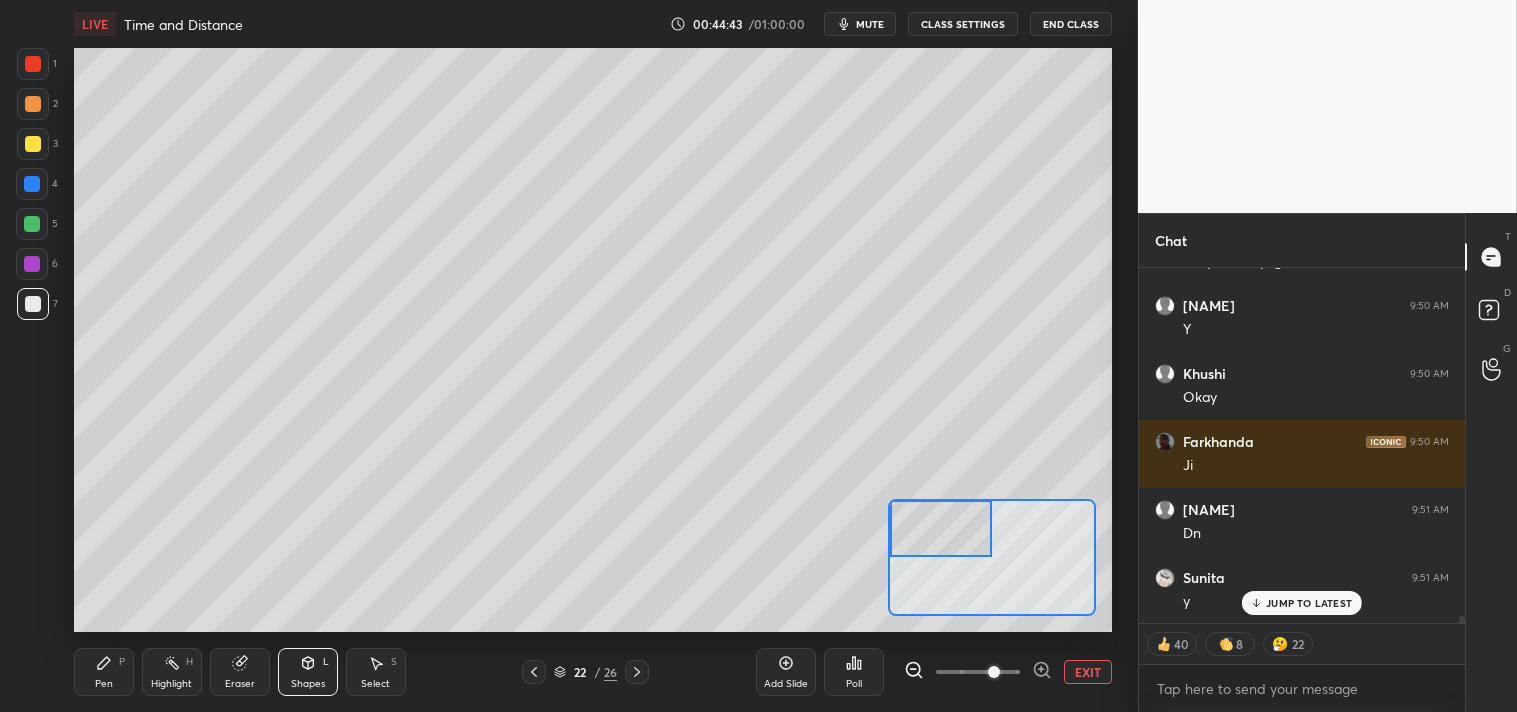 click on "Pen P" at bounding box center [104, 672] 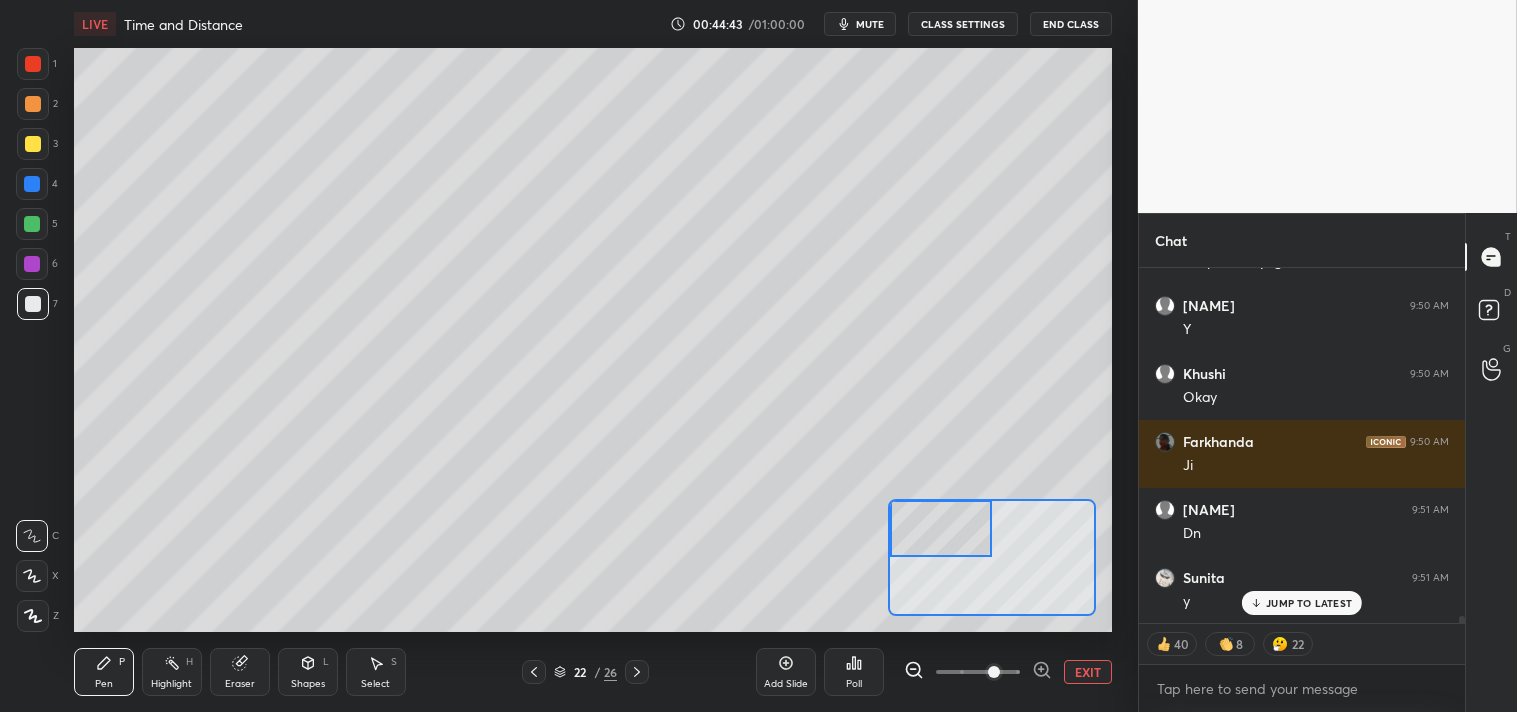 click on "Pen" at bounding box center (104, 684) 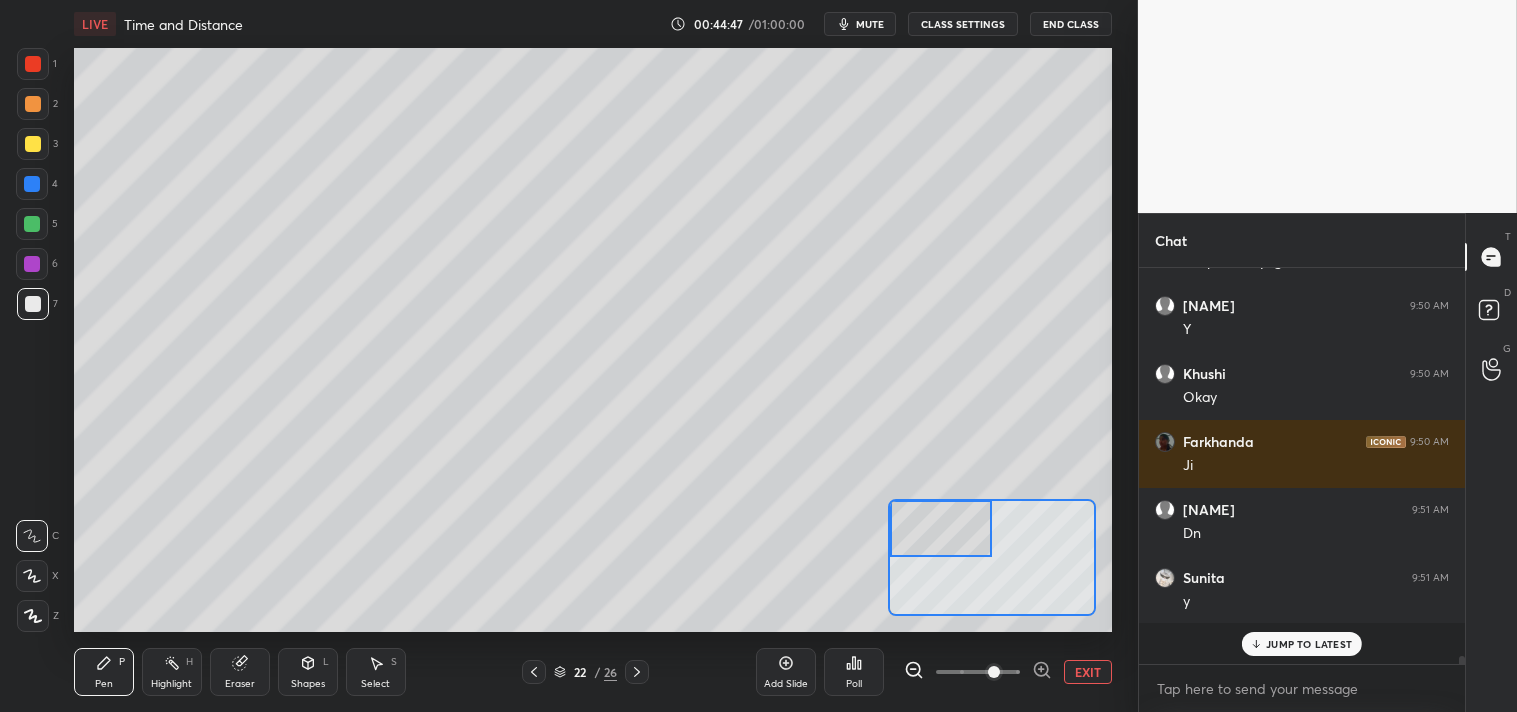 scroll, scrollTop: 6, scrollLeft: 5, axis: both 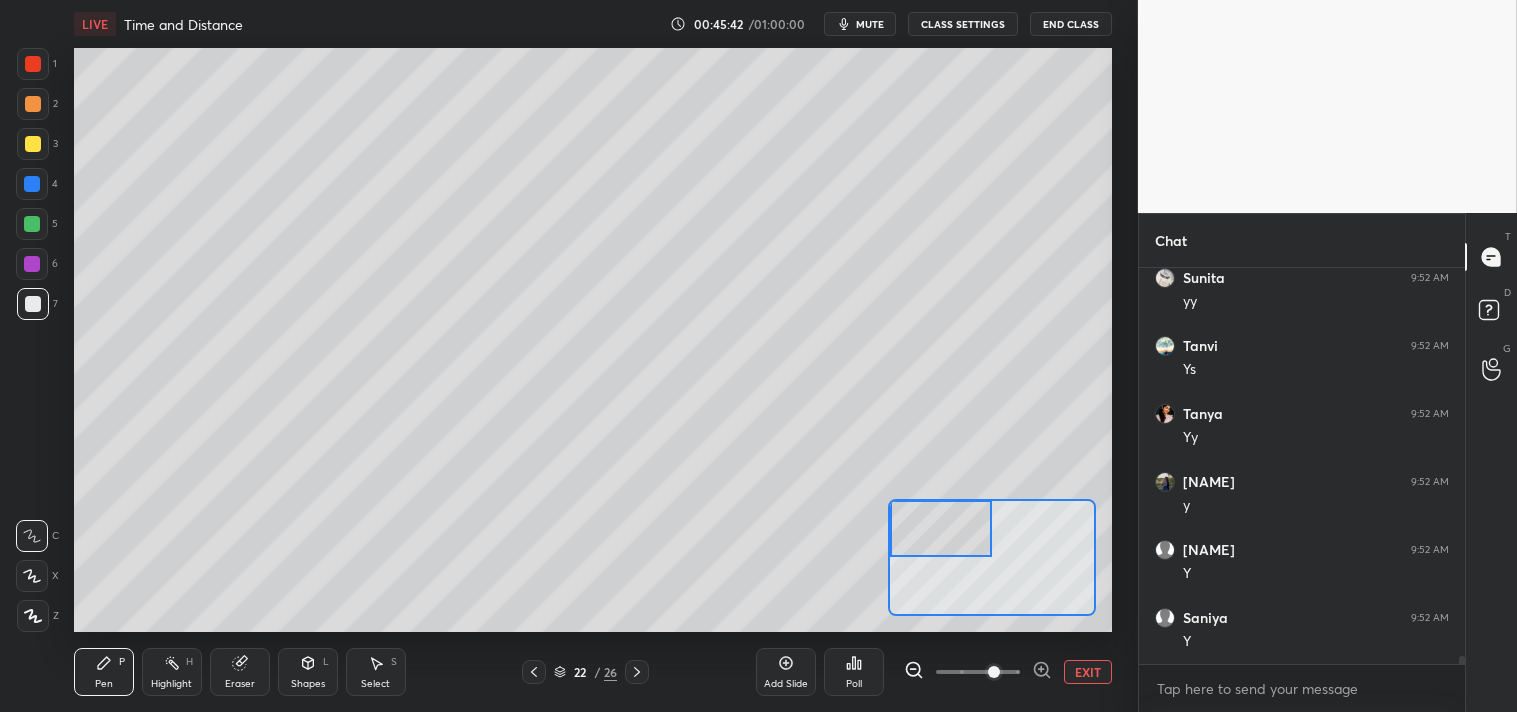 click at bounding box center [33, 144] 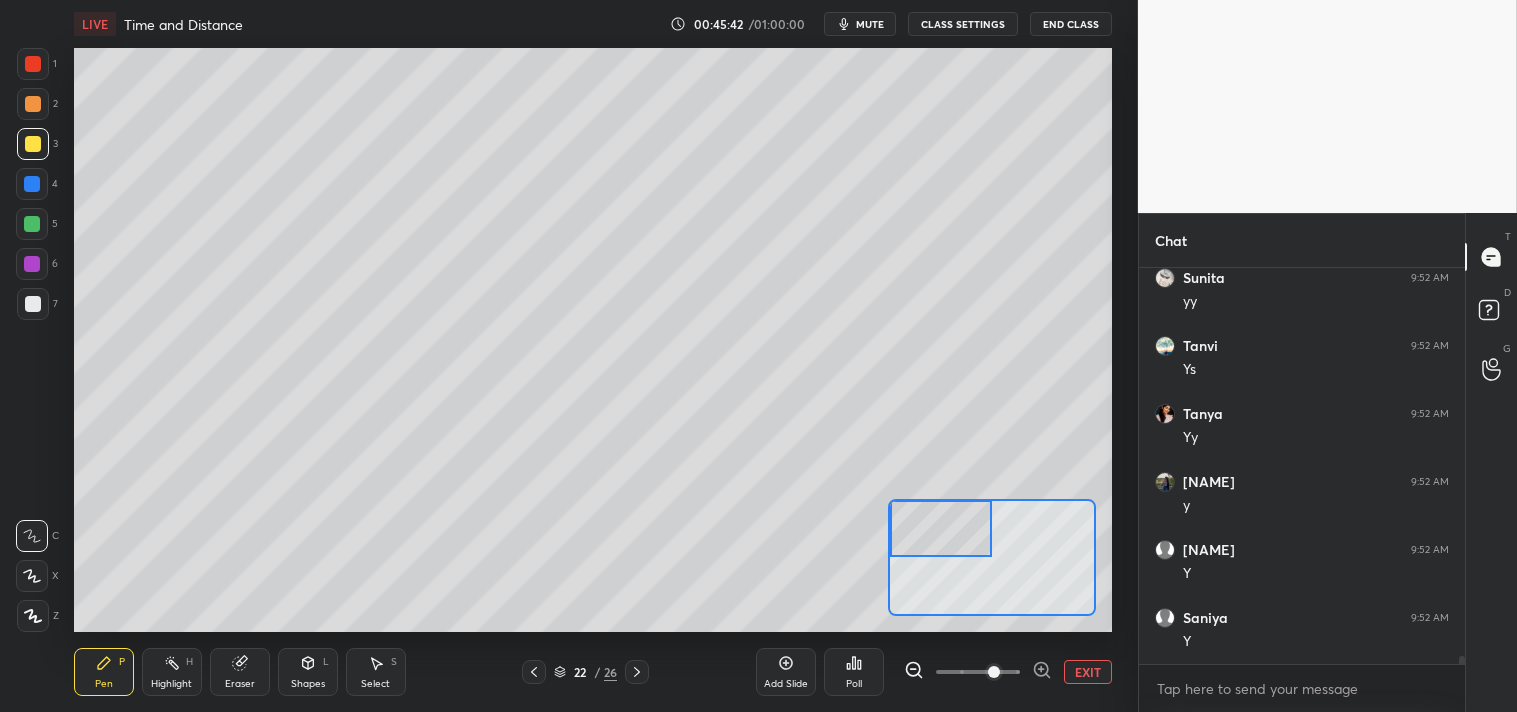 click at bounding box center (33, 144) 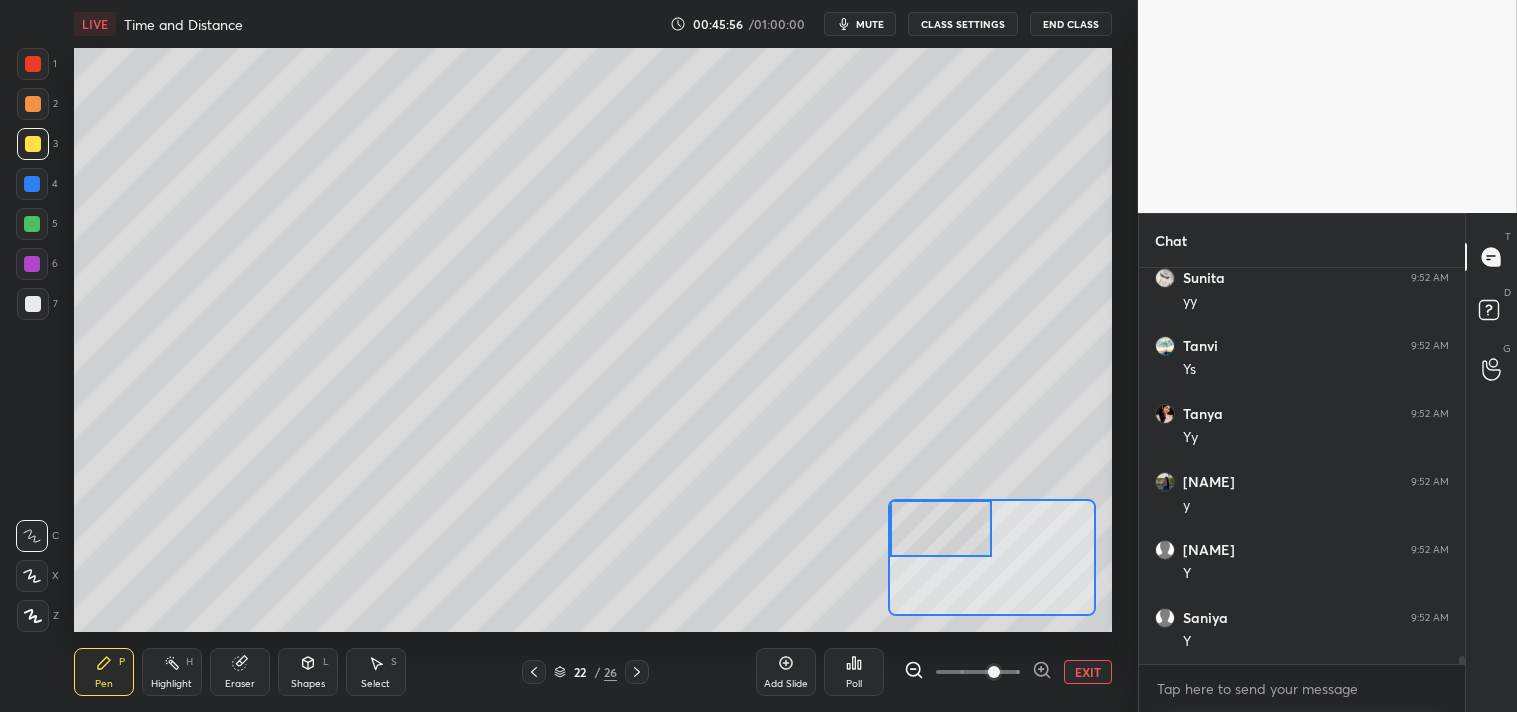 click on "H" at bounding box center [189, 662] 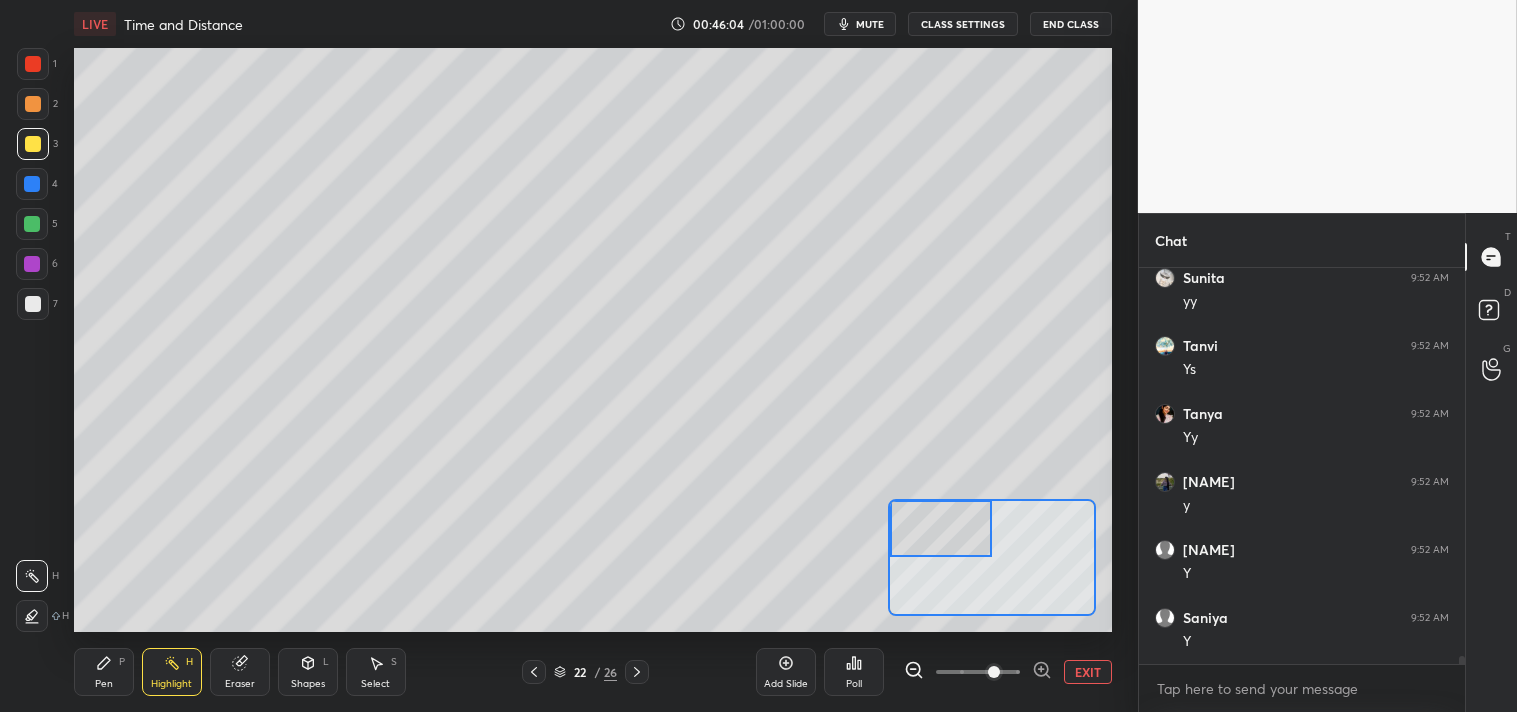 click on "Pen P Highlight H Eraser Shapes L Select S 22 / 26 Add Slide Poll EXIT" at bounding box center (593, 672) 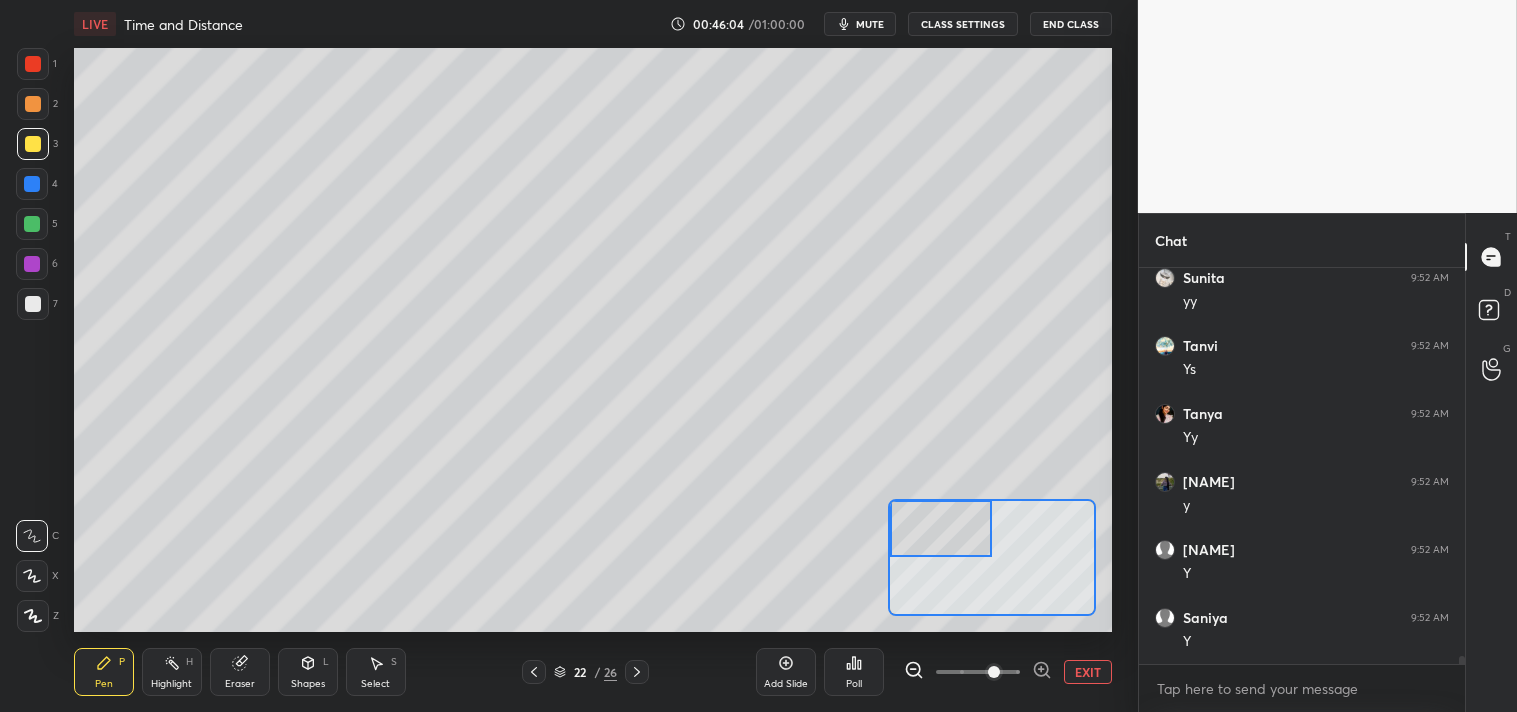 click on "Pen P" at bounding box center (104, 672) 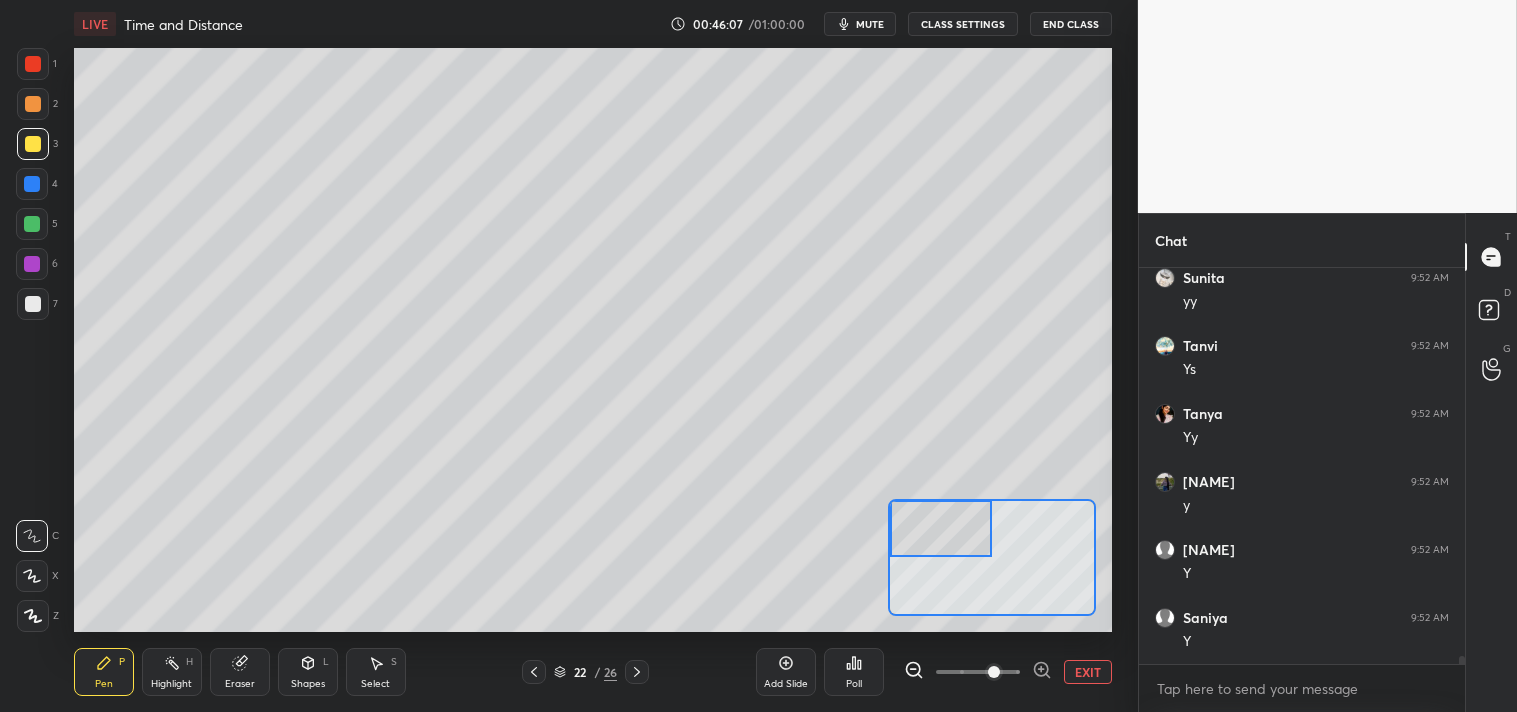 click on "Highlight" at bounding box center [171, 684] 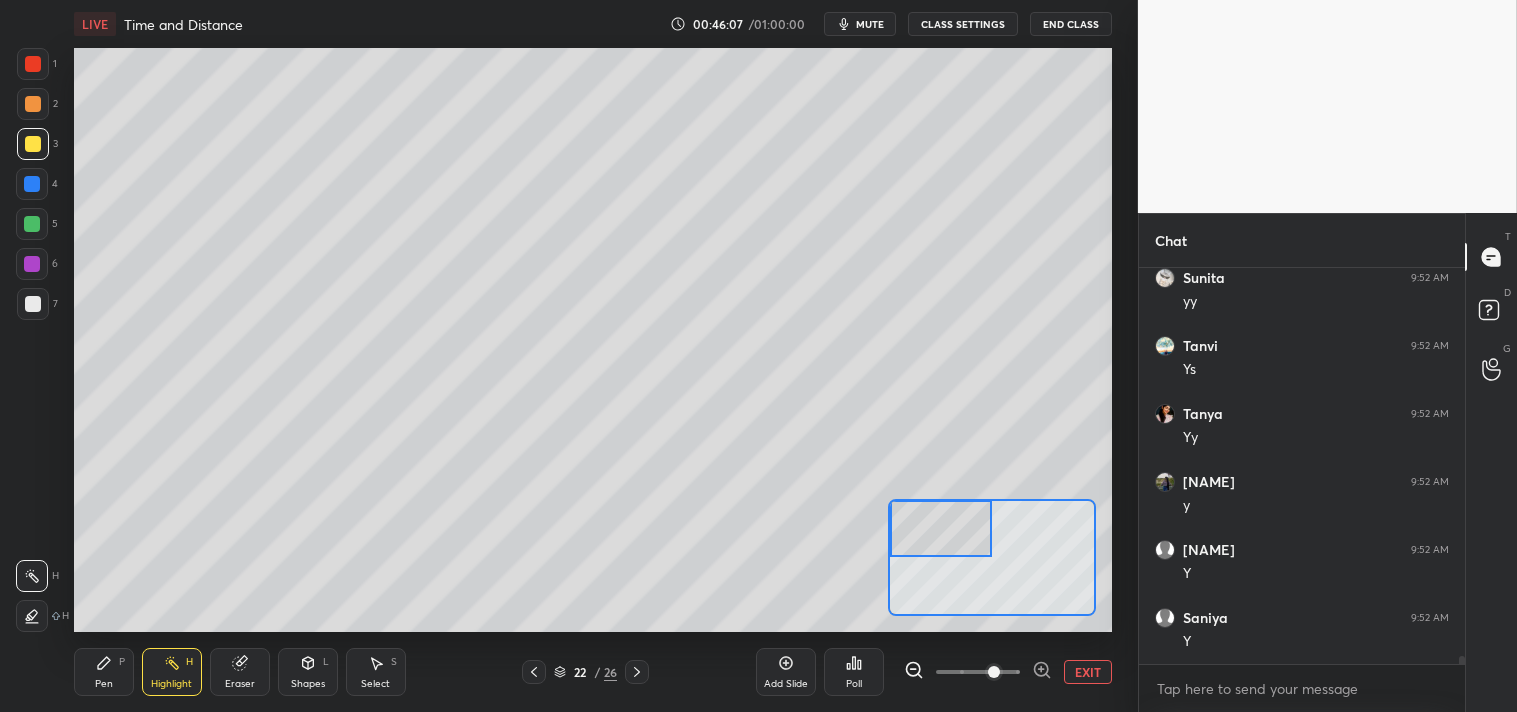 click on "Highlight H" at bounding box center (172, 672) 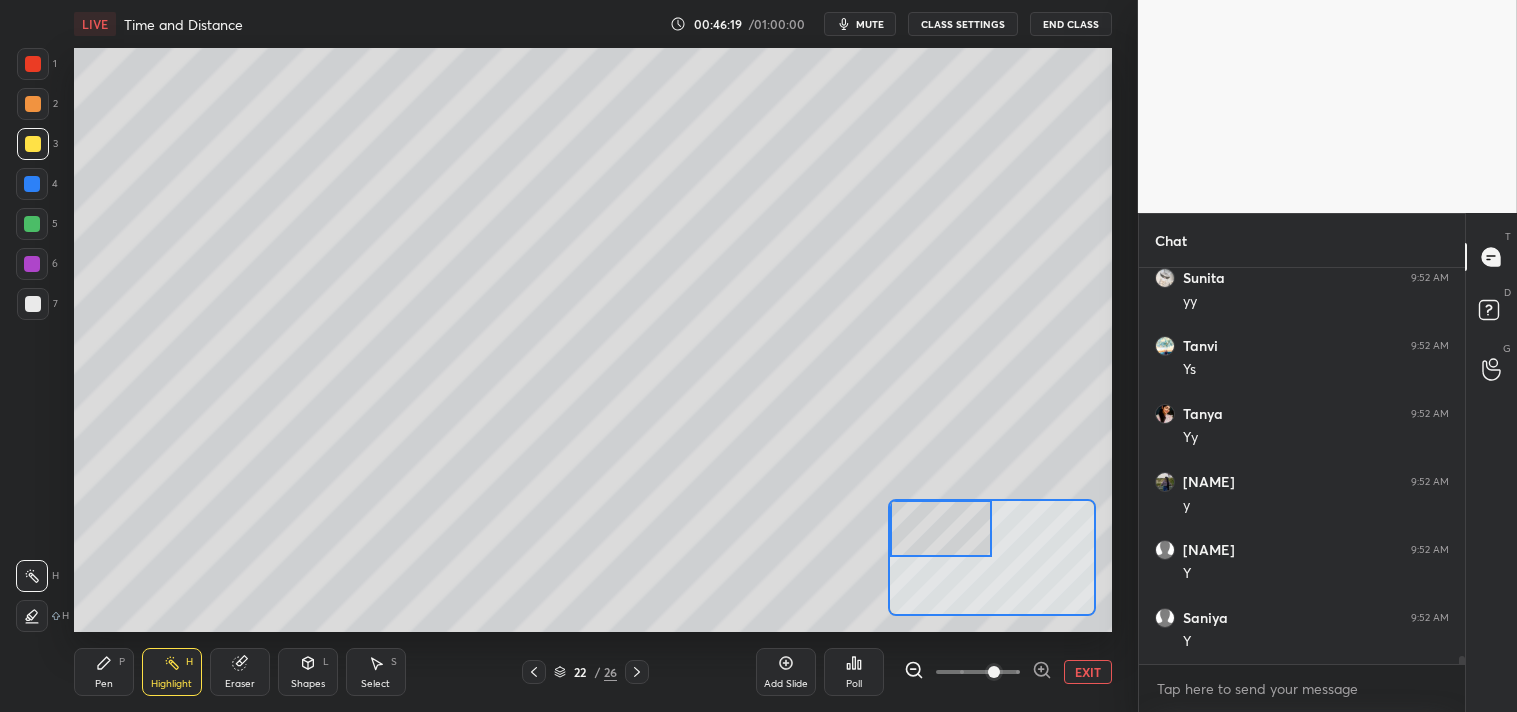 click on "Pen P" at bounding box center (104, 672) 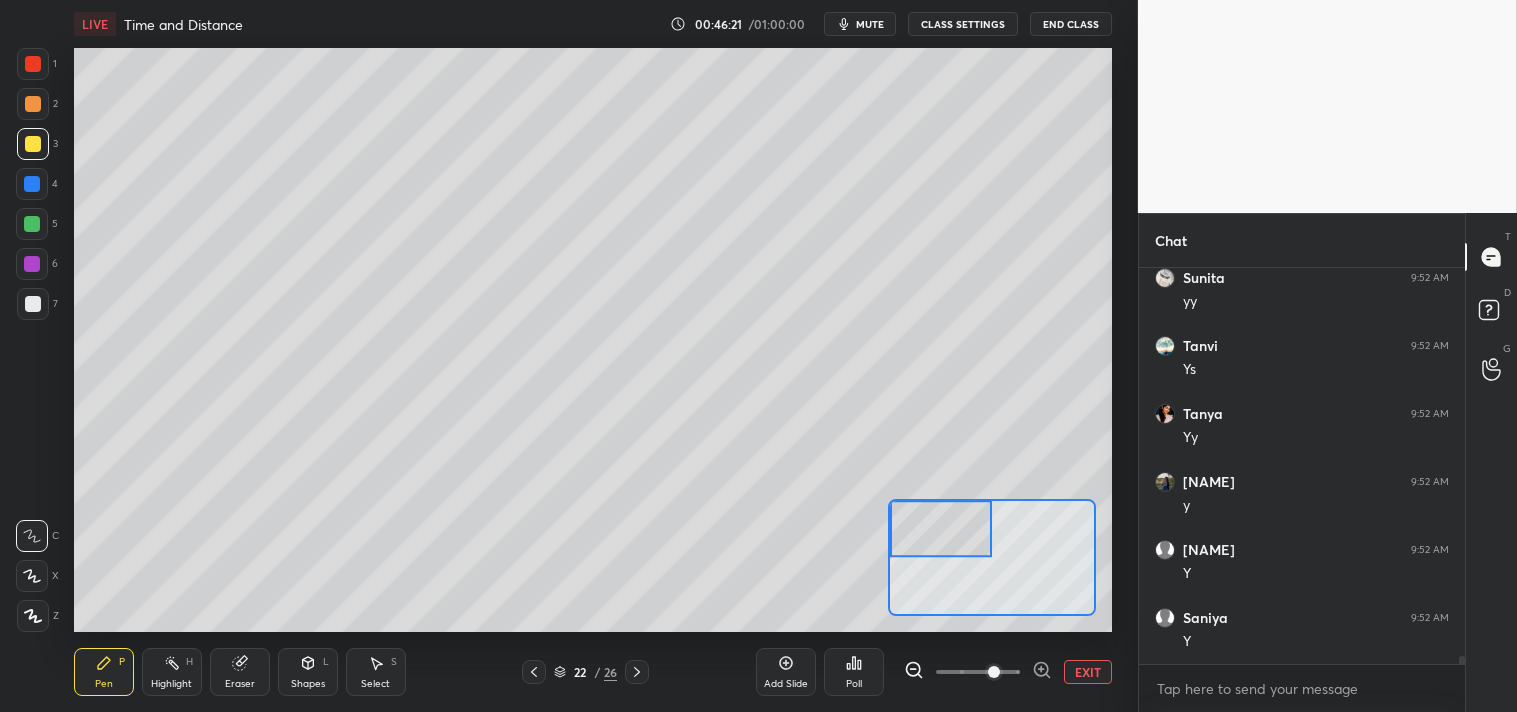 click on "EXIT" at bounding box center [1088, 672] 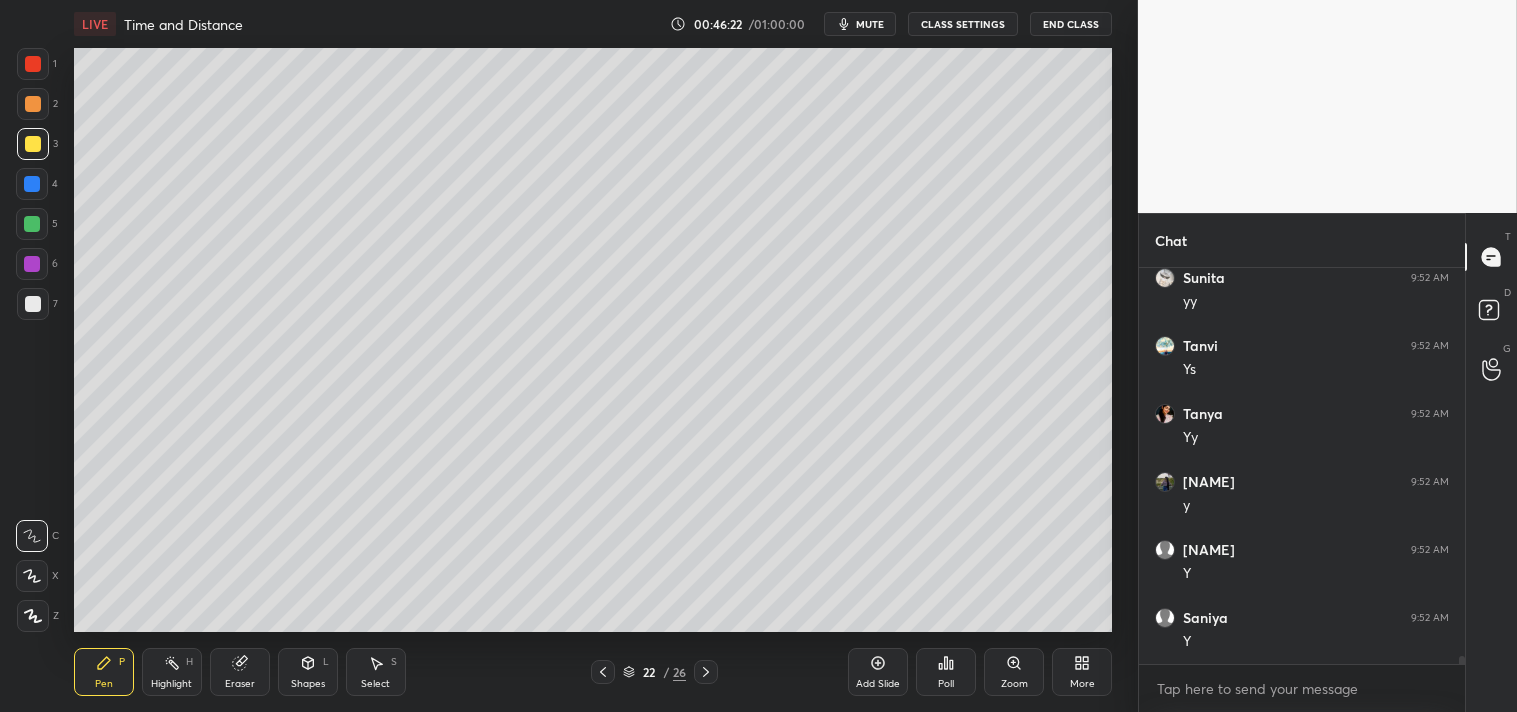 click 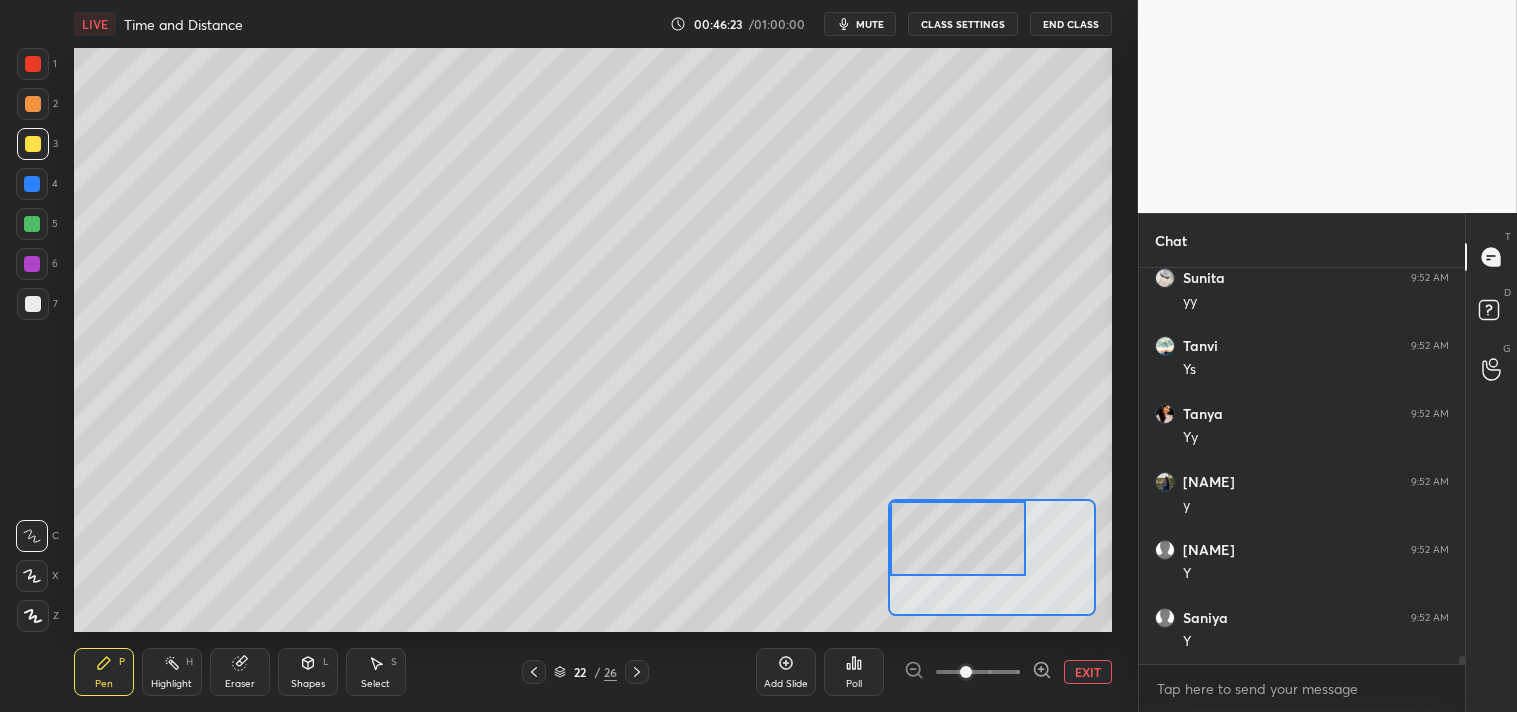 scroll, scrollTop: 18852, scrollLeft: 0, axis: vertical 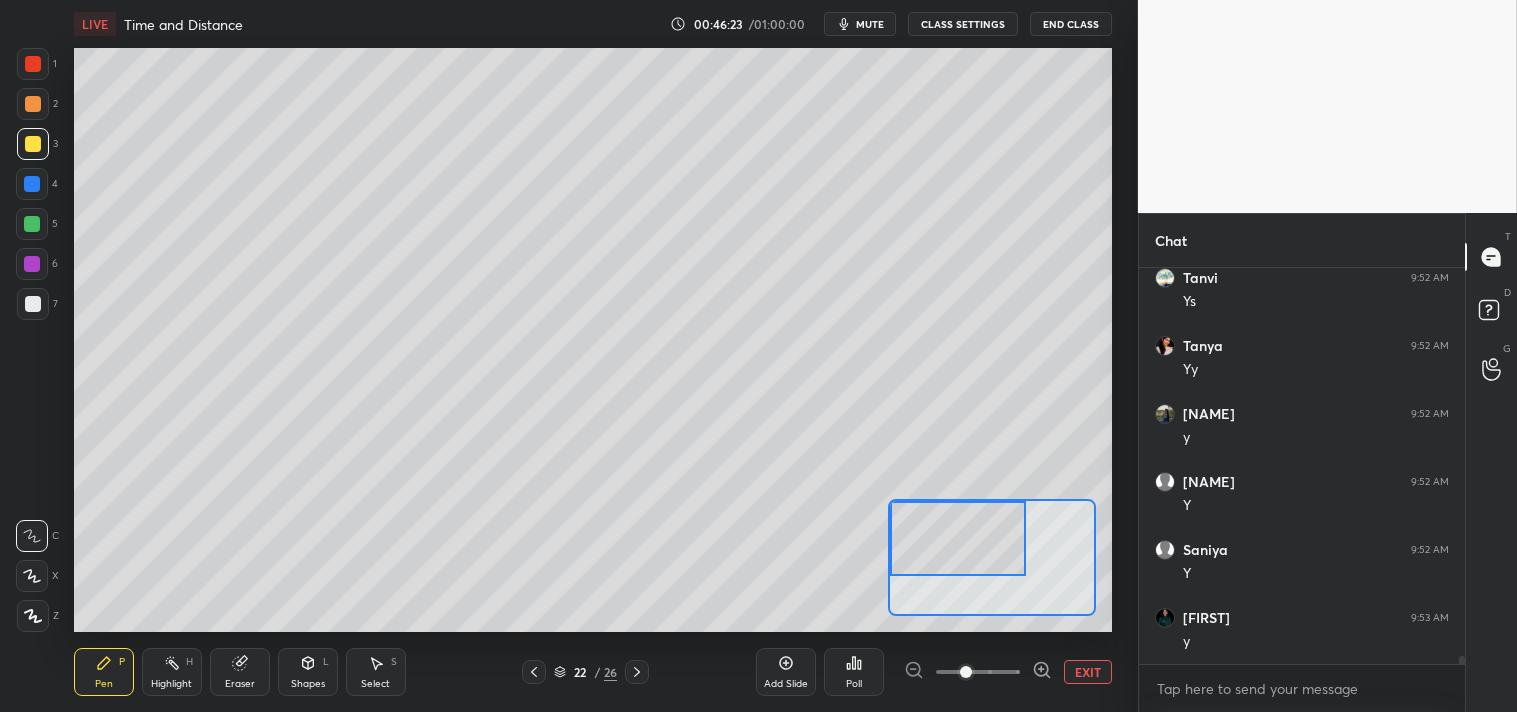 click on "Shapes L" at bounding box center [308, 672] 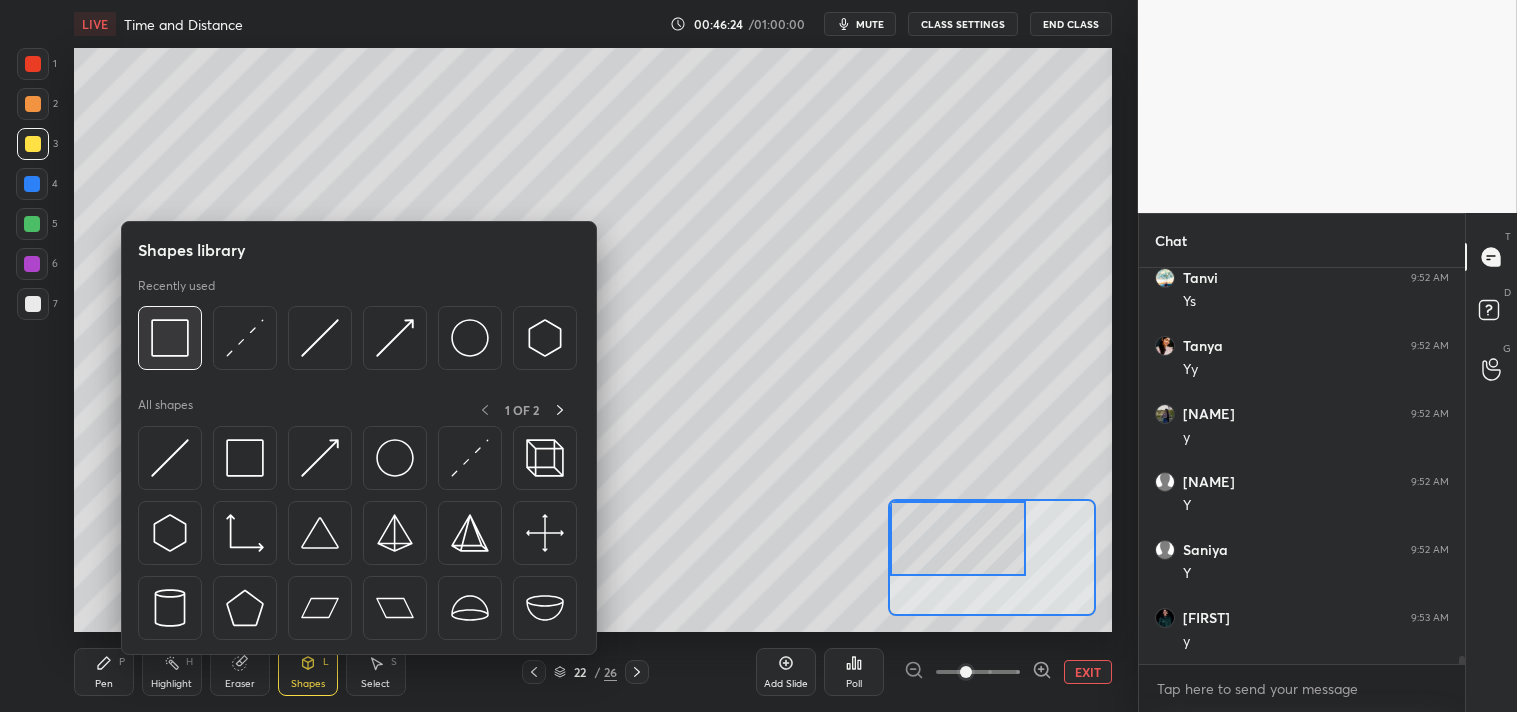 click at bounding box center [170, 338] 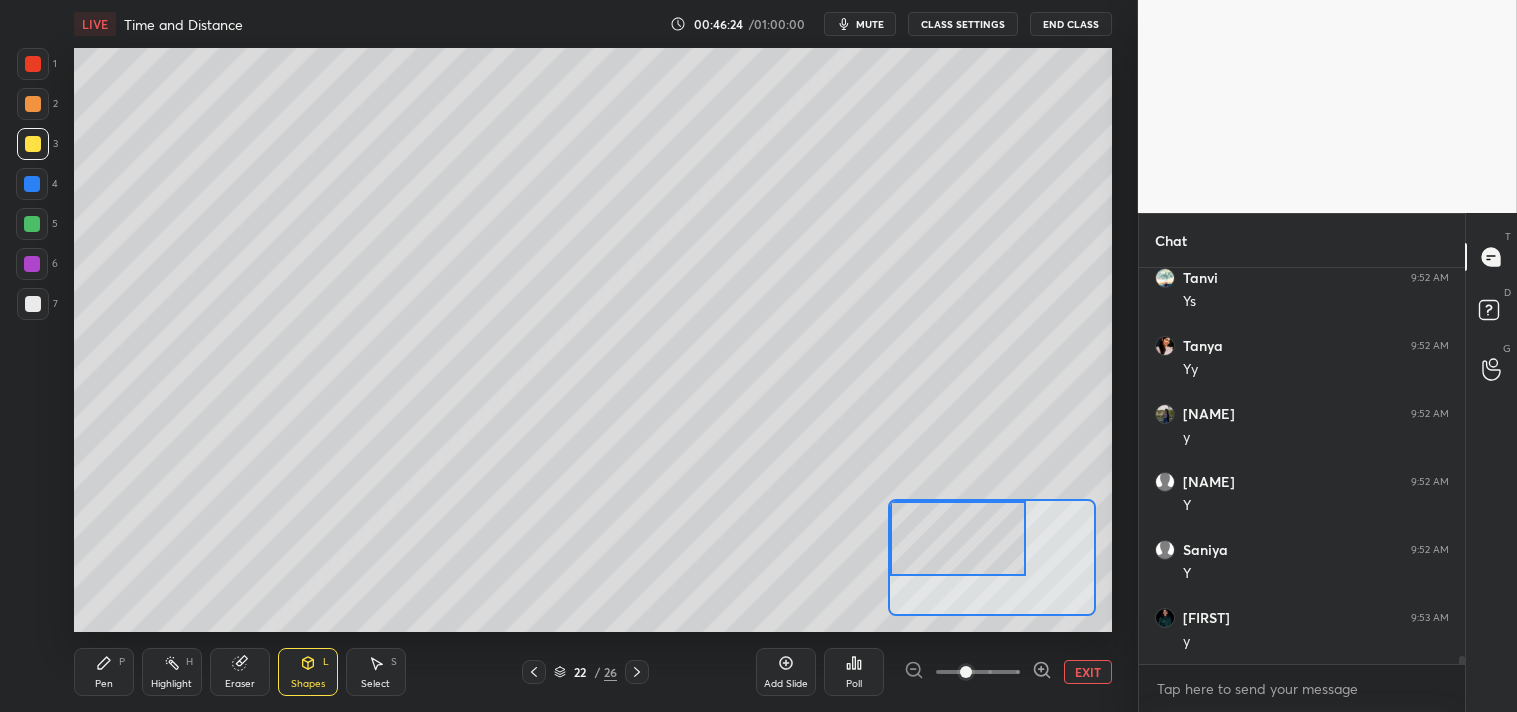 scroll, scrollTop: 18920, scrollLeft: 0, axis: vertical 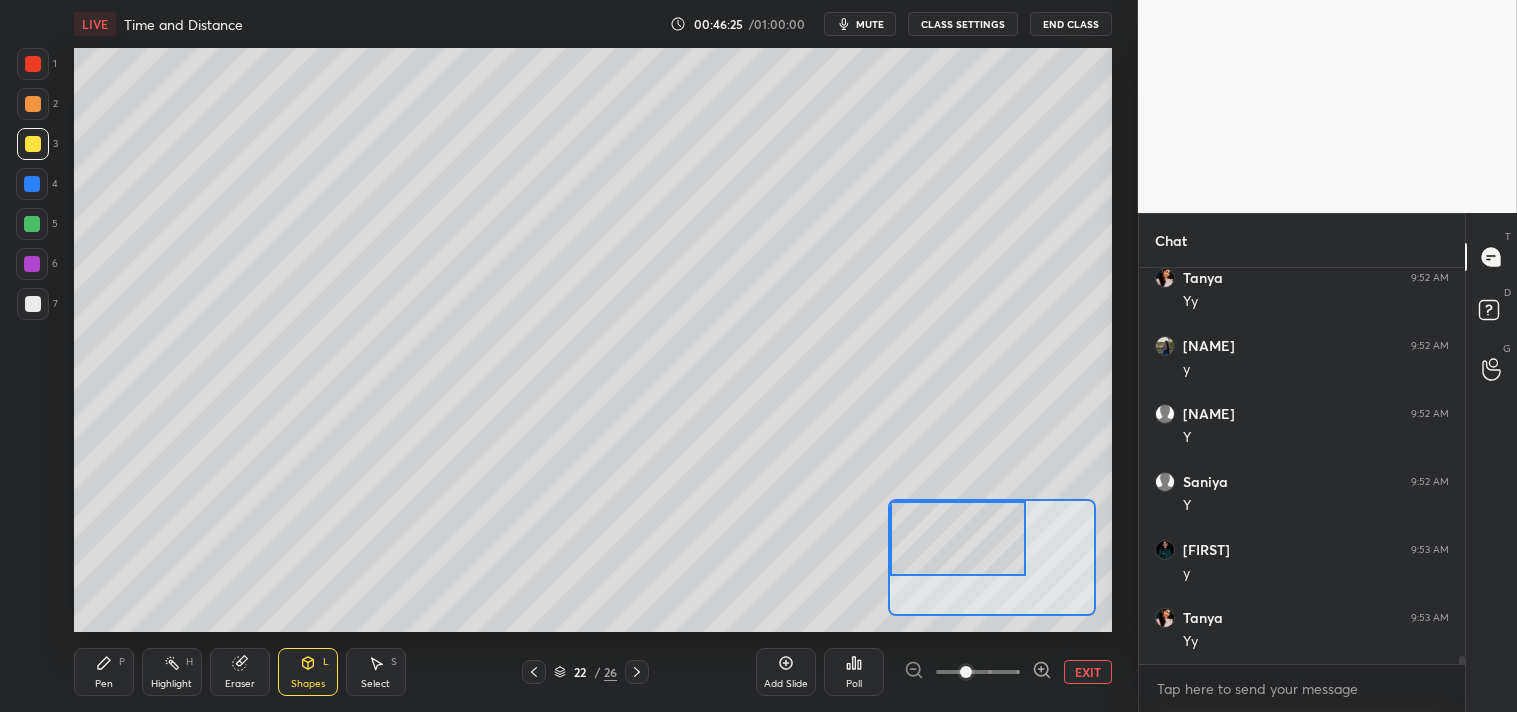 click at bounding box center (33, 304) 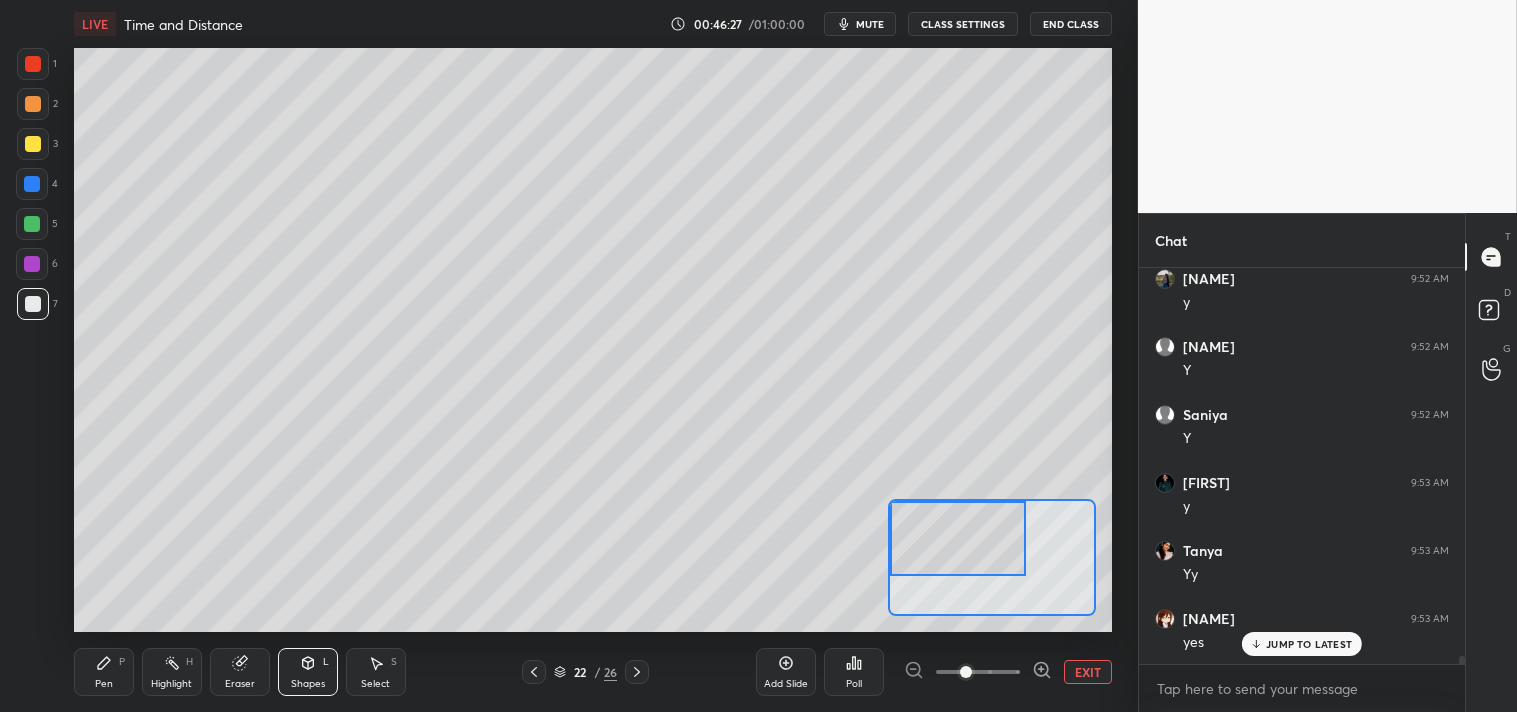 scroll, scrollTop: 19055, scrollLeft: 0, axis: vertical 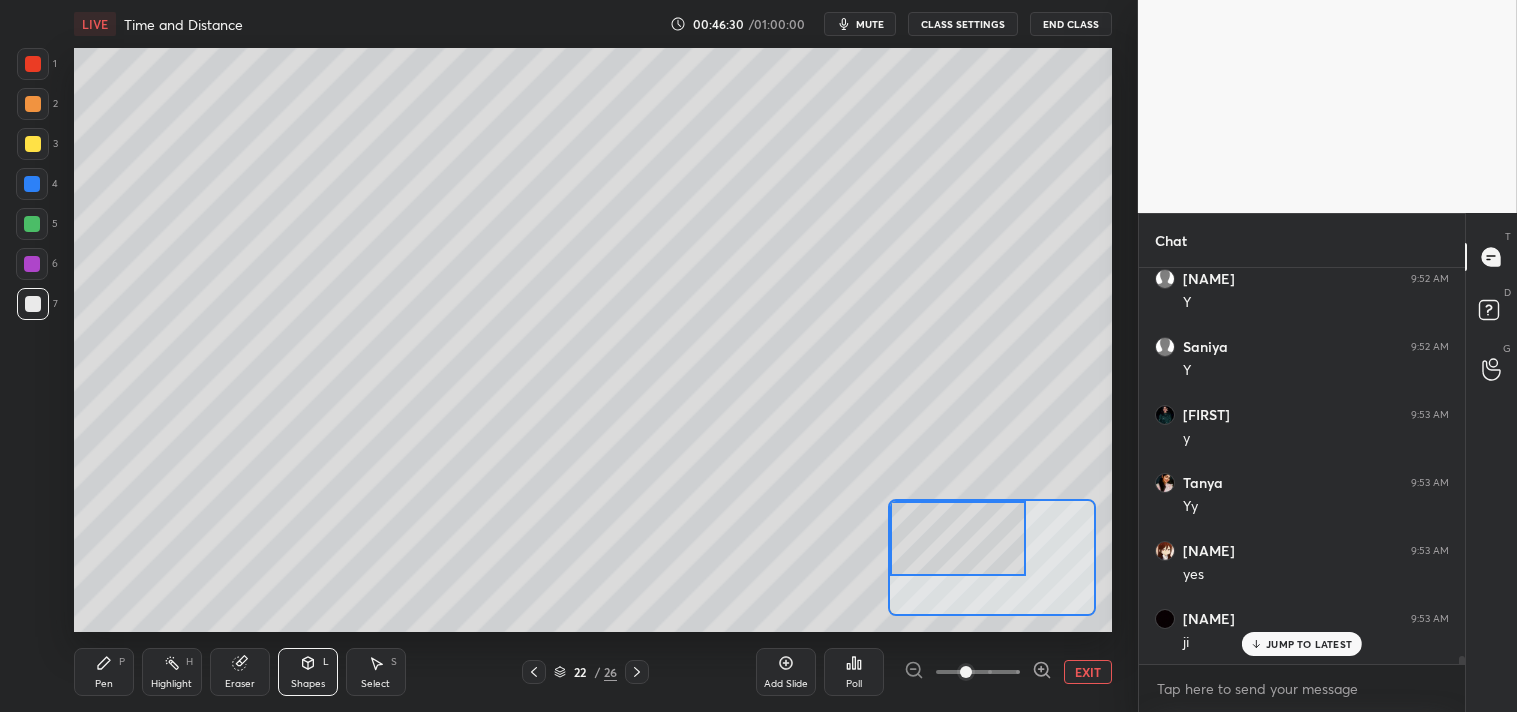 click 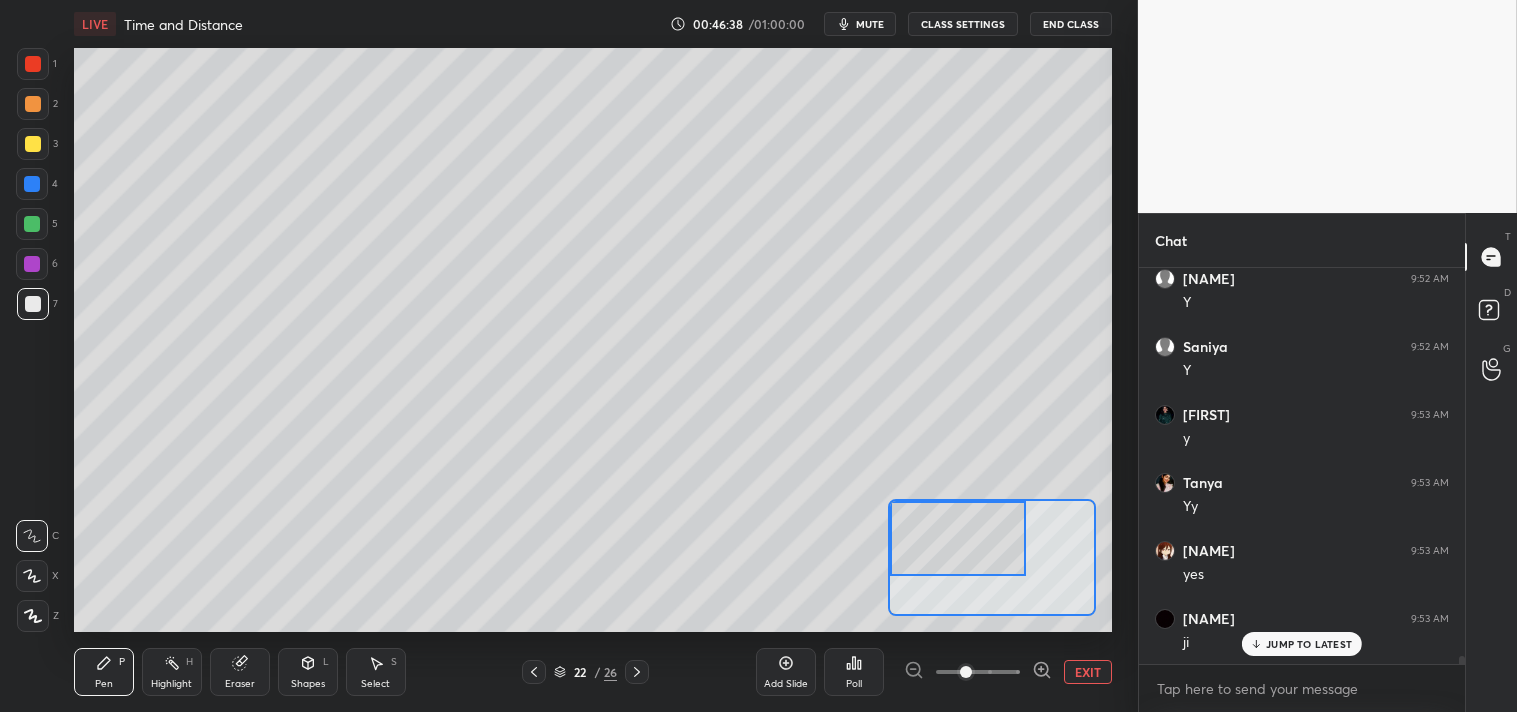 click on "EXIT" at bounding box center (1088, 672) 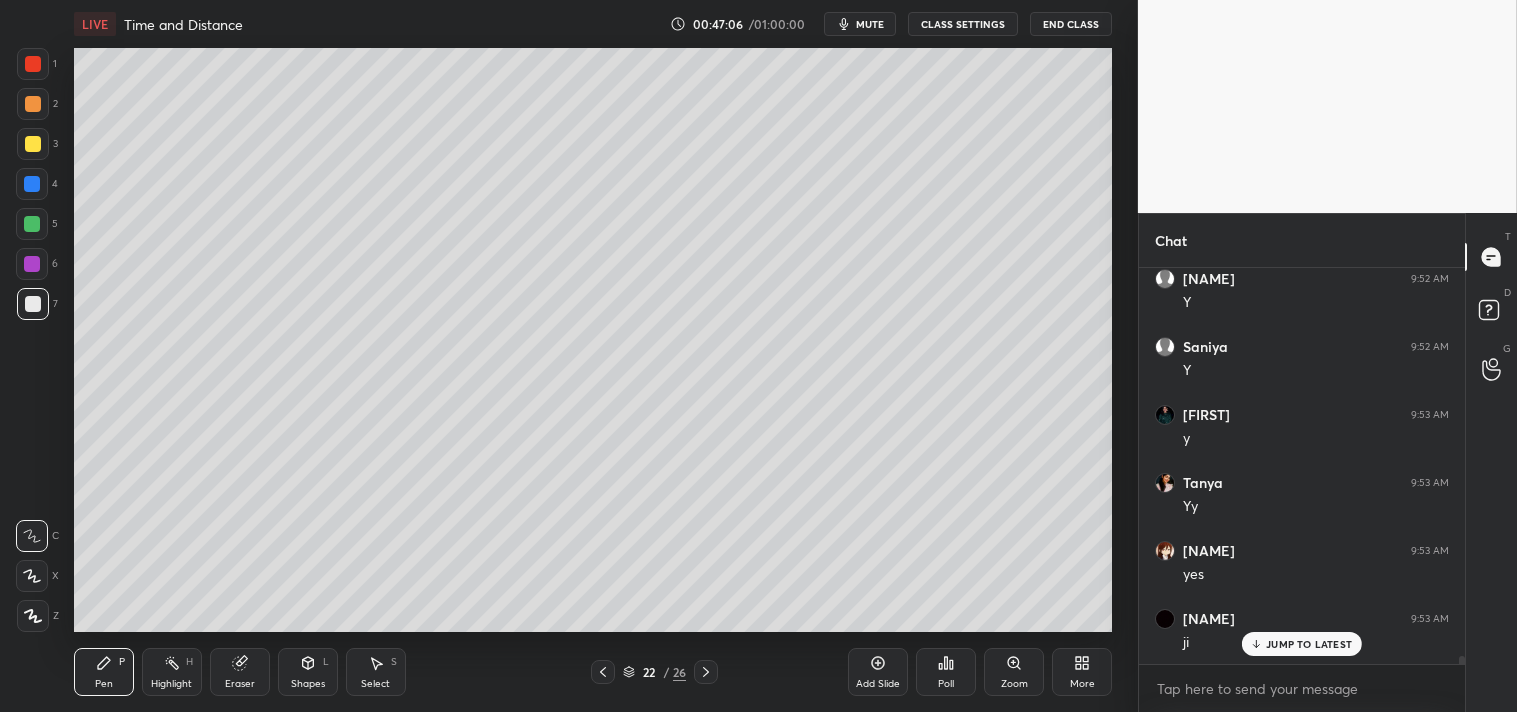 click at bounding box center [33, 144] 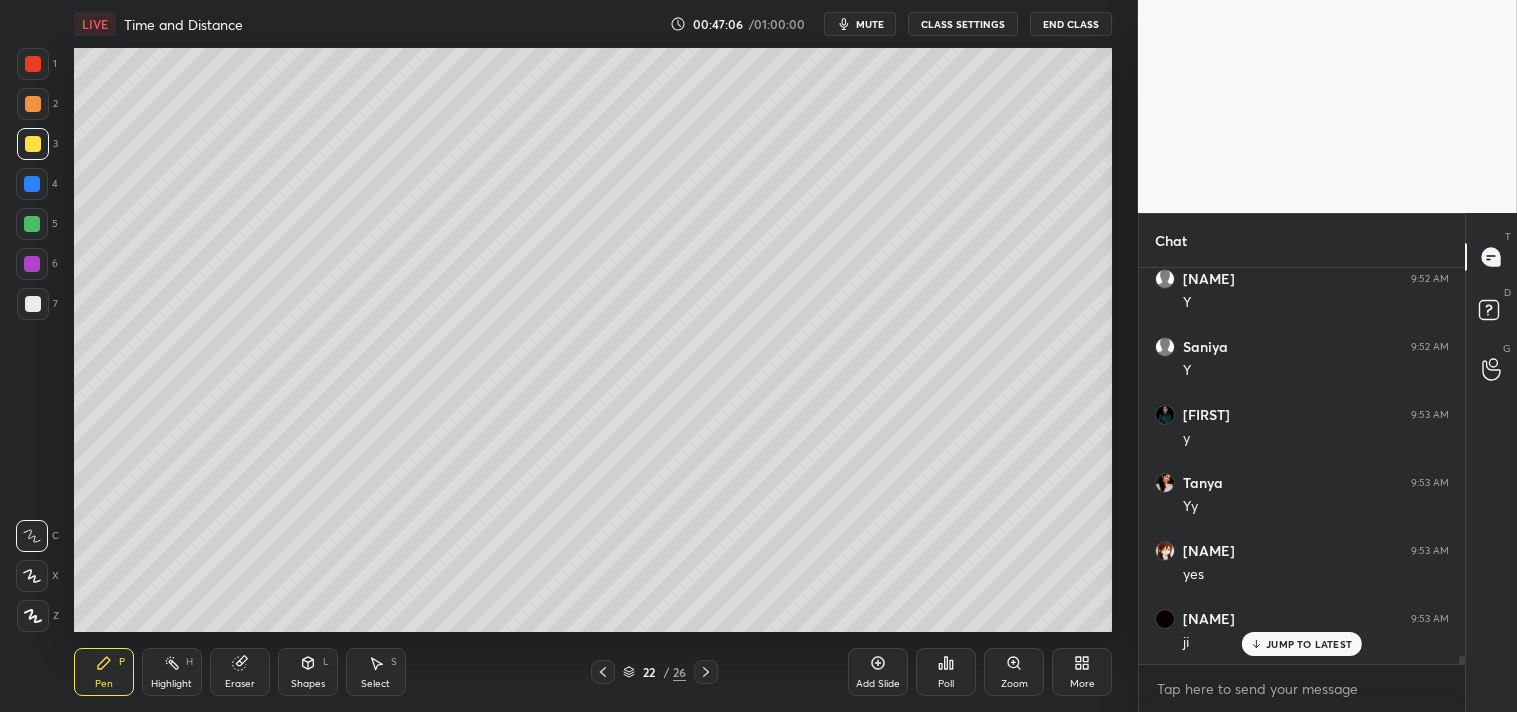 click on "1 2 3 4 5 6 7 C X Z C X Z E E Erase all   H H" at bounding box center [32, 340] 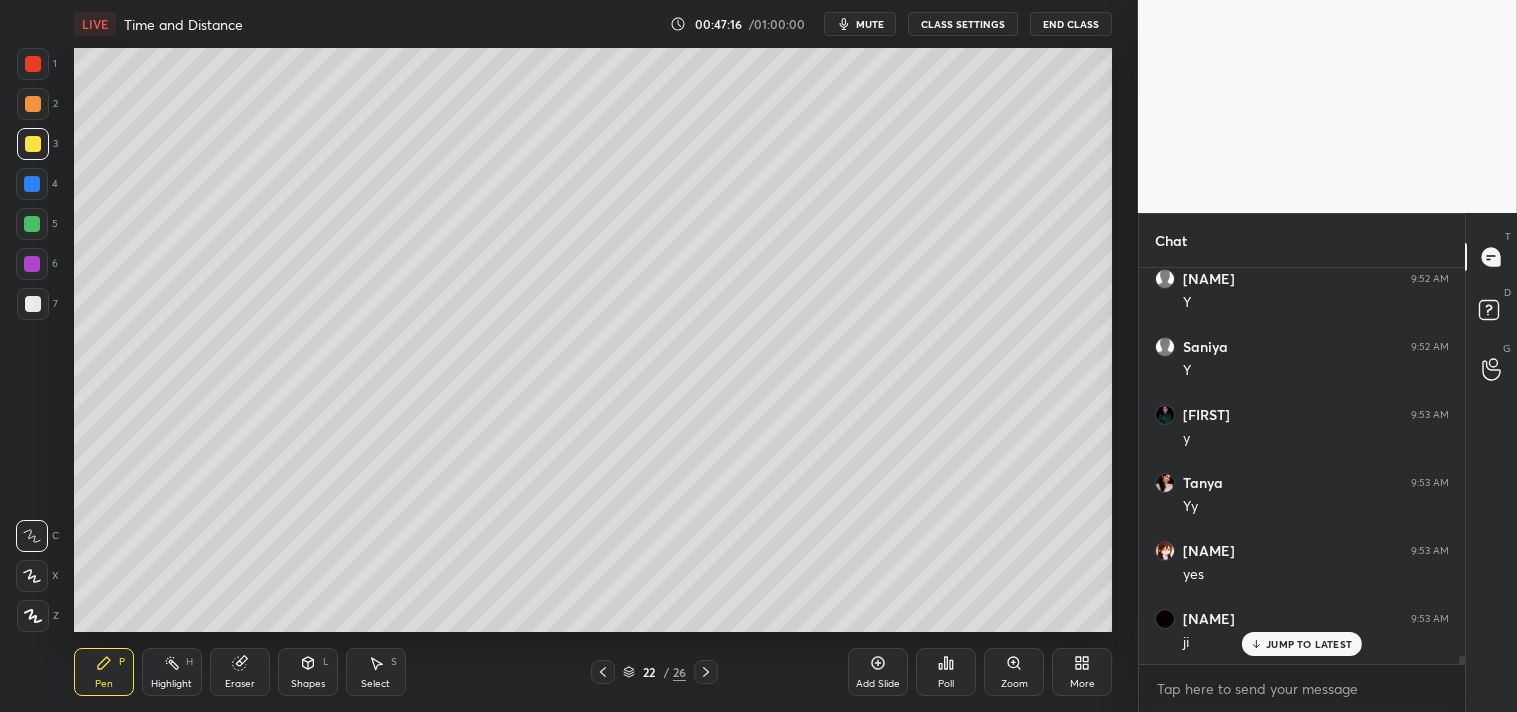 scroll, scrollTop: 19127, scrollLeft: 0, axis: vertical 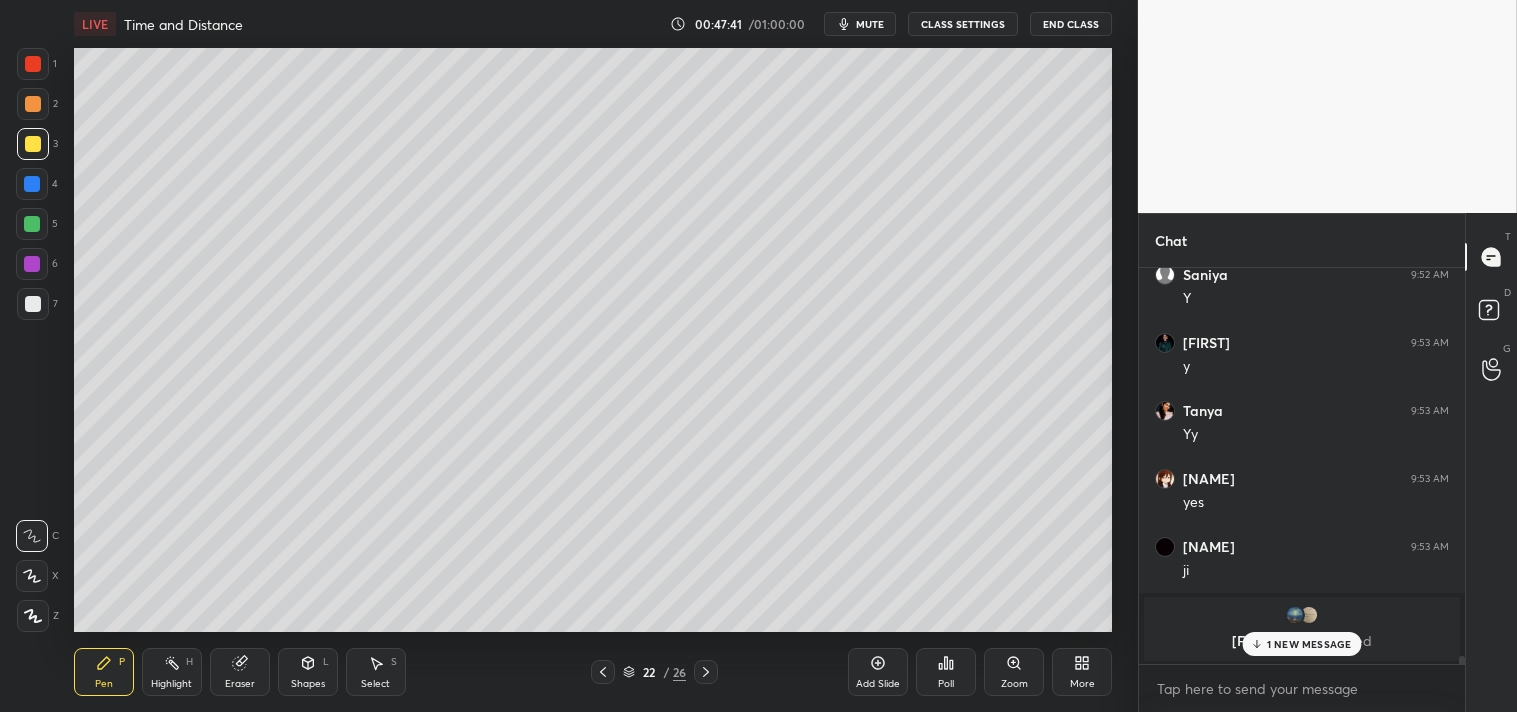 click on "Pen P Highlight H Eraser Shapes L Select S 22 / 26 Add Slide Poll Zoom More" at bounding box center [593, 672] 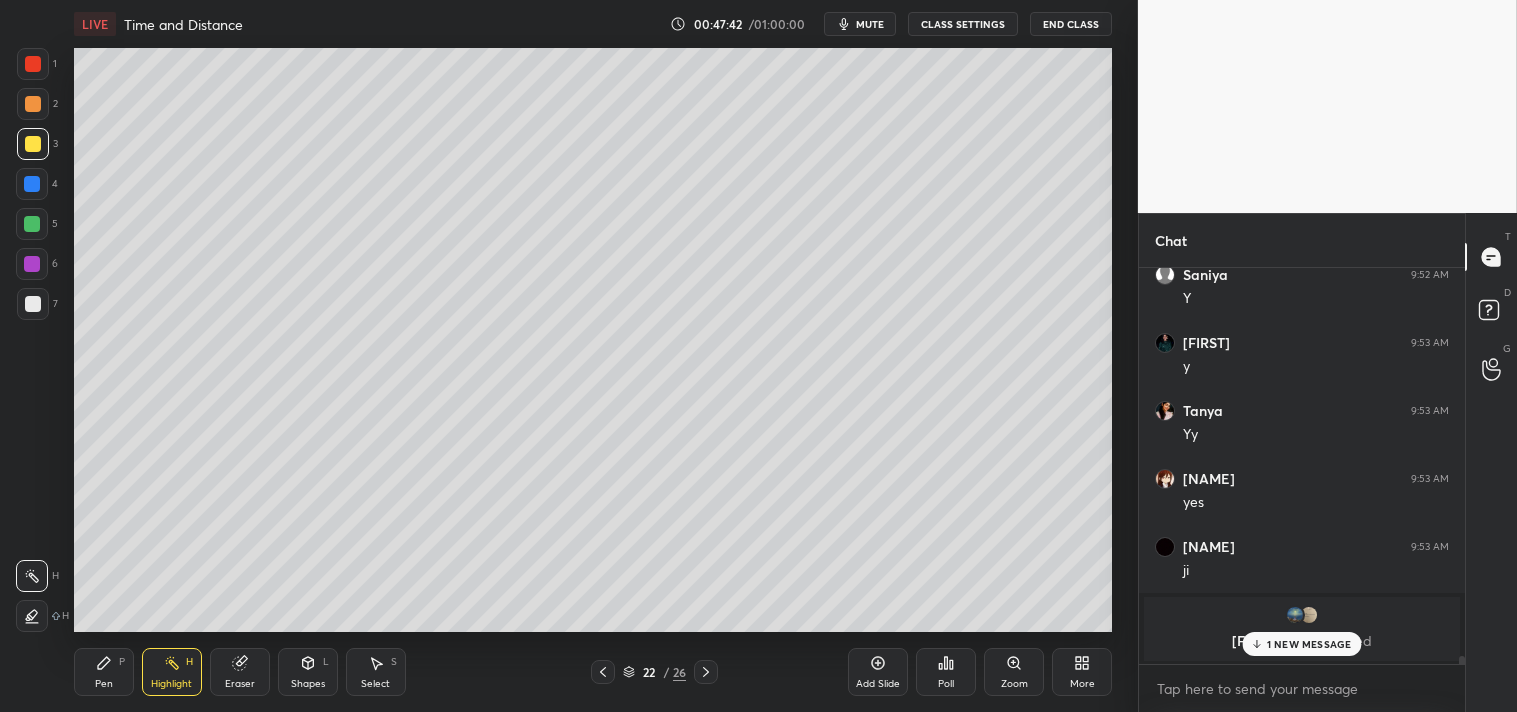scroll, scrollTop: 19195, scrollLeft: 0, axis: vertical 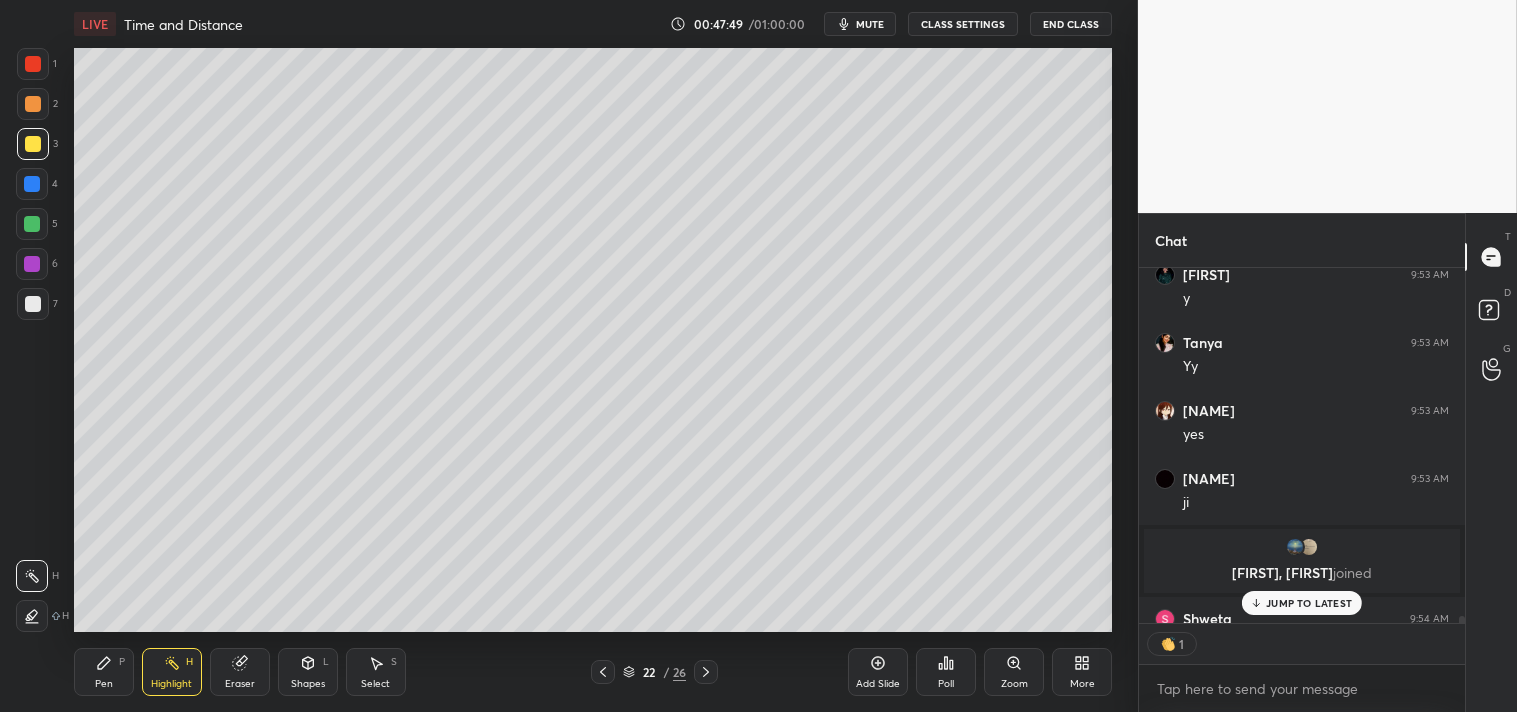 click 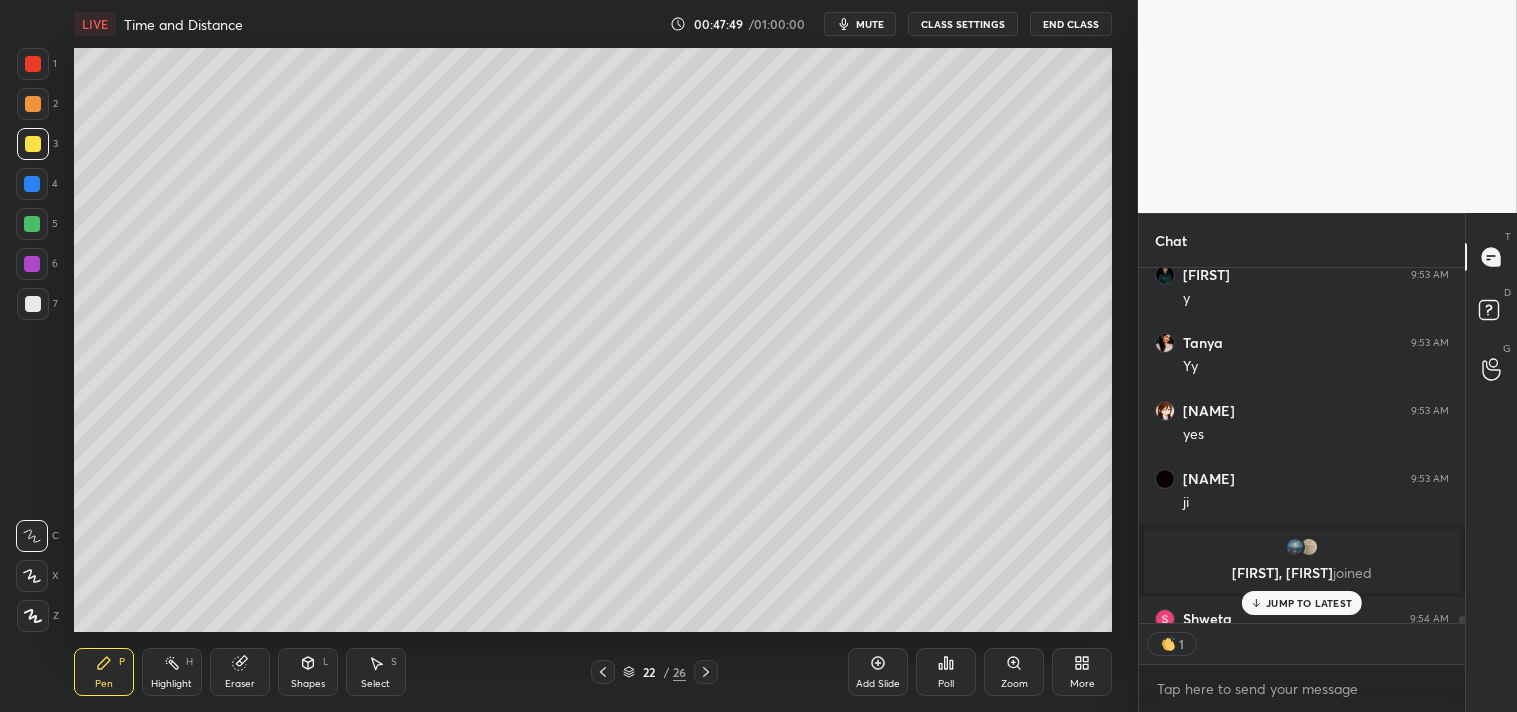 click on "Pen P" at bounding box center (104, 672) 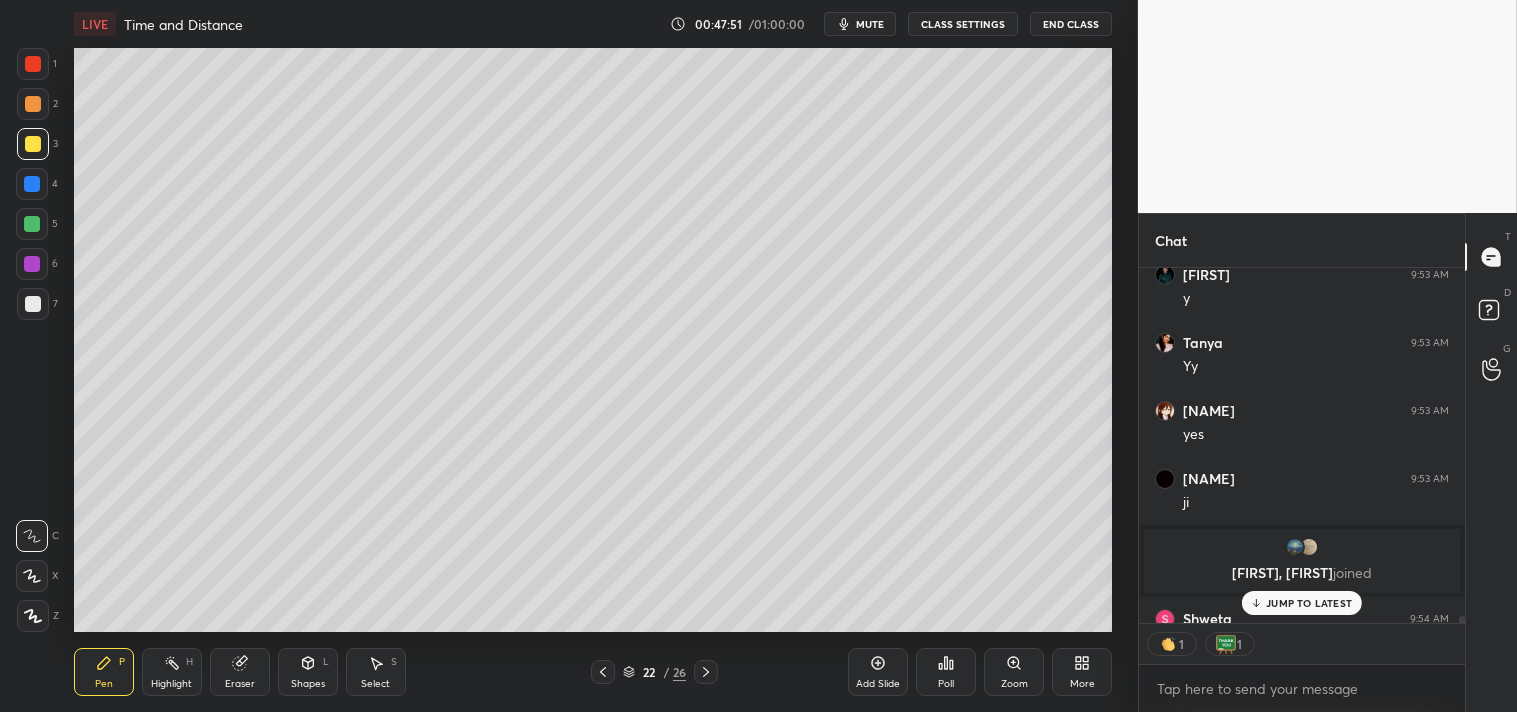 click on "Shapes L" at bounding box center (308, 672) 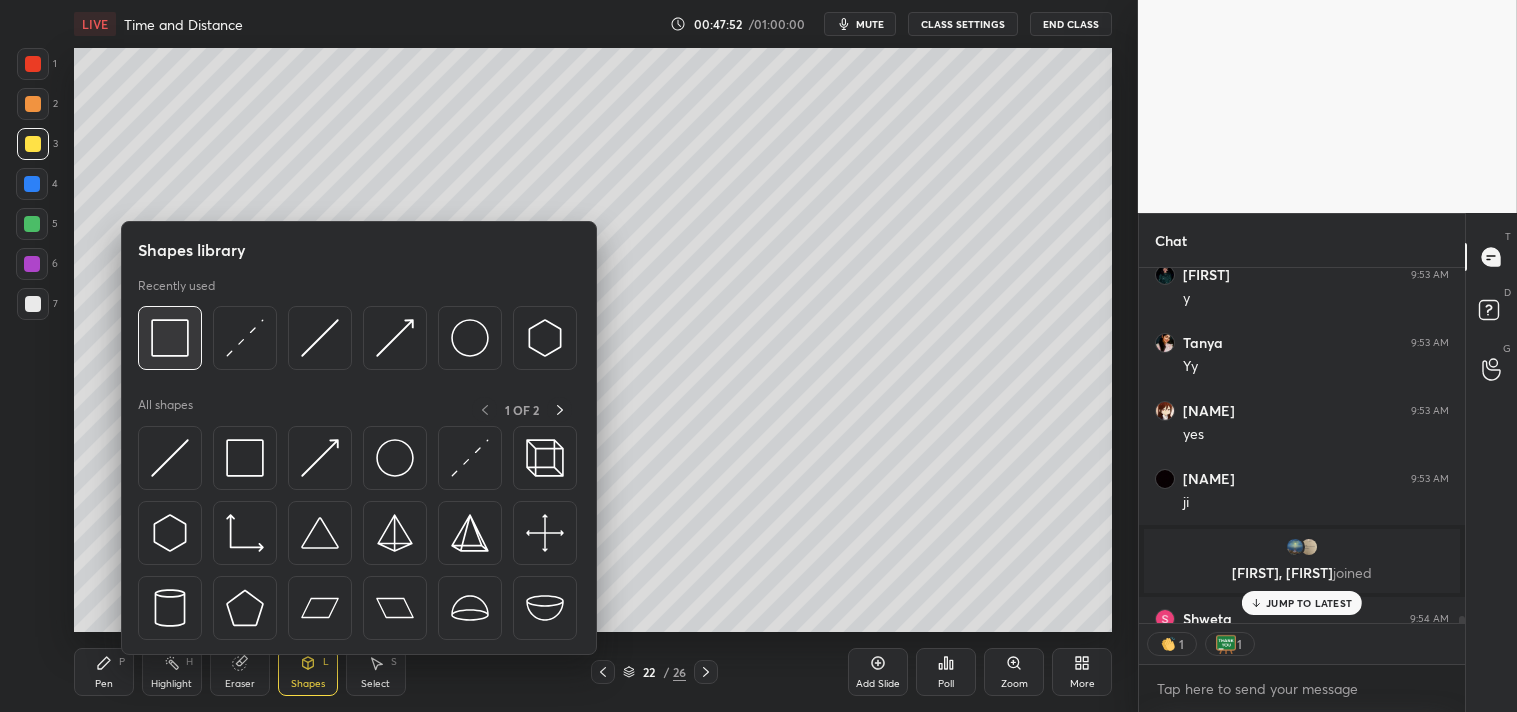 click at bounding box center [170, 338] 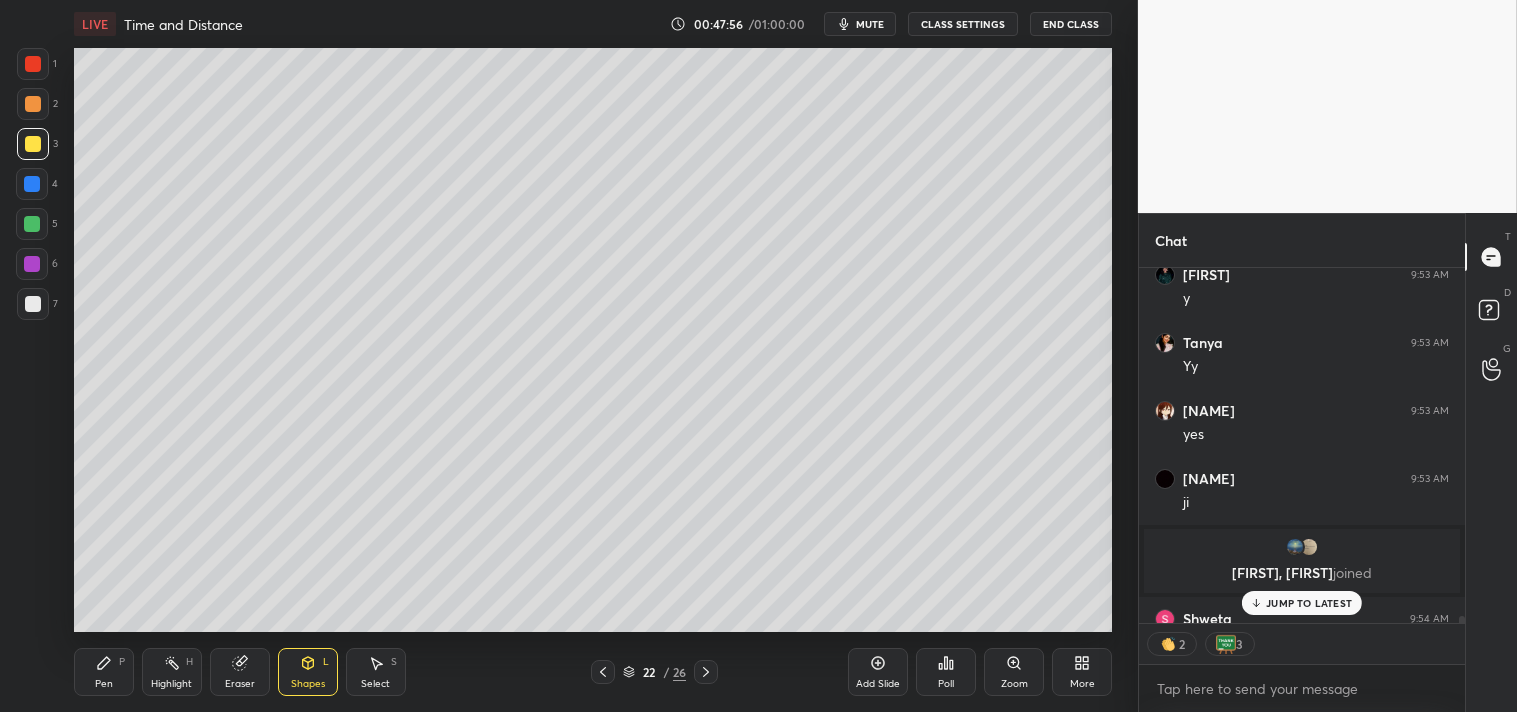 click on "Pen P" at bounding box center (104, 672) 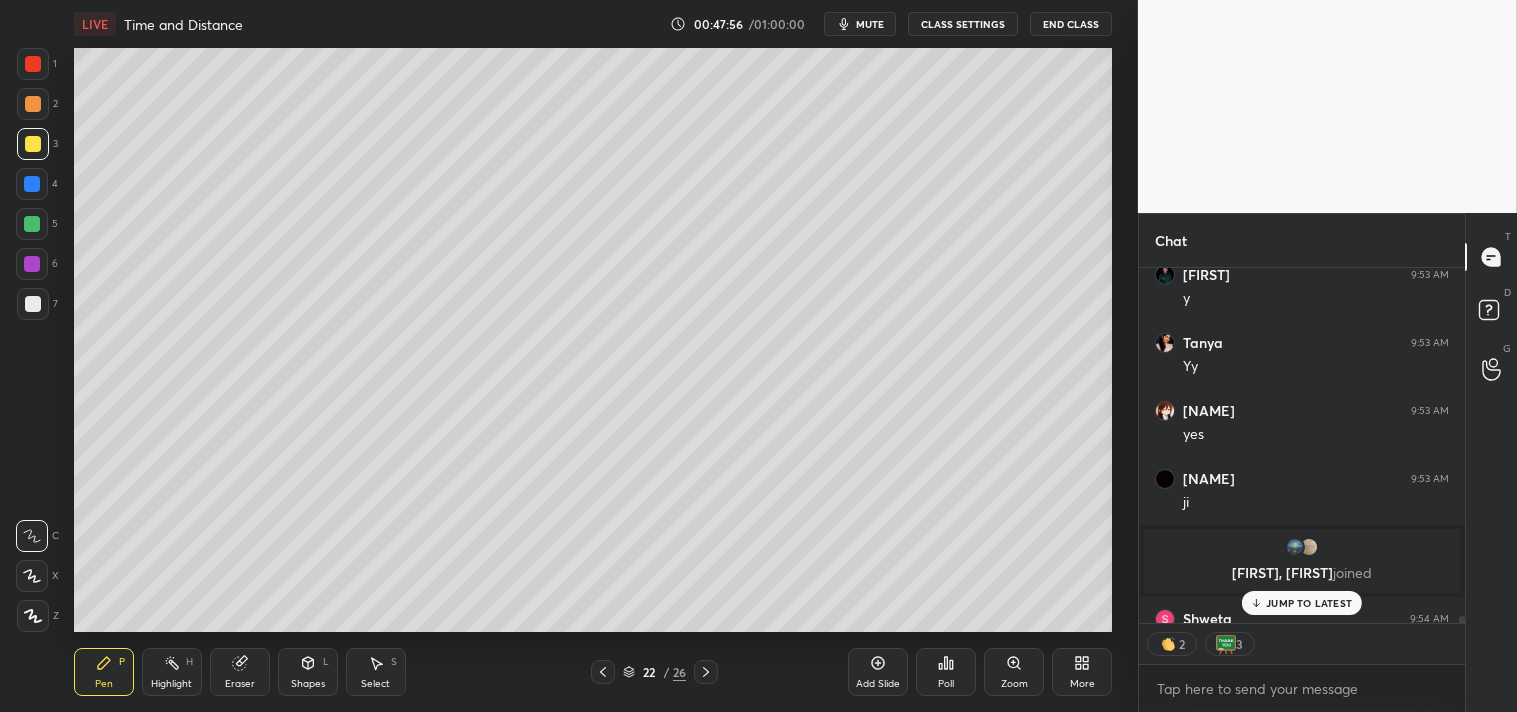 click on "Pen P" at bounding box center (104, 672) 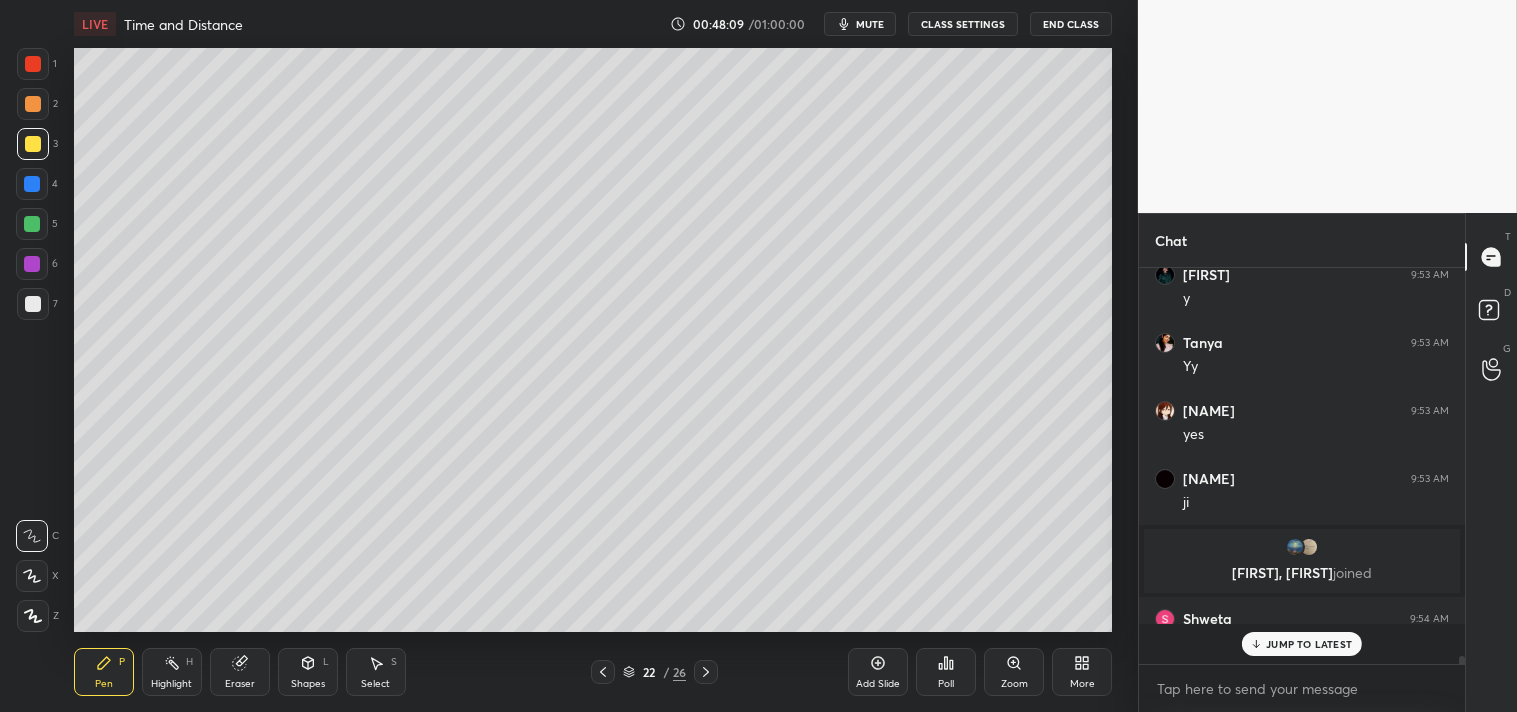scroll, scrollTop: 6, scrollLeft: 5, axis: both 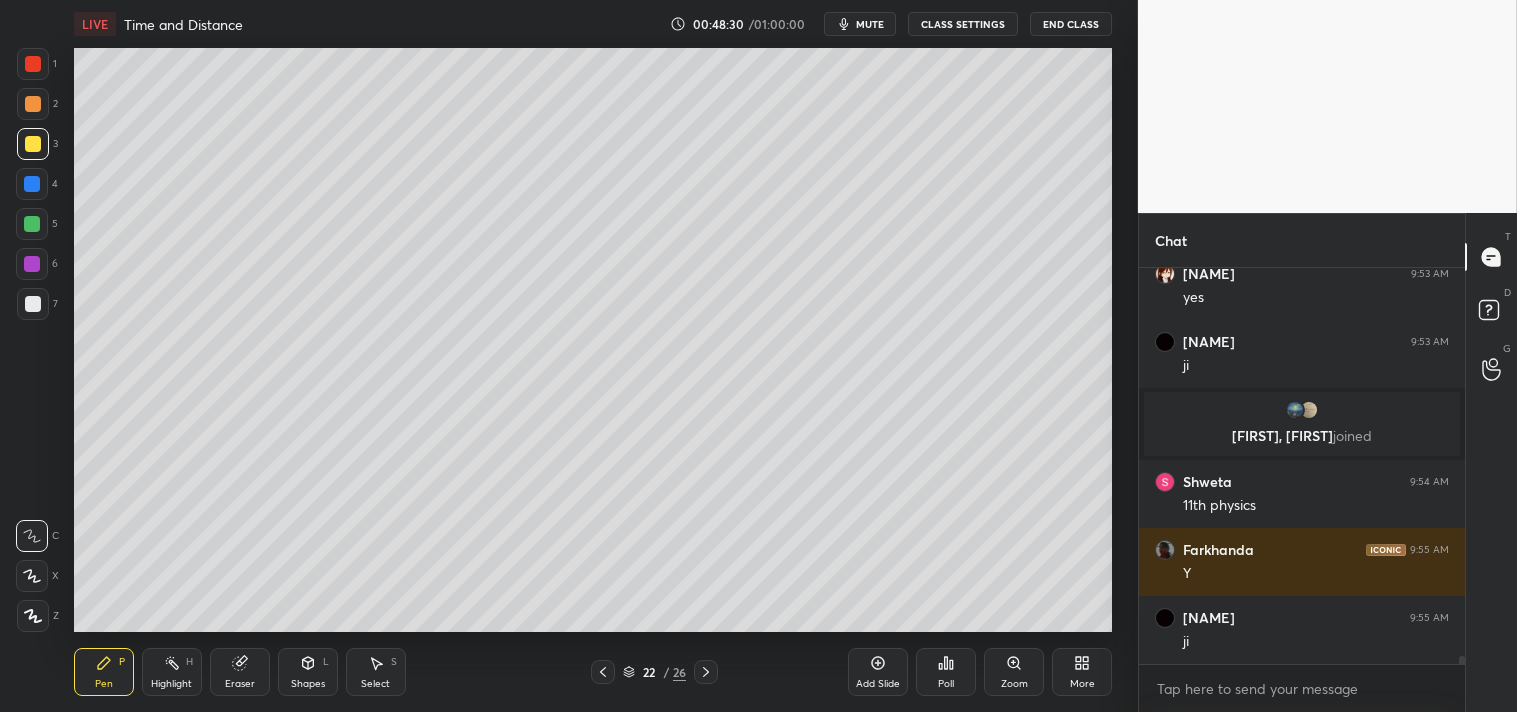 click on "Highlight H" at bounding box center [172, 672] 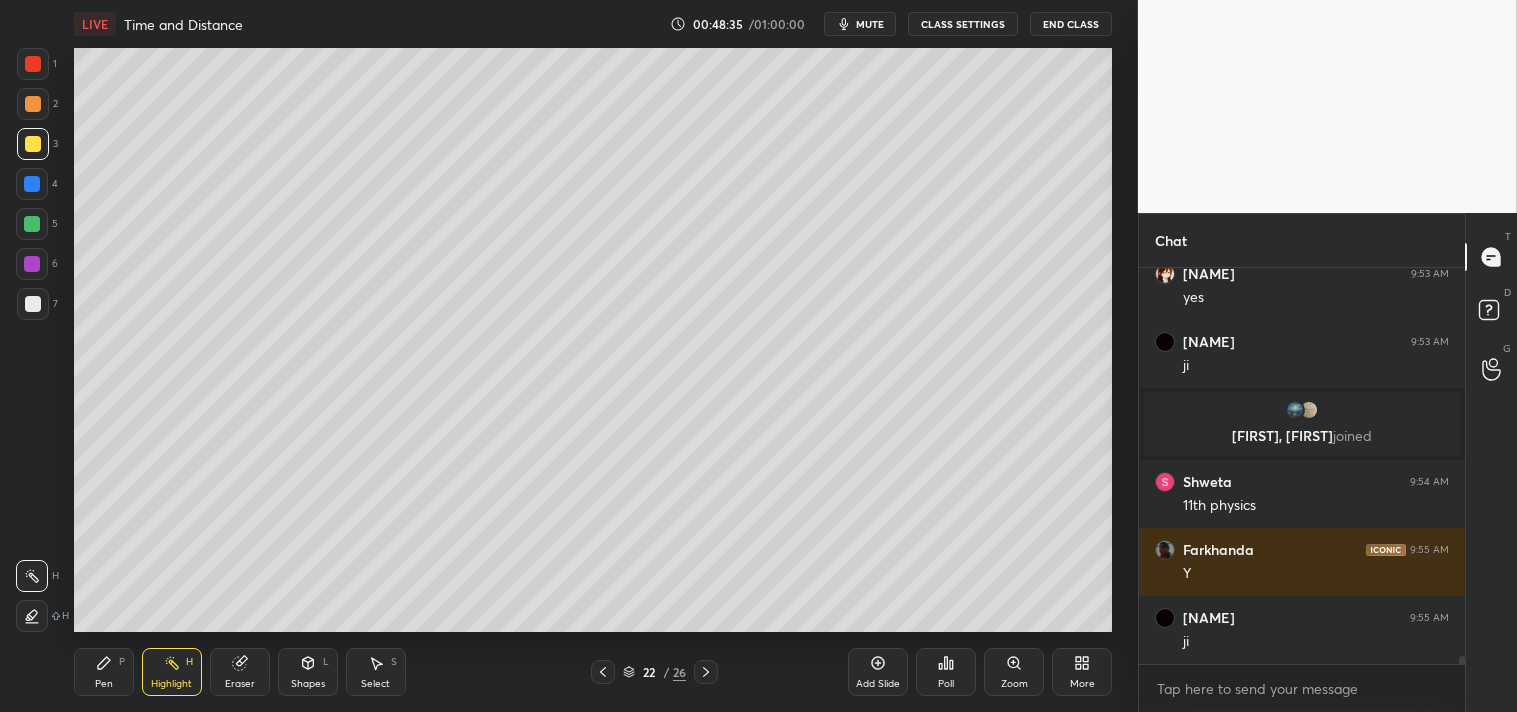 scroll, scrollTop: 19400, scrollLeft: 0, axis: vertical 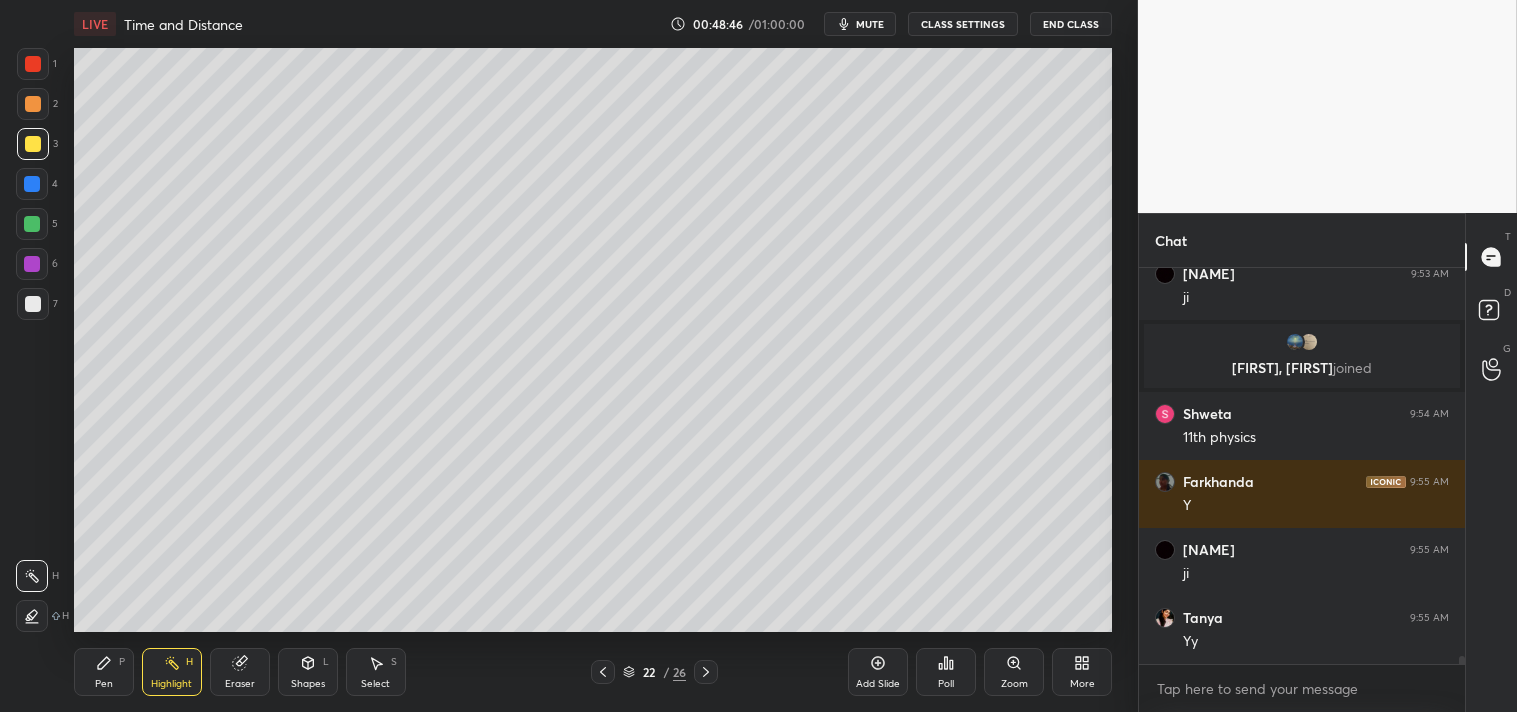 click on "Pen P" at bounding box center [104, 672] 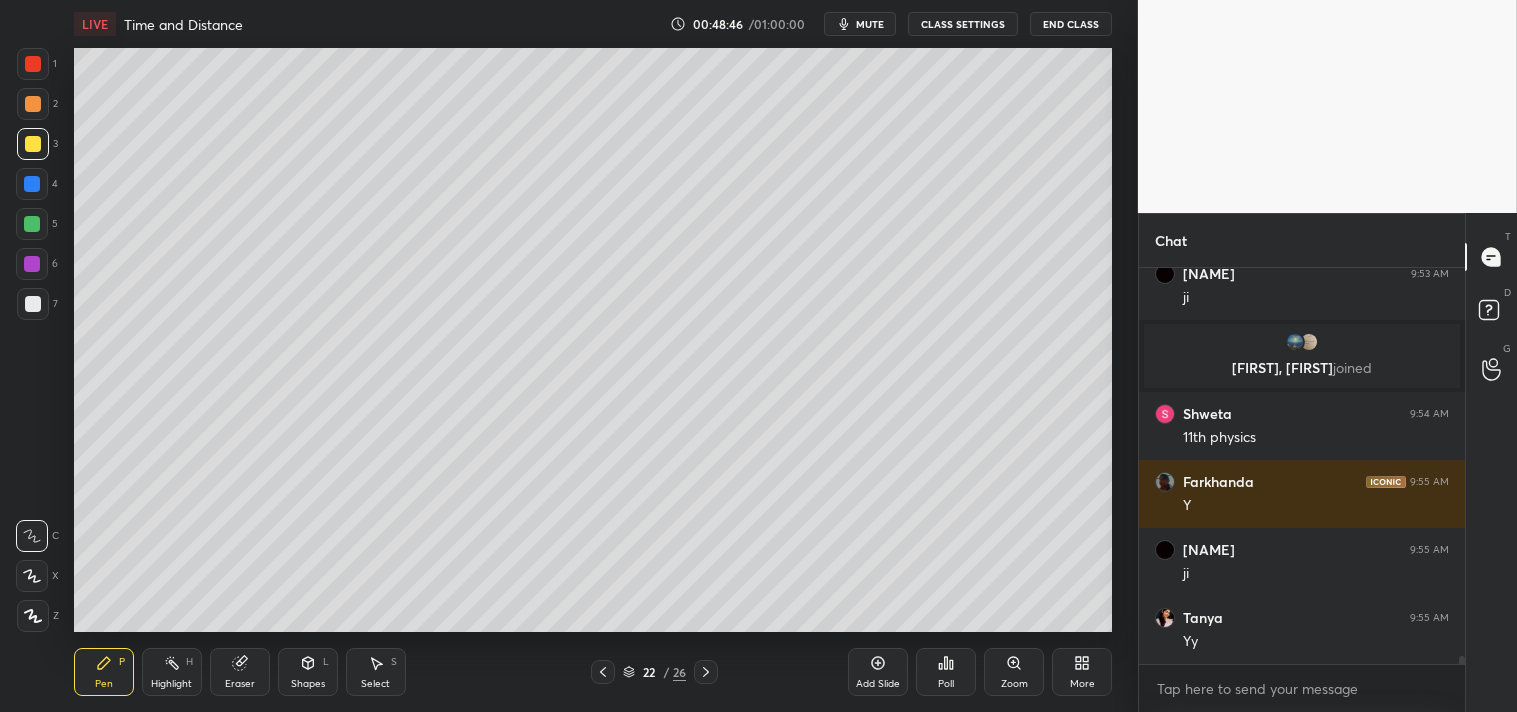 click on "Pen P" at bounding box center [104, 672] 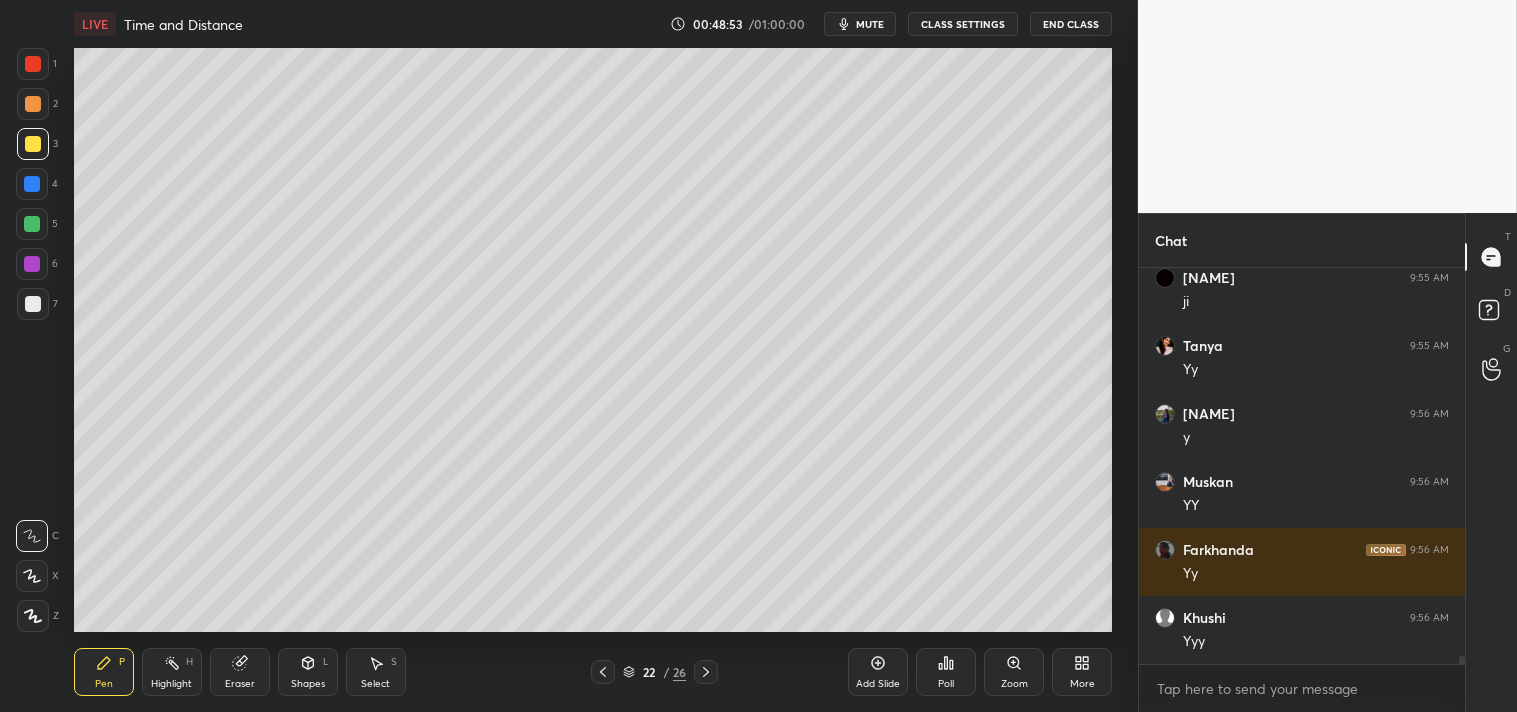 scroll, scrollTop: 19740, scrollLeft: 0, axis: vertical 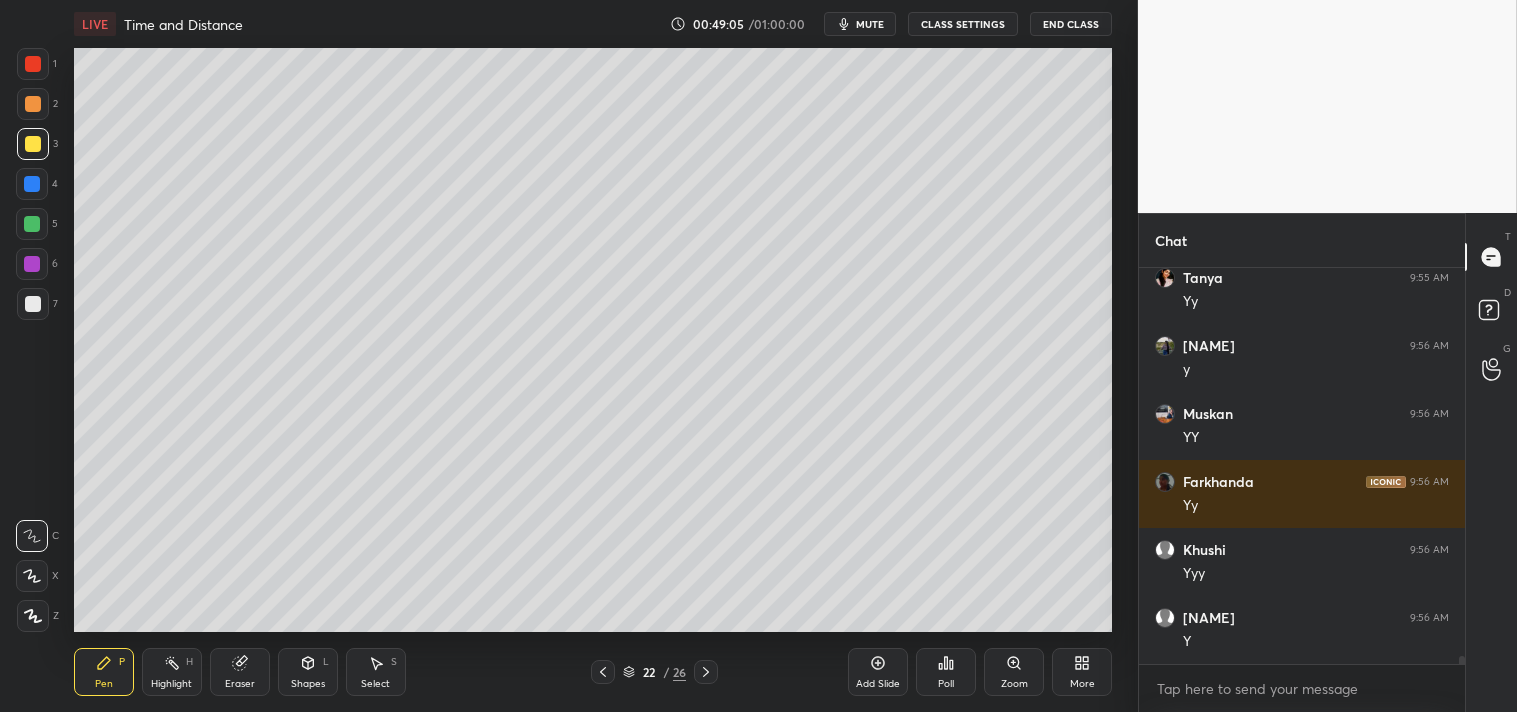 click 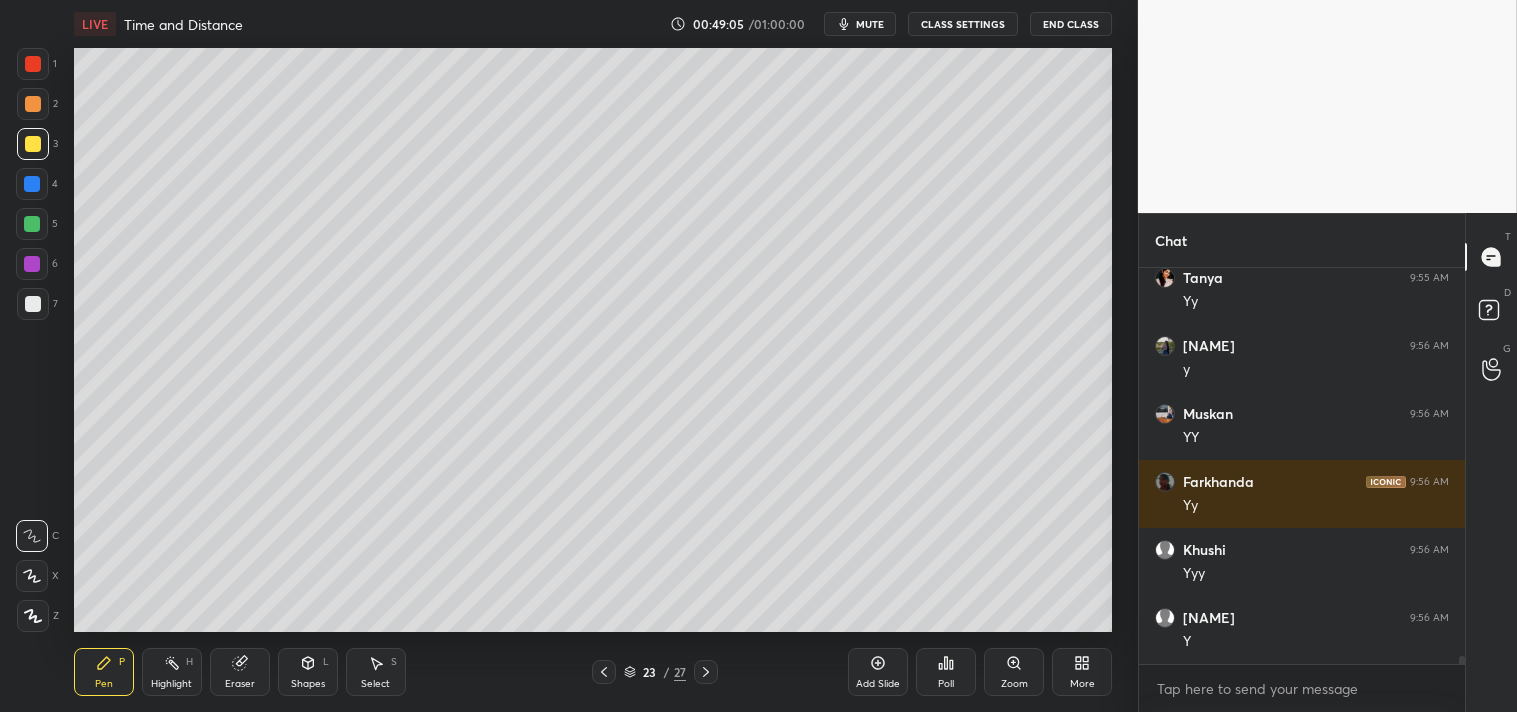 scroll, scrollTop: 350, scrollLeft: 320, axis: both 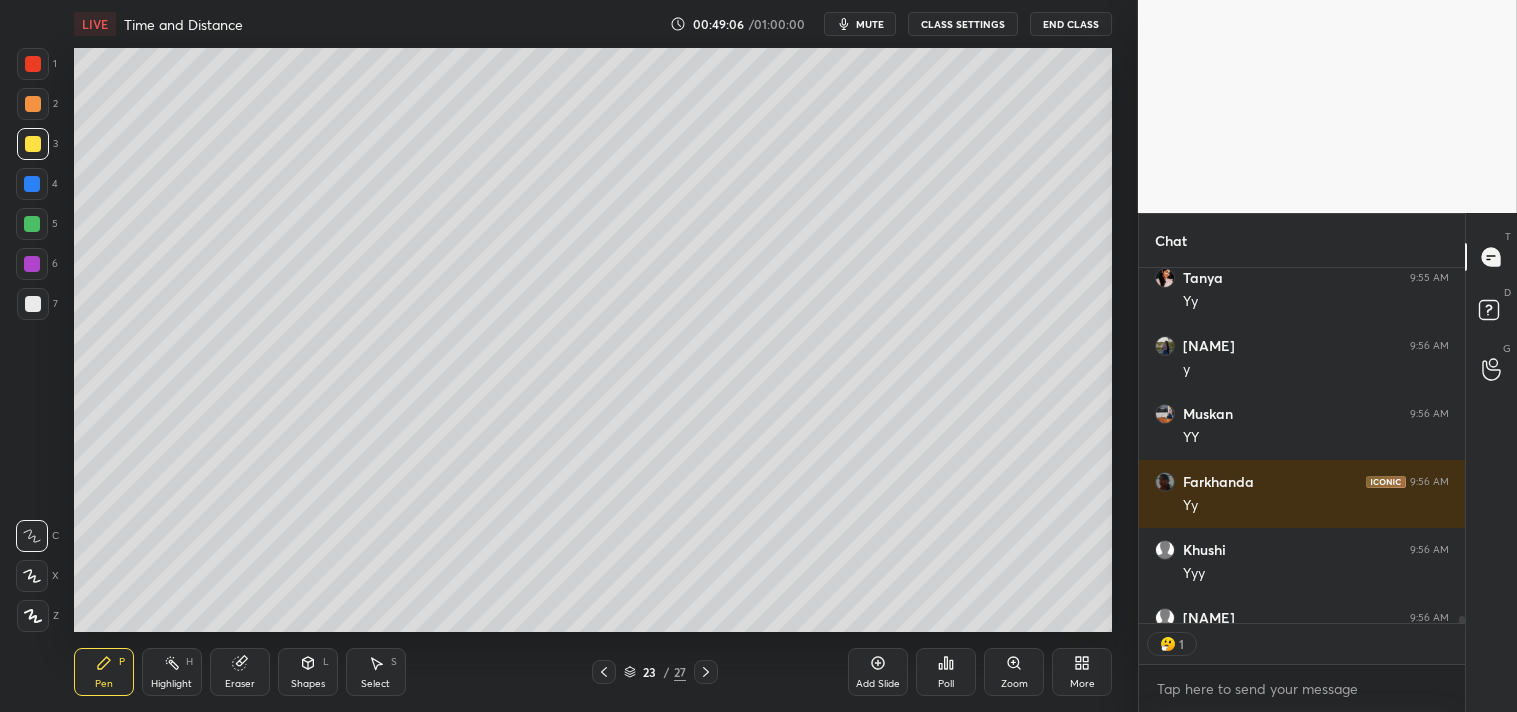 click on "Shapes" at bounding box center (308, 684) 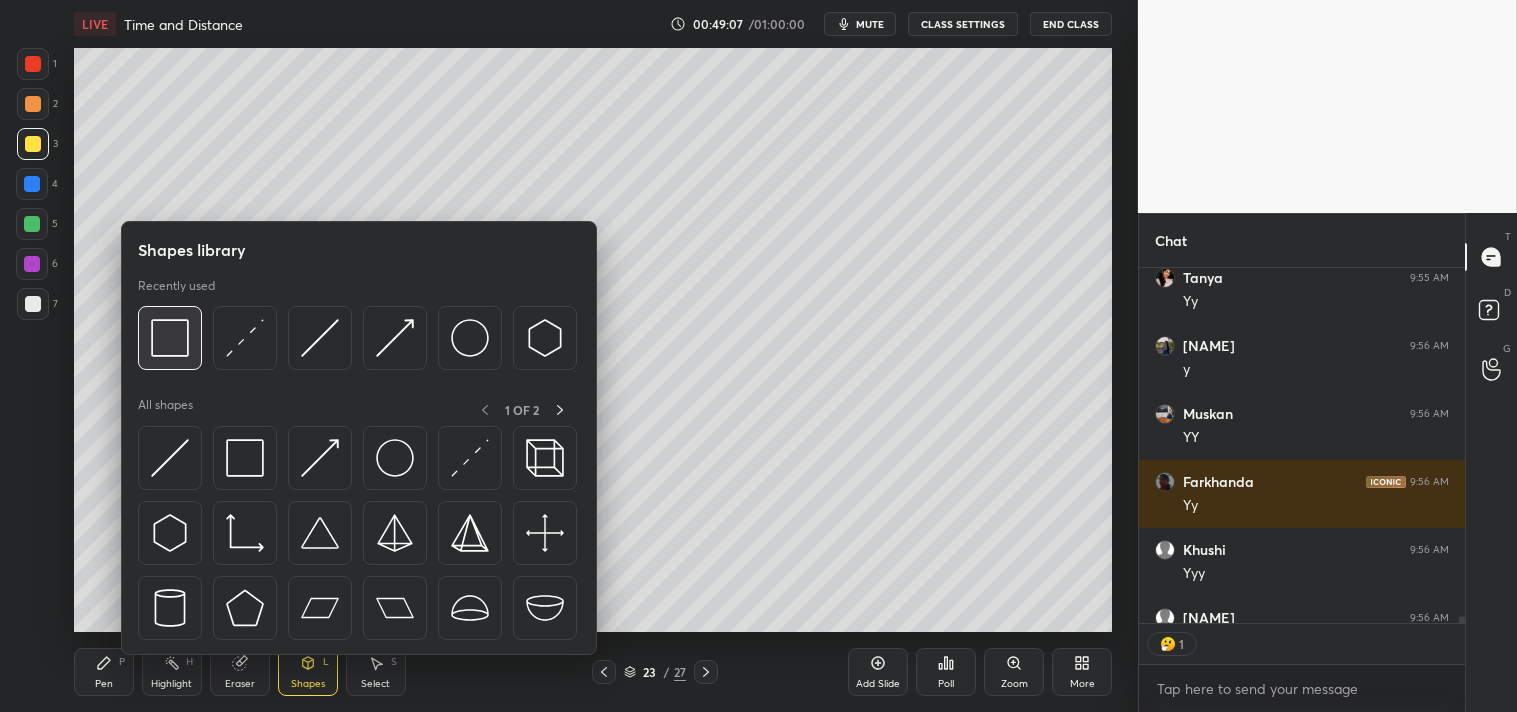 click at bounding box center [170, 338] 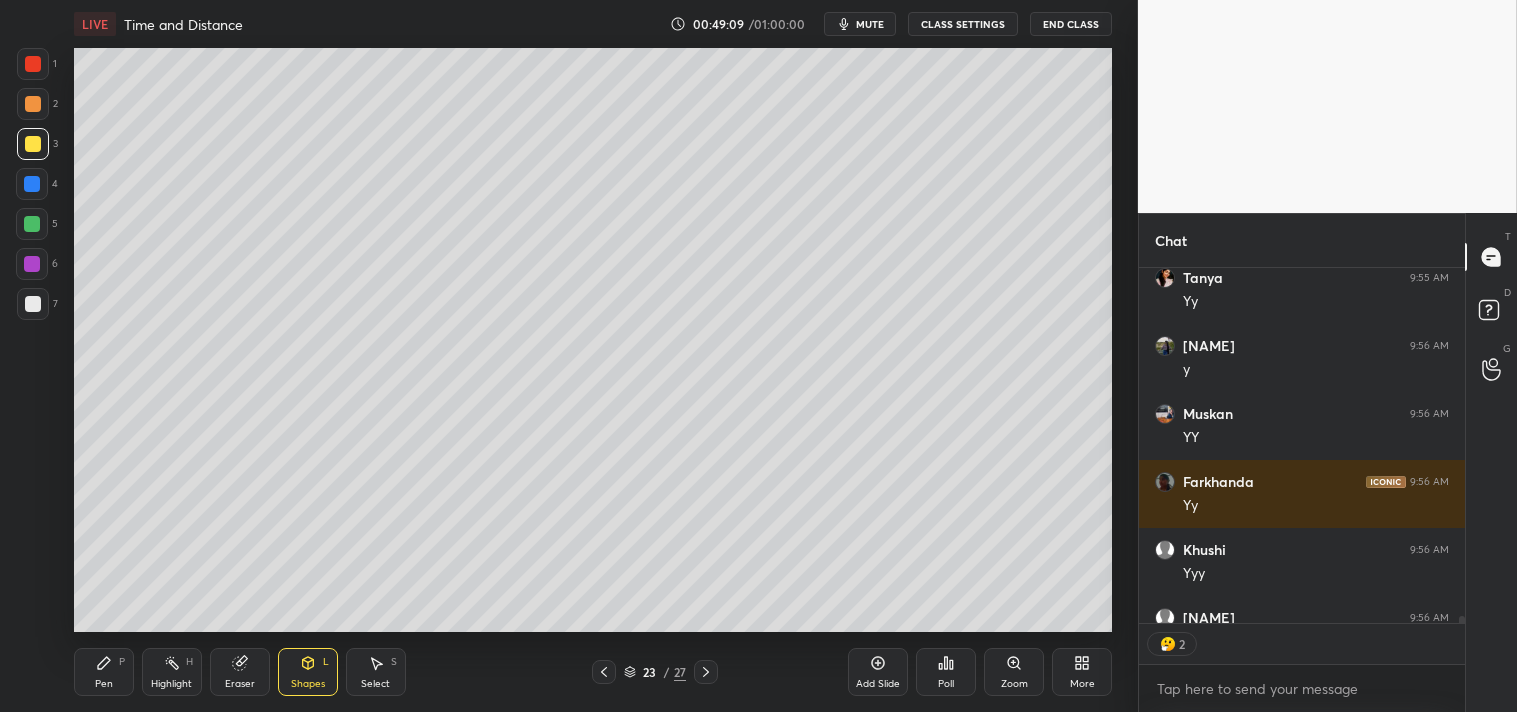 click 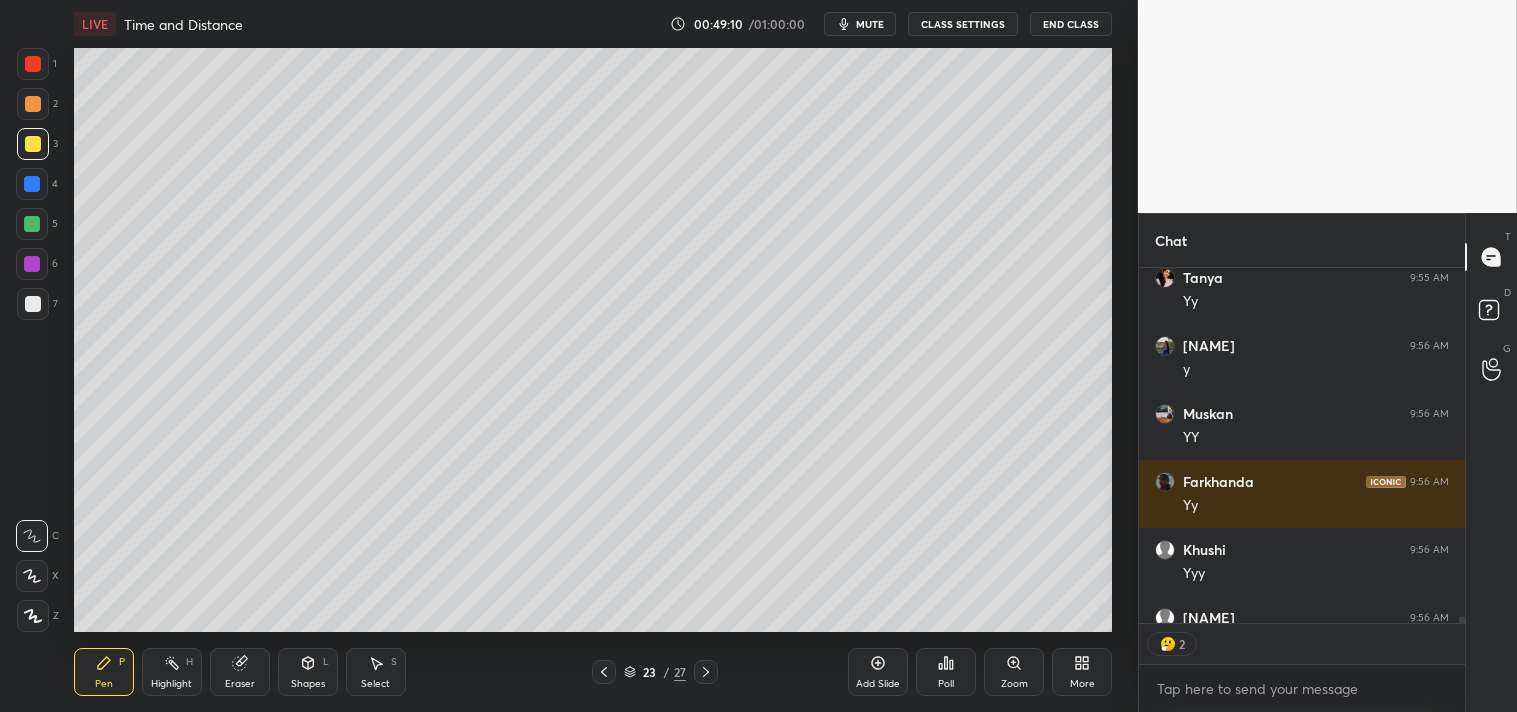 click 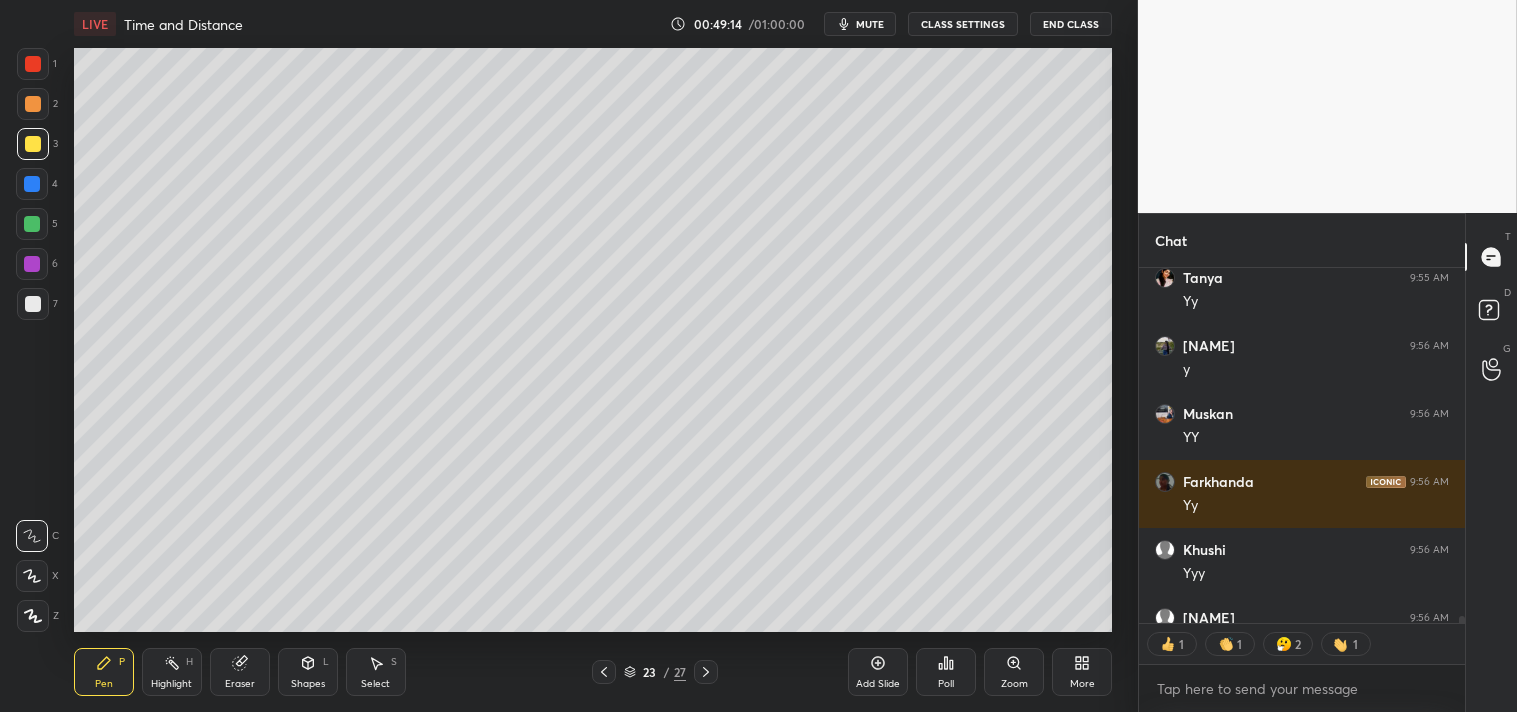 click on "Shapes L" at bounding box center (308, 672) 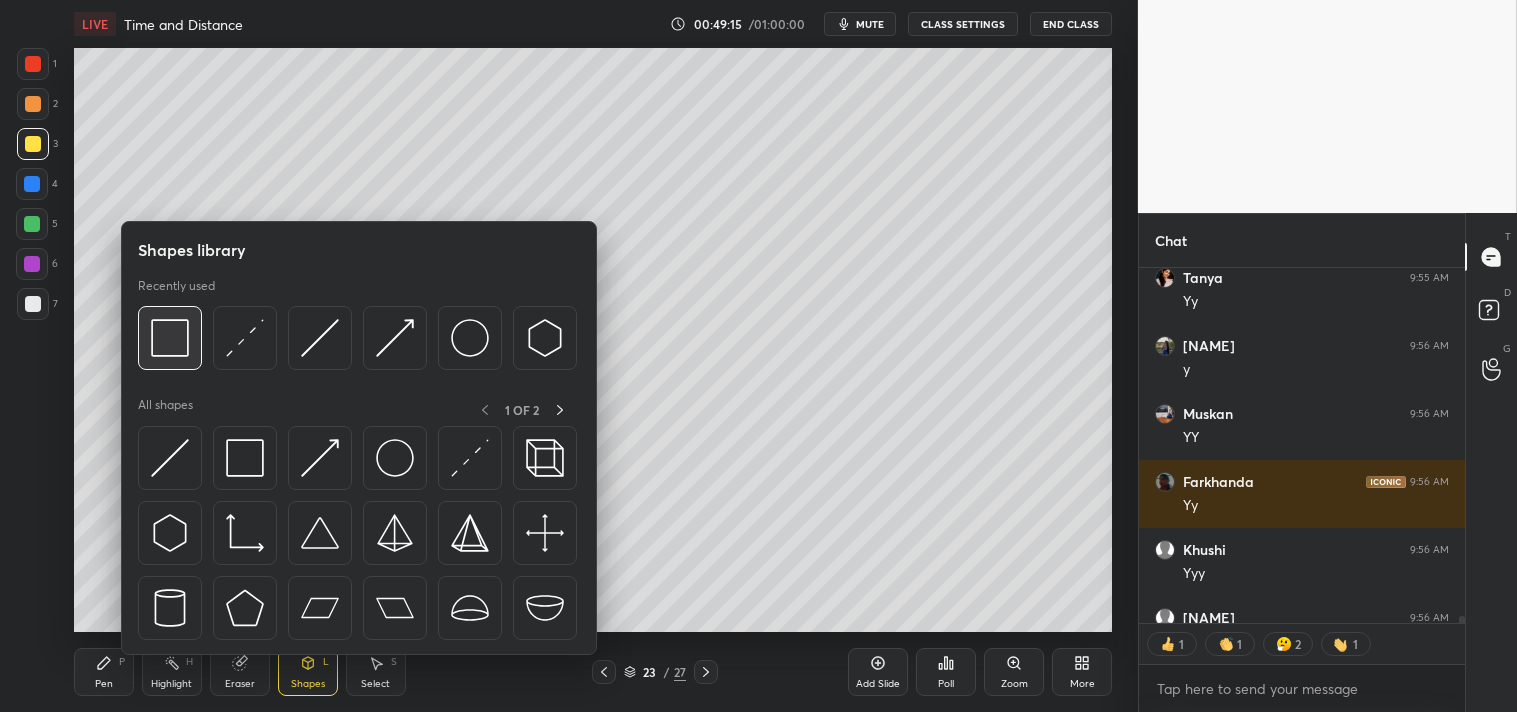 click at bounding box center [170, 338] 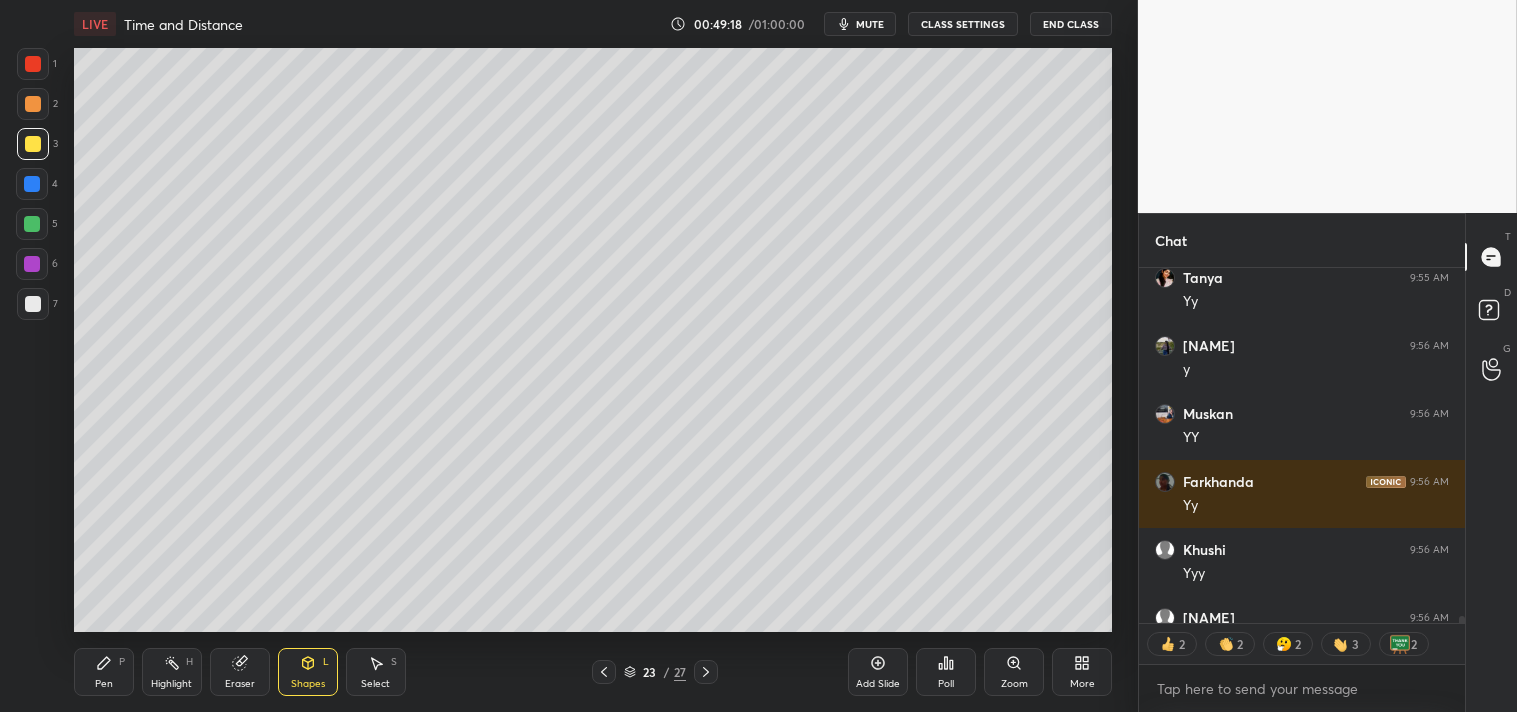 click on "Pen P" at bounding box center (104, 672) 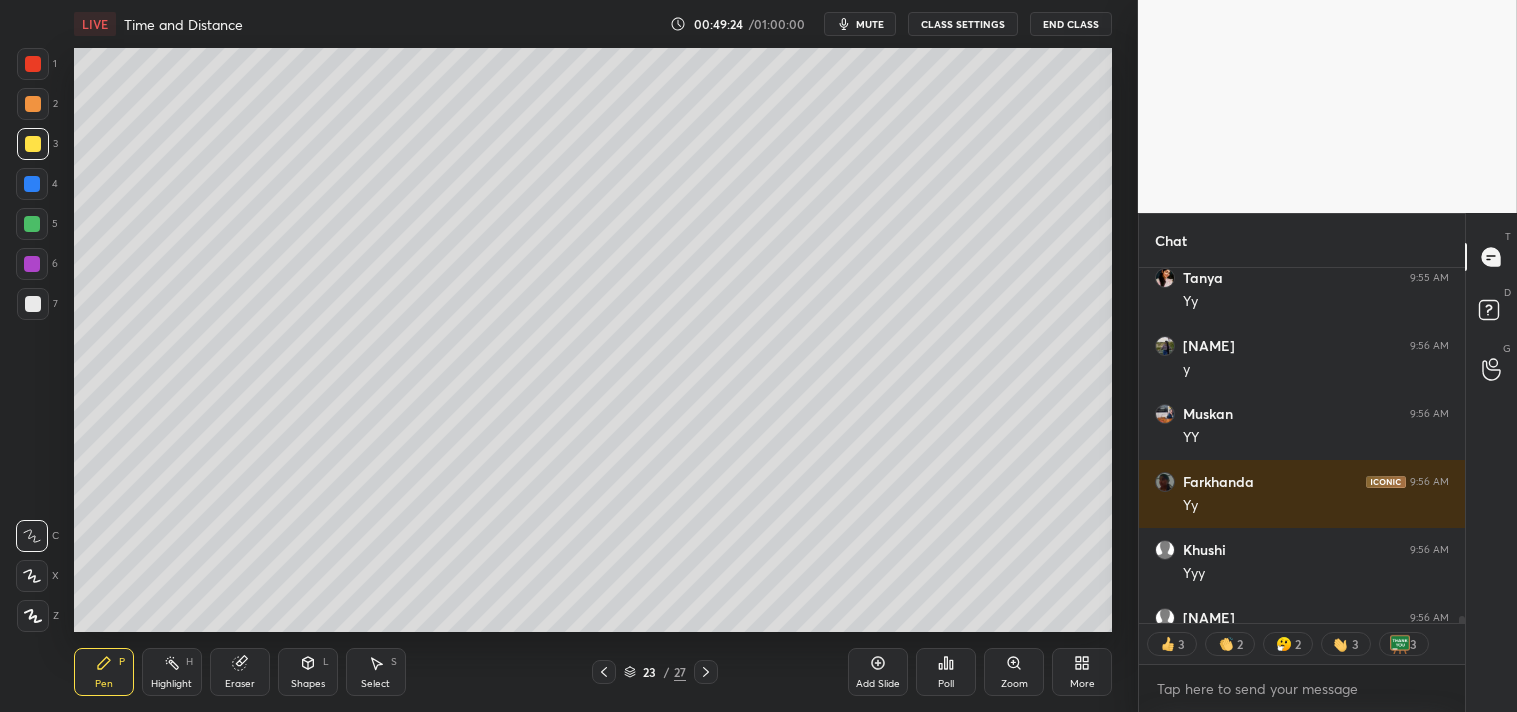 click at bounding box center [33, 304] 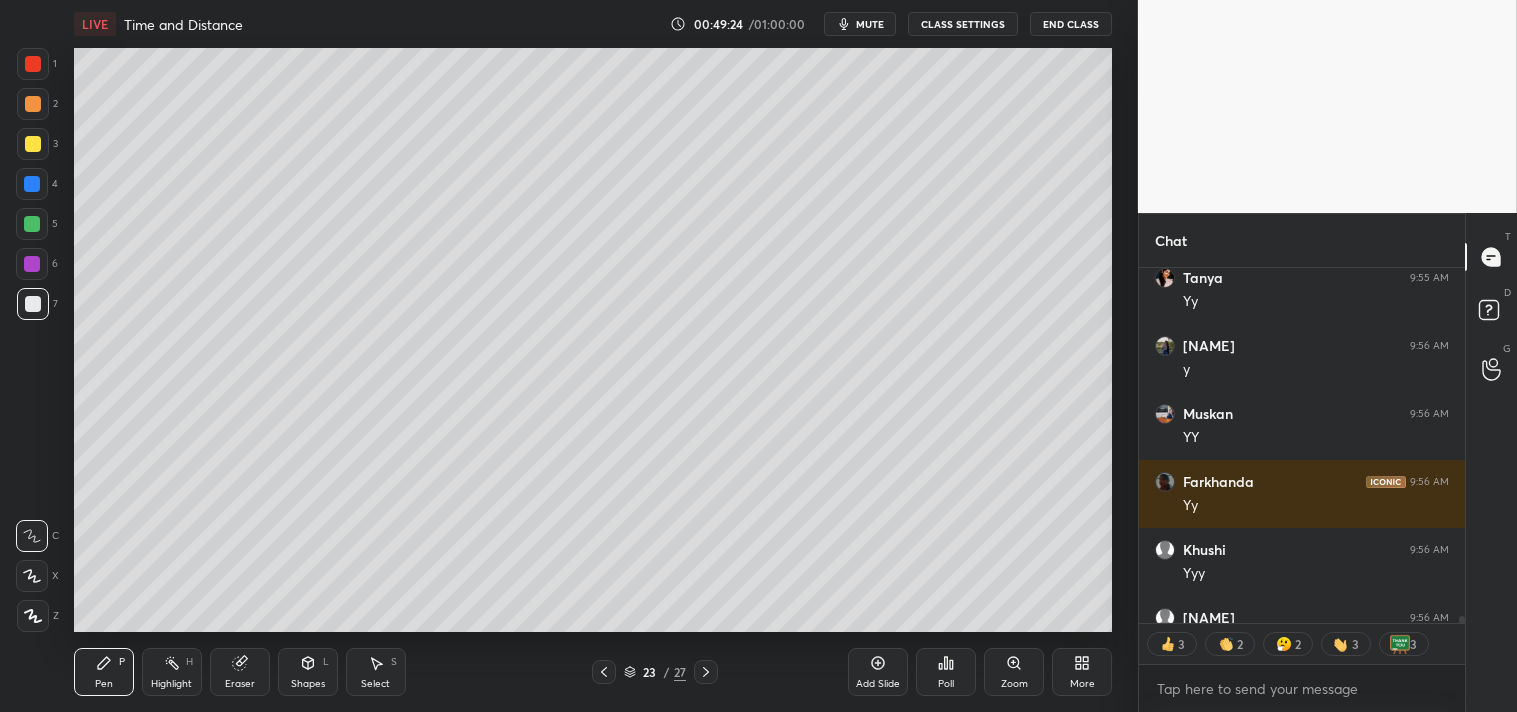 click at bounding box center [33, 304] 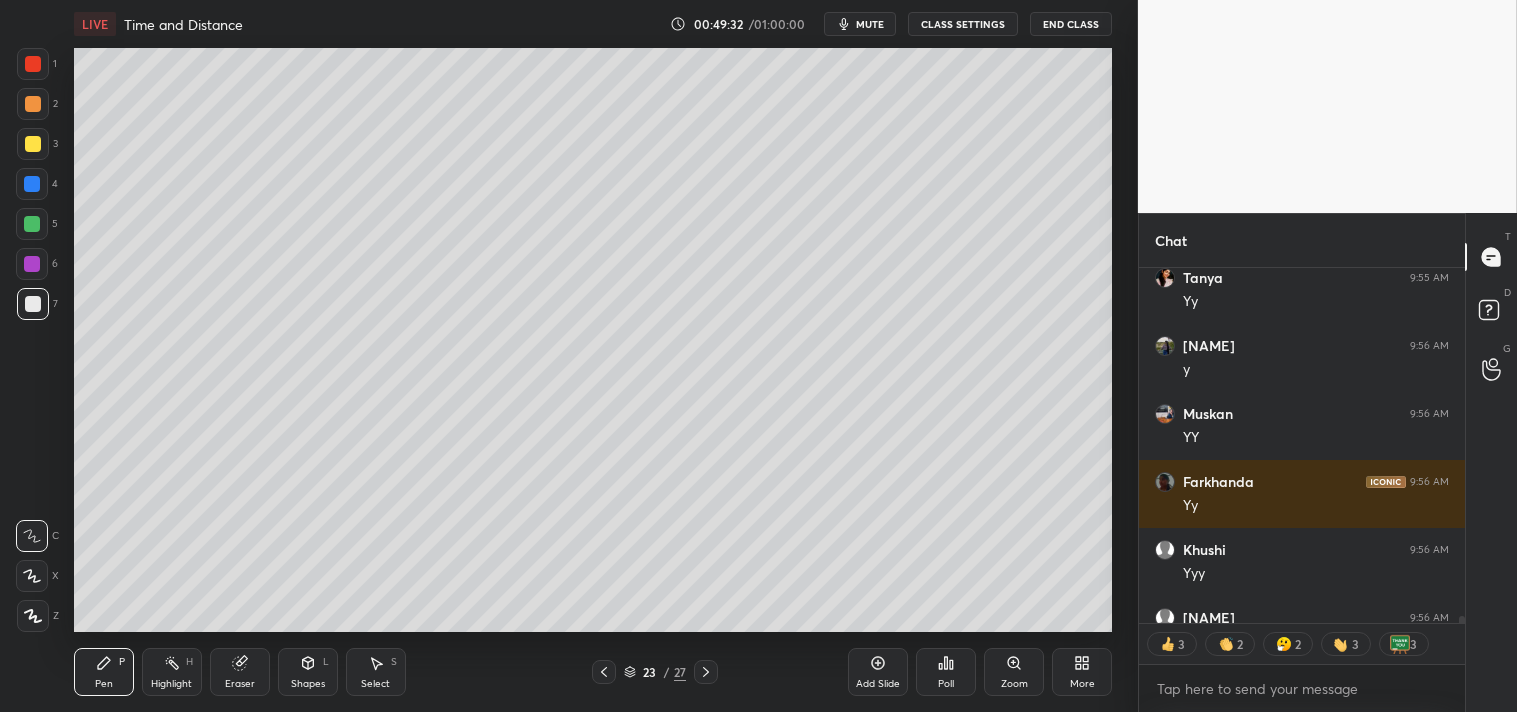 type on "x" 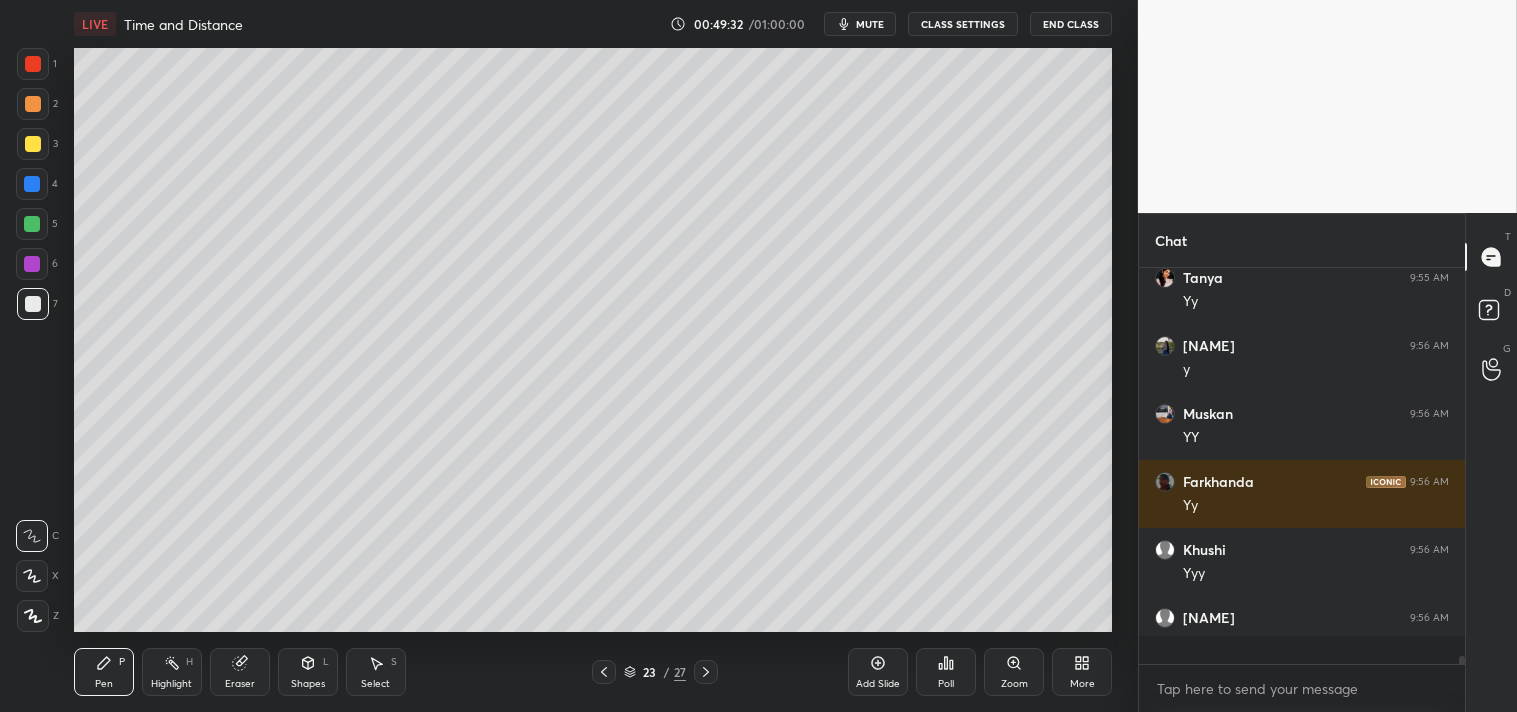scroll, scrollTop: 6, scrollLeft: 5, axis: both 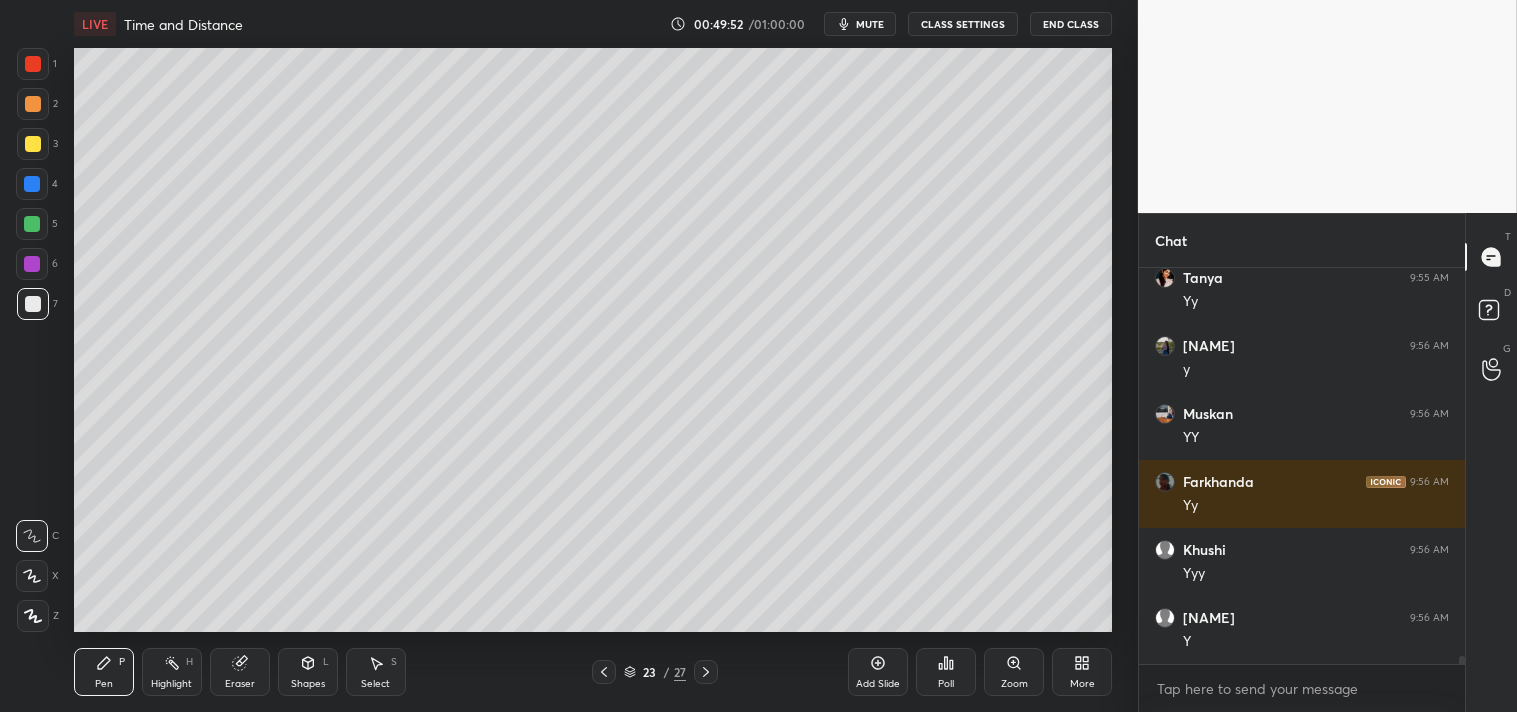click on "Highlight H" at bounding box center (172, 672) 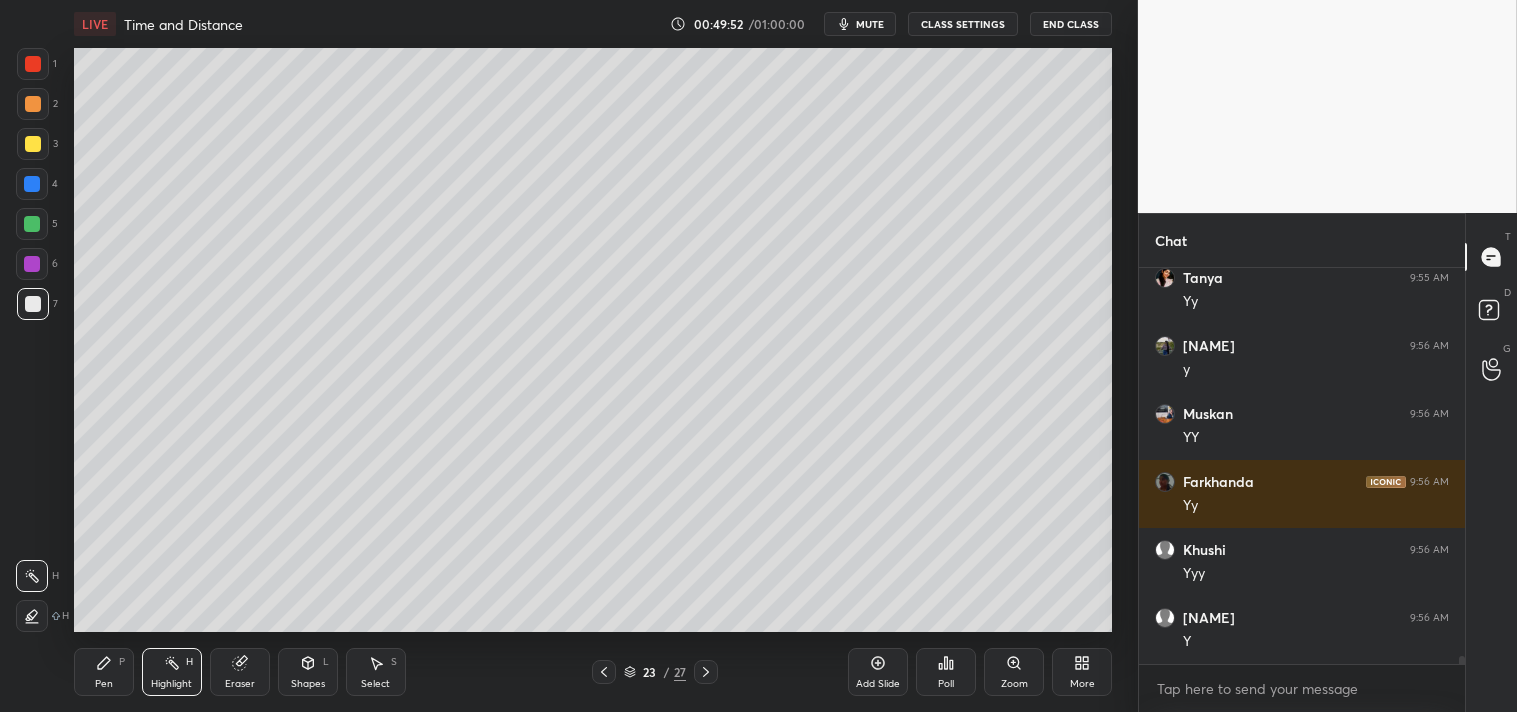 click on "Highlight H" at bounding box center [172, 672] 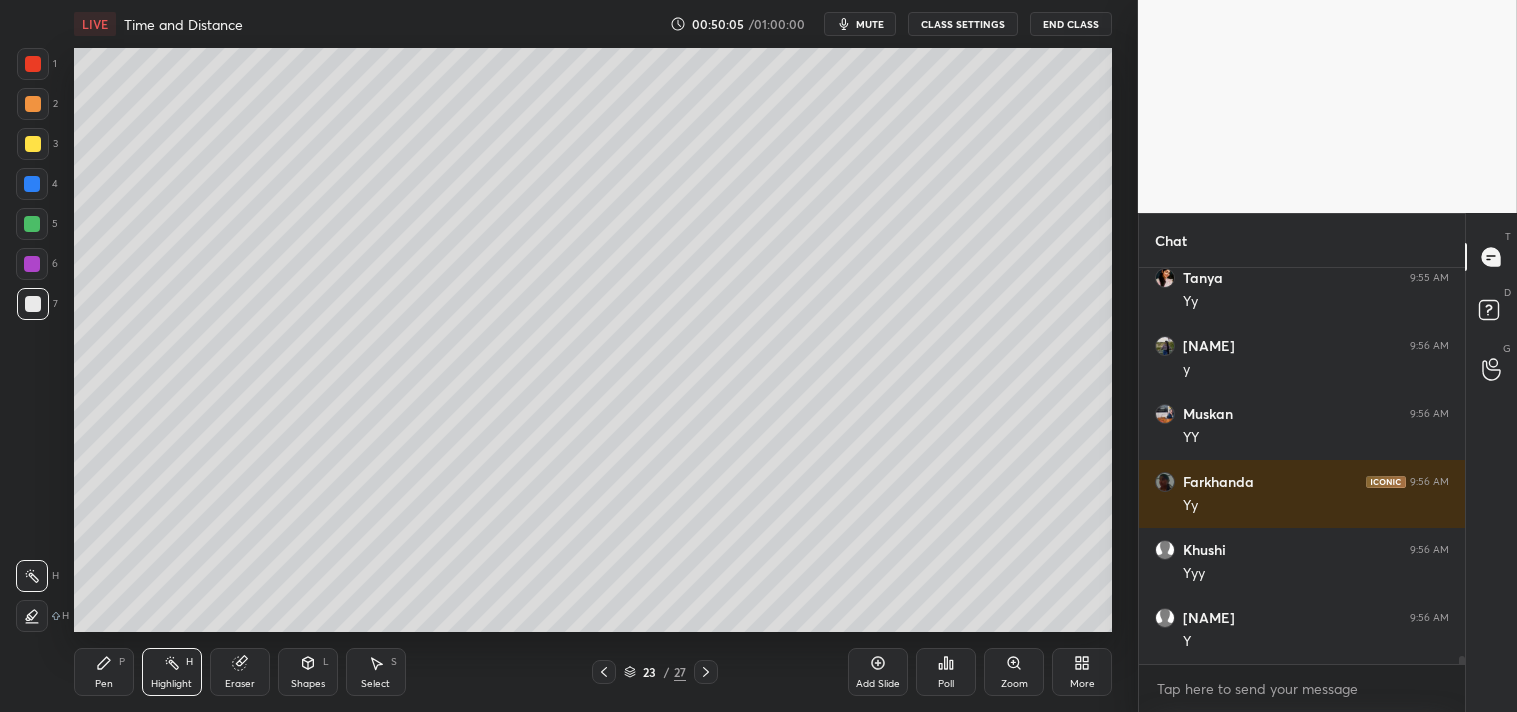 click on "Pen P" at bounding box center (104, 672) 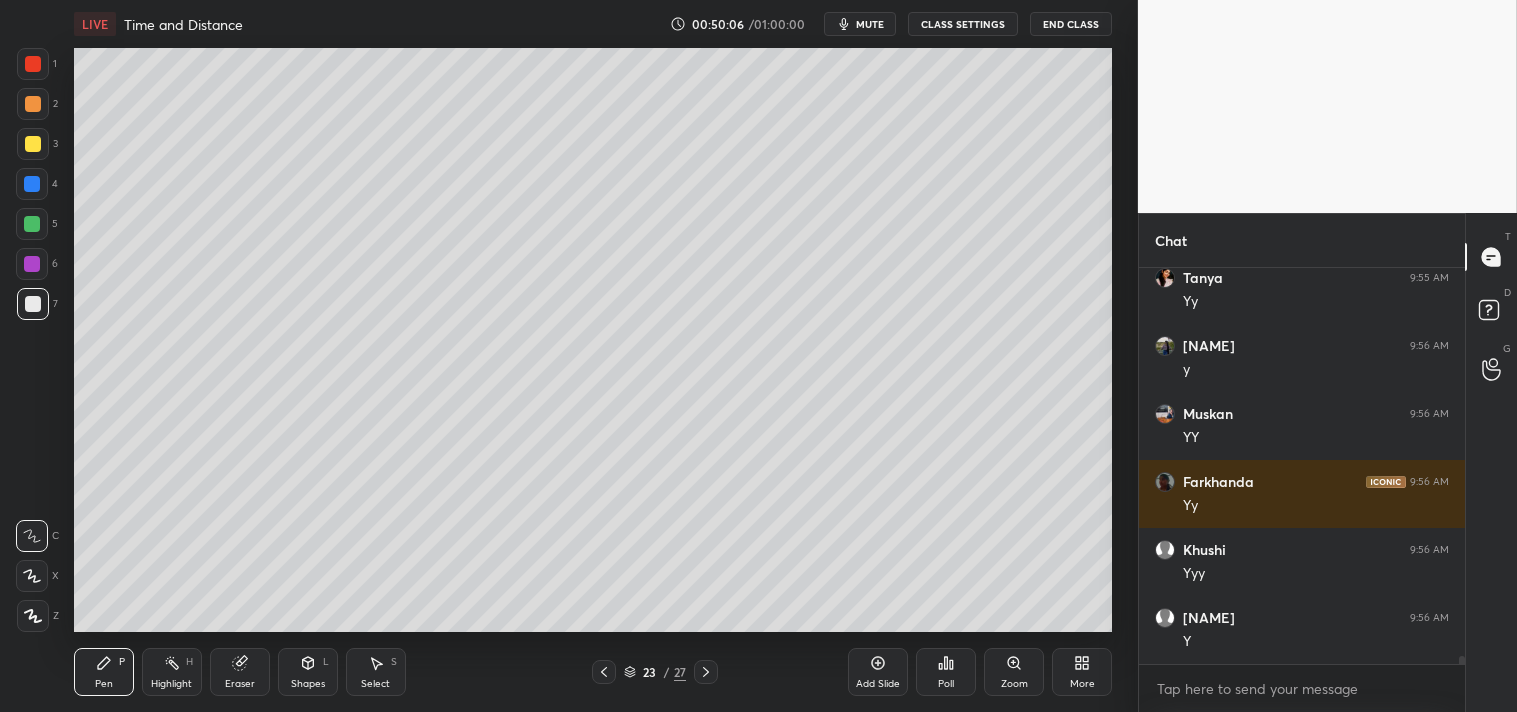 scroll, scrollTop: 19807, scrollLeft: 0, axis: vertical 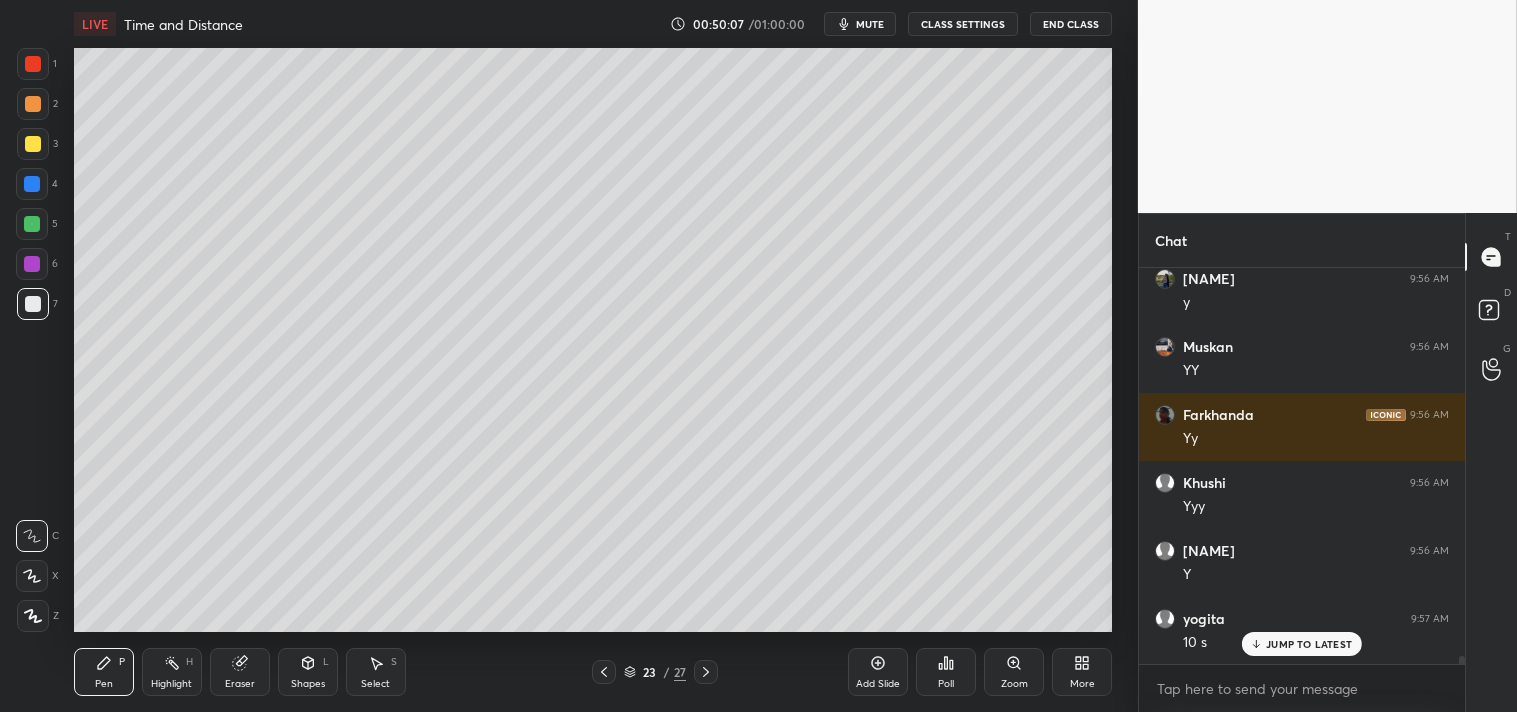 click at bounding box center [33, 144] 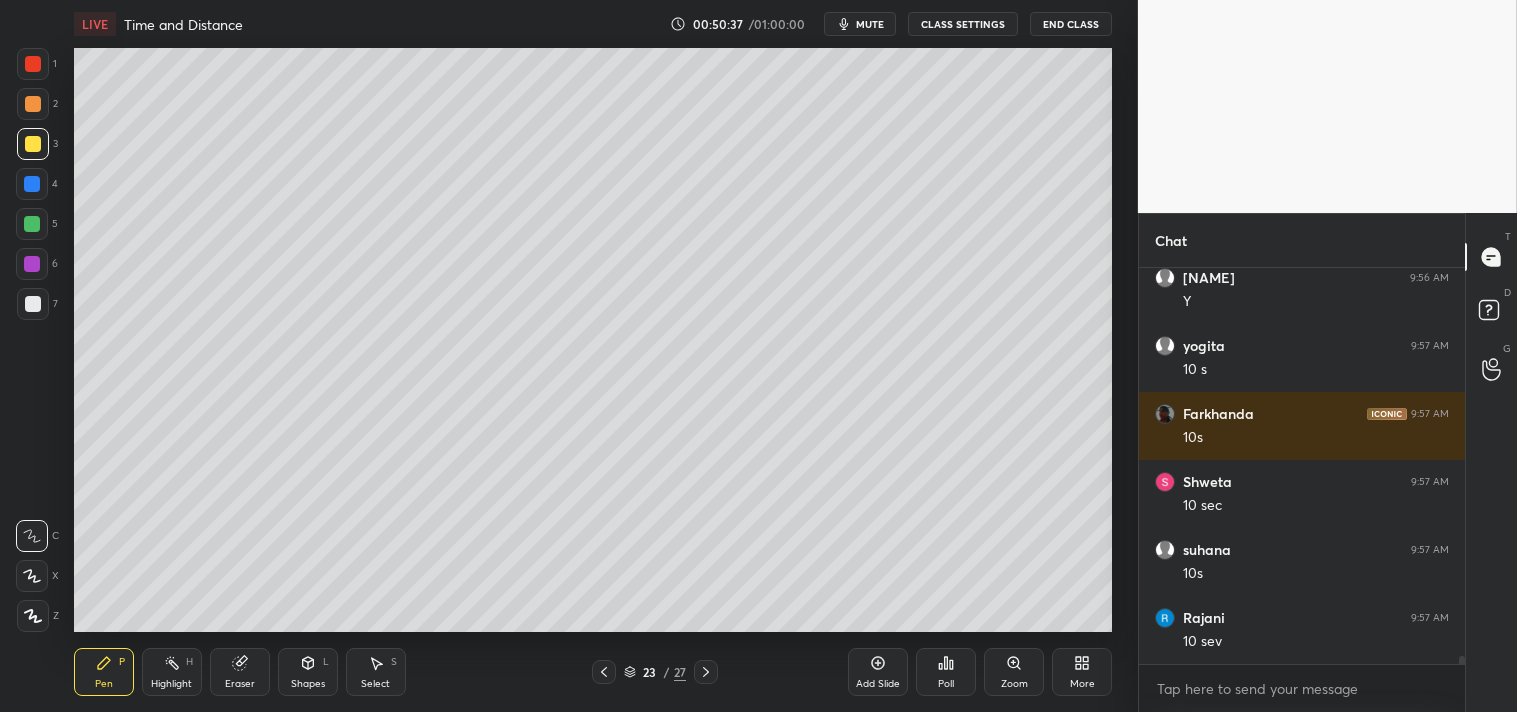 scroll, scrollTop: 18840, scrollLeft: 0, axis: vertical 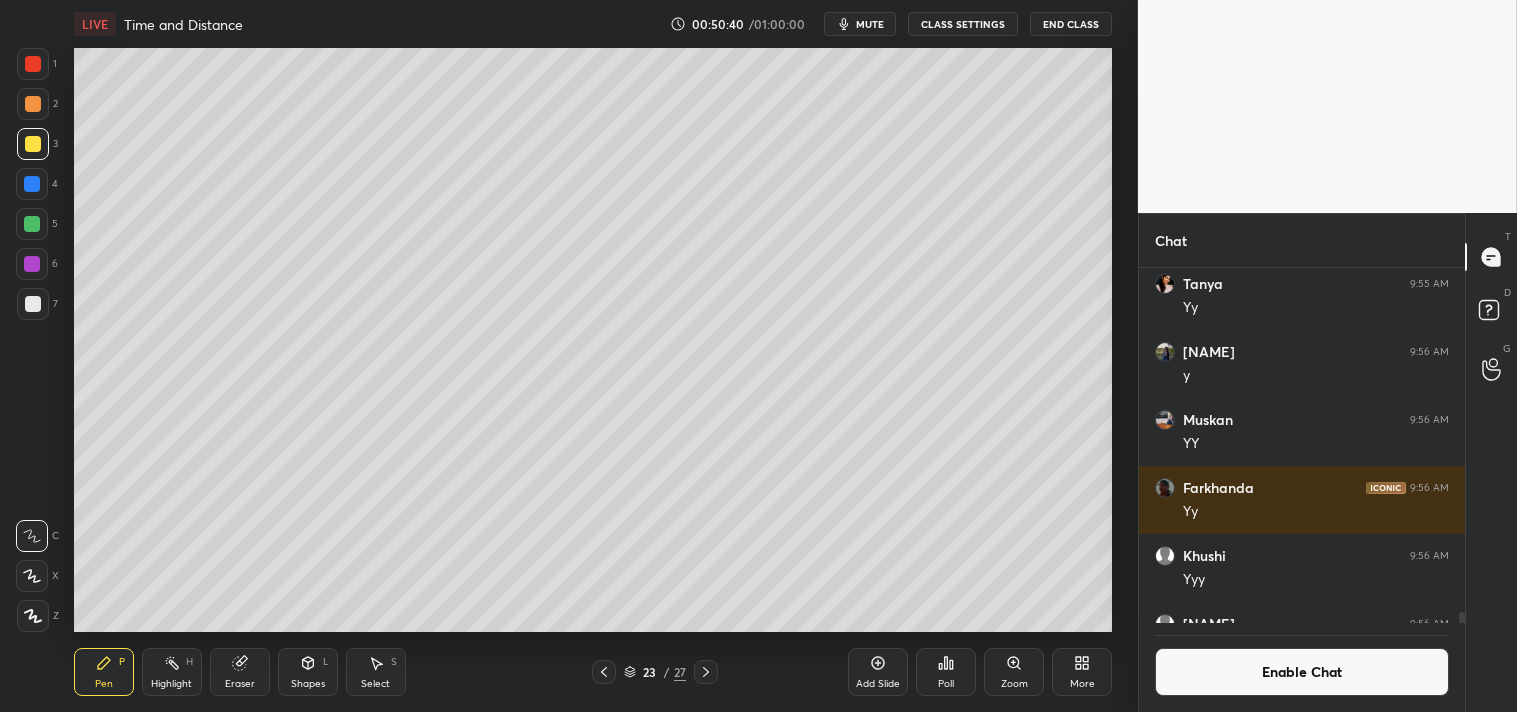 click on "Eraser" at bounding box center [240, 672] 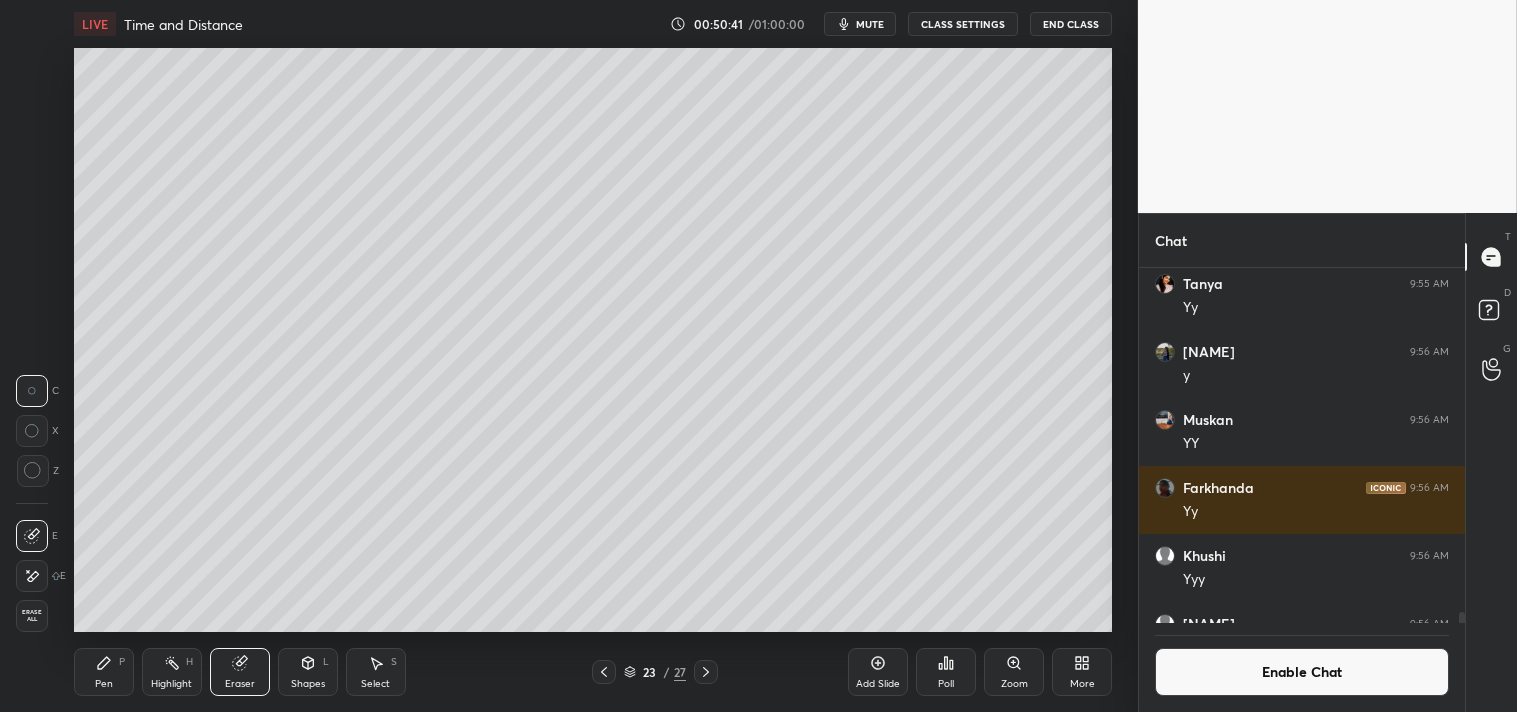 click on "Pen P" at bounding box center (104, 672) 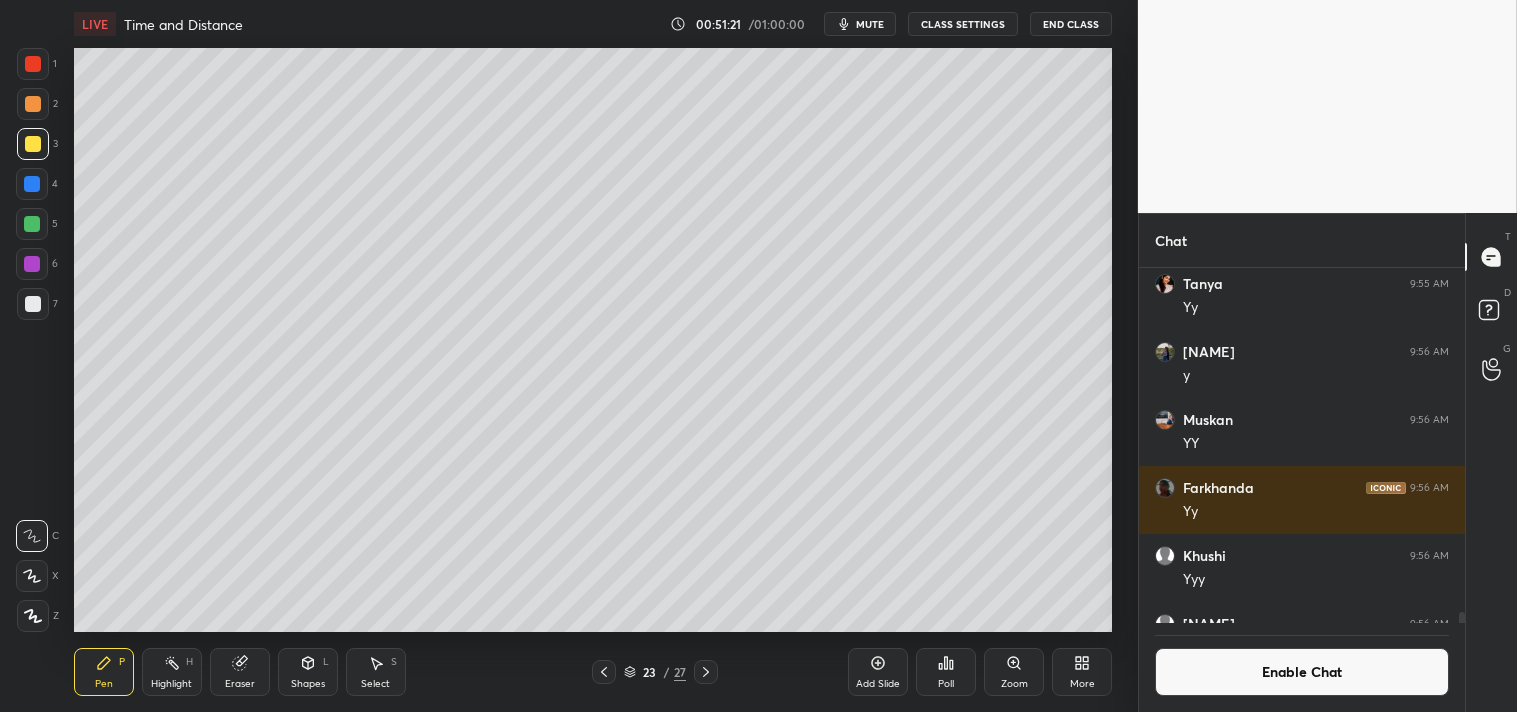 click 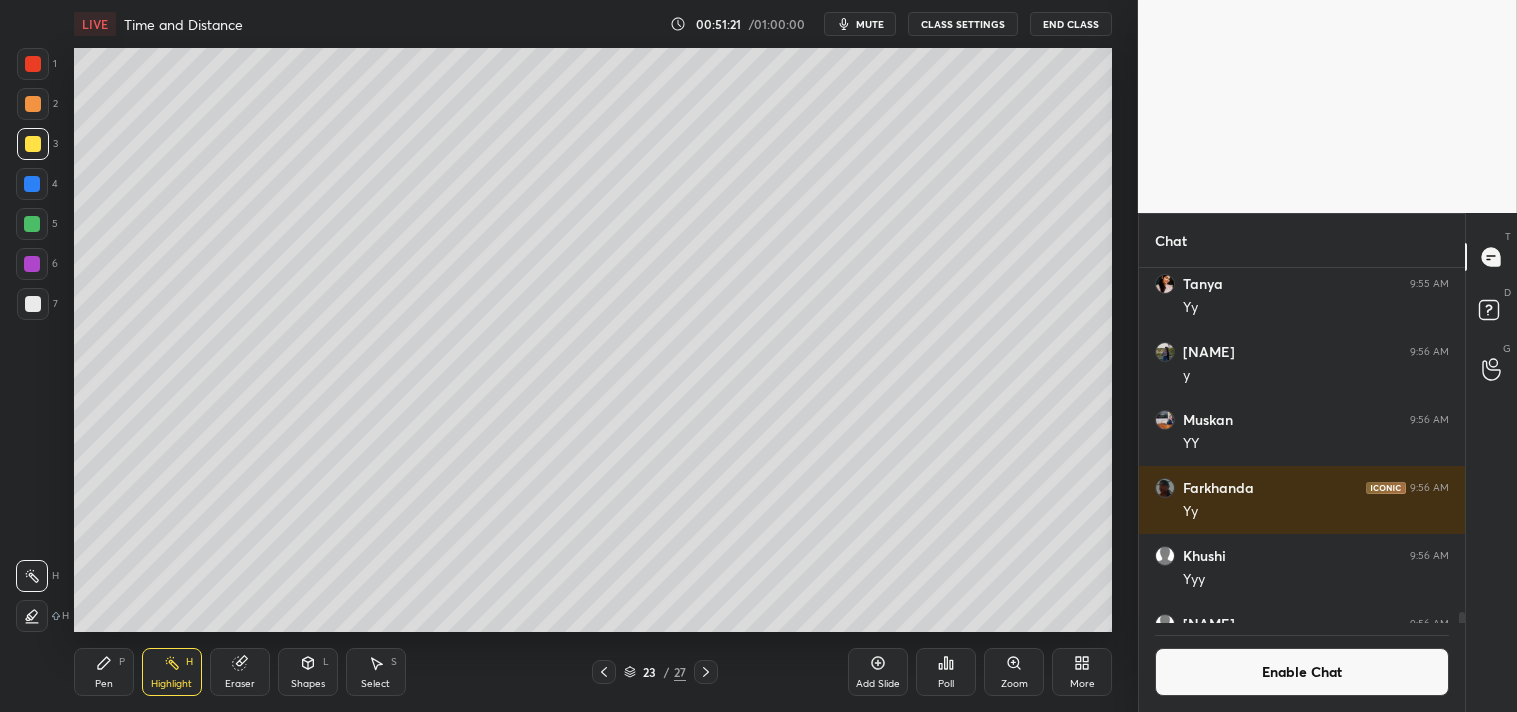 click on "Highlight H" at bounding box center [172, 672] 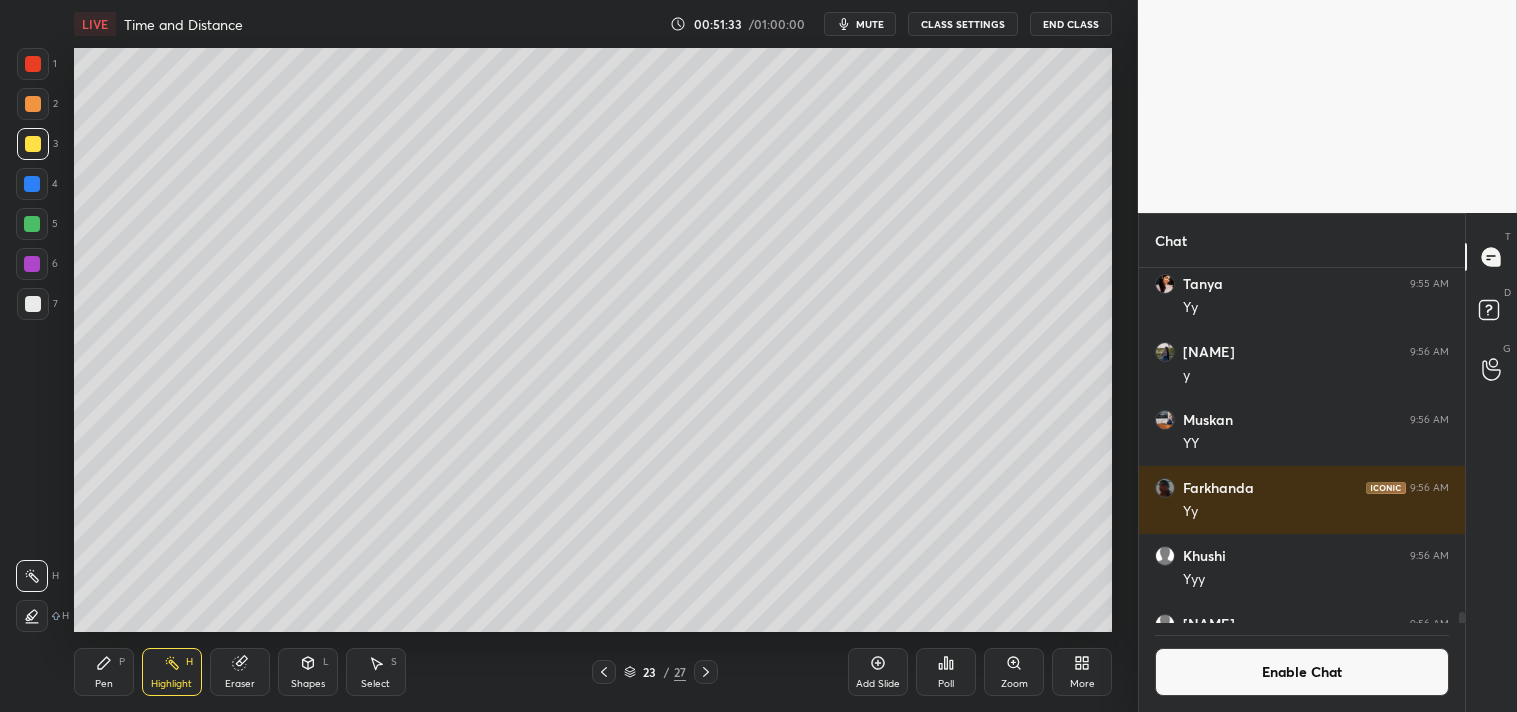 click on "Pen P" at bounding box center (104, 672) 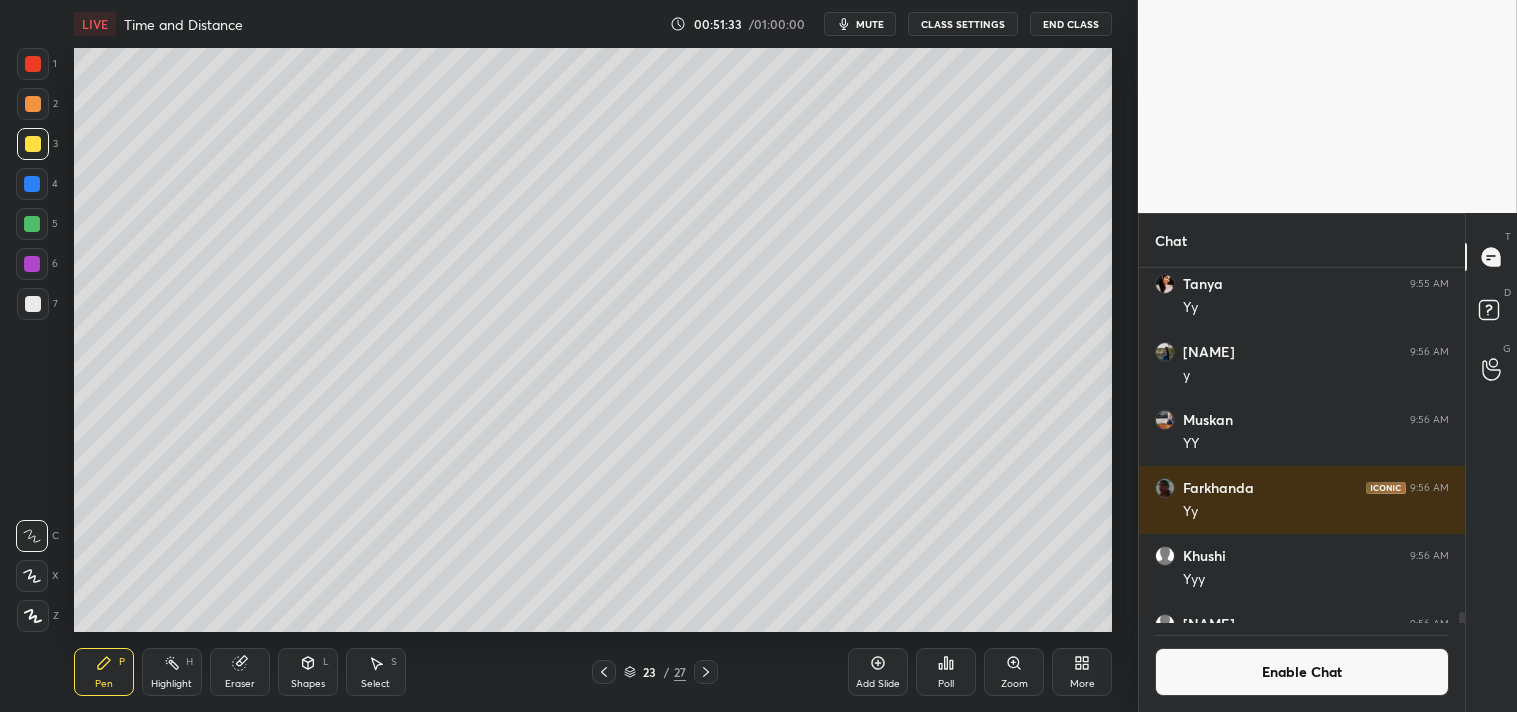 click on "Pen P" at bounding box center [104, 672] 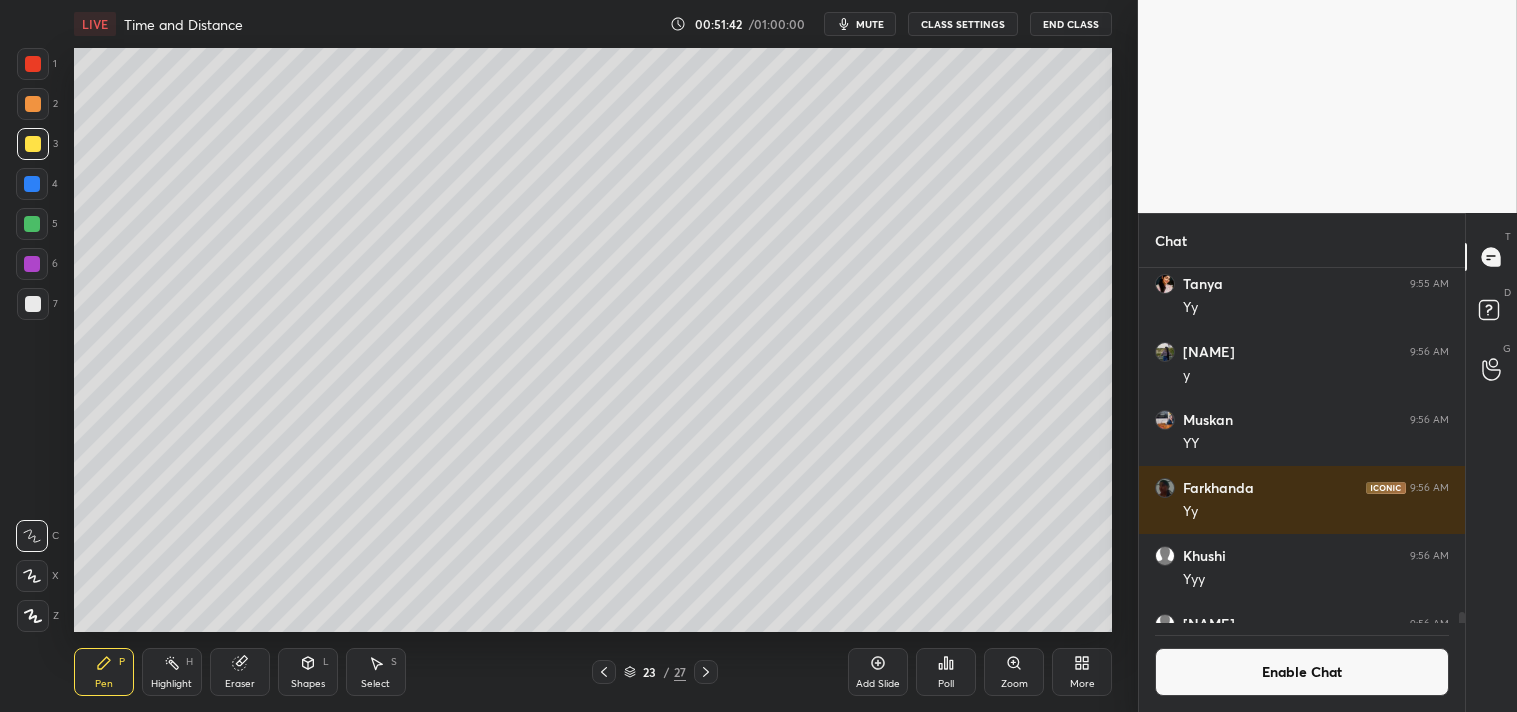 click on "Highlight" at bounding box center [171, 684] 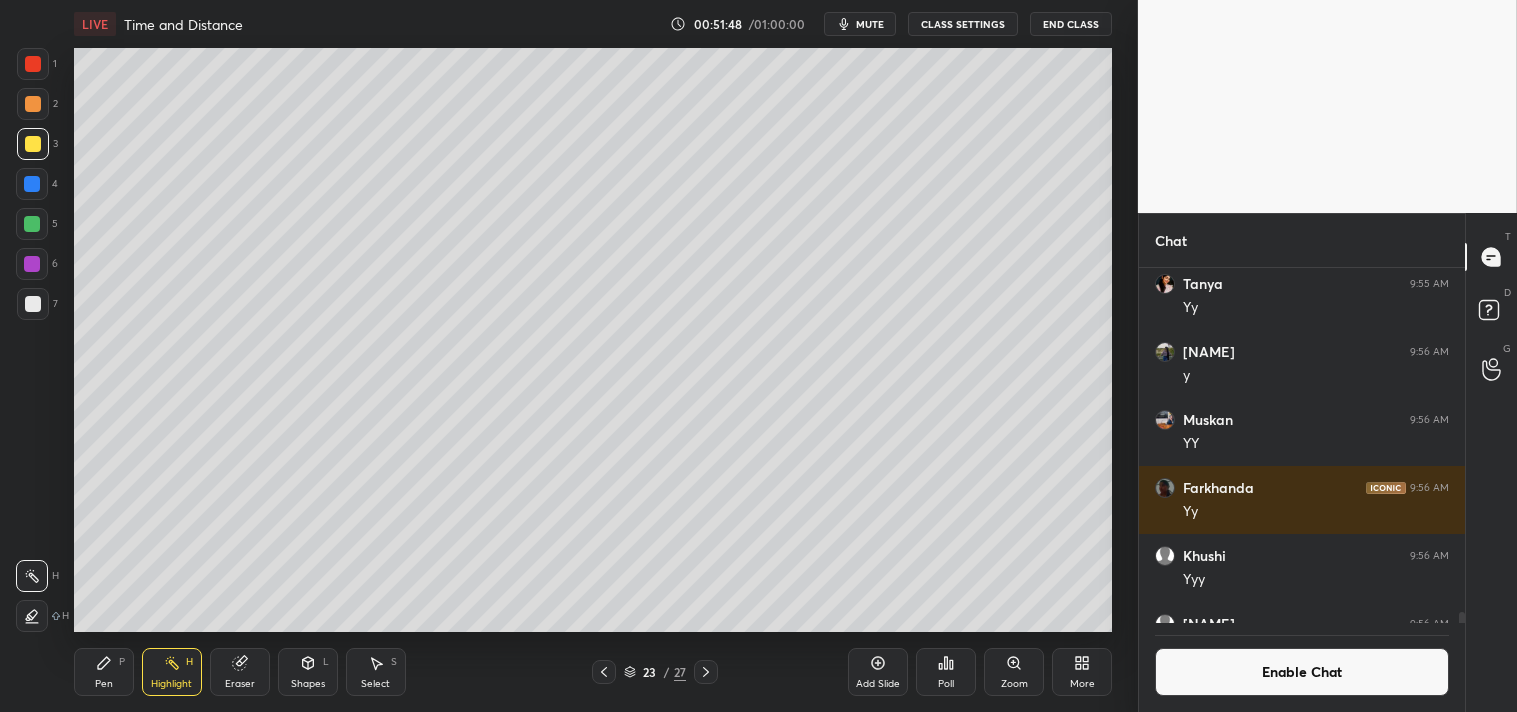 click on "mute" at bounding box center (870, 24) 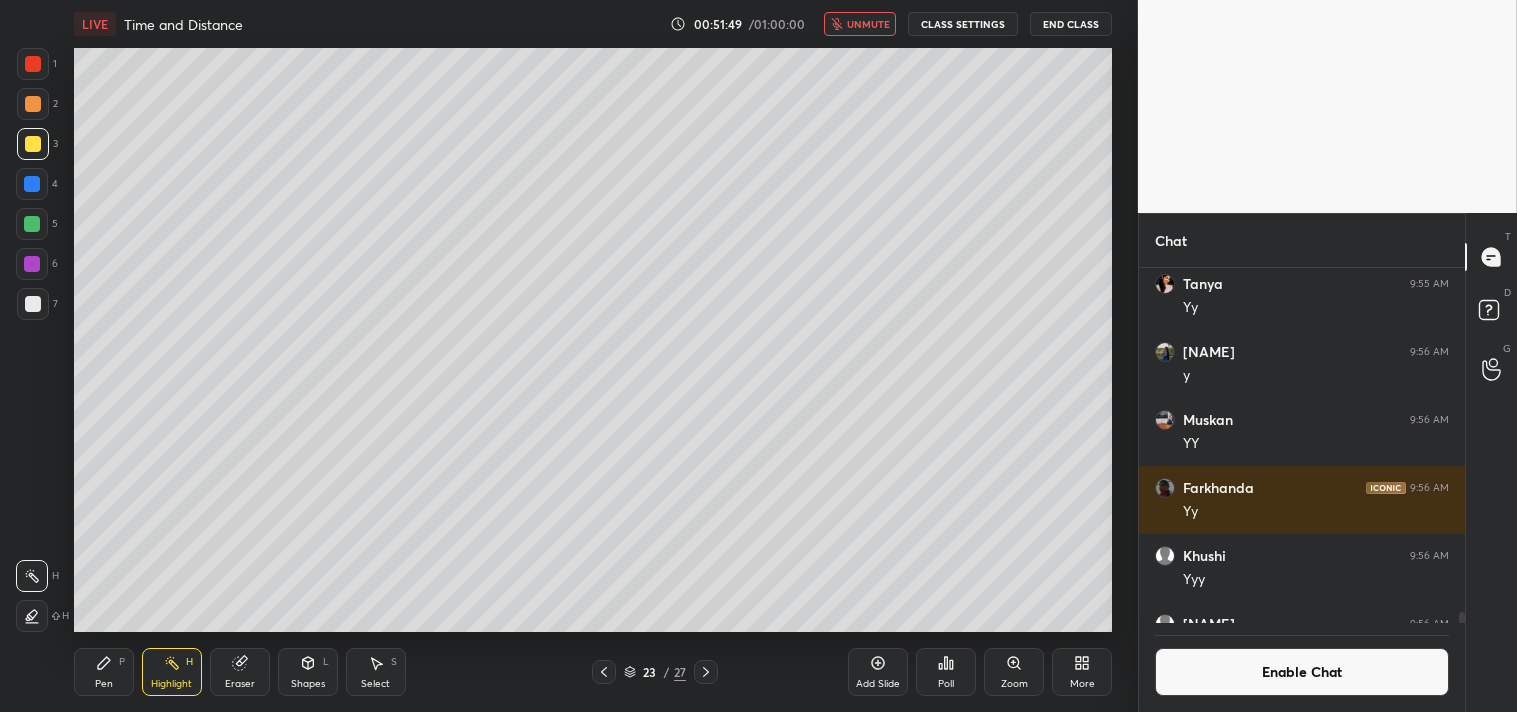 click on "Enable Chat" at bounding box center [1302, 672] 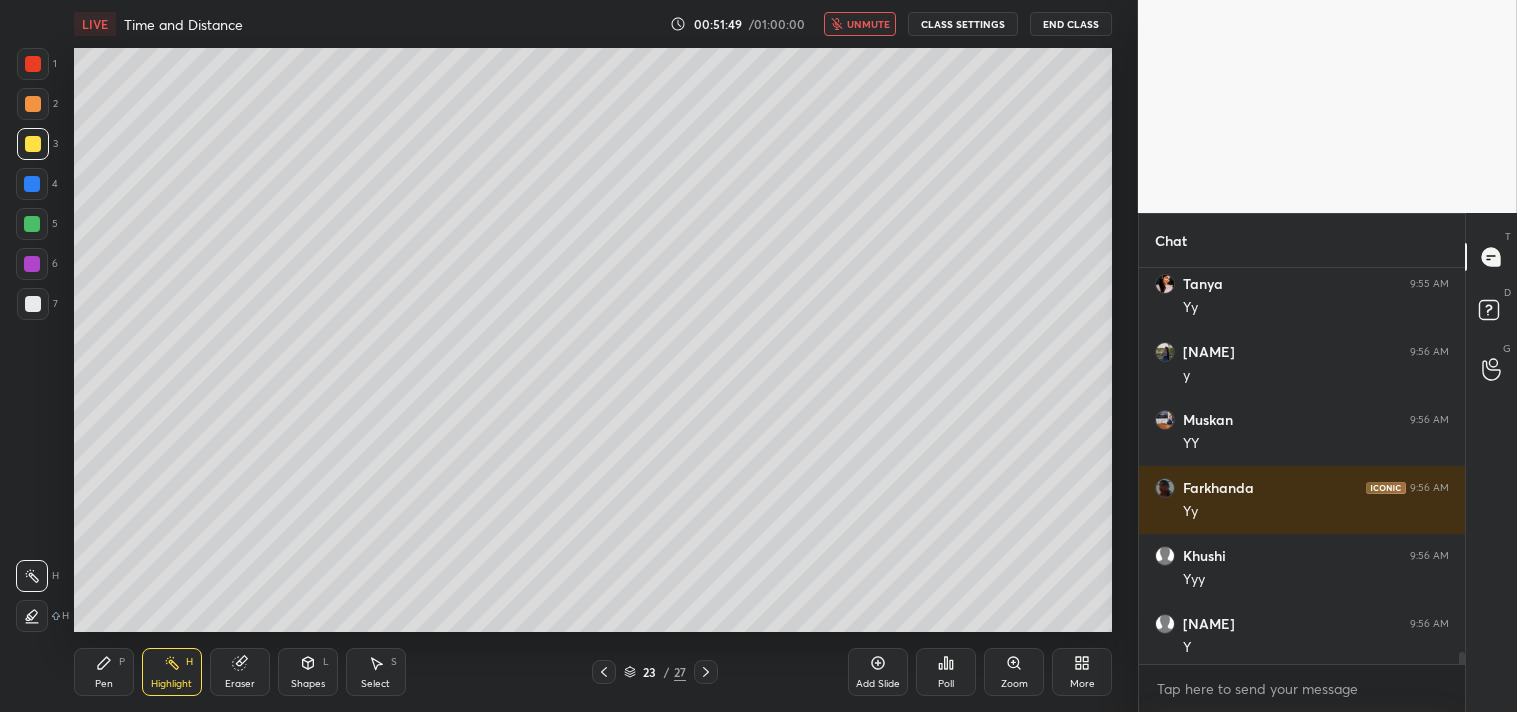 scroll, scrollTop: 6, scrollLeft: 5, axis: both 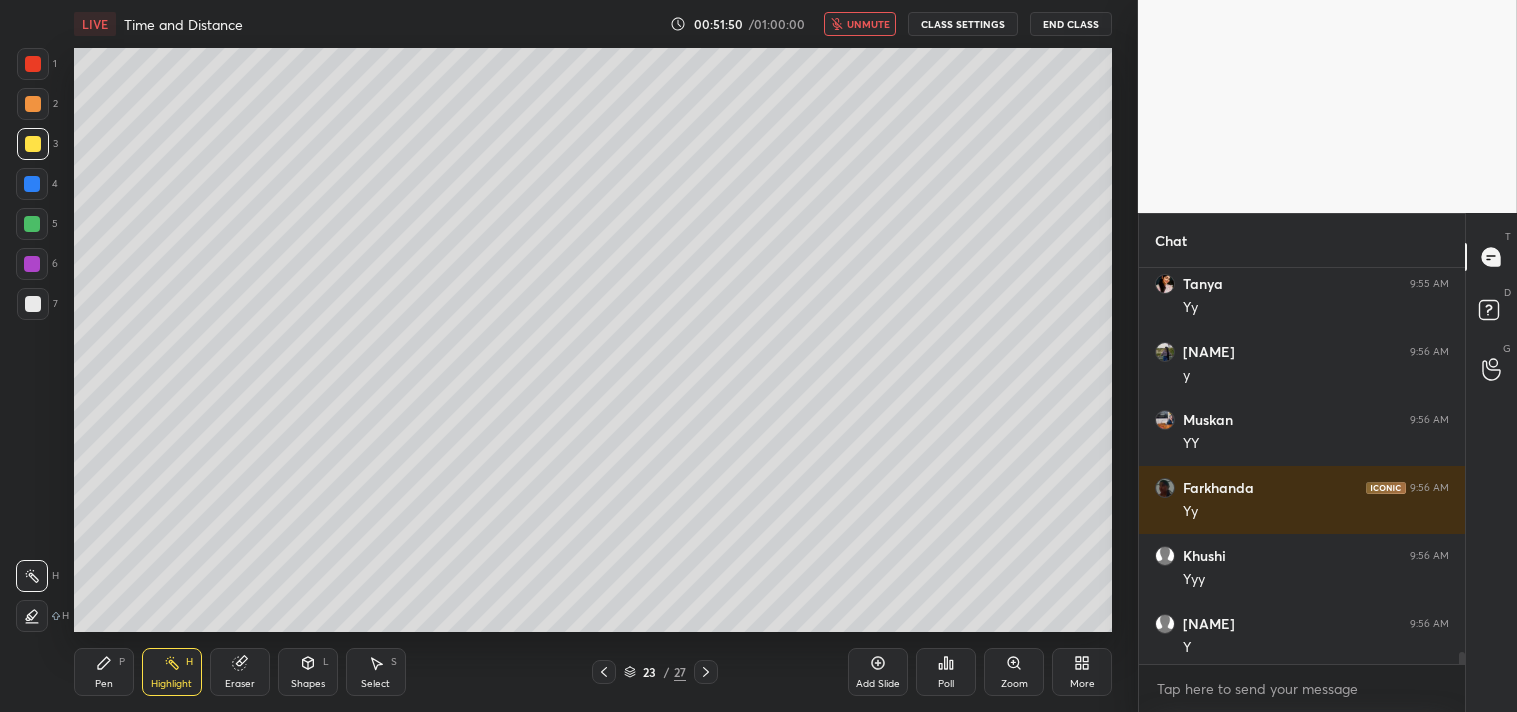 click on "unmute" at bounding box center (868, 24) 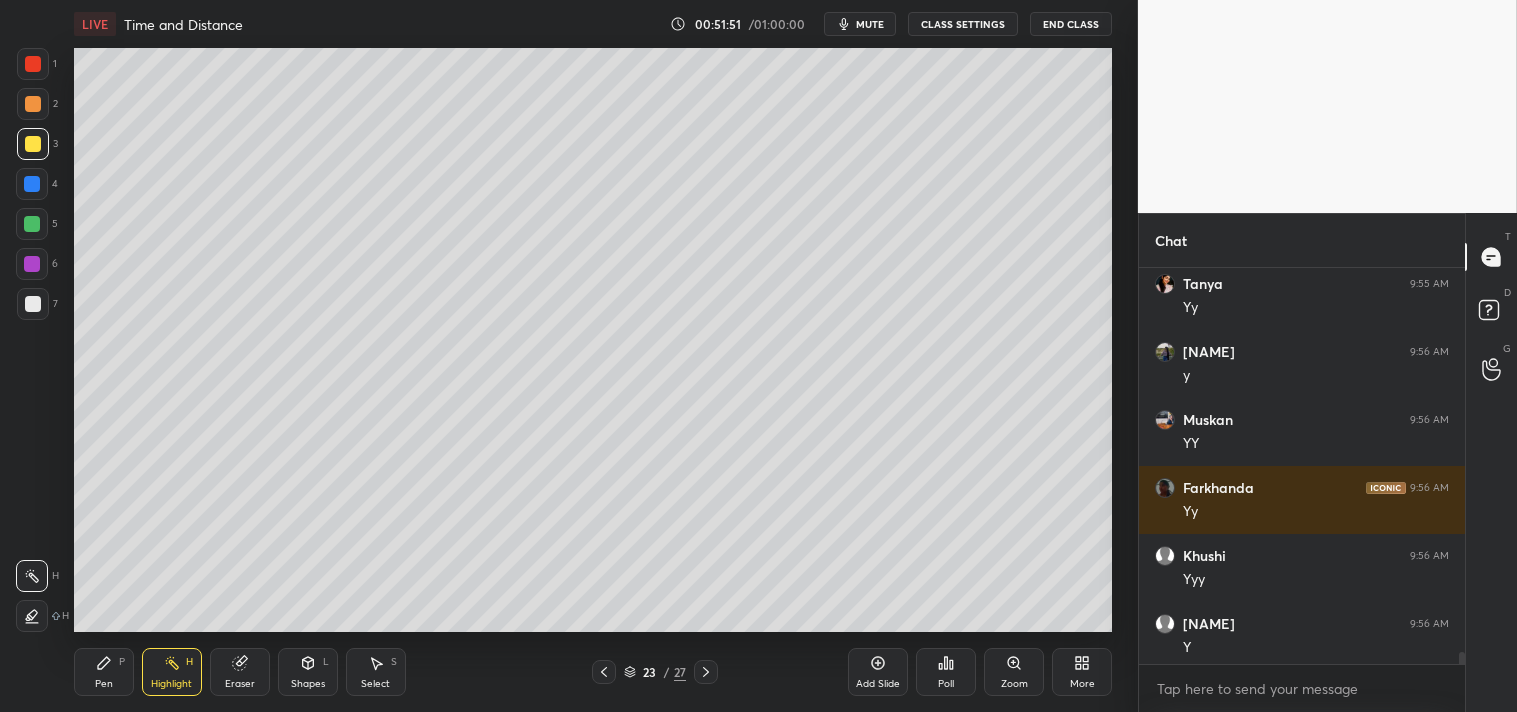 click on "mute" at bounding box center (870, 24) 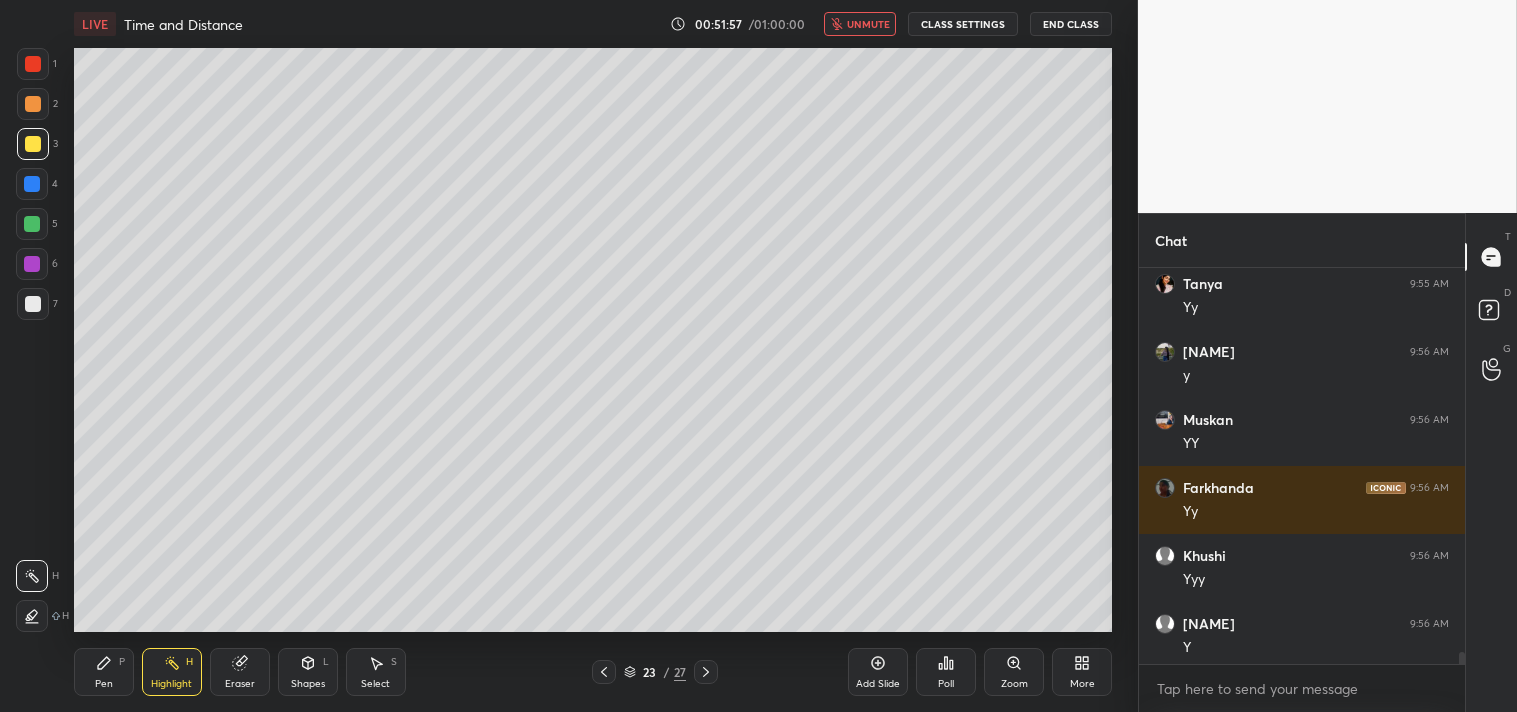 scroll, scrollTop: 350, scrollLeft: 320, axis: both 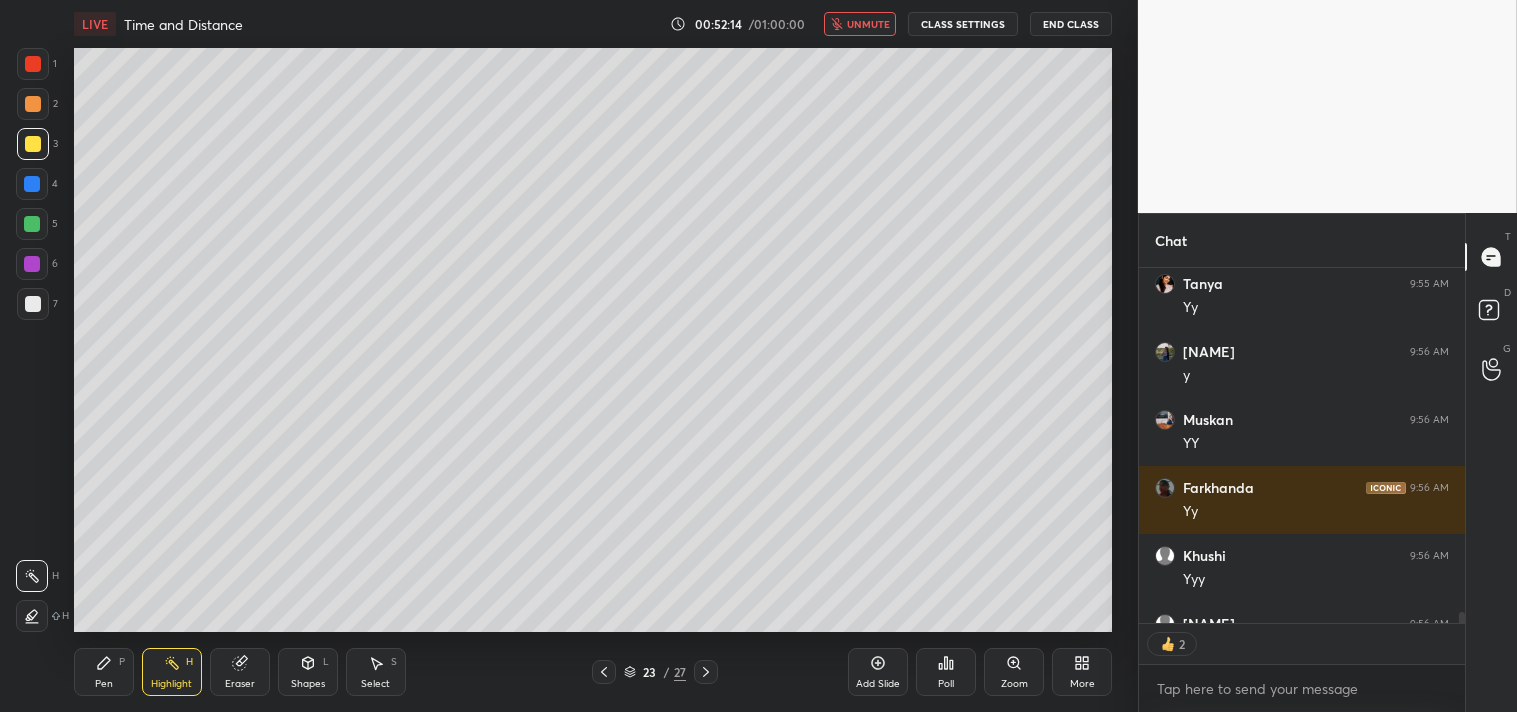 click on "unmute" at bounding box center [868, 24] 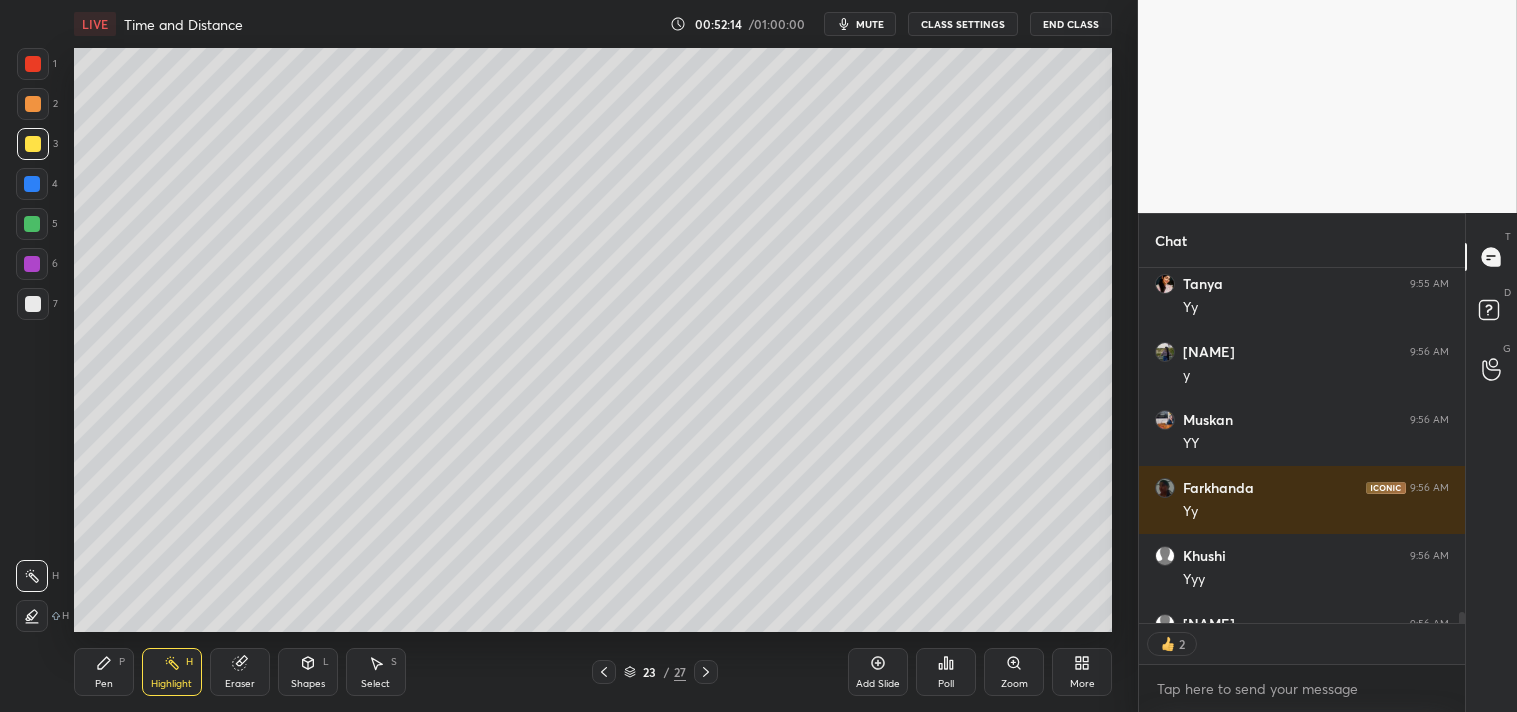 scroll, scrollTop: 6, scrollLeft: 5, axis: both 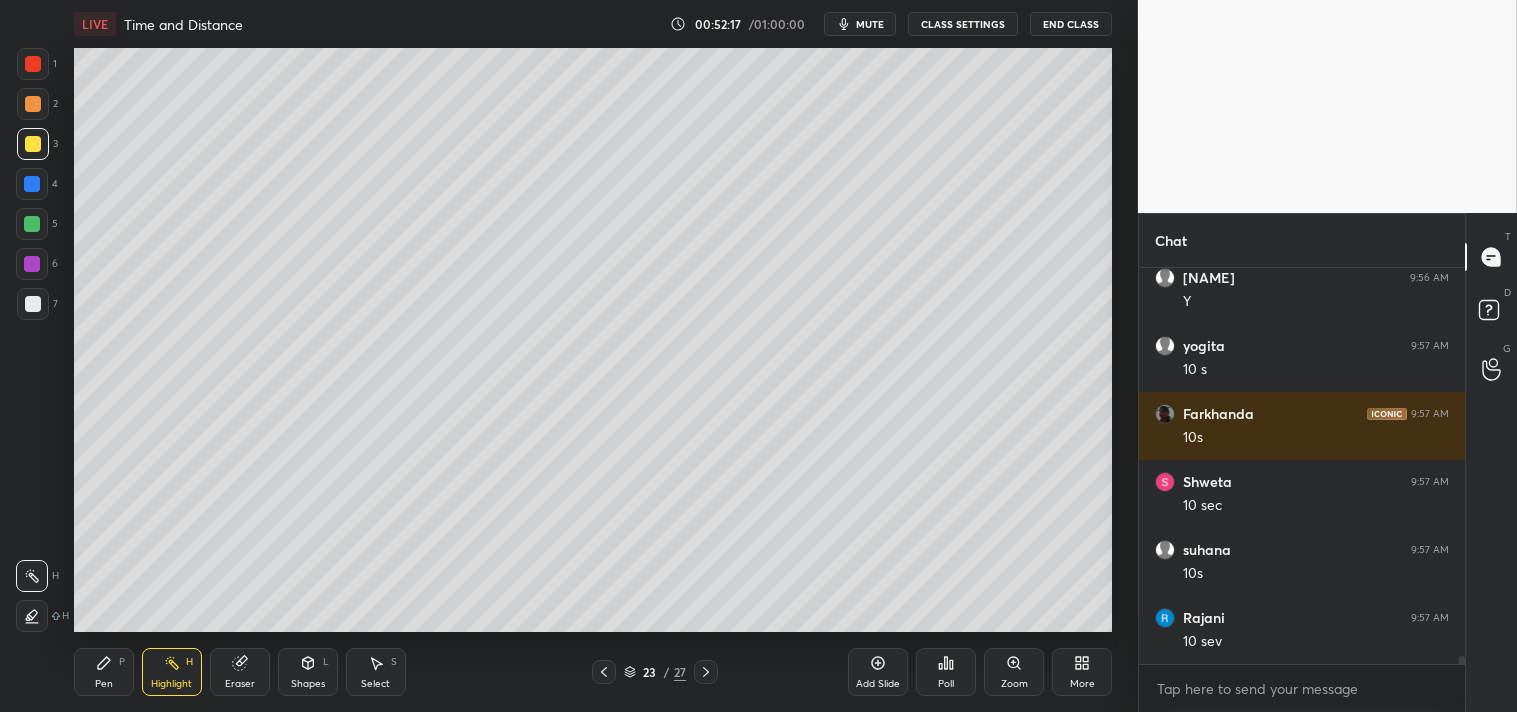 click on "Pen P" at bounding box center (104, 672) 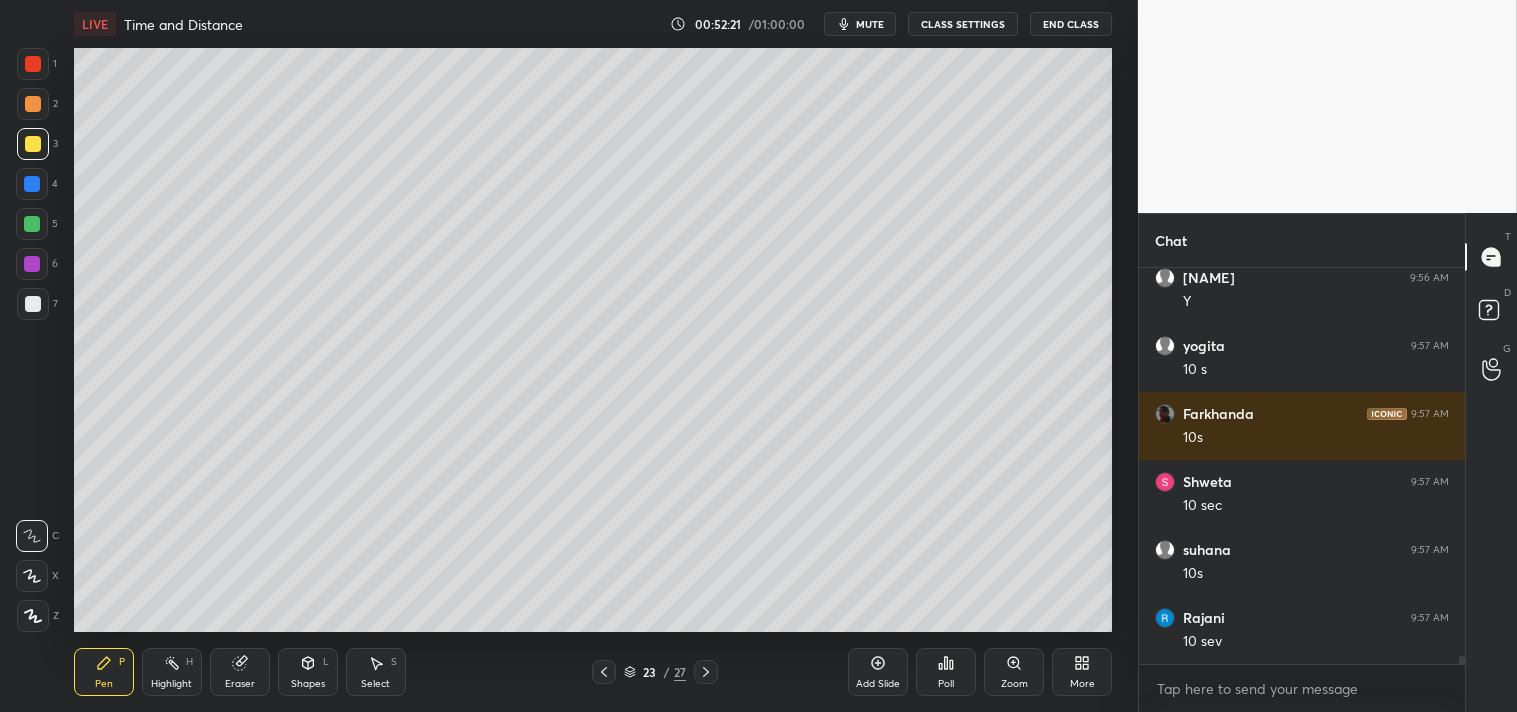 click on "Highlight H" at bounding box center [172, 672] 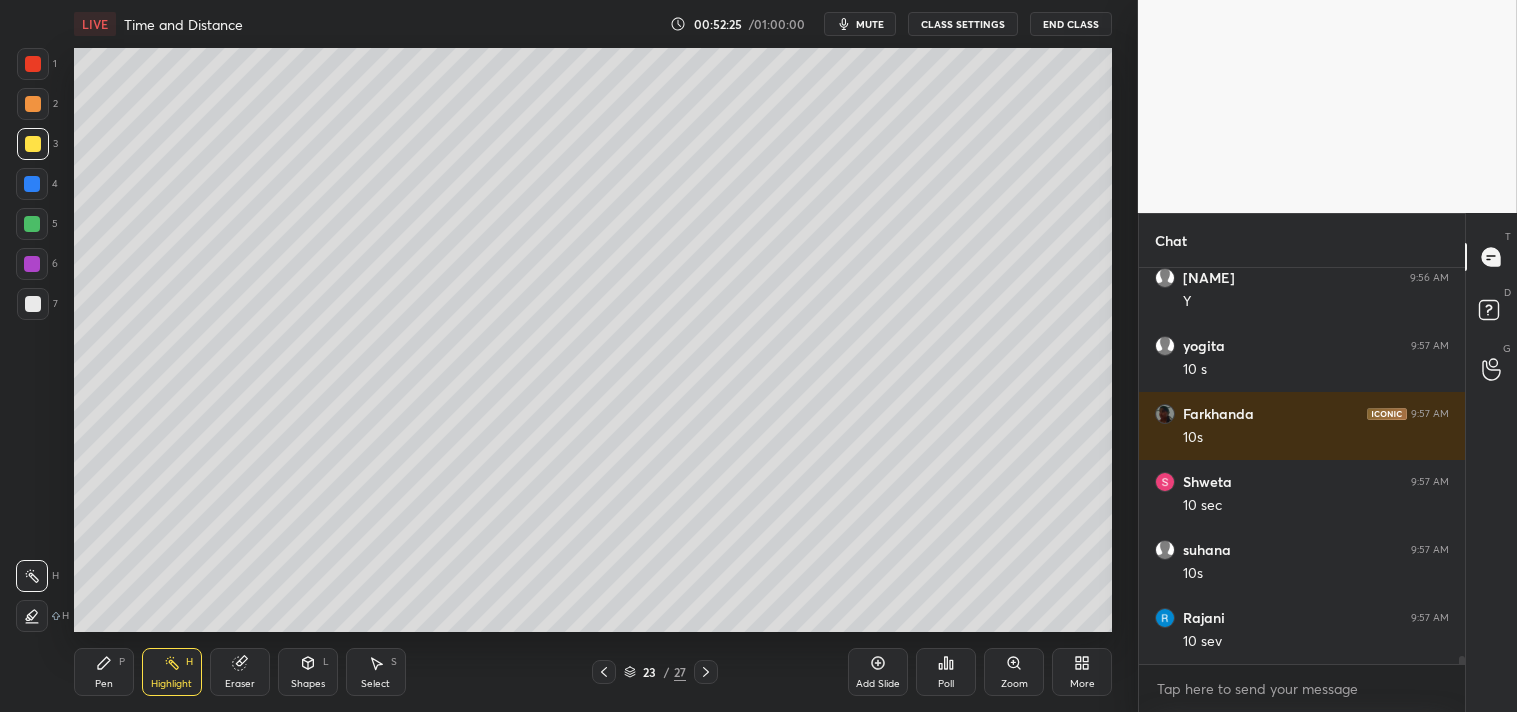 click on "Pen P" at bounding box center [104, 672] 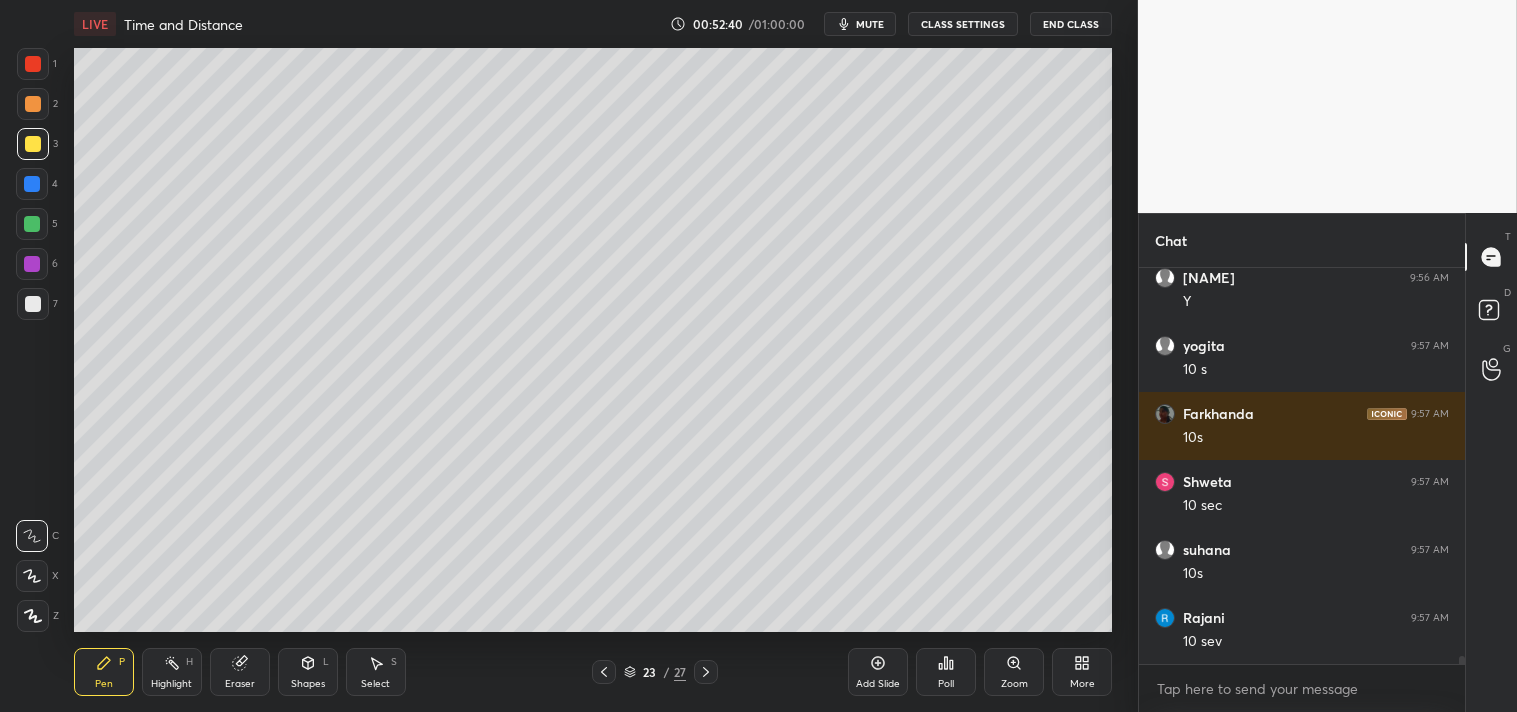 click on "Add Slide Poll Zoom More" at bounding box center [980, 672] 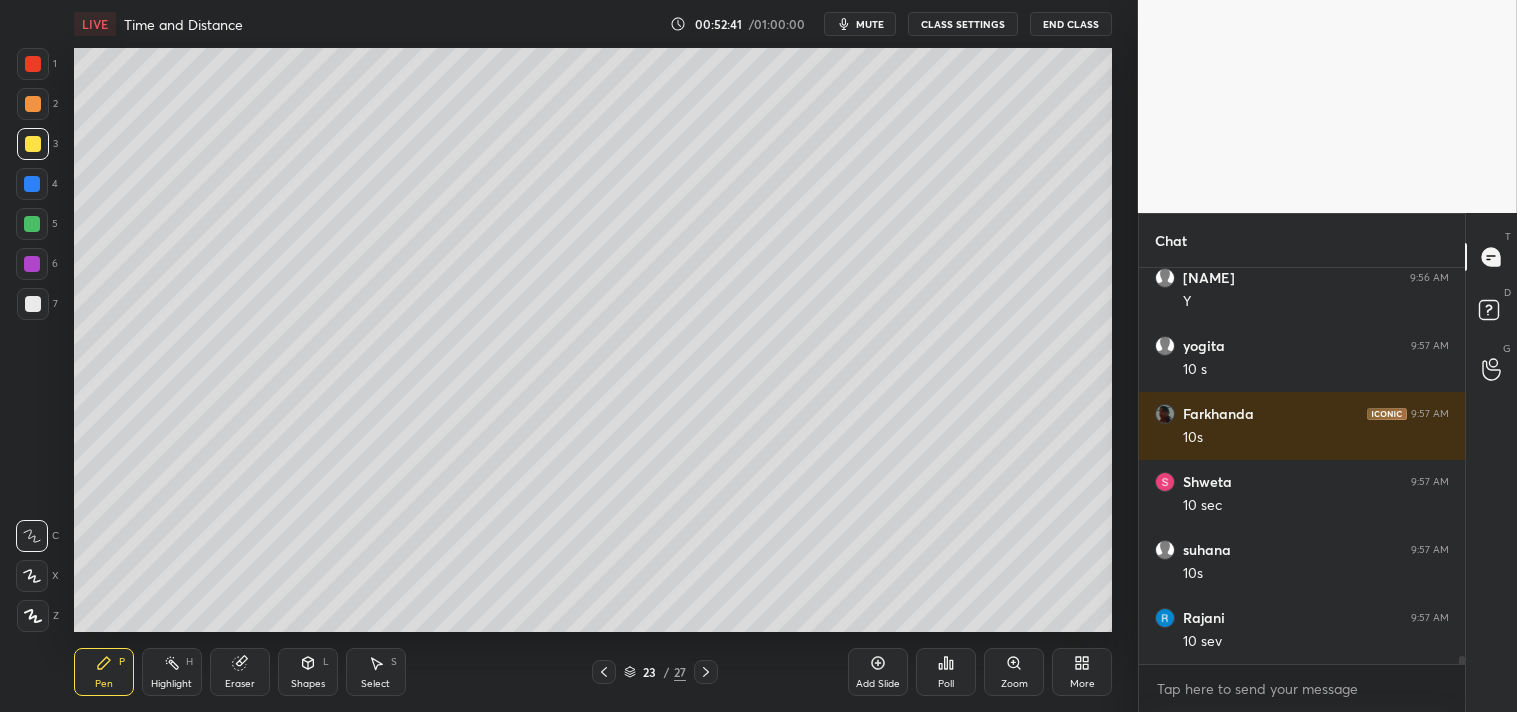 click on "Add Slide Poll Zoom More" at bounding box center (980, 672) 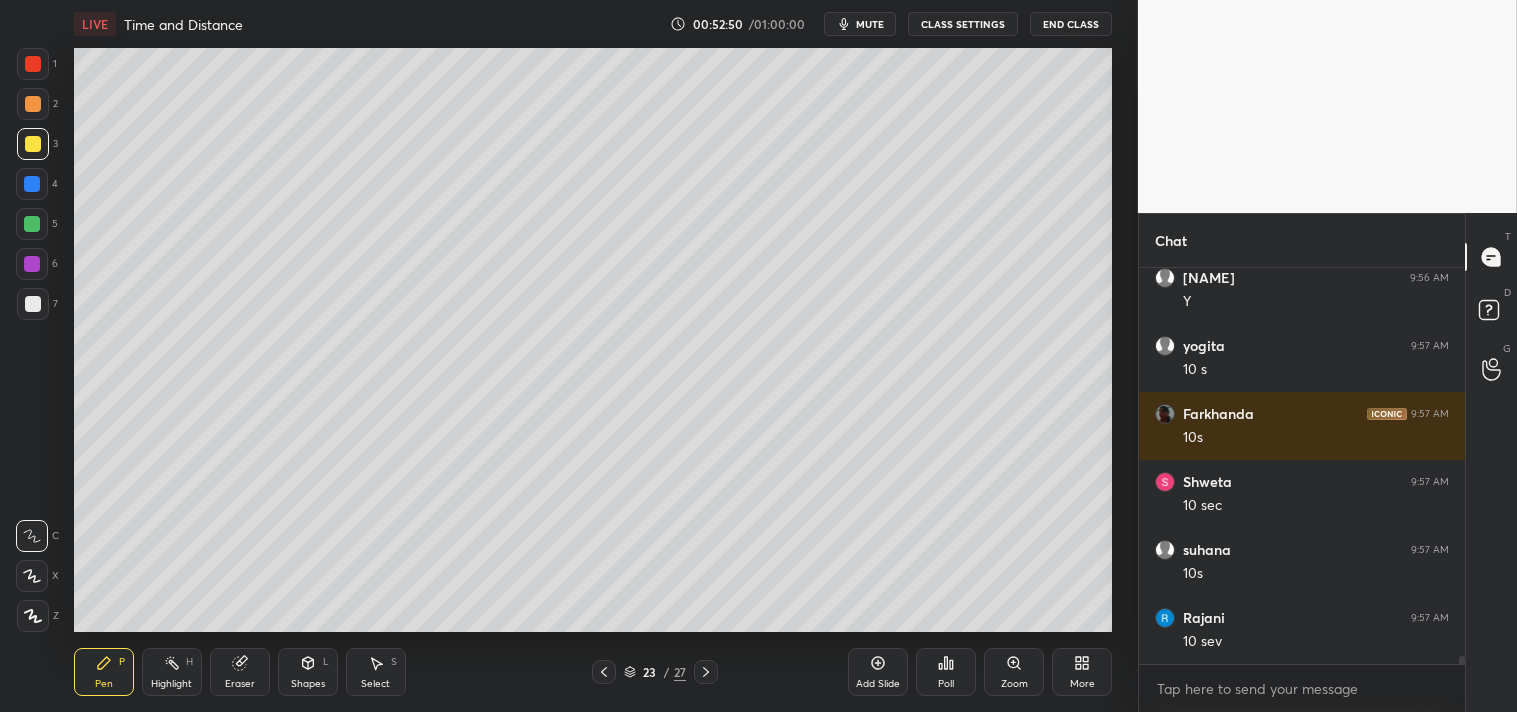 scroll, scrollTop: 19254, scrollLeft: 0, axis: vertical 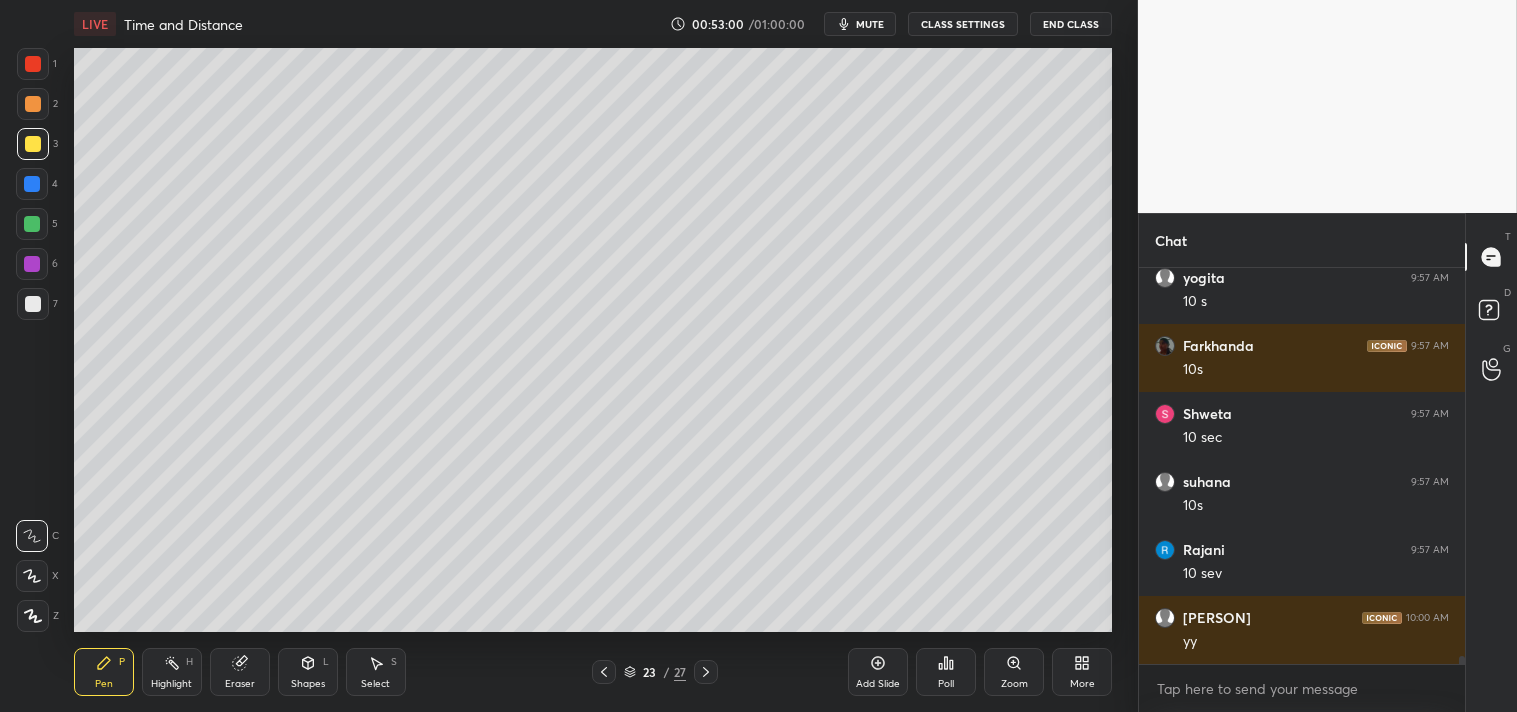 click on "Select" at bounding box center (375, 684) 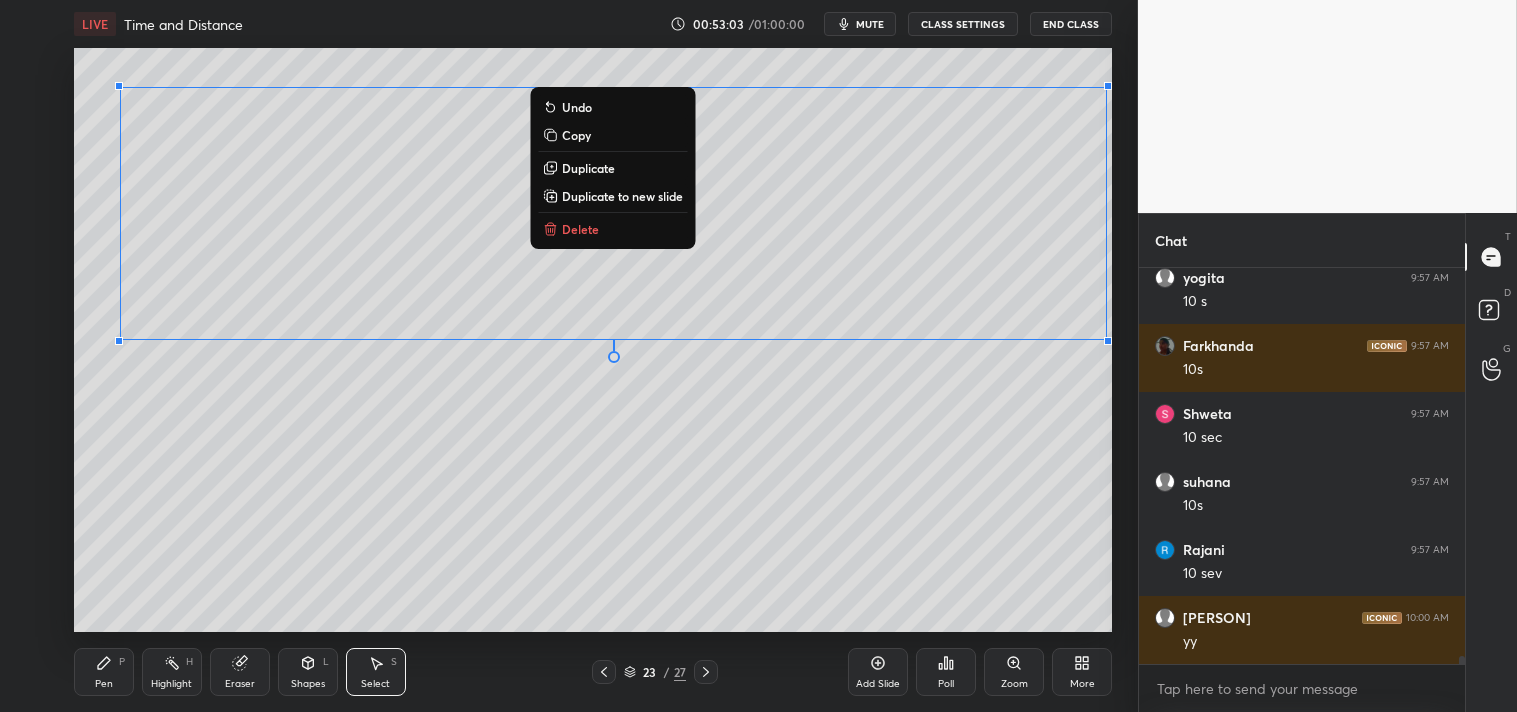 click on "Duplicate to new slide" at bounding box center [622, 196] 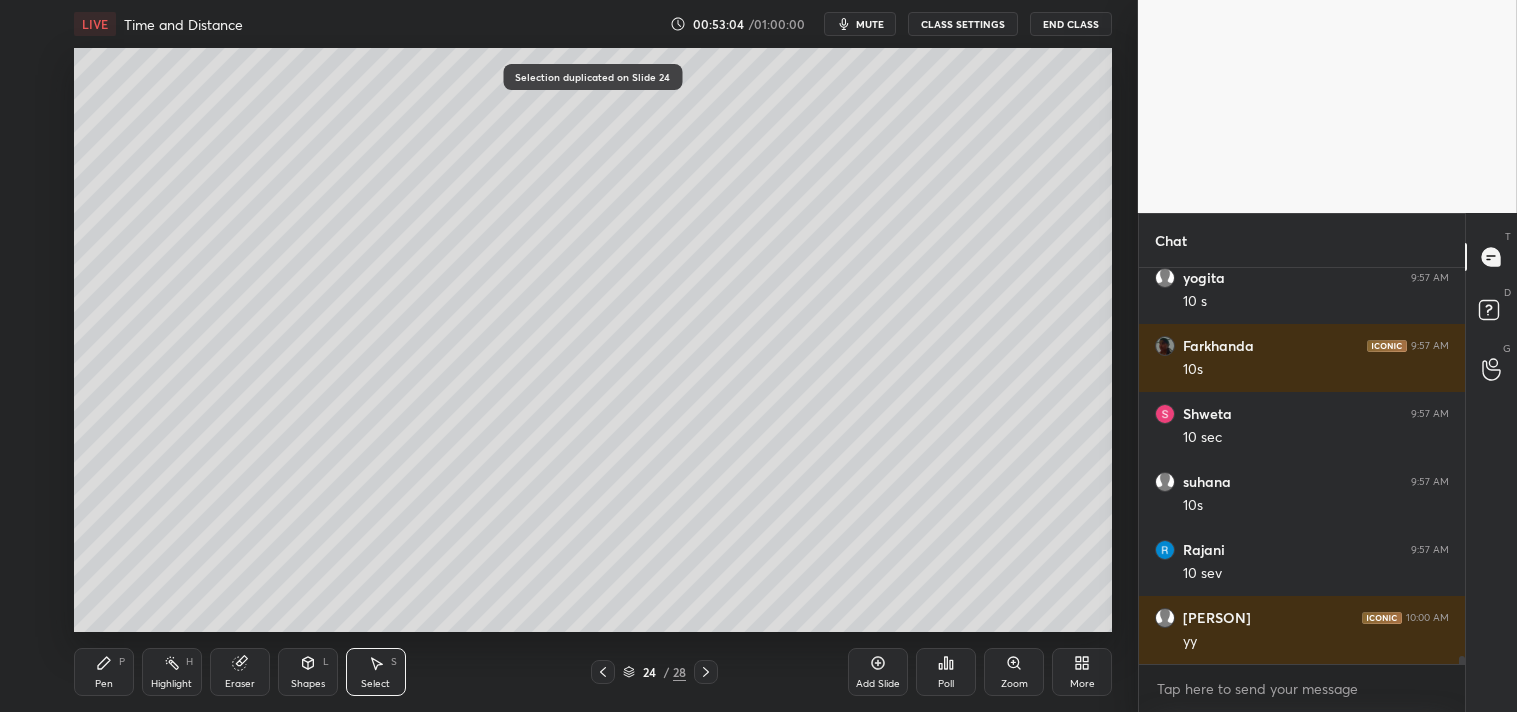 click on "LIVE Time and Distance 00:53:04 /  01:00:00 mute CLASS SETTINGS End Class 0 ° Undo Copy Duplicate Duplicate to new slide Delete Selection duplicated on Slide 24 Setting up your live class Poll for   secs No correct answer Start poll Back Time and Distance • L6 of Detail Course for PART-A General Aptitude | CSIR-NET & GATE Shanu Arora Pen P Highlight H Eraser Shapes L Select S 24 / 28 Add Slide Poll Zoom More" at bounding box center (593, 356) 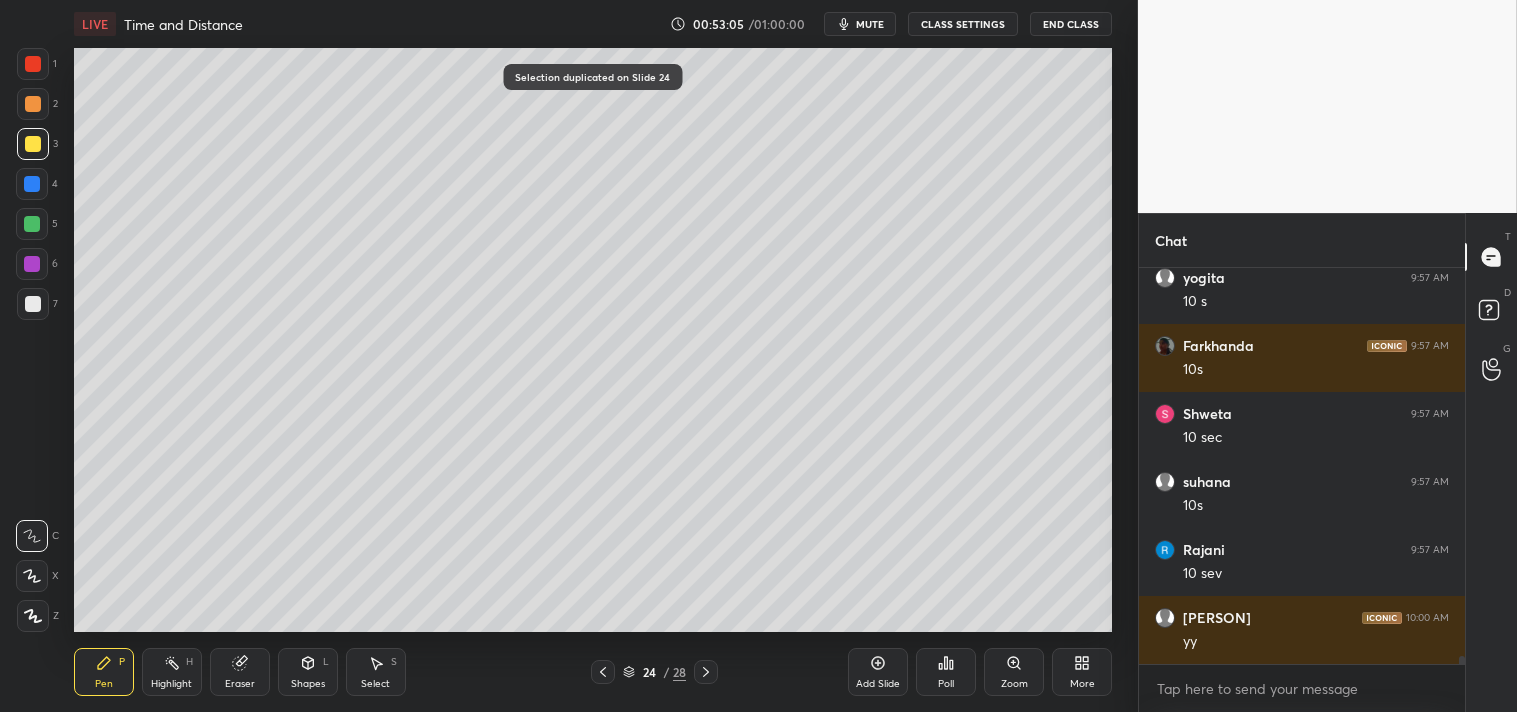 click at bounding box center (32, 224) 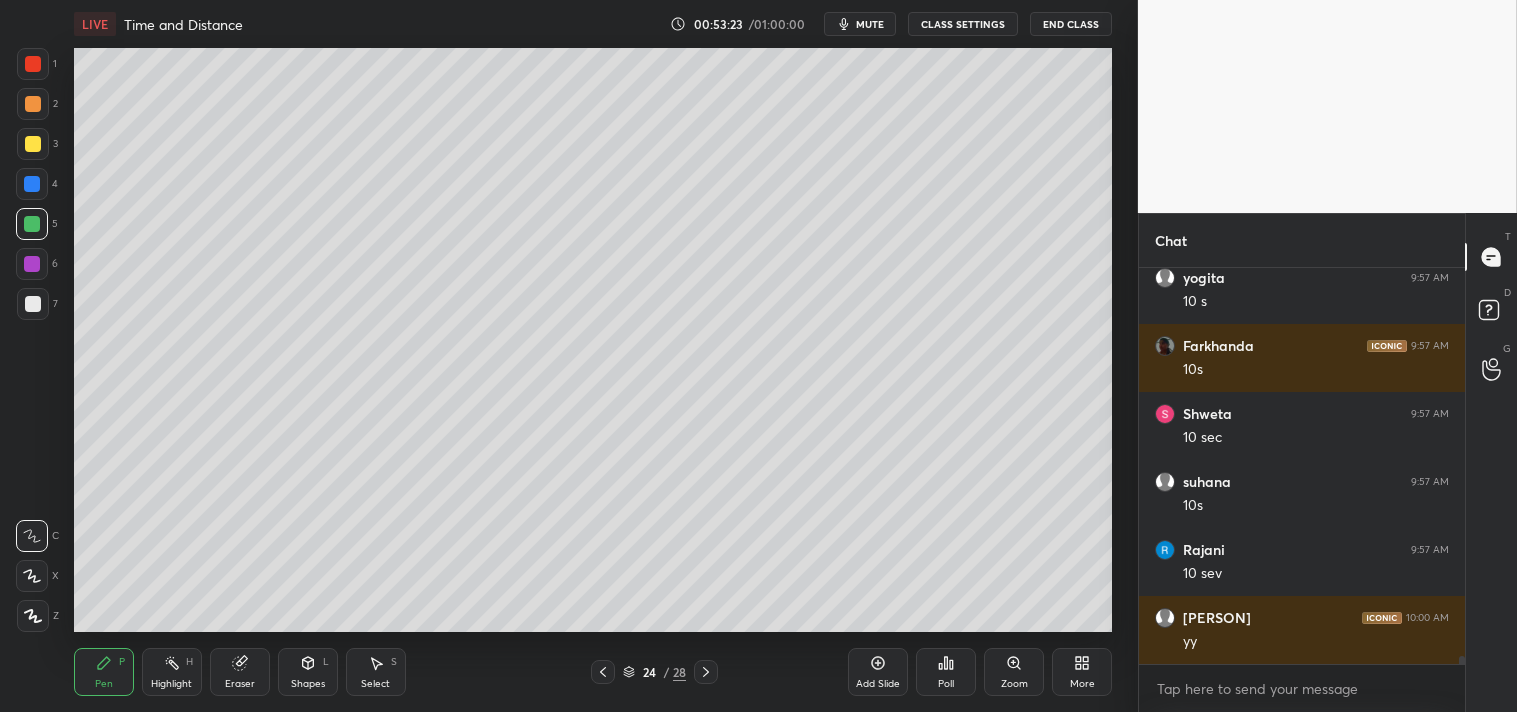 click on "Highlight H" at bounding box center (172, 672) 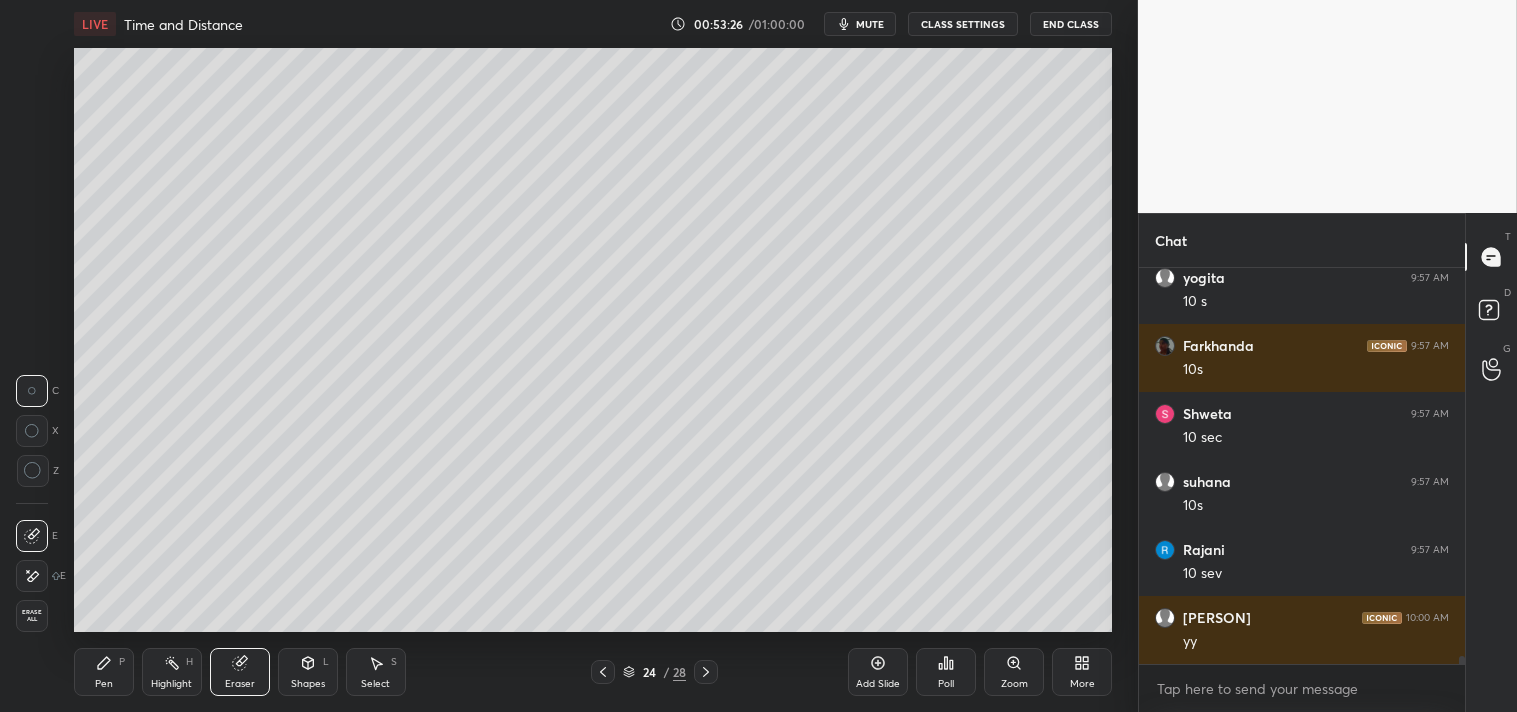 click on "Pen P" at bounding box center (104, 672) 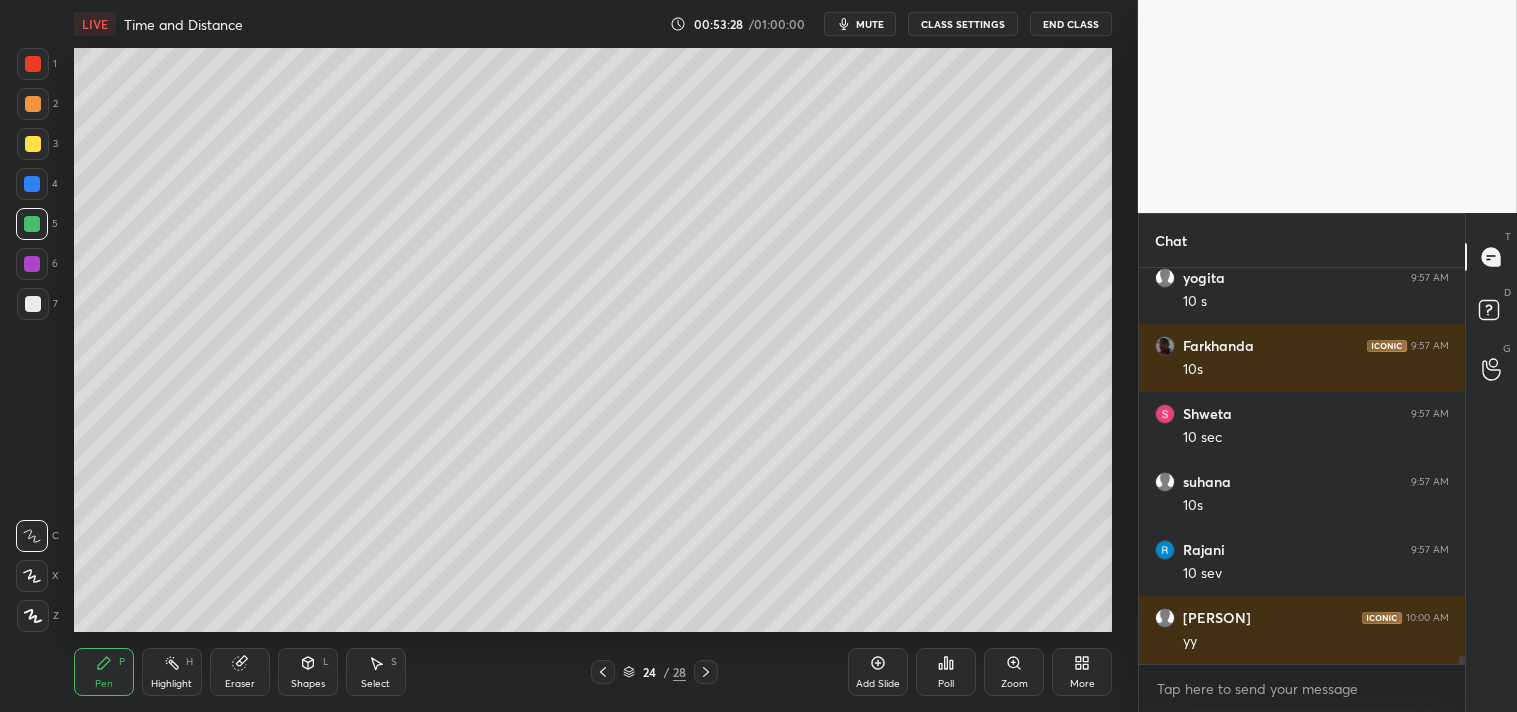 click at bounding box center [33, 304] 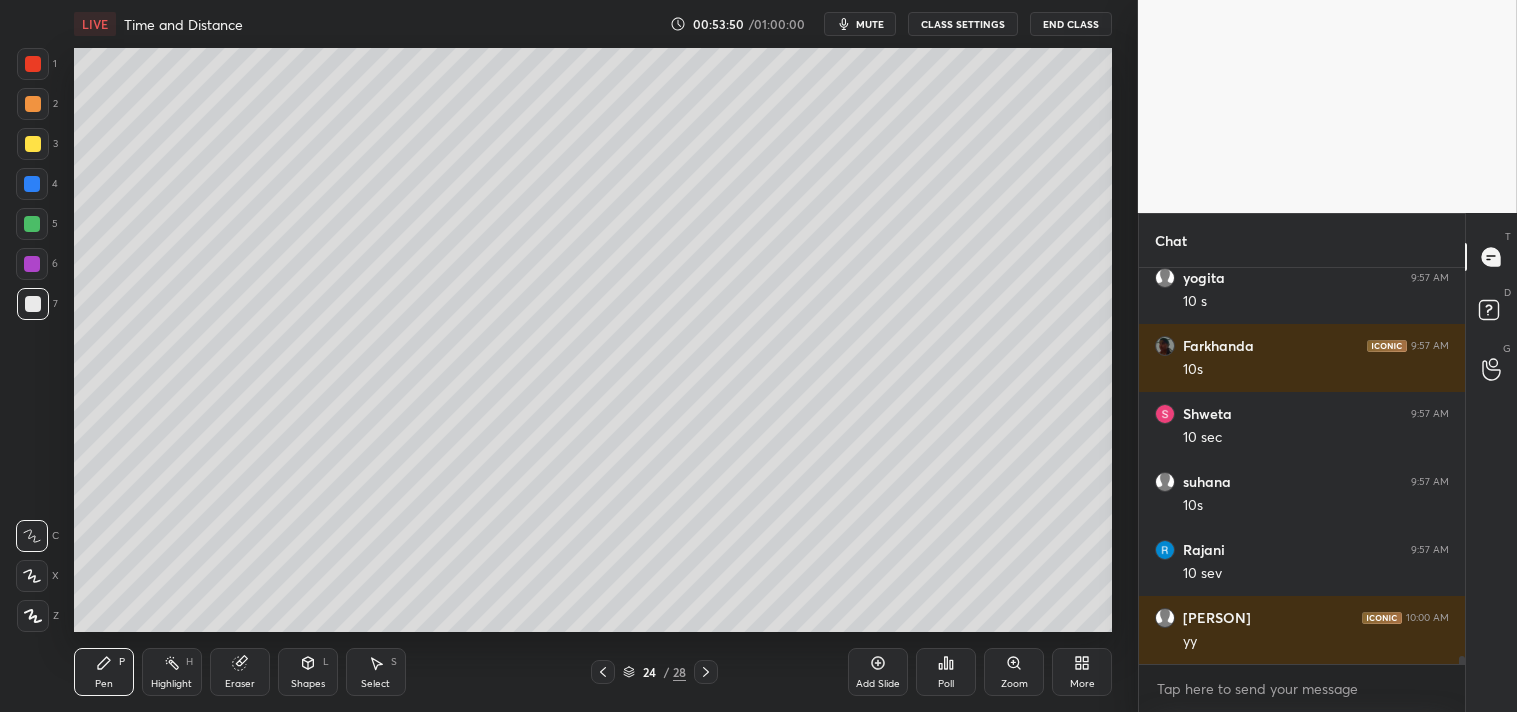 click 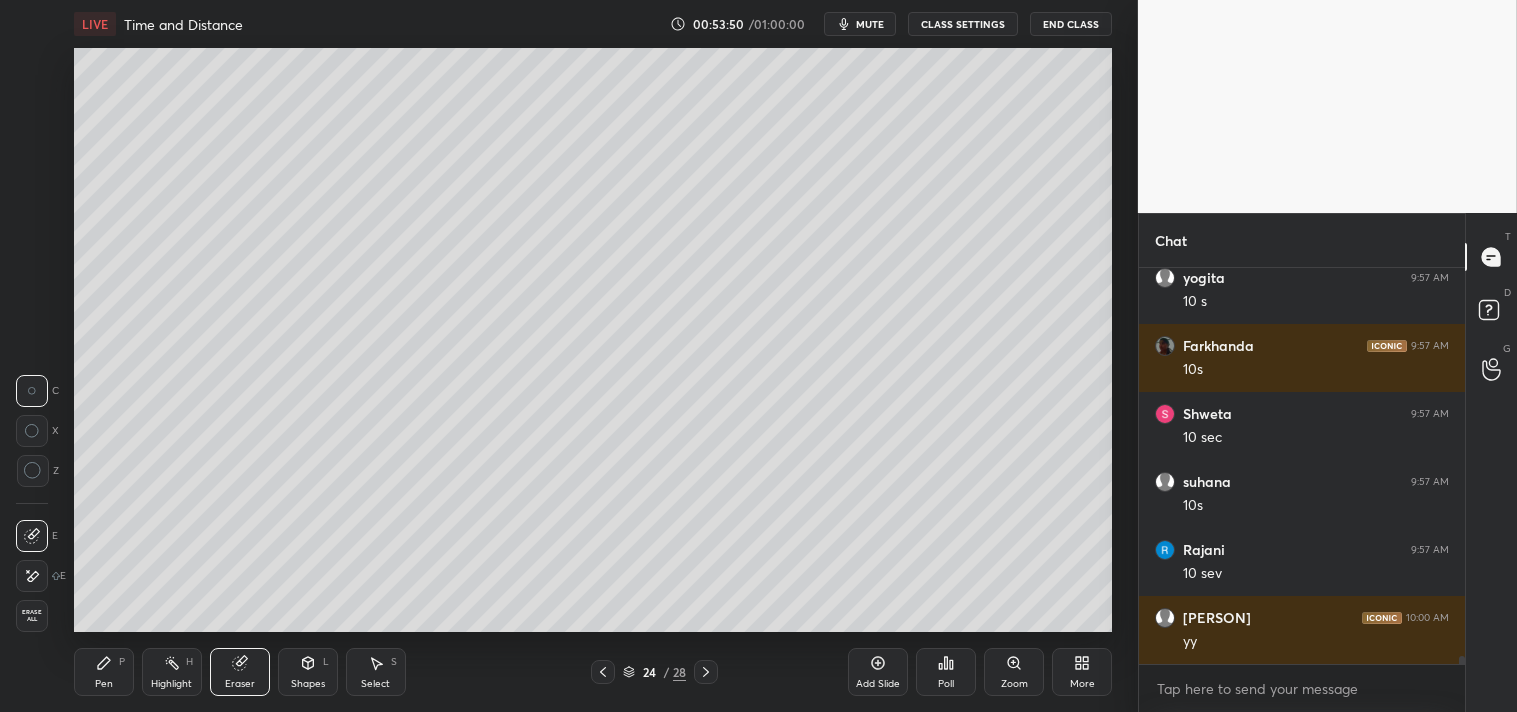 click 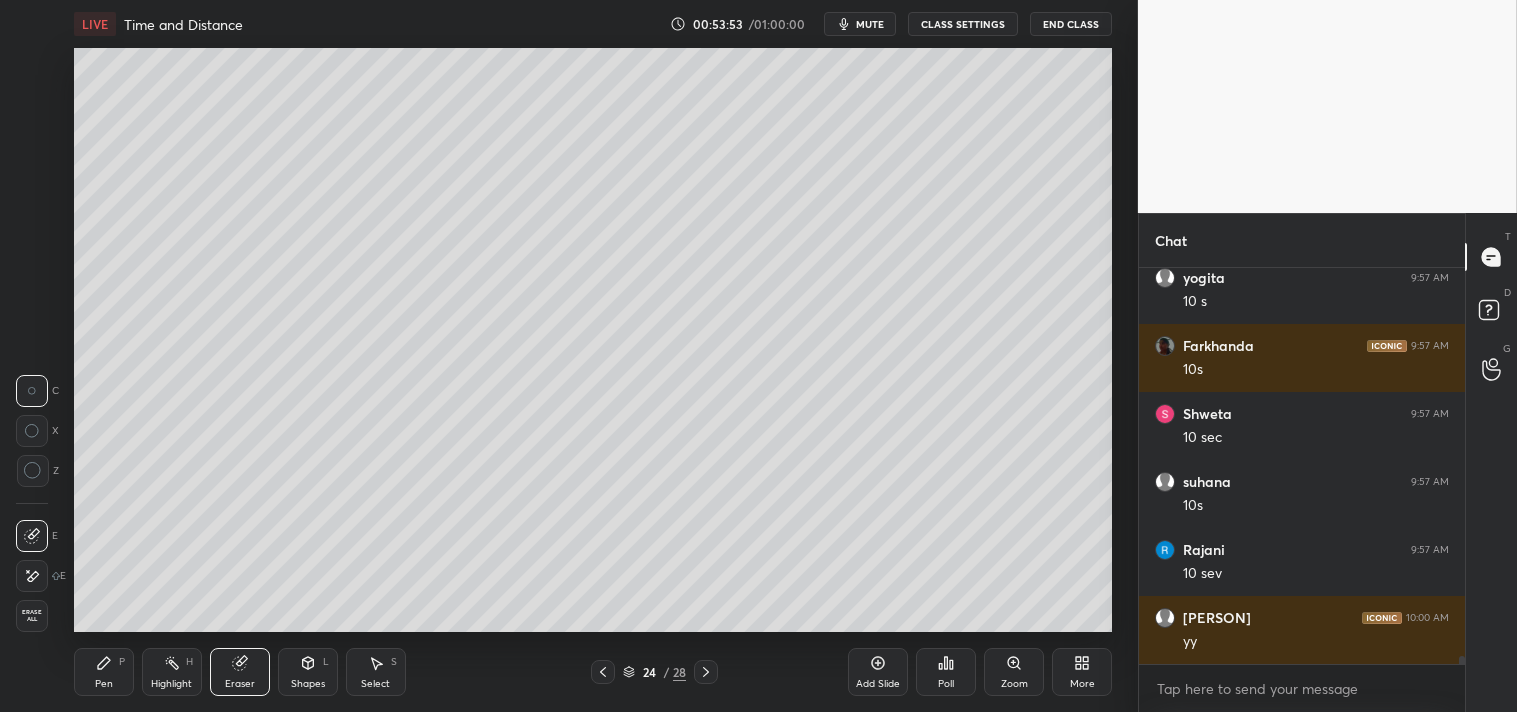 click on "Pen P" at bounding box center [104, 672] 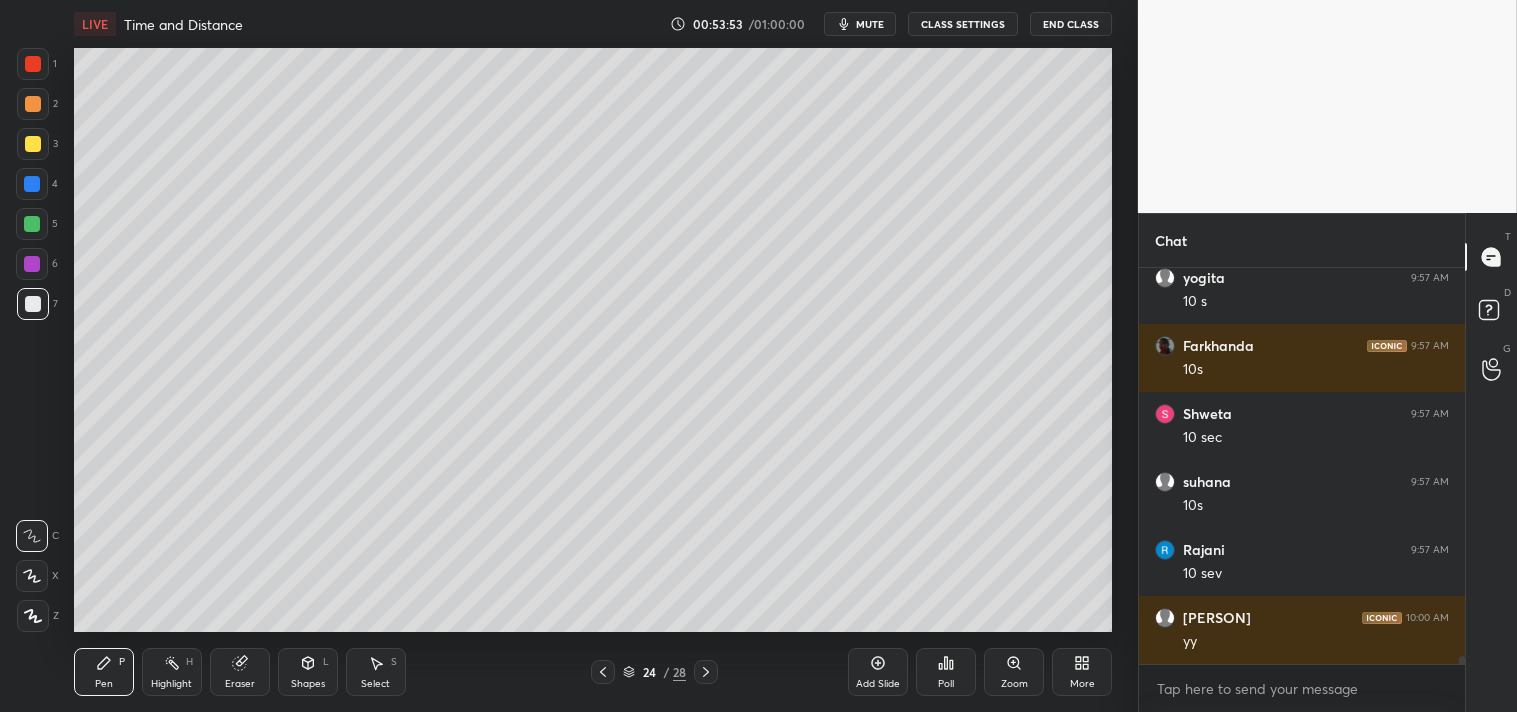 click on "Pen P" at bounding box center (104, 672) 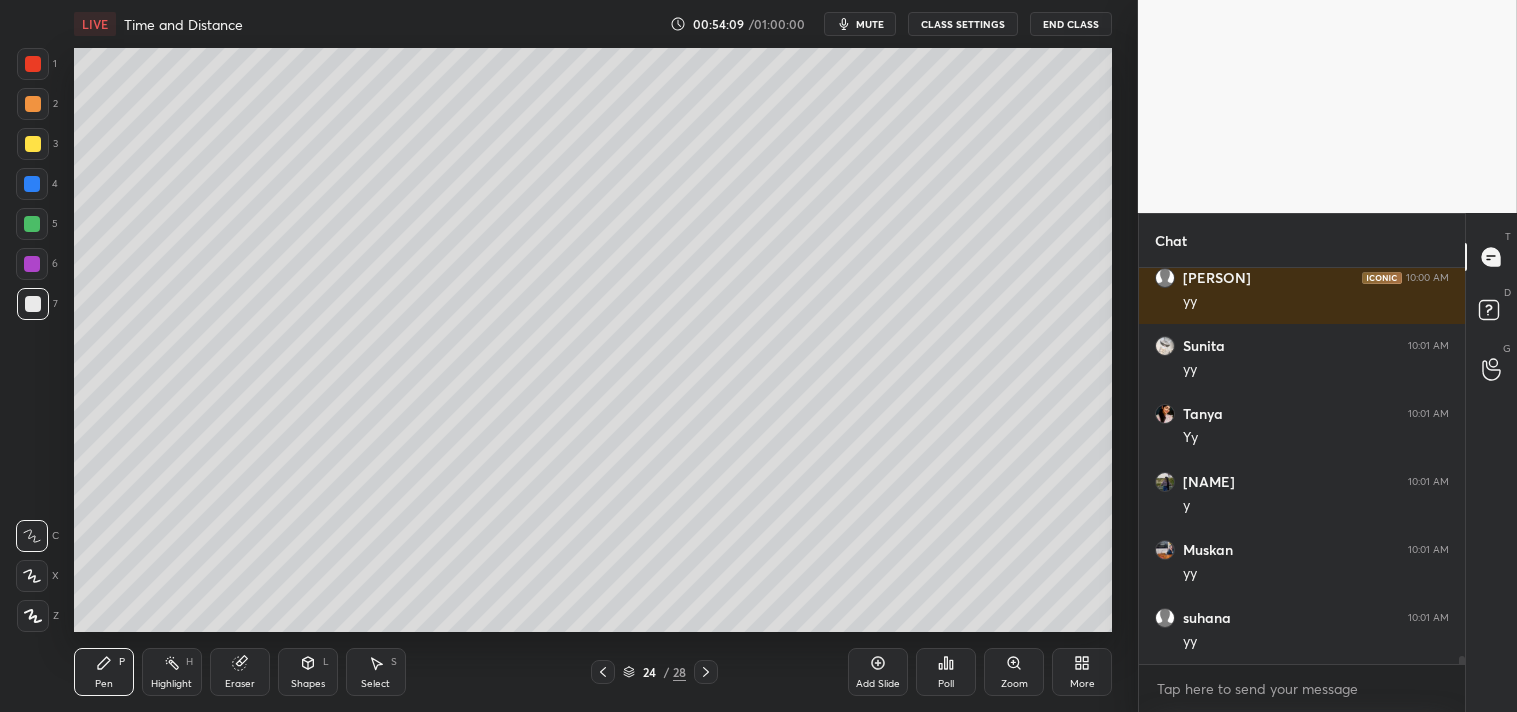scroll, scrollTop: 19730, scrollLeft: 0, axis: vertical 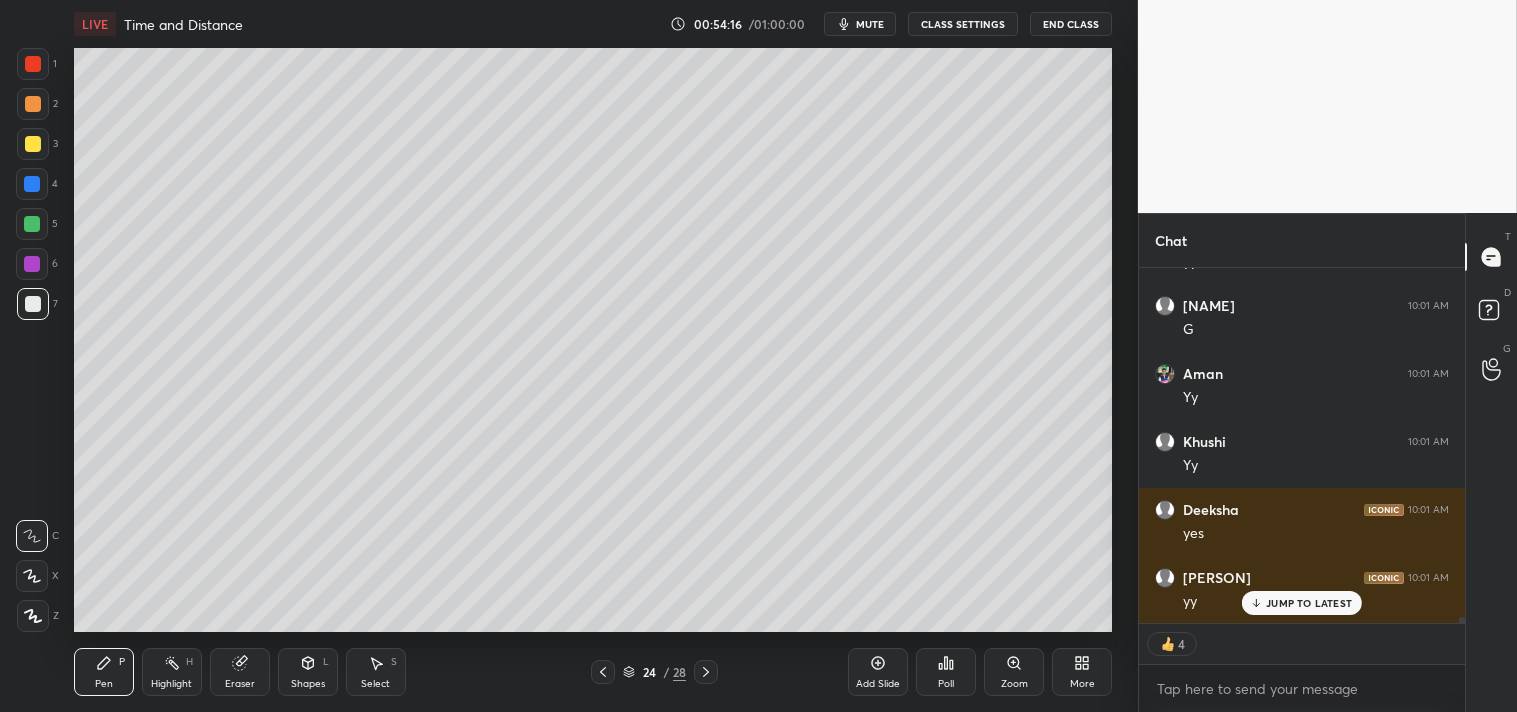 click on "Add Slide" at bounding box center [878, 684] 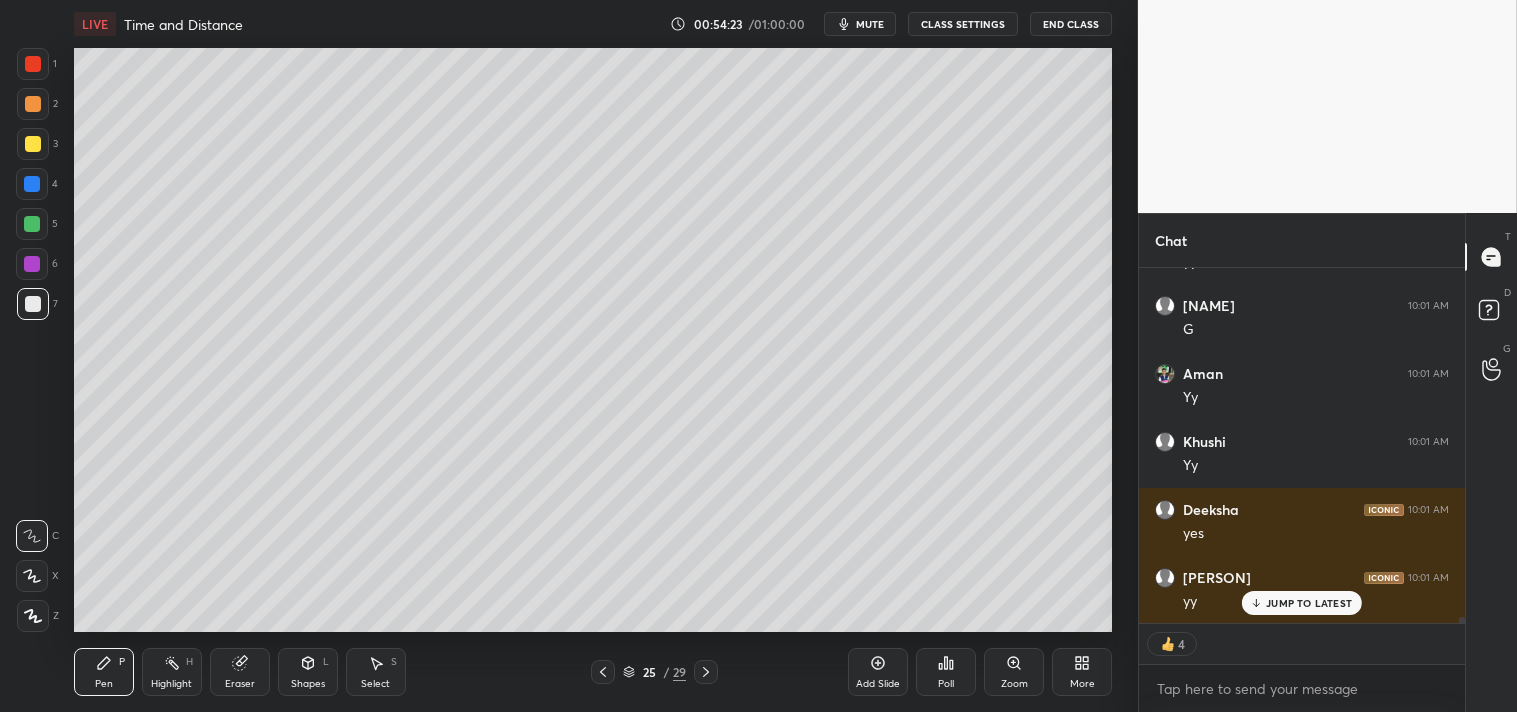 click 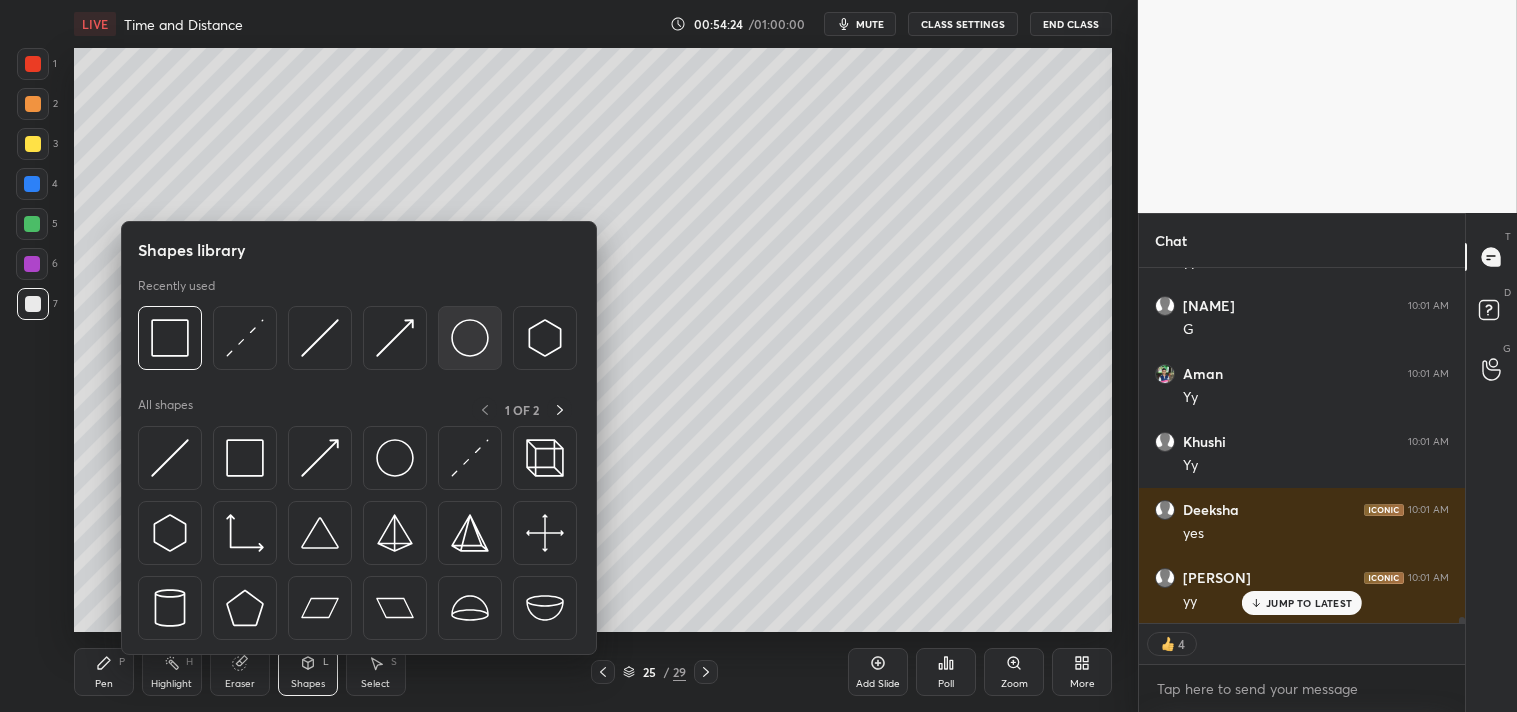 click at bounding box center [470, 338] 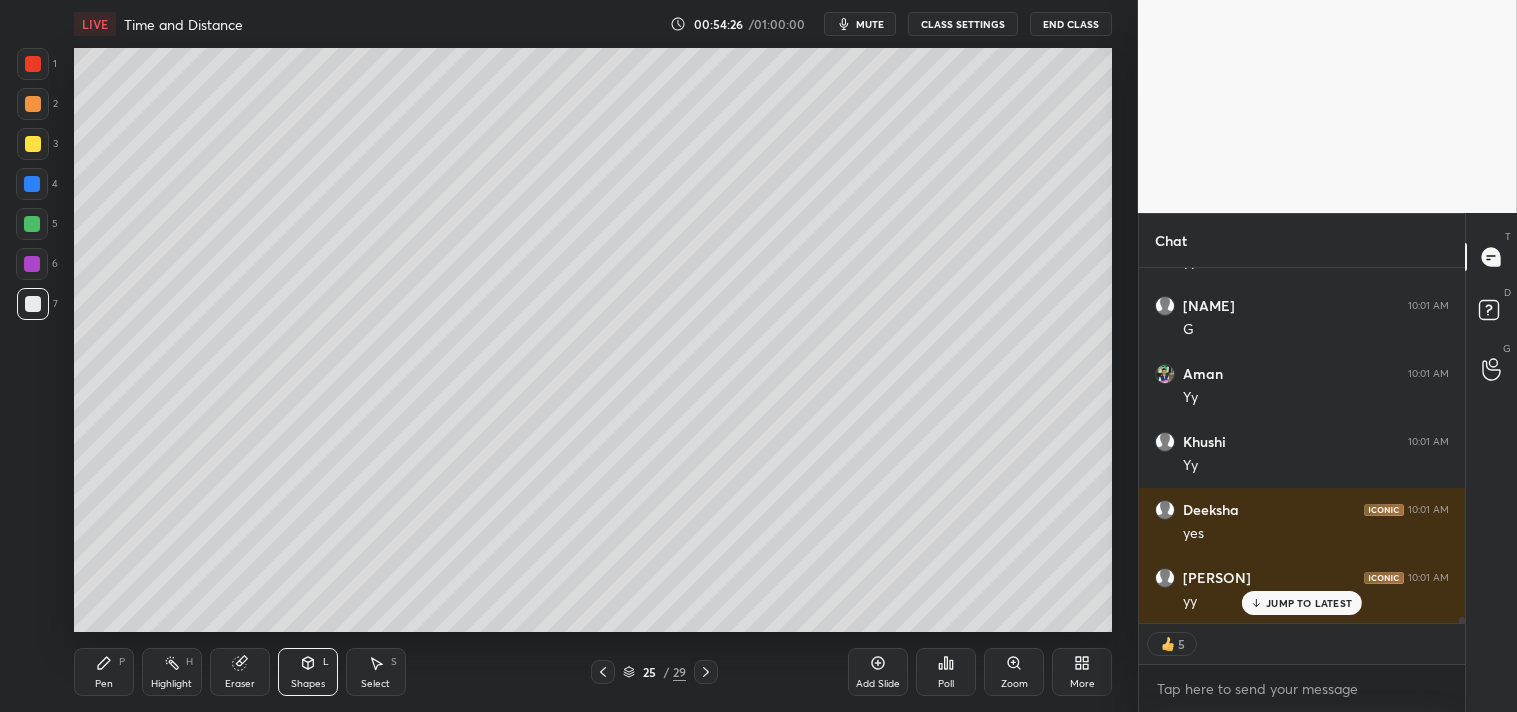 click on "Pen P" at bounding box center (104, 672) 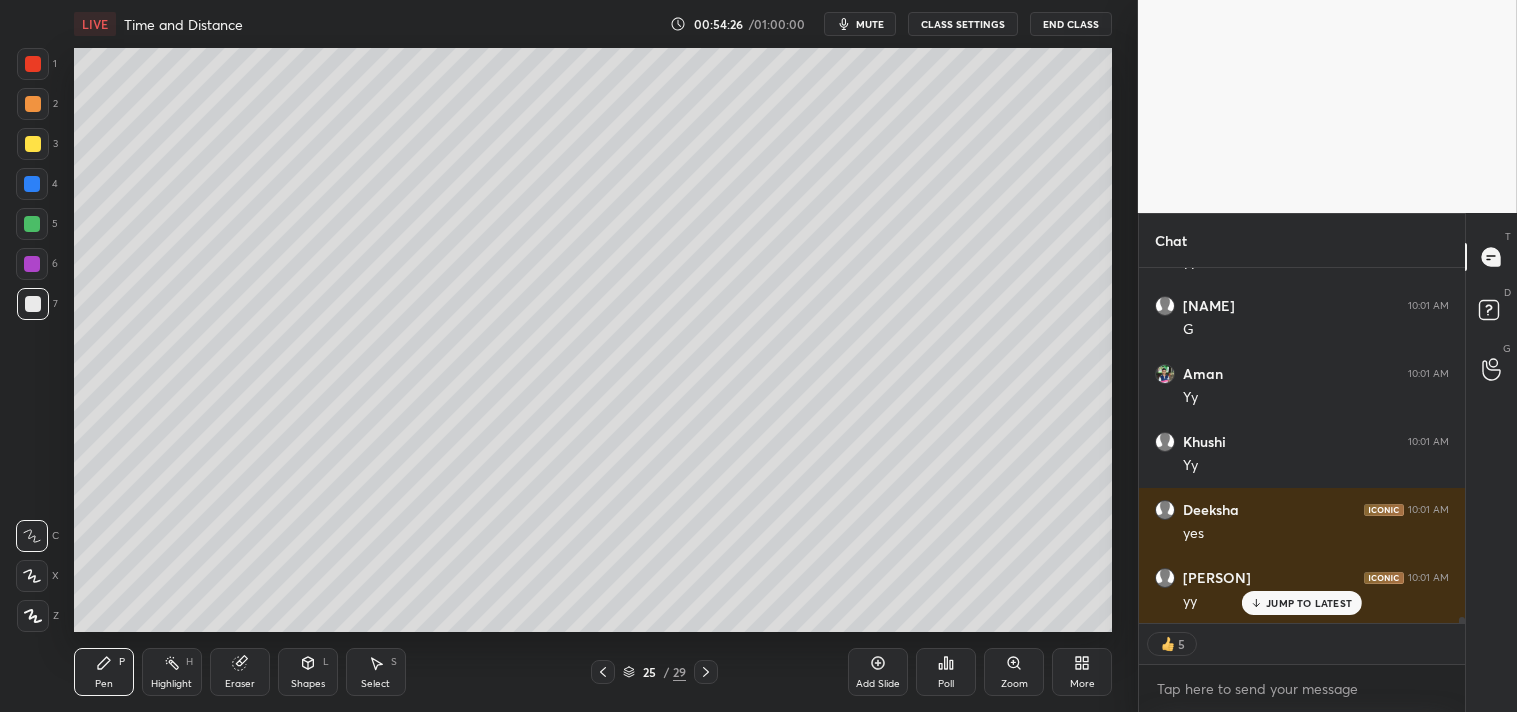 click on "Pen P" at bounding box center [104, 672] 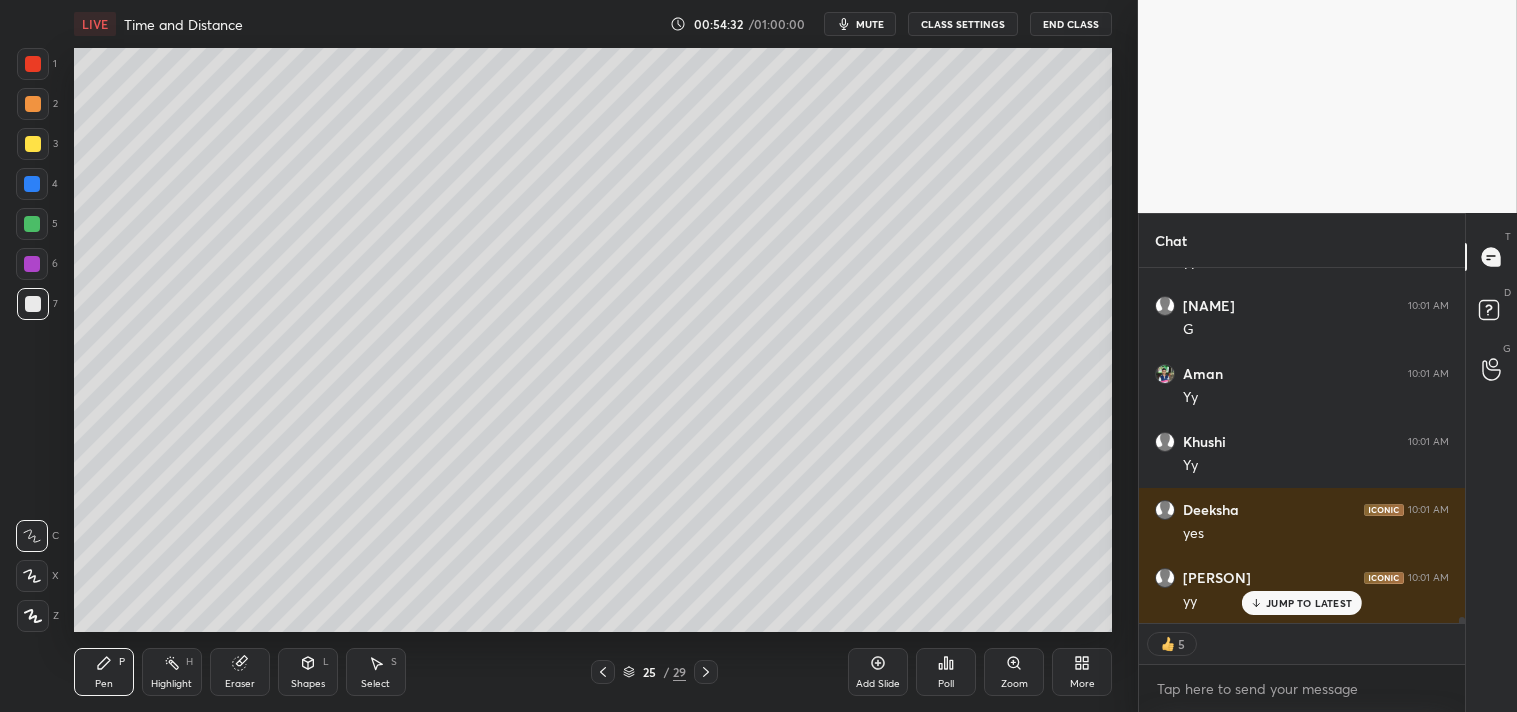 click 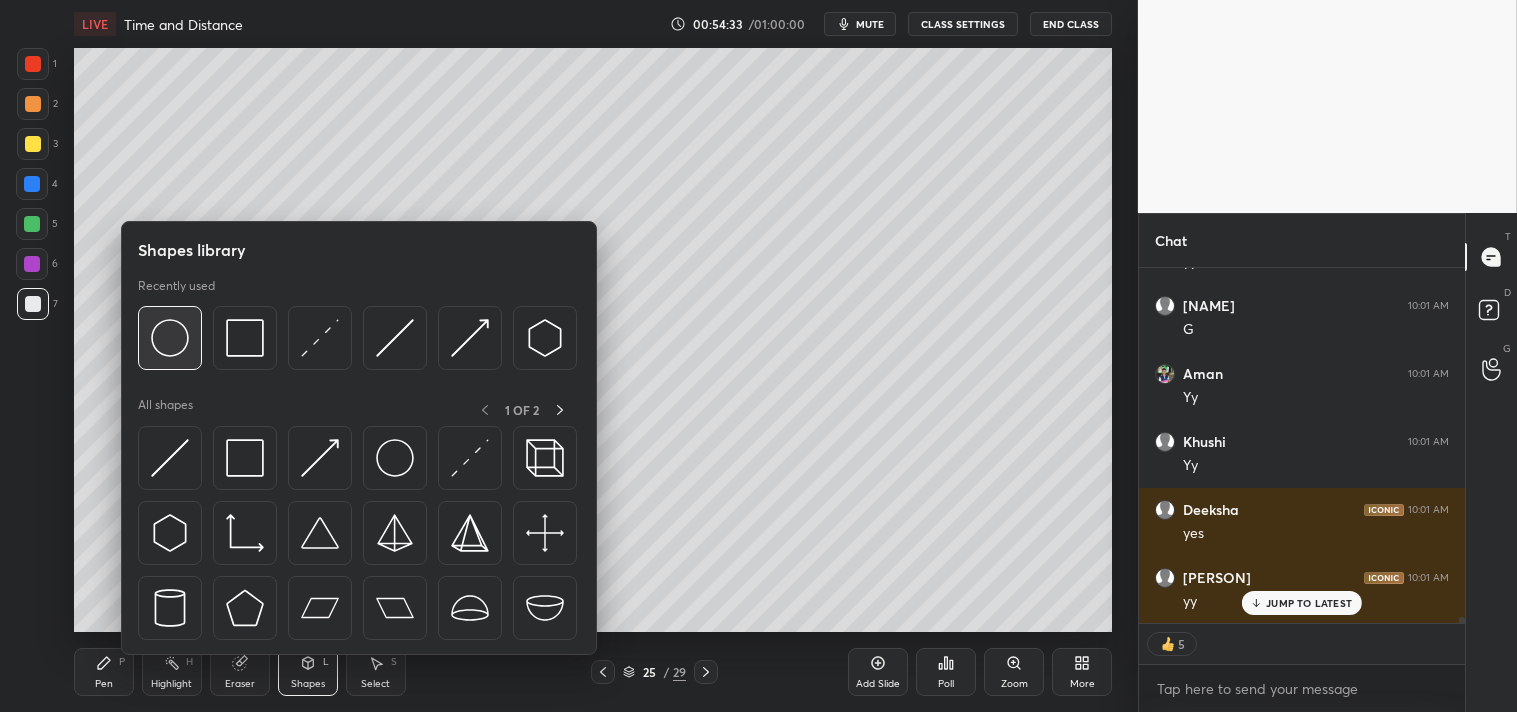 click at bounding box center (170, 338) 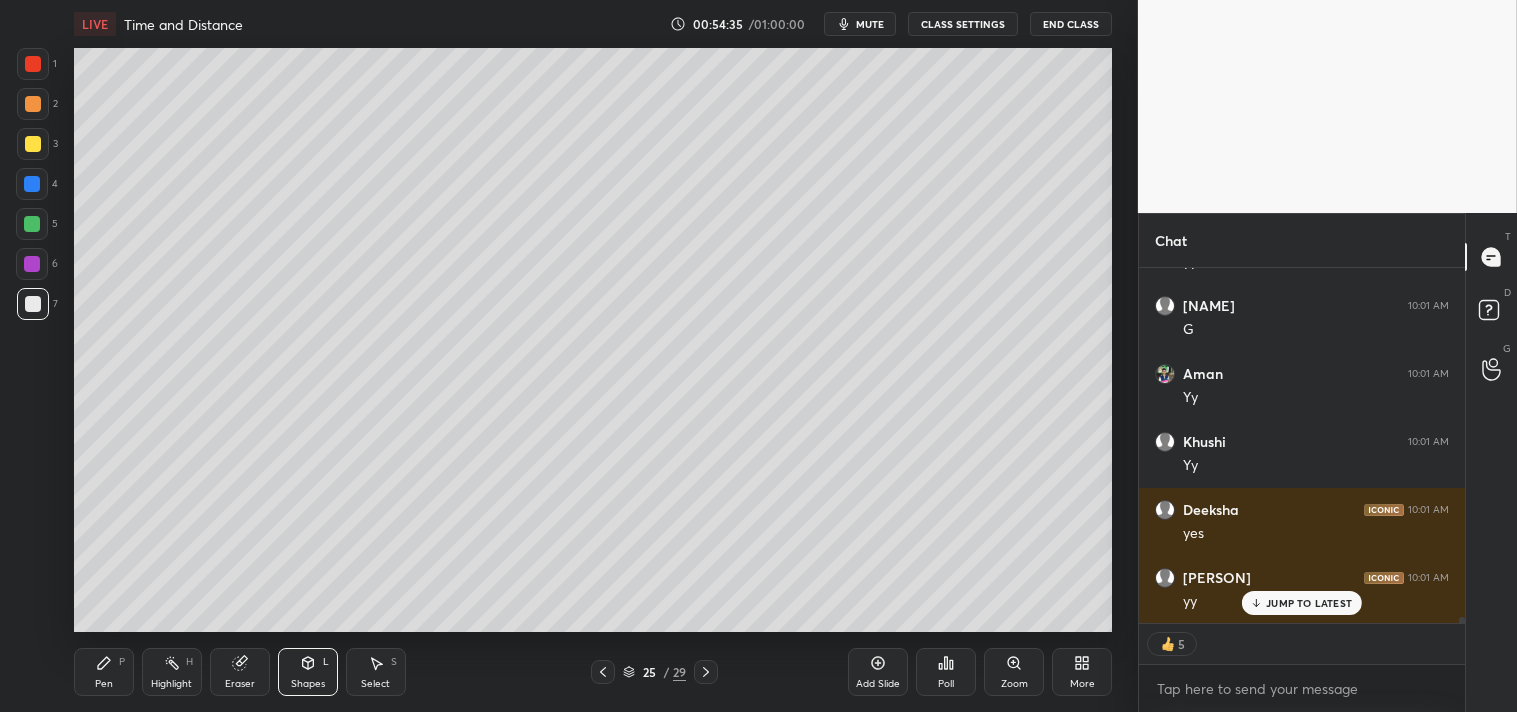 click 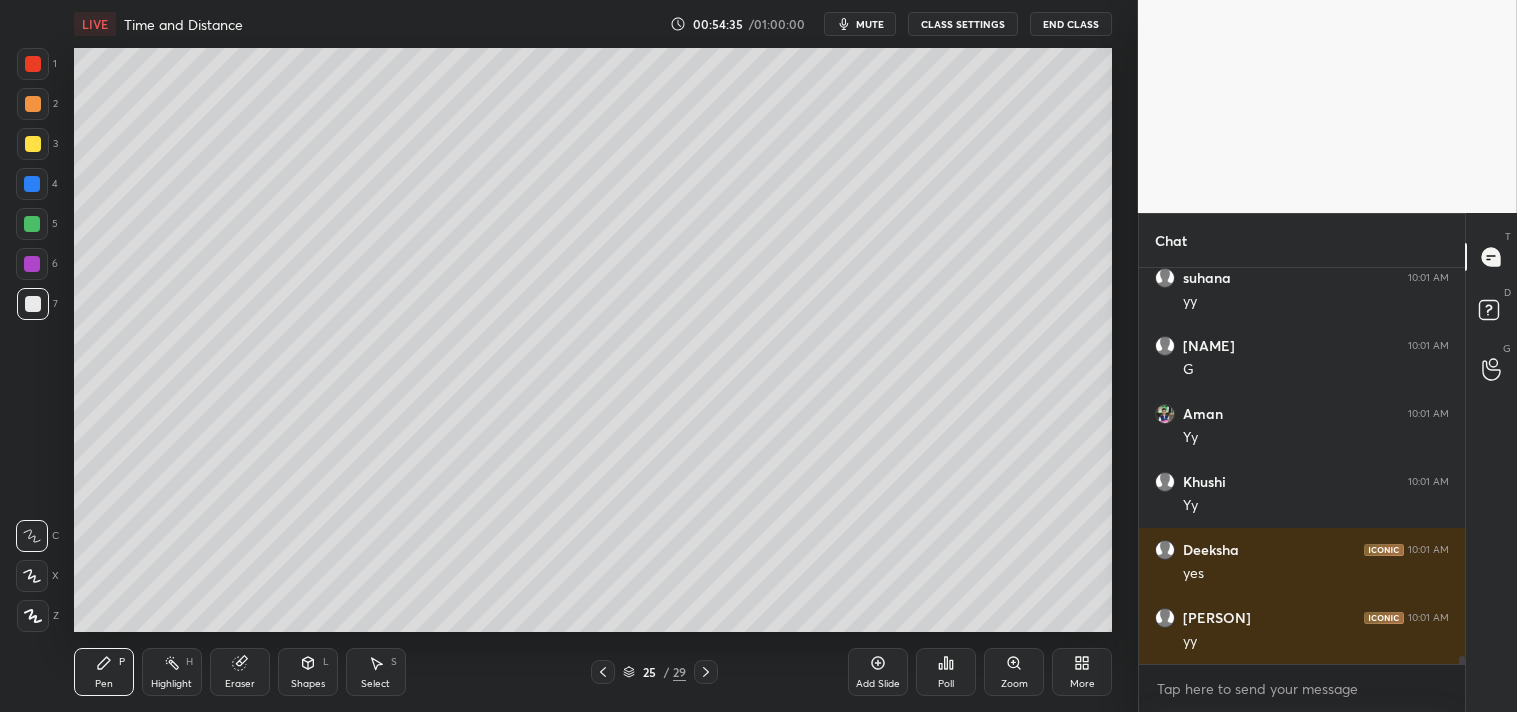 click on "Pen" at bounding box center (104, 684) 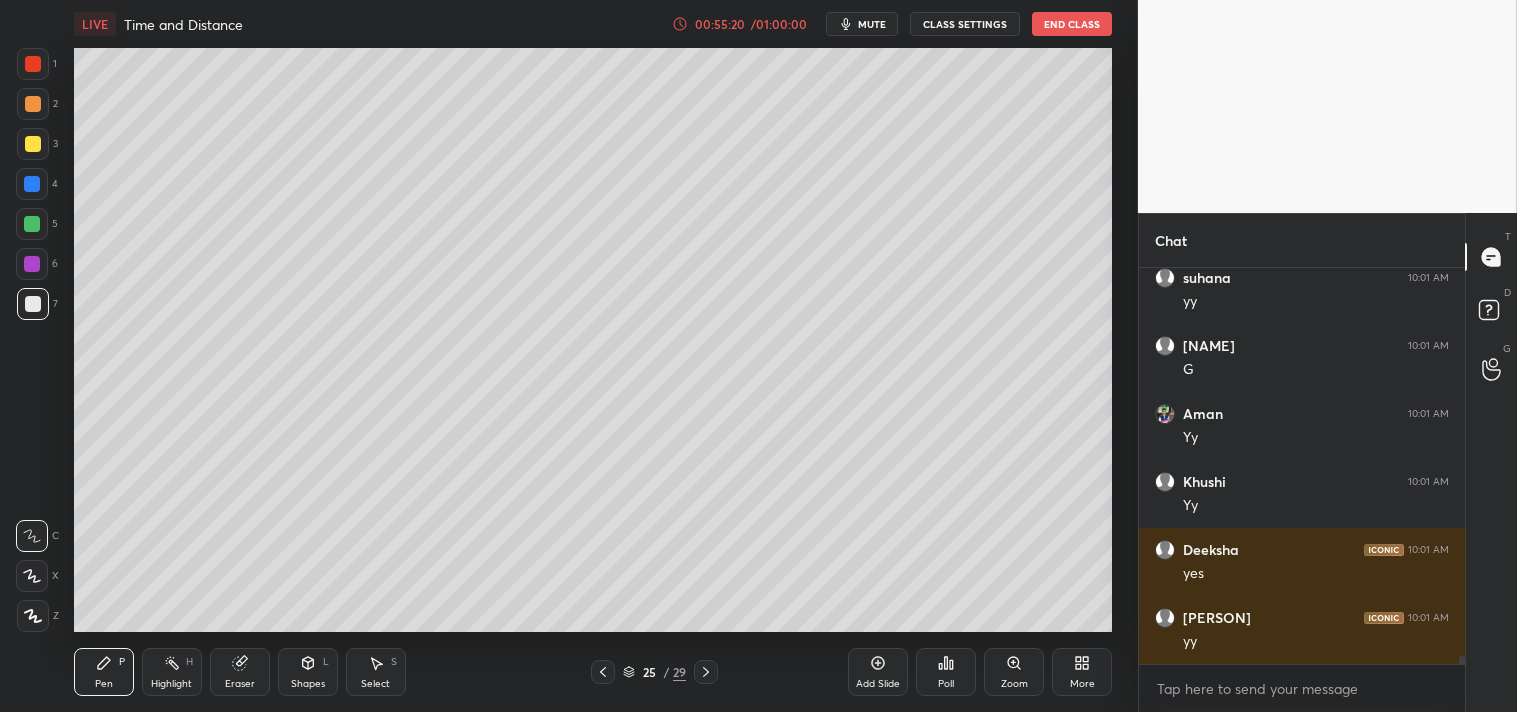 click on "Shapes L" at bounding box center [308, 672] 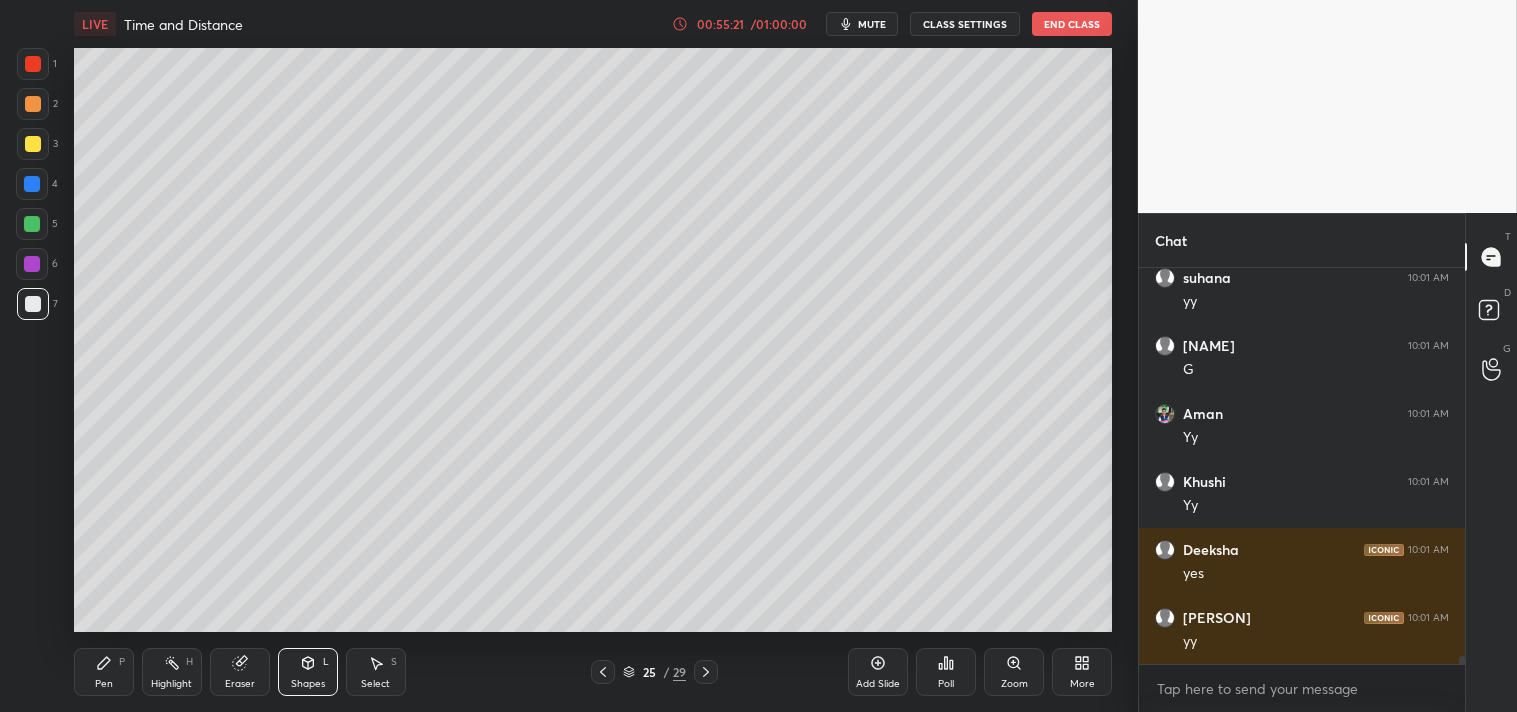 click on "Shapes L" at bounding box center (308, 672) 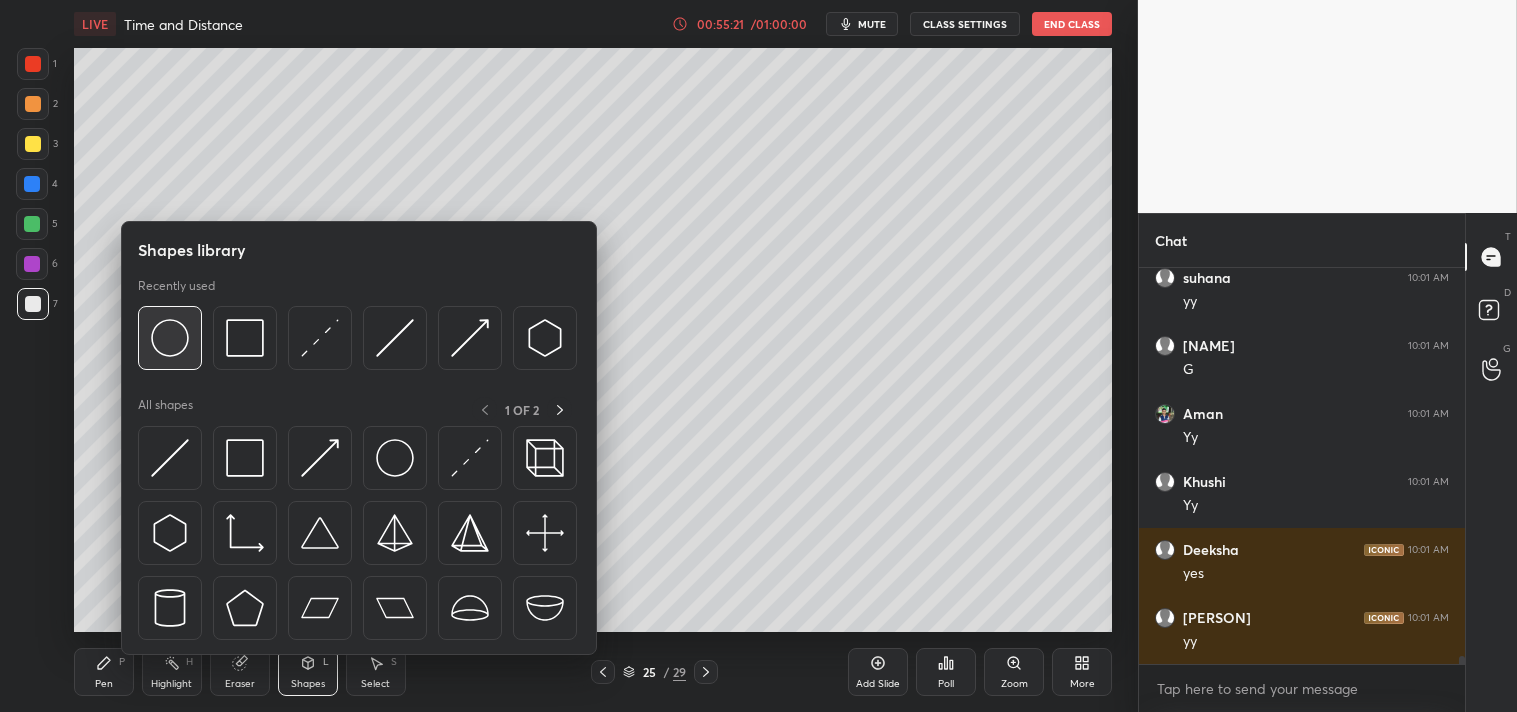 click at bounding box center (170, 338) 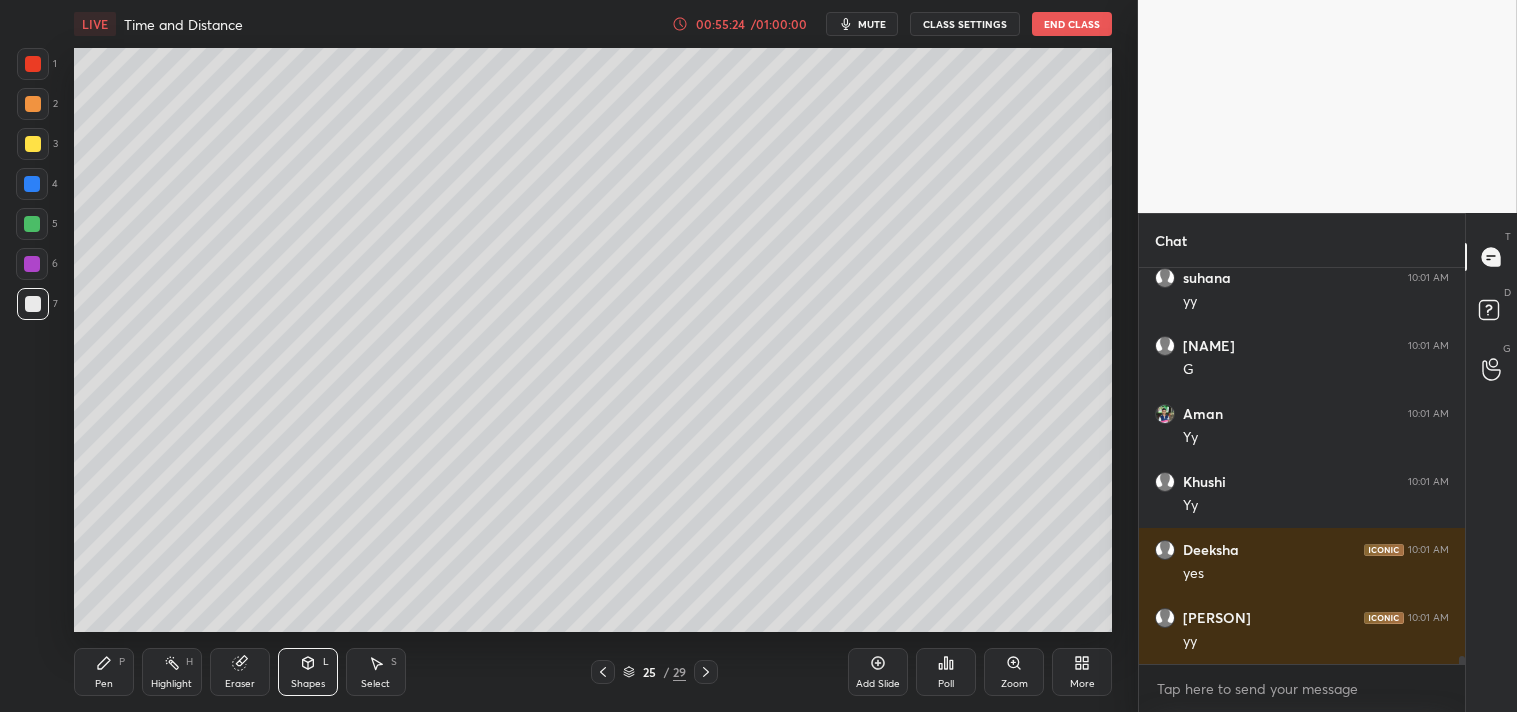 click on "Pen P" at bounding box center (104, 672) 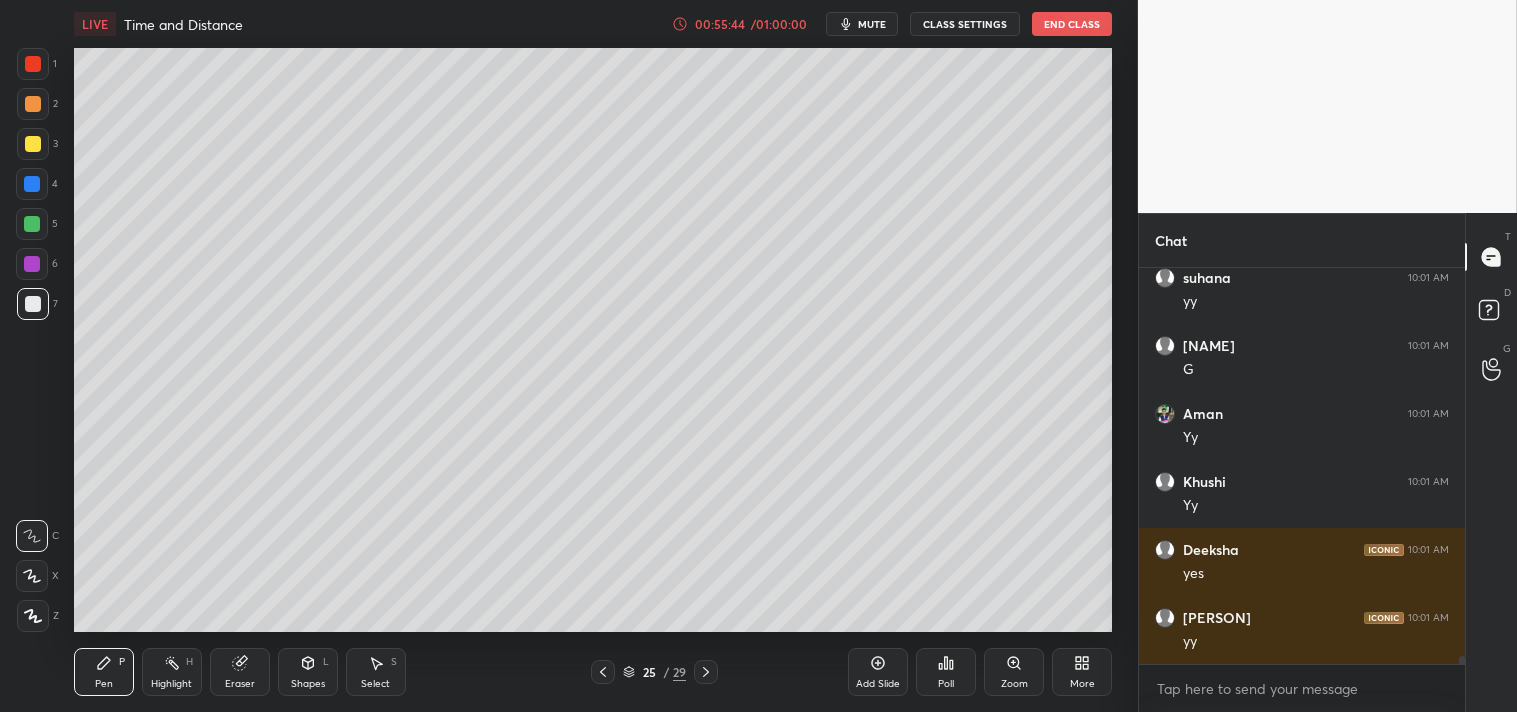 click on "Eraser" at bounding box center (240, 672) 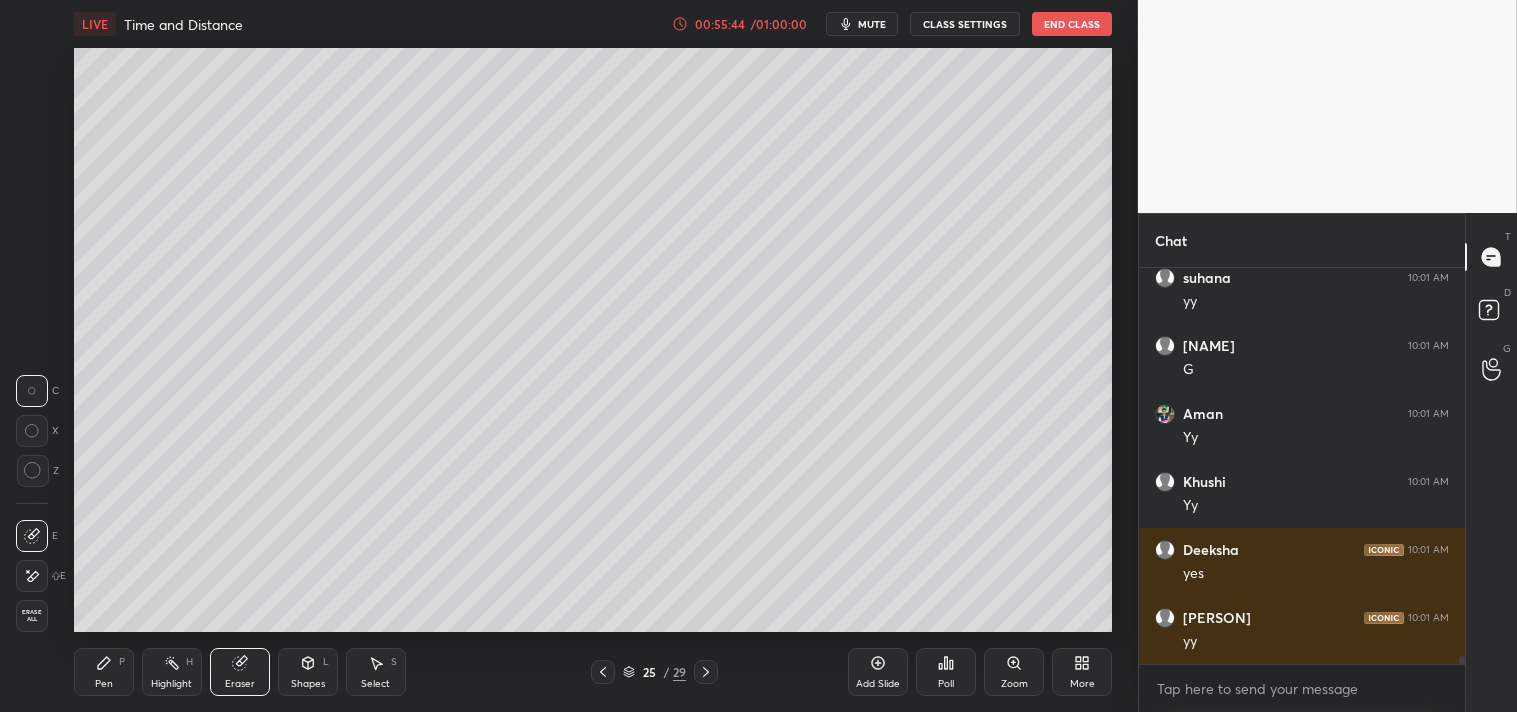 click on "Eraser" at bounding box center (240, 672) 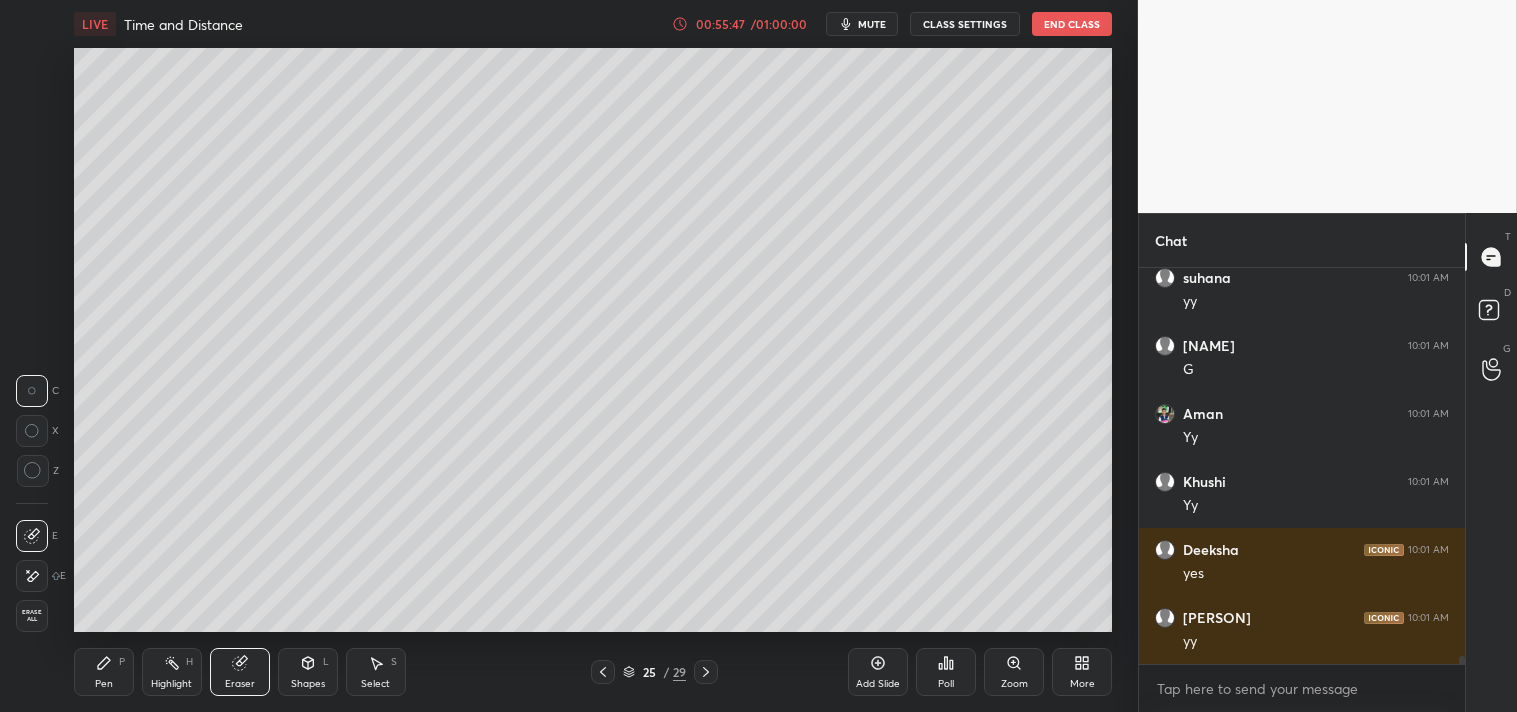 click 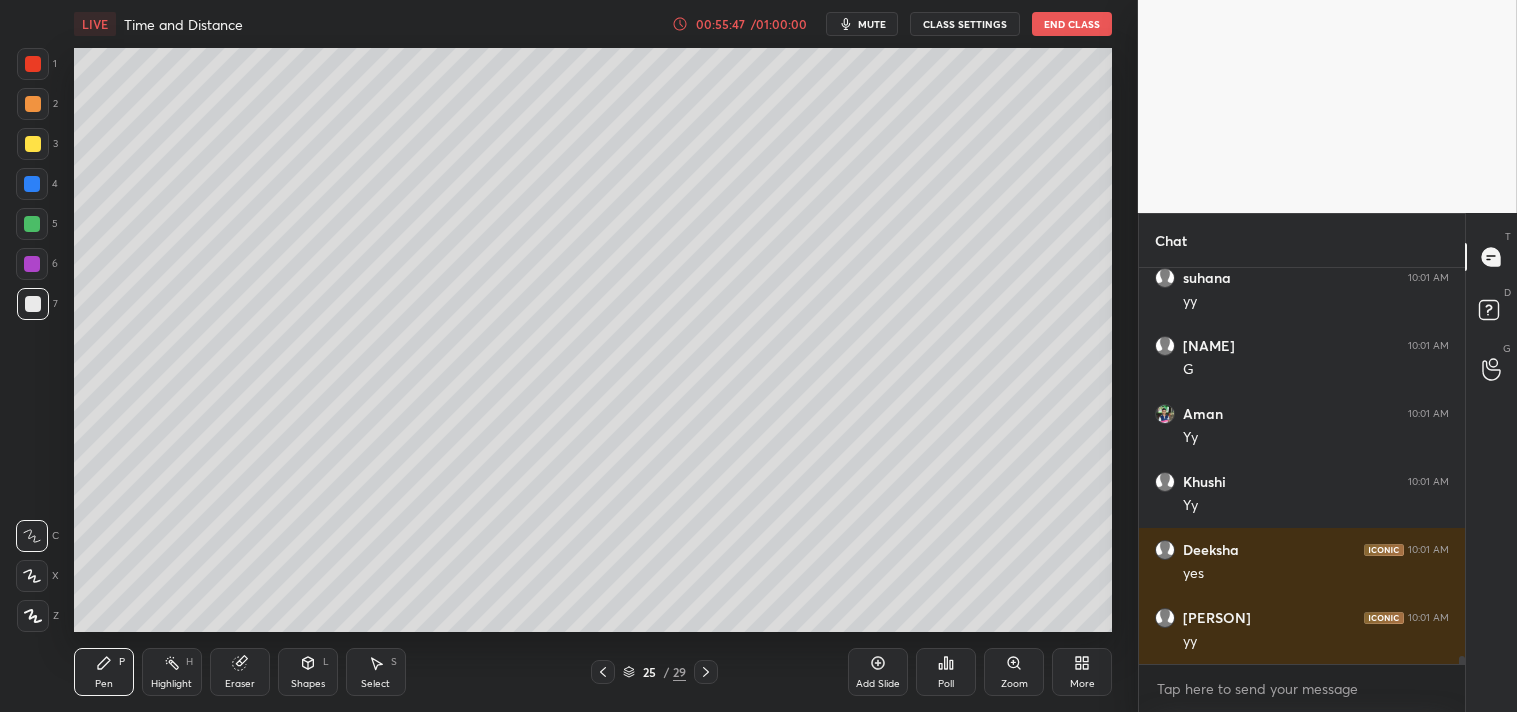 scroll, scrollTop: 20002, scrollLeft: 0, axis: vertical 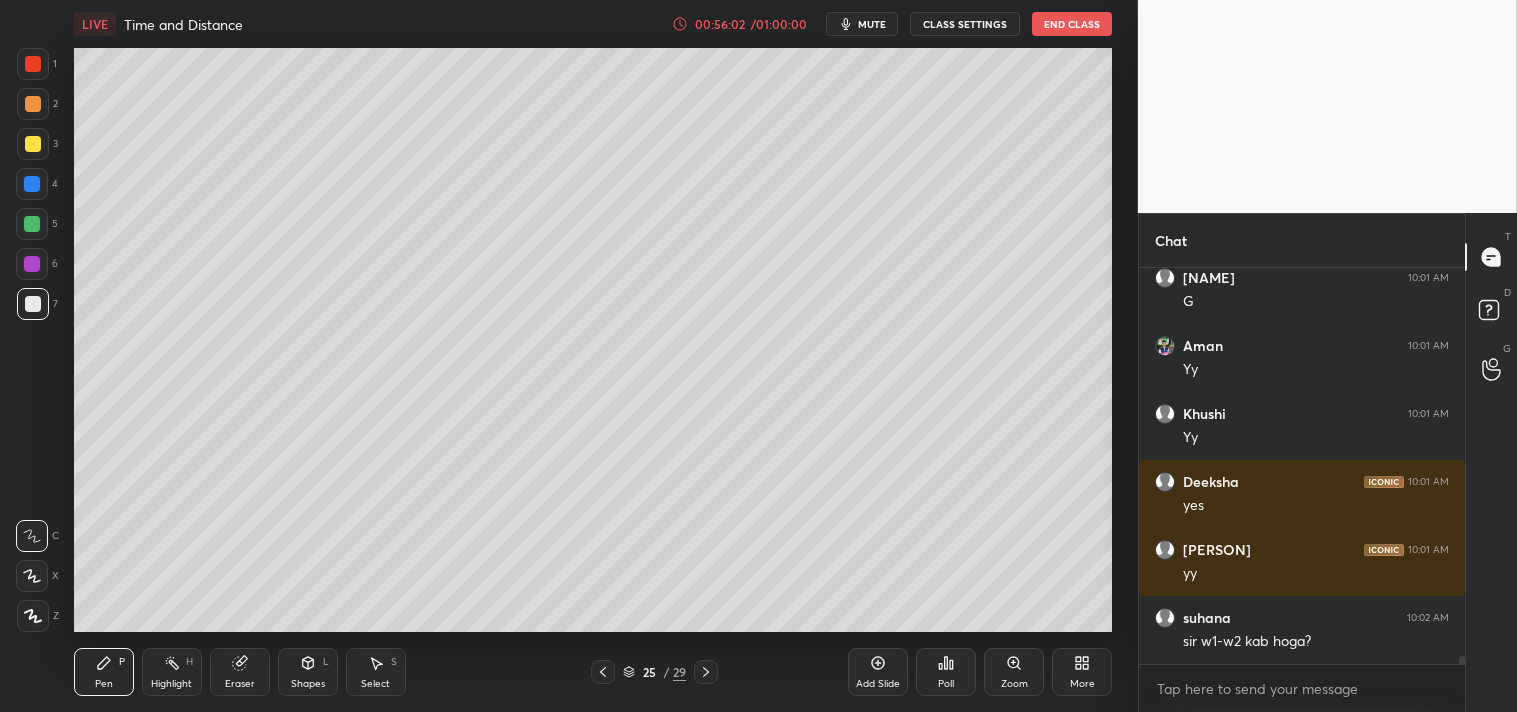 click on "Highlight H" at bounding box center [172, 672] 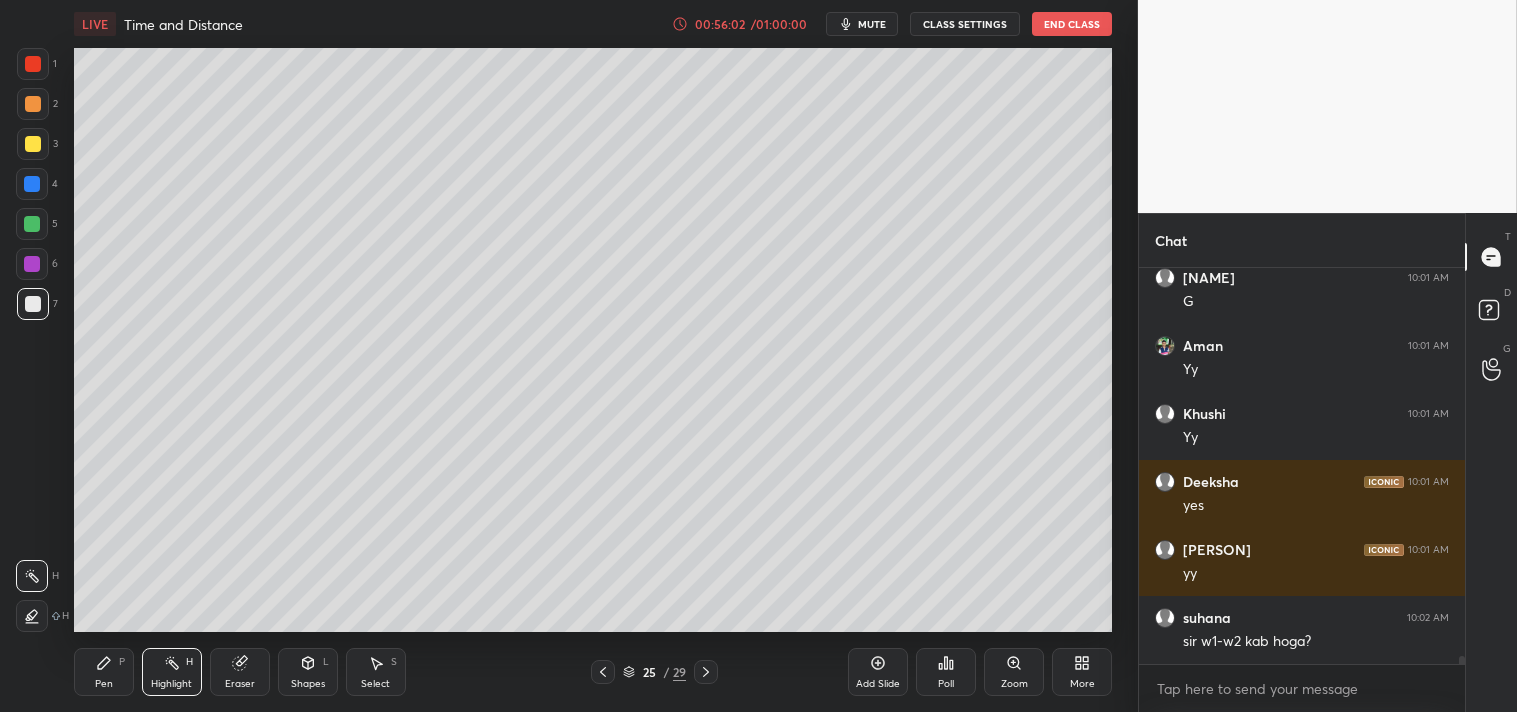 click 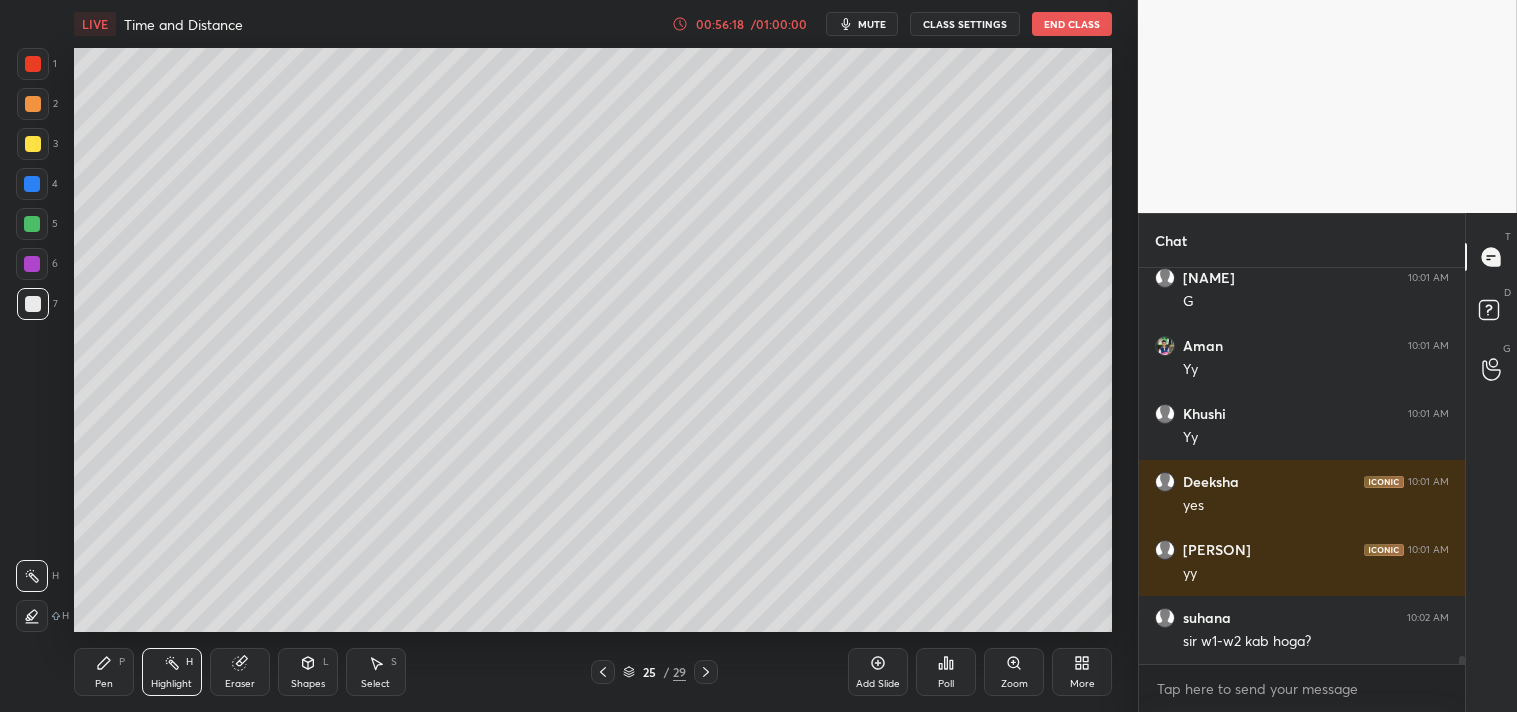 click 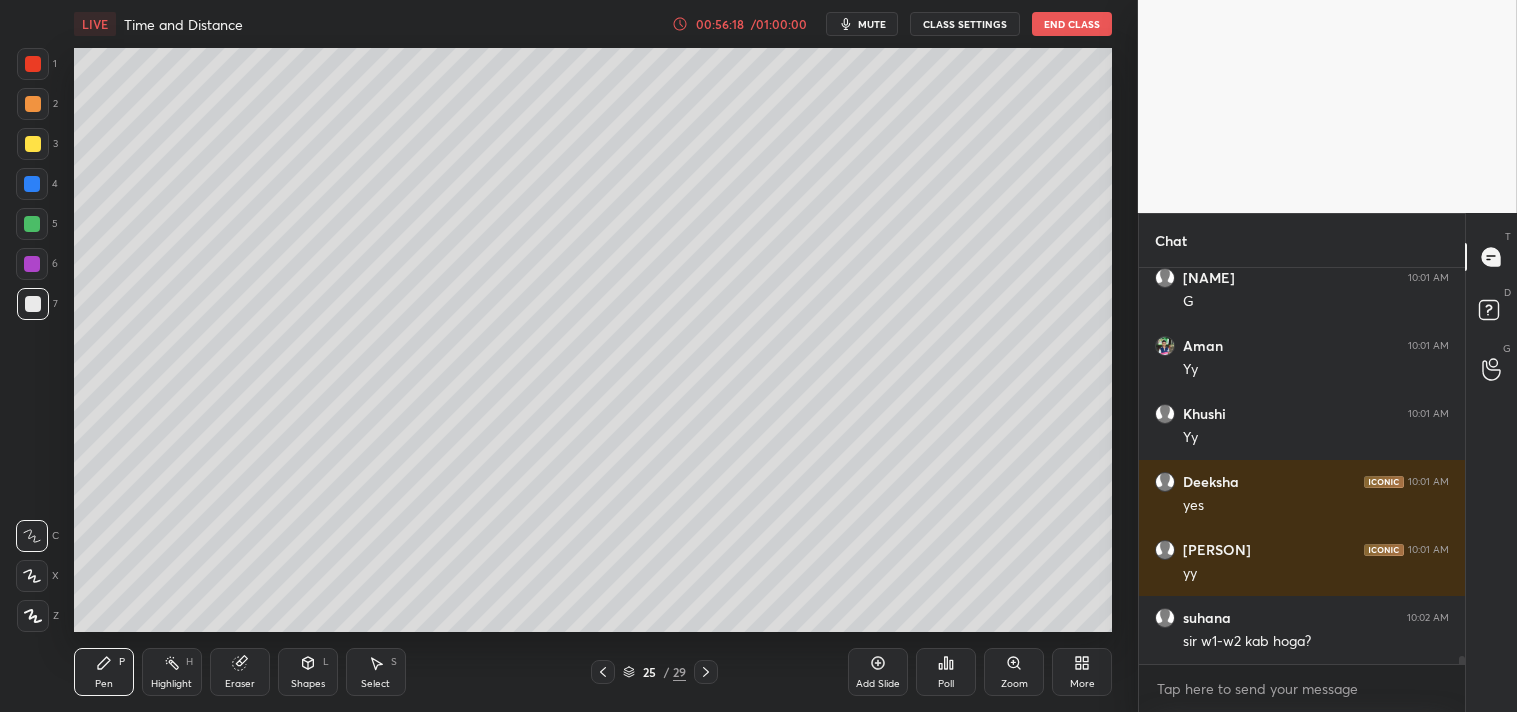 click on "Pen" at bounding box center [104, 684] 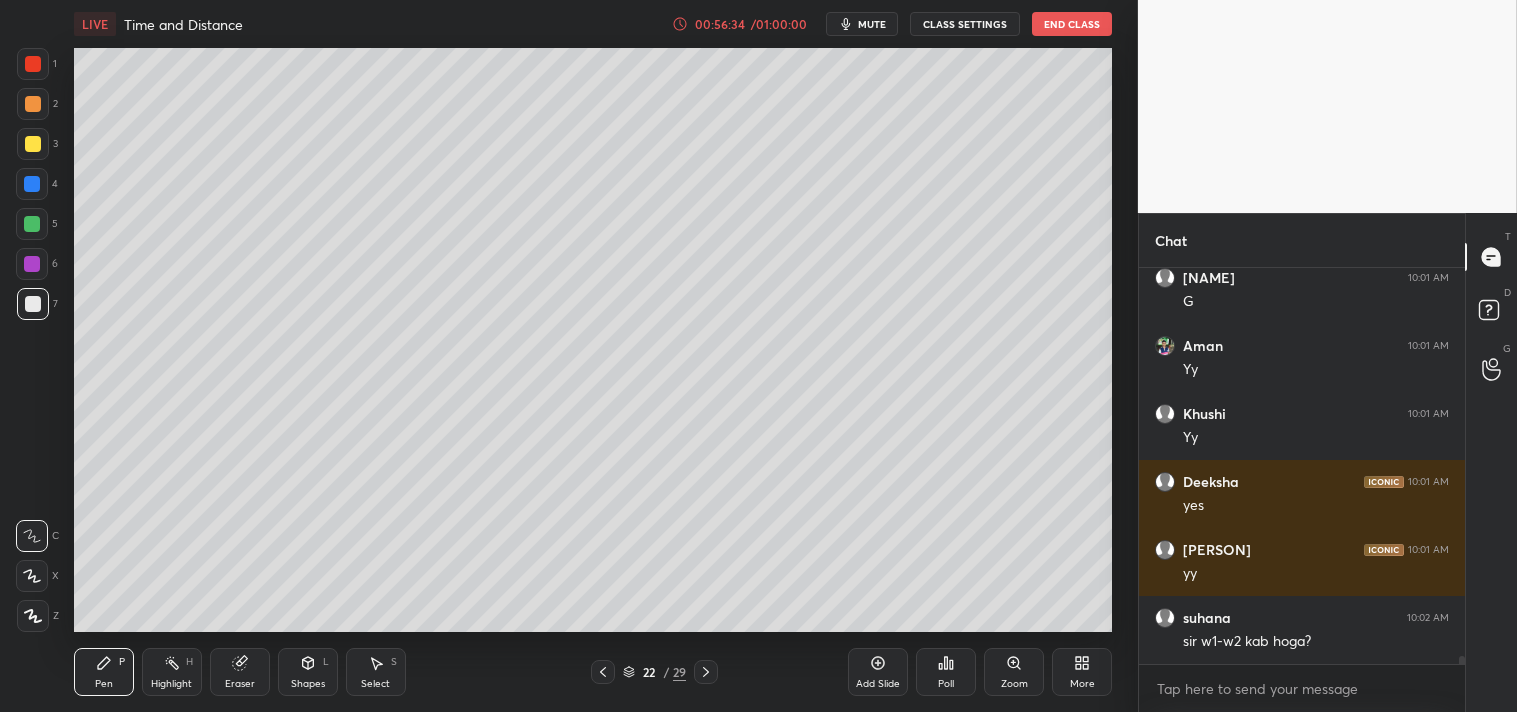 scroll, scrollTop: 20070, scrollLeft: 0, axis: vertical 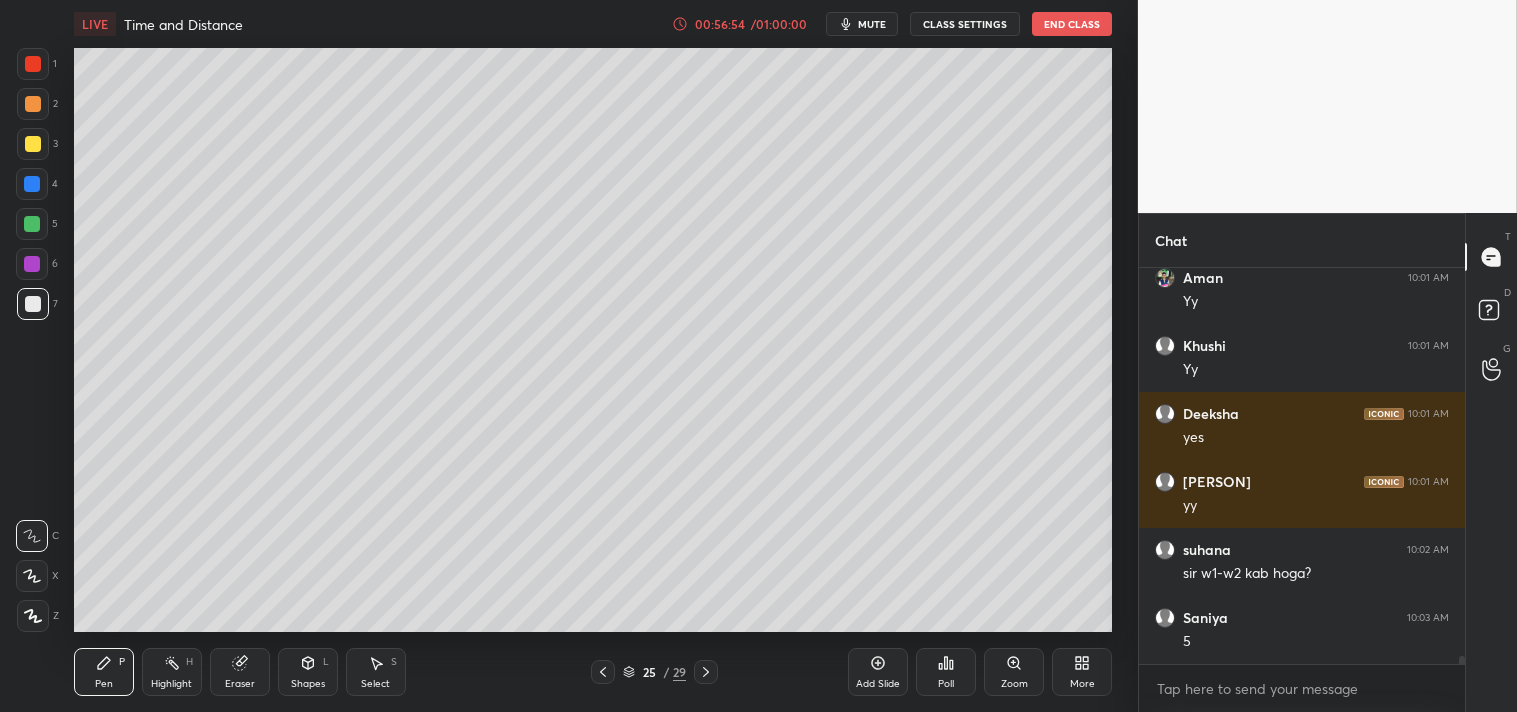 click on "Highlight H" at bounding box center [172, 672] 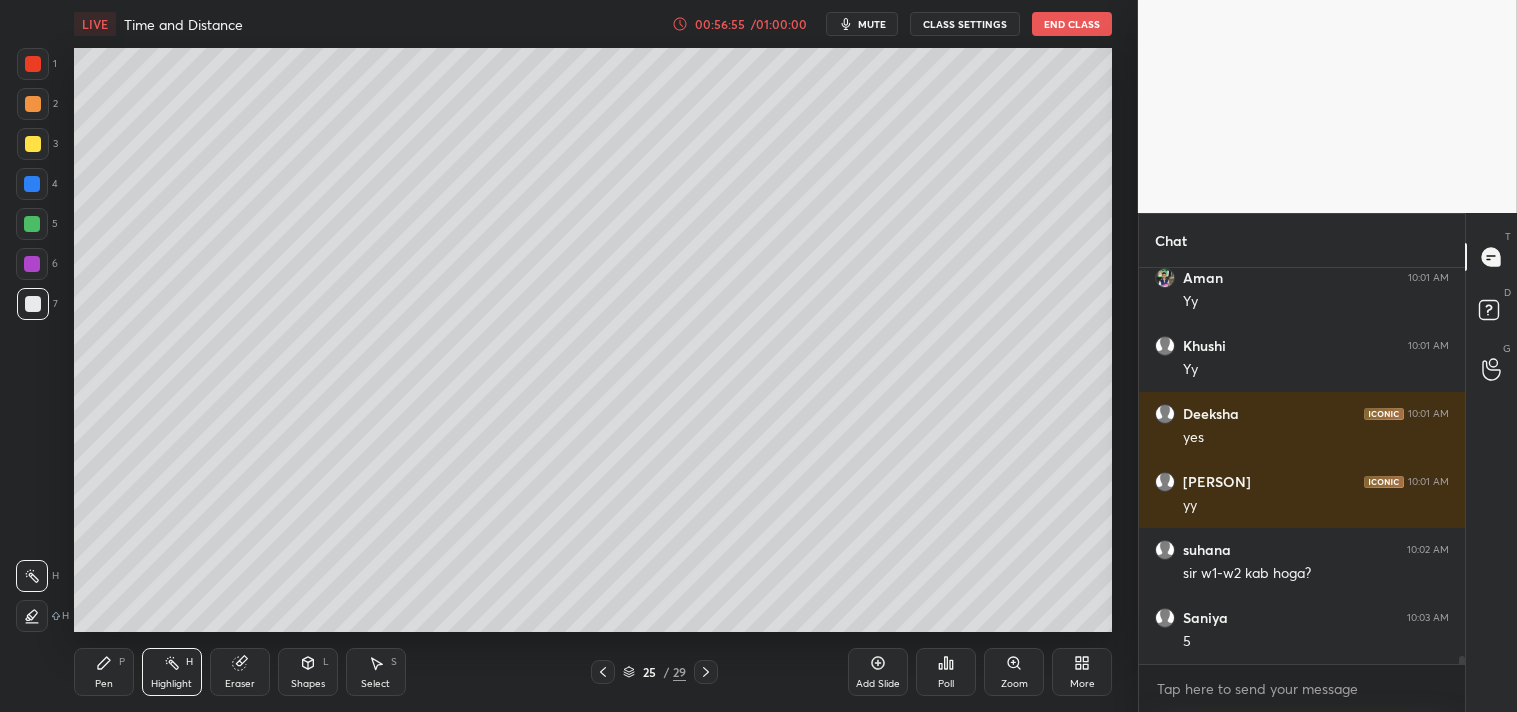 click on "Highlight H" at bounding box center (172, 672) 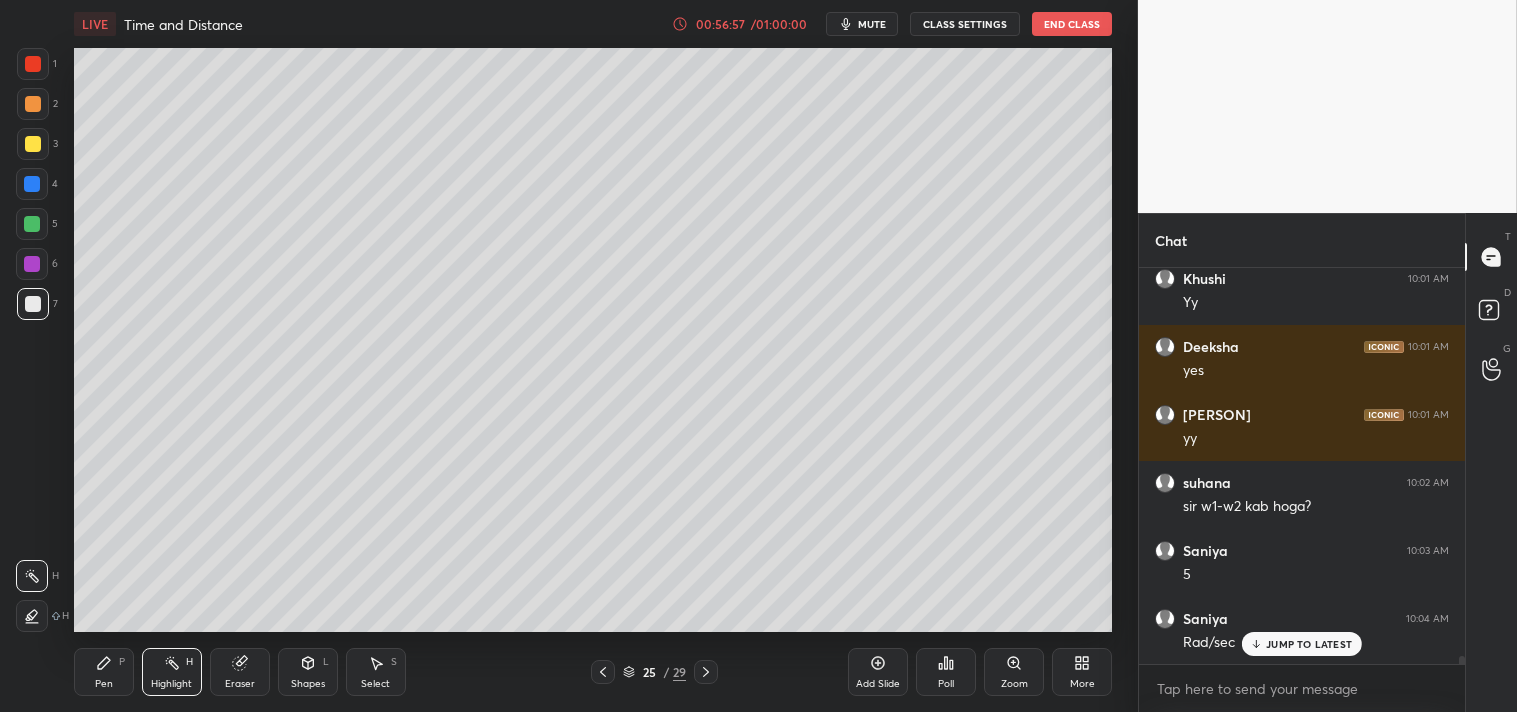 click 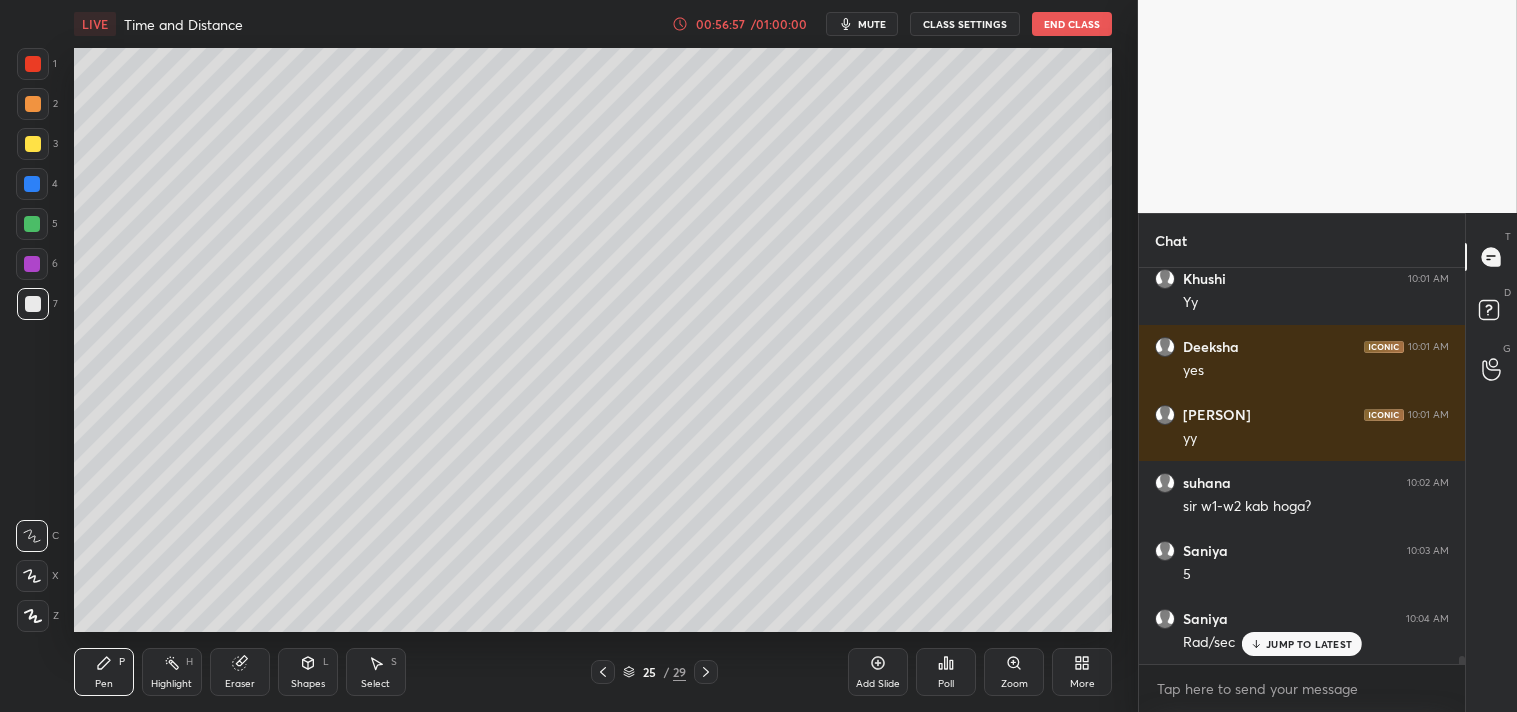 click on "Pen P" at bounding box center (104, 672) 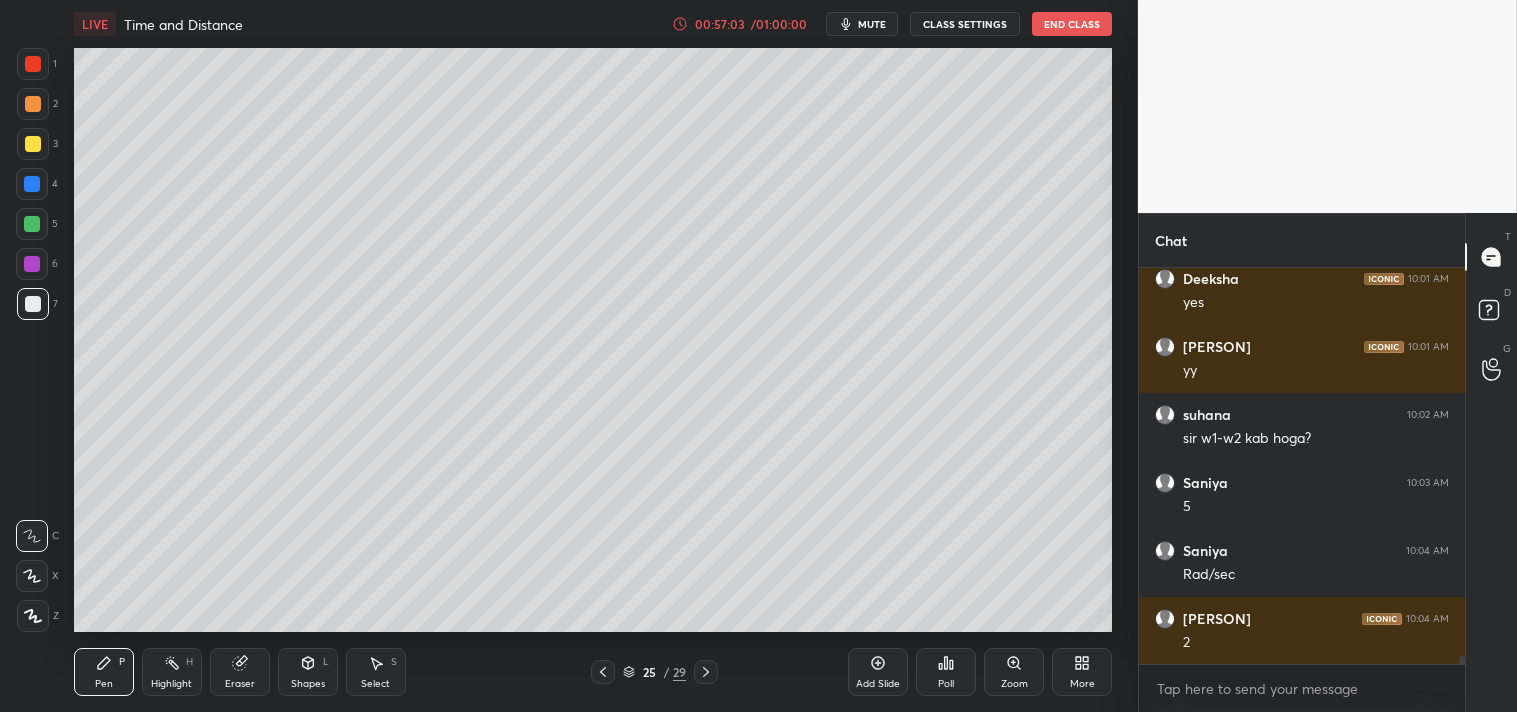 scroll, scrollTop: 20274, scrollLeft: 0, axis: vertical 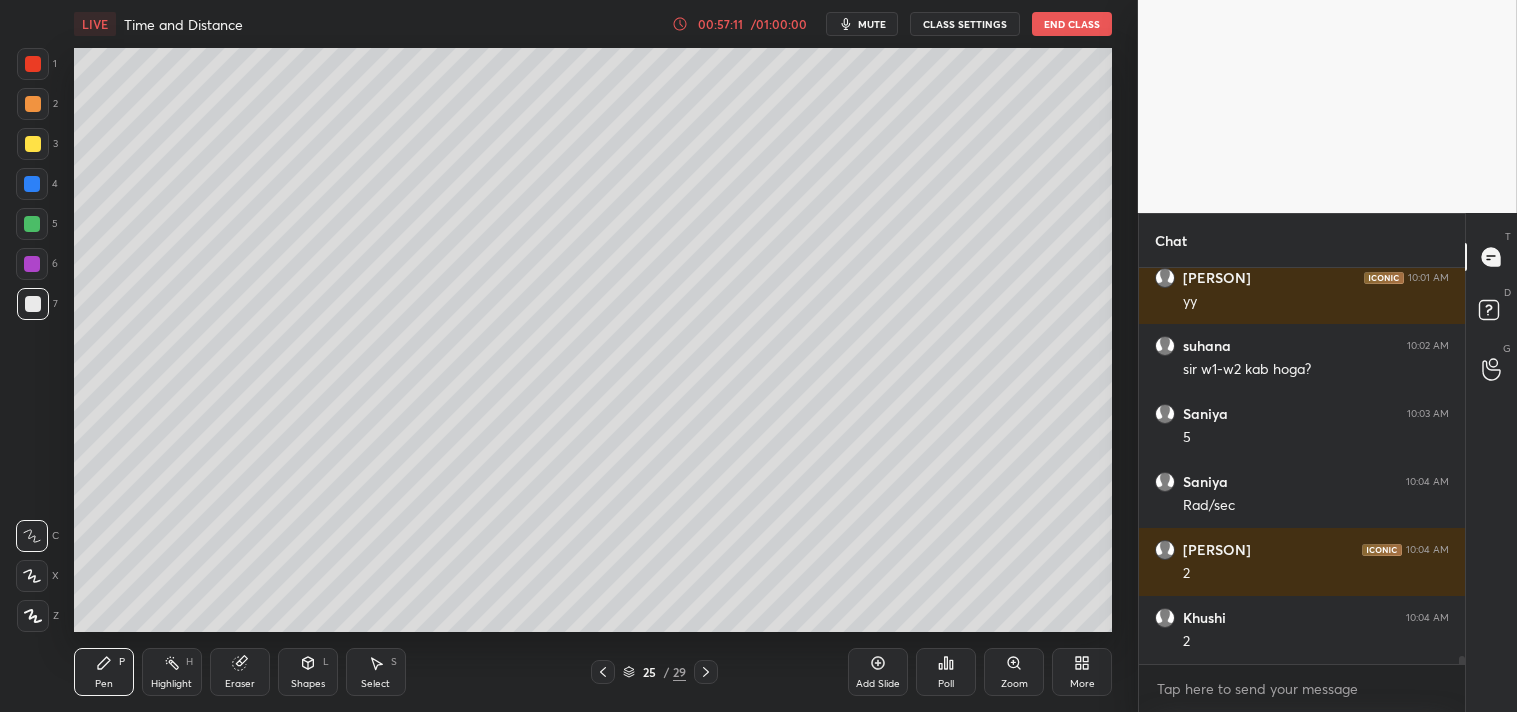 click on "Highlight H" at bounding box center [172, 672] 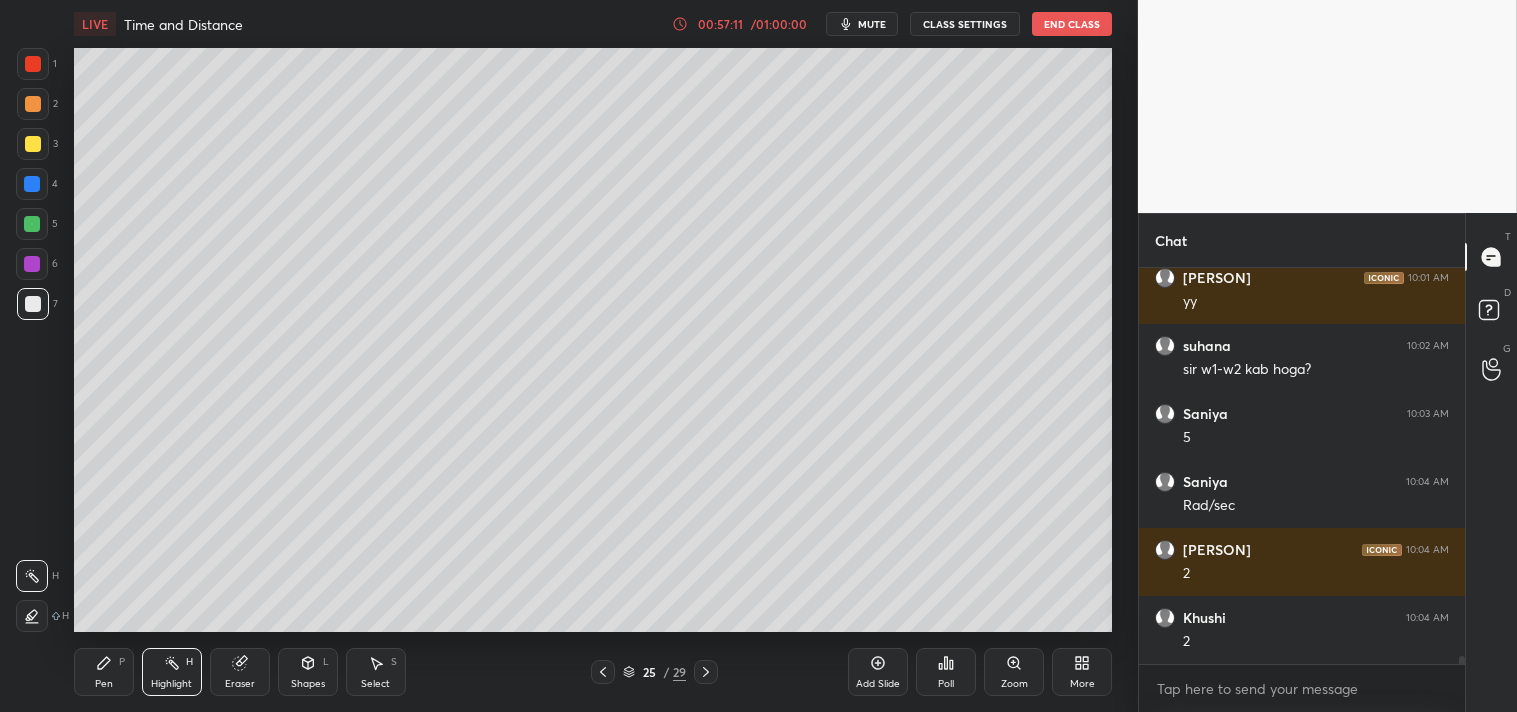 click on "Highlight H" at bounding box center [172, 672] 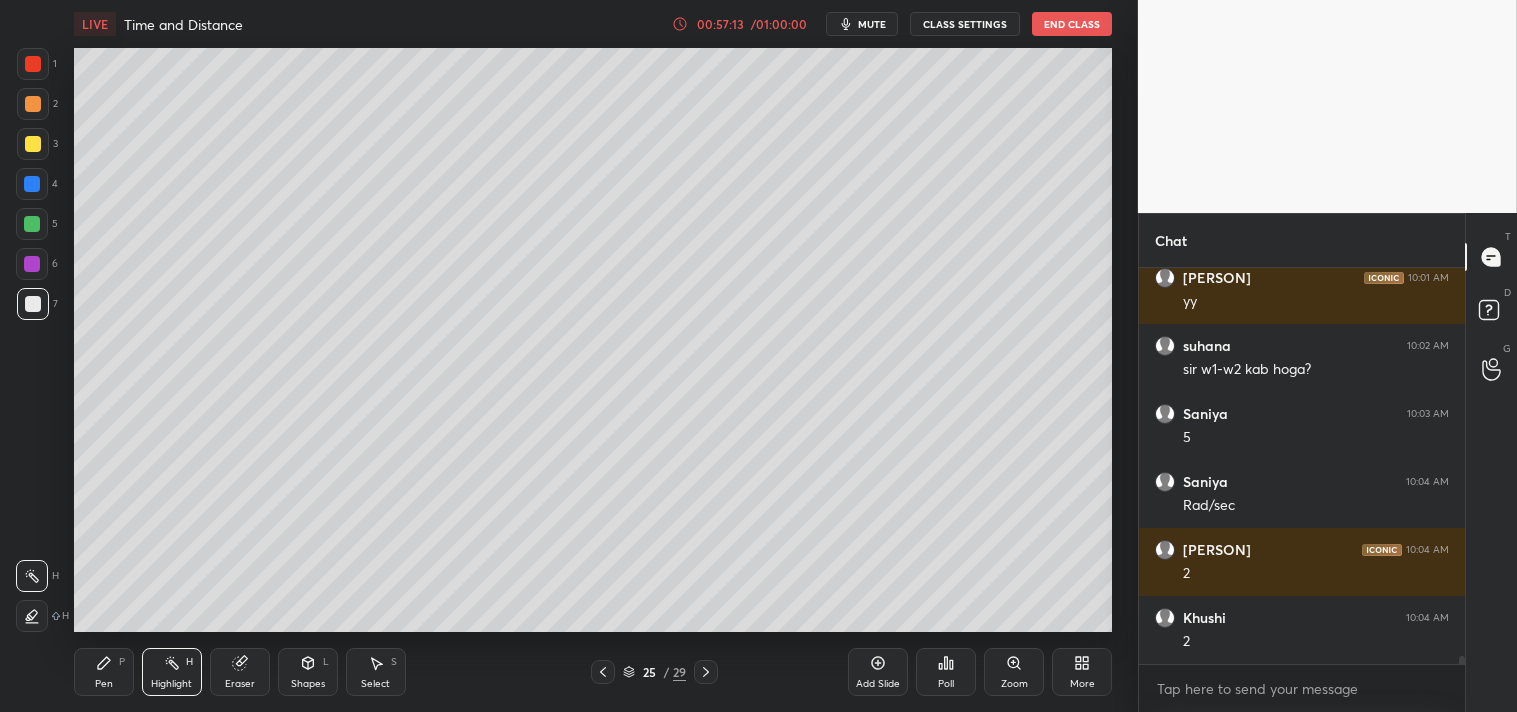 click 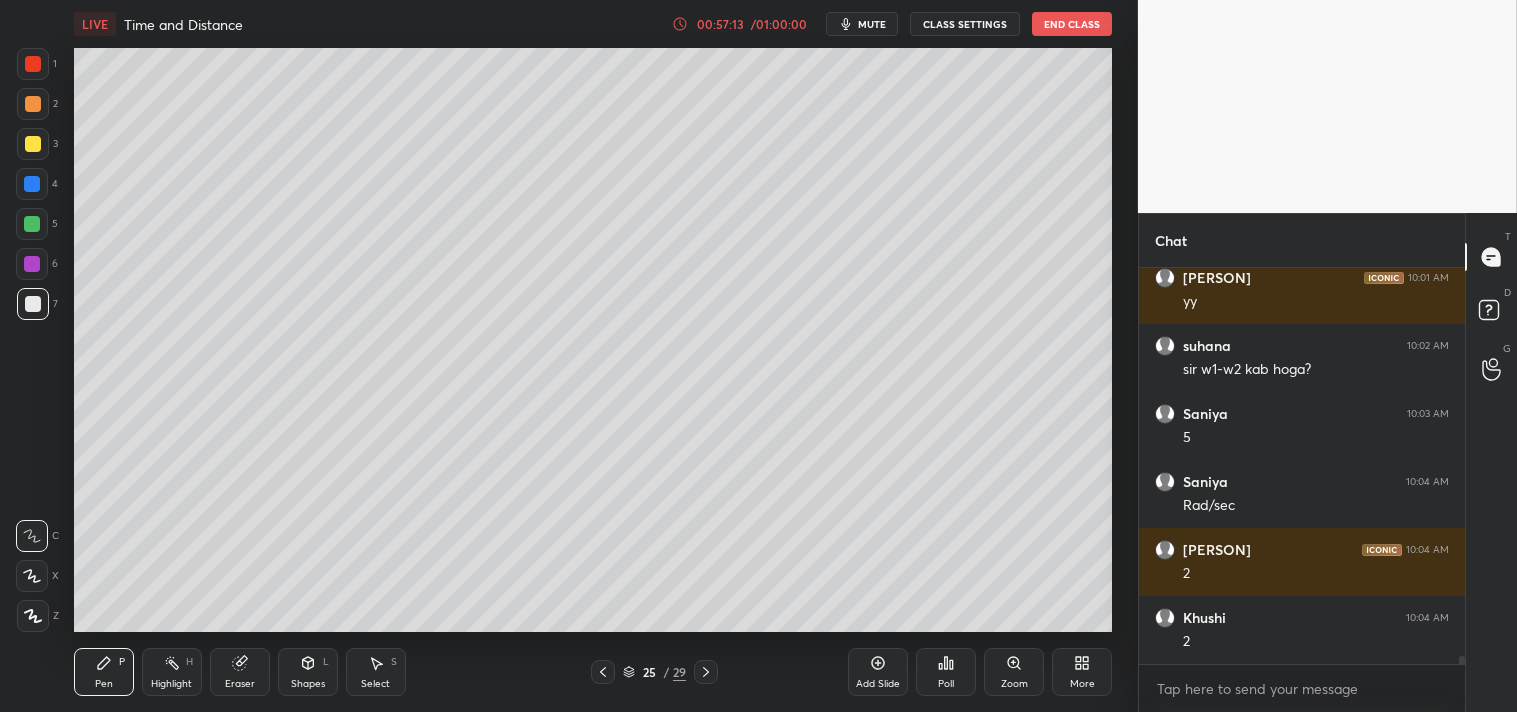 click on "Shapes L" at bounding box center [308, 672] 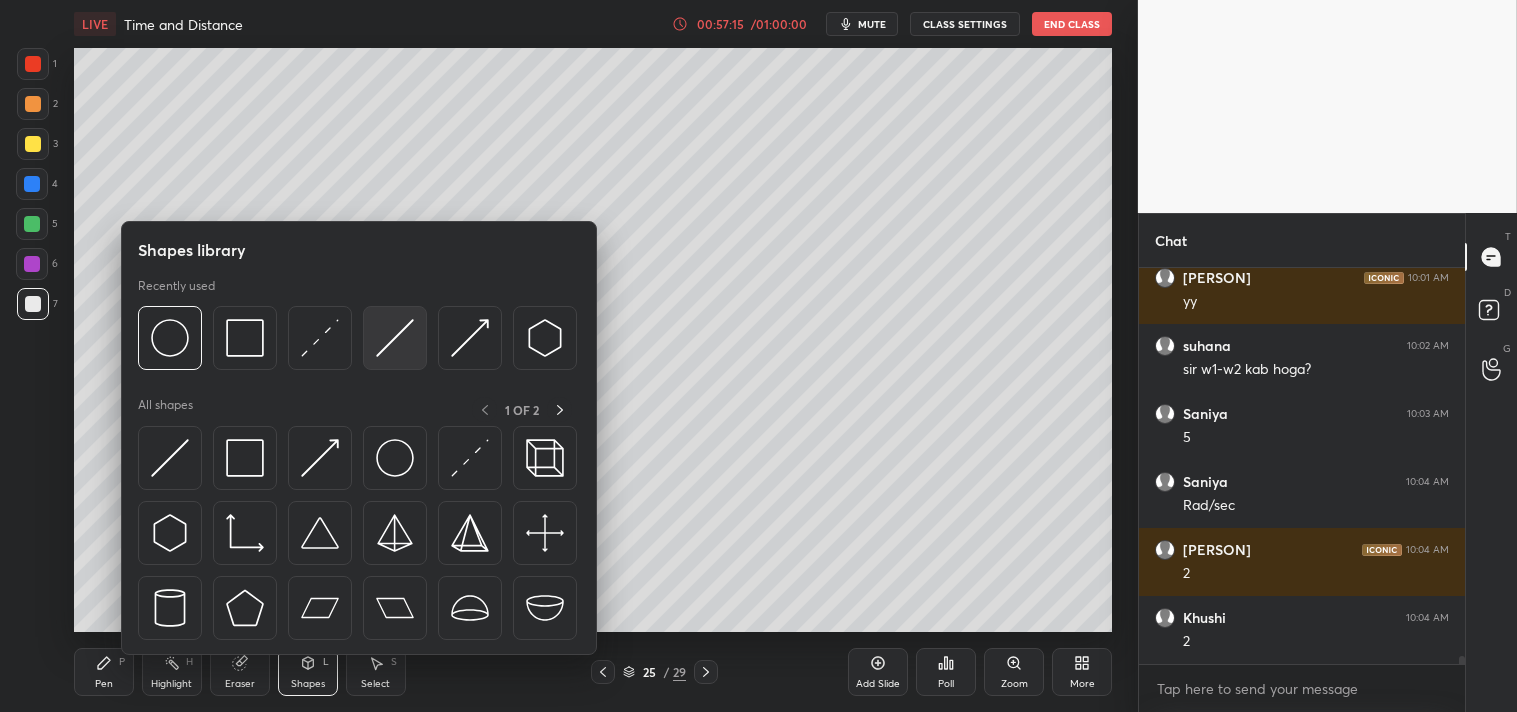 click at bounding box center [395, 338] 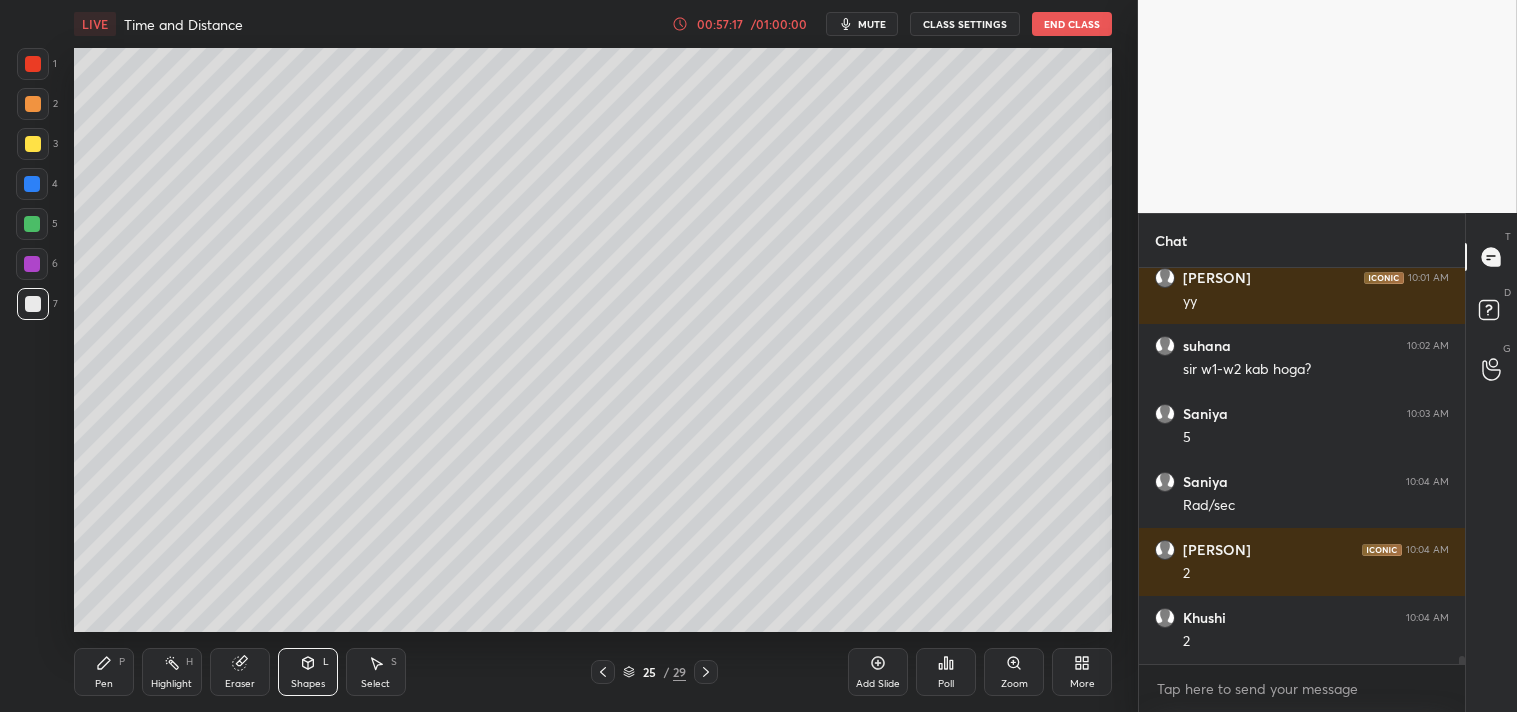 click 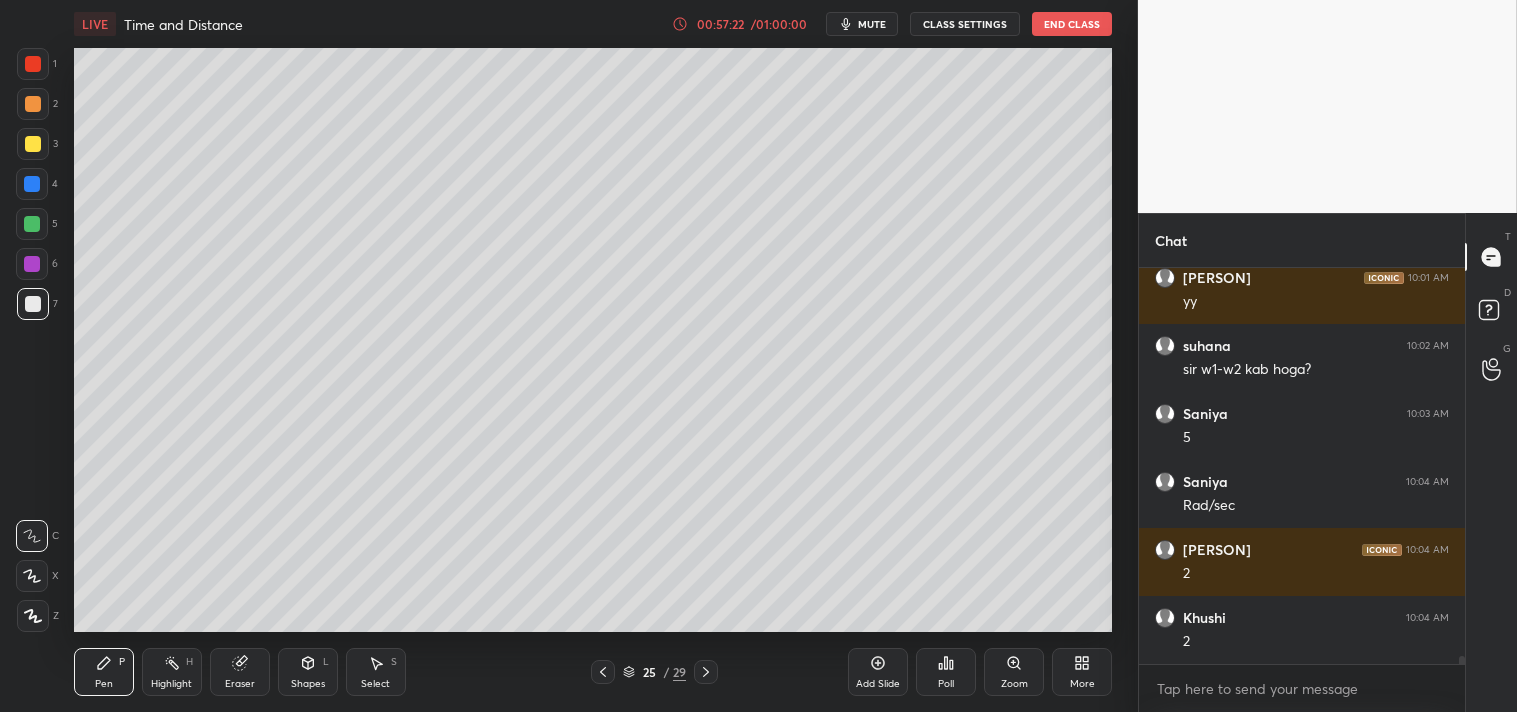 click 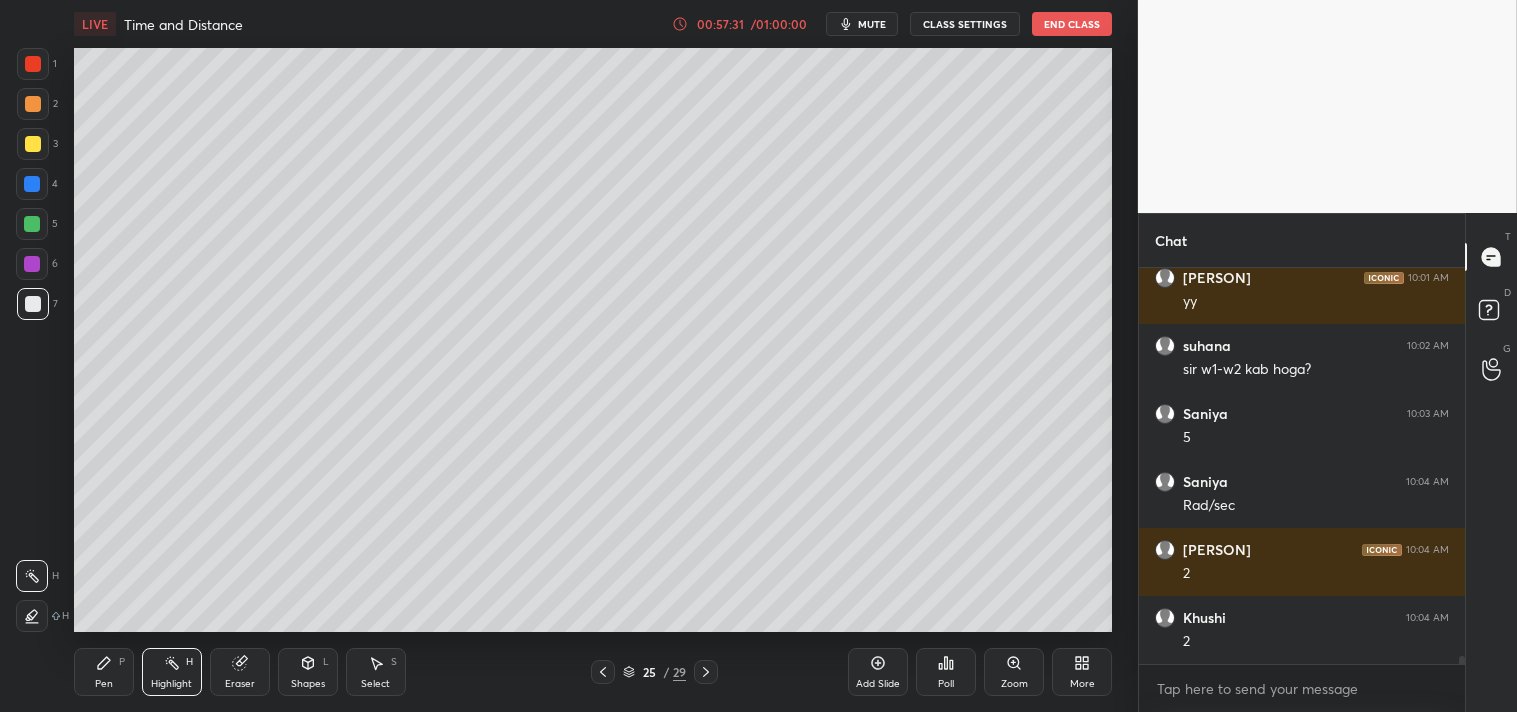 click on "Shapes" at bounding box center (308, 684) 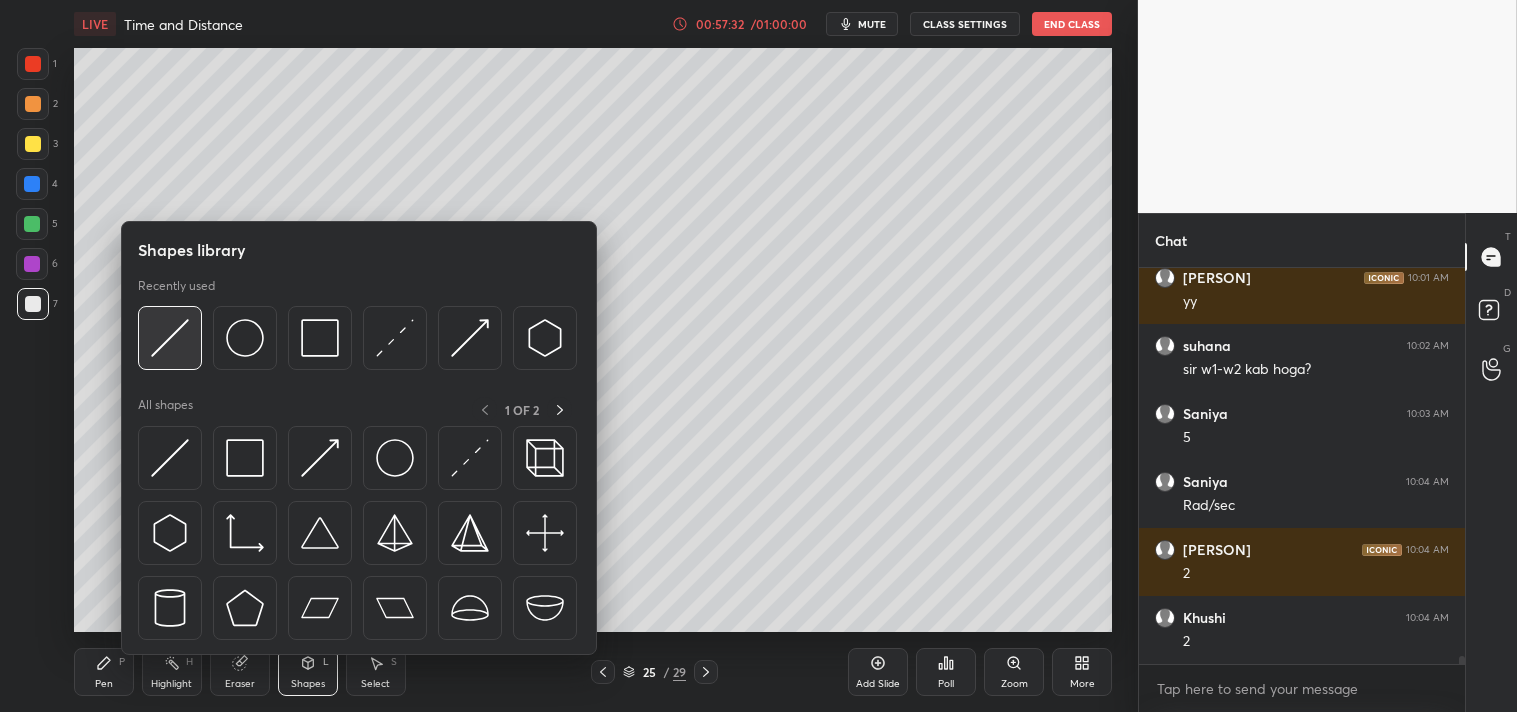 click at bounding box center (170, 338) 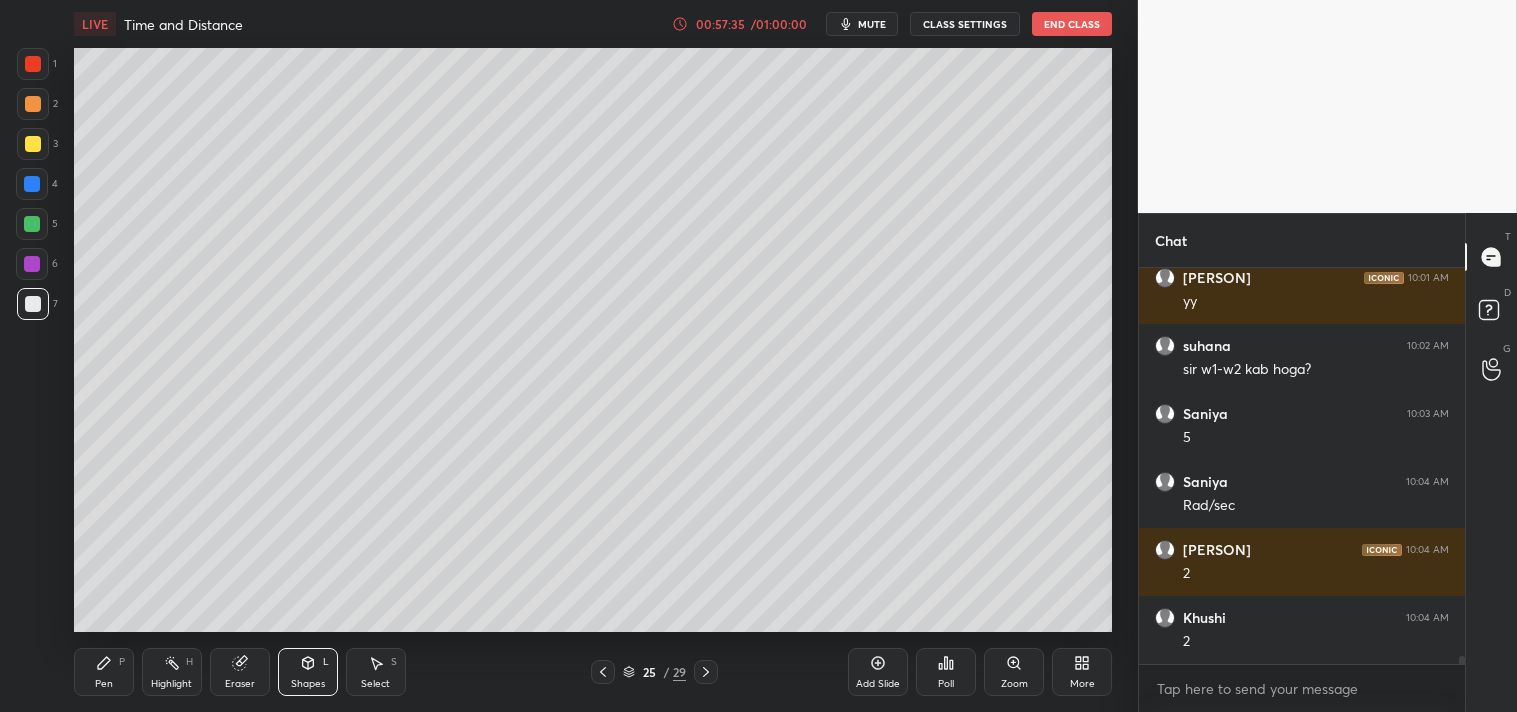 click on "Highlight H" at bounding box center (172, 672) 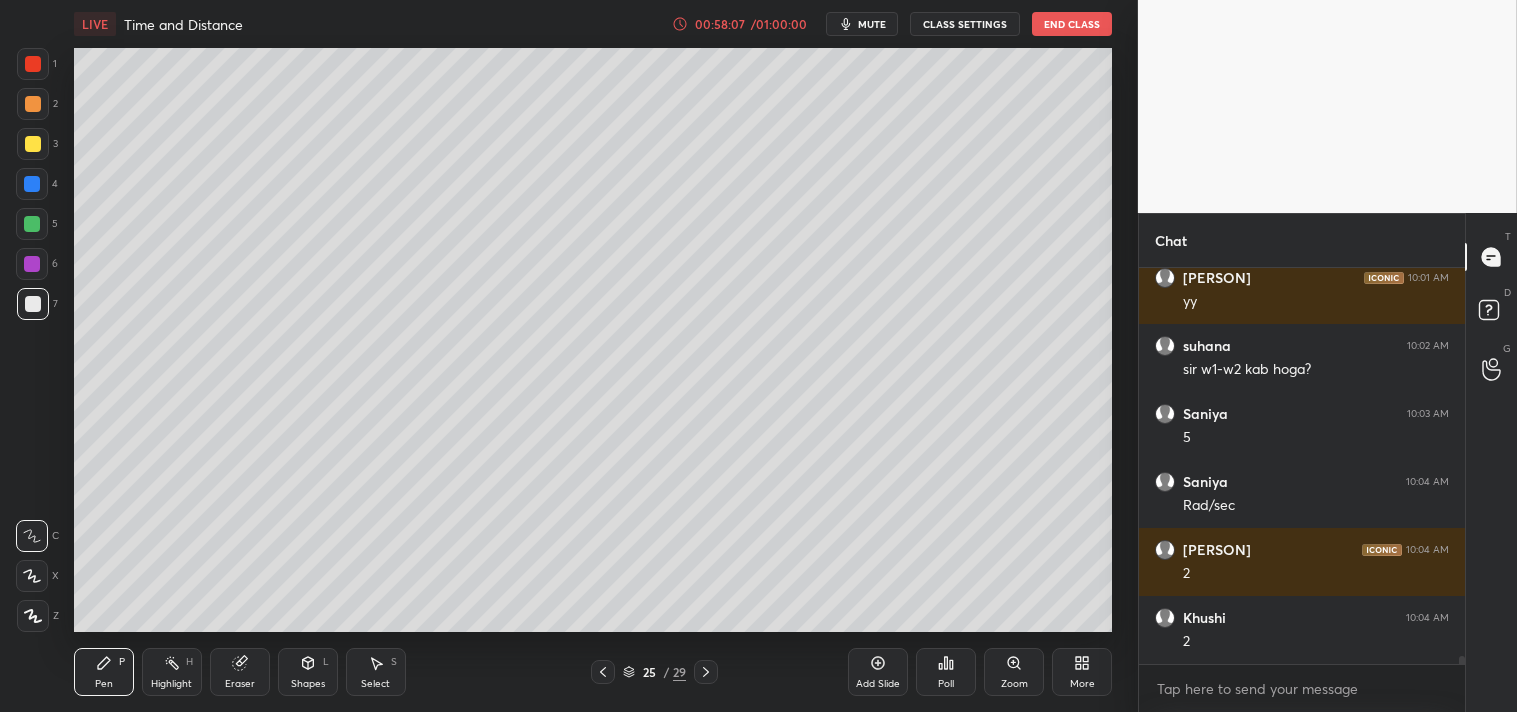 click on "Add Slide Poll Zoom More" at bounding box center [980, 672] 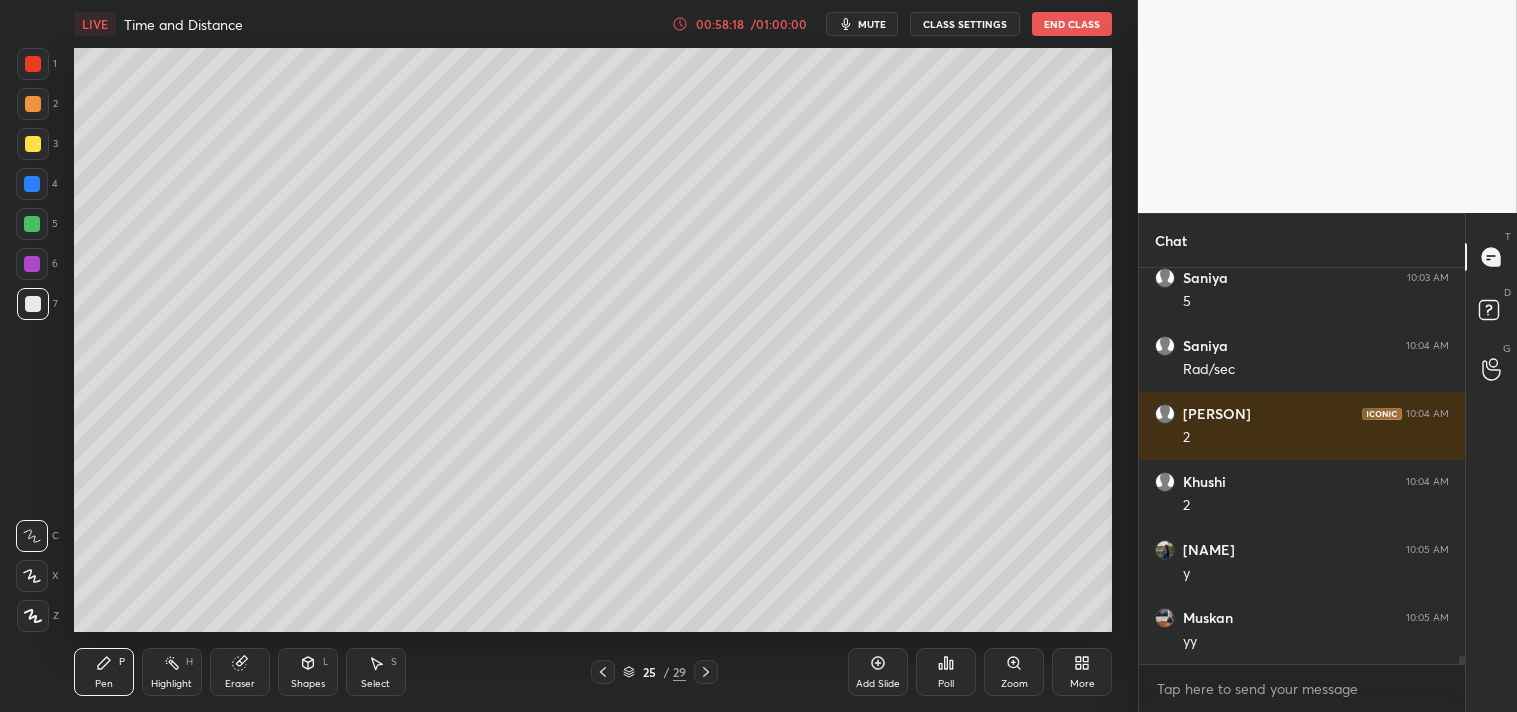 scroll, scrollTop: 20477, scrollLeft: 0, axis: vertical 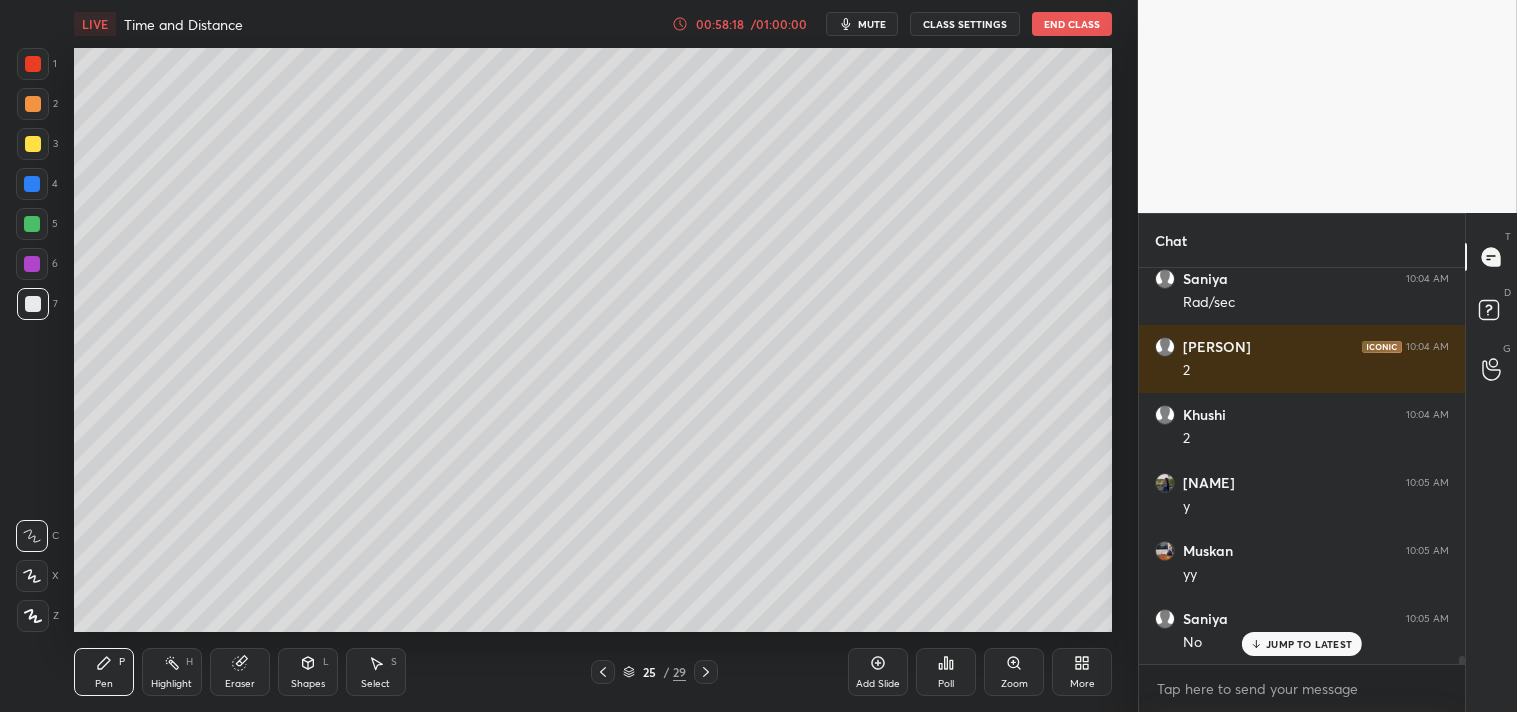 click on "Highlight" at bounding box center (171, 684) 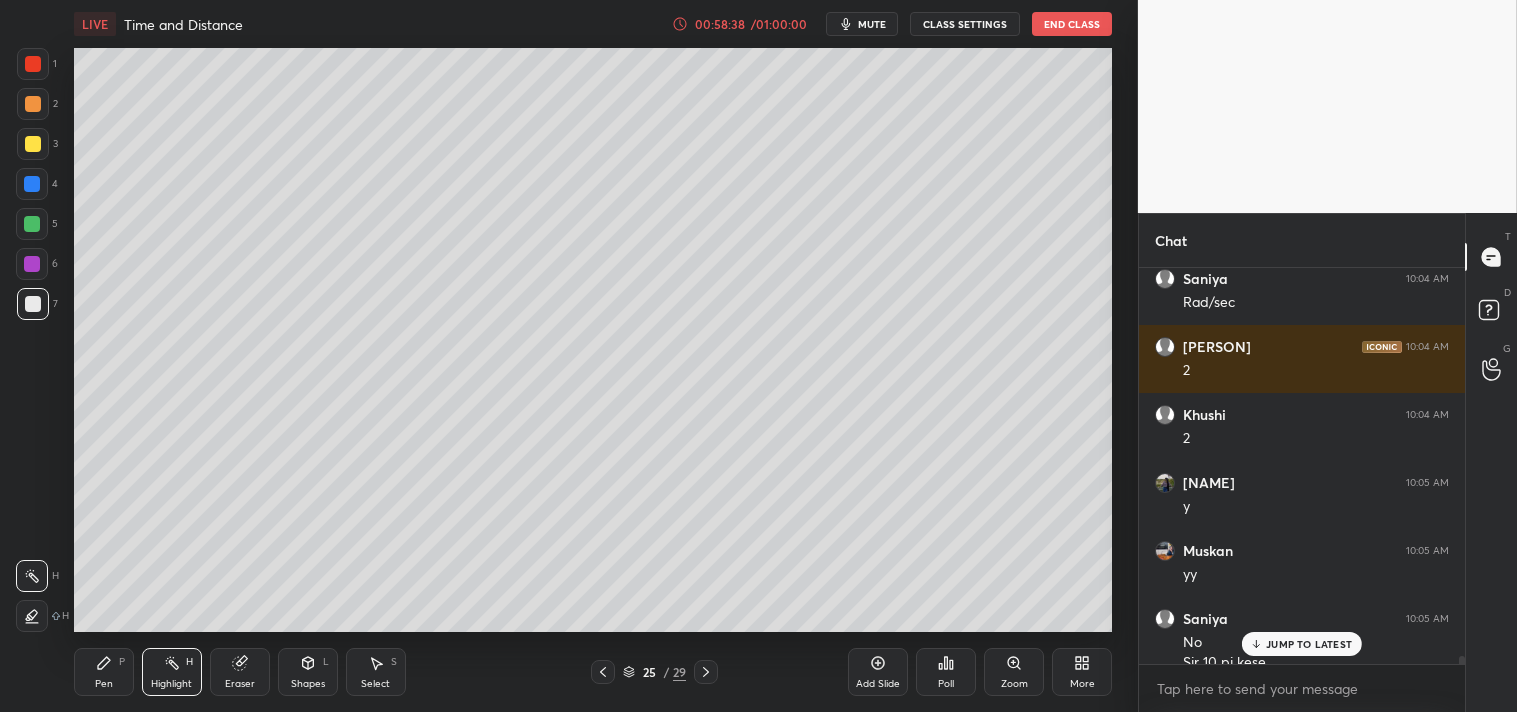 scroll, scrollTop: 20497, scrollLeft: 0, axis: vertical 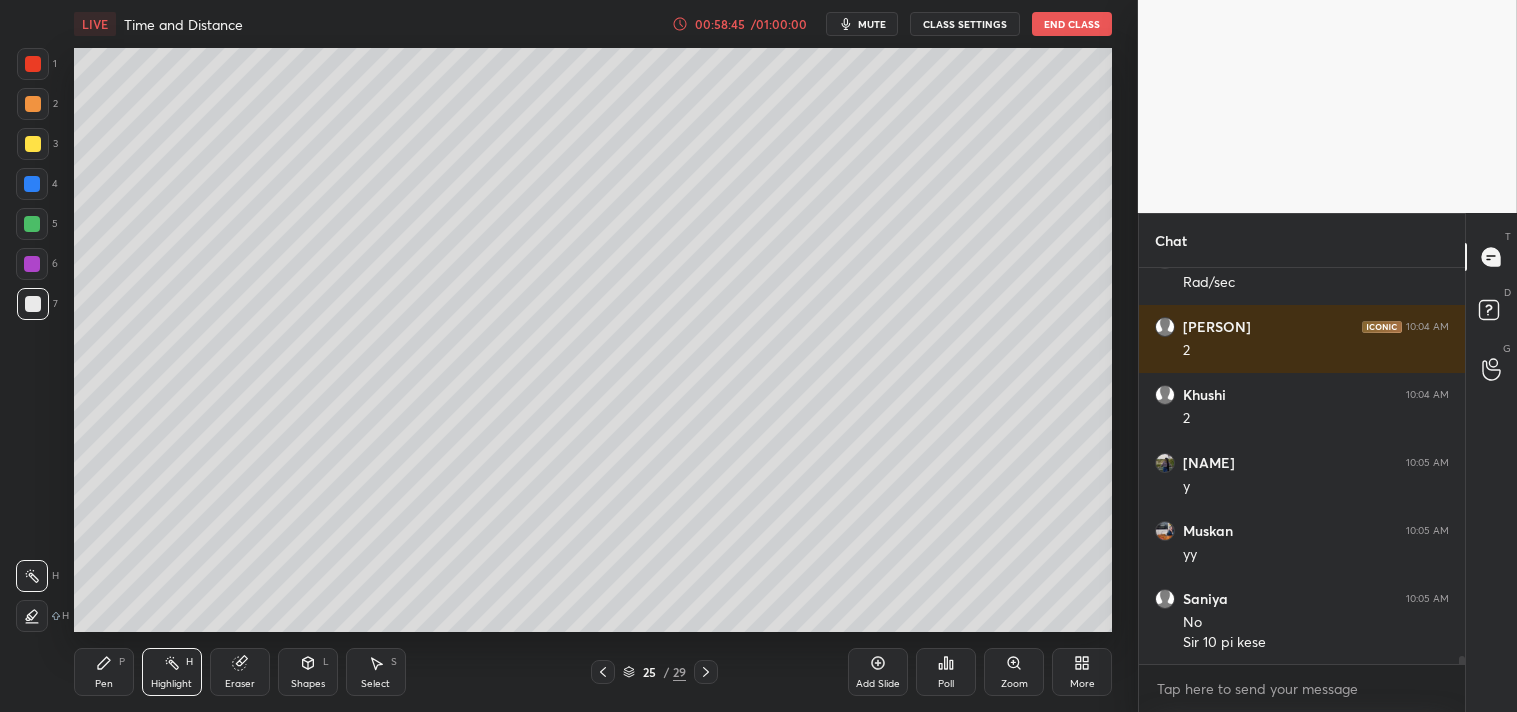 click on "Eraser" at bounding box center [240, 672] 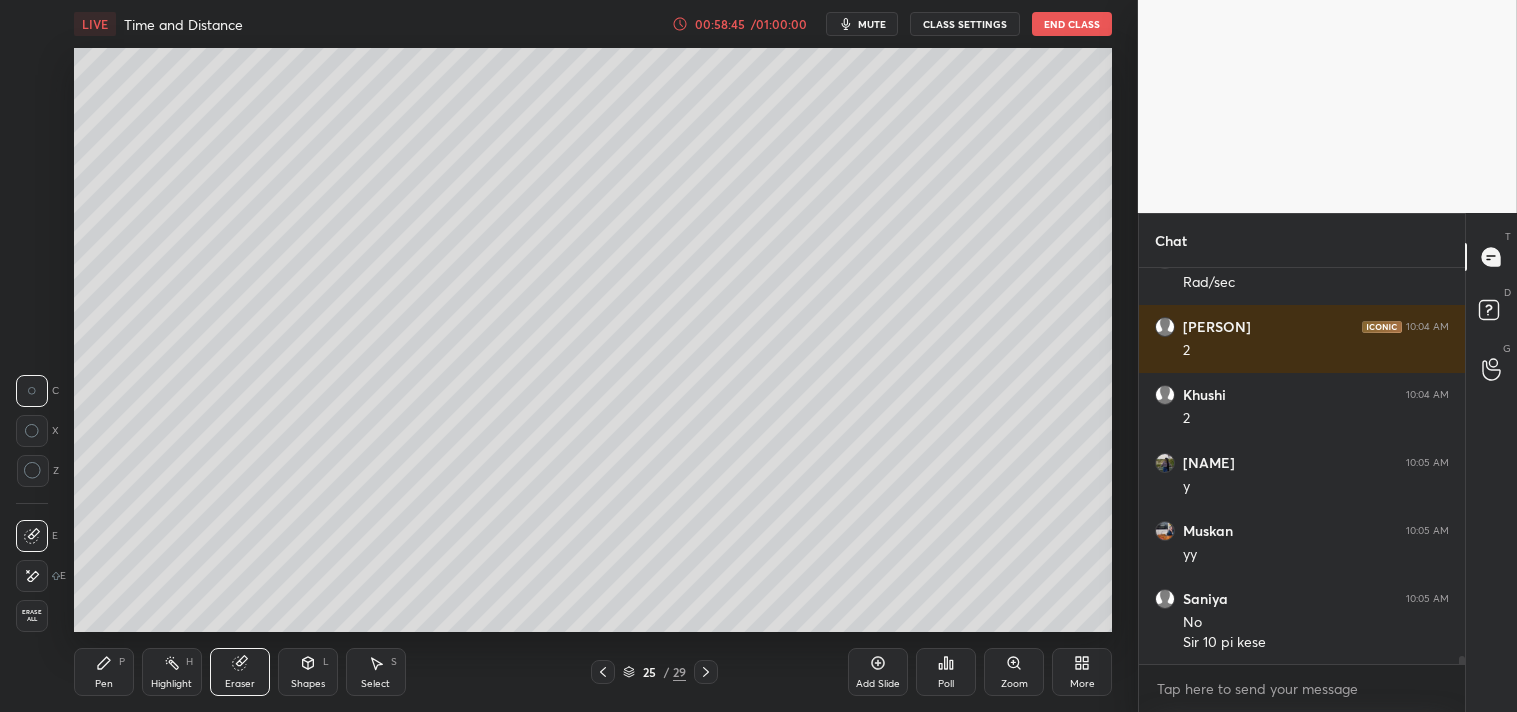 click on "Shapes" at bounding box center [308, 684] 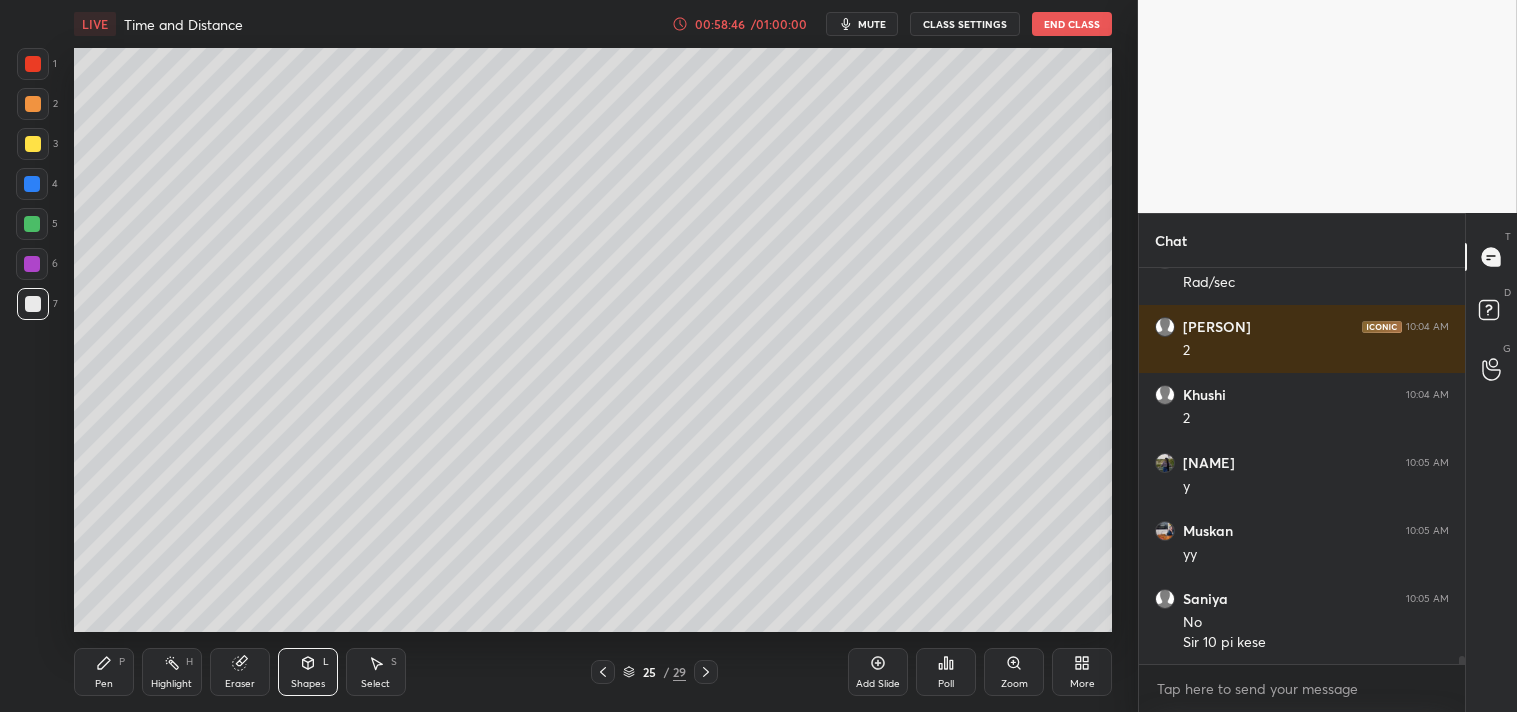 click 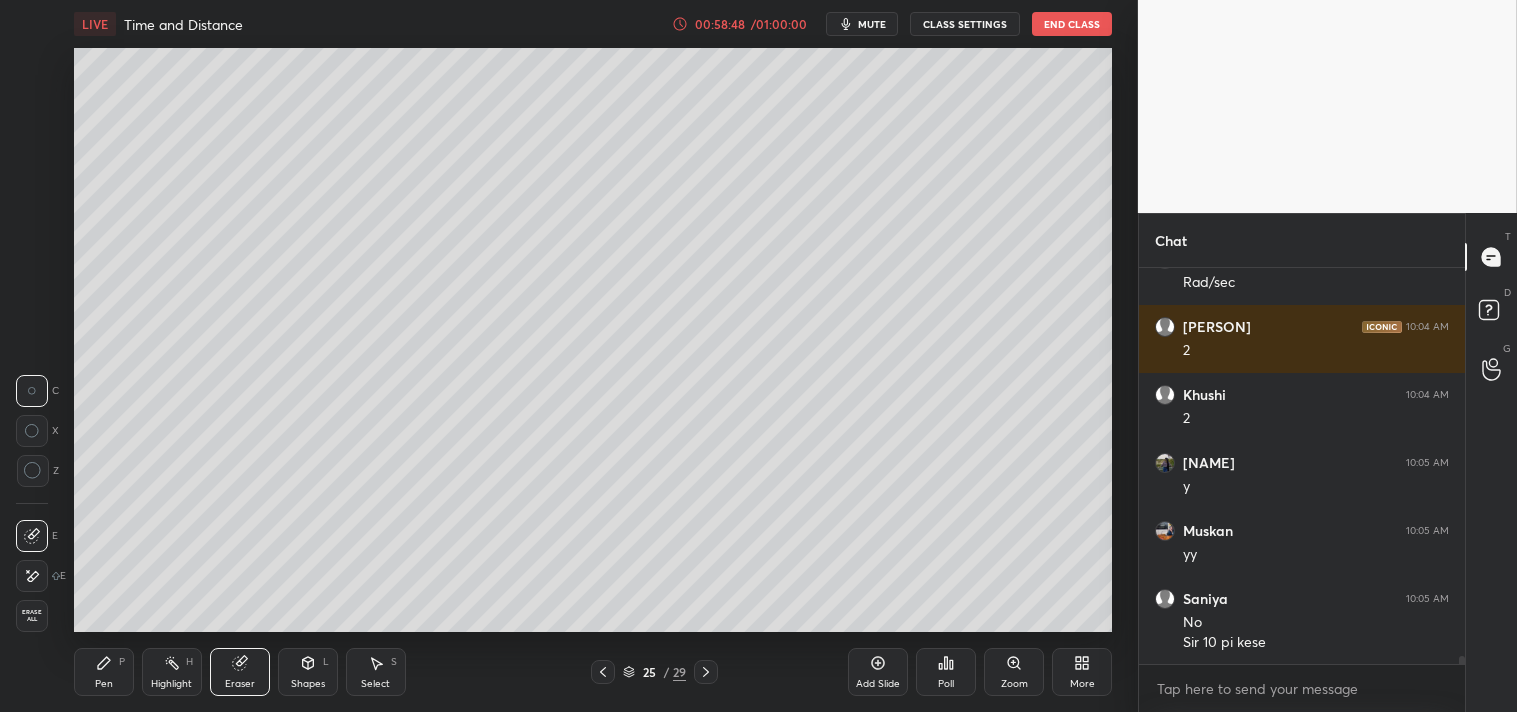 click on "Pen P" at bounding box center (104, 672) 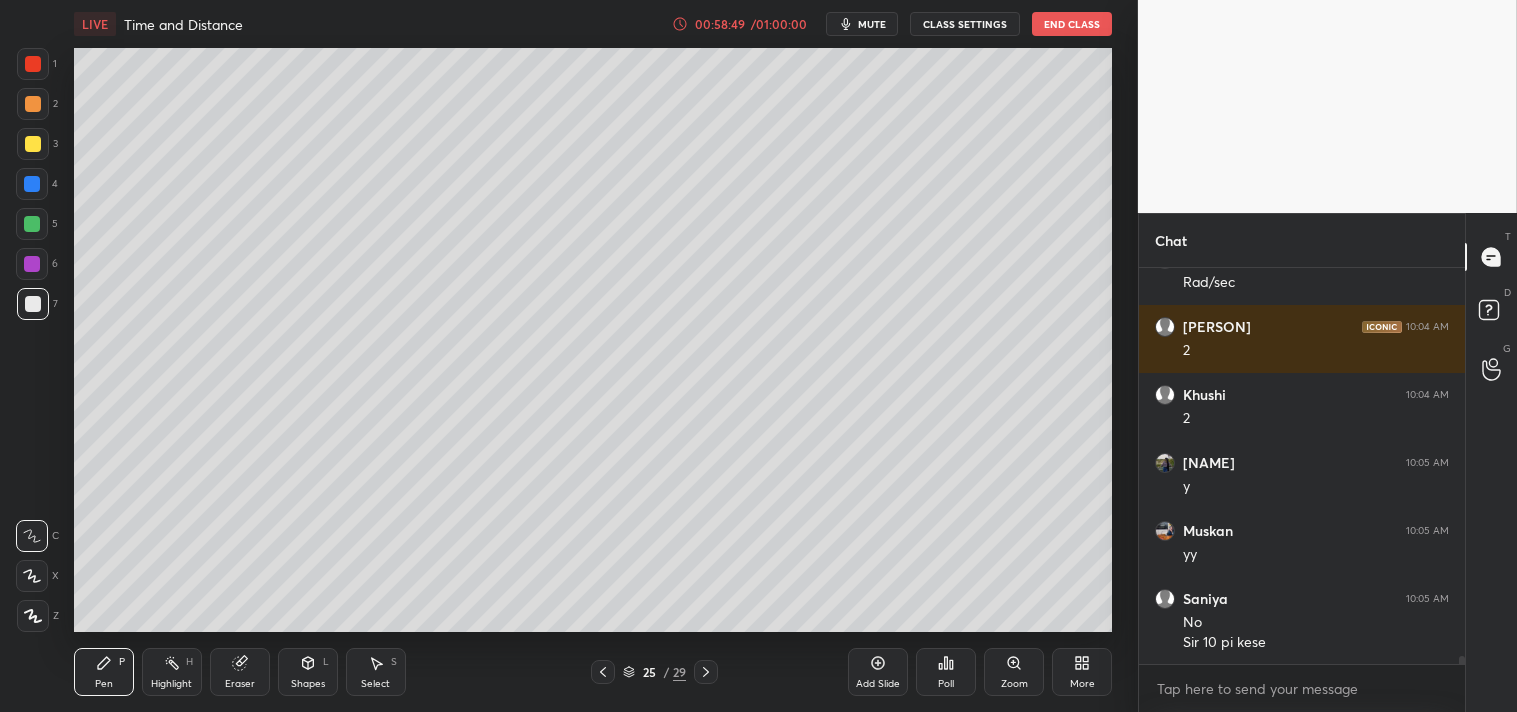 scroll, scrollTop: 20565, scrollLeft: 0, axis: vertical 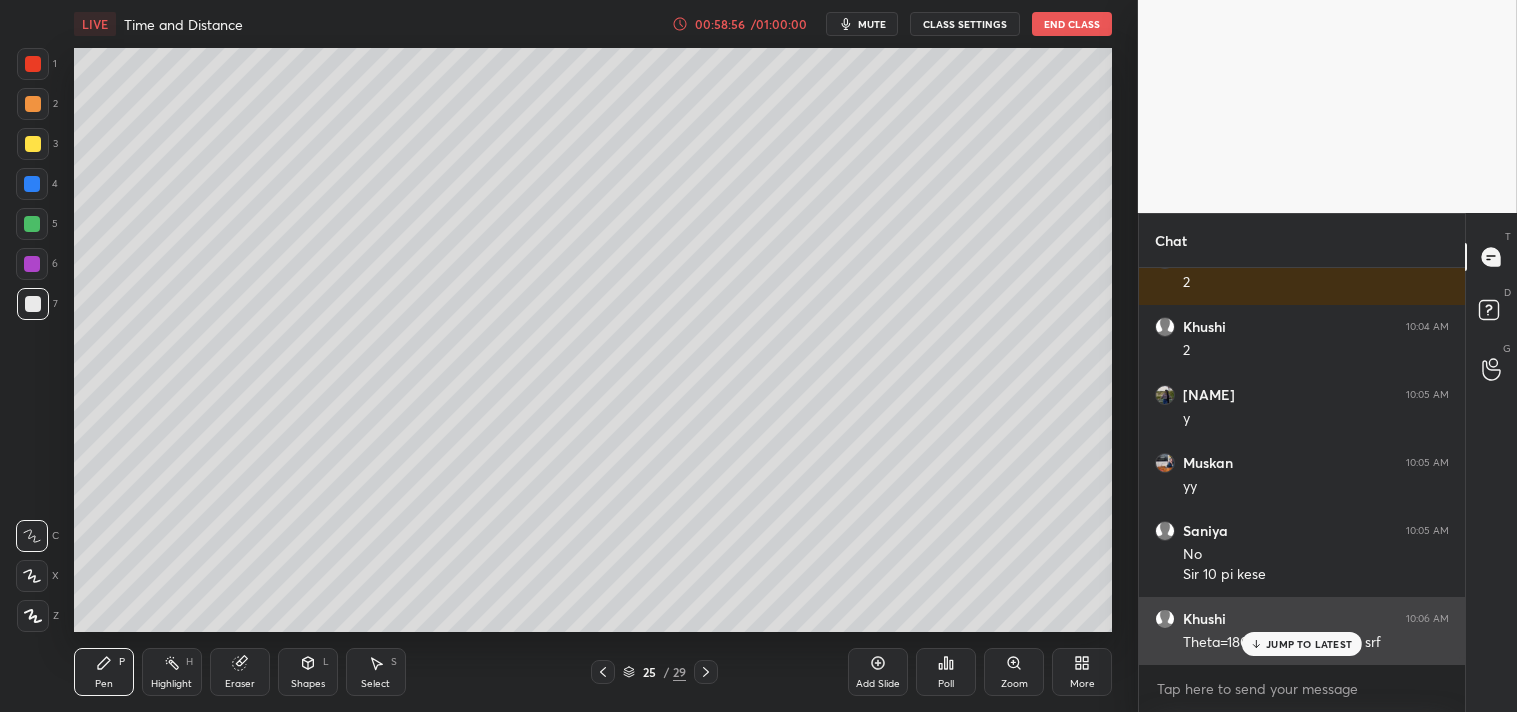 click on "JUMP TO LATEST" at bounding box center (1309, 644) 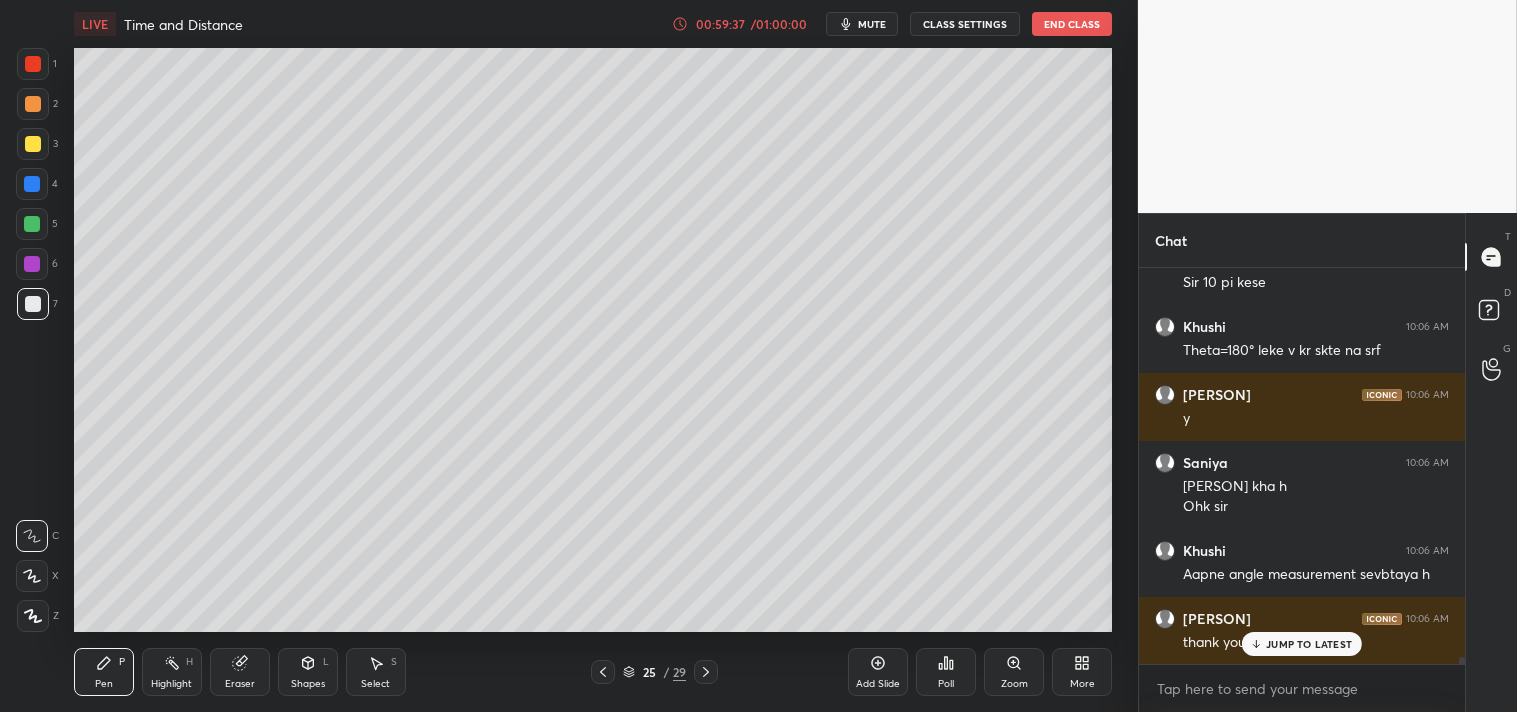 scroll, scrollTop: 20925, scrollLeft: 0, axis: vertical 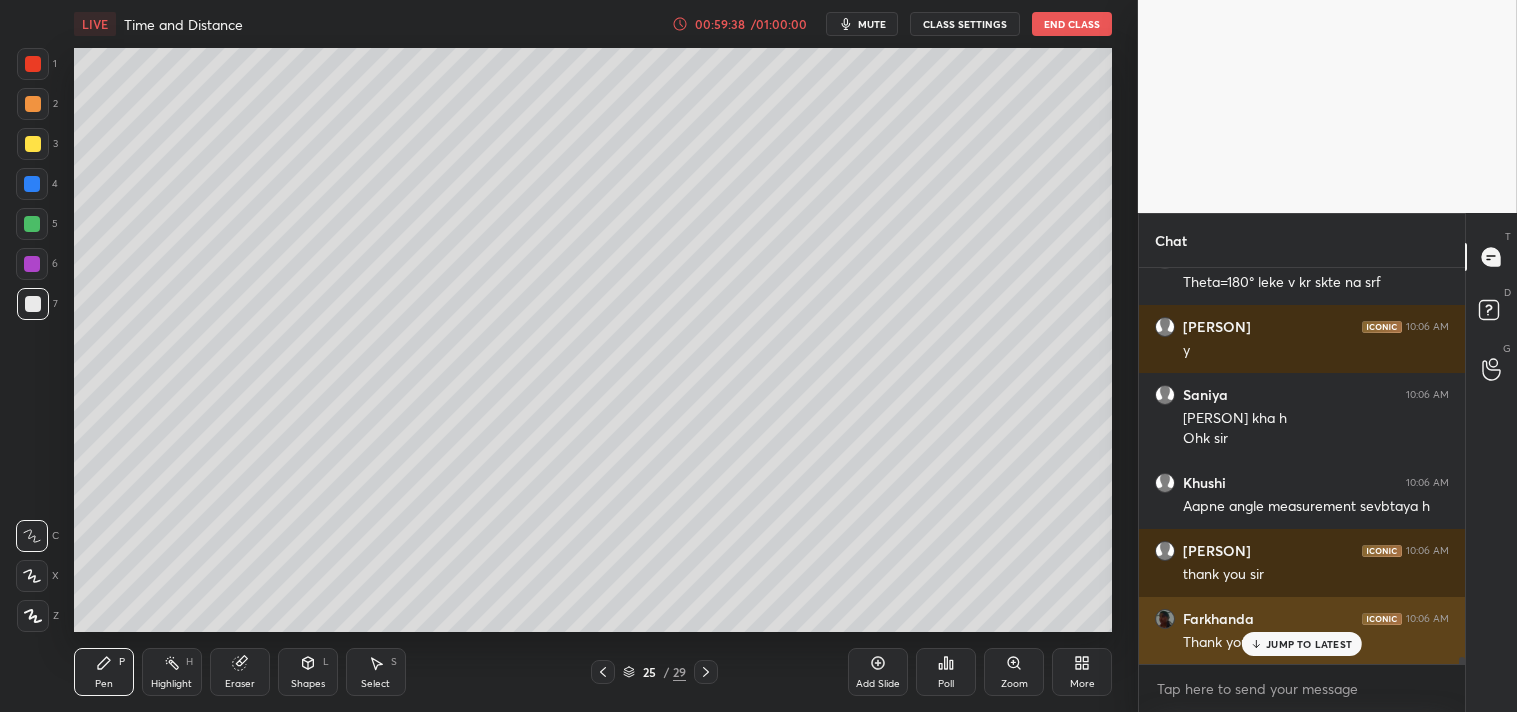 click on "JUMP TO LATEST" at bounding box center (1309, 644) 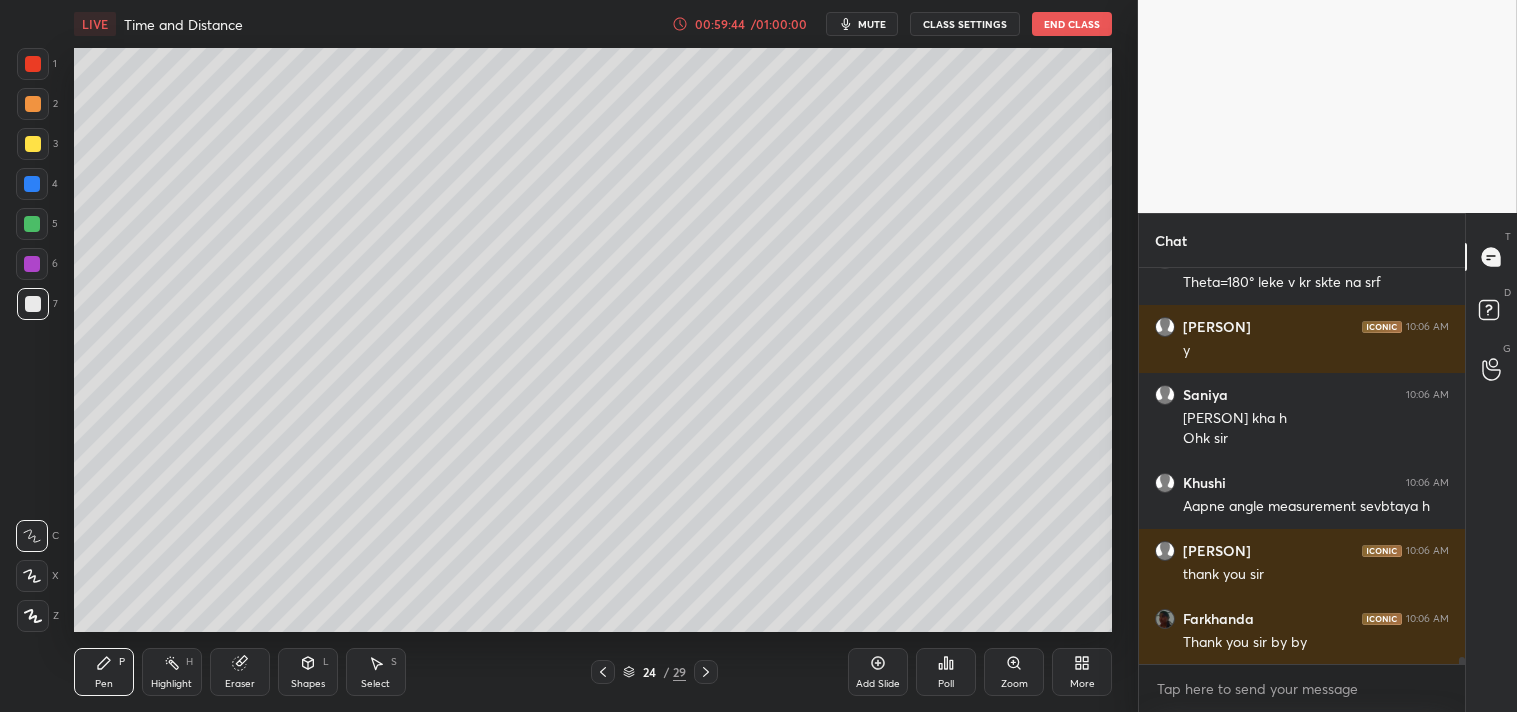 scroll, scrollTop: 21012, scrollLeft: 0, axis: vertical 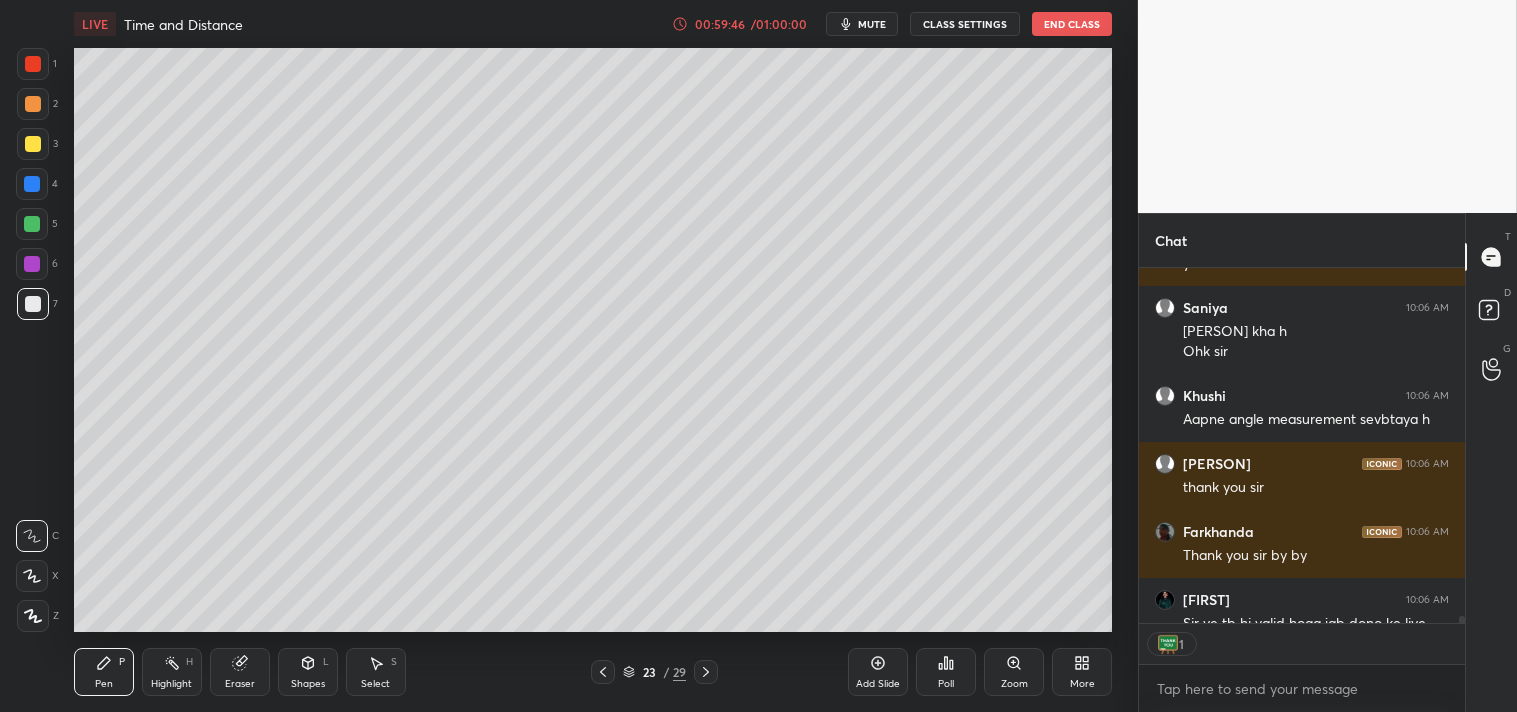 click on "H" at bounding box center [189, 662] 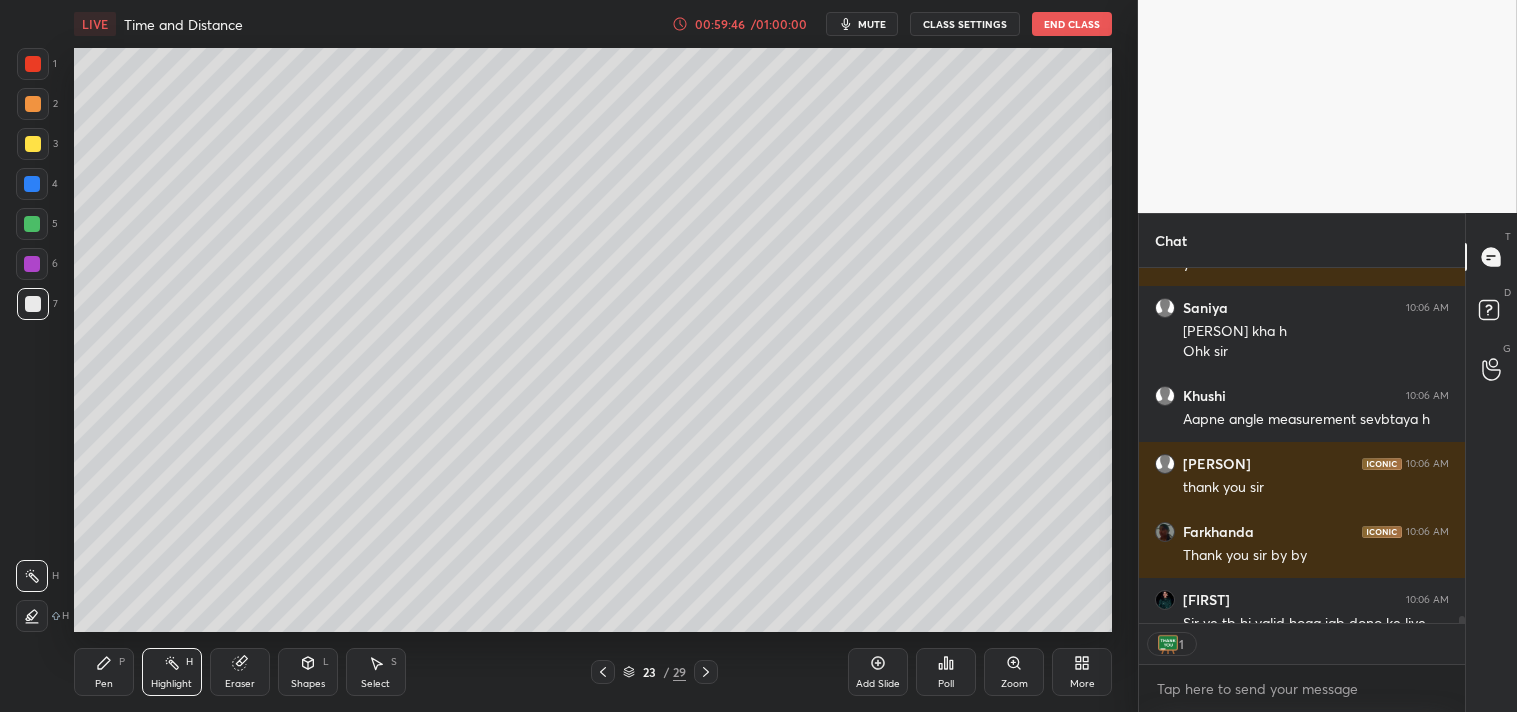 click on "Highlight H" at bounding box center [172, 672] 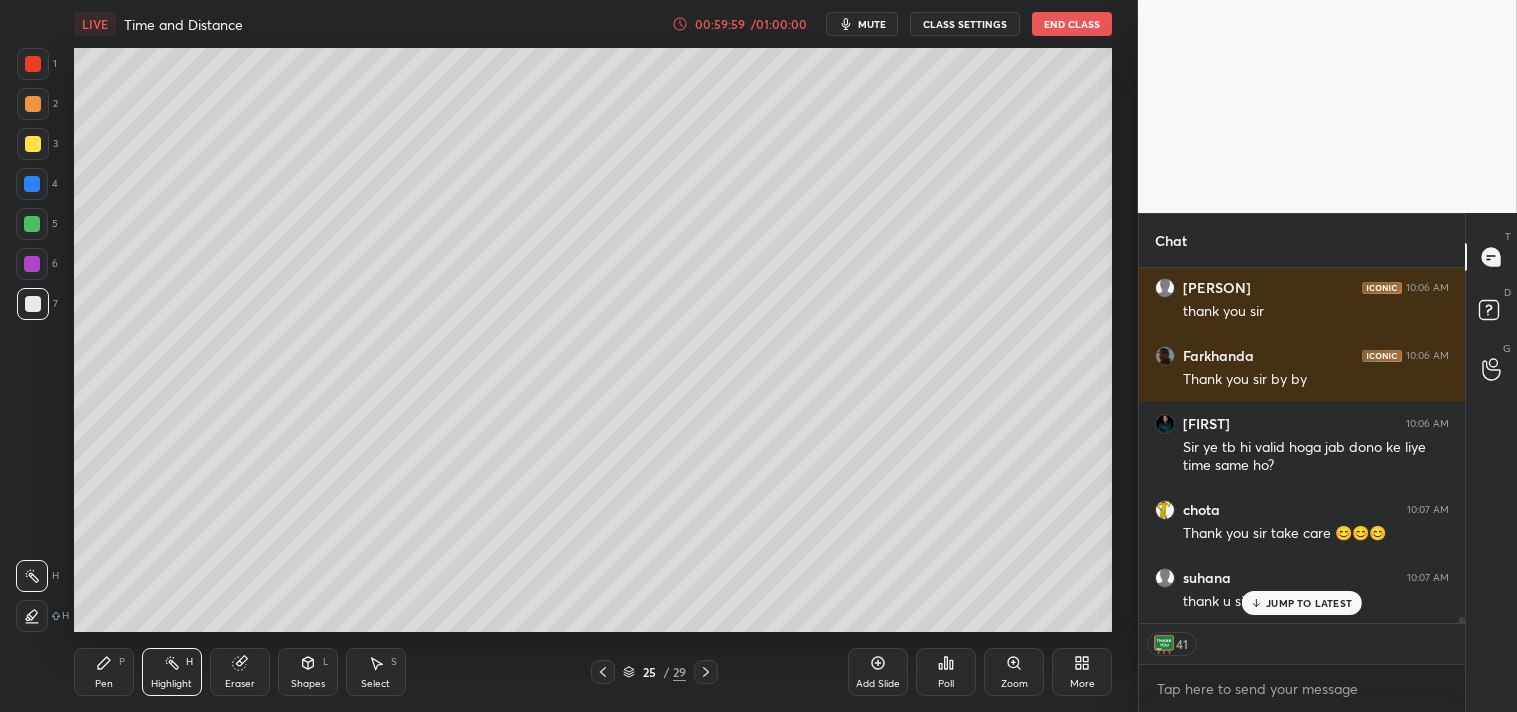 scroll, scrollTop: 21324, scrollLeft: 0, axis: vertical 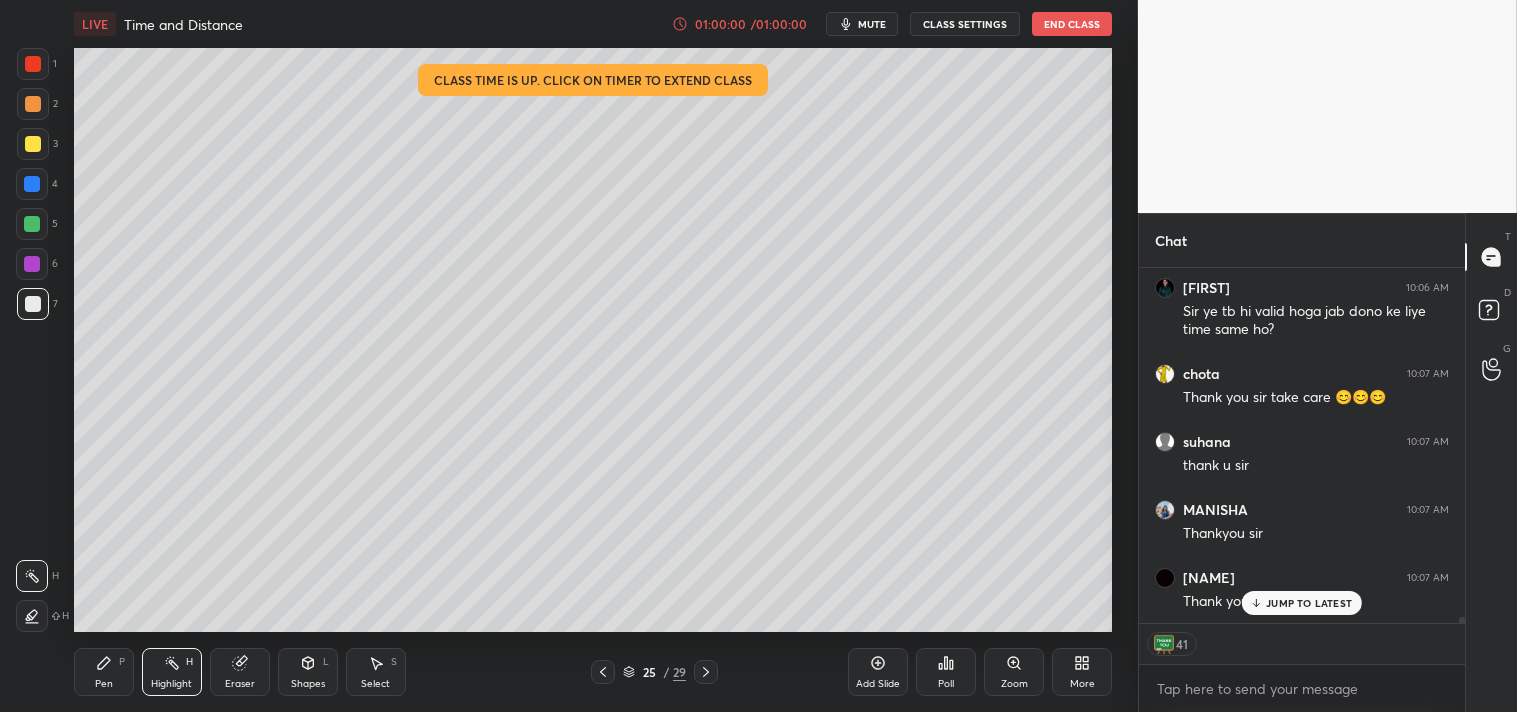 click on "Poll" at bounding box center [946, 672] 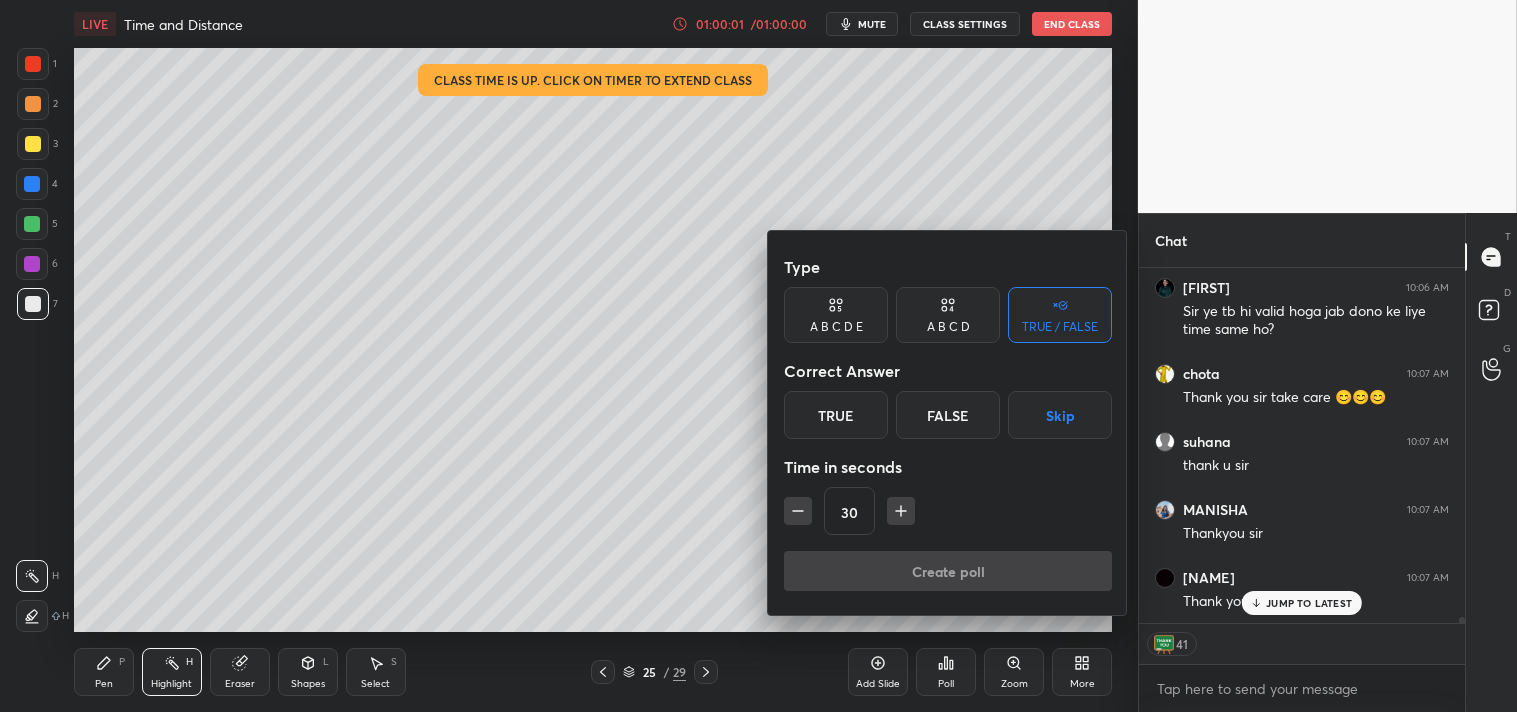 click on "True" at bounding box center (836, 415) 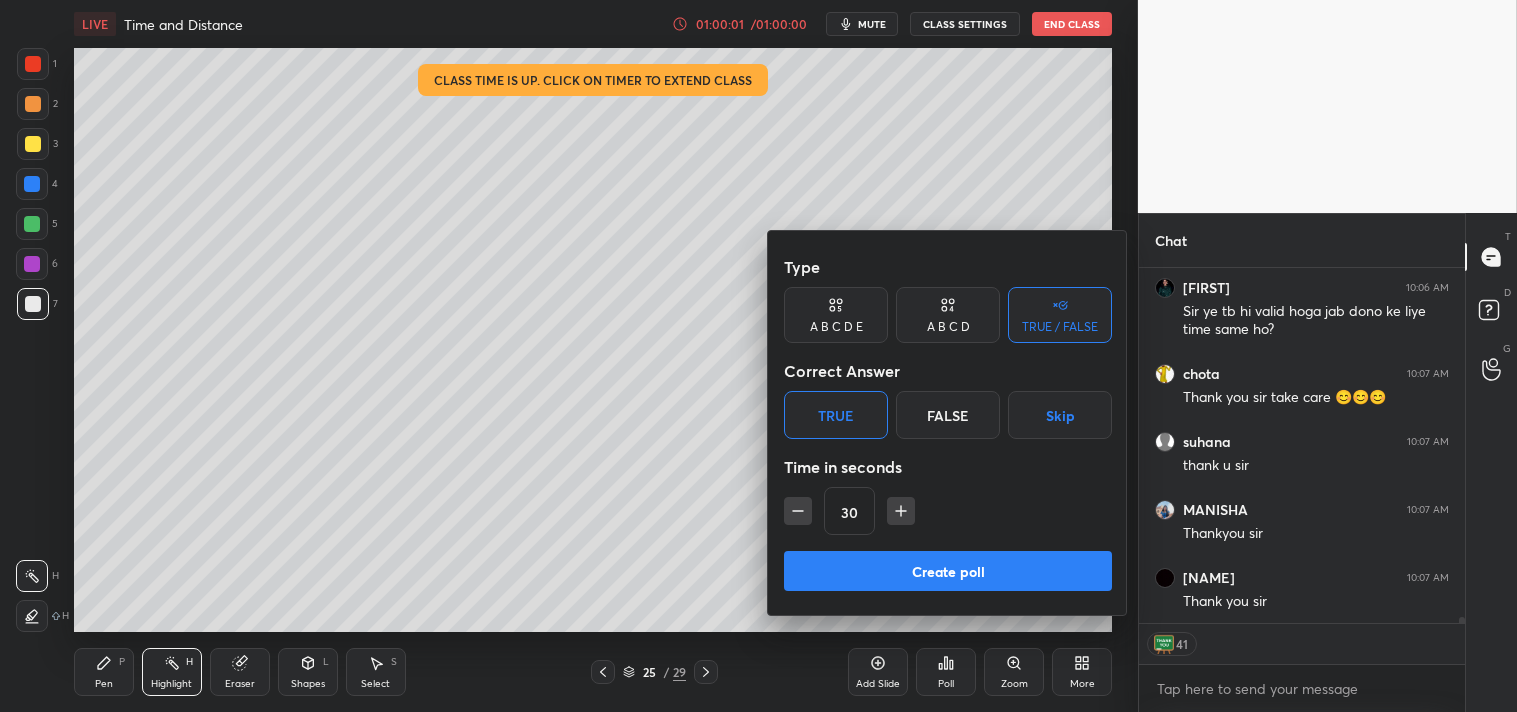 scroll, scrollTop: 21460, scrollLeft: 0, axis: vertical 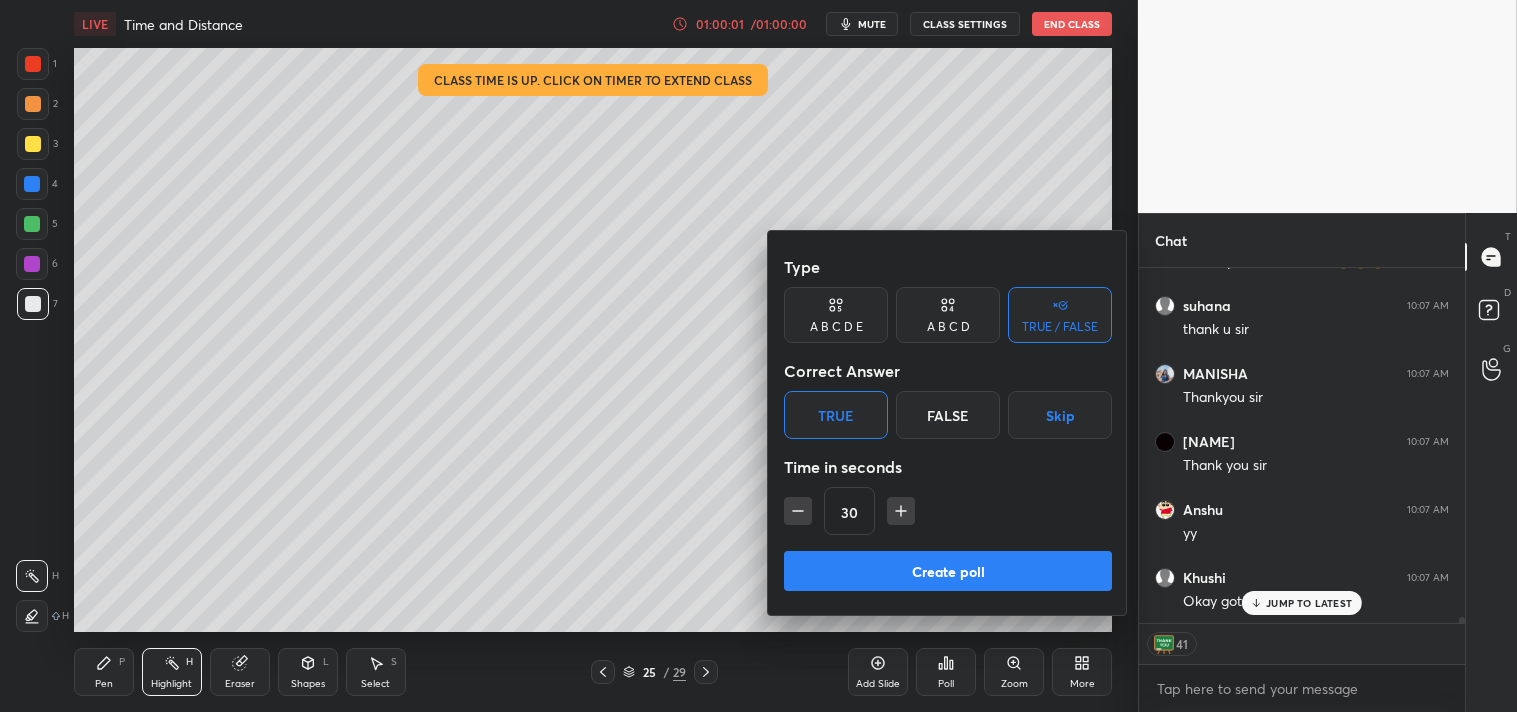 click on "Create poll" at bounding box center [948, 571] 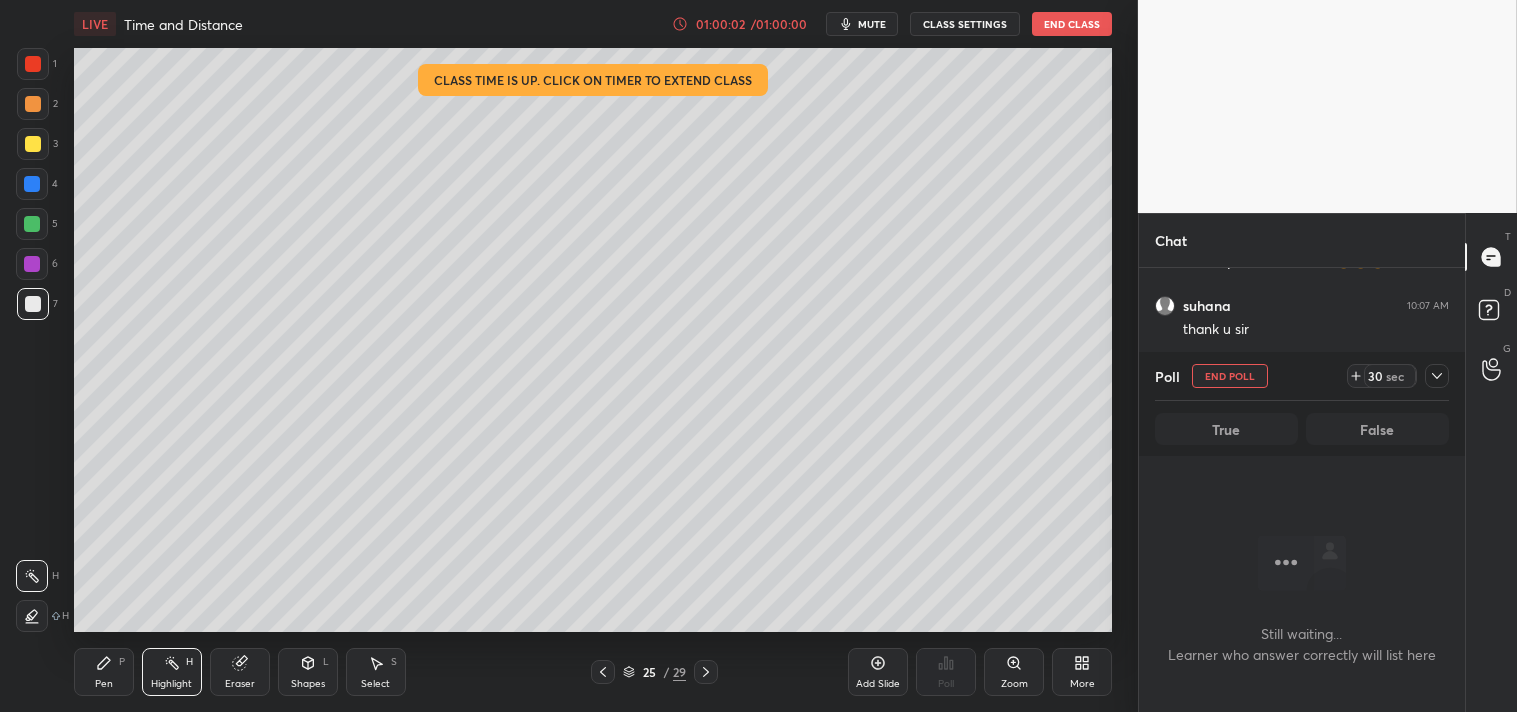 scroll, scrollTop: 306, scrollLeft: 320, axis: both 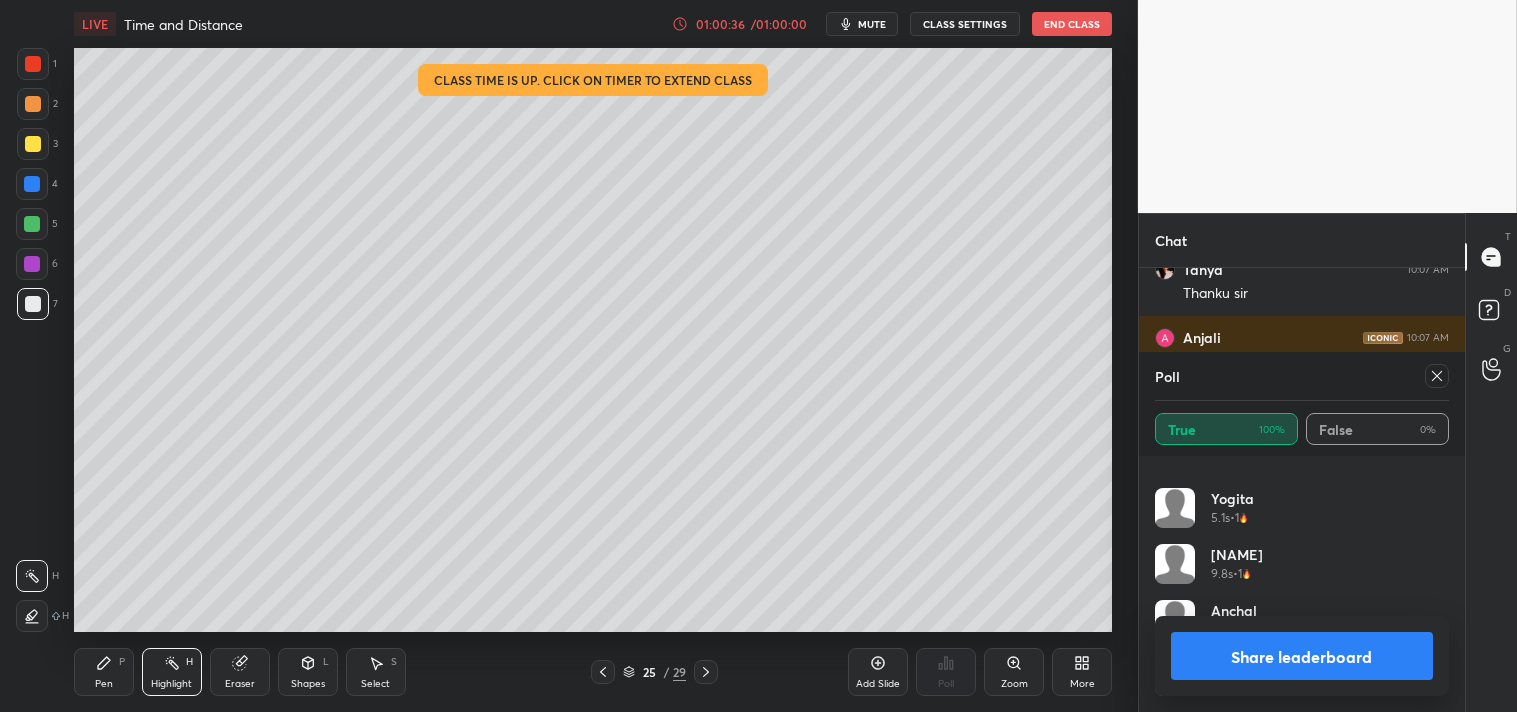 click 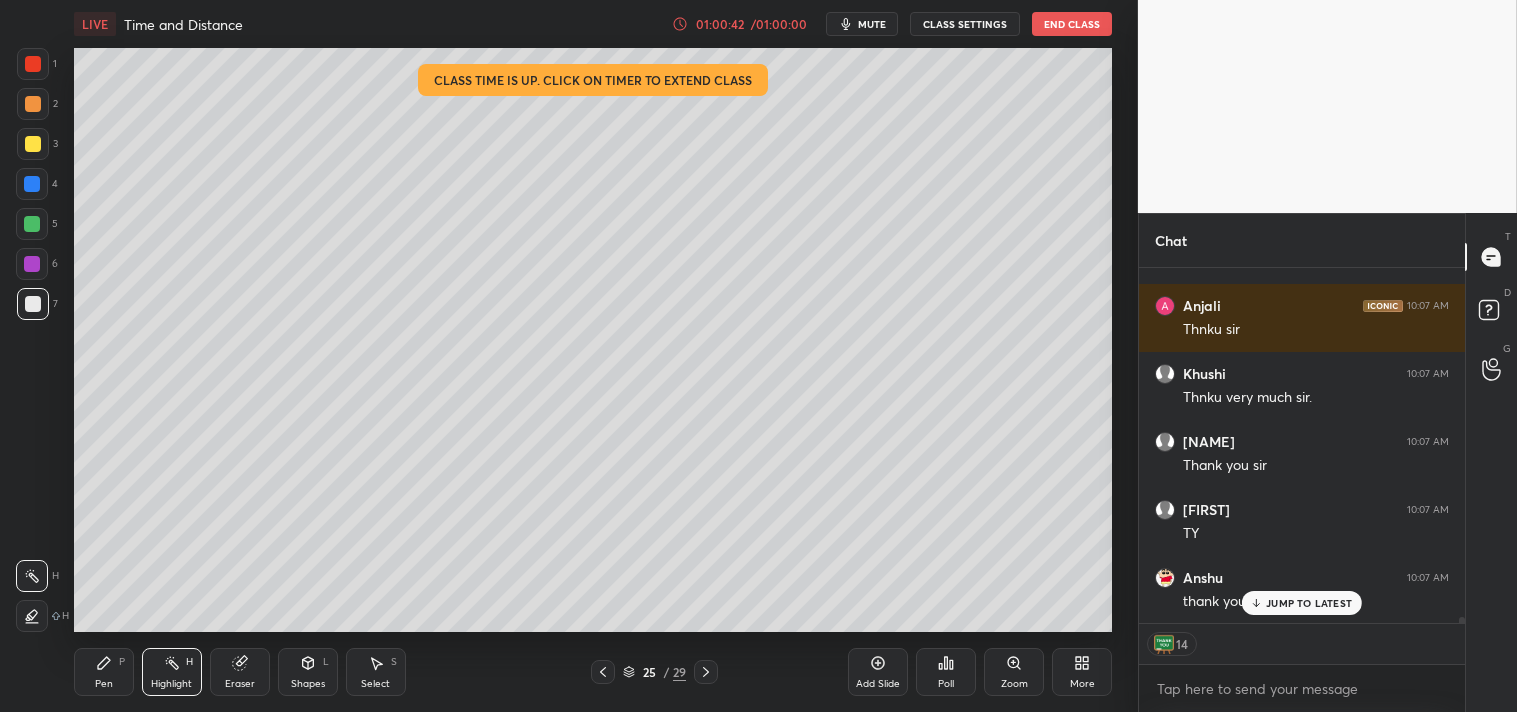 click on "Add Slide" at bounding box center (878, 672) 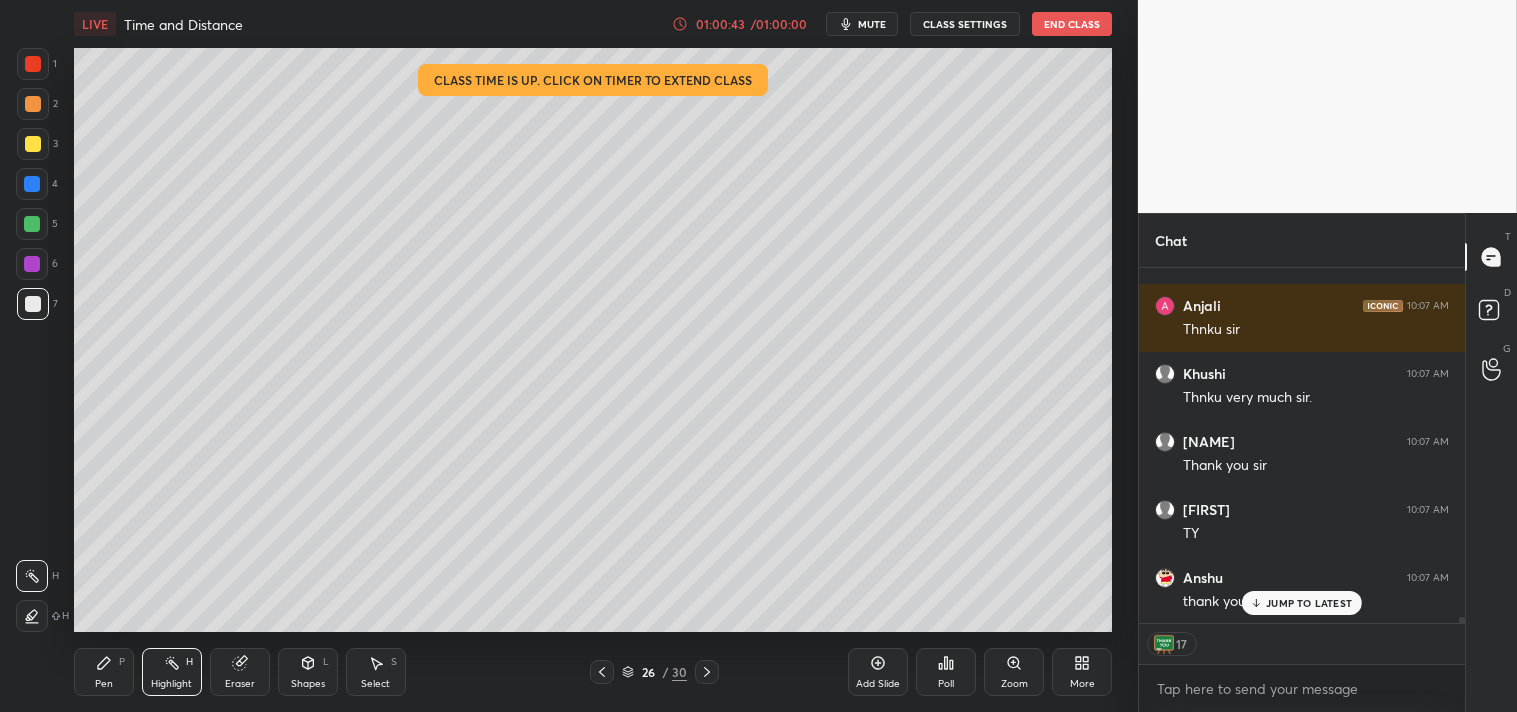 click 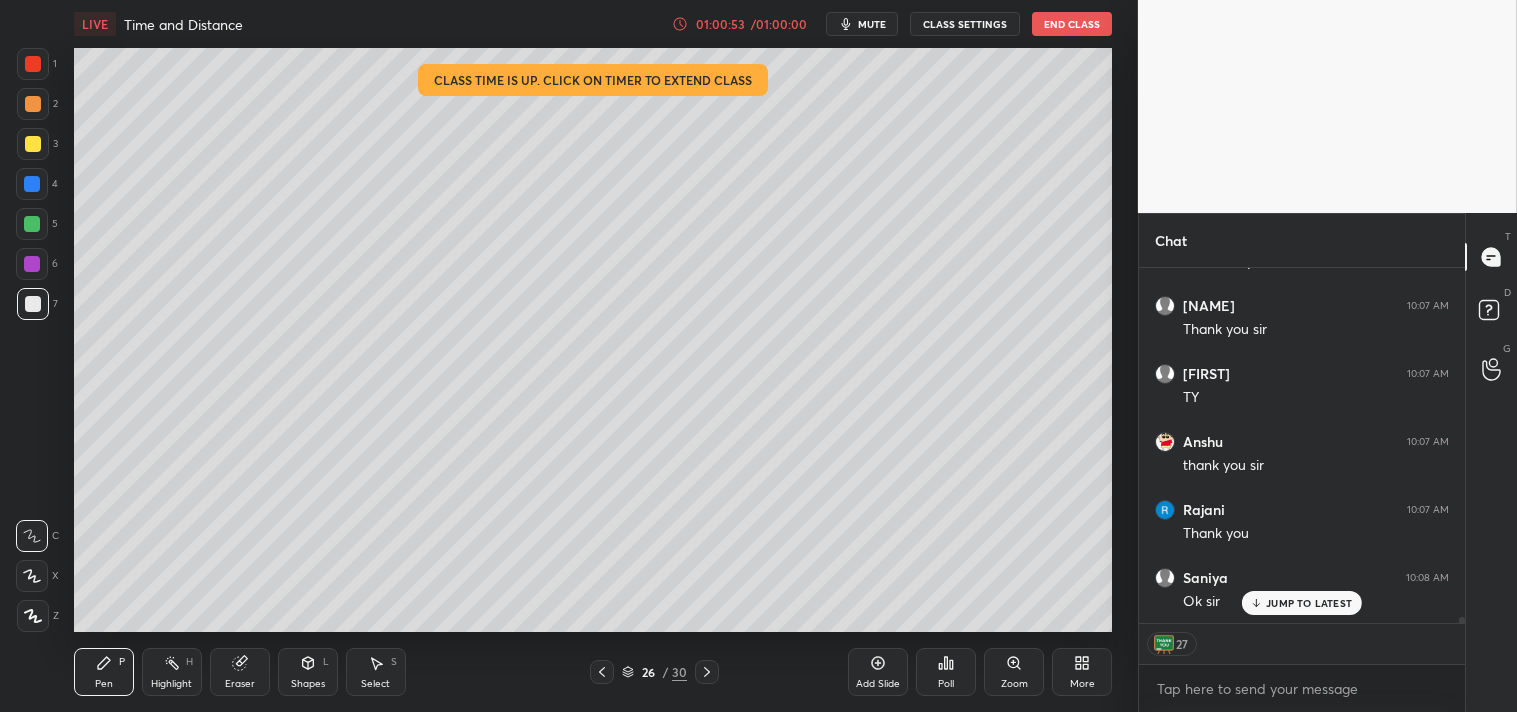 click on "End Class" at bounding box center [1072, 24] 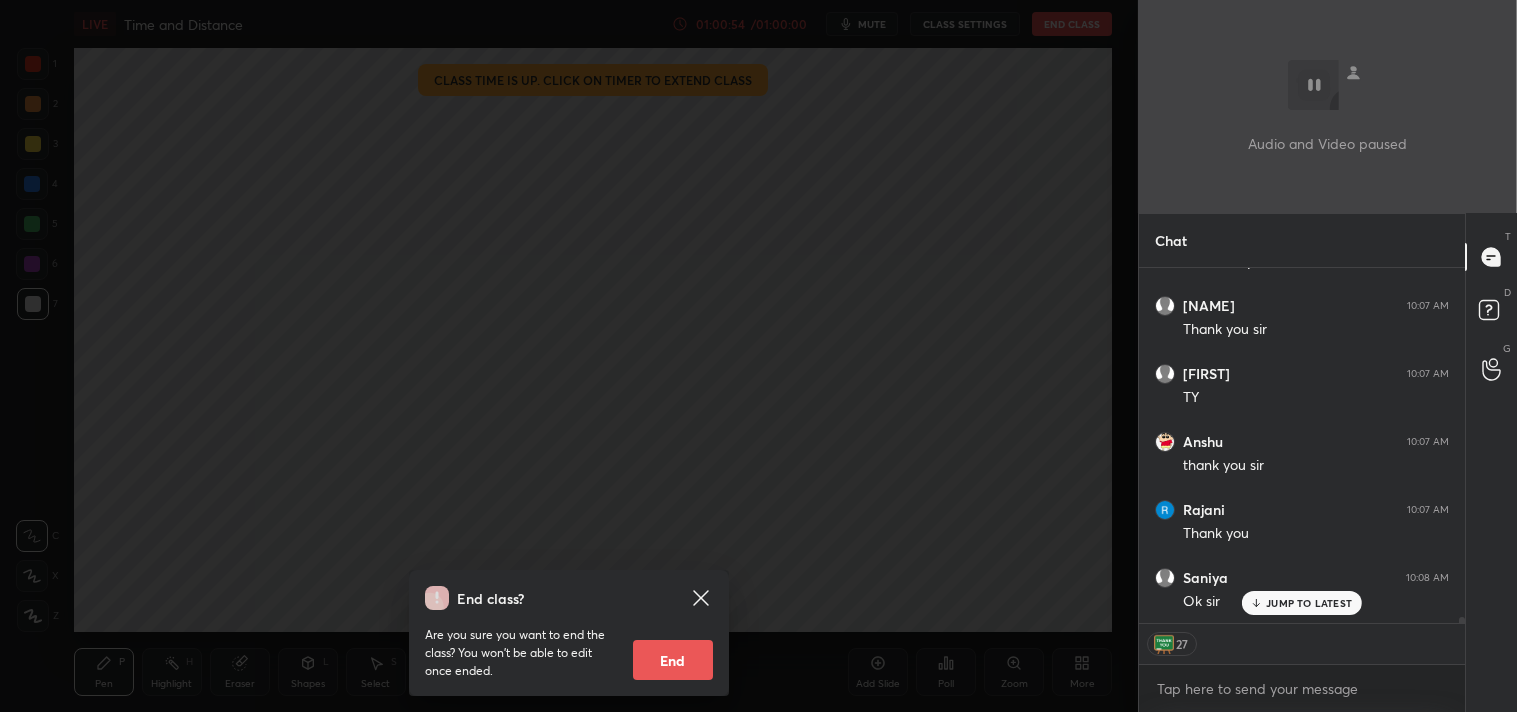 click on "End" at bounding box center [673, 660] 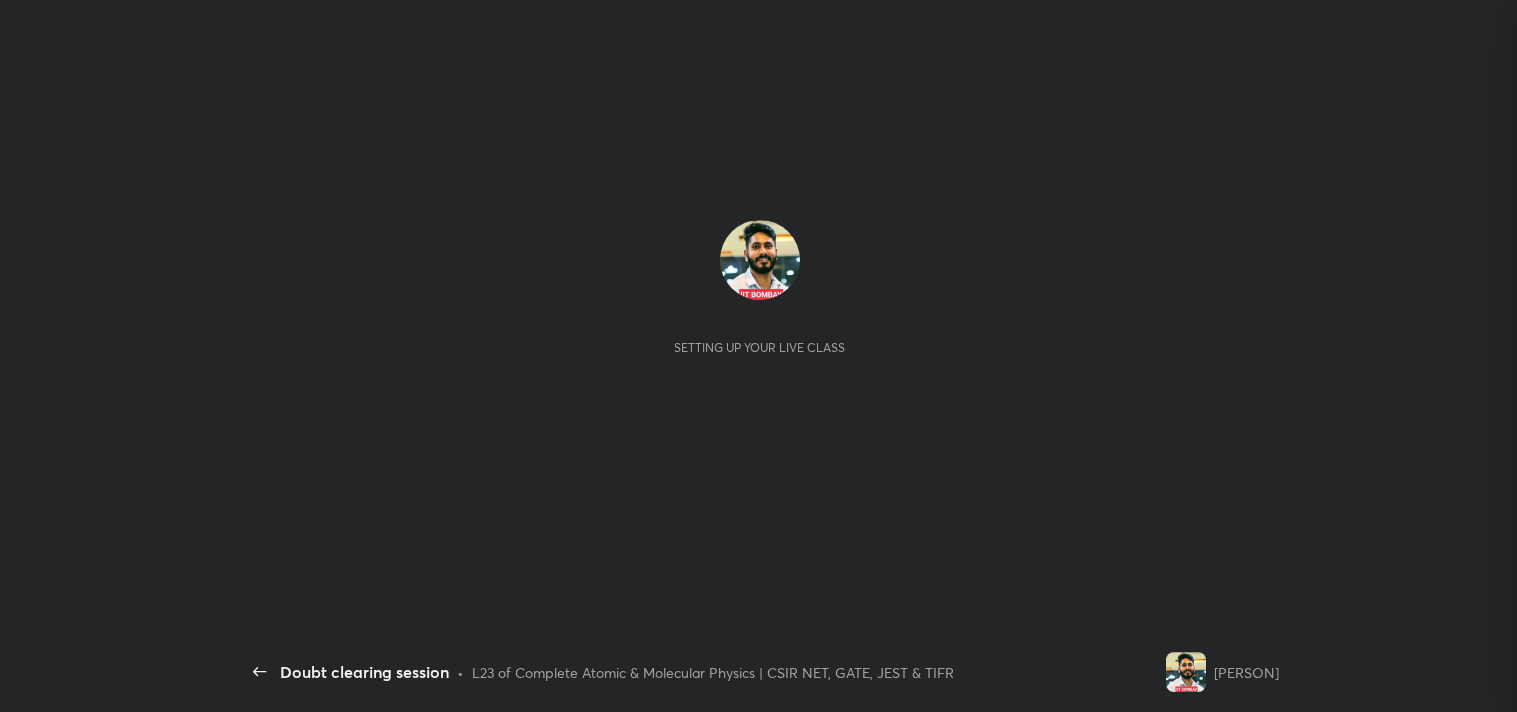 scroll, scrollTop: 0, scrollLeft: 0, axis: both 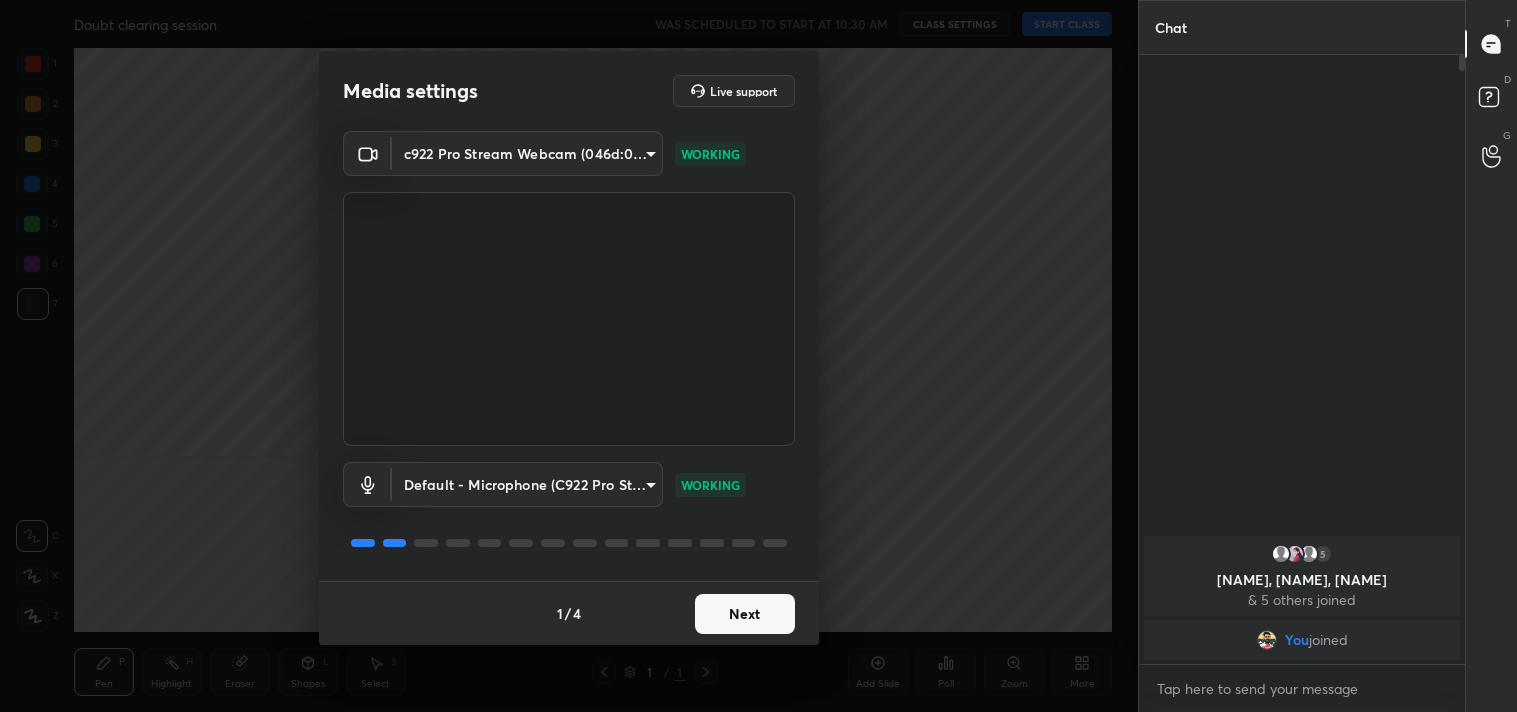 click on "Next" at bounding box center (745, 614) 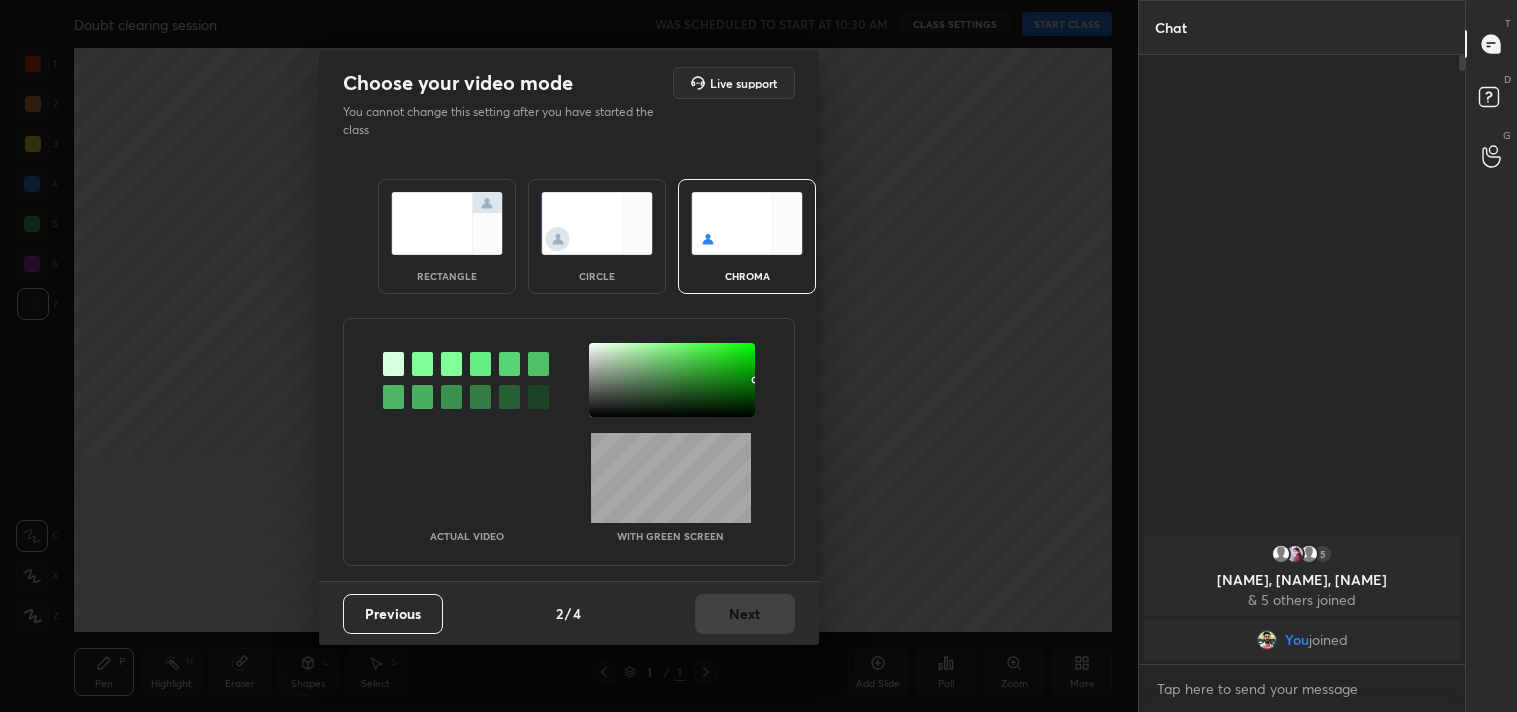 click on "rectangle" at bounding box center [447, 236] 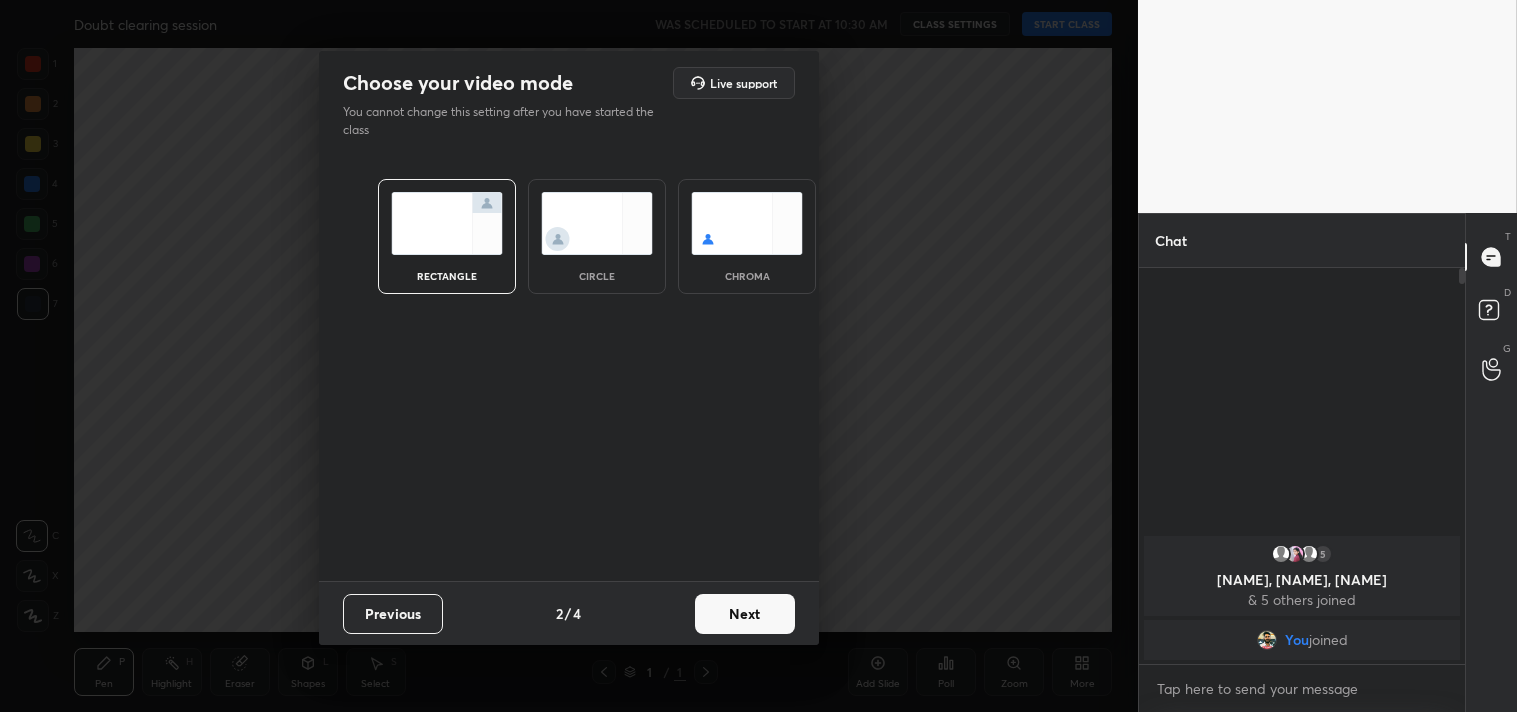 click on "Next" at bounding box center [745, 614] 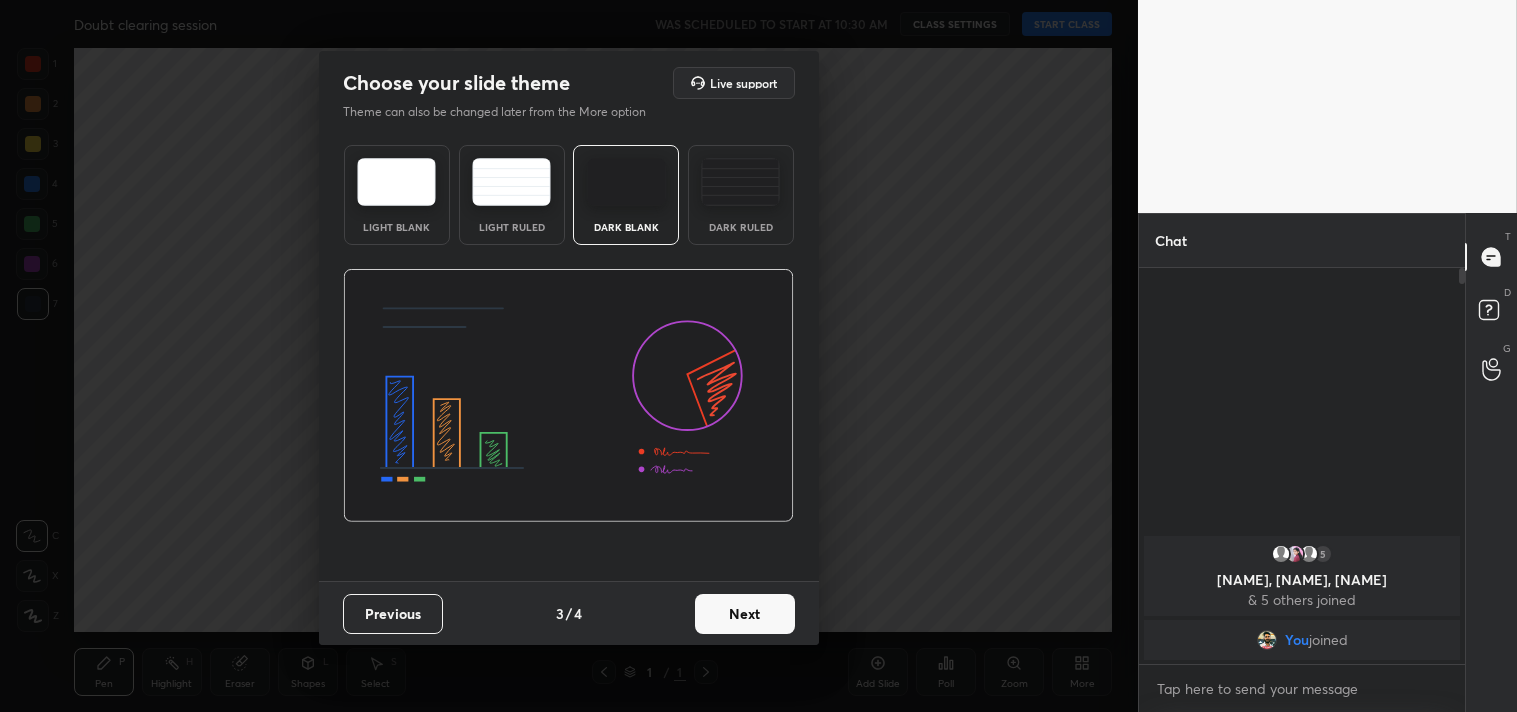 click at bounding box center [740, 182] 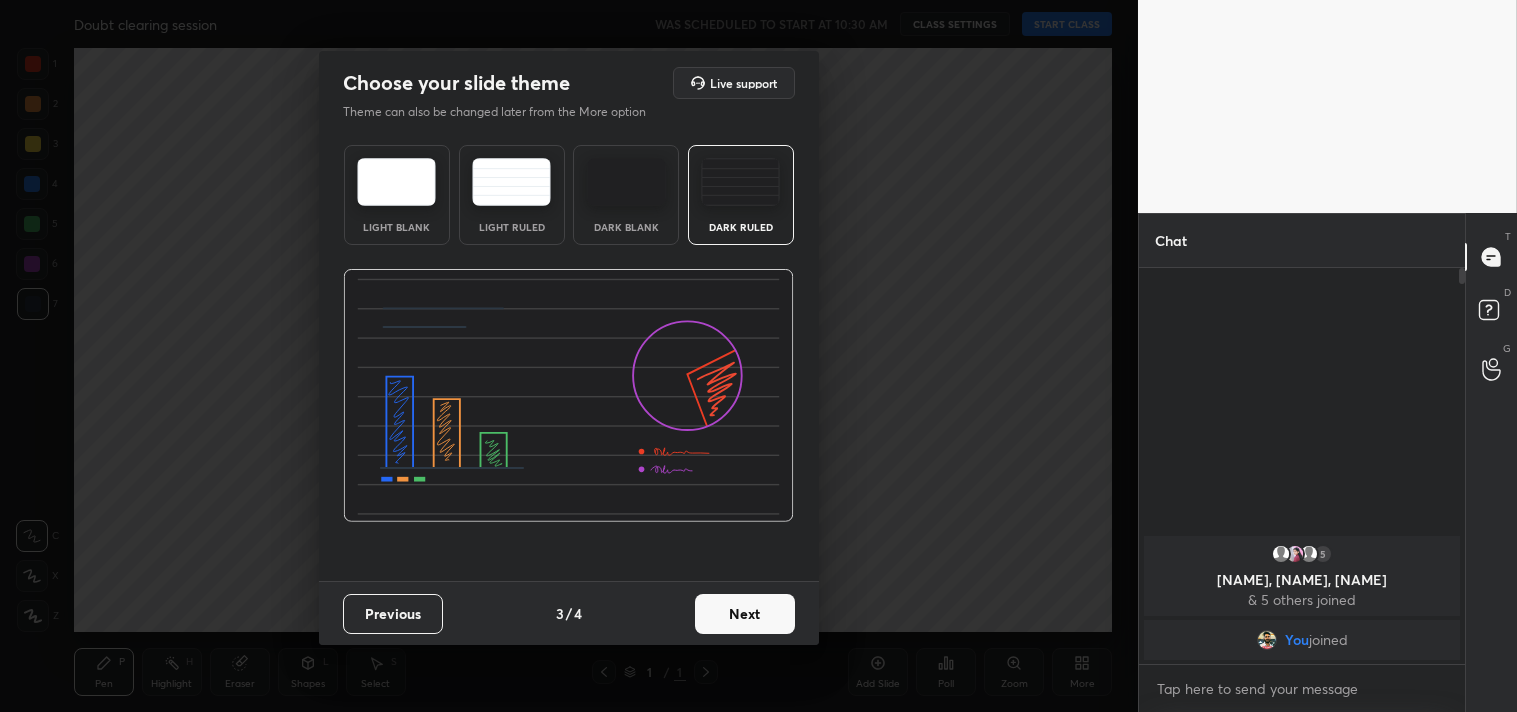 click on "Next" at bounding box center (745, 614) 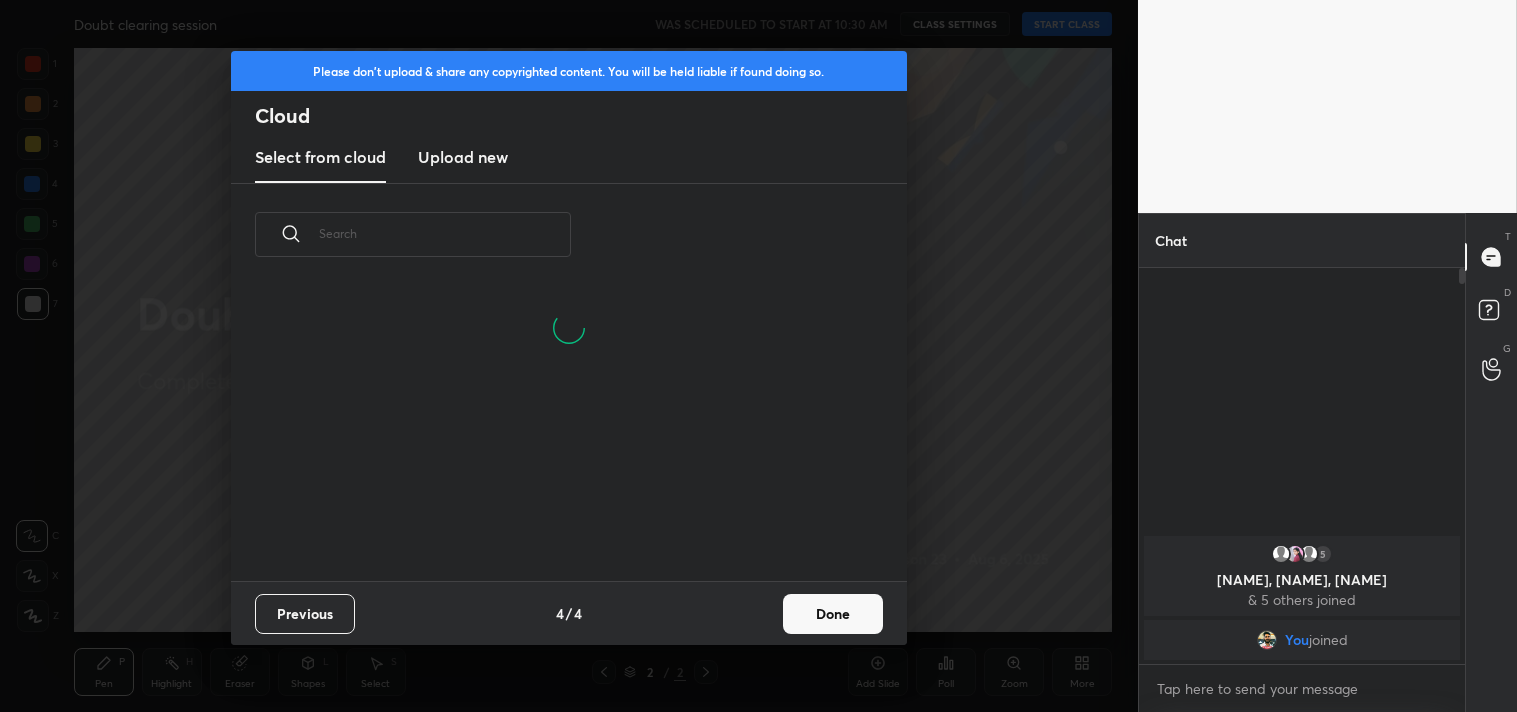 scroll, scrollTop: 6, scrollLeft: 11, axis: both 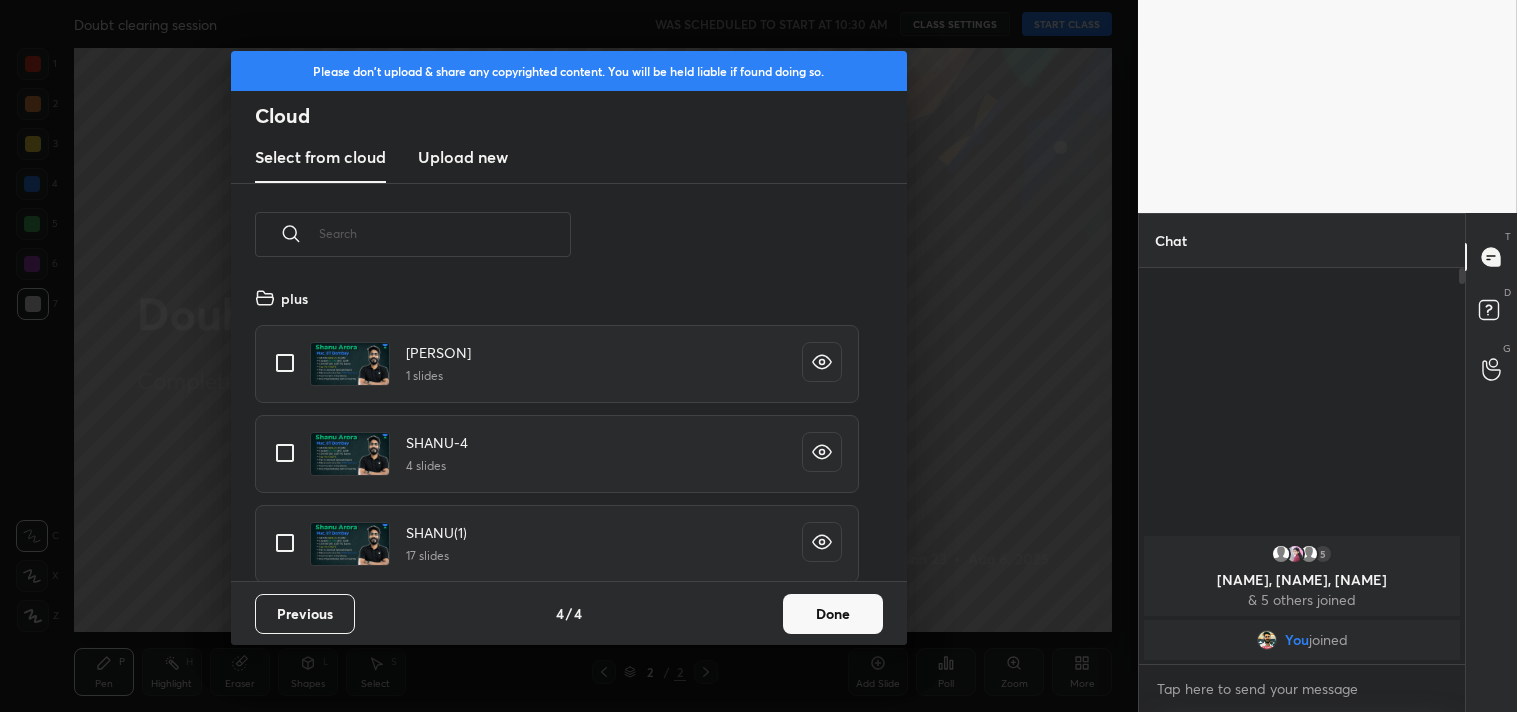 click at bounding box center (285, 363) 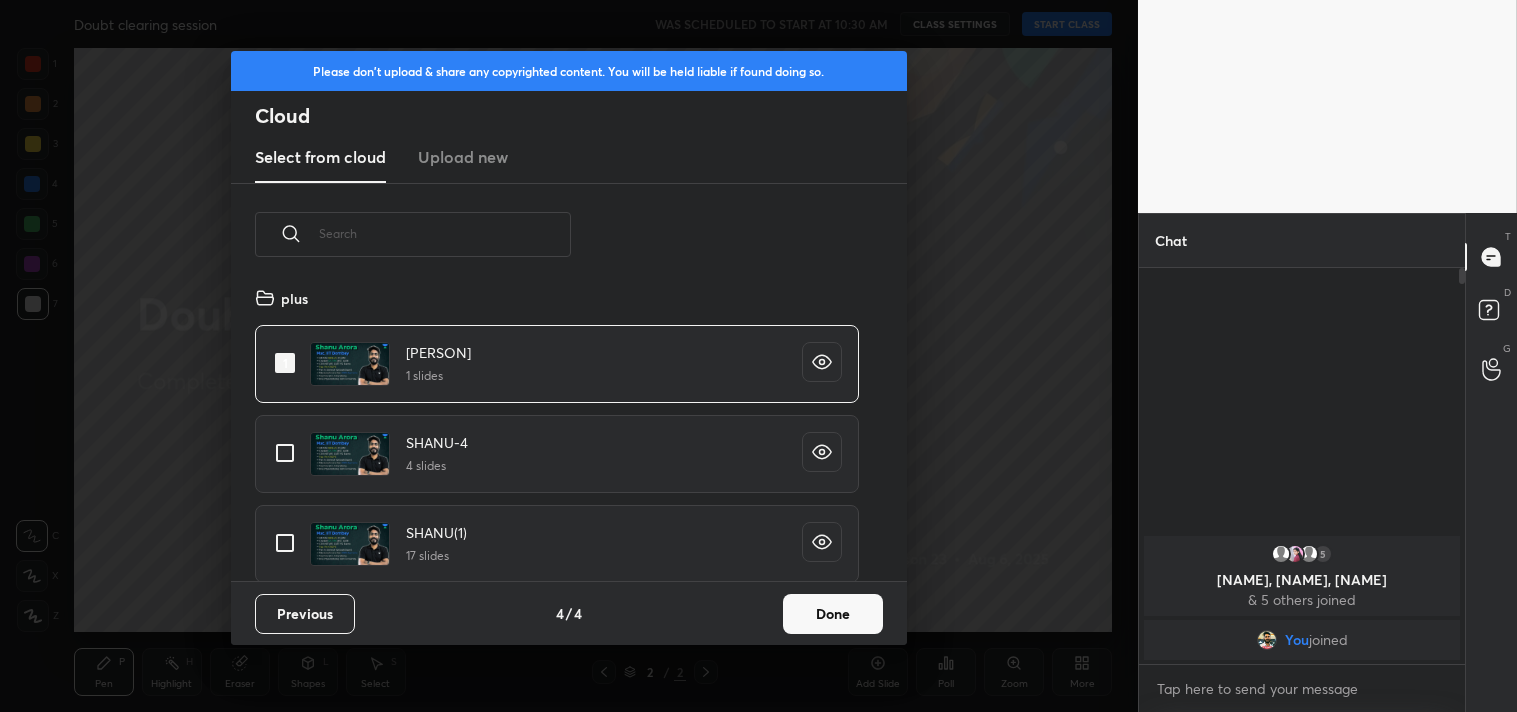 click on "Done" at bounding box center [833, 614] 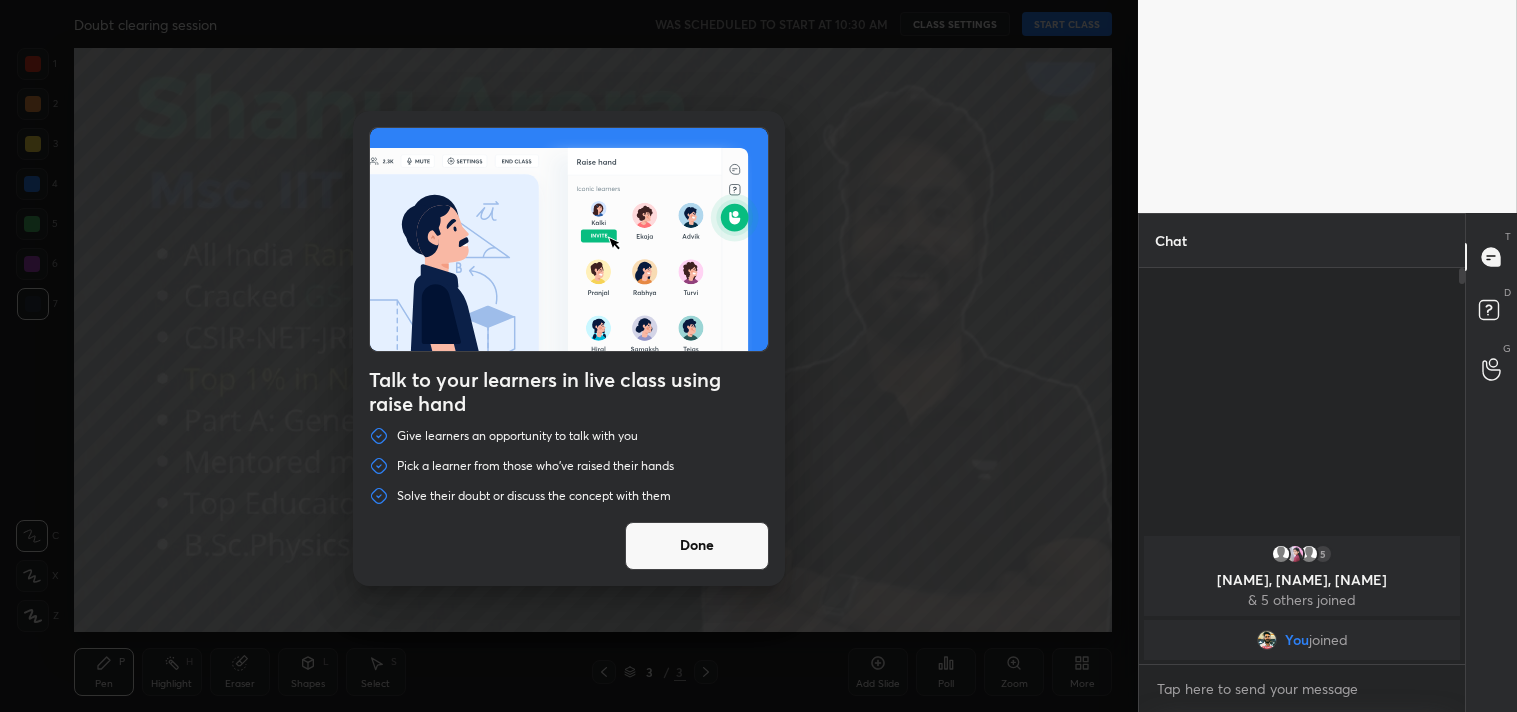 click on "Done" at bounding box center (697, 546) 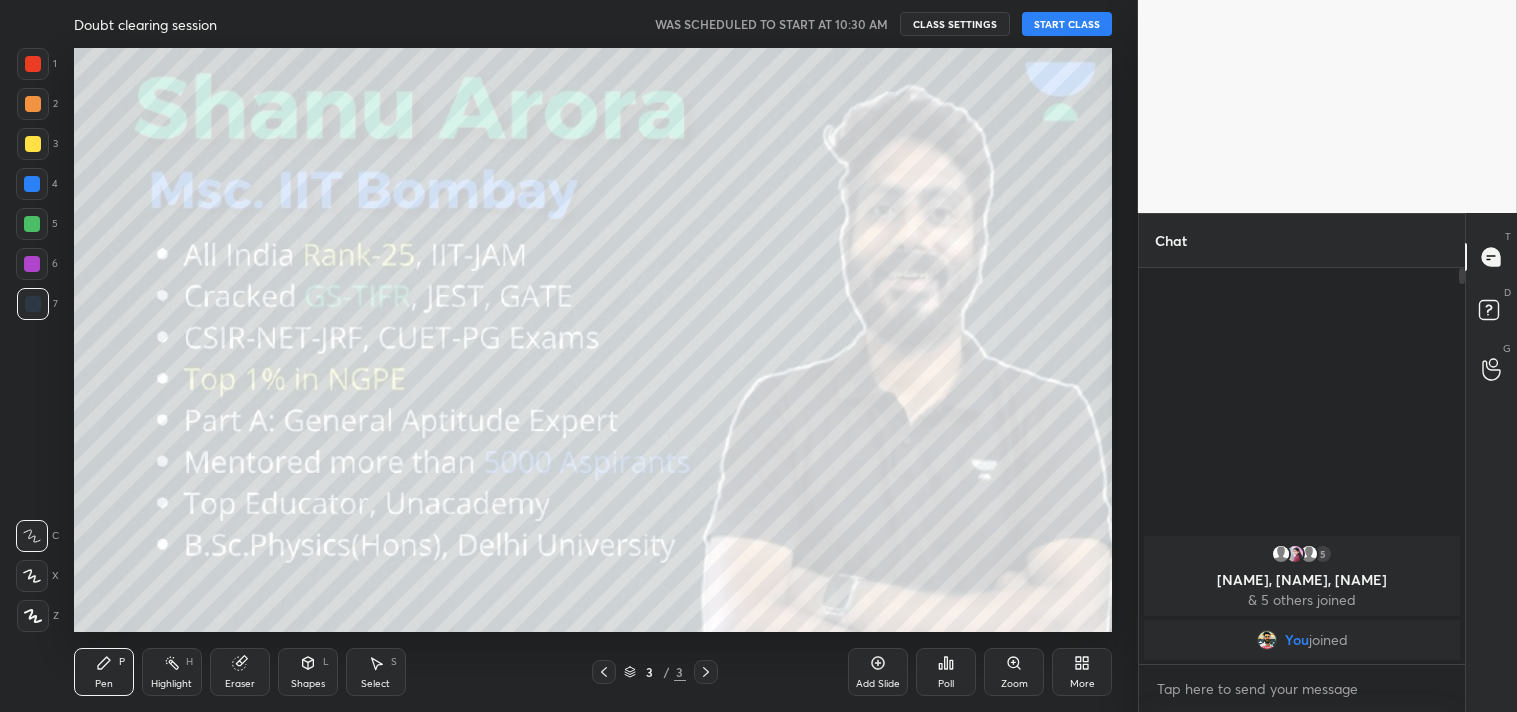 click on "START CLASS" at bounding box center [1067, 24] 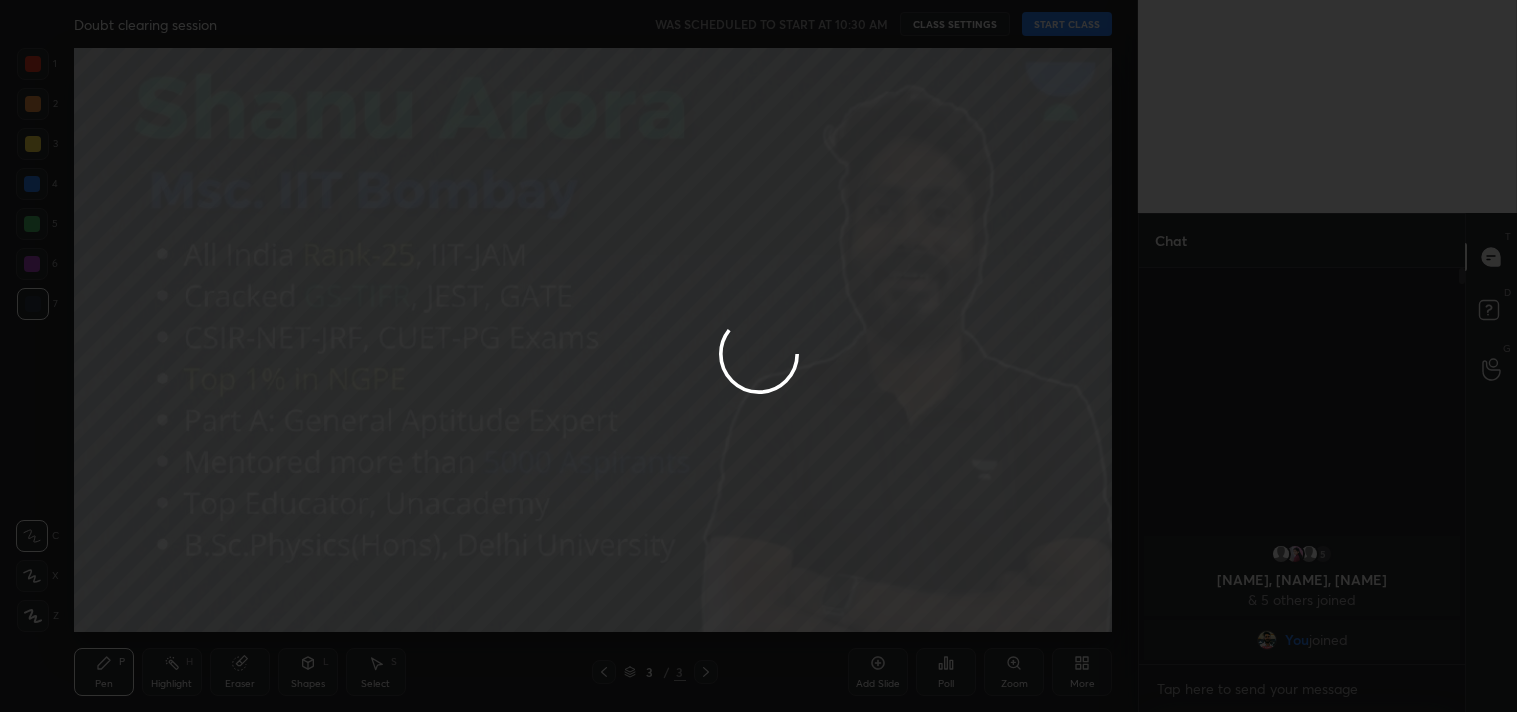 type on "x" 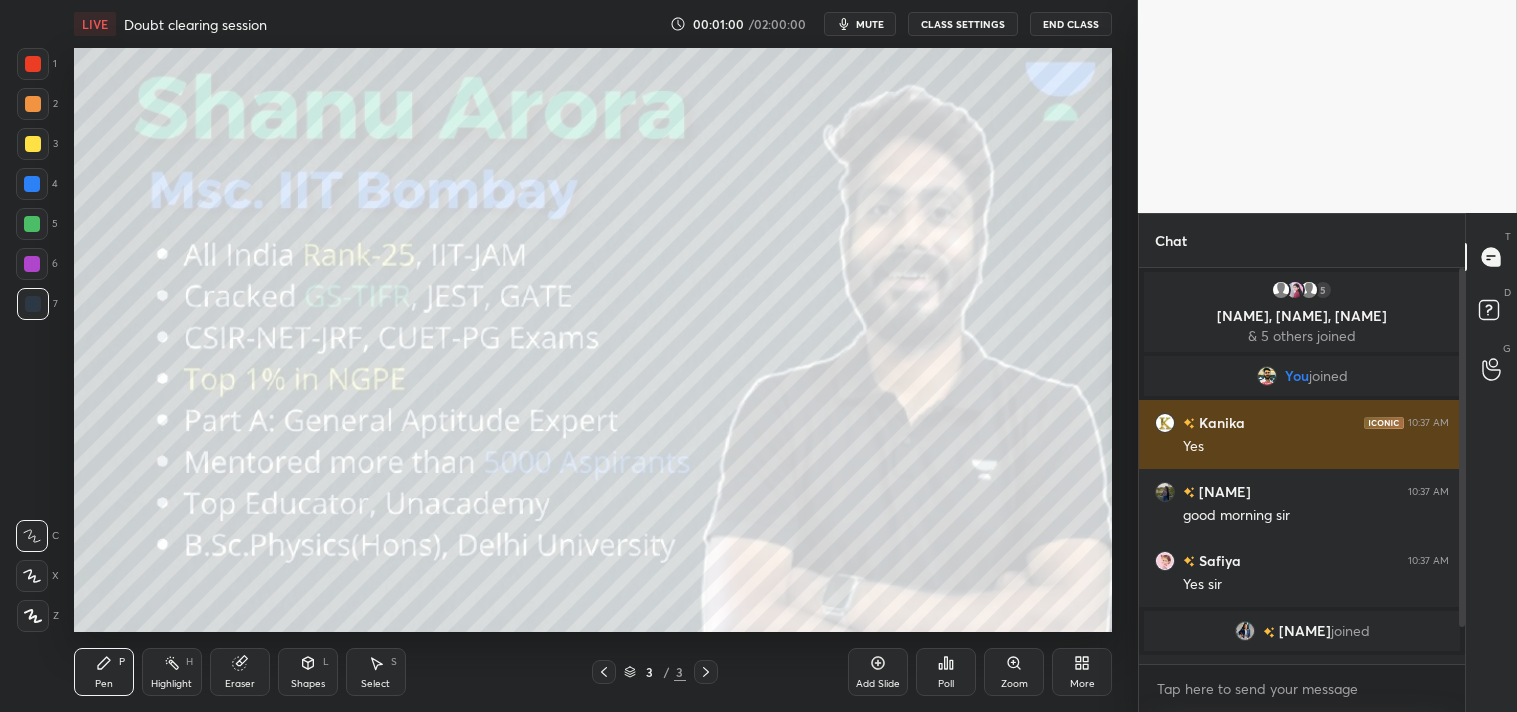scroll, scrollTop: 60, scrollLeft: 0, axis: vertical 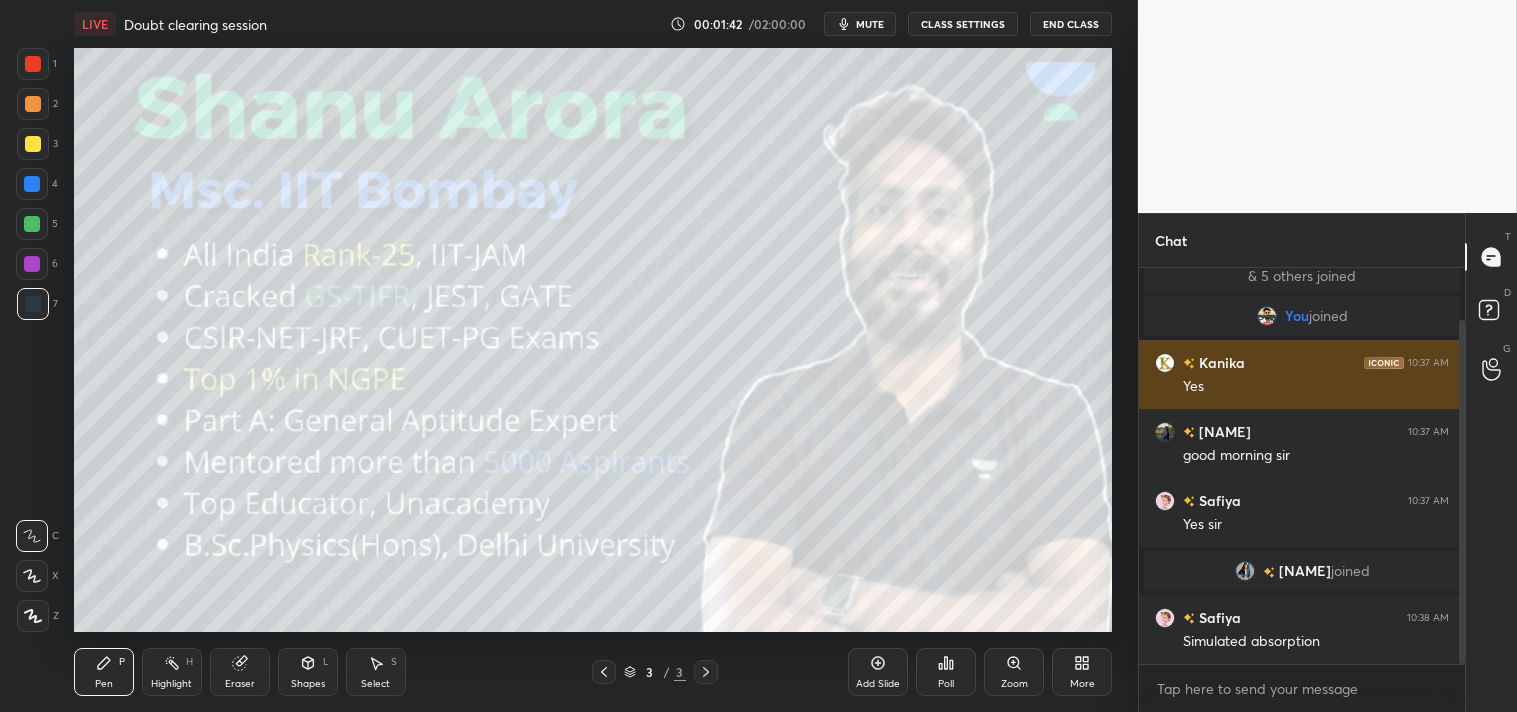 type 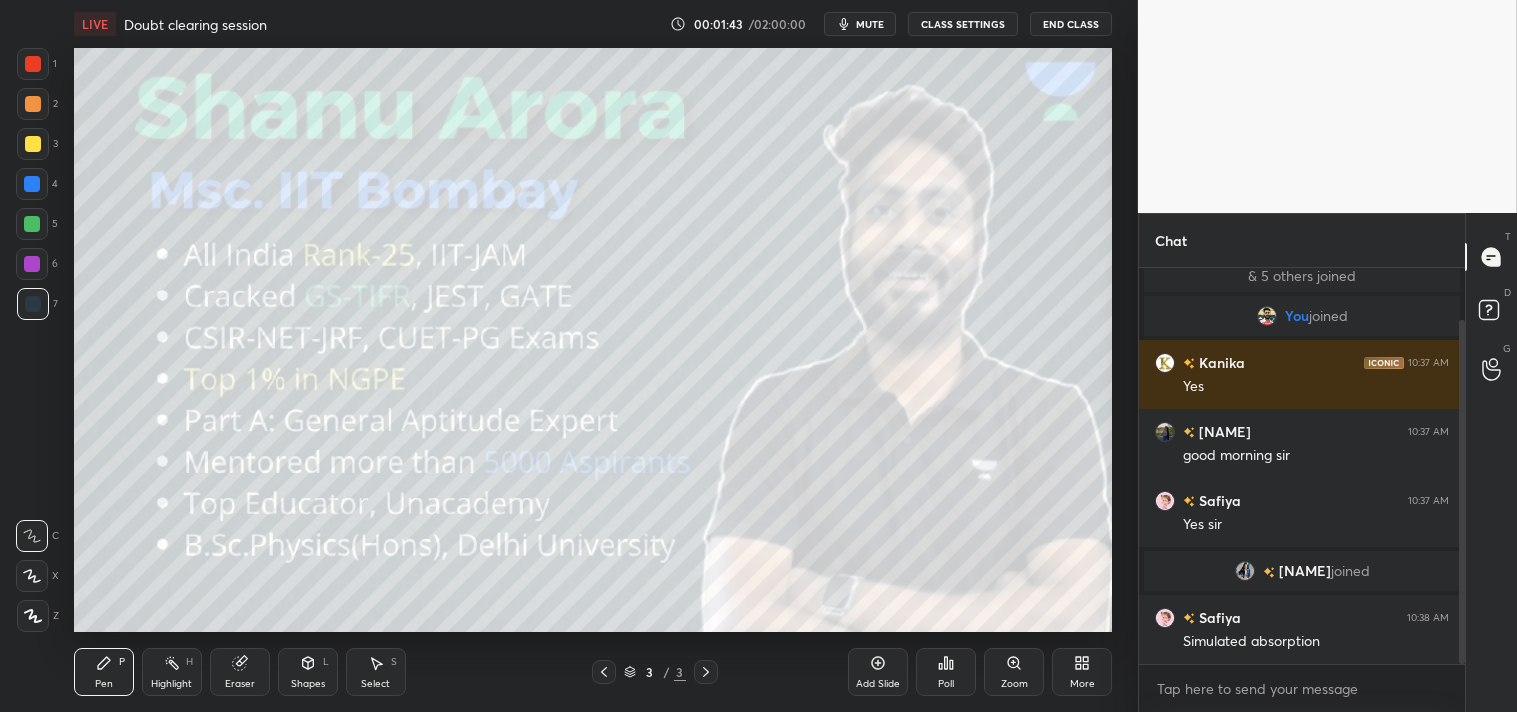 click on "More" at bounding box center [1082, 672] 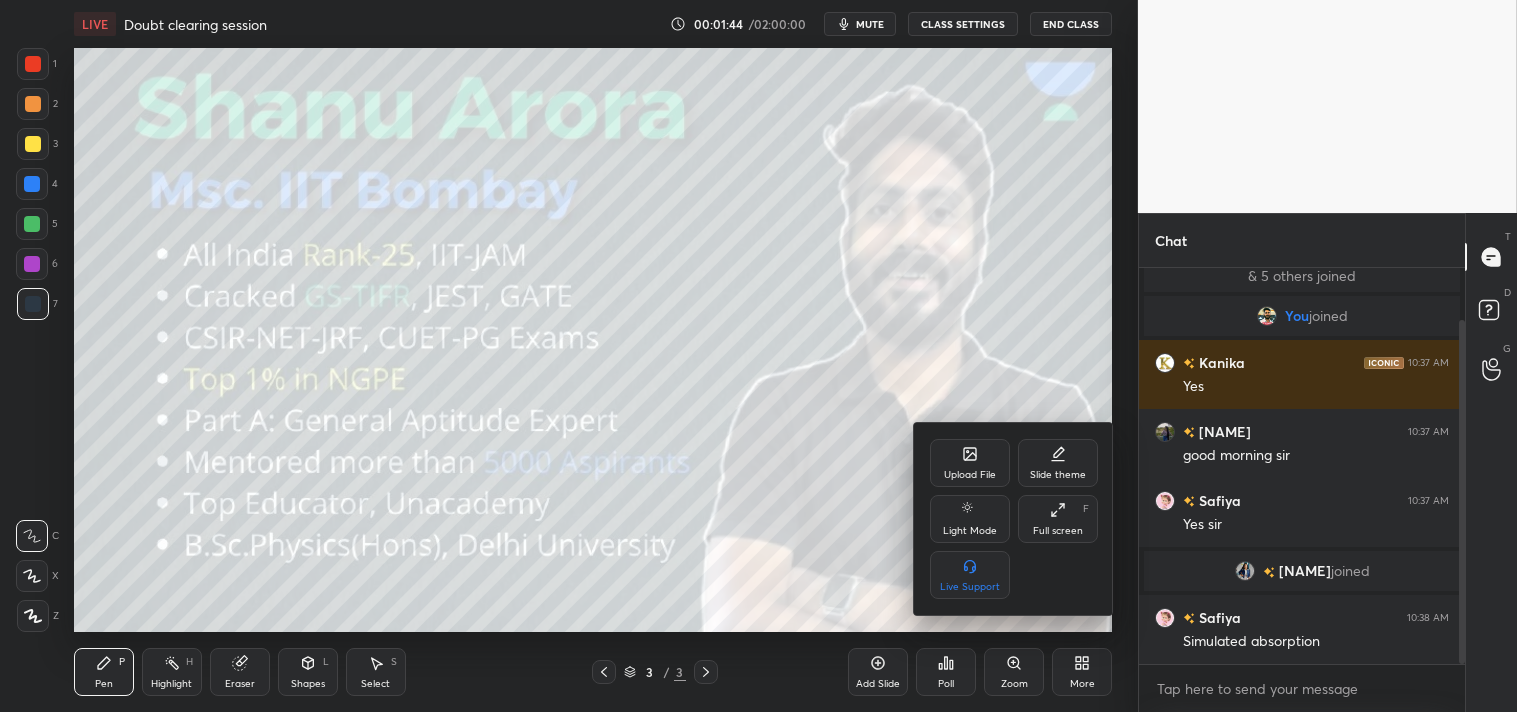 click on "Upload File" at bounding box center [970, 463] 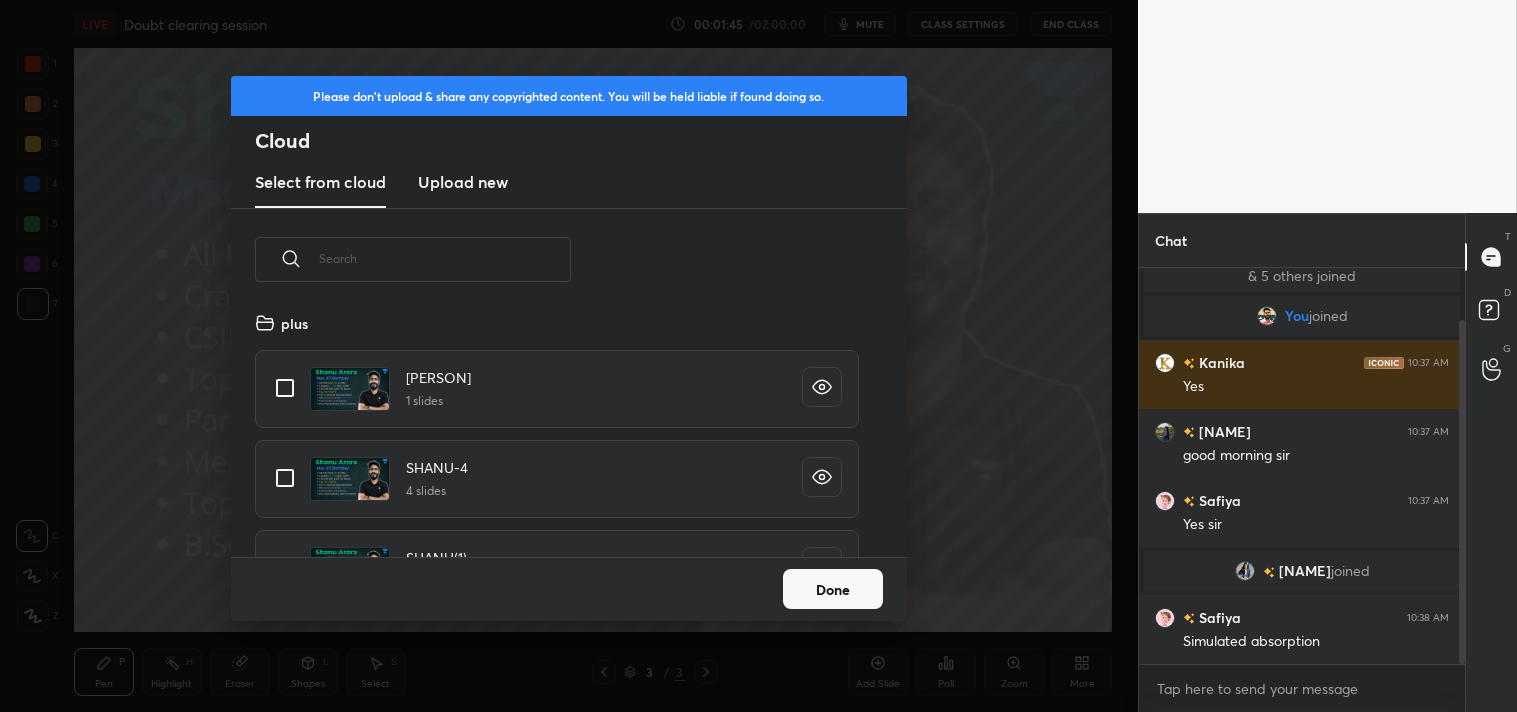 scroll, scrollTop: 6, scrollLeft: 11, axis: both 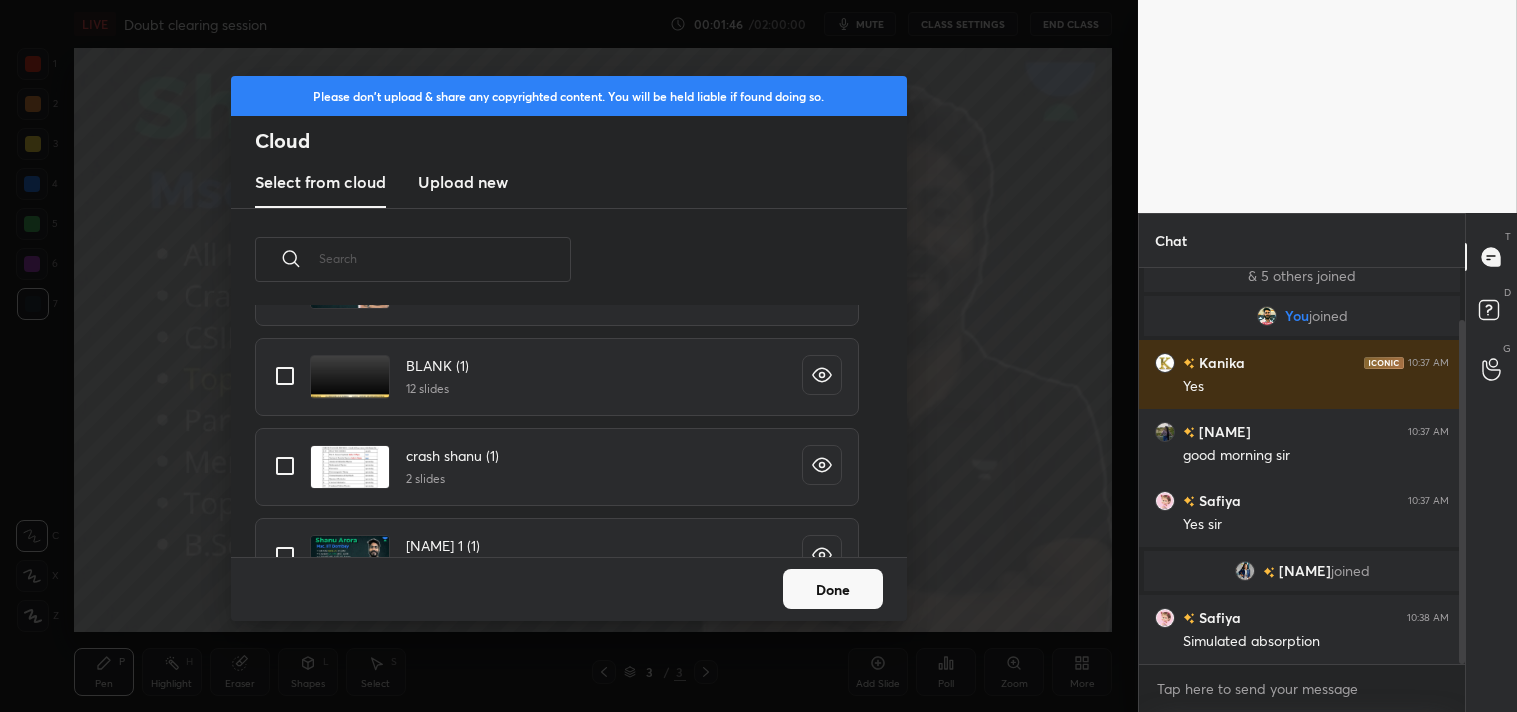 click at bounding box center (285, 376) 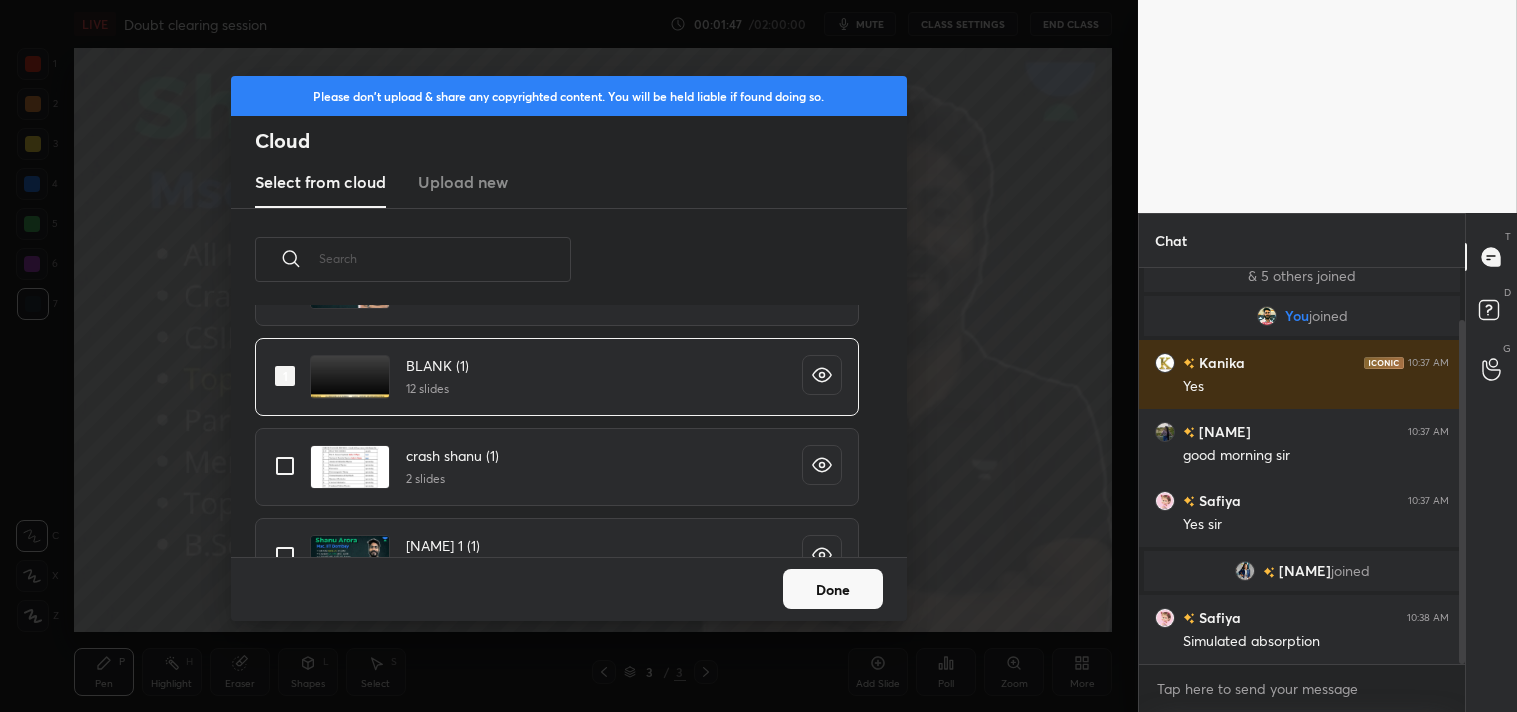 click on "Done" at bounding box center (833, 589) 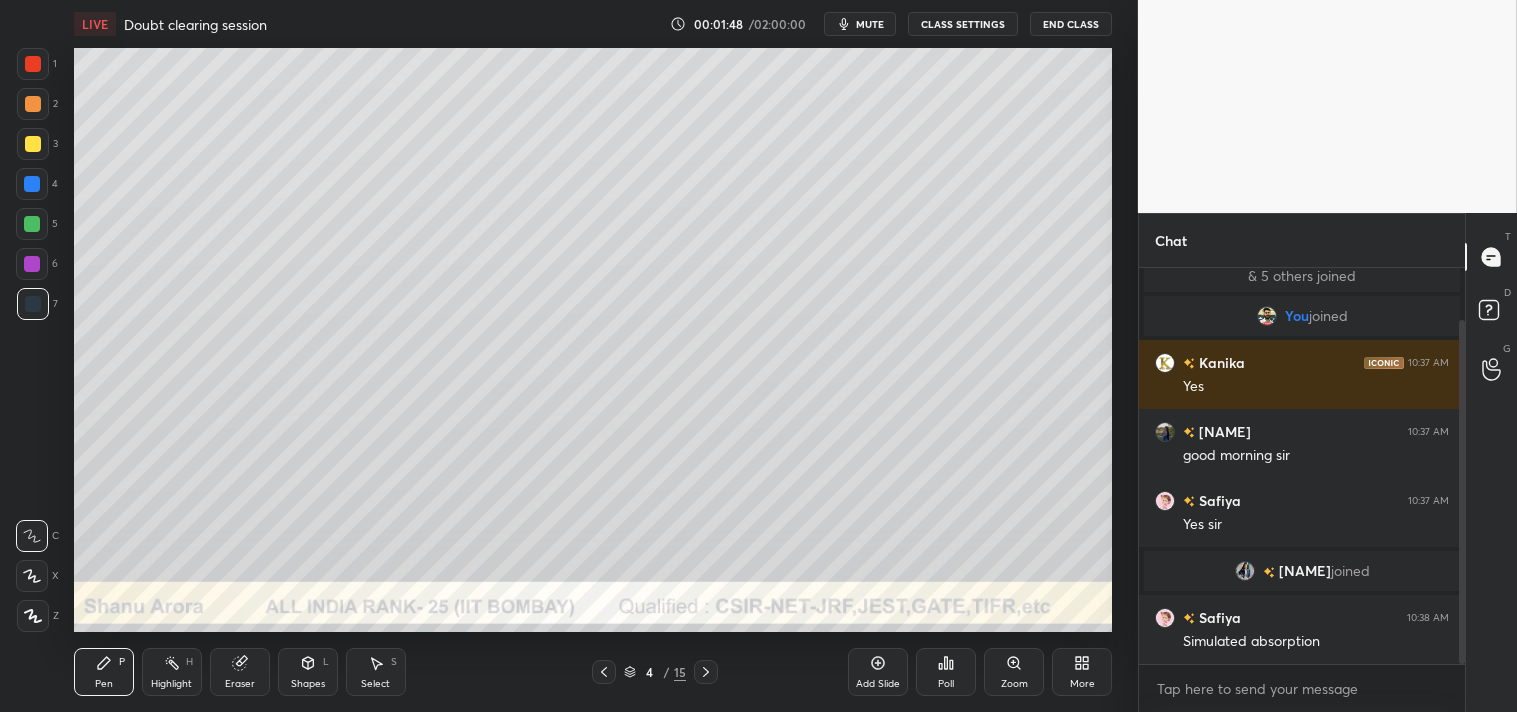 click on "Shapes L" at bounding box center [308, 672] 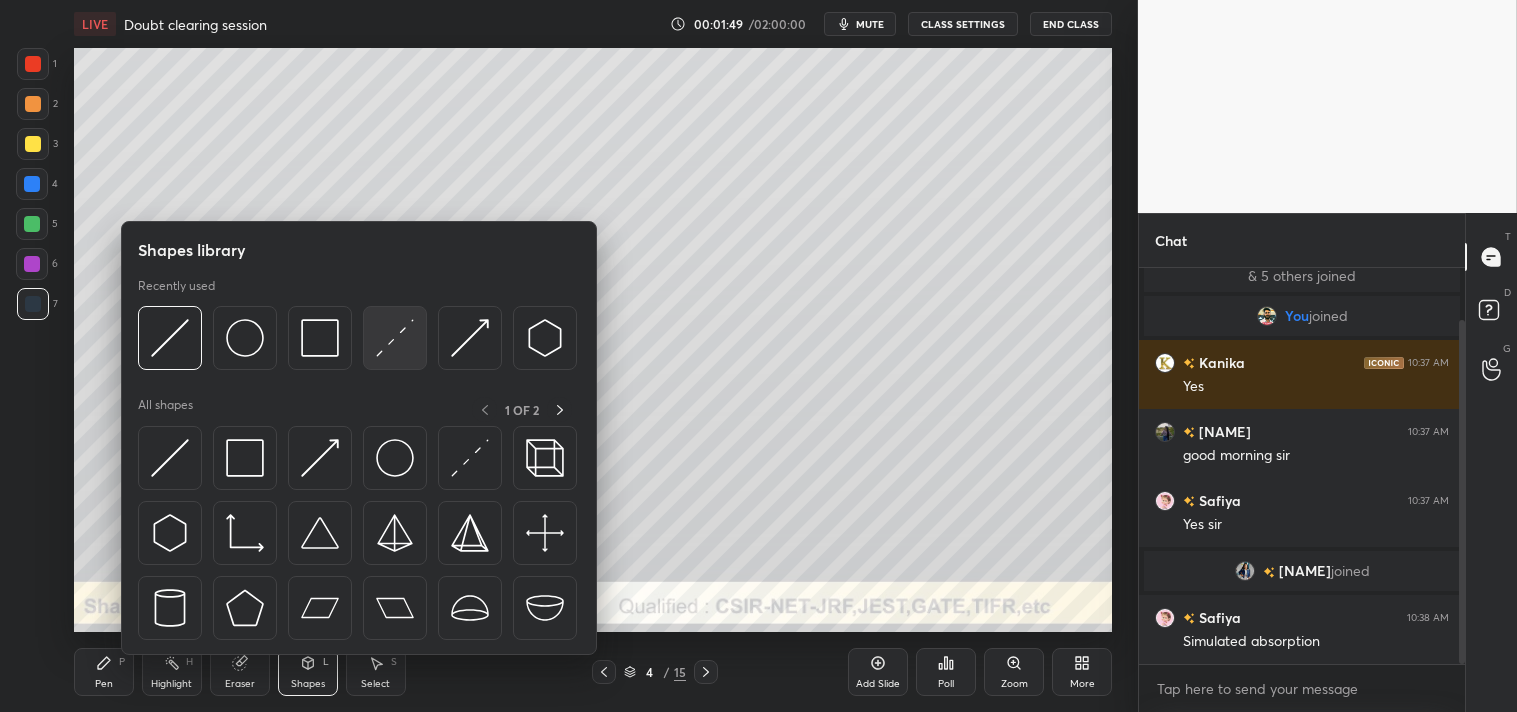 click at bounding box center [395, 338] 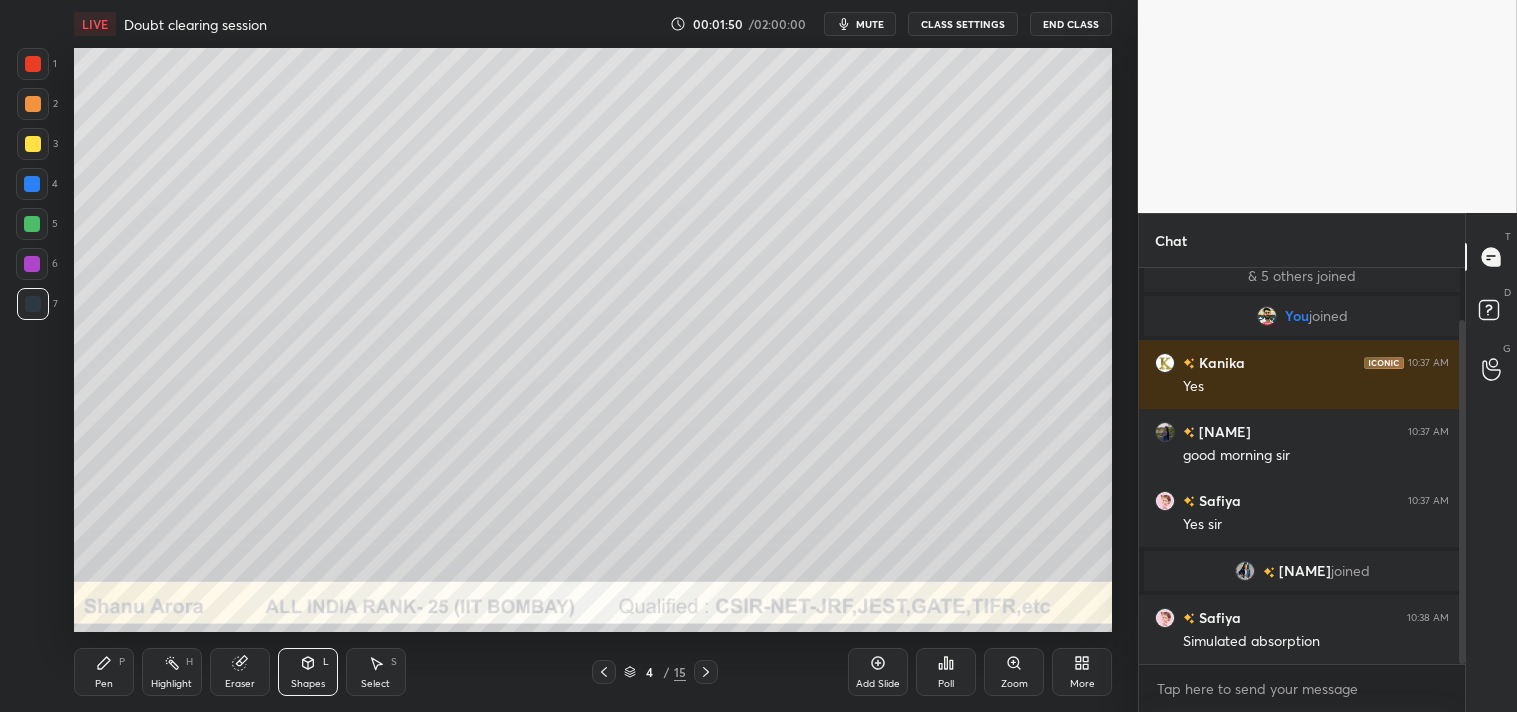 click at bounding box center [33, 144] 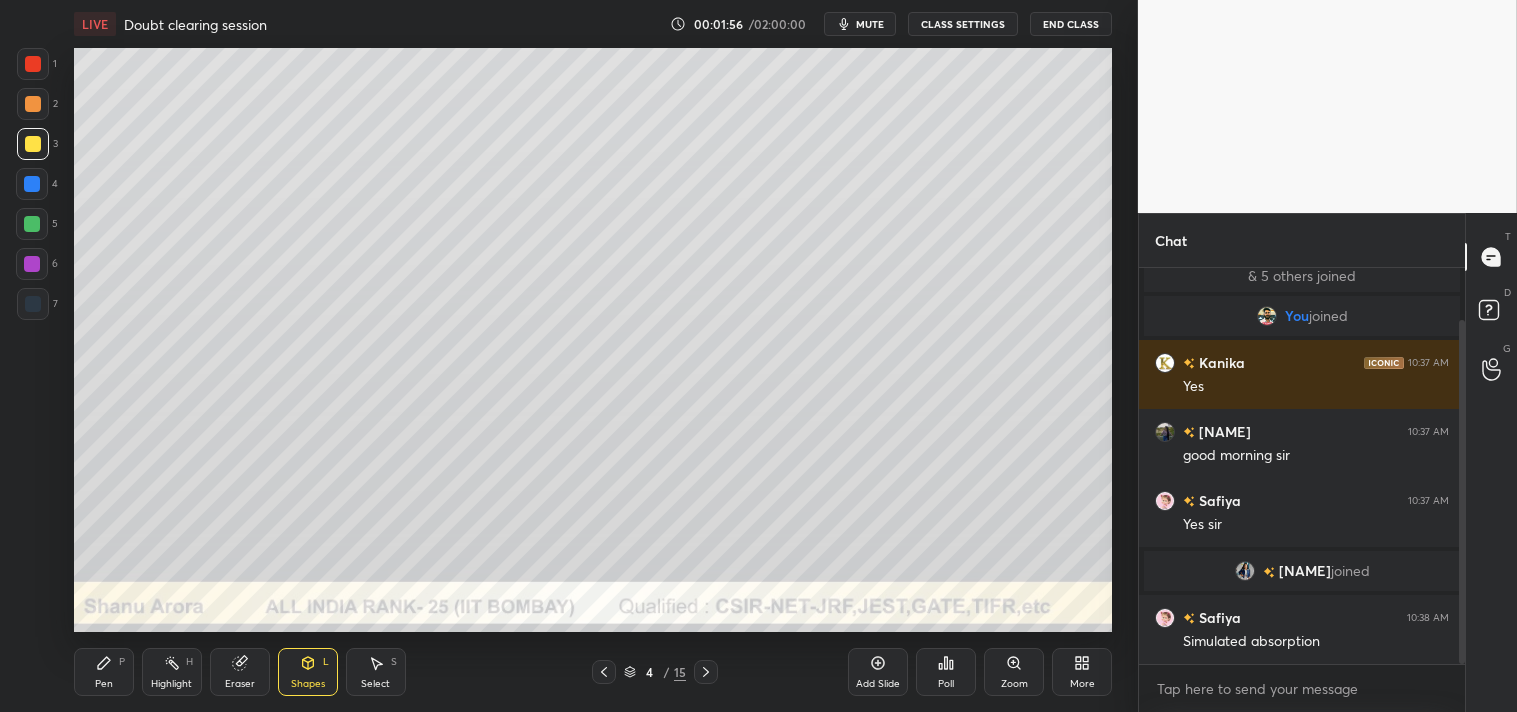 click 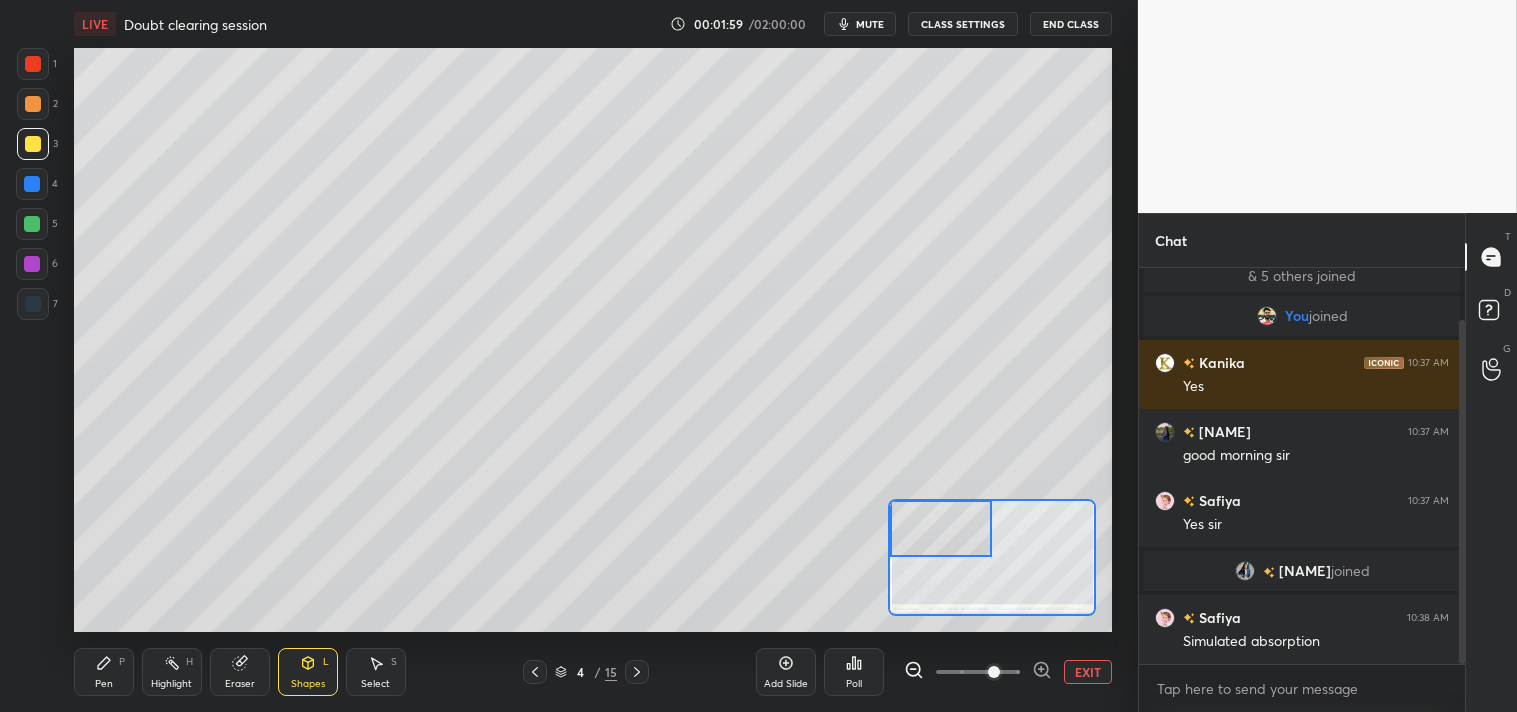 click on "Pen P" at bounding box center [104, 672] 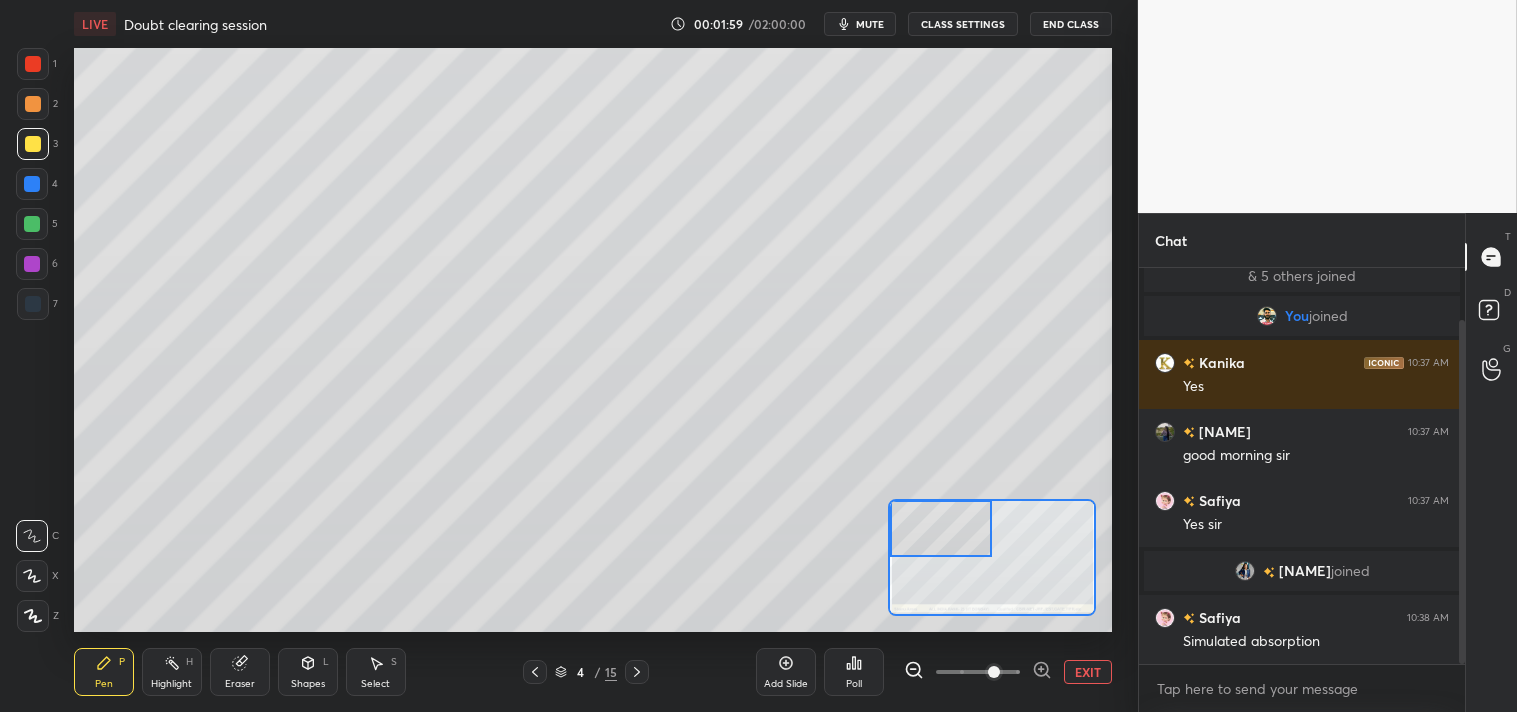 click 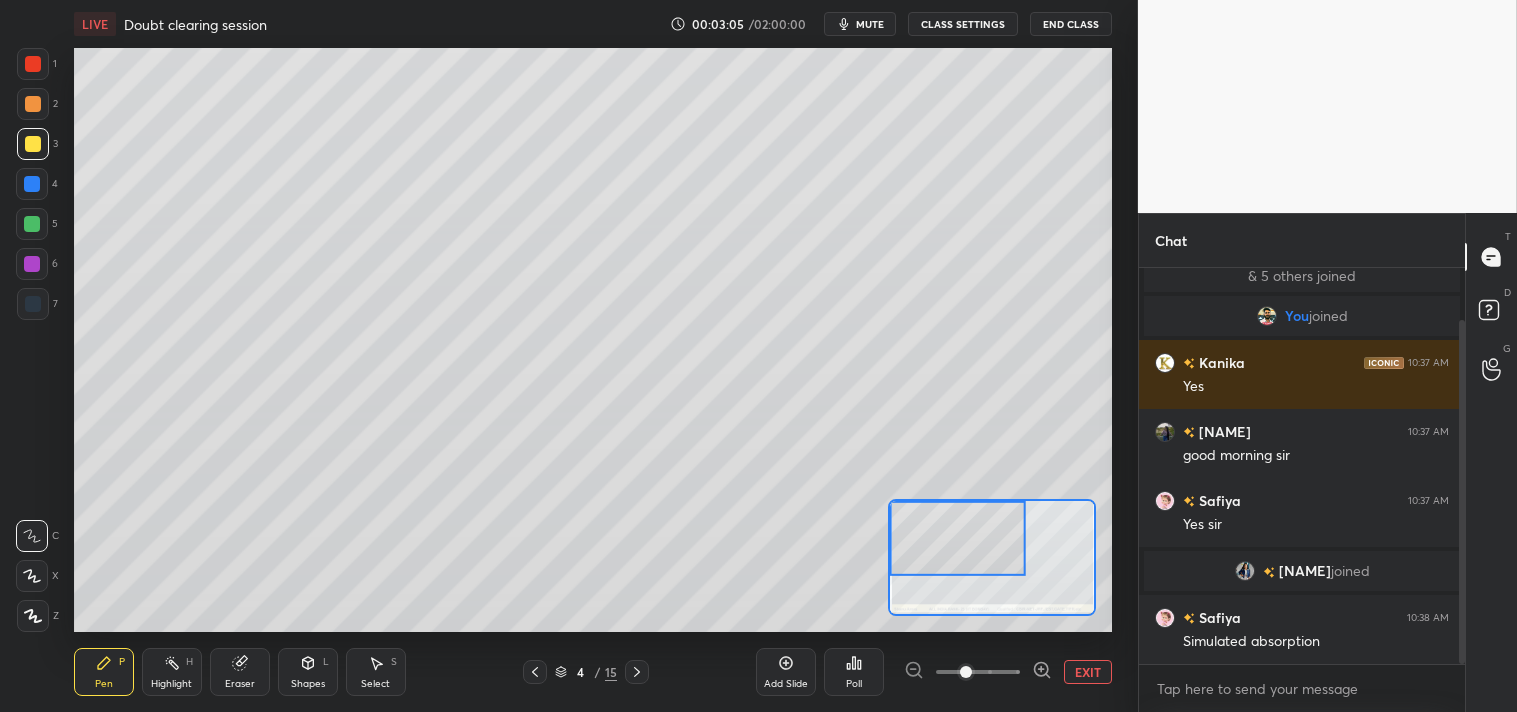 click on "mute" at bounding box center [870, 24] 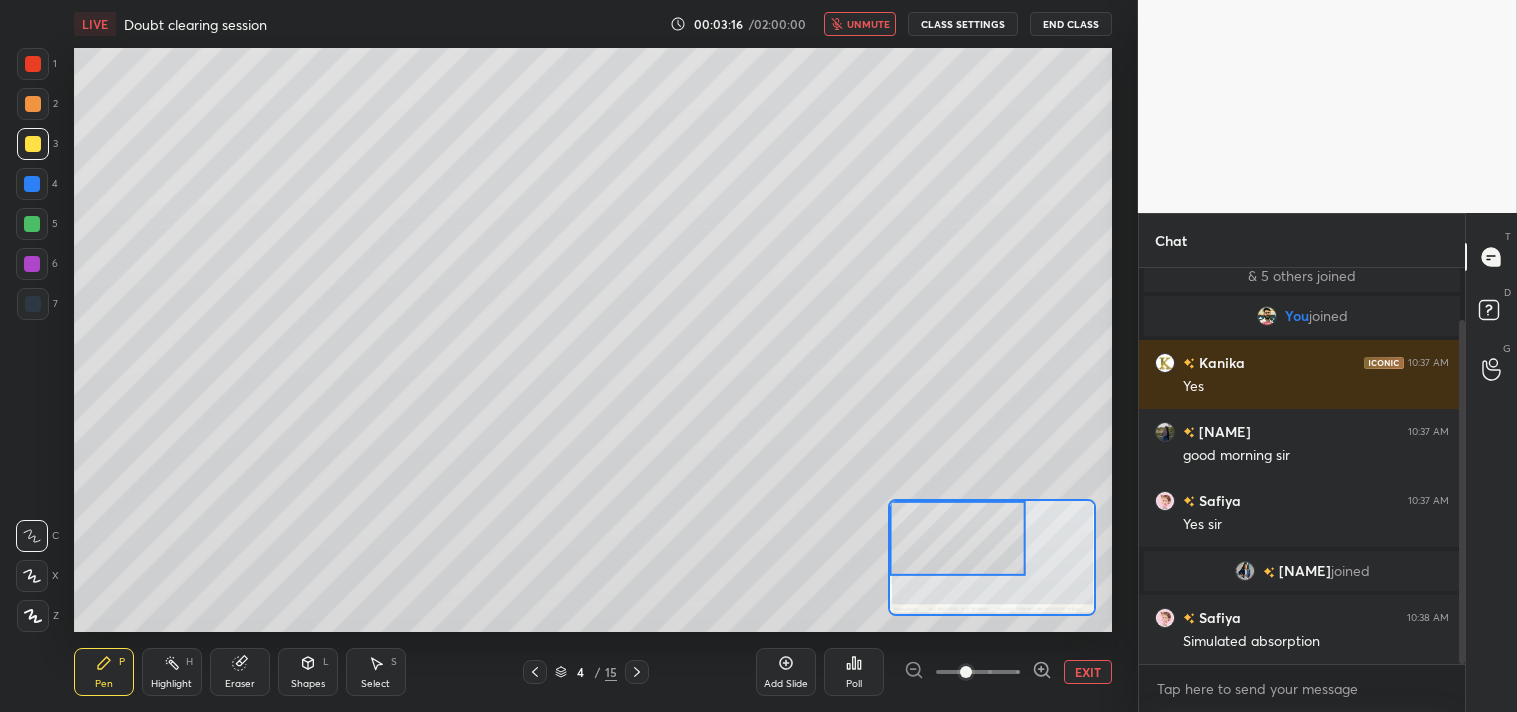 click on "unmute" at bounding box center [868, 24] 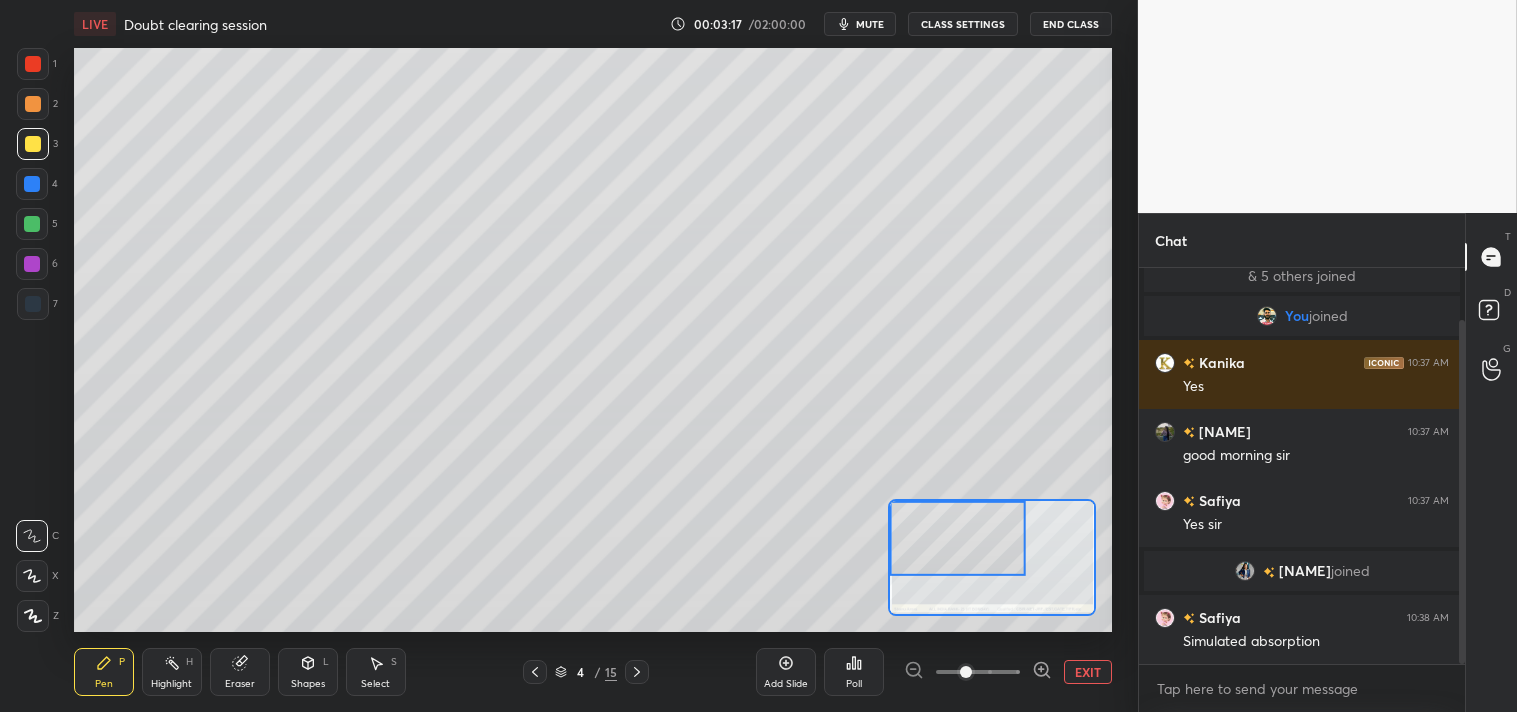 click on "EXIT" at bounding box center [1088, 672] 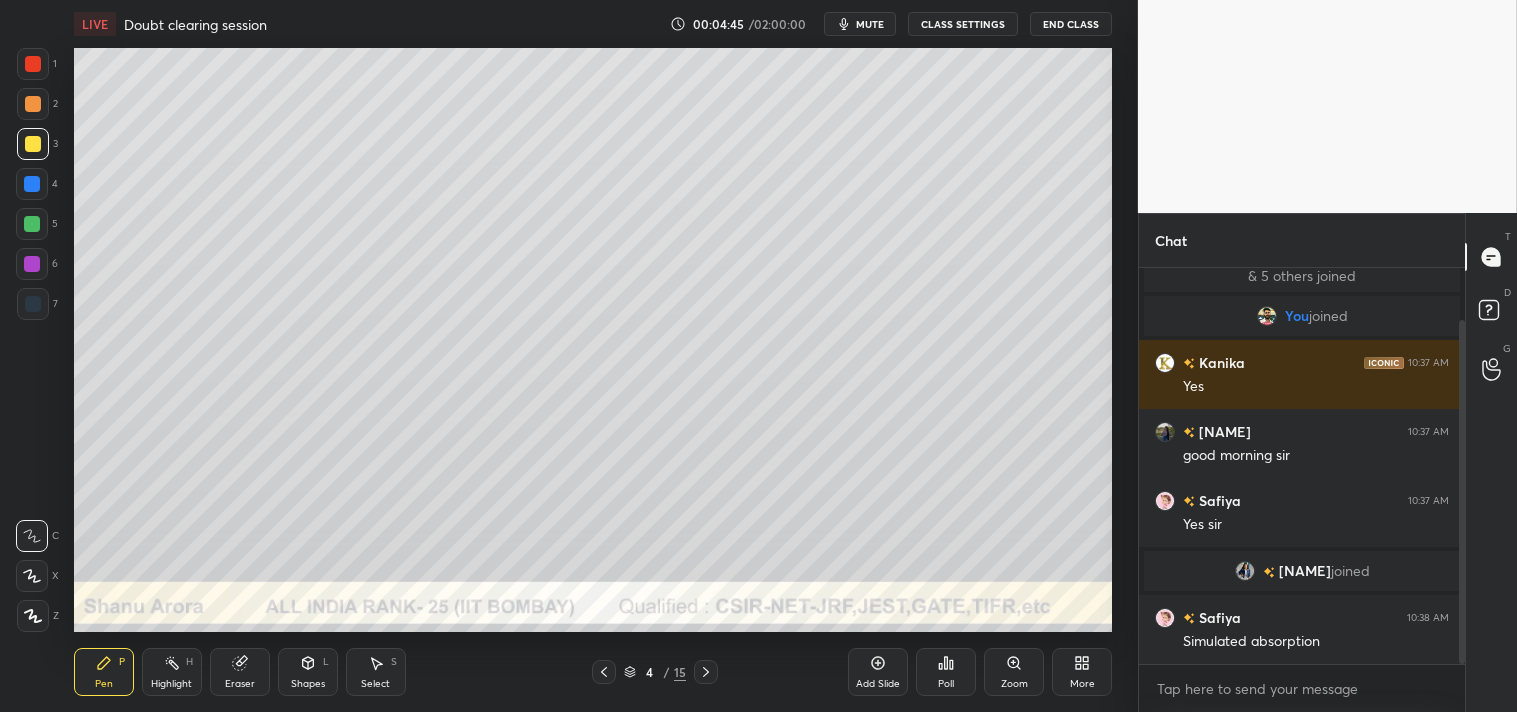 click at bounding box center [33, 104] 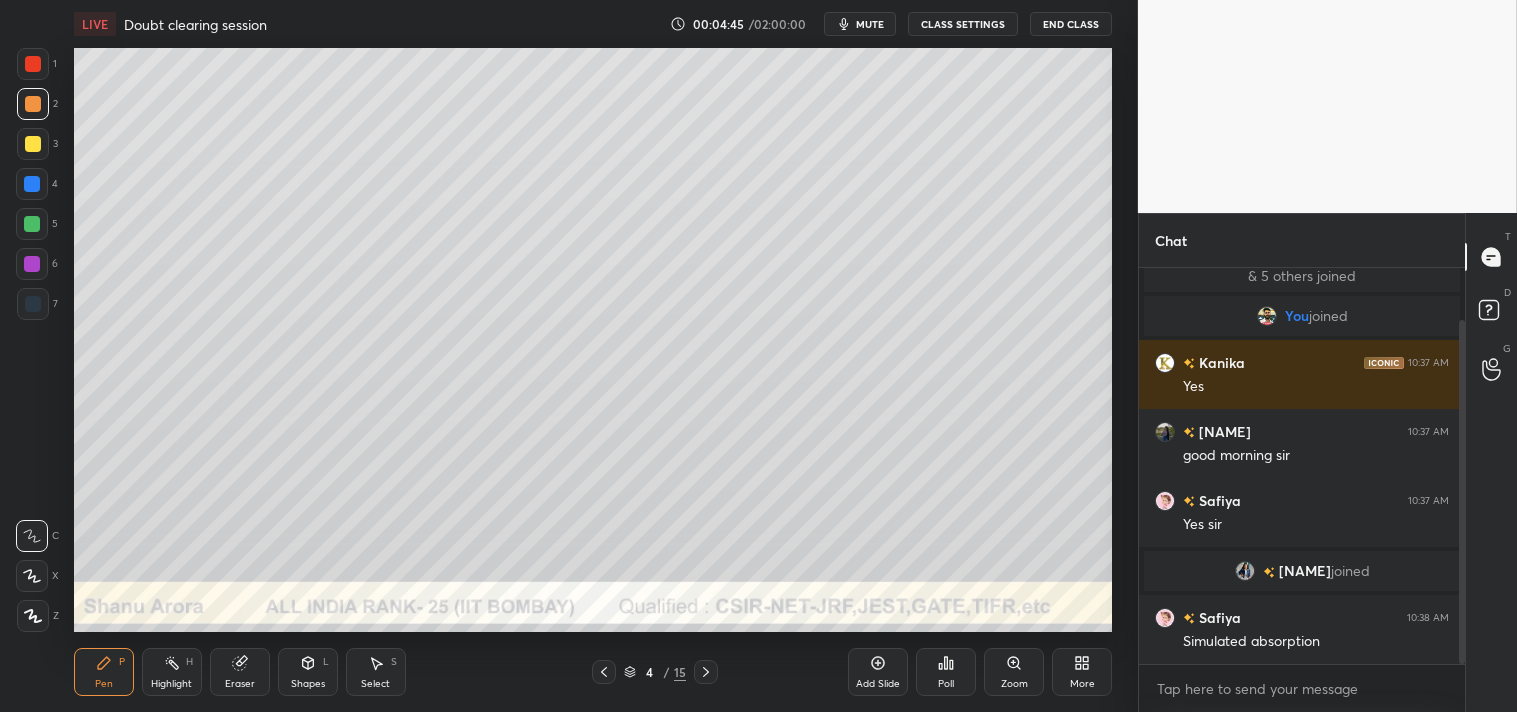 click on "1 2 3 4 5 6 7 C X Z C X Z E E Erase all   H H" at bounding box center [32, 340] 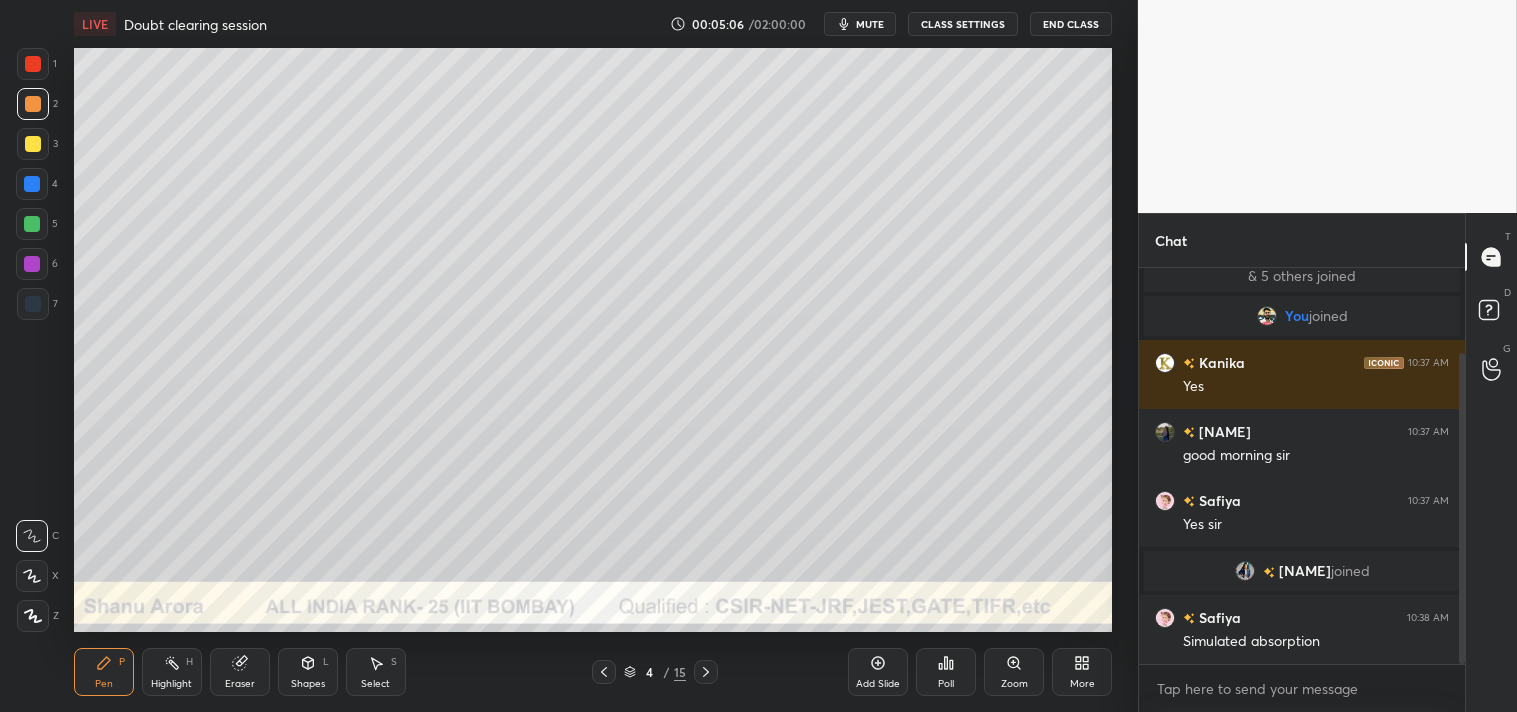 scroll, scrollTop: 107, scrollLeft: 0, axis: vertical 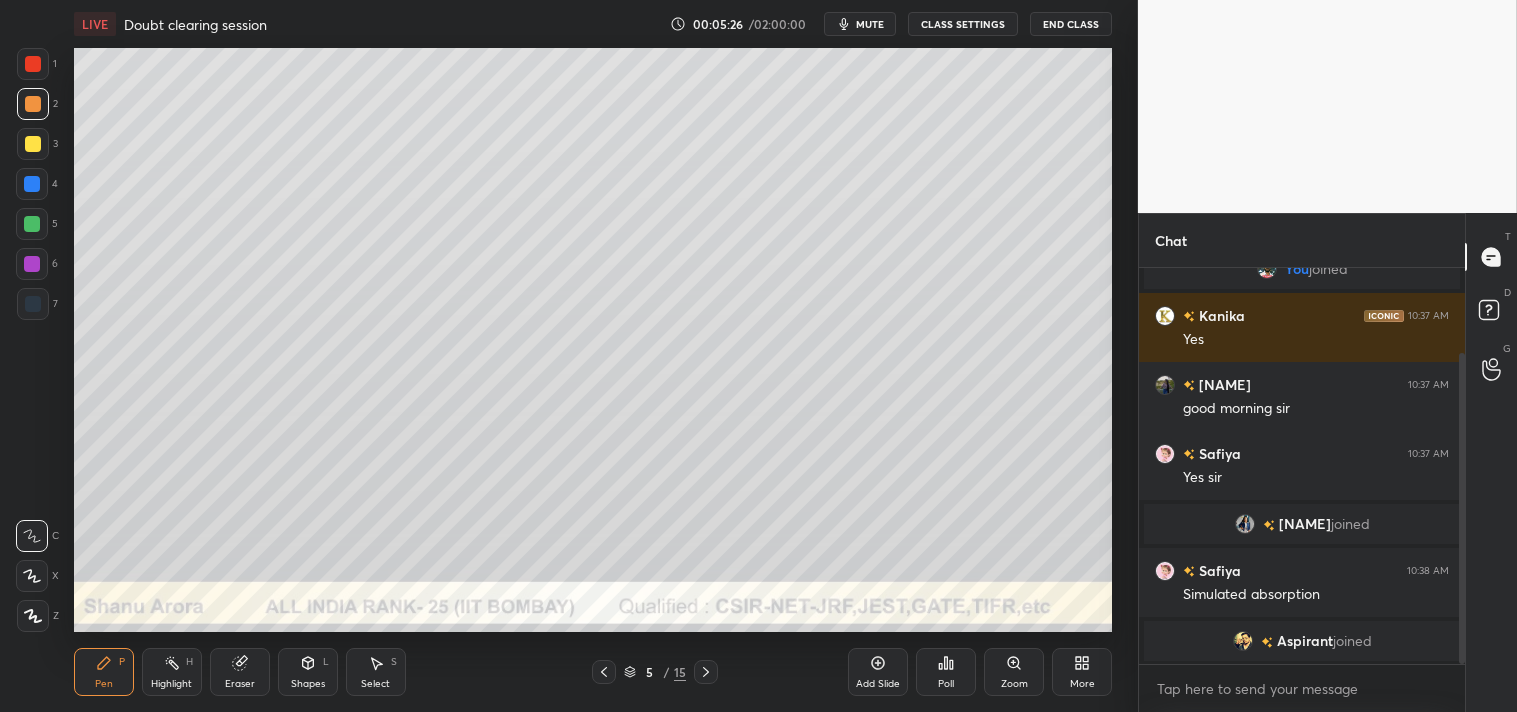 click on "Shapes L" at bounding box center (308, 672) 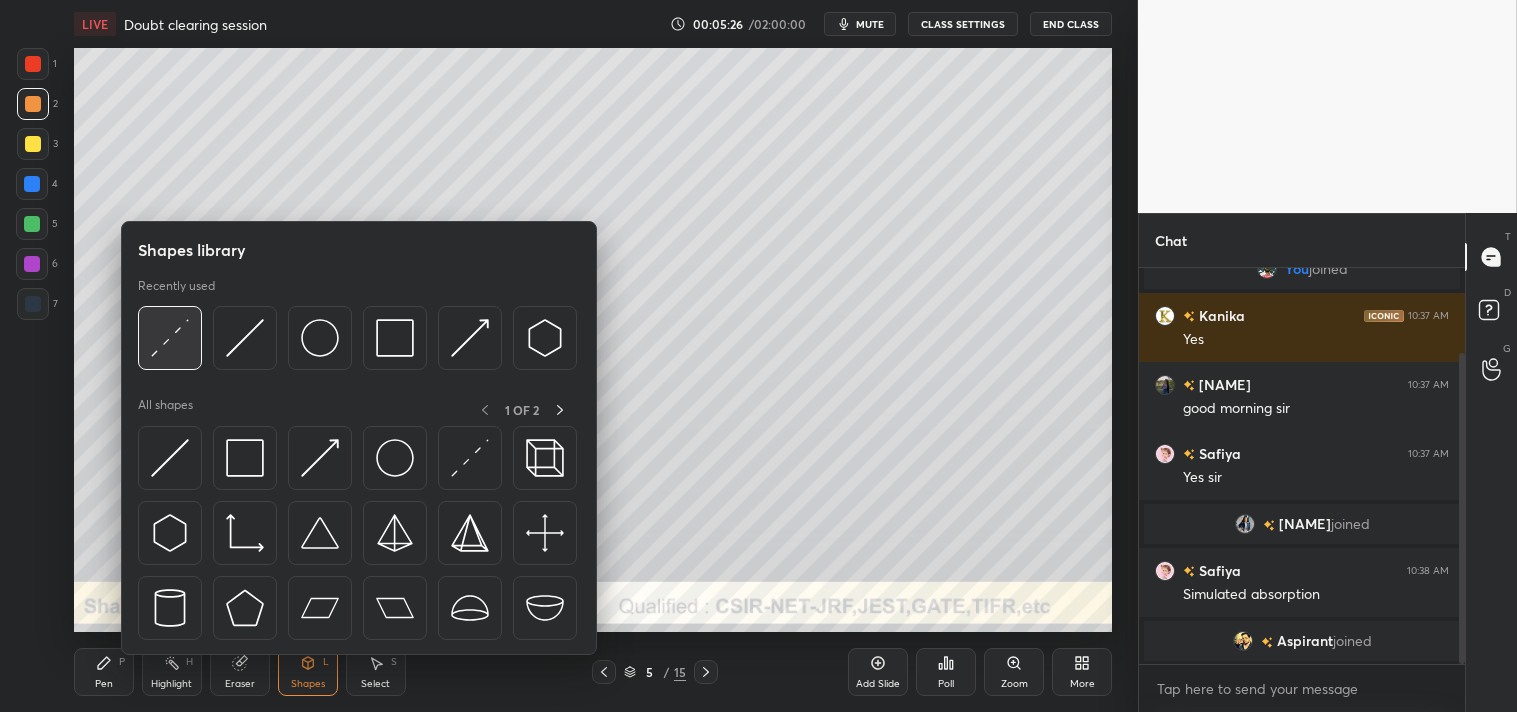 click at bounding box center [170, 338] 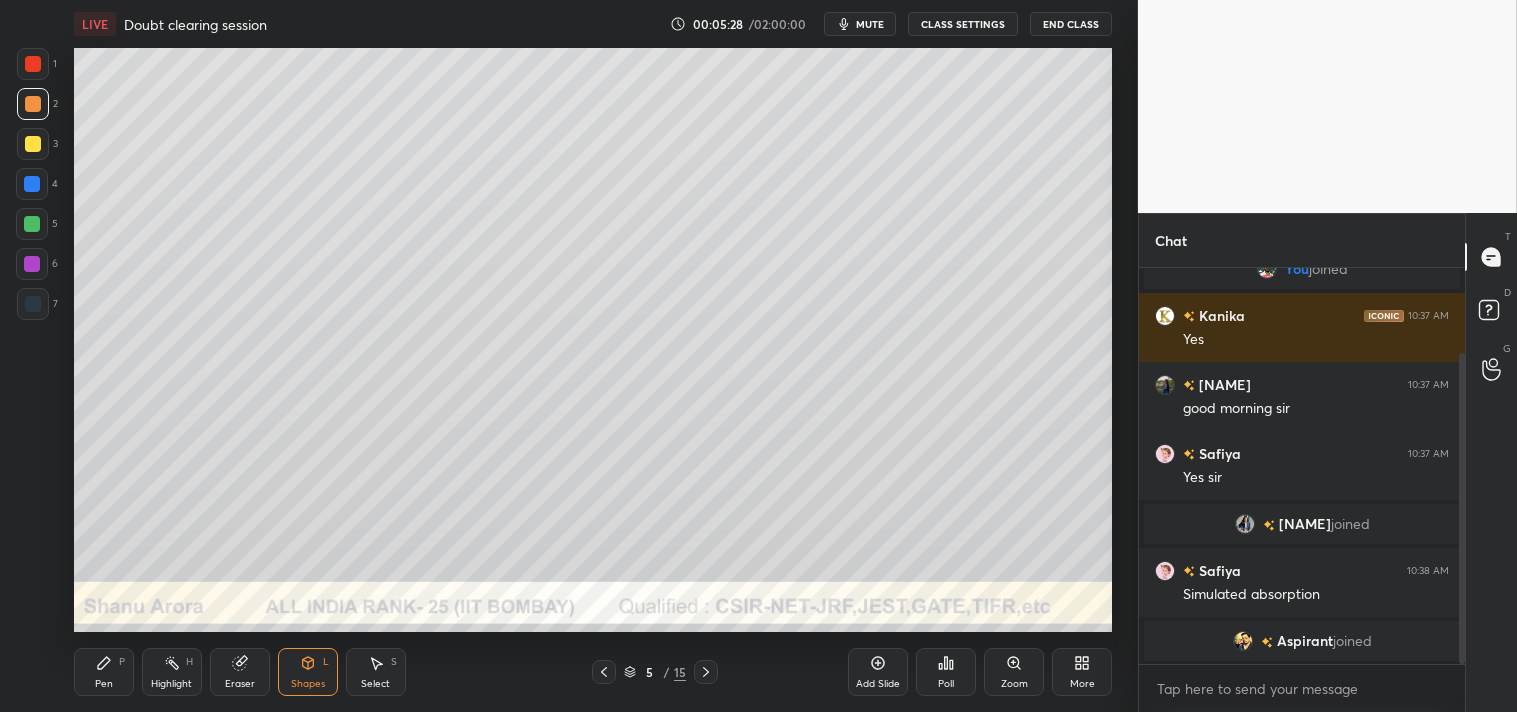 click on "Zoom" at bounding box center (1014, 672) 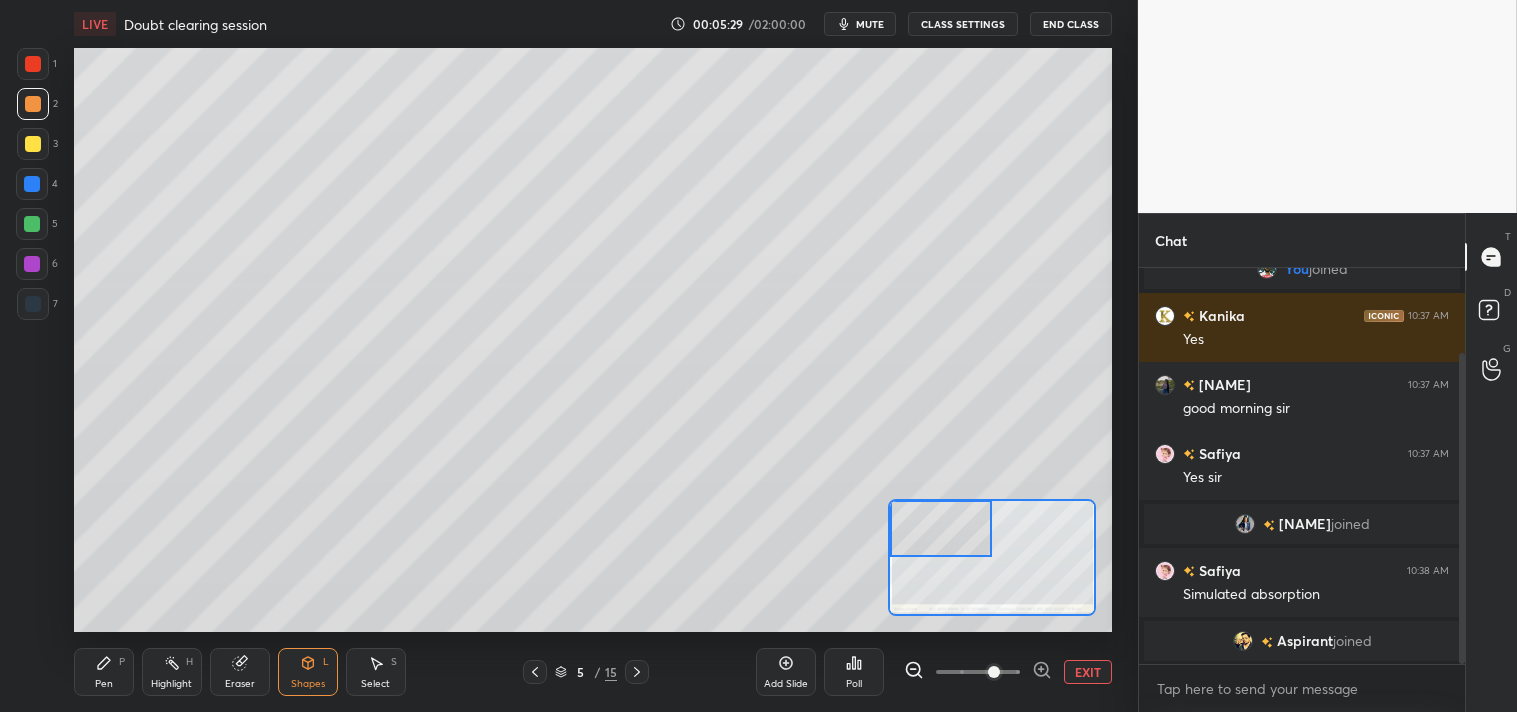 click on "Pen P" at bounding box center [104, 672] 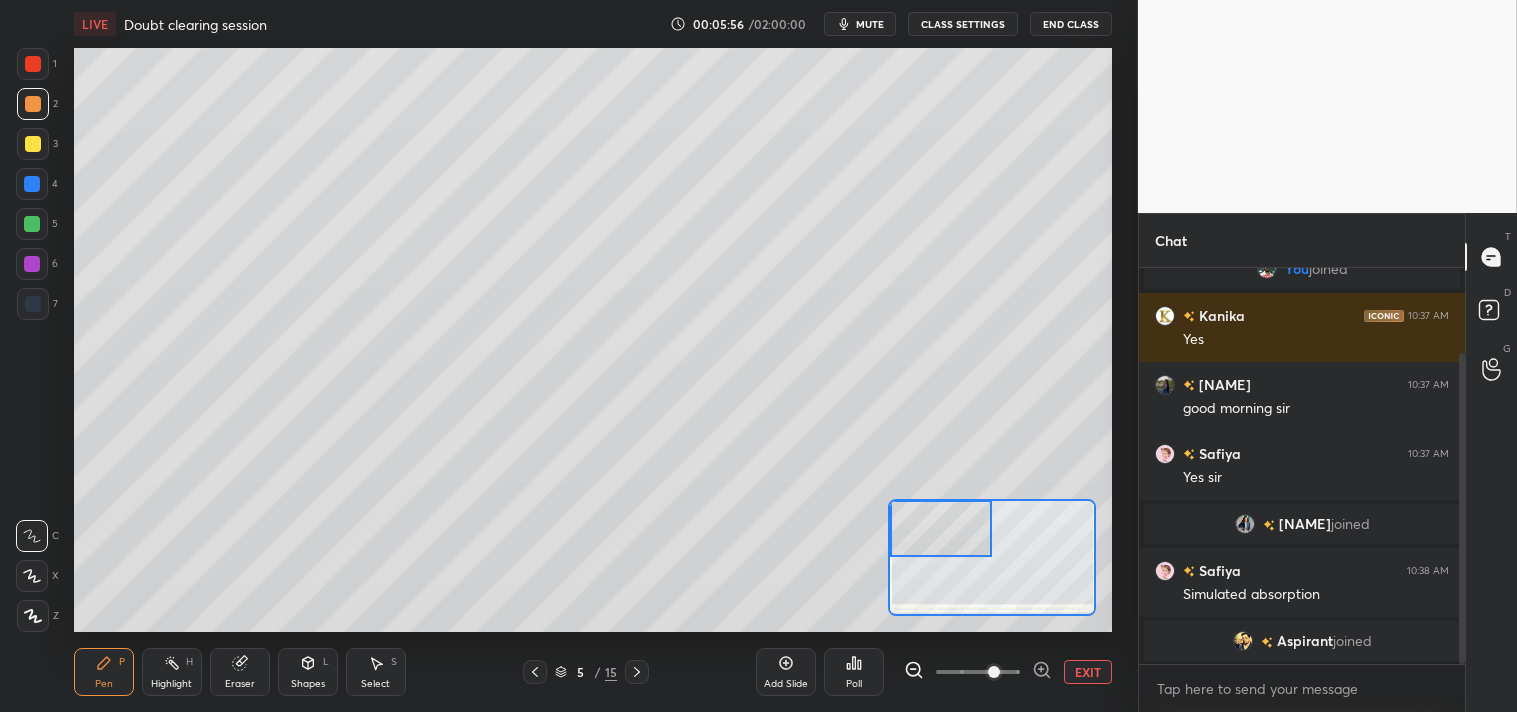 click on "mute" at bounding box center [870, 24] 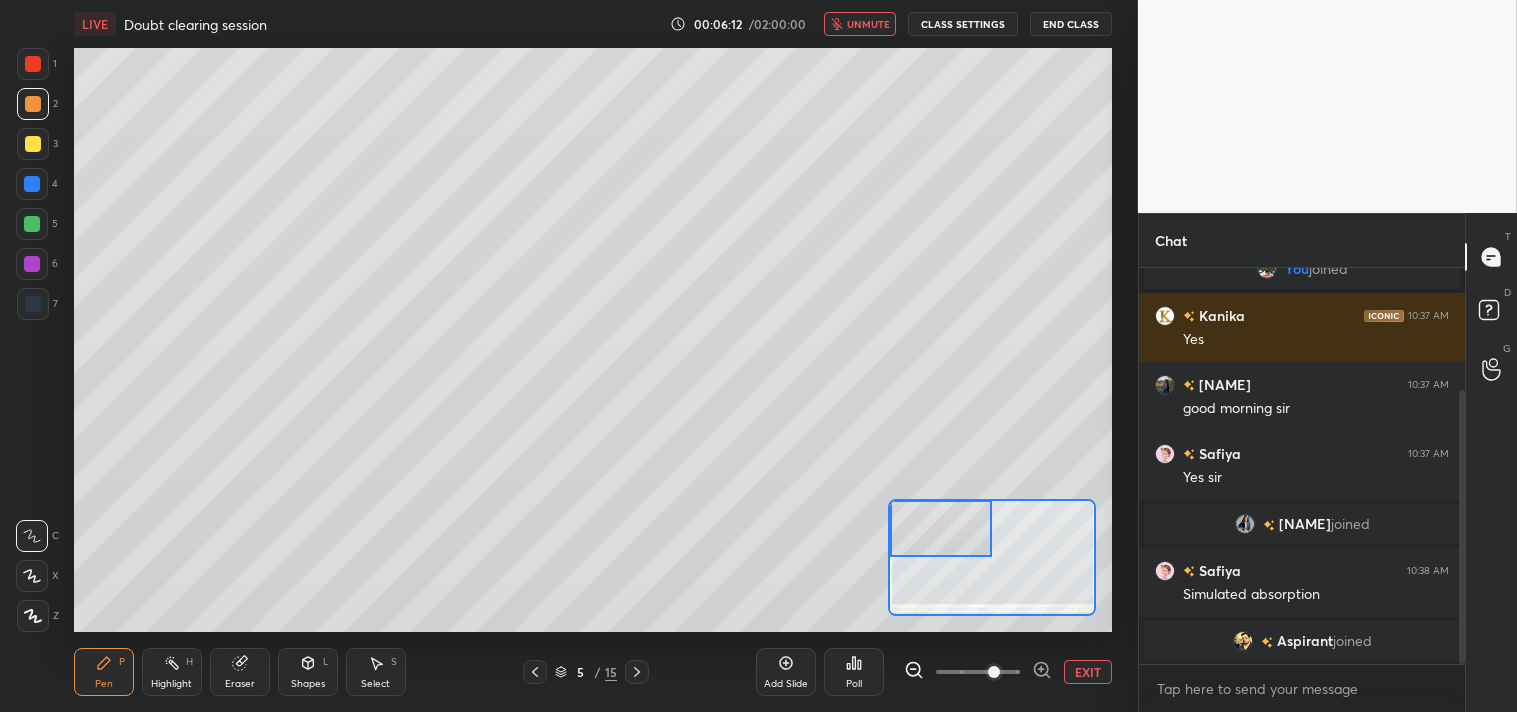 scroll, scrollTop: 176, scrollLeft: 0, axis: vertical 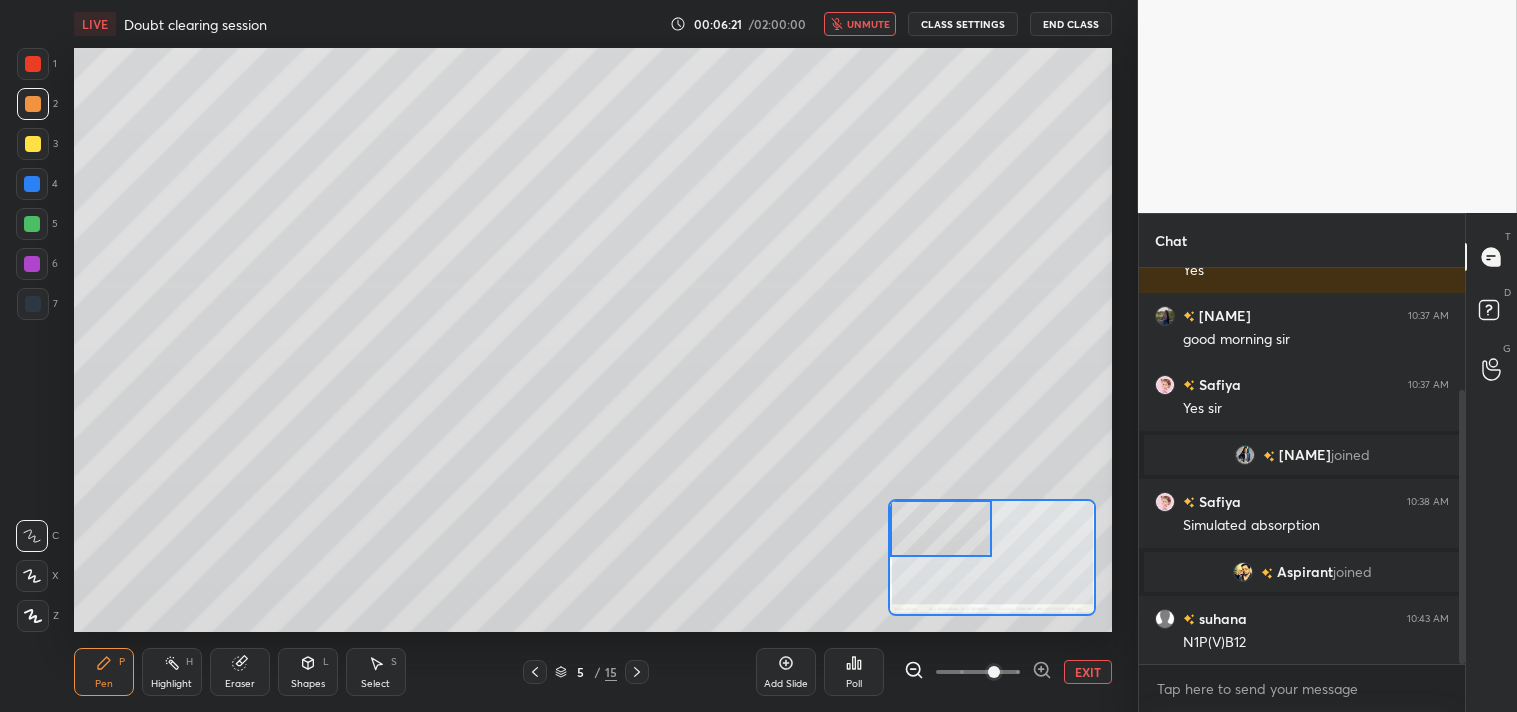 click on "unmute" at bounding box center [860, 24] 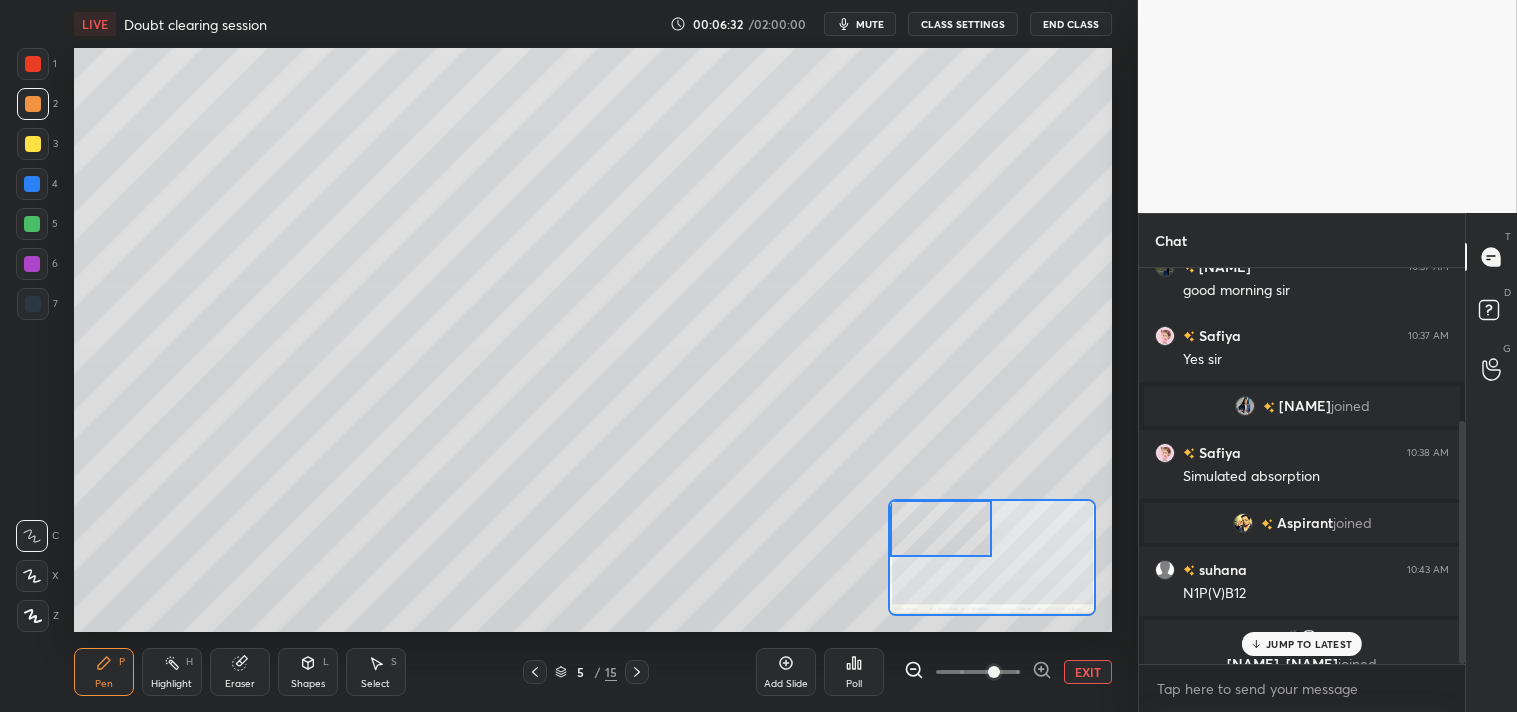 scroll, scrollTop: 248, scrollLeft: 0, axis: vertical 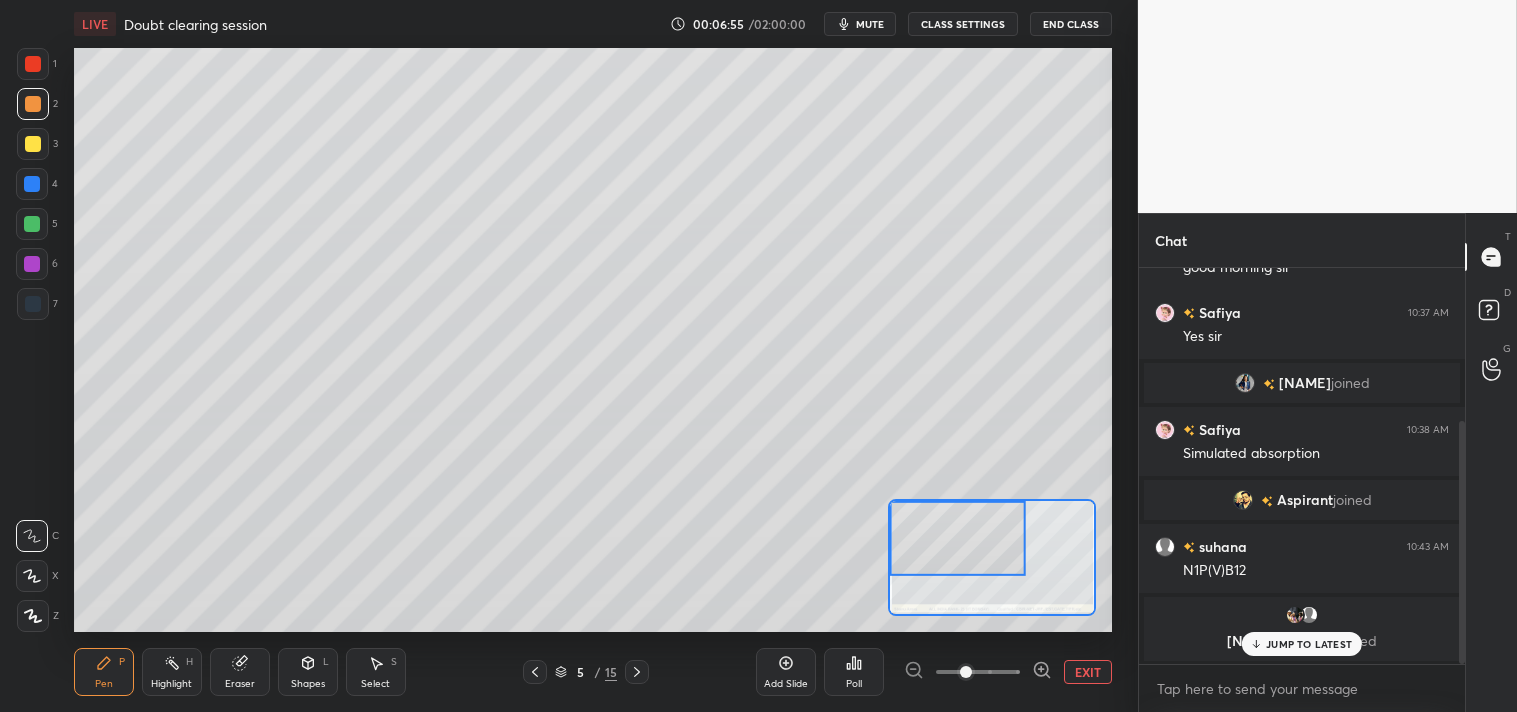 click on "JUMP TO LATEST" at bounding box center [1309, 644] 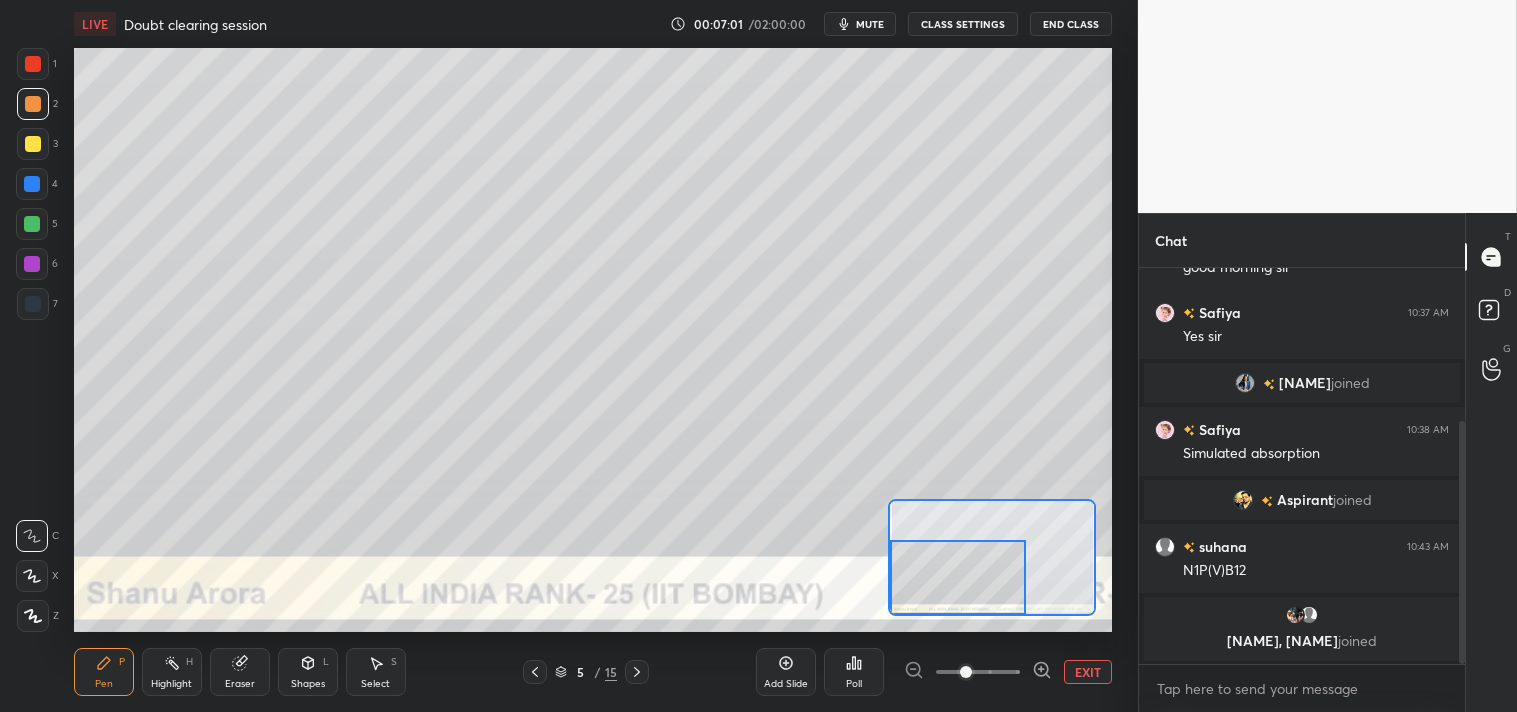 click on "EXIT" at bounding box center (1088, 672) 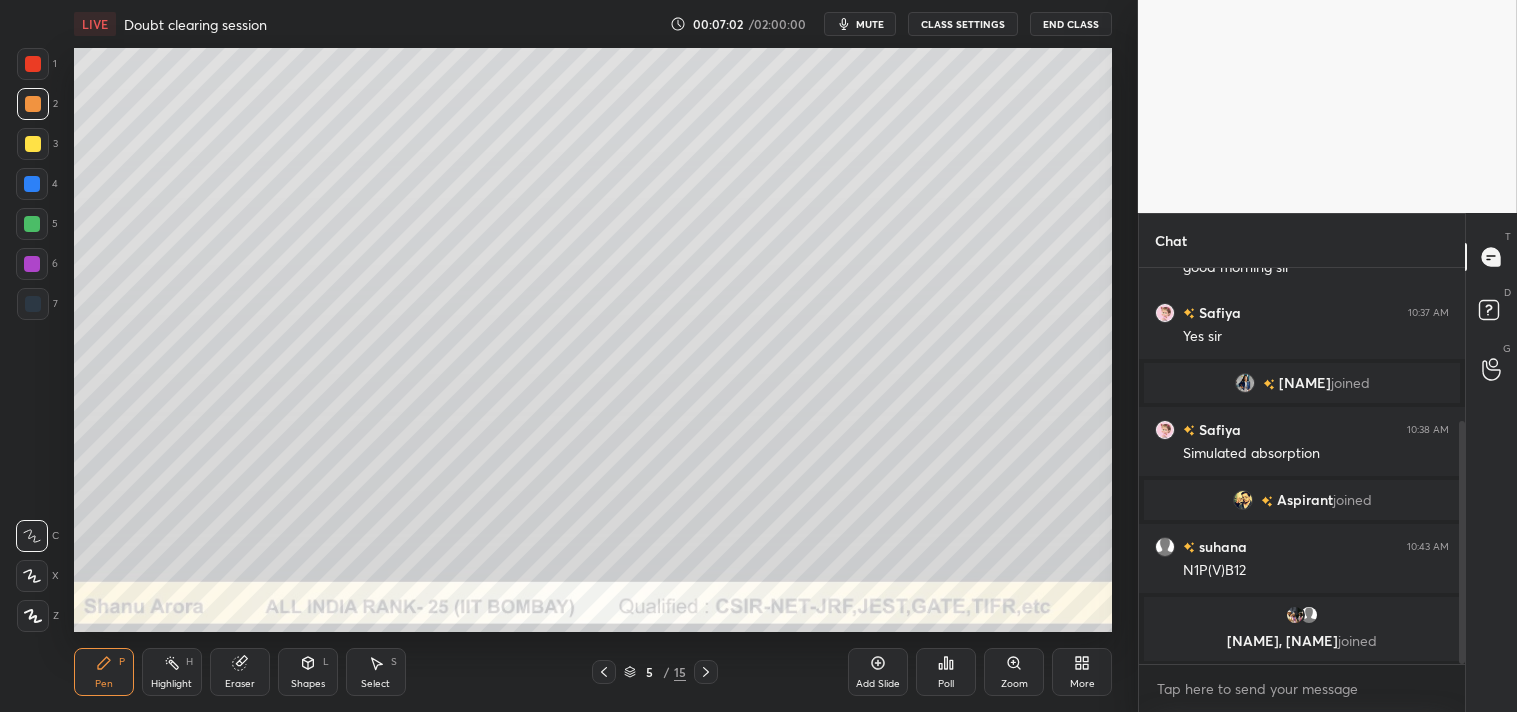click on "Zoom" at bounding box center (1014, 672) 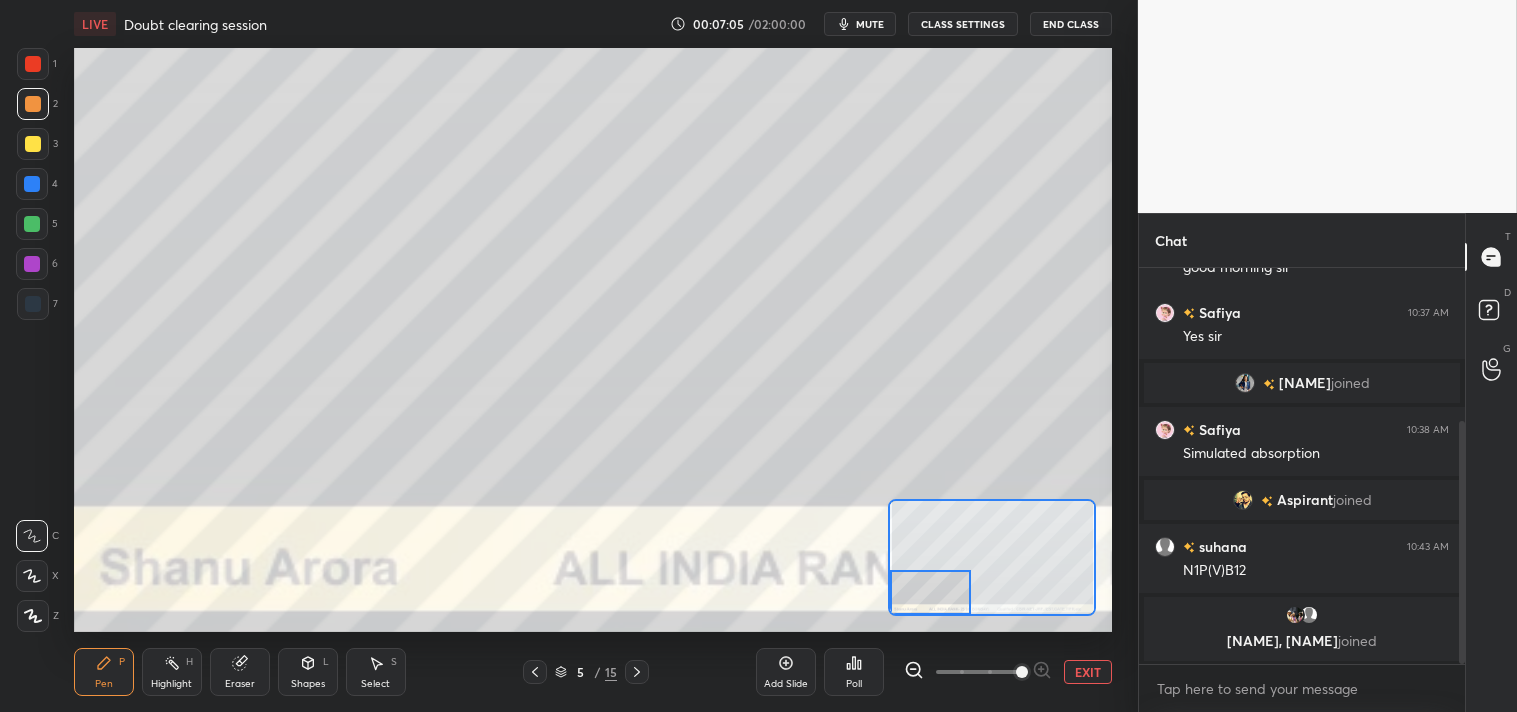 click at bounding box center (33, 144) 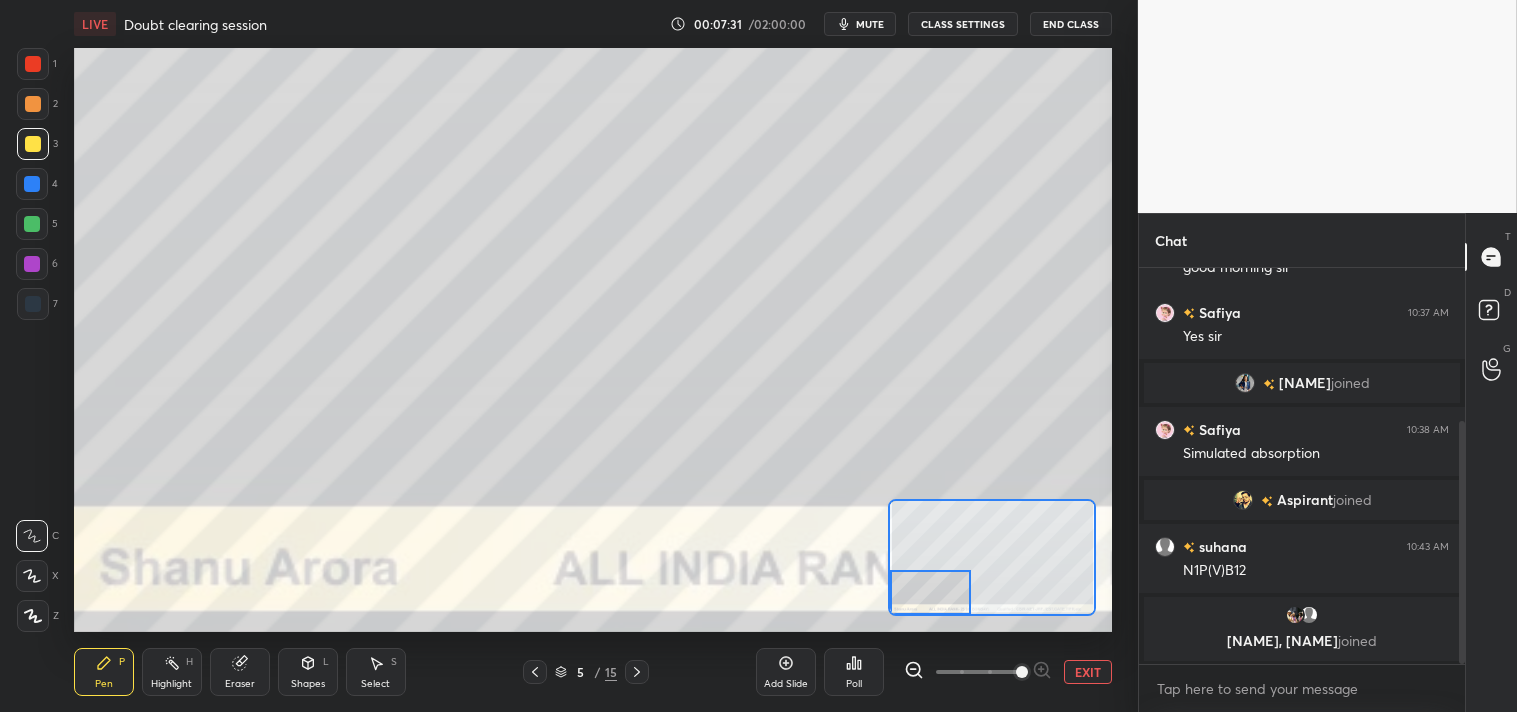 scroll, scrollTop: 317, scrollLeft: 0, axis: vertical 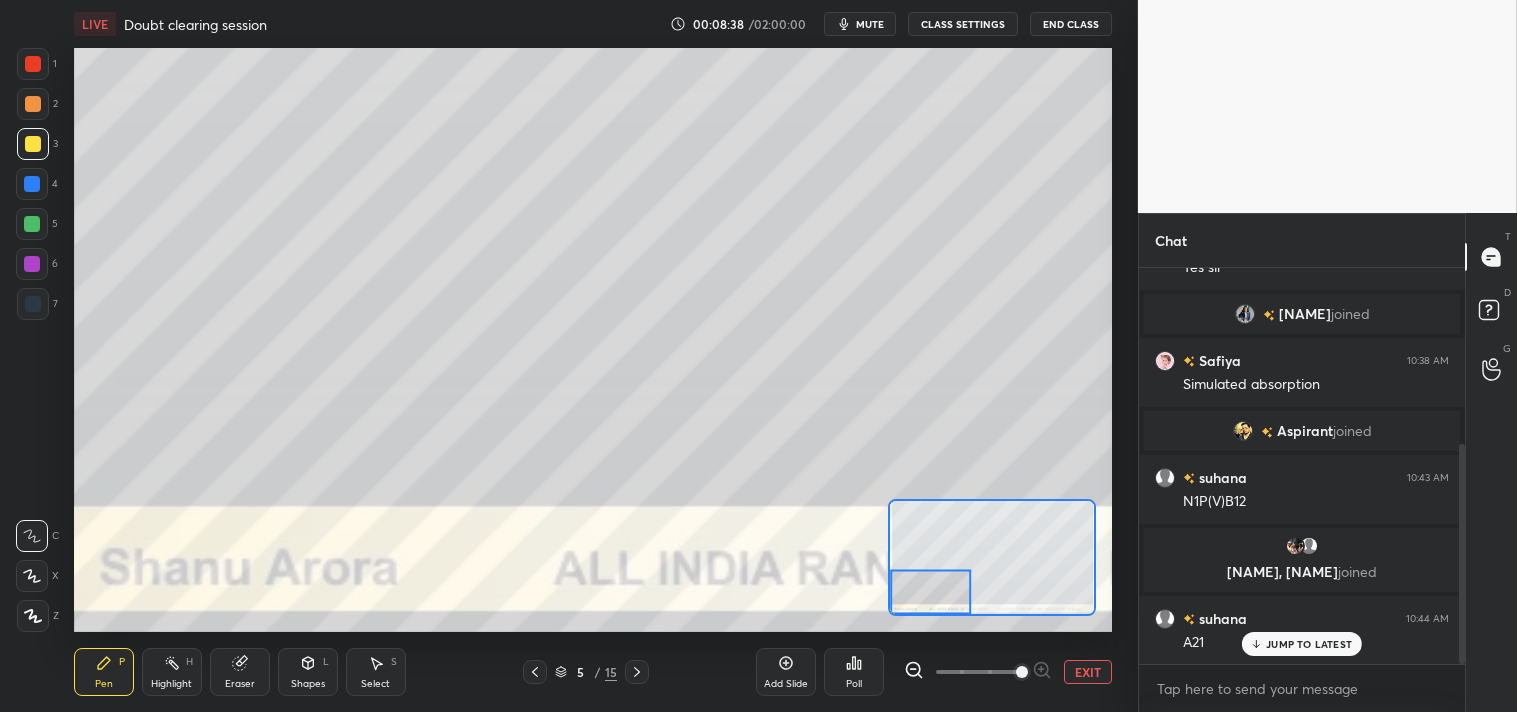 click on "Add Slide Poll EXIT" at bounding box center (934, 672) 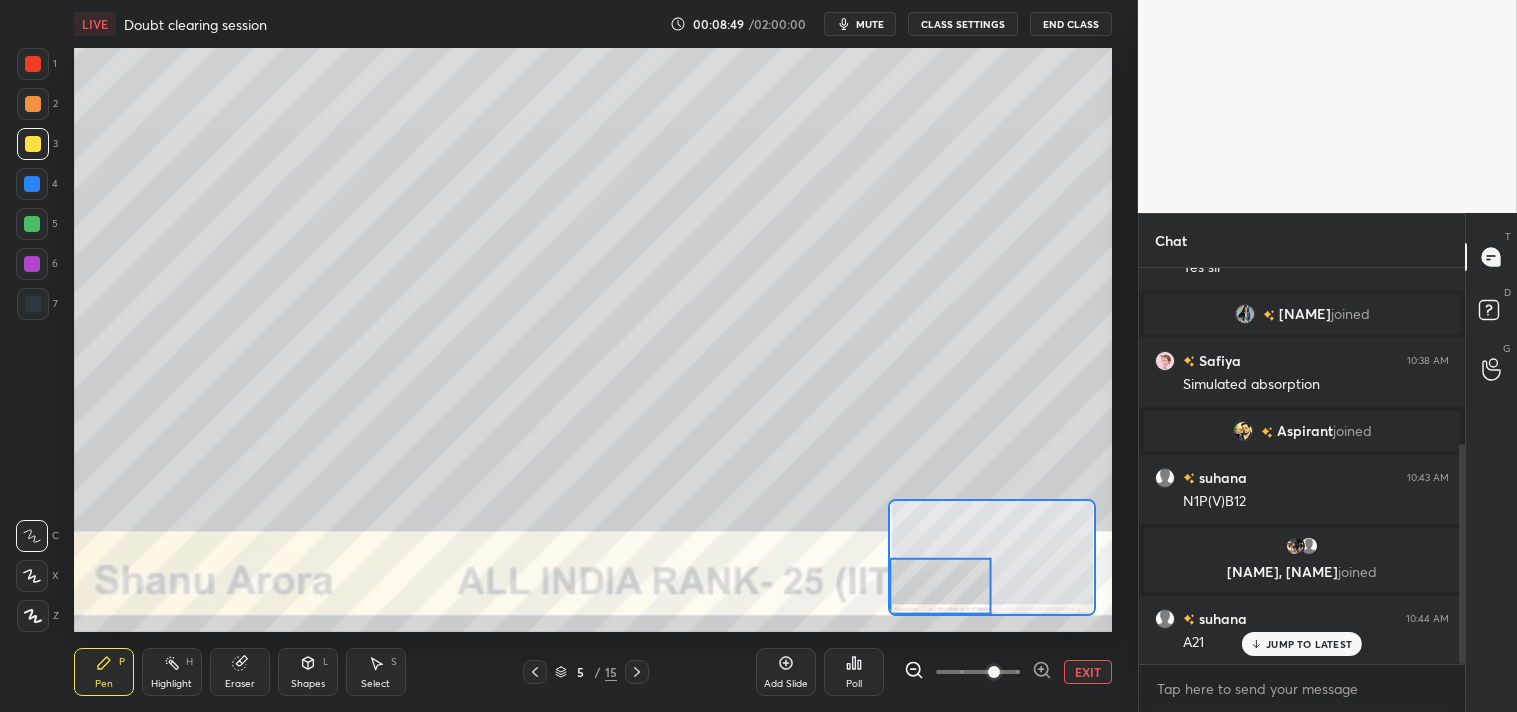 click on "Add Slide Poll EXIT" at bounding box center (934, 672) 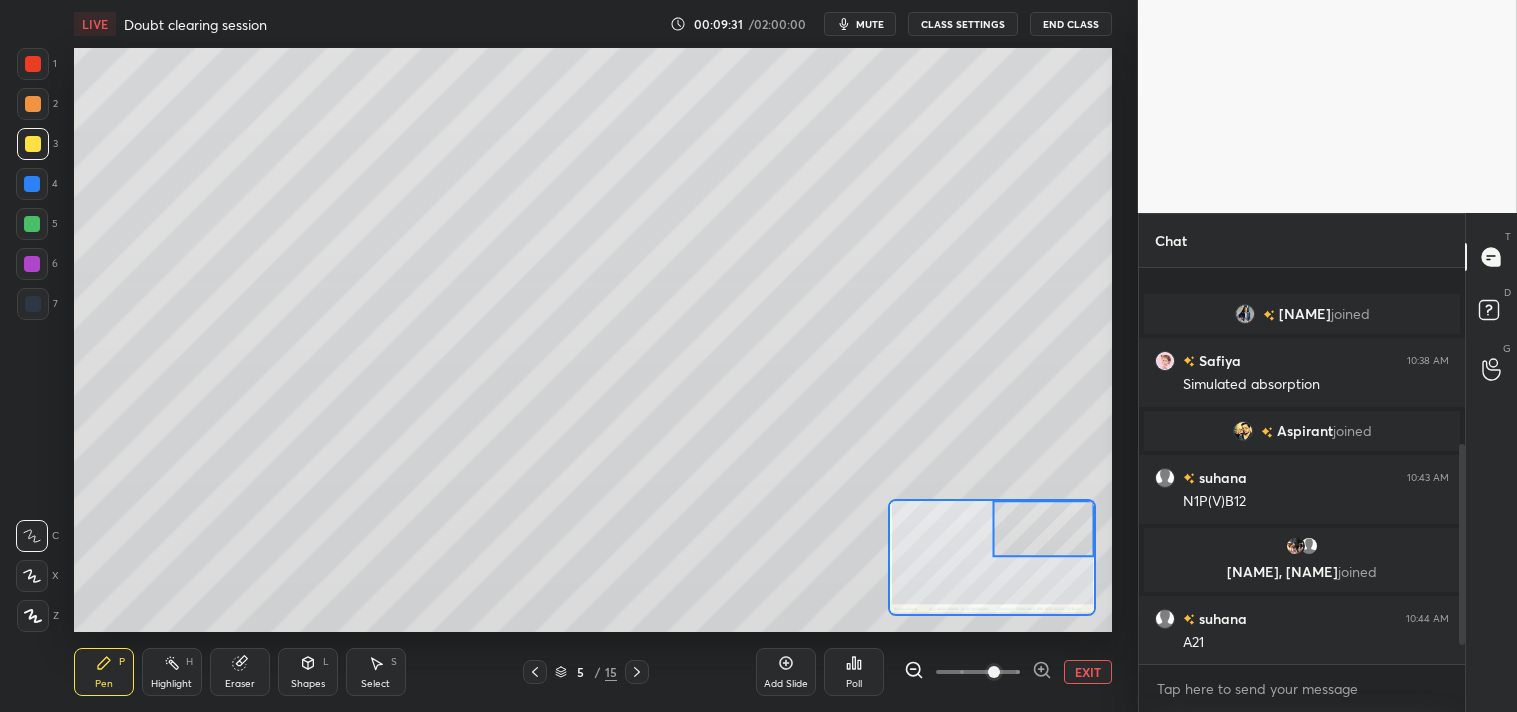 scroll, scrollTop: 386, scrollLeft: 0, axis: vertical 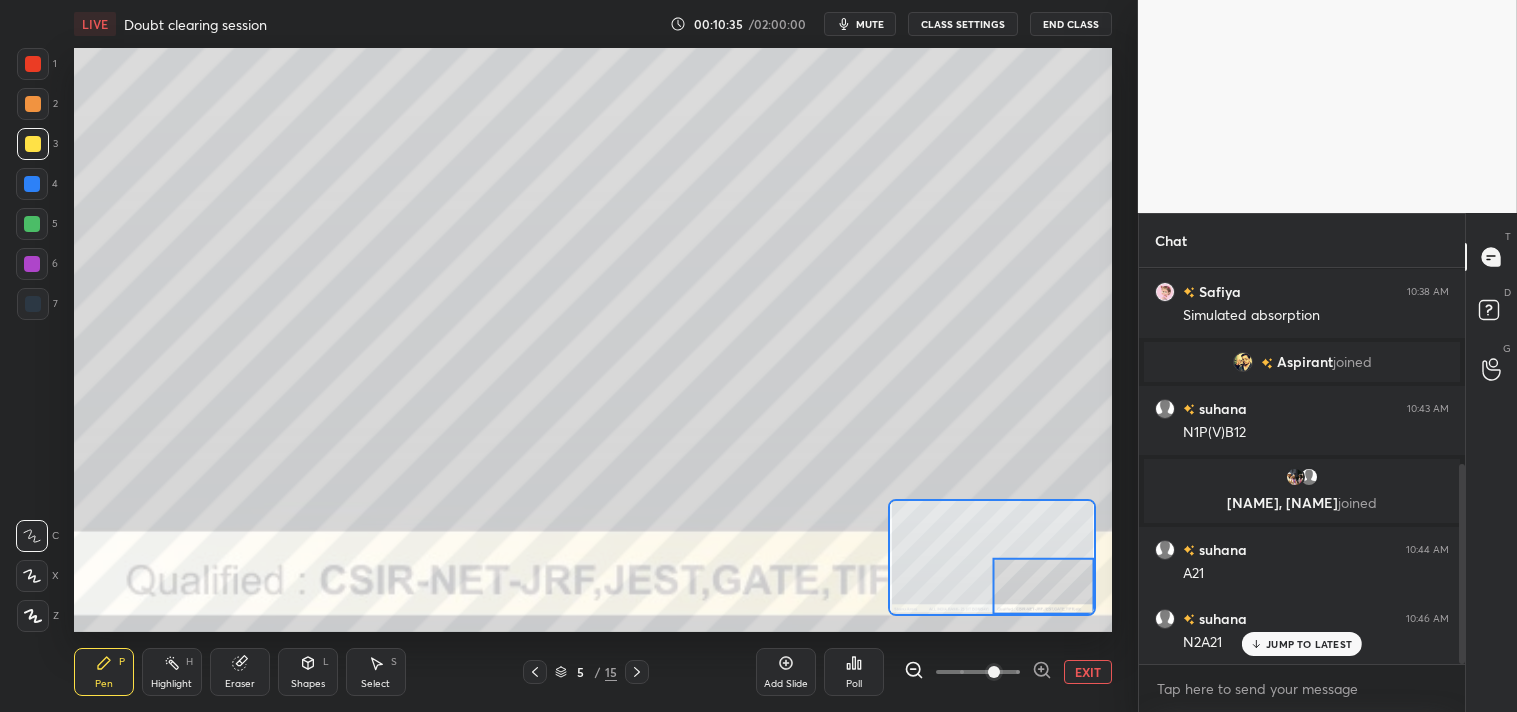 click on "EXIT" at bounding box center [1088, 672] 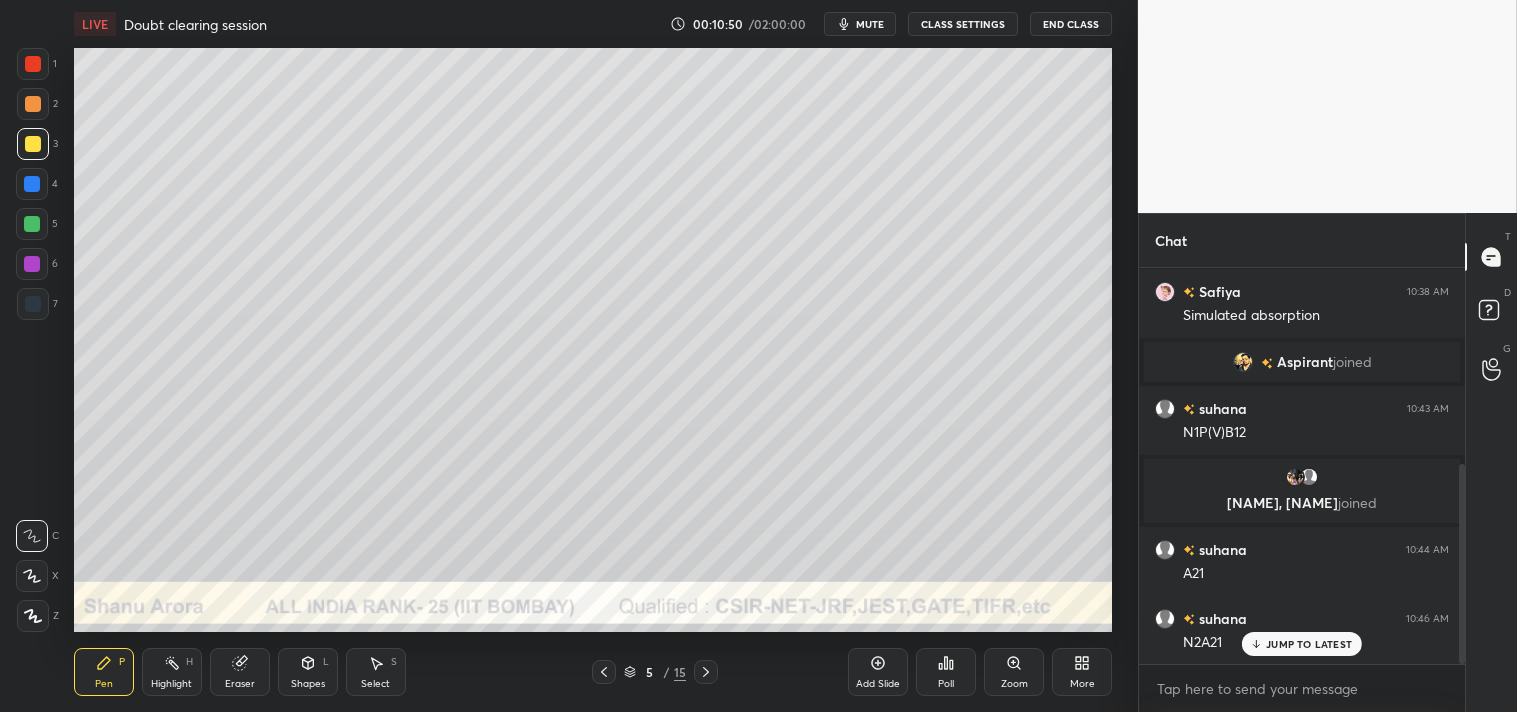 click on "Zoom" at bounding box center [1014, 672] 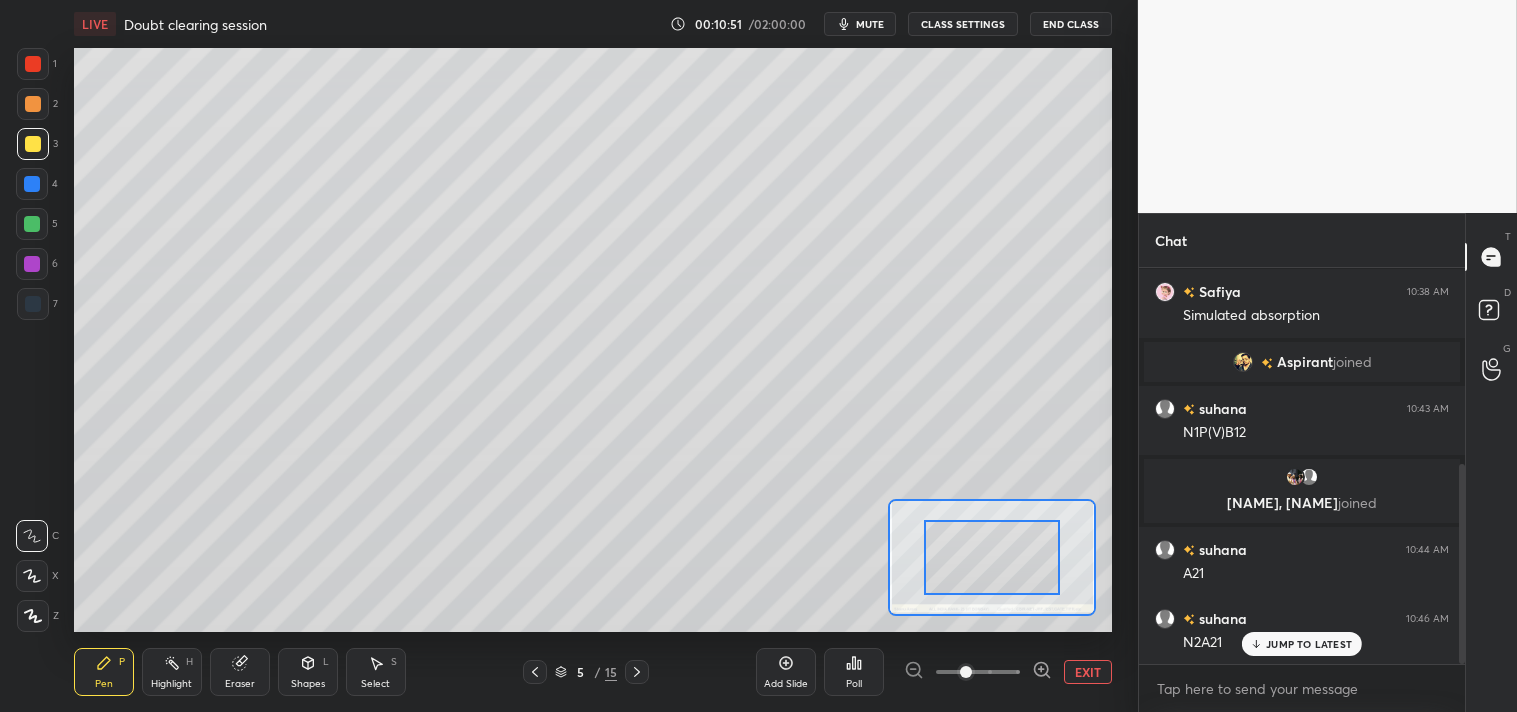 click on "EXIT" at bounding box center [1088, 672] 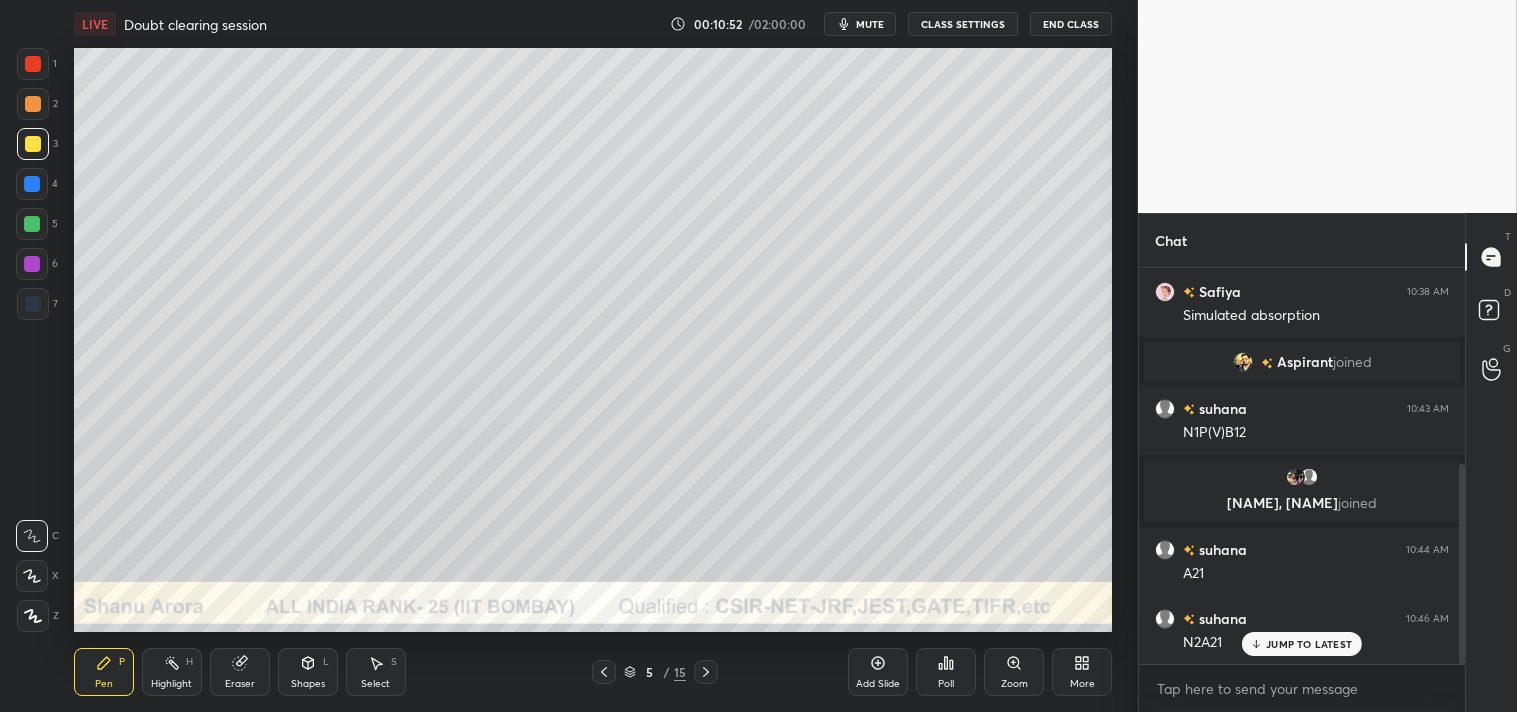 click on "Add Slide" at bounding box center (878, 672) 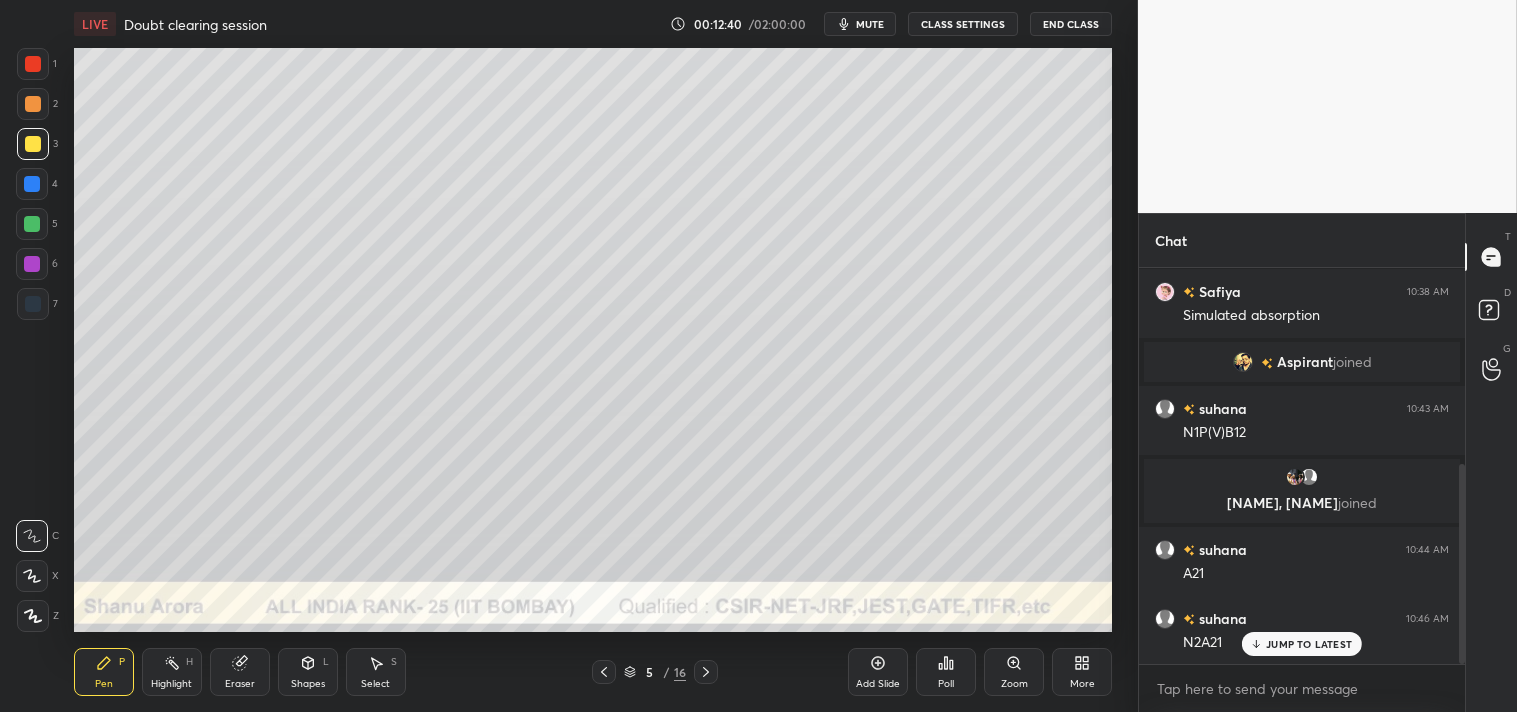 scroll, scrollTop: 455, scrollLeft: 0, axis: vertical 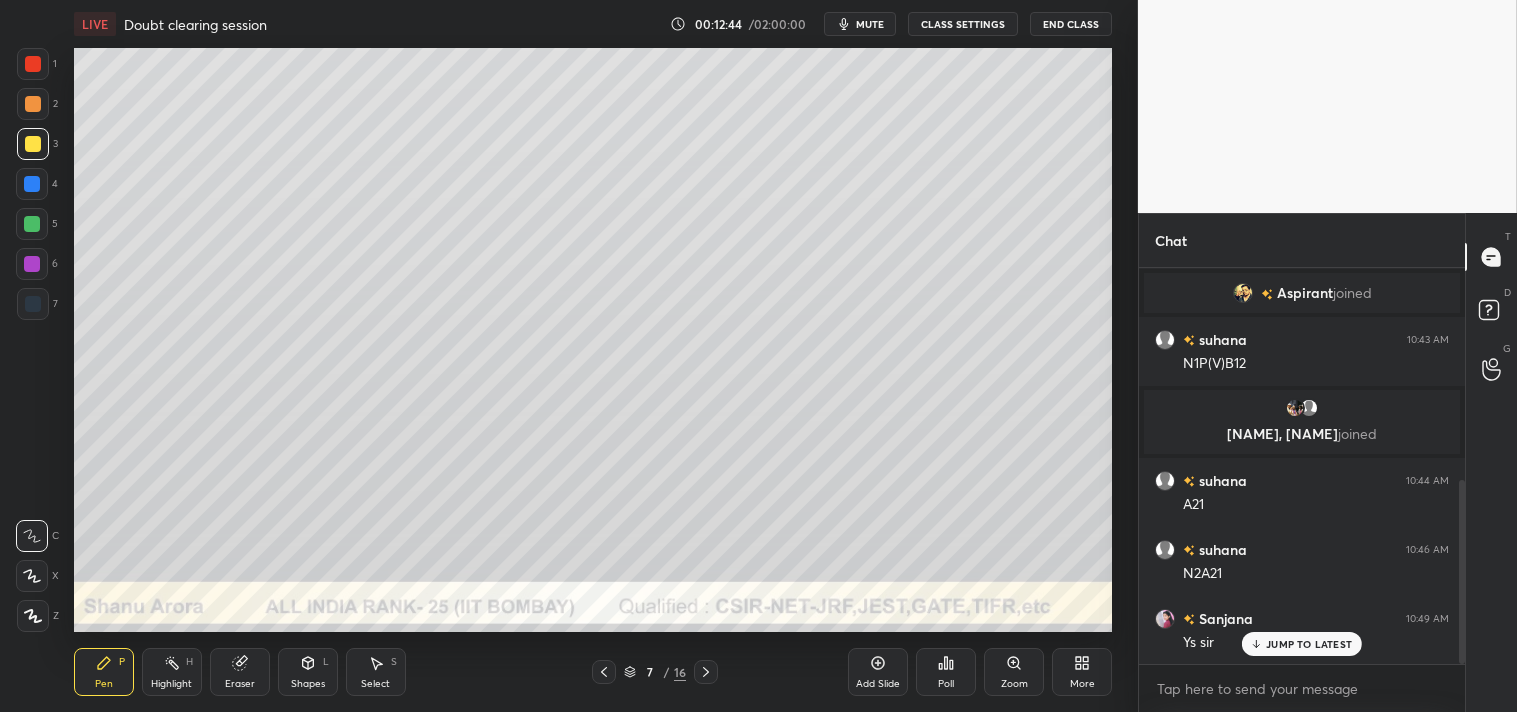 click on "Shapes" at bounding box center (308, 684) 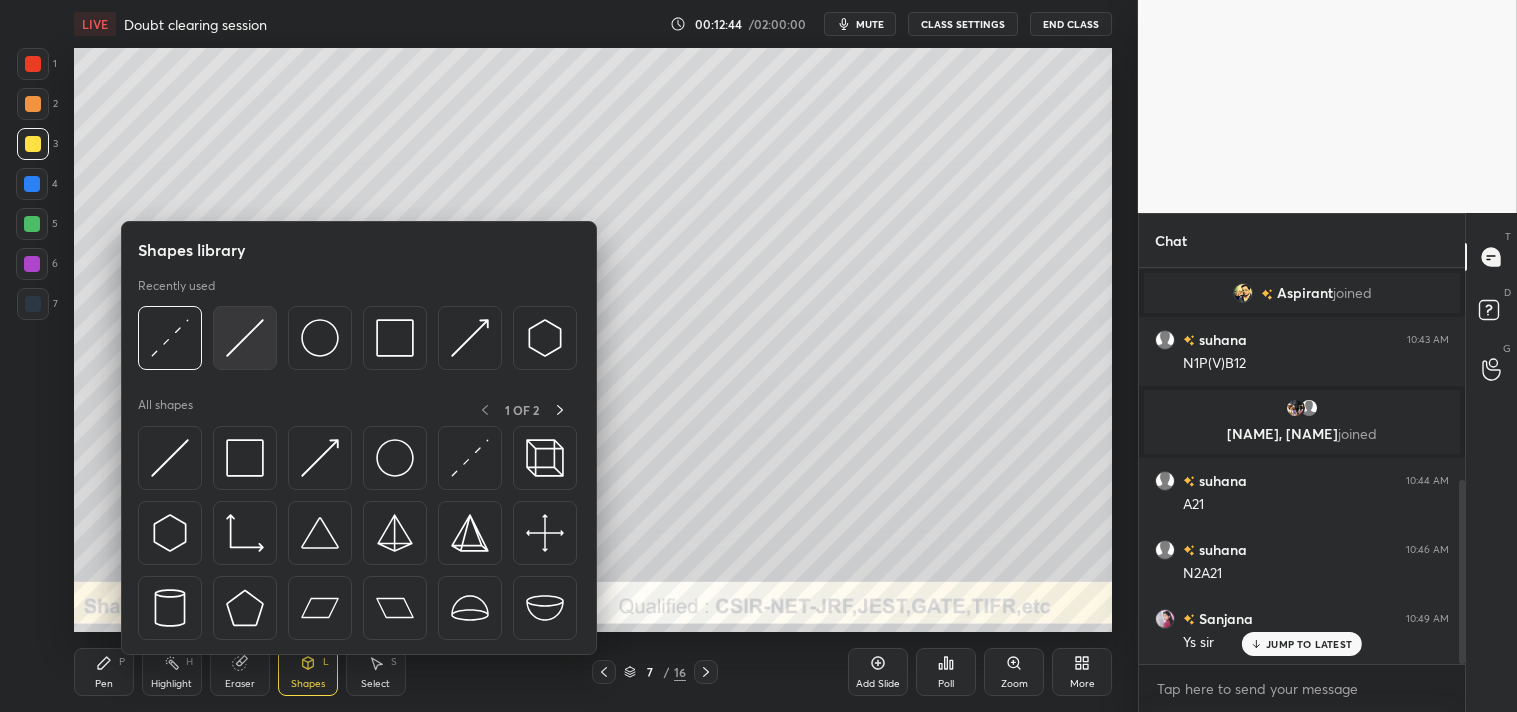 click at bounding box center (245, 338) 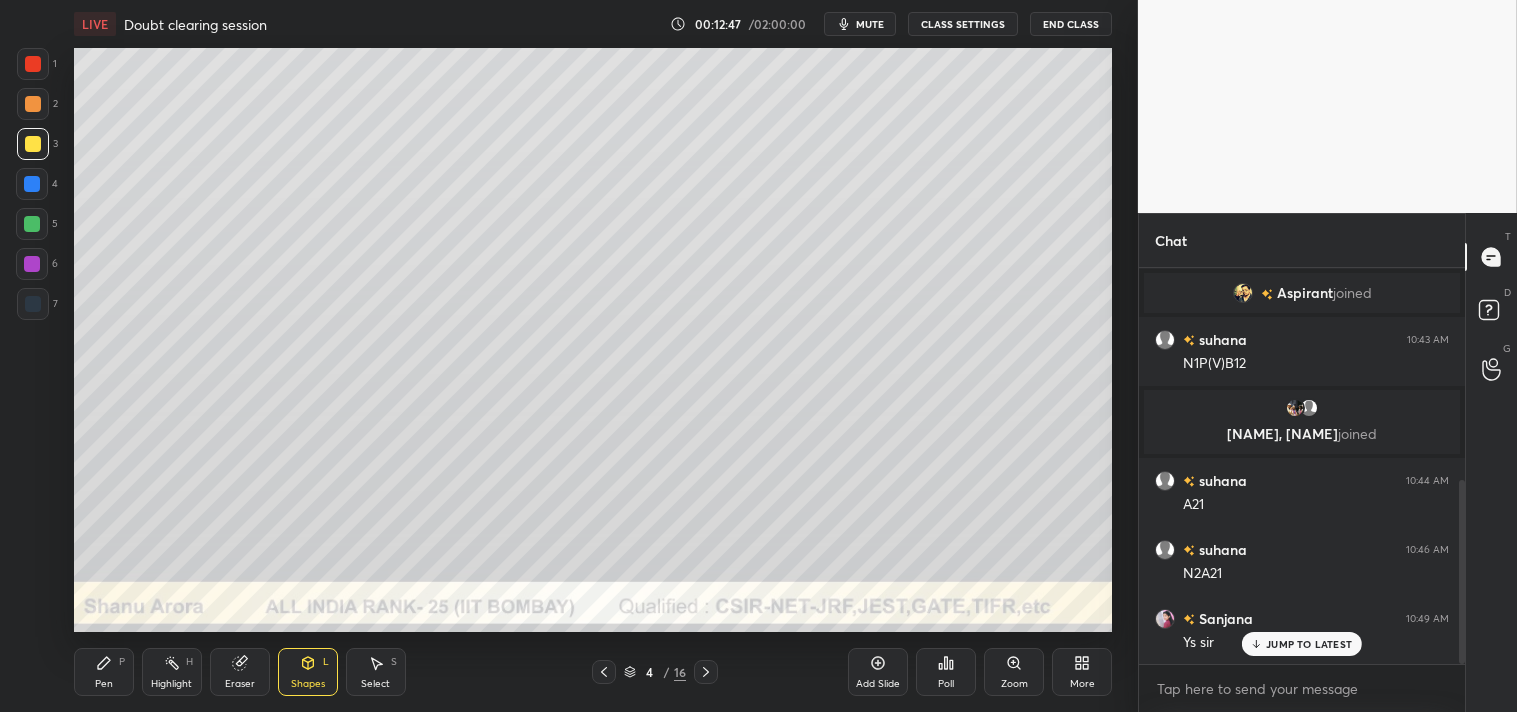 click on "Highlight" at bounding box center [171, 684] 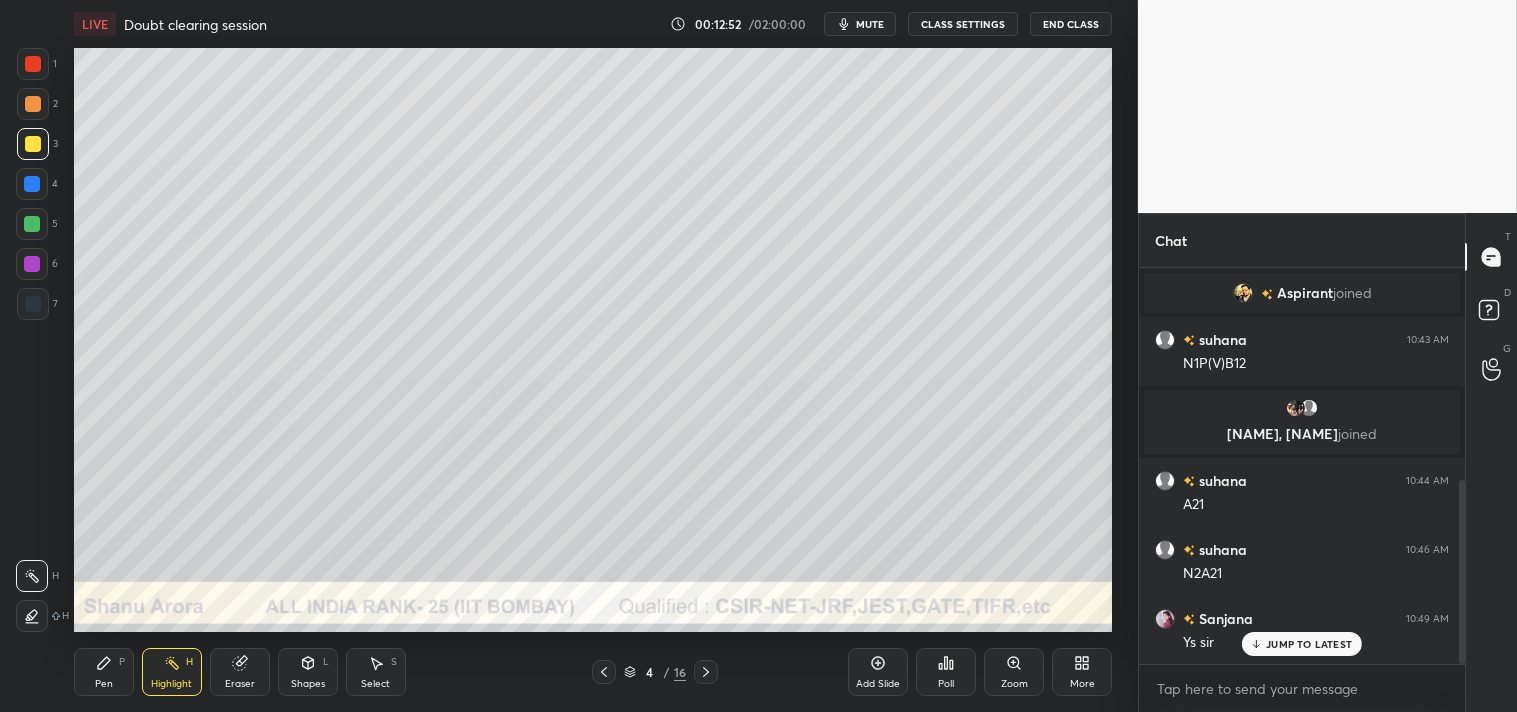 click on "Pen" at bounding box center [104, 684] 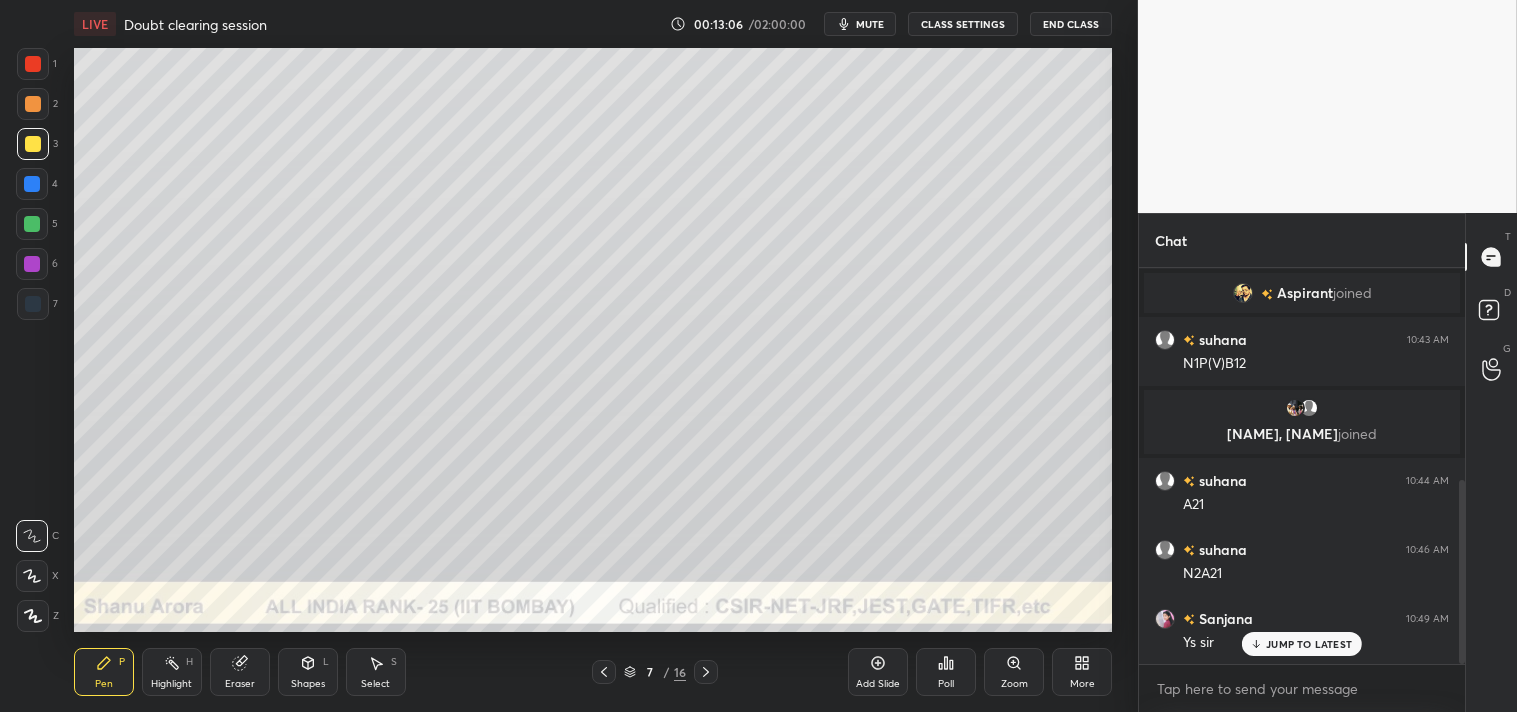click on "Zoom" at bounding box center (1014, 684) 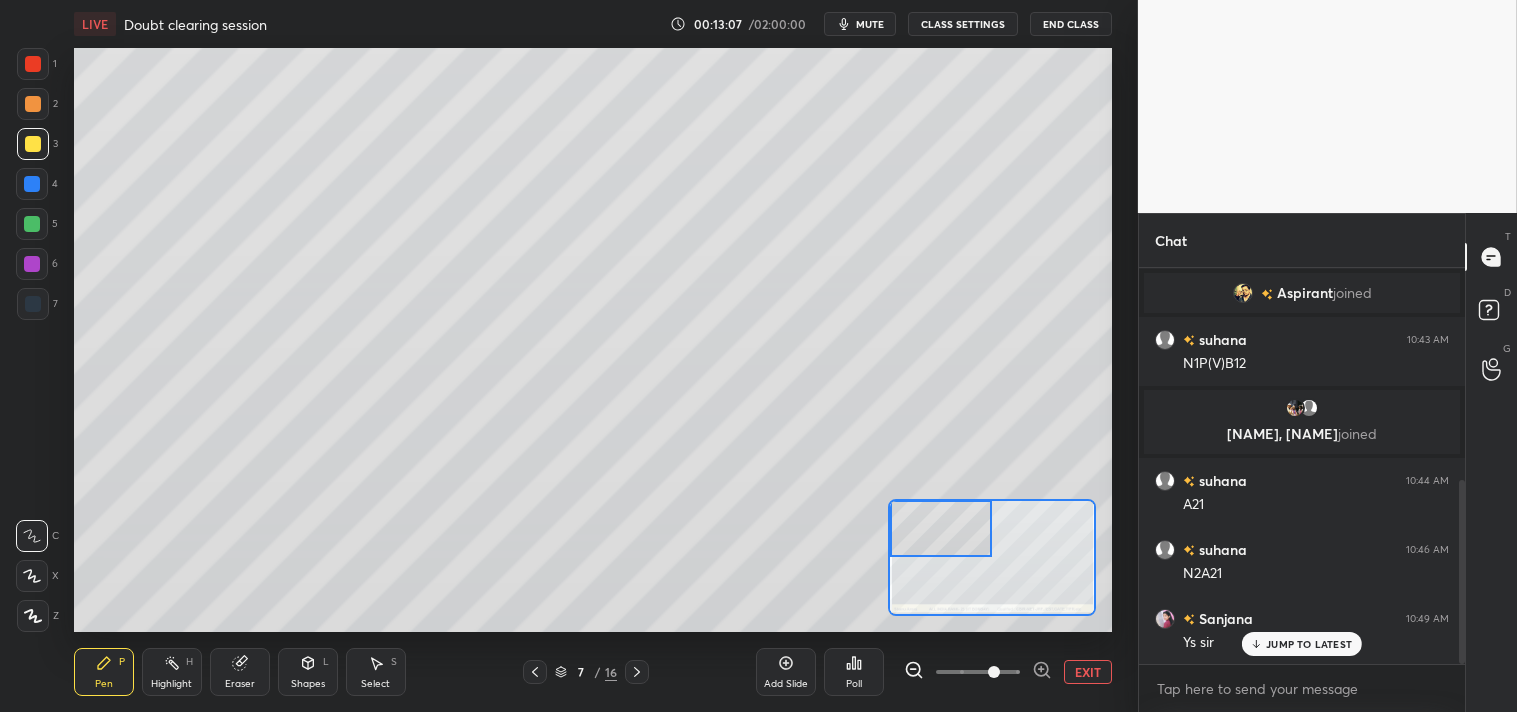 click on "Pen P" at bounding box center [104, 672] 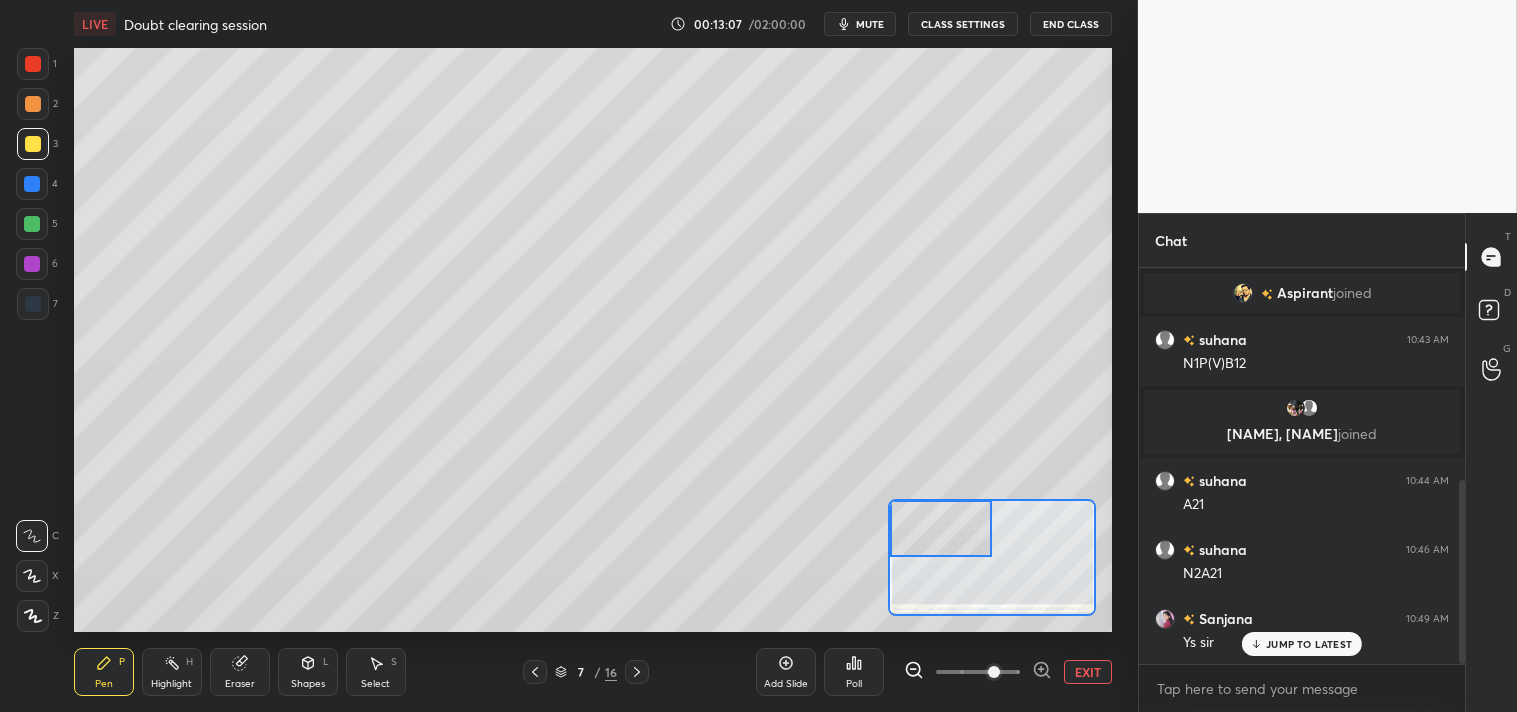 click on "Pen P" at bounding box center [104, 672] 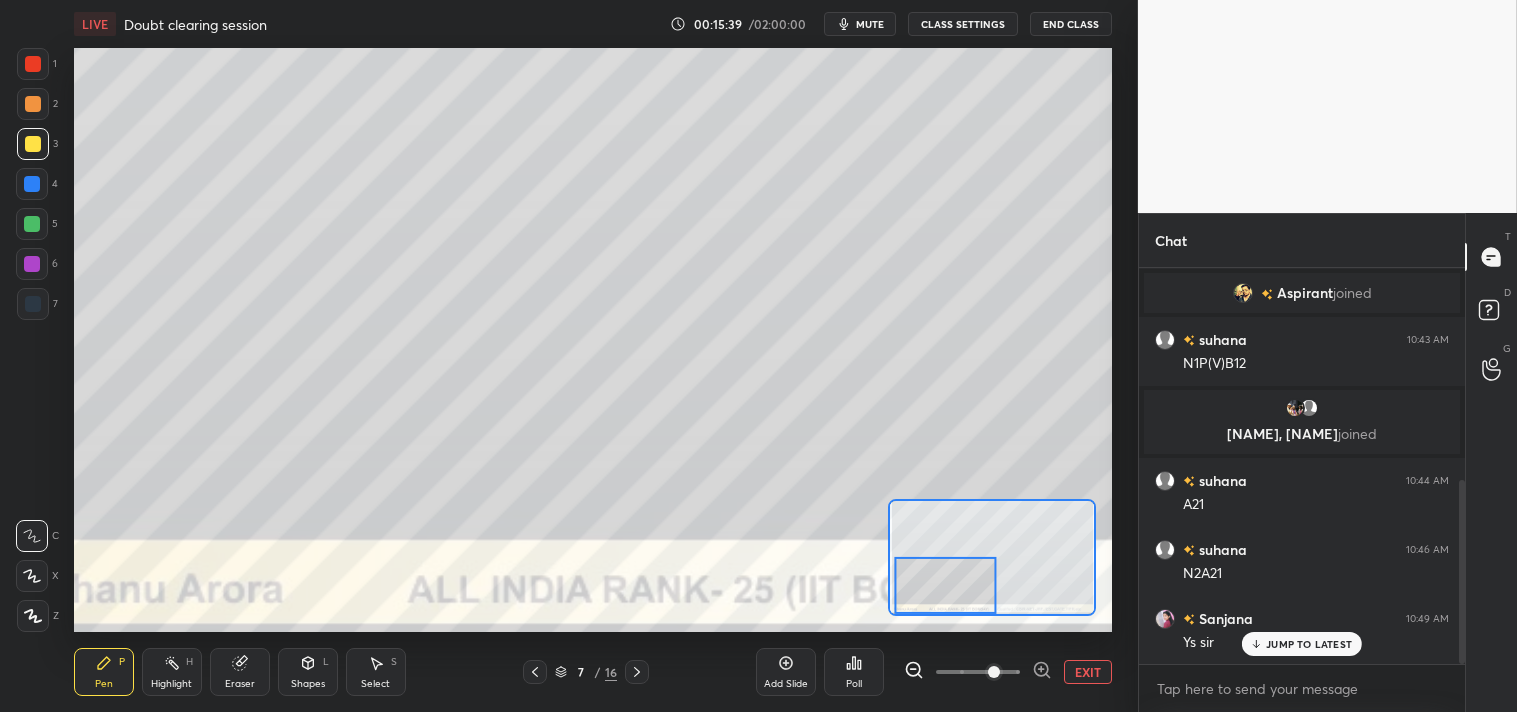 click on "Eraser" at bounding box center (240, 684) 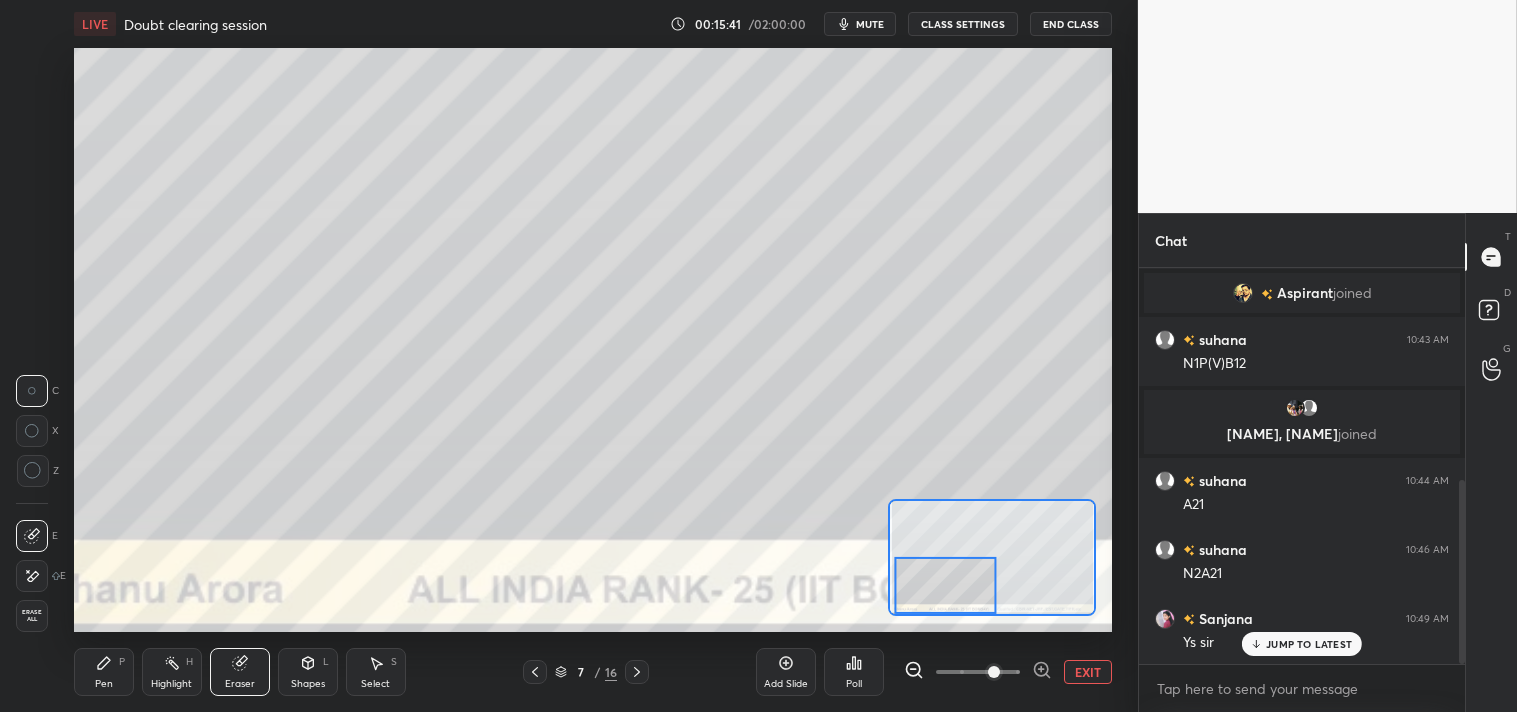 click 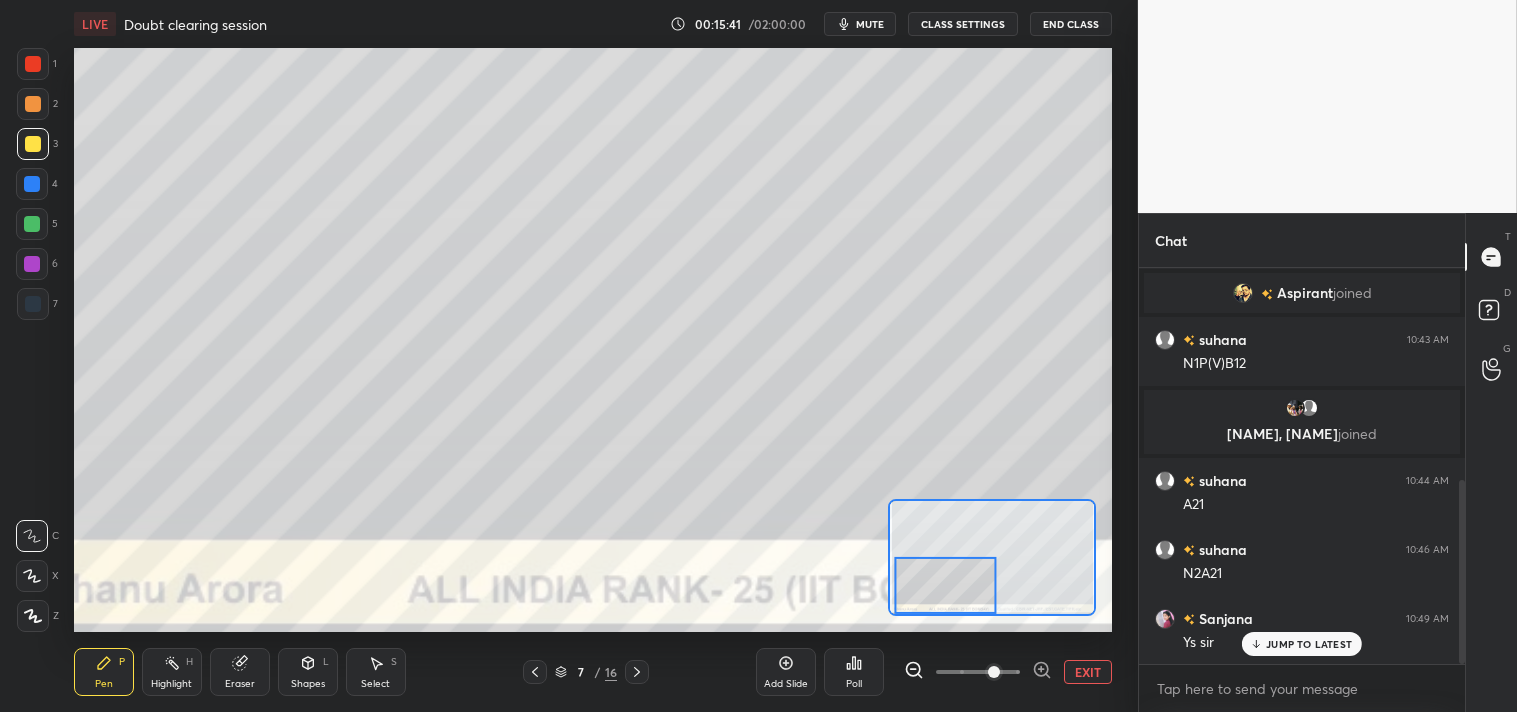 click 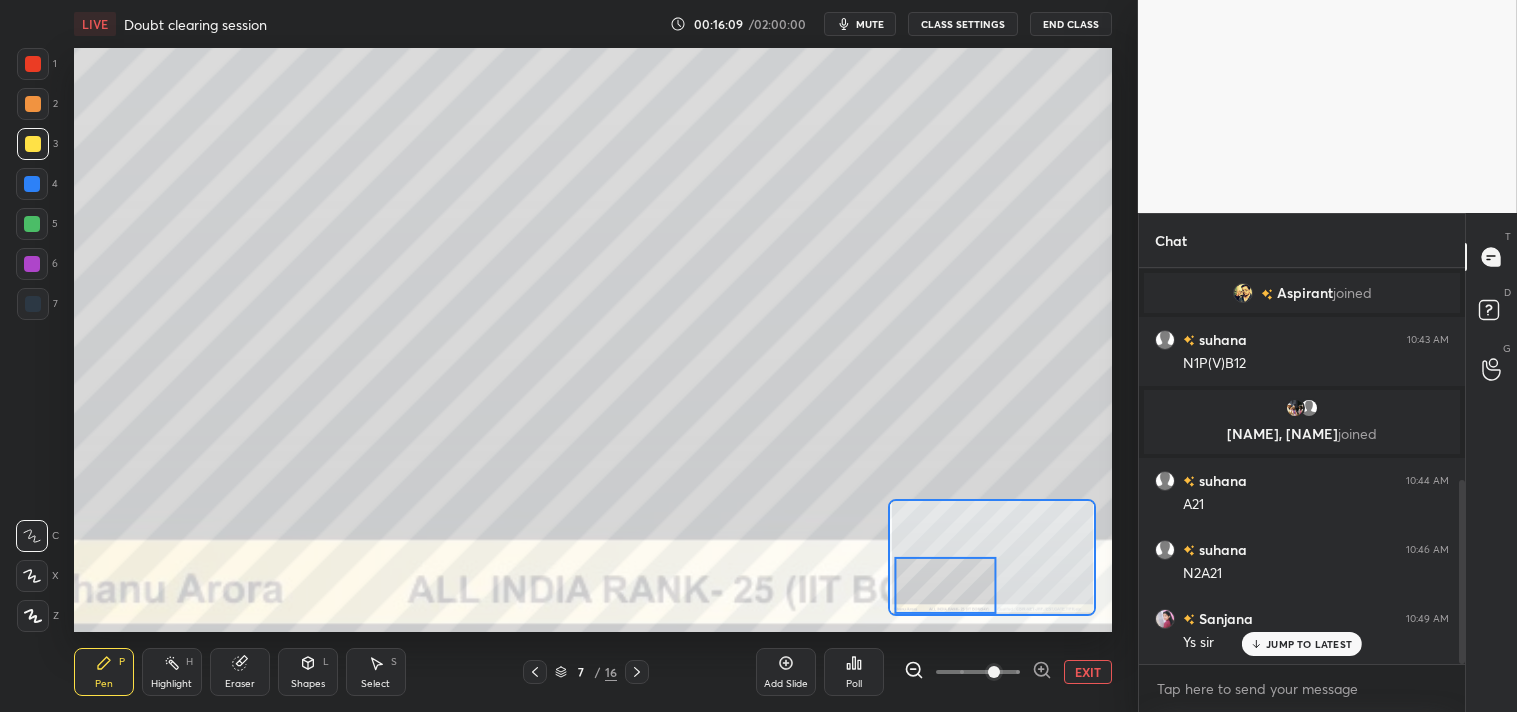 click on "mute" at bounding box center (860, 24) 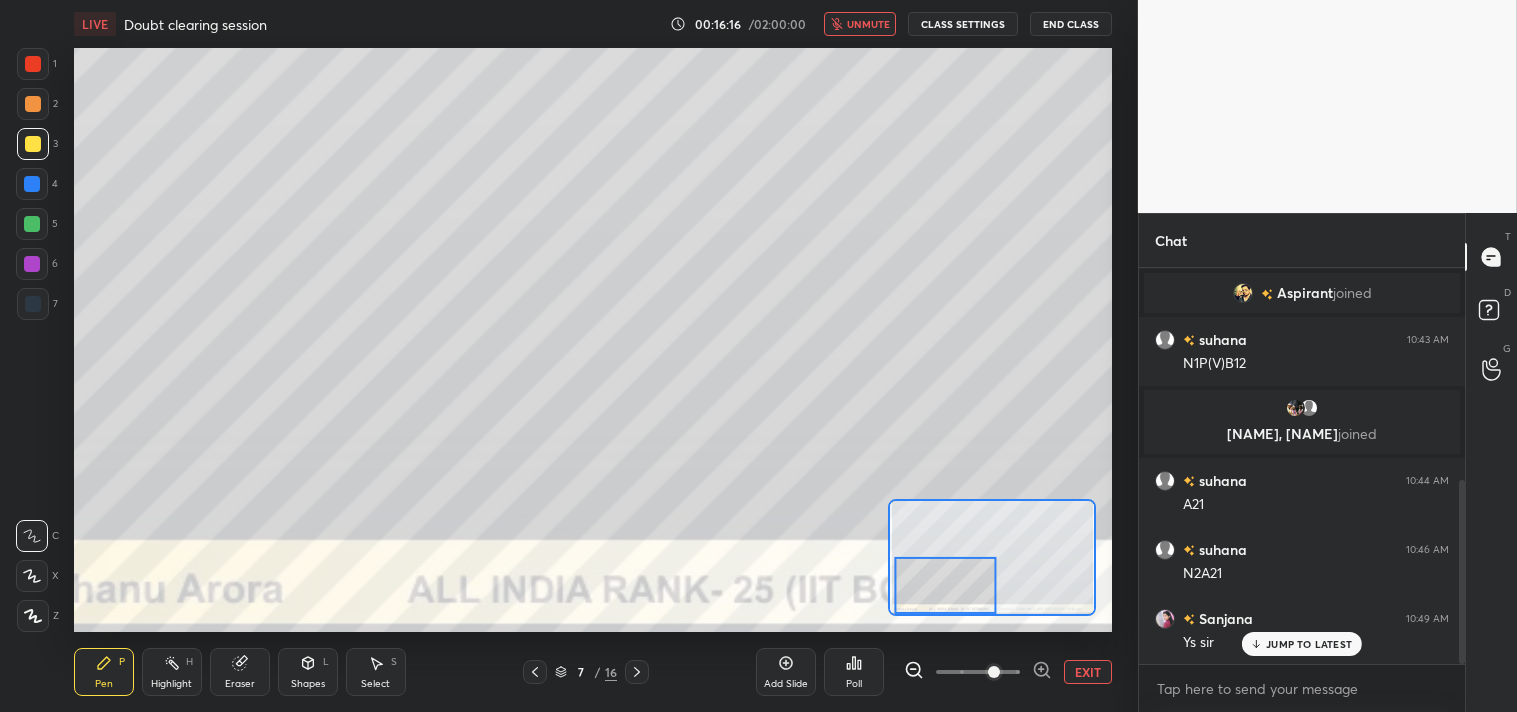 click on "unmute" at bounding box center (868, 24) 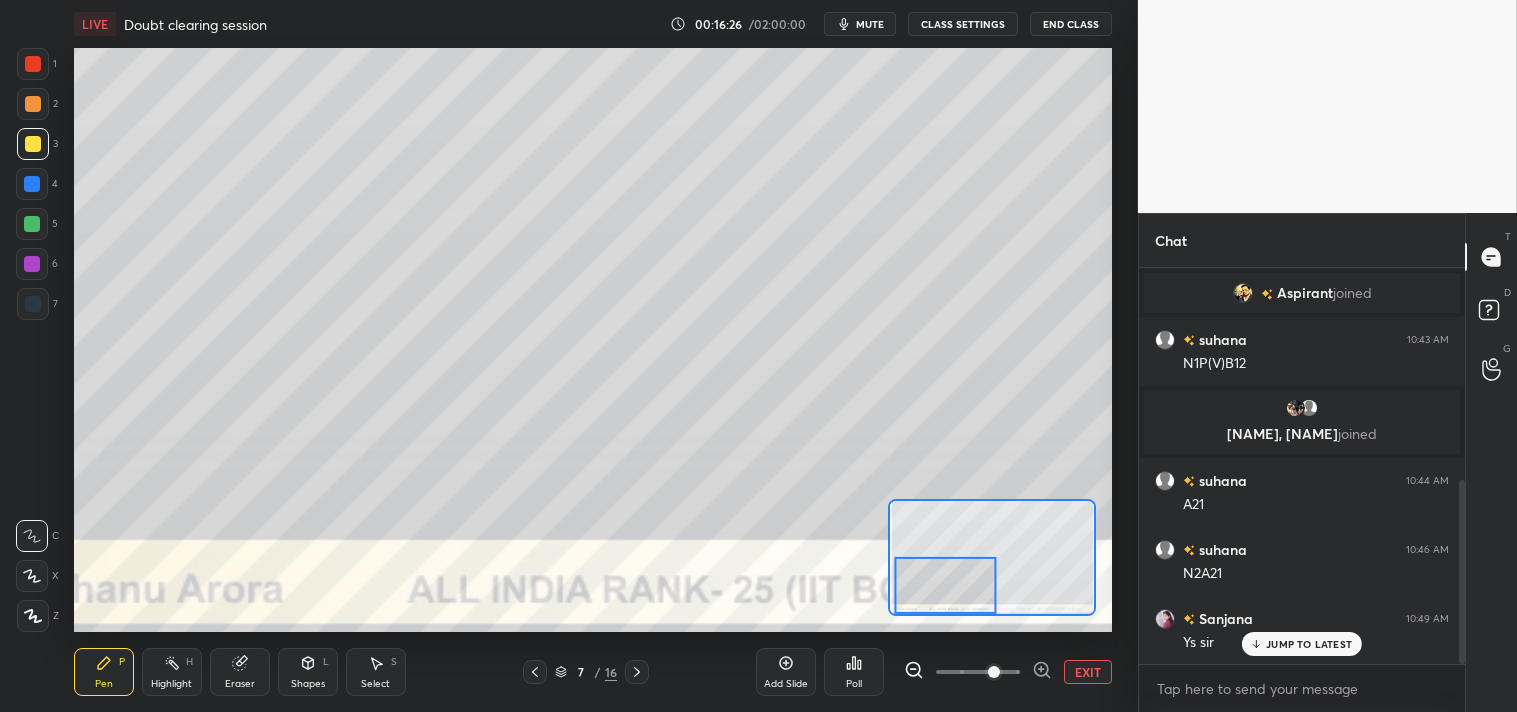 click on "EXIT" at bounding box center [1088, 672] 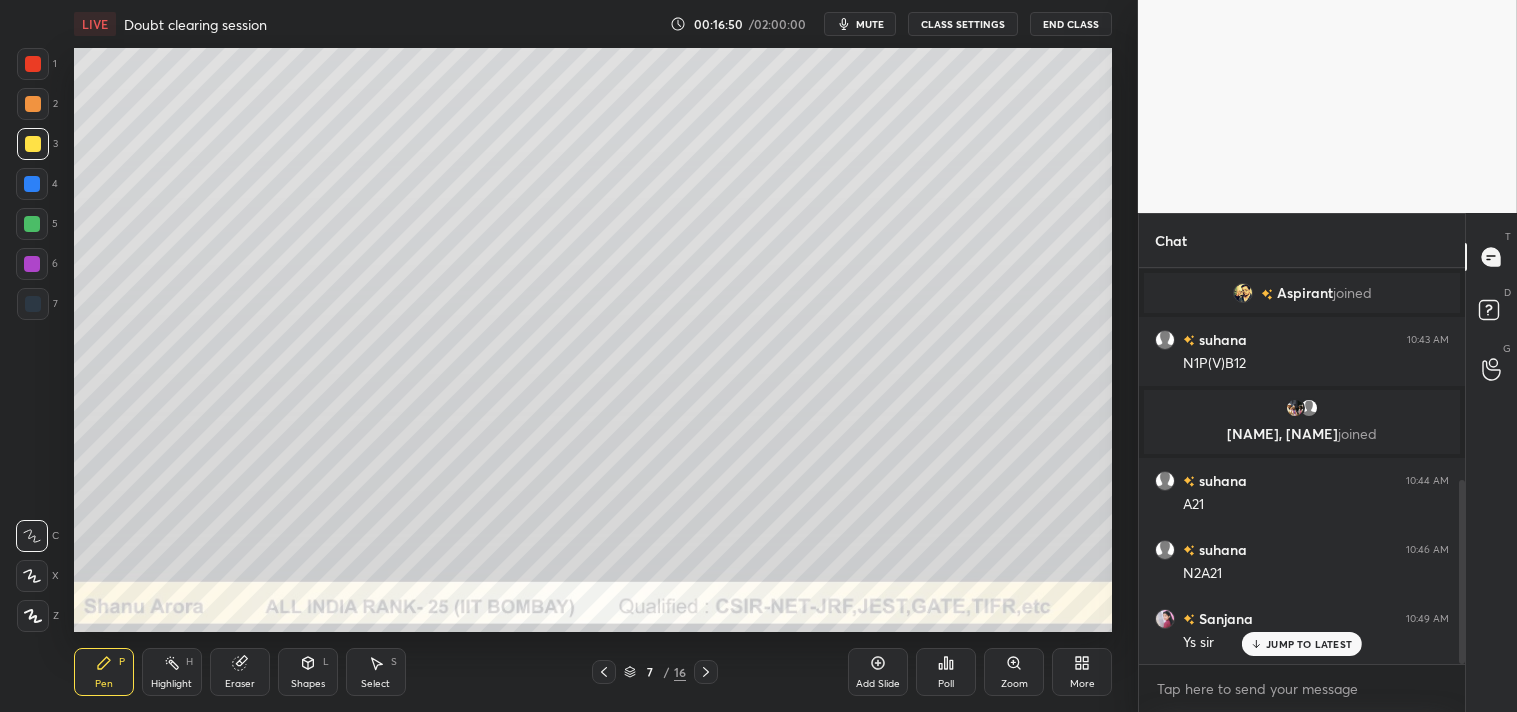 click at bounding box center [33, 104] 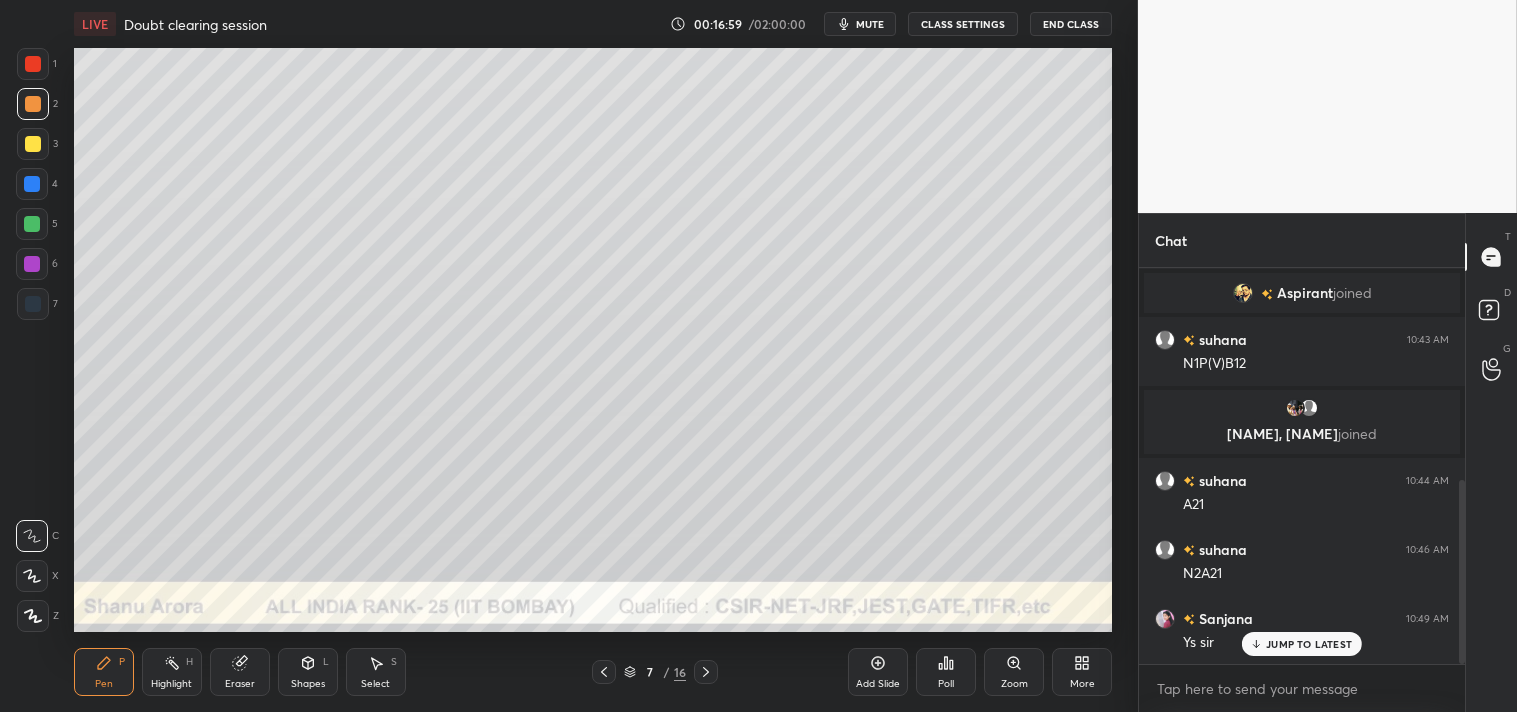 click 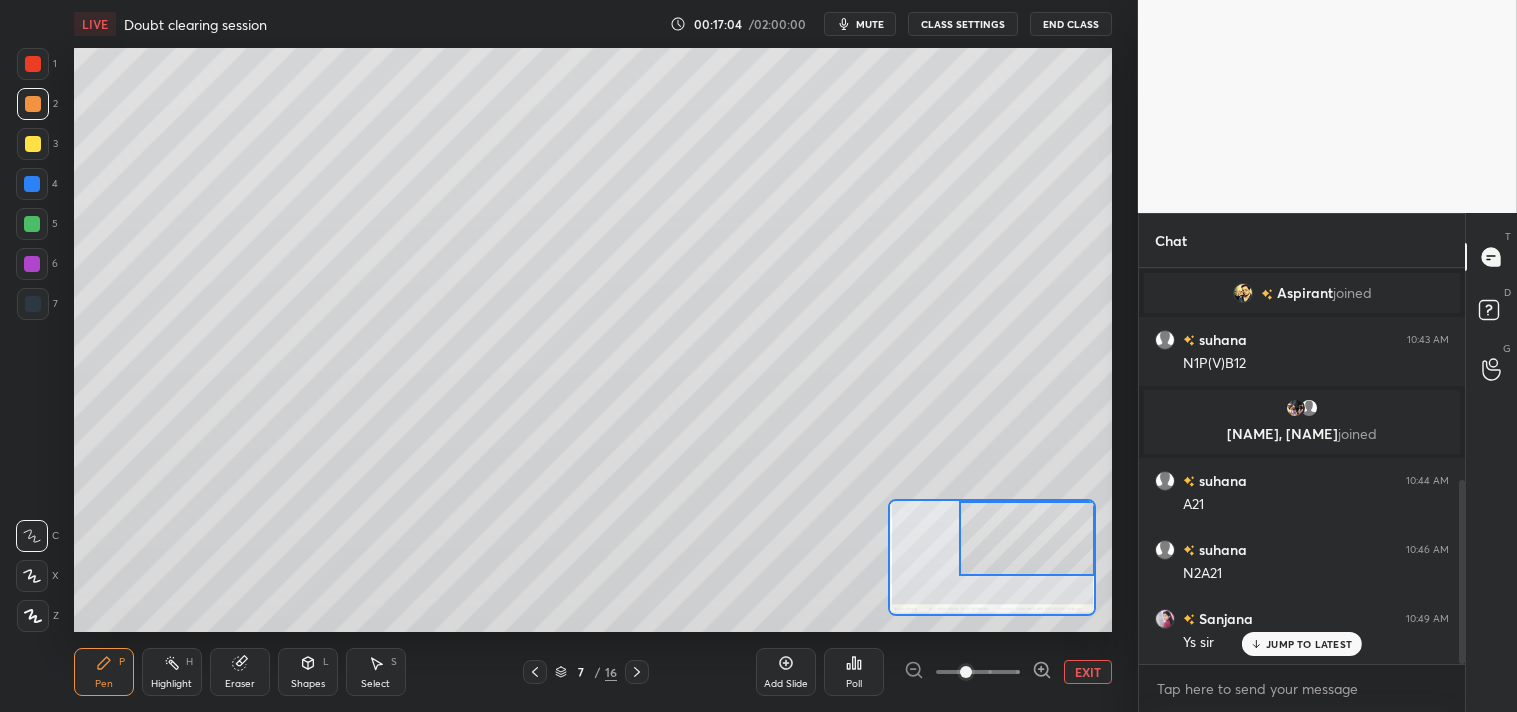 click at bounding box center (32, 224) 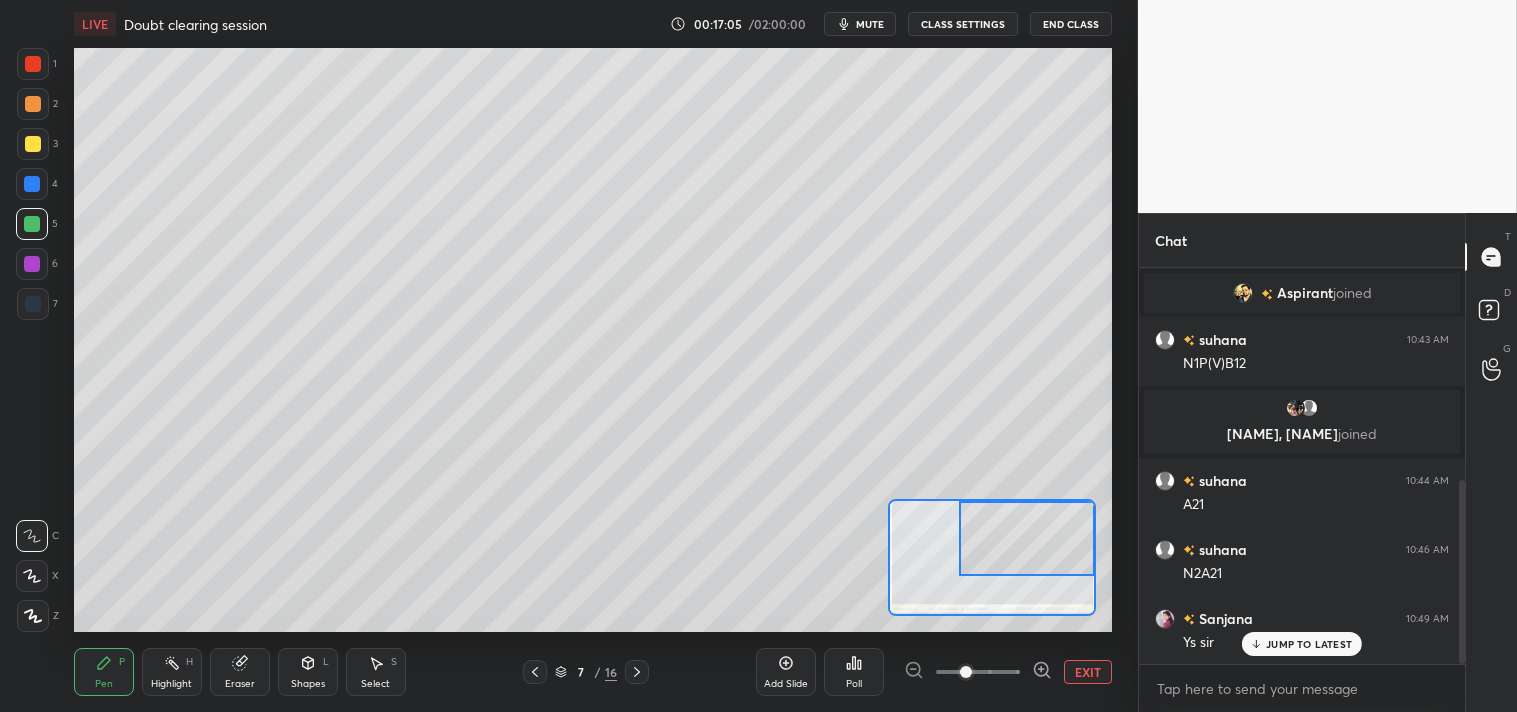click 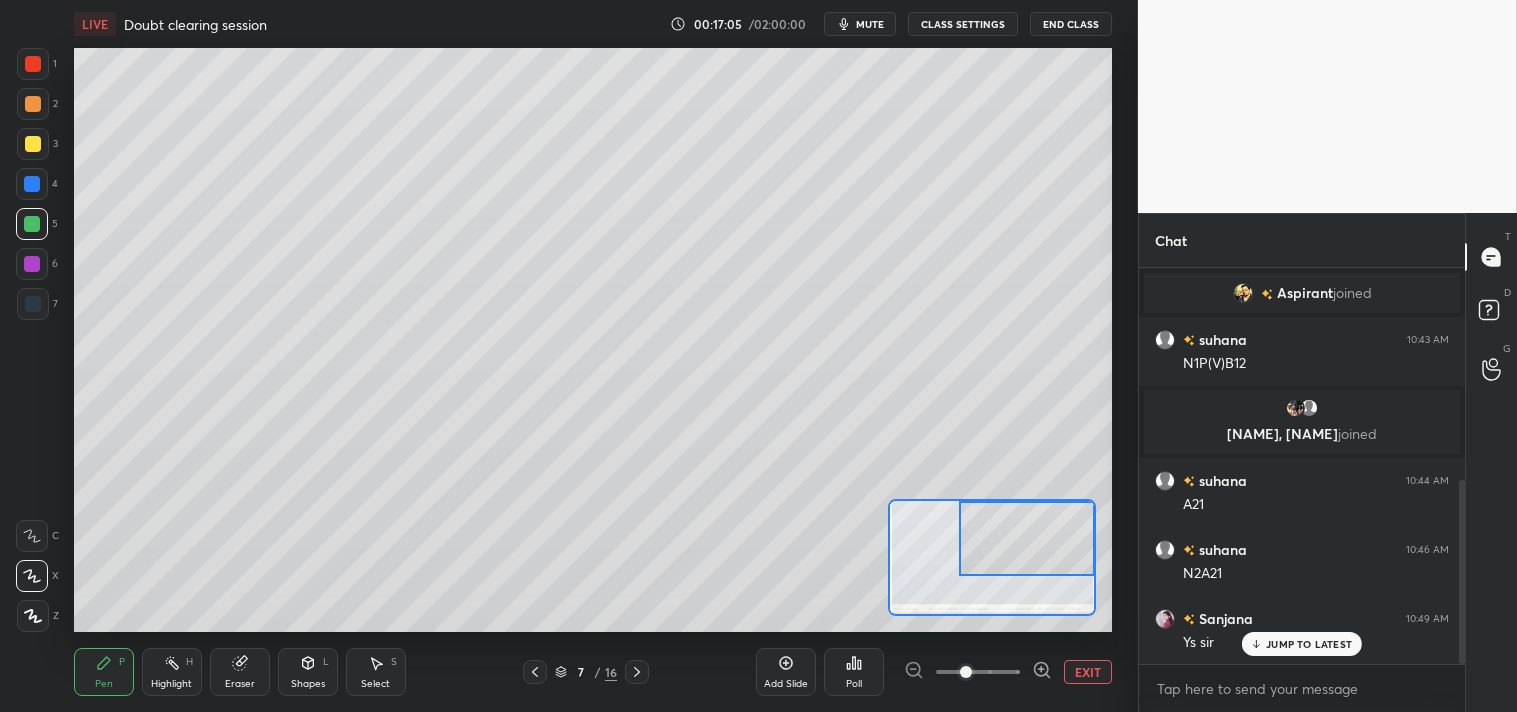 click 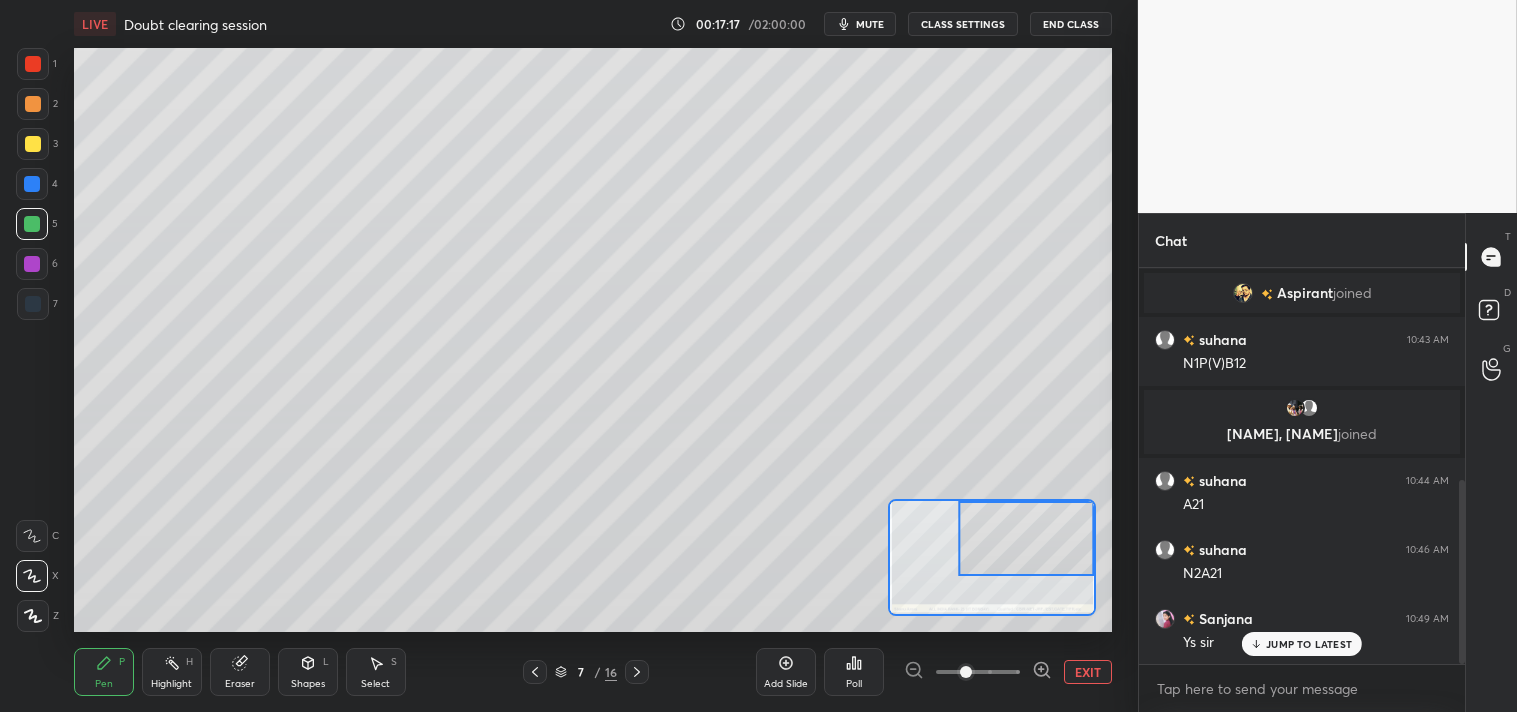 click on "Eraser" at bounding box center [240, 672] 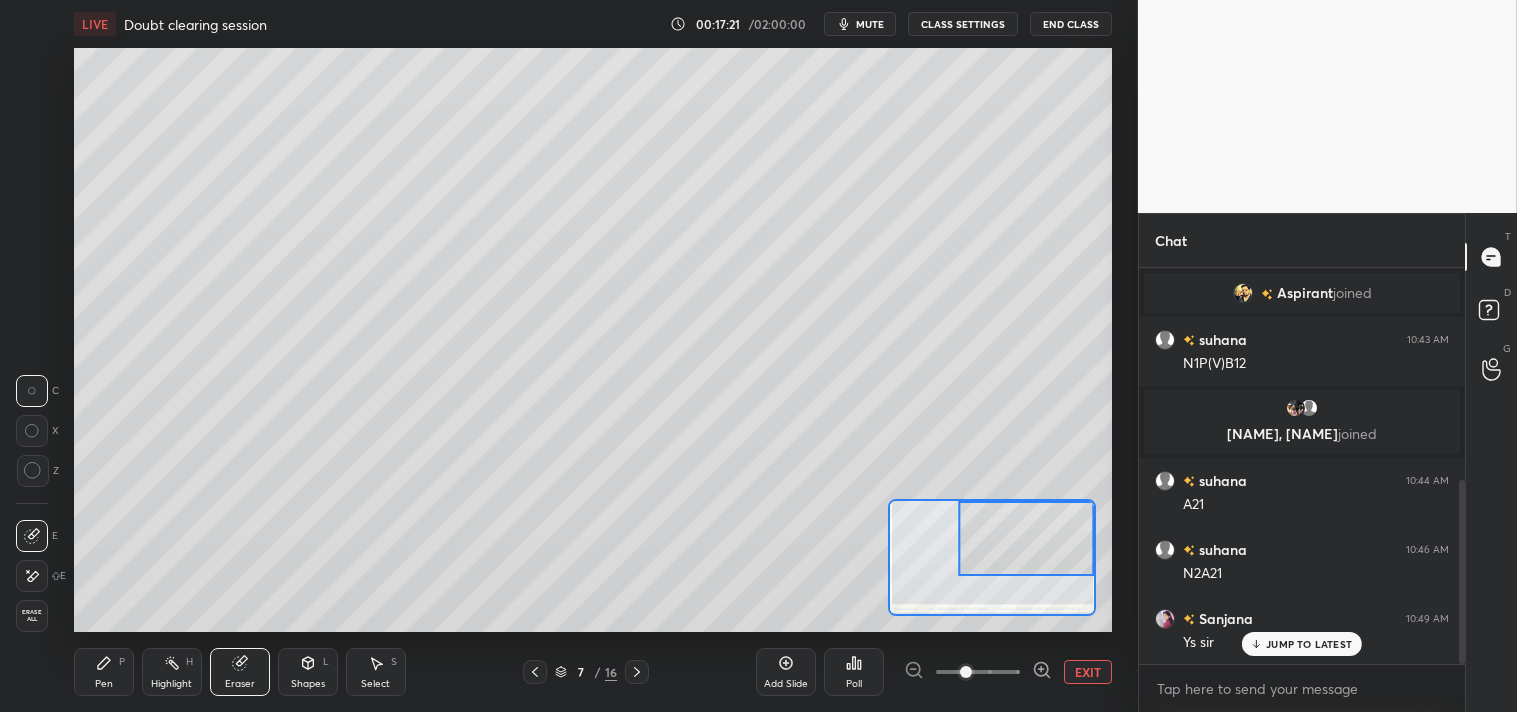 click on "Pen P" at bounding box center [104, 672] 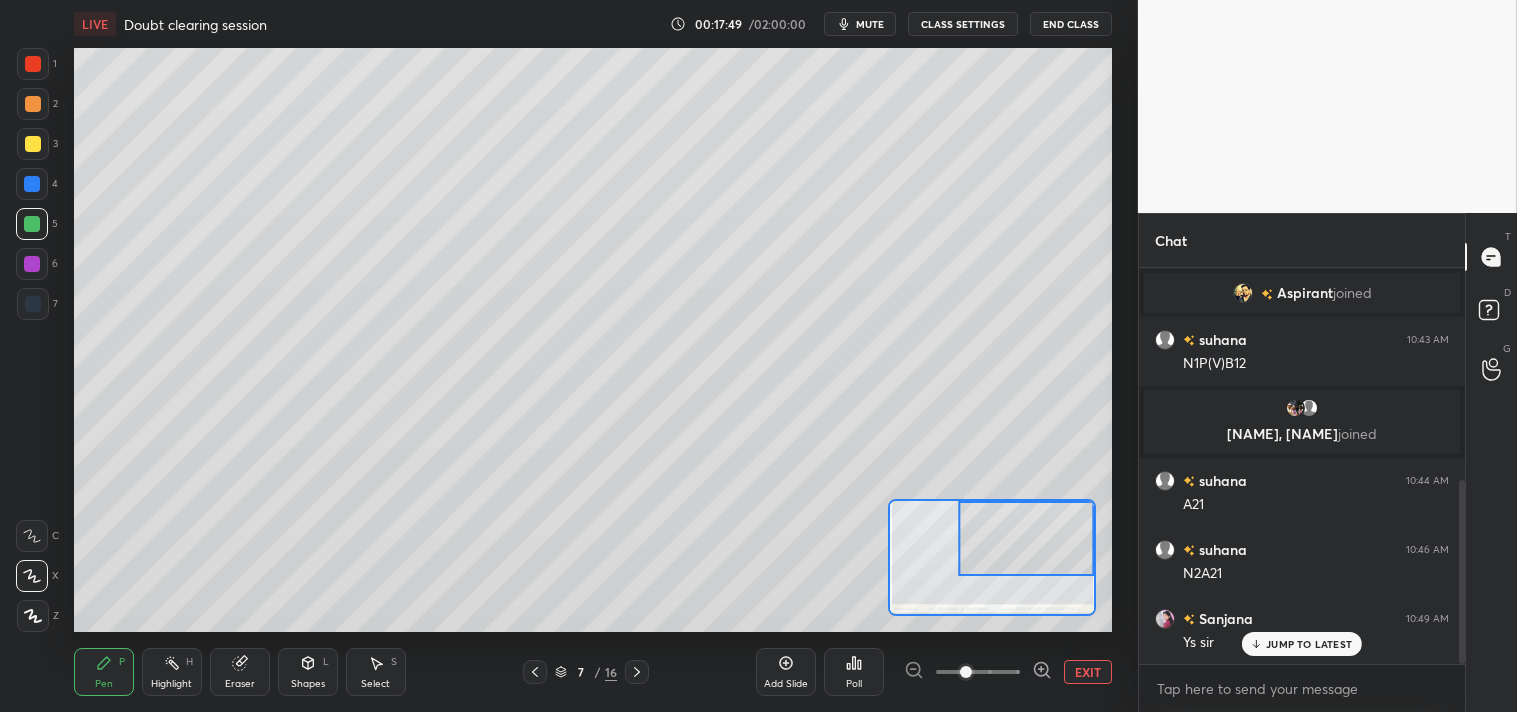 click on "Eraser" at bounding box center [240, 672] 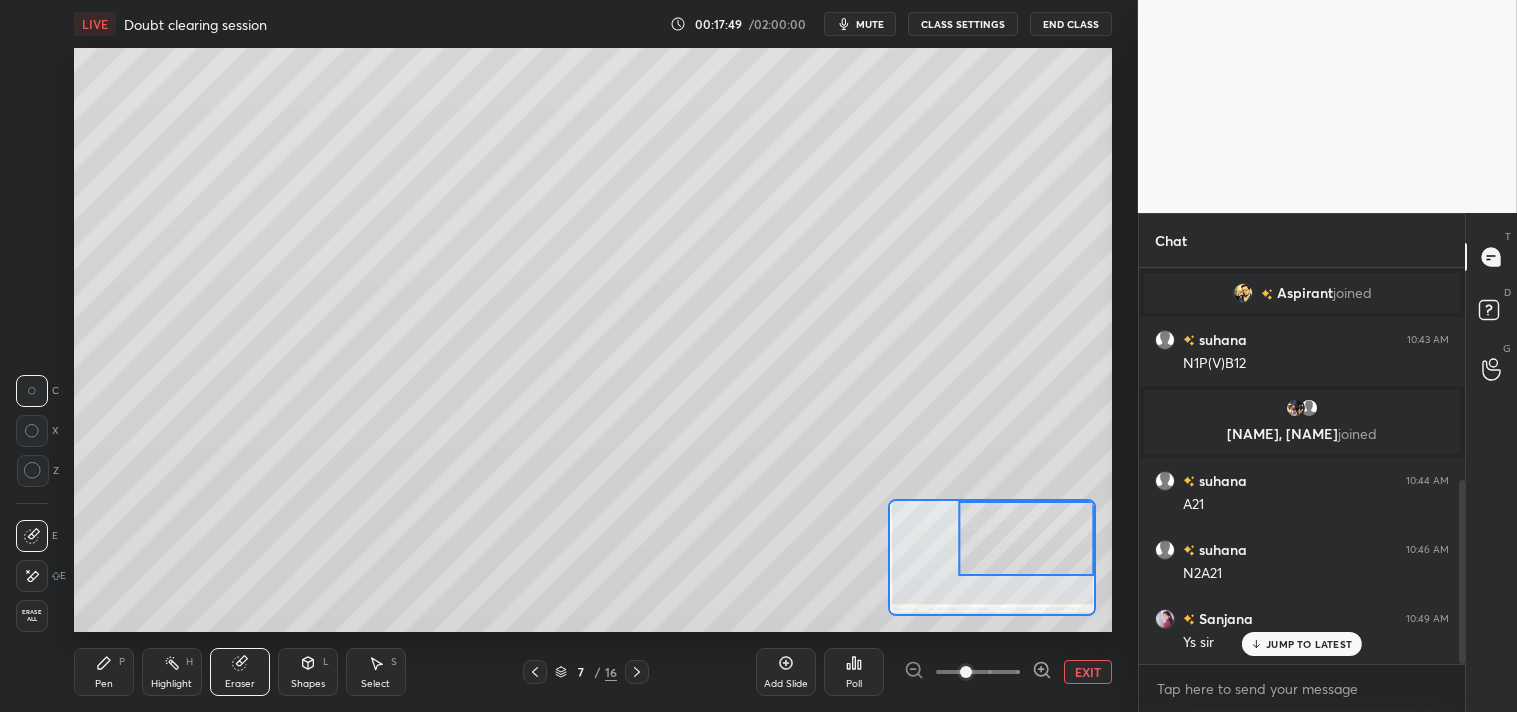click on "Eraser" at bounding box center (240, 672) 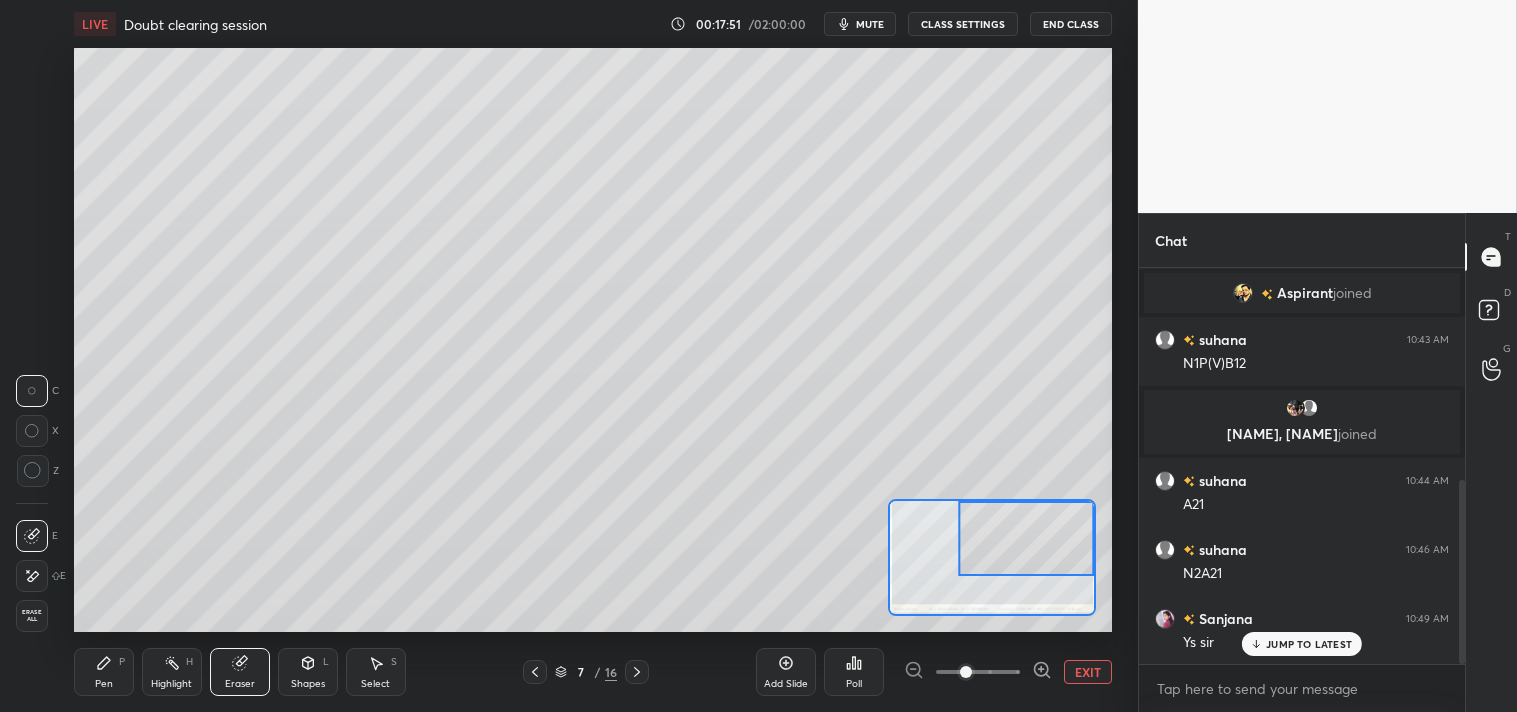 click on "Pen P" at bounding box center (104, 672) 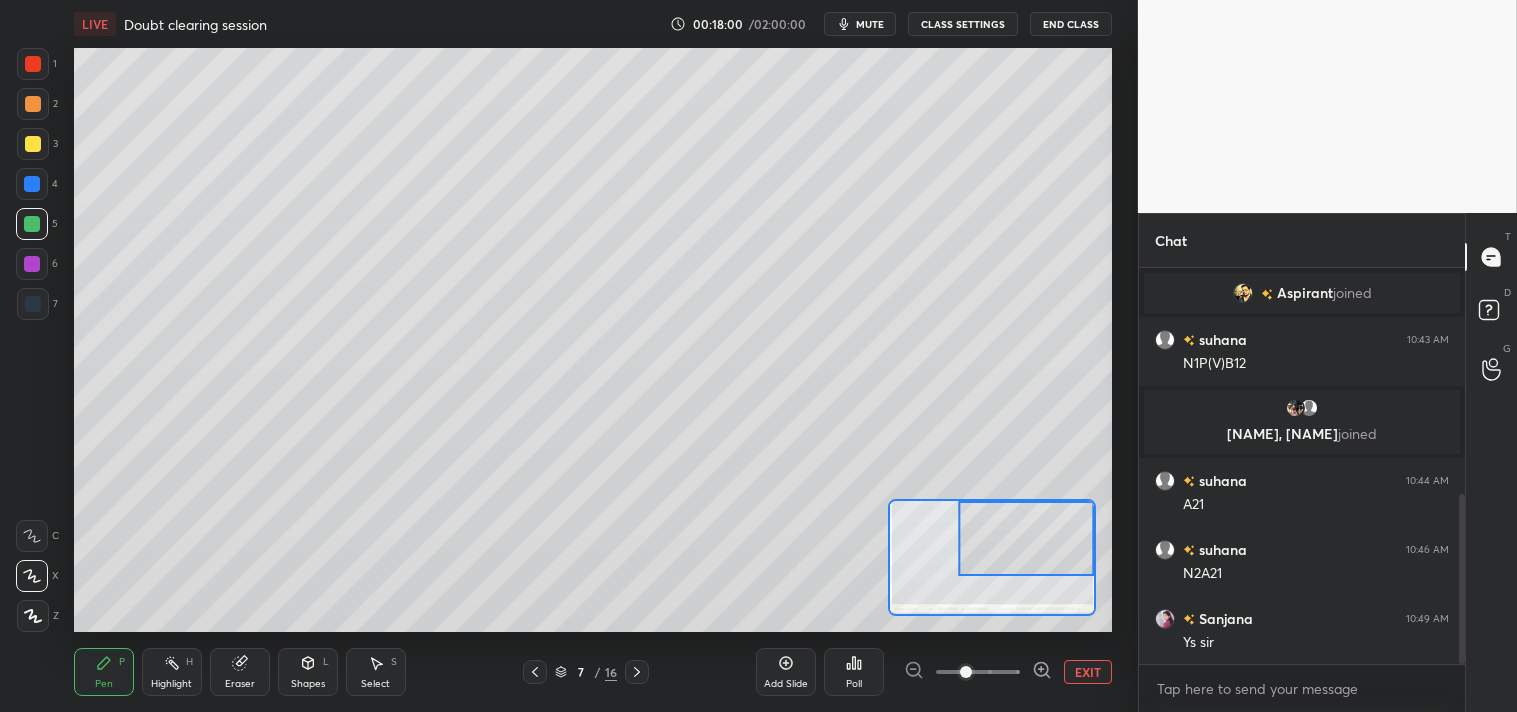 scroll, scrollTop: 525, scrollLeft: 0, axis: vertical 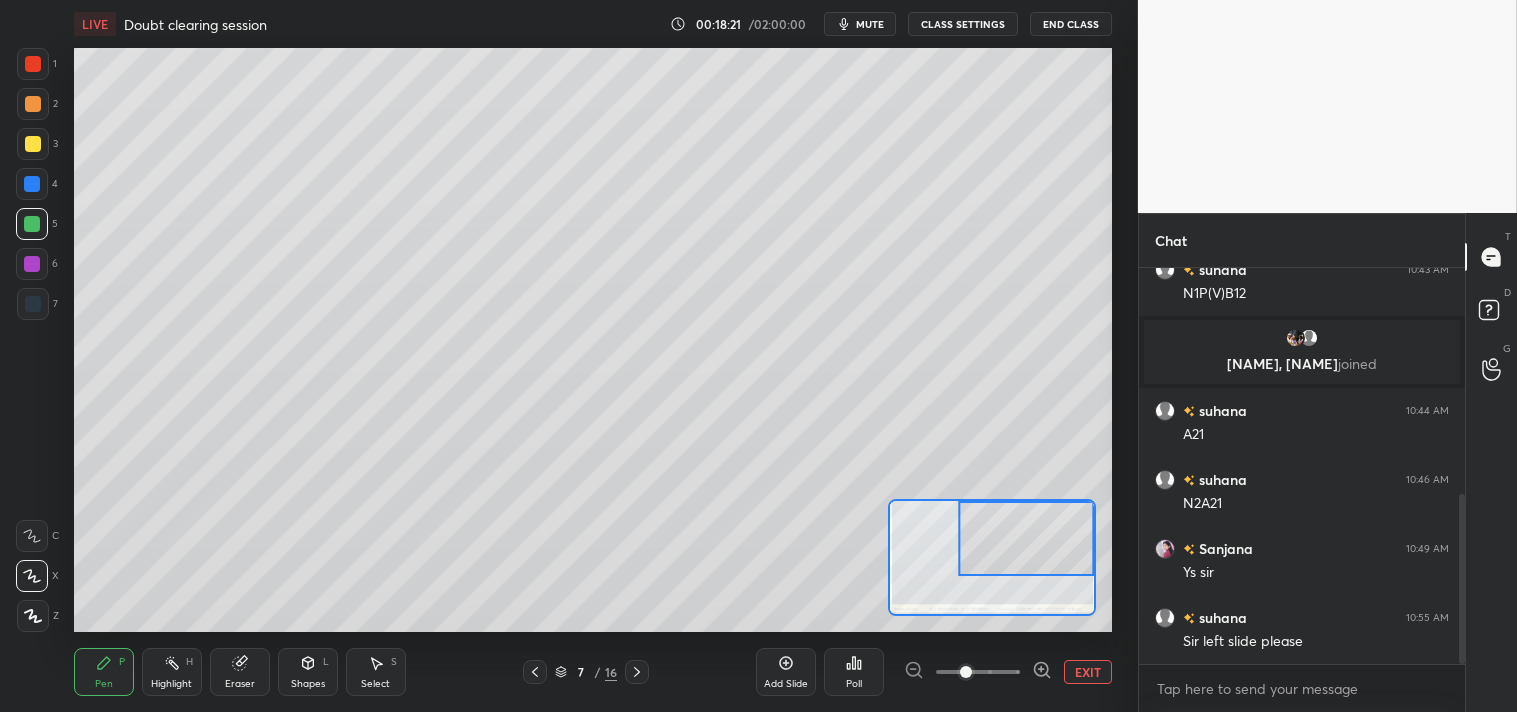 click on "Highlight H" at bounding box center (172, 672) 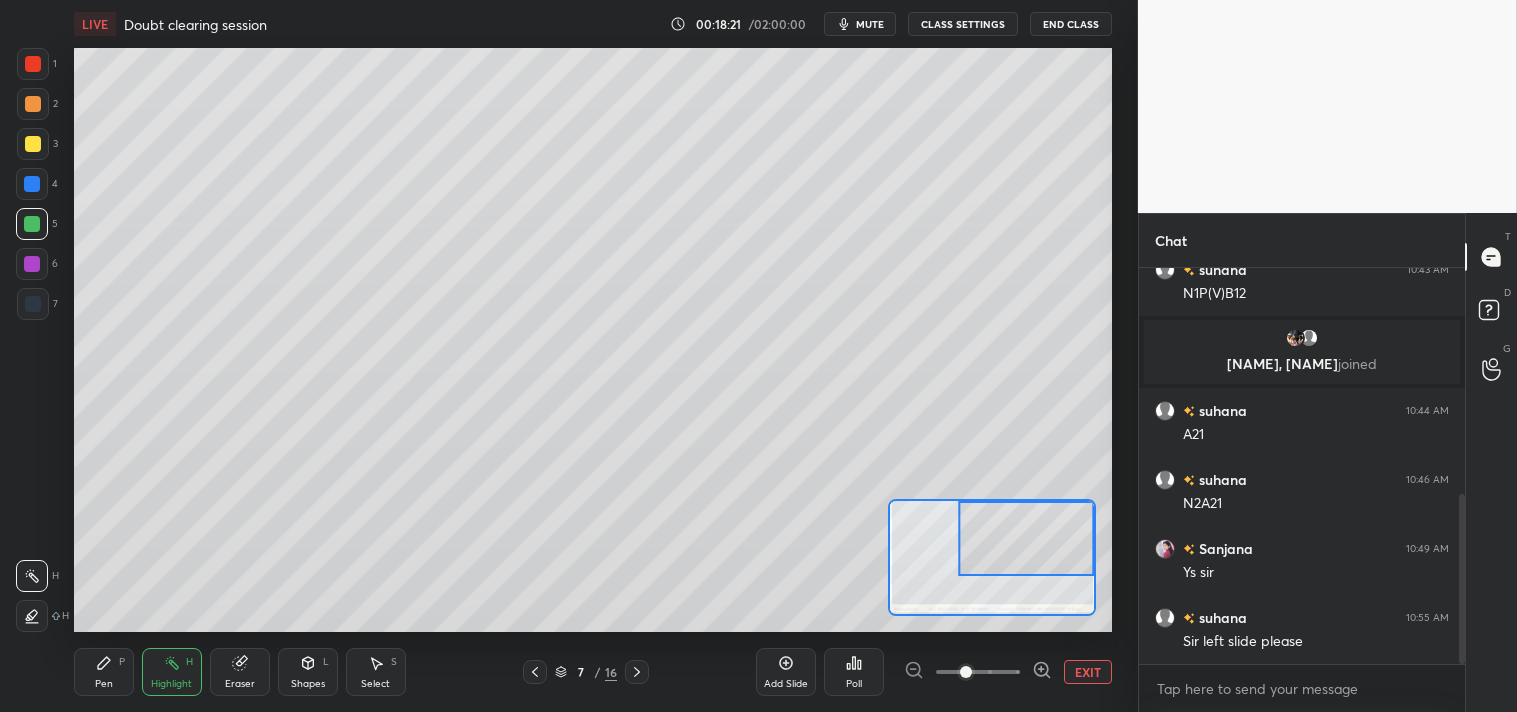 click on "Eraser" at bounding box center (240, 672) 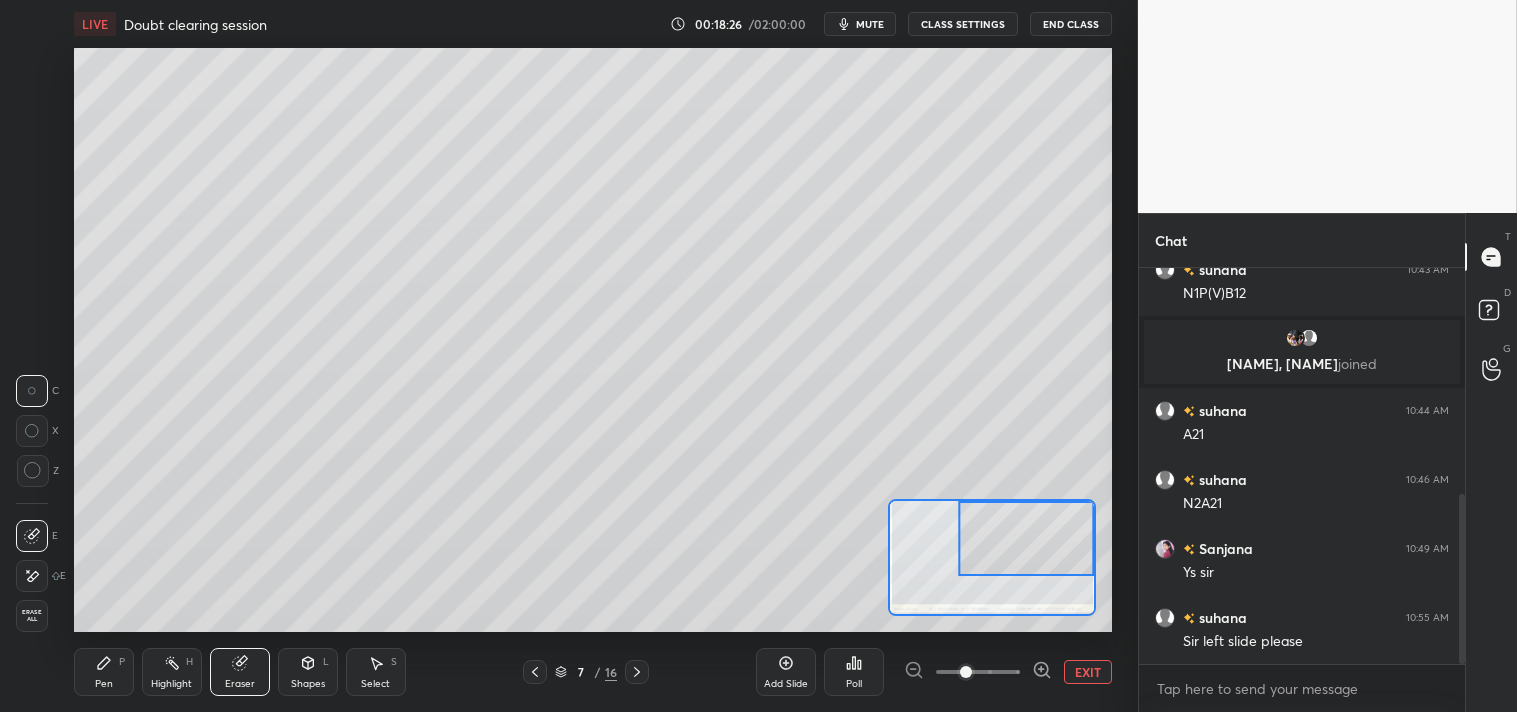 click on "Pen P Highlight H Eraser Shapes L Select S 7 / 16 Add Slide Poll EXIT" at bounding box center (593, 672) 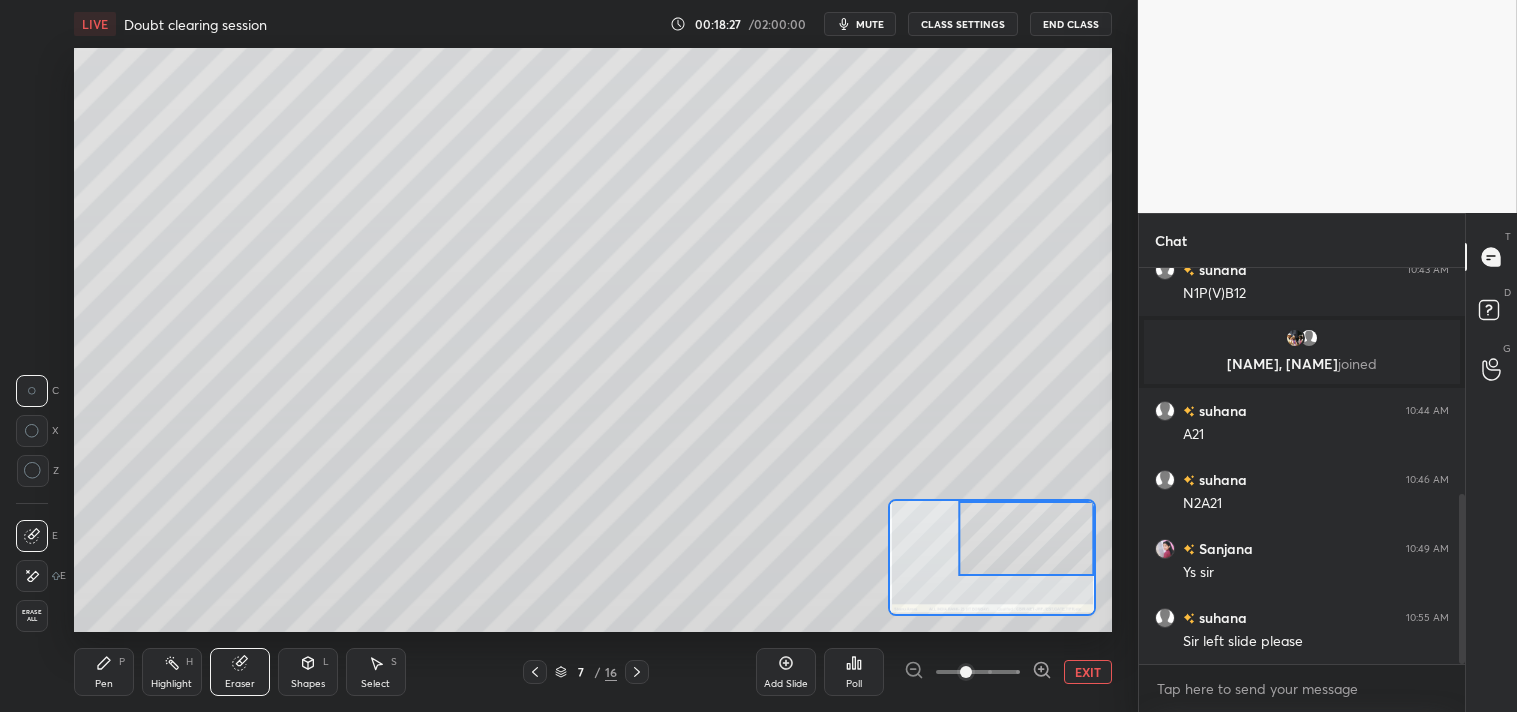 click 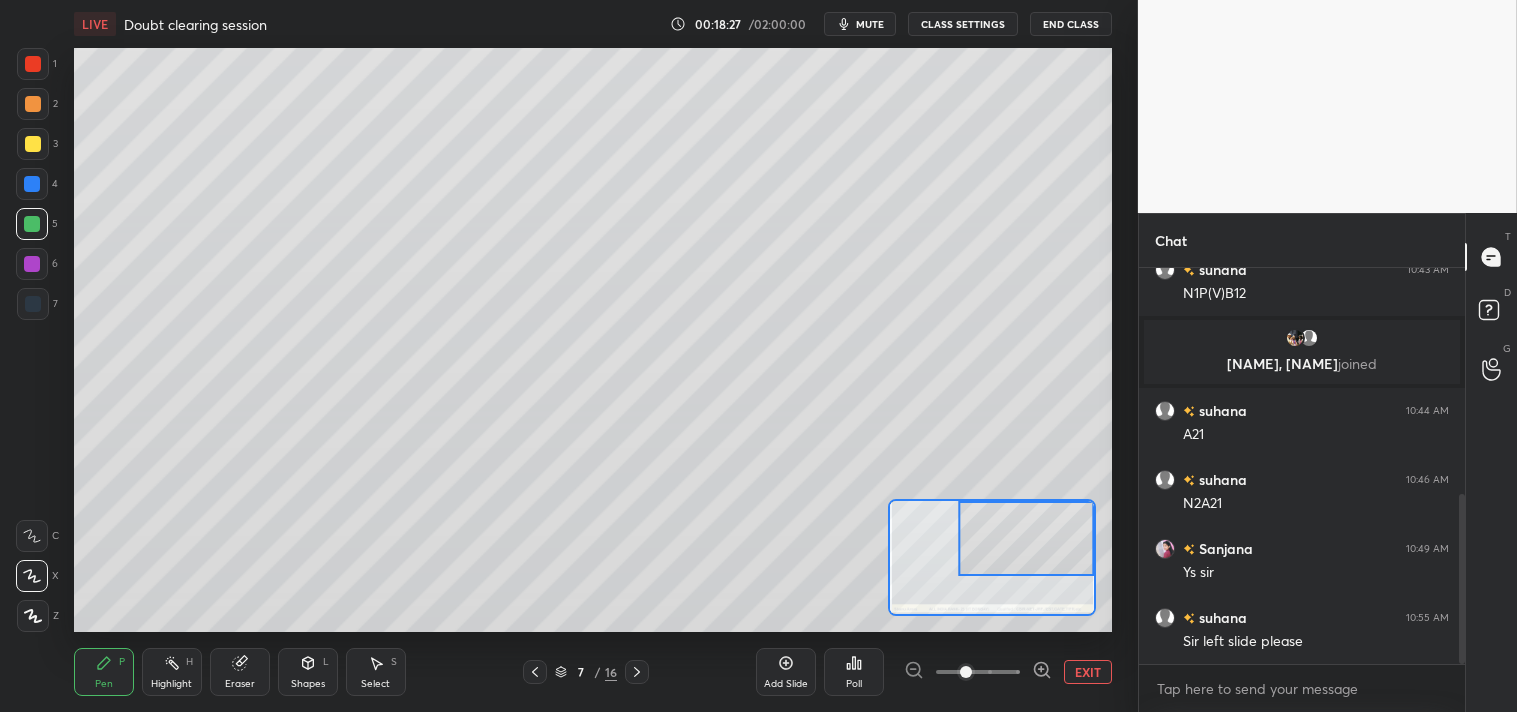 click on "Pen P" at bounding box center [104, 672] 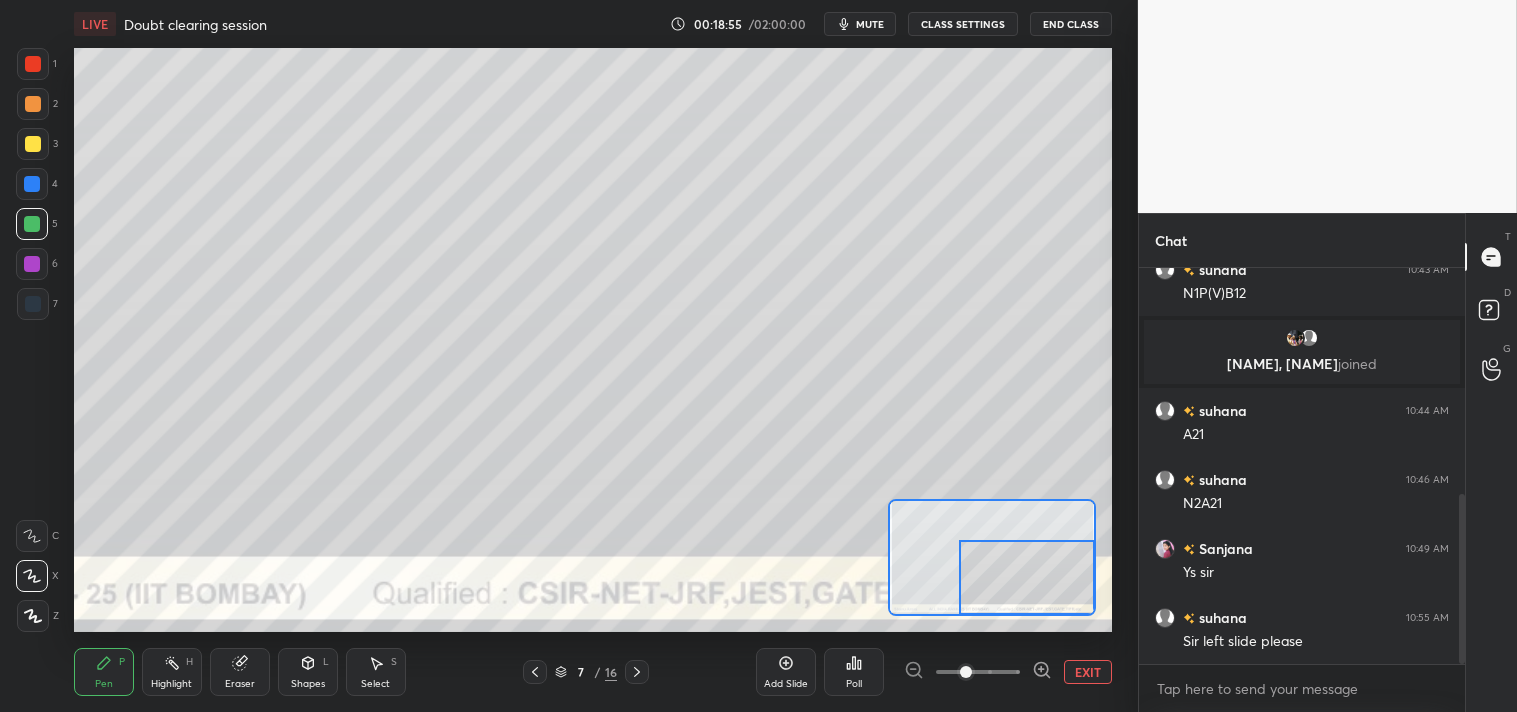 click on "EXIT" at bounding box center [1088, 672] 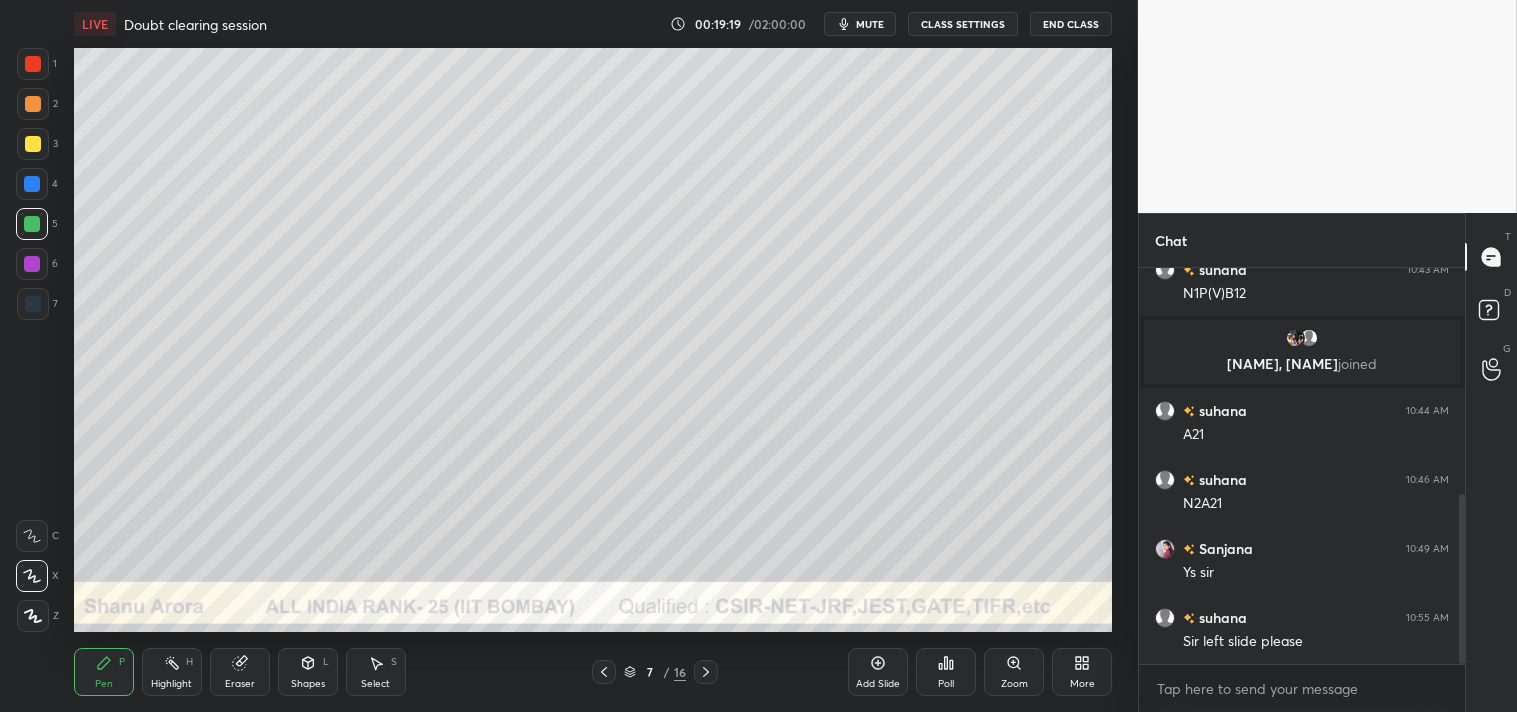 click 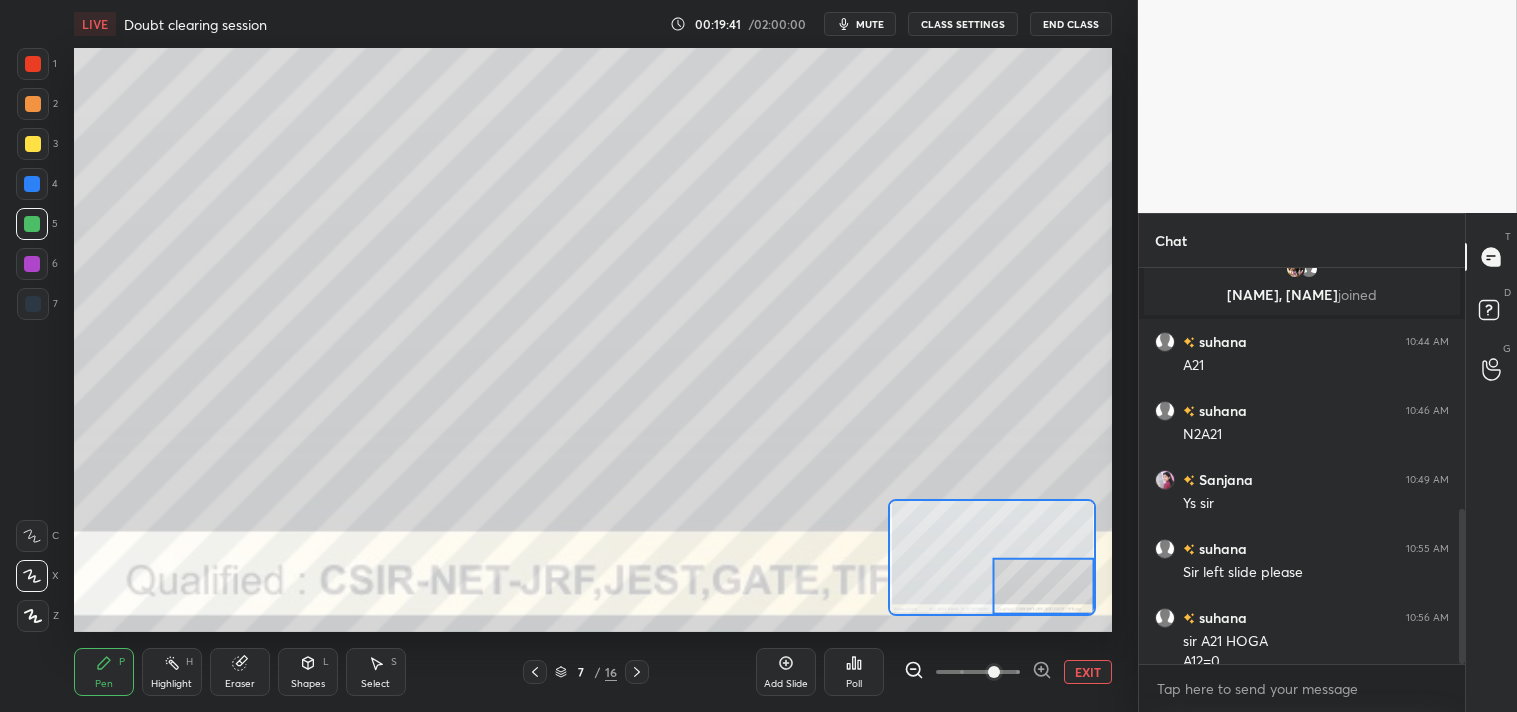 scroll, scrollTop: 614, scrollLeft: 0, axis: vertical 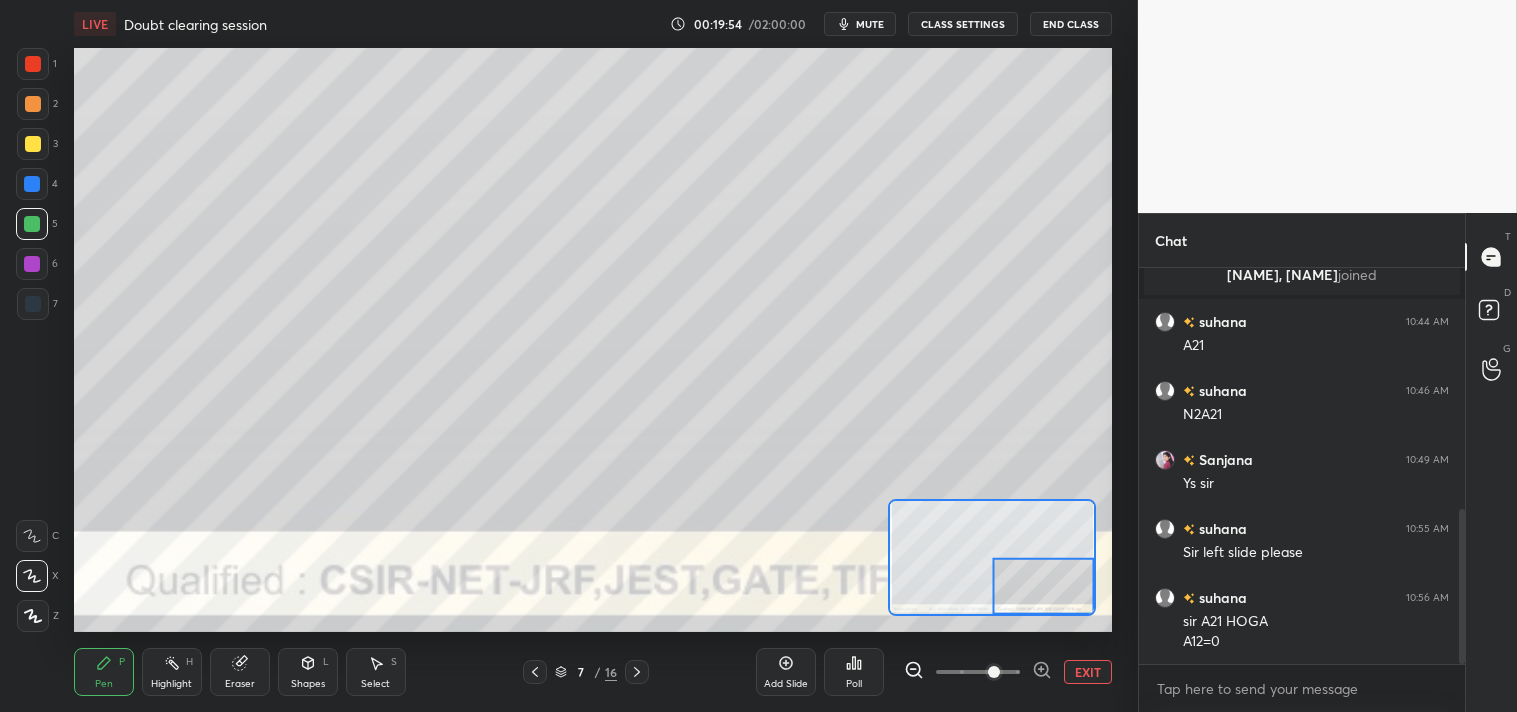 click at bounding box center (32, 184) 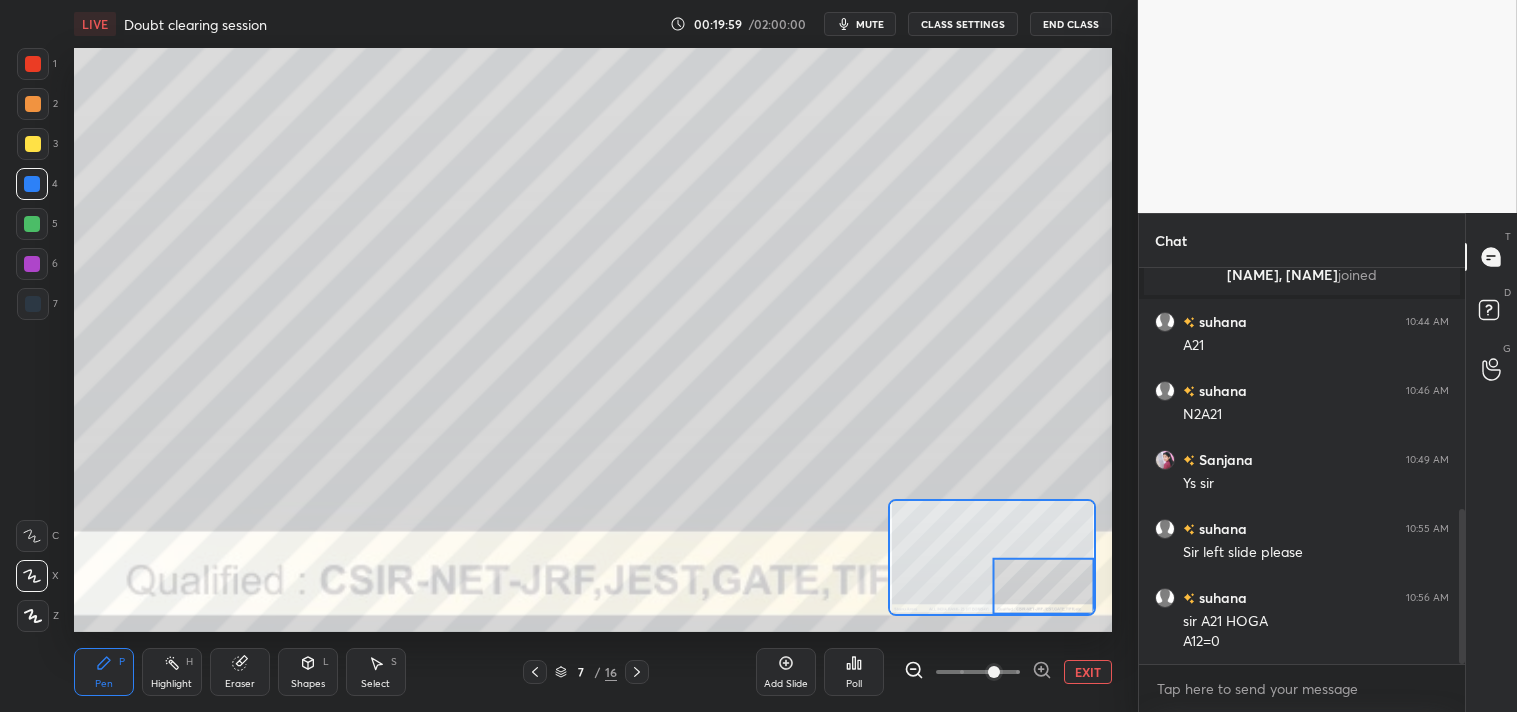 click on "EXIT" at bounding box center (1088, 672) 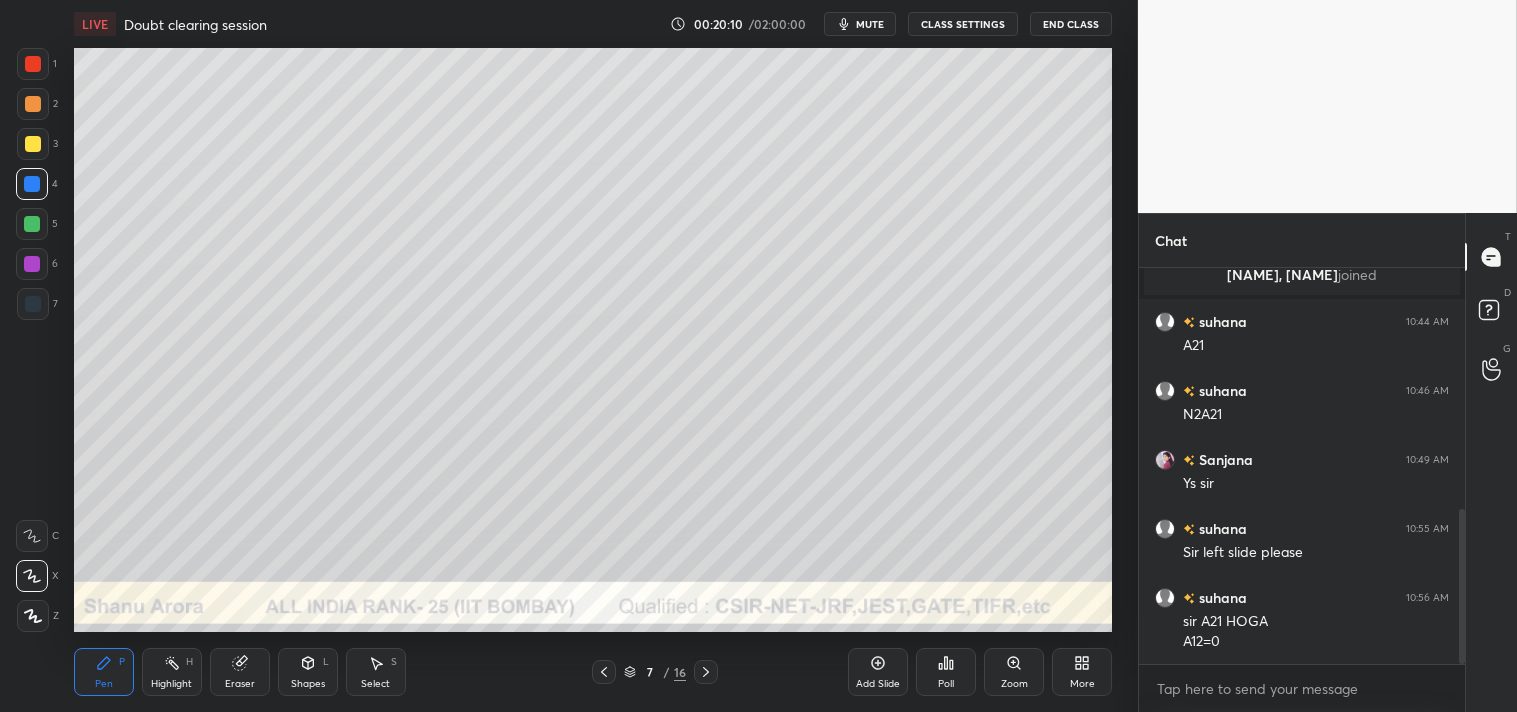 click 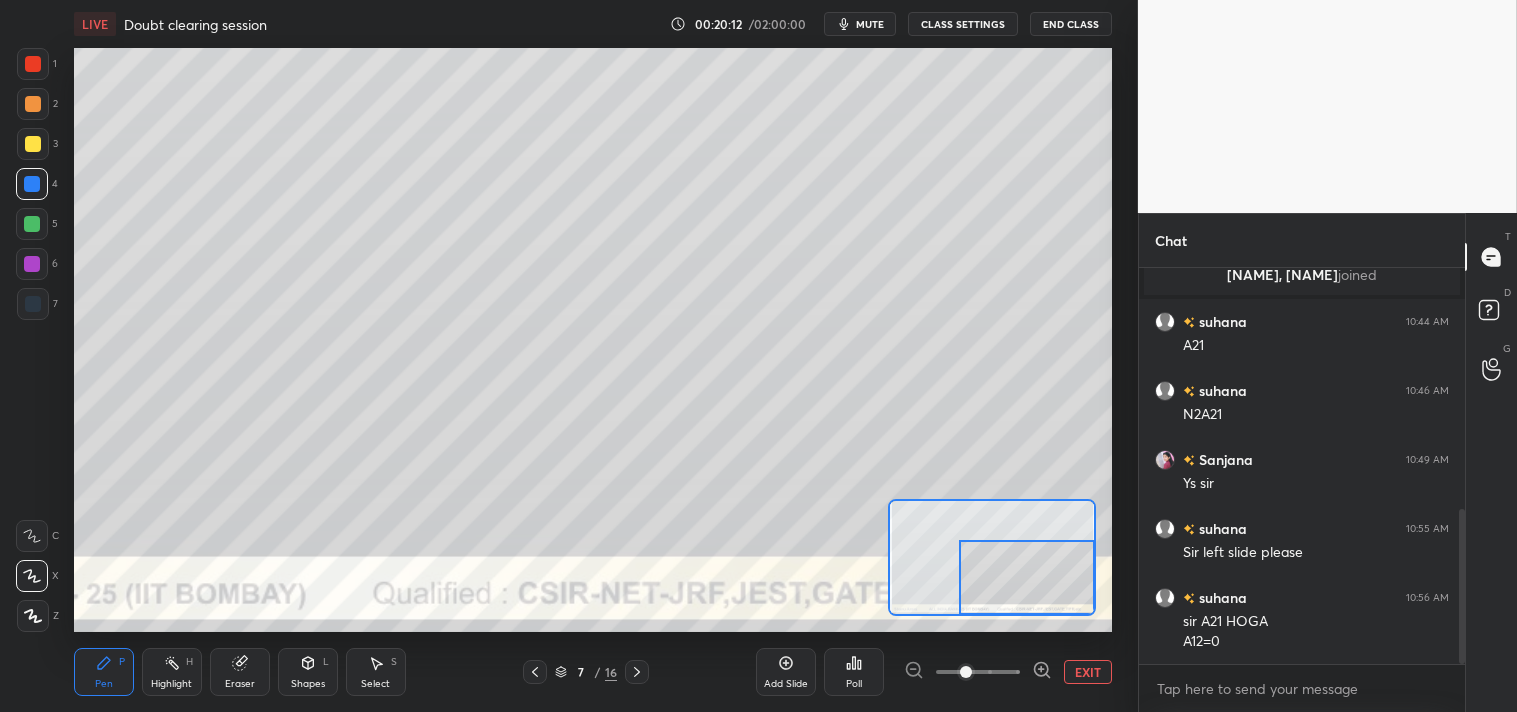 click 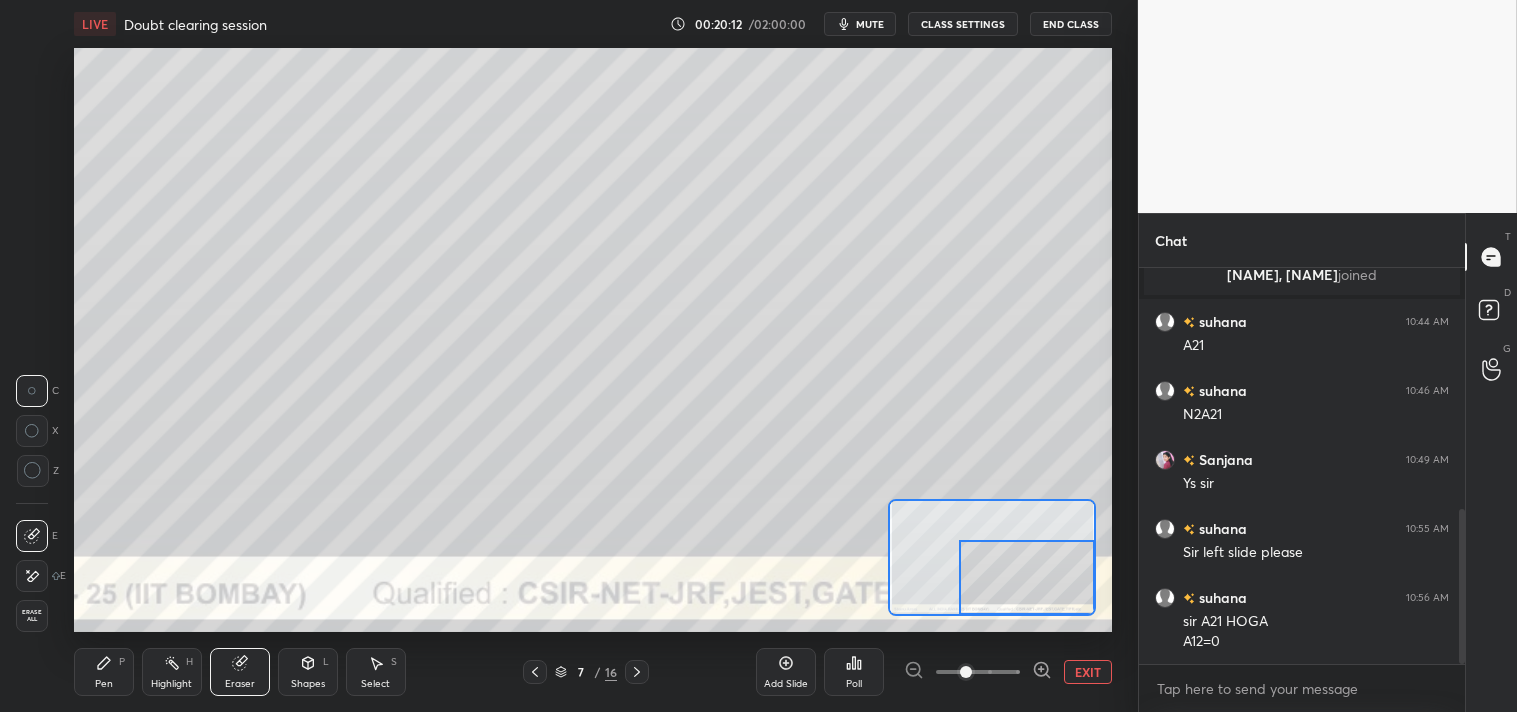 click 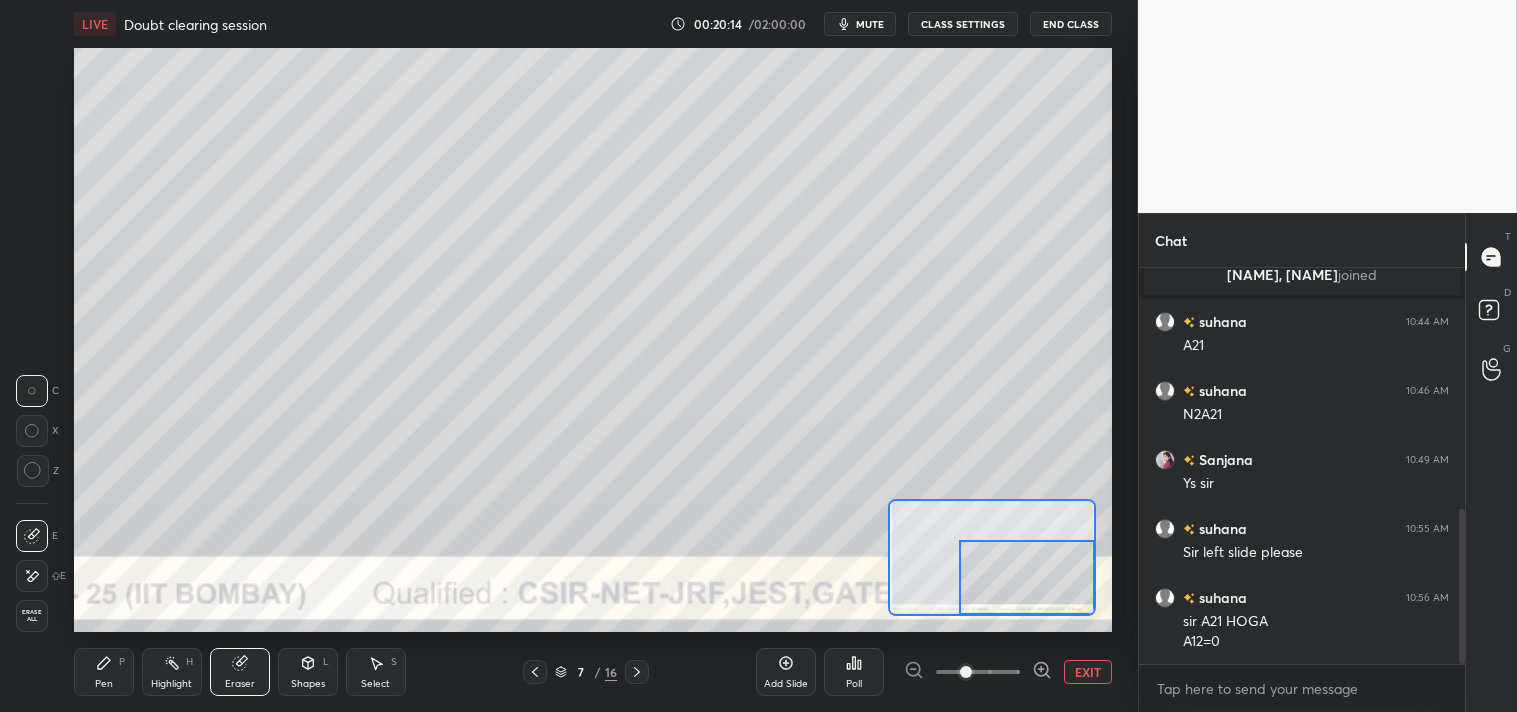 click on "Pen" at bounding box center (104, 684) 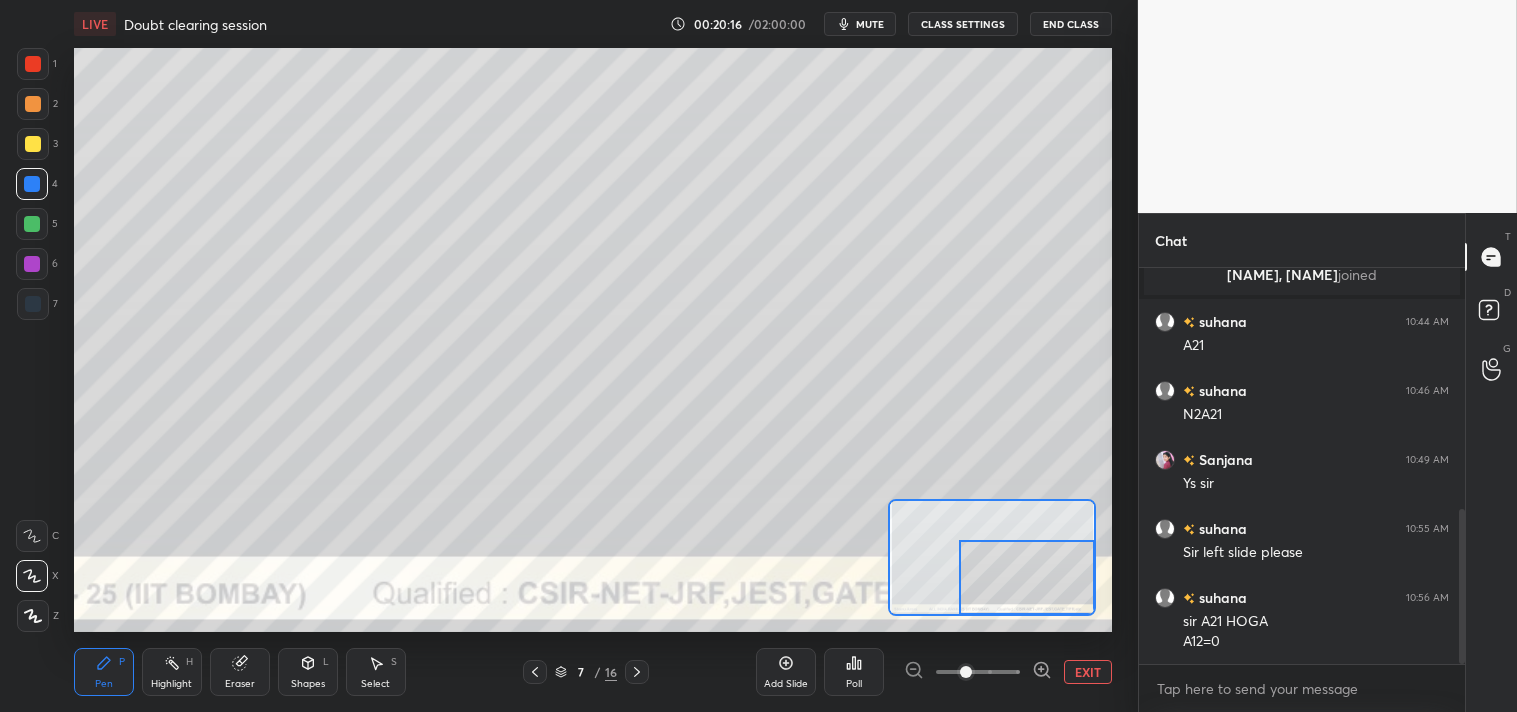 click on "Eraser" at bounding box center [240, 672] 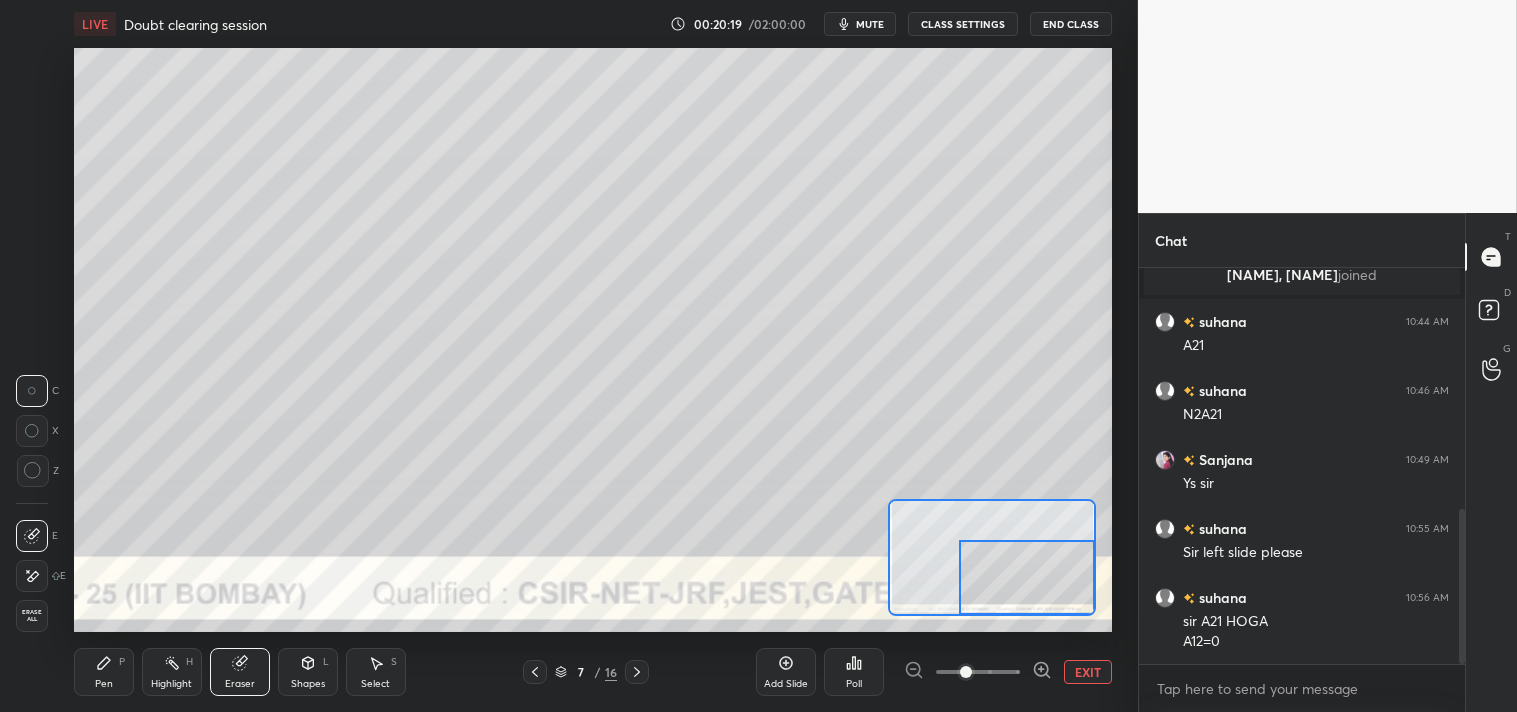 click 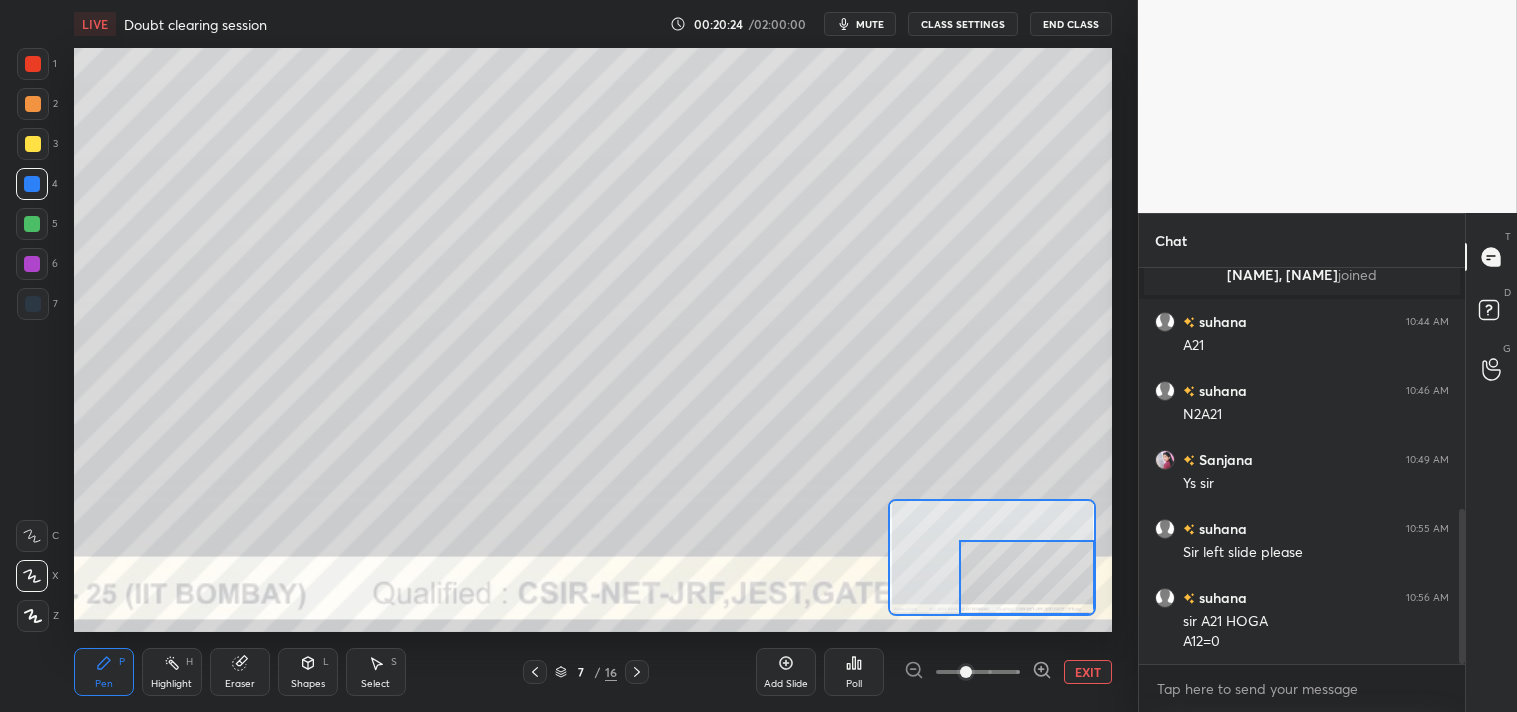 click on "Eraser" at bounding box center [240, 672] 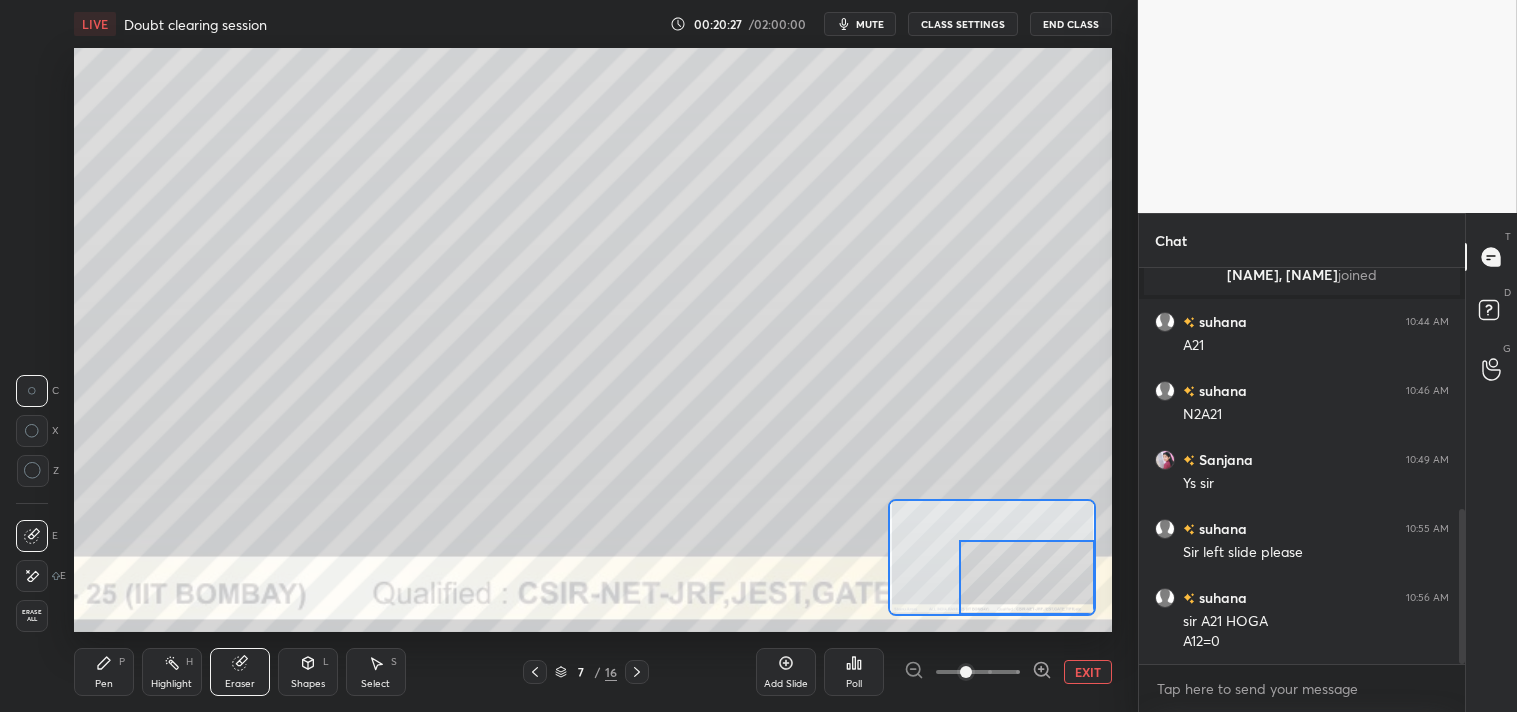 click on "Pen P" at bounding box center (104, 672) 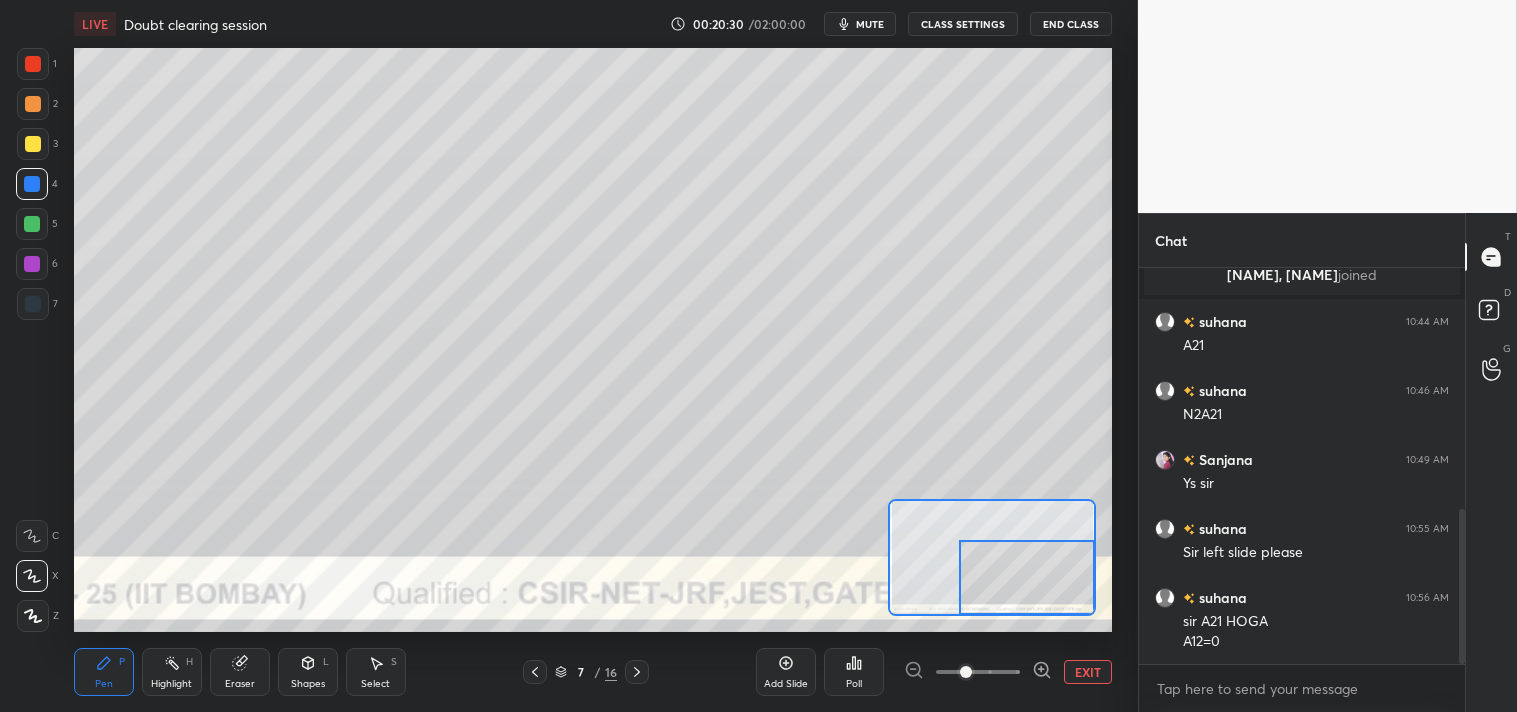 click on "EXIT" at bounding box center [1088, 672] 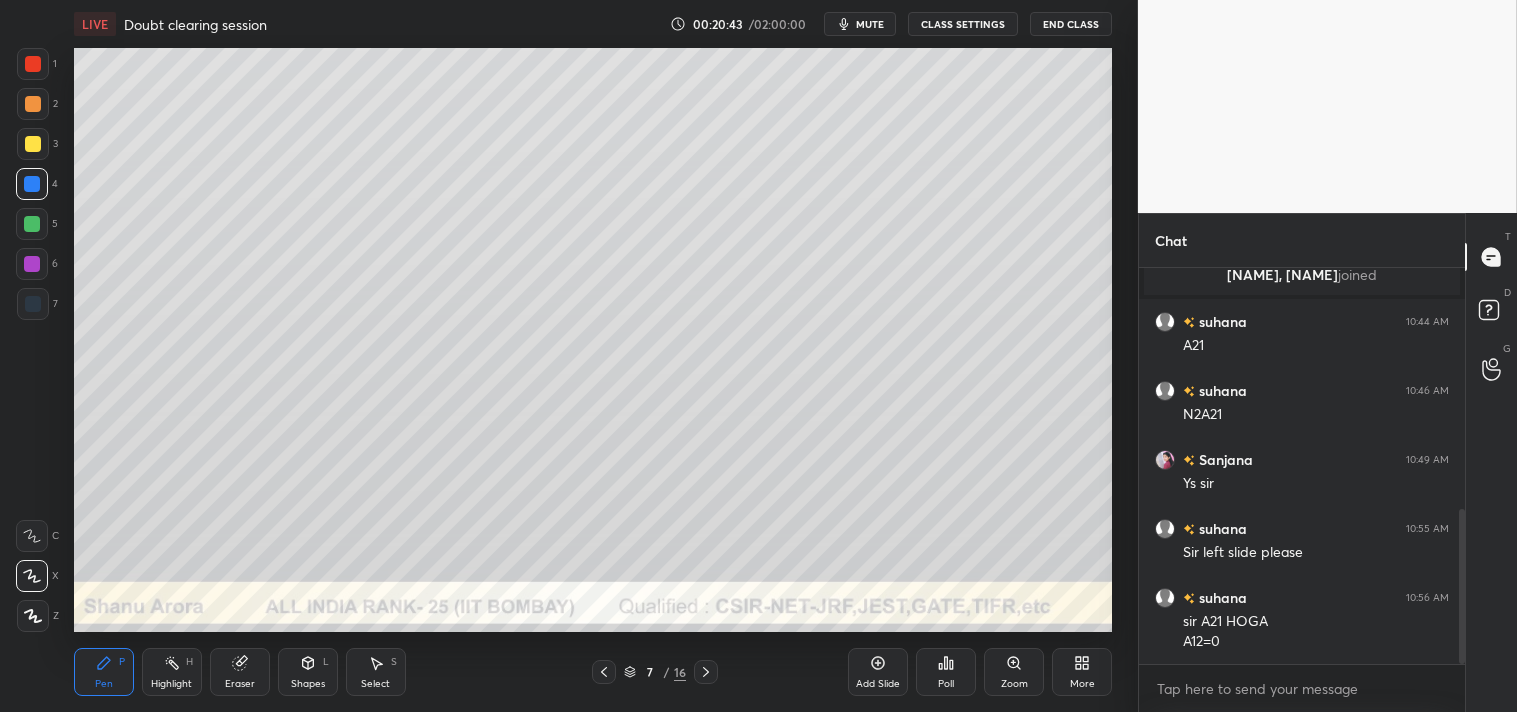 click on "Add Slide" at bounding box center [878, 672] 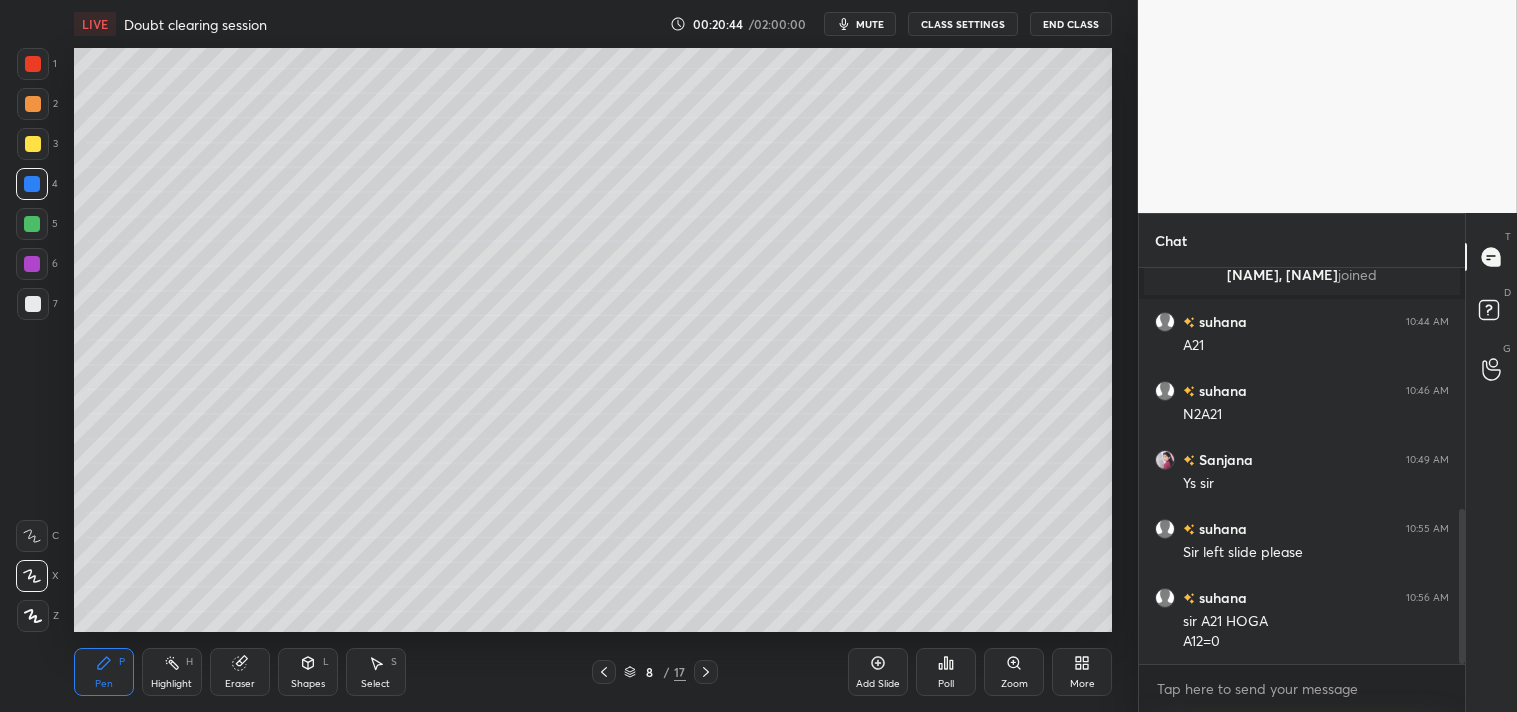 click at bounding box center (33, 144) 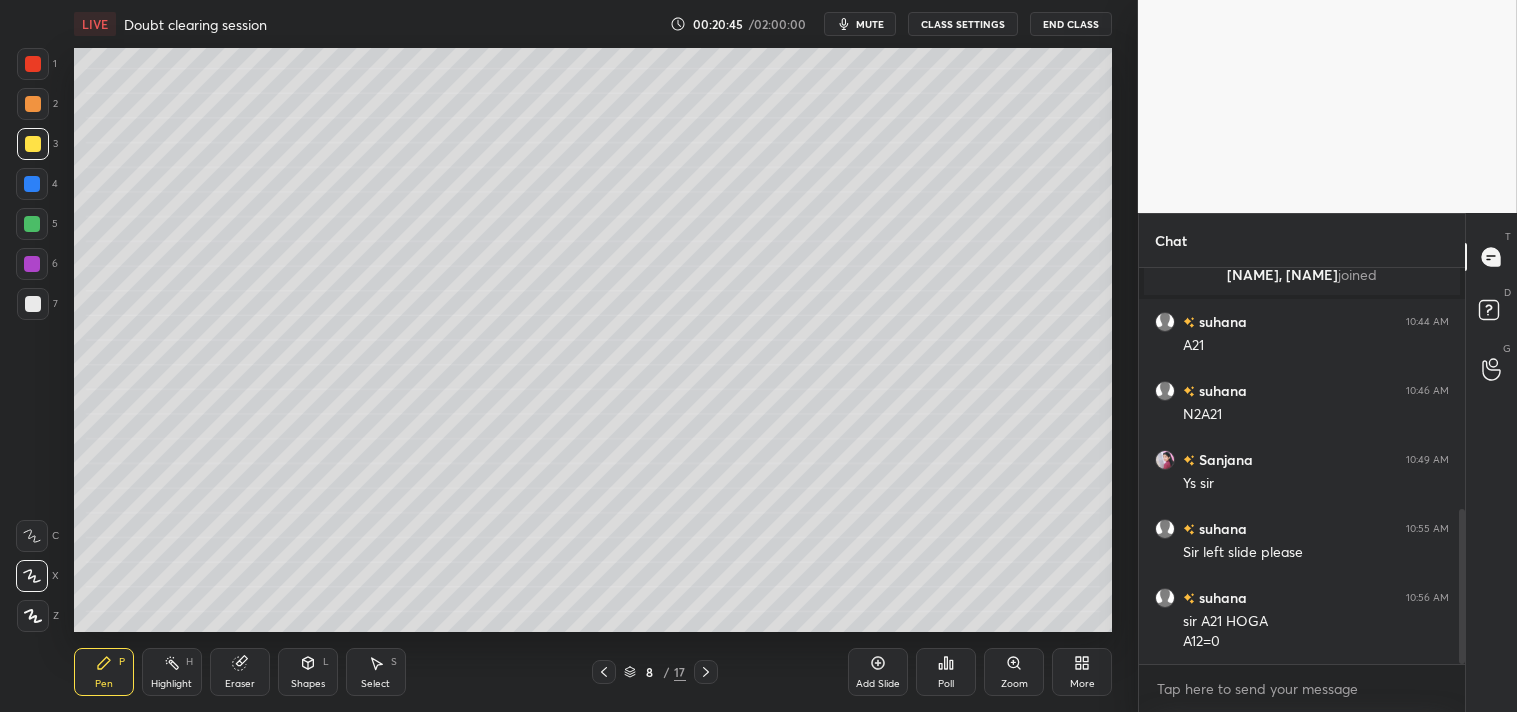 click on "Shapes L" at bounding box center (308, 672) 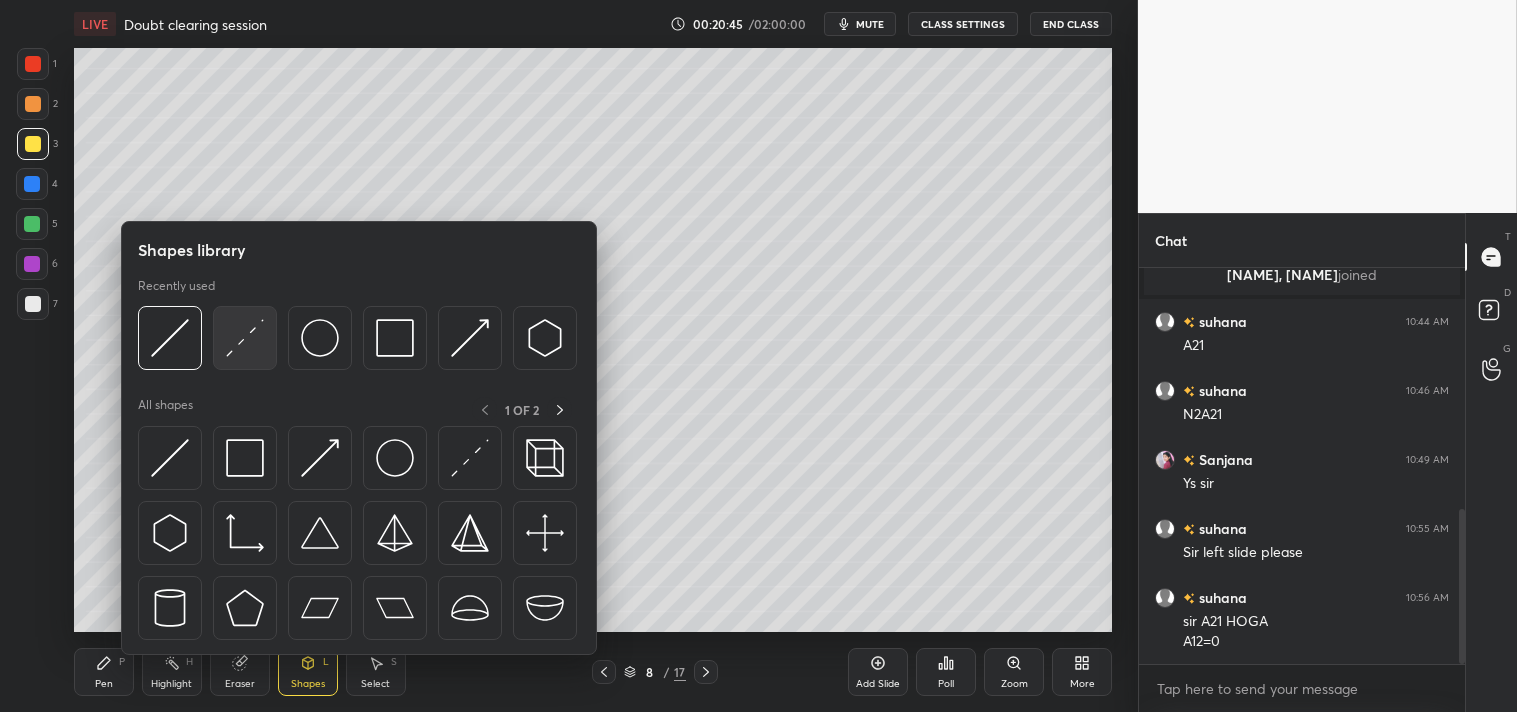 click at bounding box center (245, 338) 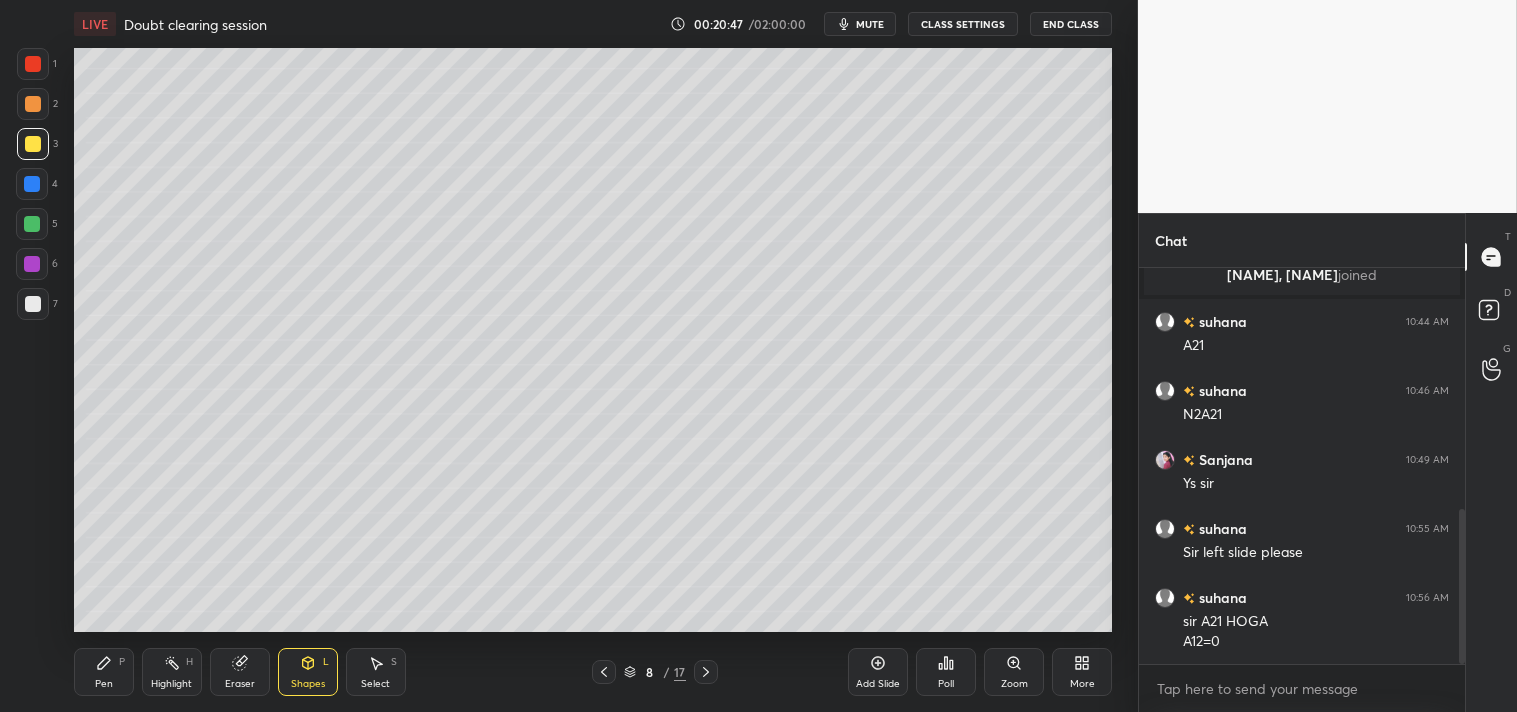 click on "Zoom" at bounding box center (1014, 672) 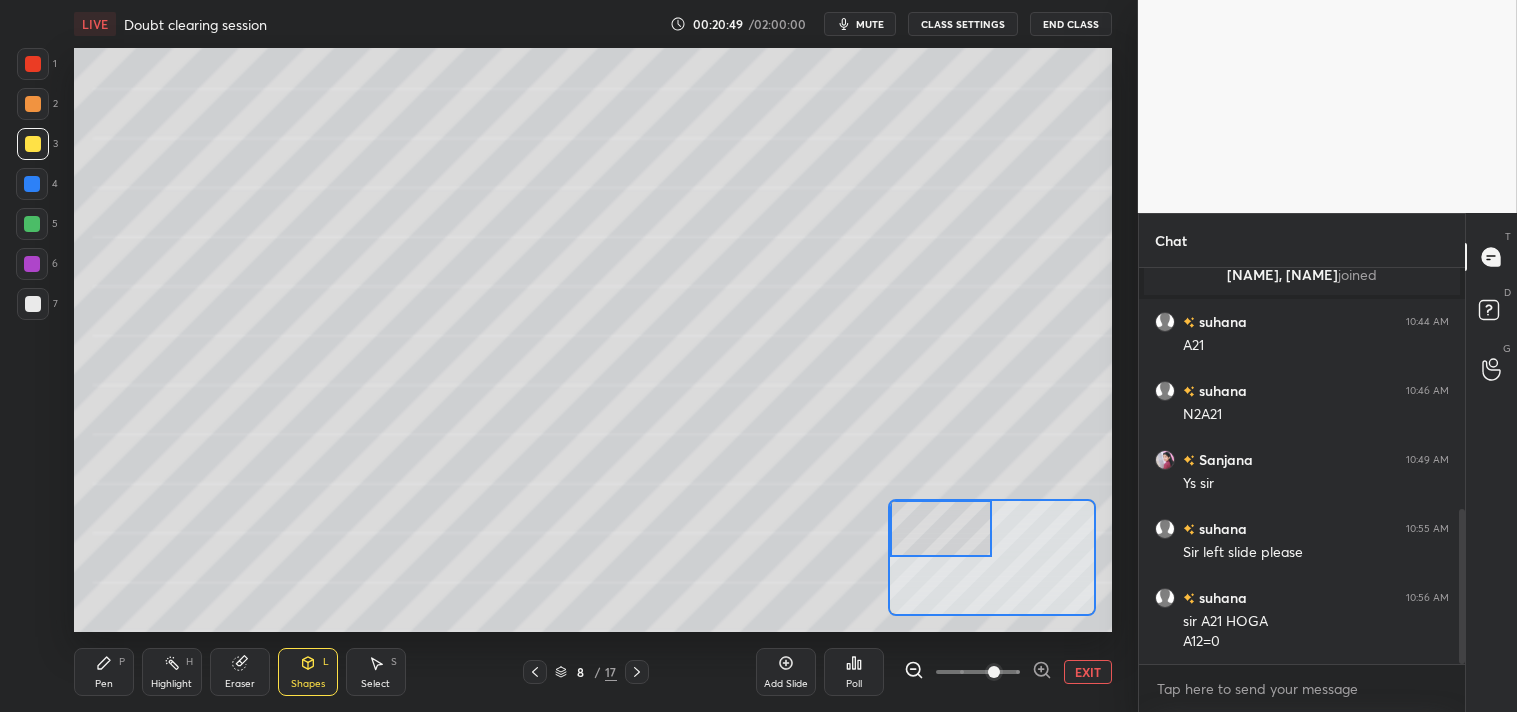 click on "Pen P" at bounding box center [104, 672] 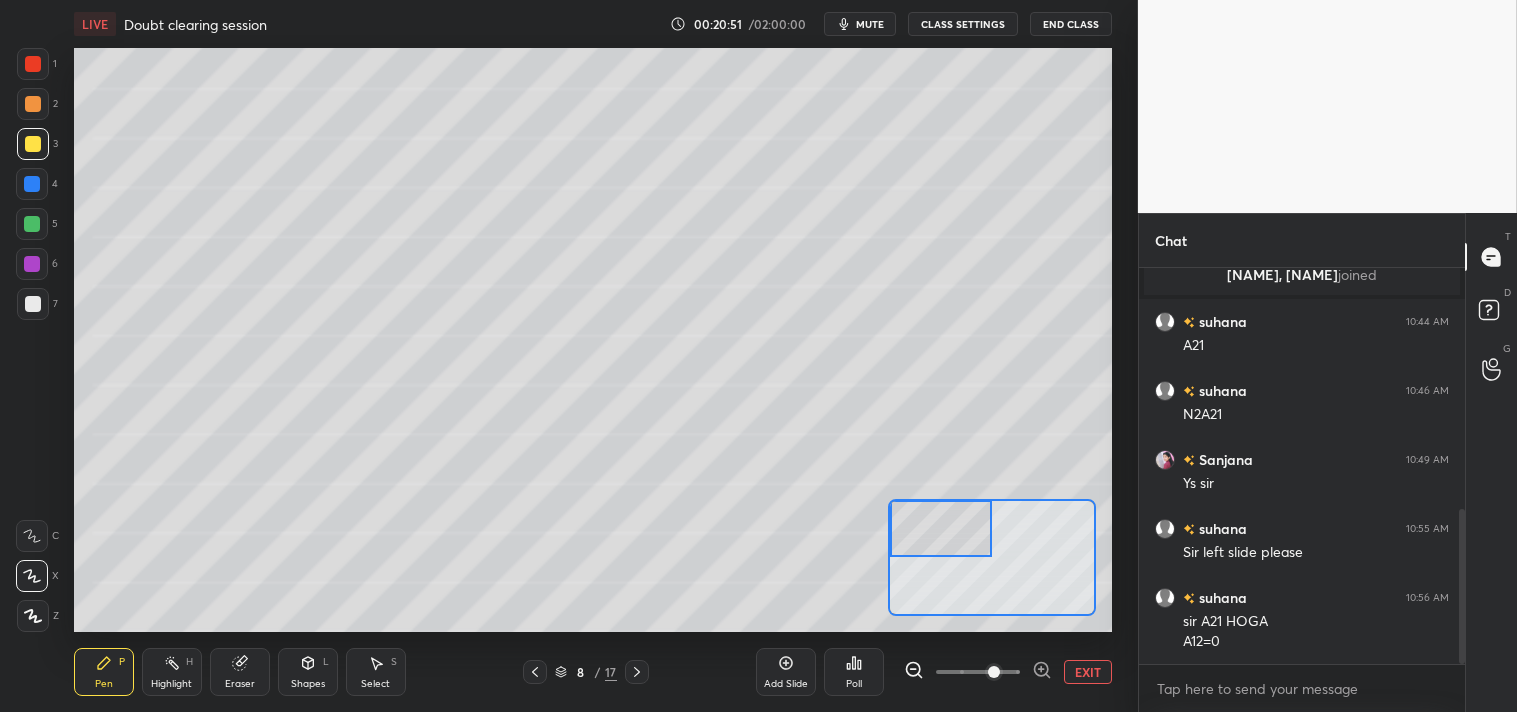 click 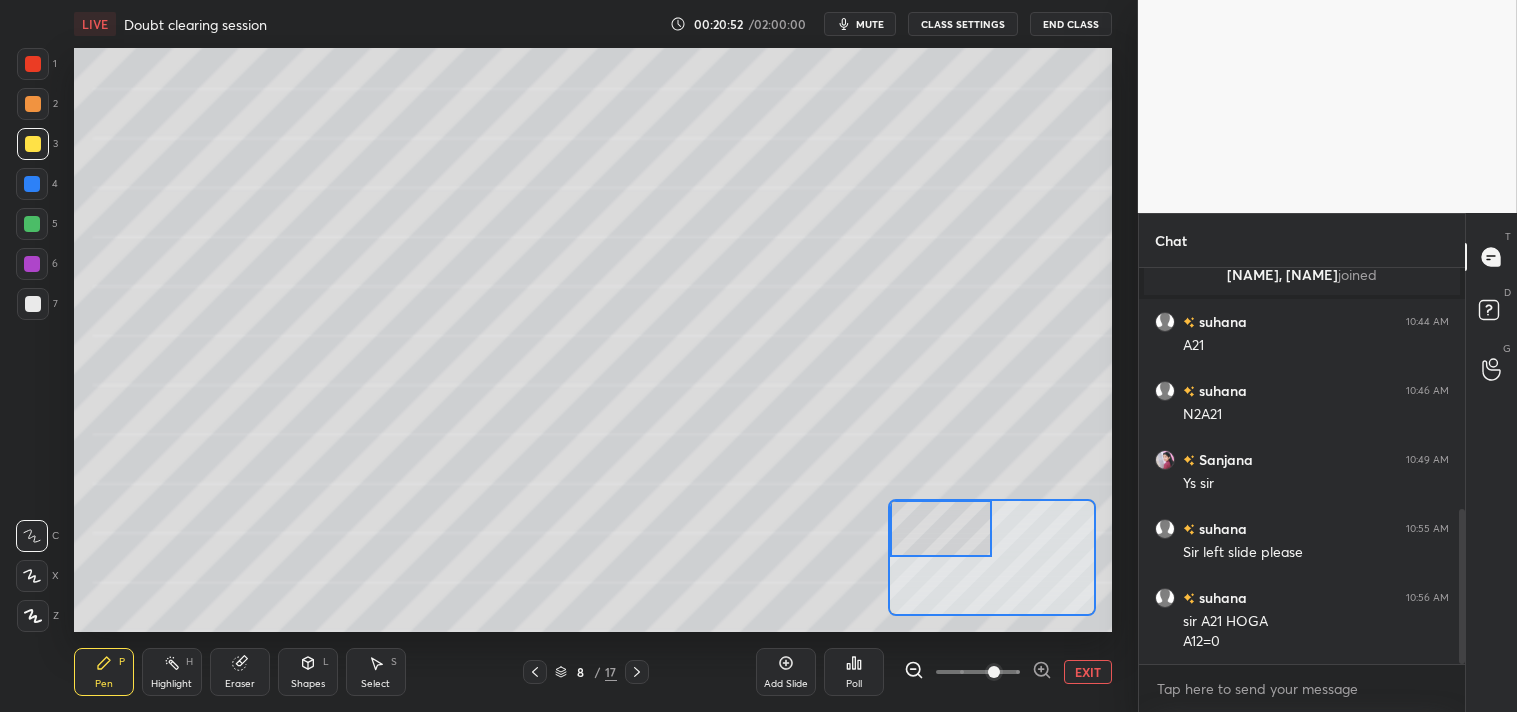 click at bounding box center (32, 536) 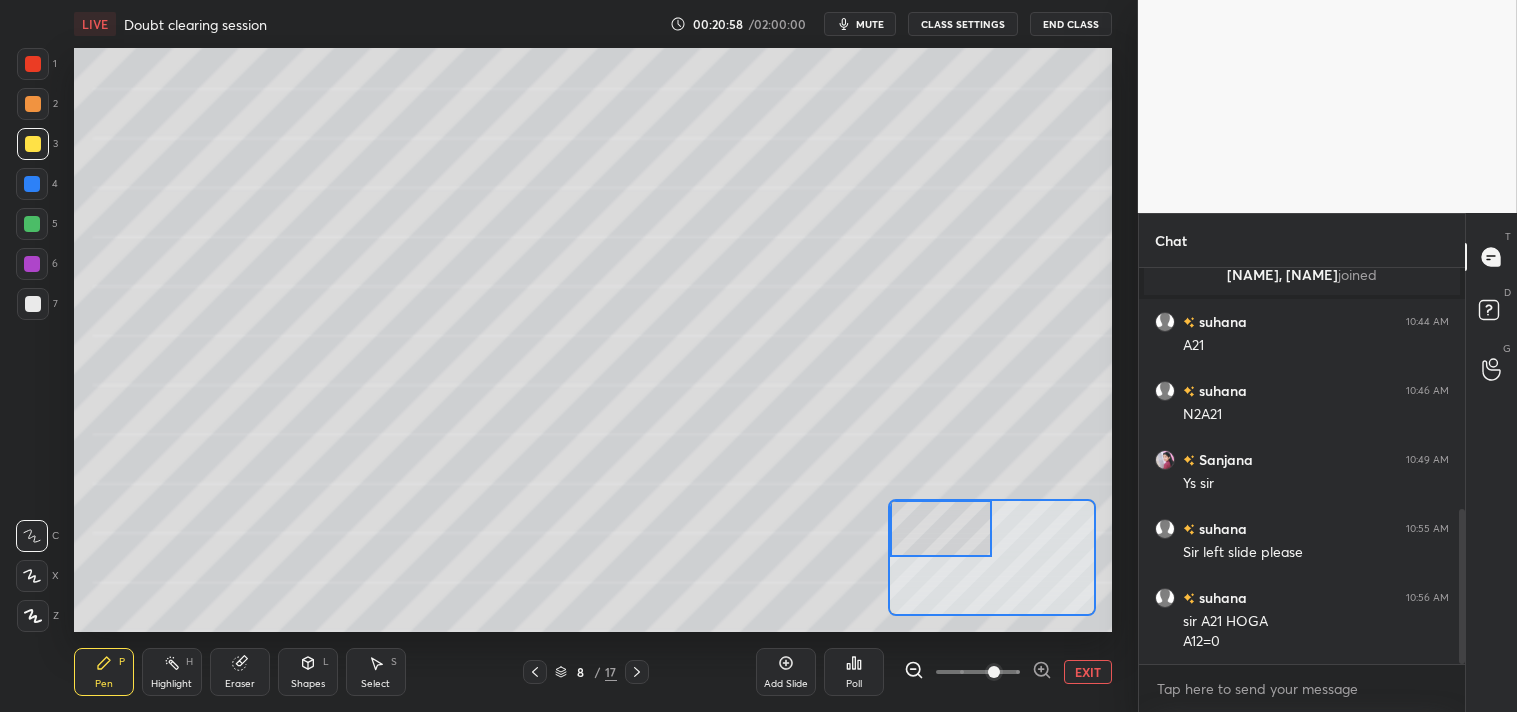 click on "Eraser" at bounding box center (240, 672) 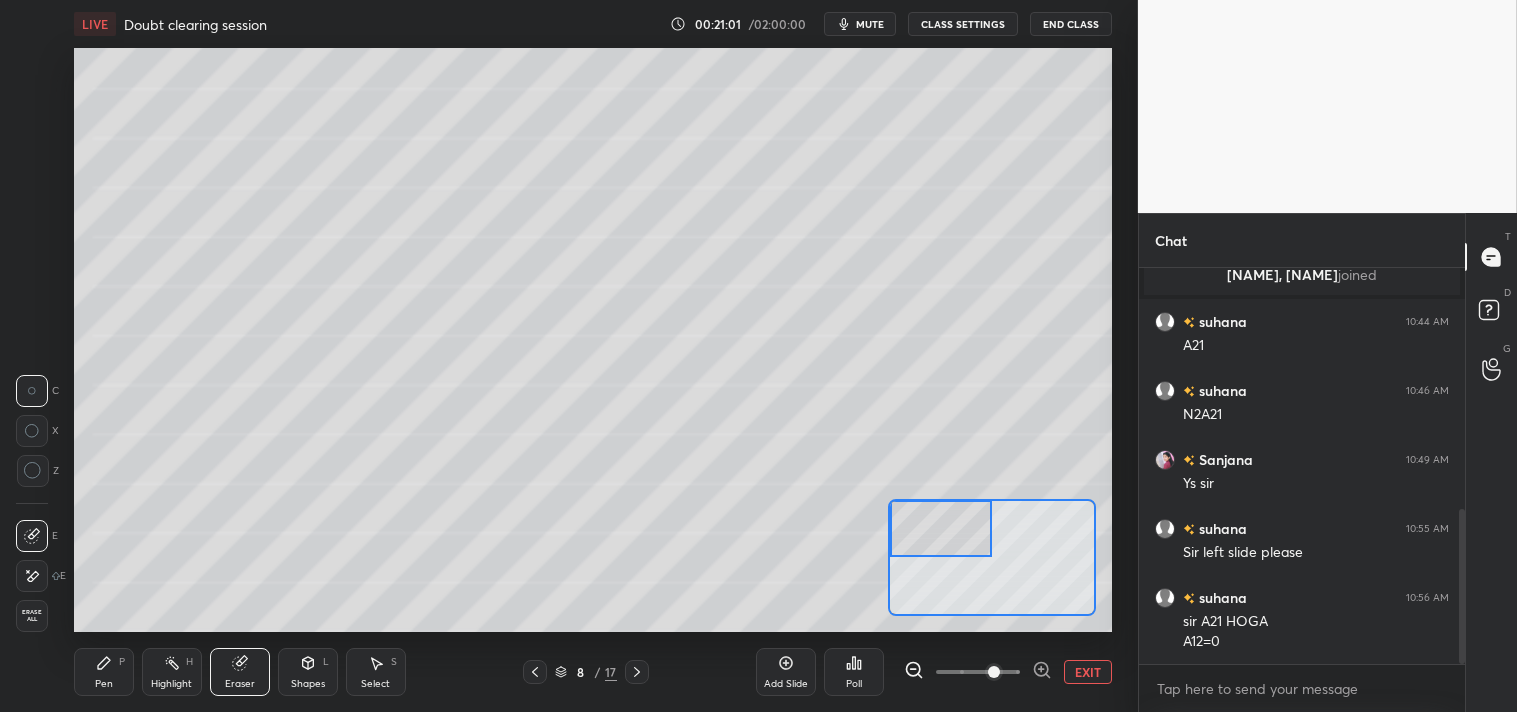 click on "Pen P" at bounding box center (104, 672) 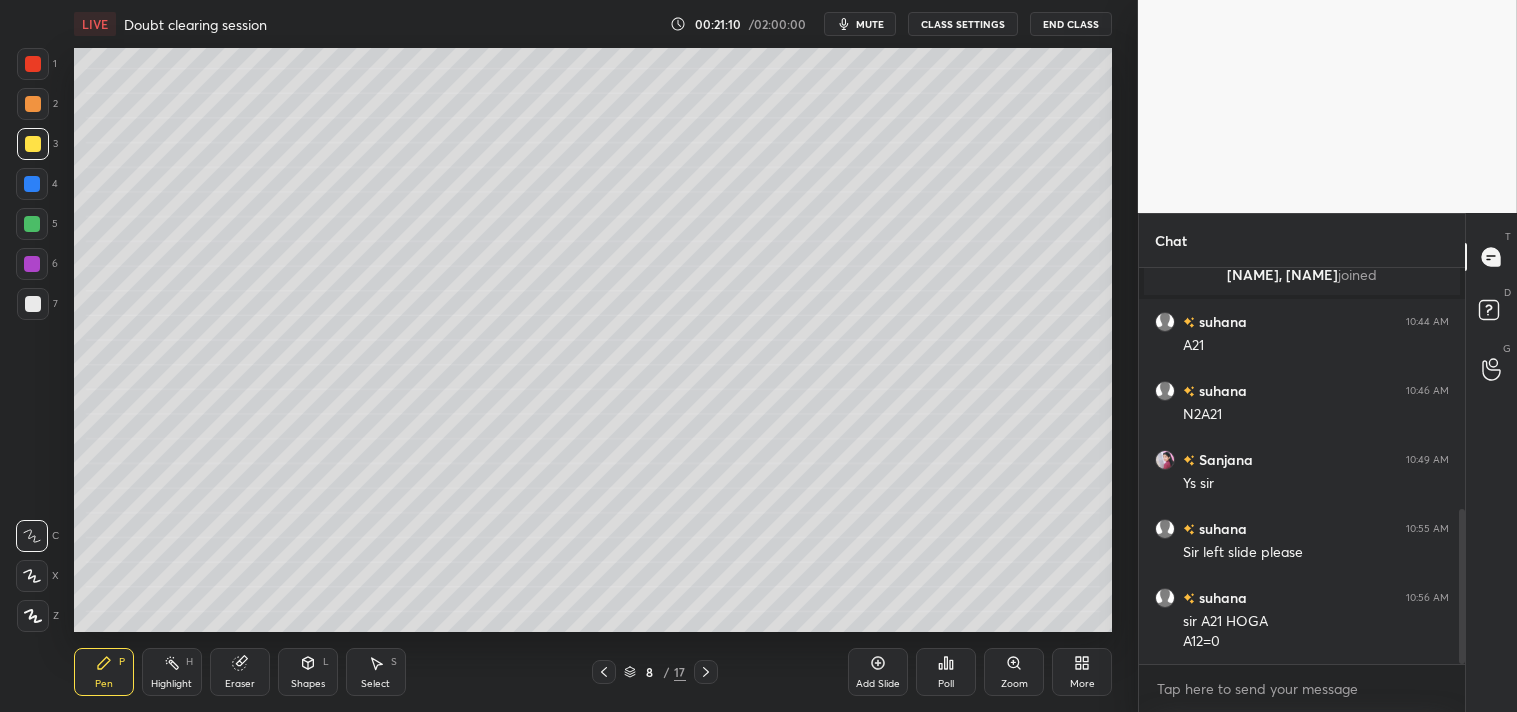 click 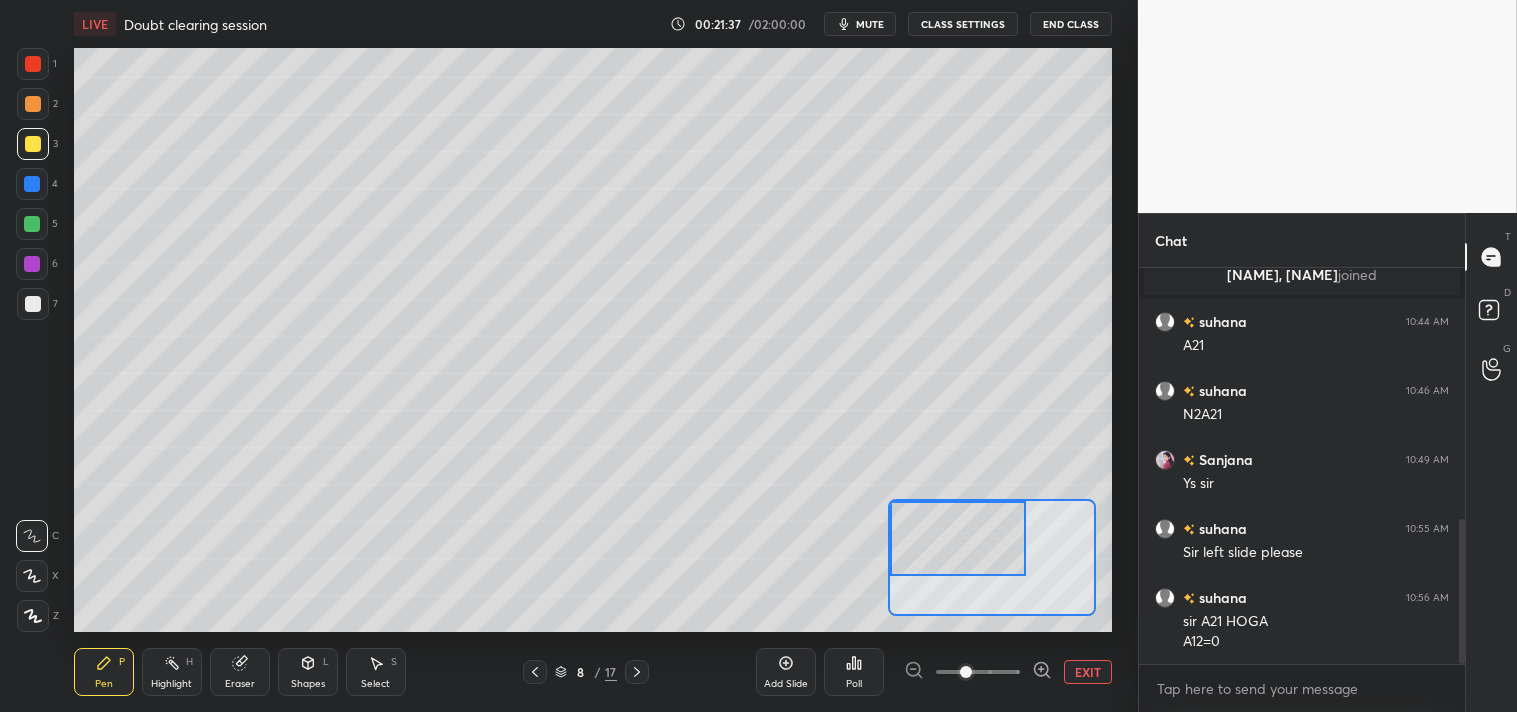 scroll, scrollTop: 683, scrollLeft: 0, axis: vertical 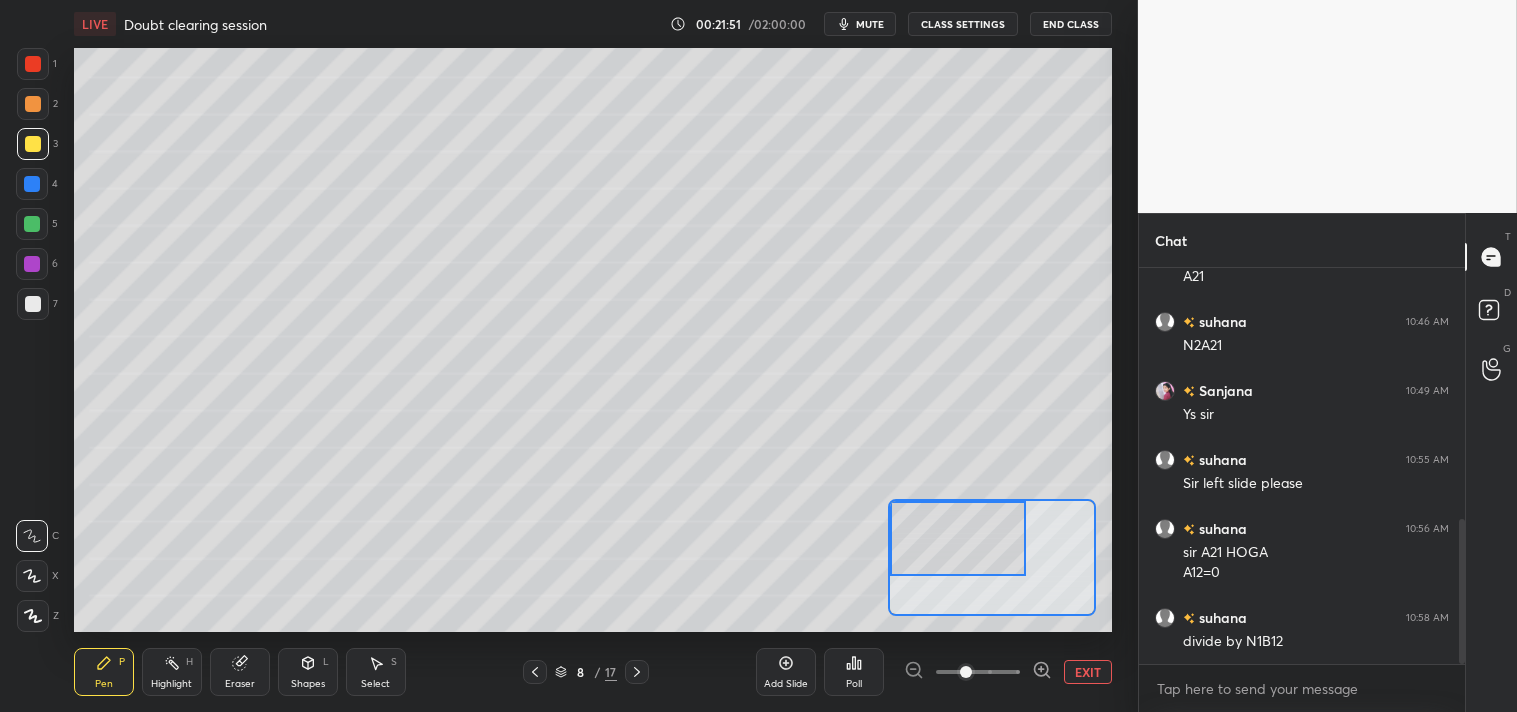 click on "Eraser" at bounding box center [240, 684] 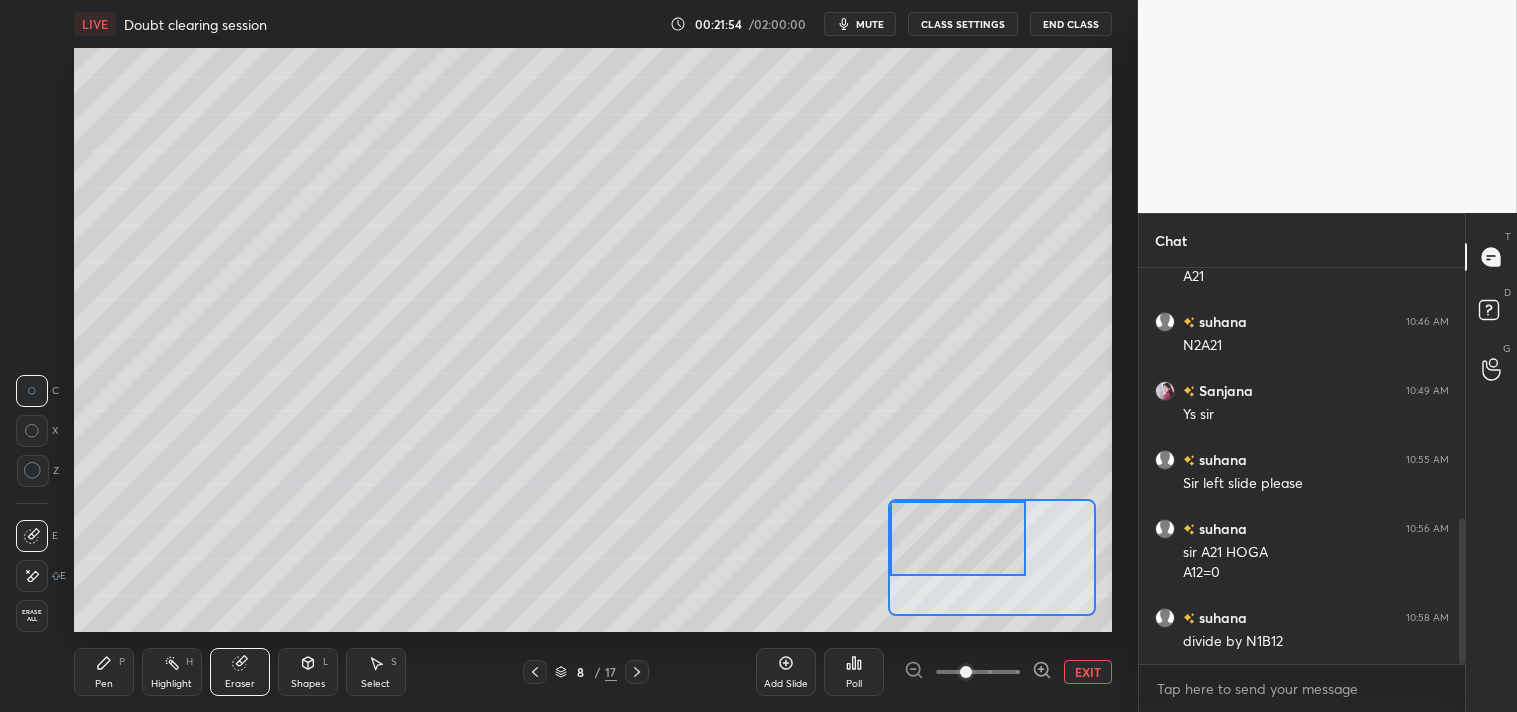 click on "Pen P" at bounding box center [104, 672] 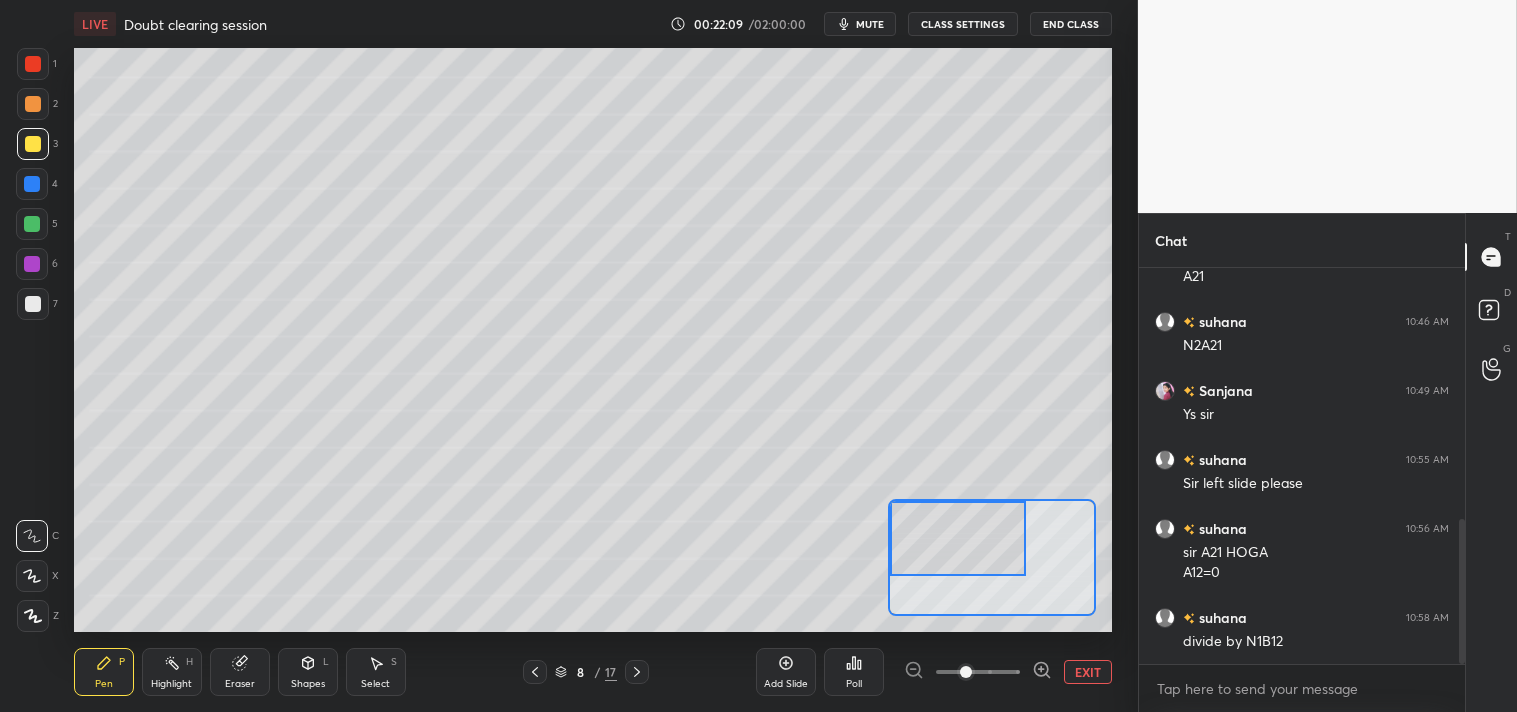 click on "EXIT" at bounding box center [1088, 672] 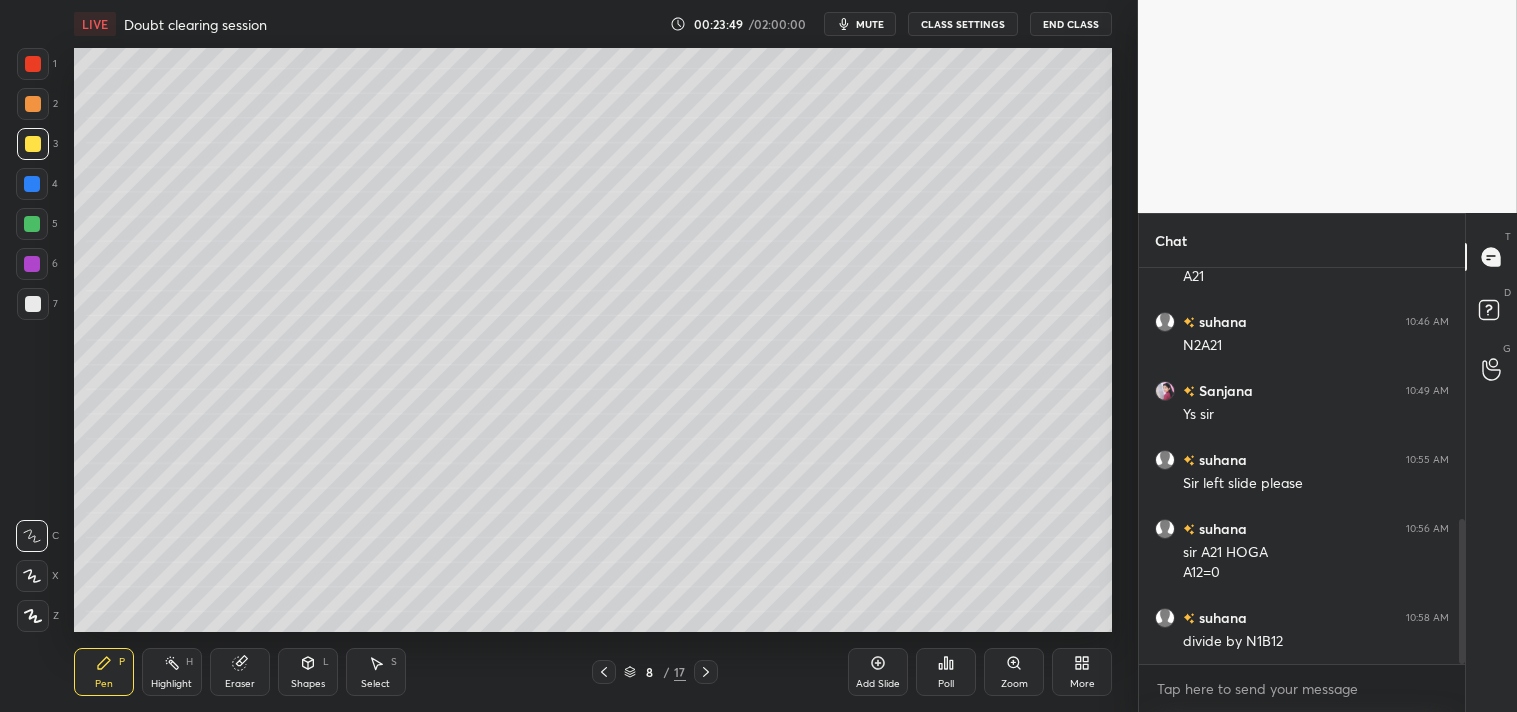 click 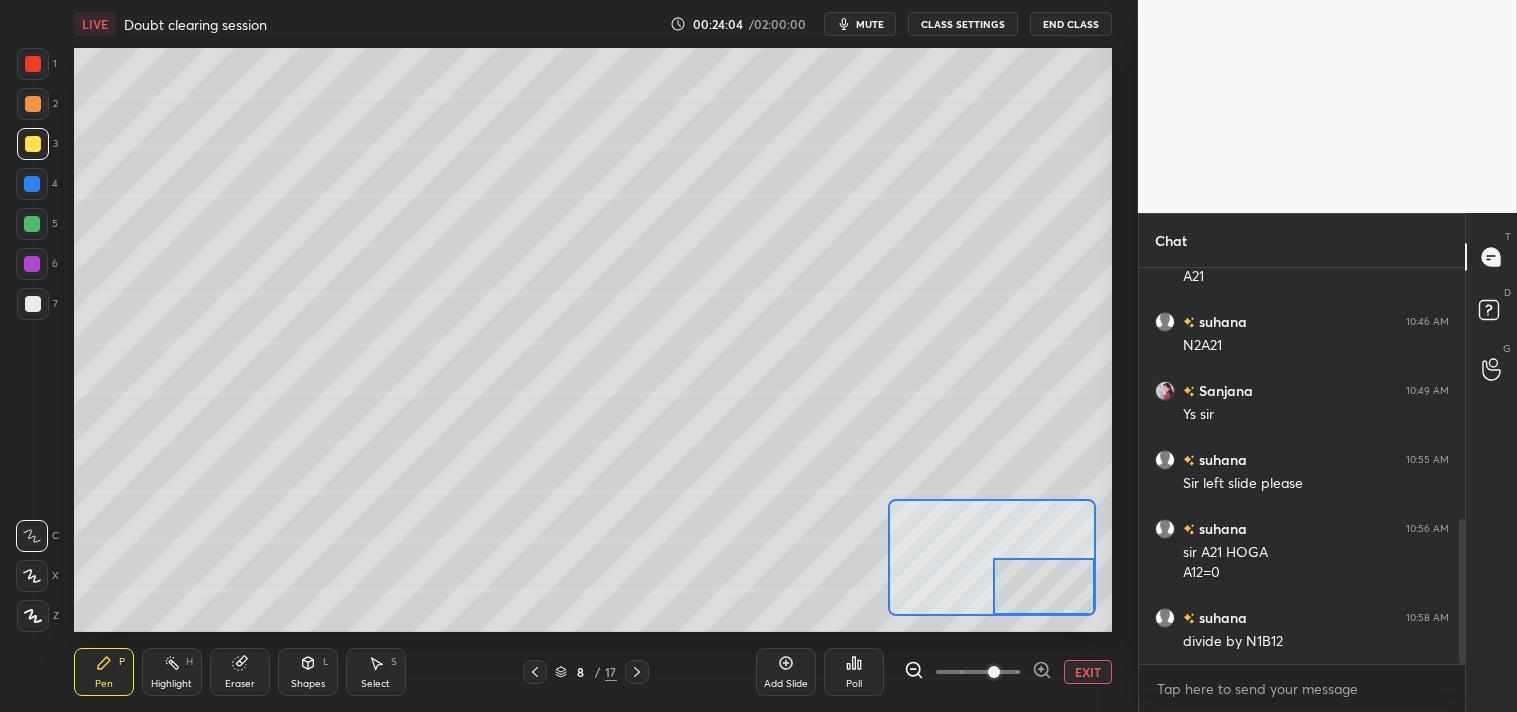 click on "EXIT" at bounding box center (1088, 672) 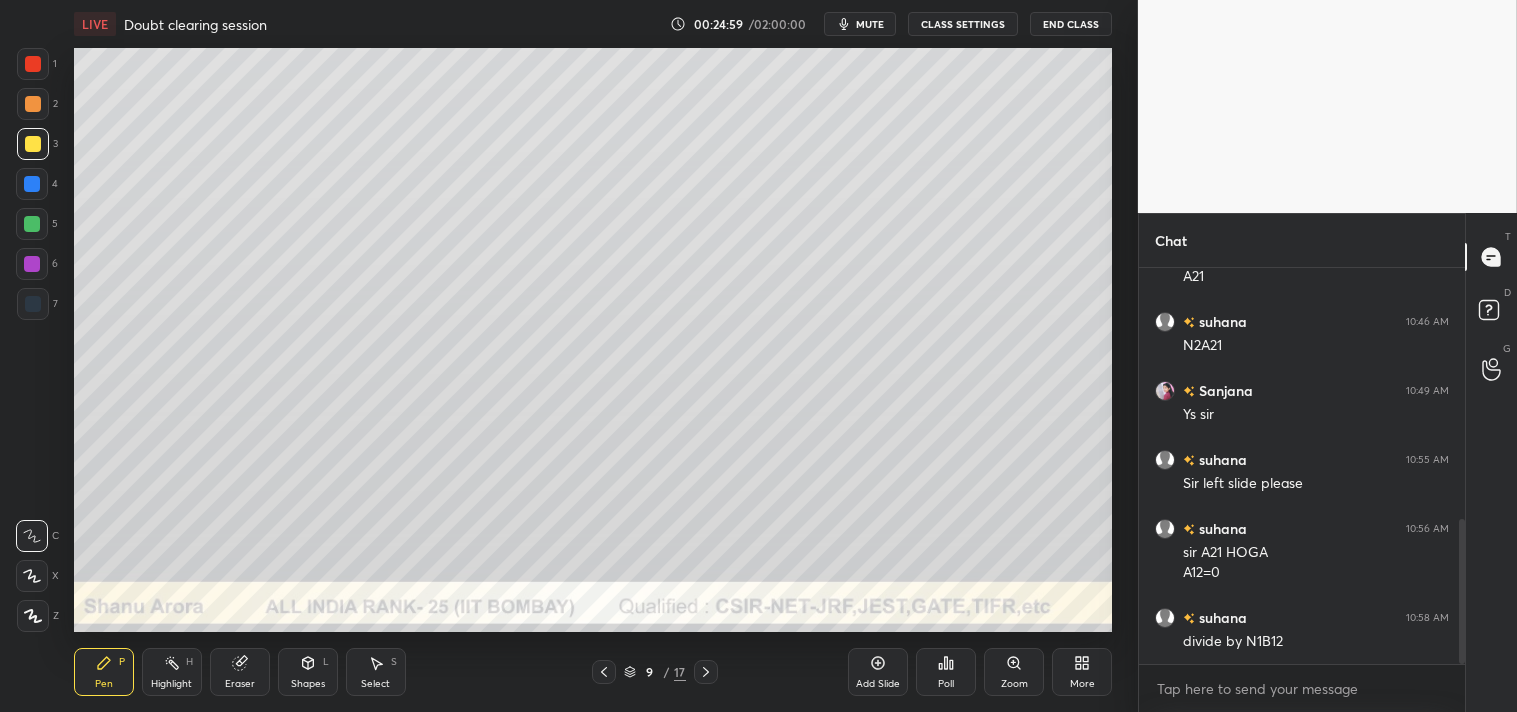 click at bounding box center (32, 184) 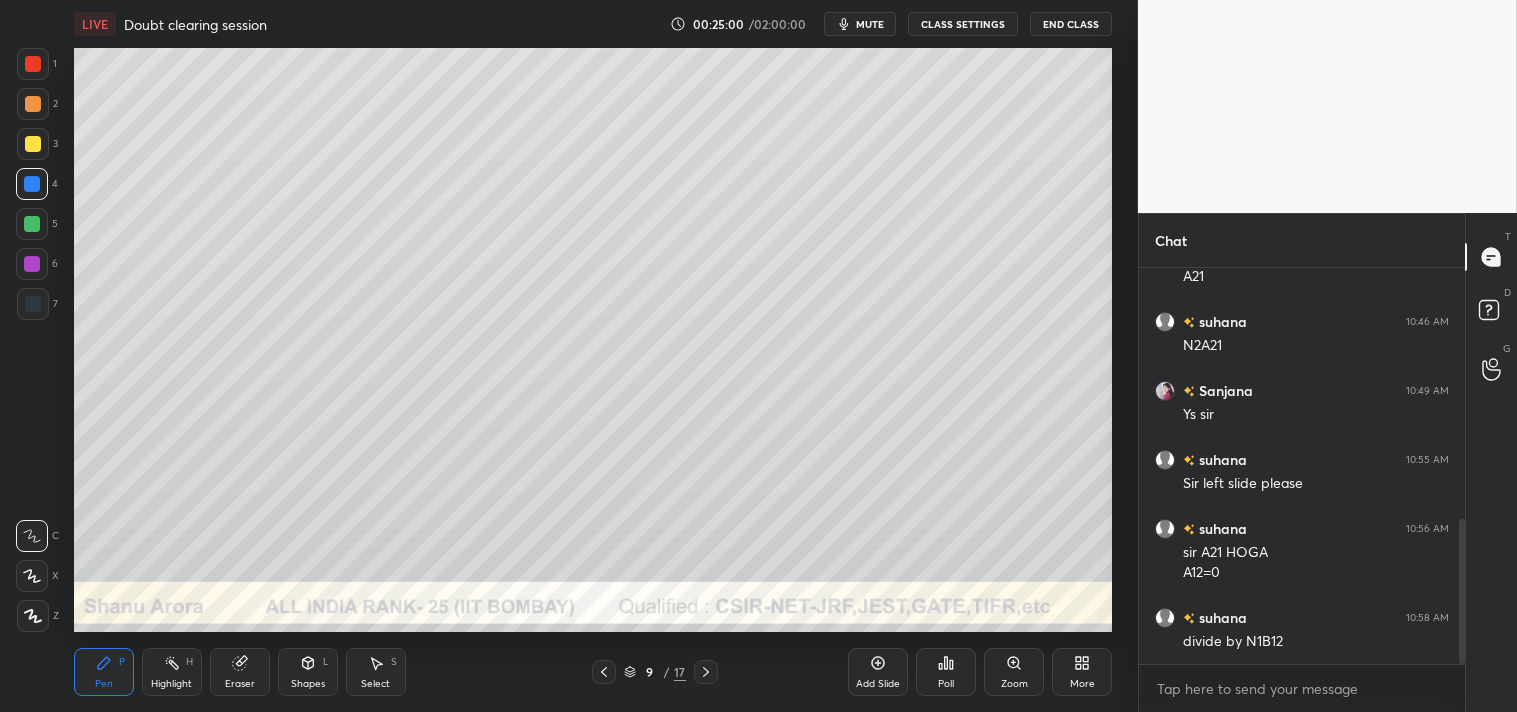 click at bounding box center [32, 184] 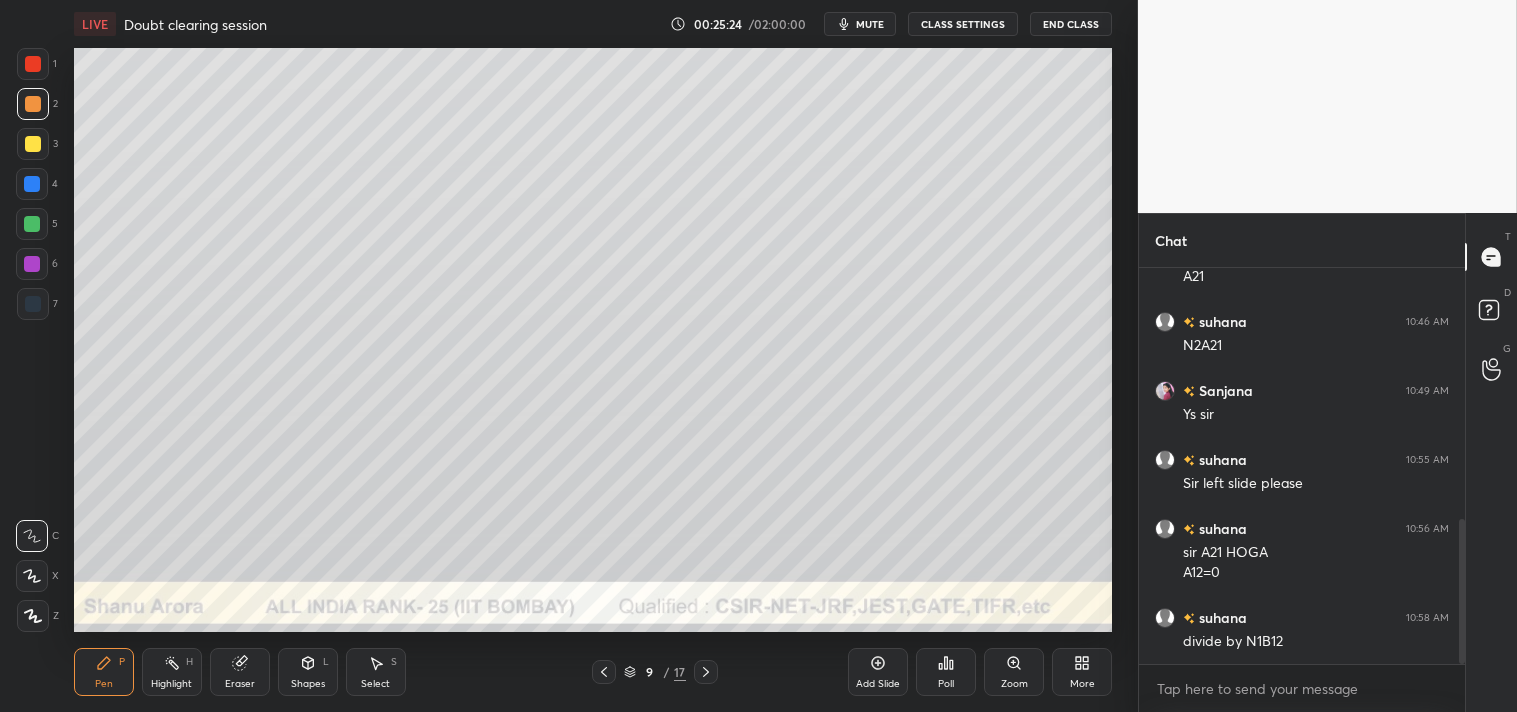 click on "mute" at bounding box center (860, 24) 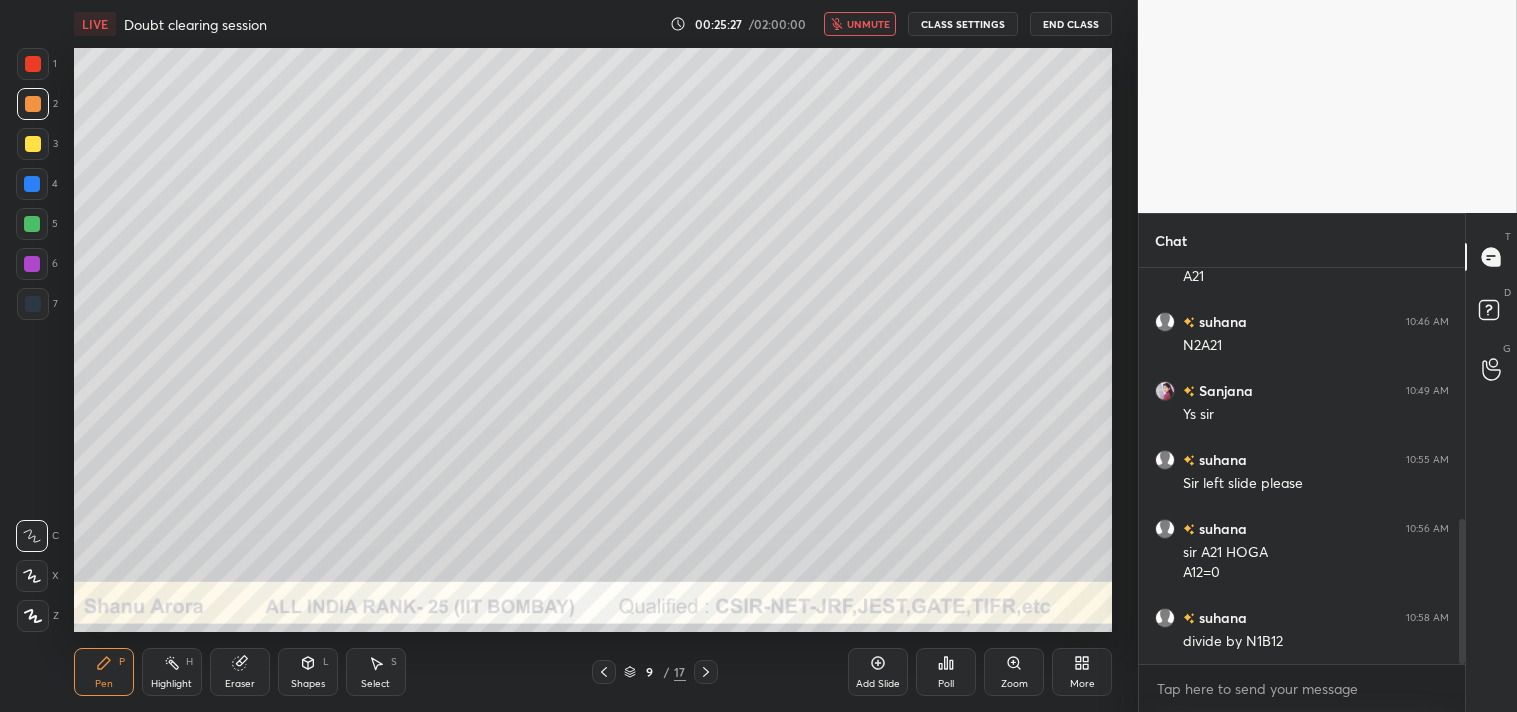 click on "unmute" at bounding box center (868, 24) 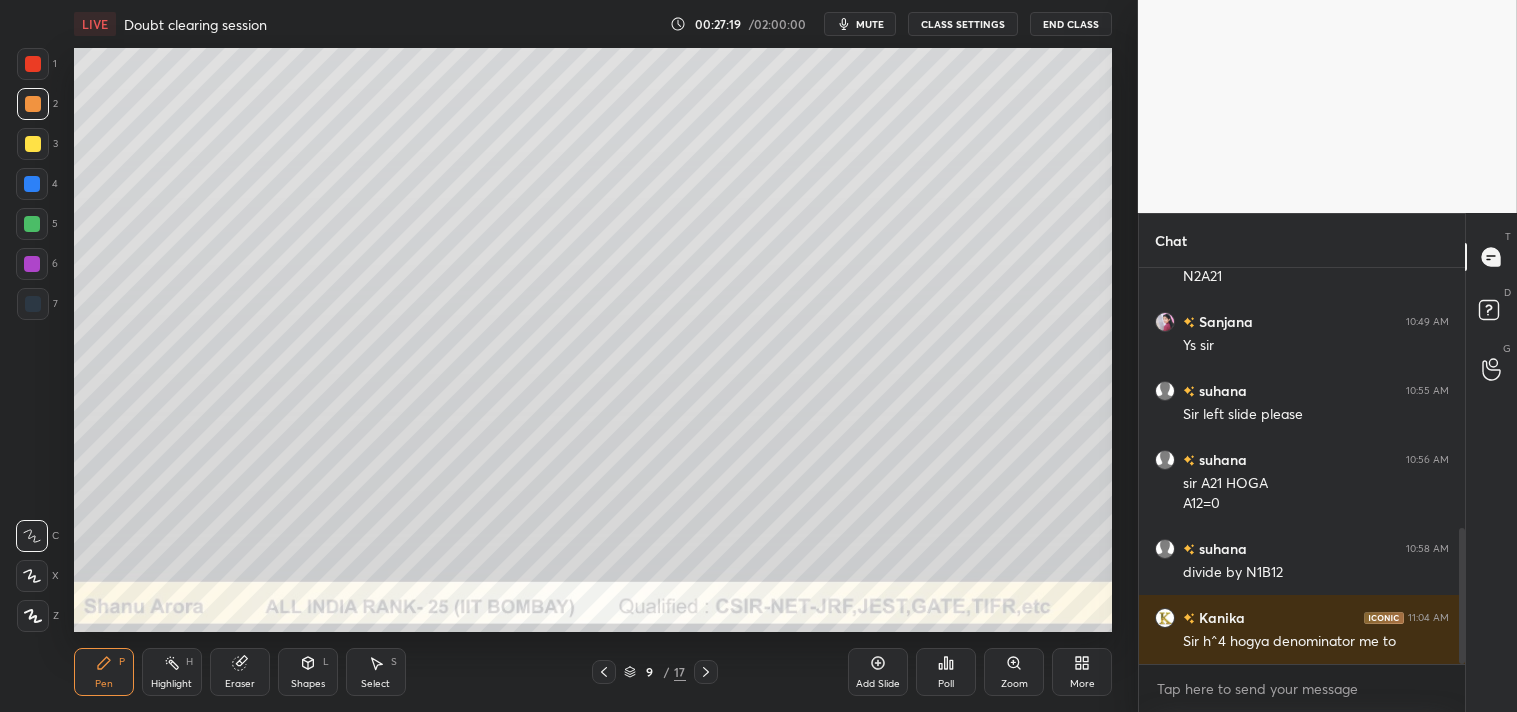scroll, scrollTop: 772, scrollLeft: 0, axis: vertical 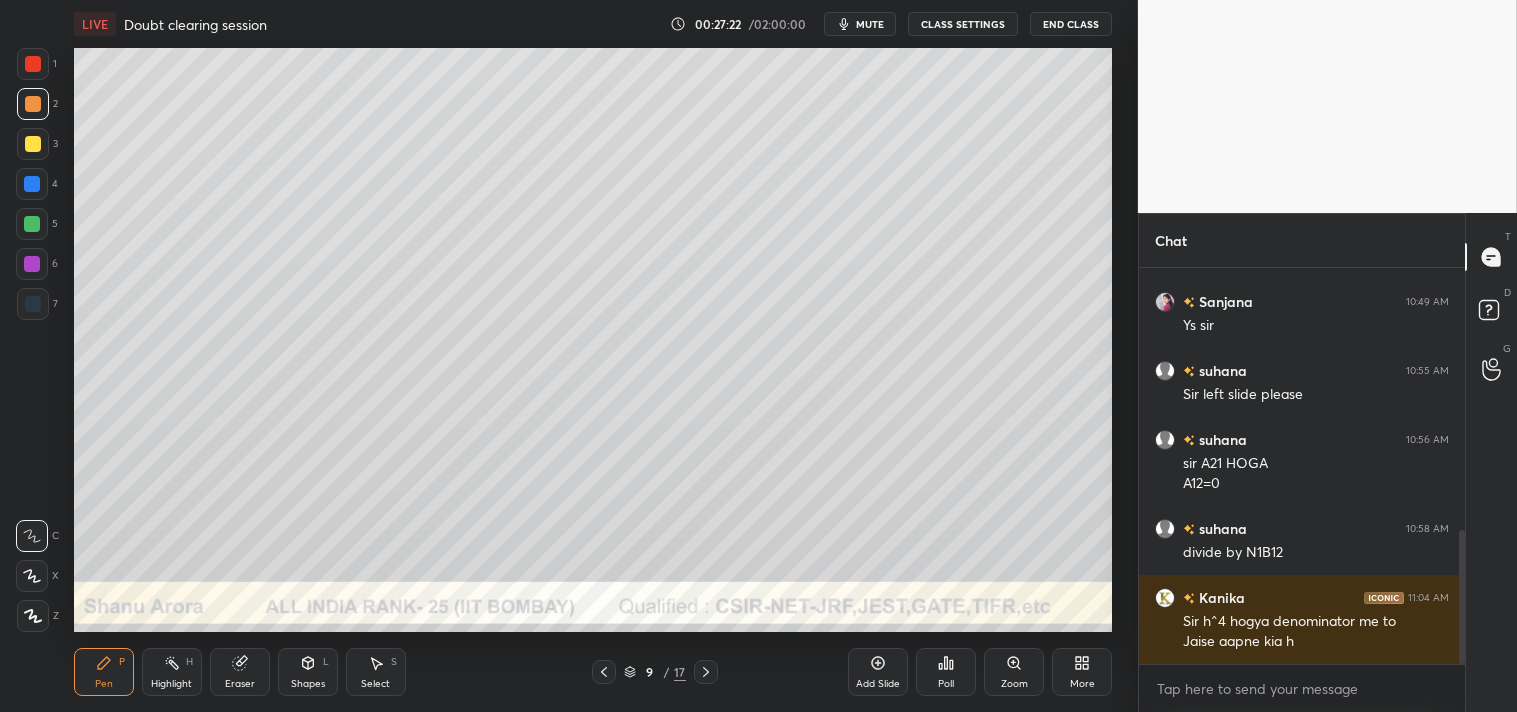 click 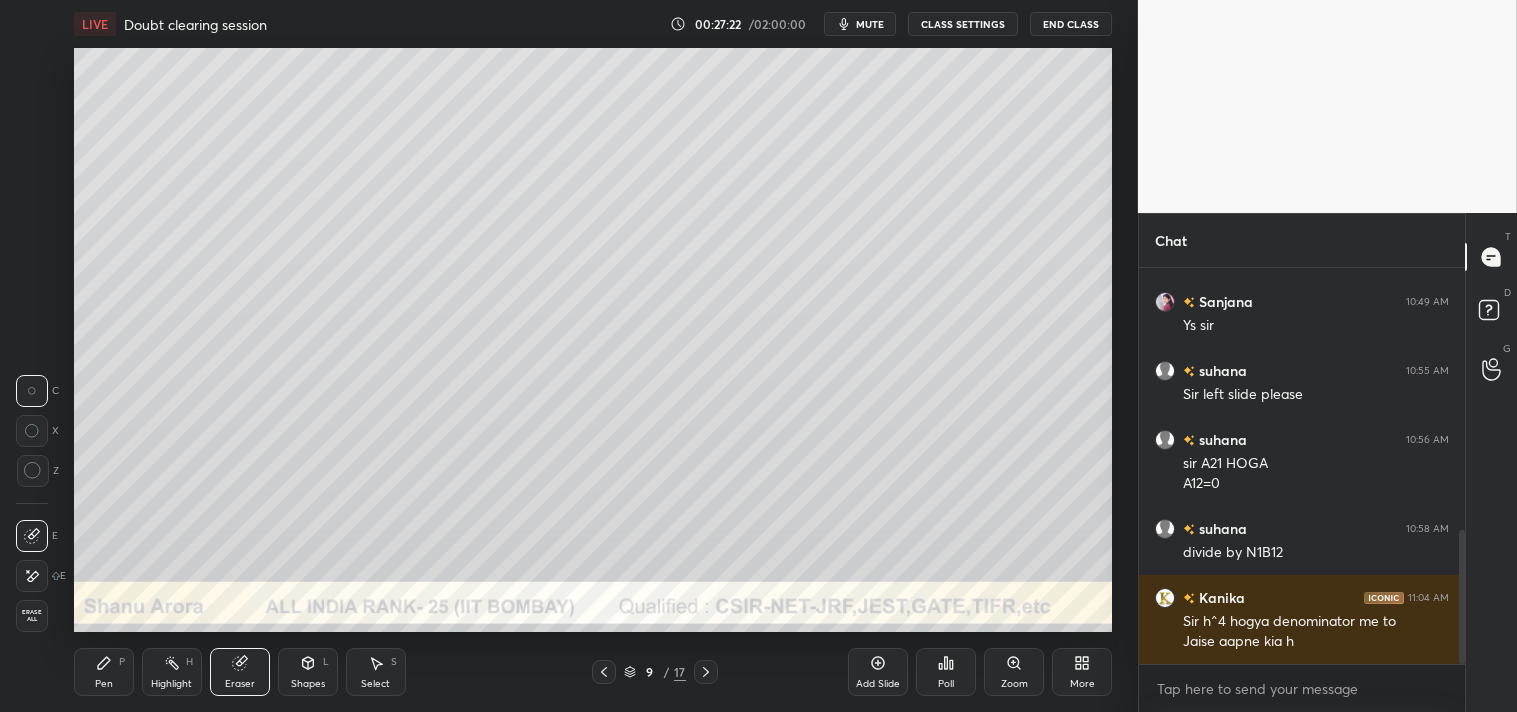click 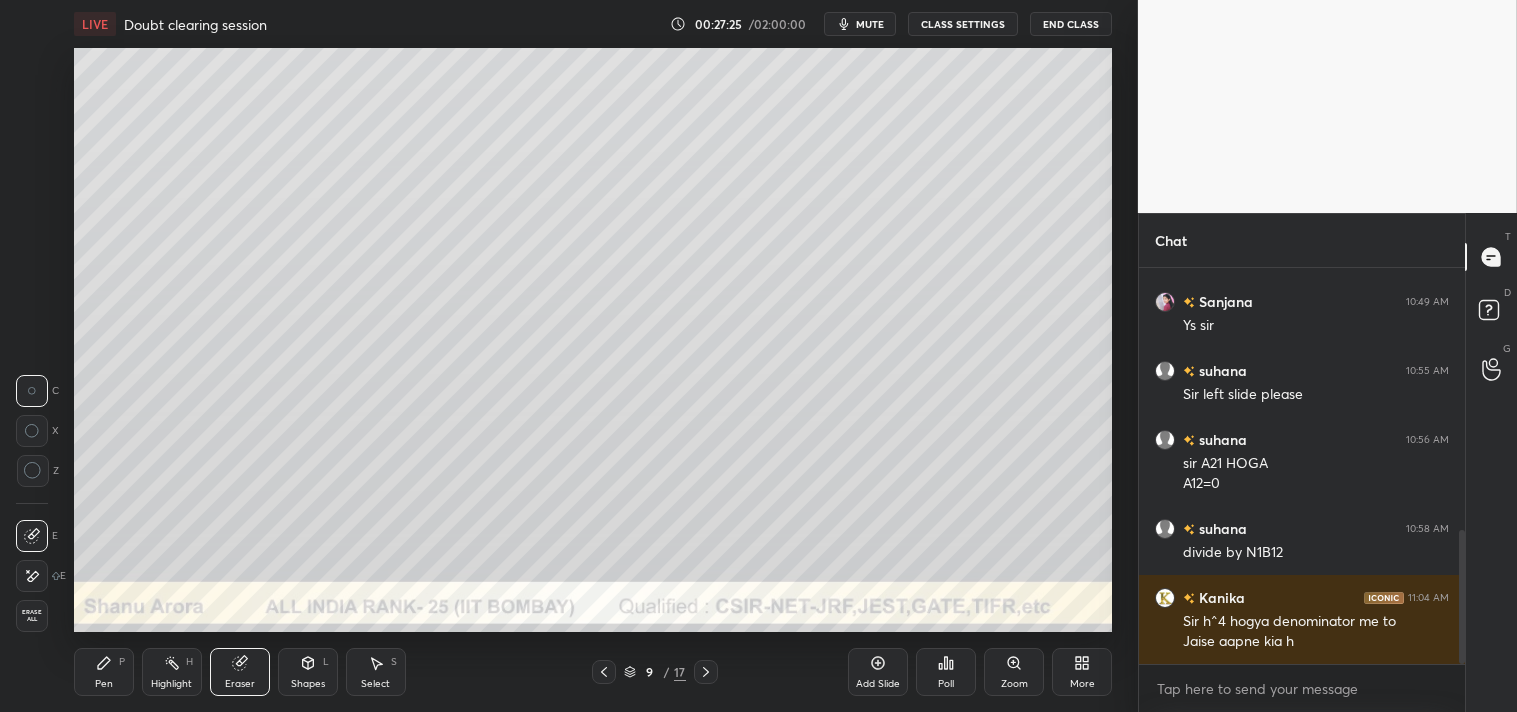click on "Pen P" at bounding box center (104, 672) 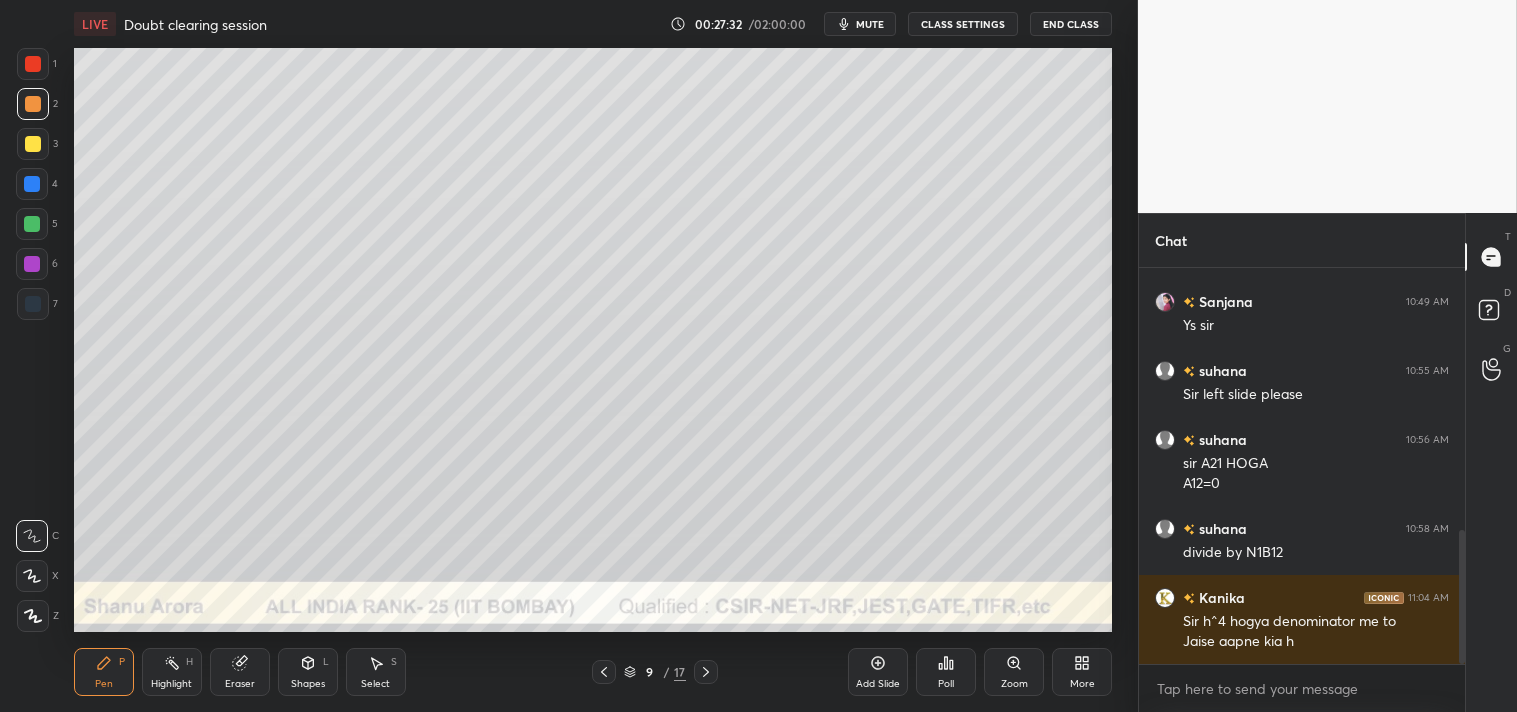 click on "Eraser" at bounding box center [240, 672] 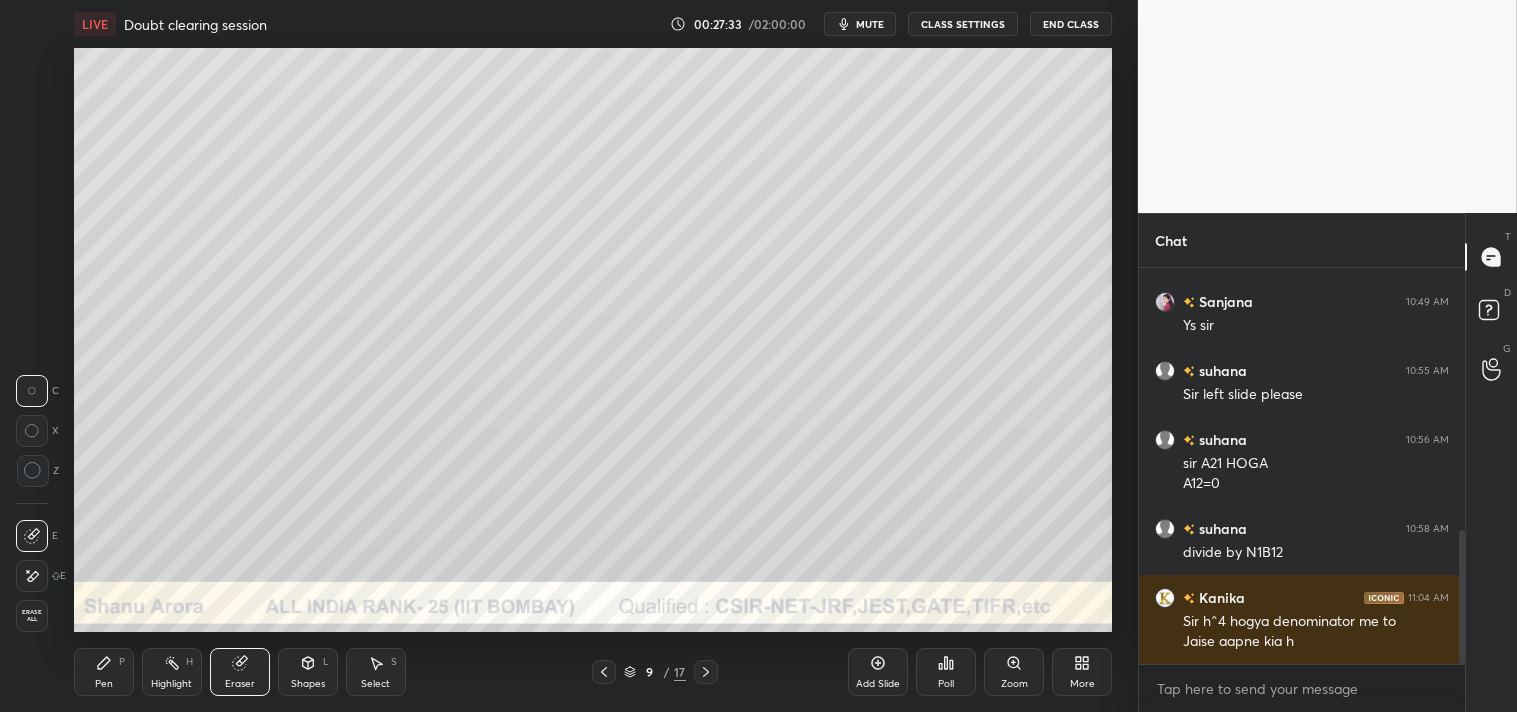 click on "Eraser" at bounding box center (240, 672) 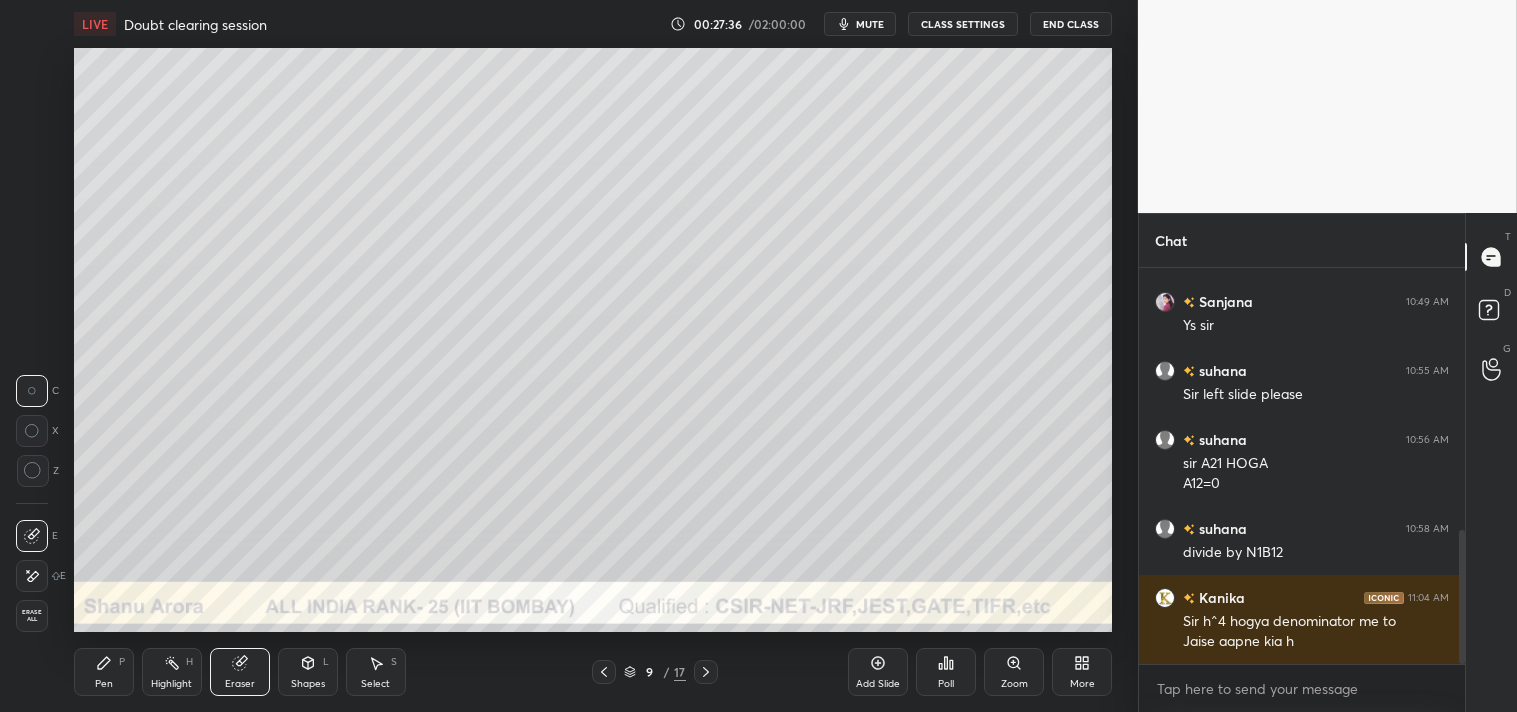 click on "Pen P" at bounding box center [104, 672] 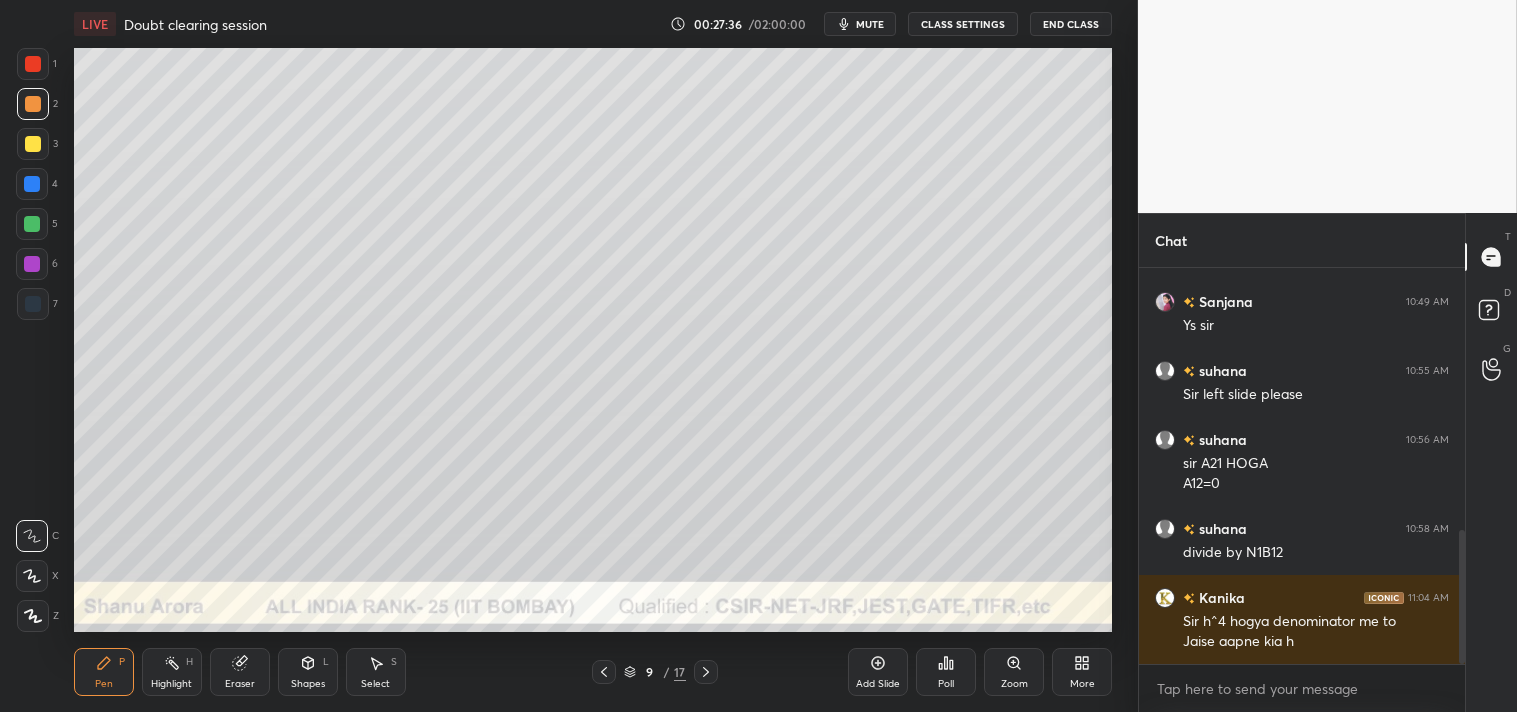 click on "Pen P" at bounding box center [104, 672] 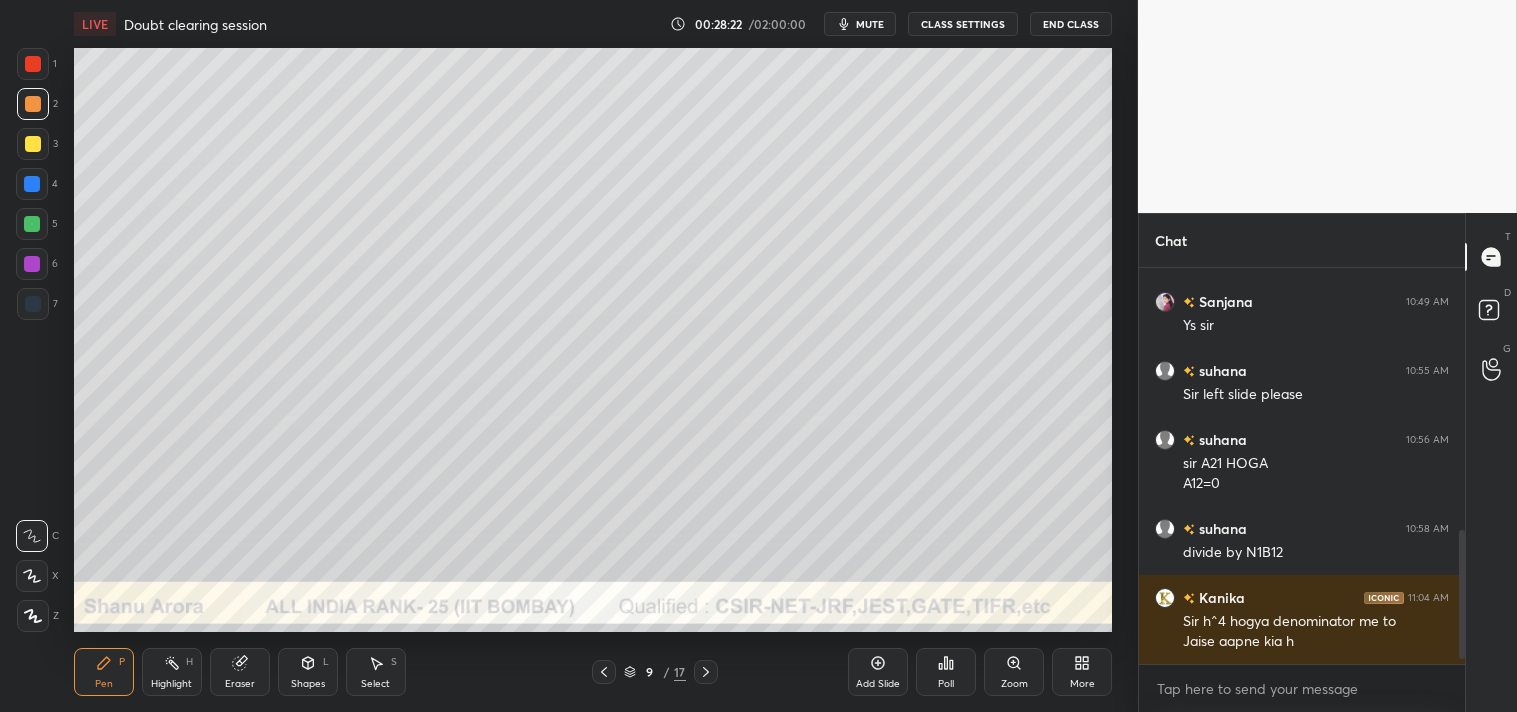 scroll, scrollTop: 841, scrollLeft: 0, axis: vertical 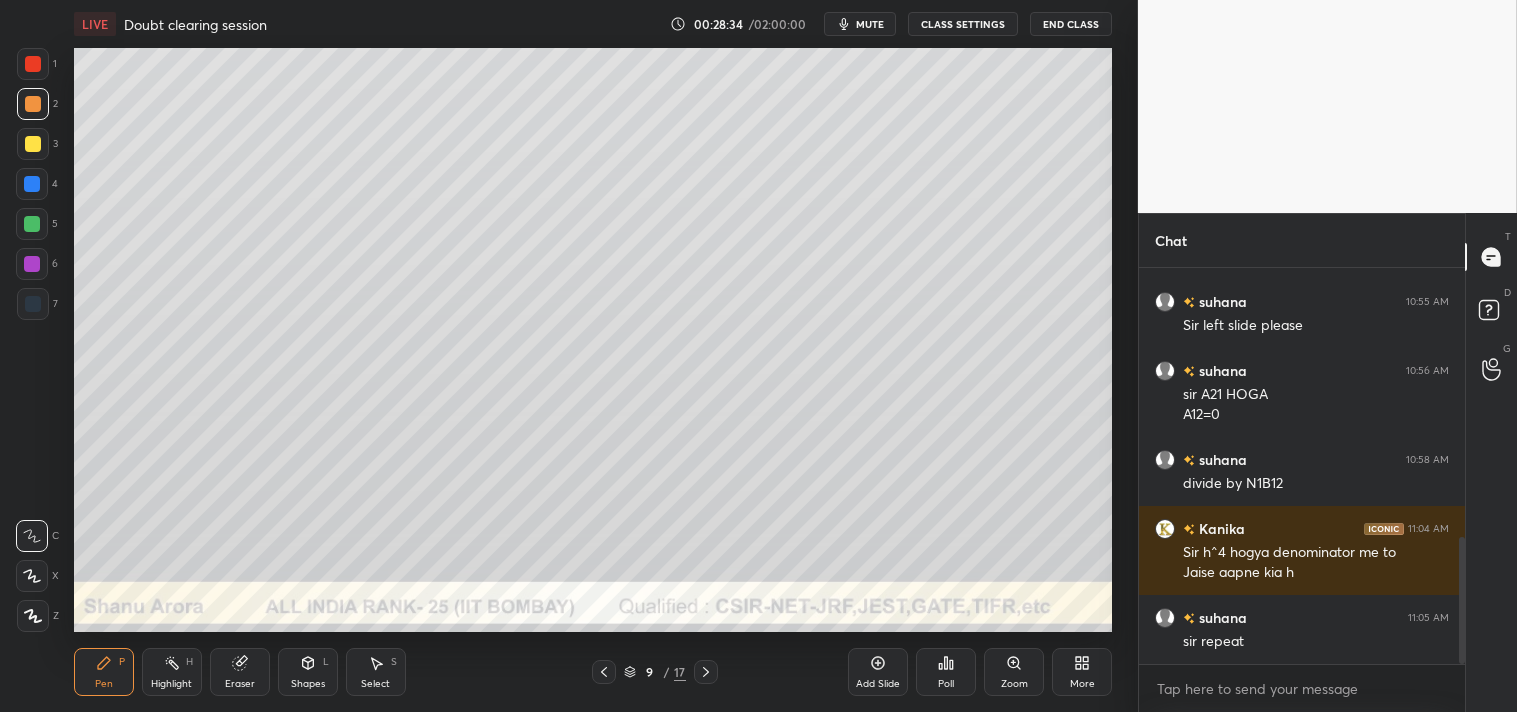 click on "Add Slide" at bounding box center (878, 672) 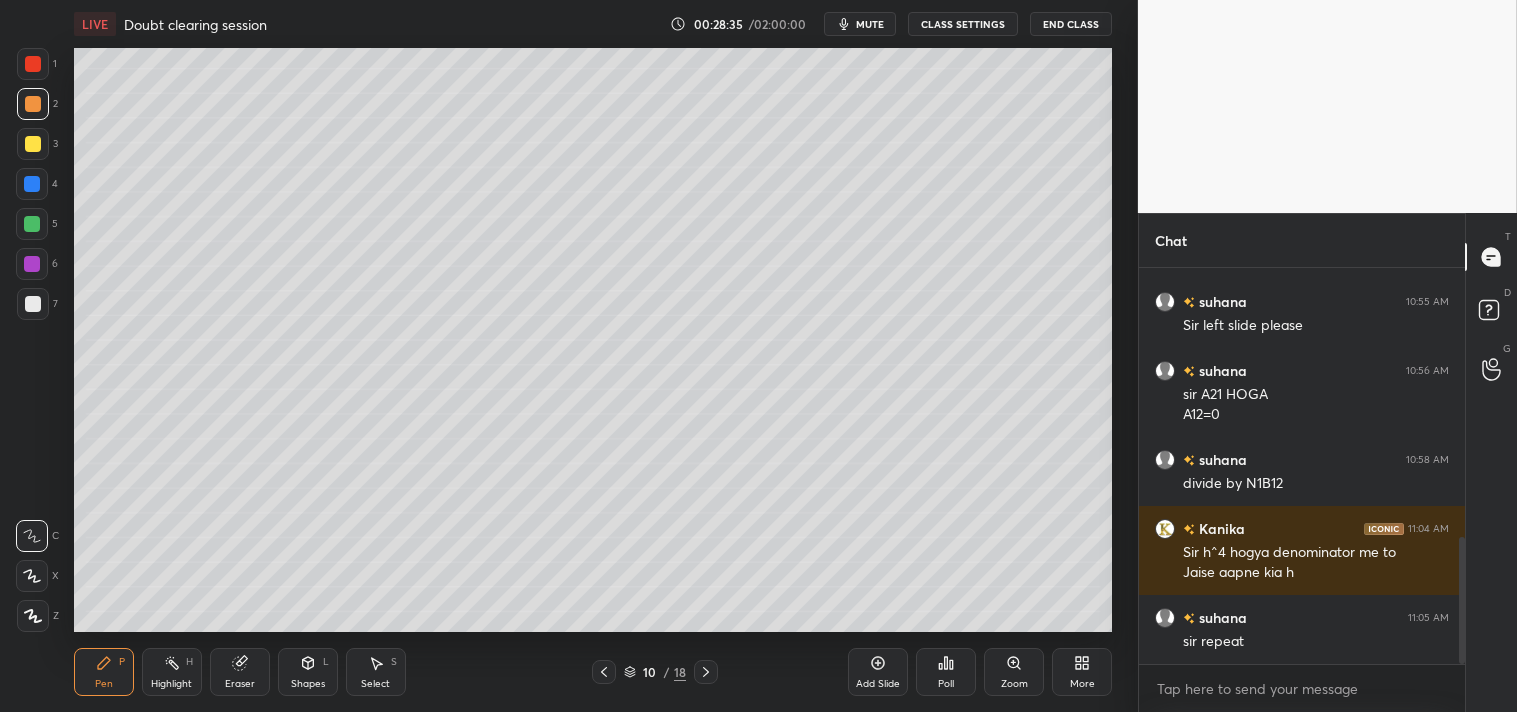 click at bounding box center [33, 304] 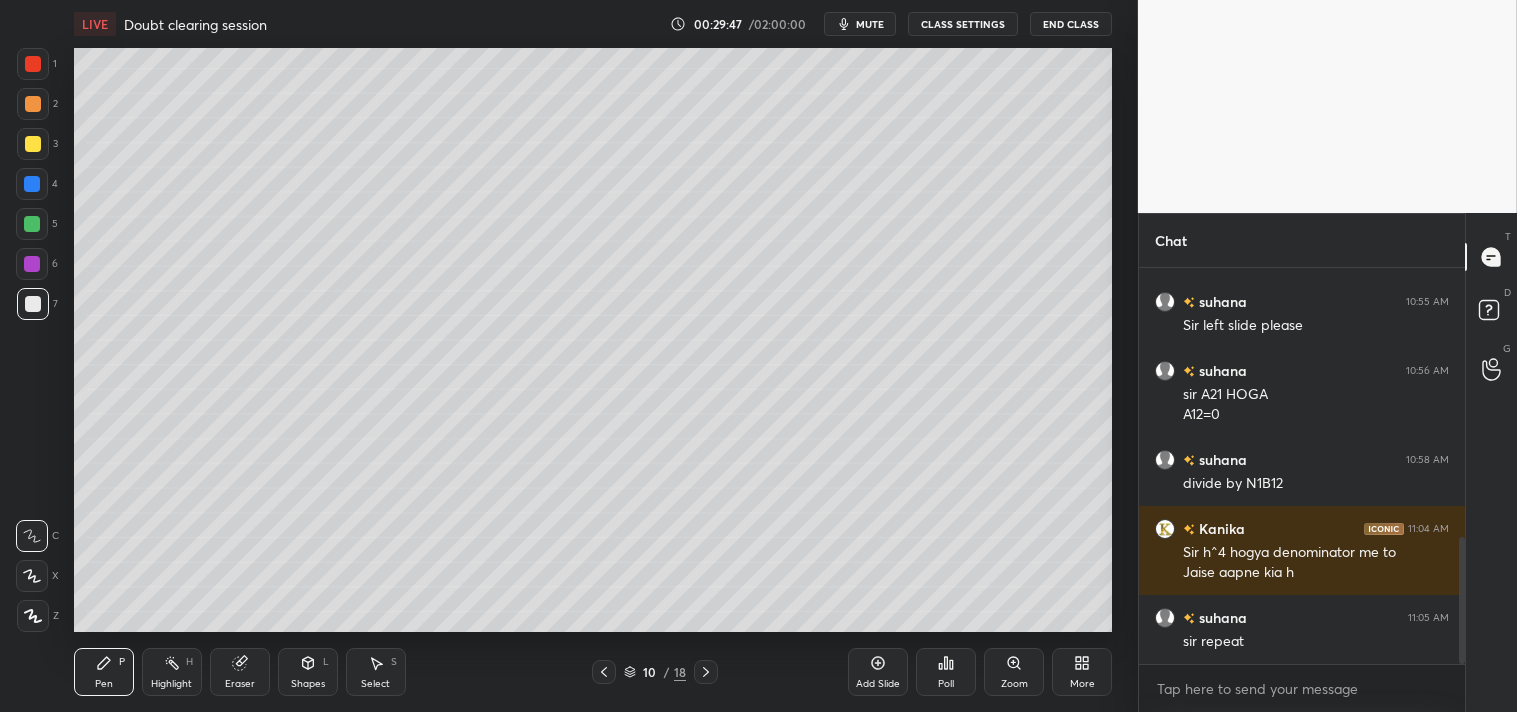 click at bounding box center [33, 144] 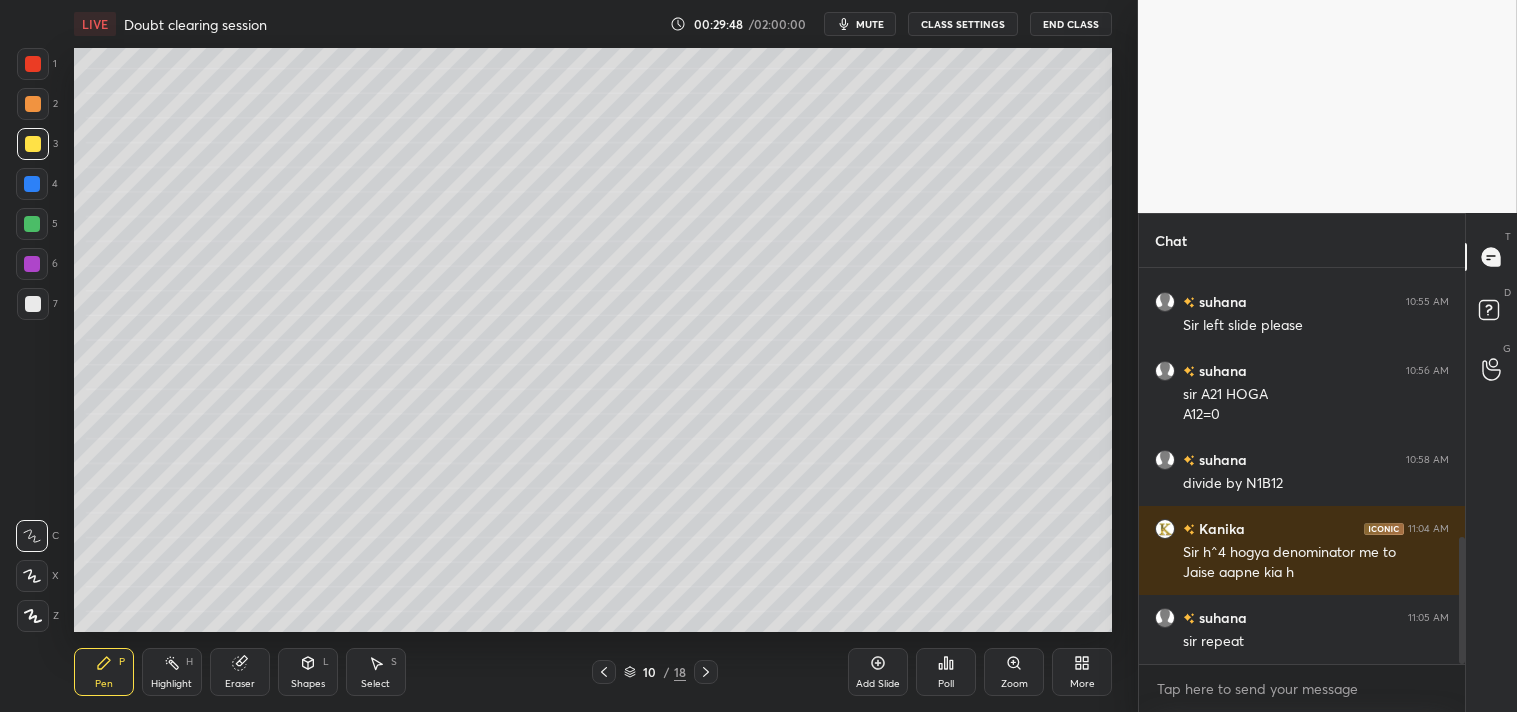 click at bounding box center [33, 144] 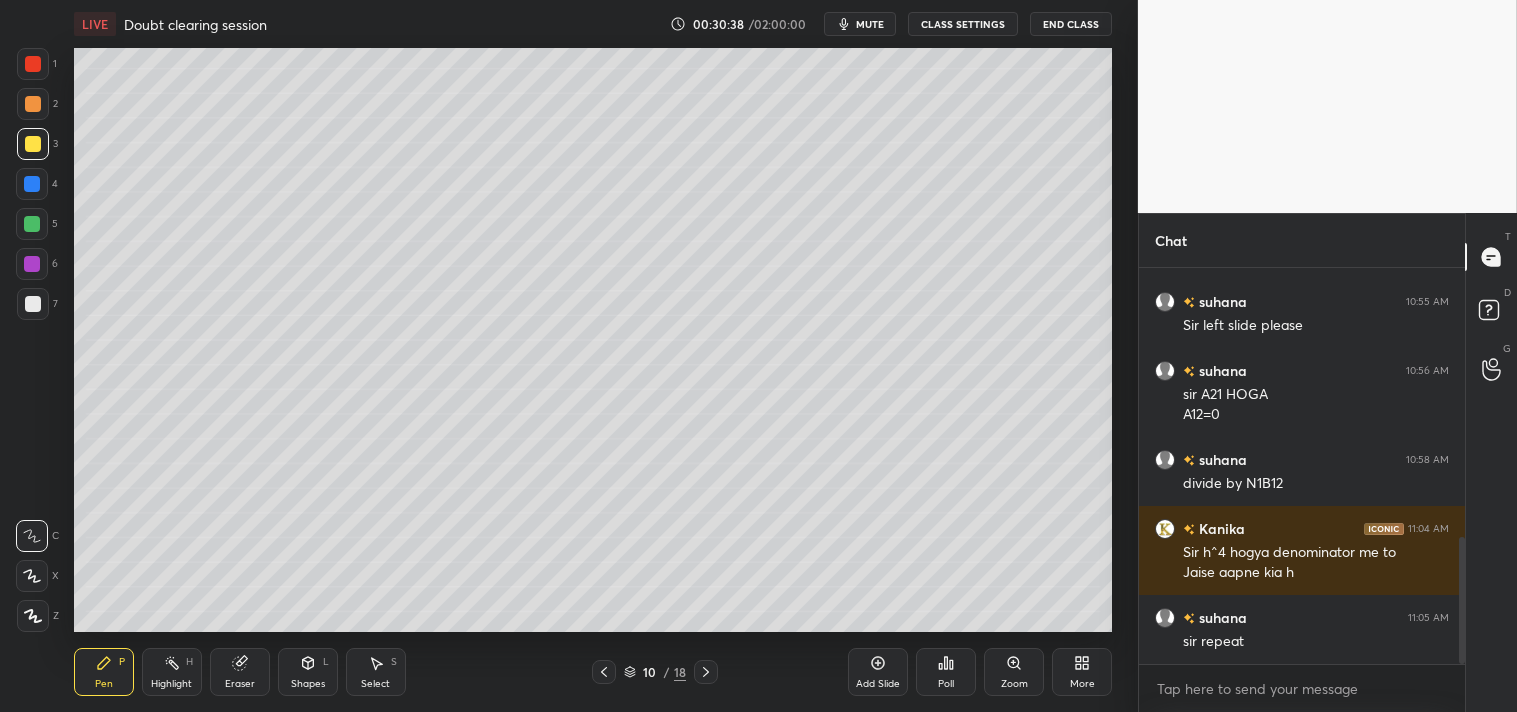 click on "Add Slide Poll Zoom More" at bounding box center [980, 672] 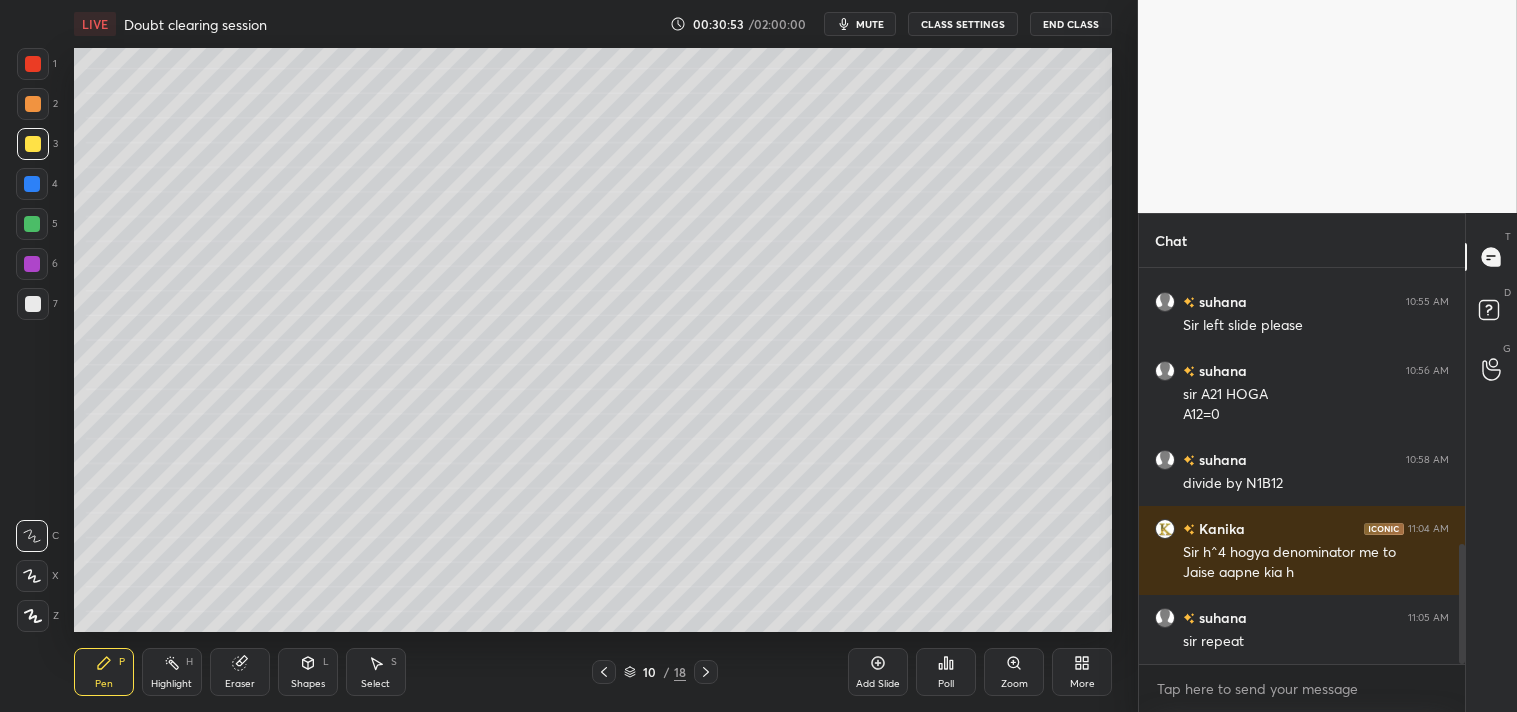 scroll, scrollTop: 910, scrollLeft: 0, axis: vertical 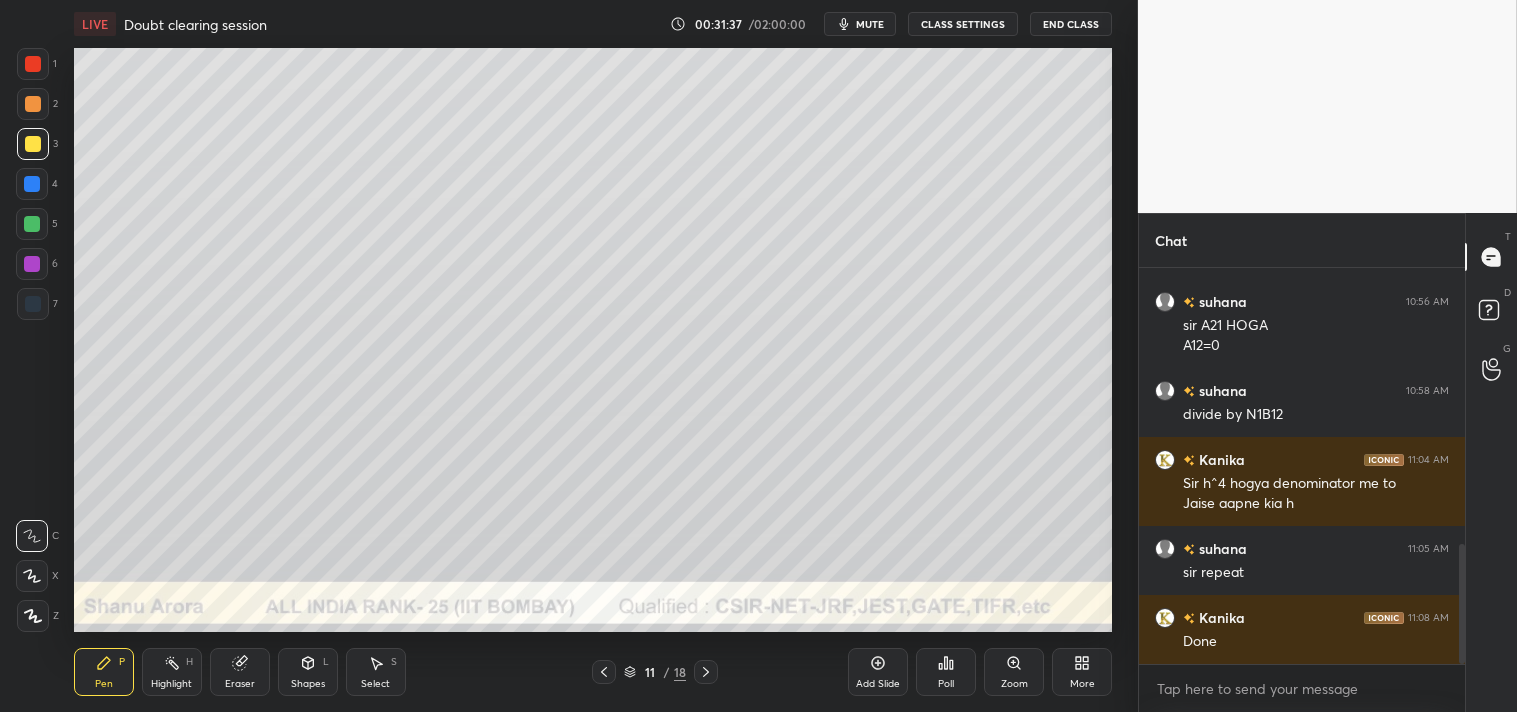 click 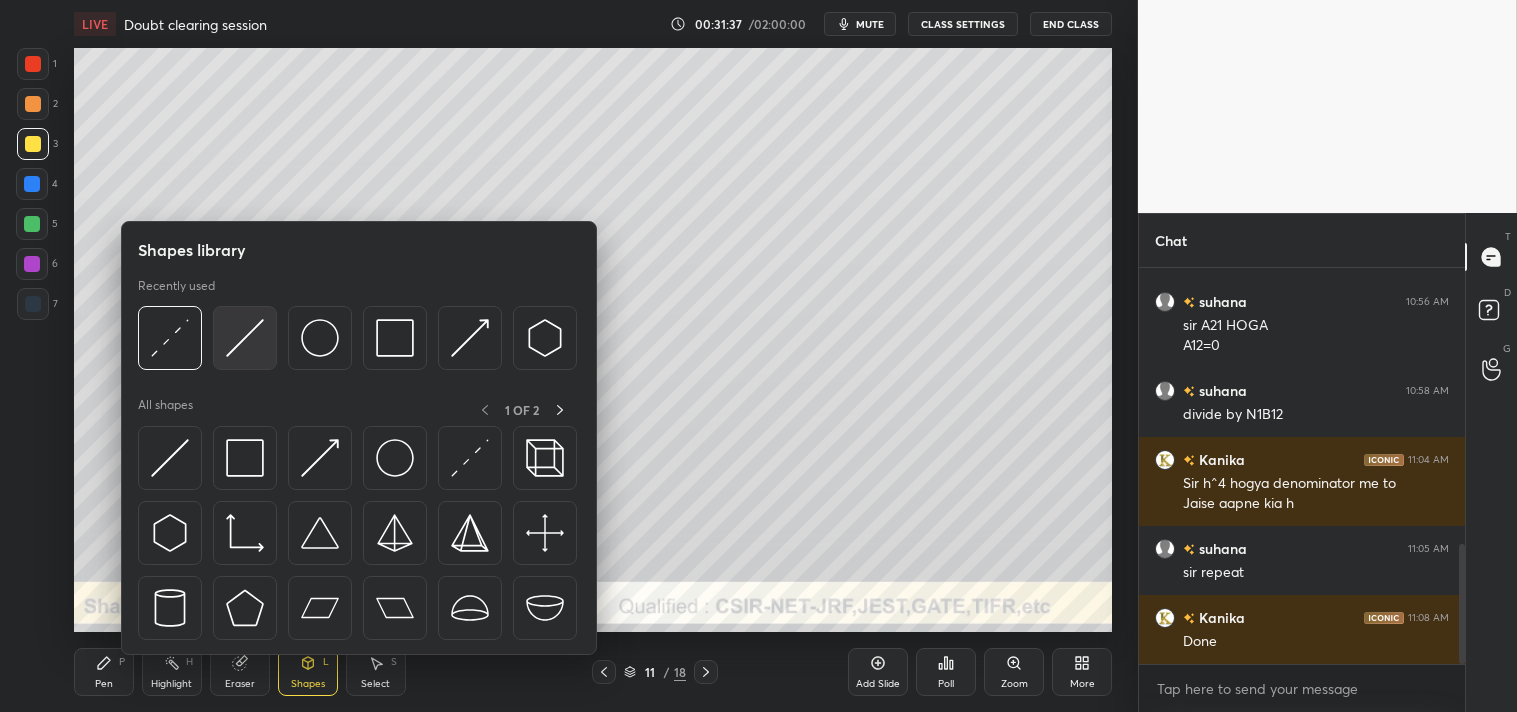click at bounding box center [245, 338] 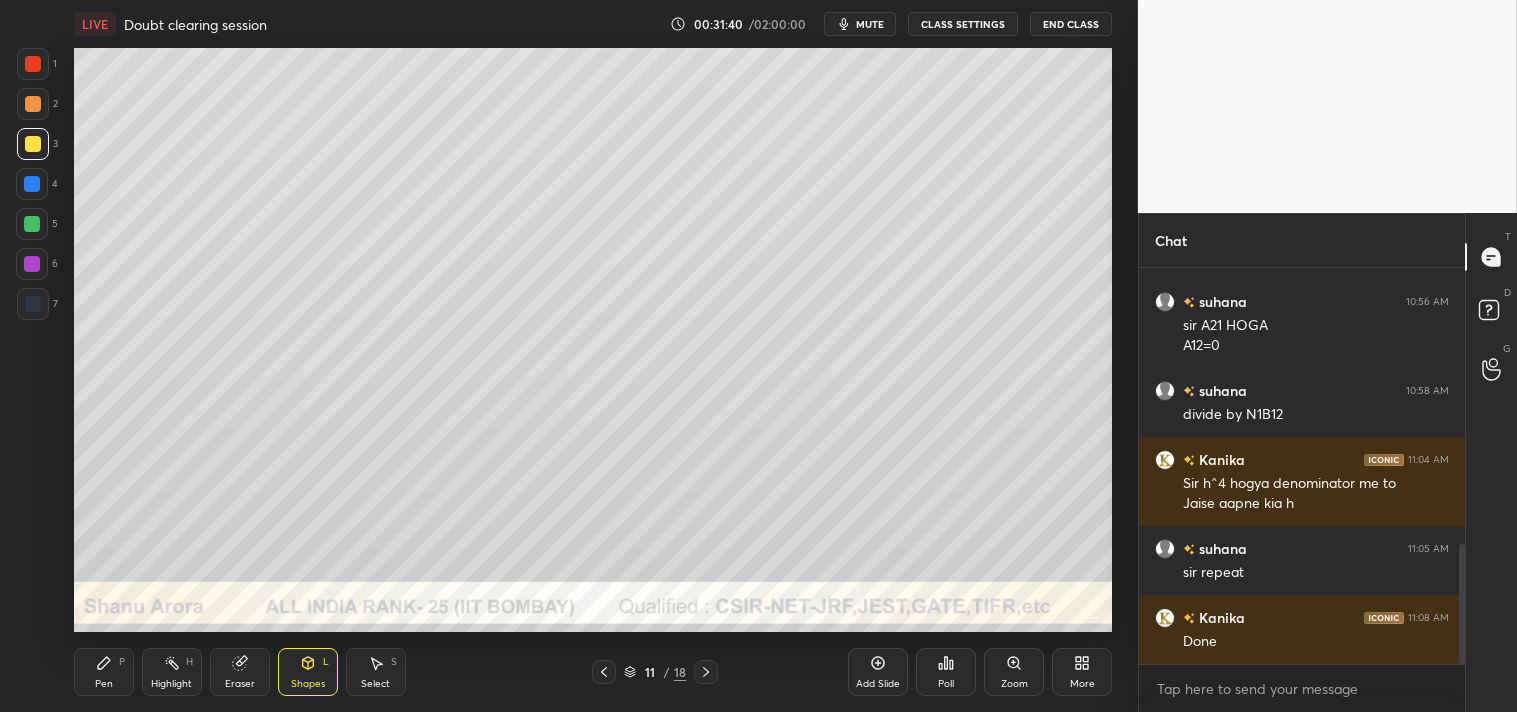click at bounding box center [33, 104] 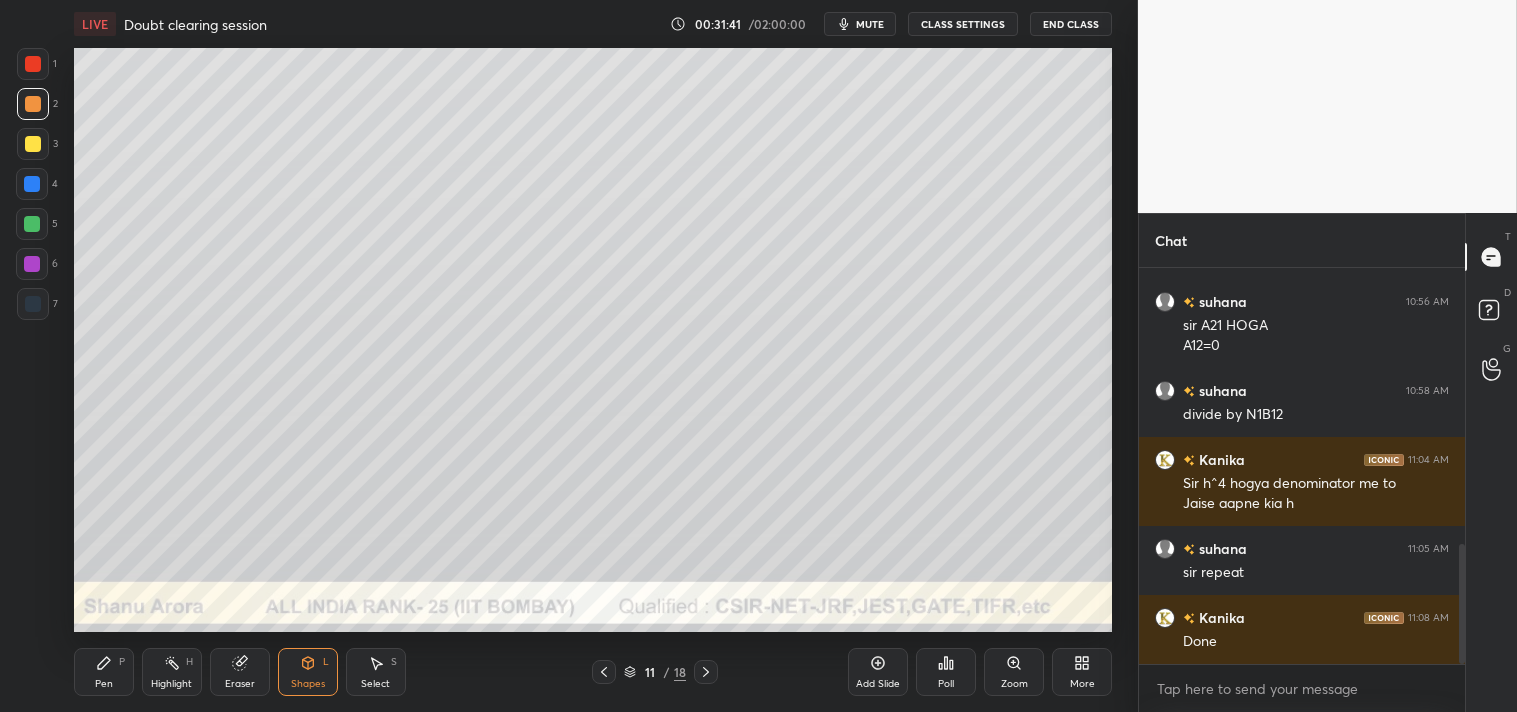 click on "Zoom" at bounding box center [1014, 672] 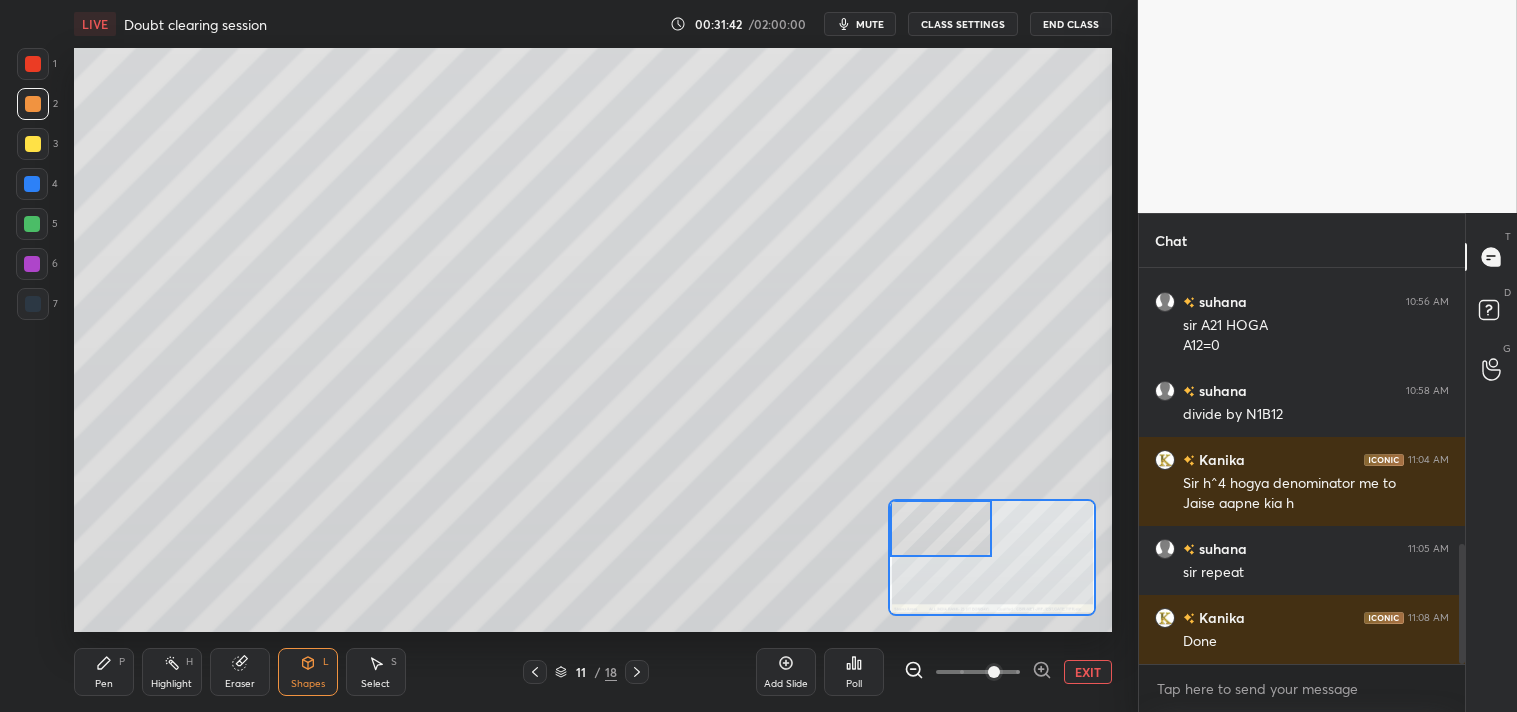 click on "Pen" at bounding box center [104, 684] 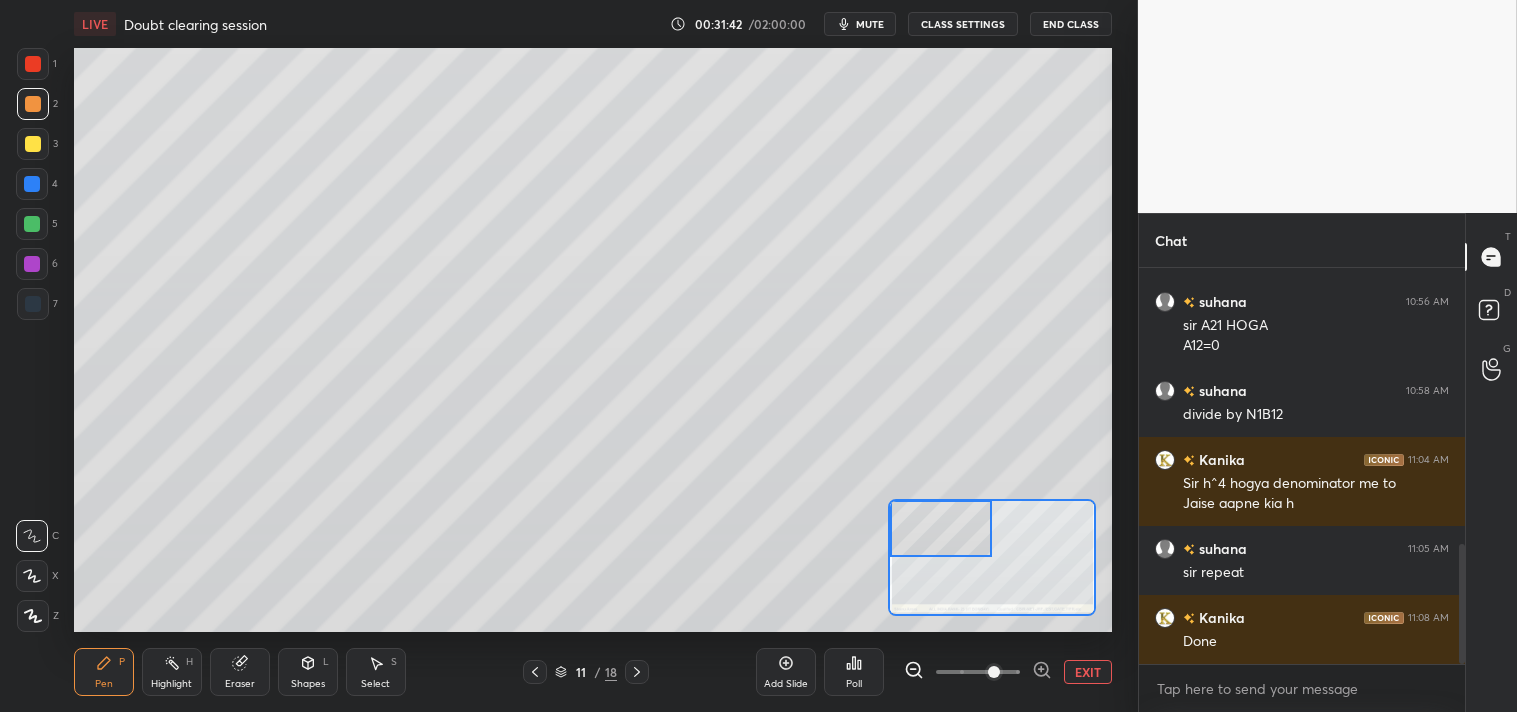 click on "Pen" at bounding box center [104, 684] 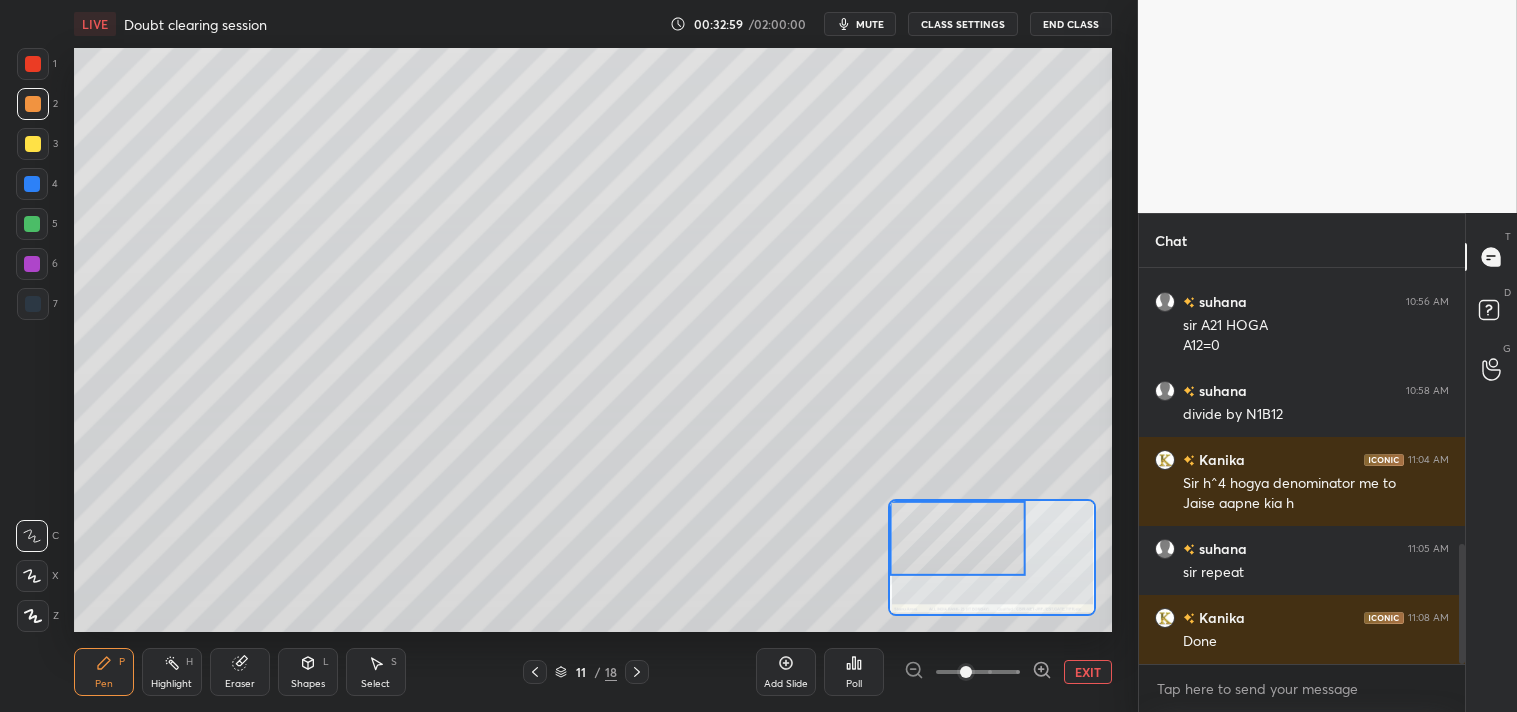 click at bounding box center (33, 144) 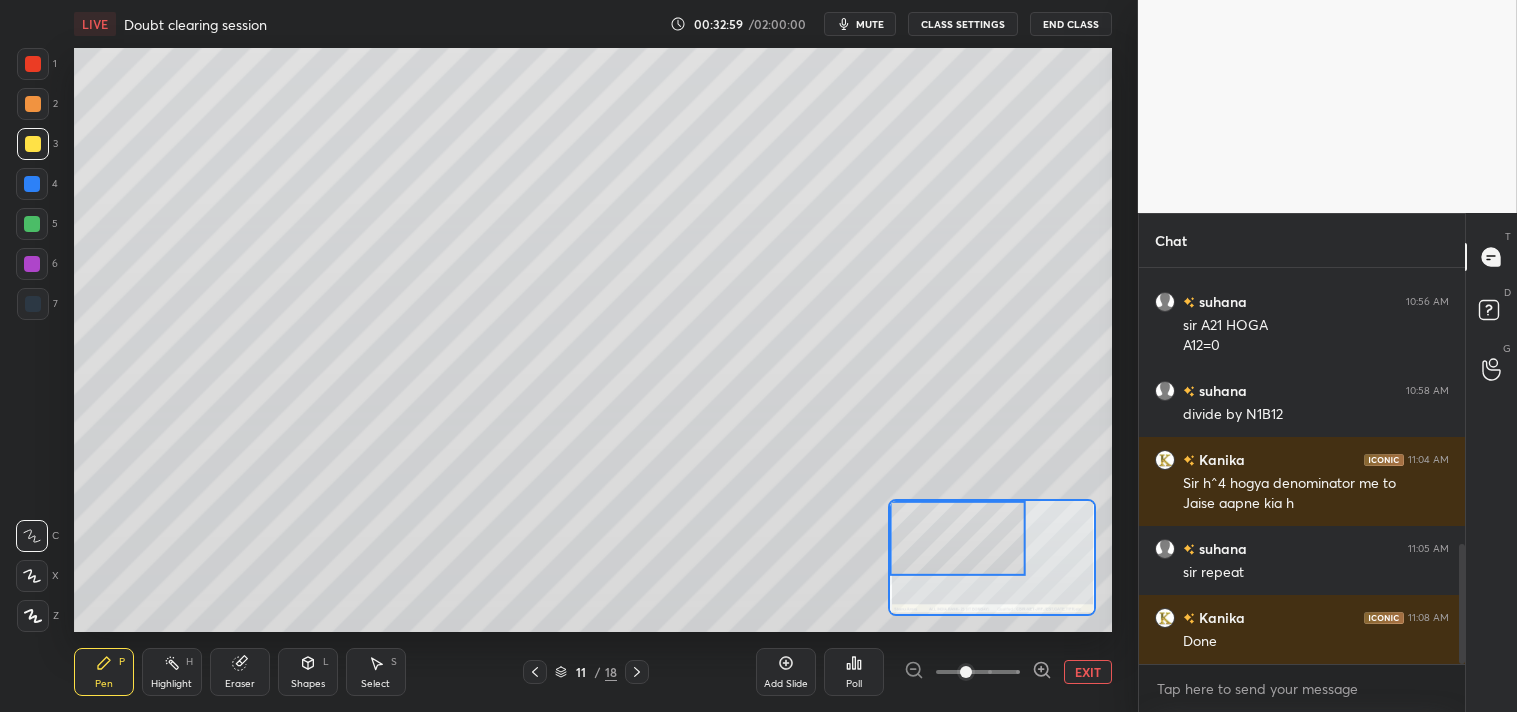 click at bounding box center [33, 144] 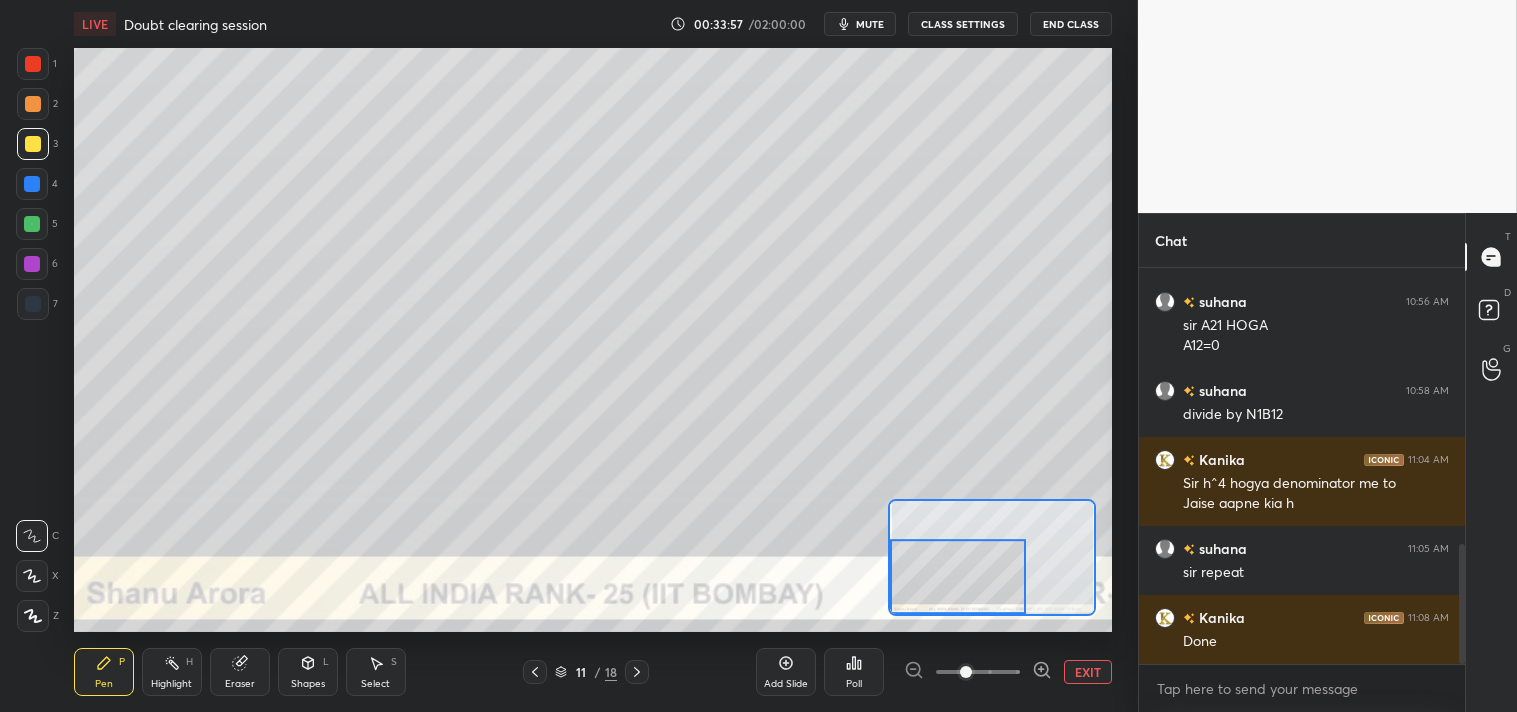 click on "EXIT" at bounding box center [1088, 672] 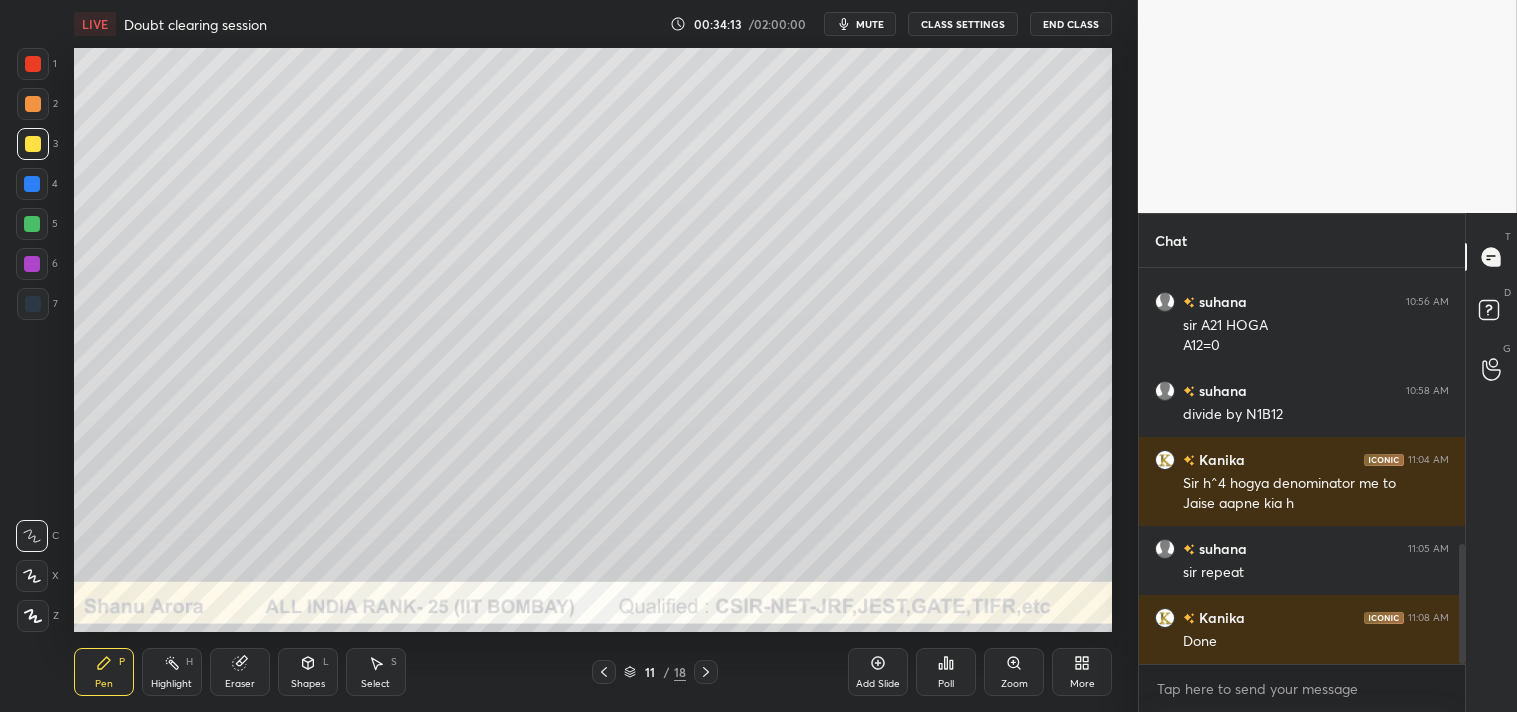 click 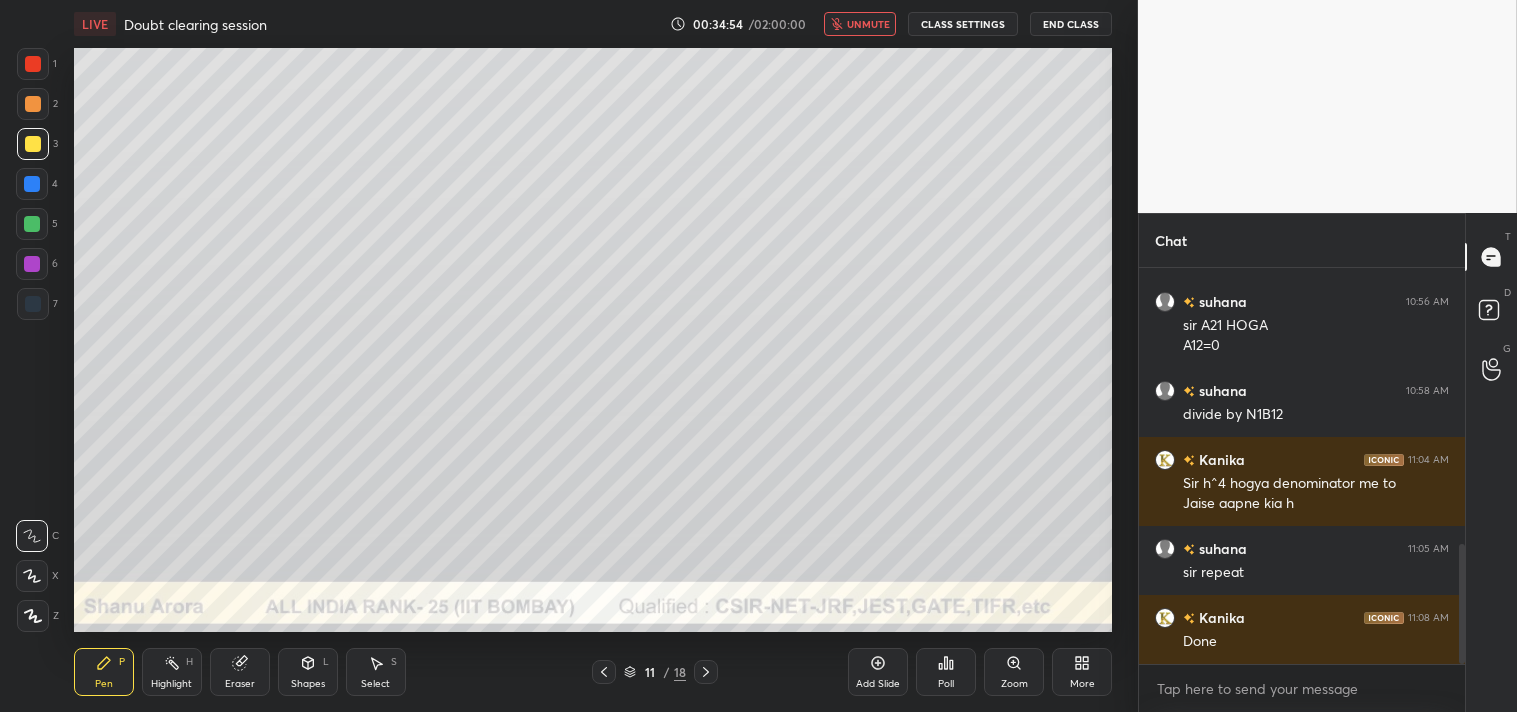 click on "unmute" at bounding box center (868, 24) 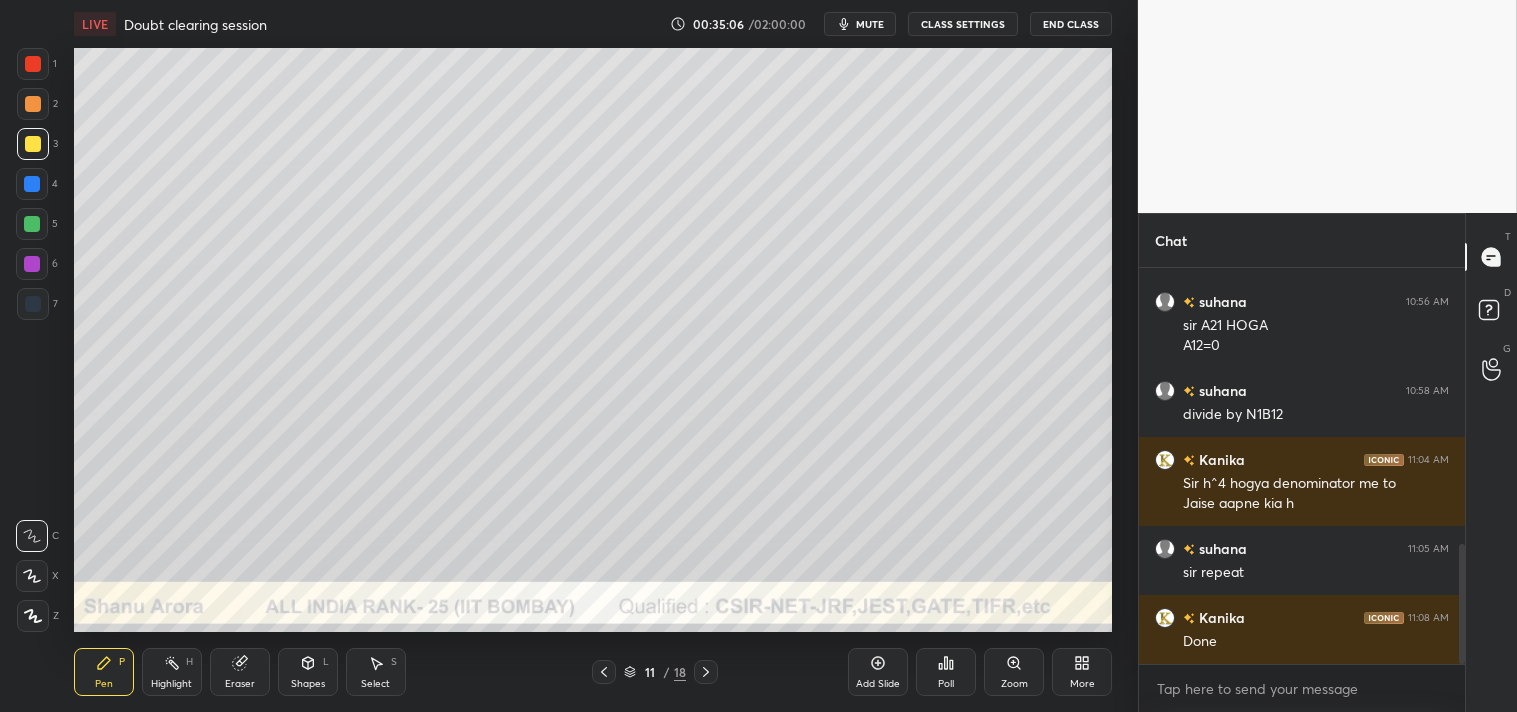 click on "Zoom" at bounding box center (1014, 672) 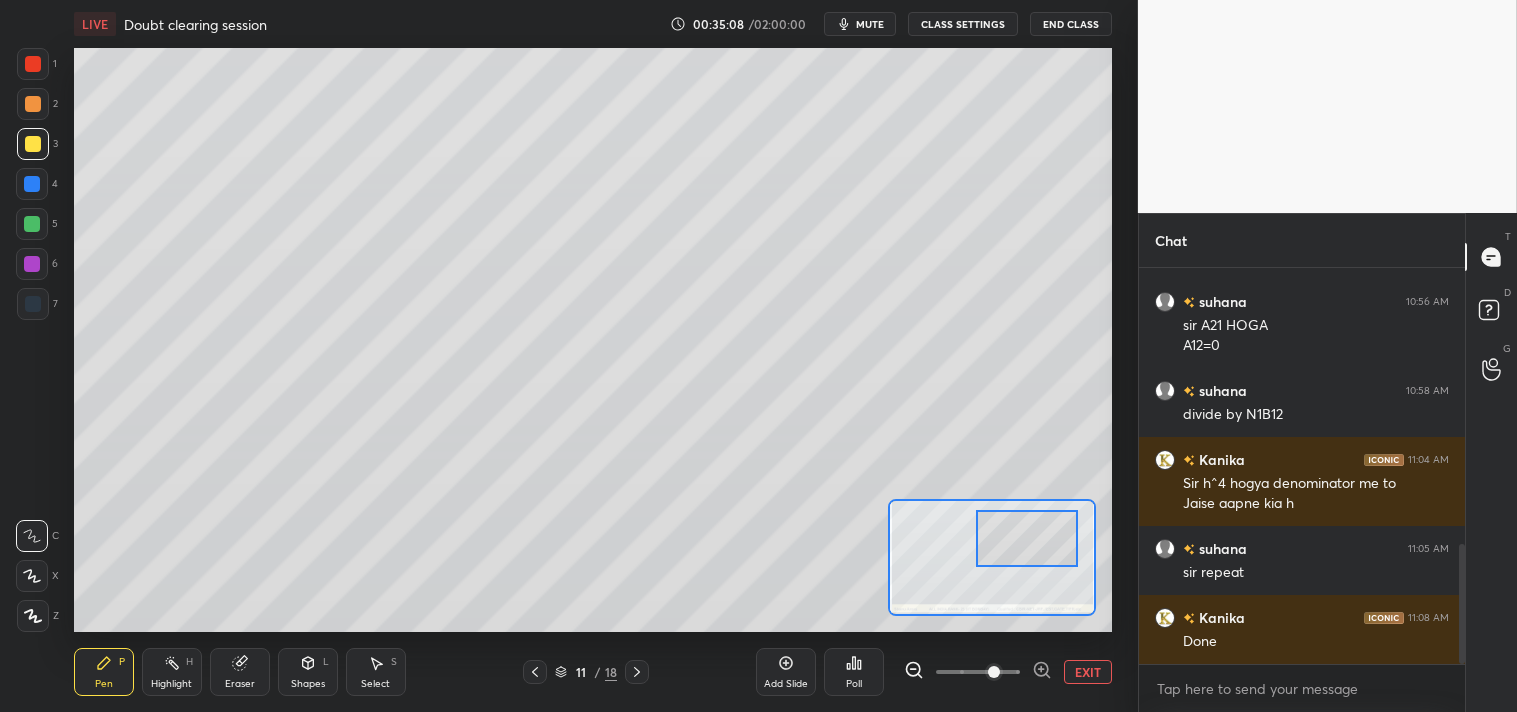 click at bounding box center [1027, 538] 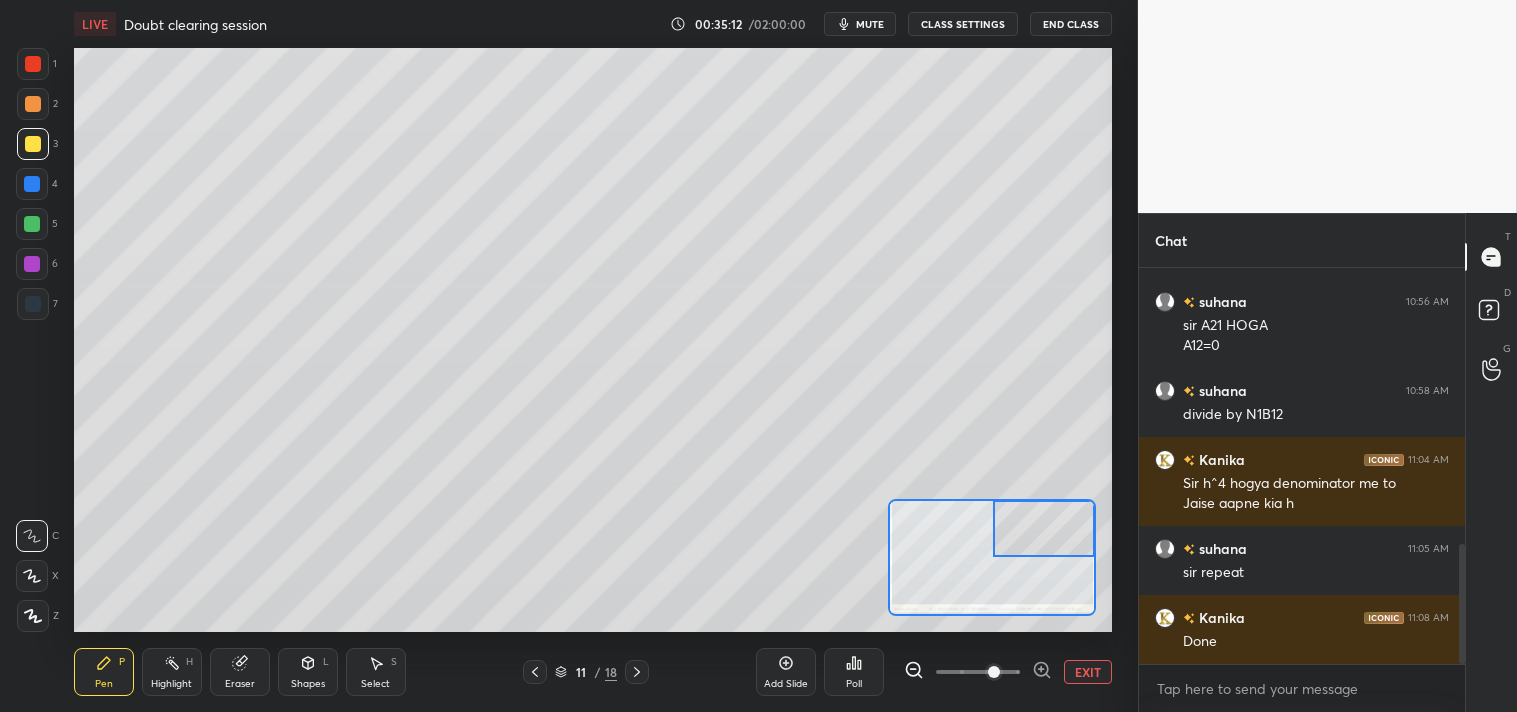 click at bounding box center (33, 104) 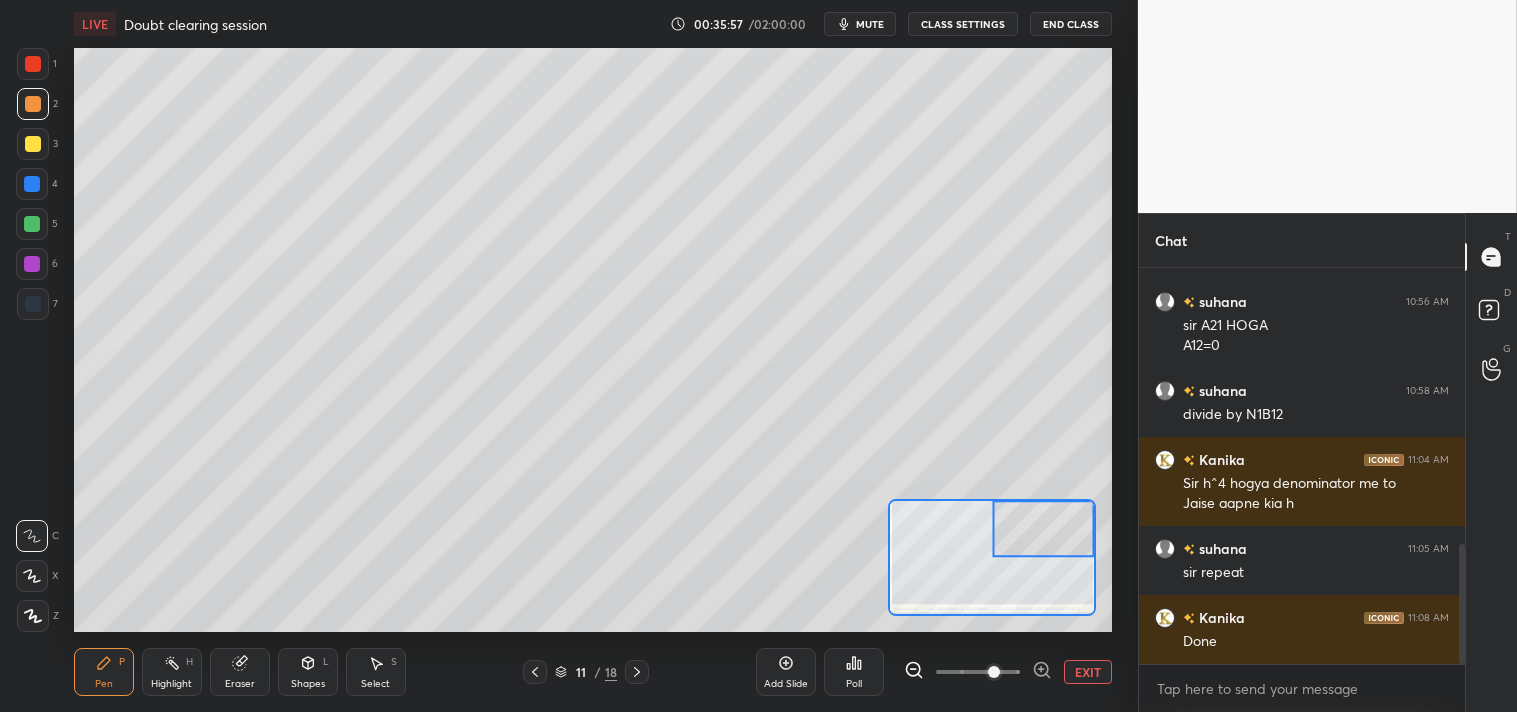 click on "Eraser" at bounding box center [240, 672] 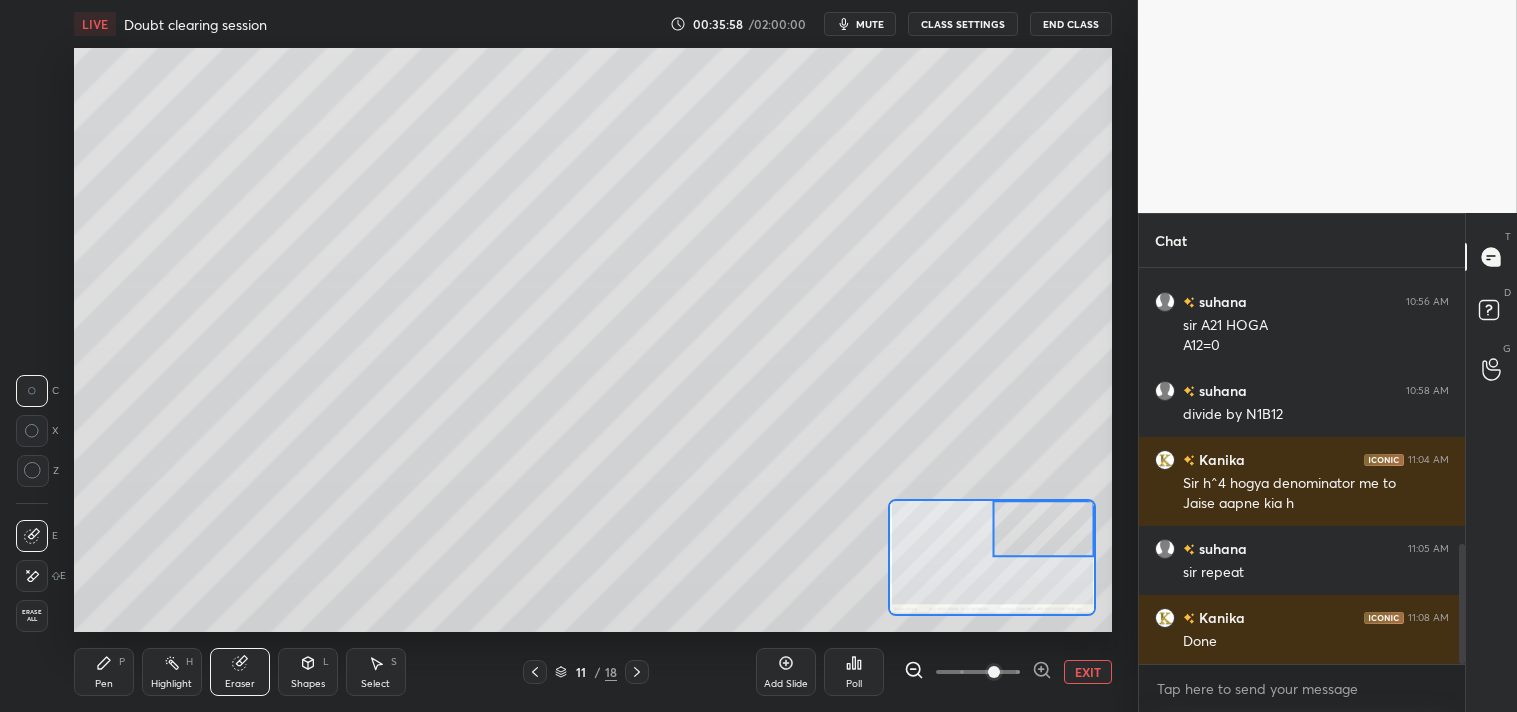 click 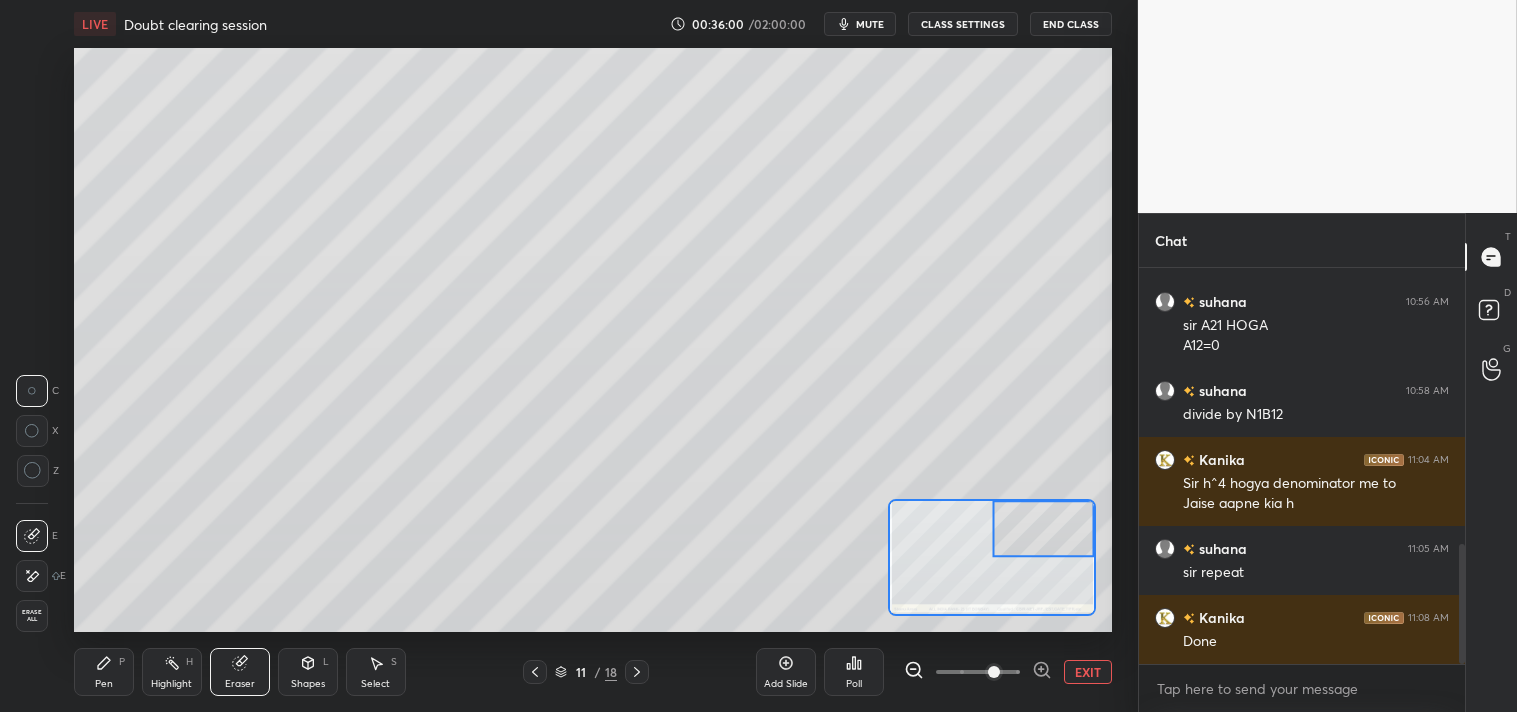 click on "Pen P" at bounding box center [104, 672] 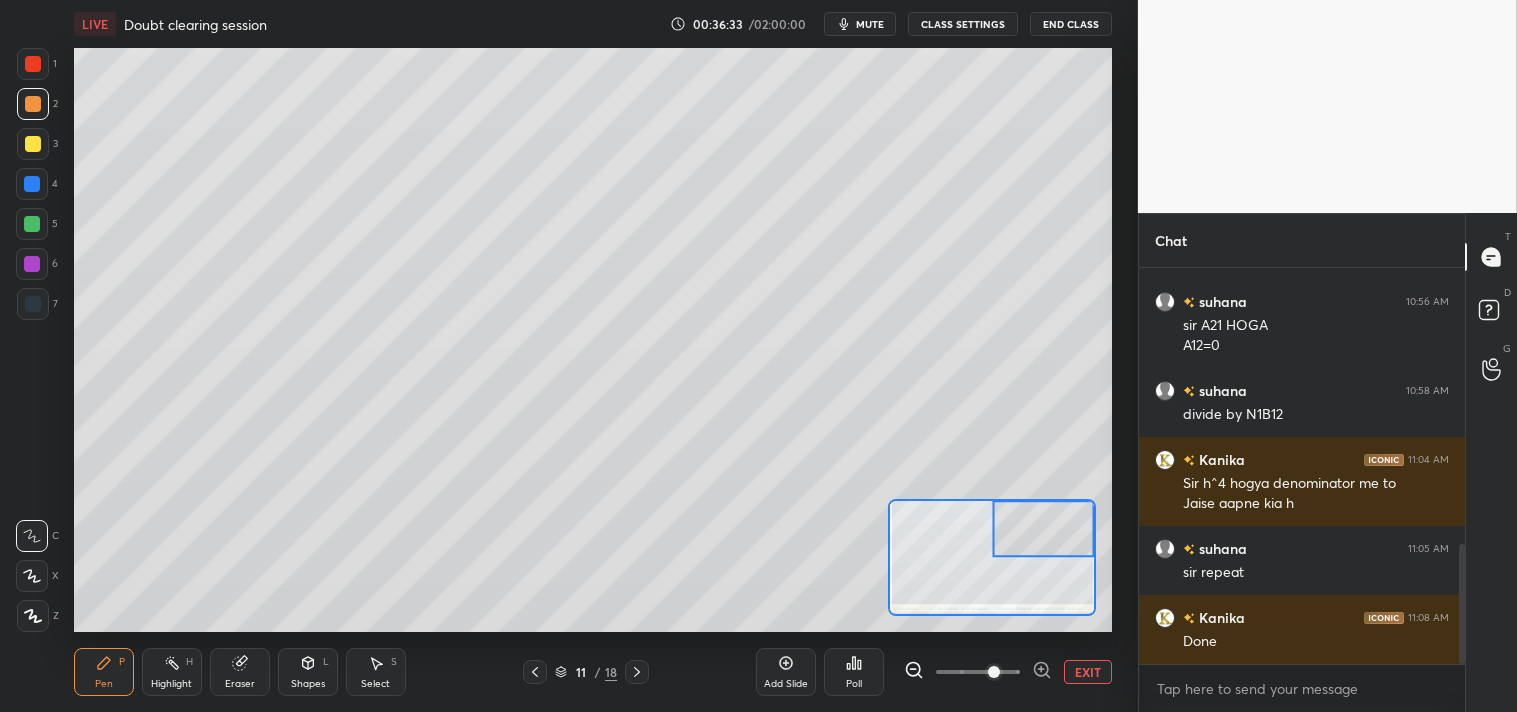 click on "Eraser" at bounding box center [240, 672] 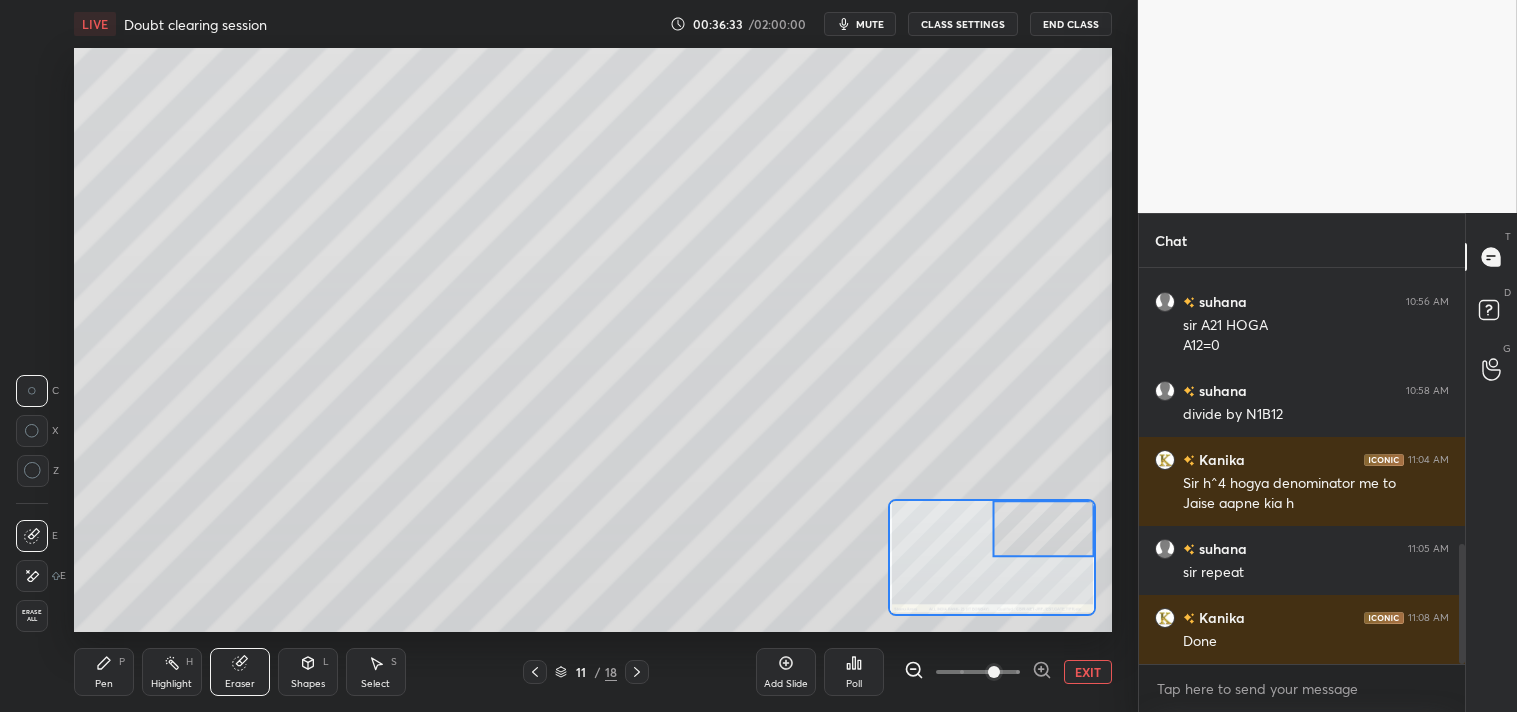 click on "Eraser" at bounding box center (240, 672) 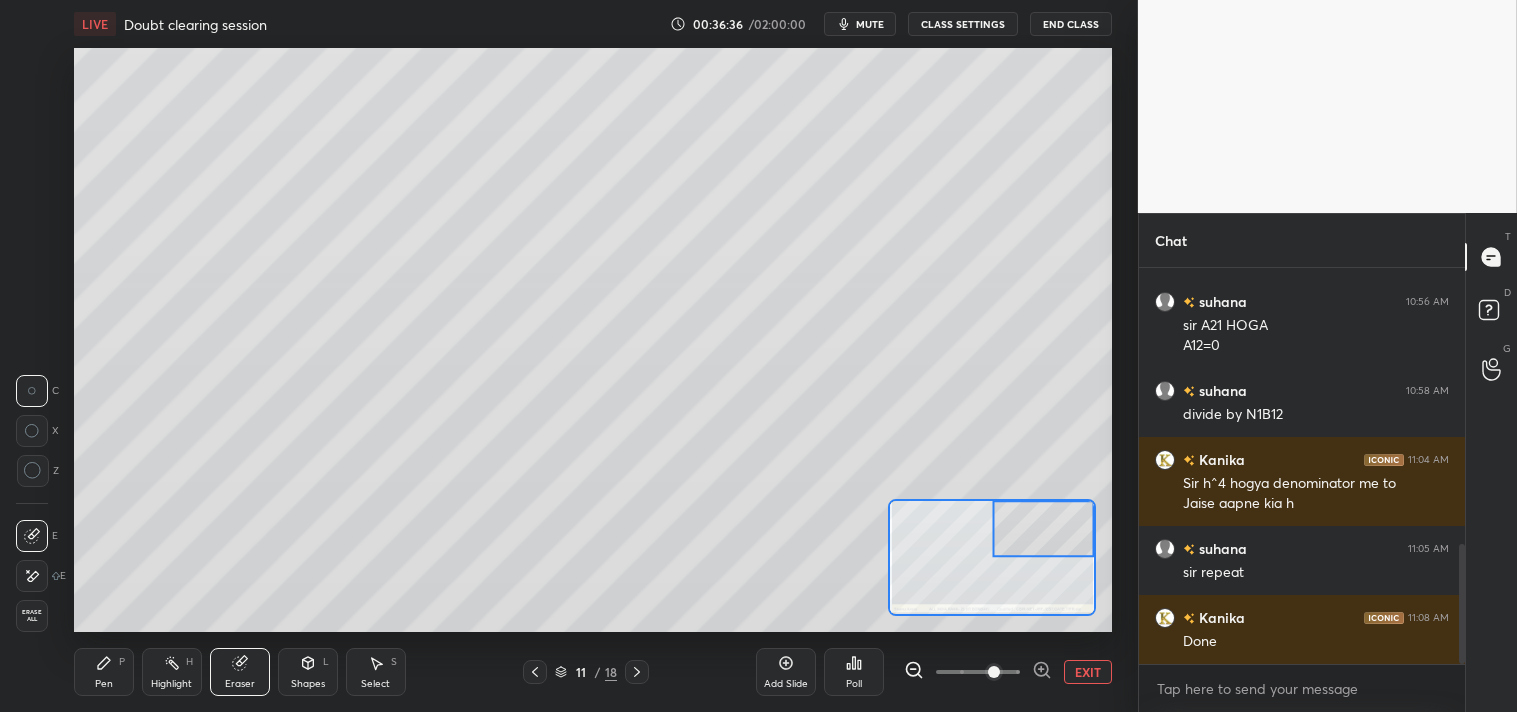 click on "Pen P" at bounding box center [104, 672] 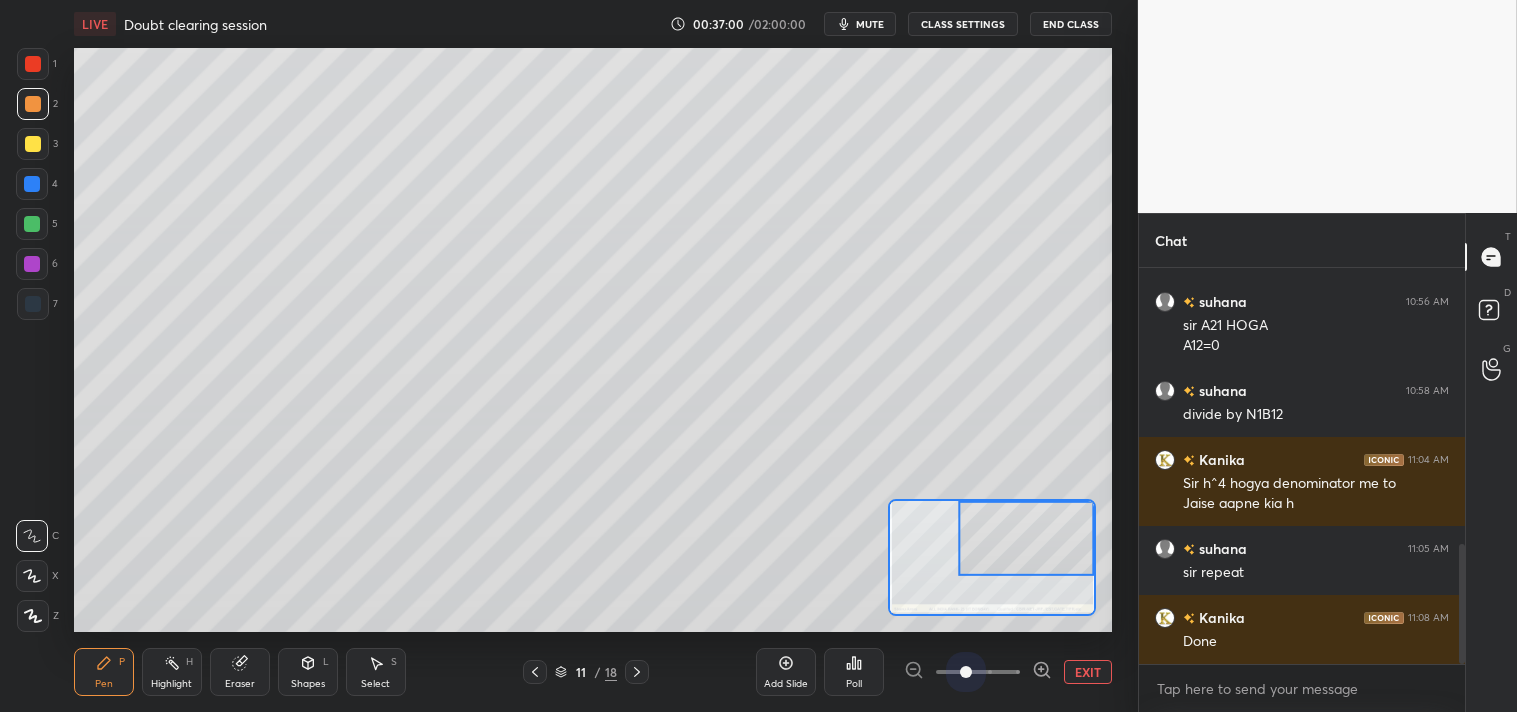 click on "Add Slide Poll EXIT" at bounding box center (934, 672) 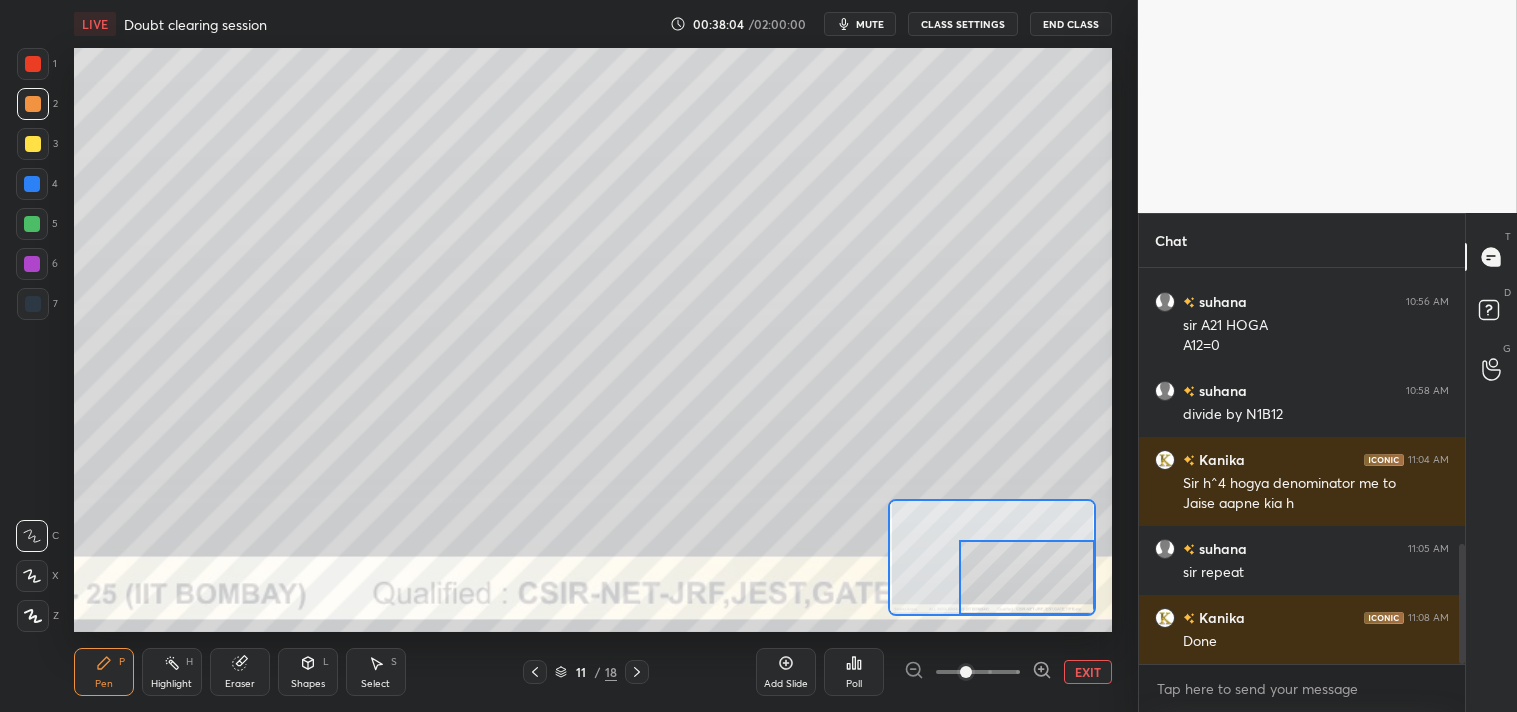 click on "EXIT" at bounding box center (1088, 672) 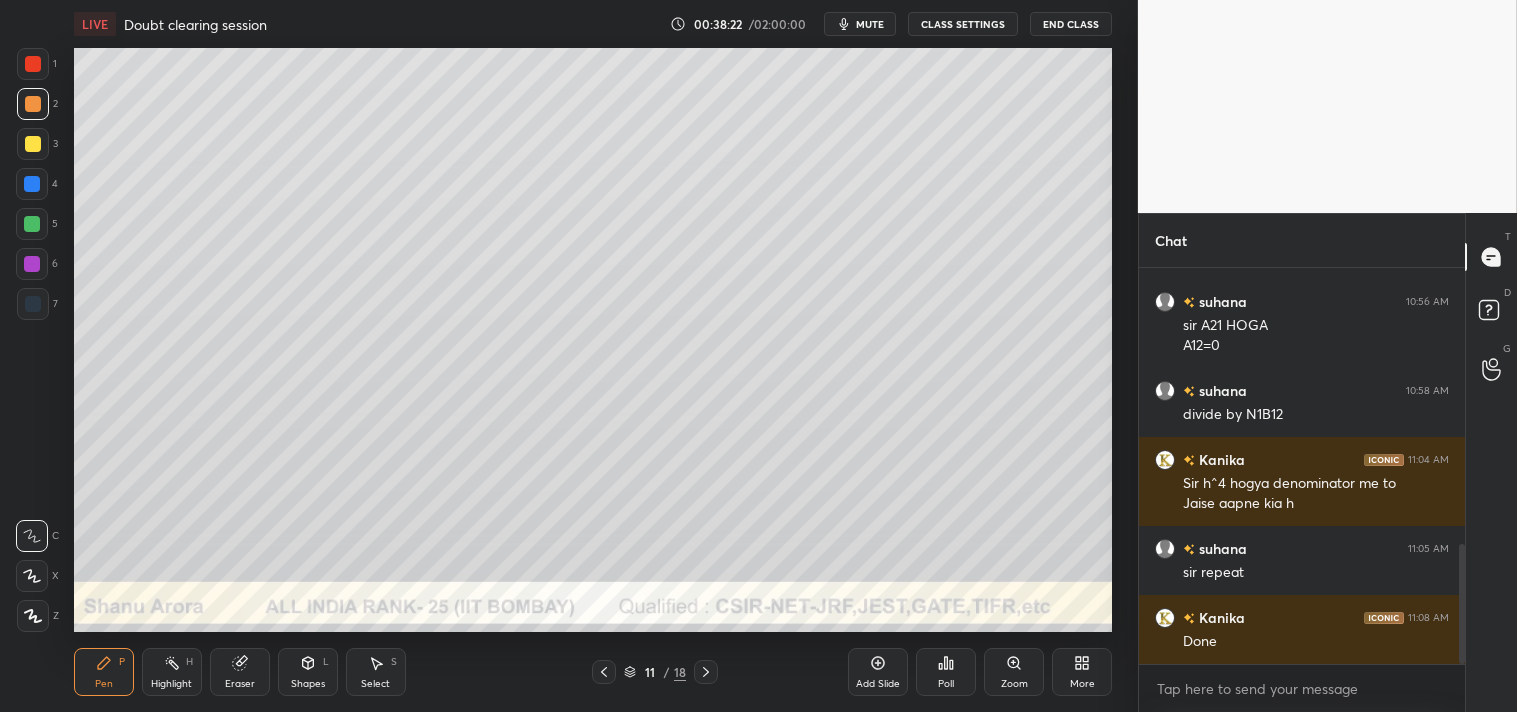 click on "Add Slide" at bounding box center (878, 672) 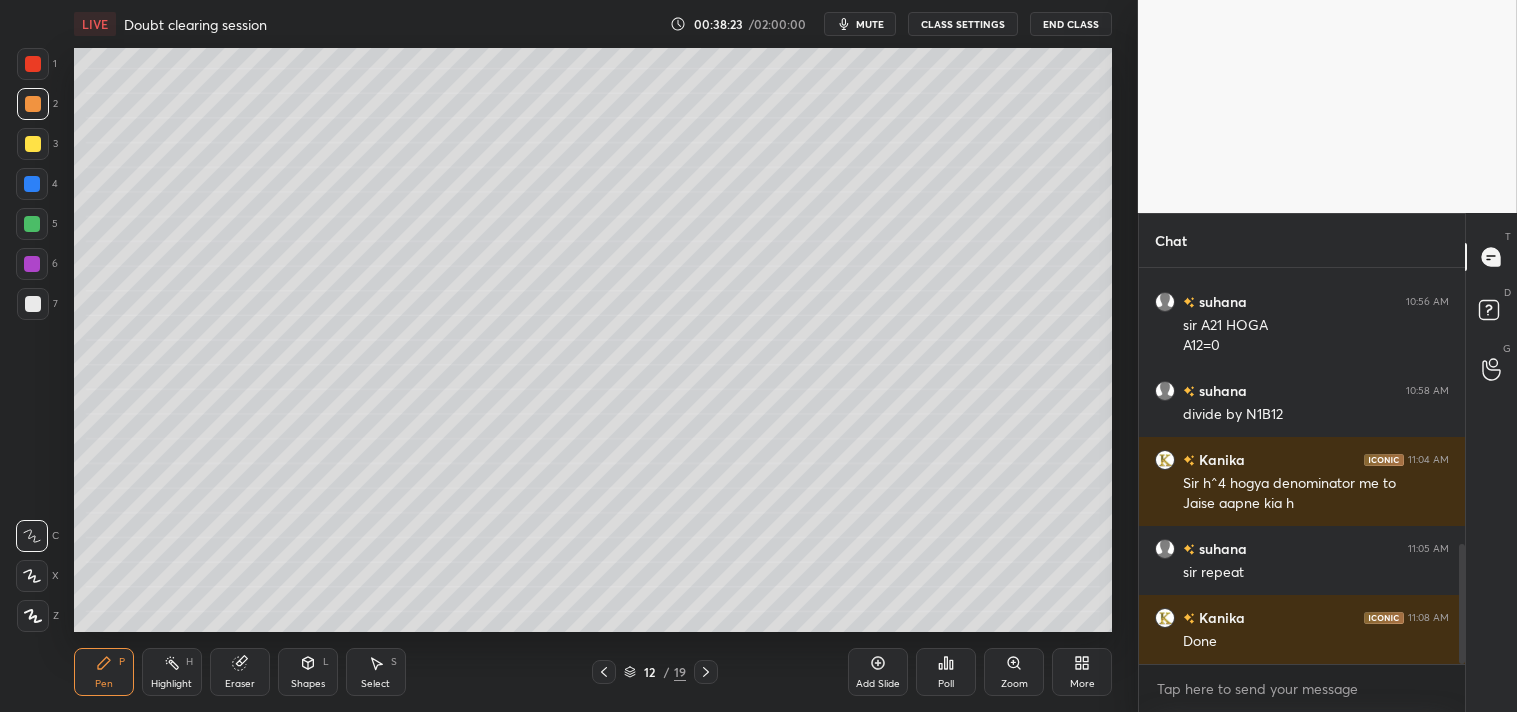 click 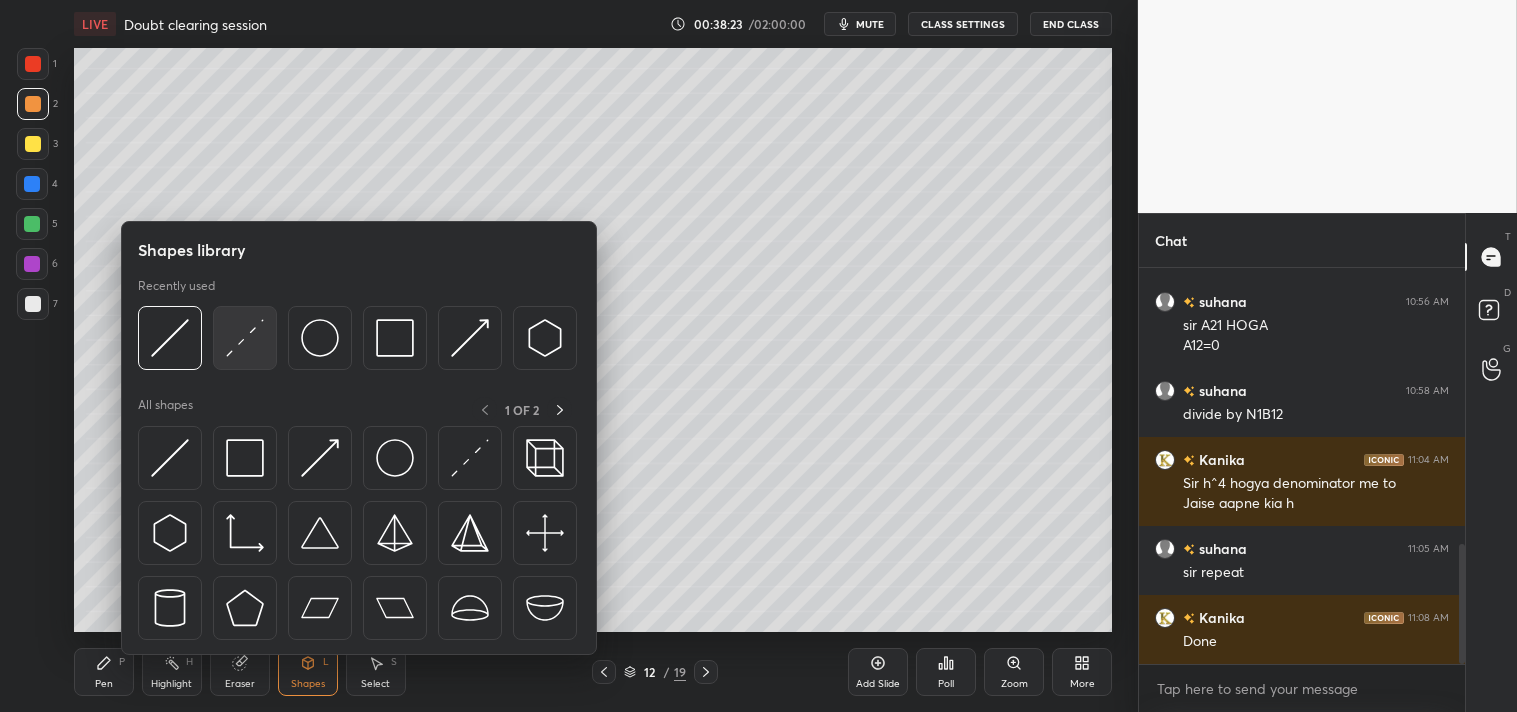 click at bounding box center (245, 338) 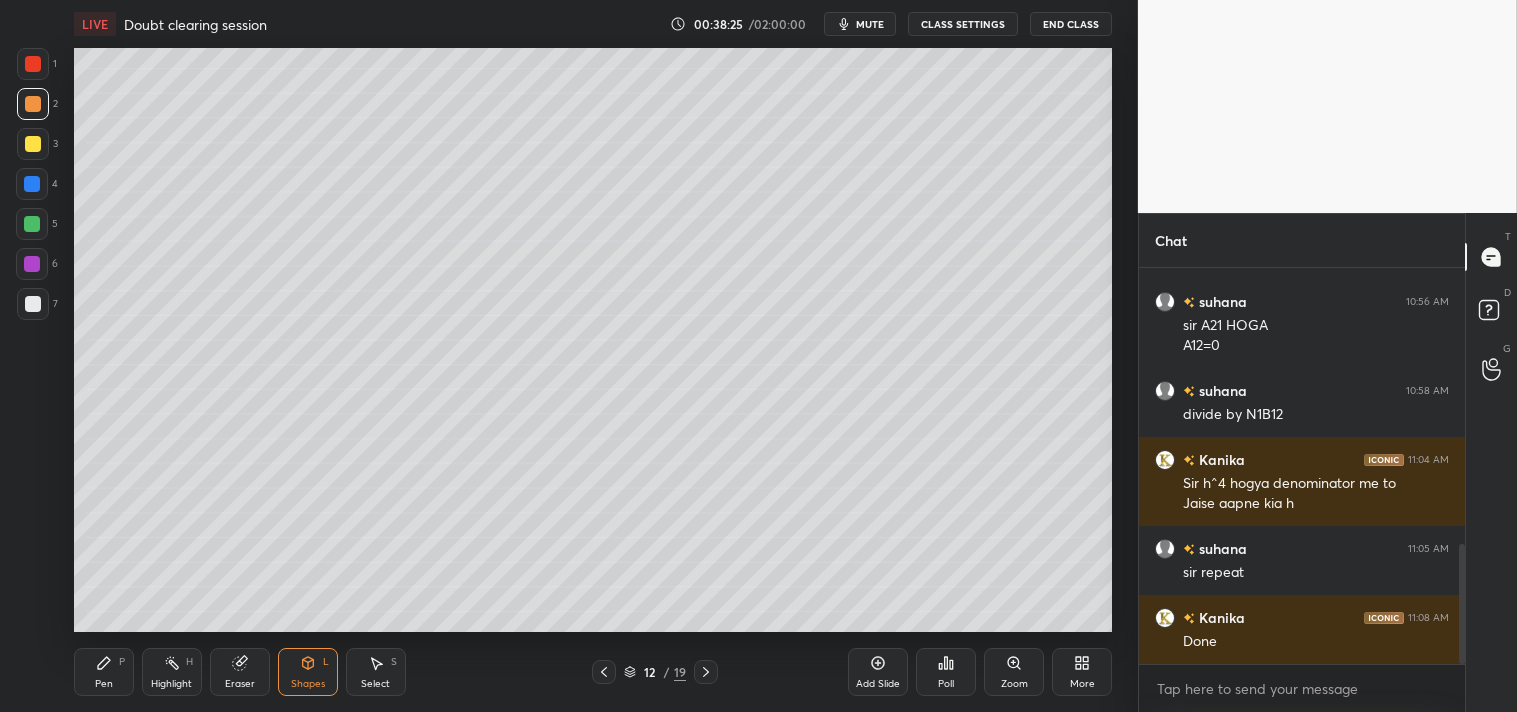 click on "Zoom" at bounding box center (1014, 672) 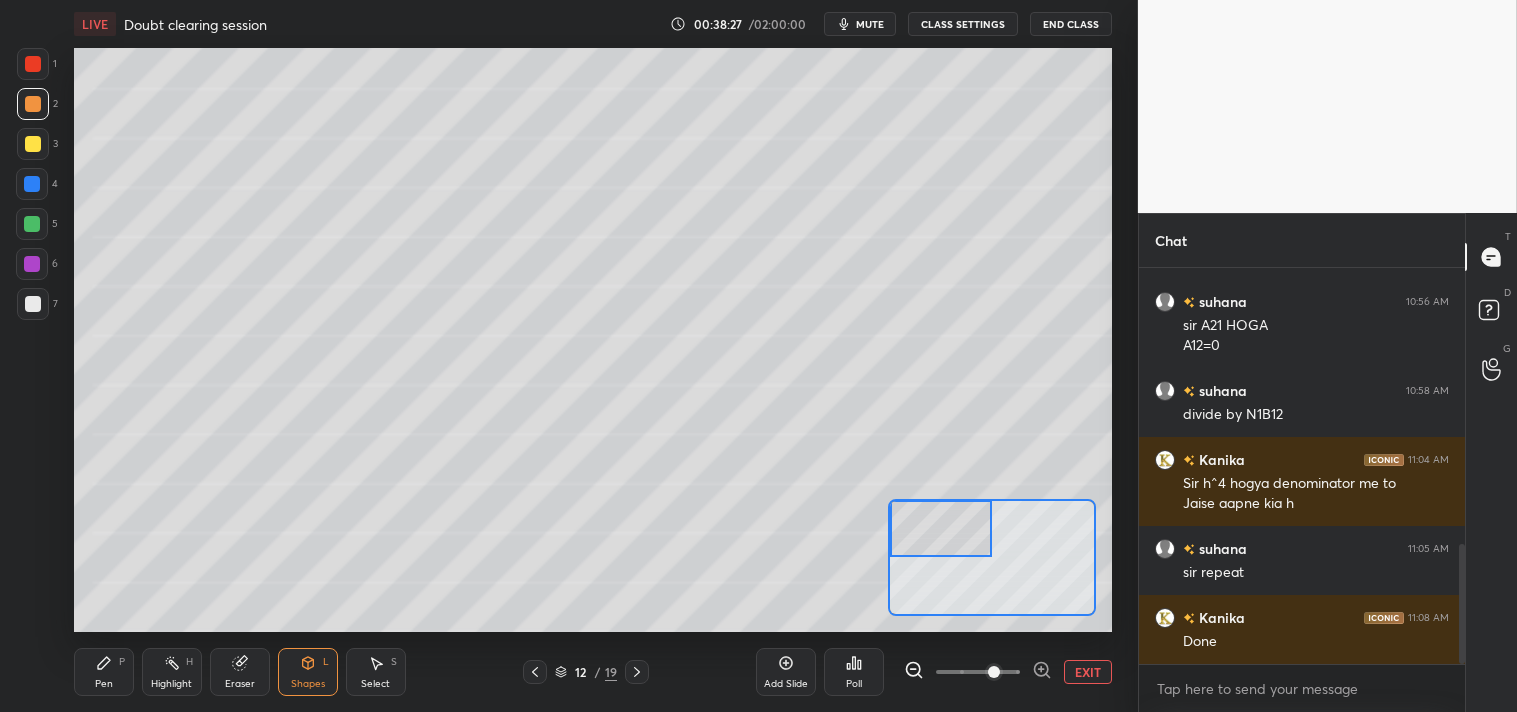 click on "Pen P" at bounding box center (104, 672) 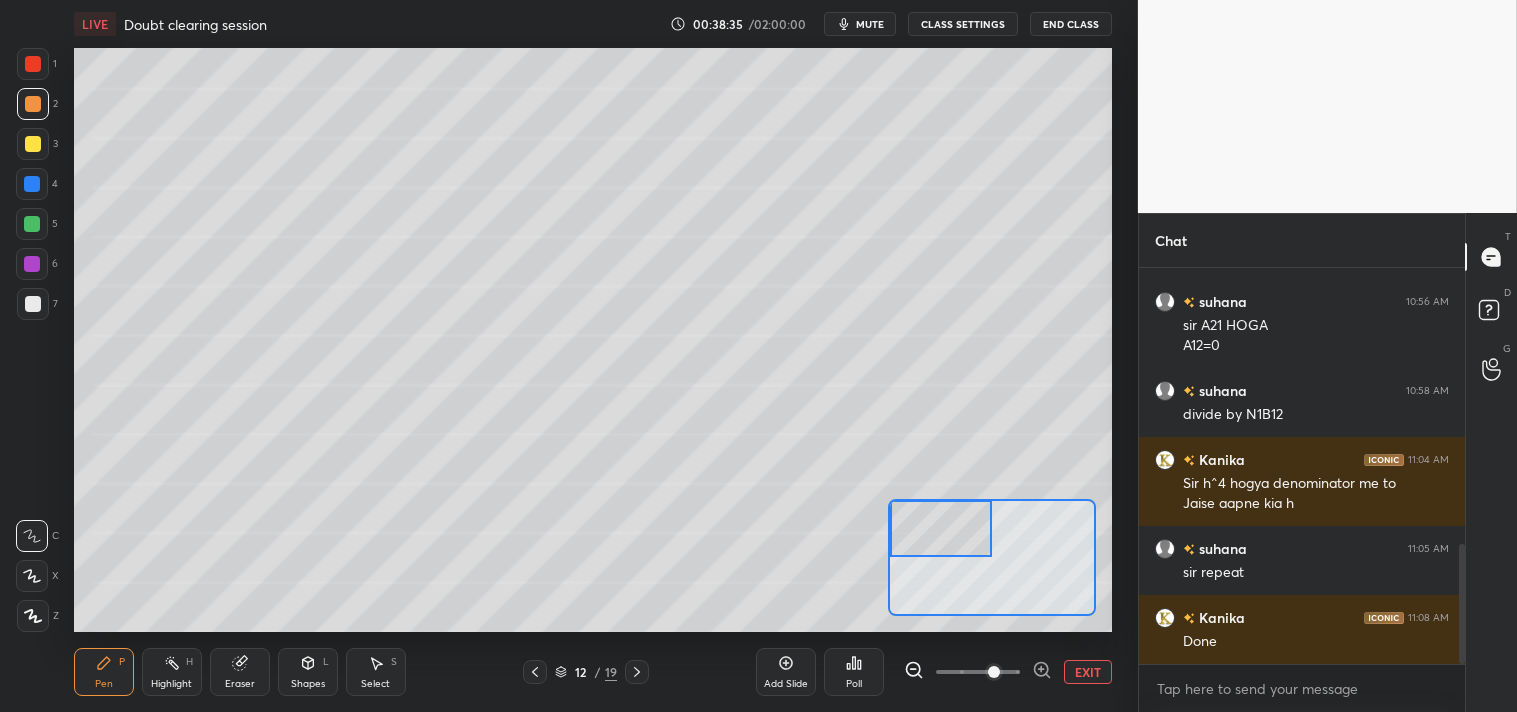 click on "Shapes" at bounding box center [308, 684] 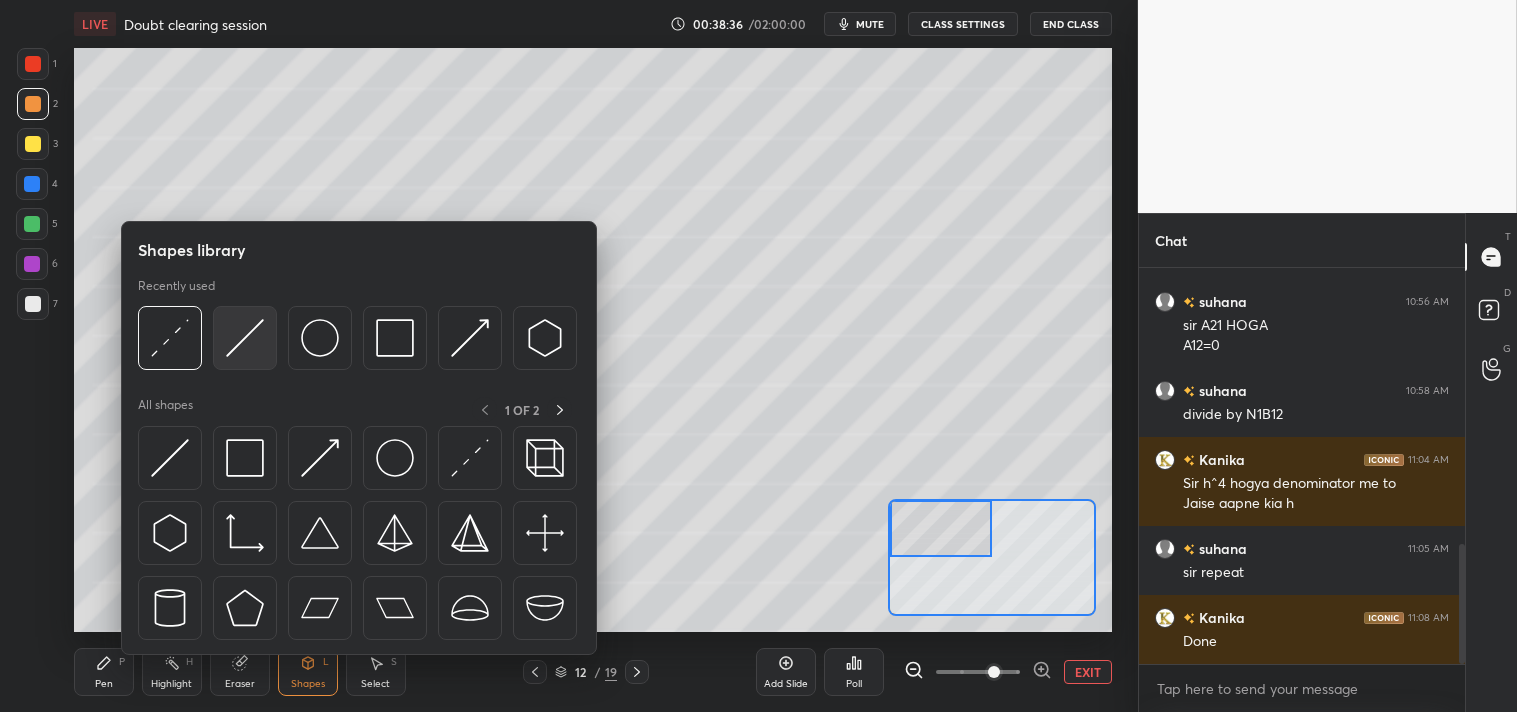 click at bounding box center [245, 338] 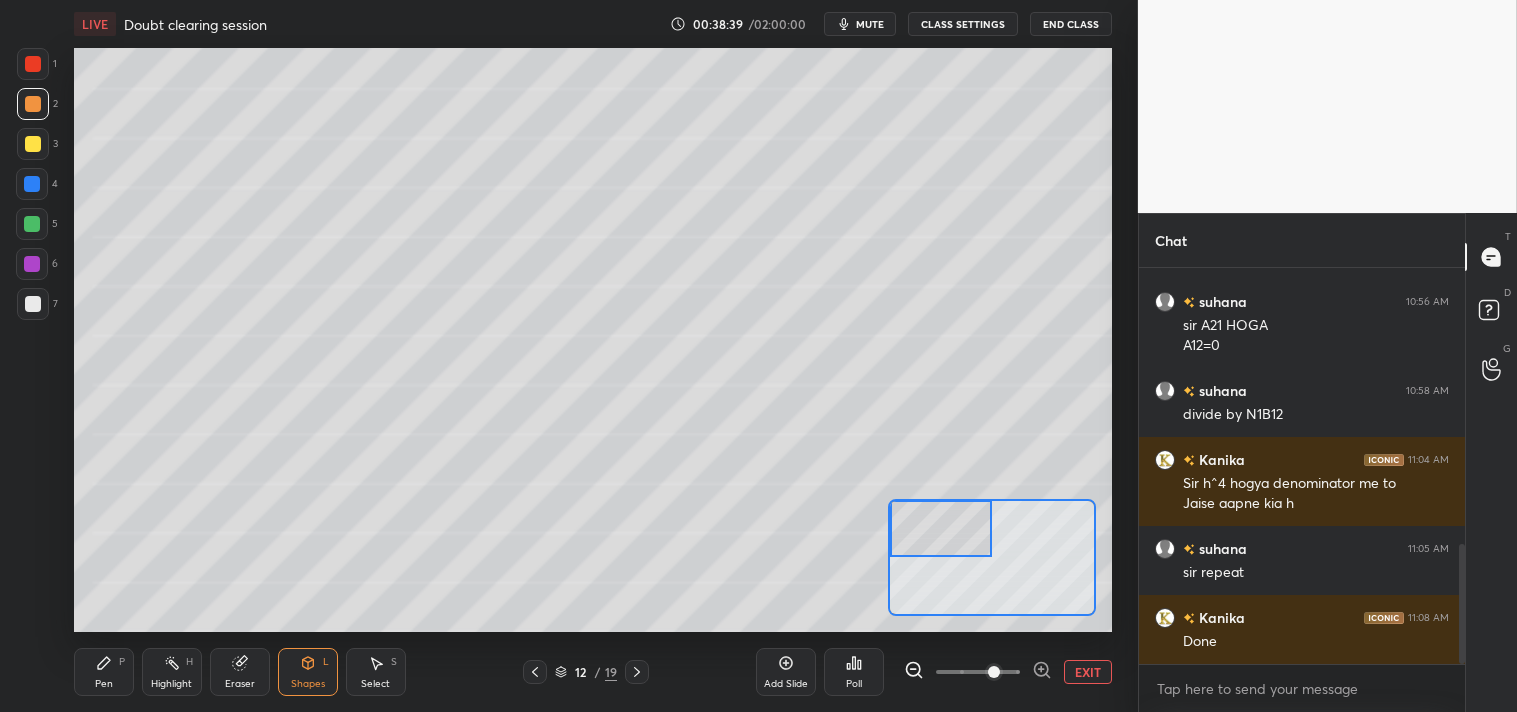 click on "Pen P" at bounding box center (104, 672) 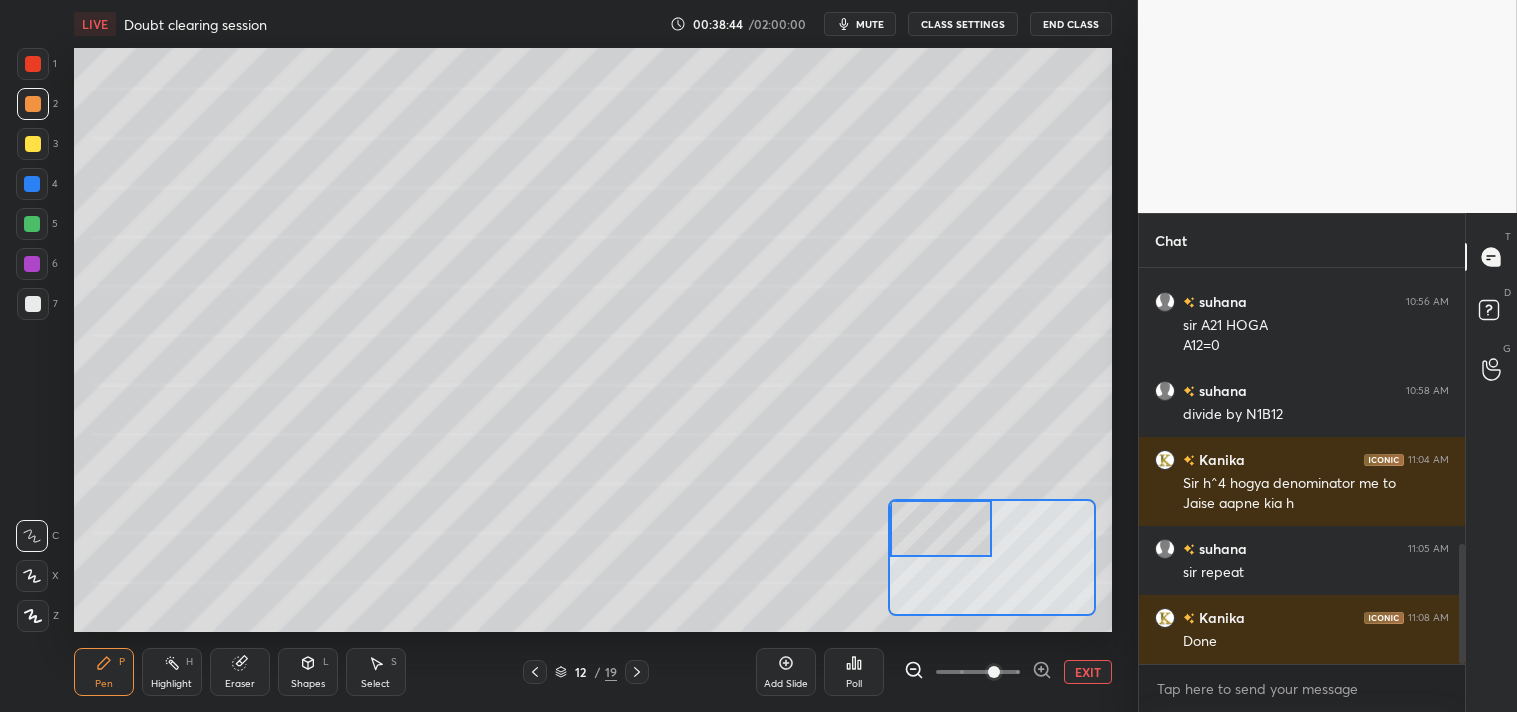 click on "Shapes" at bounding box center [308, 684] 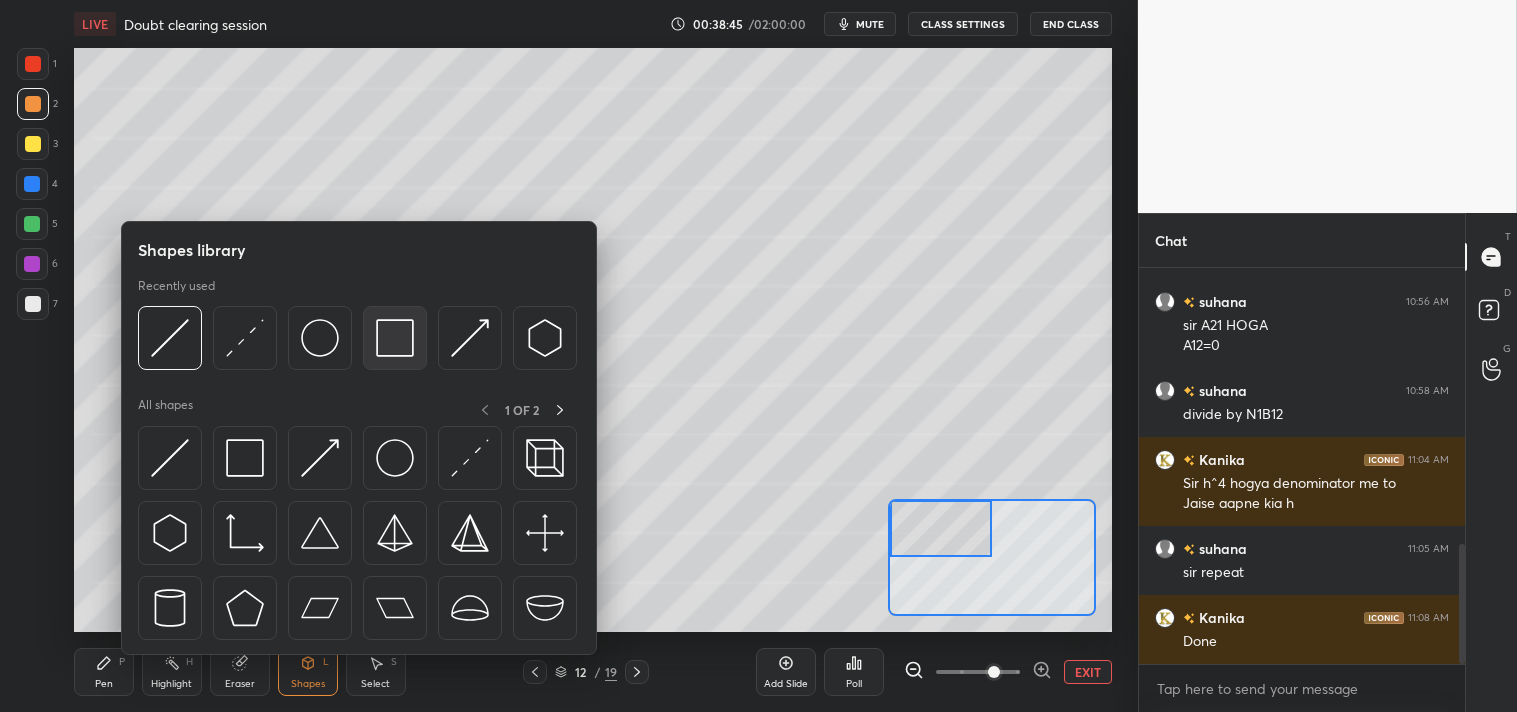 click at bounding box center (395, 338) 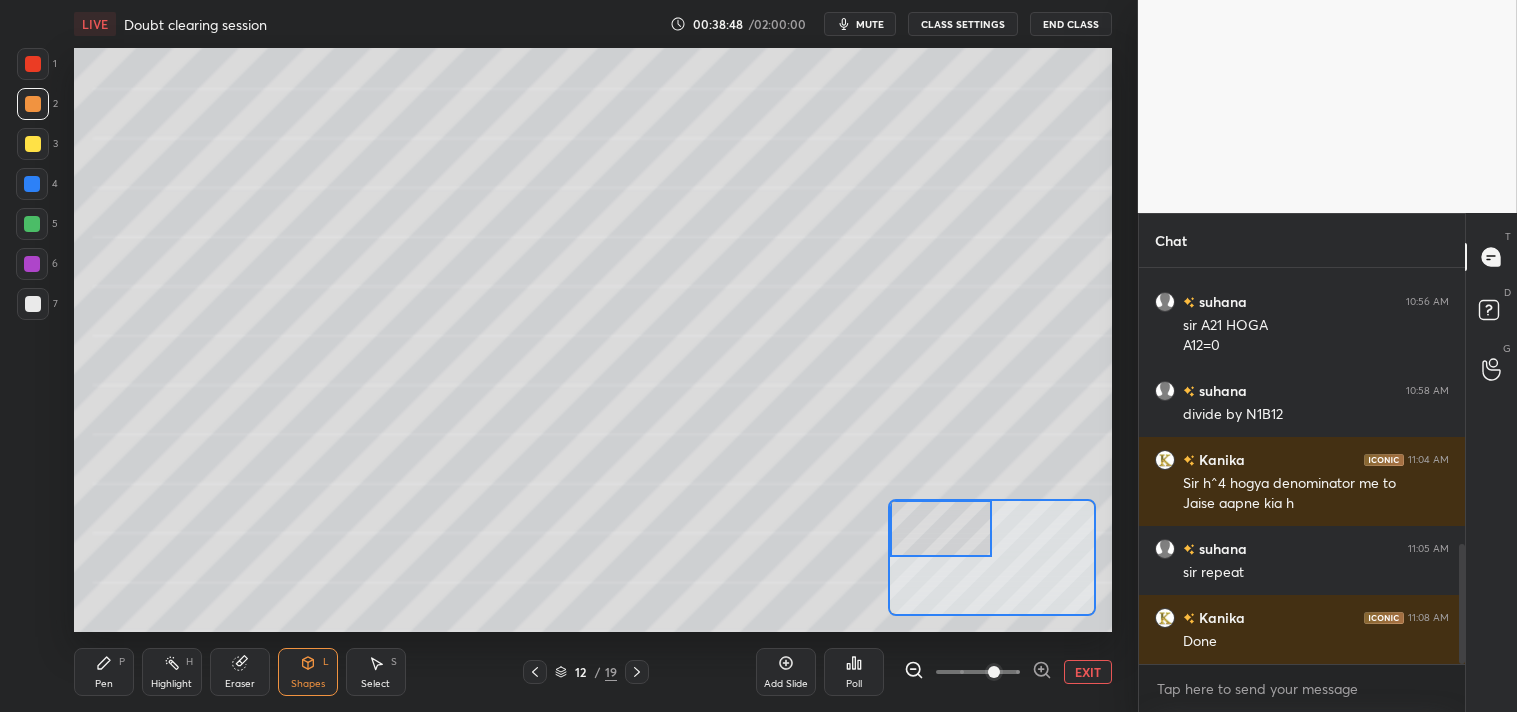click on "Pen" at bounding box center (104, 684) 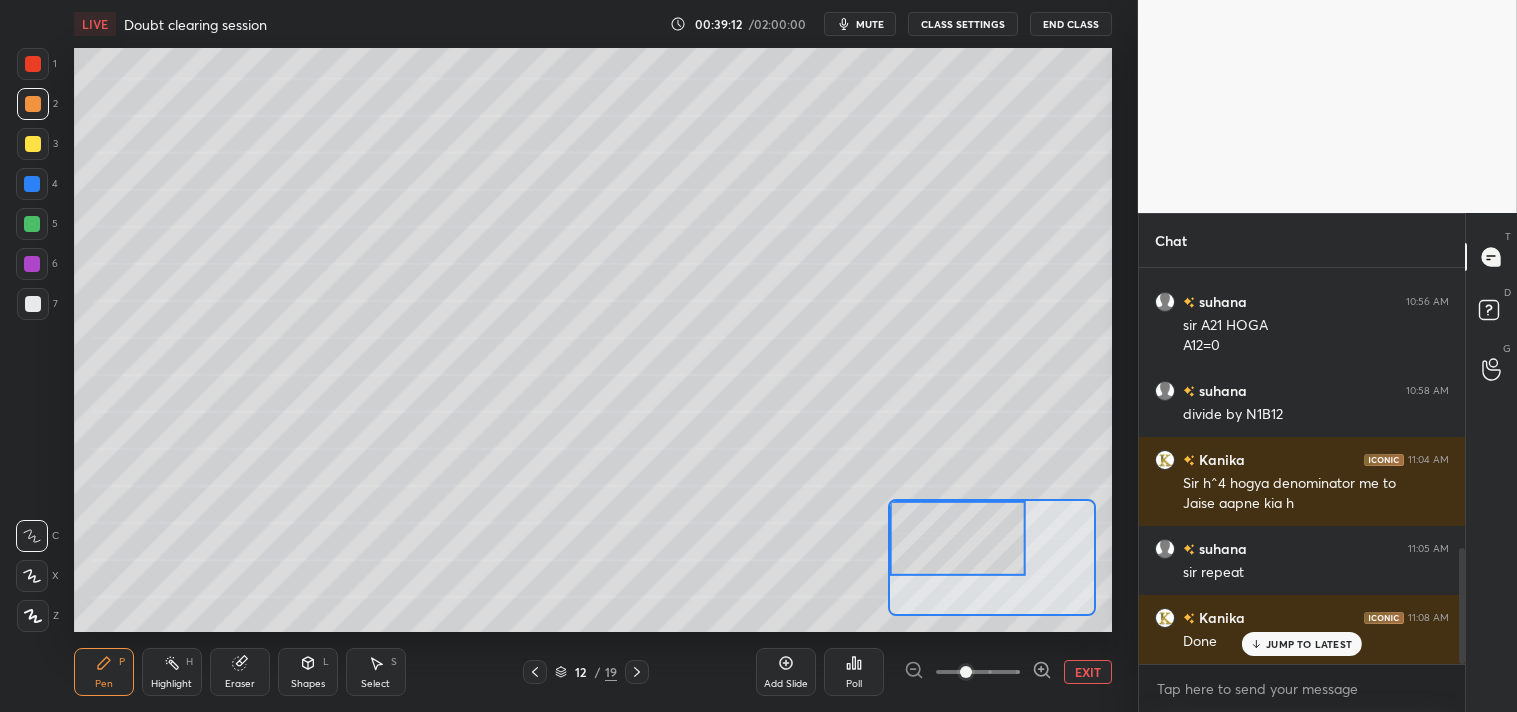 scroll, scrollTop: 957, scrollLeft: 0, axis: vertical 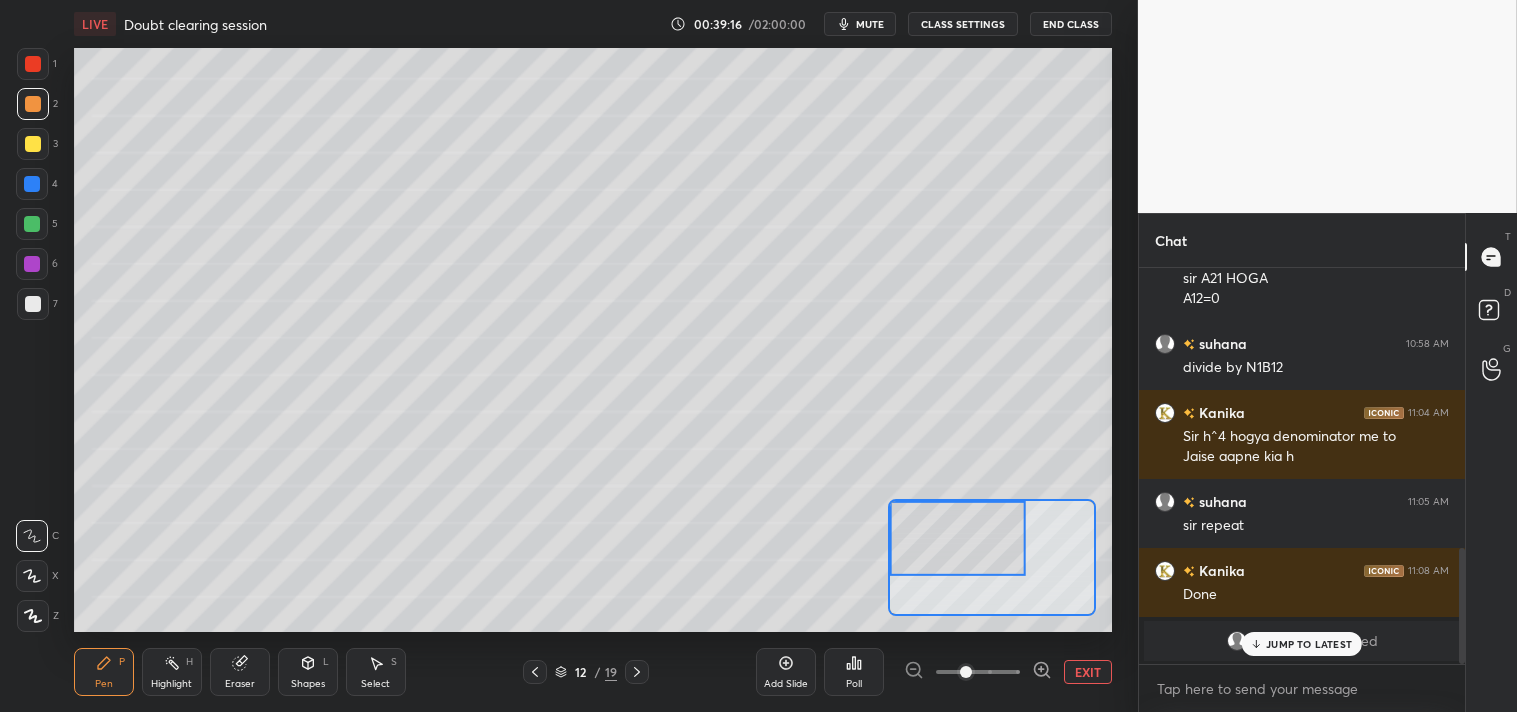 click on "EXIT" at bounding box center (1088, 672) 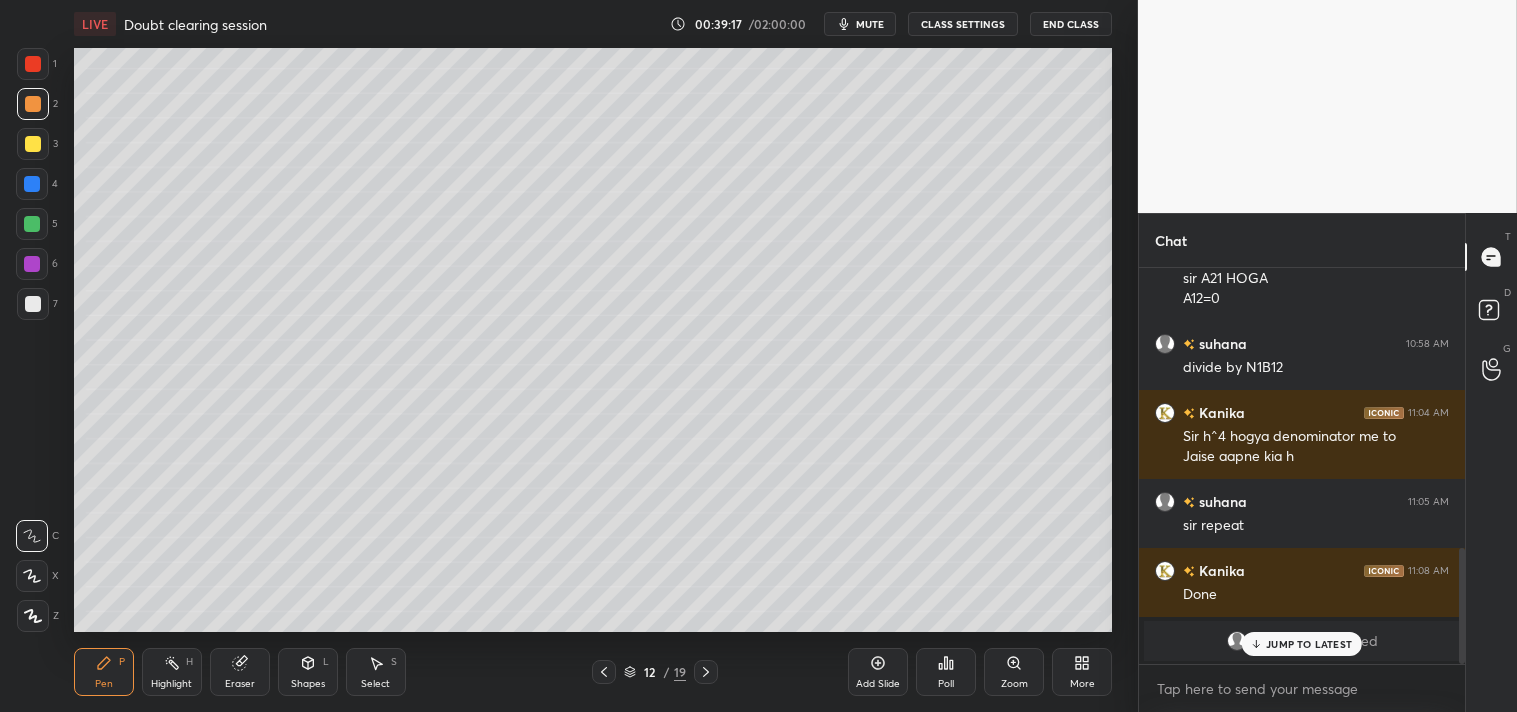 click on "JUMP TO LATEST" at bounding box center (1309, 644) 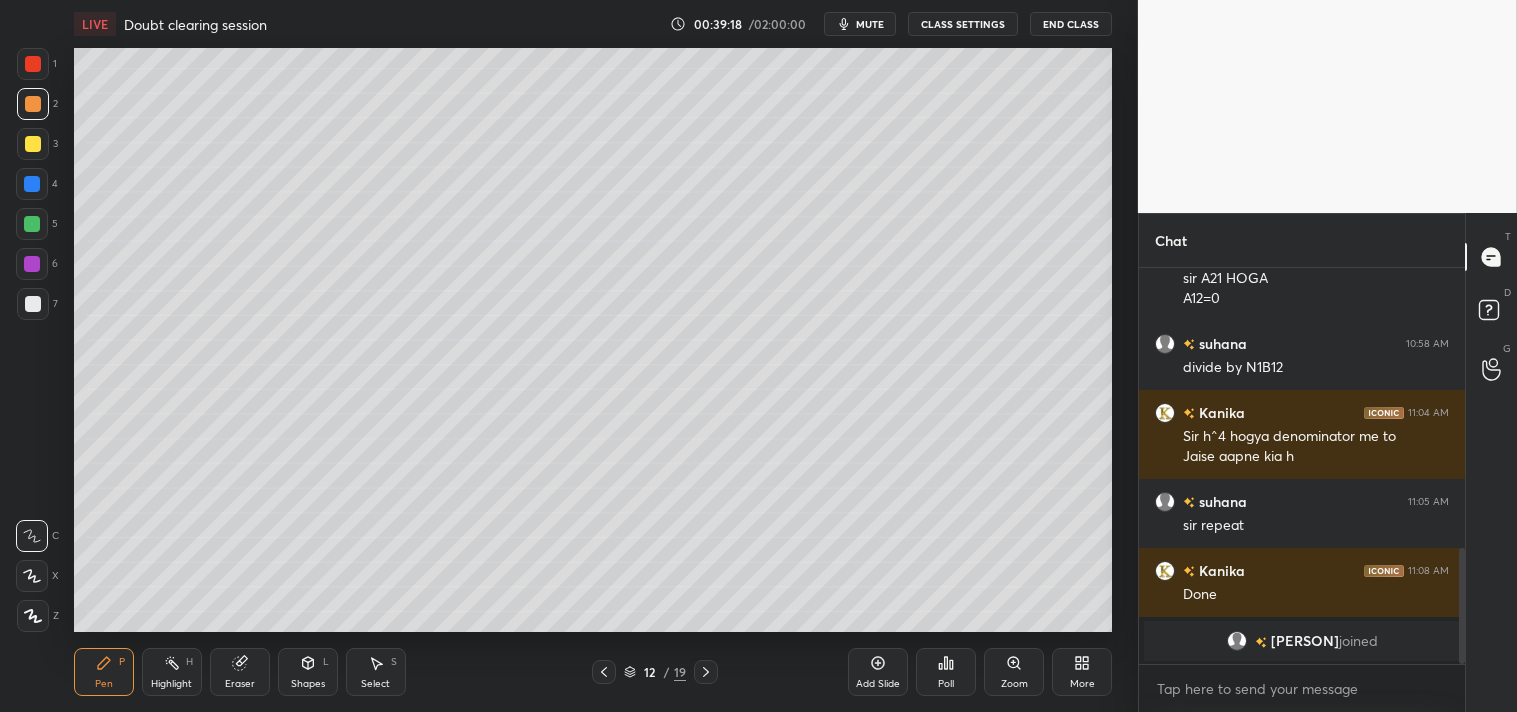 click on "Zoom" at bounding box center (1014, 672) 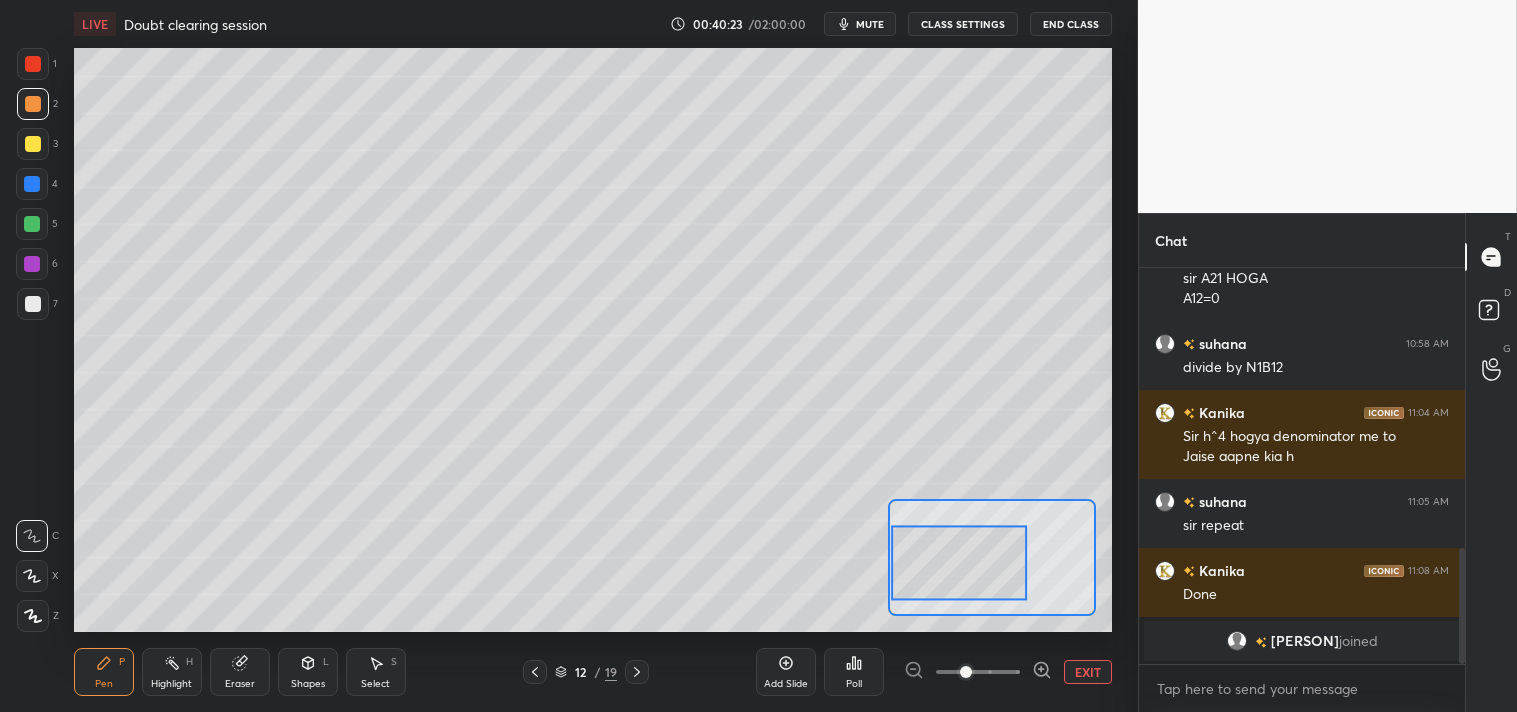 click on "EXIT" at bounding box center [1088, 672] 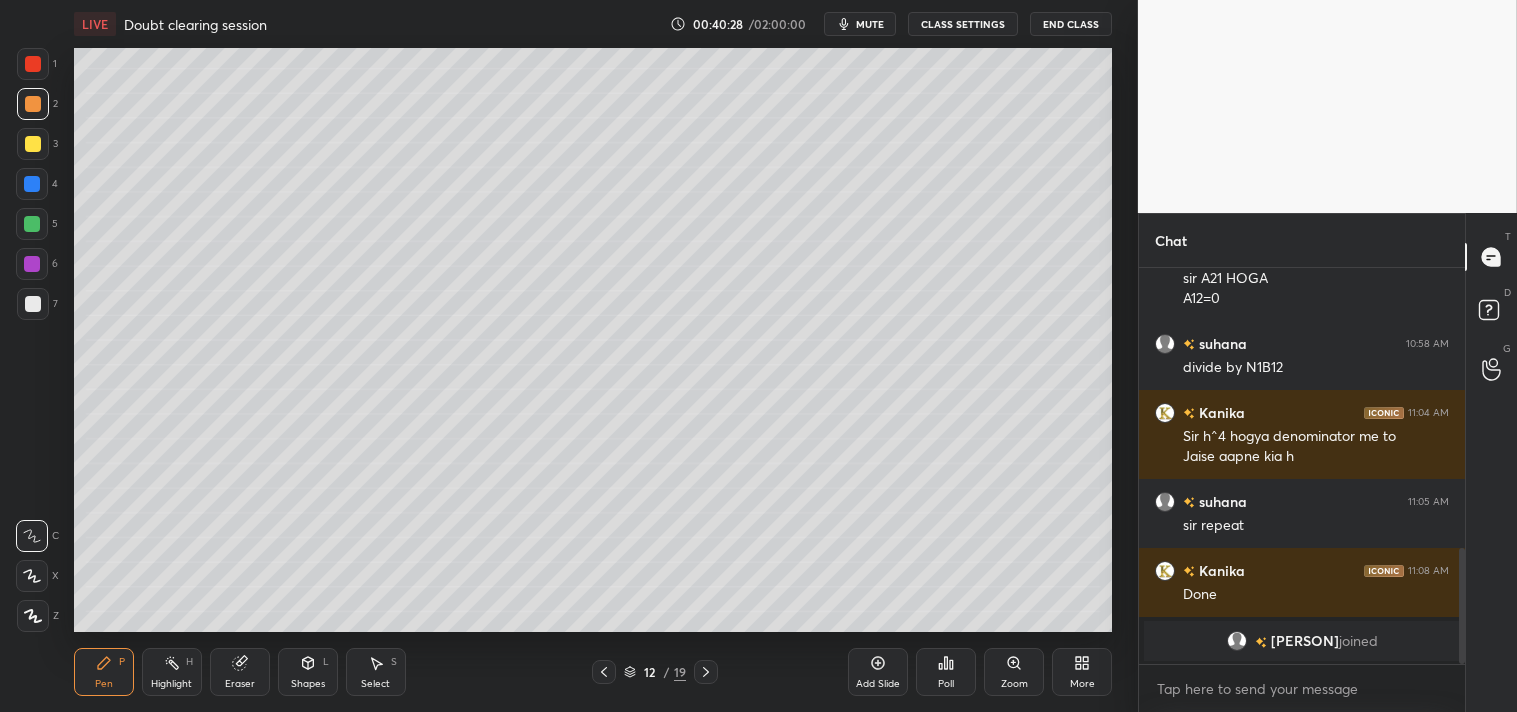 click on "Highlight" at bounding box center [171, 684] 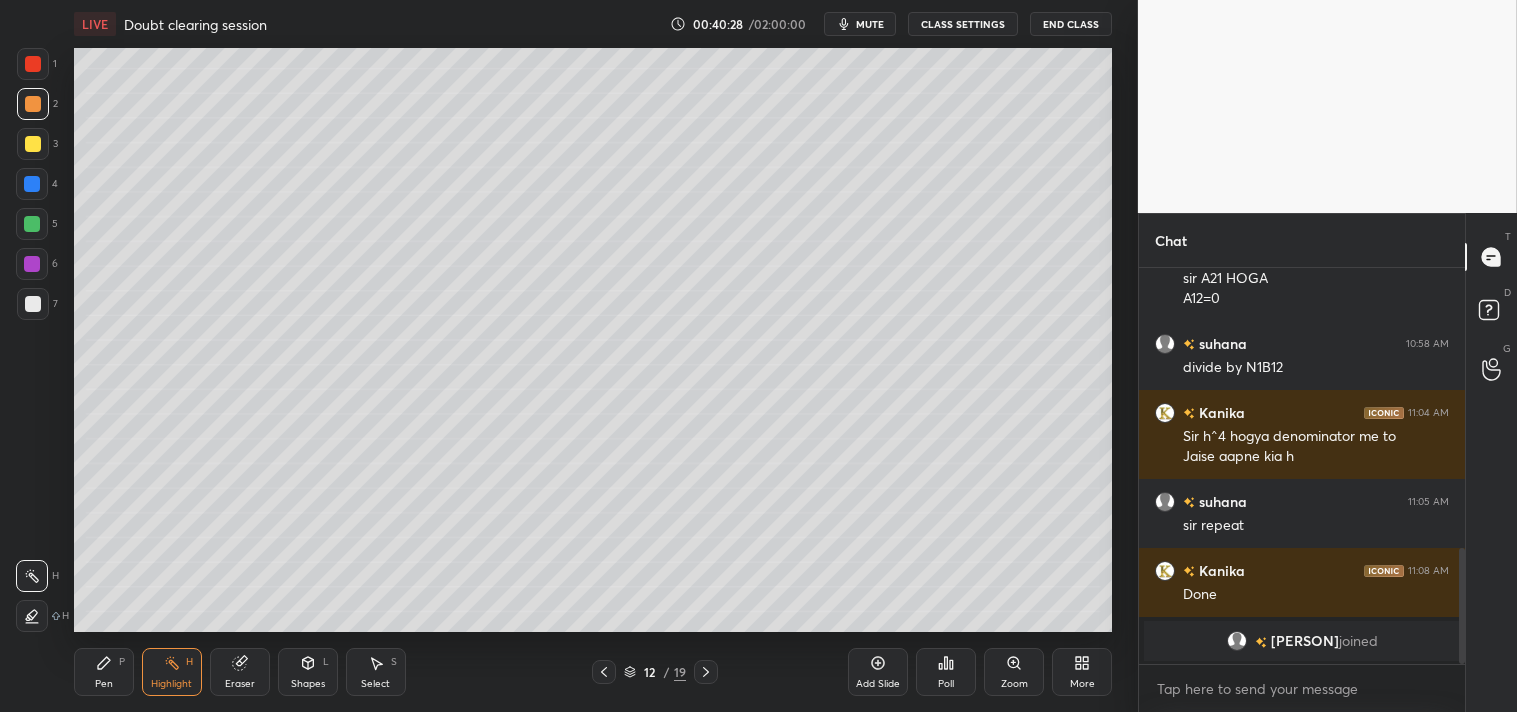 click on "Highlight" at bounding box center [171, 684] 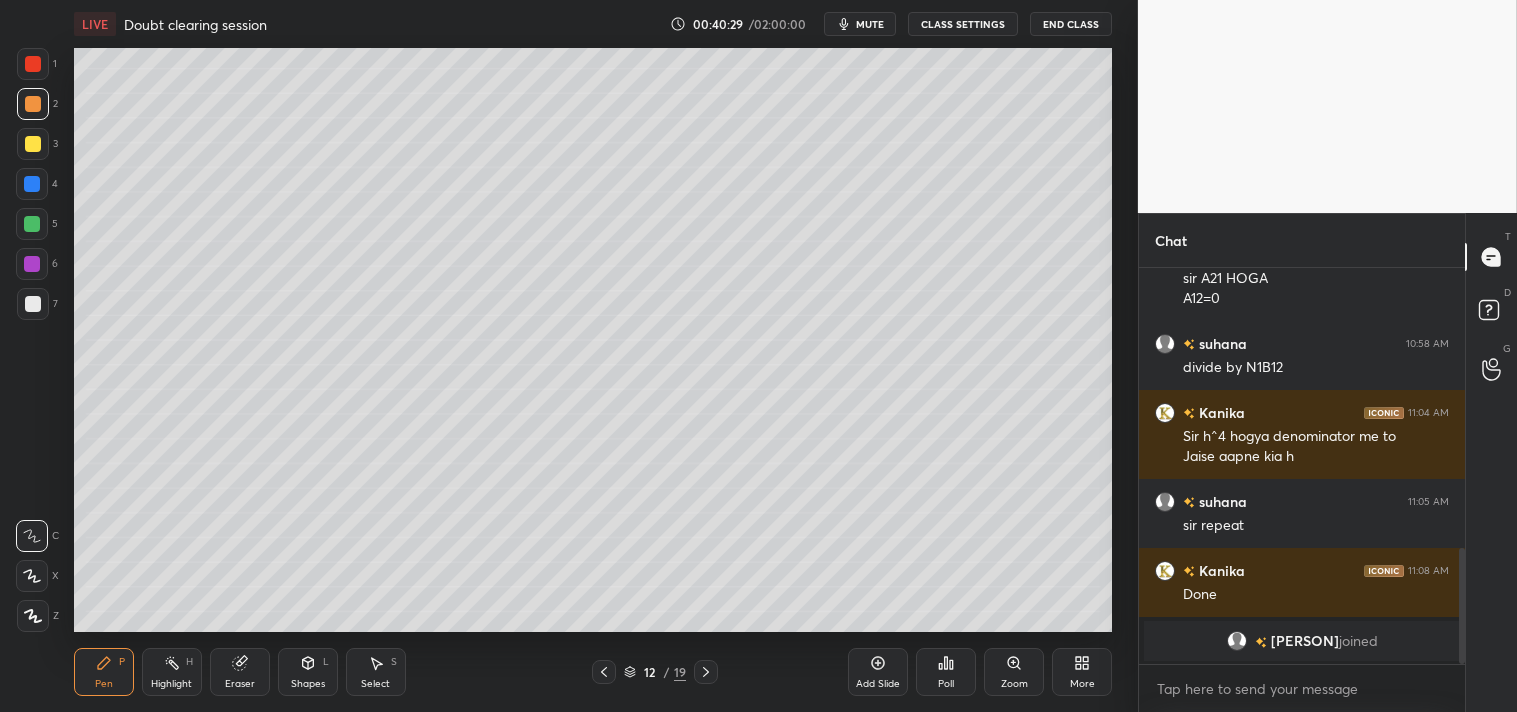 click at bounding box center [33, 304] 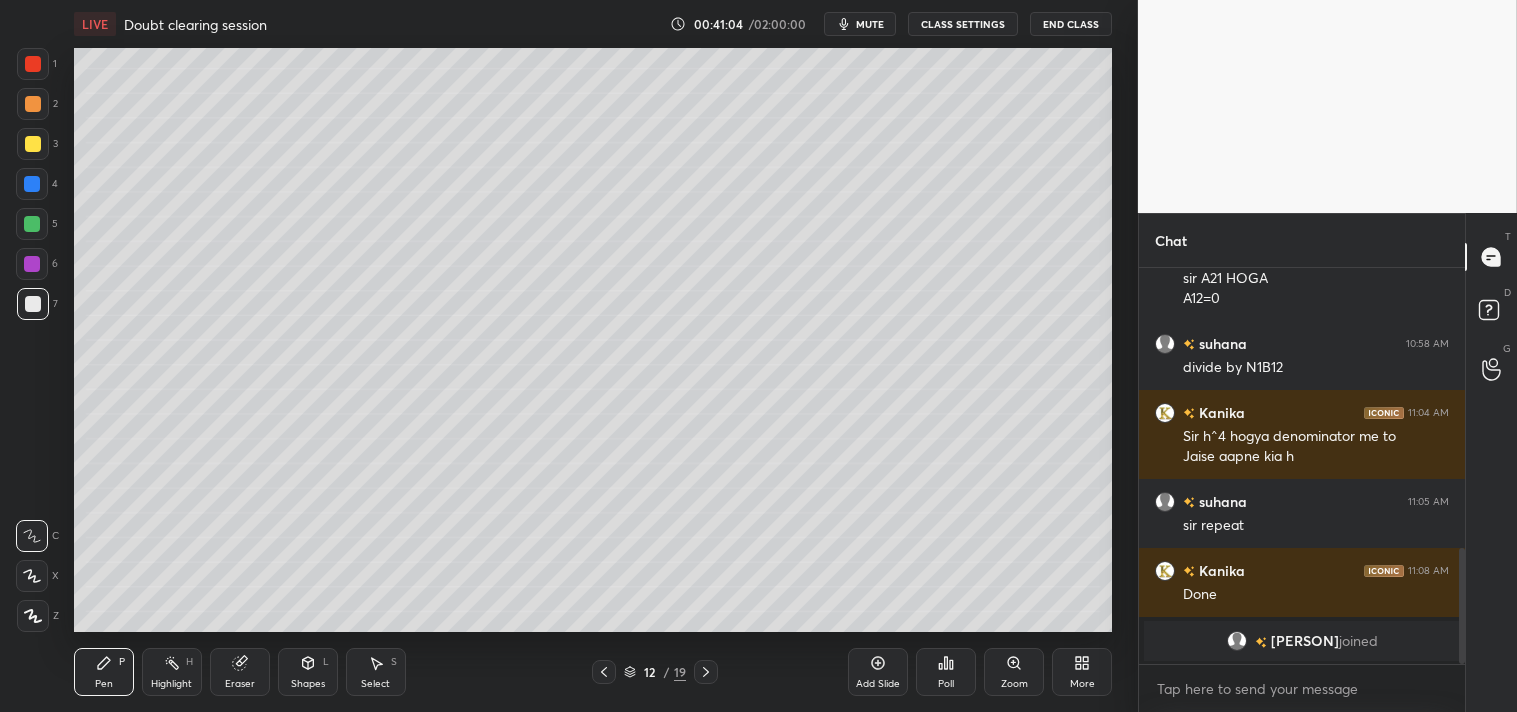 click on "Highlight H" at bounding box center (172, 672) 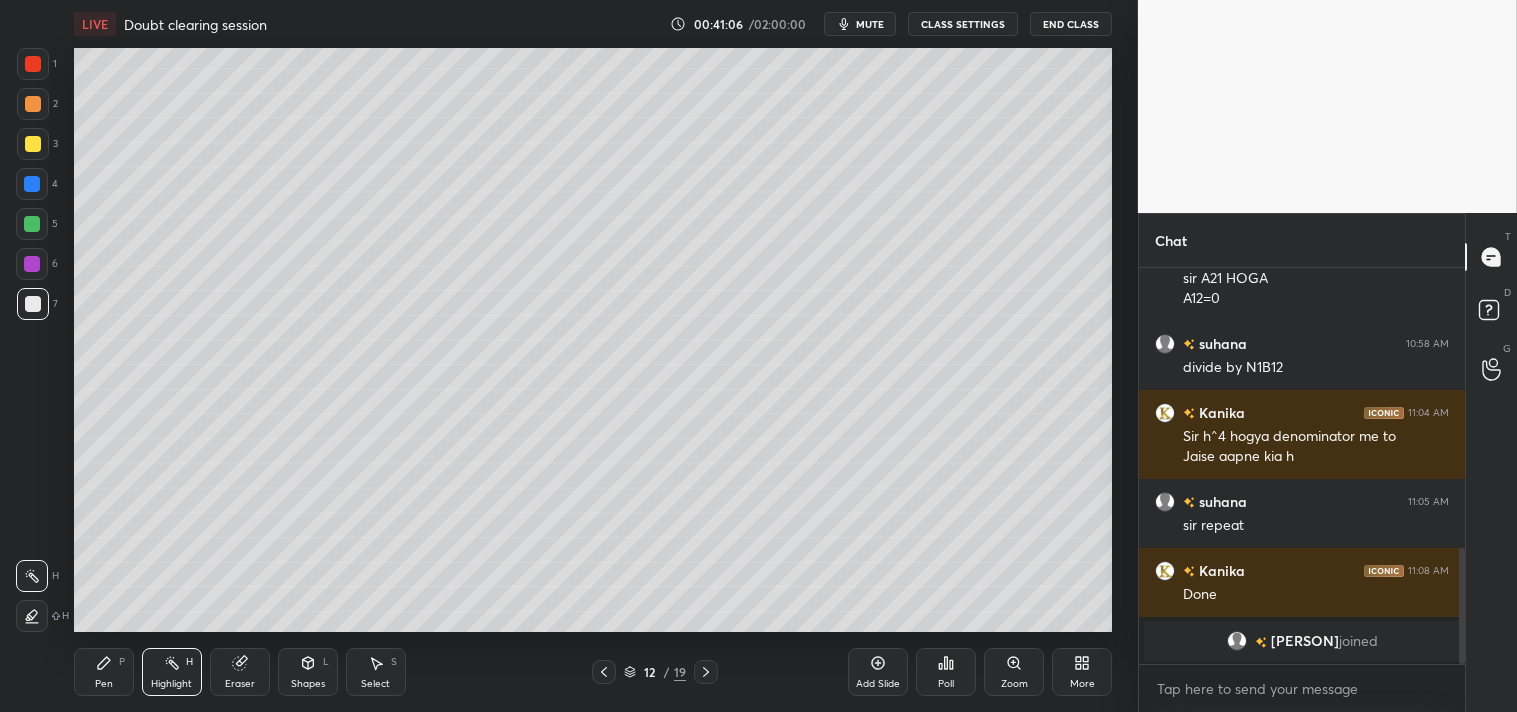 click on "Pen P" at bounding box center (104, 672) 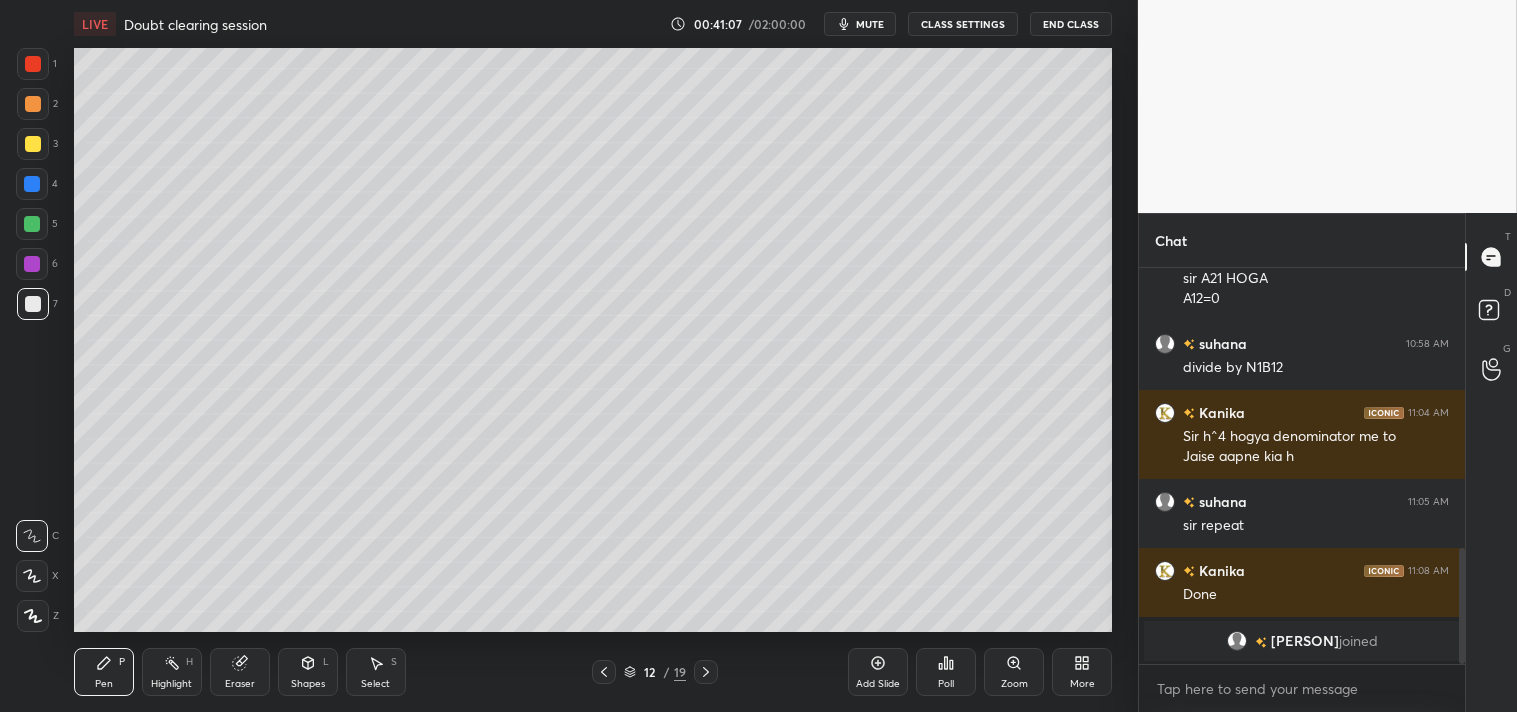 click on "Pen P" at bounding box center (104, 672) 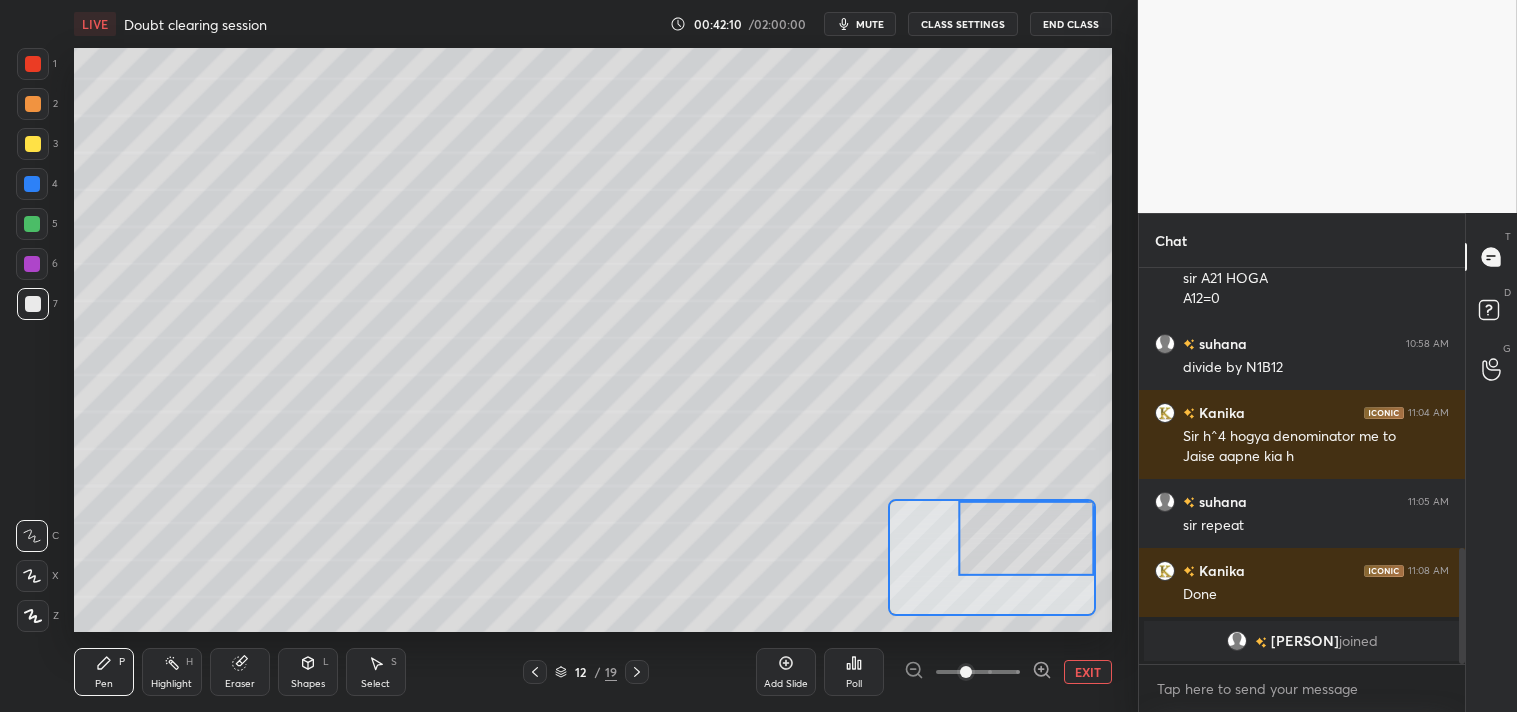click on "Shapes L" at bounding box center (308, 672) 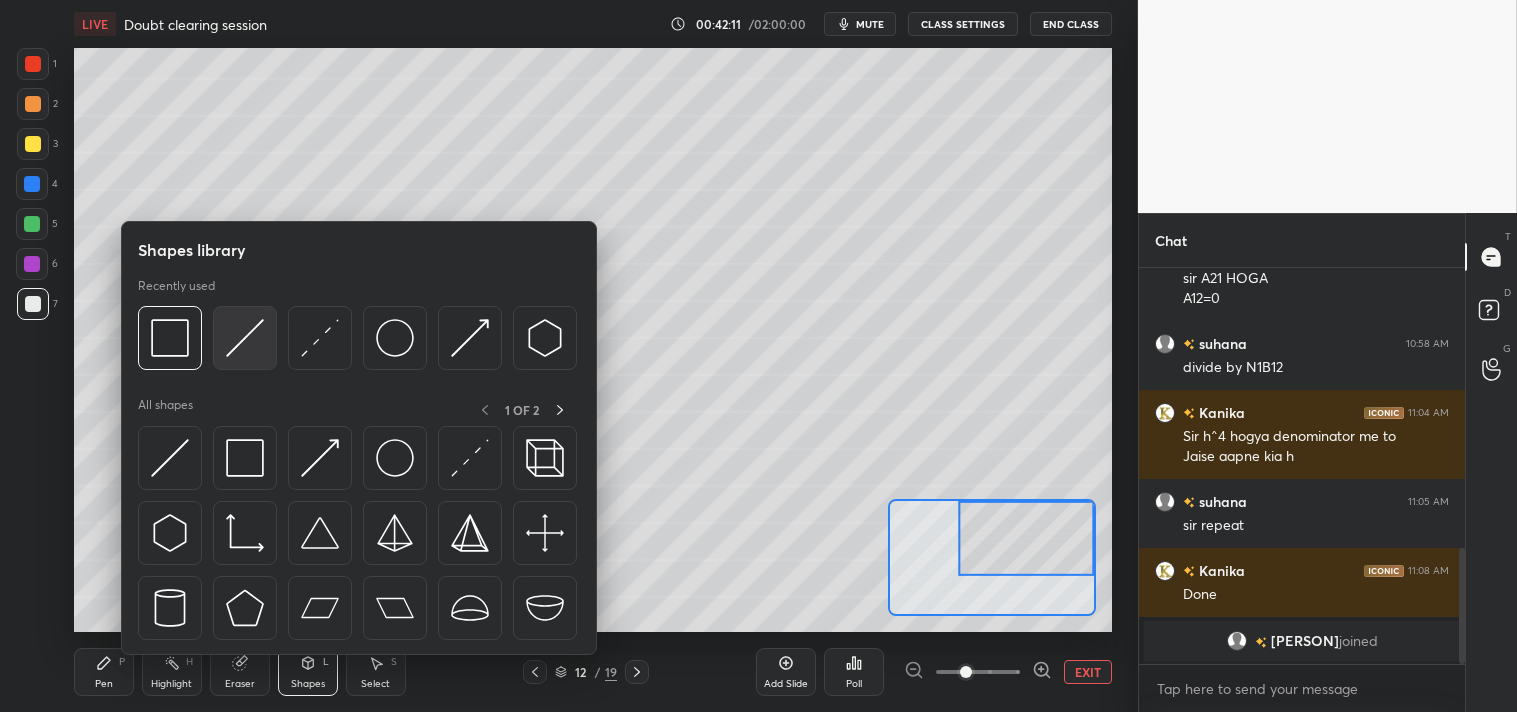 click at bounding box center [245, 338] 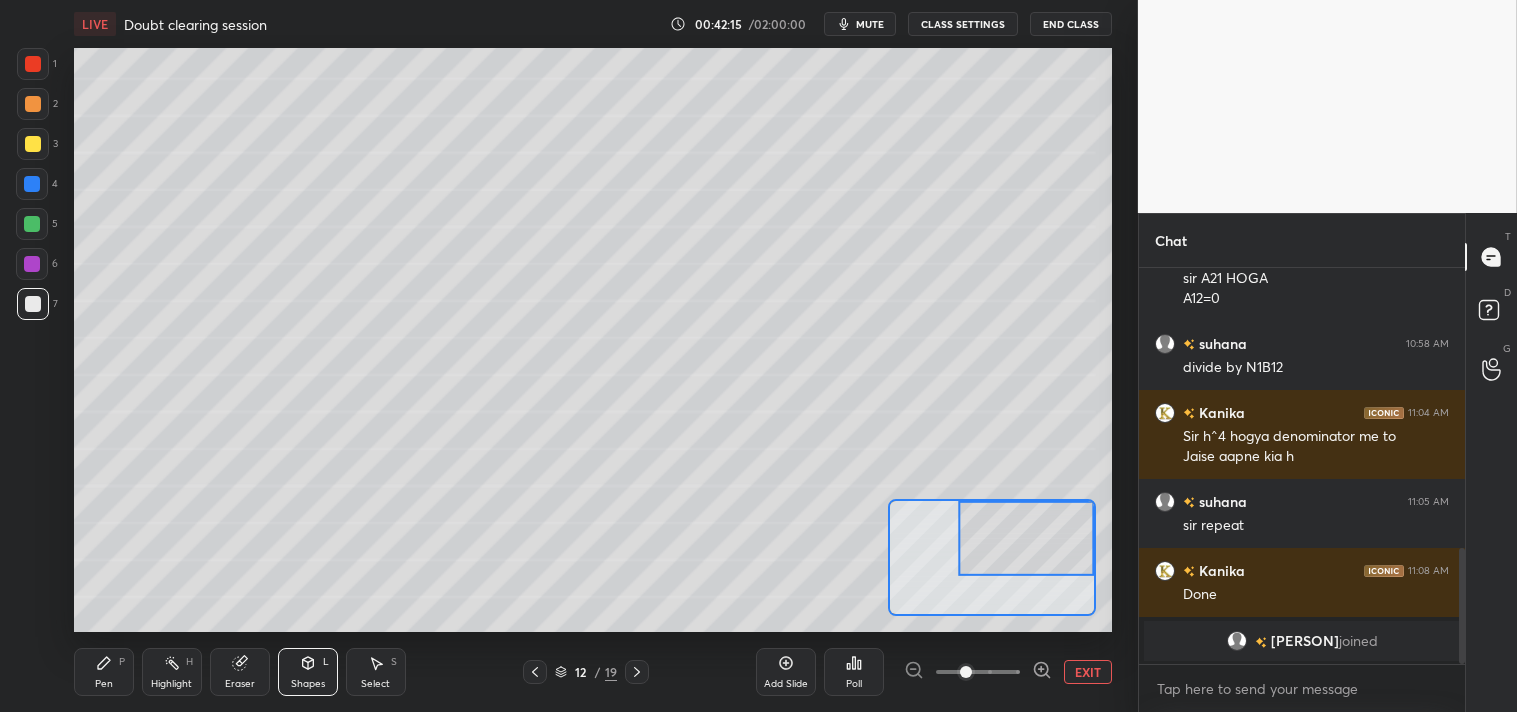 click on "Pen P" at bounding box center (104, 672) 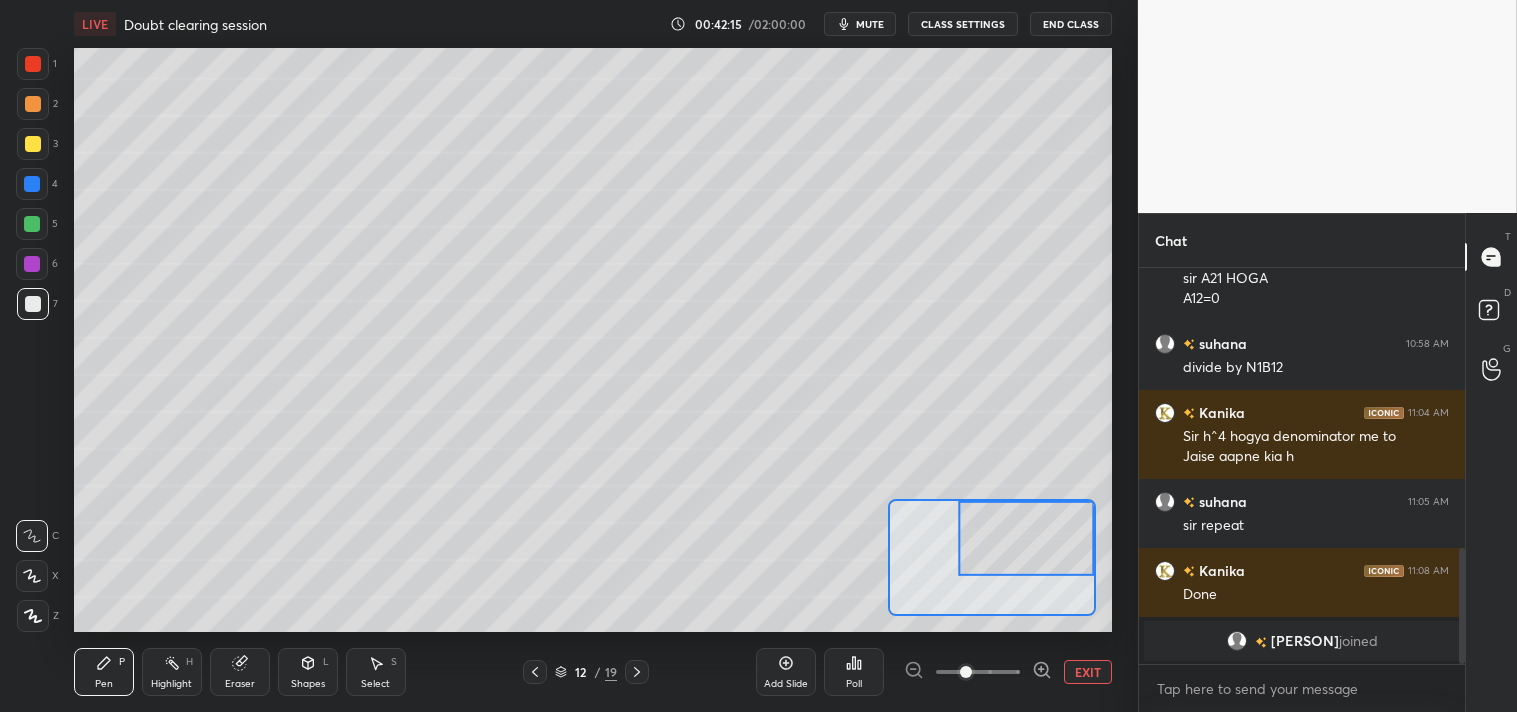 click 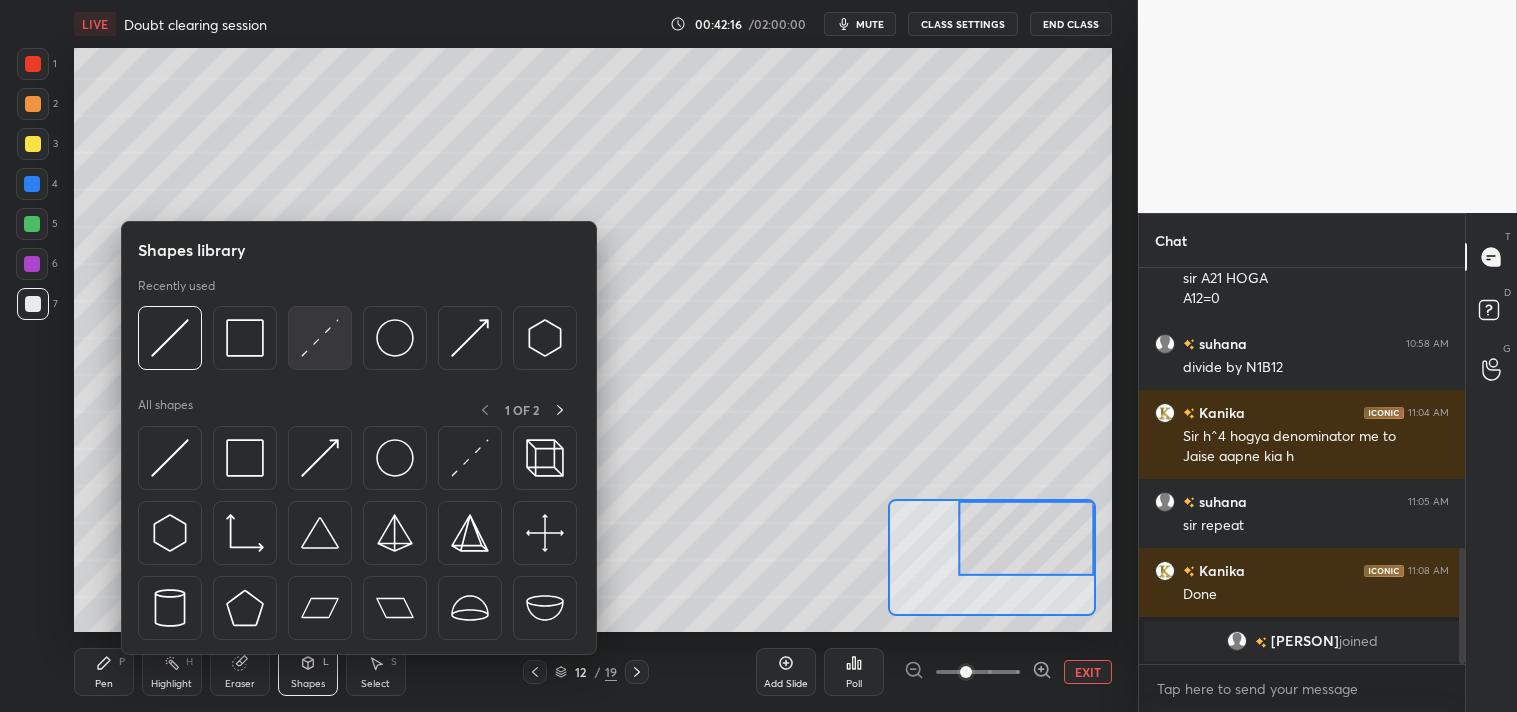 click at bounding box center (320, 338) 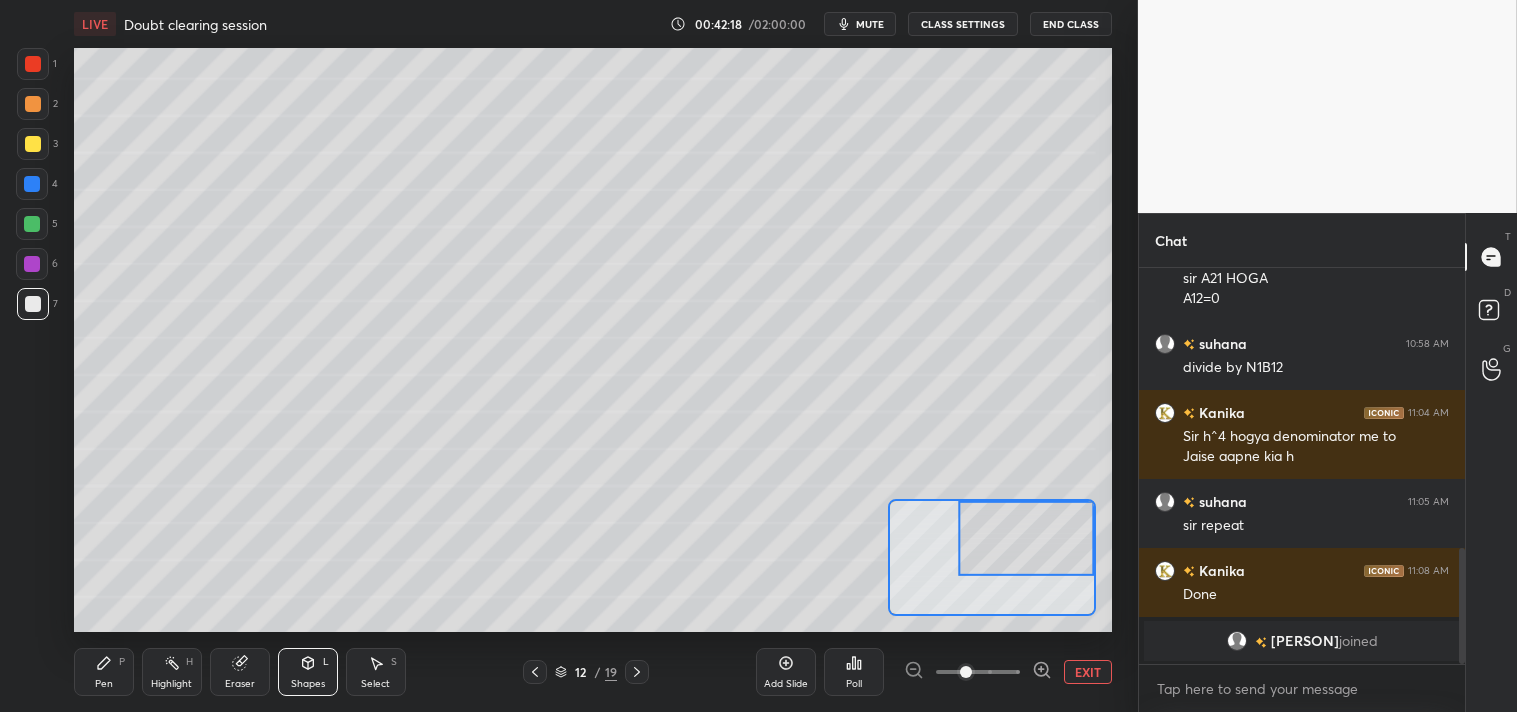 click on "Pen P" at bounding box center (104, 672) 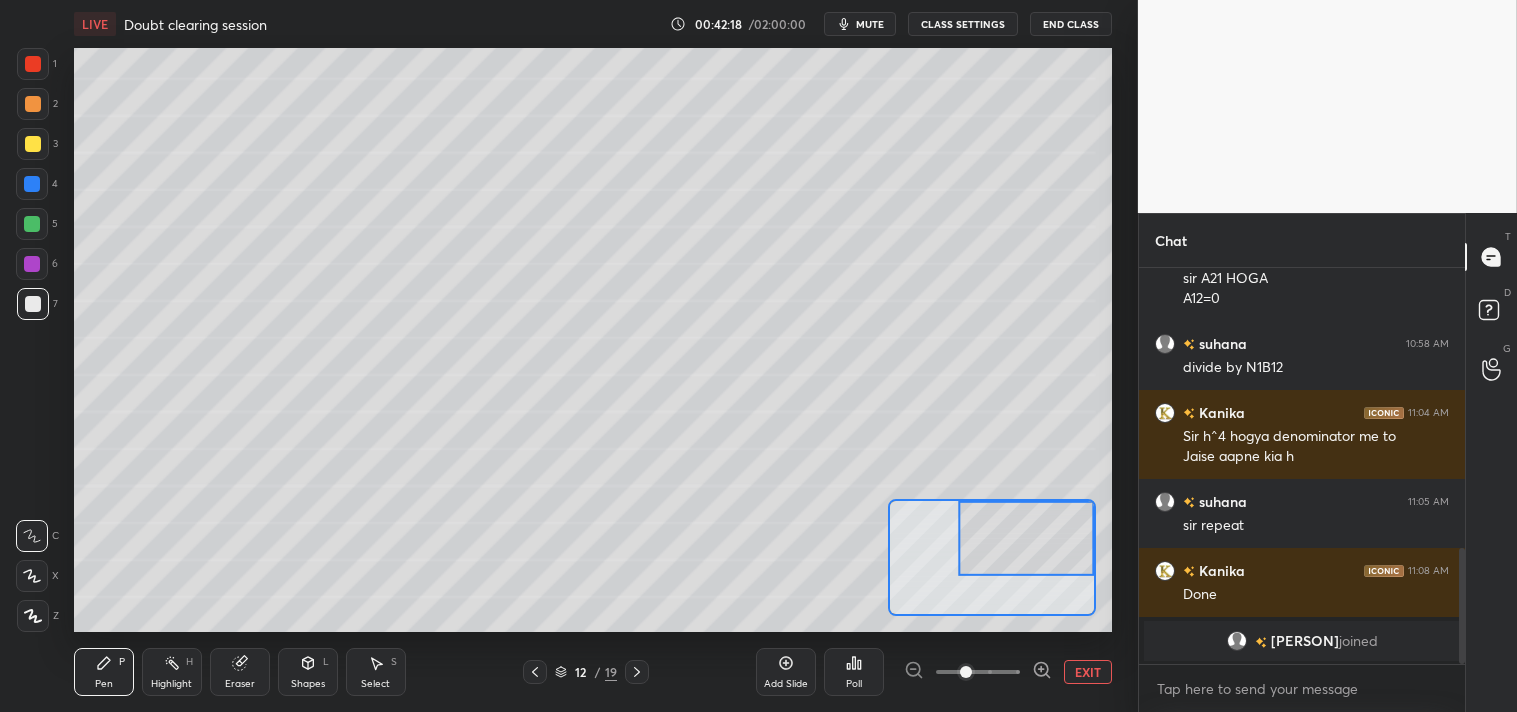 click on "Pen P" at bounding box center (104, 672) 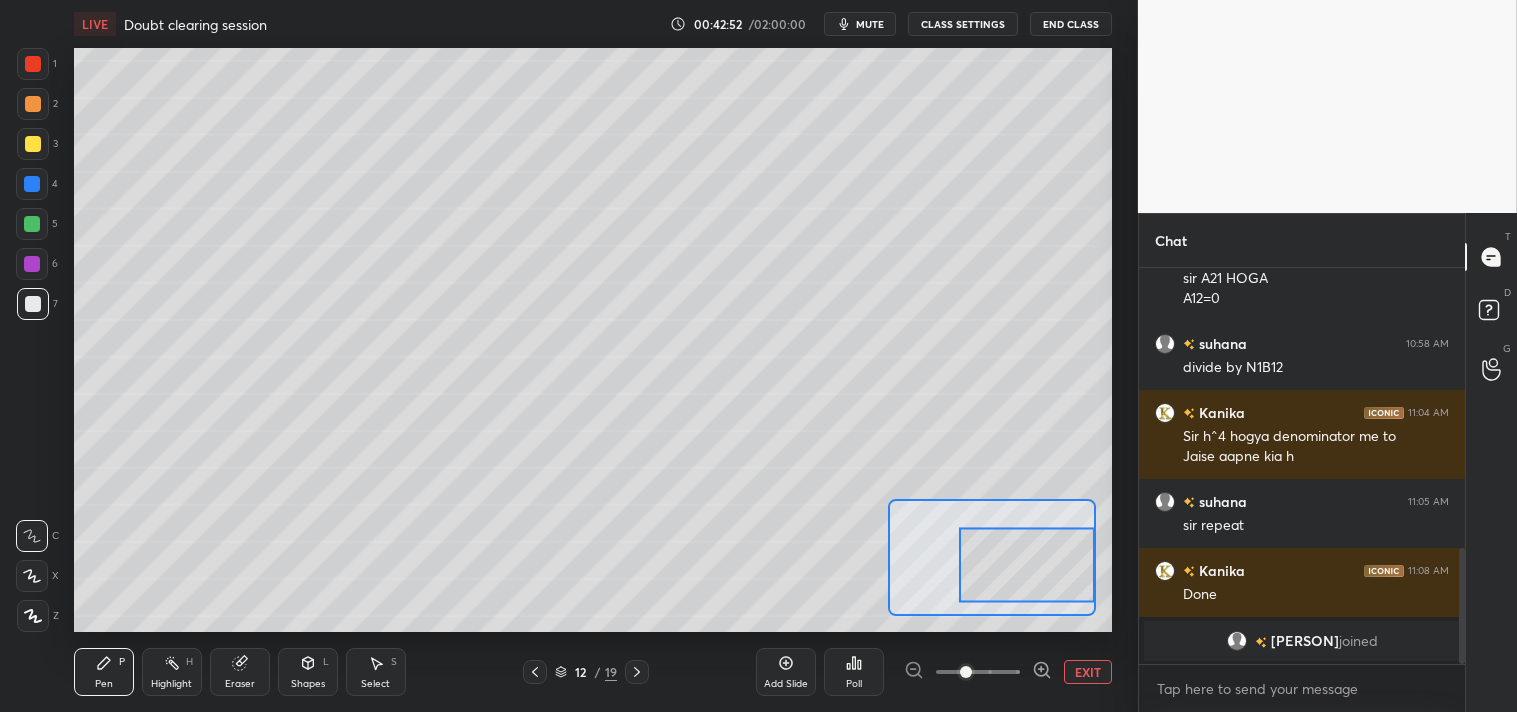 click on "Pen P Highlight H Eraser Shapes L Select S 12 / 19 Add Slide Poll EXIT" at bounding box center (593, 672) 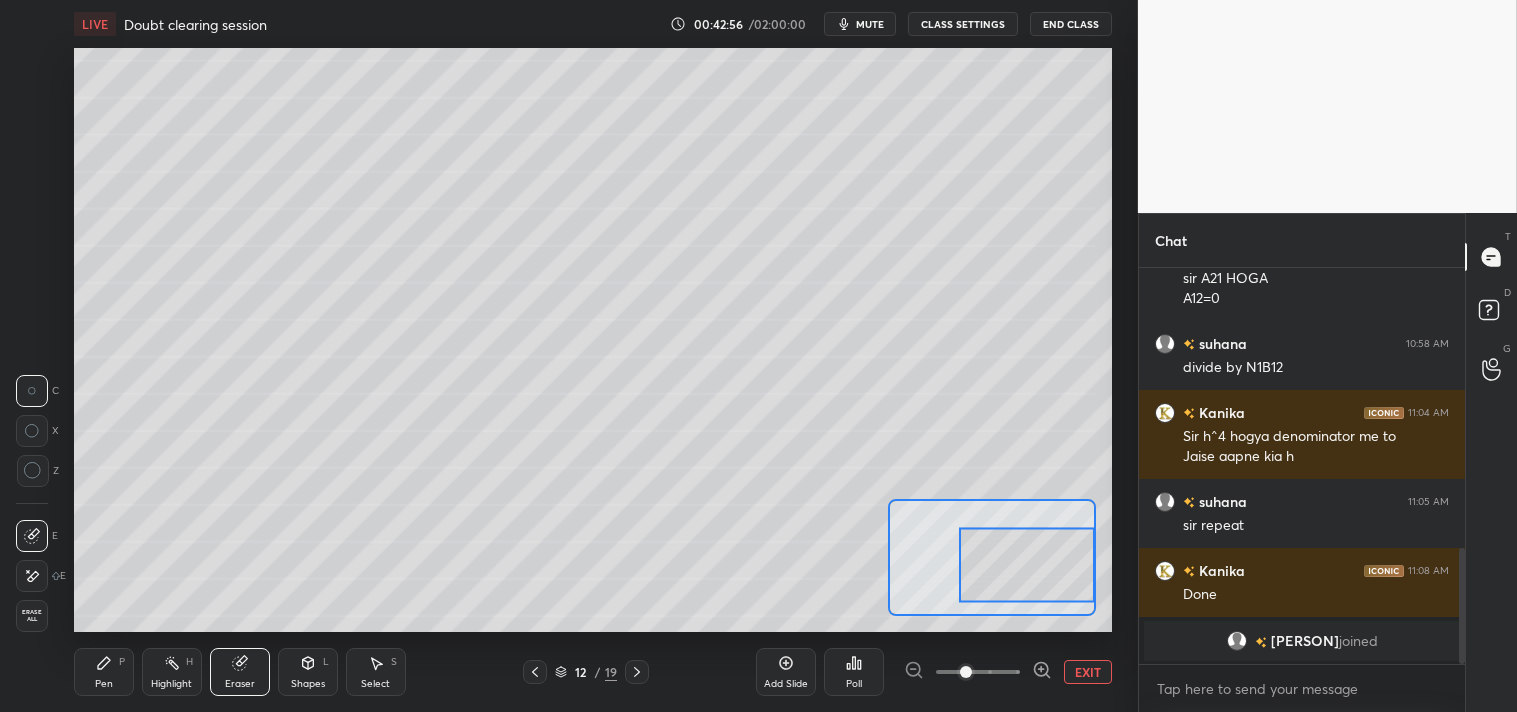 click on "Pen P" at bounding box center [104, 672] 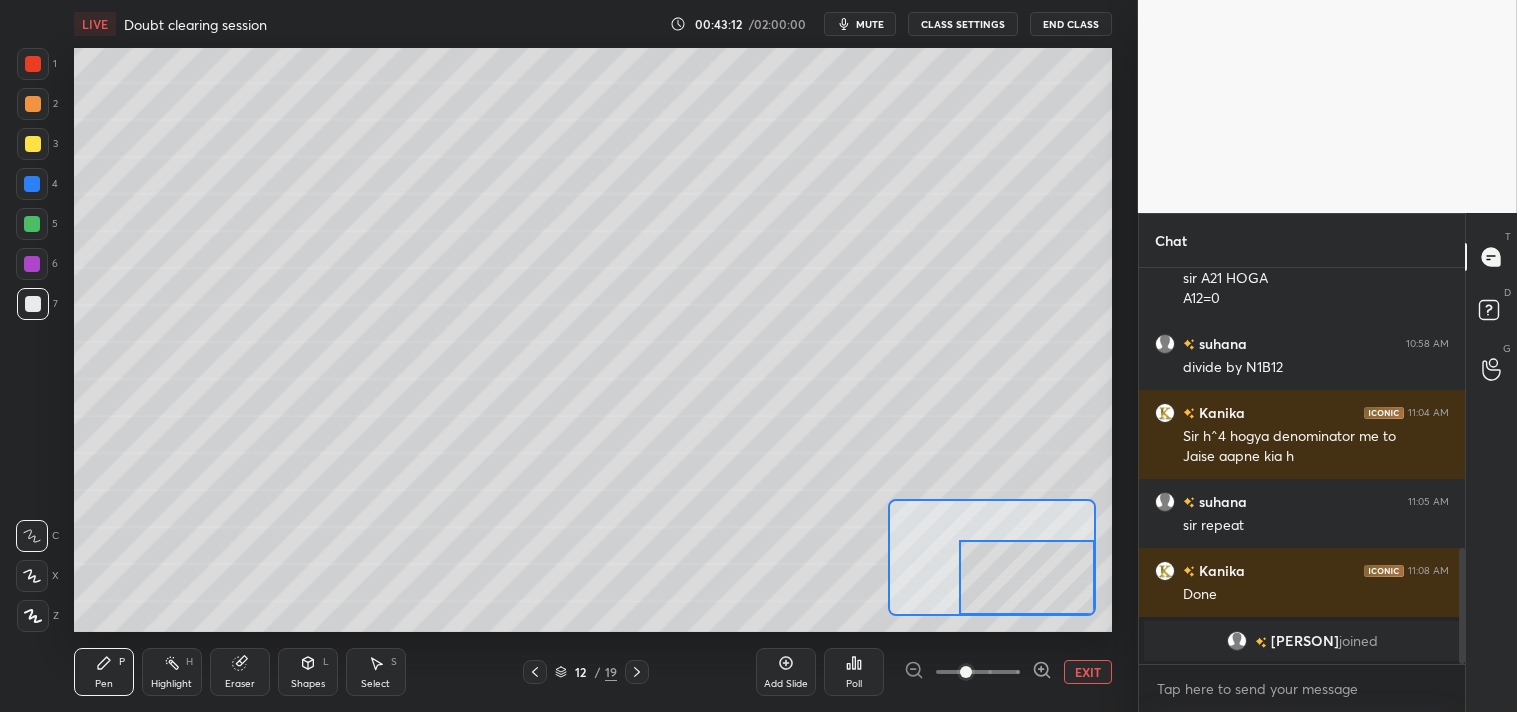 click on "EXIT" at bounding box center [1088, 672] 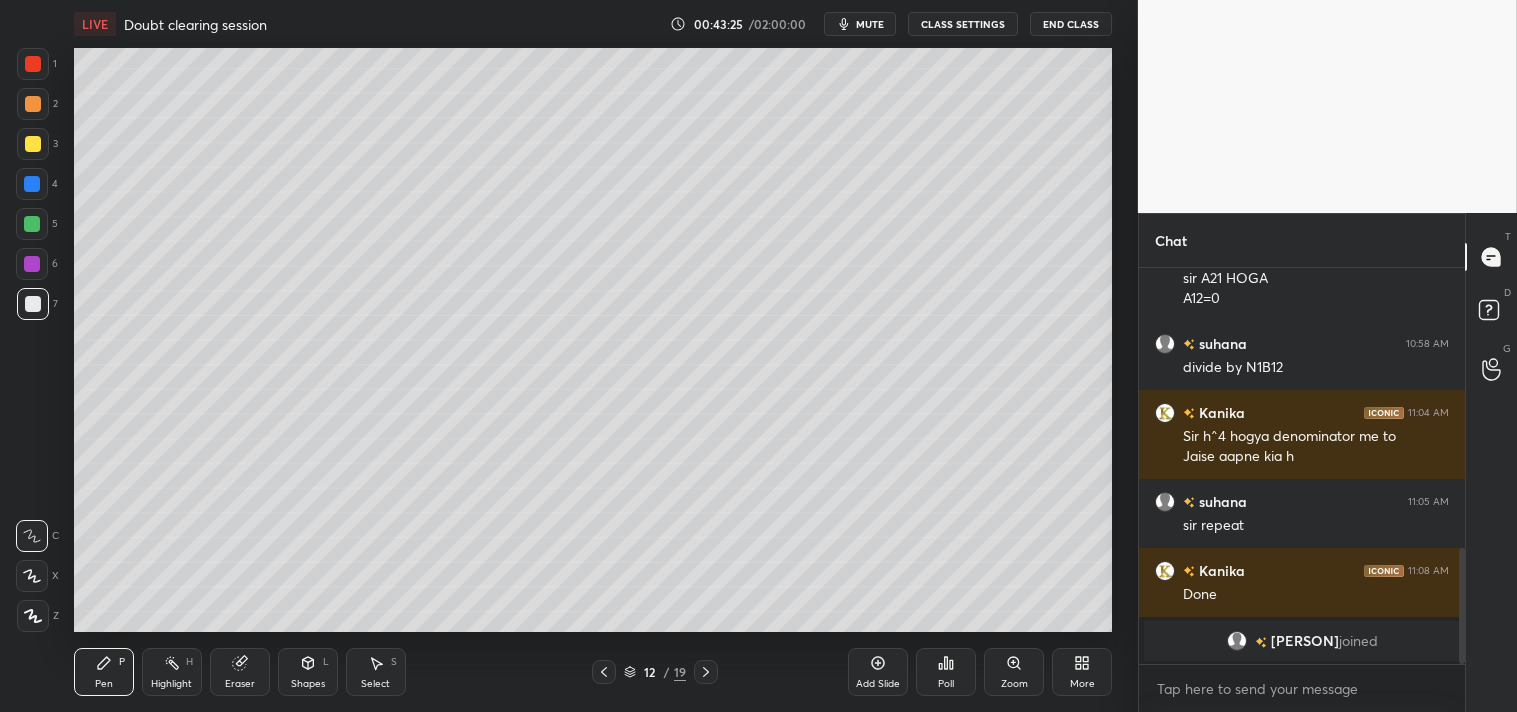click on "Zoom" at bounding box center (1014, 672) 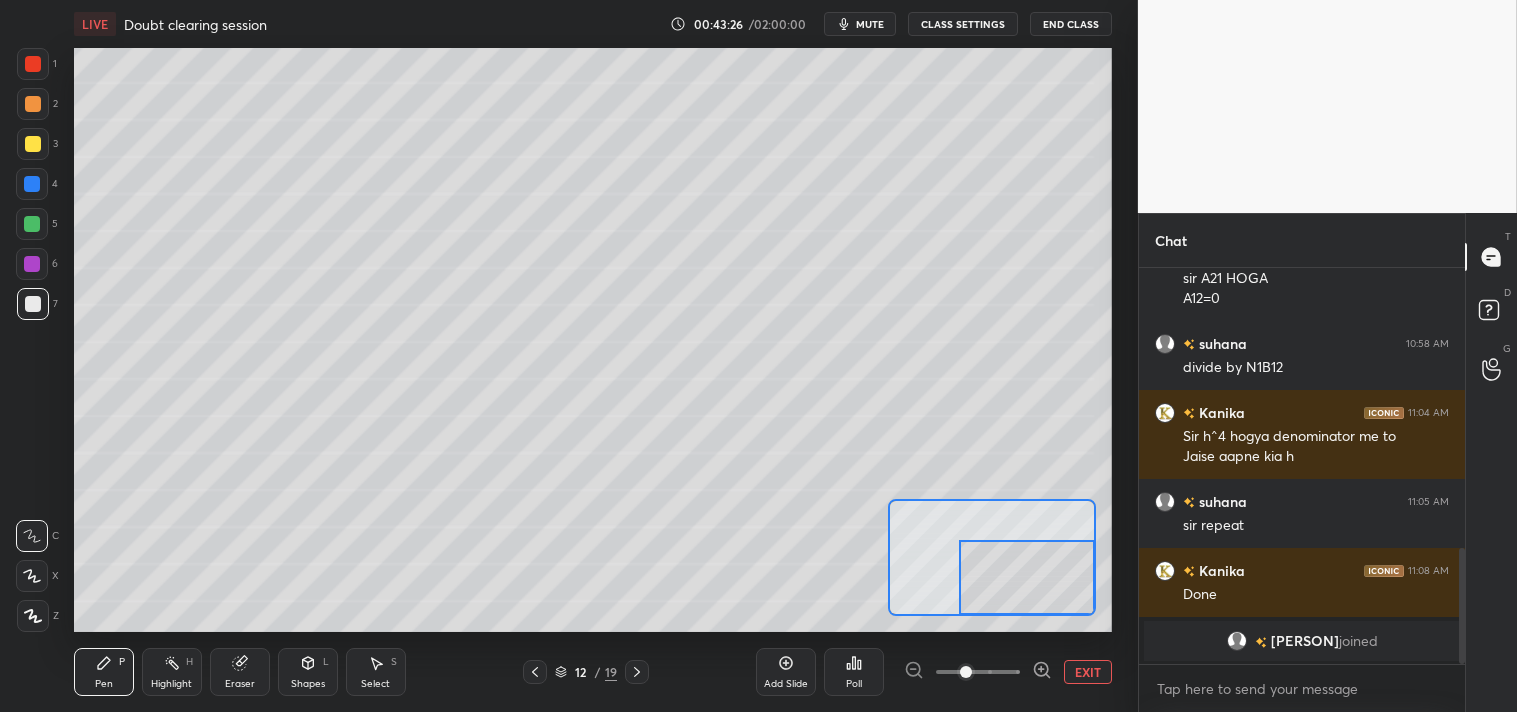 click at bounding box center [1027, 577] 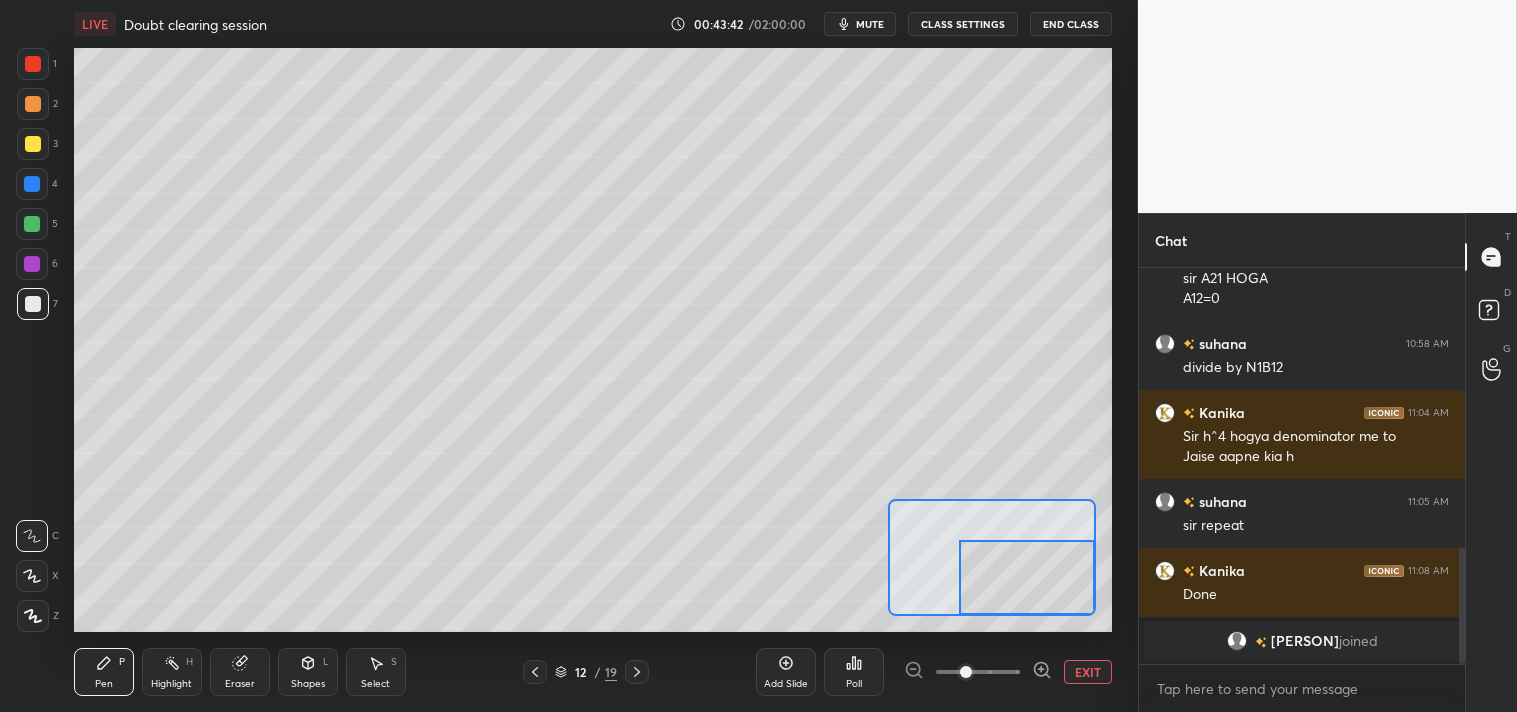 click 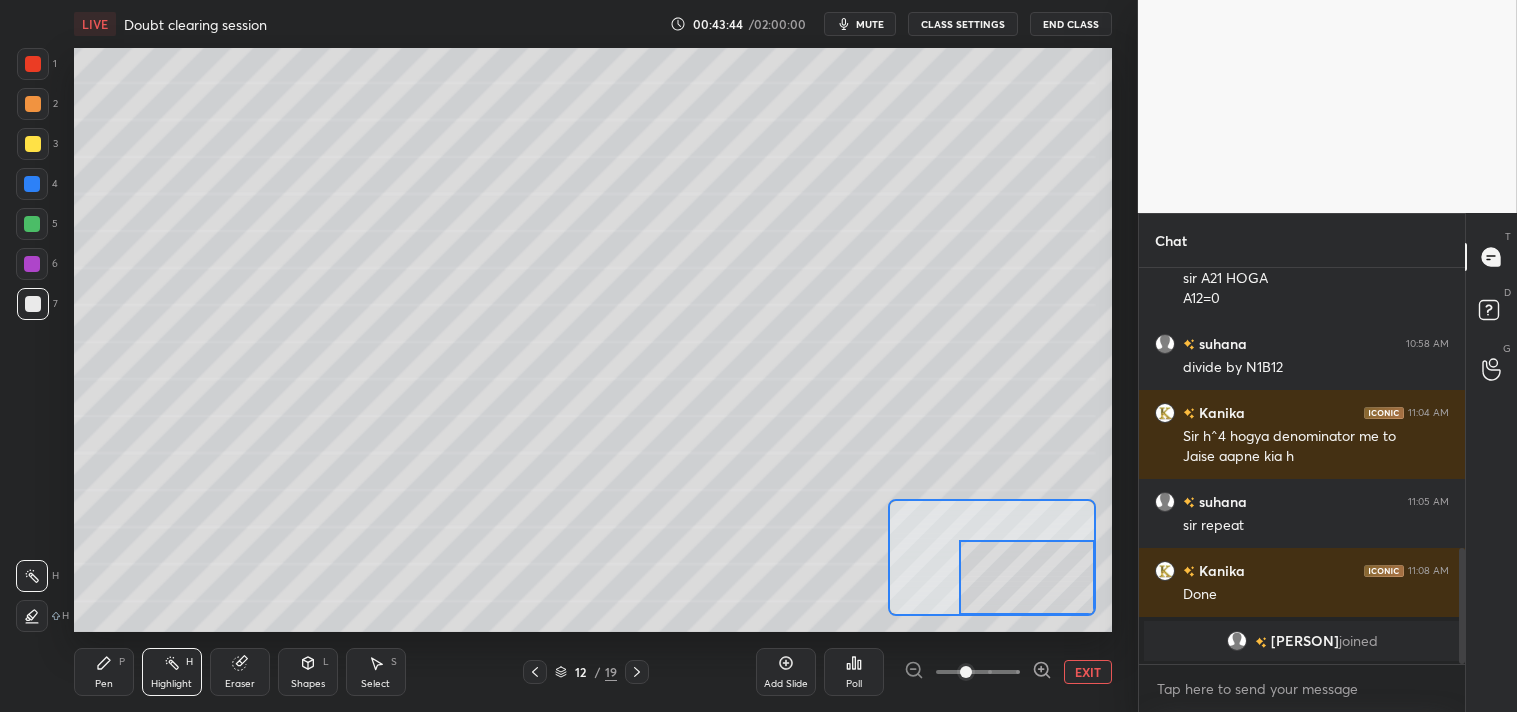 click on "Pen P" at bounding box center [104, 672] 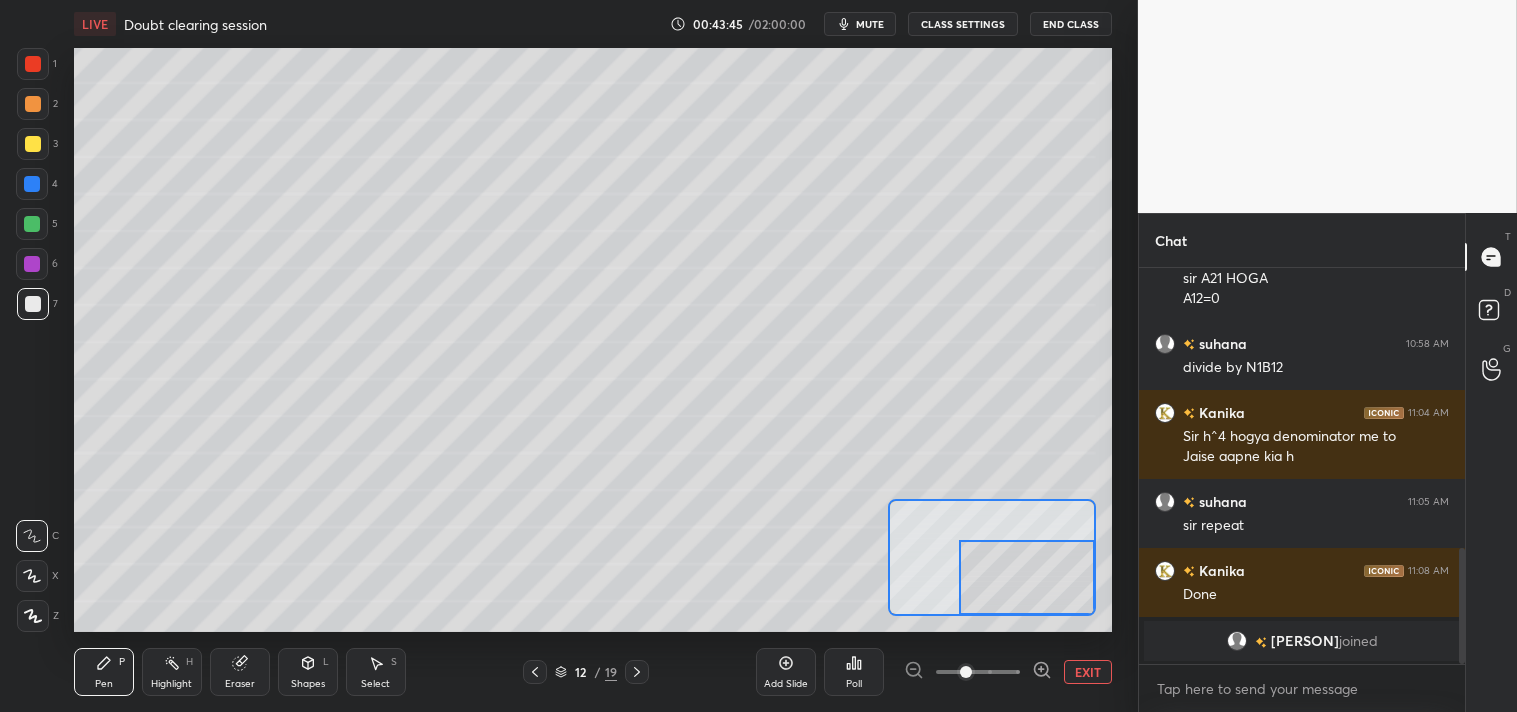 click on "Pen P" at bounding box center (104, 672) 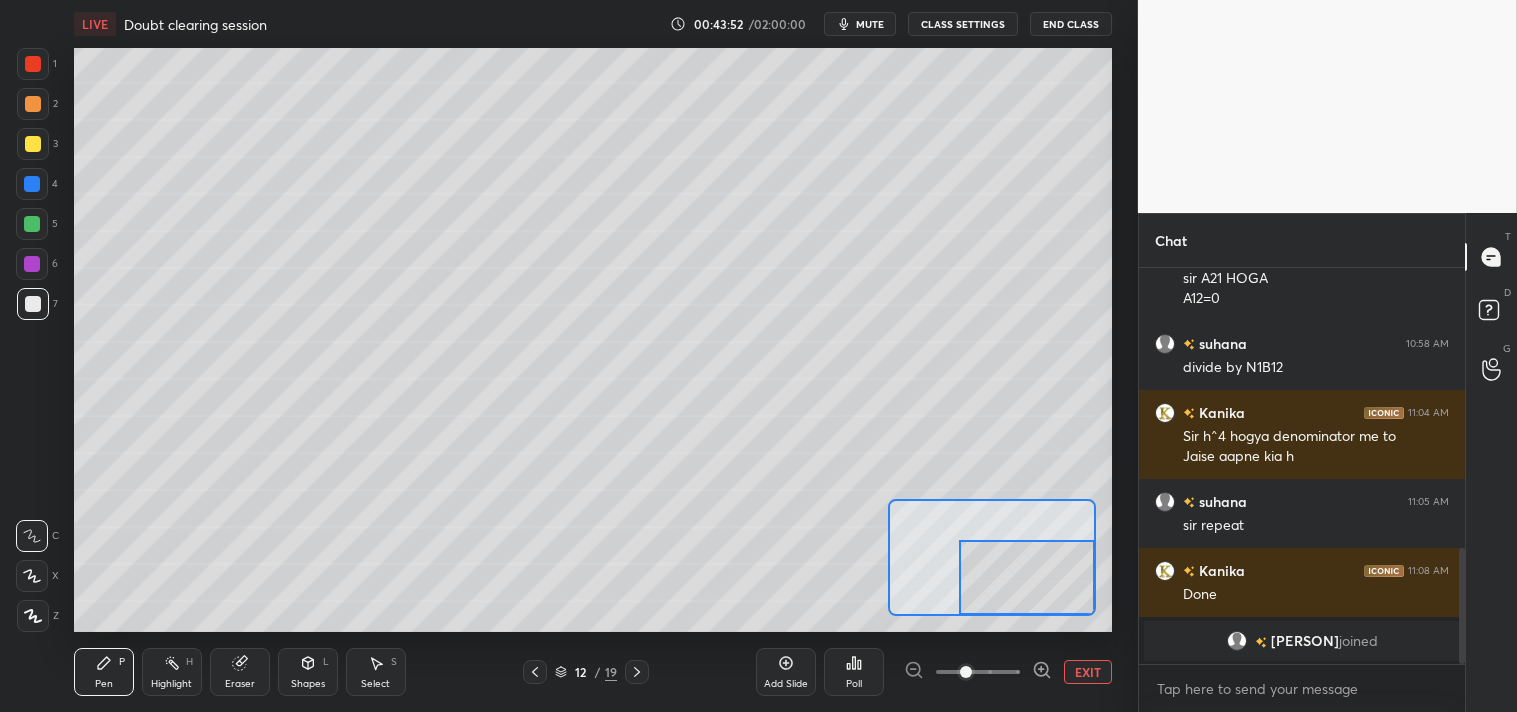 click on "EXIT" at bounding box center [1088, 672] 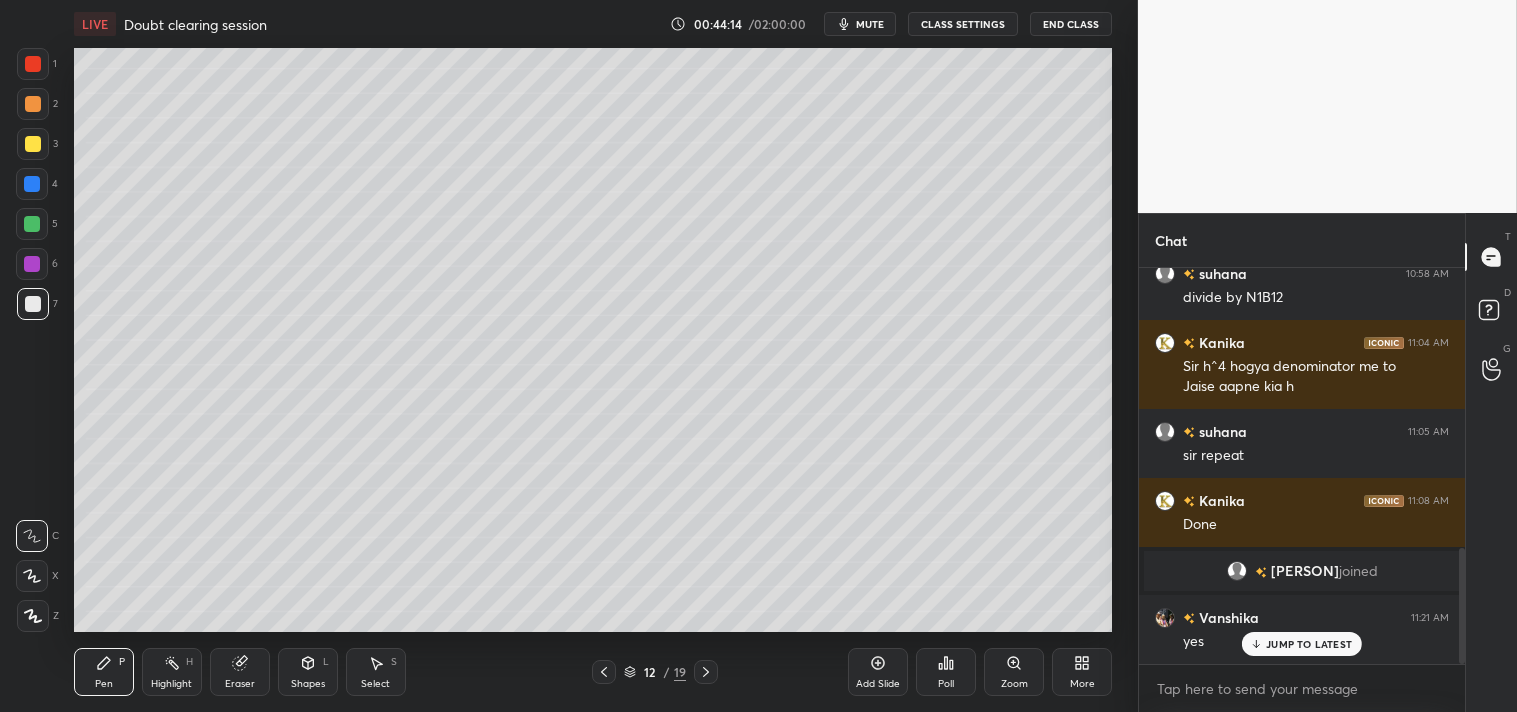 scroll, scrollTop: 956, scrollLeft: 0, axis: vertical 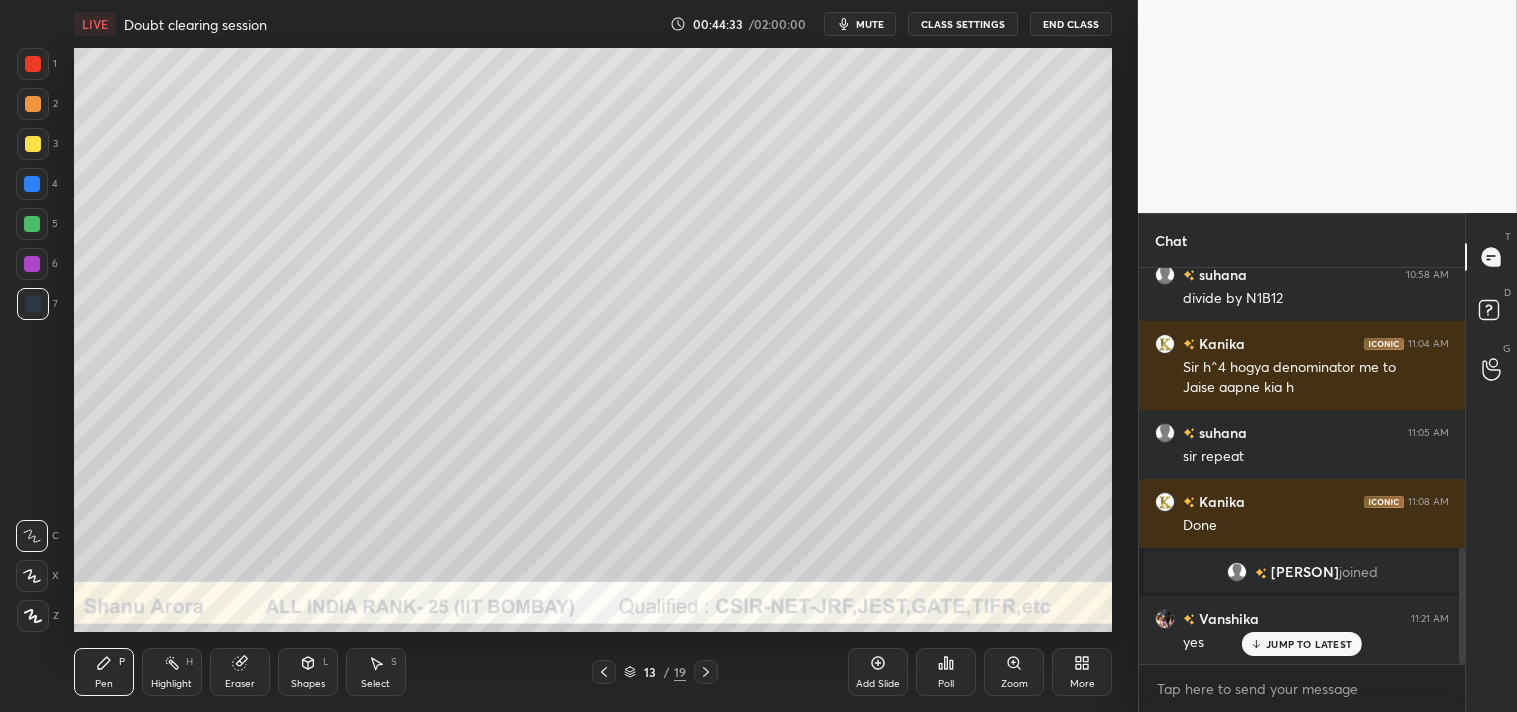 click at bounding box center (33, 104) 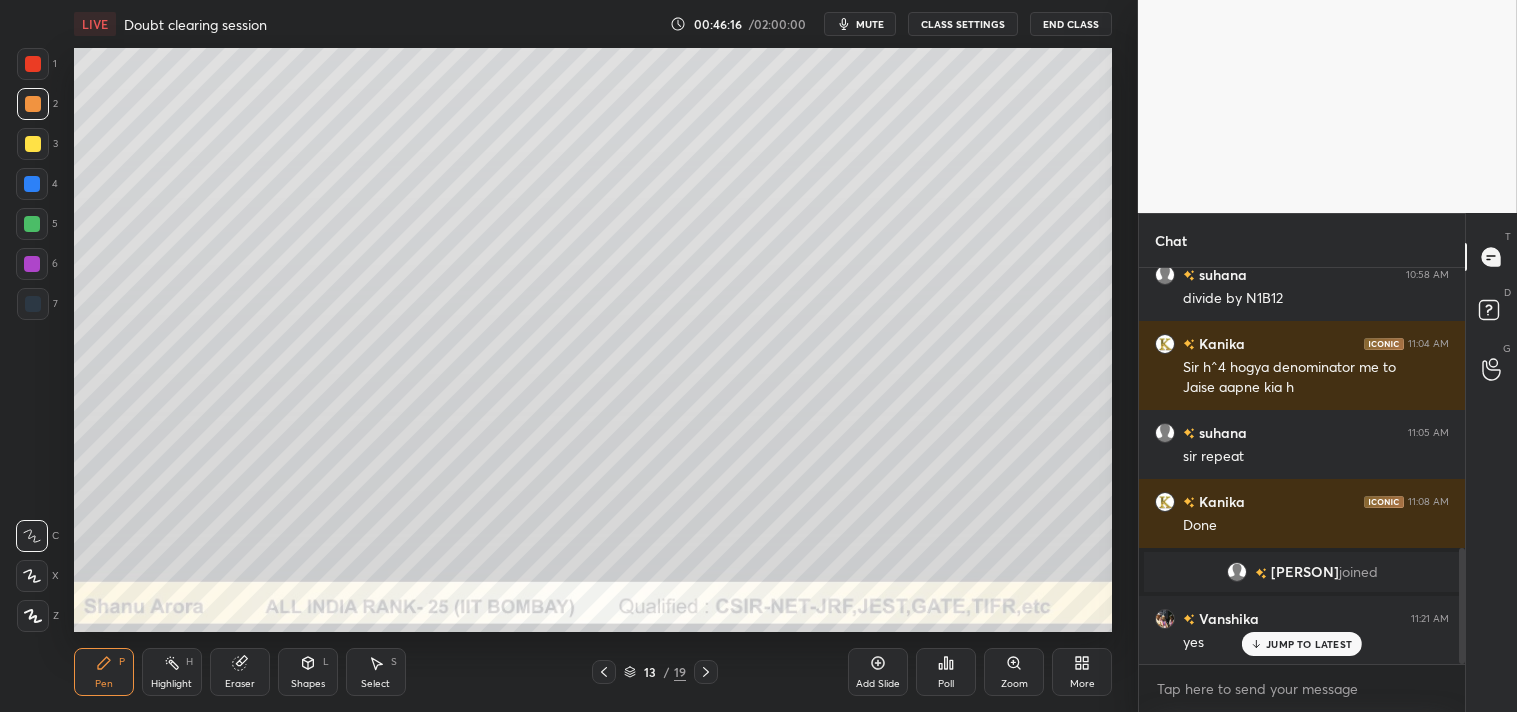 click 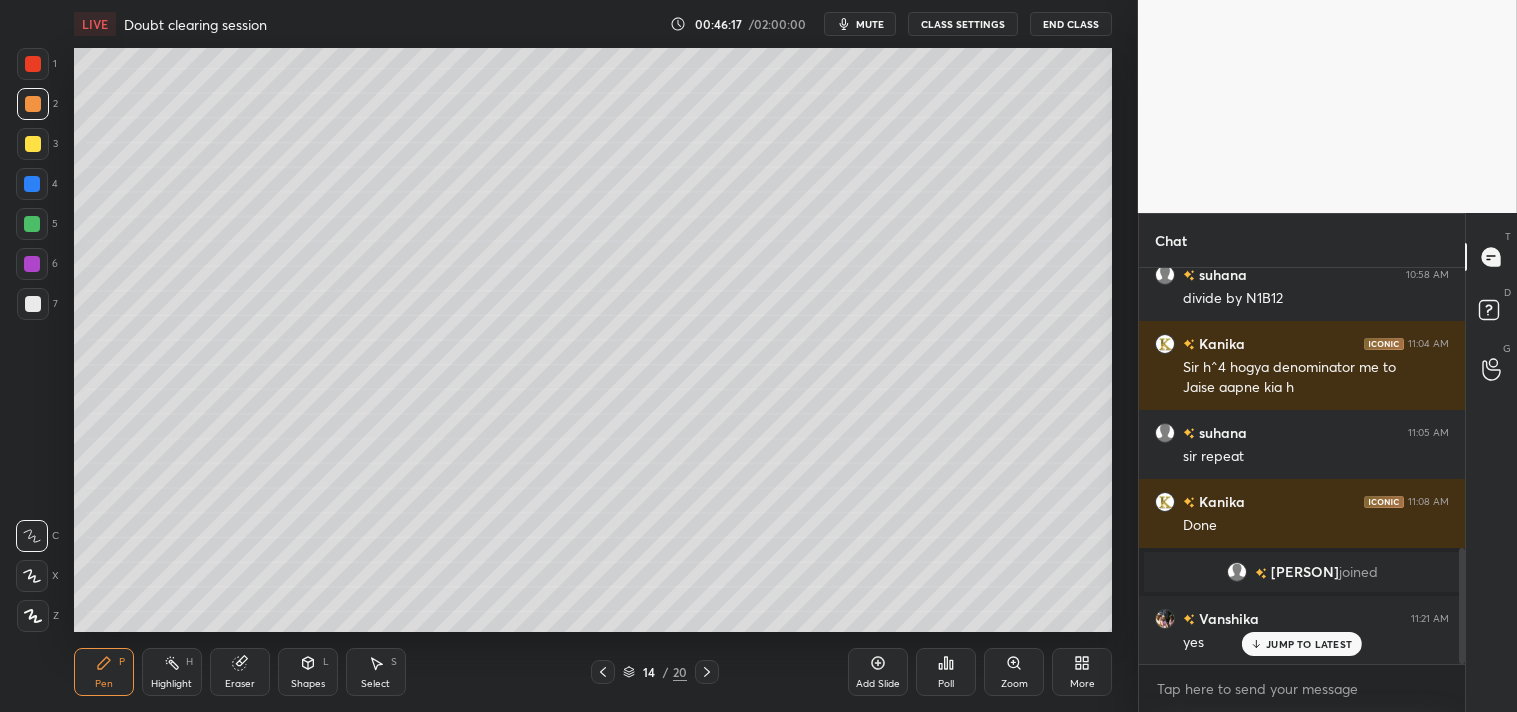 click at bounding box center (33, 304) 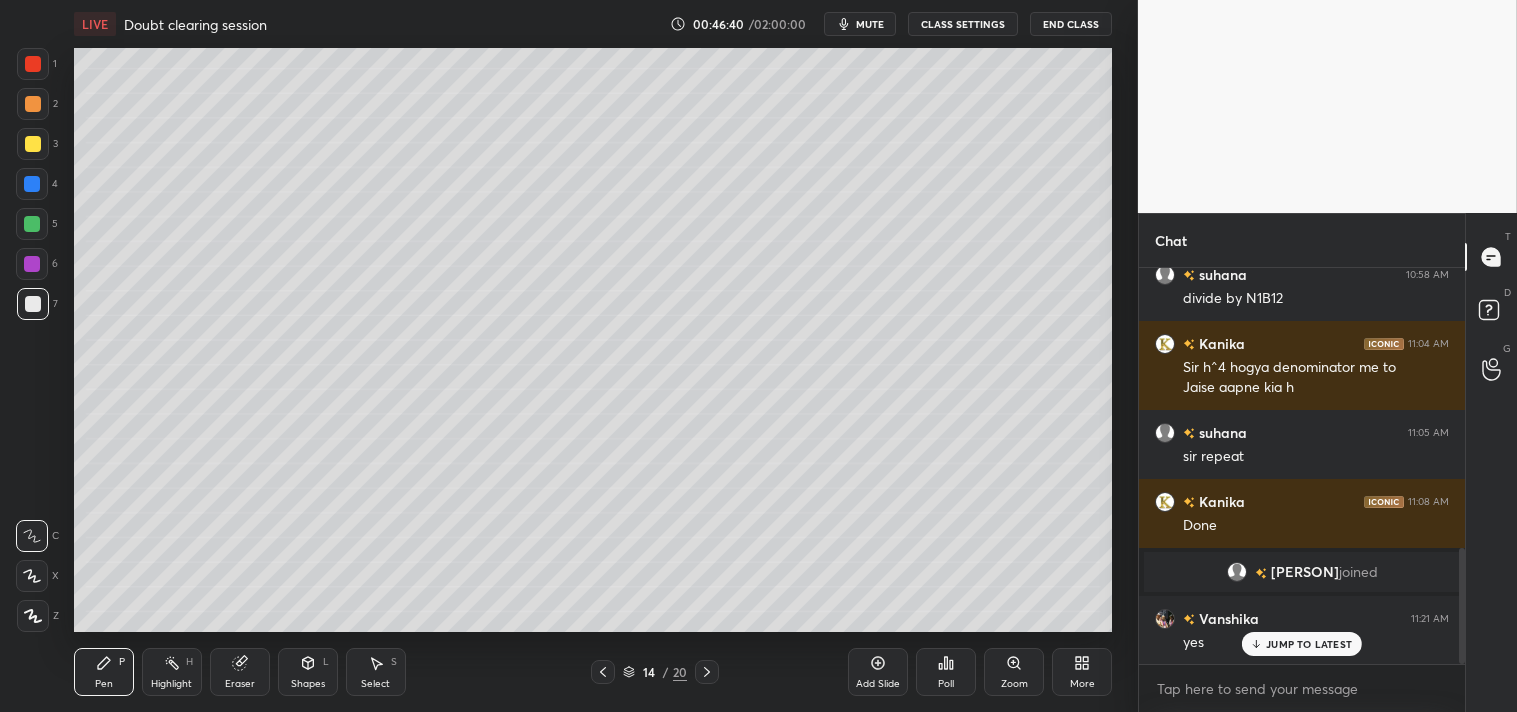 scroll, scrollTop: 1025, scrollLeft: 0, axis: vertical 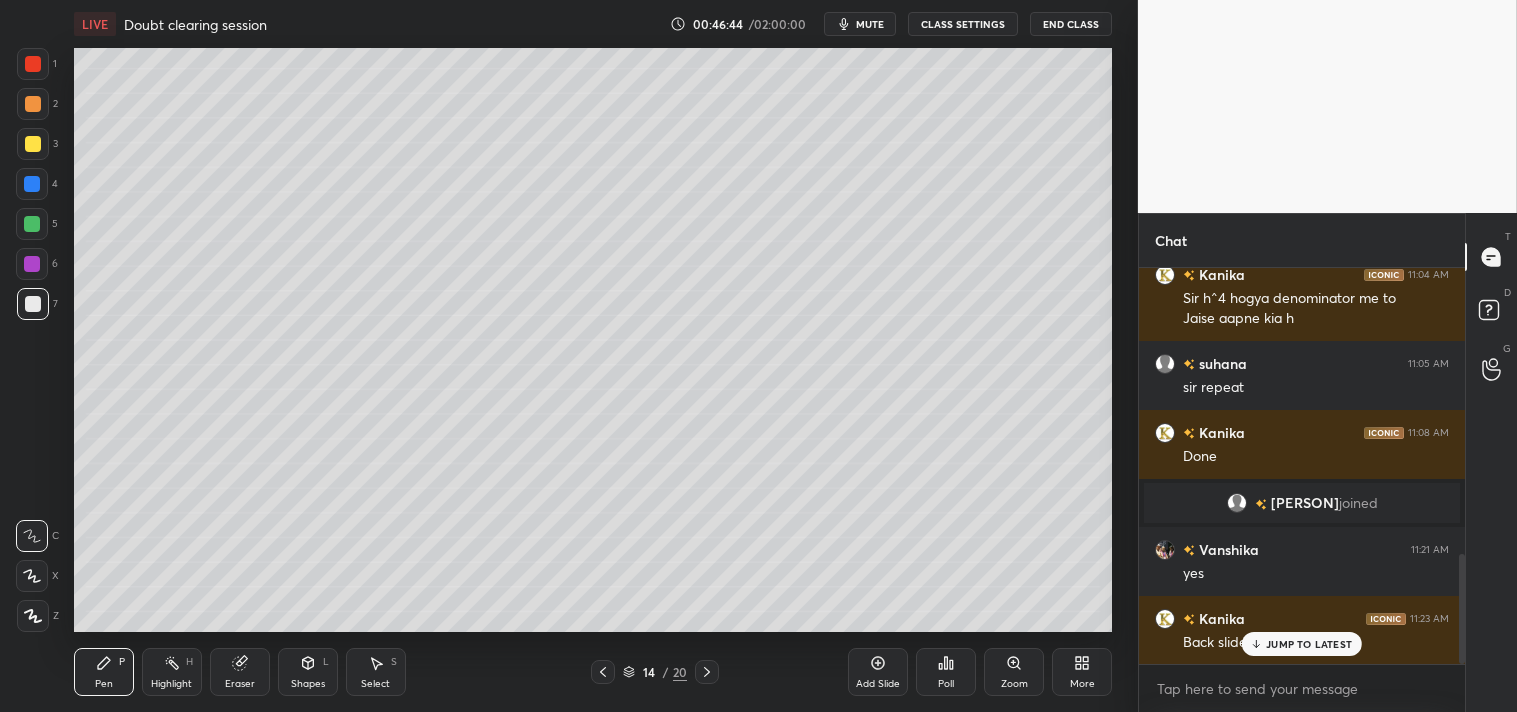 click on "JUMP TO LATEST" at bounding box center [1309, 644] 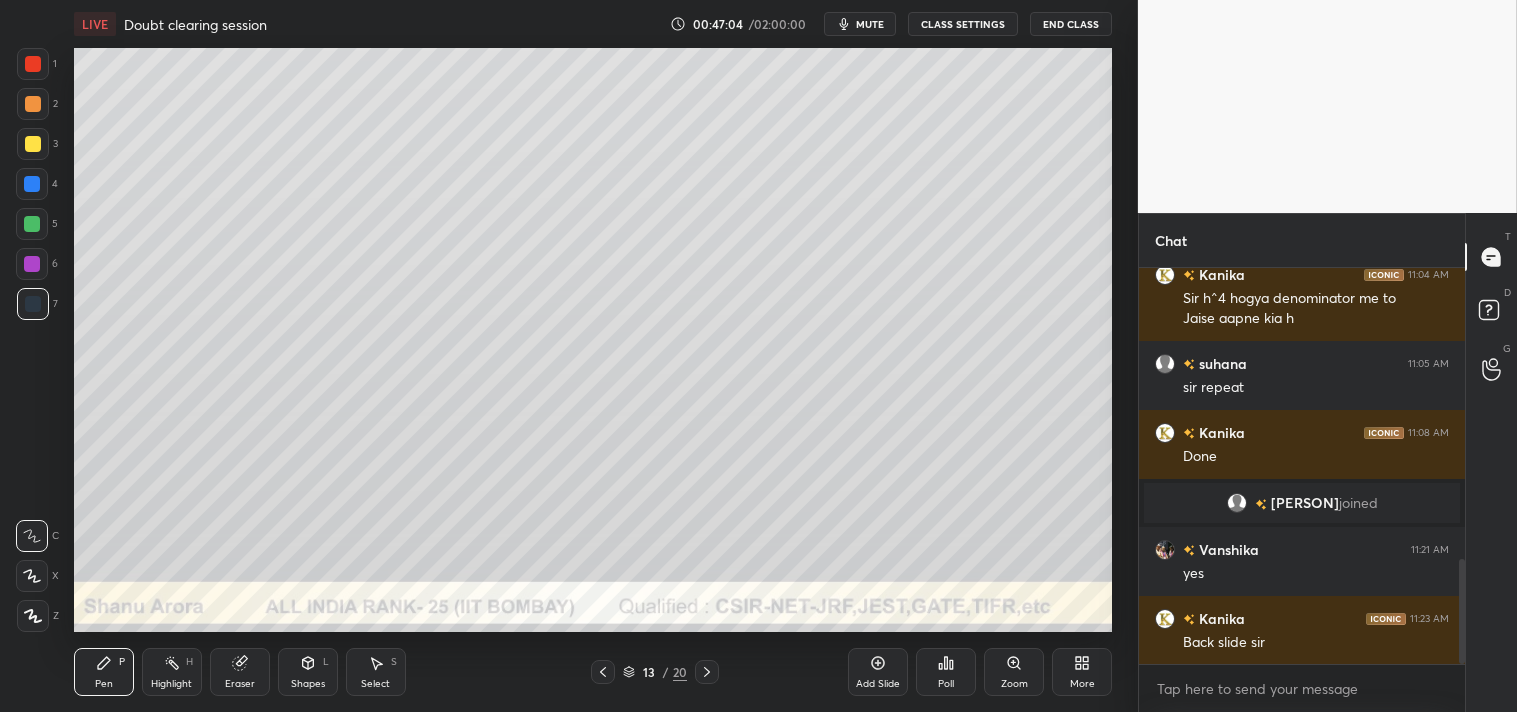 scroll, scrollTop: 1095, scrollLeft: 0, axis: vertical 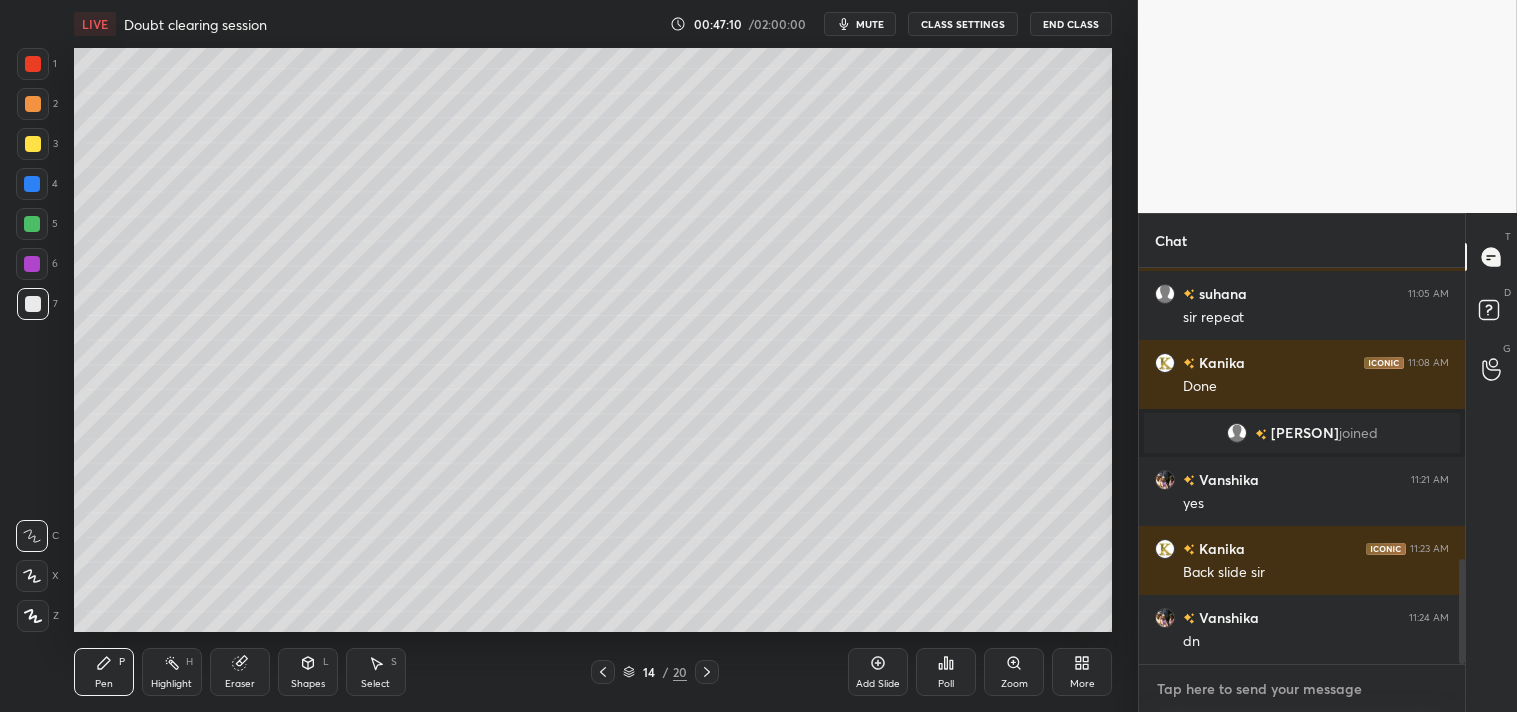click at bounding box center (1302, 689) 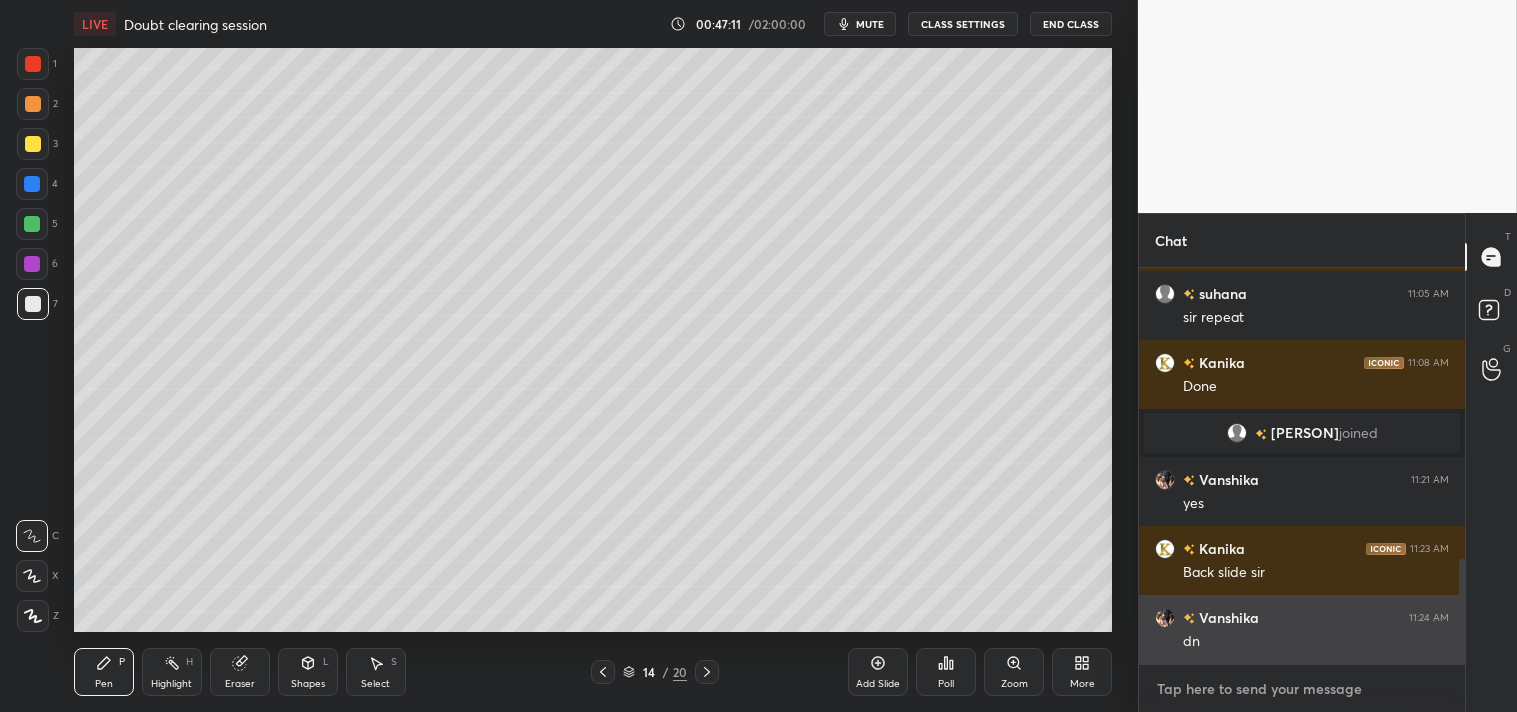 type on "E" 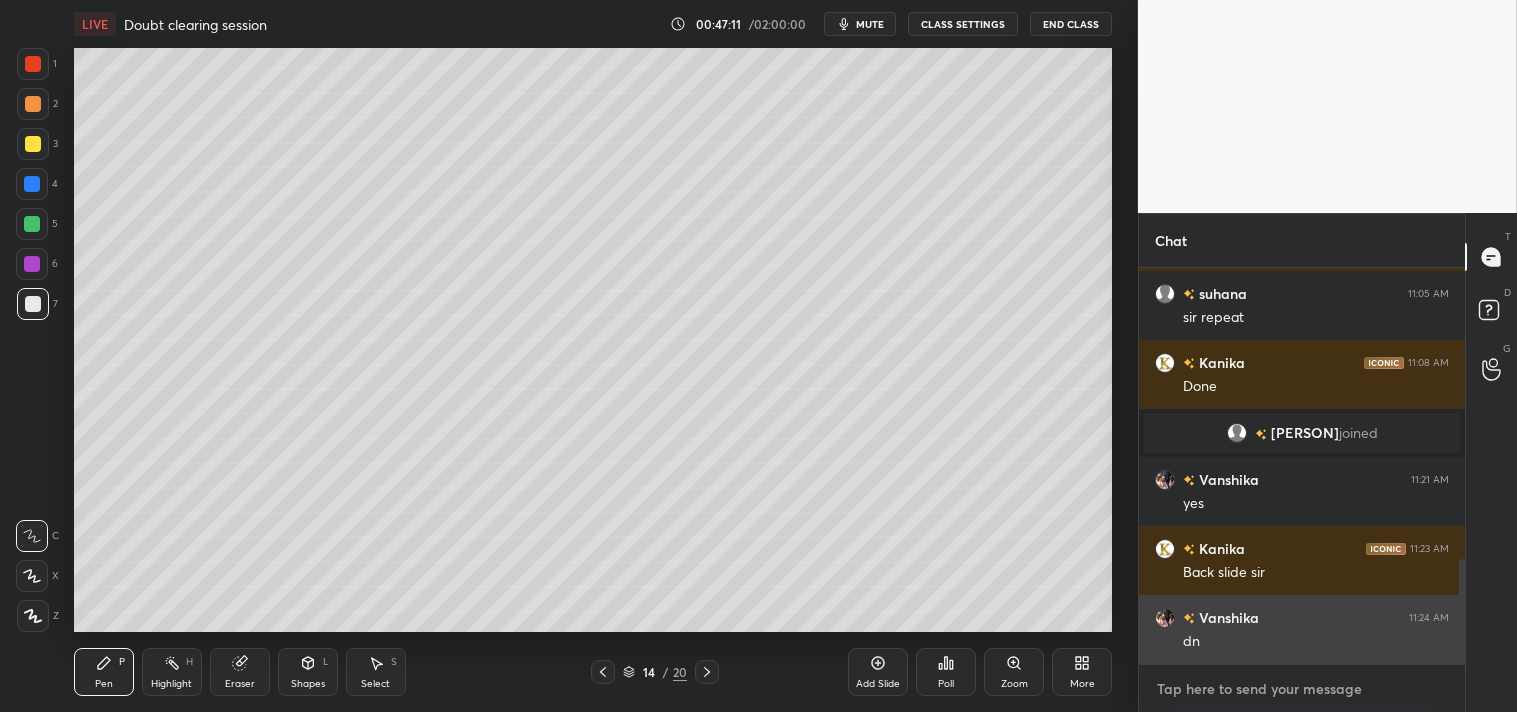 type on "x" 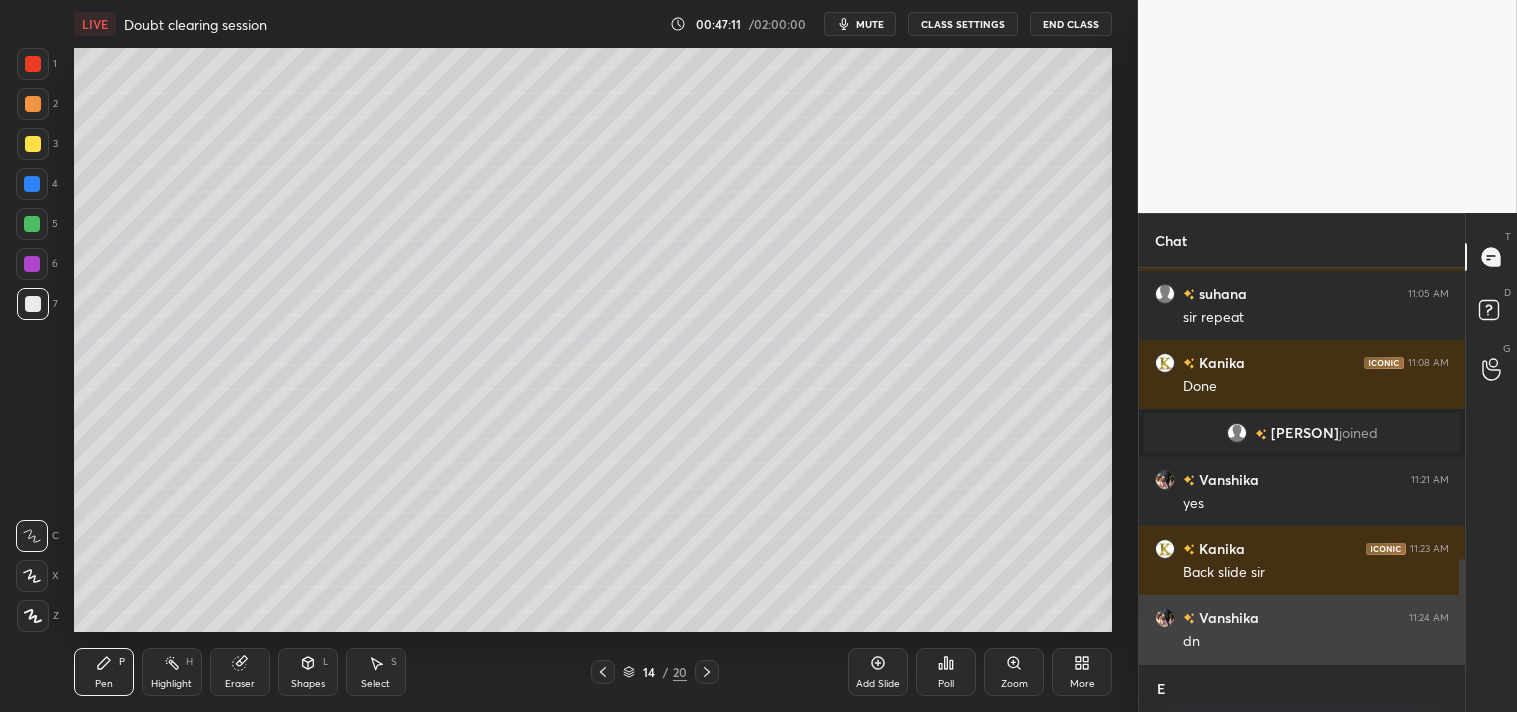 type on "EY" 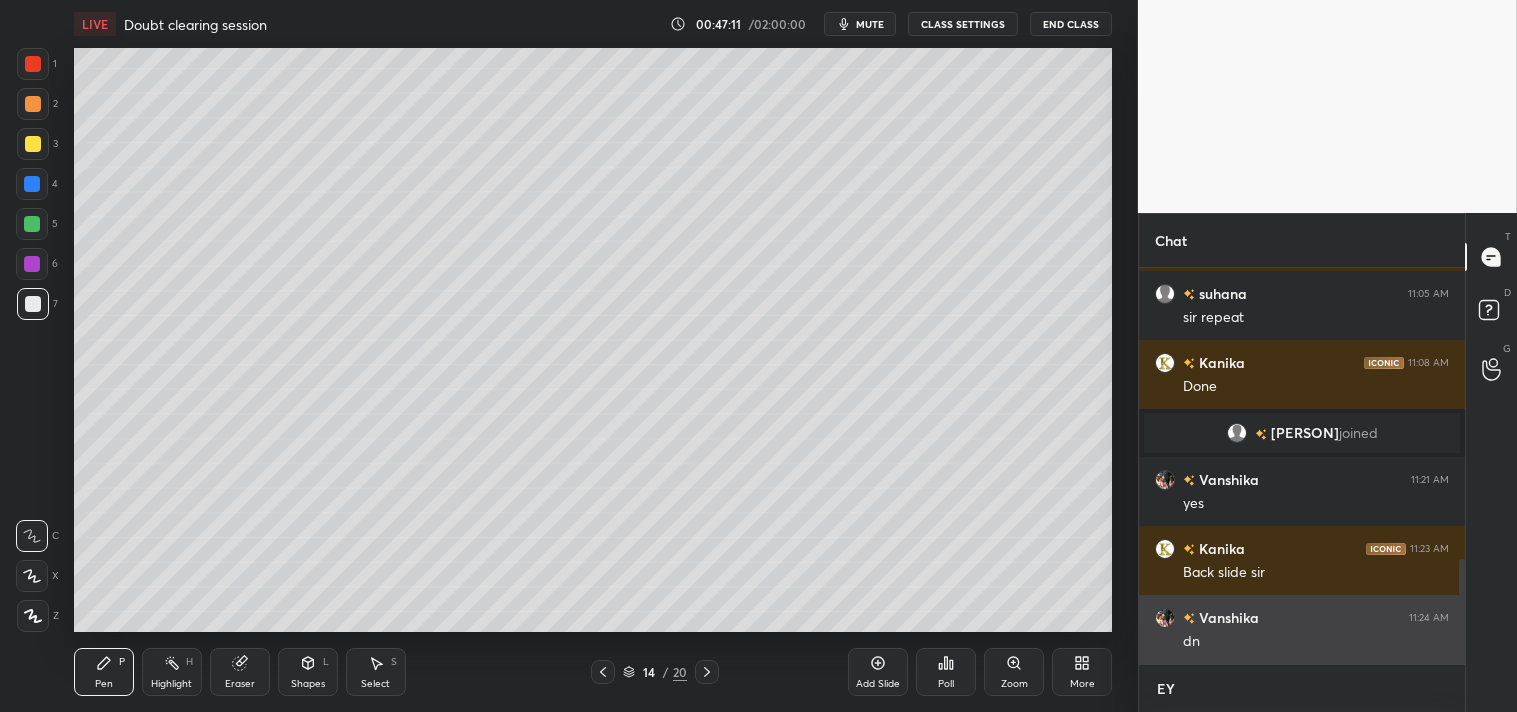 scroll, scrollTop: 384, scrollLeft: 320, axis: both 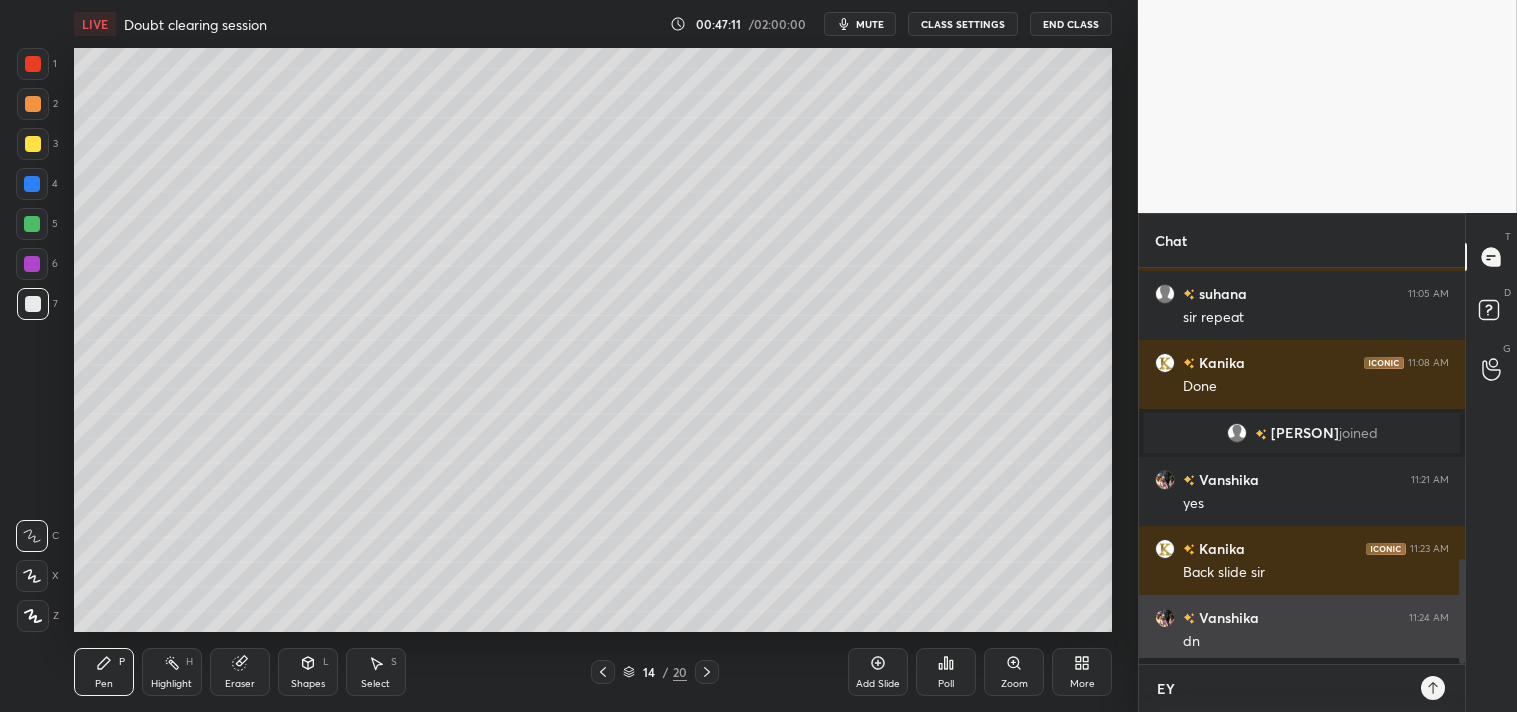 type on "EYE" 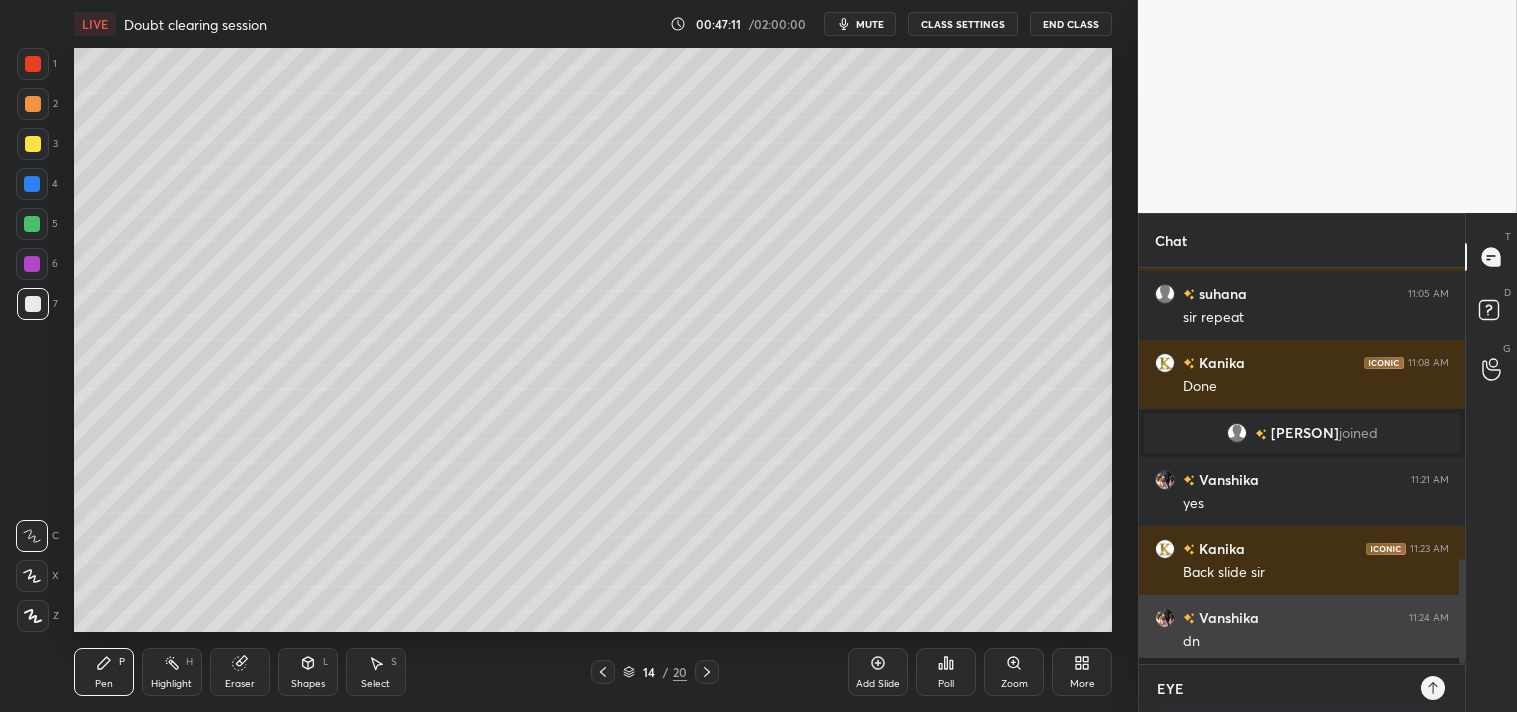 type on "x" 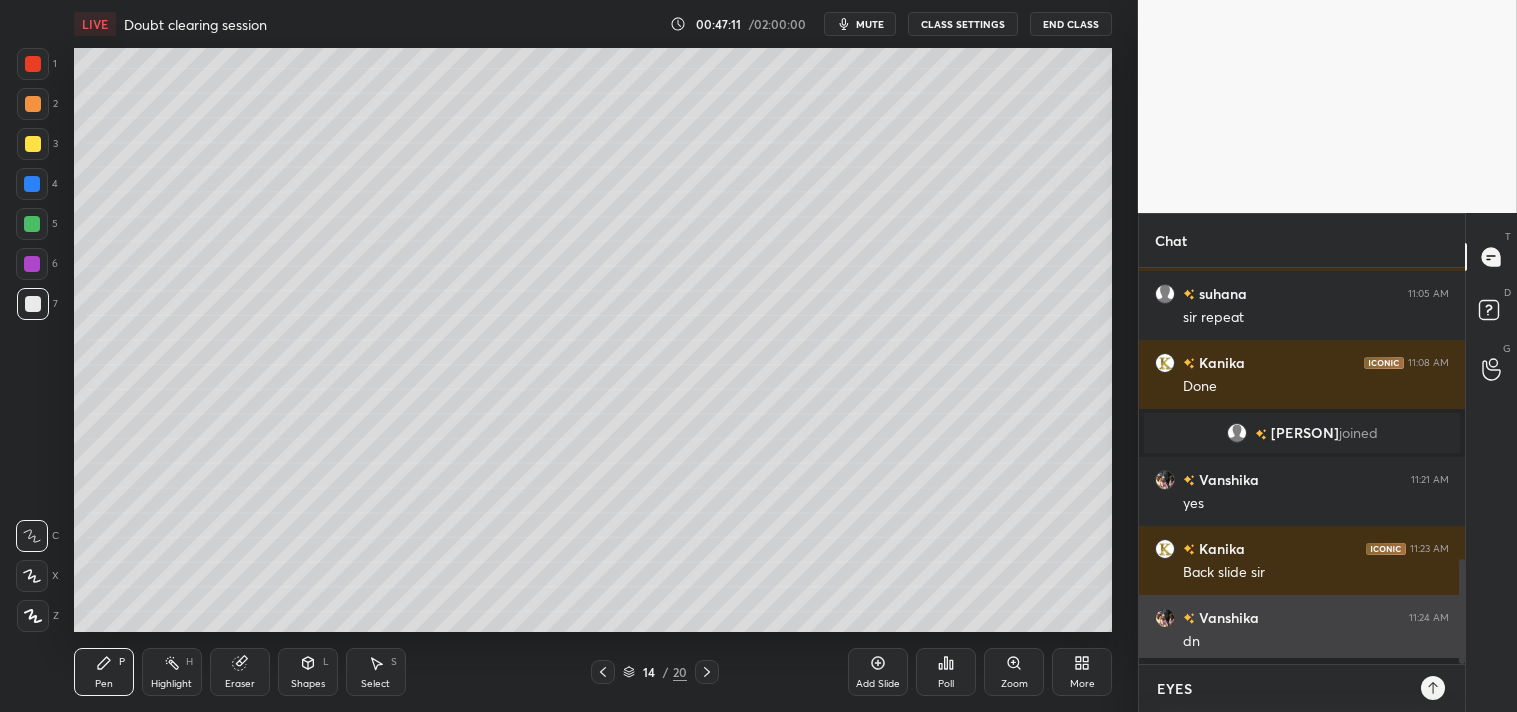 type on "x" 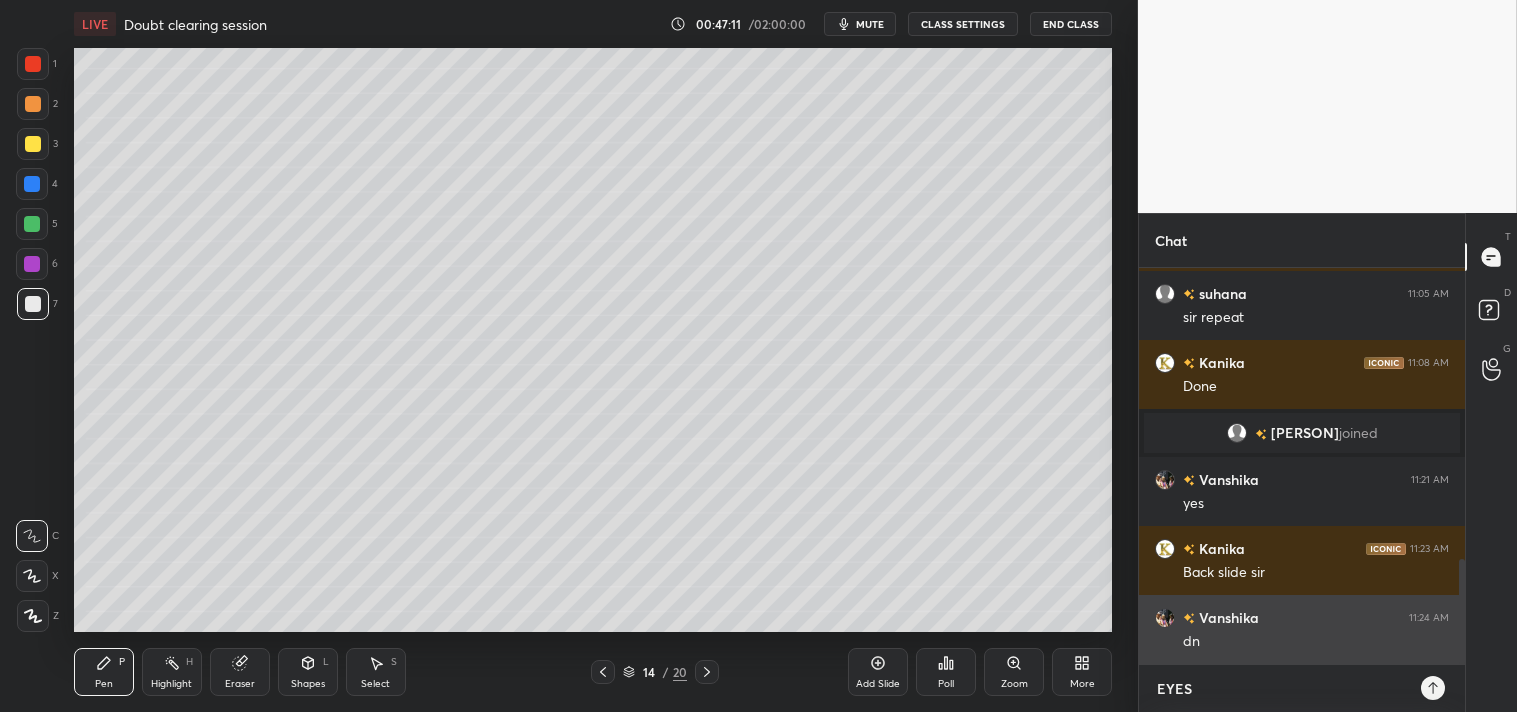 type on "EYES" 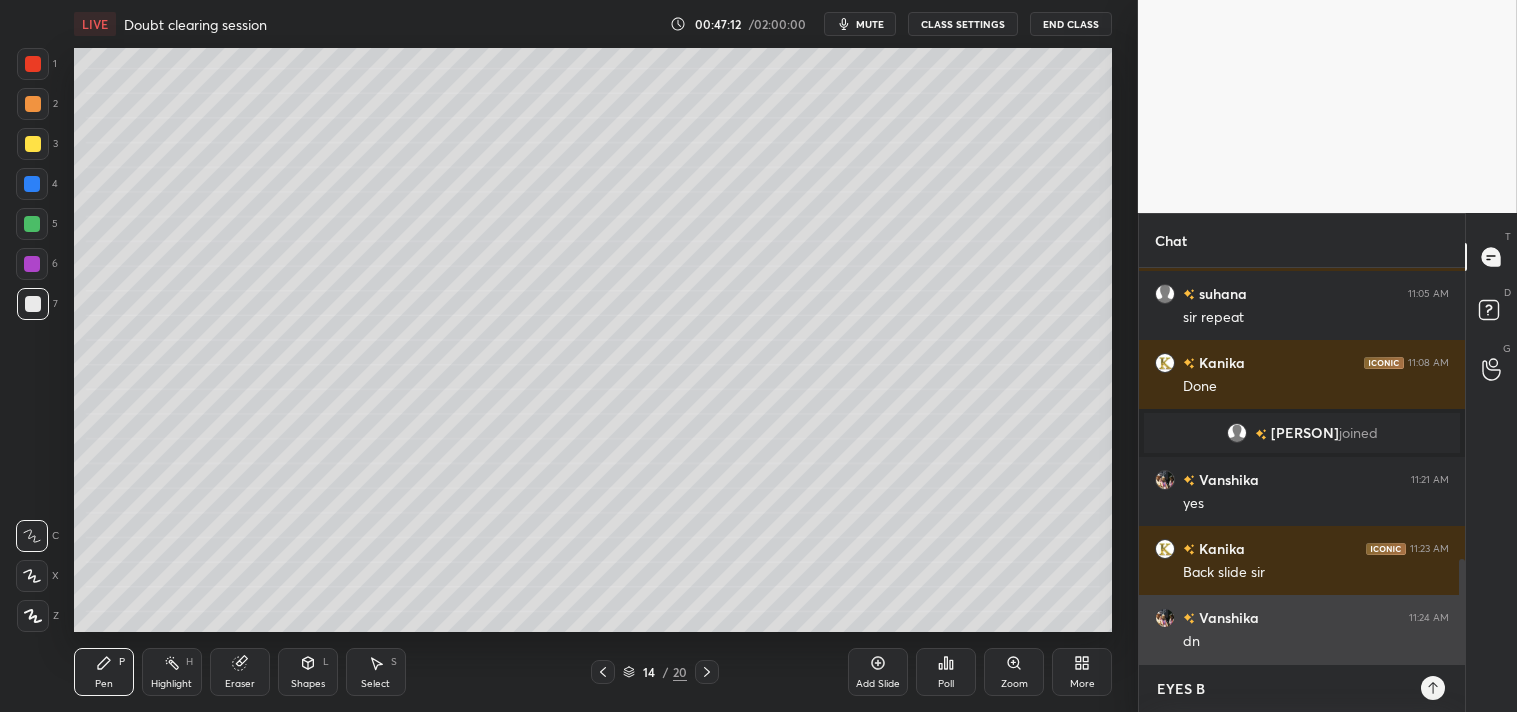 type on "EYES BR" 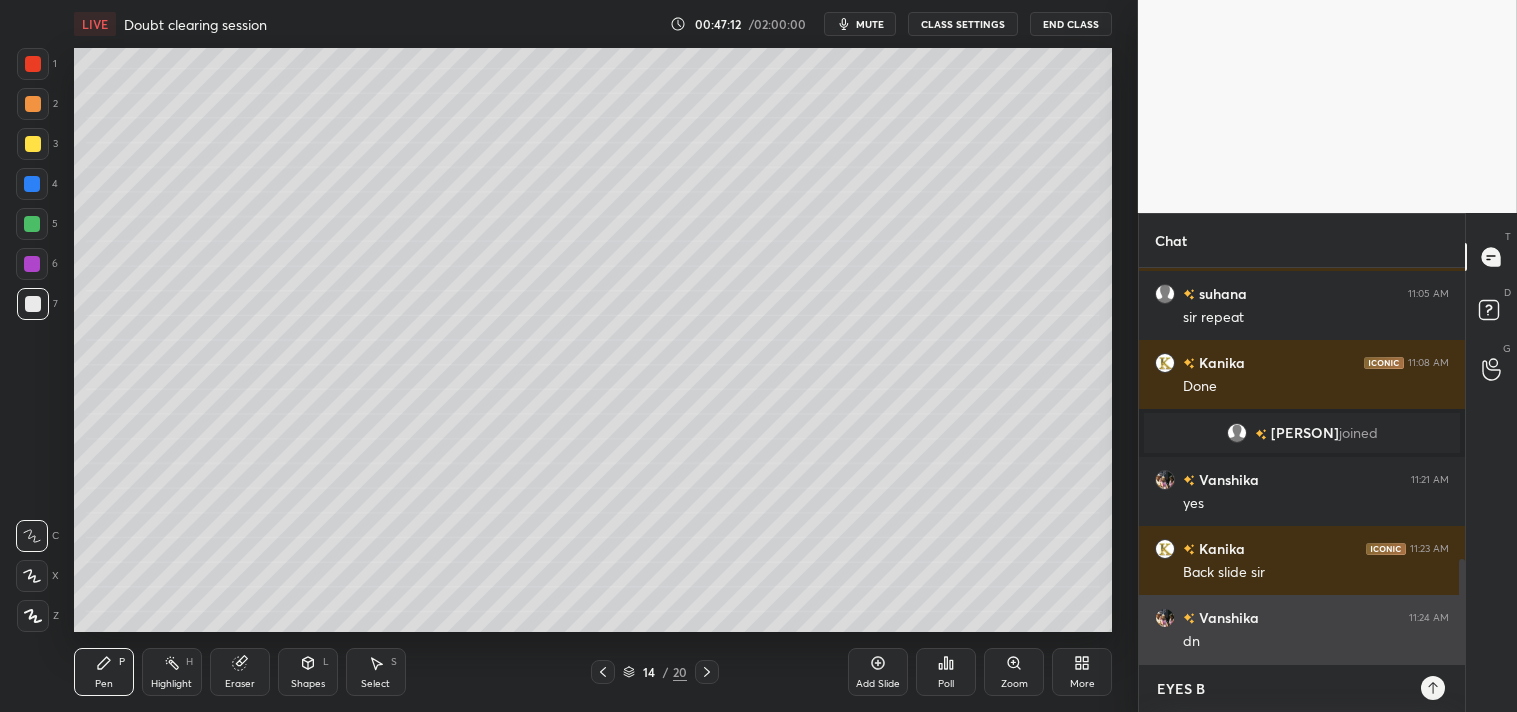 type on "x" 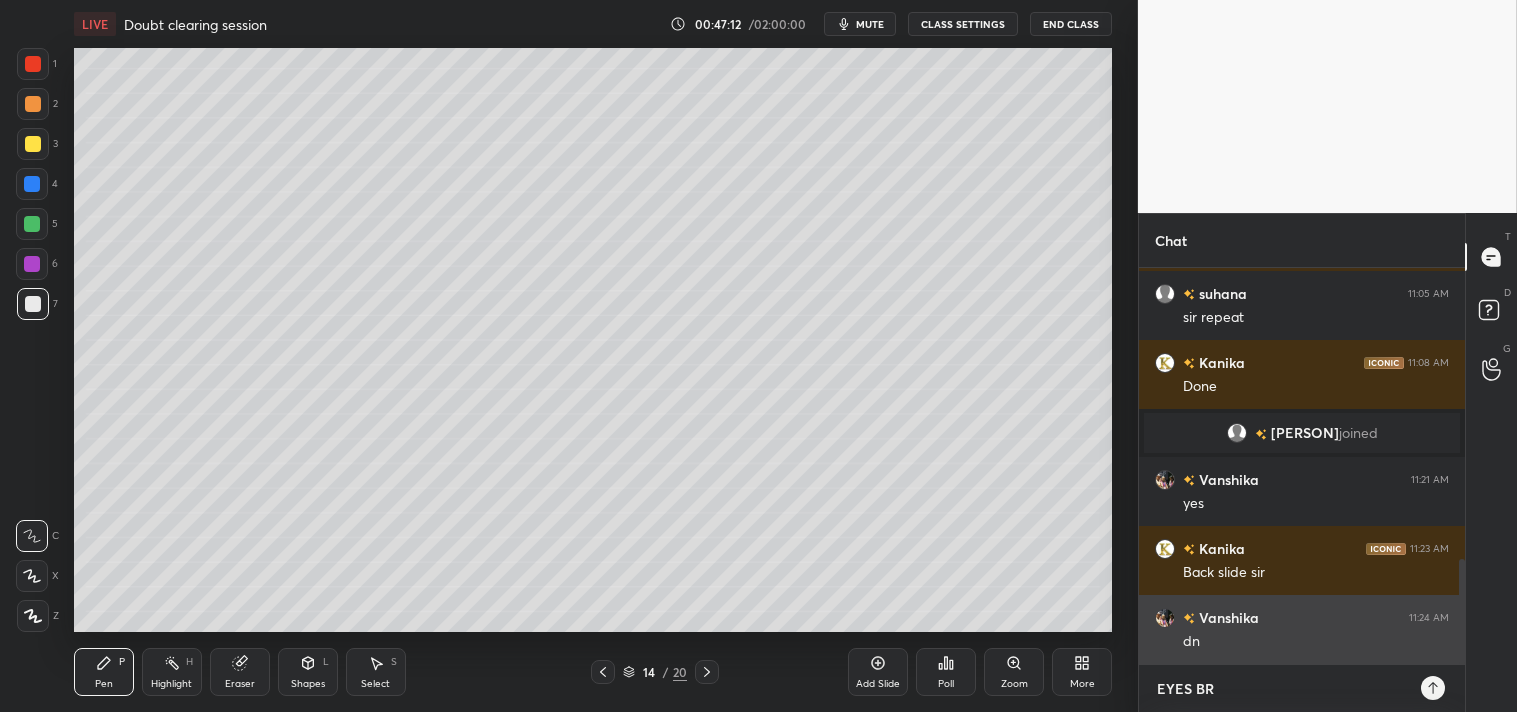type on "EYES BRK" 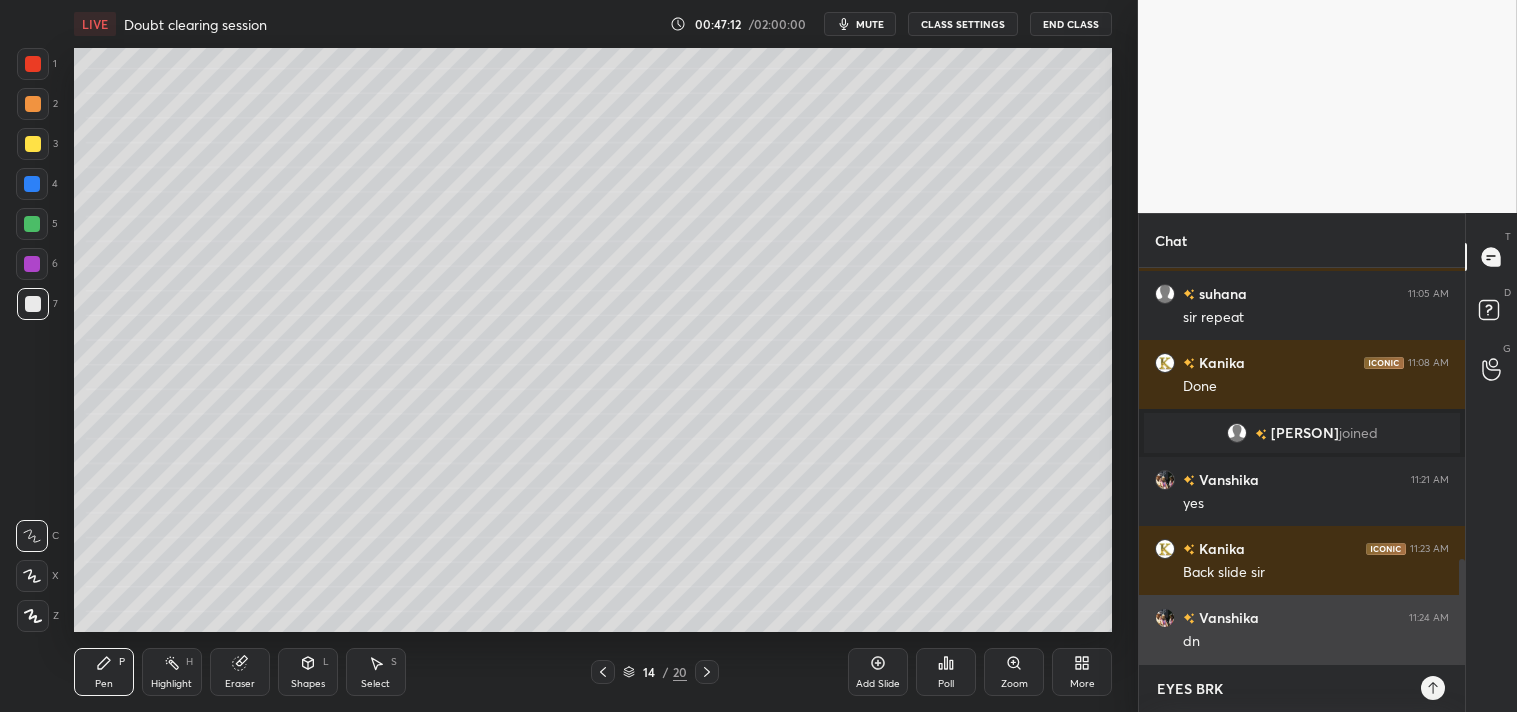 type on "EYES BRK" 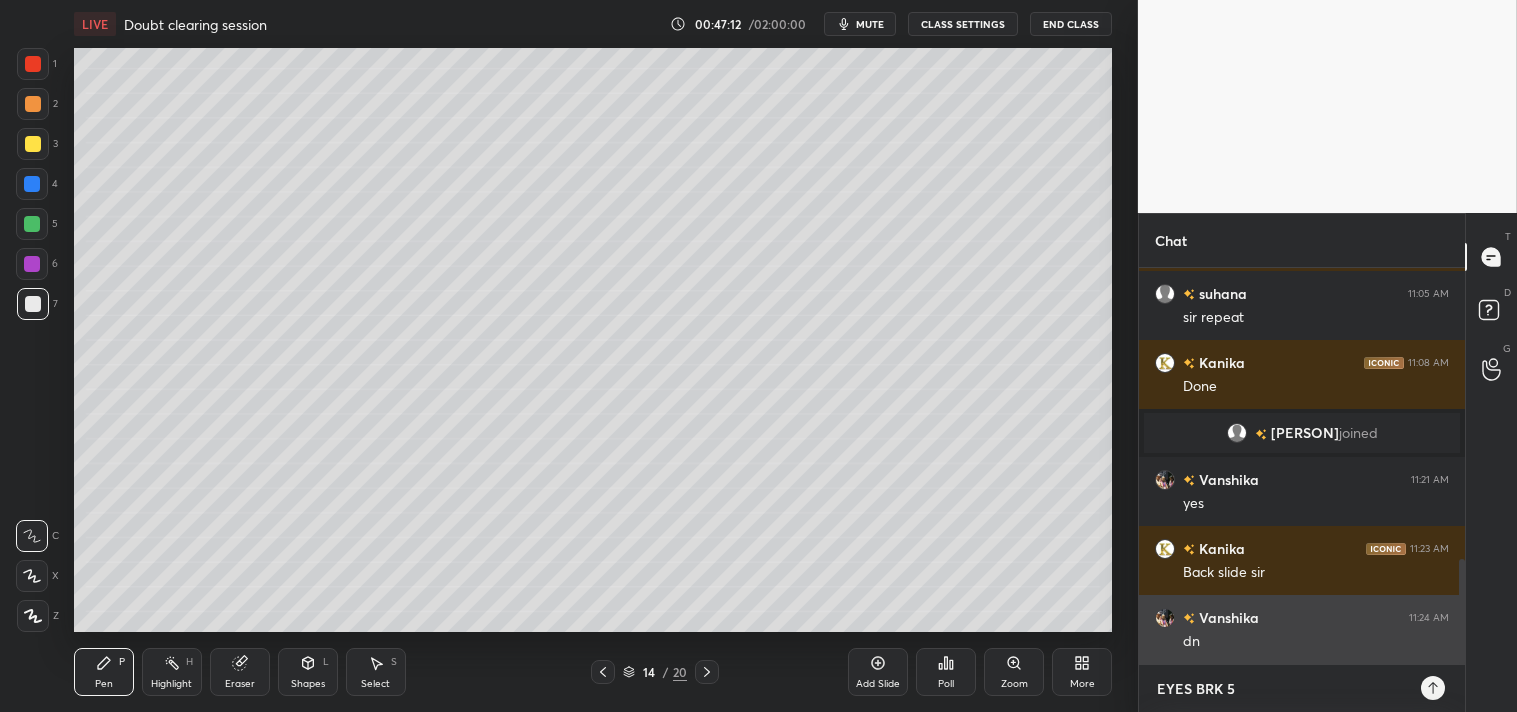type on "EYES BRK 5M" 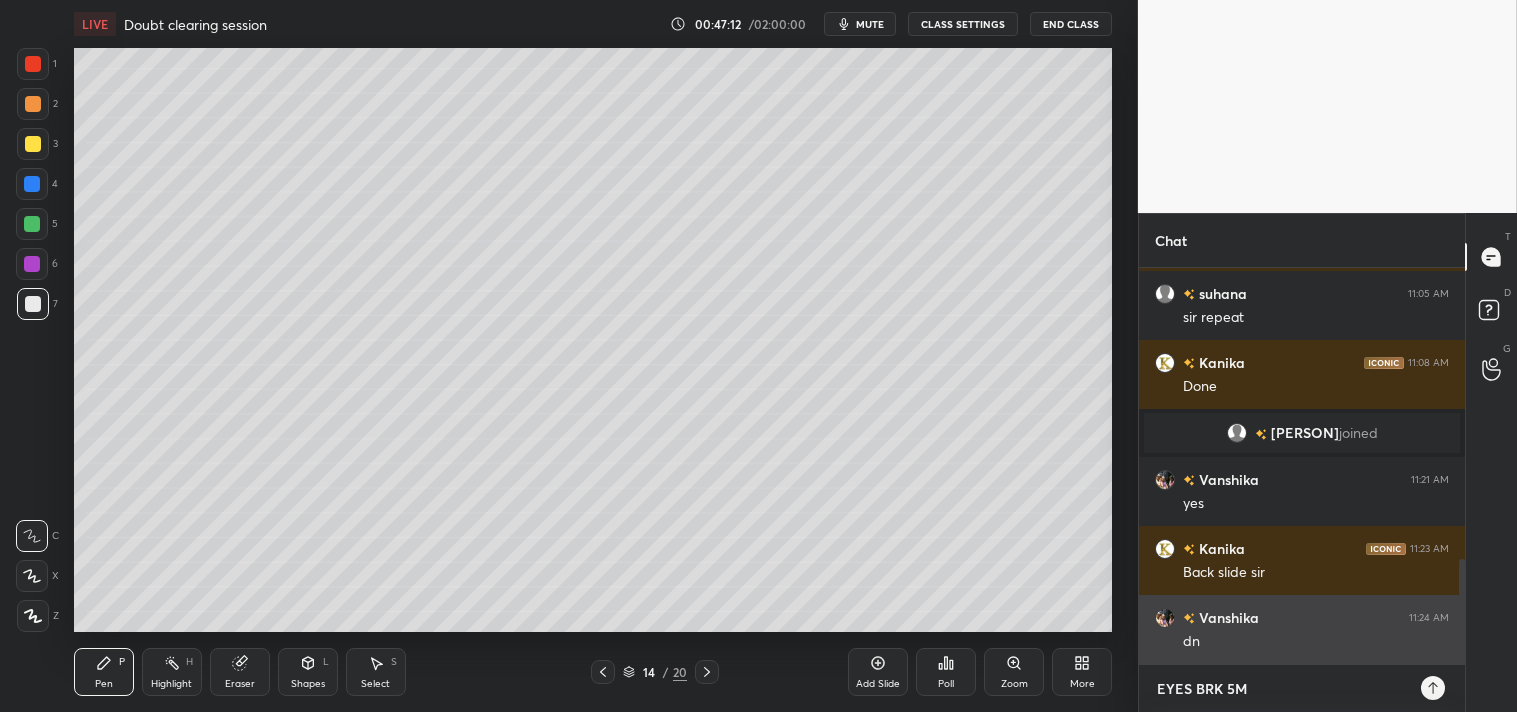 type on "EYES BRK 5MI" 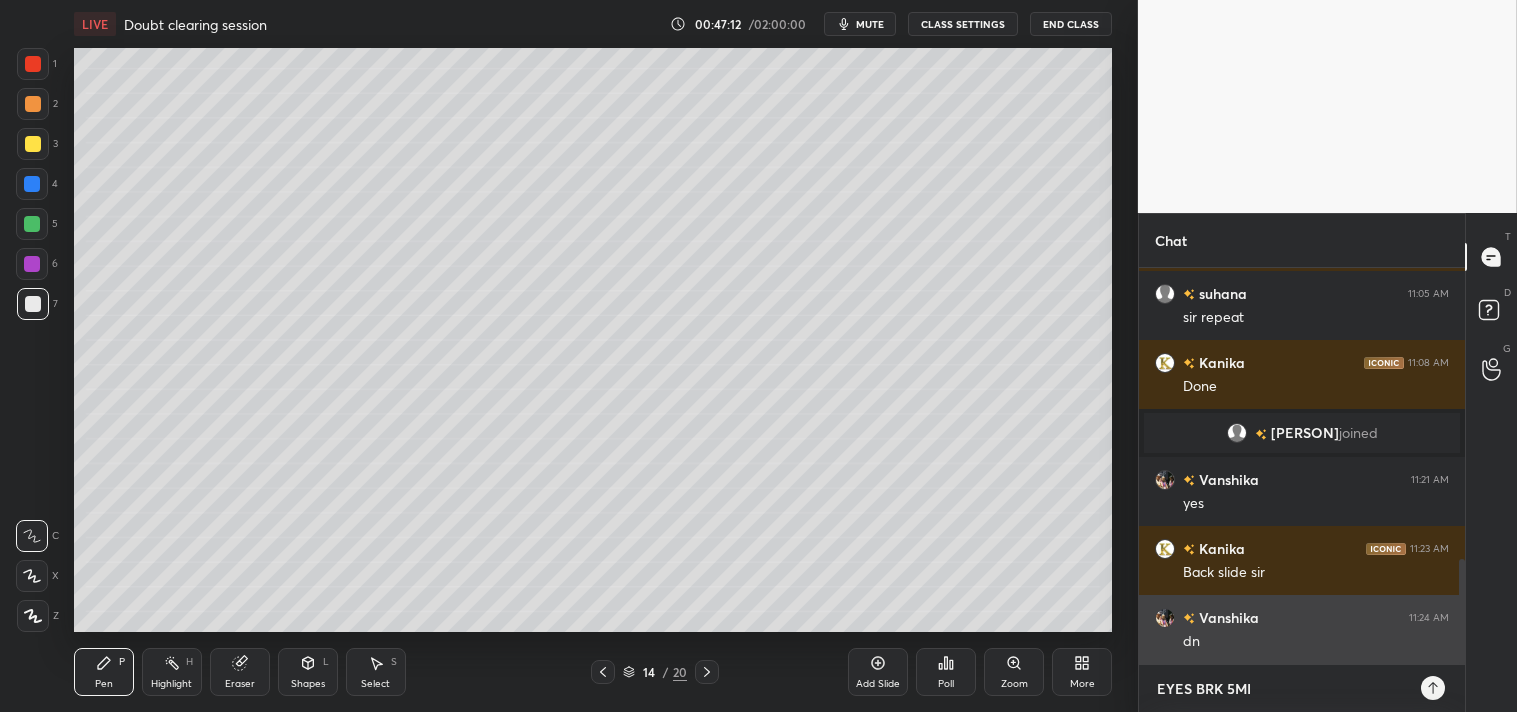 type on "EYES BRK 5MIN" 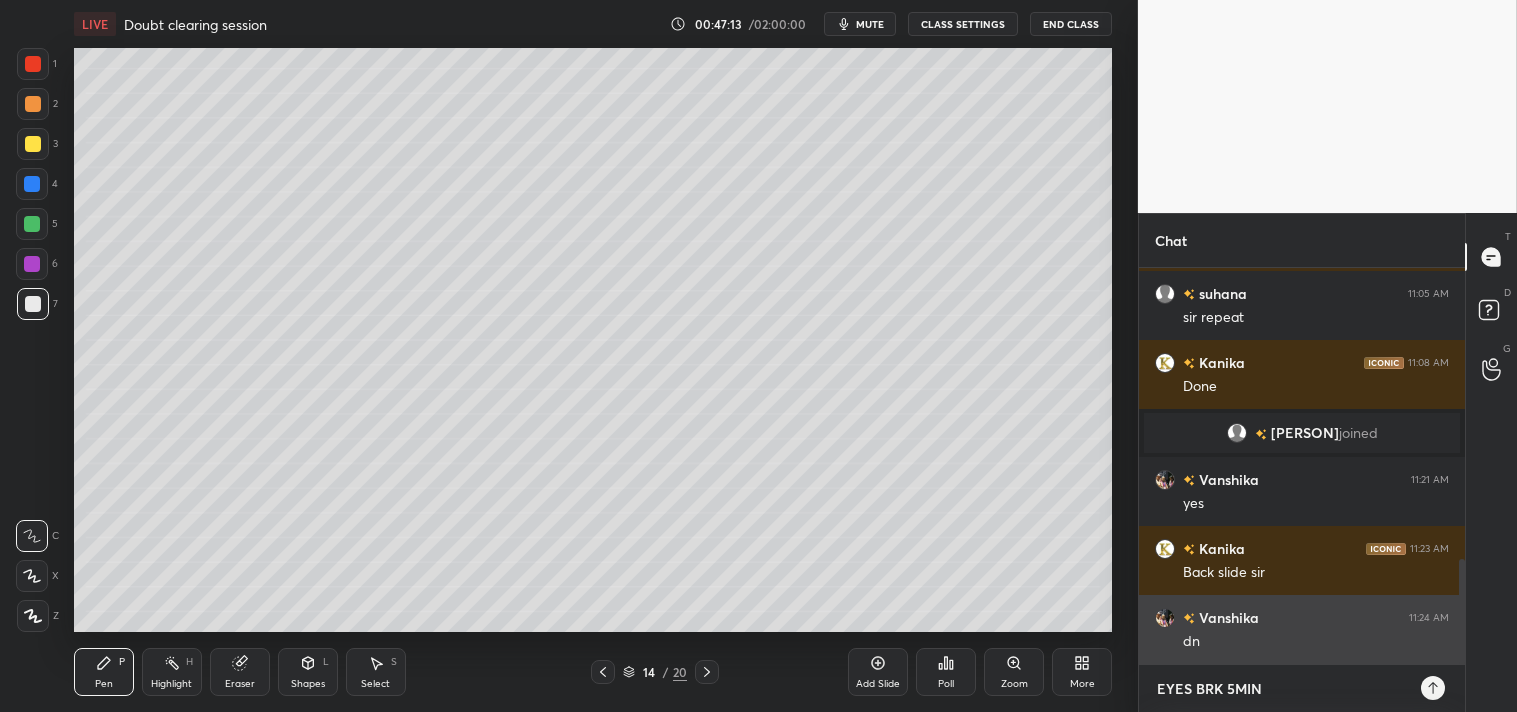 type 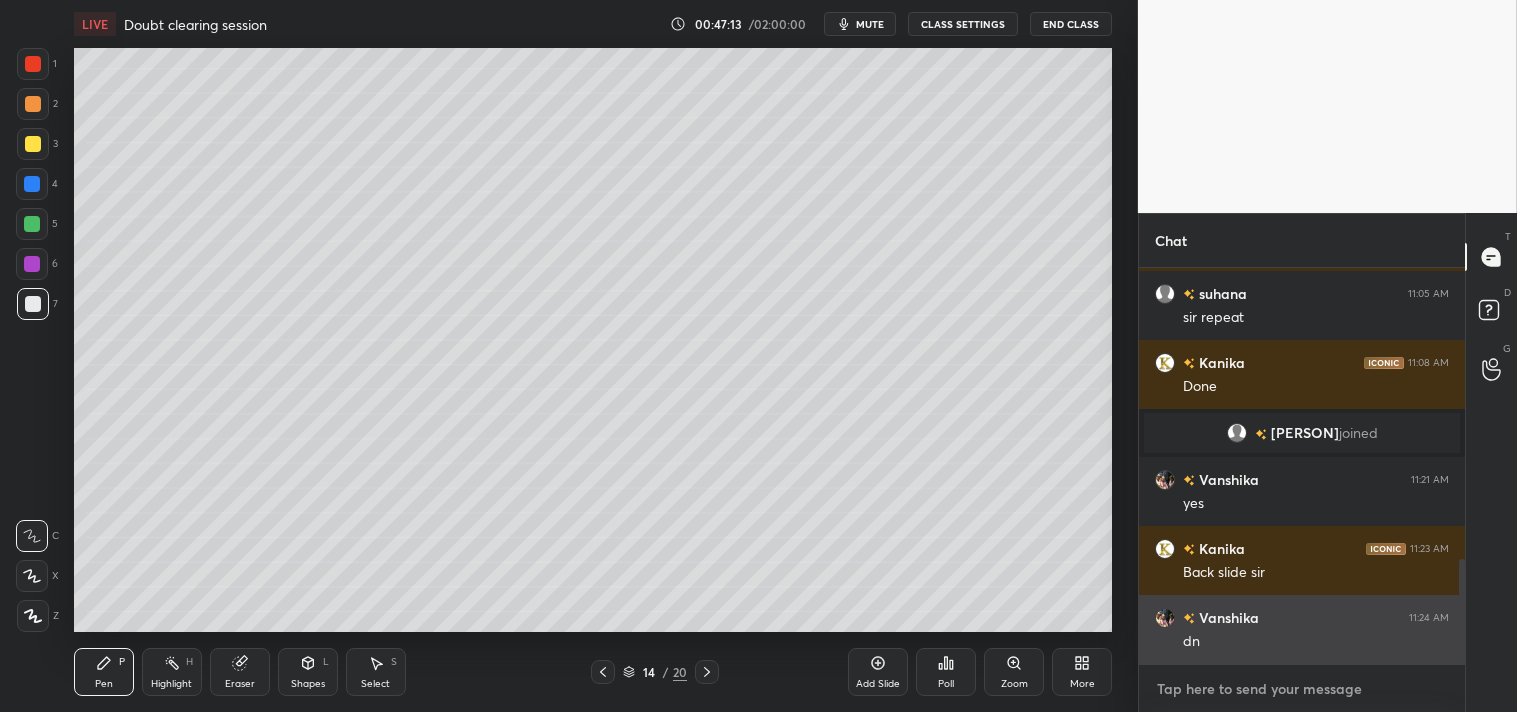 scroll, scrollTop: 1206, scrollLeft: 0, axis: vertical 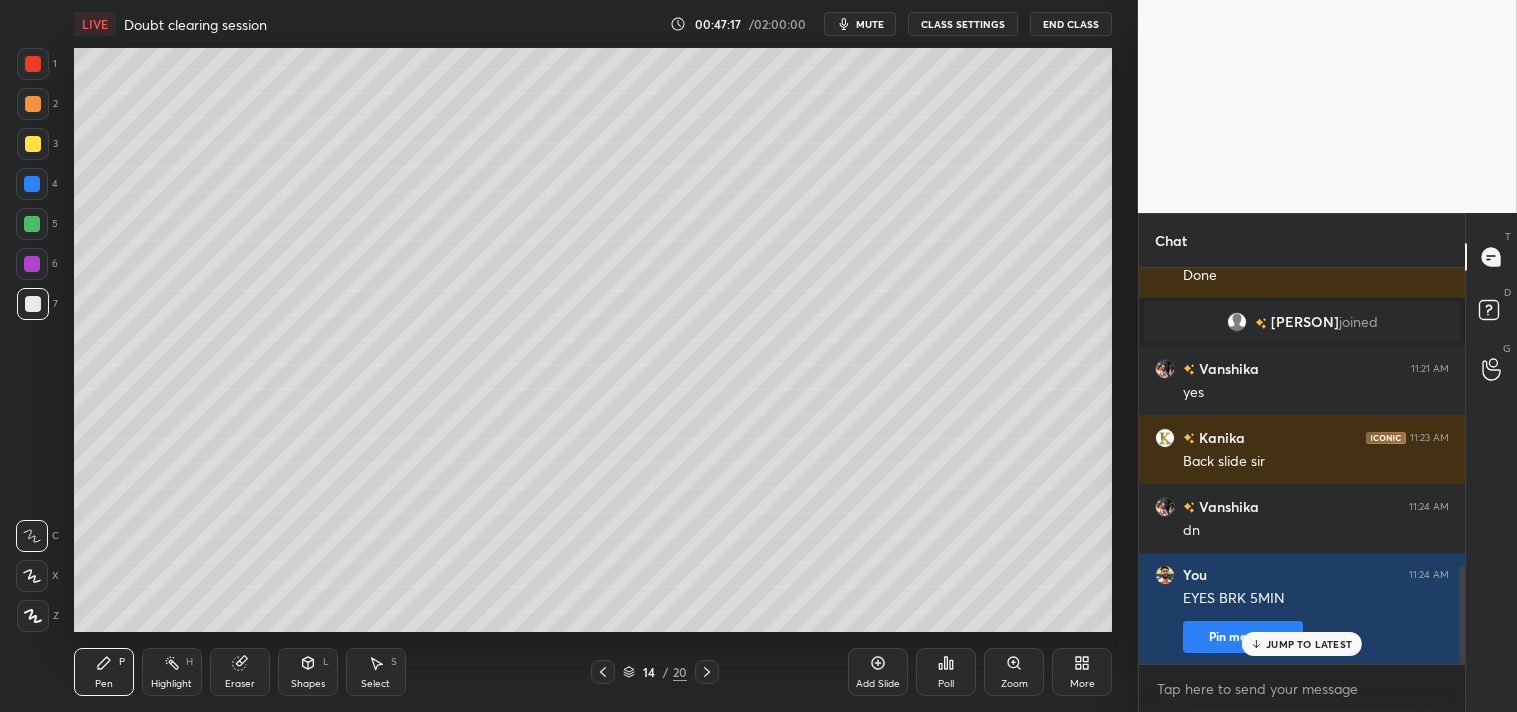type on "x" 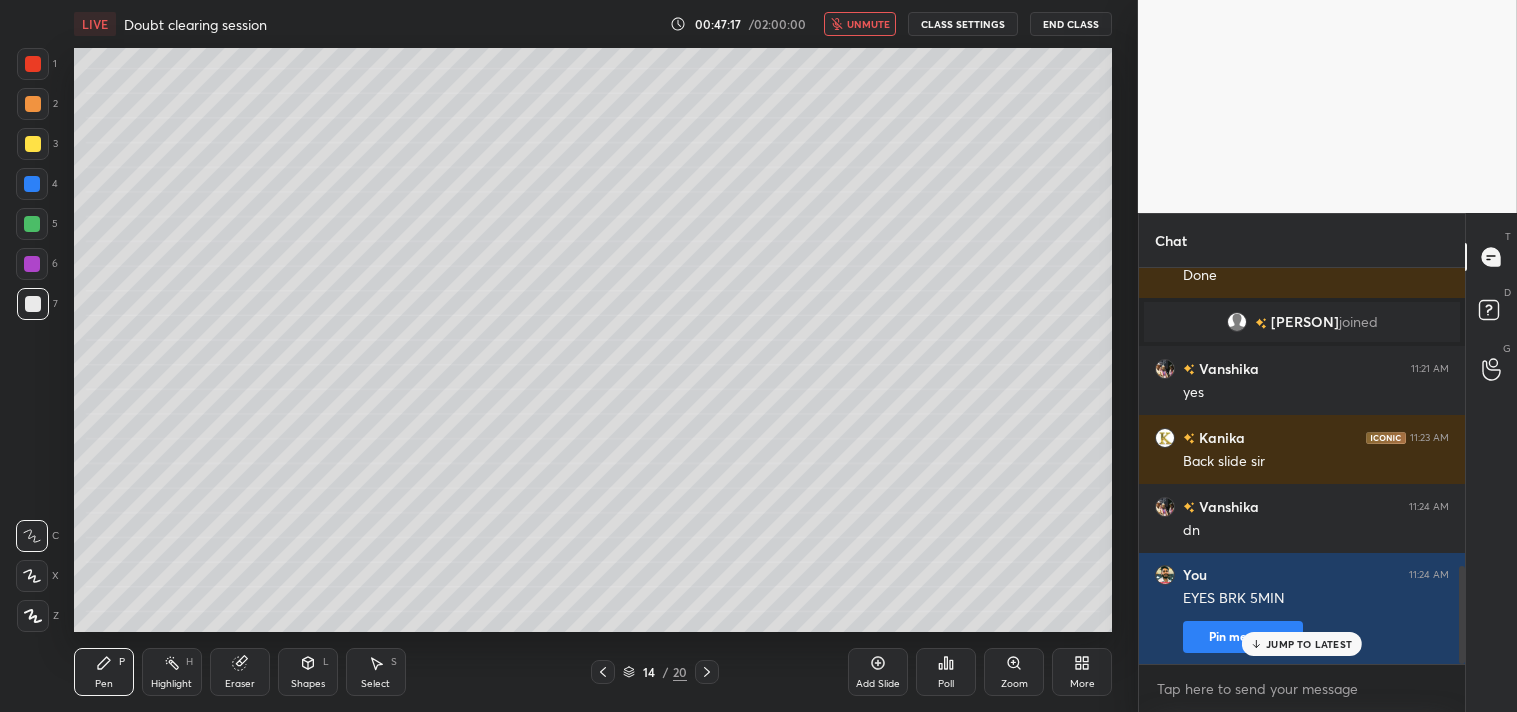 click on "CLASS SETTINGS" at bounding box center (963, 24) 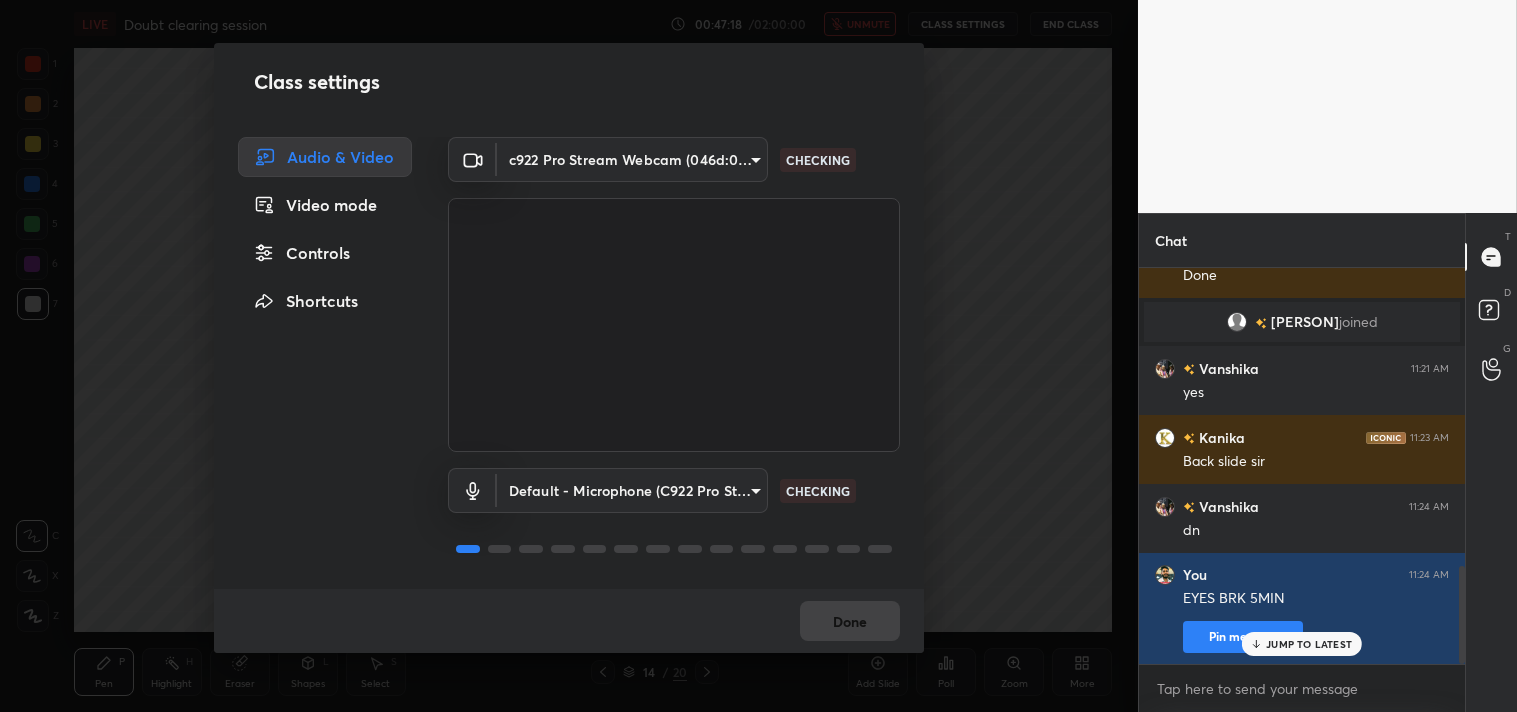 click on "1 2 3 4 5 6 7 C X Z C X Z E E Erase all   H H LIVE Doubt clearing session 00:47:18 /  02:00:00 unmute CLASS SETTINGS End Class Setting up your live class Poll for   secs No correct answer Start poll Back Doubt clearing session • L23 of Complete Atomic & Molecular Physics | CSIR NET, GATE, JEST & TIFR [PERSON] Pen P Highlight H Eraser Shapes L Select S 14 / 20 Add Slide Poll Zoom More Chat [PERSON] 10:43 AM N1P(V)B12 [PERSON], [PERSON]  joined [PERSON] 10:44 AM A21 [PERSON] 10:46 AM N2A21 [PERSON] 10:49 AM Ys sir [PERSON] 10:55 AM Sir left slide please [PERSON] 10:56 AM sir A21 HOGA A12=0 [PERSON] 10:58 AM divide by N1B12 [PERSON] 11:04 AM Sir h^4 hogya denominator me to Jaise aapne kia h [PERSON] 11:05 AM sir repeat [PERSON] 11:08 AM Done [PERSON]  joined [PERSON] 11:21 AM yes [PERSON] 11:23 AM Back slide sir [PERSON] 11:24 AM dn You 11:24 AM EYES BRK 5MIN Pin message JUMP TO LATEST Enable hand raising Enable raise hand to speak to learners. Once enabled, chat will be turned off temporarily. Enable x   NEW DOUBTS ASKED Got it" at bounding box center [758, 356] 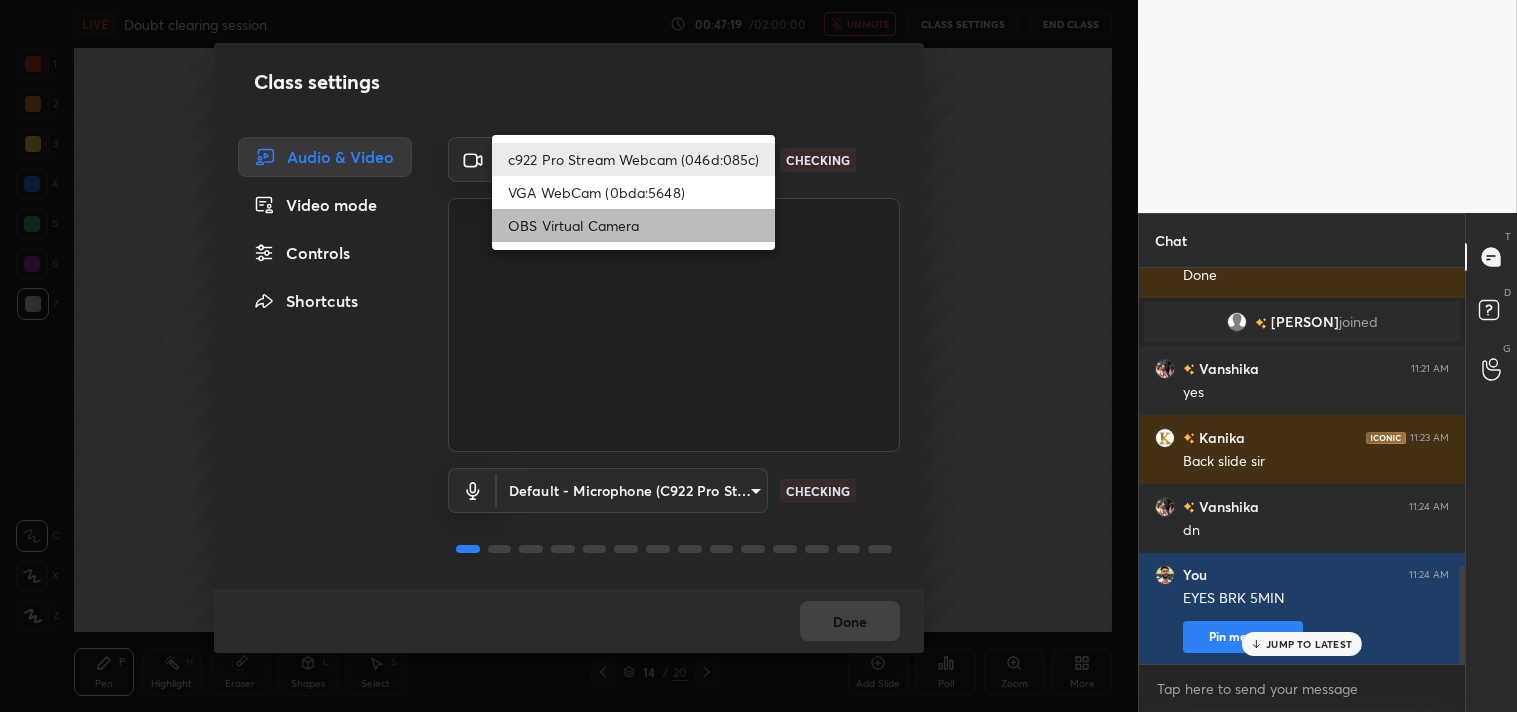 drag, startPoint x: 564, startPoint y: 214, endPoint x: 770, endPoint y: 368, distance: 257.20032 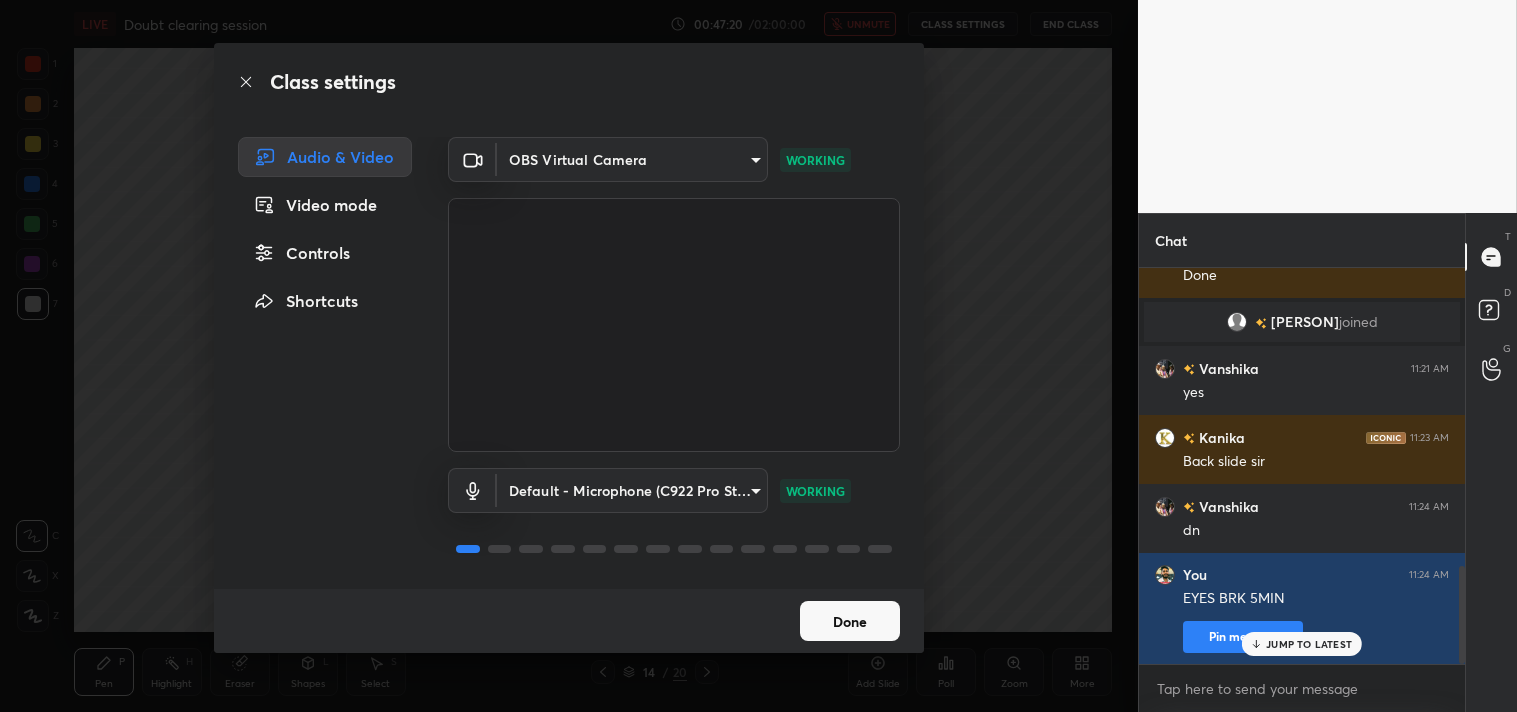 click on "Done" at bounding box center [850, 621] 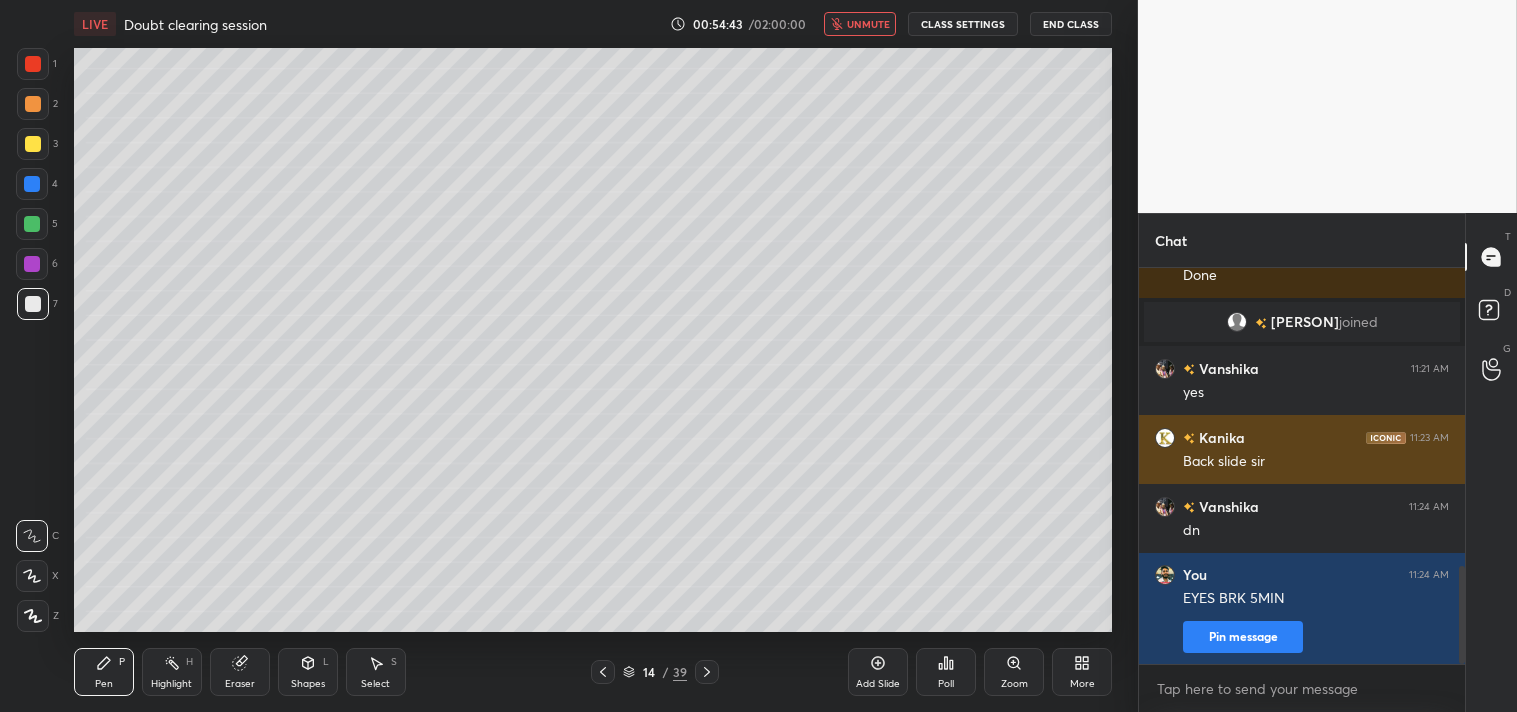 scroll, scrollTop: 1207, scrollLeft: 0, axis: vertical 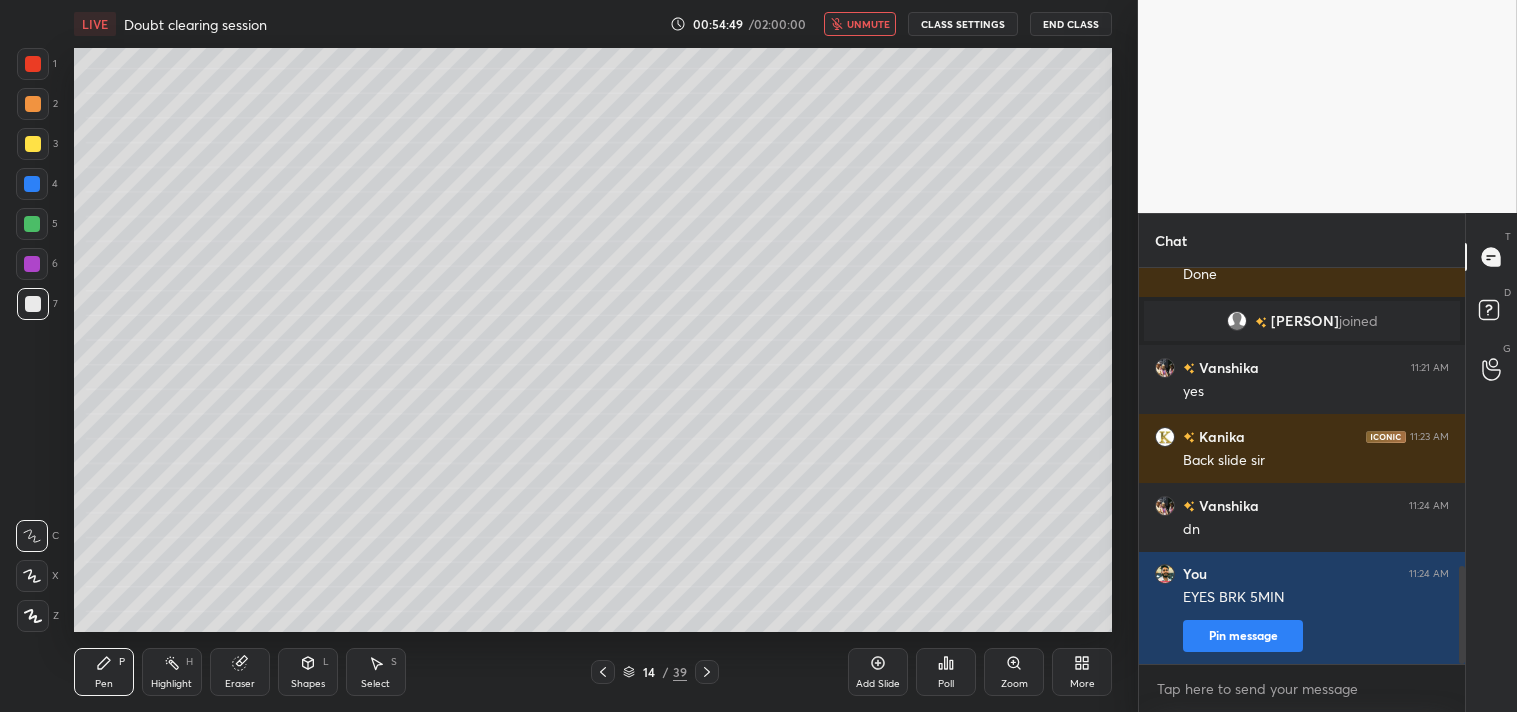 click on "More" at bounding box center [1082, 672] 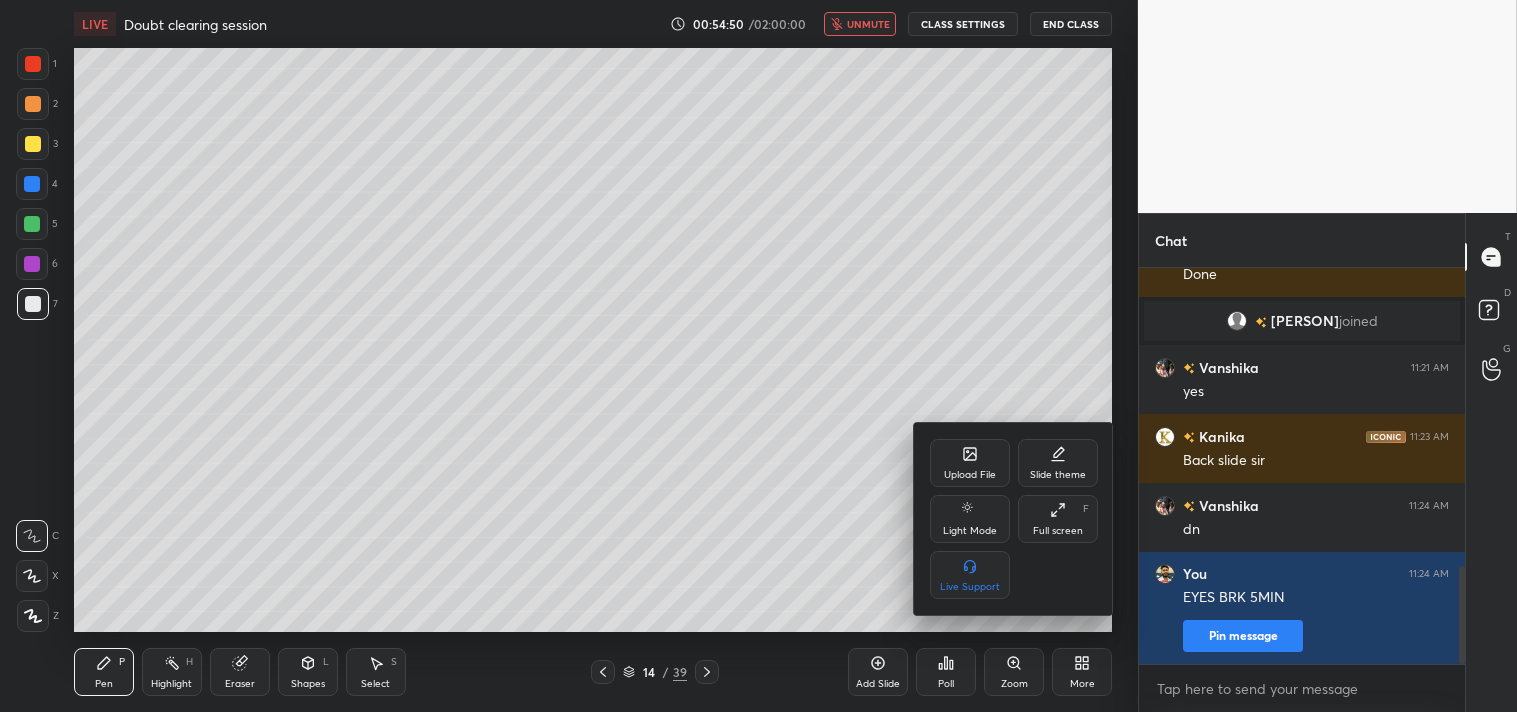 click on "Upload File" at bounding box center (970, 463) 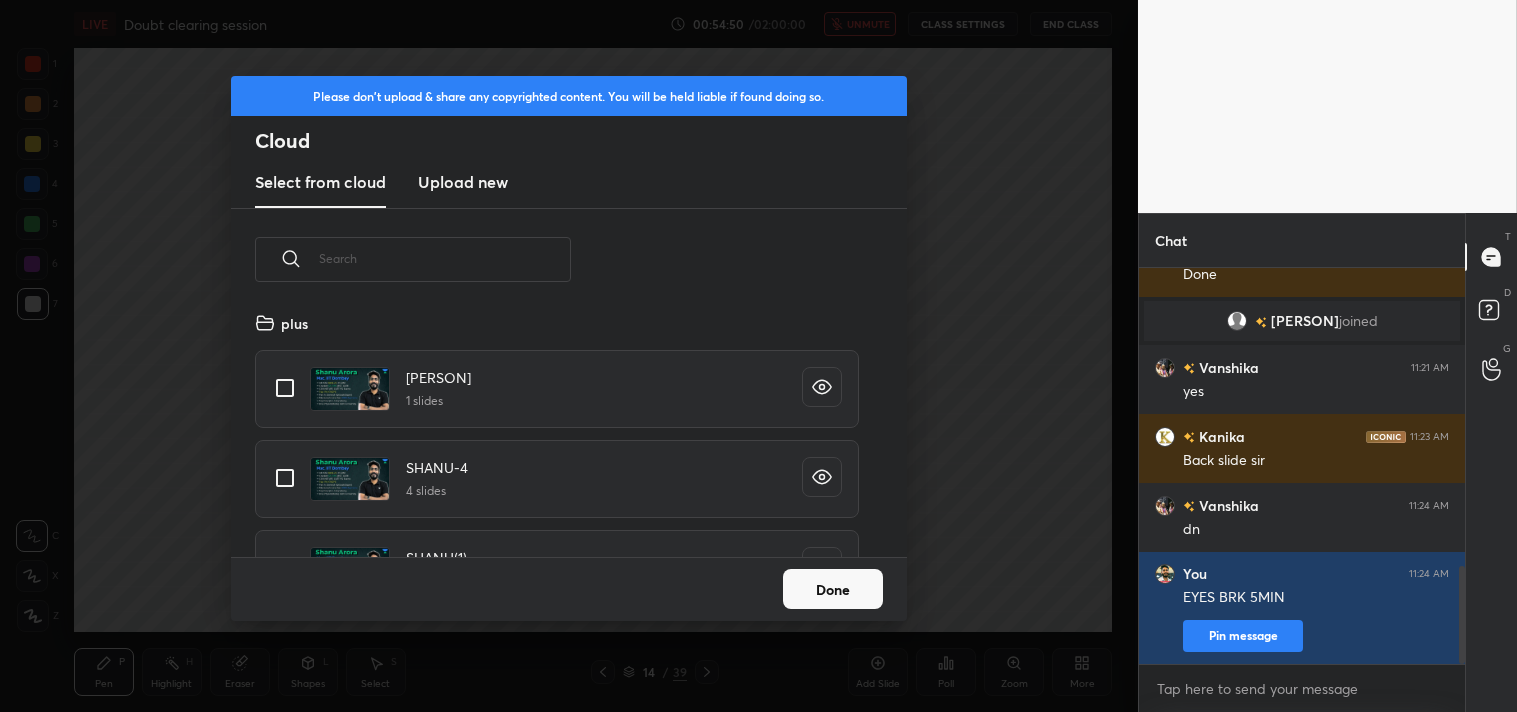 scroll, scrollTop: 6, scrollLeft: 11, axis: both 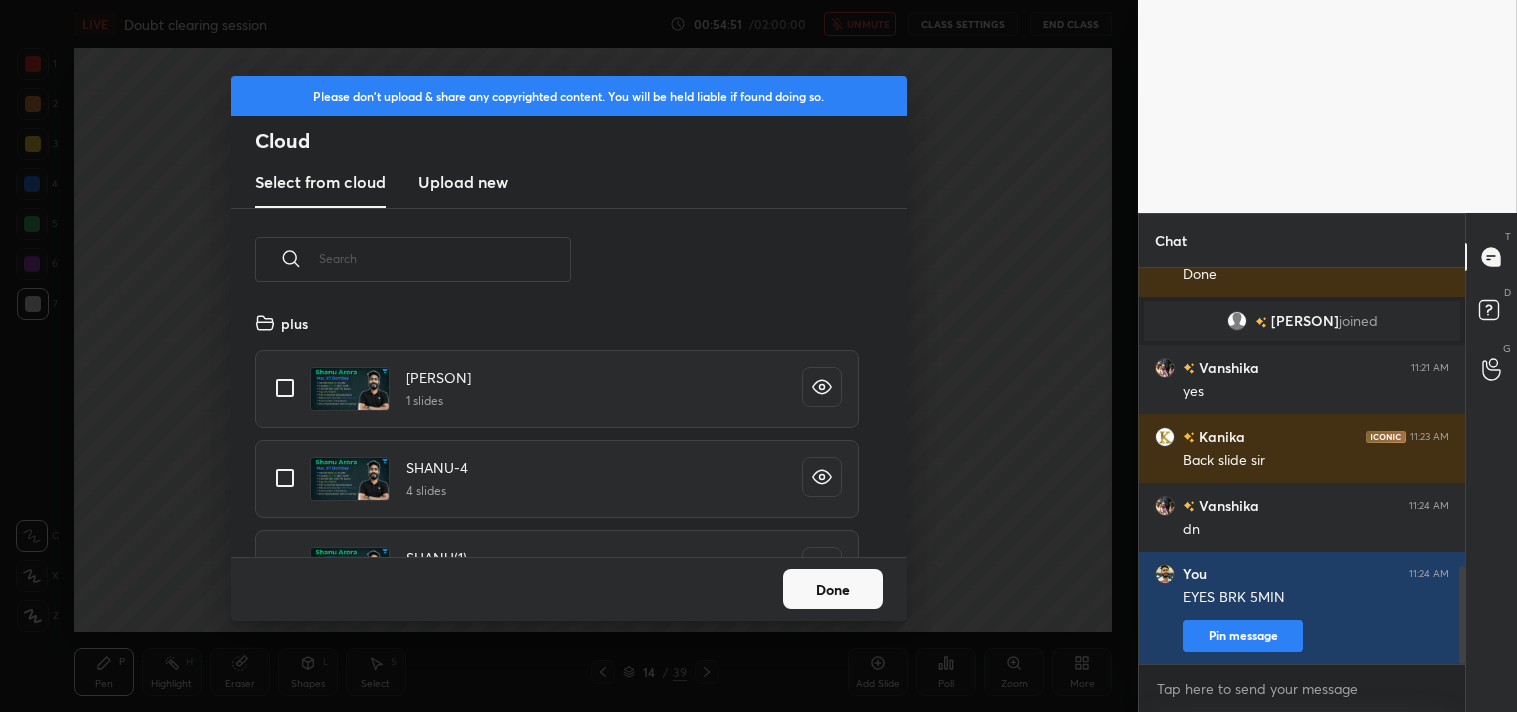 click on "Upload new" at bounding box center (463, 183) 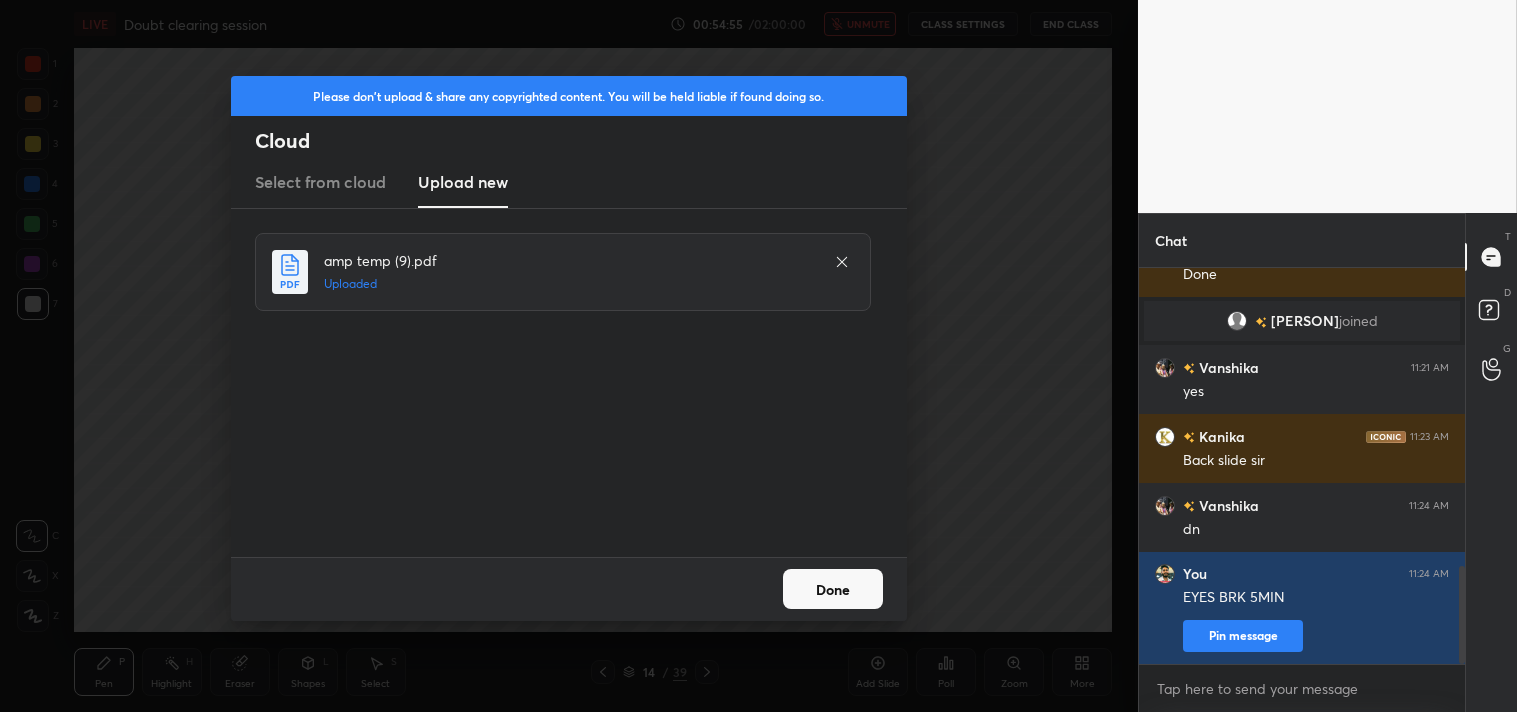click on "Done" at bounding box center [833, 589] 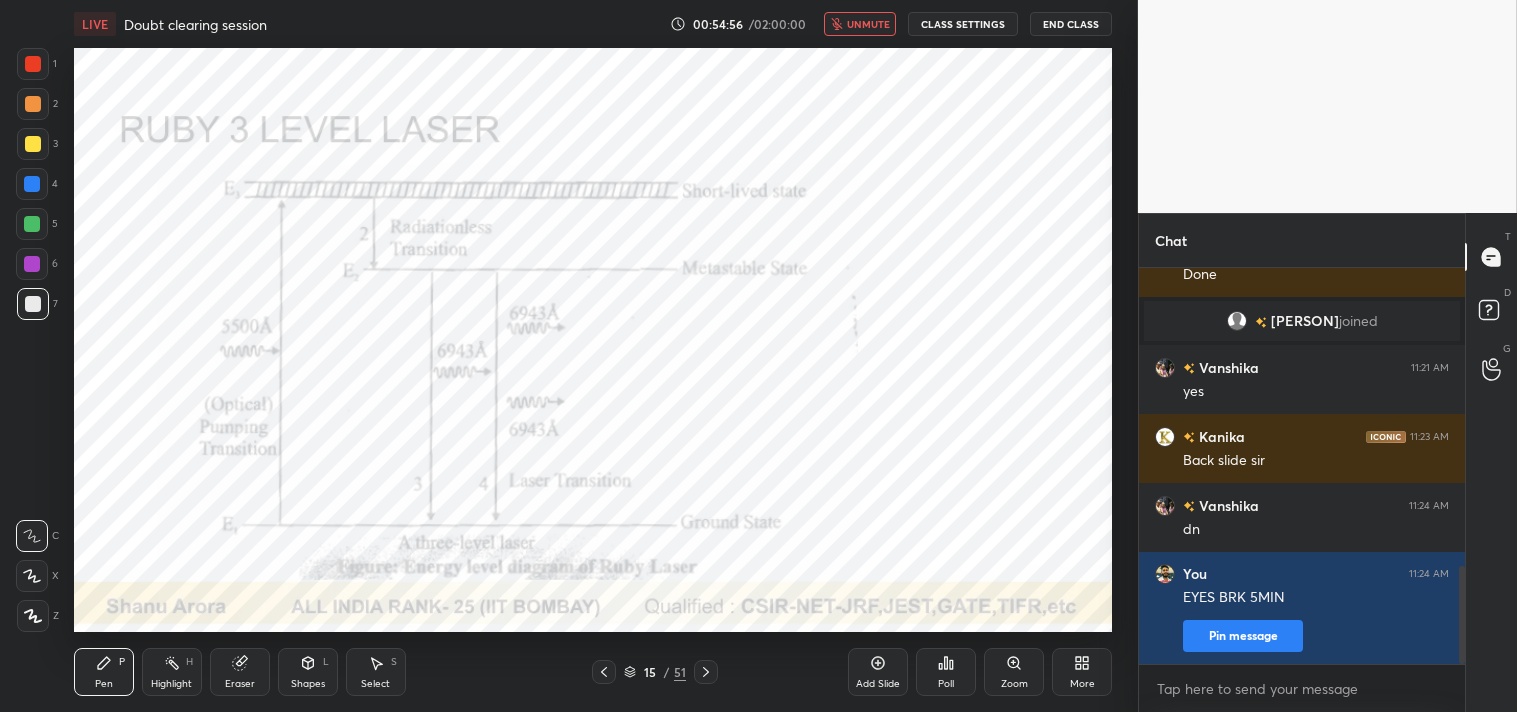 click 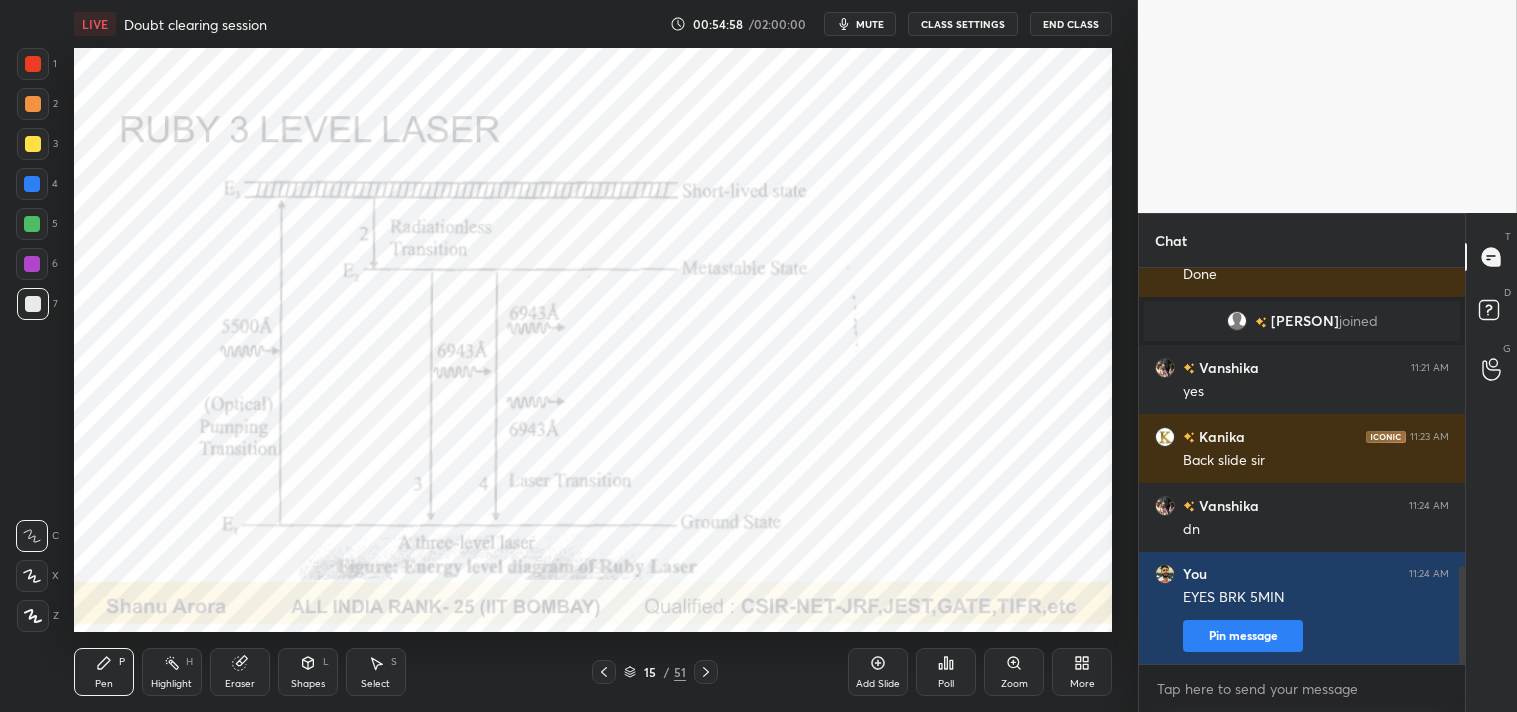 click on "CLASS SETTINGS" at bounding box center (963, 24) 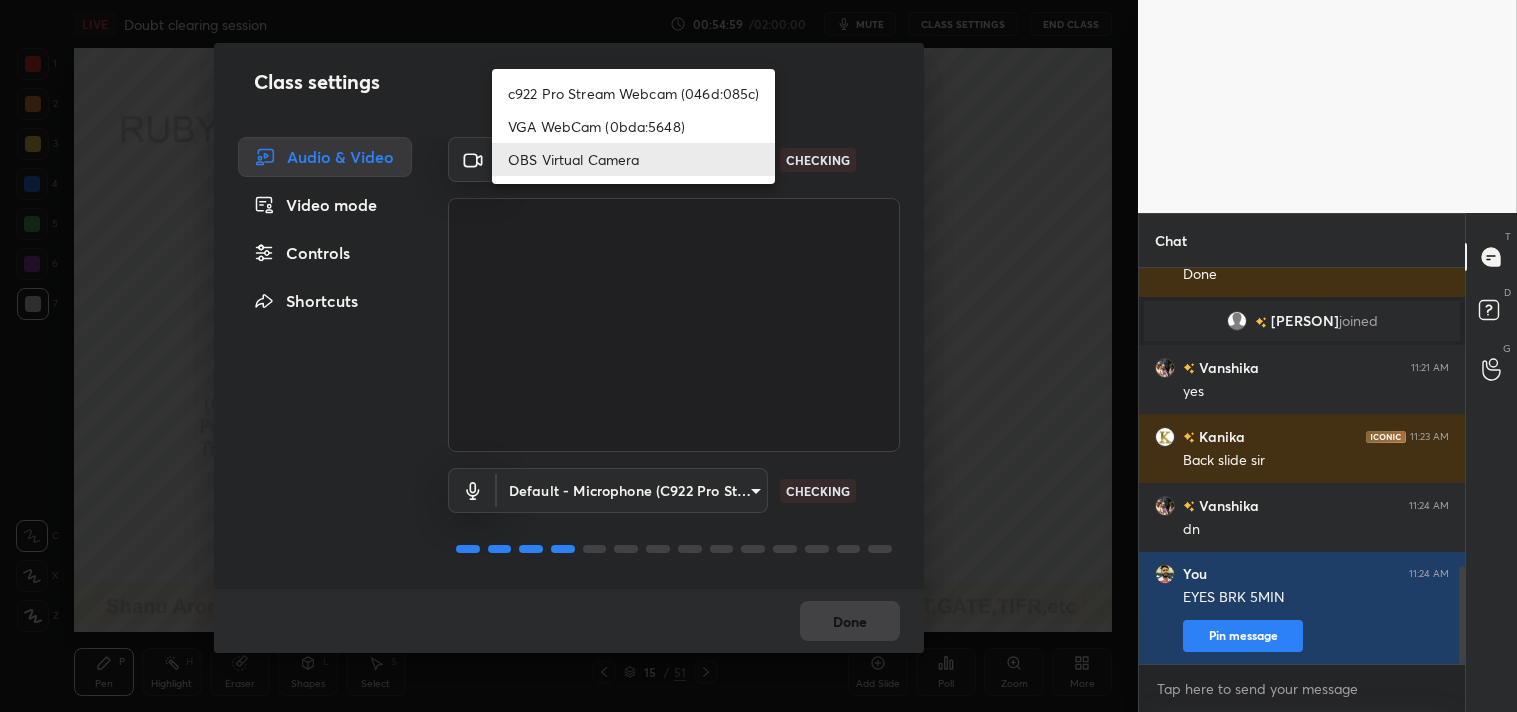 click on "1 2 3 4 5 6 7 C X Z C X Z E E Erase all   H H LIVE Doubt clearing session 00:54:59 /  02:00:00 mute CLASS SETTINGS End Class Setting up your live class Poll for   secs No correct answer Start poll Back Doubt clearing session • L23 of Complete Atomic & Molecular Physics | CSIR NET, GATE, JEST & TIFR Shanu Arora Pen P Highlight H Eraser Shapes L Select S 15 / 51 Add Slide Poll Zoom More Chat [NAME] 11:05 AM sir repeat [NAME] 11:08 AM Done [NAME]  joined [NAME] 11:21 AM yes [NAME] 11:23 AM Back slide sir [NAME] 11:24 AM dn You 11:24 AM EYES BRK 5MIN Pin message JUMP TO LATEST Enable hand raising Enable raise hand to speak to learners. Once enabled, chat will be turned off temporarily. Enable x   Doubts asked by learners will show up here NEW DOUBTS ASKED No one has raised a hand yet Can't raise hand Looks like educator just invited you to speak. Please wait before you can raise your hand again. Got it T Messages (T) D Doubts (D) G Raise Hand (G) Report an issue Reason for reporting Buffering ​ Report" at bounding box center [758, 356] 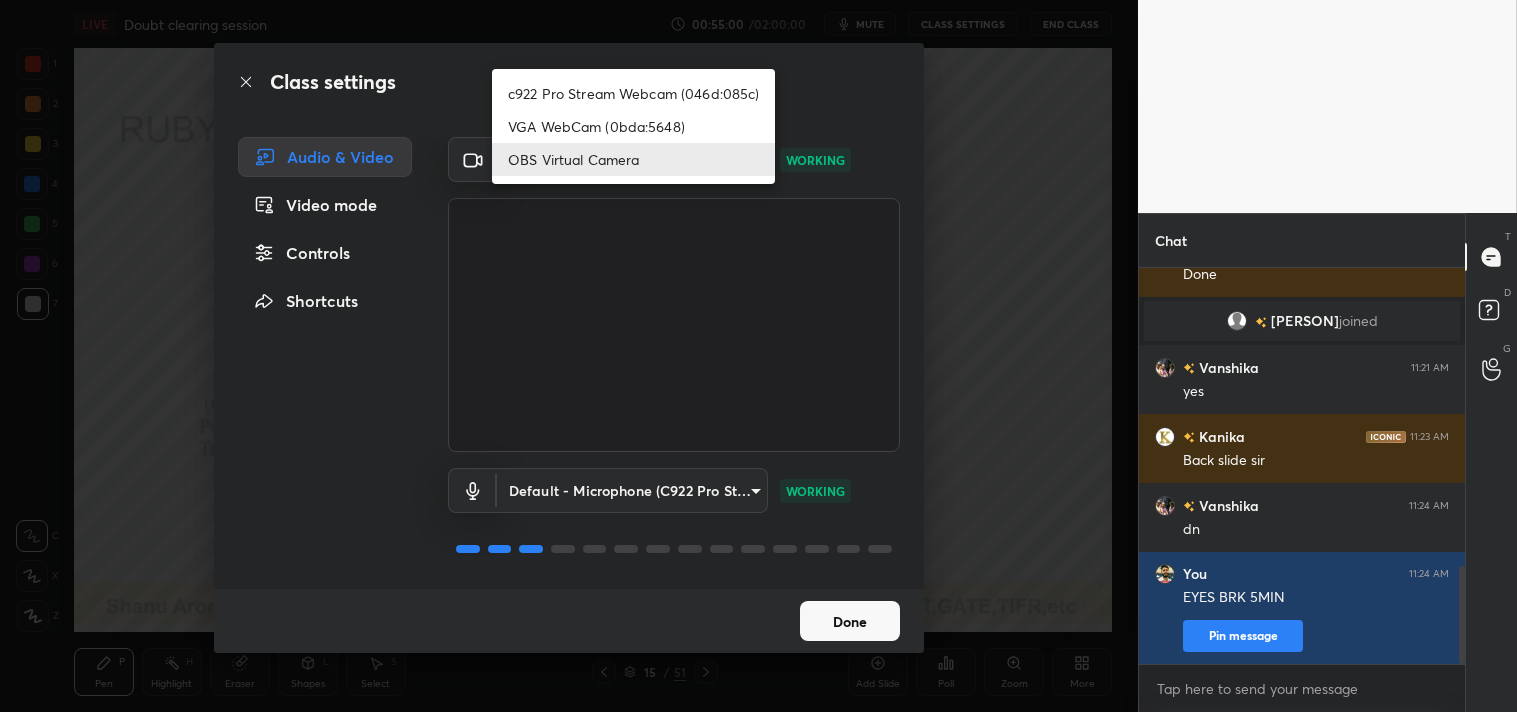 click on "c922 Pro Stream Webcam (046d:085c)" at bounding box center [633, 93] 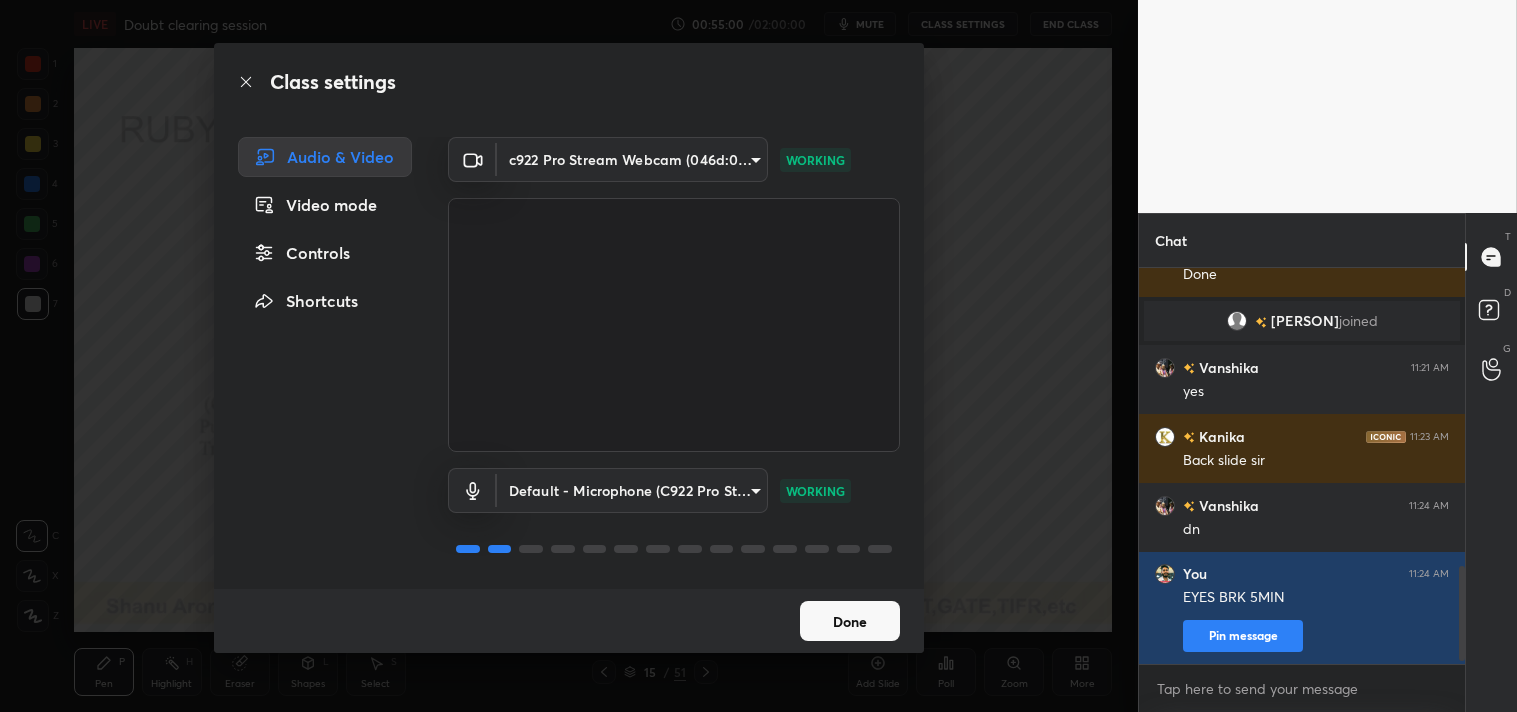 scroll, scrollTop: 1275, scrollLeft: 0, axis: vertical 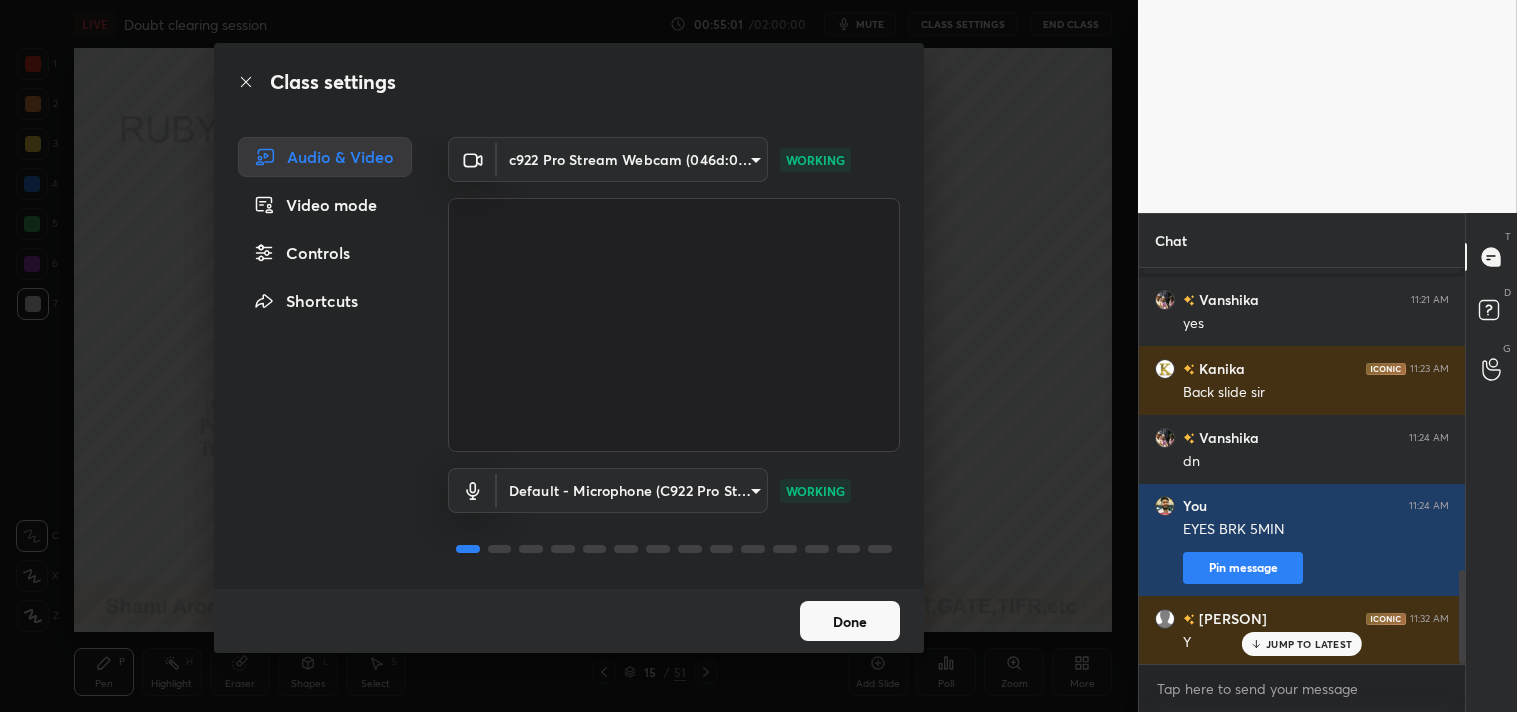 click on "Done" at bounding box center [850, 621] 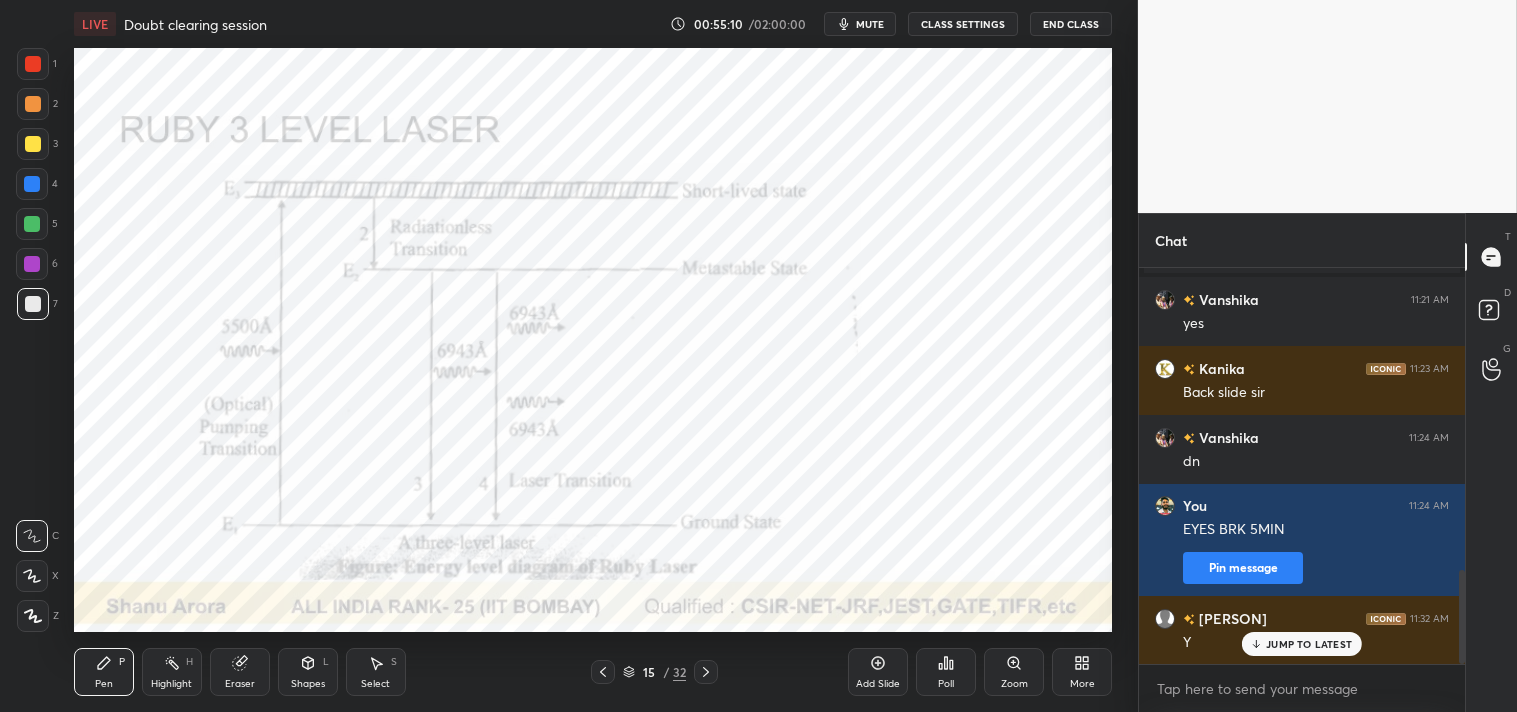 type 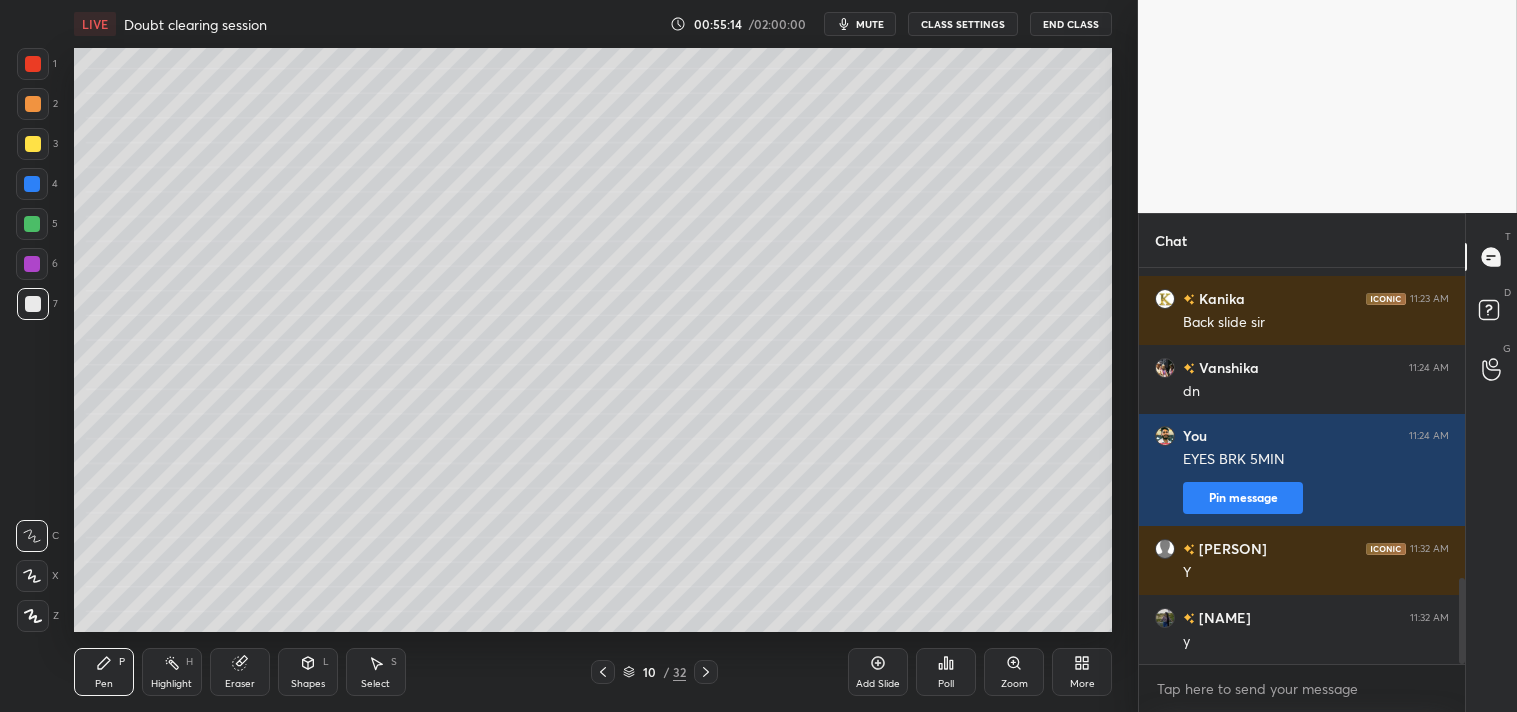 scroll, scrollTop: 1414, scrollLeft: 0, axis: vertical 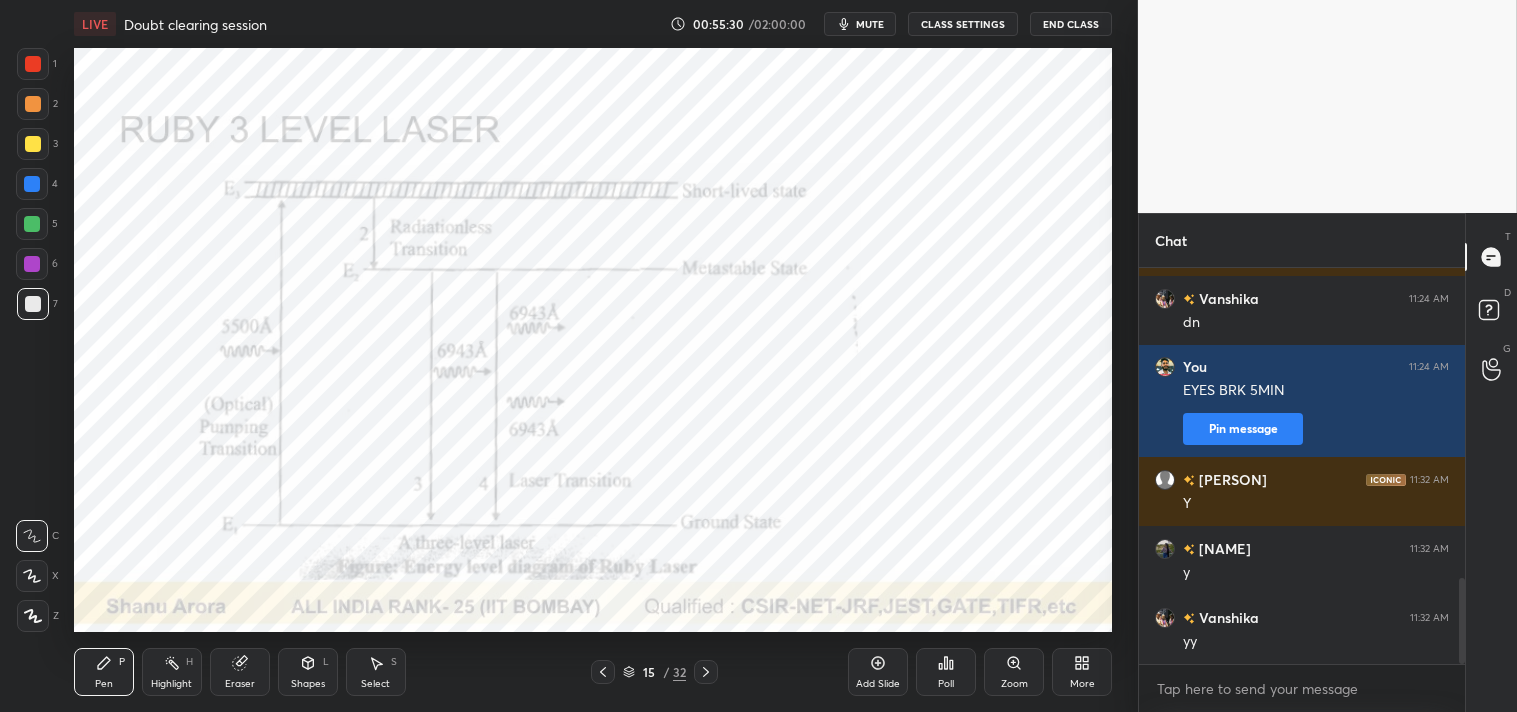 click at bounding box center [33, 64] 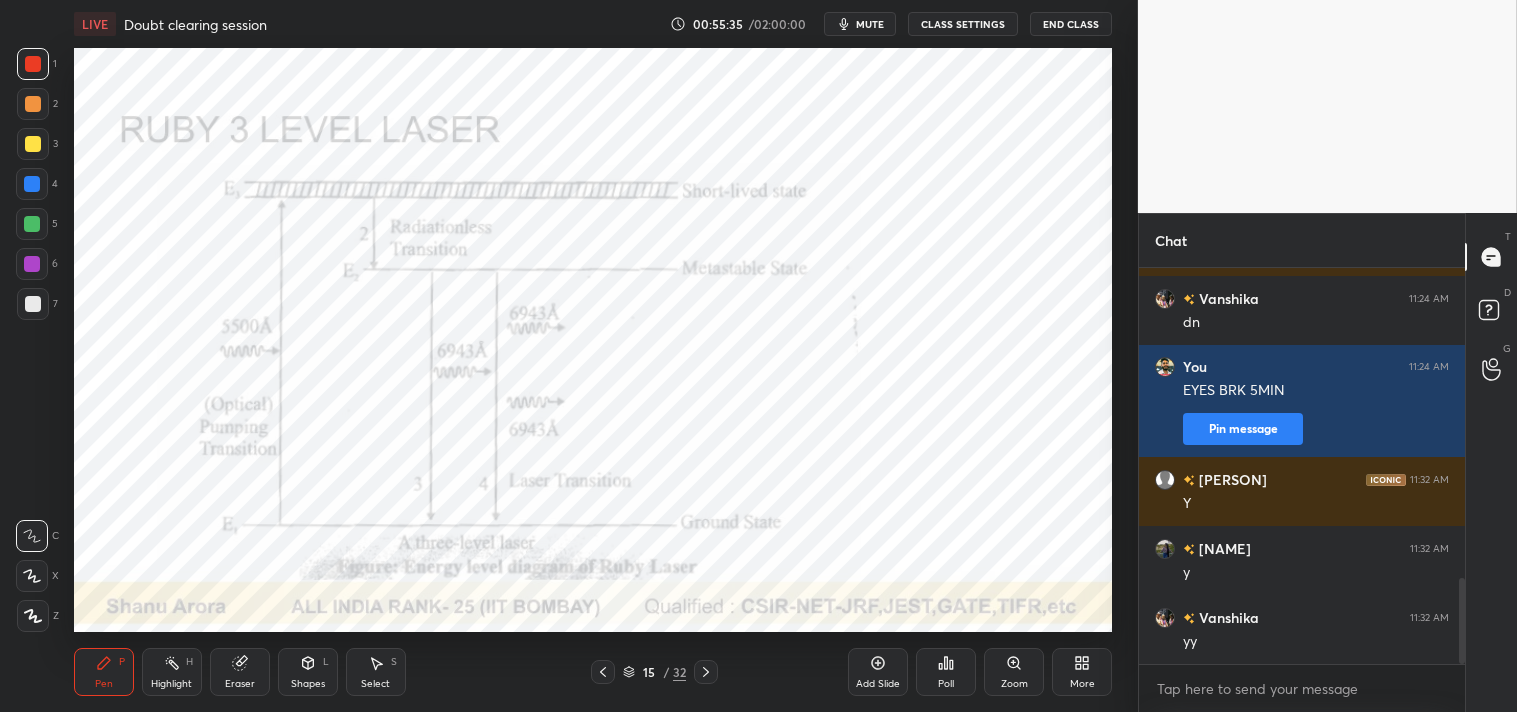click on "Highlight H" at bounding box center (172, 672) 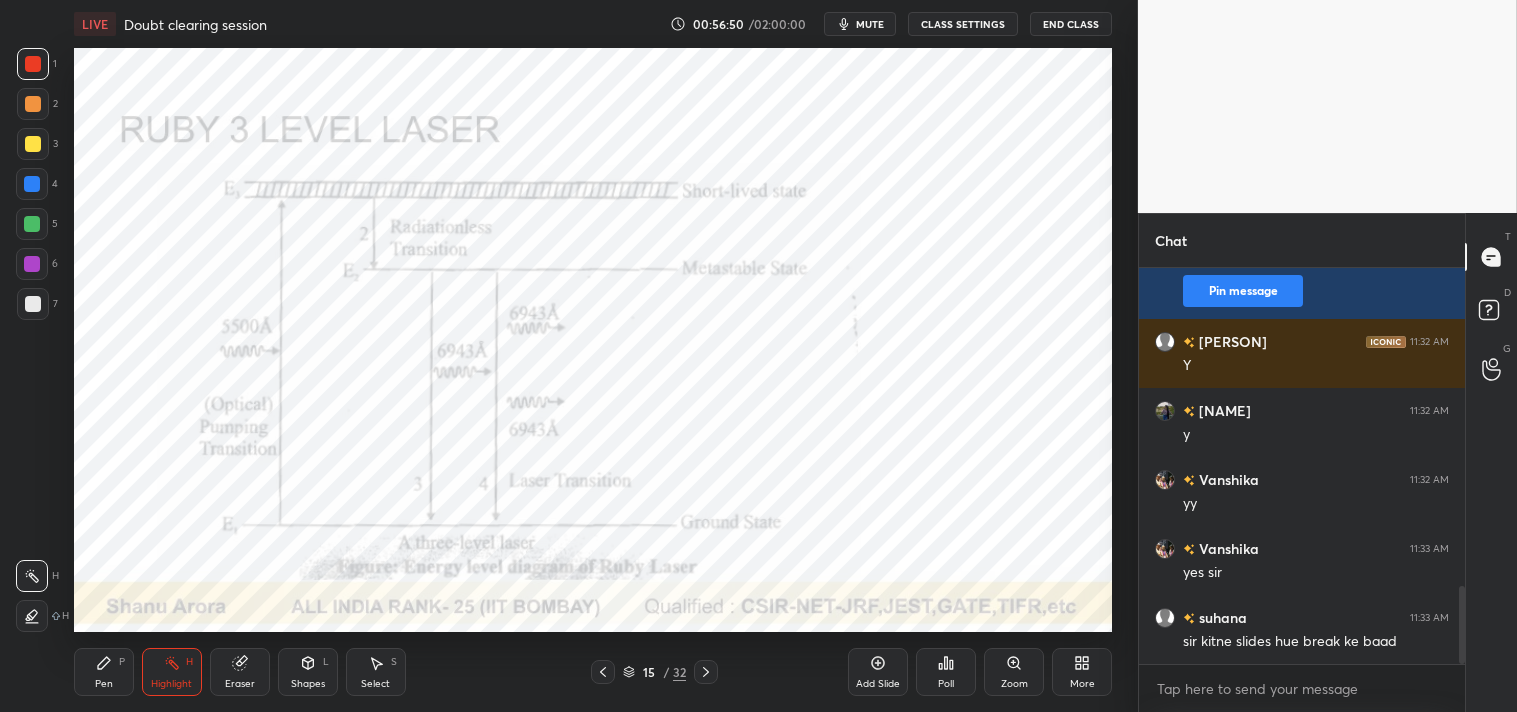 scroll, scrollTop: 1621, scrollLeft: 0, axis: vertical 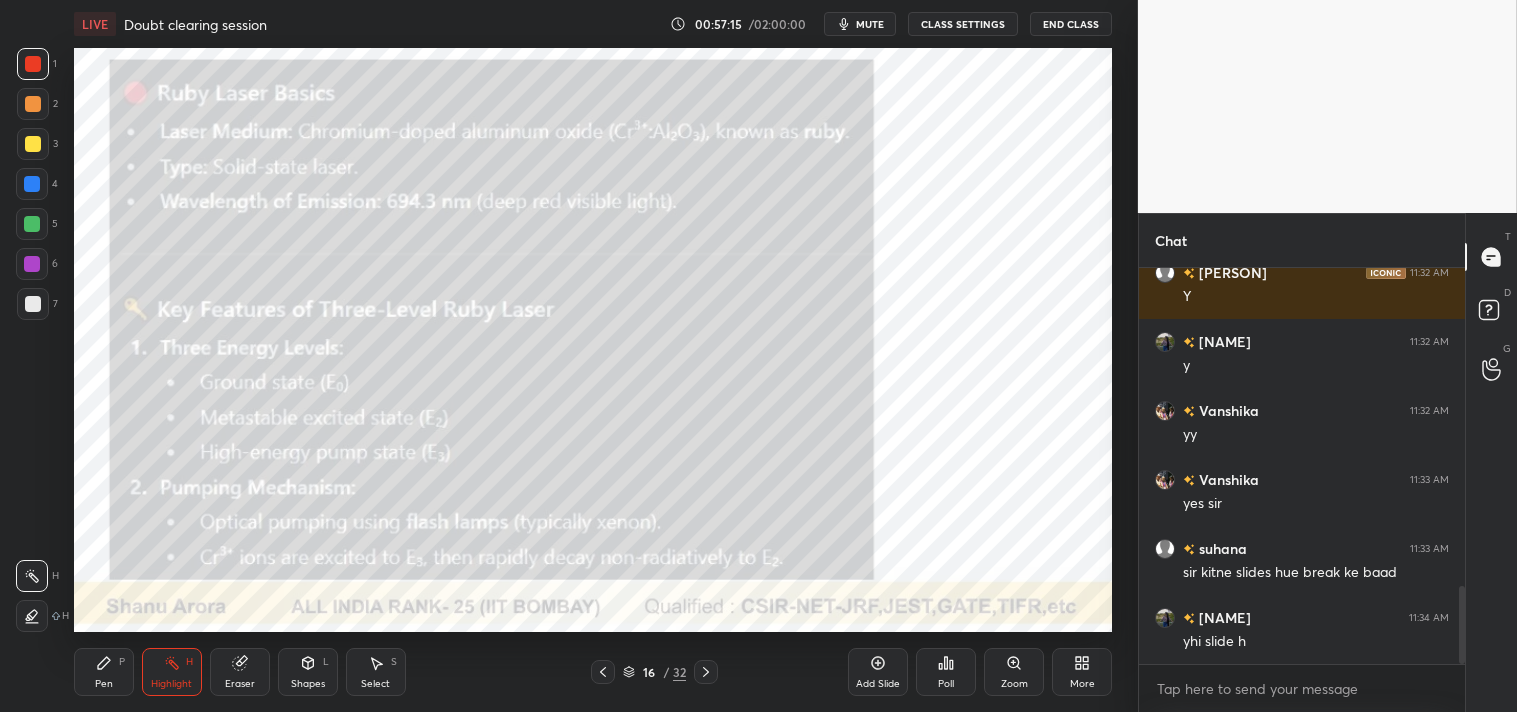 click at bounding box center [33, 144] 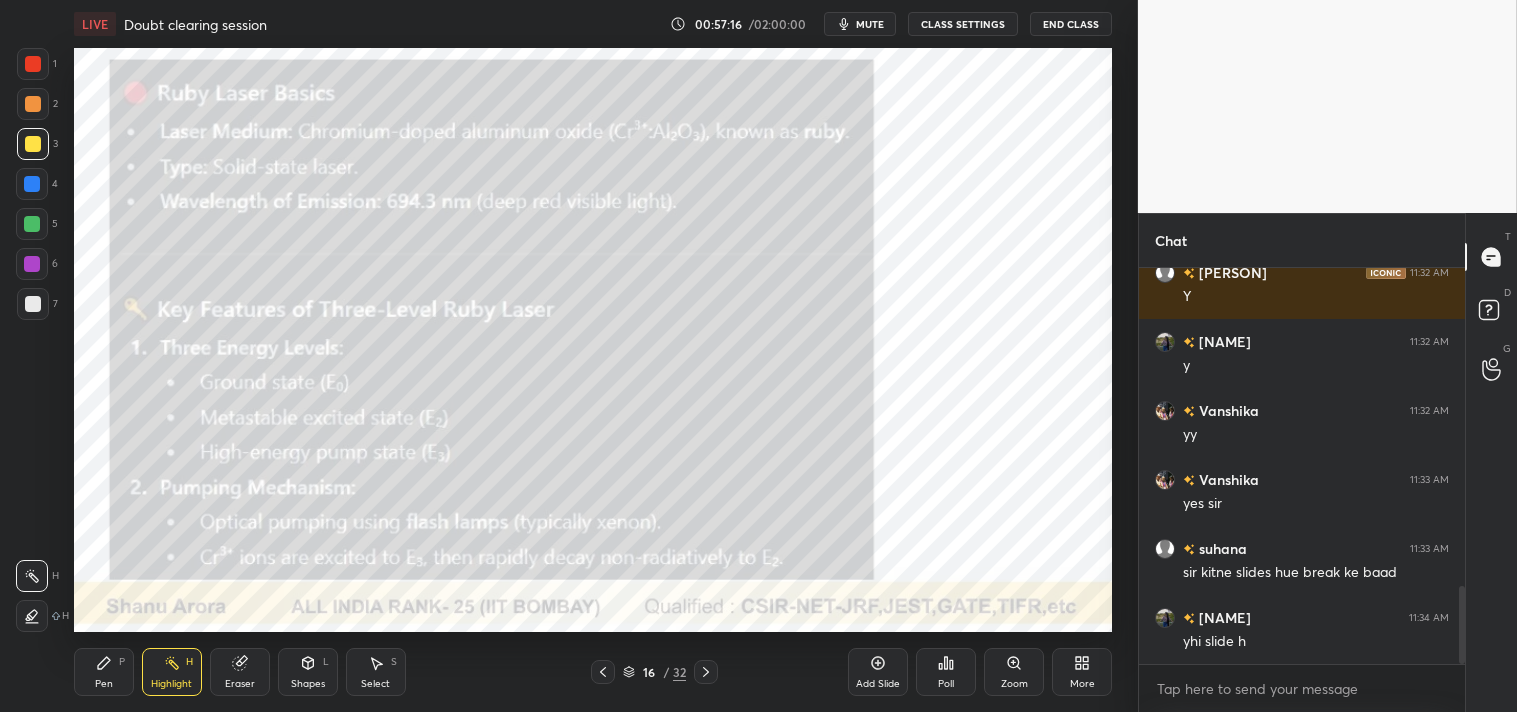 click on "Shapes L" at bounding box center (308, 672) 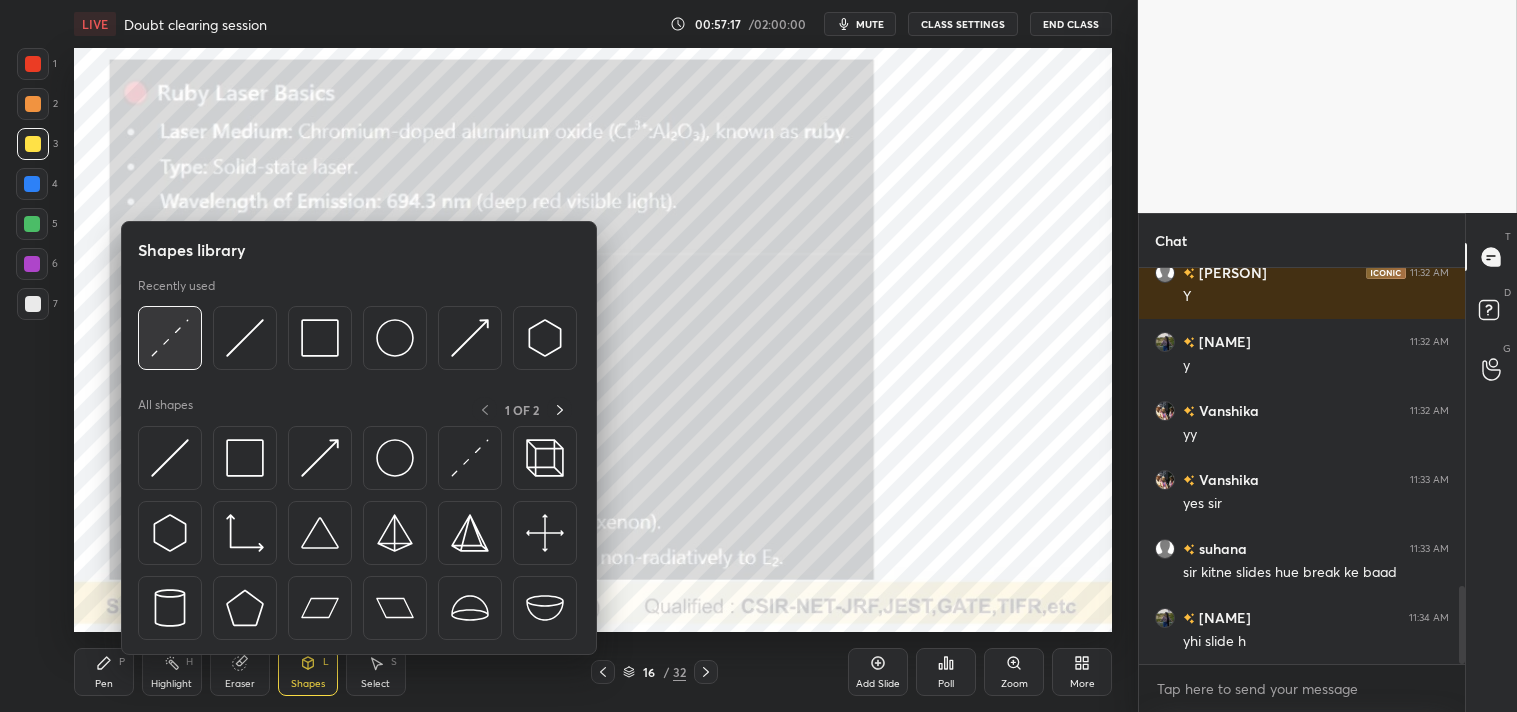 click at bounding box center (170, 338) 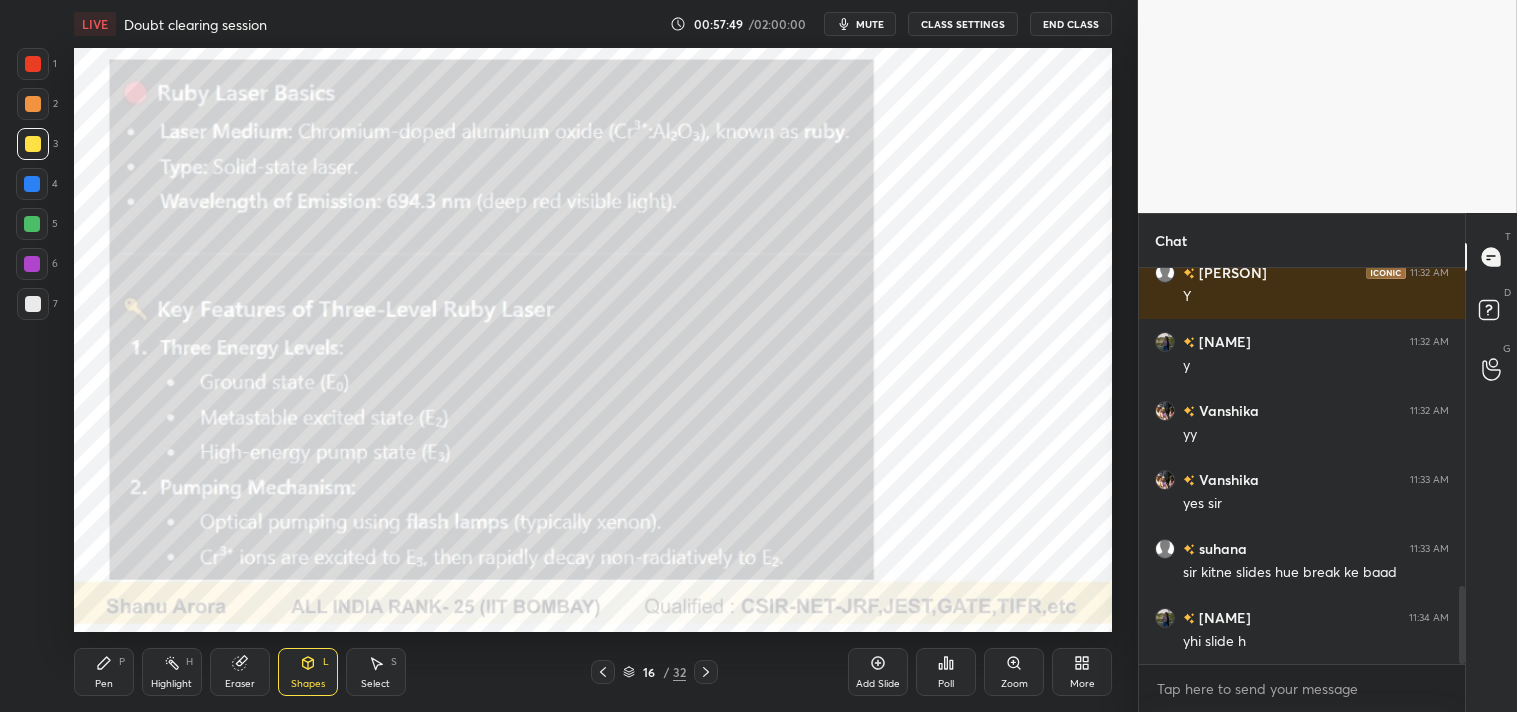 scroll, scrollTop: 1690, scrollLeft: 0, axis: vertical 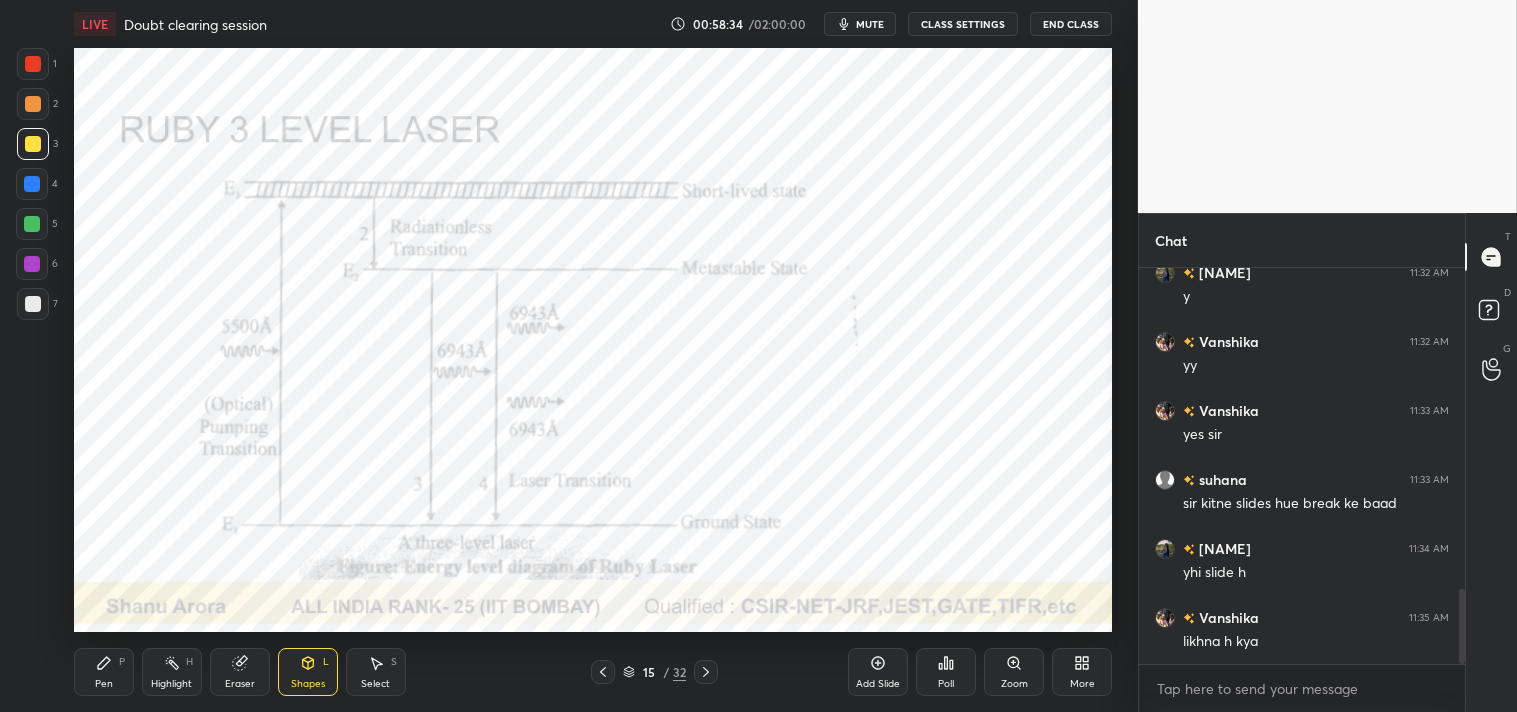click on "Highlight H" at bounding box center (172, 672) 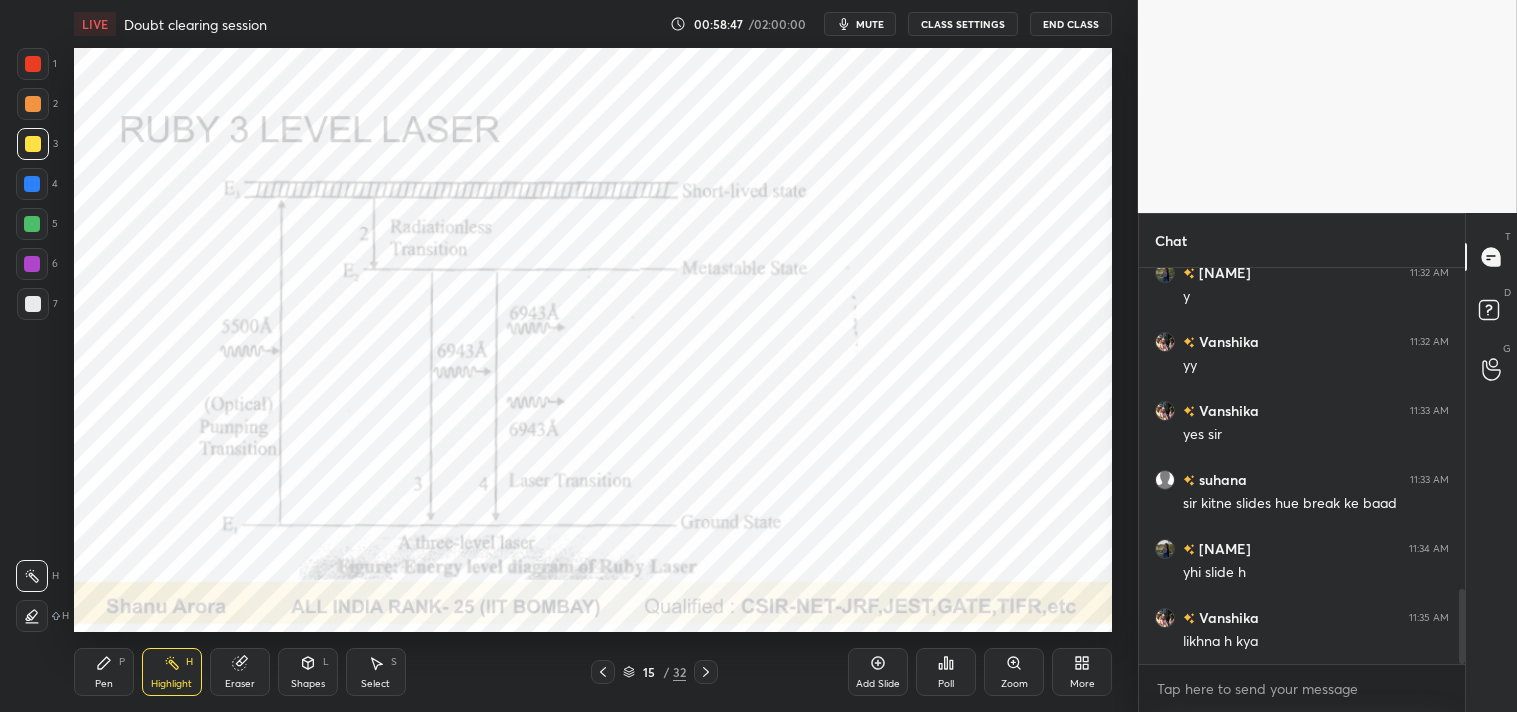 click on "mute" at bounding box center [860, 24] 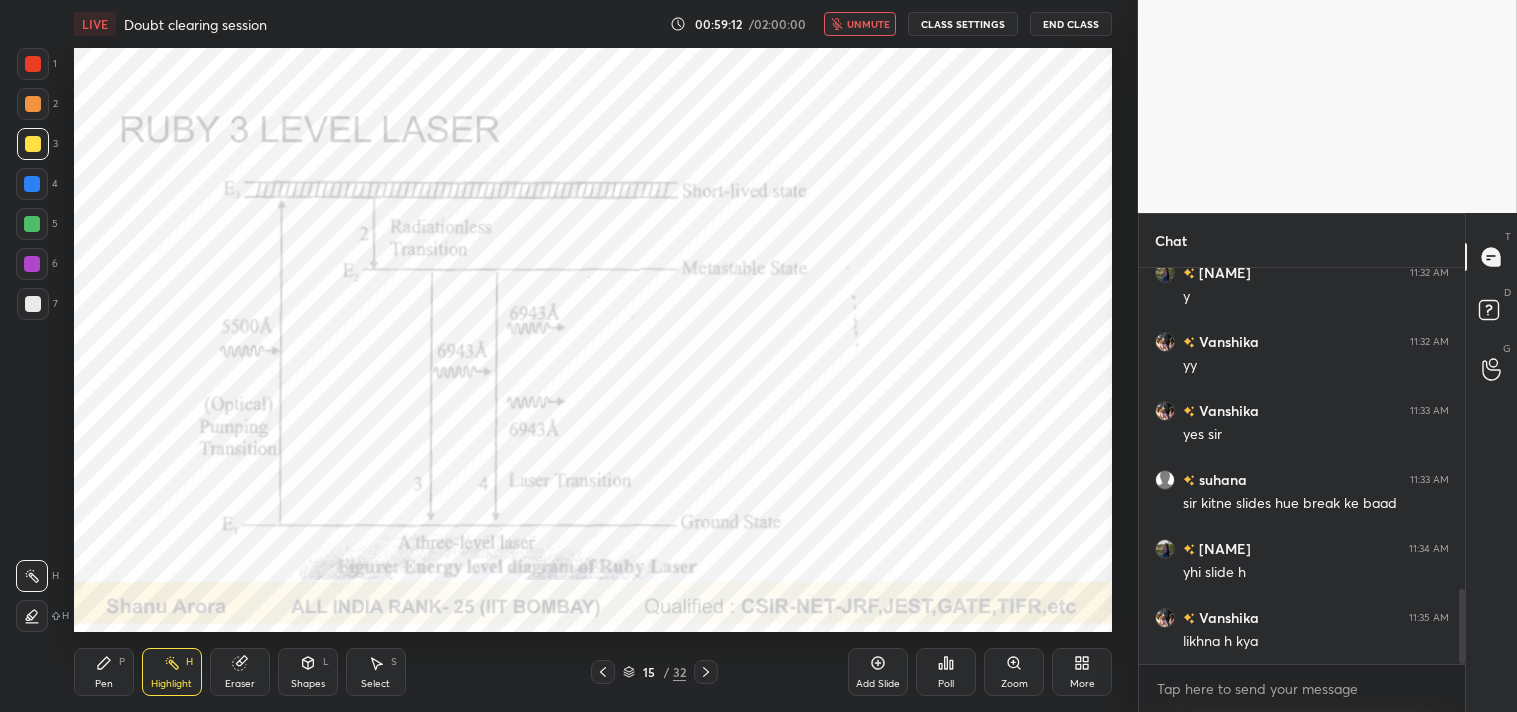 click on "unmute" at bounding box center [868, 24] 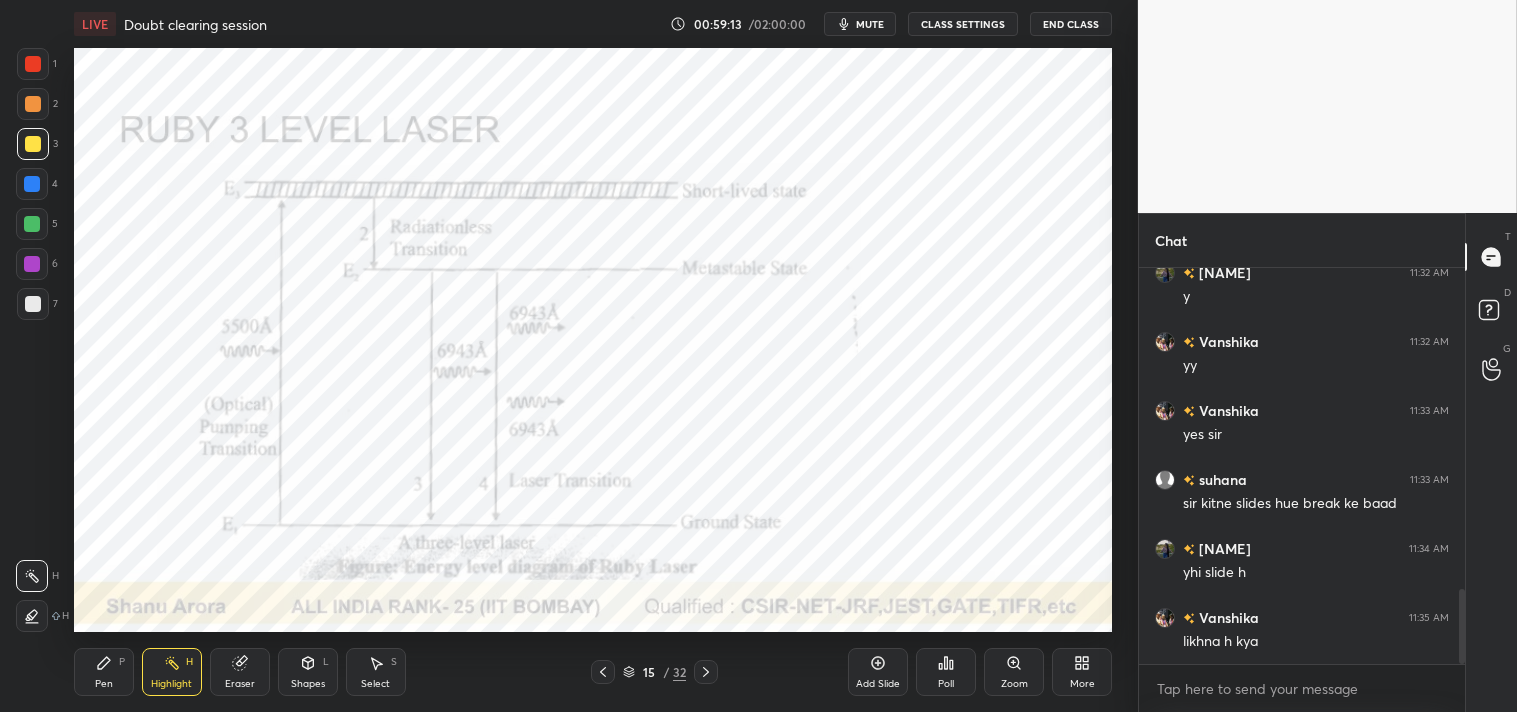 type 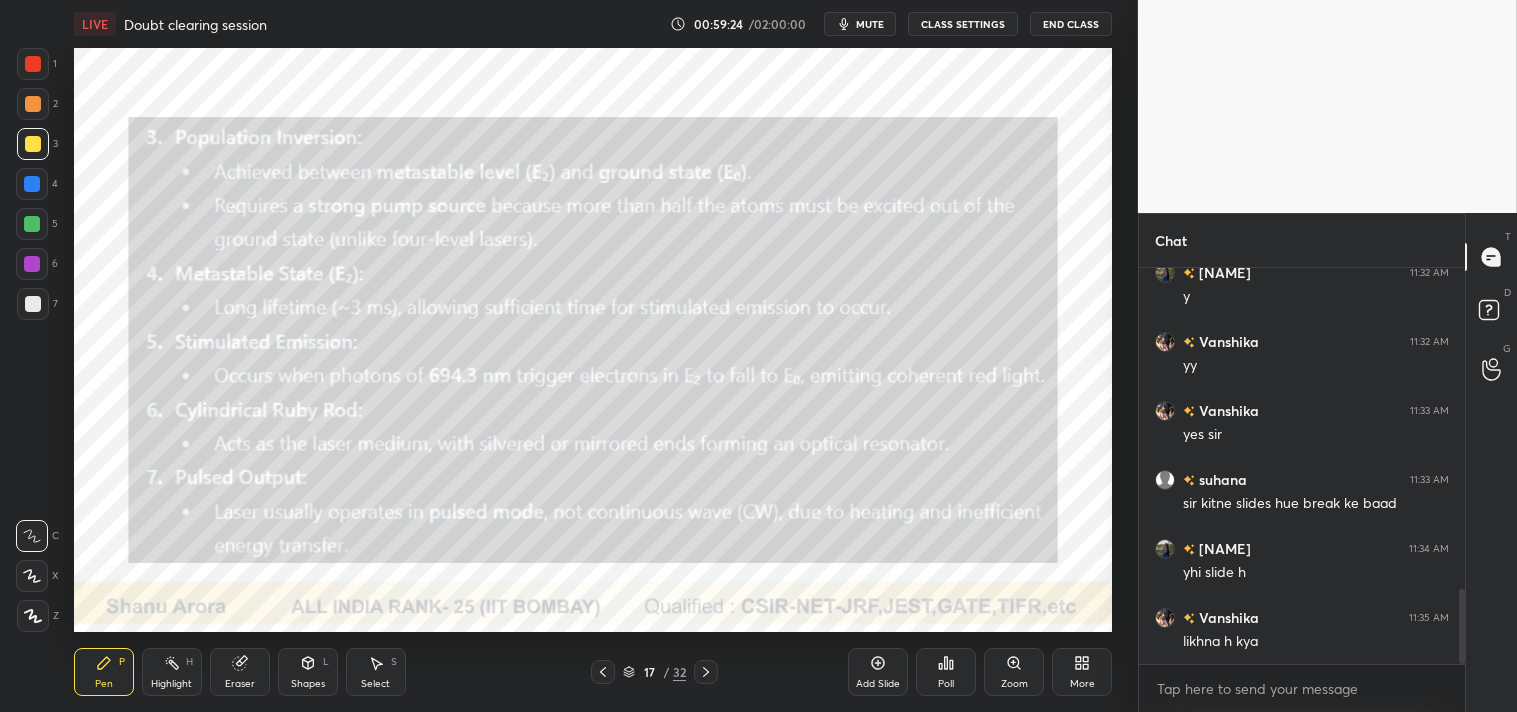 click on "Shapes L" at bounding box center [308, 672] 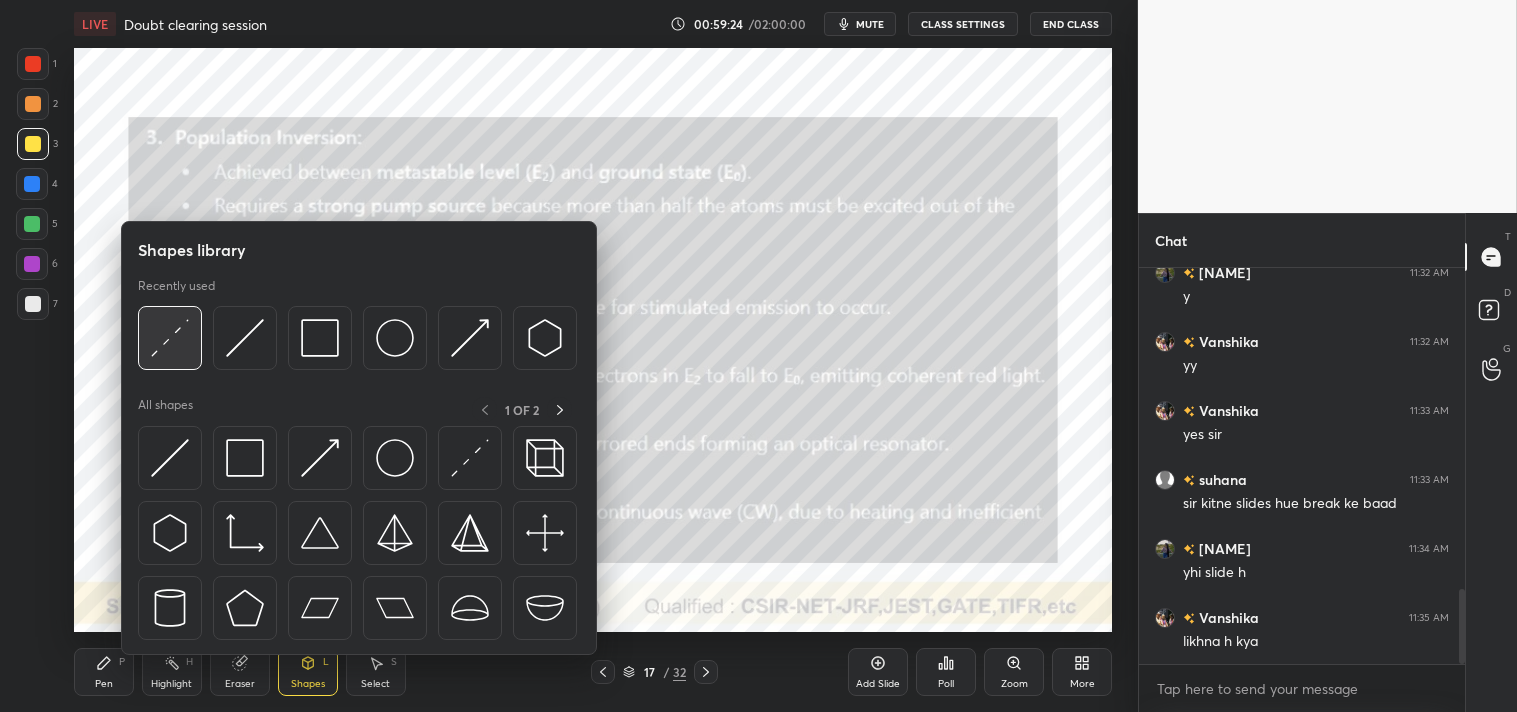 click at bounding box center (170, 338) 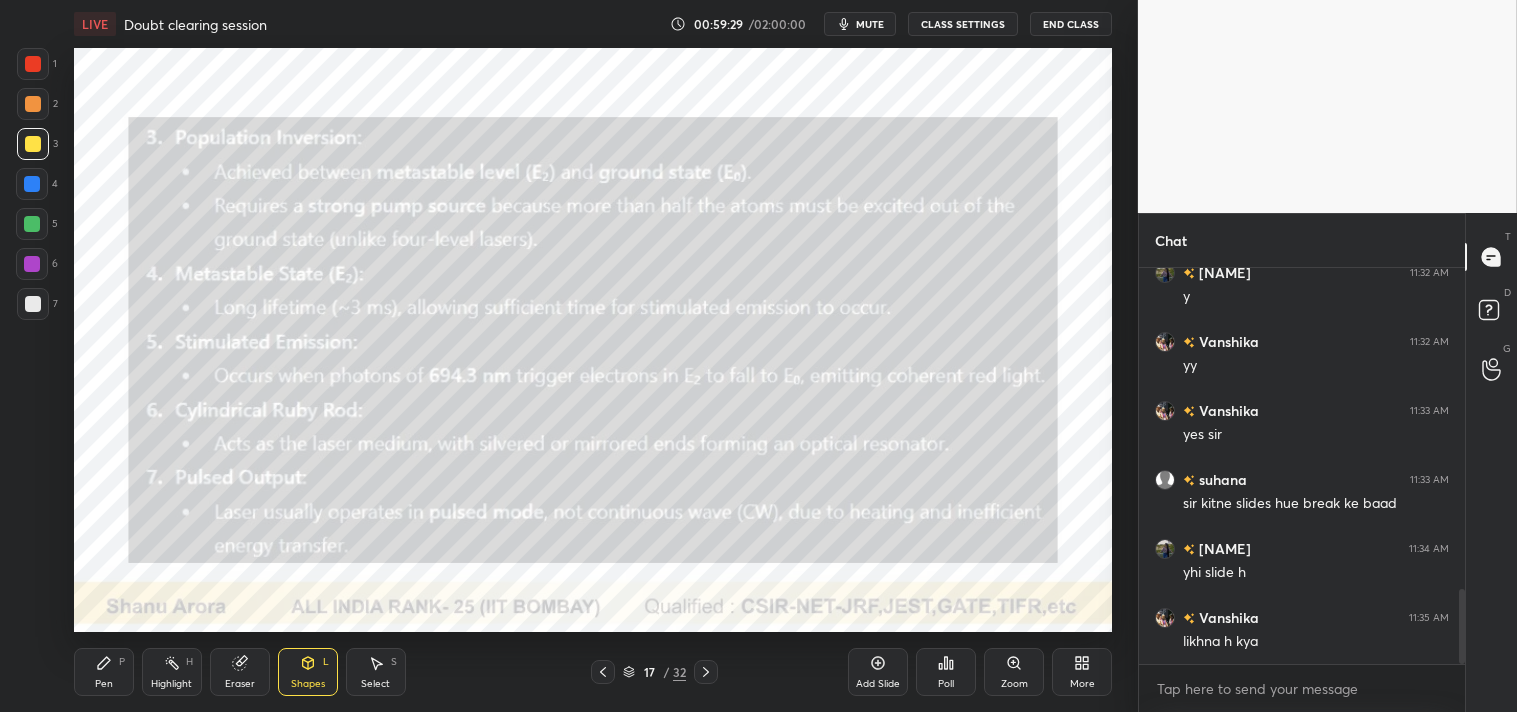 click on "mute" at bounding box center [870, 24] 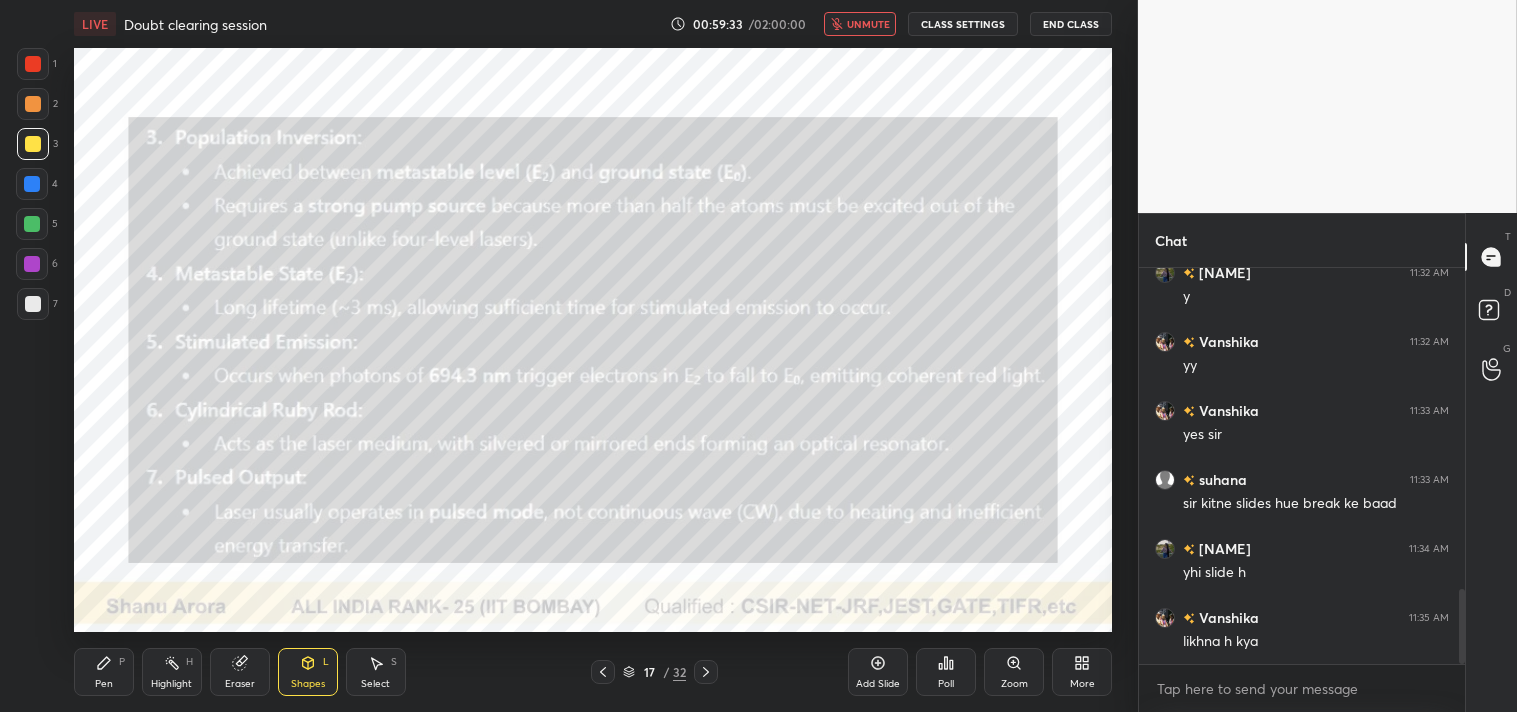 click on "unmute" at bounding box center [868, 24] 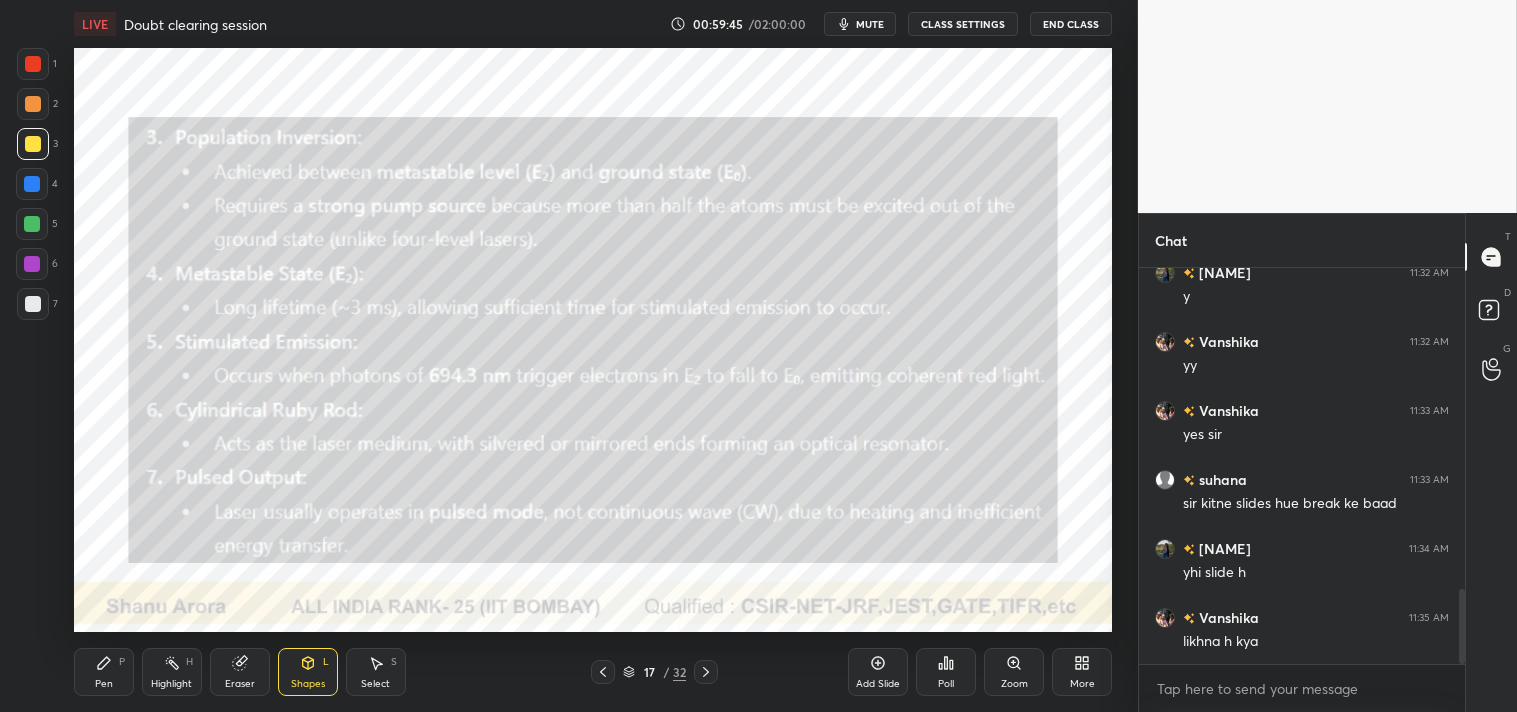 click on "Pen P" at bounding box center [104, 672] 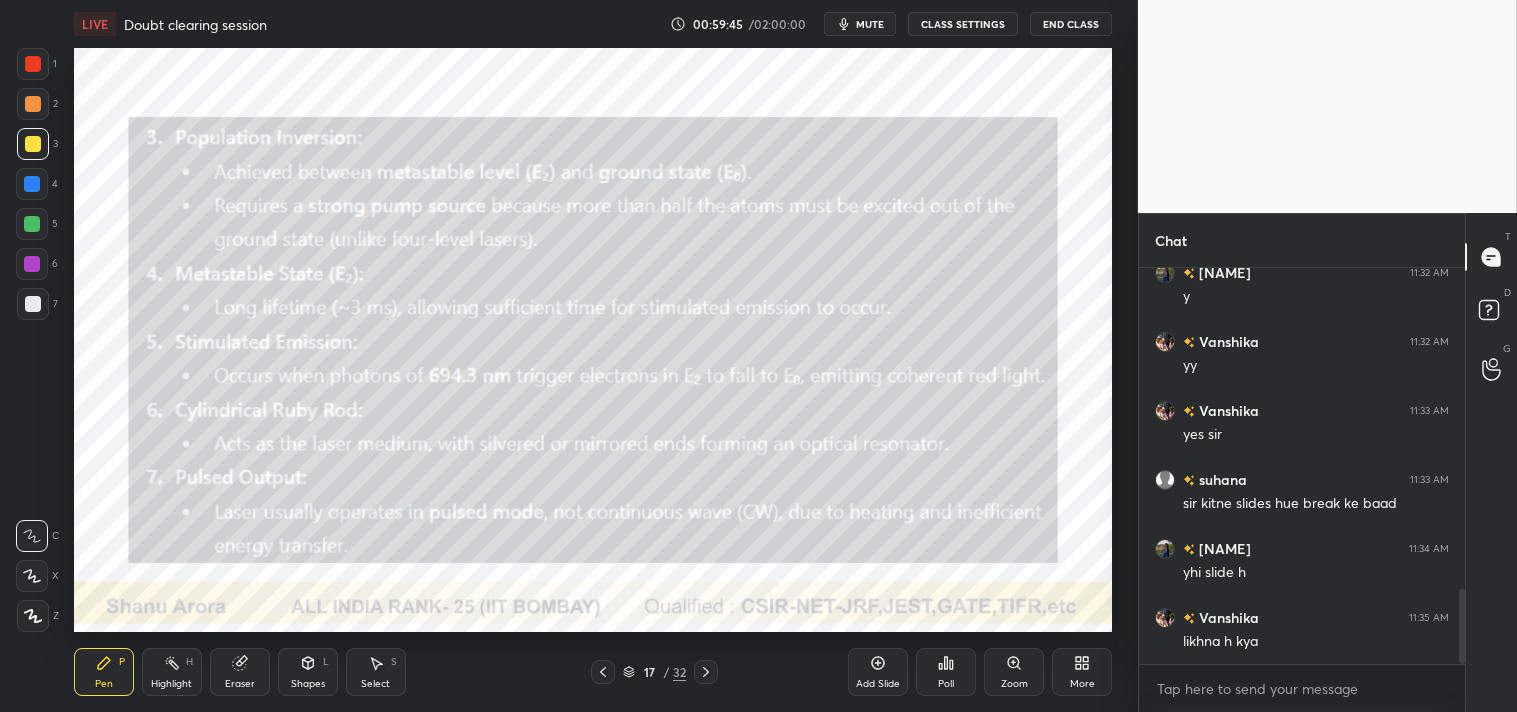 click on "Pen P" at bounding box center (104, 672) 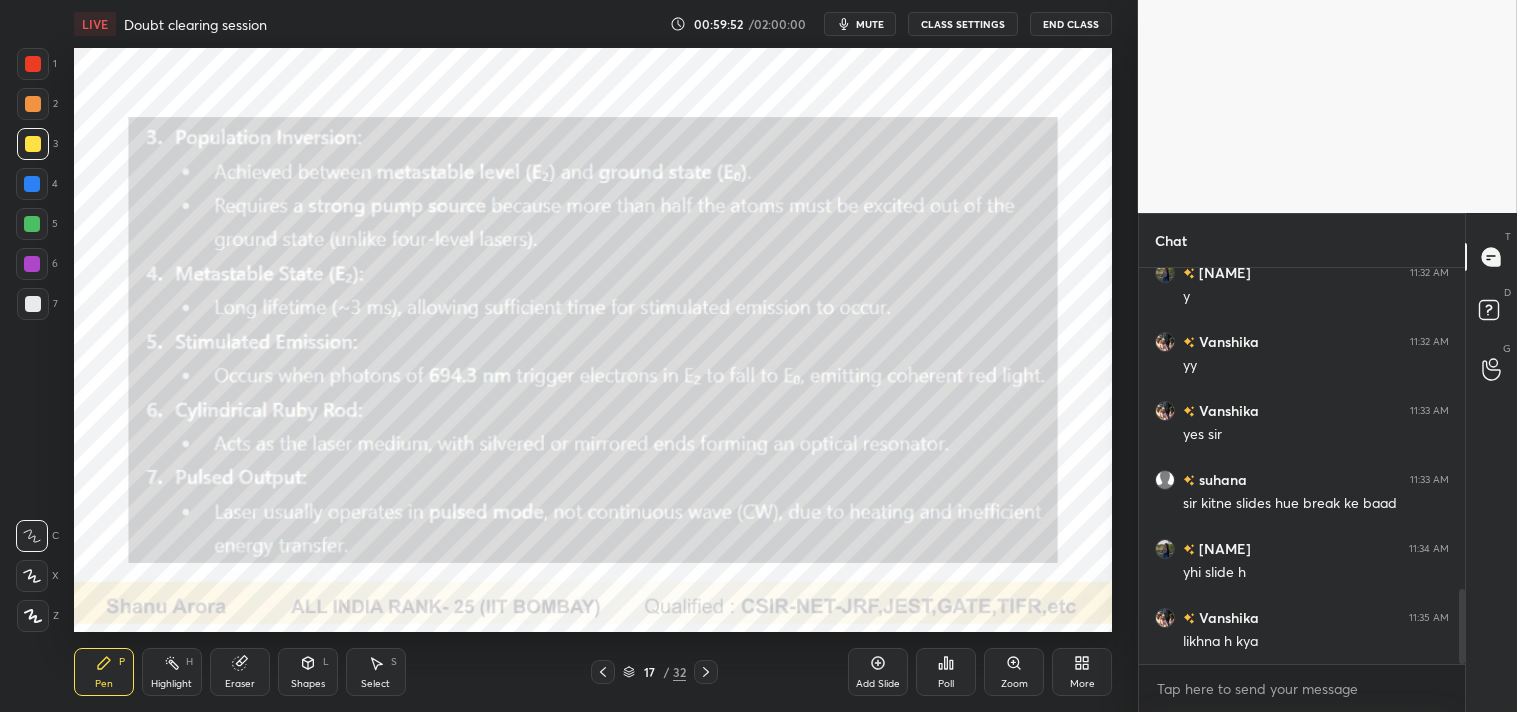 click on "Shapes L" at bounding box center (308, 672) 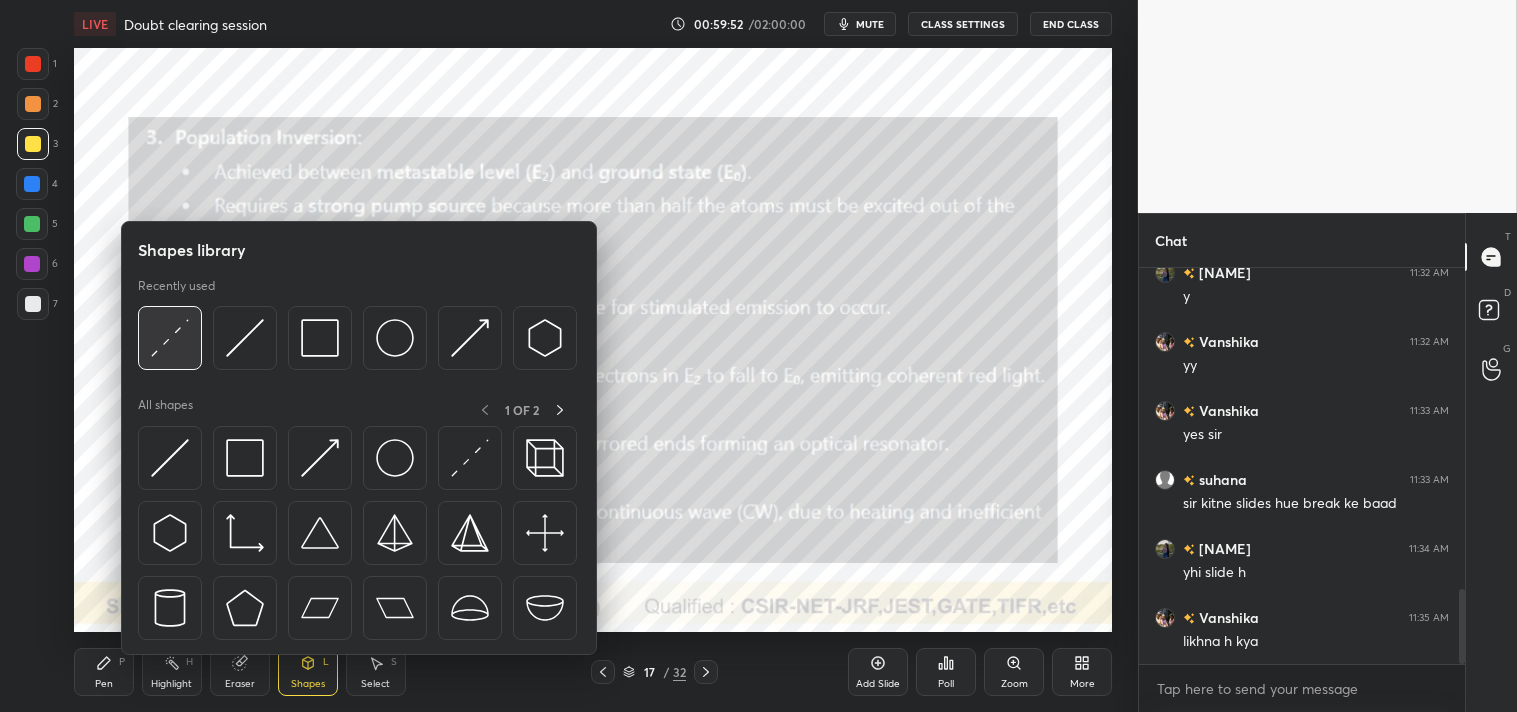 click at bounding box center (170, 338) 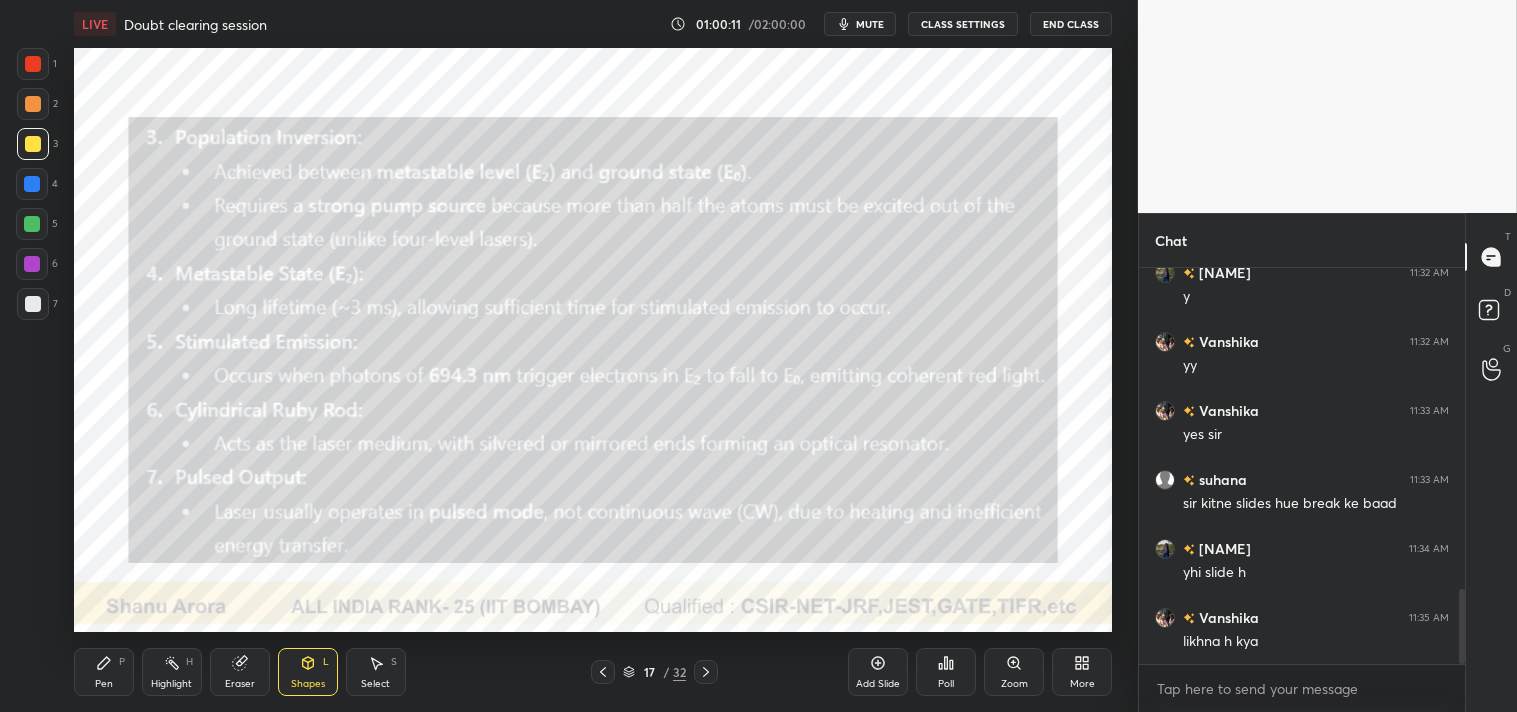click on "Highlight H" at bounding box center (172, 672) 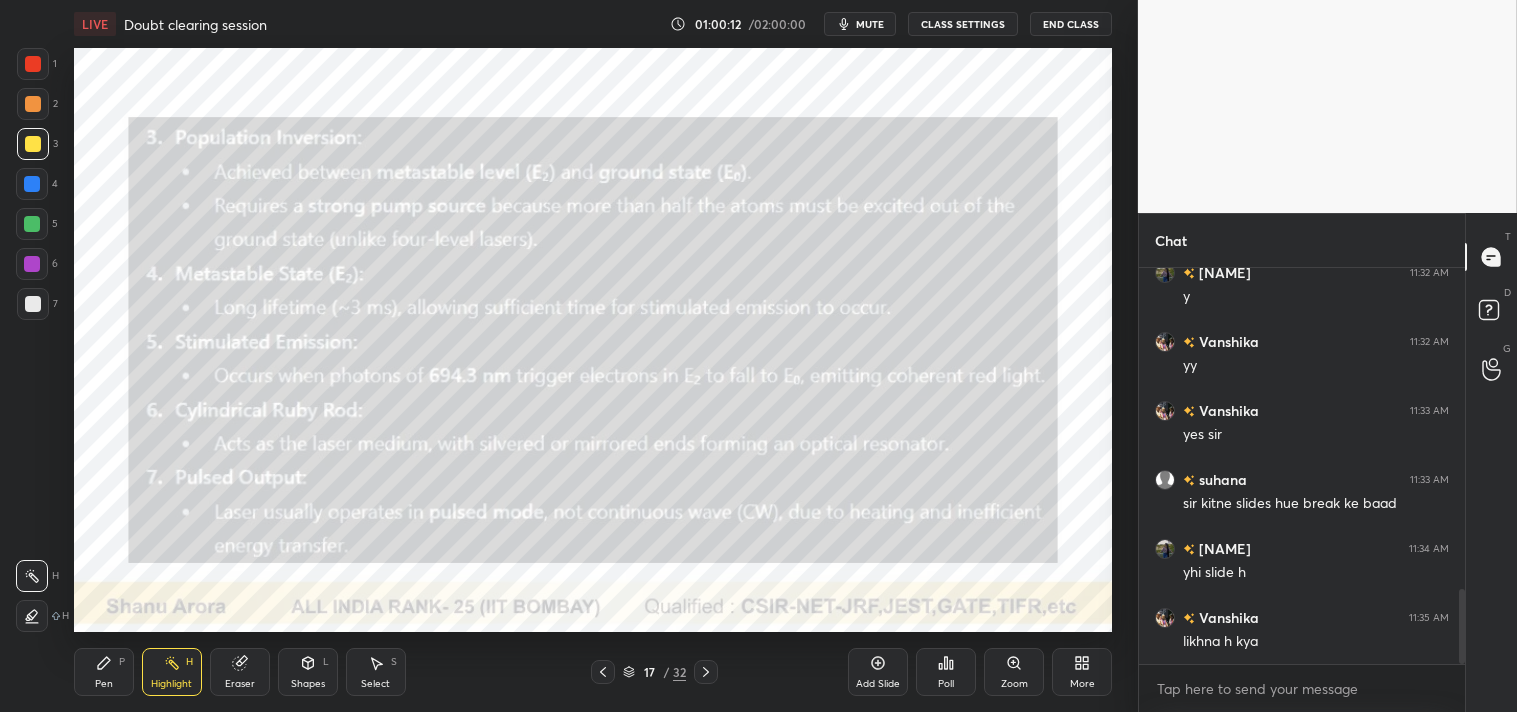 click 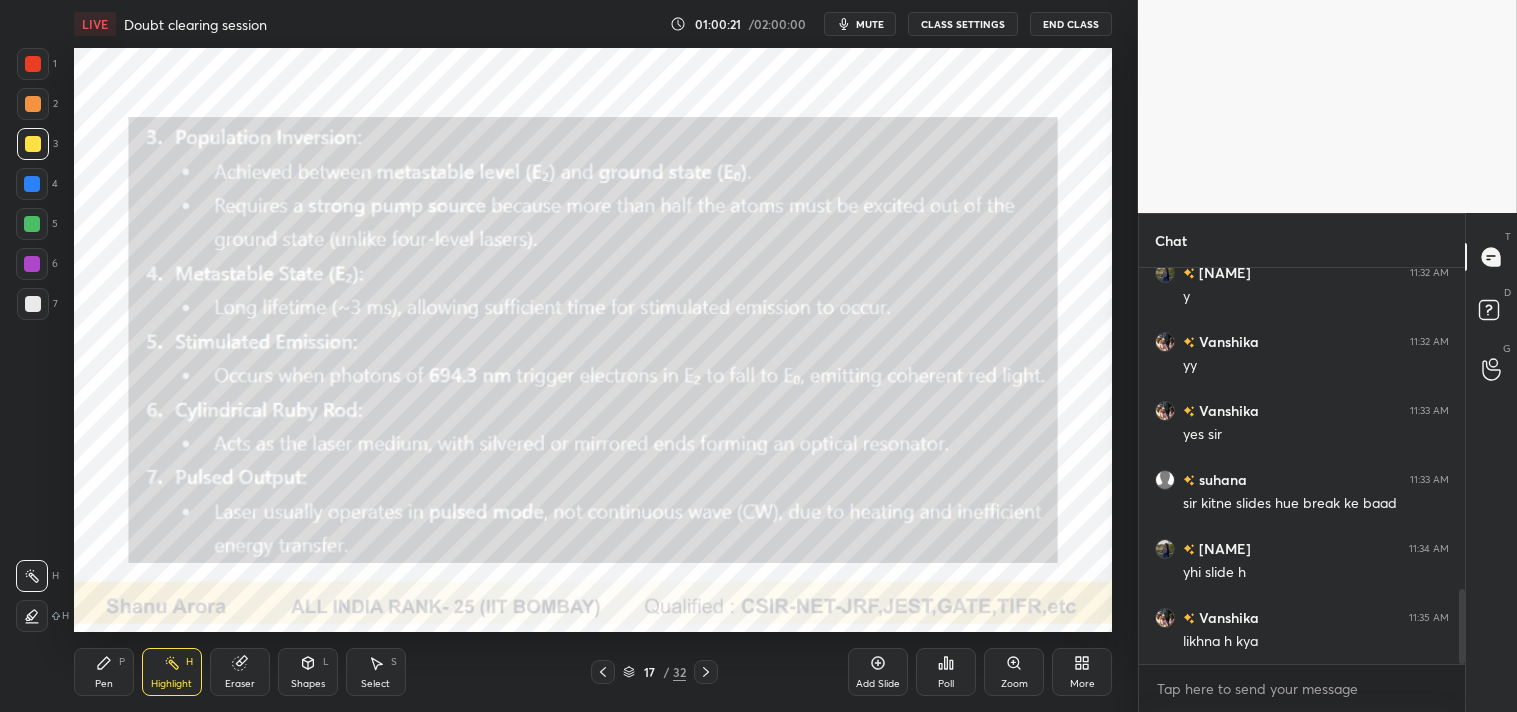 click 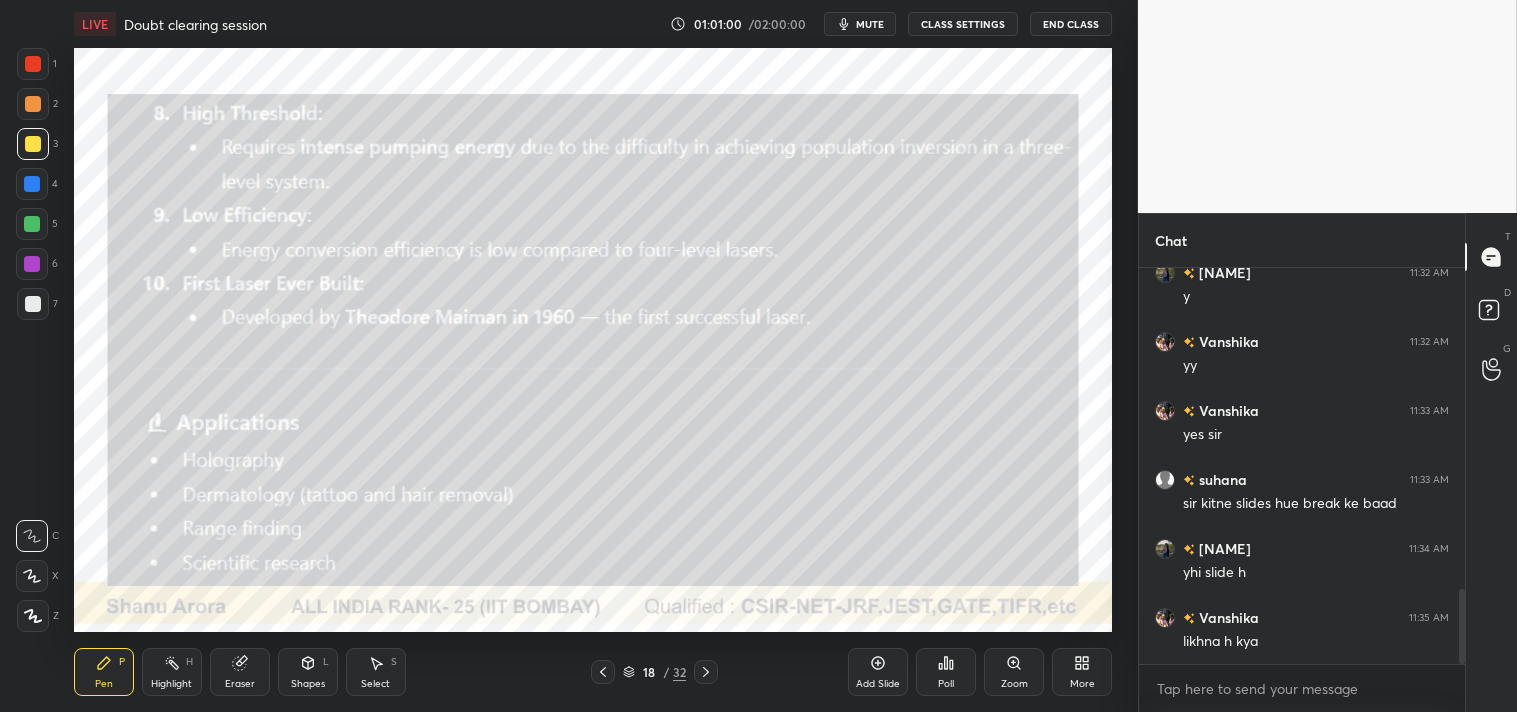 click on "Shapes L" at bounding box center (308, 672) 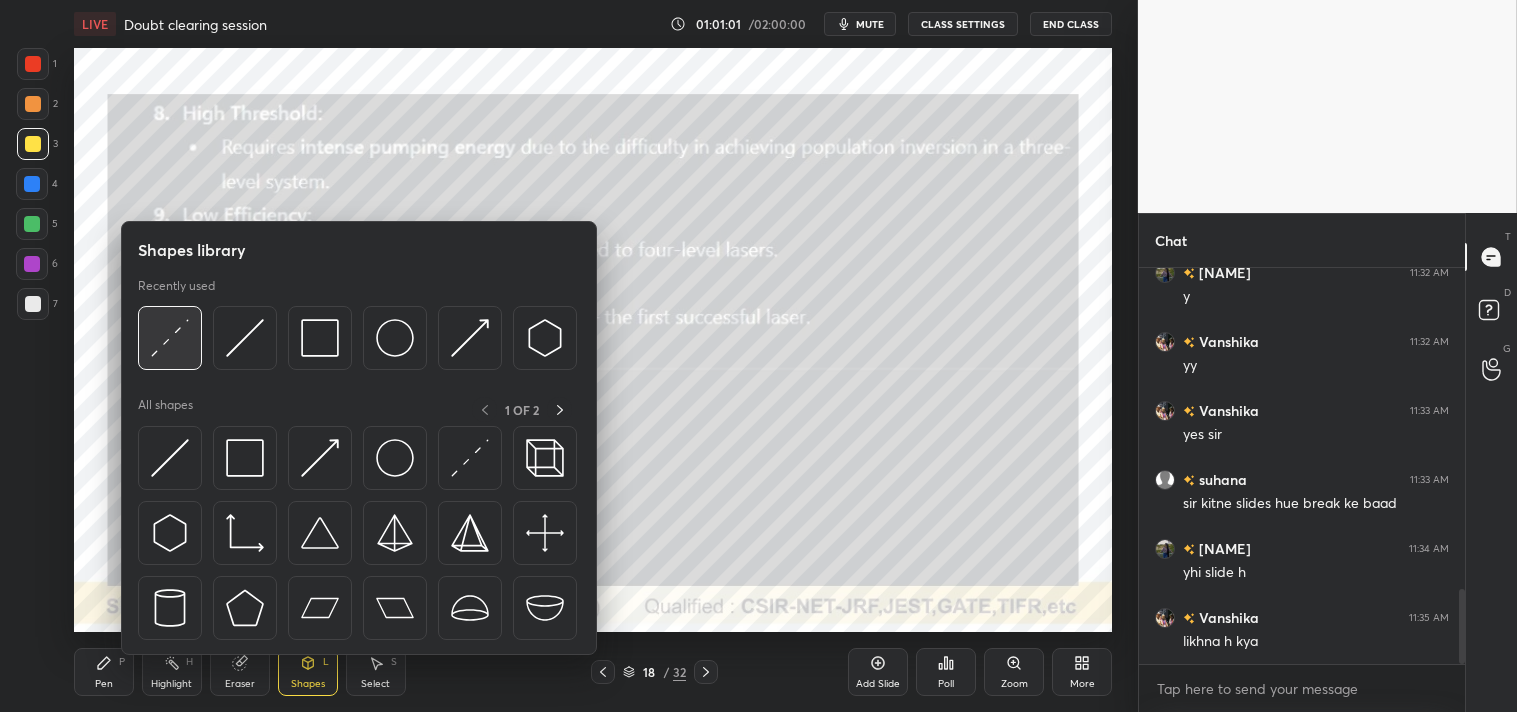 click at bounding box center [170, 338] 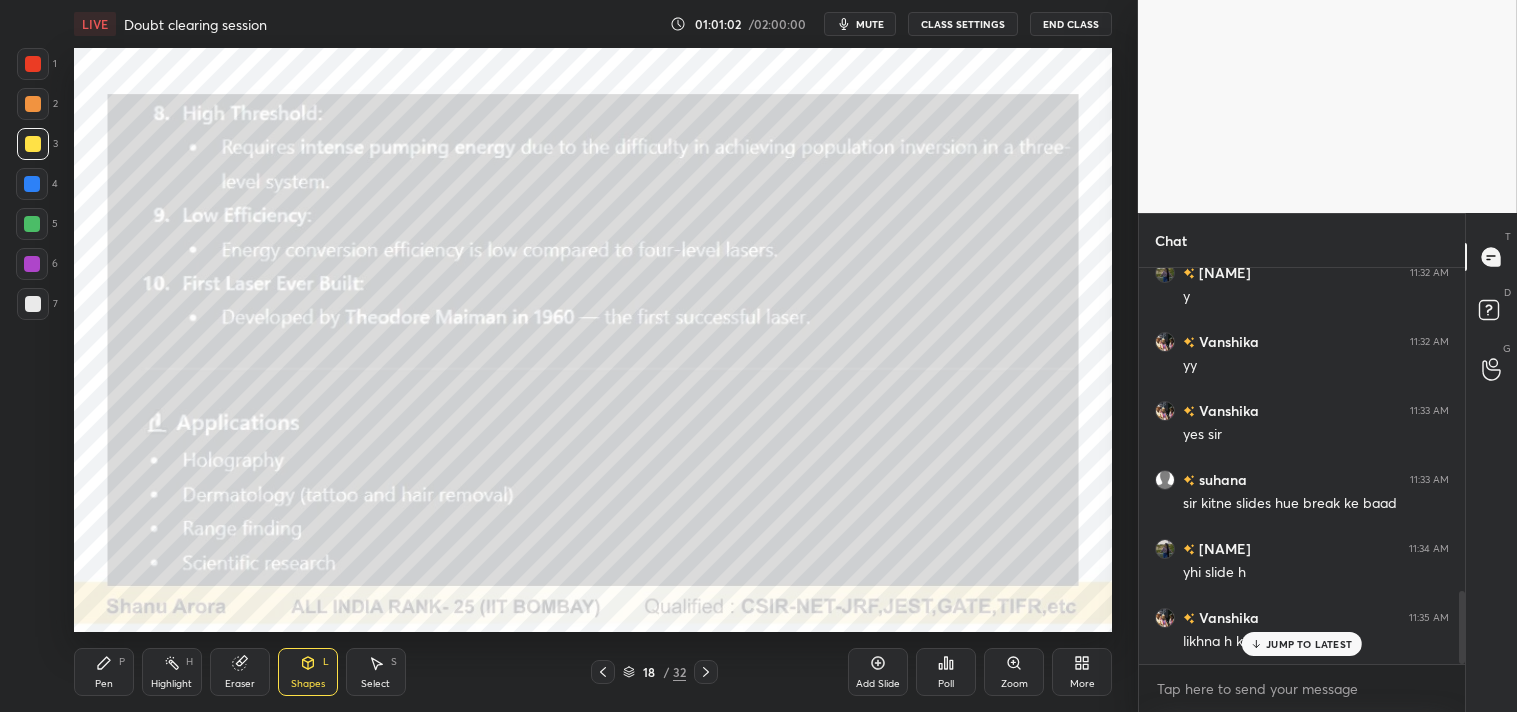 scroll, scrollTop: 1758, scrollLeft: 0, axis: vertical 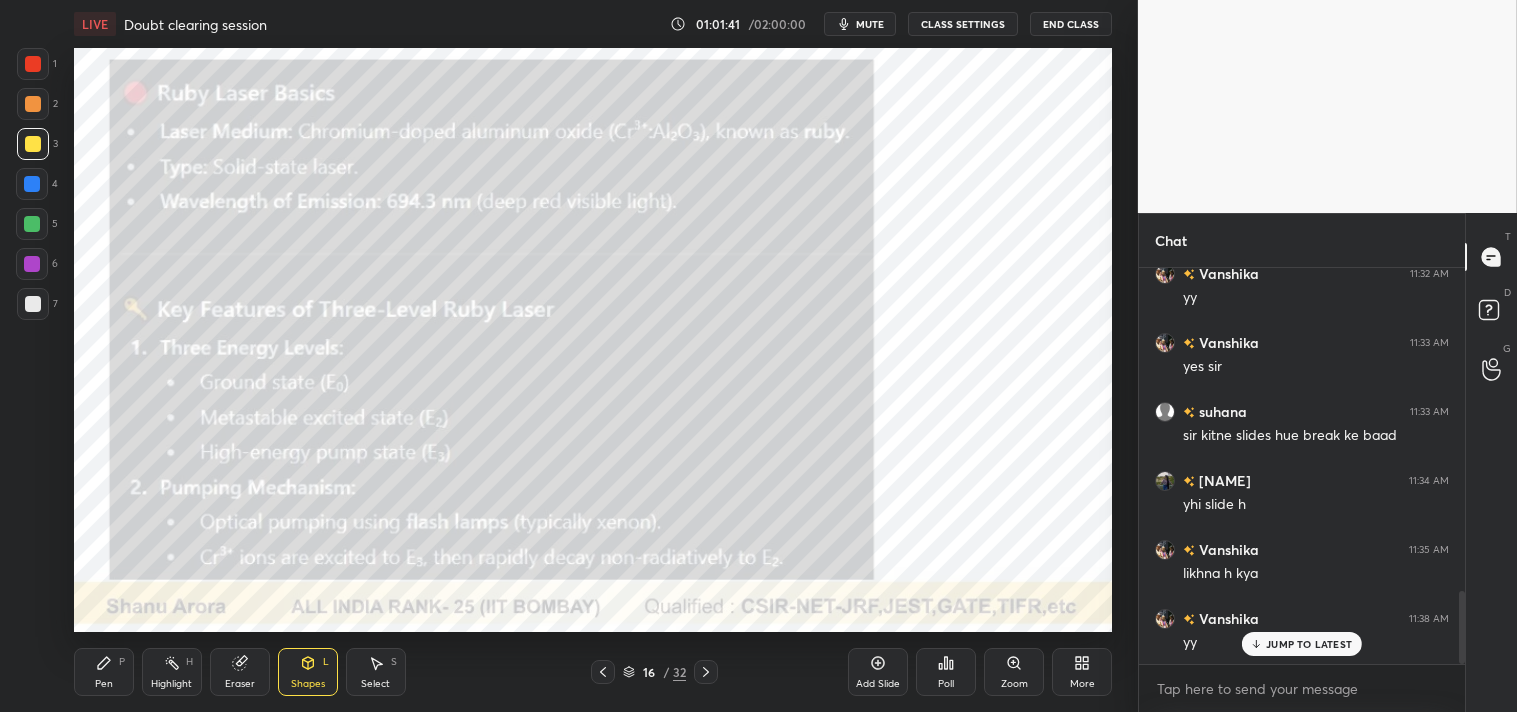 click on "Pen P" at bounding box center (104, 672) 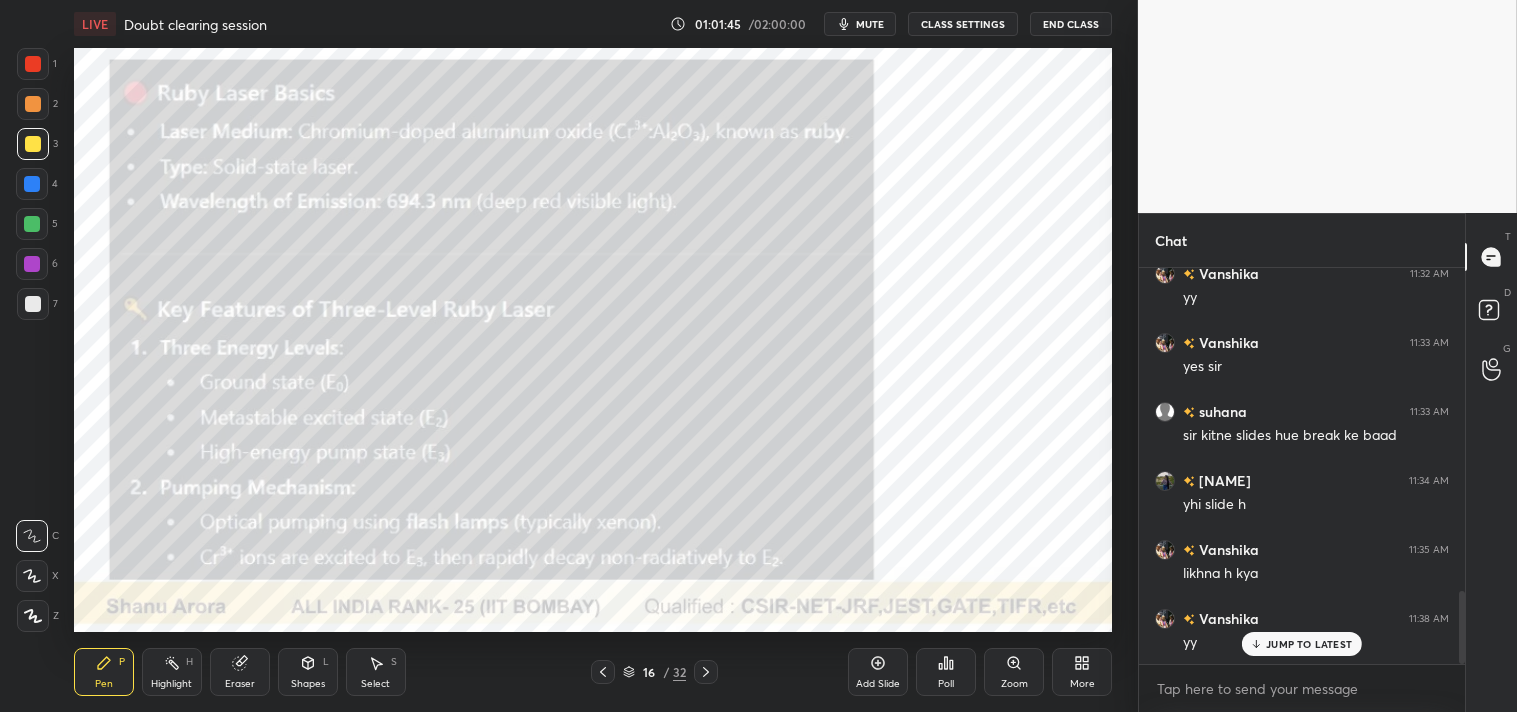click at bounding box center (33, 64) 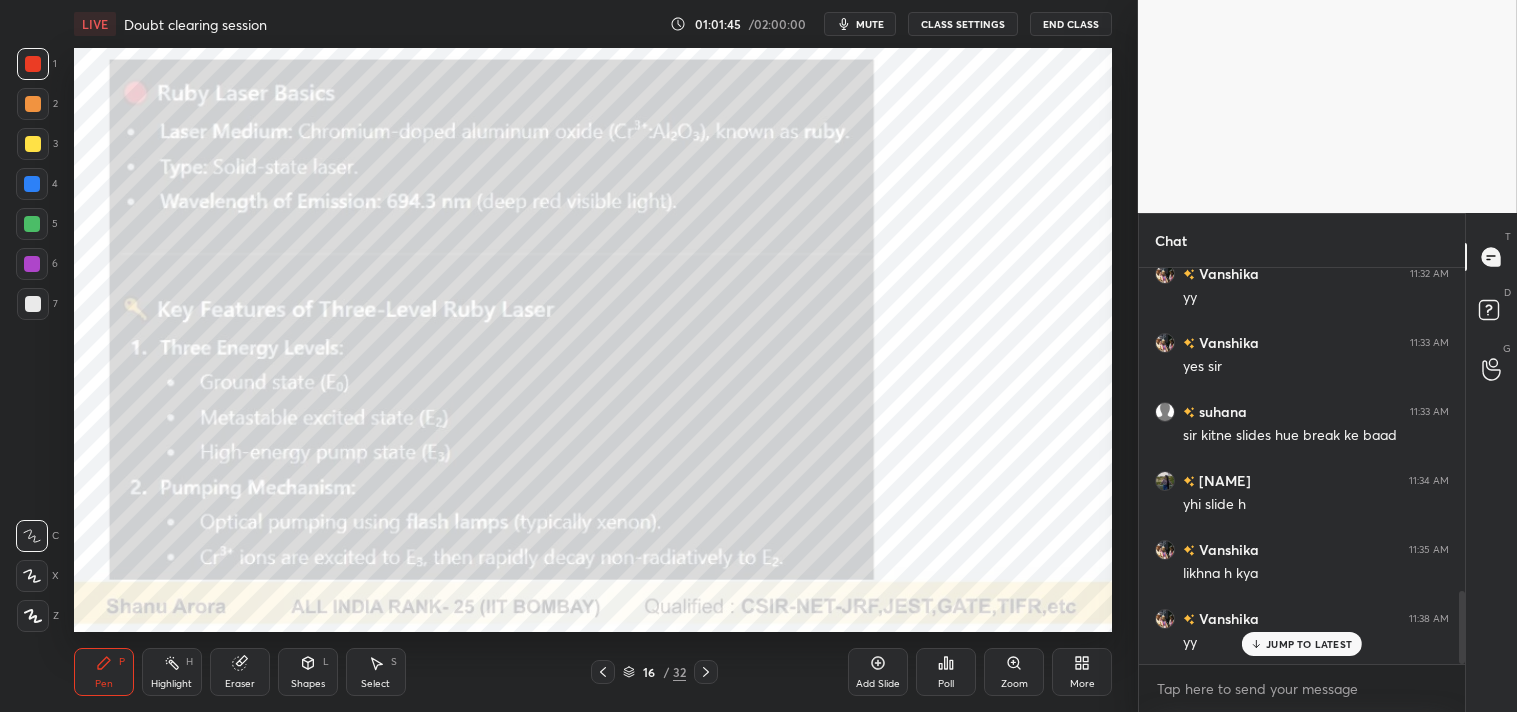 click at bounding box center (33, 64) 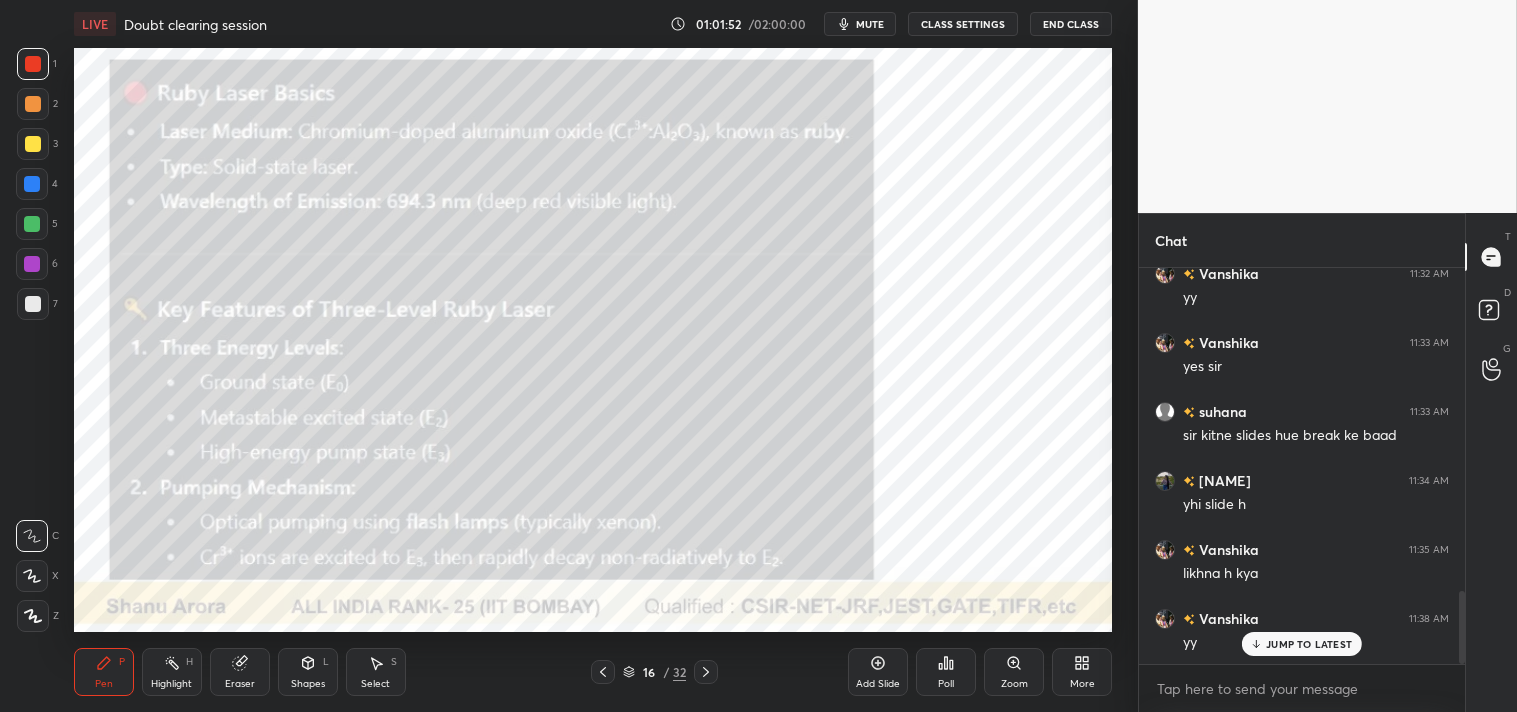click on "mute" at bounding box center (870, 24) 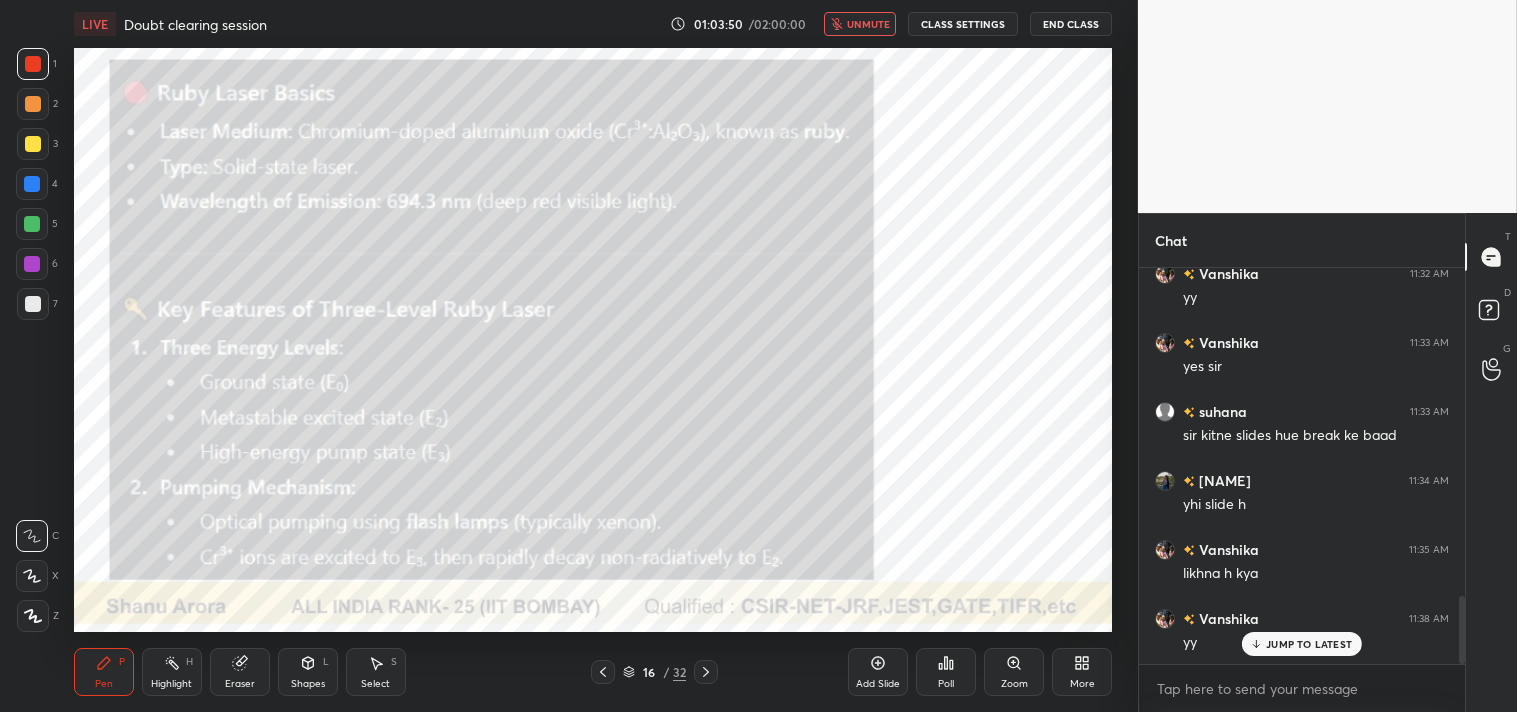 scroll, scrollTop: 1896, scrollLeft: 0, axis: vertical 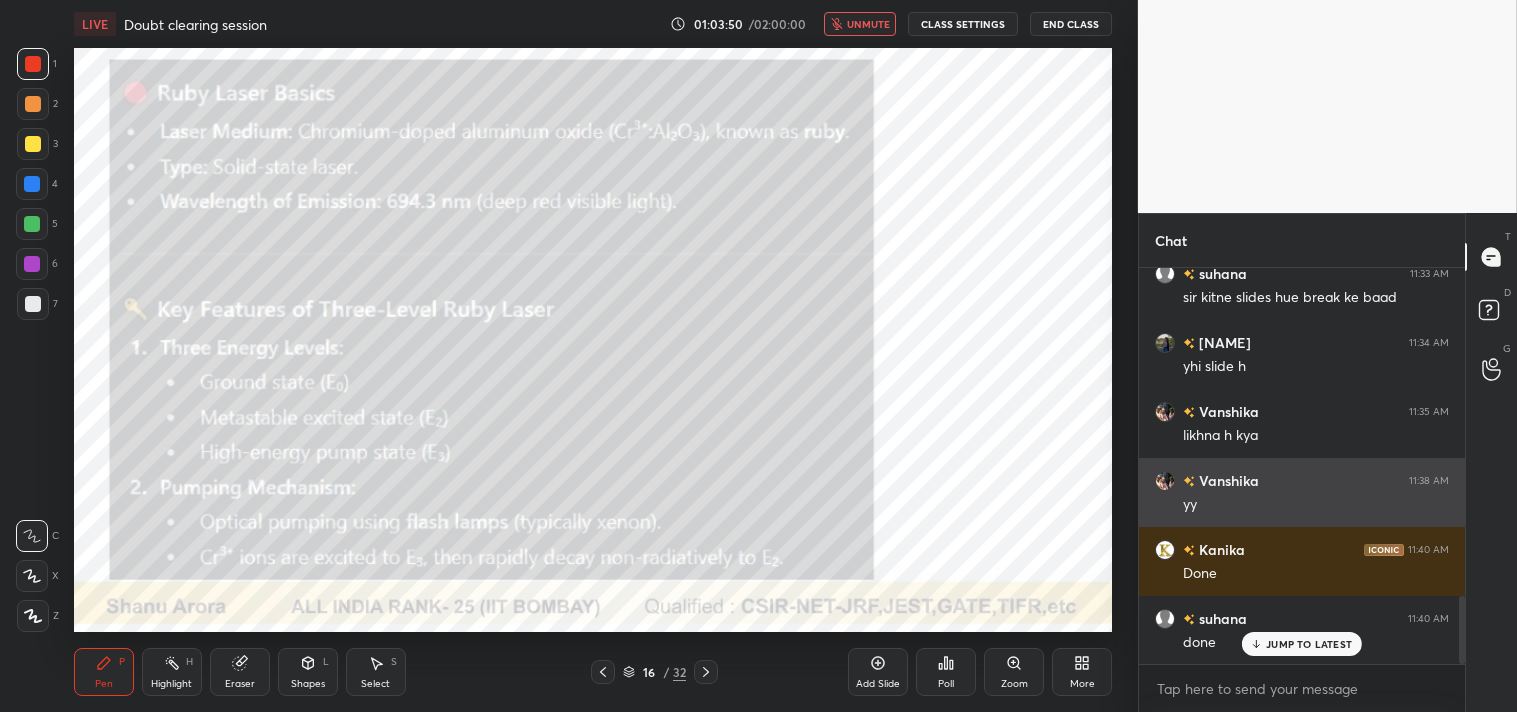 click on "[NAME] 11:08 AM Done [NAME]  joined [NAME] 11:21 AM yes [NAME] 11:23 AM Back slide sir [NAME] 11:24 AM dn You 11:24 AM EYES BRK 5MIN Pin message [NAME] 11:32 AM Y [NAME] 11:32 AM y [NAME] 11:32 AM yy [NAME] 11:33 AM yes sir [NAME] 11:33 AM sir kitne slides hue break ke baad [NAME] 11:34 AM yhi slide h [NAME] 11:35 AM likhna h kya [NAME] 11:38 AM yy [NAME] 11:40 AM Done [NAME] 11:40 AM done" at bounding box center [1302, -482] 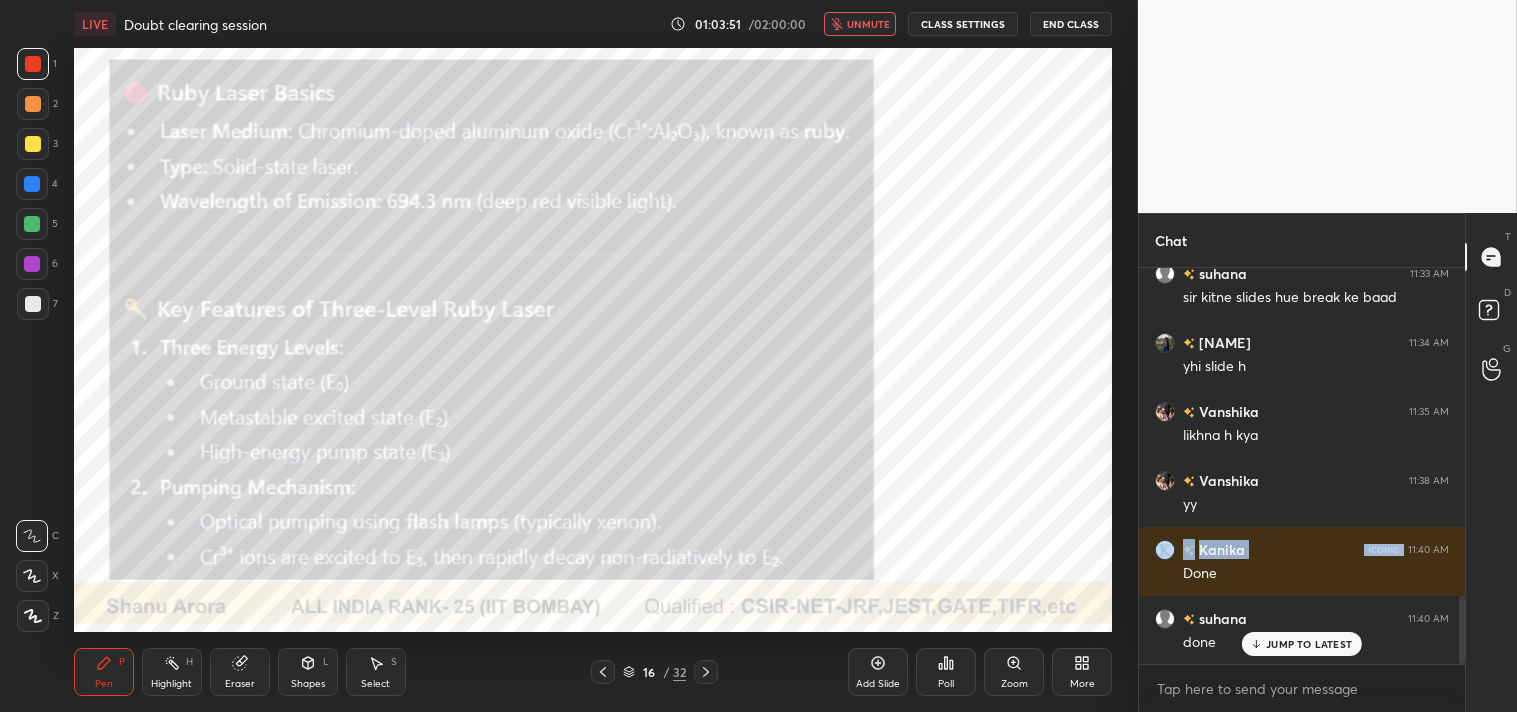 click on "unmute" at bounding box center (868, 24) 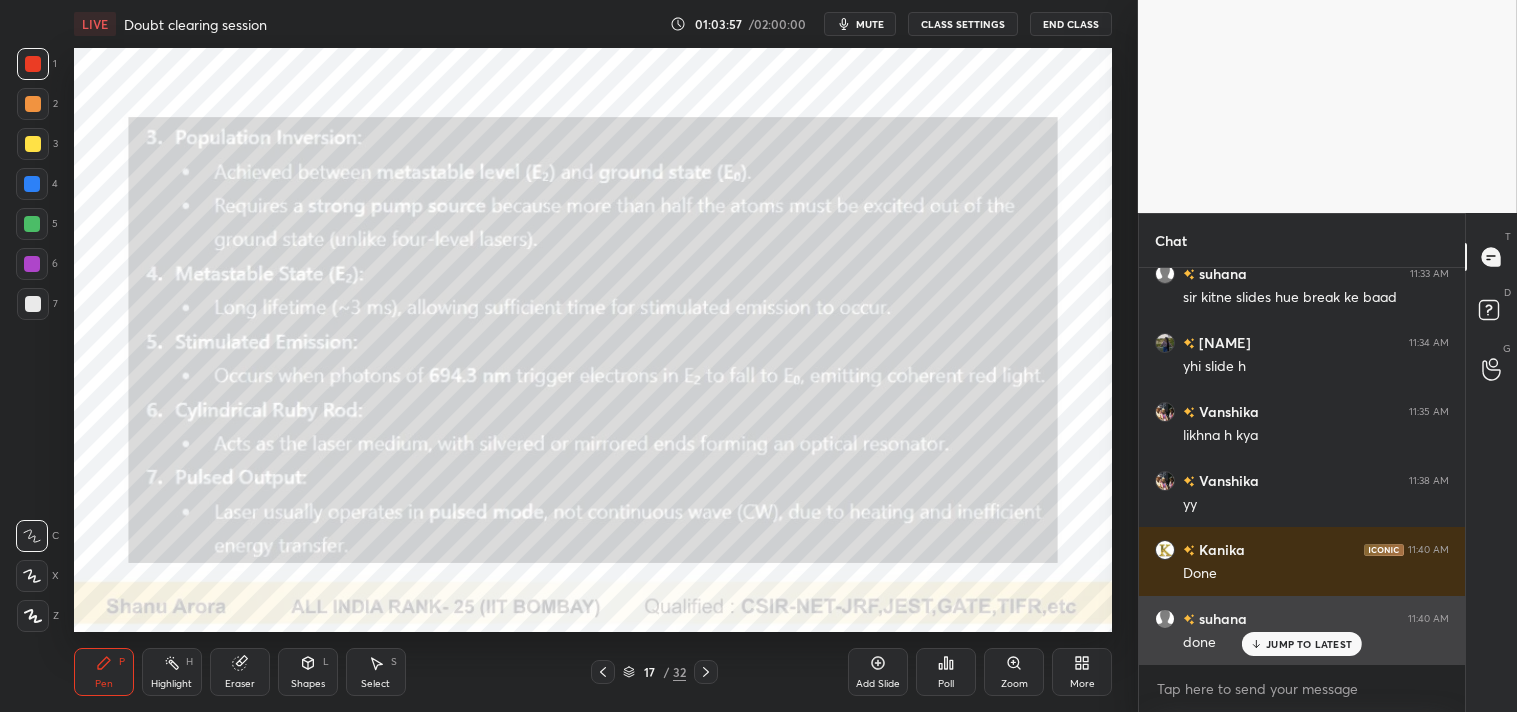 click on "done" at bounding box center (1316, 641) 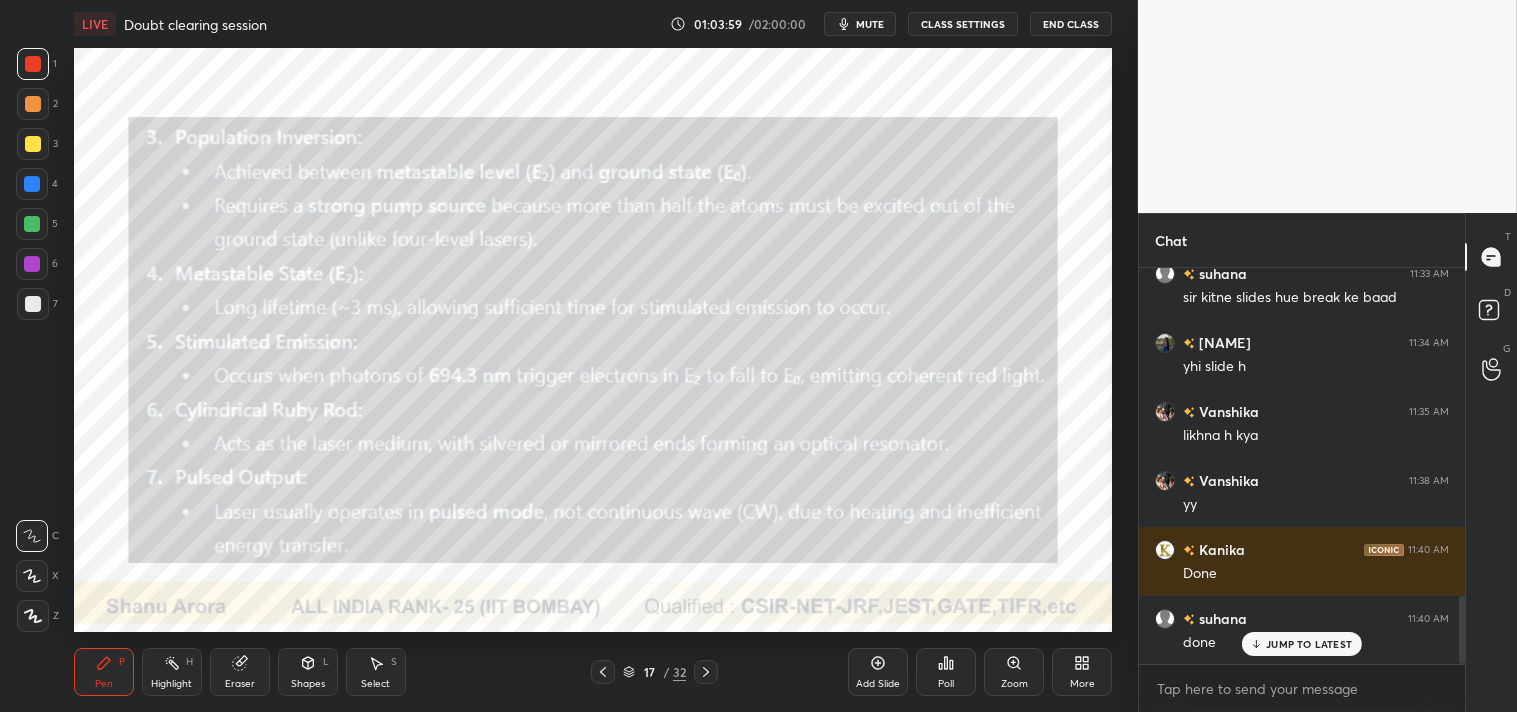 click on "JUMP TO LATEST" at bounding box center (1309, 644) 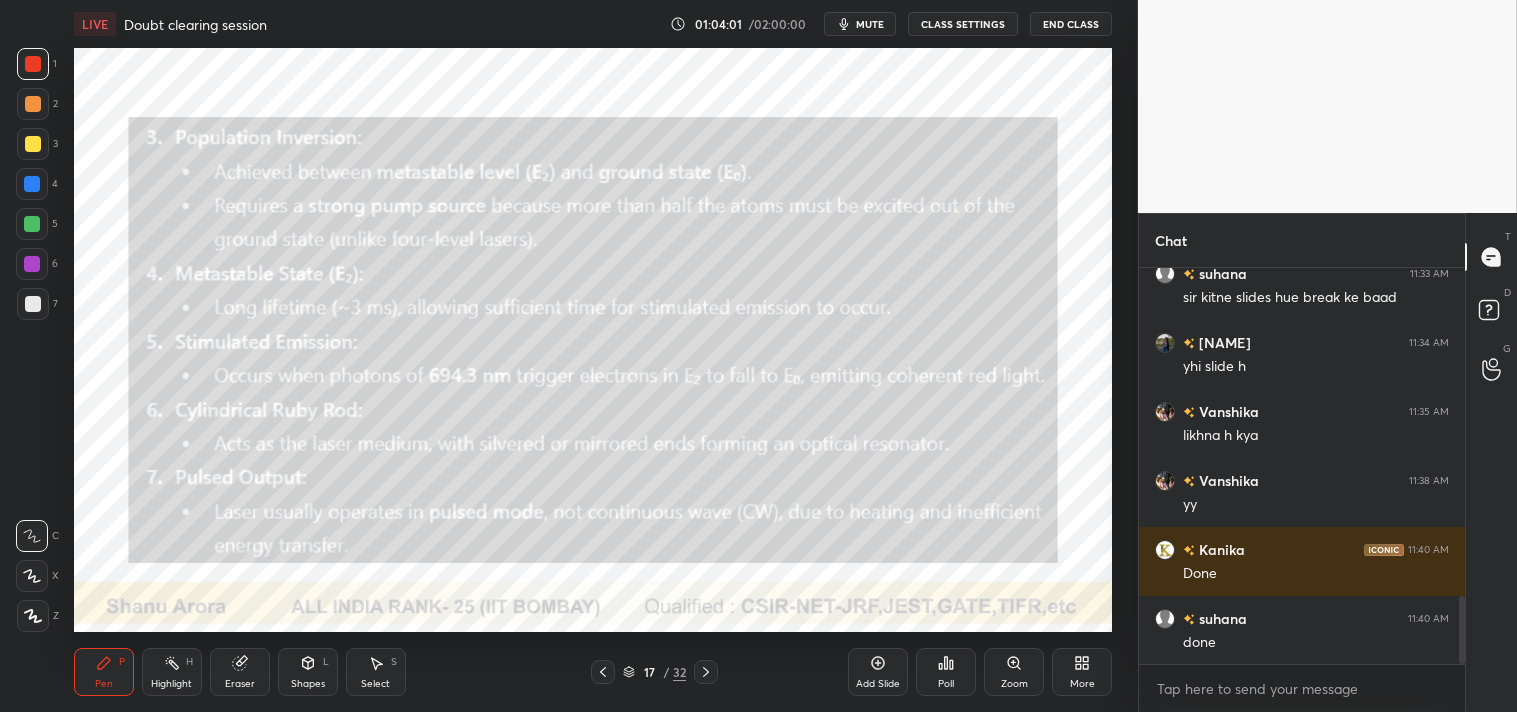 click on "mute" at bounding box center (860, 24) 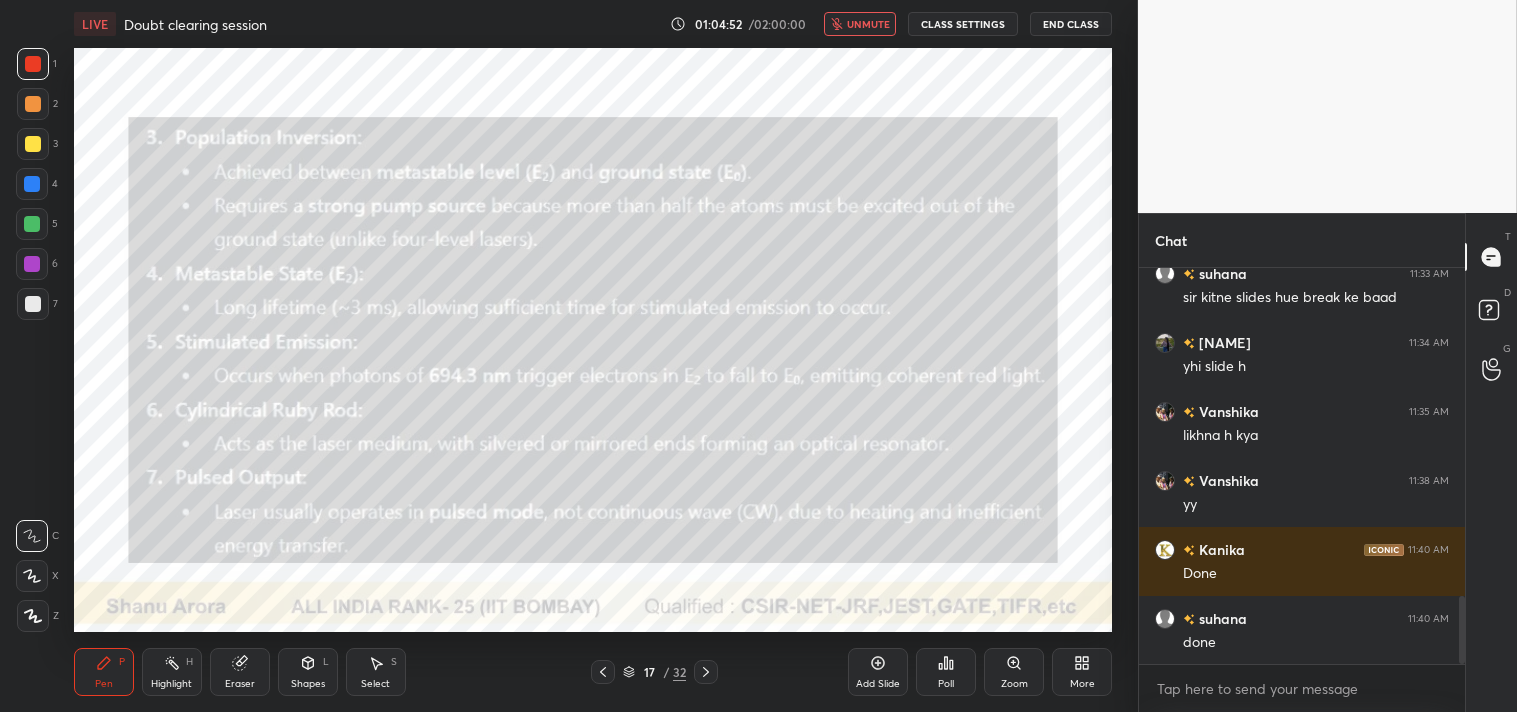 click on "unmute" at bounding box center (868, 24) 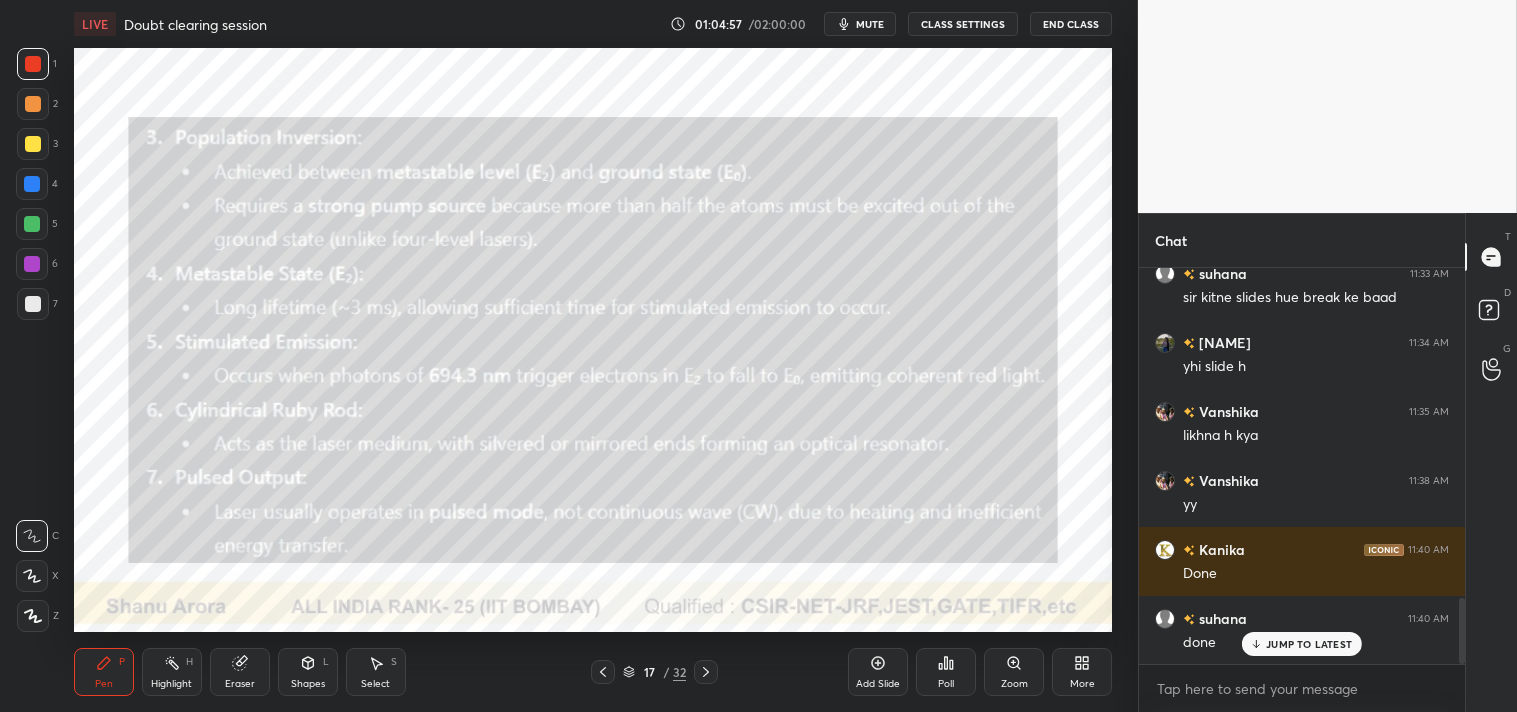 scroll, scrollTop: 1965, scrollLeft: 0, axis: vertical 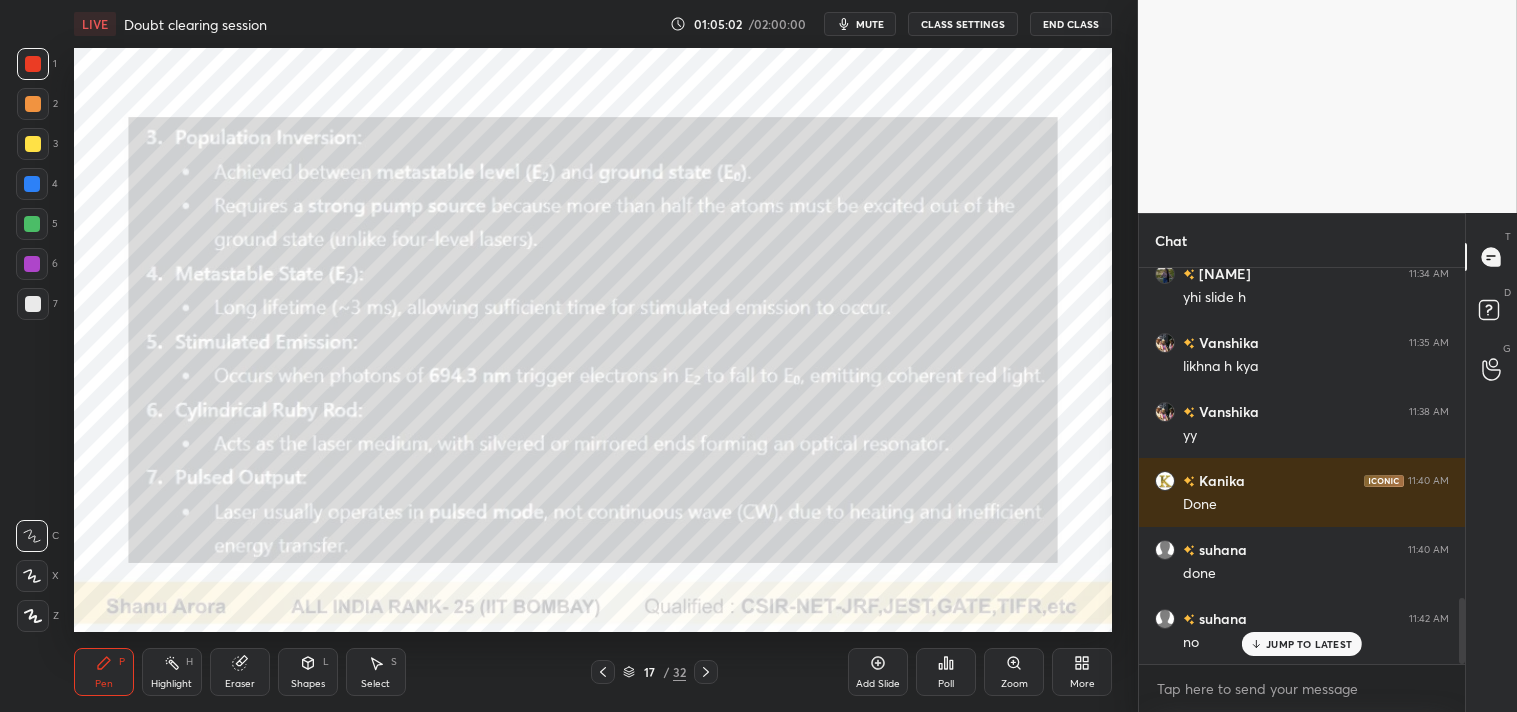 click on "mute" at bounding box center [870, 24] 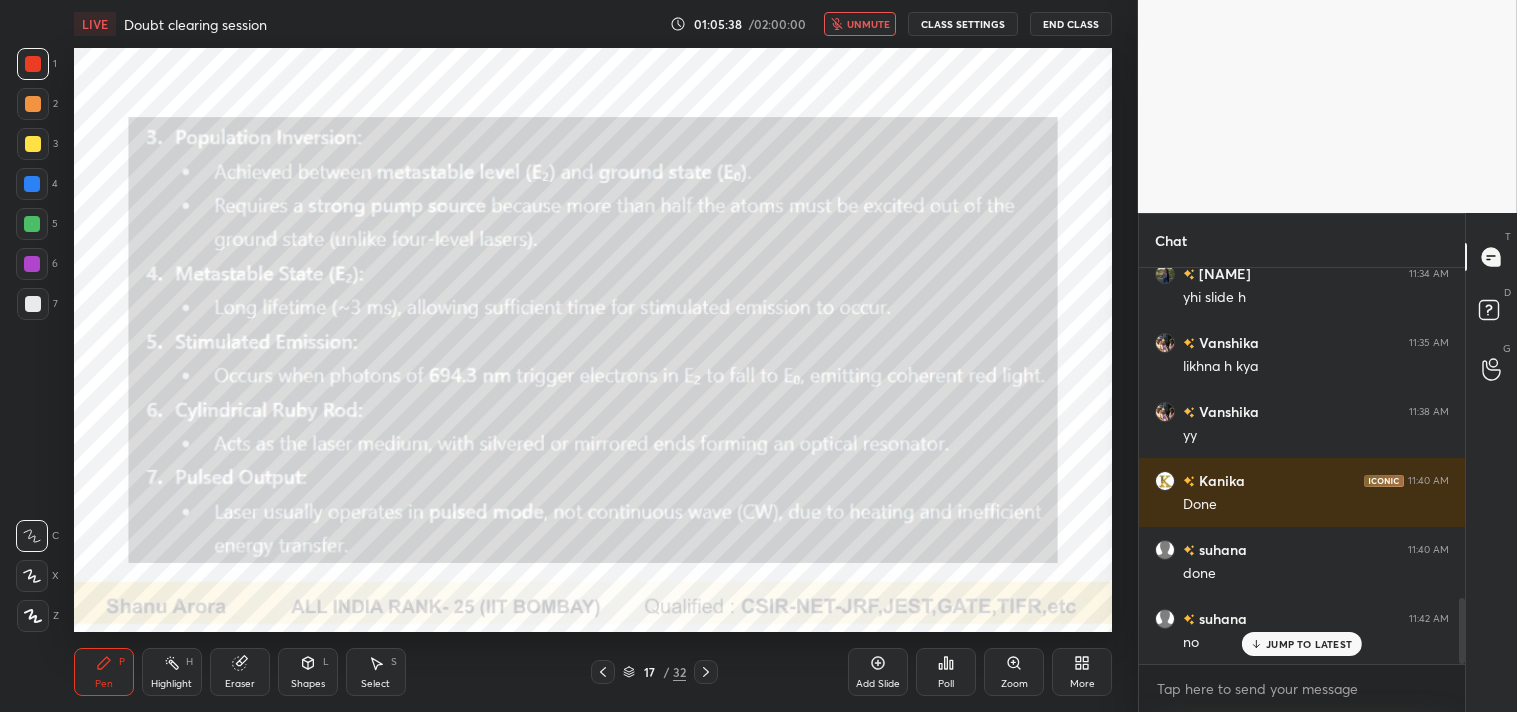 click on "unmute" at bounding box center [868, 24] 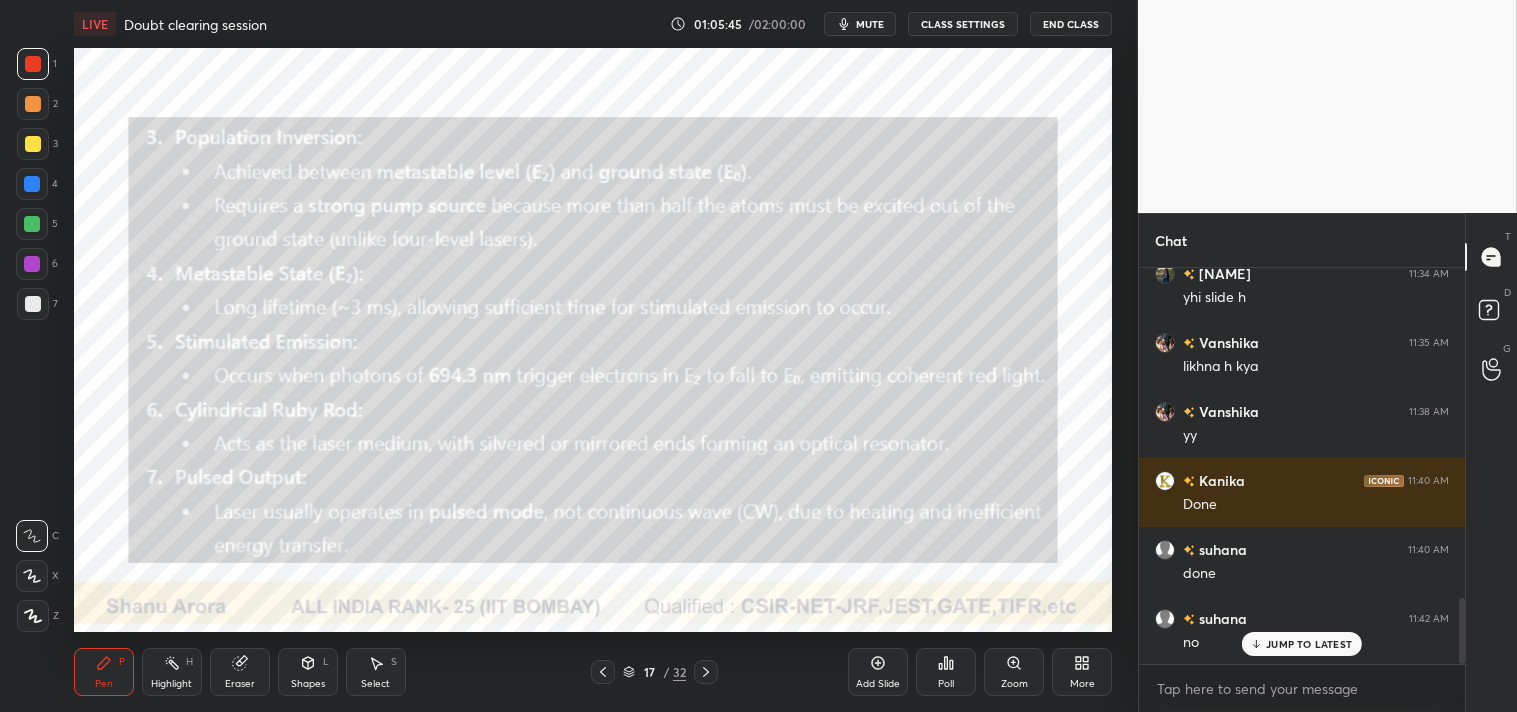 click 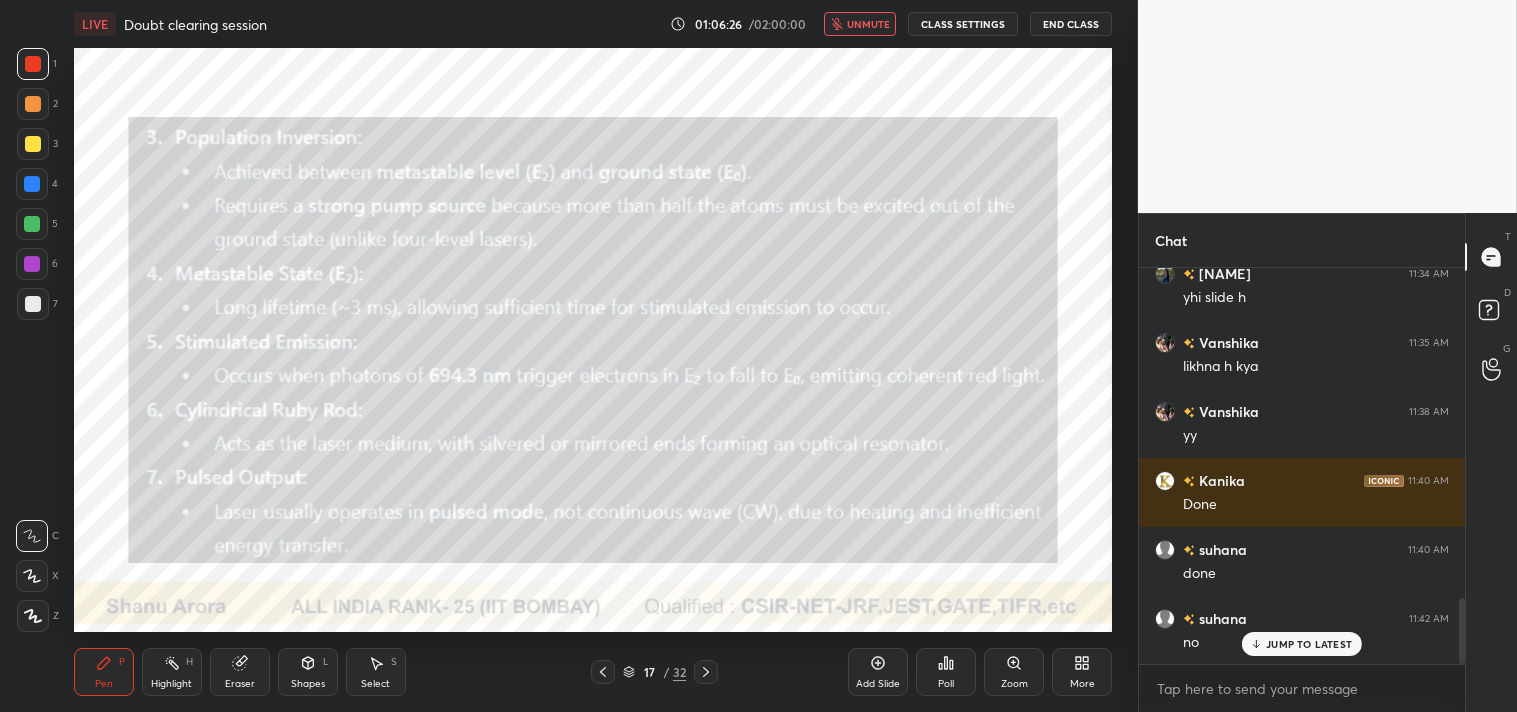 click on "unmute" at bounding box center [868, 24] 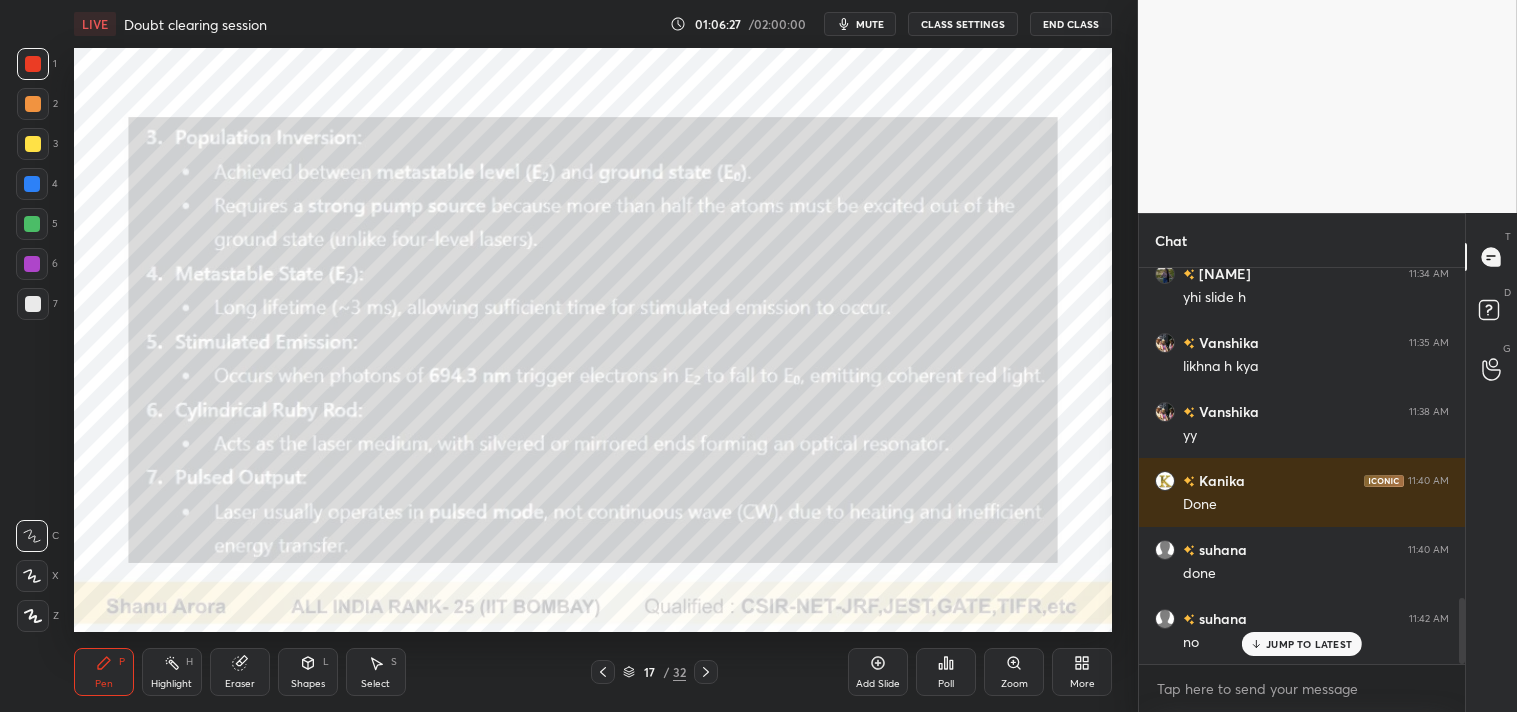 click on "JUMP TO LATEST" at bounding box center (1309, 644) 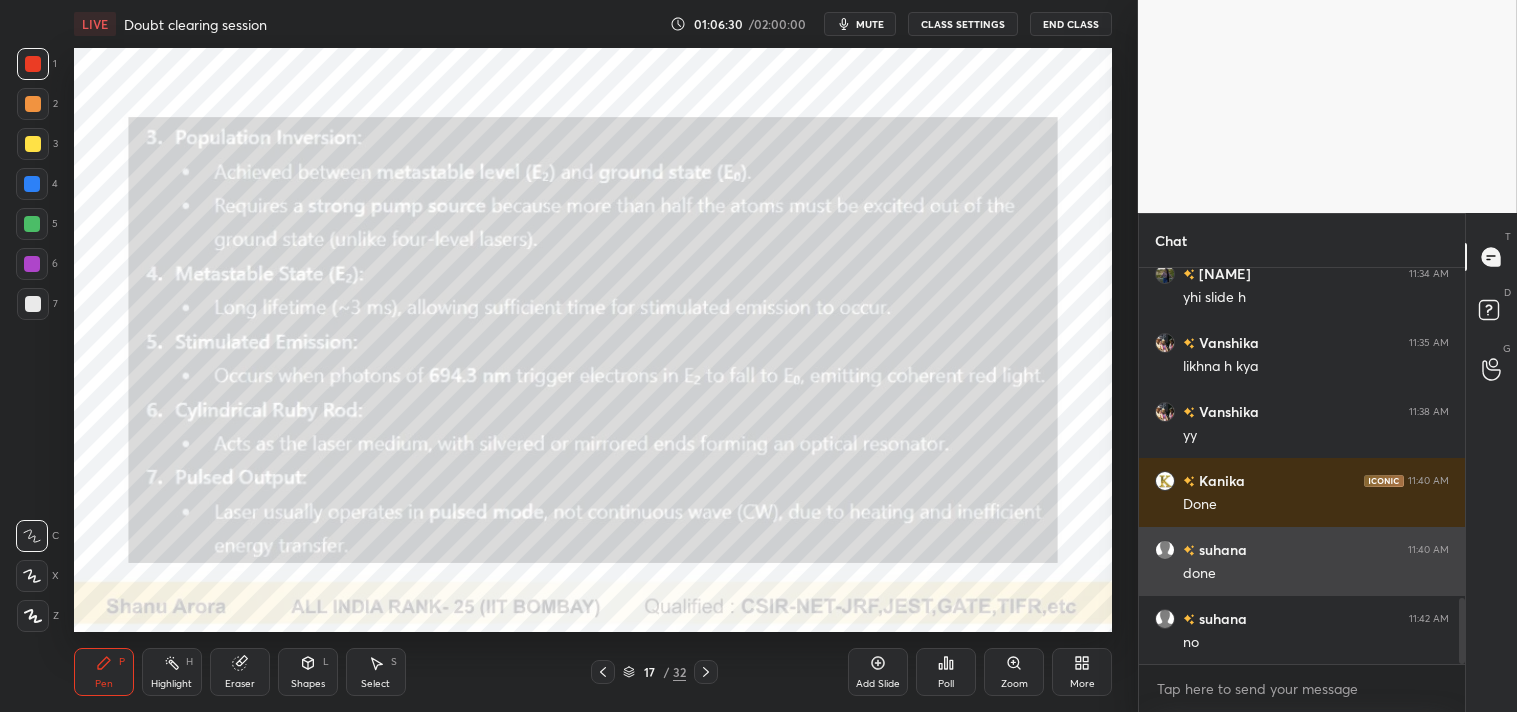 scroll, scrollTop: 2035, scrollLeft: 0, axis: vertical 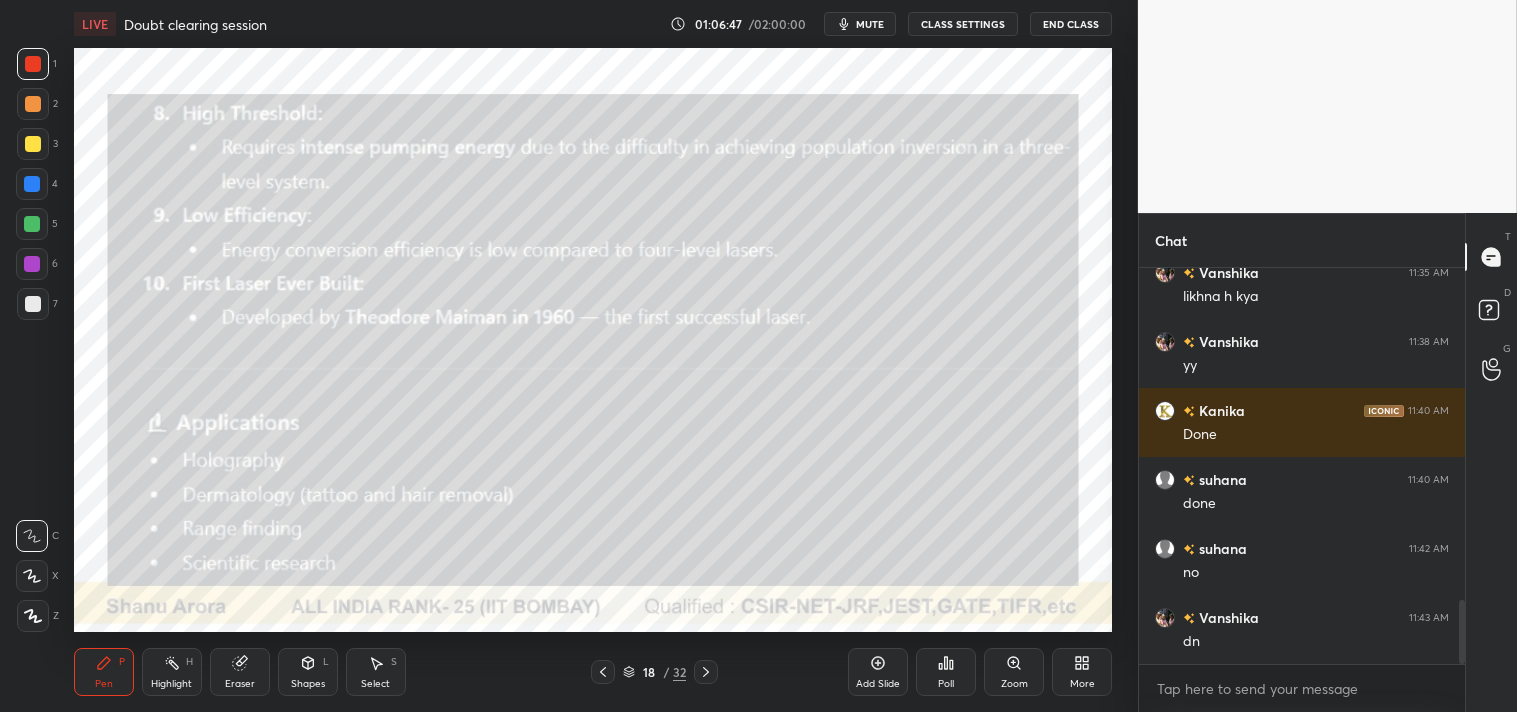 click on "mute" at bounding box center (870, 24) 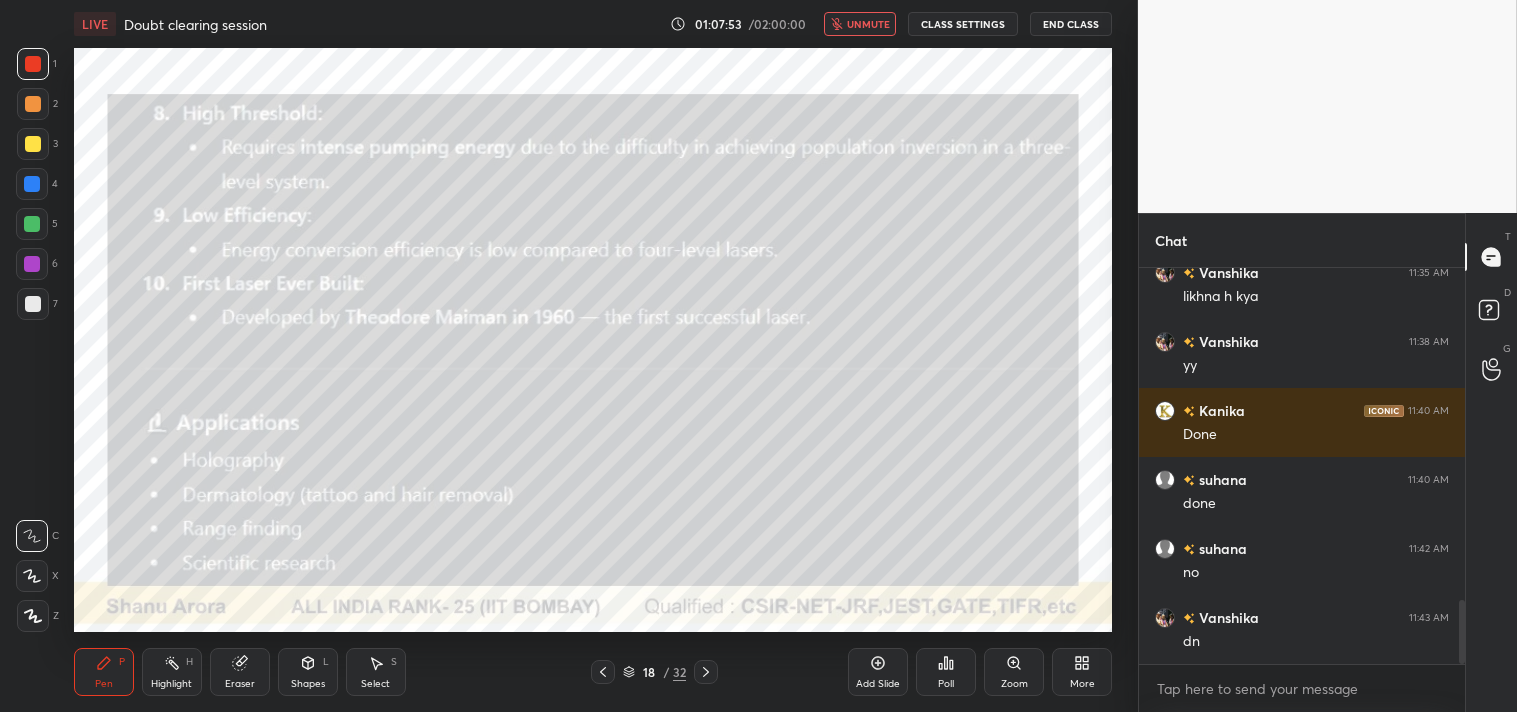 click on "unmute" at bounding box center (860, 24) 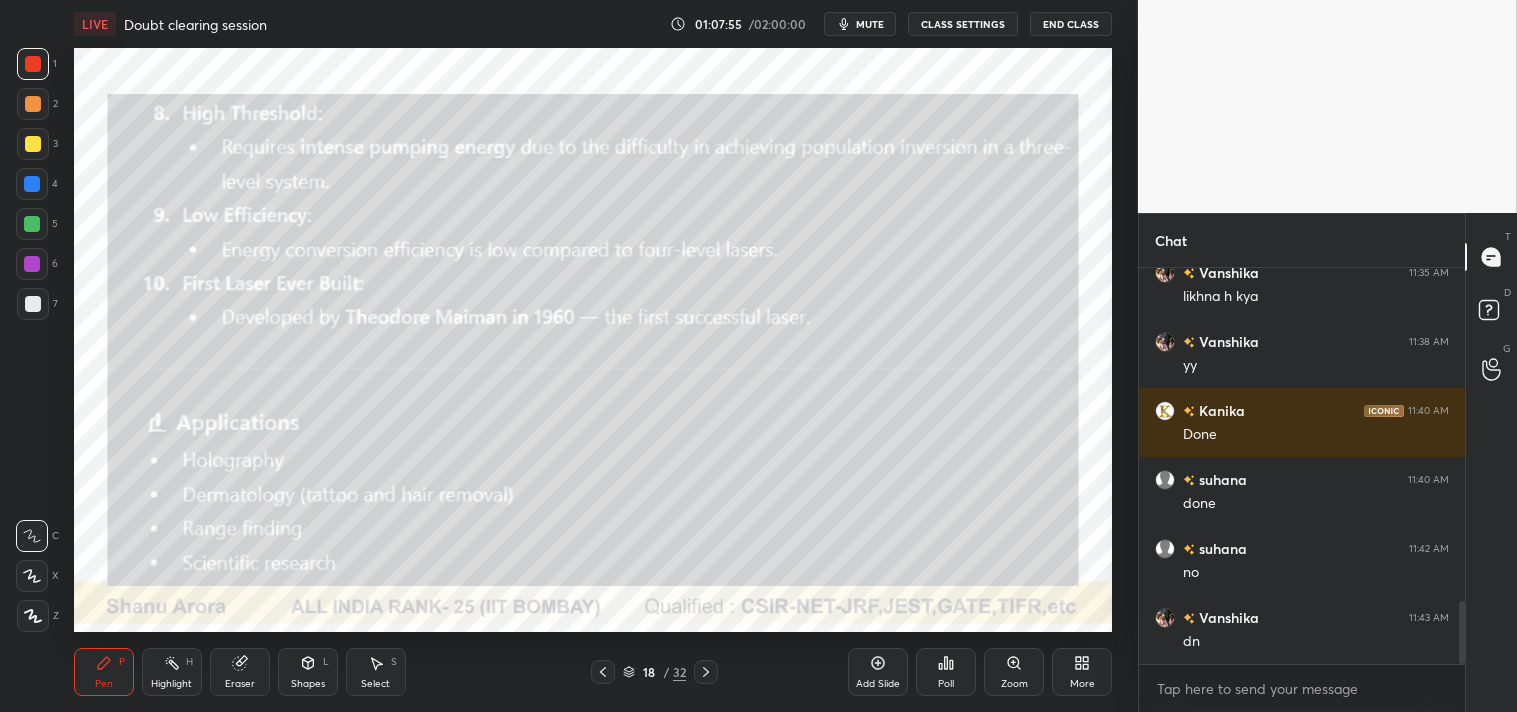 scroll, scrollTop: 2104, scrollLeft: 0, axis: vertical 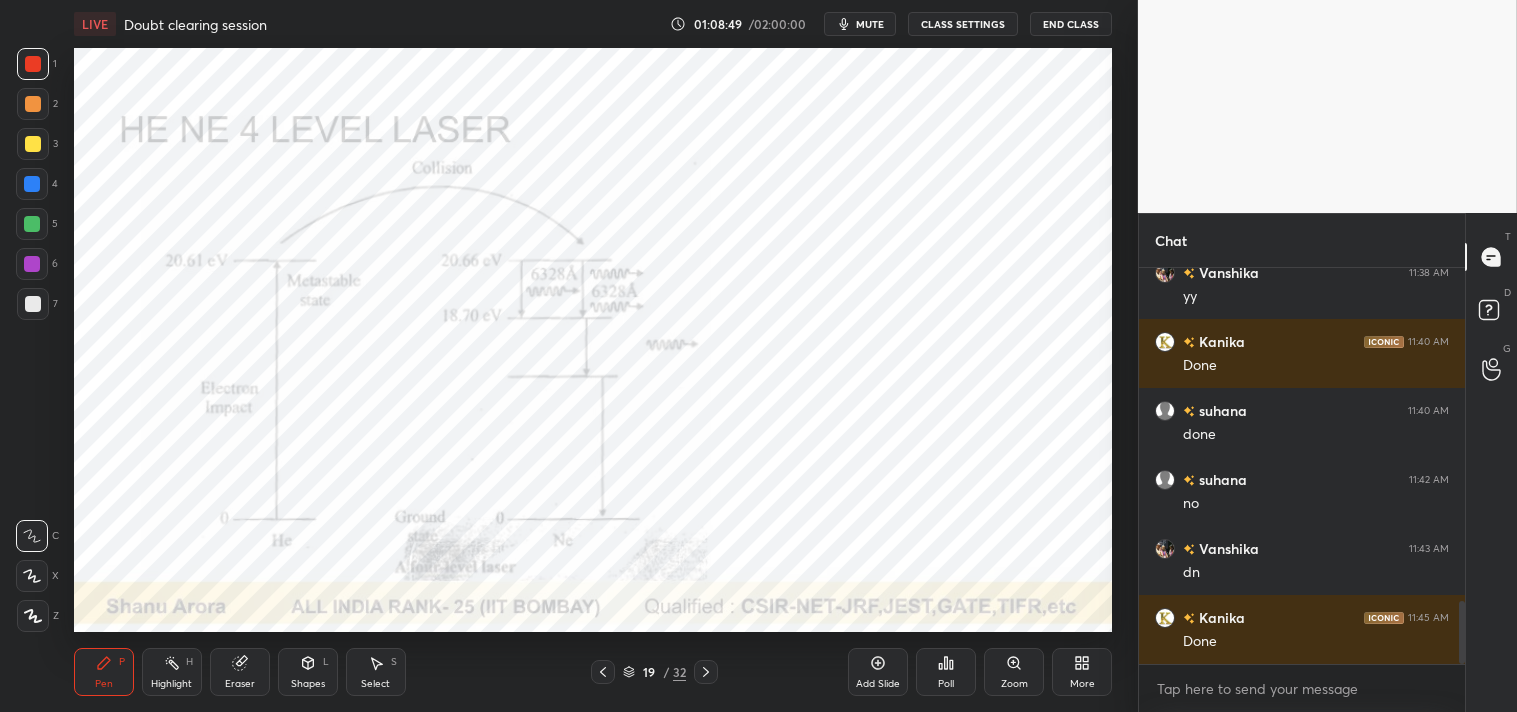 click on "Highlight H" at bounding box center (172, 672) 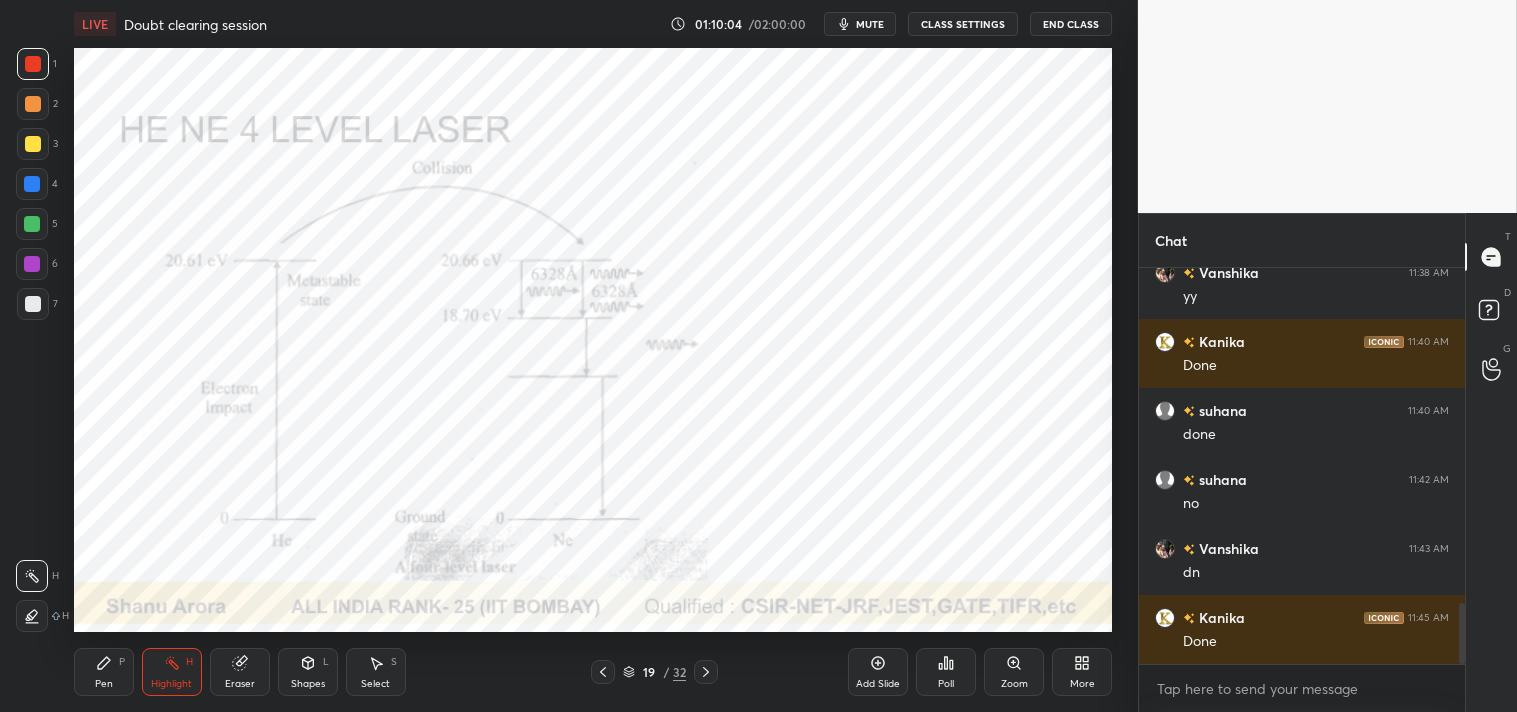 scroll, scrollTop: 2173, scrollLeft: 0, axis: vertical 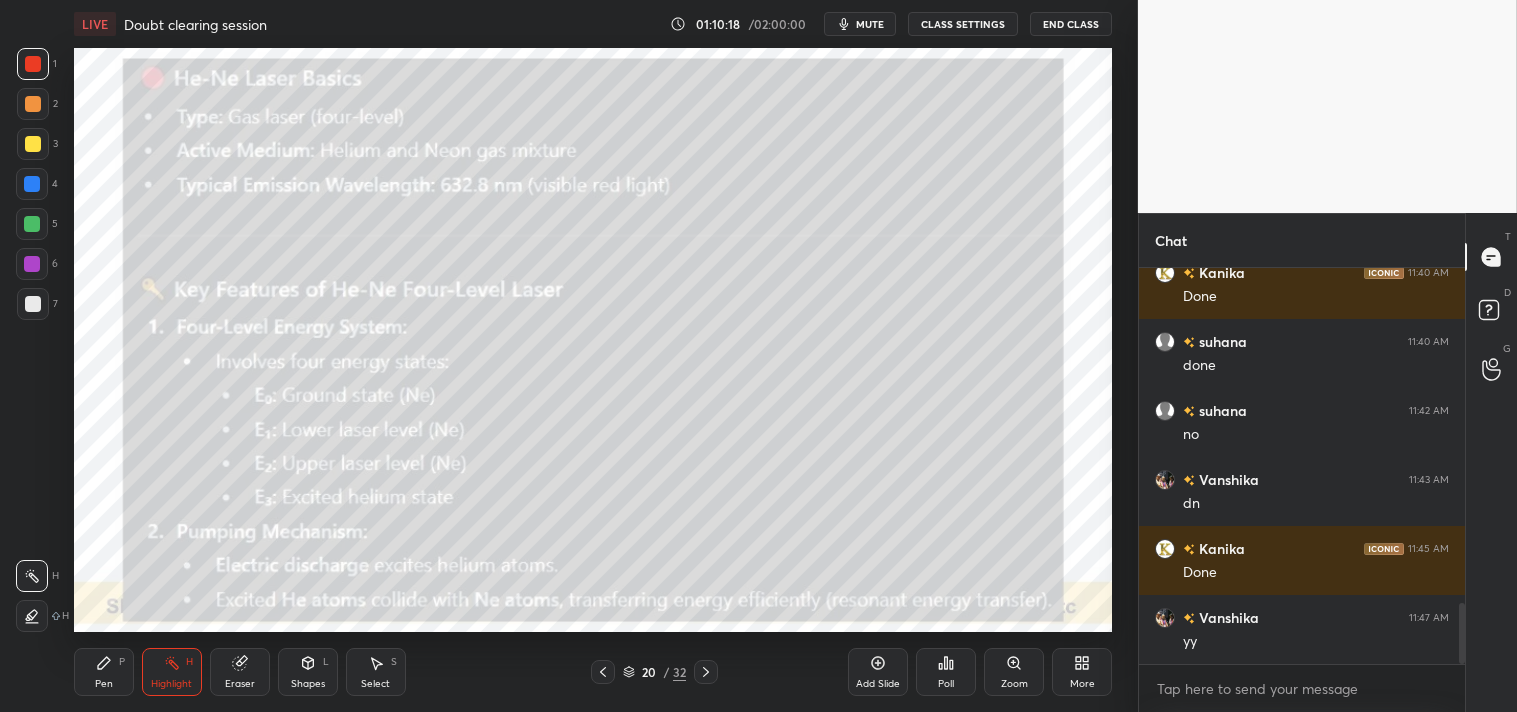 click at bounding box center [33, 144] 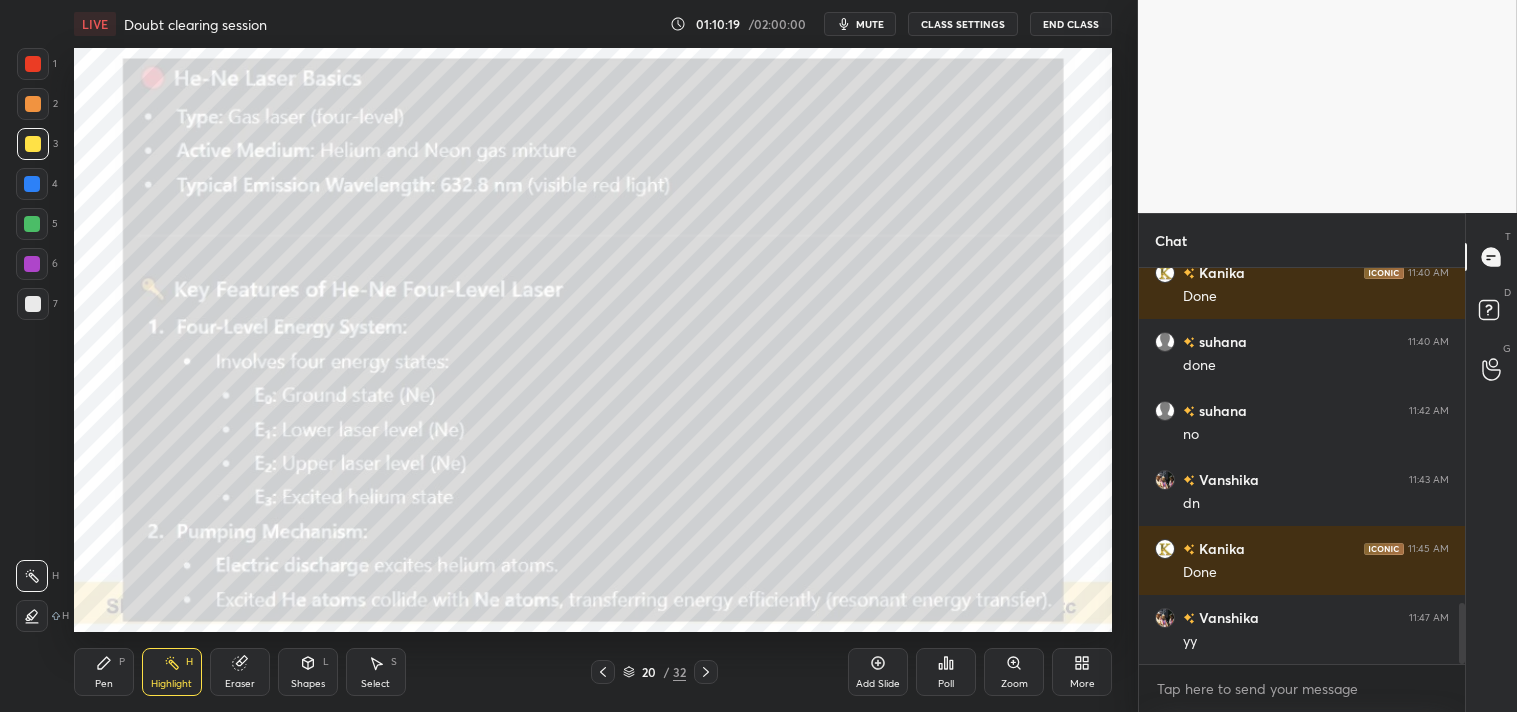 click on "Shapes L" at bounding box center (308, 672) 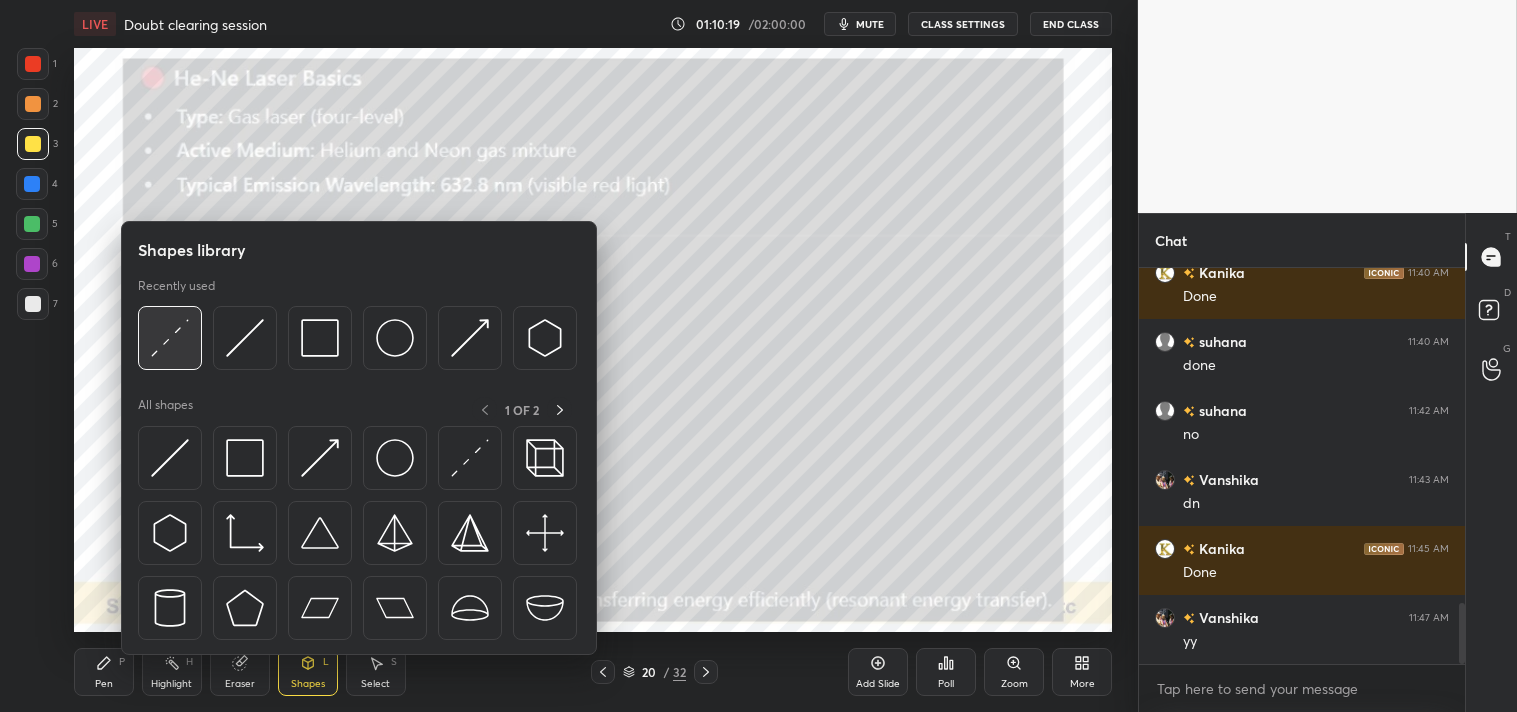 click at bounding box center (170, 338) 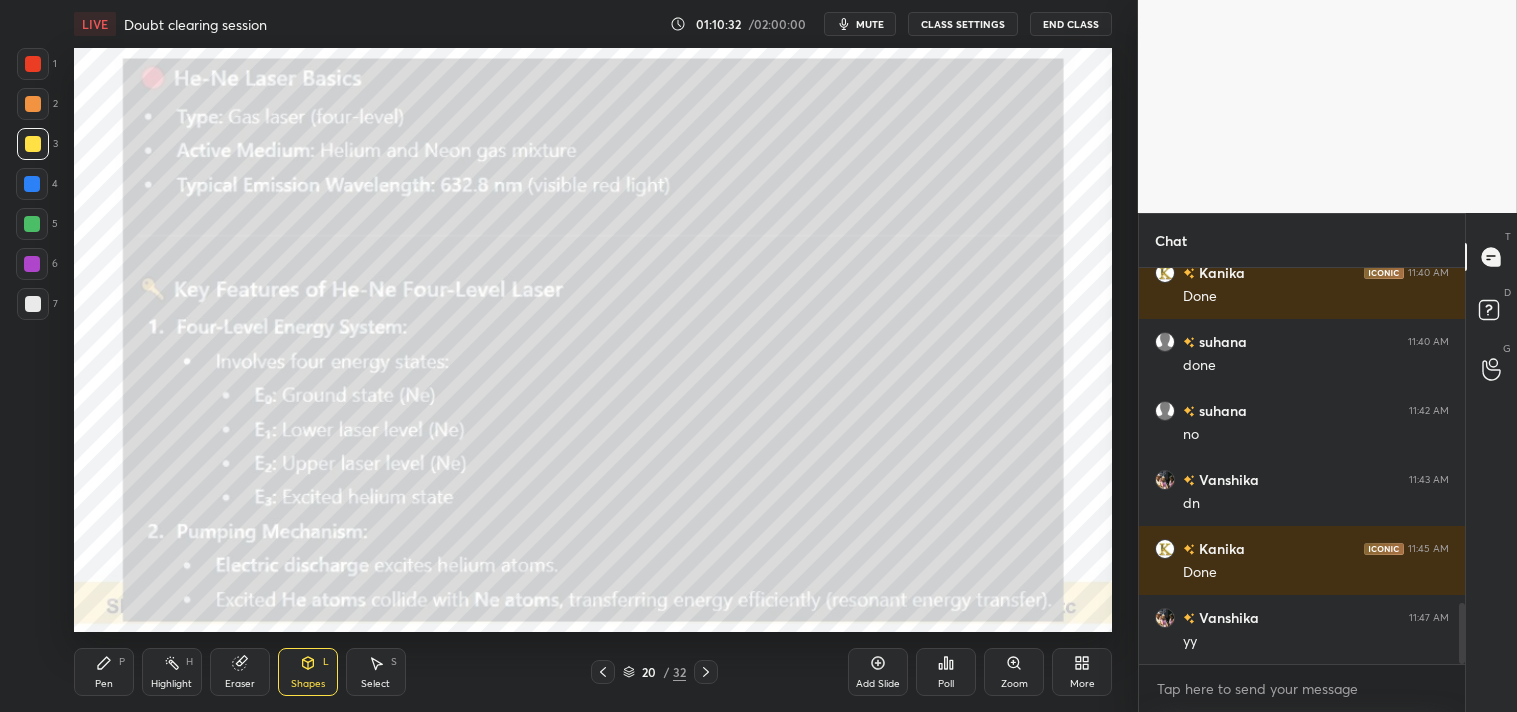 scroll, scrollTop: 2242, scrollLeft: 0, axis: vertical 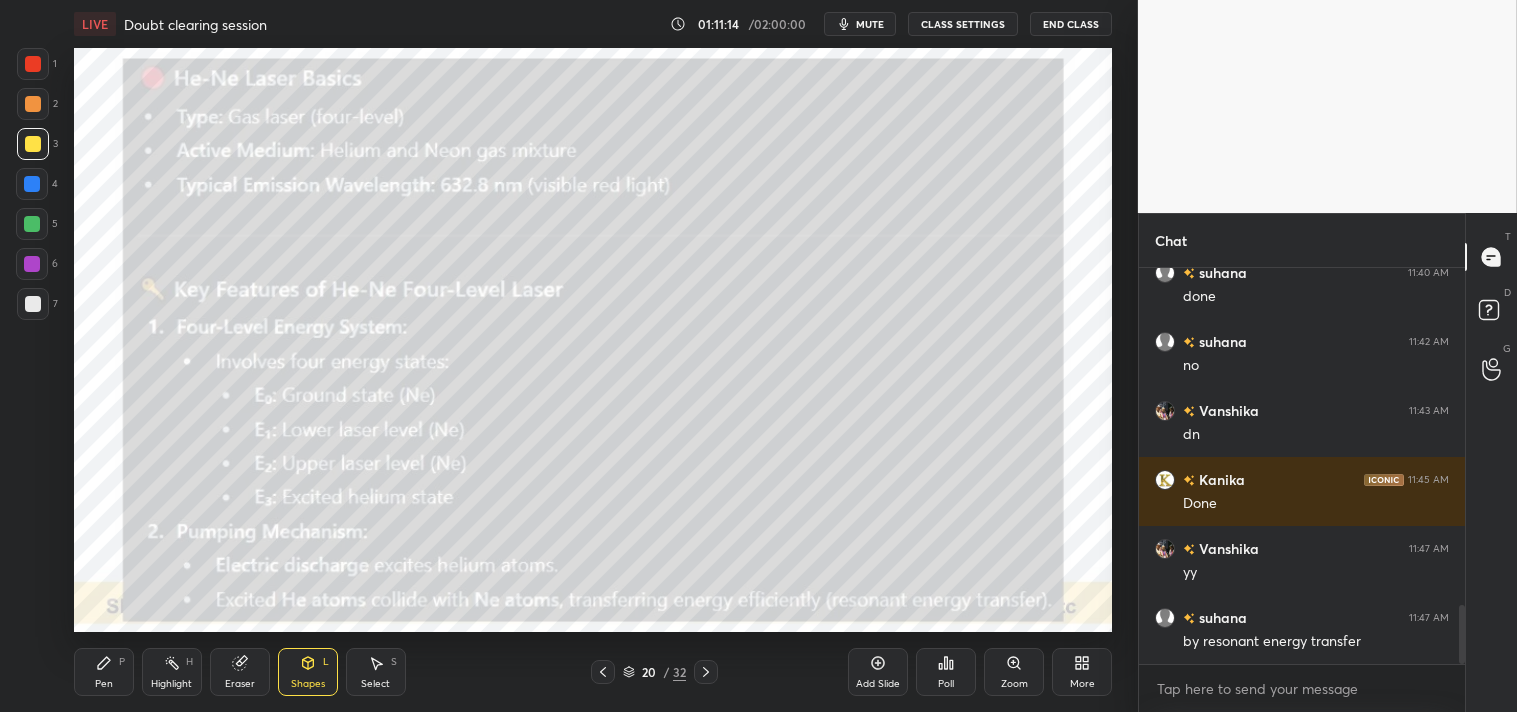 click 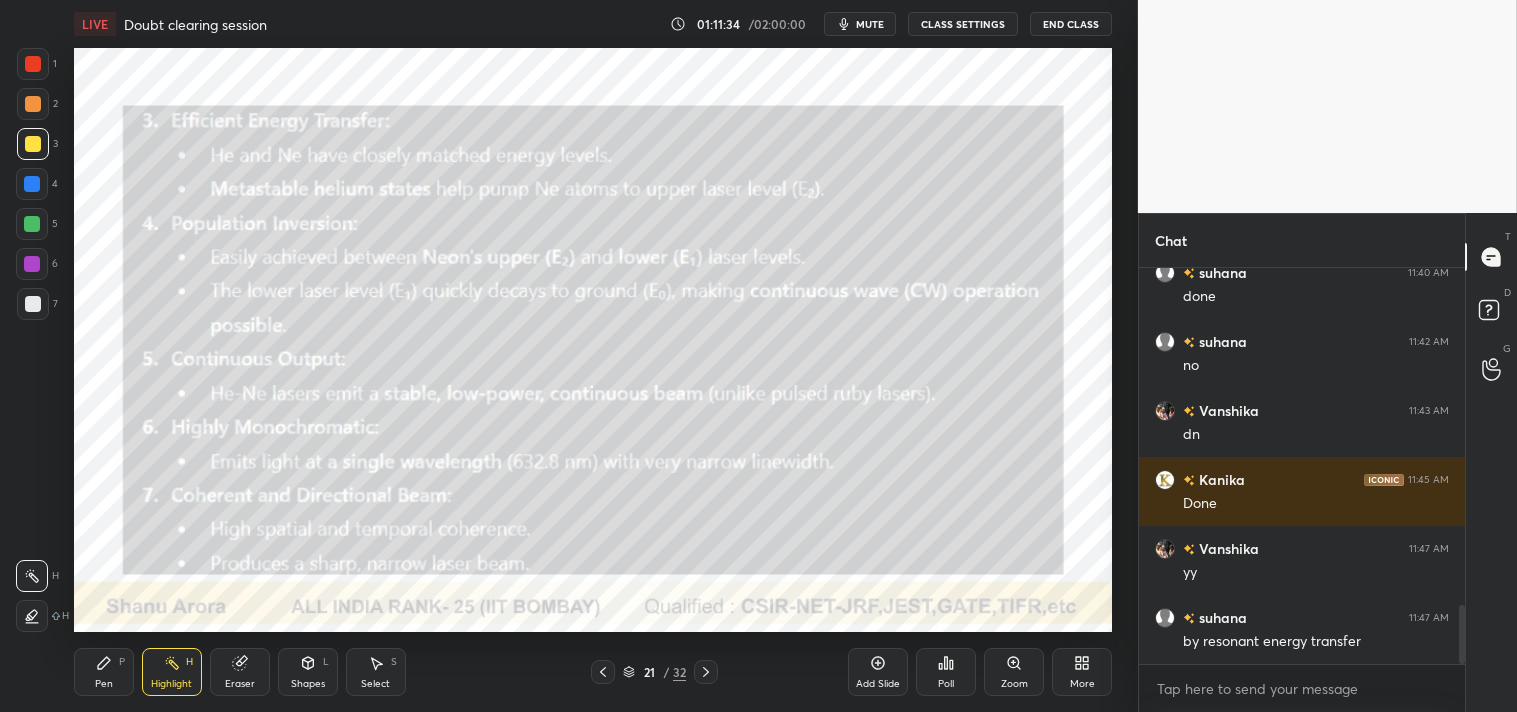 click on "Shapes L" at bounding box center (308, 672) 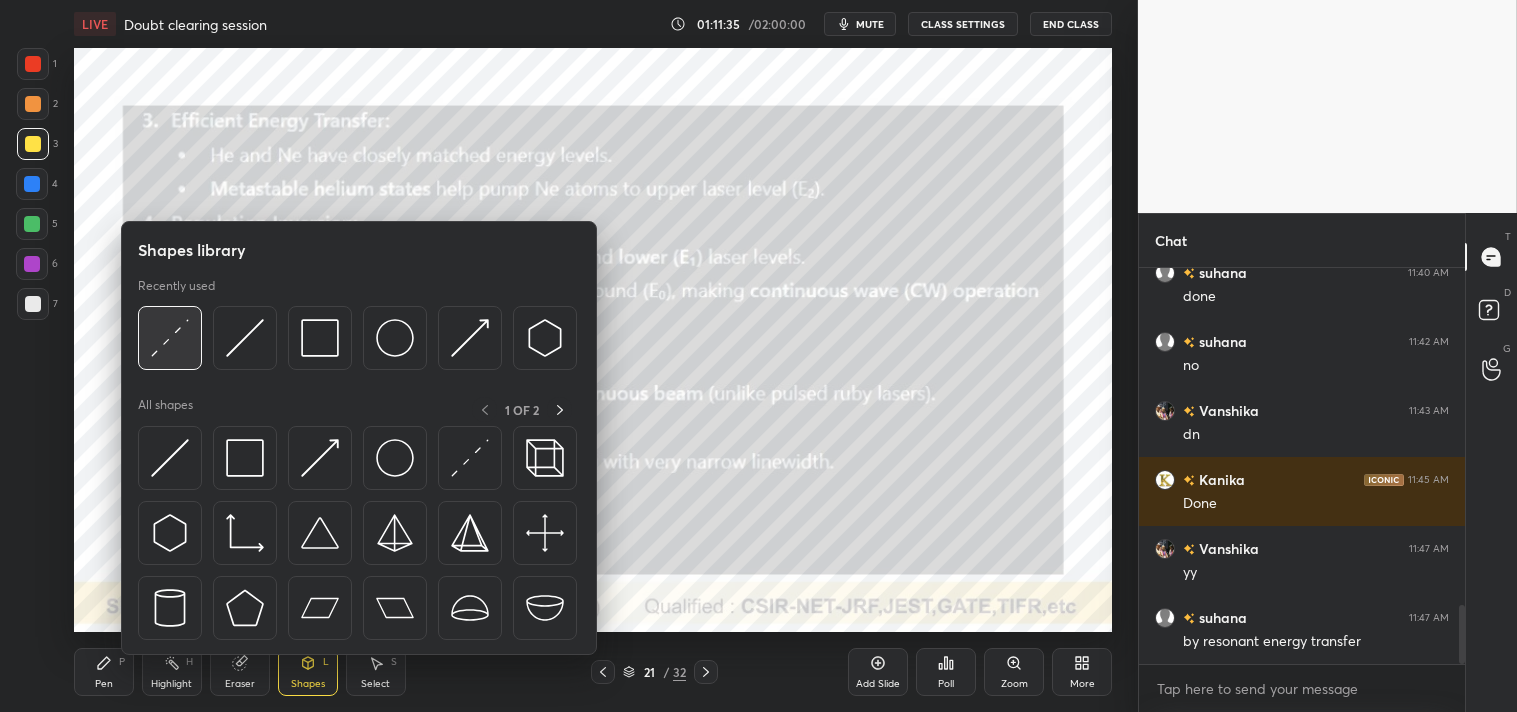 click at bounding box center [170, 338] 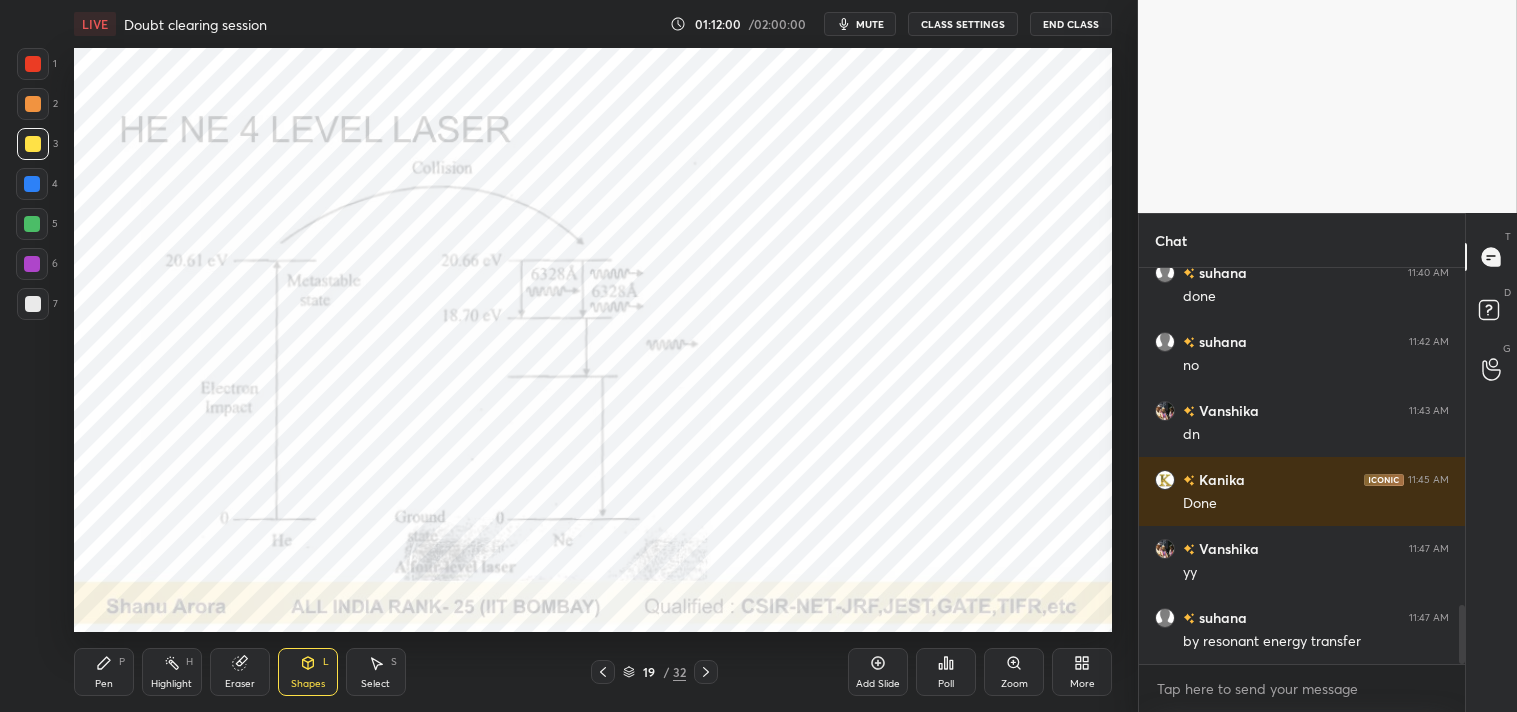 click on "Highlight" at bounding box center (171, 684) 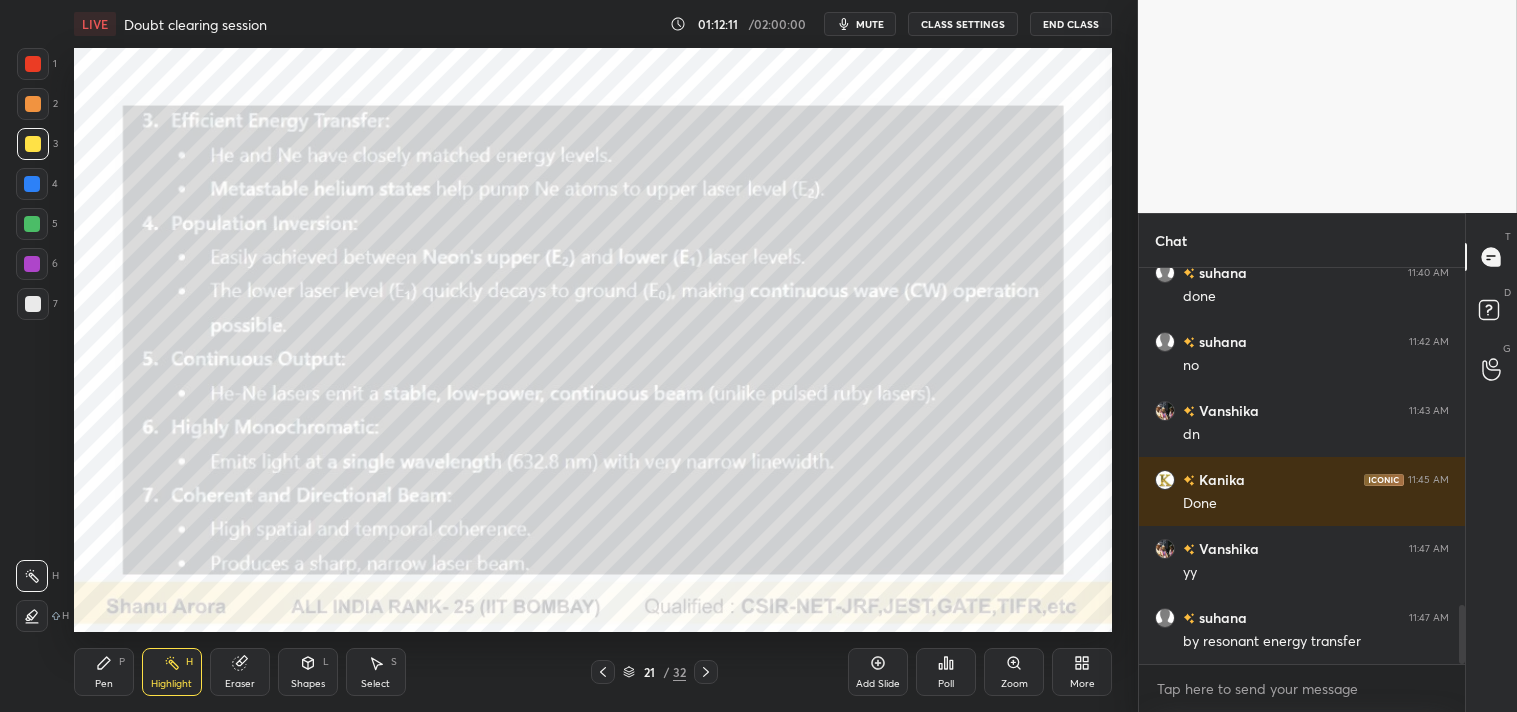 click on "Shapes" at bounding box center (308, 684) 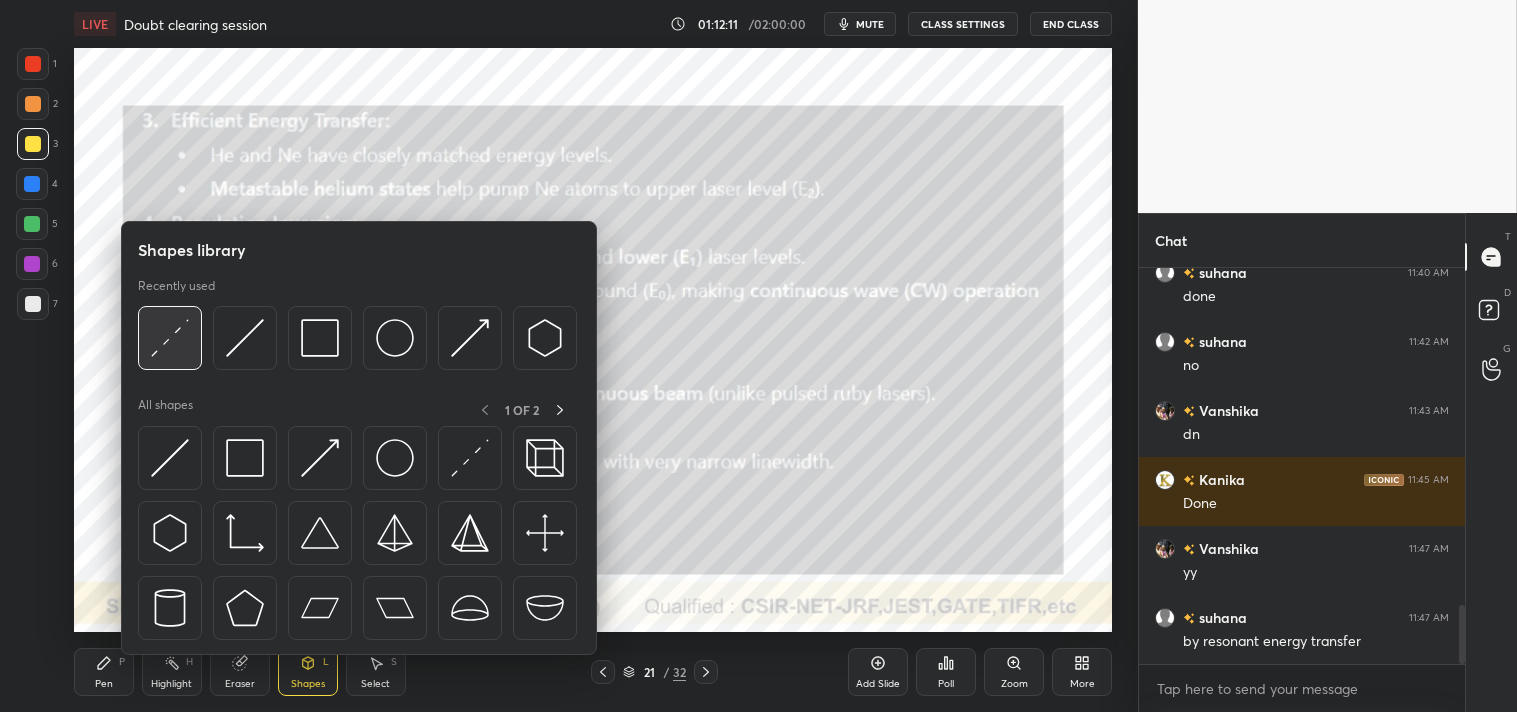 click at bounding box center (170, 338) 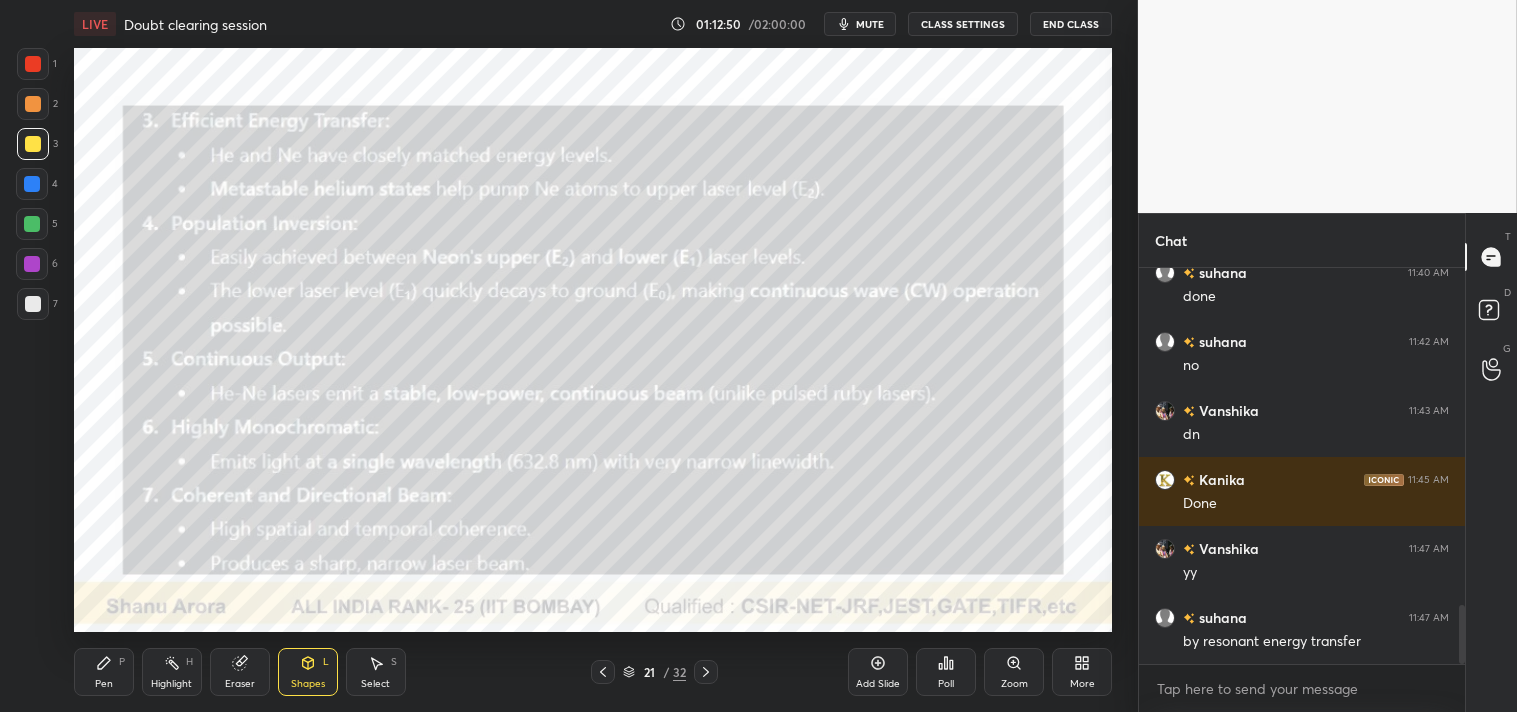 click at bounding box center [33, 64] 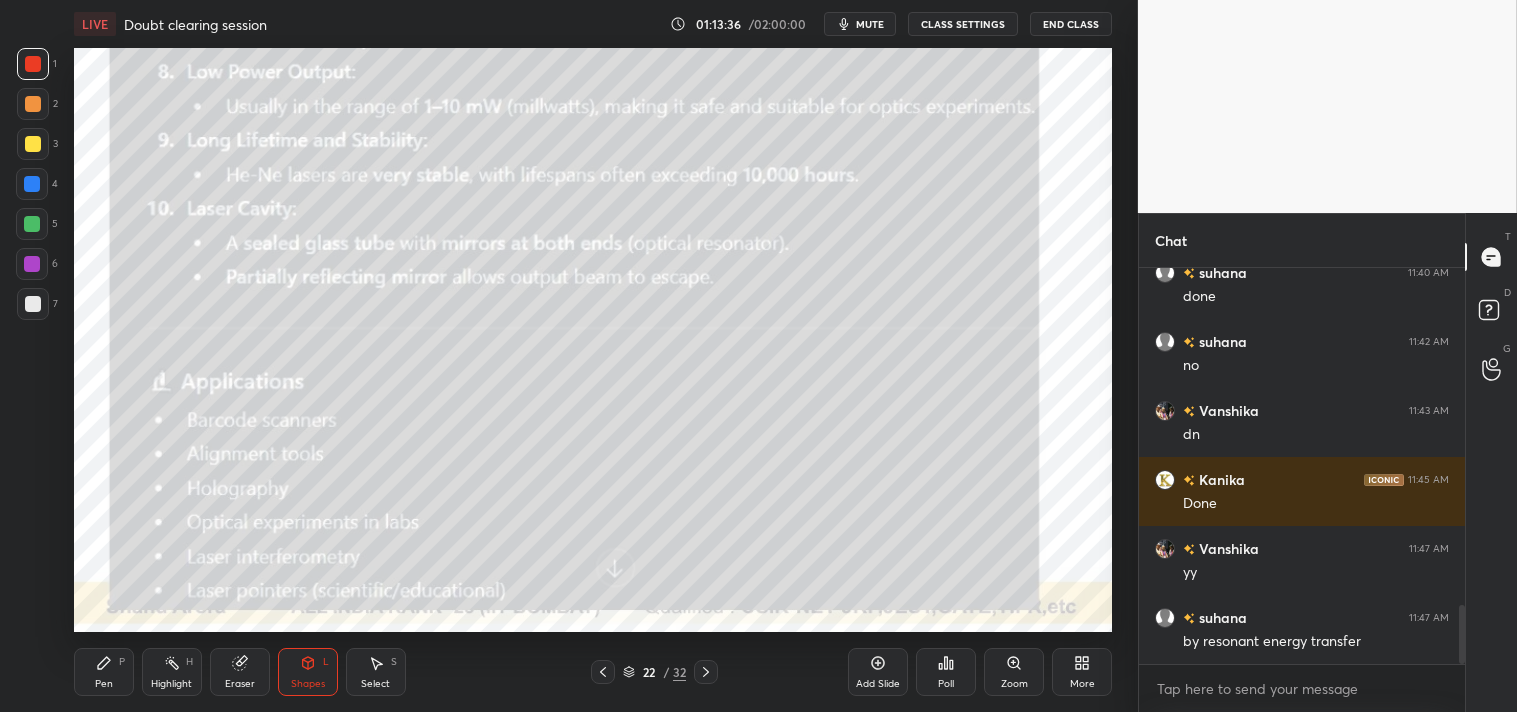 click on "Pen P" at bounding box center (104, 672) 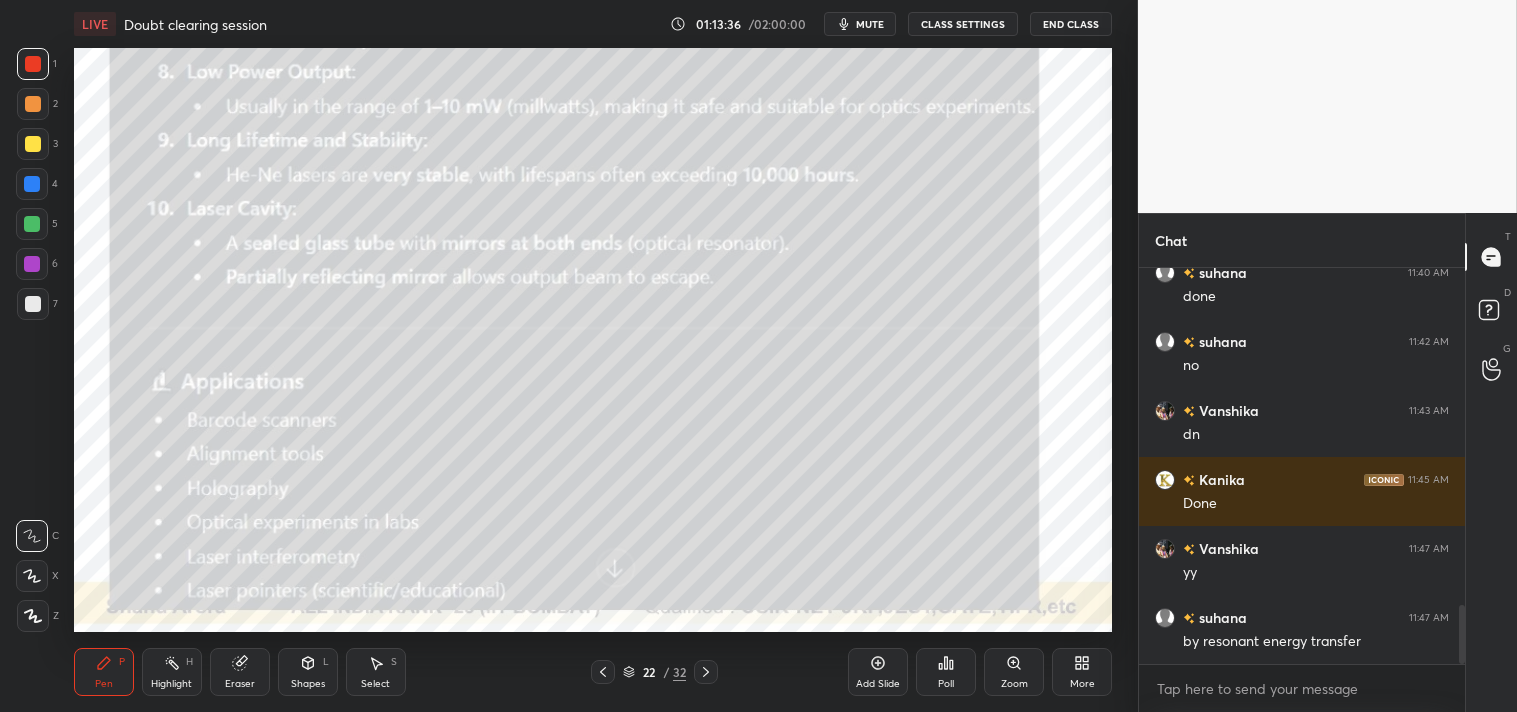 click on "Pen" at bounding box center (104, 684) 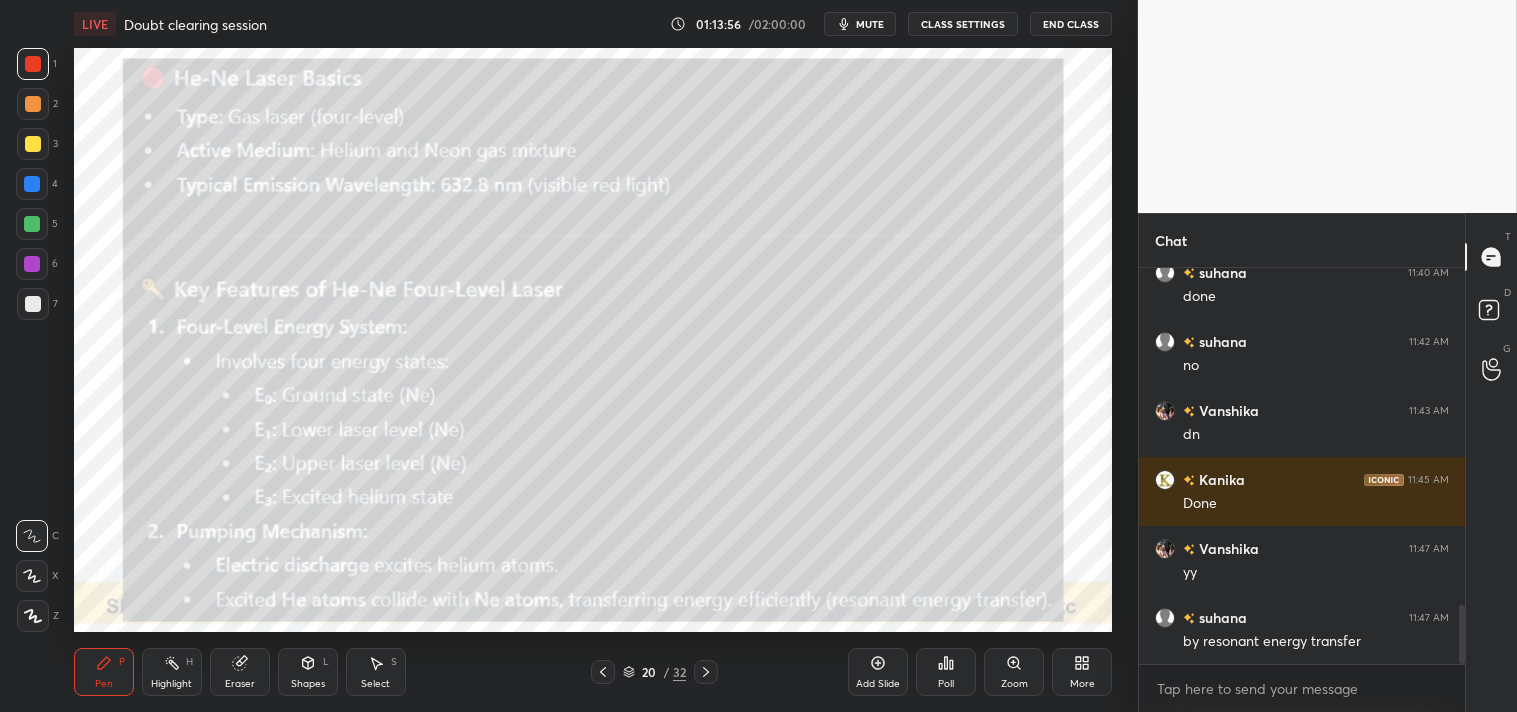 click on "Pen" at bounding box center (104, 684) 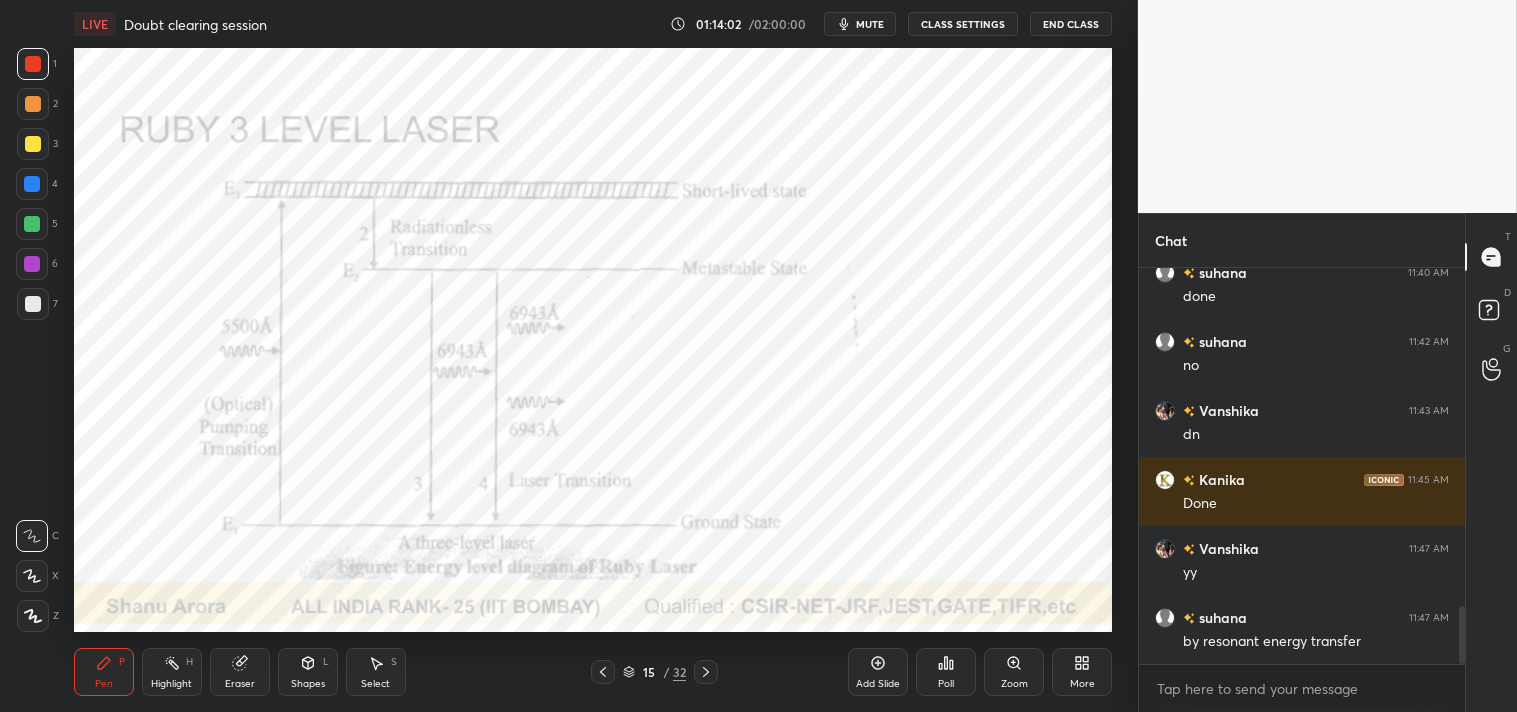scroll, scrollTop: 2311, scrollLeft: 0, axis: vertical 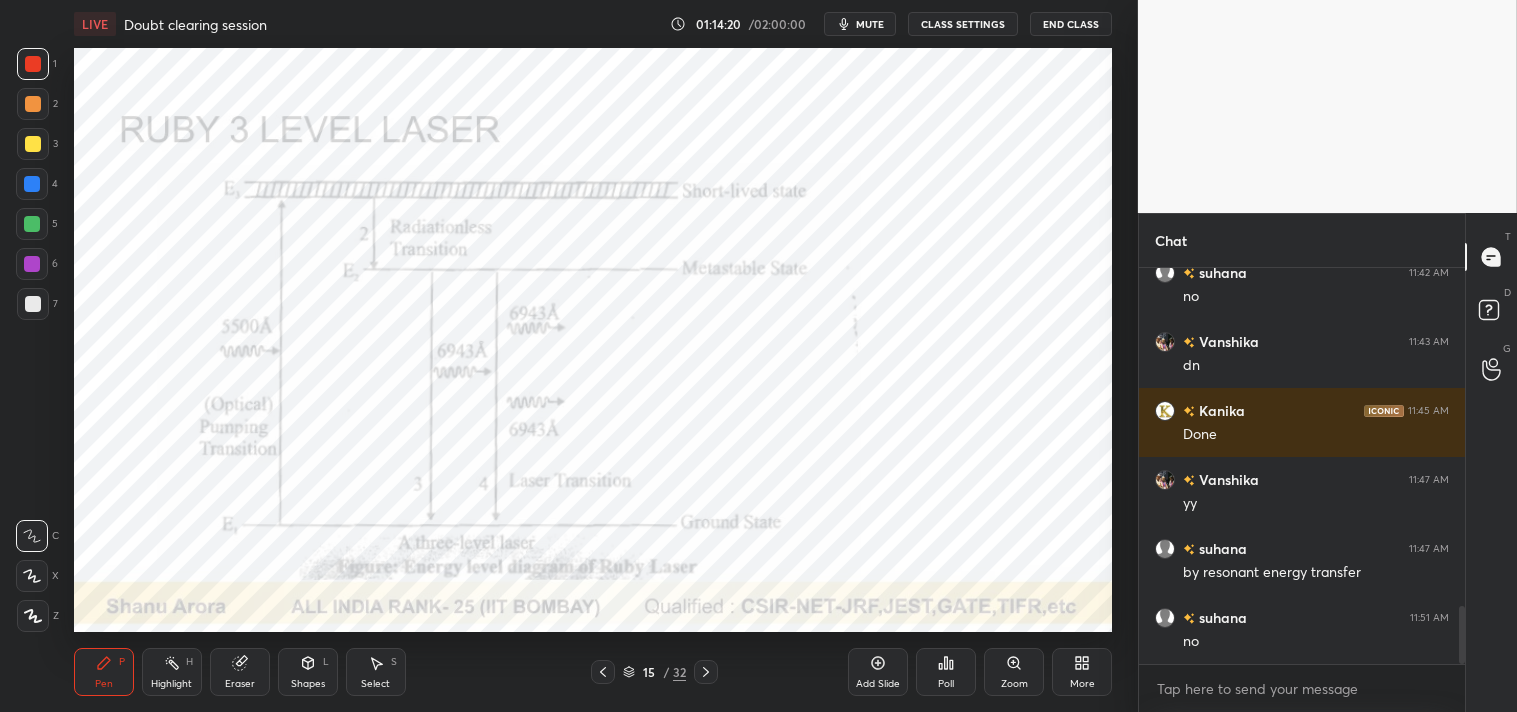 click on "mute" at bounding box center [860, 24] 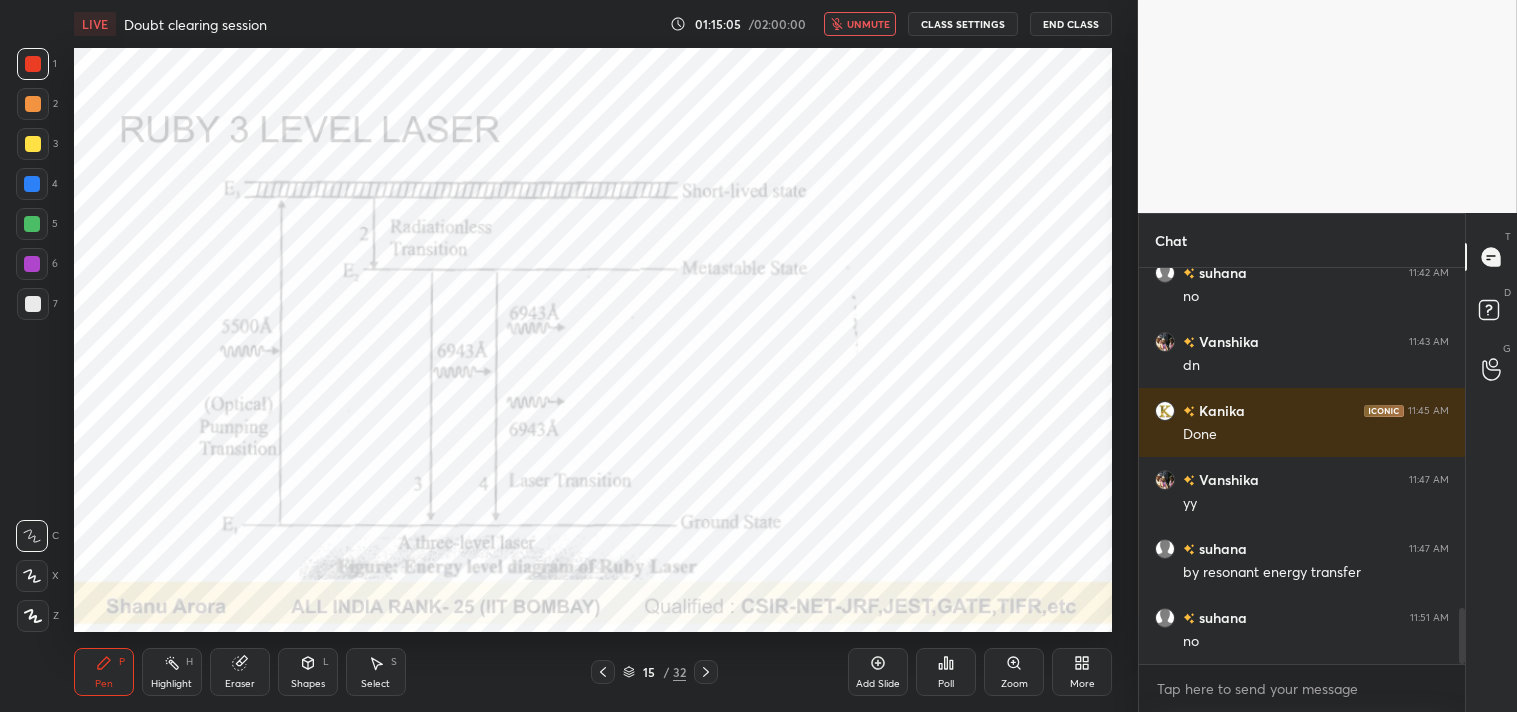 scroll, scrollTop: 2380, scrollLeft: 0, axis: vertical 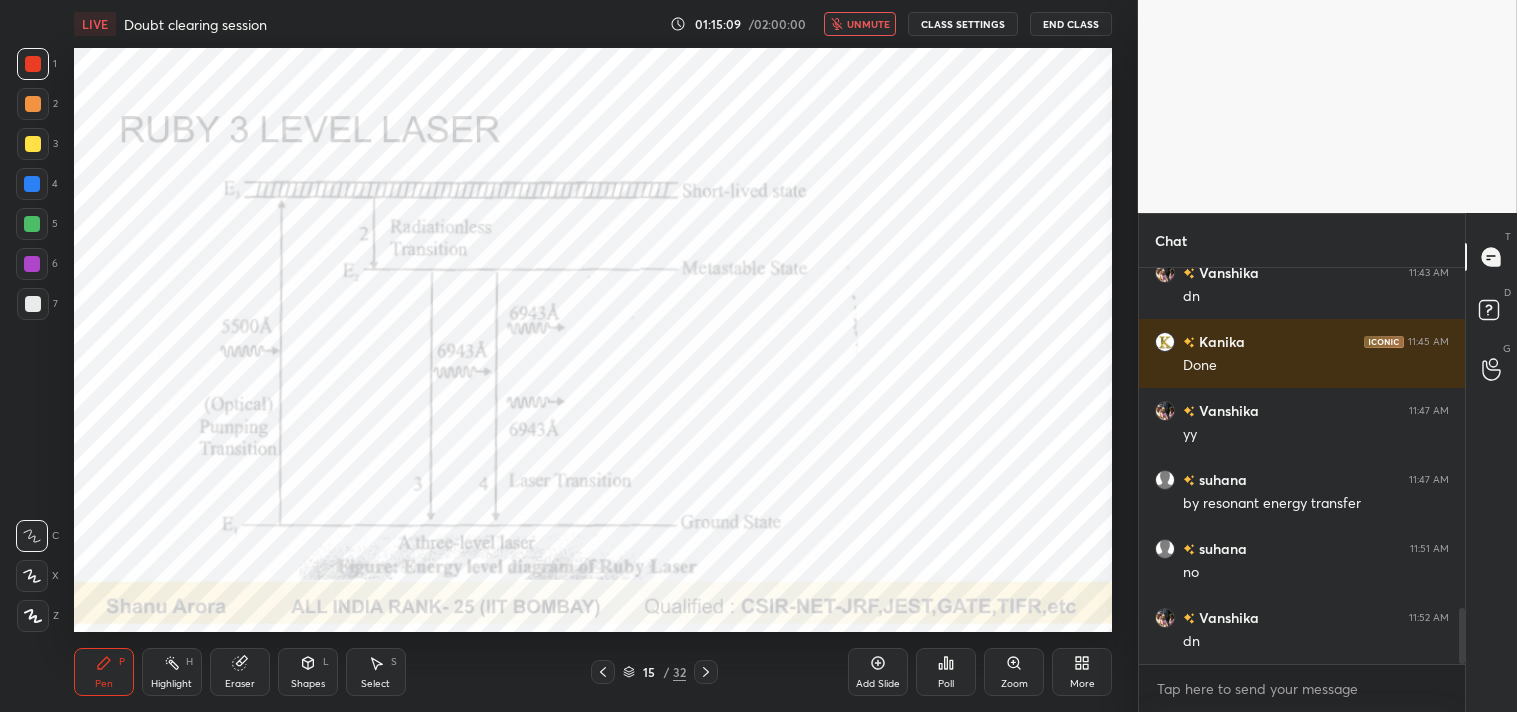 click on "unmute" at bounding box center [860, 24] 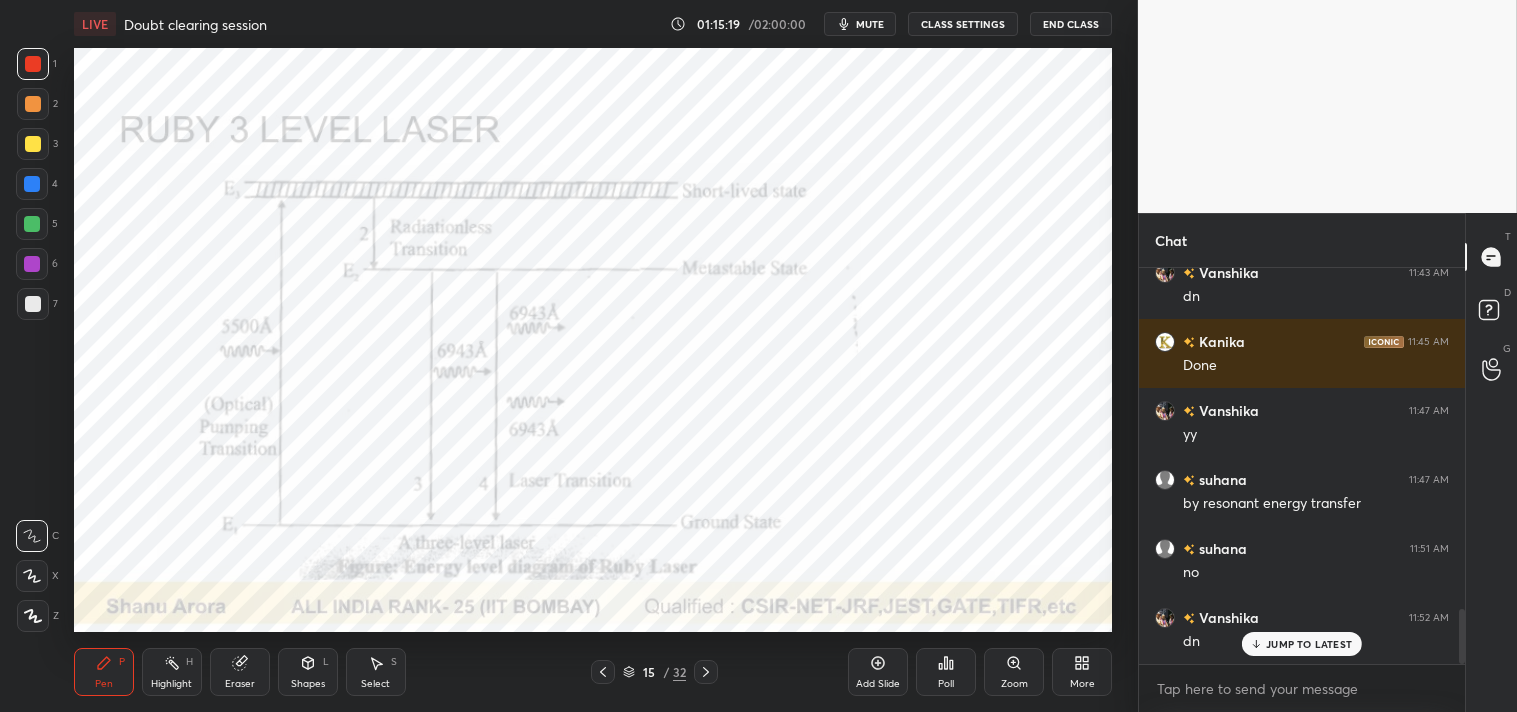 scroll, scrollTop: 2448, scrollLeft: 0, axis: vertical 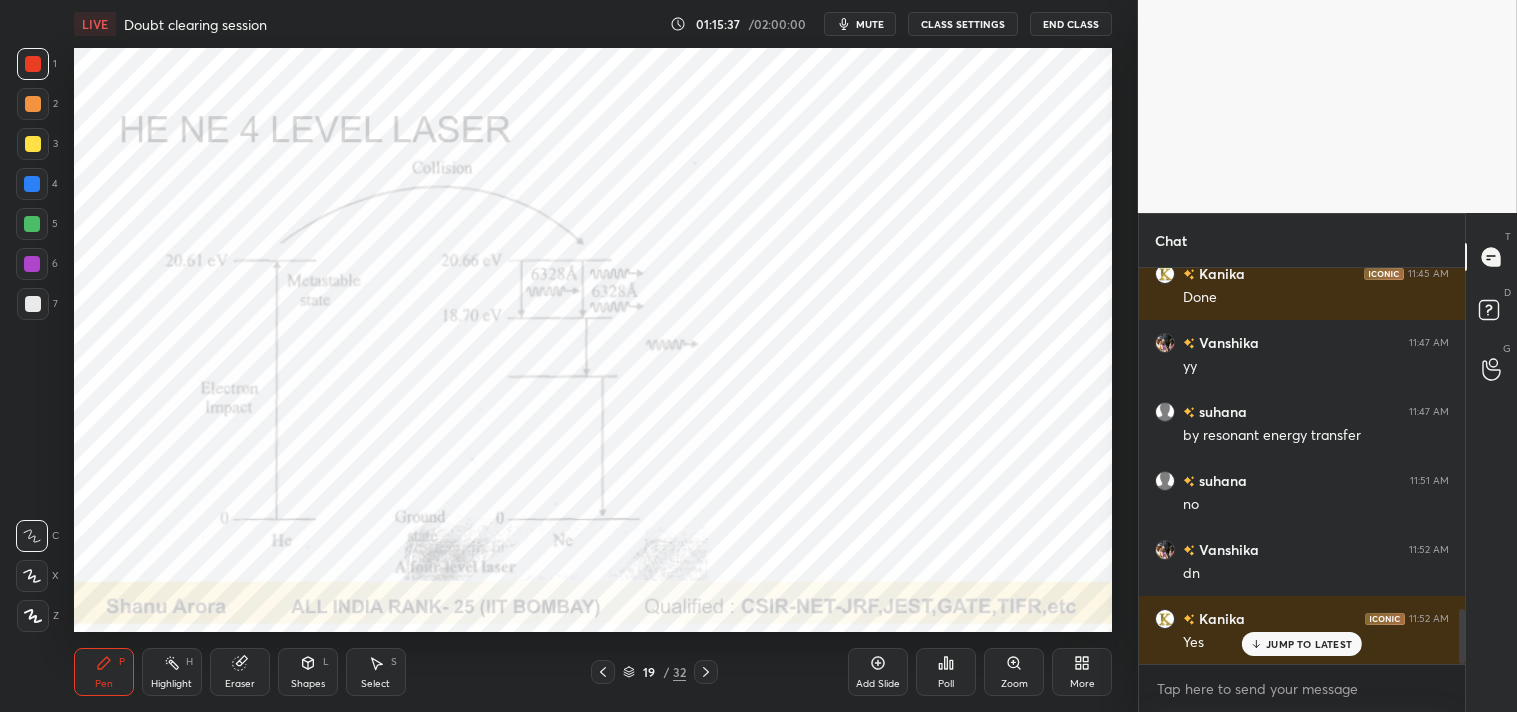 click on "mute" at bounding box center (870, 24) 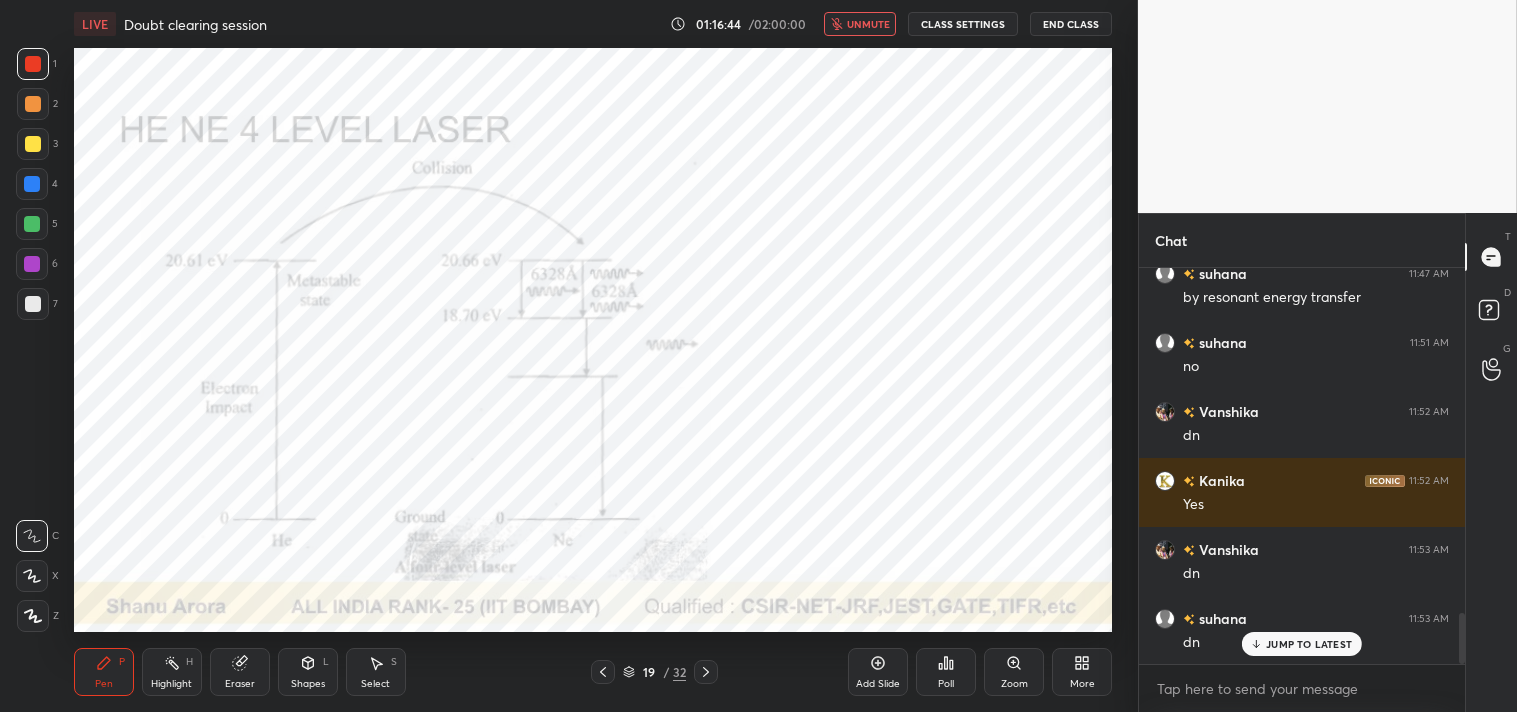 scroll, scrollTop: 2655, scrollLeft: 0, axis: vertical 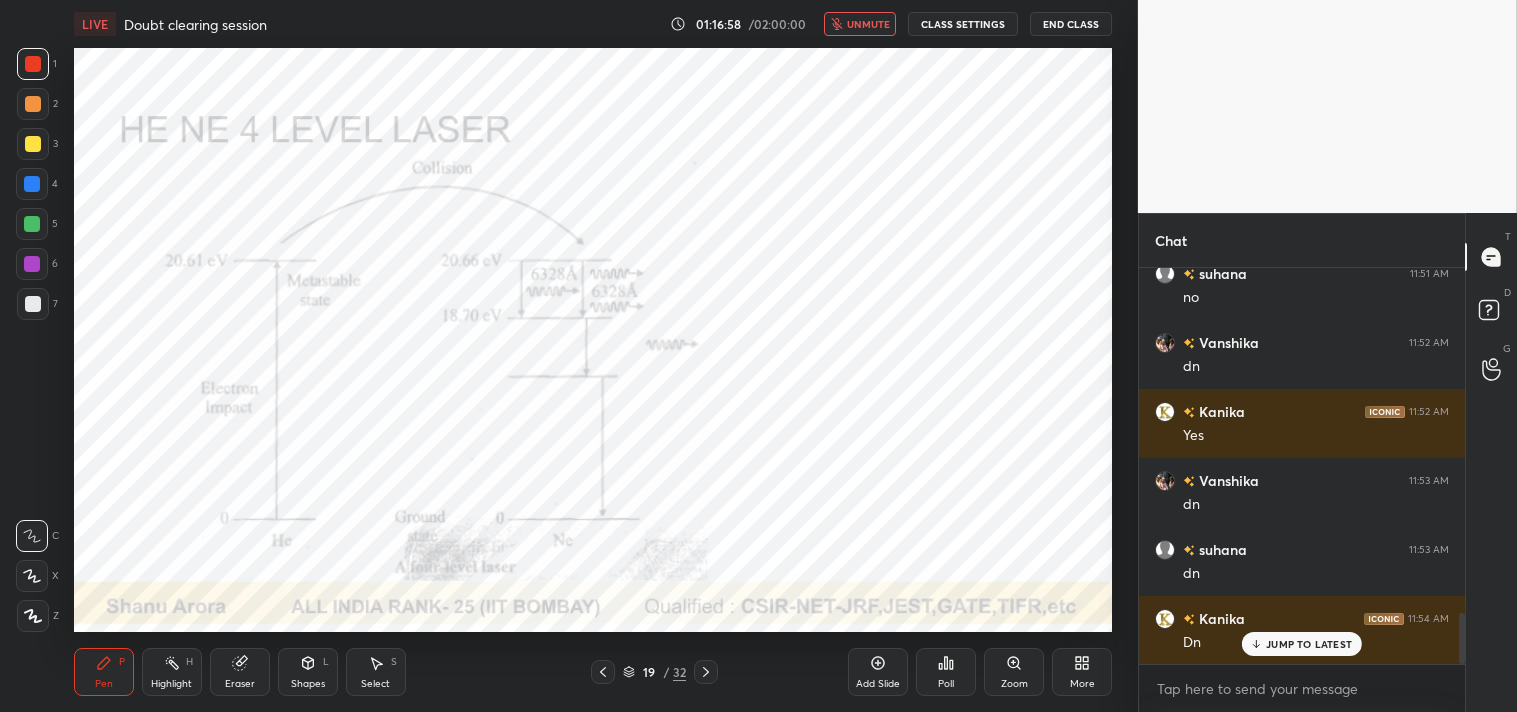 click on "unmute" at bounding box center [868, 24] 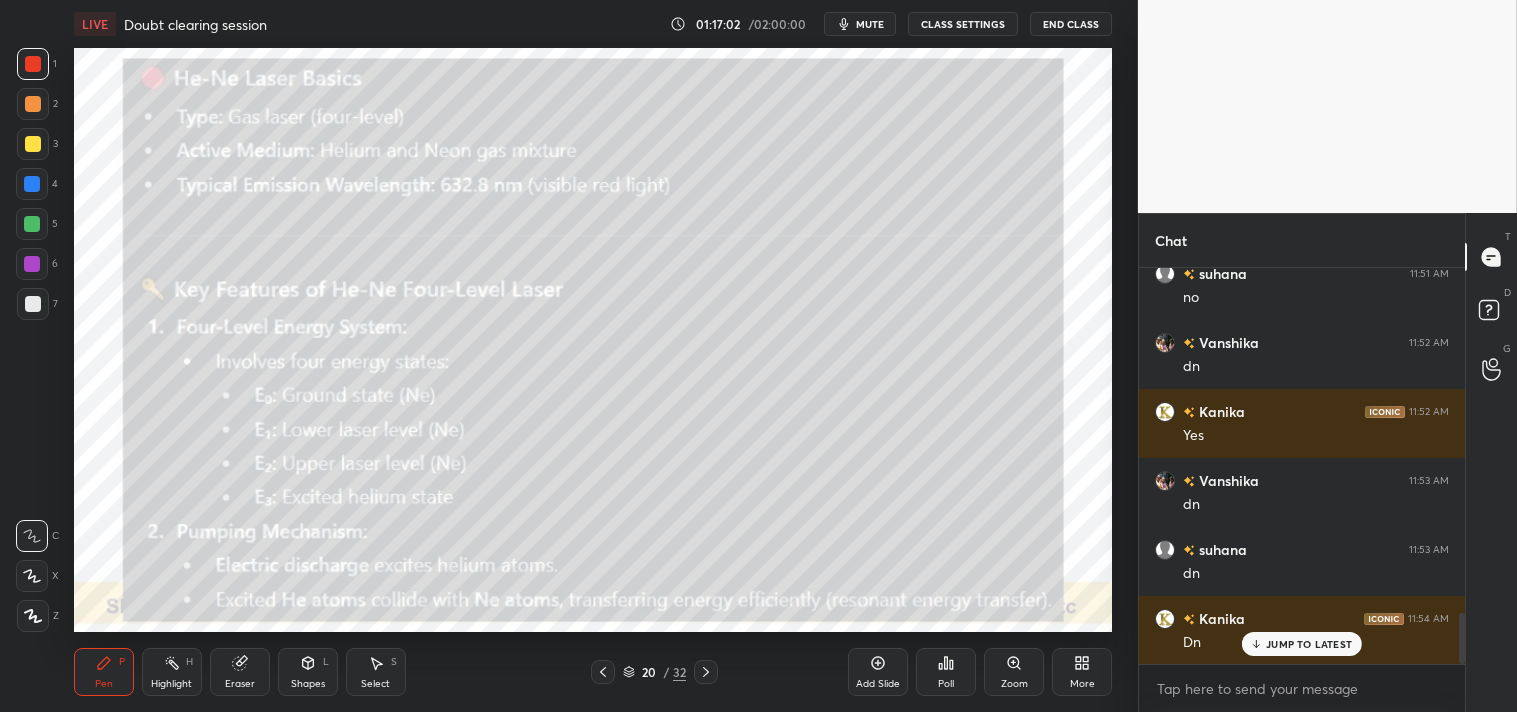 click on "Pen P" at bounding box center (104, 672) 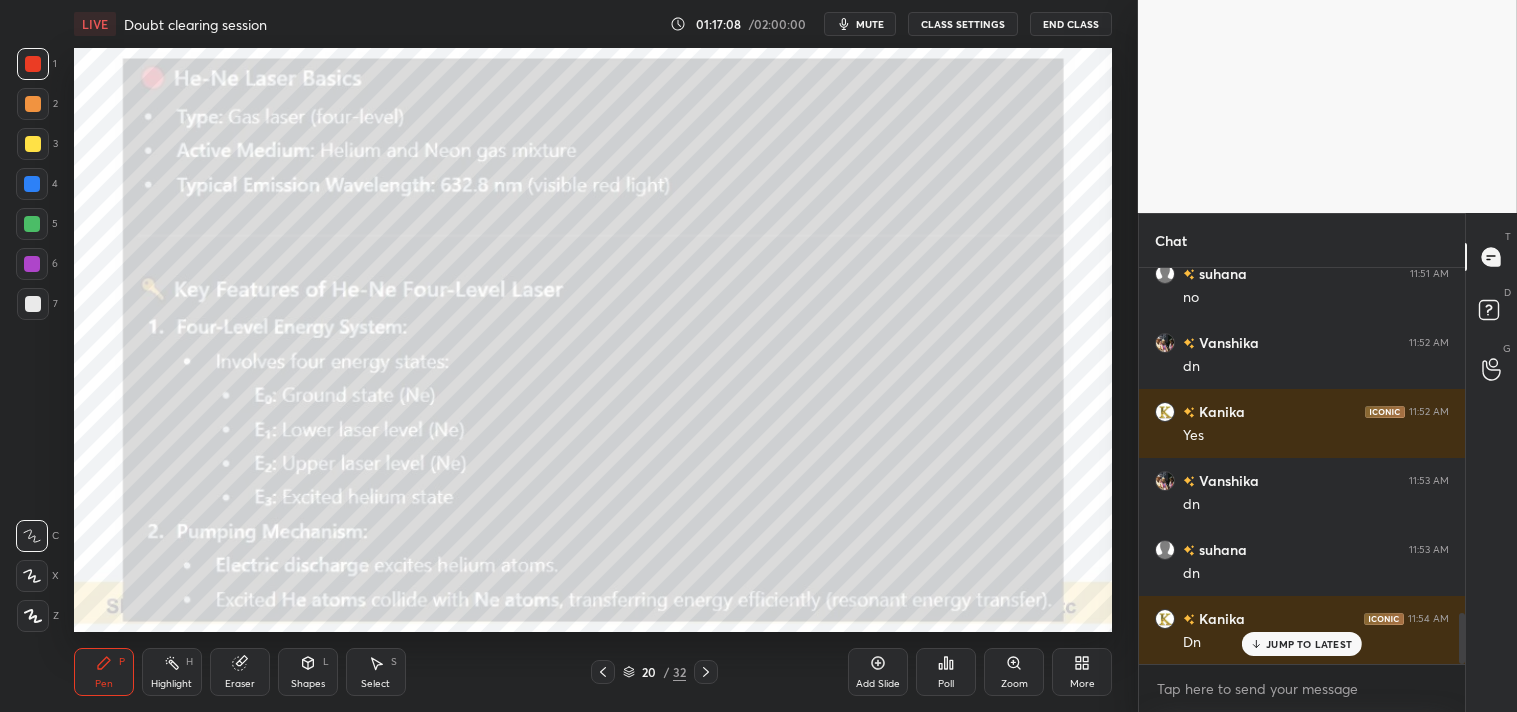 click 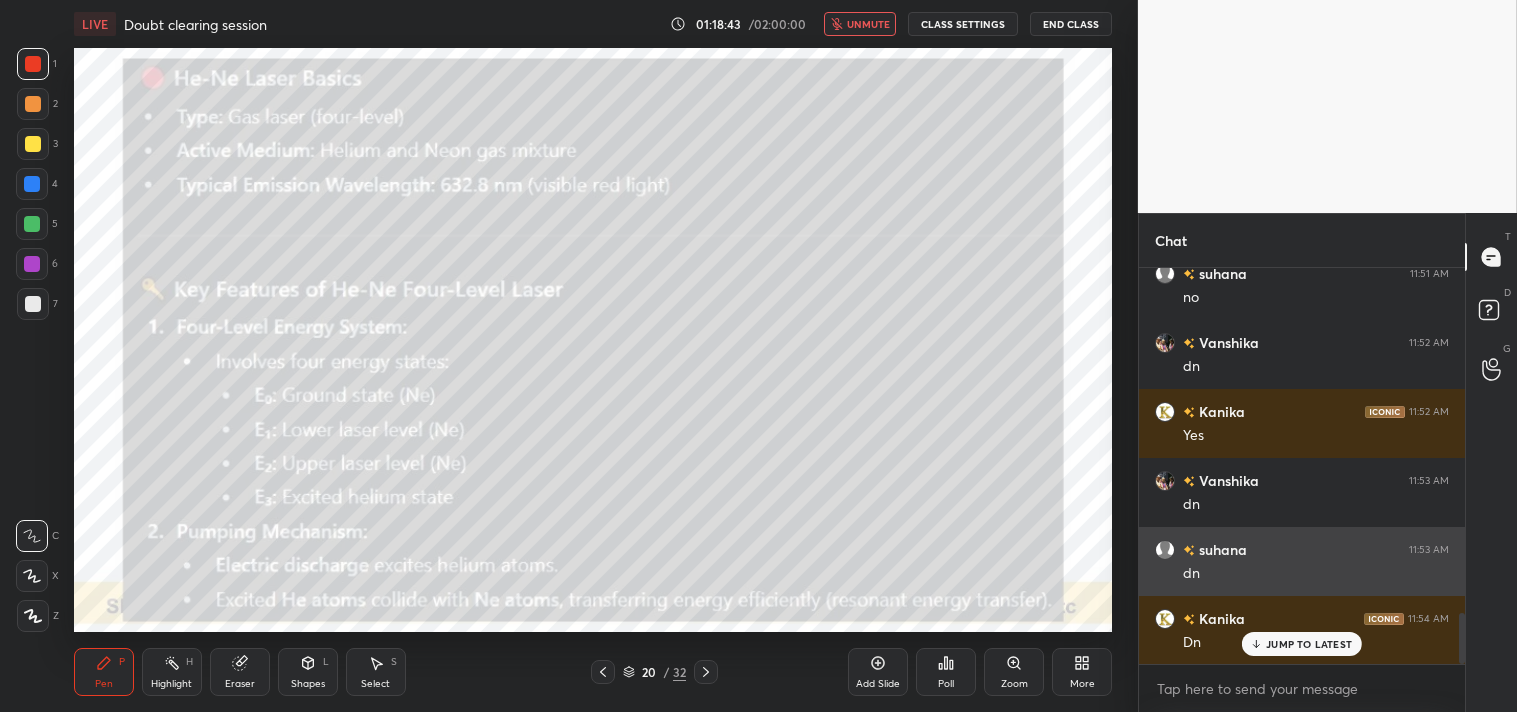 scroll, scrollTop: 2656, scrollLeft: 0, axis: vertical 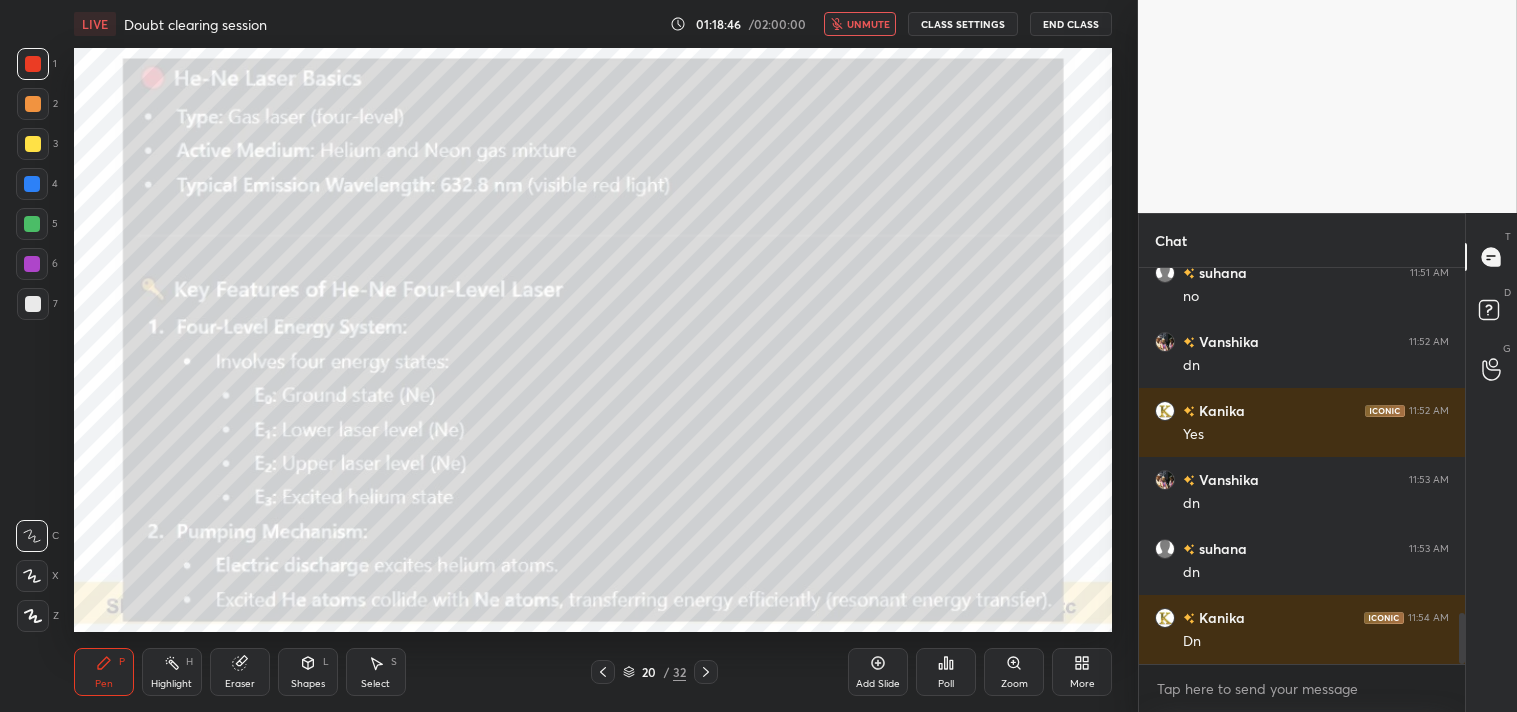 click on "unmute" at bounding box center (860, 24) 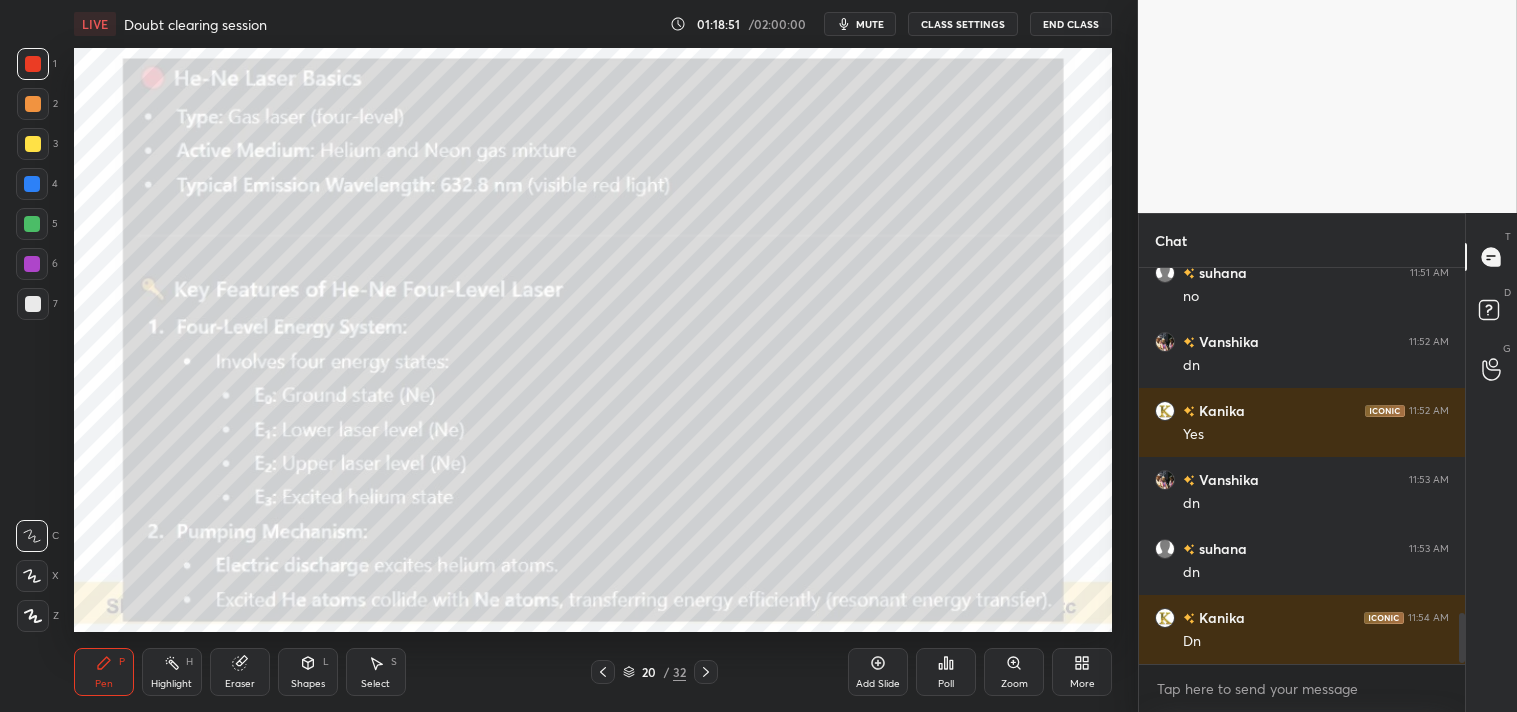 scroll, scrollTop: 2725, scrollLeft: 0, axis: vertical 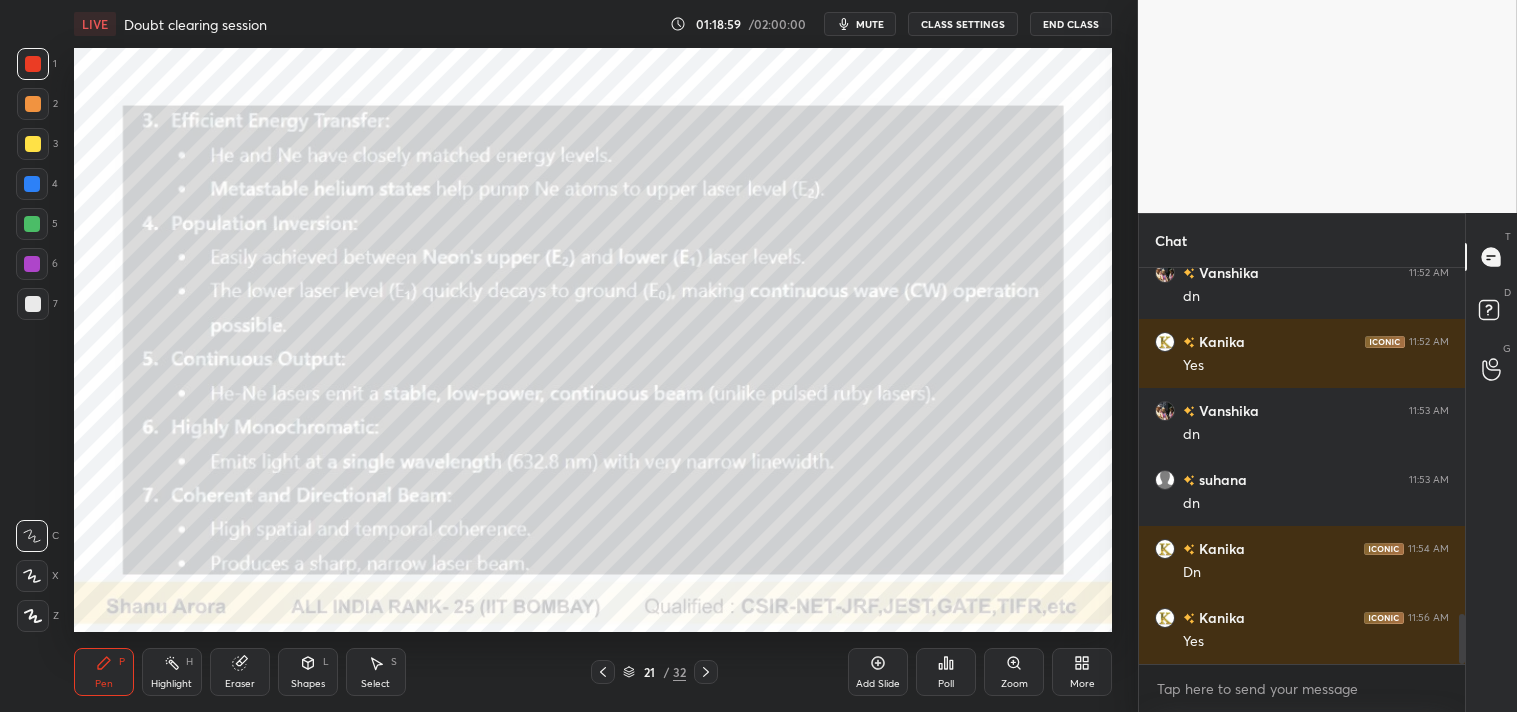 click on "mute" at bounding box center [860, 24] 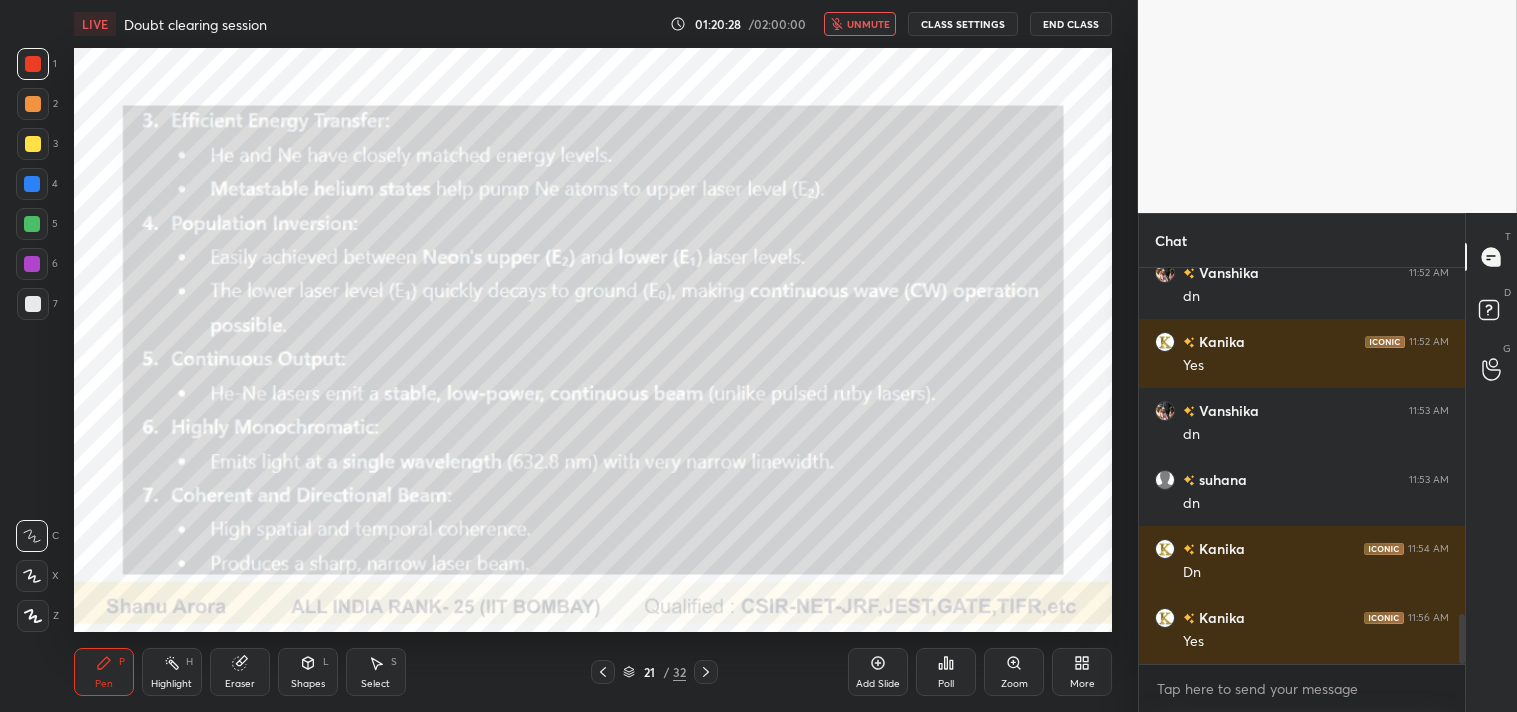 click on "unmute" at bounding box center [868, 24] 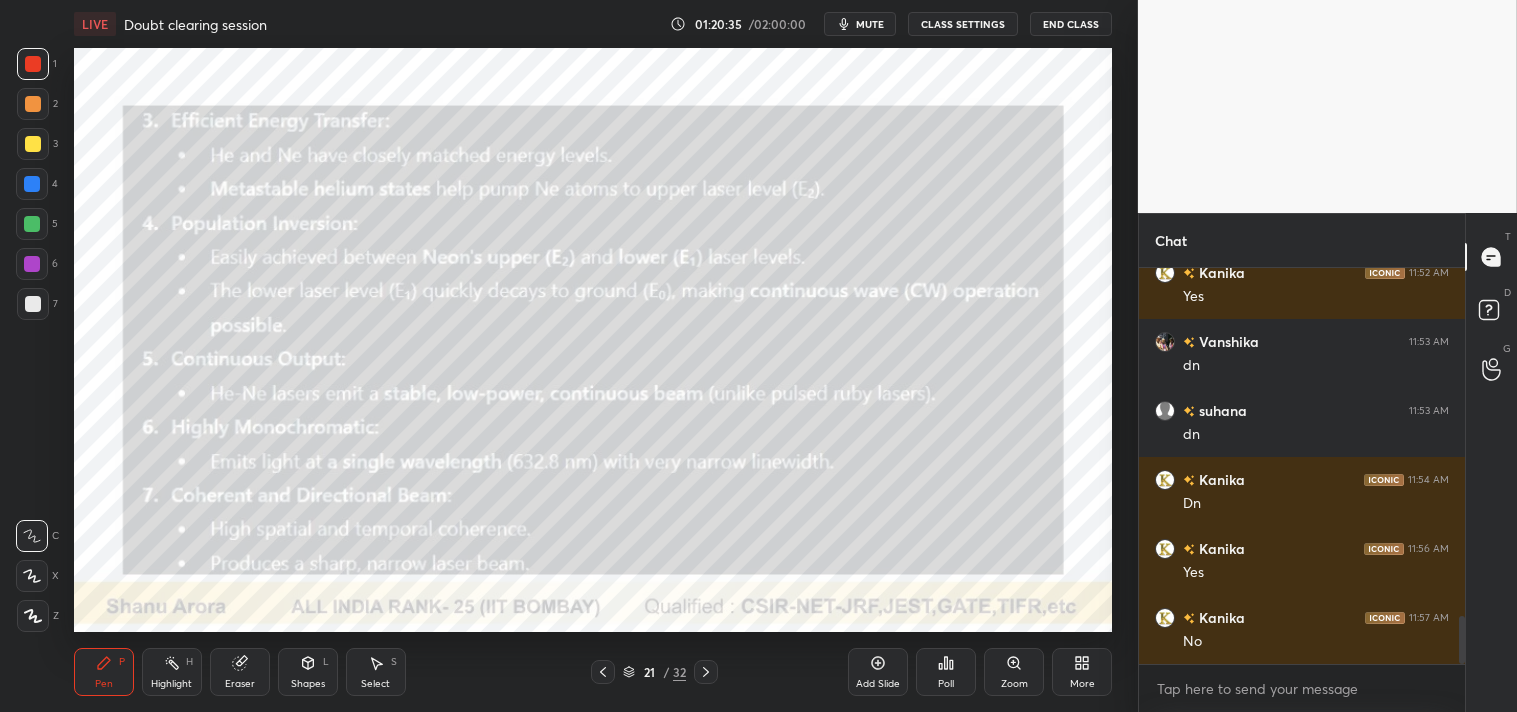 scroll, scrollTop: 2863, scrollLeft: 0, axis: vertical 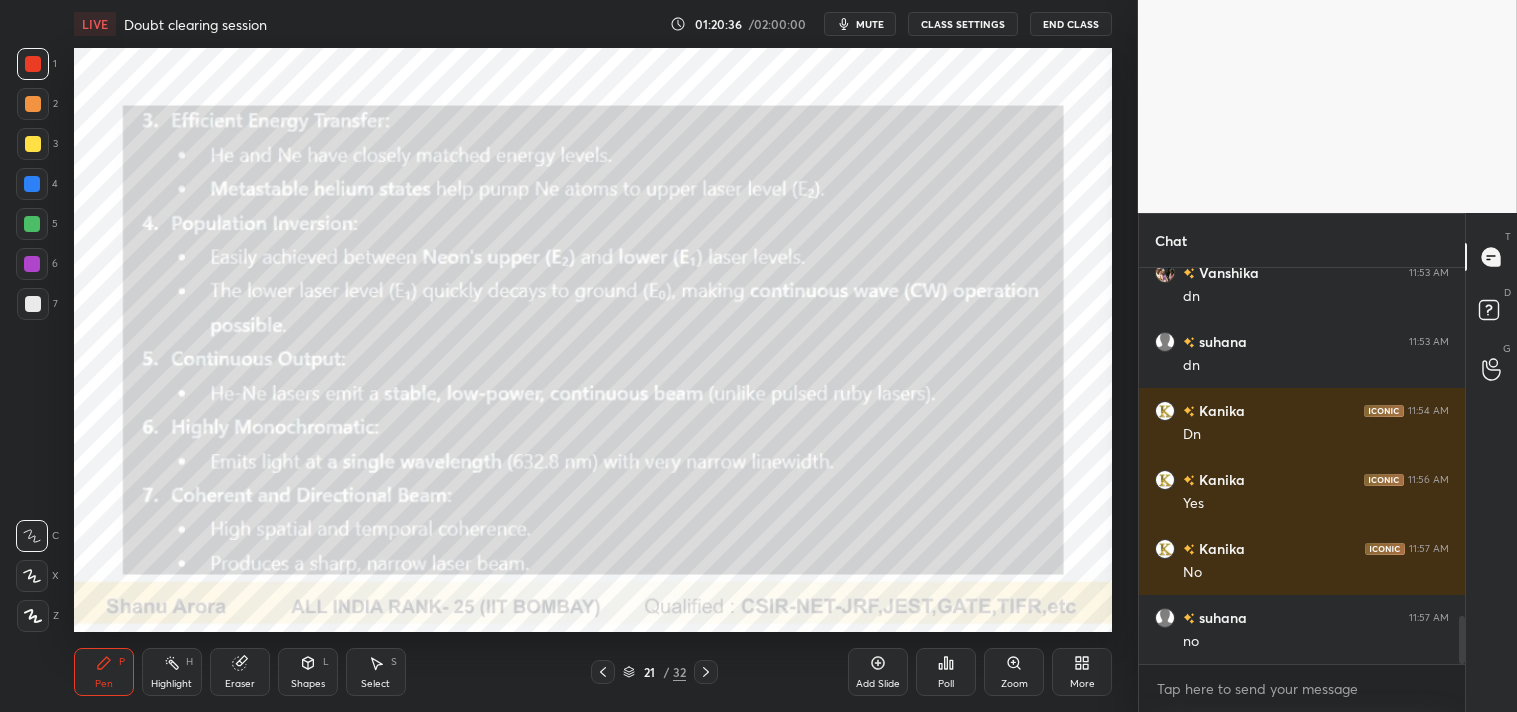 click on "mute" at bounding box center [870, 24] 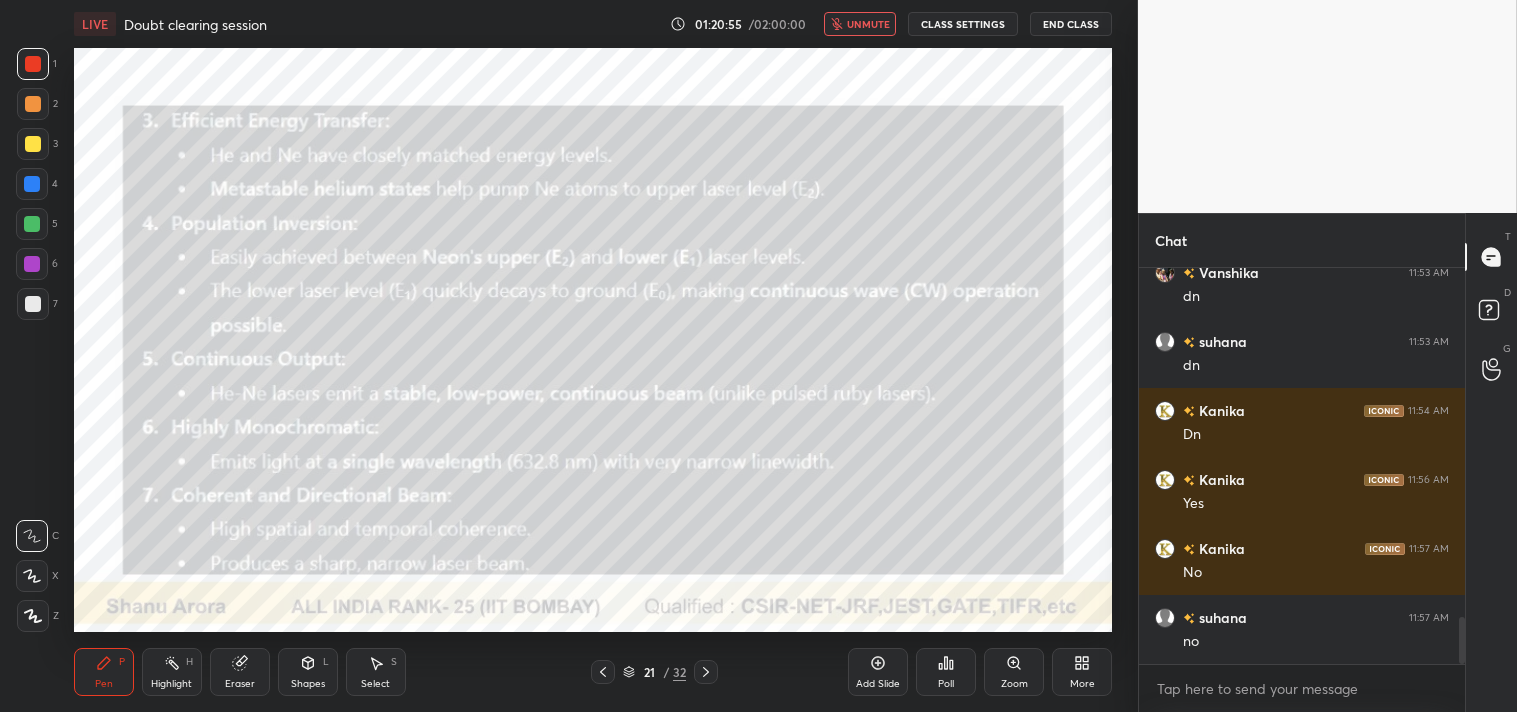 scroll, scrollTop: 2911, scrollLeft: 0, axis: vertical 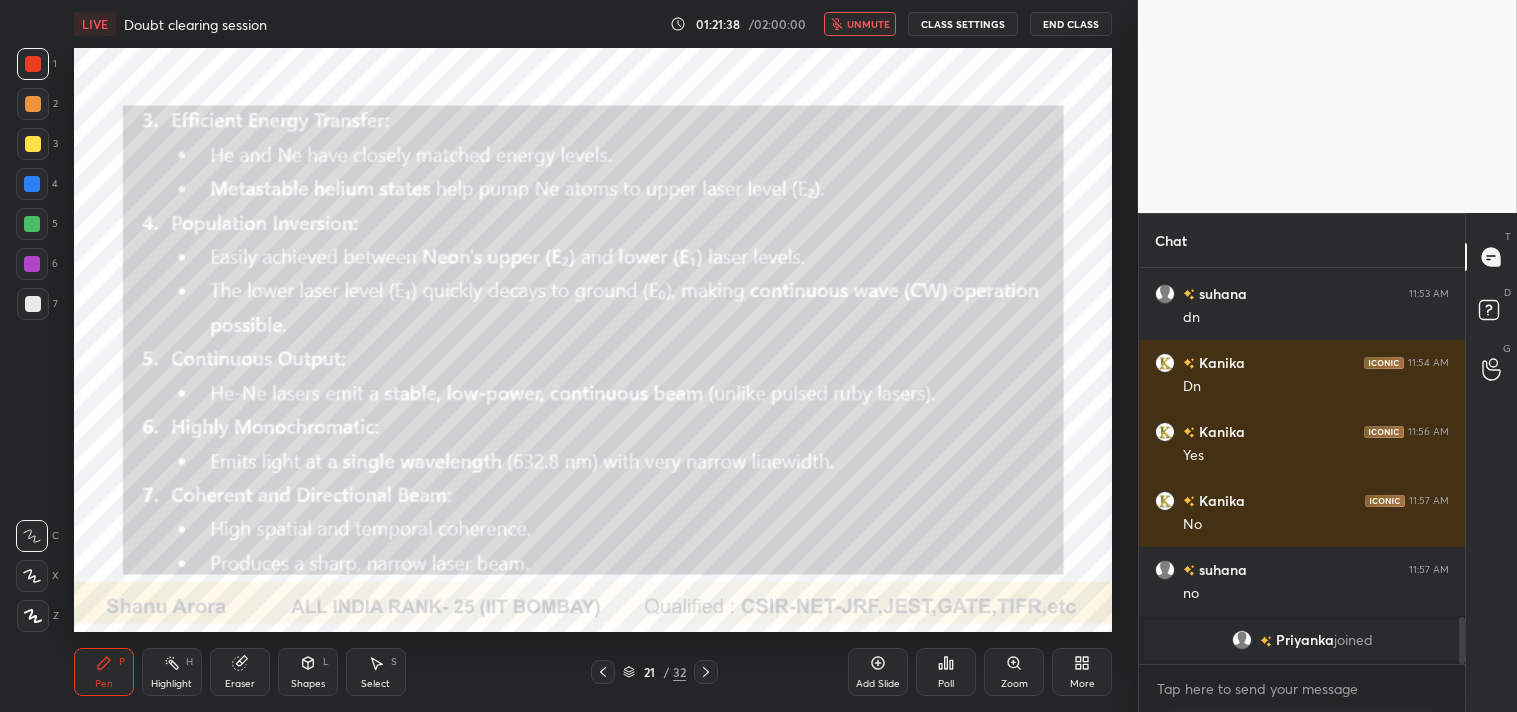 click on "unmute" at bounding box center [868, 24] 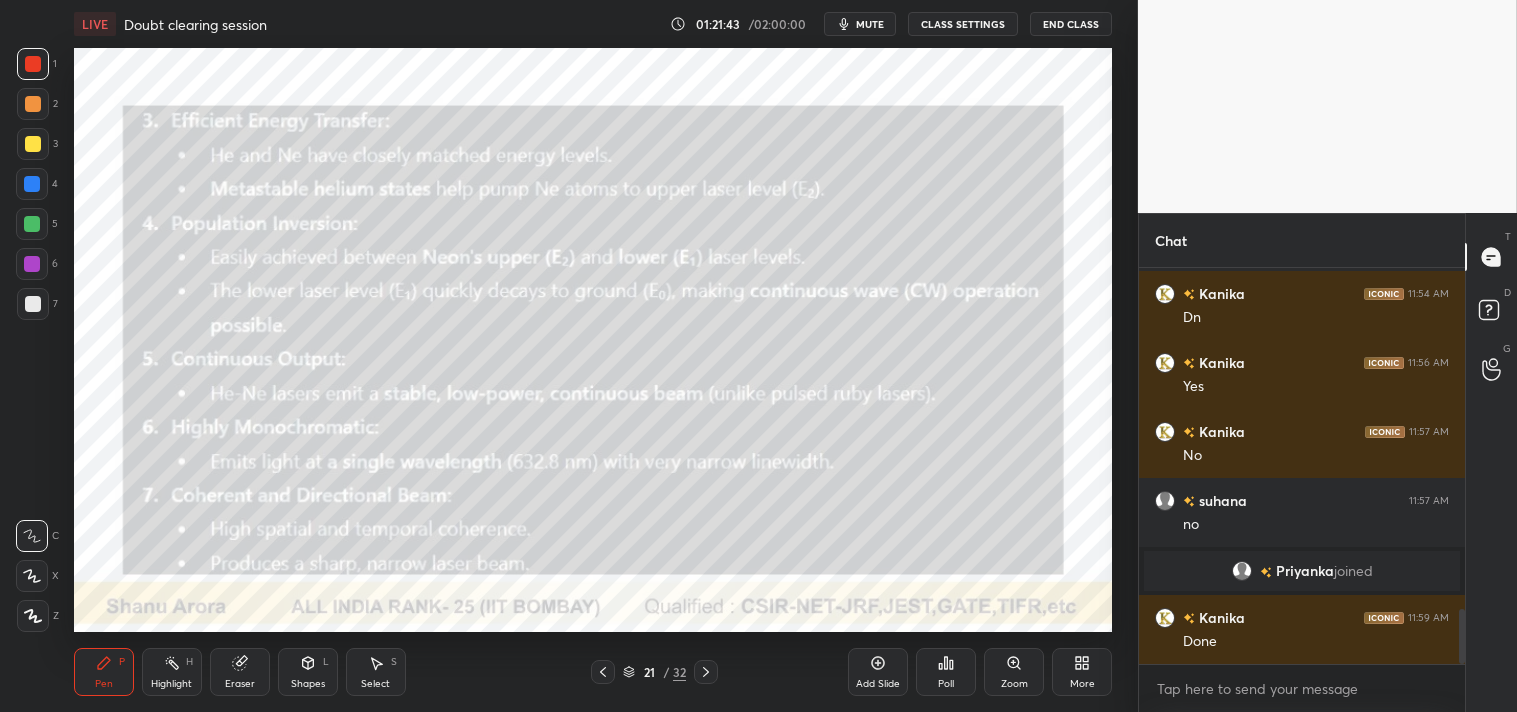 scroll, scrollTop: 2463, scrollLeft: 0, axis: vertical 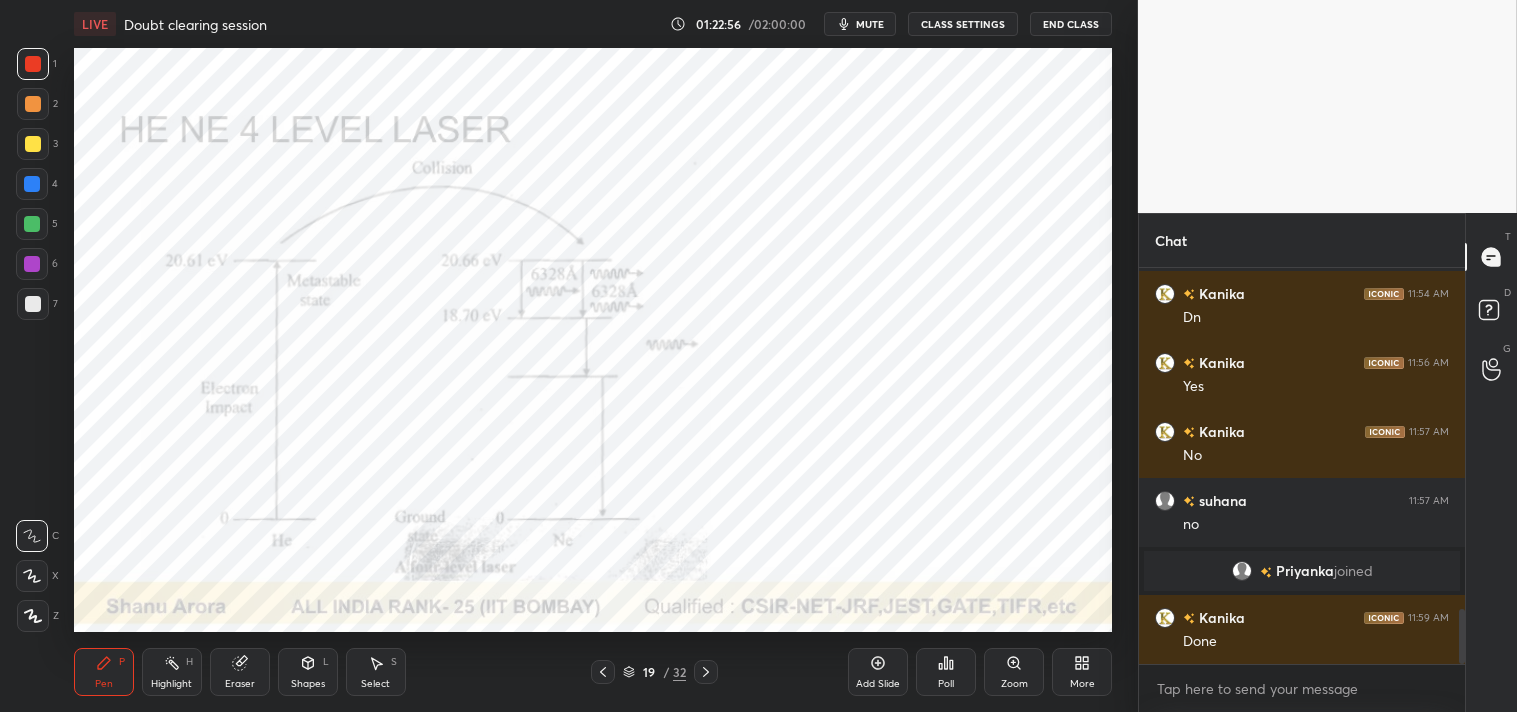 click 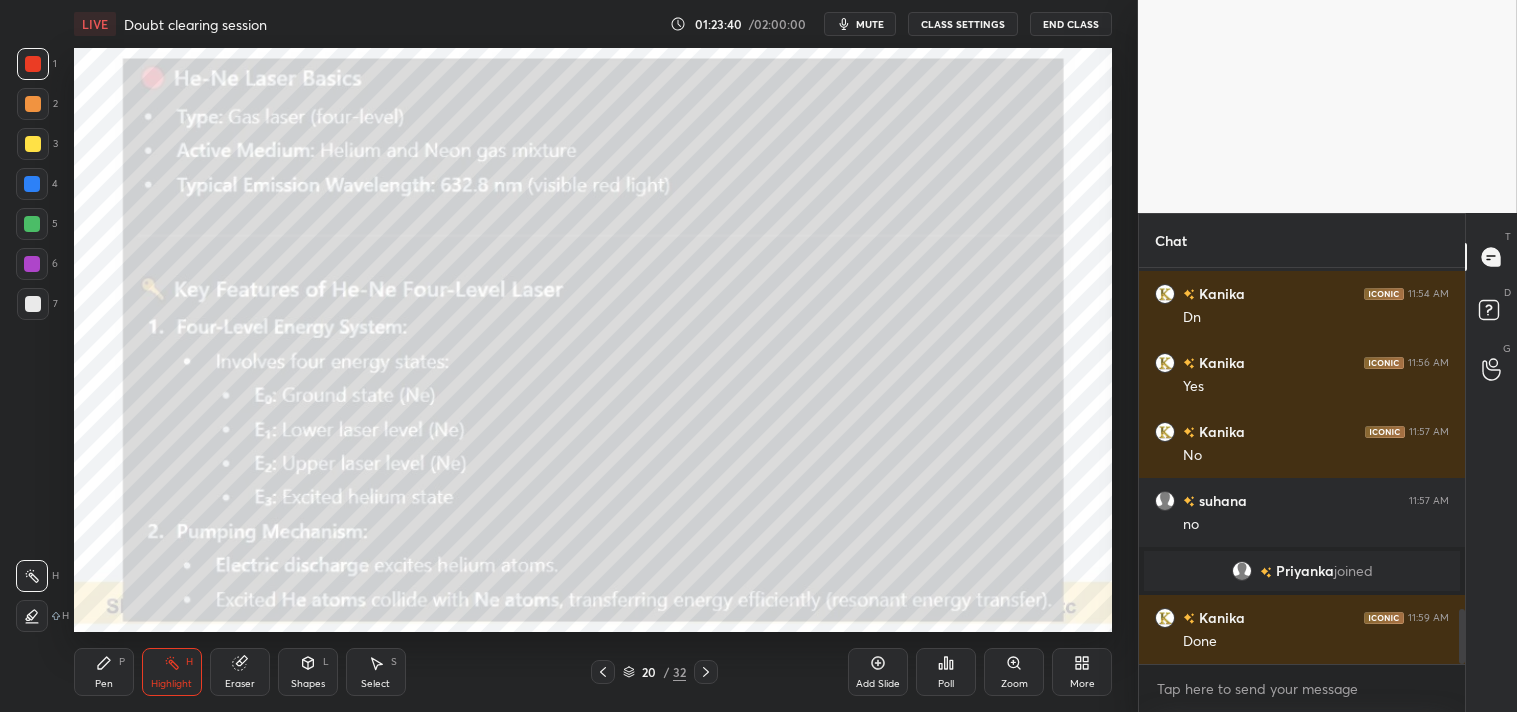 click on "mute" at bounding box center (870, 24) 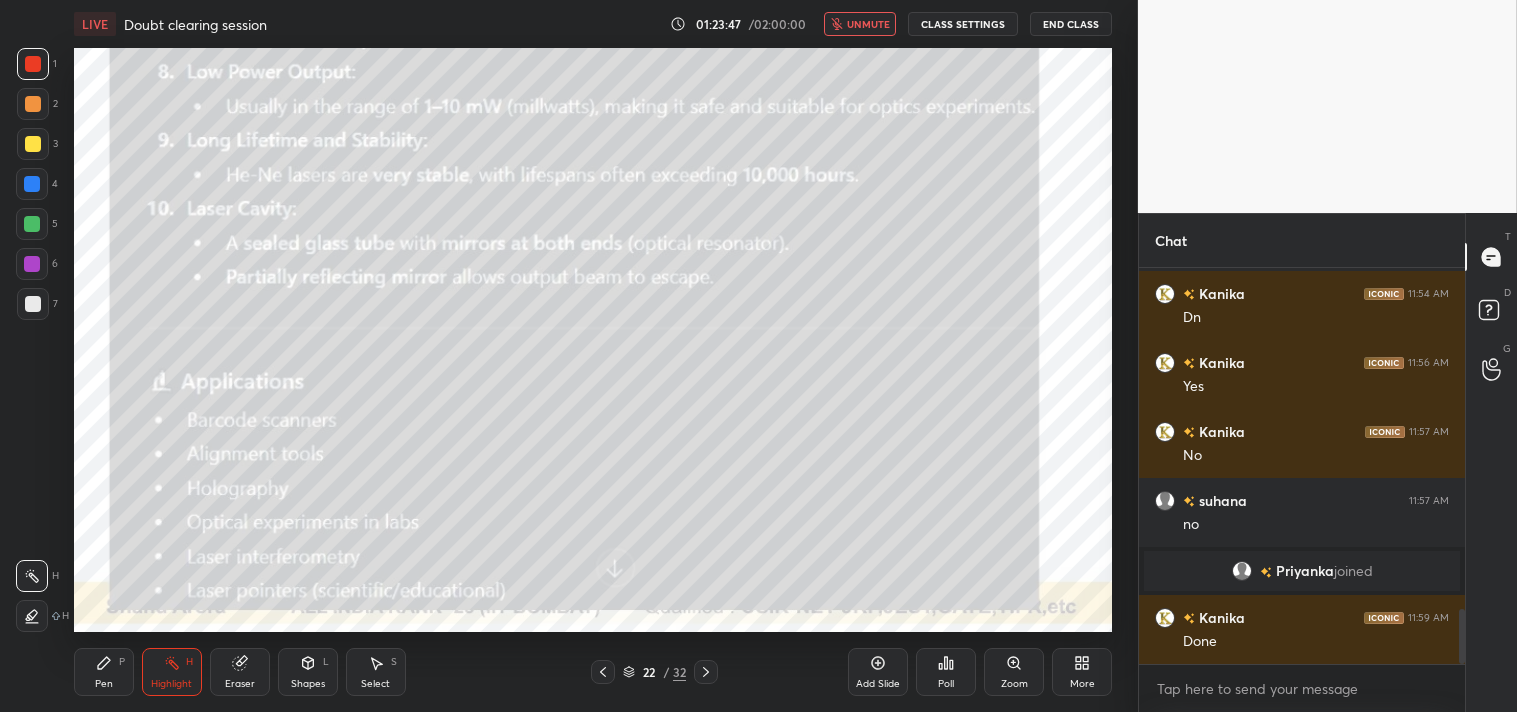 click on "unmute" at bounding box center (860, 24) 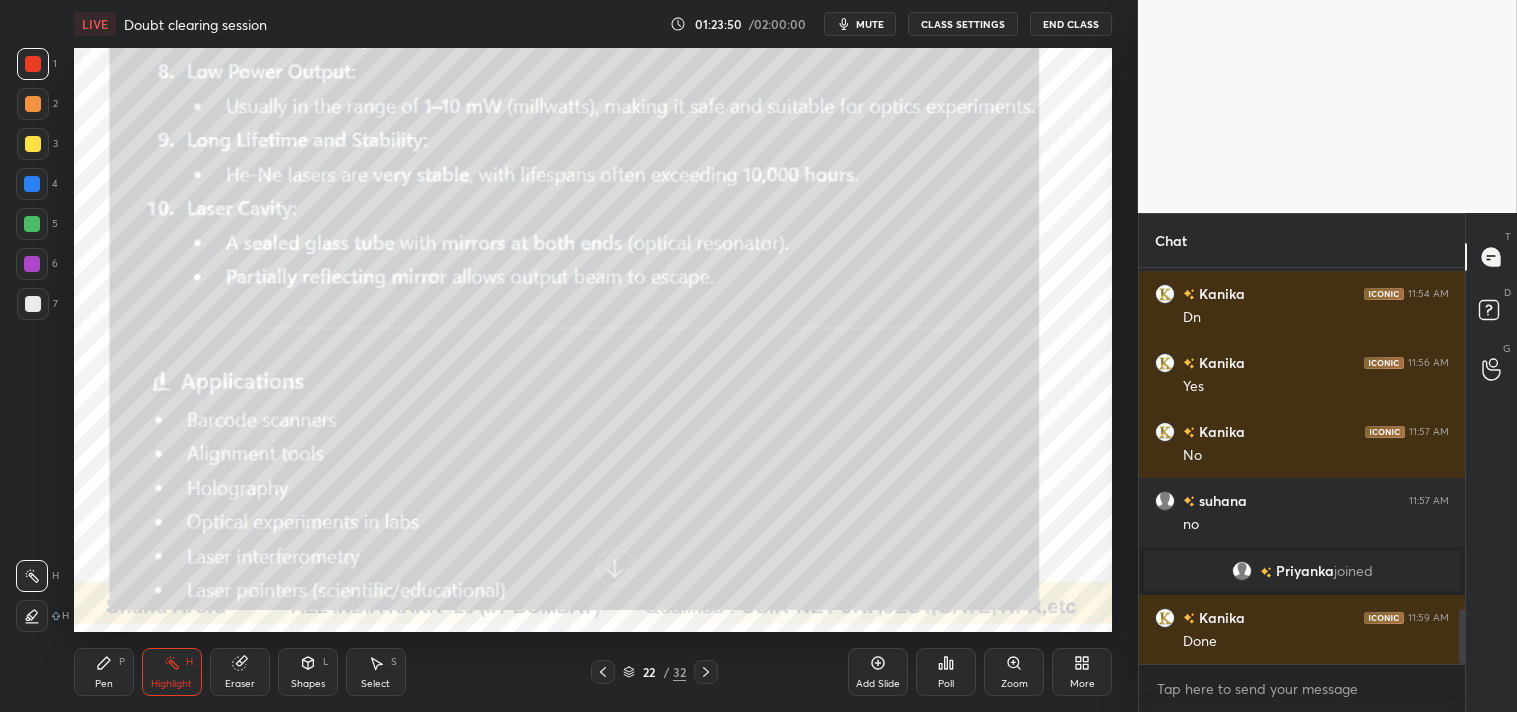 click 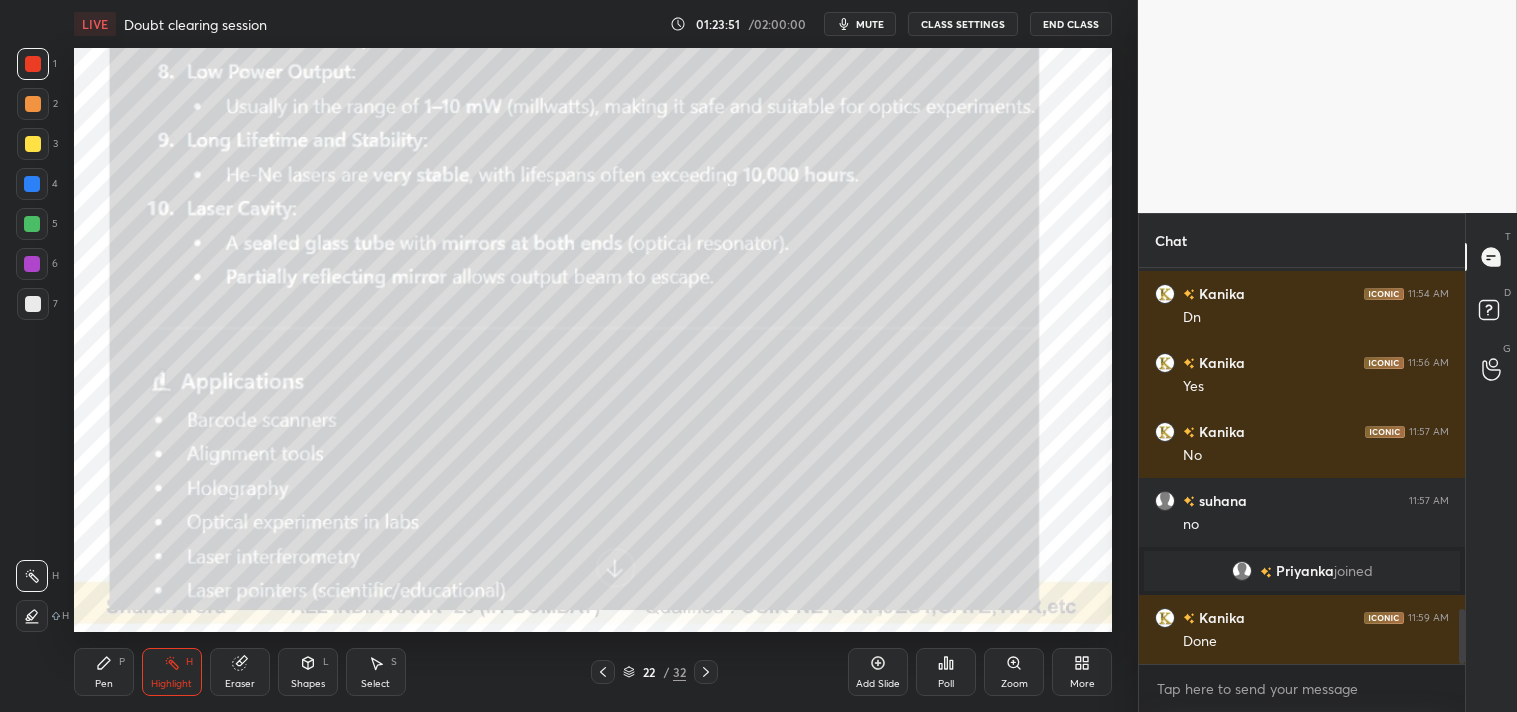 click on "Pen P Highlight H Eraser Shapes L Select S 22 / 32 Add Slide Poll Zoom More" at bounding box center (593, 672) 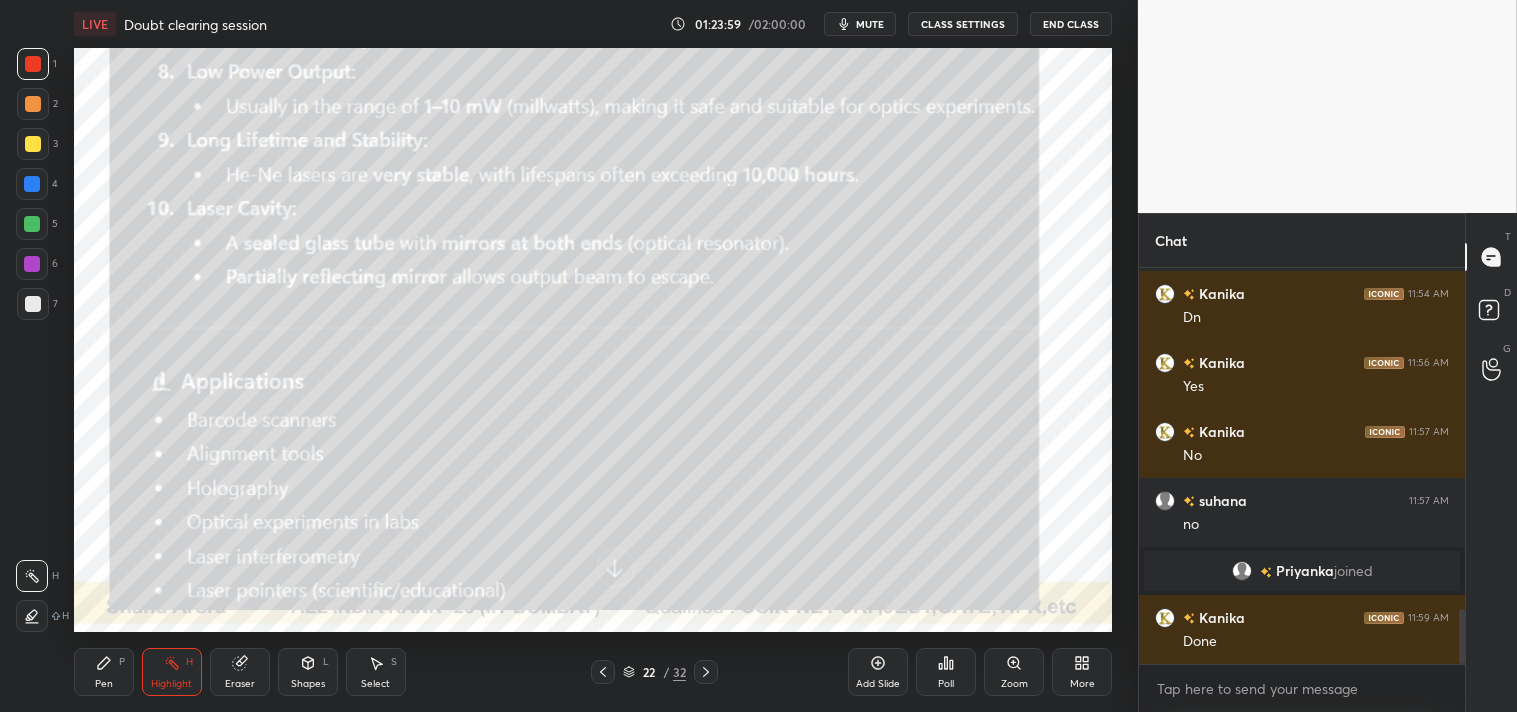 click on "mute" at bounding box center (870, 24) 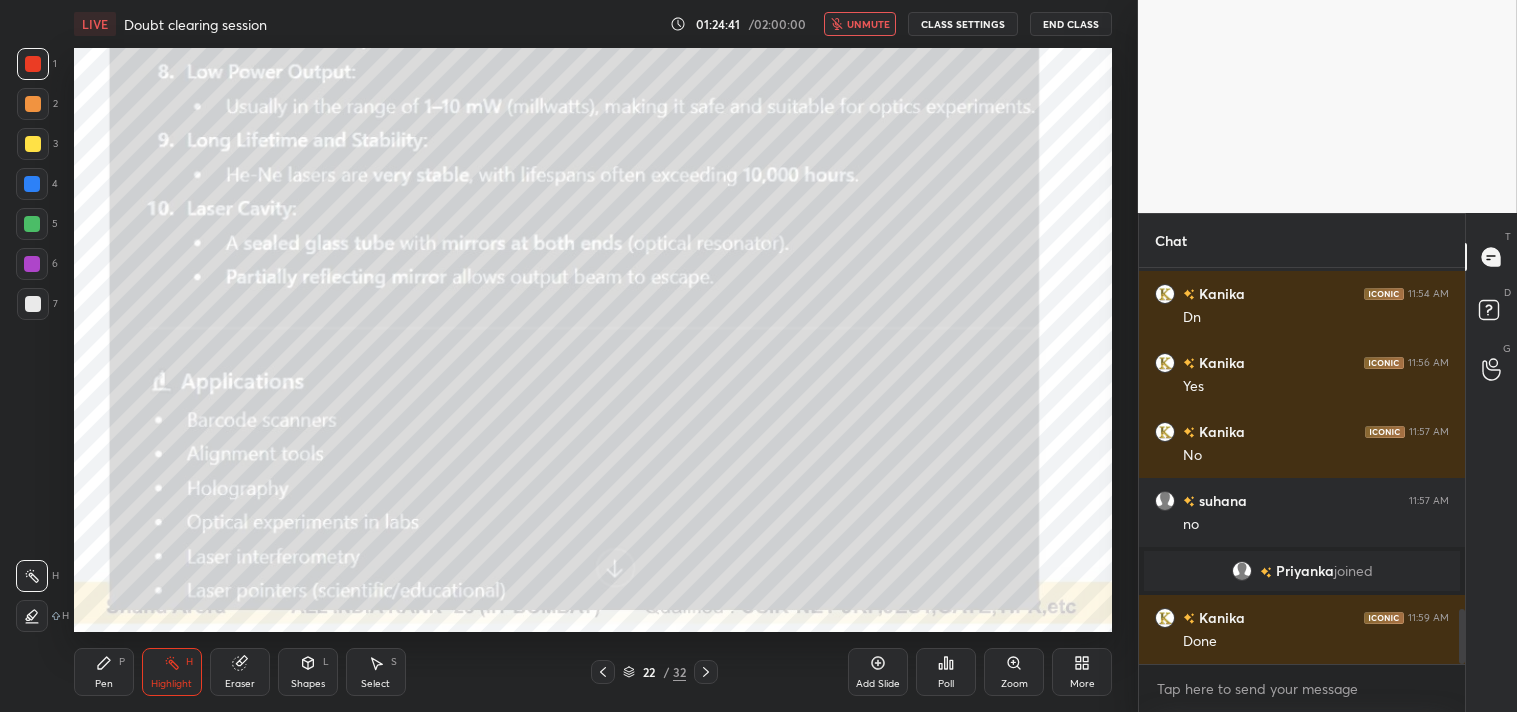 click on "unmute" at bounding box center (868, 24) 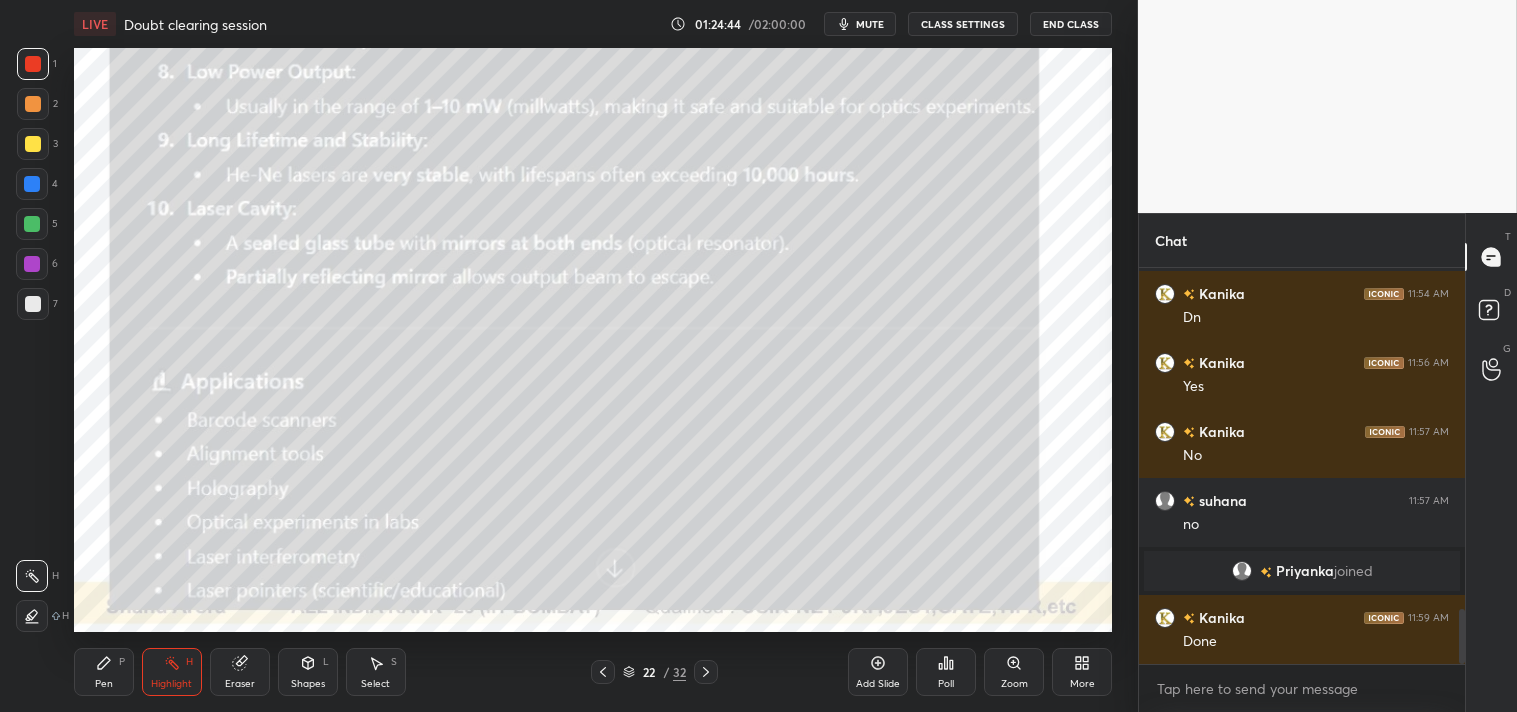 click at bounding box center [33, 144] 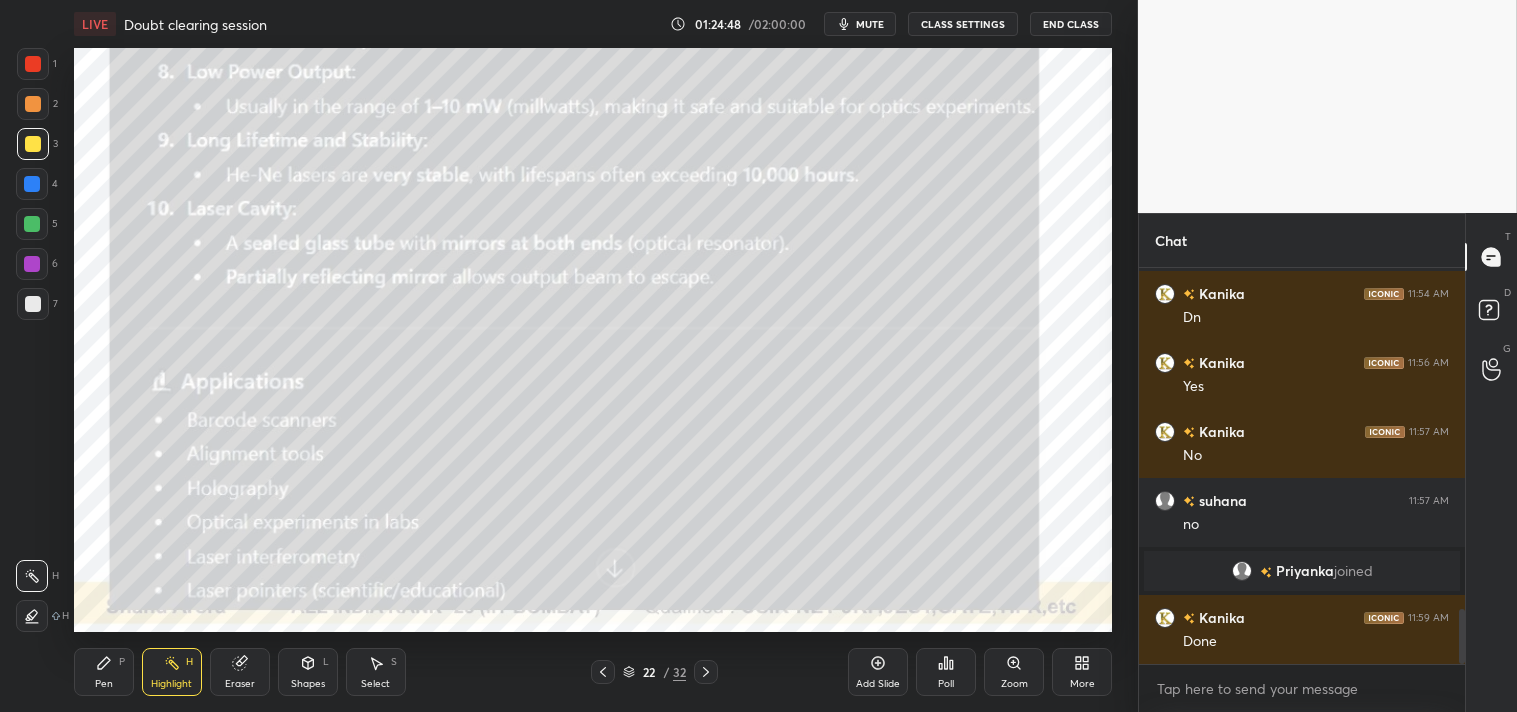 click 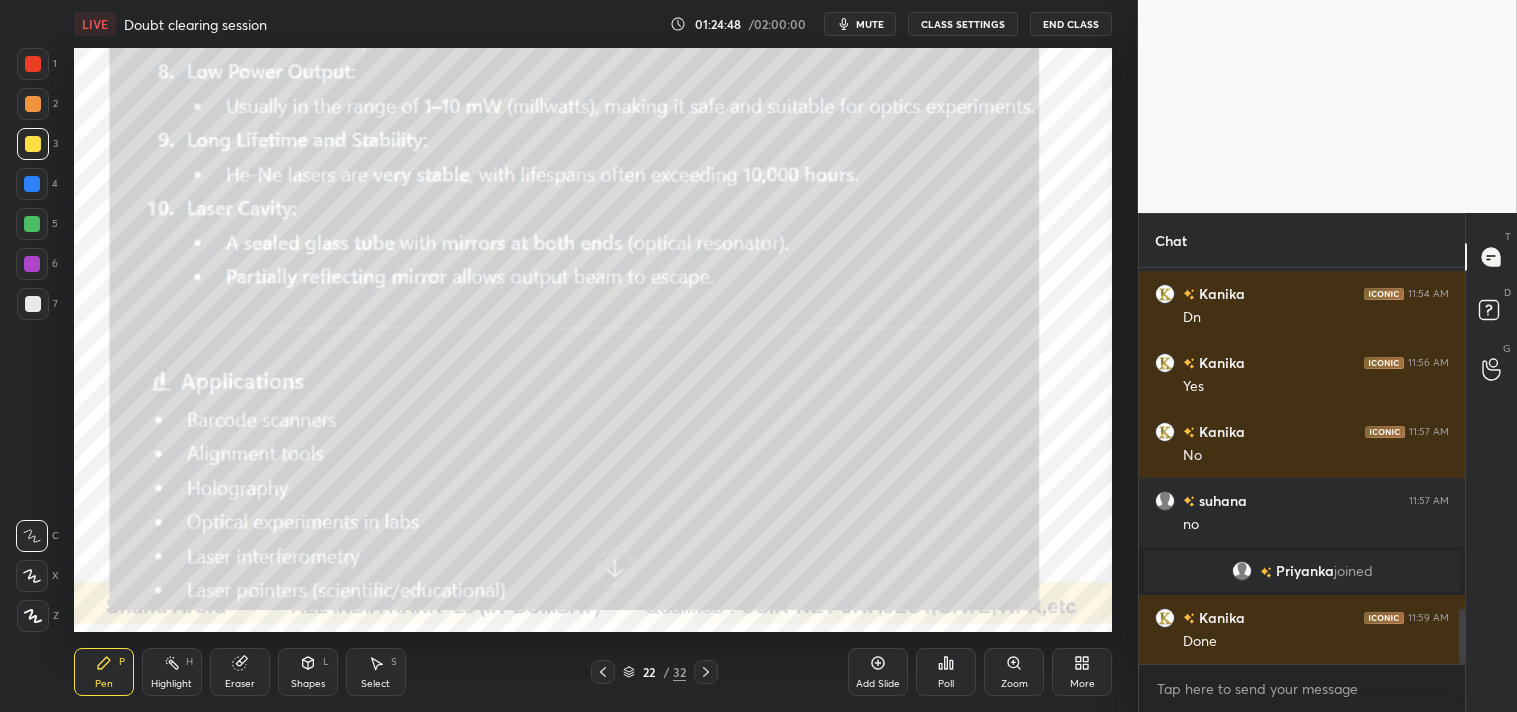 click 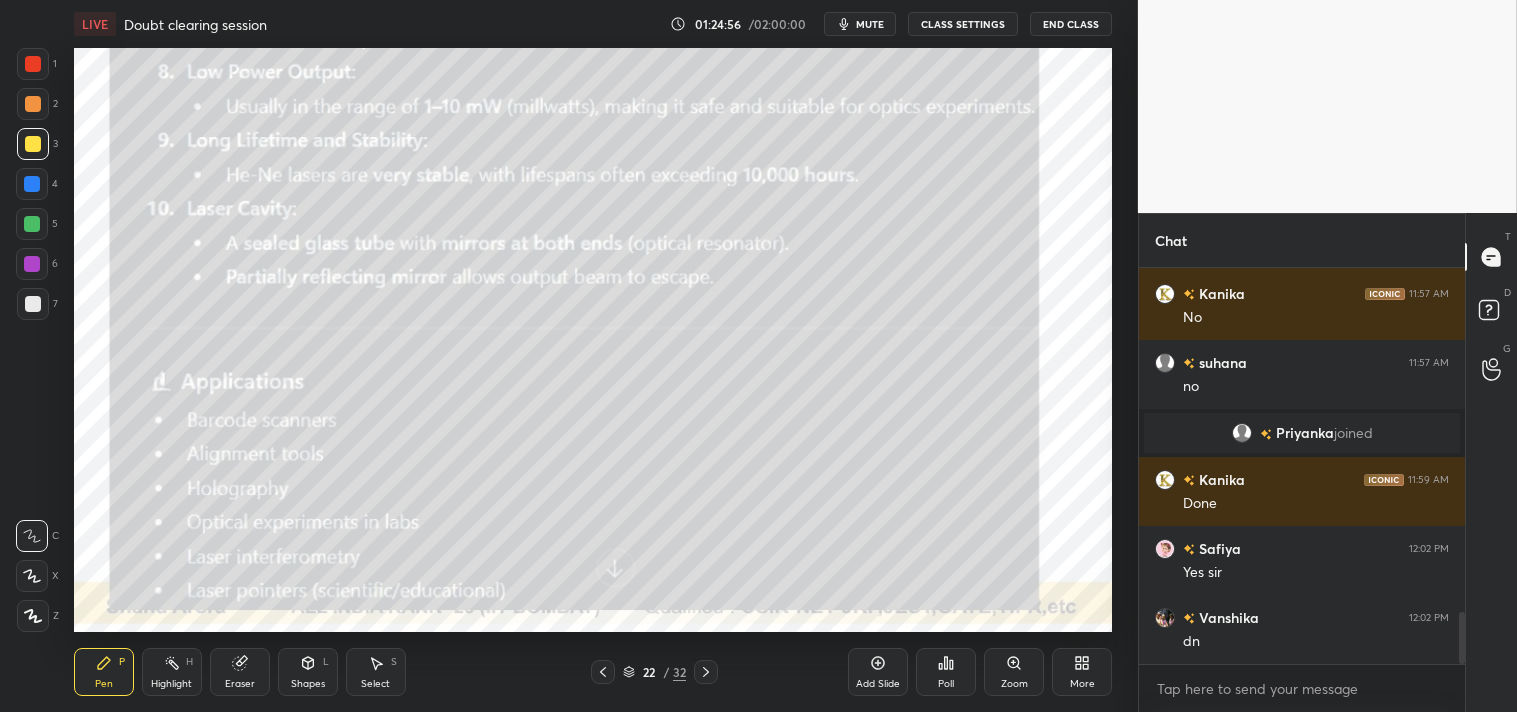 scroll, scrollTop: 2670, scrollLeft: 0, axis: vertical 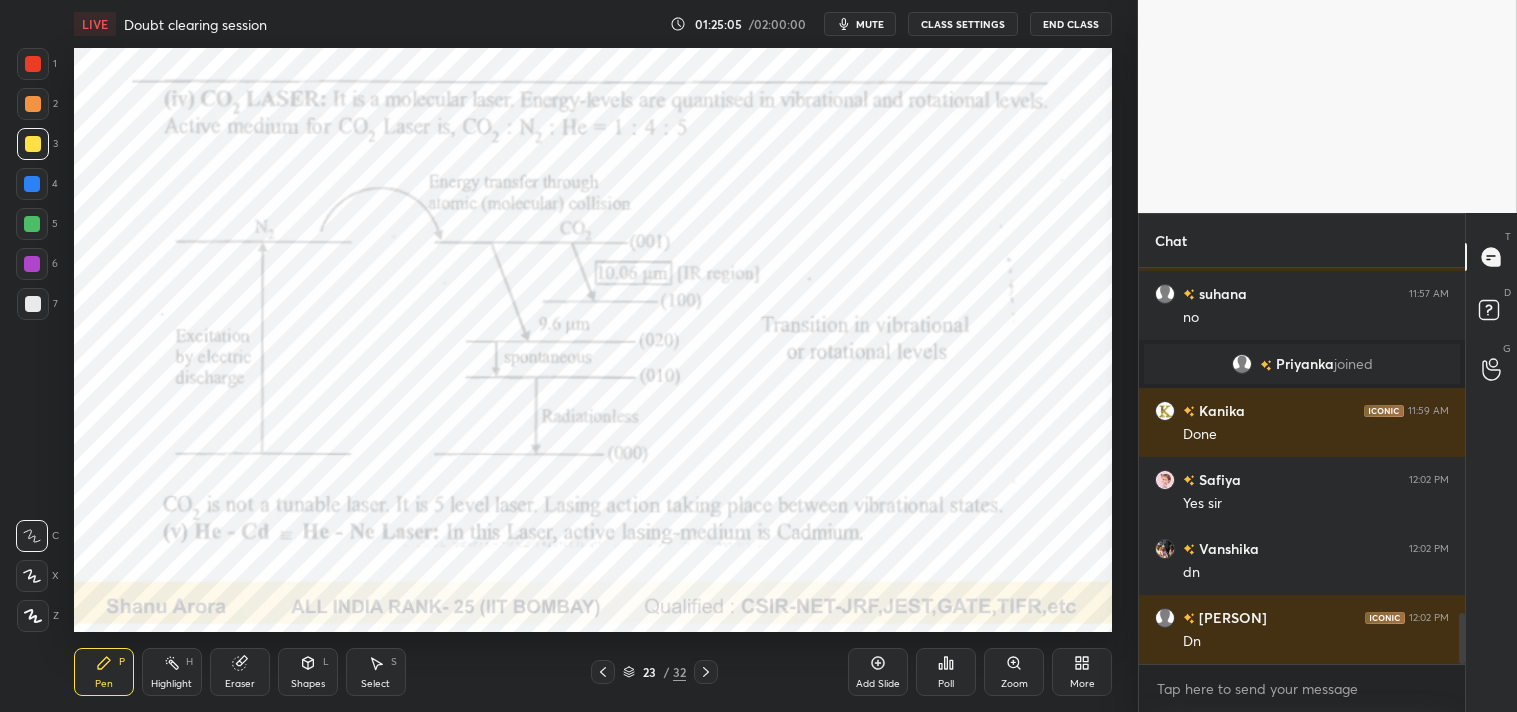 click at bounding box center (33, 64) 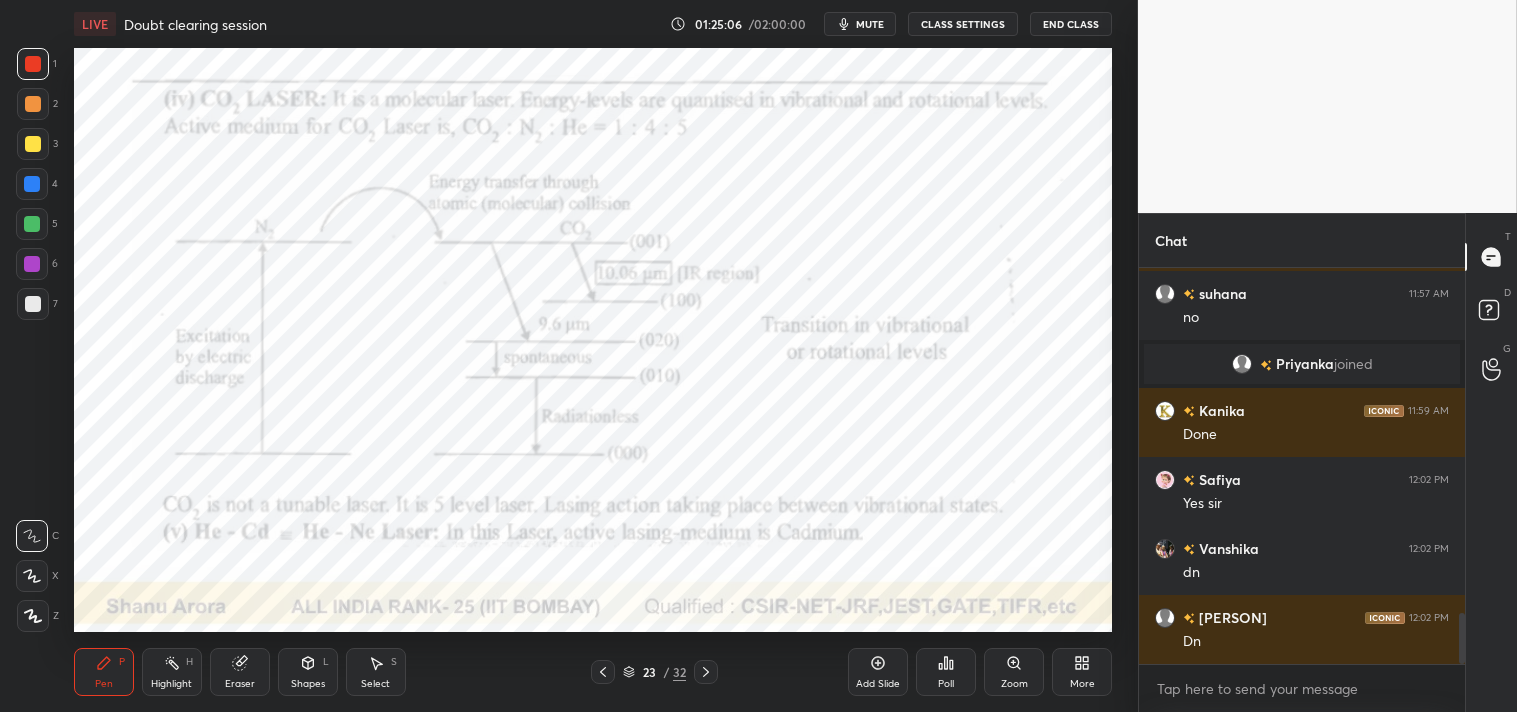 click at bounding box center [33, 64] 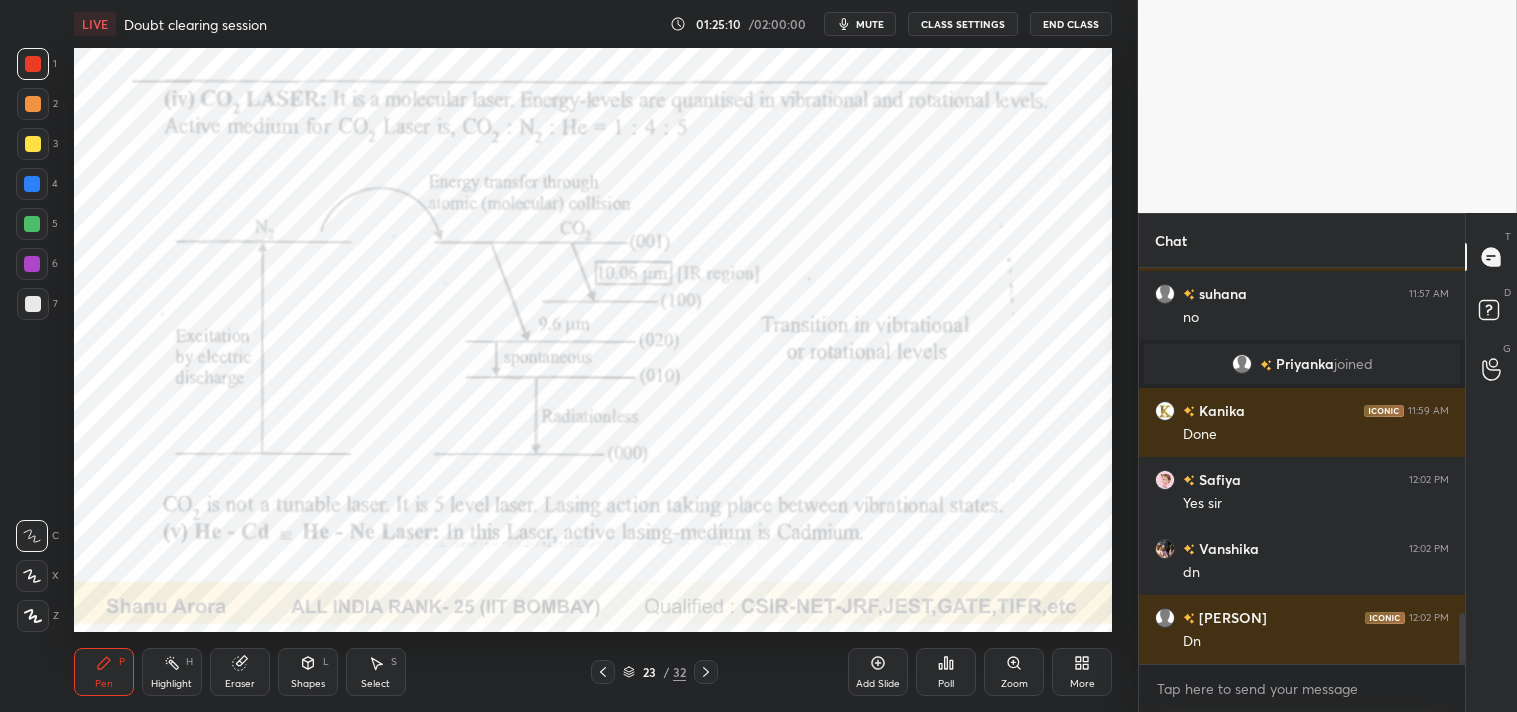 click 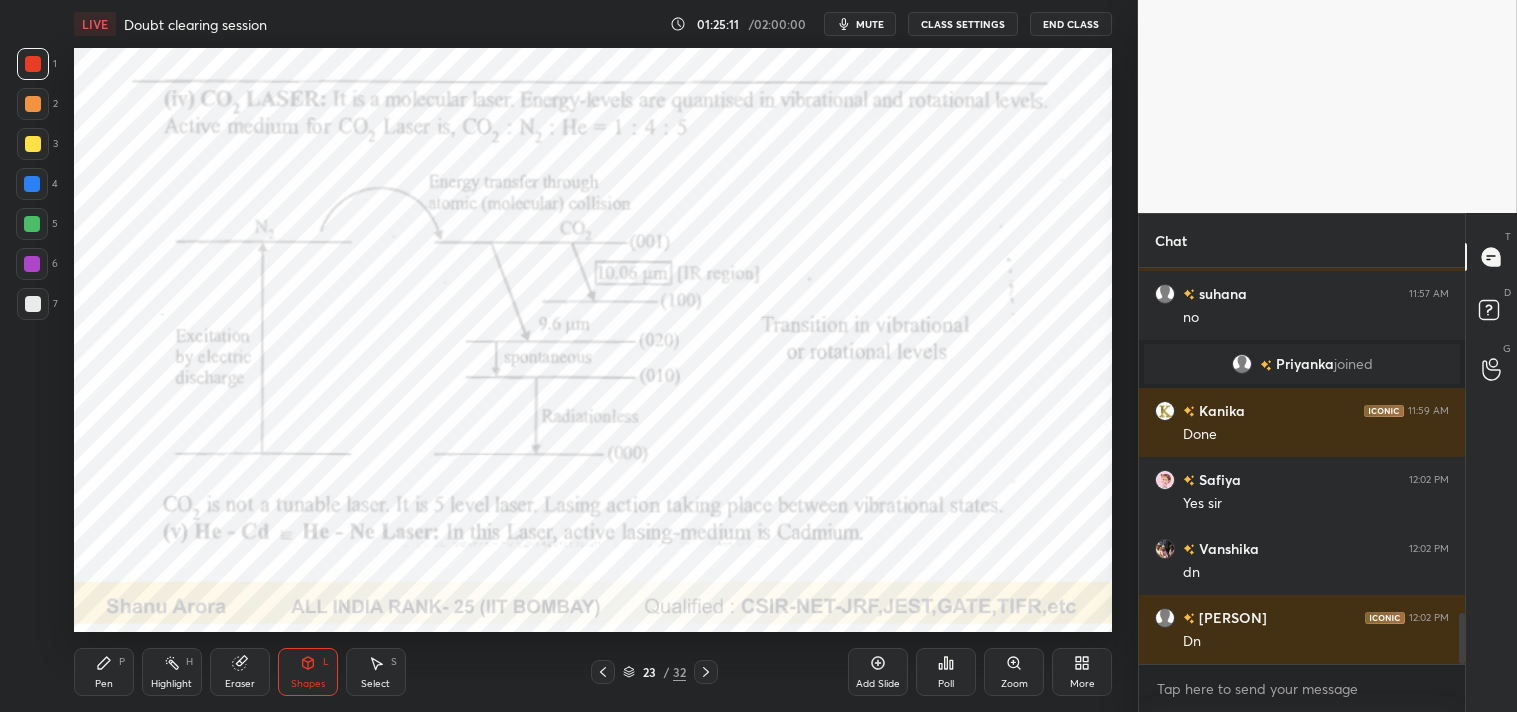 click on "Shapes L" at bounding box center (308, 672) 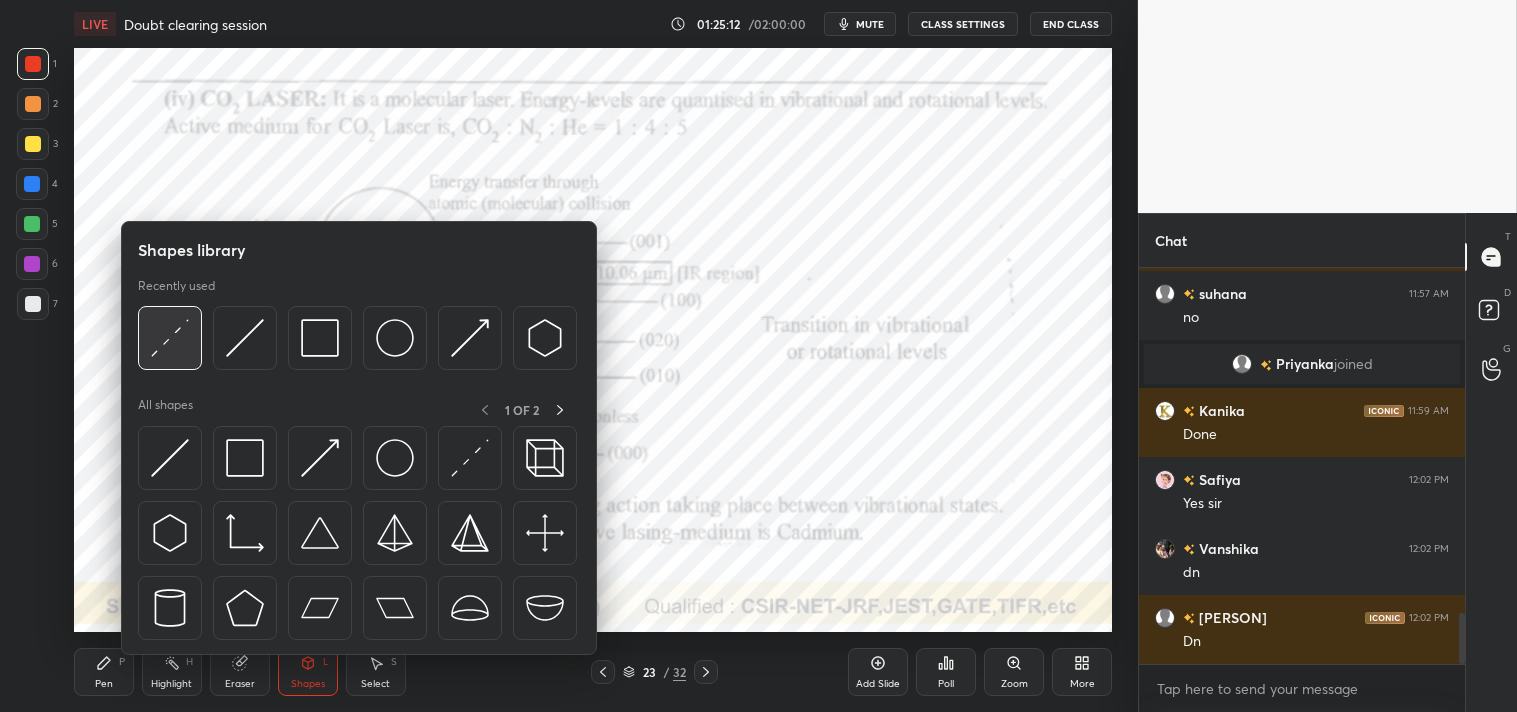 click at bounding box center (170, 338) 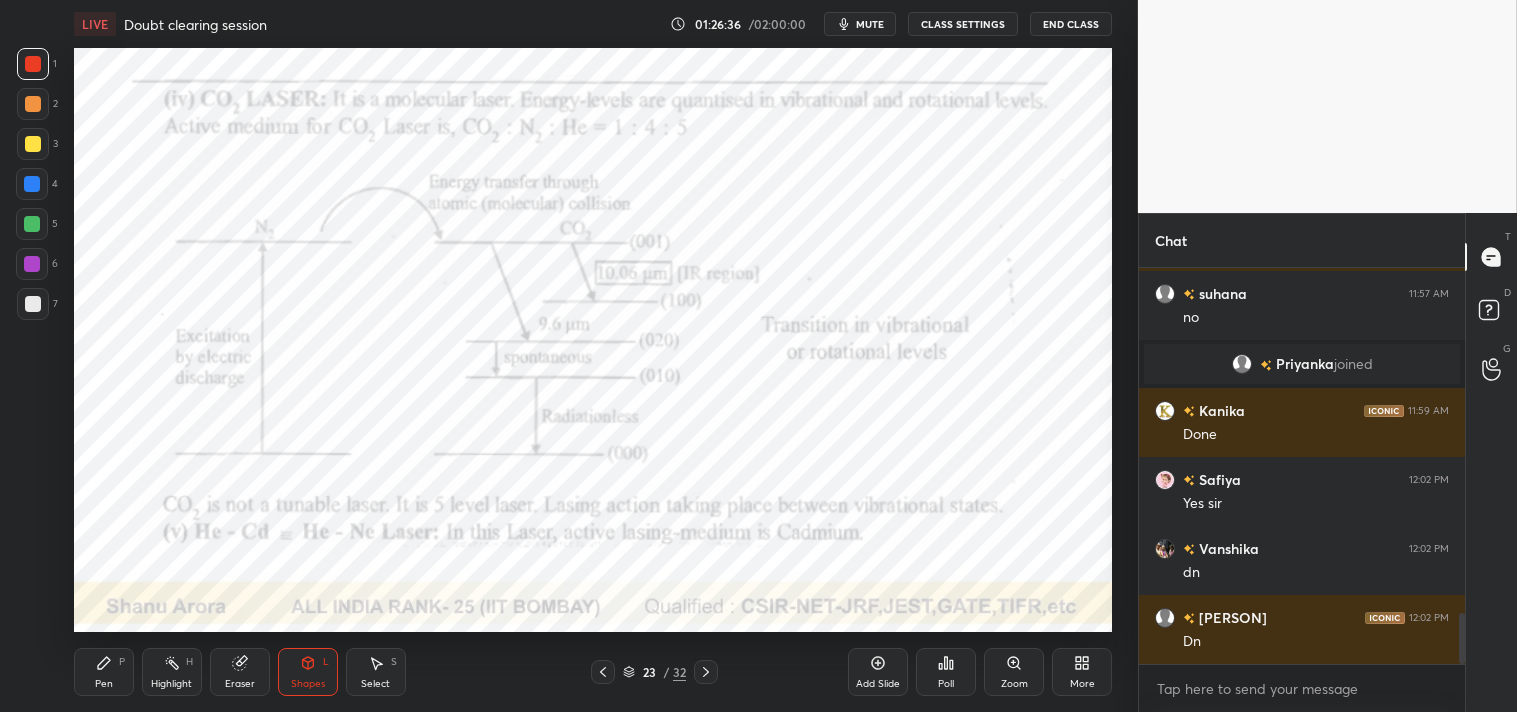 click 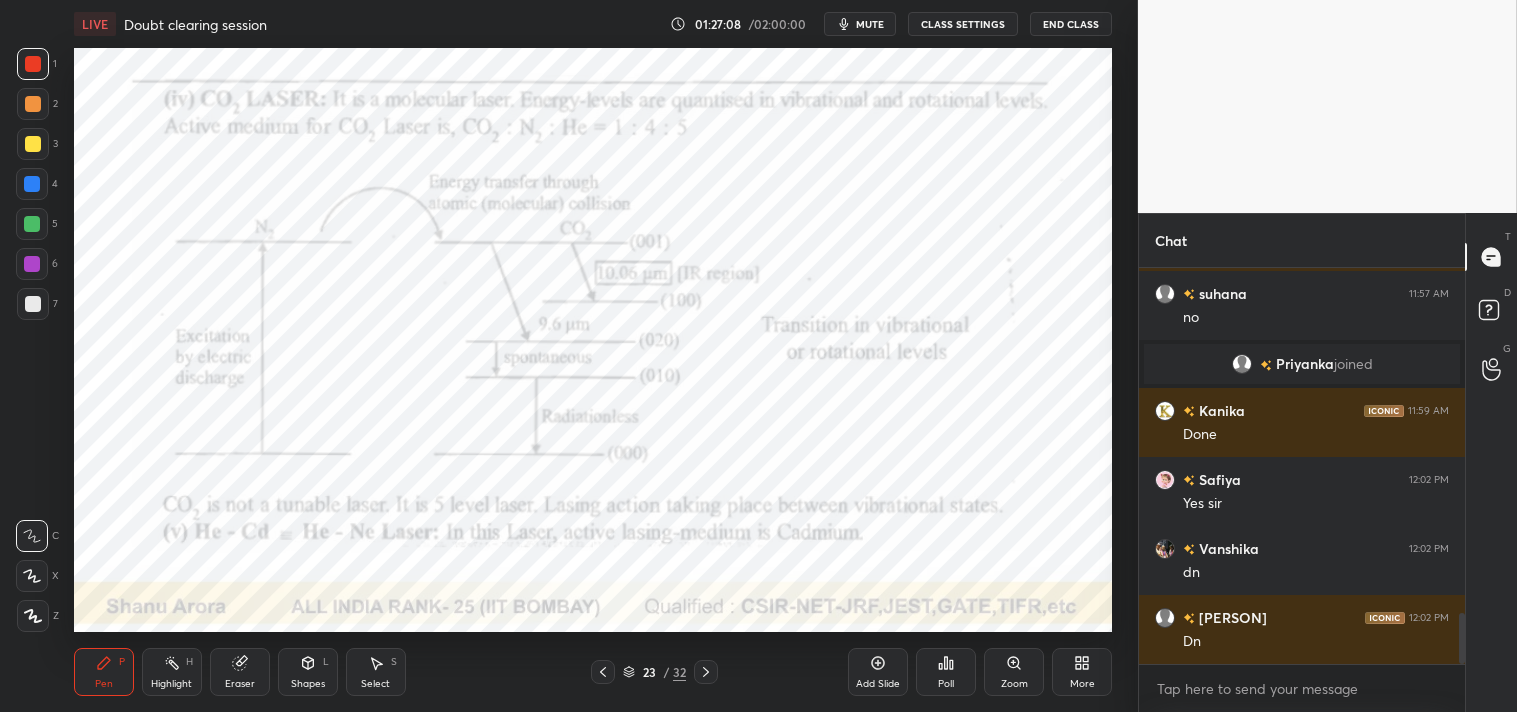 click 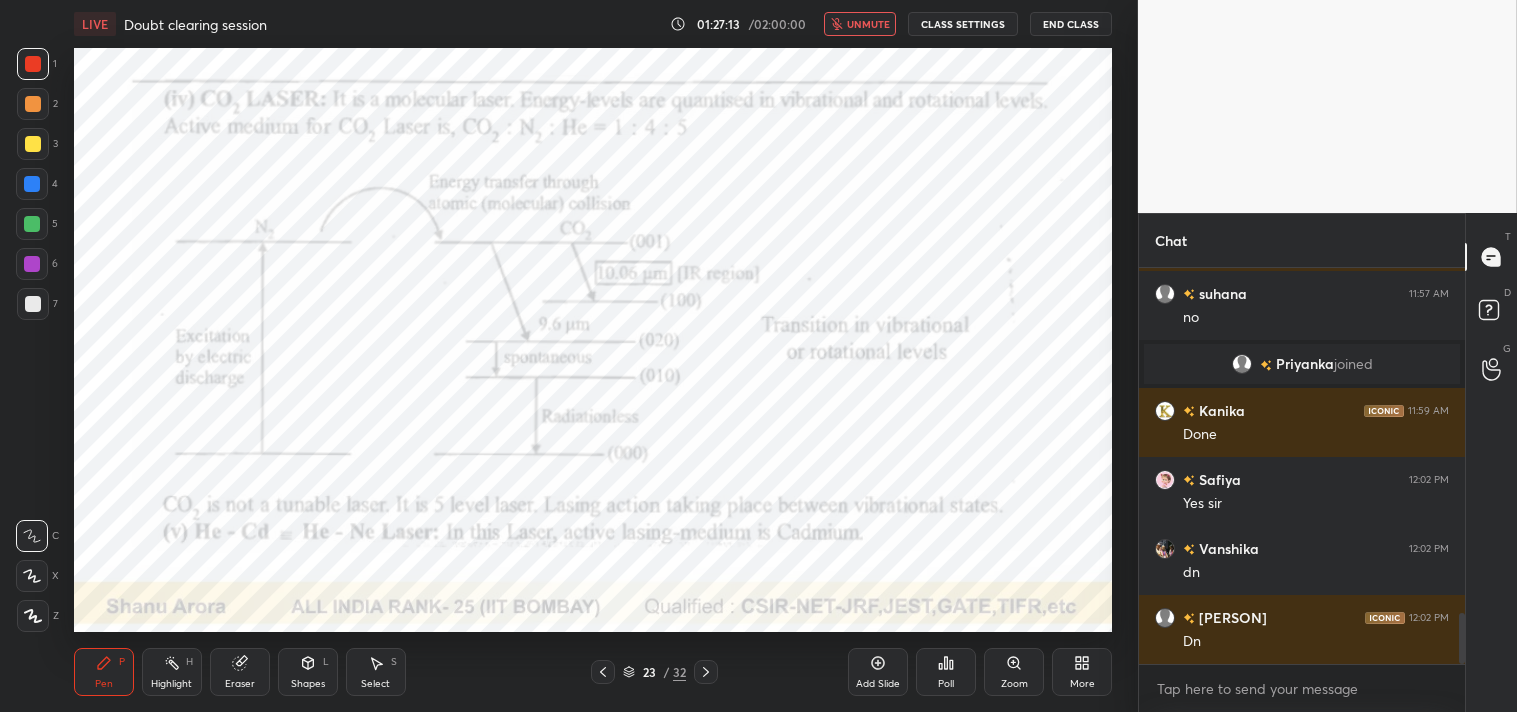 click on "unmute" at bounding box center (868, 24) 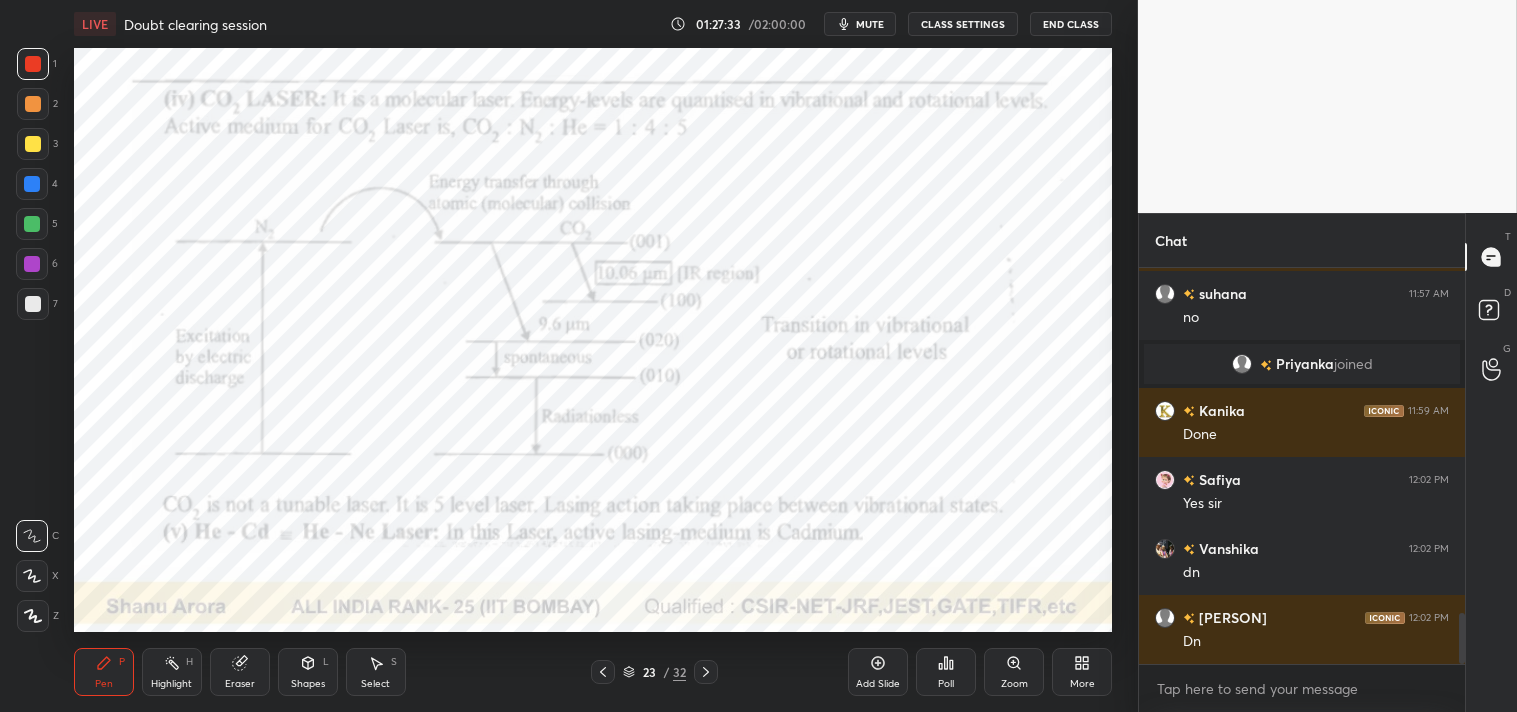 click 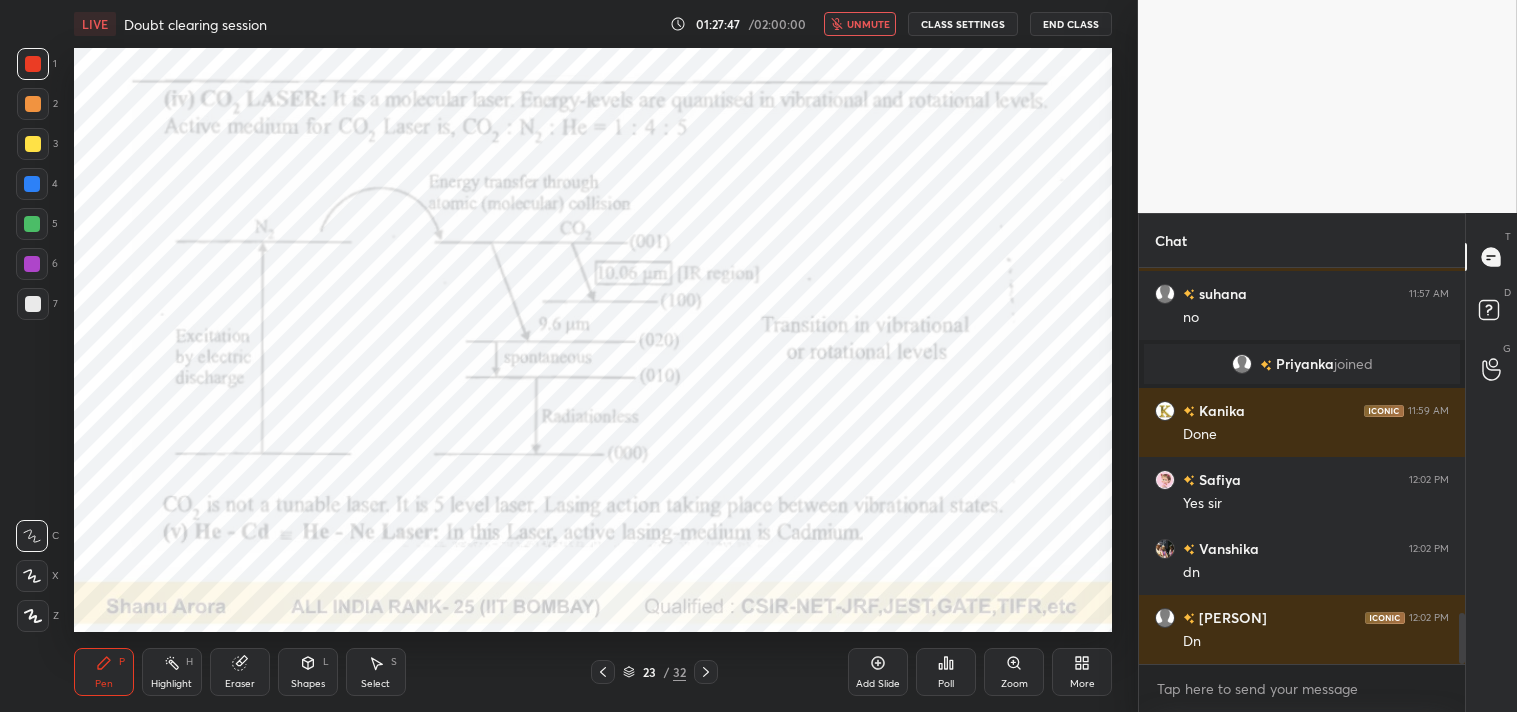 click on "unmute" at bounding box center [868, 24] 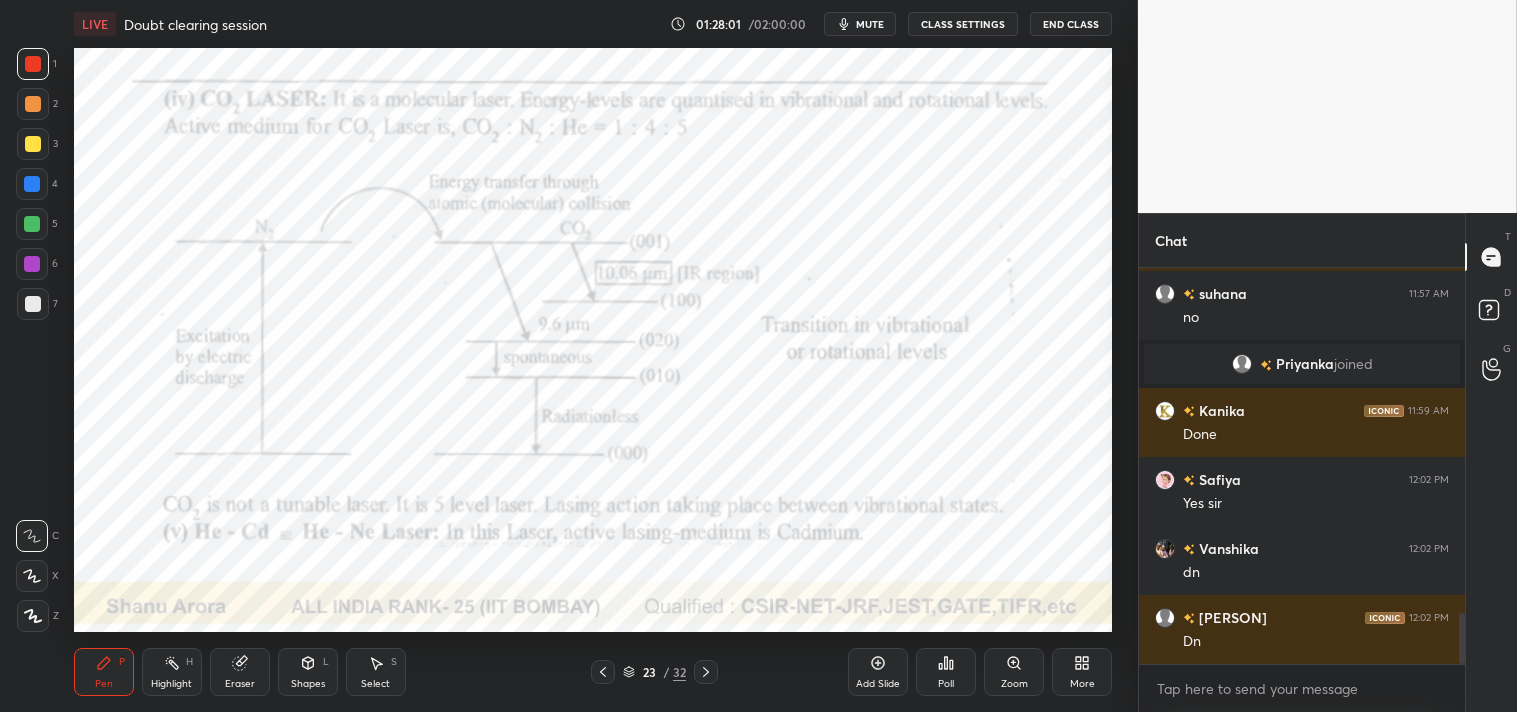 scroll, scrollTop: 2738, scrollLeft: 0, axis: vertical 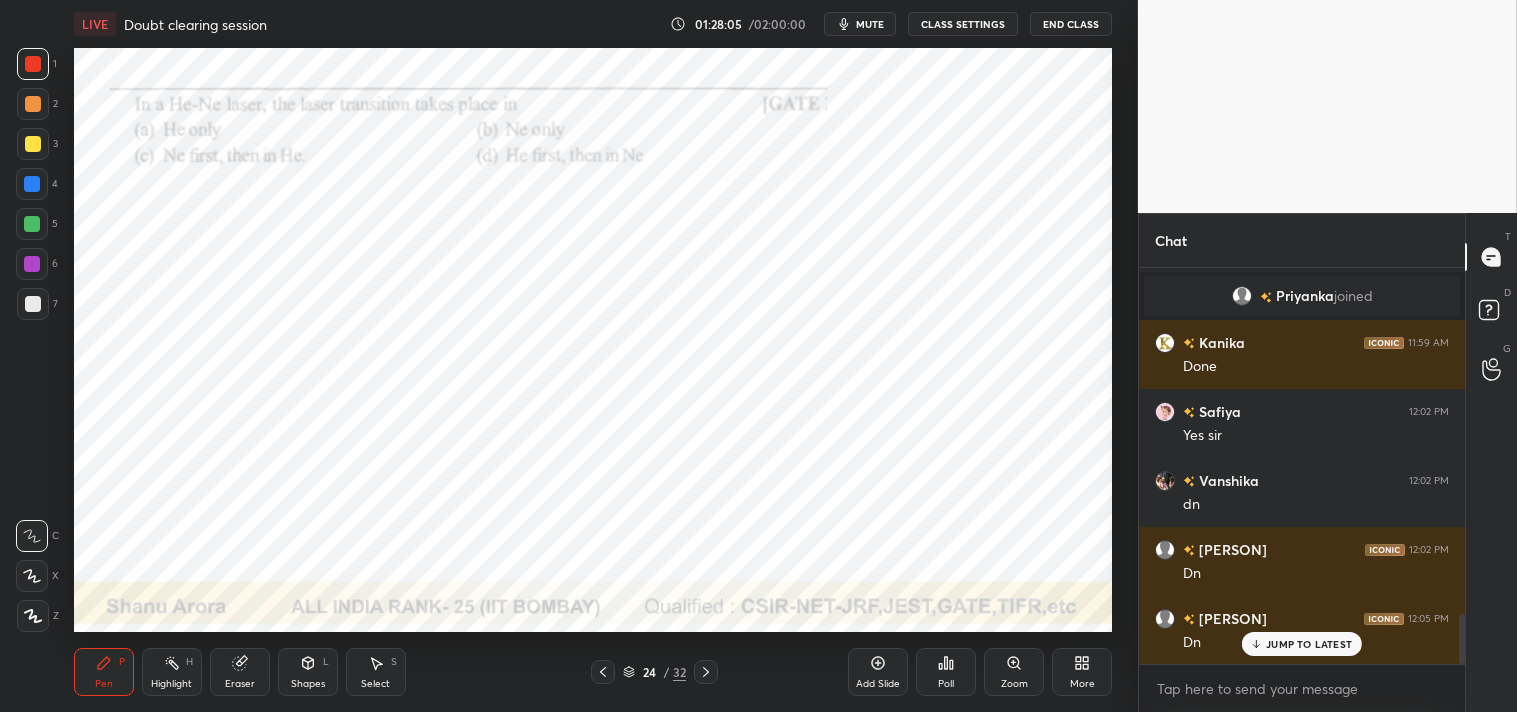 click 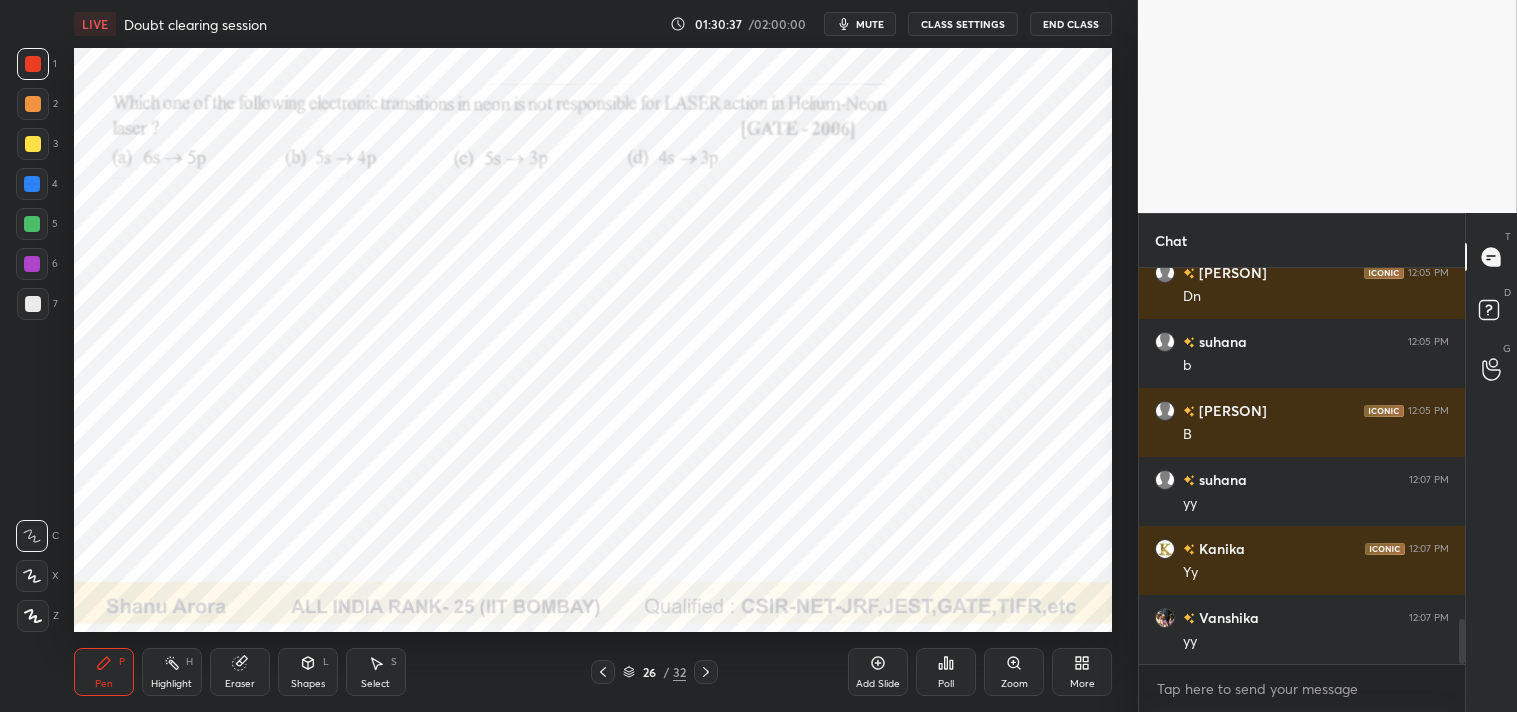 scroll, scrollTop: 3153, scrollLeft: 0, axis: vertical 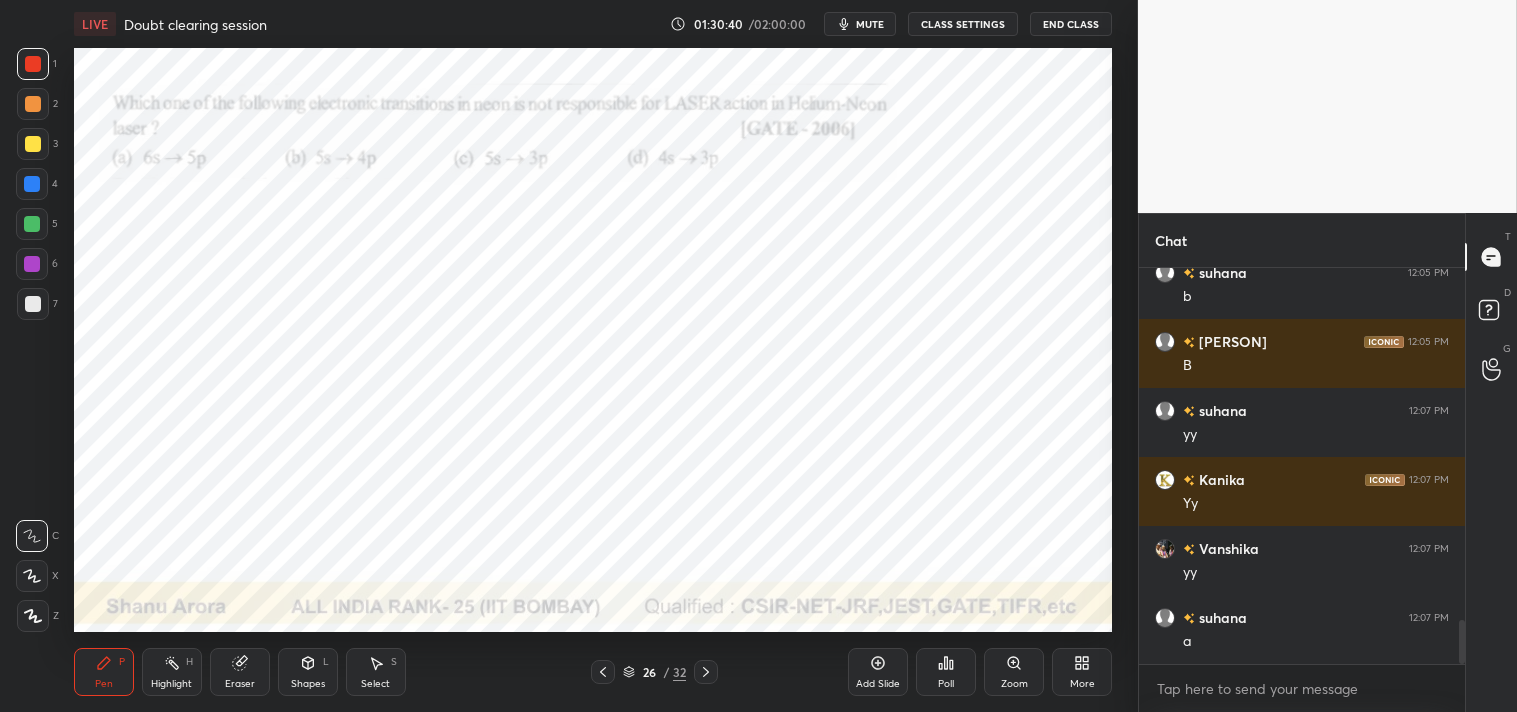 click on "Shapes" at bounding box center [308, 684] 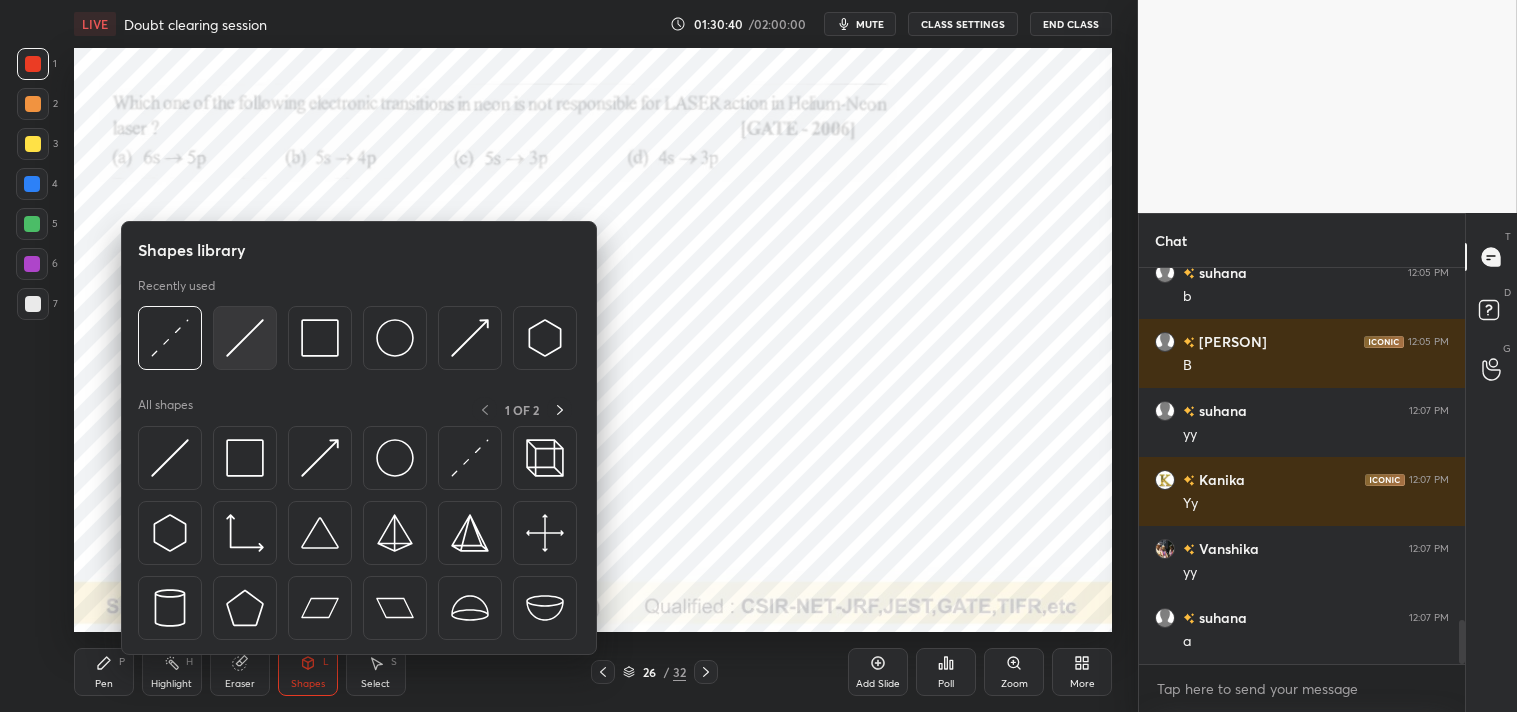 click at bounding box center [245, 338] 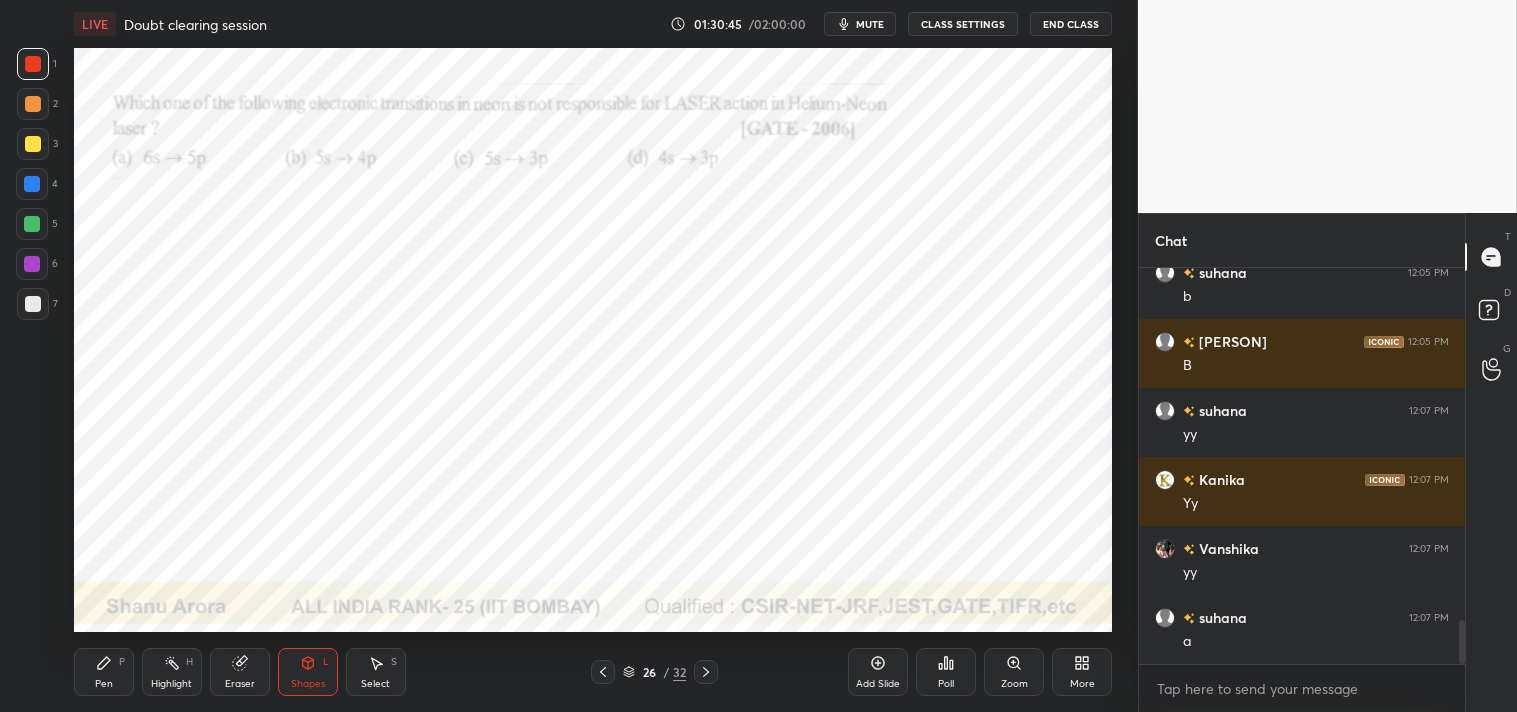 click 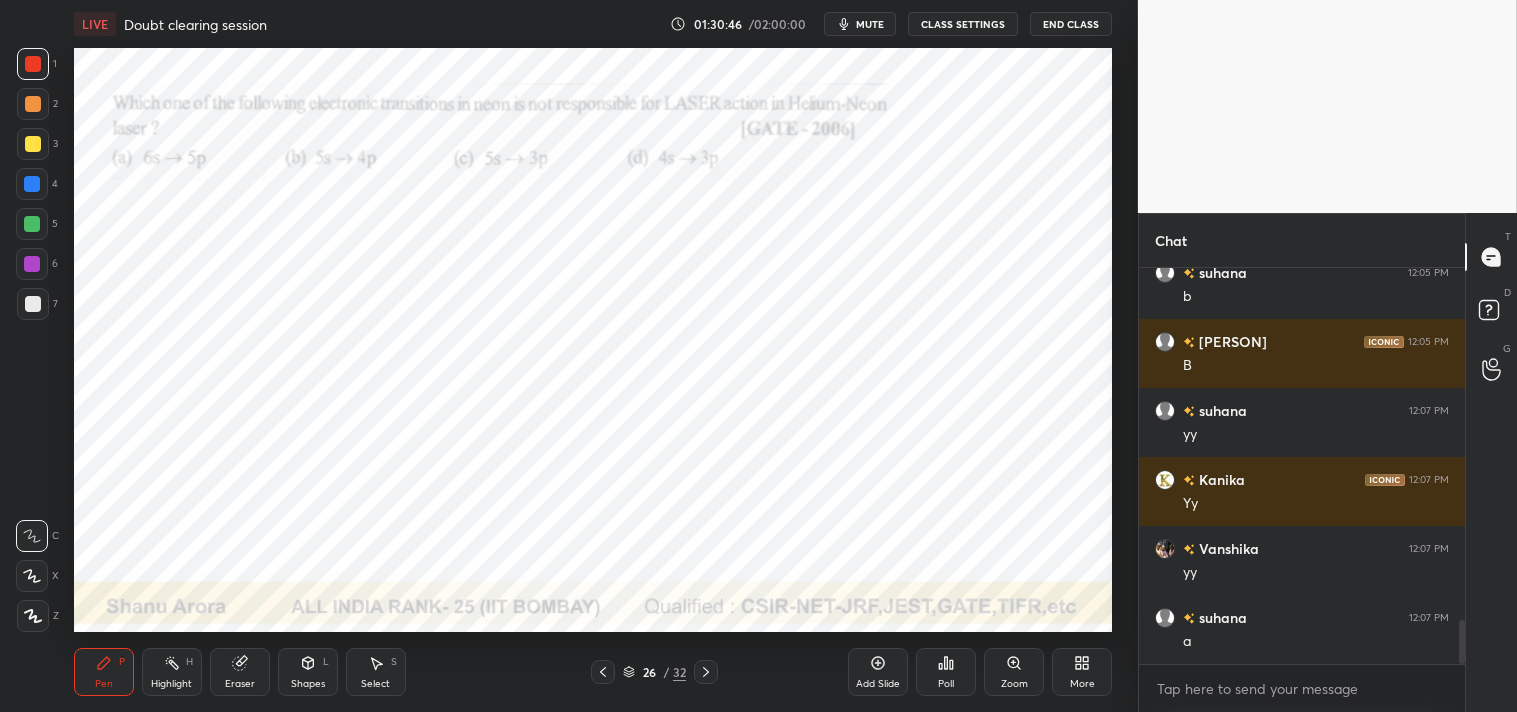 click 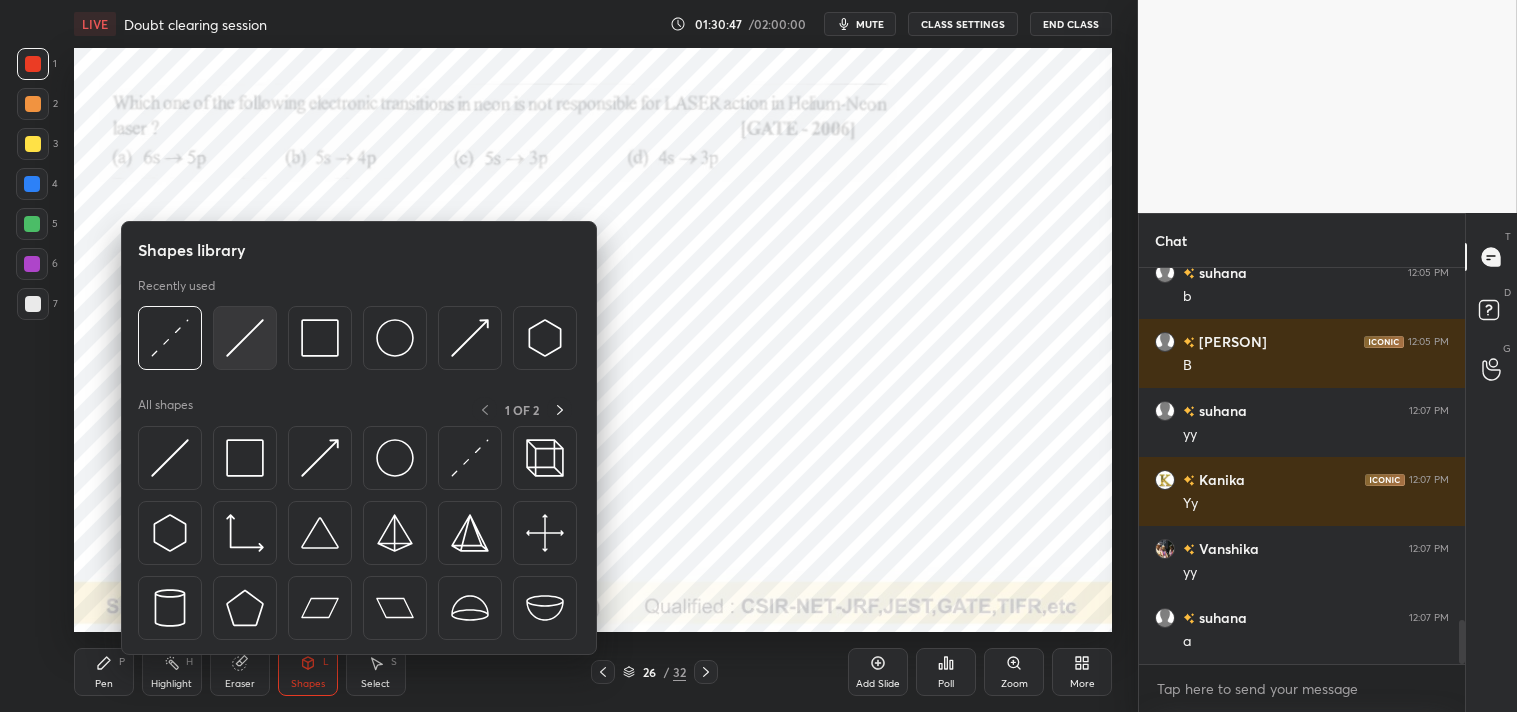 click at bounding box center (245, 338) 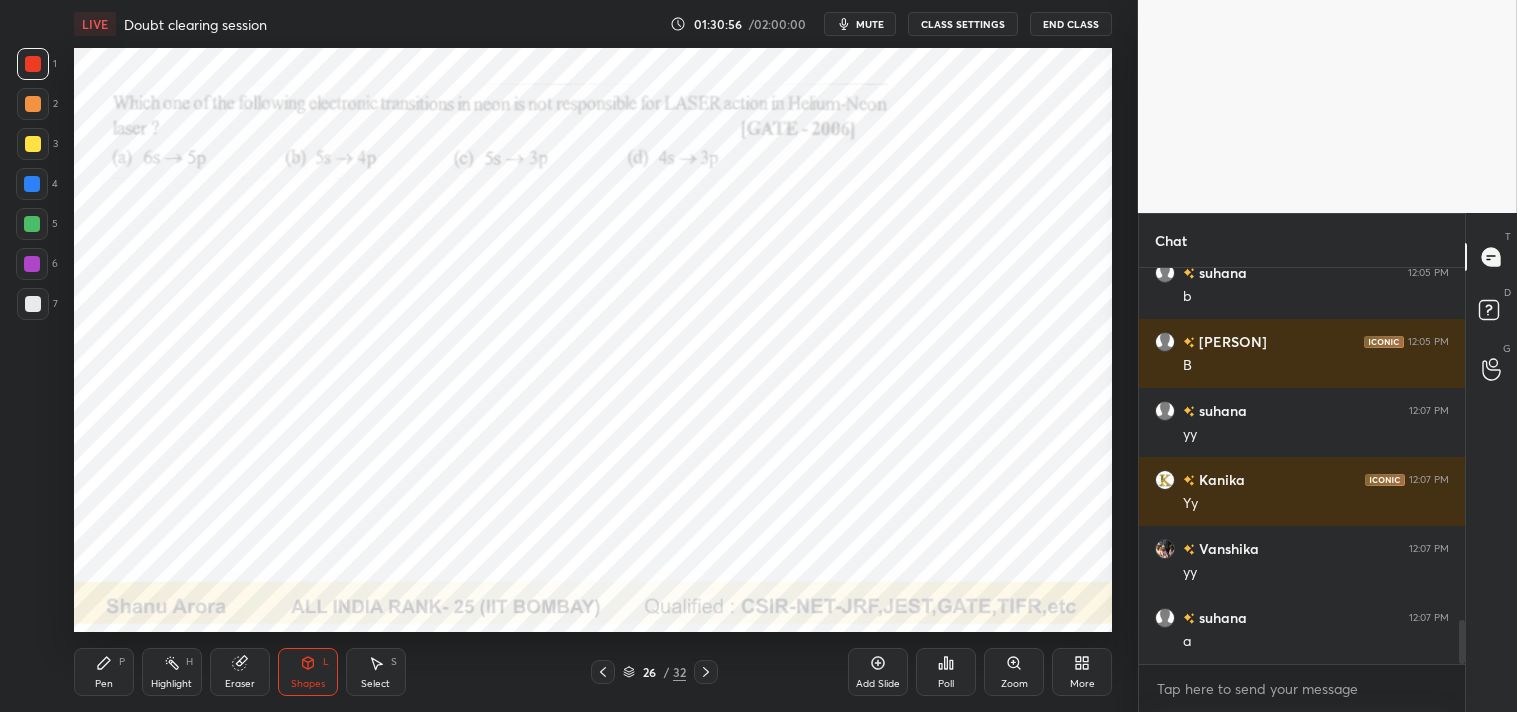 scroll, scrollTop: 3222, scrollLeft: 0, axis: vertical 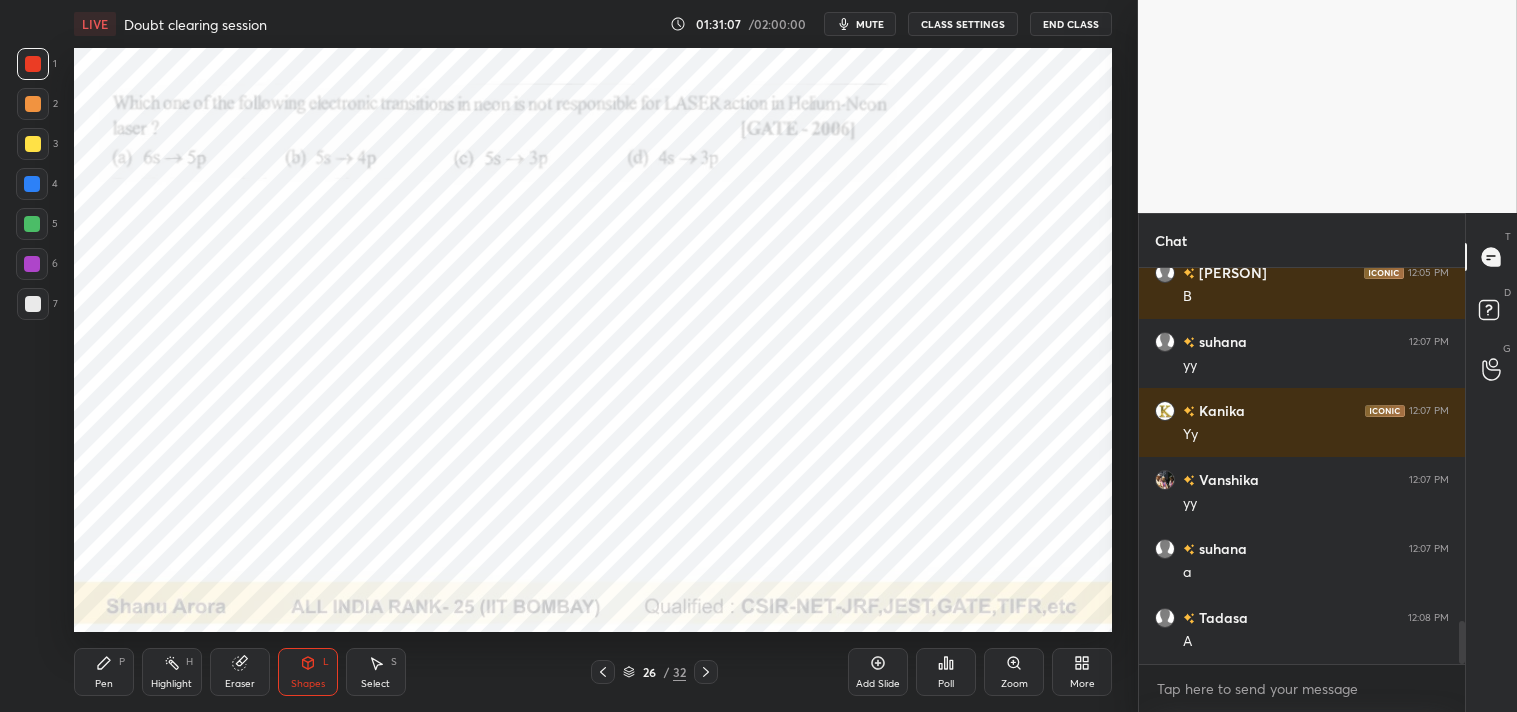 click on "Shapes L" at bounding box center (308, 672) 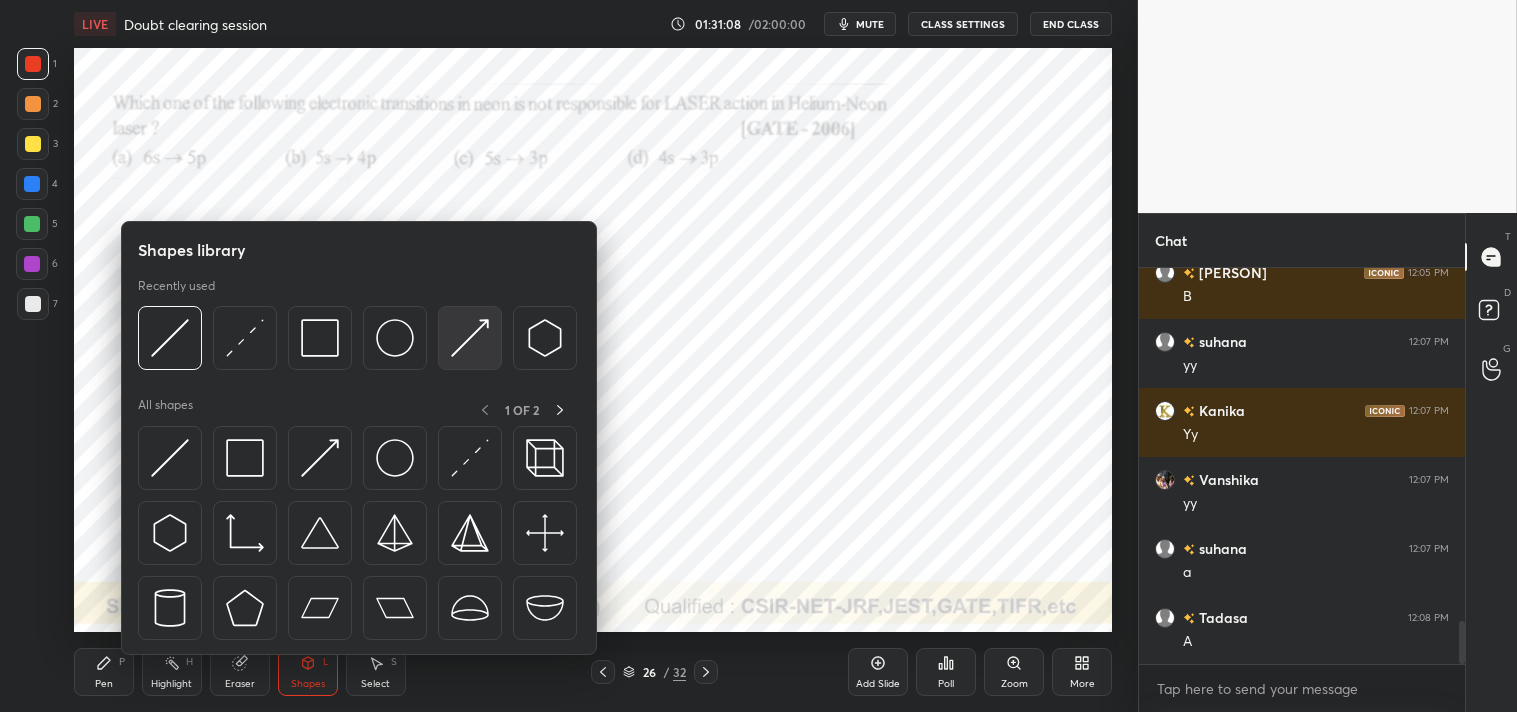 click at bounding box center (470, 338) 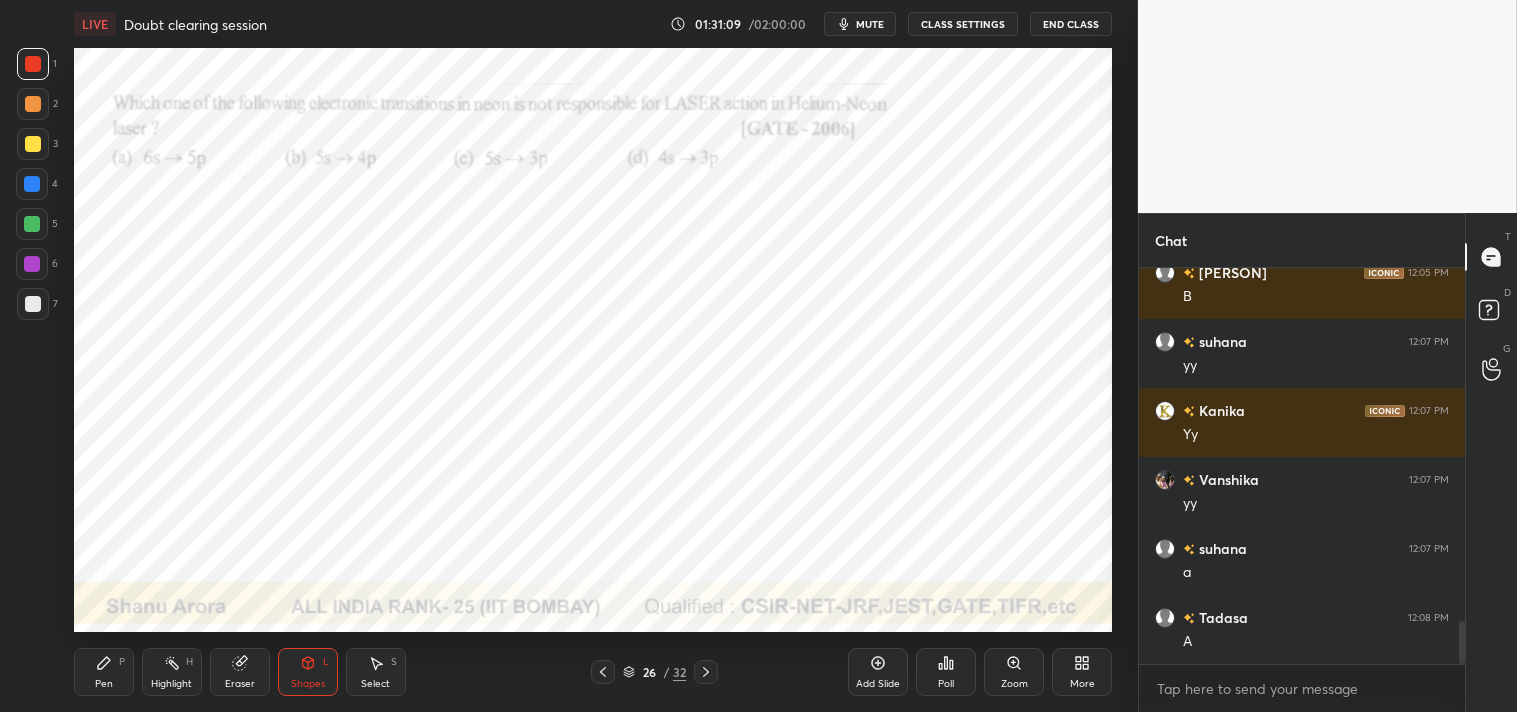 click at bounding box center (32, 224) 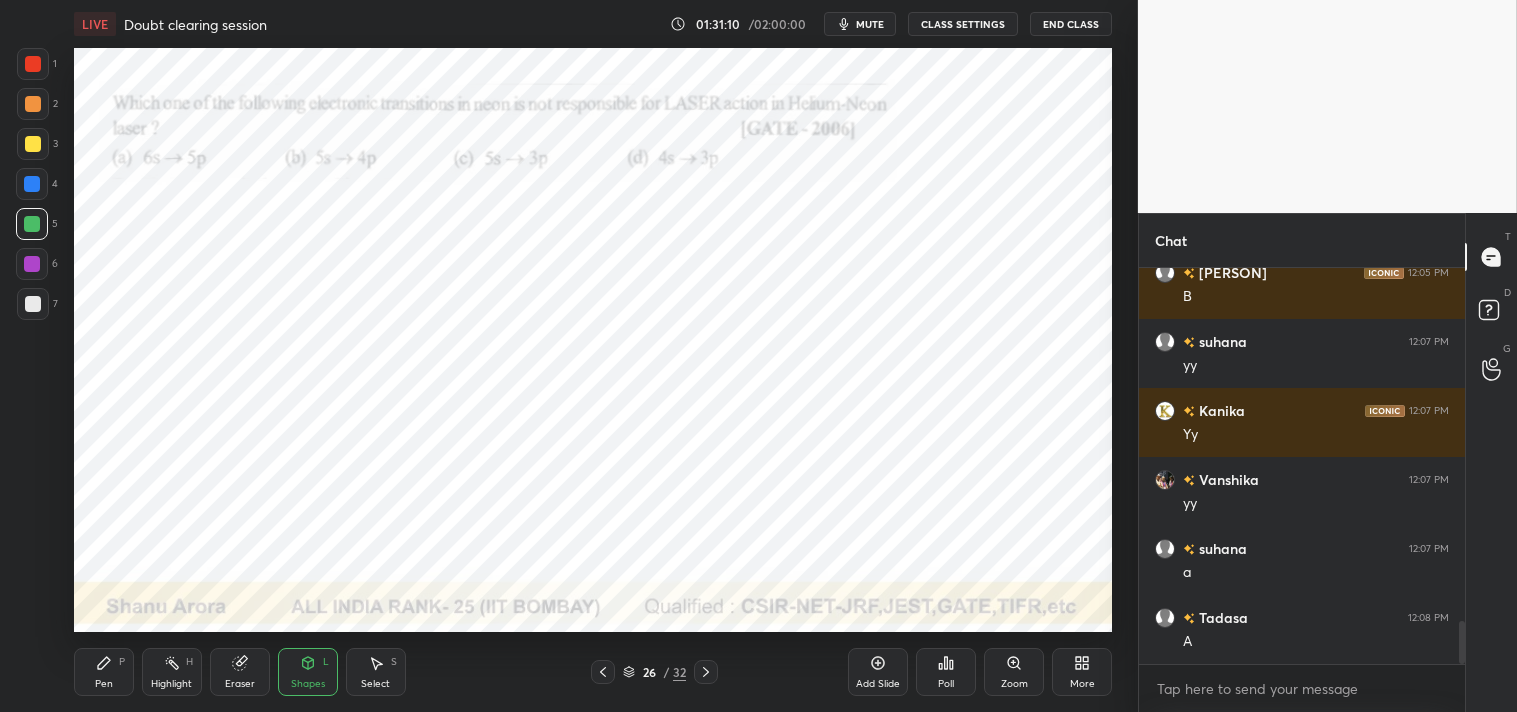 click at bounding box center [32, 184] 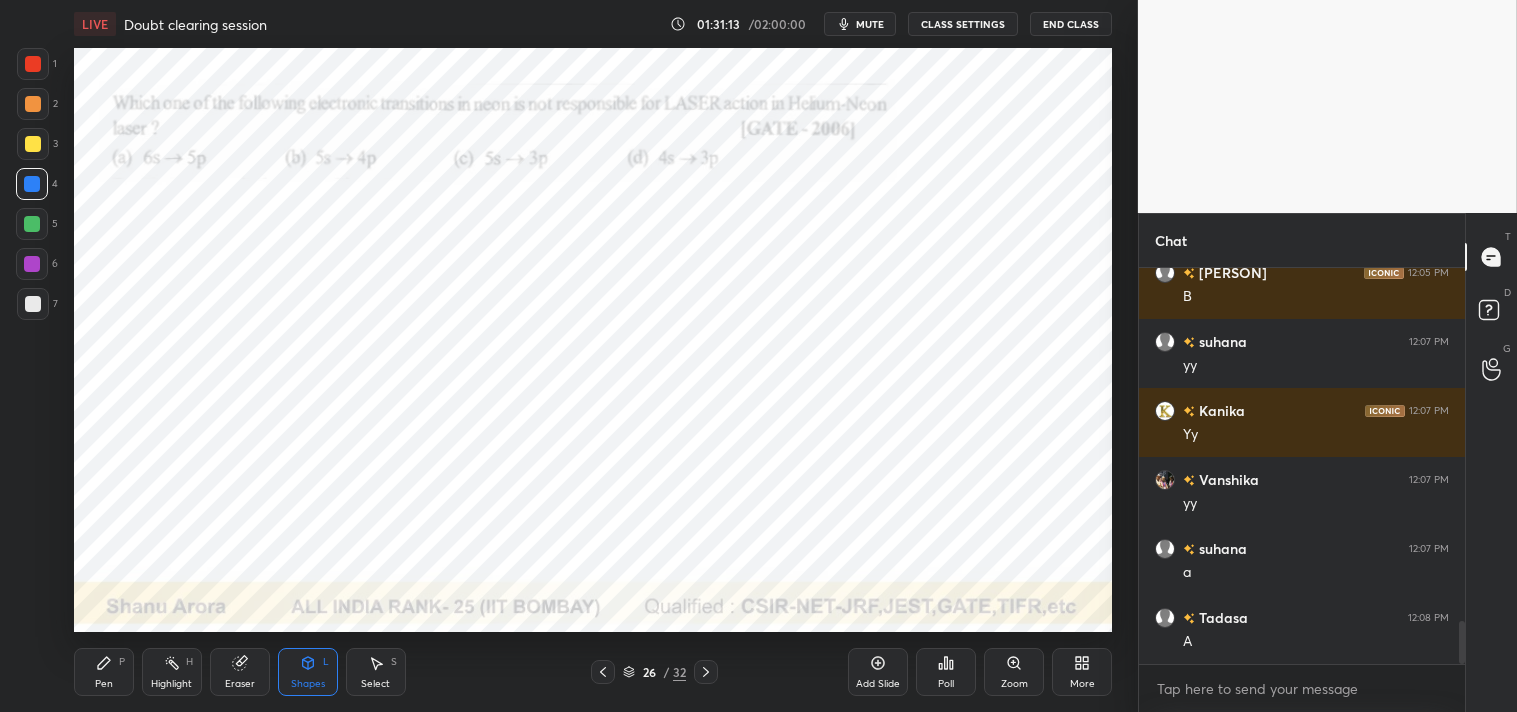 click on "Pen P" at bounding box center [104, 672] 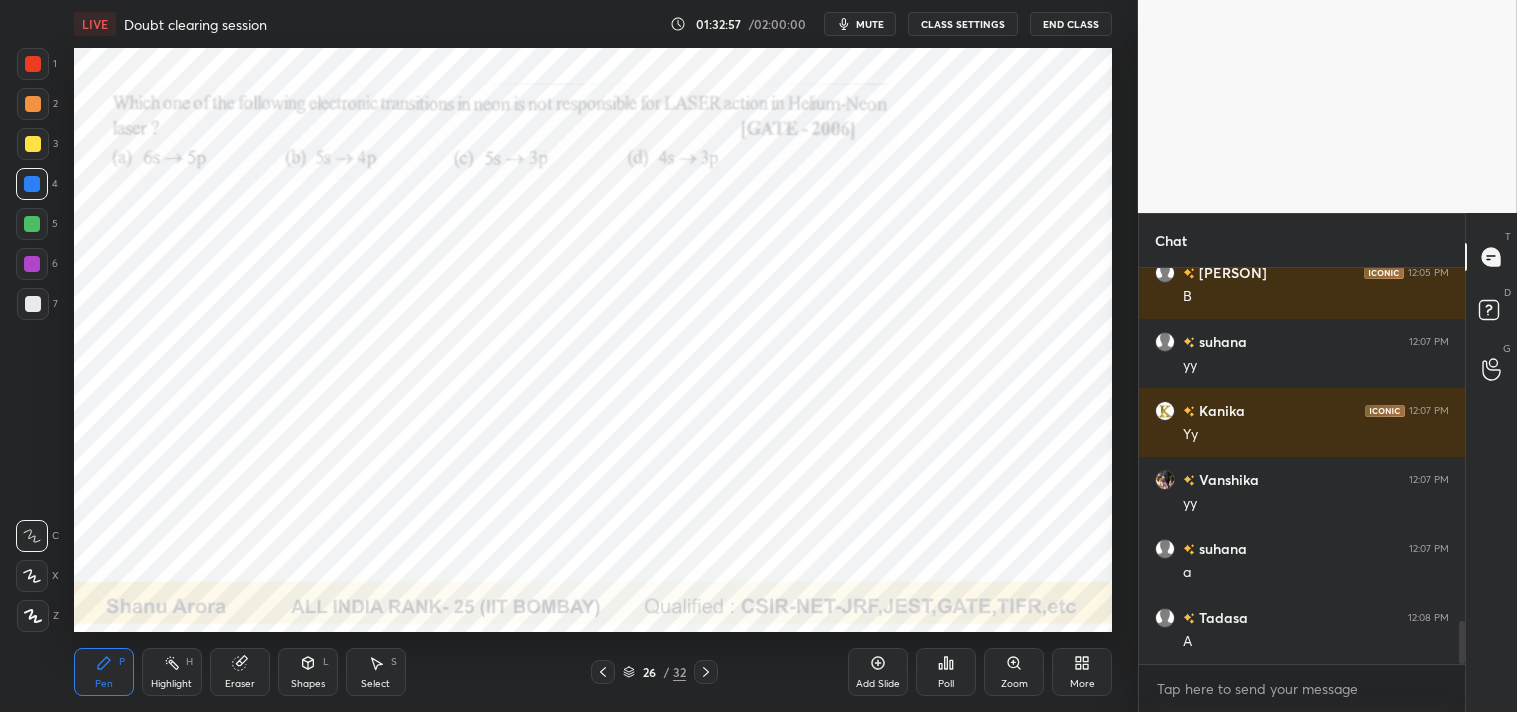click on "mute" at bounding box center (870, 24) 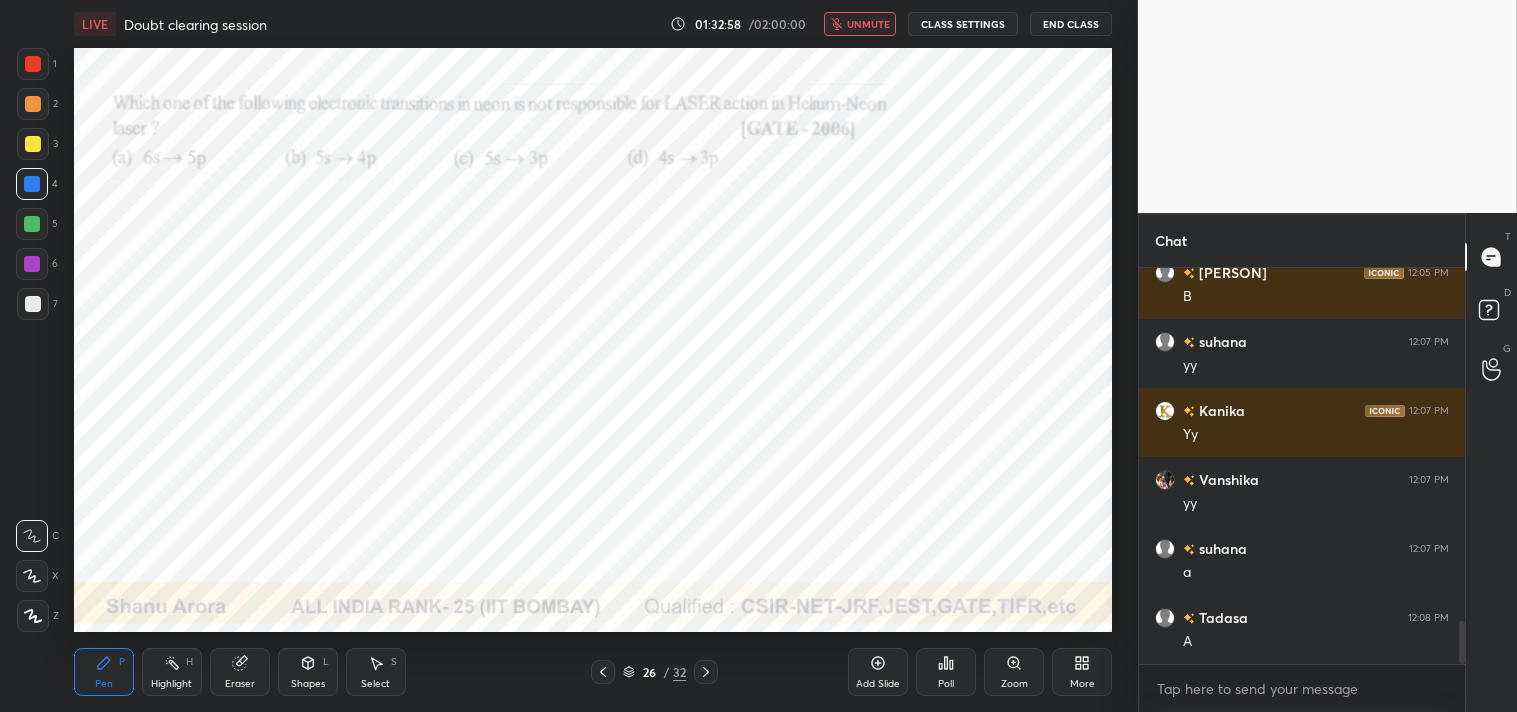 click on "More" at bounding box center [1082, 672] 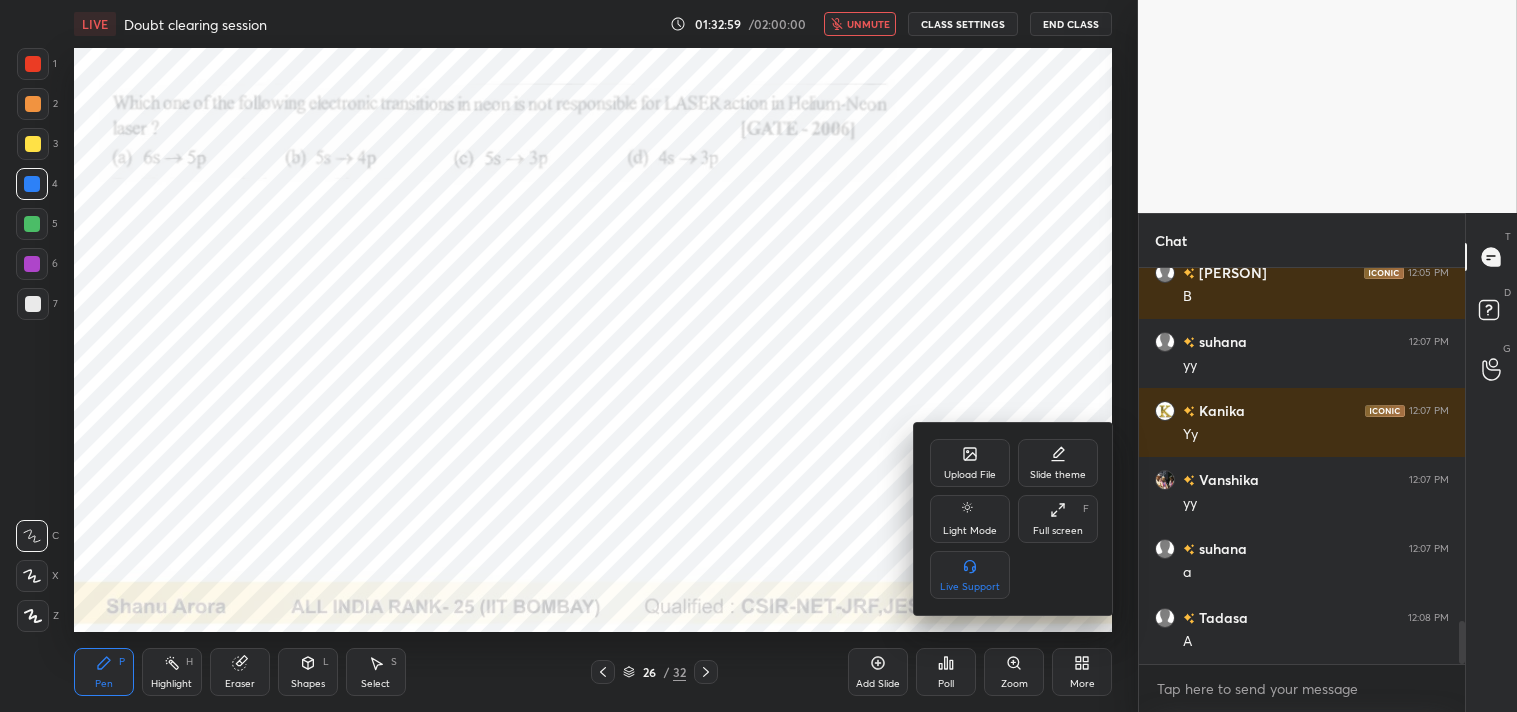 click 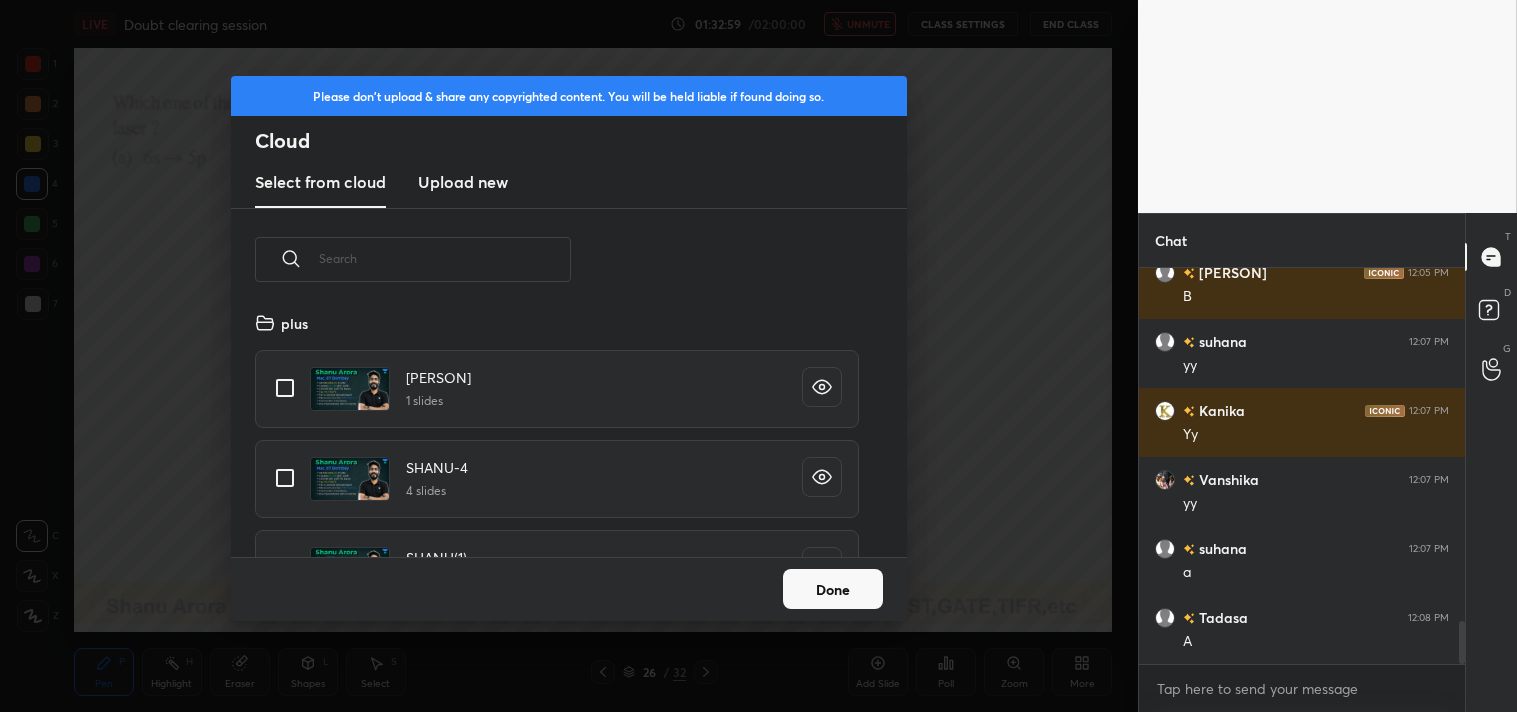 scroll, scrollTop: 6, scrollLeft: 11, axis: both 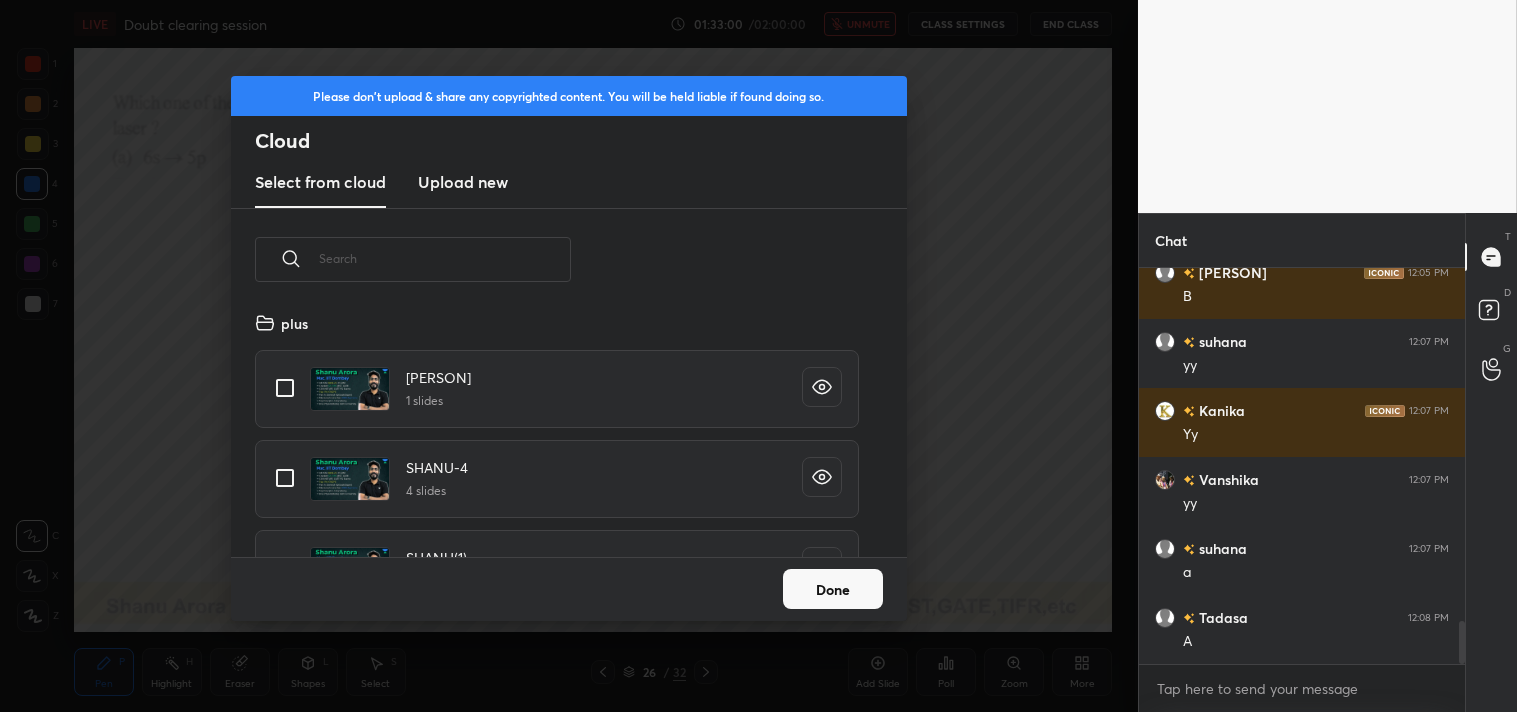 click on "Upload new" at bounding box center (463, 182) 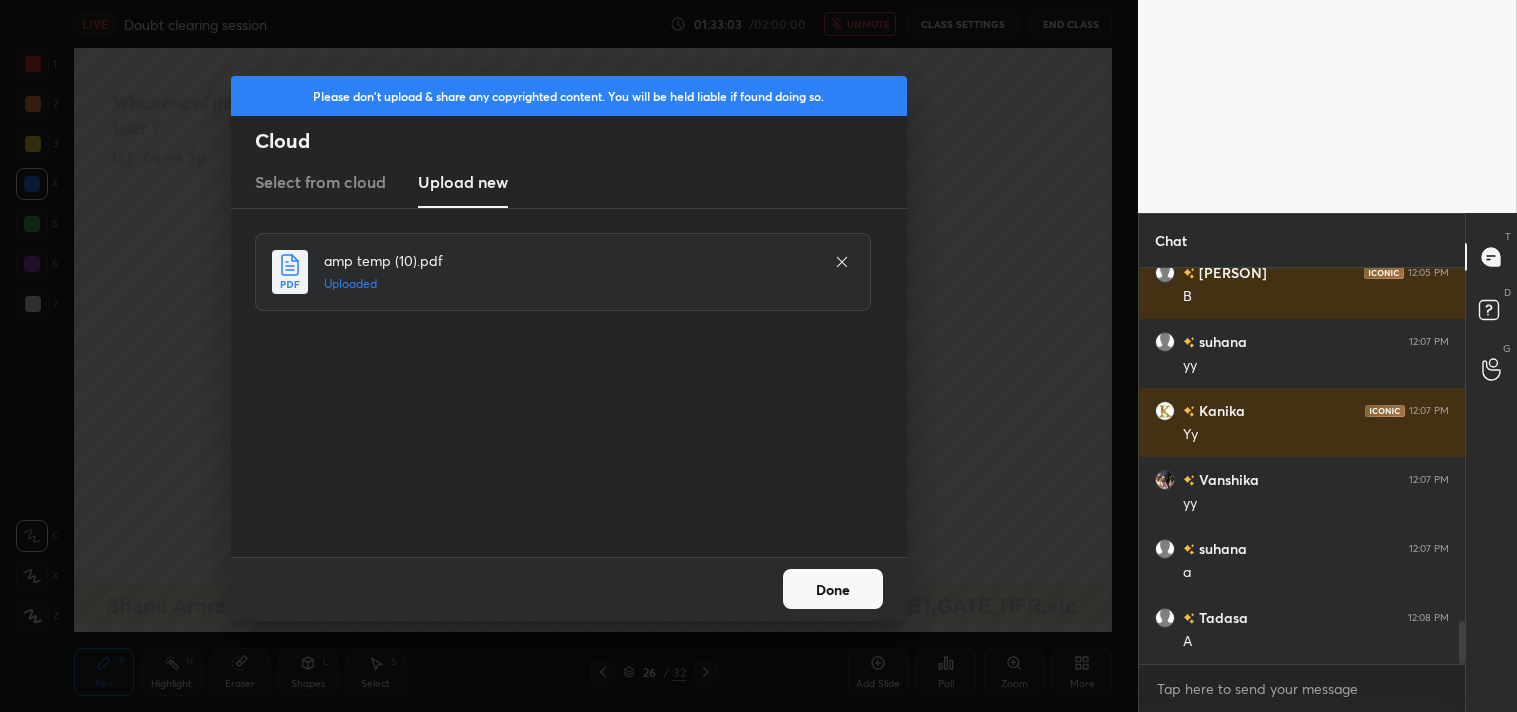 click on "Done" at bounding box center (833, 589) 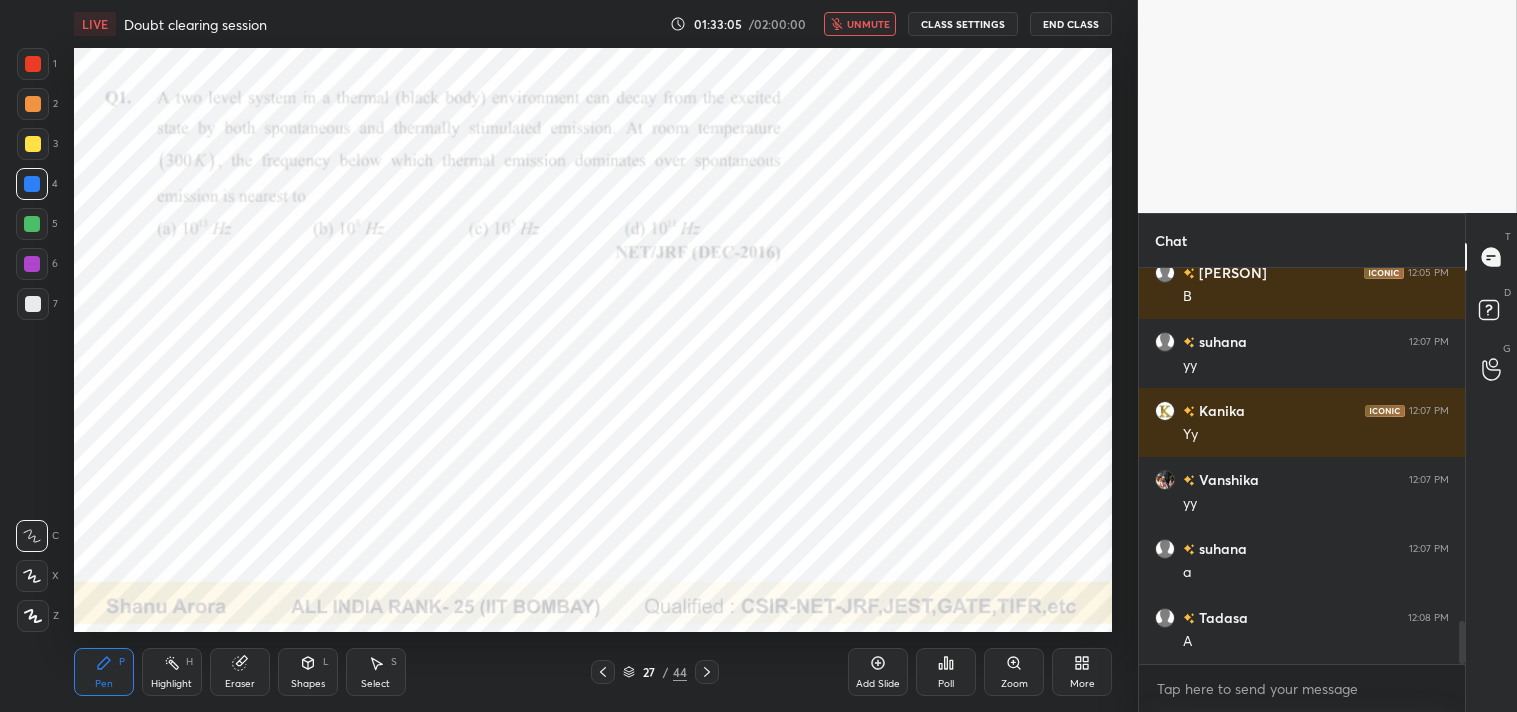 click on "unmute" at bounding box center [868, 24] 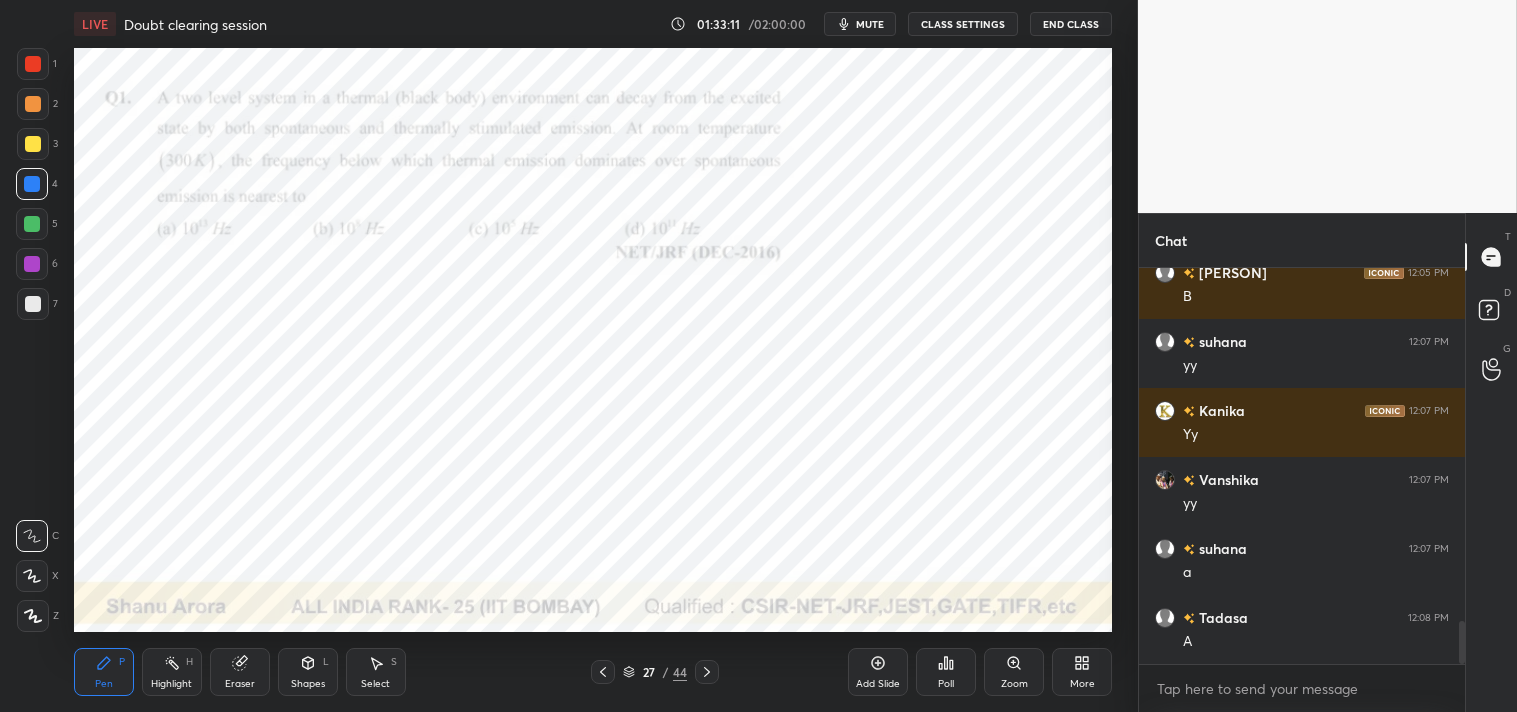 click on "mute" at bounding box center [870, 24] 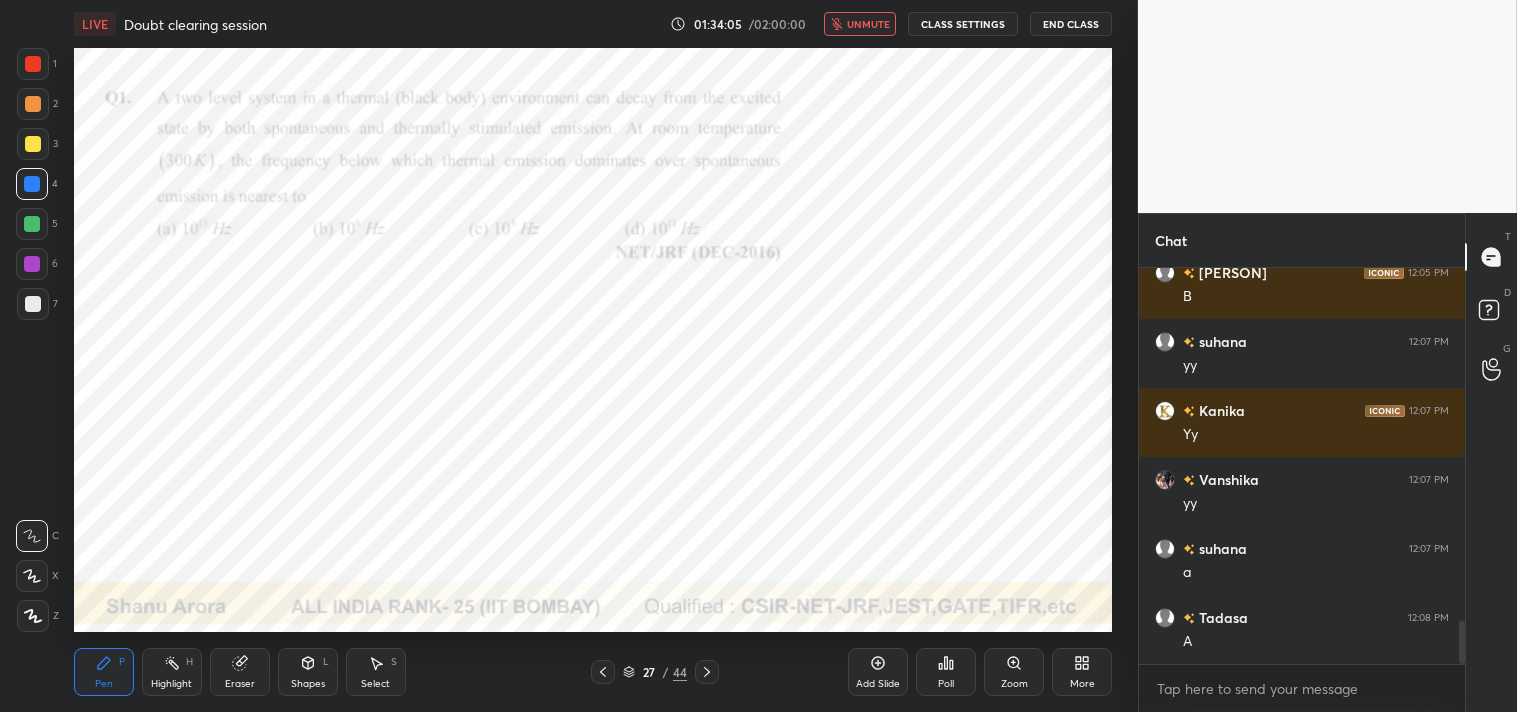 click on "unmute" at bounding box center [868, 24] 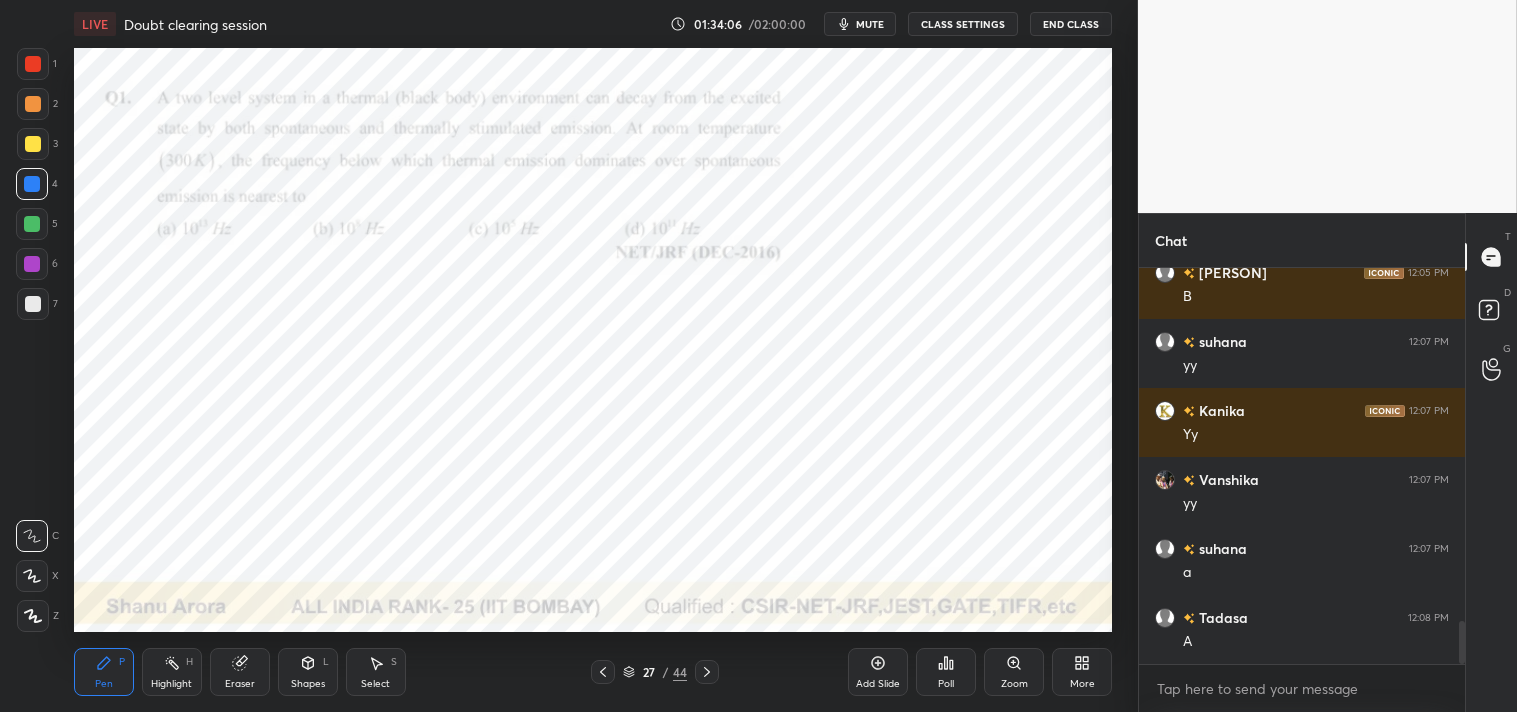 click on "Eraser" at bounding box center (240, 672) 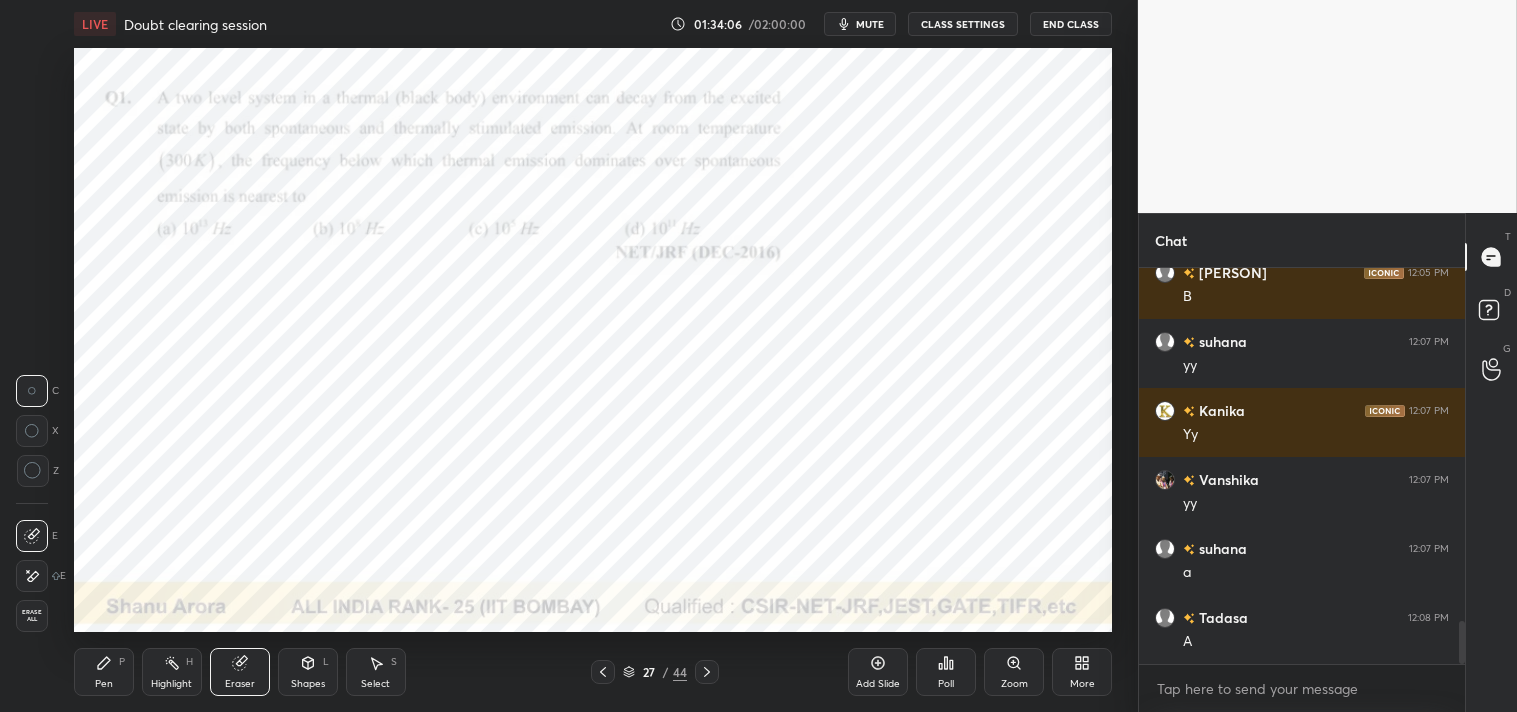 click 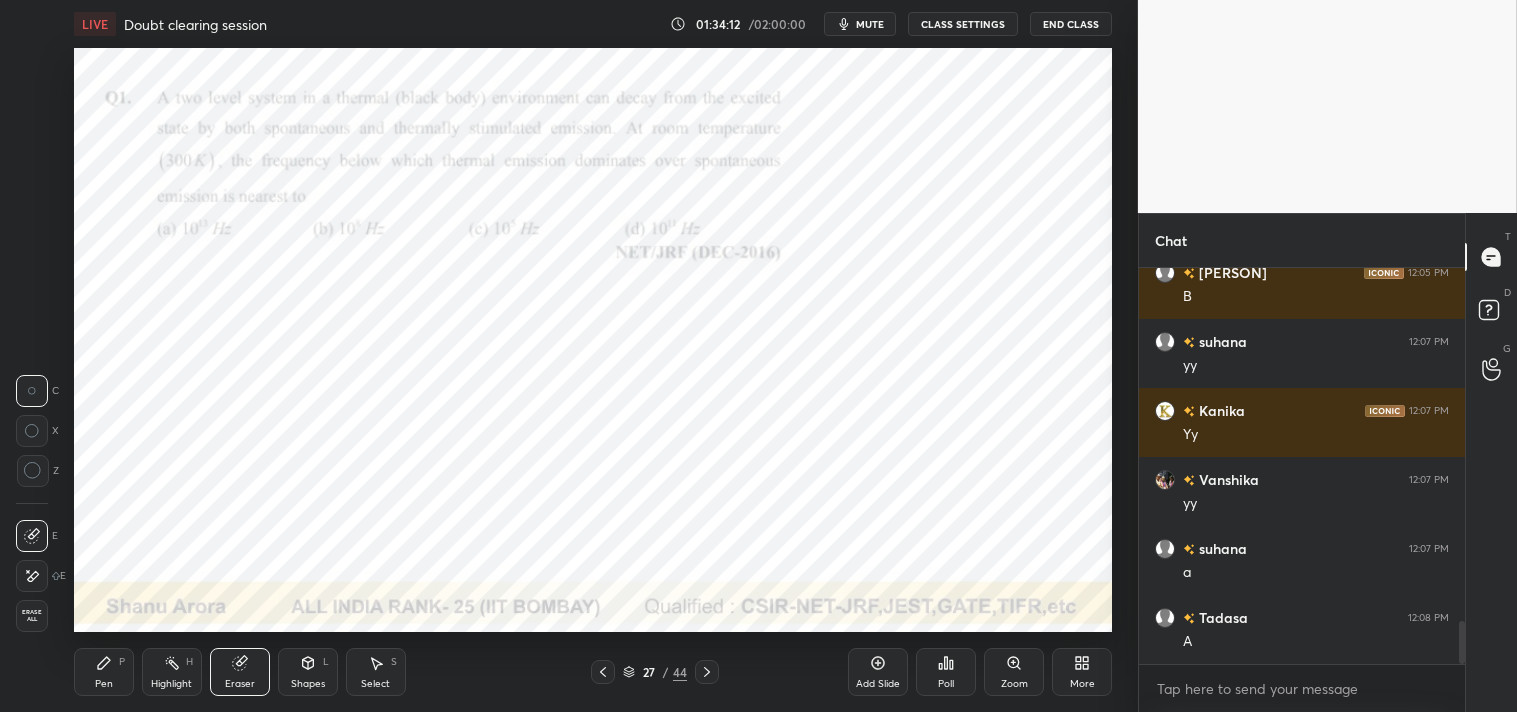 click on "Pen P" at bounding box center (104, 672) 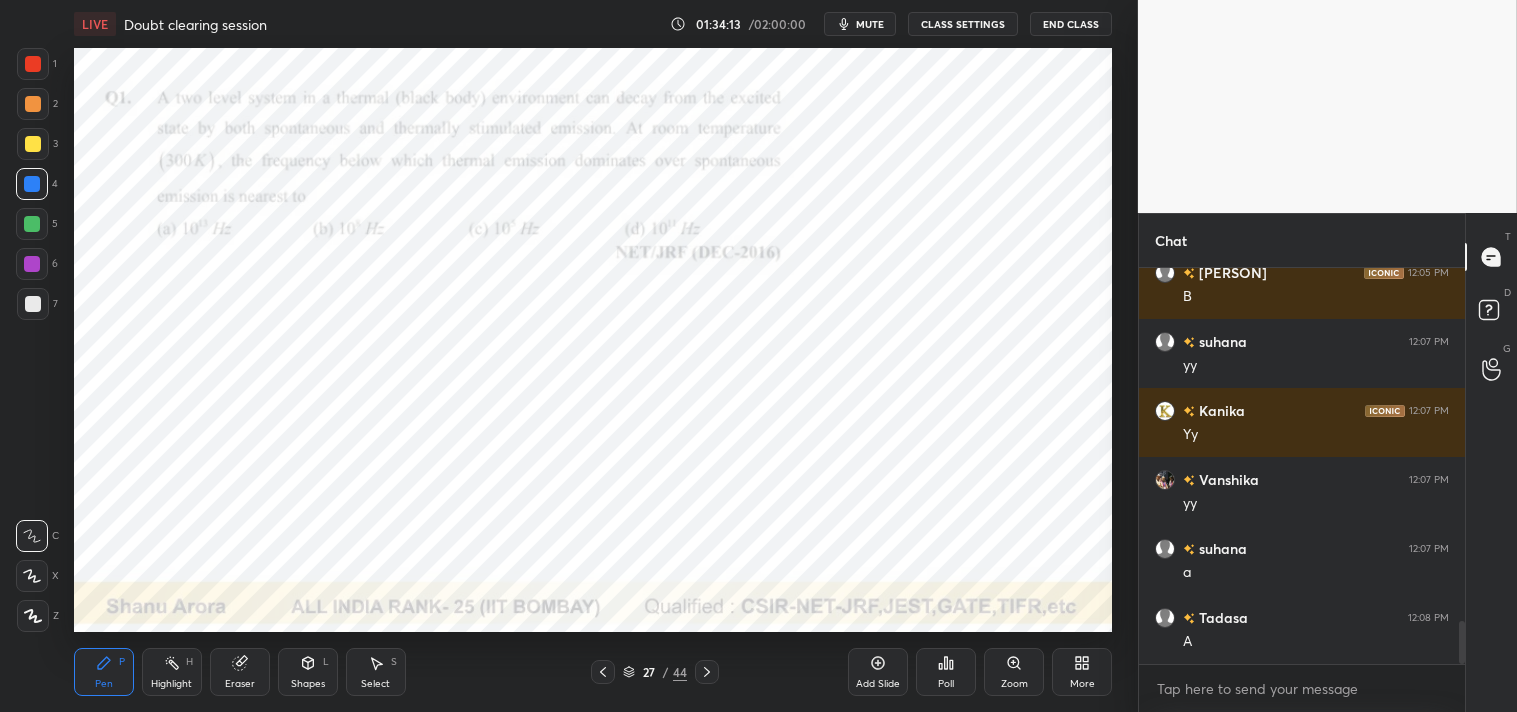 click at bounding box center (33, 64) 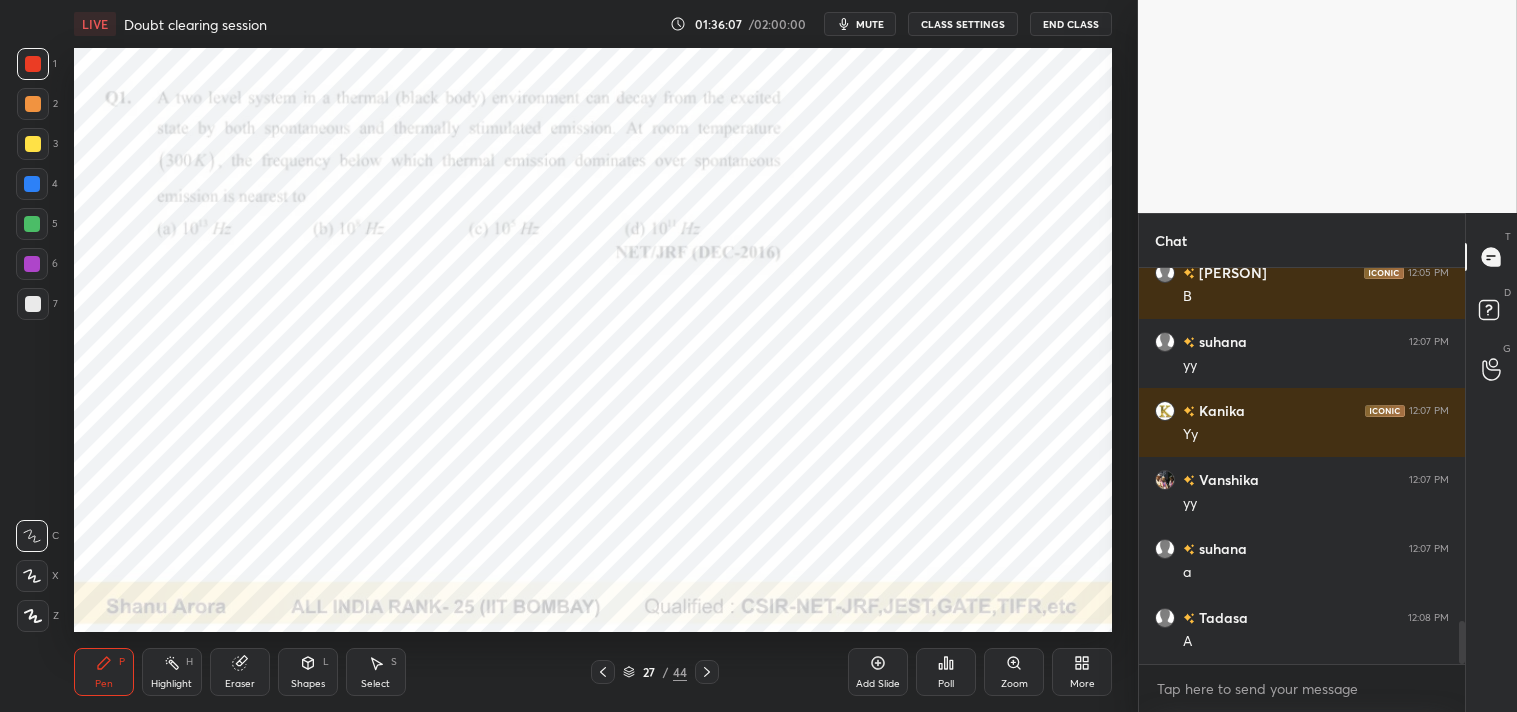 click on "Zoom" at bounding box center (1014, 672) 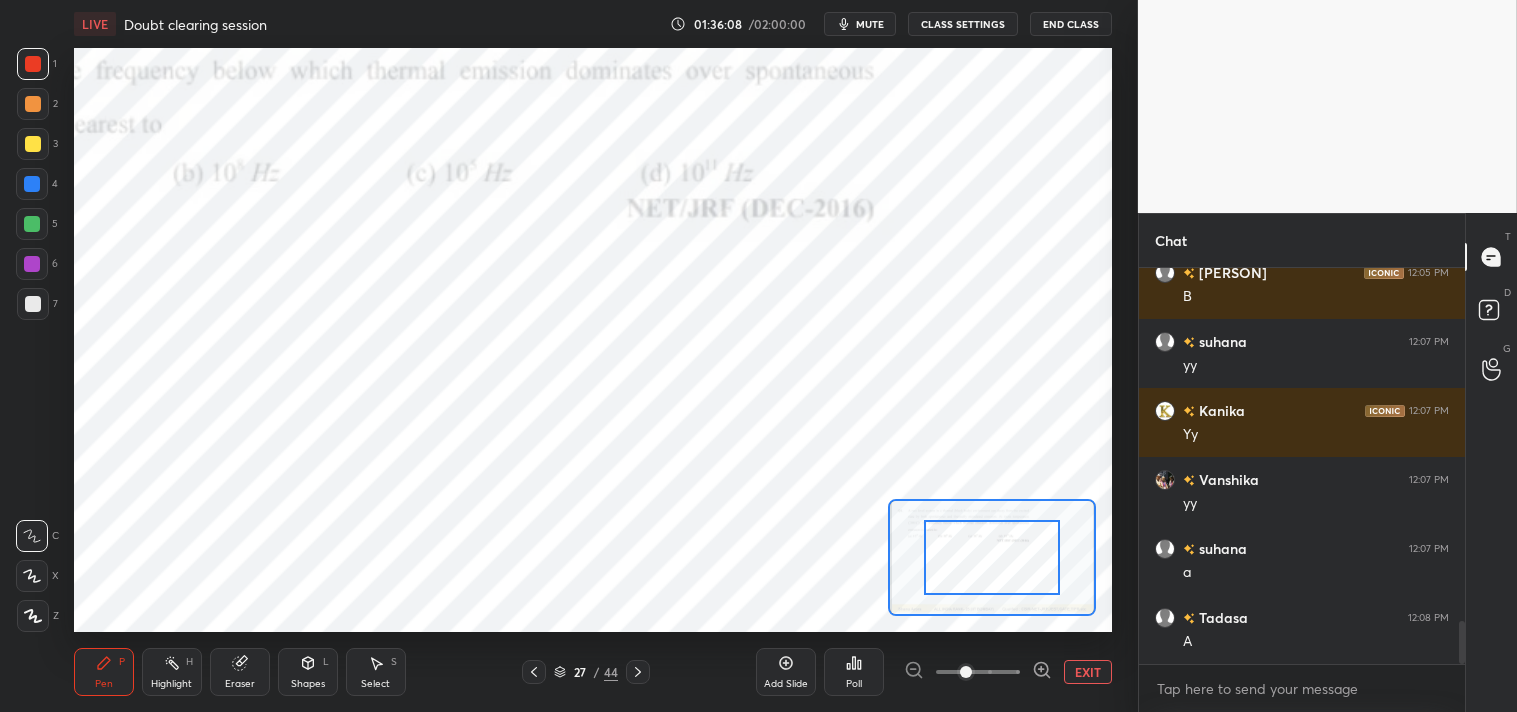 click at bounding box center (966, 672) 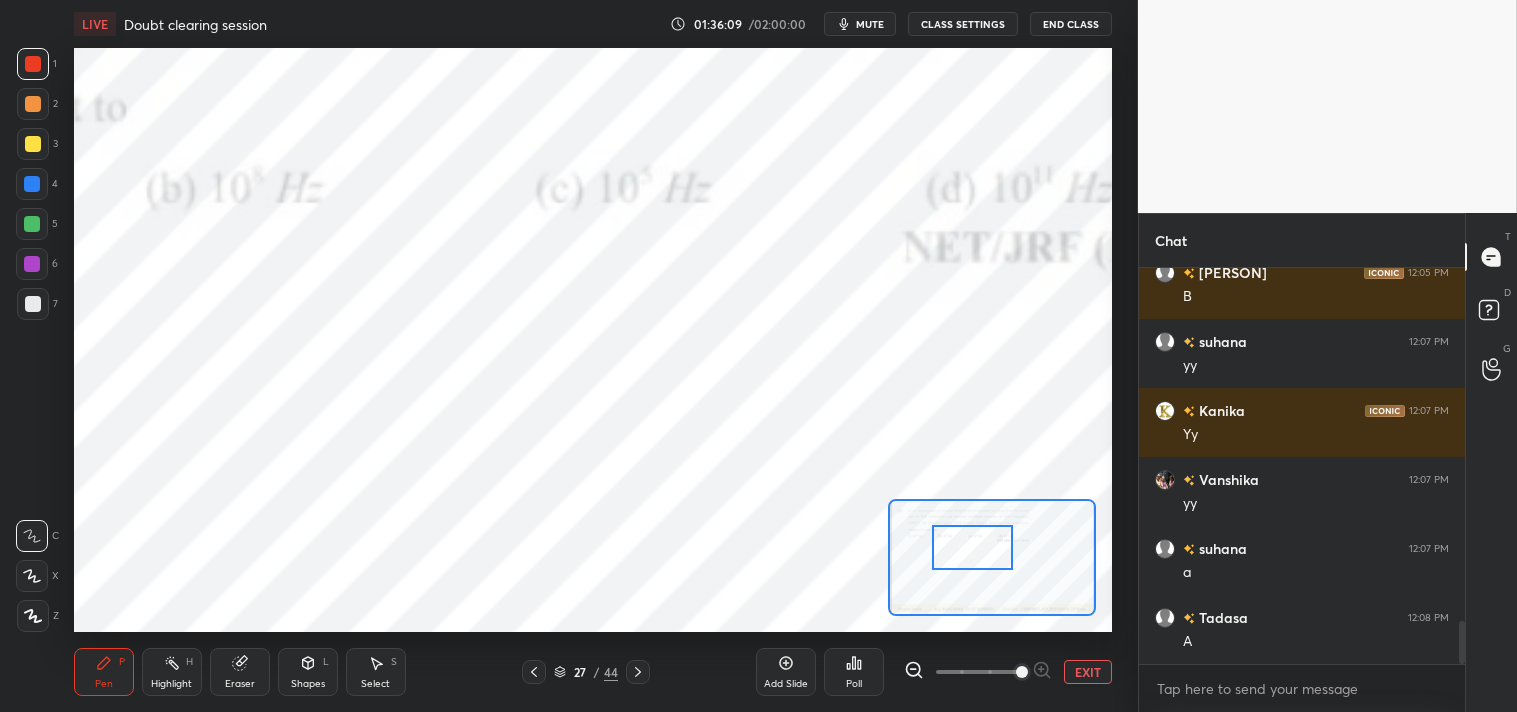click on "EXIT" at bounding box center (1088, 672) 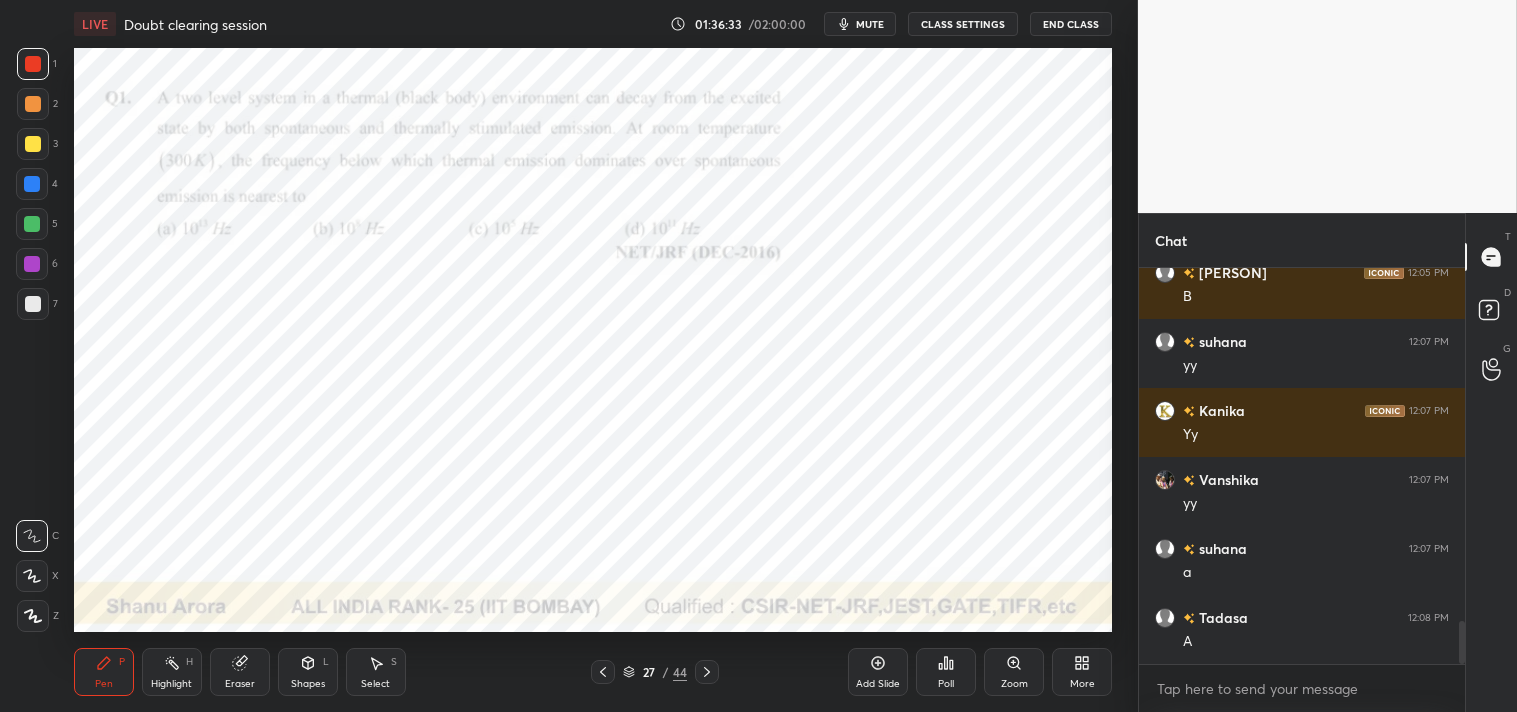 click 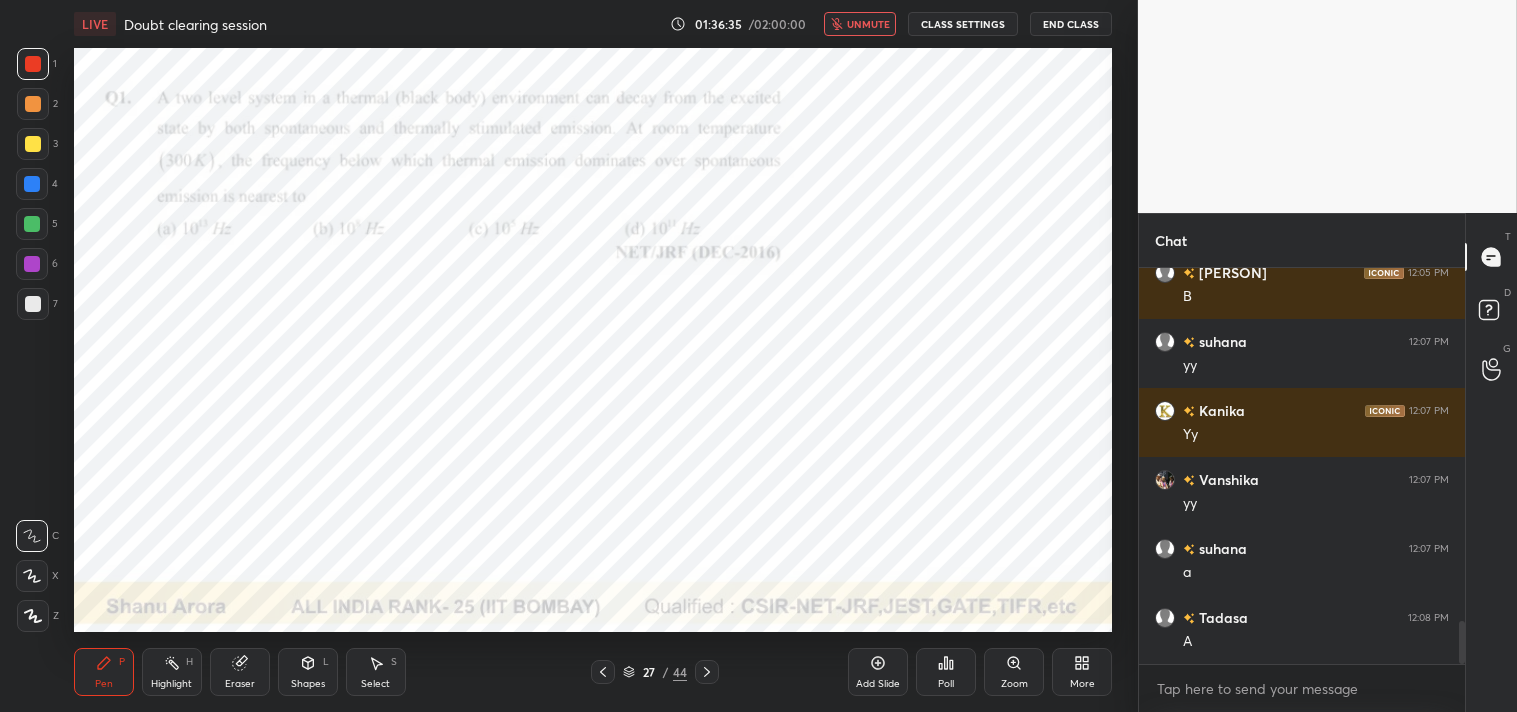 click 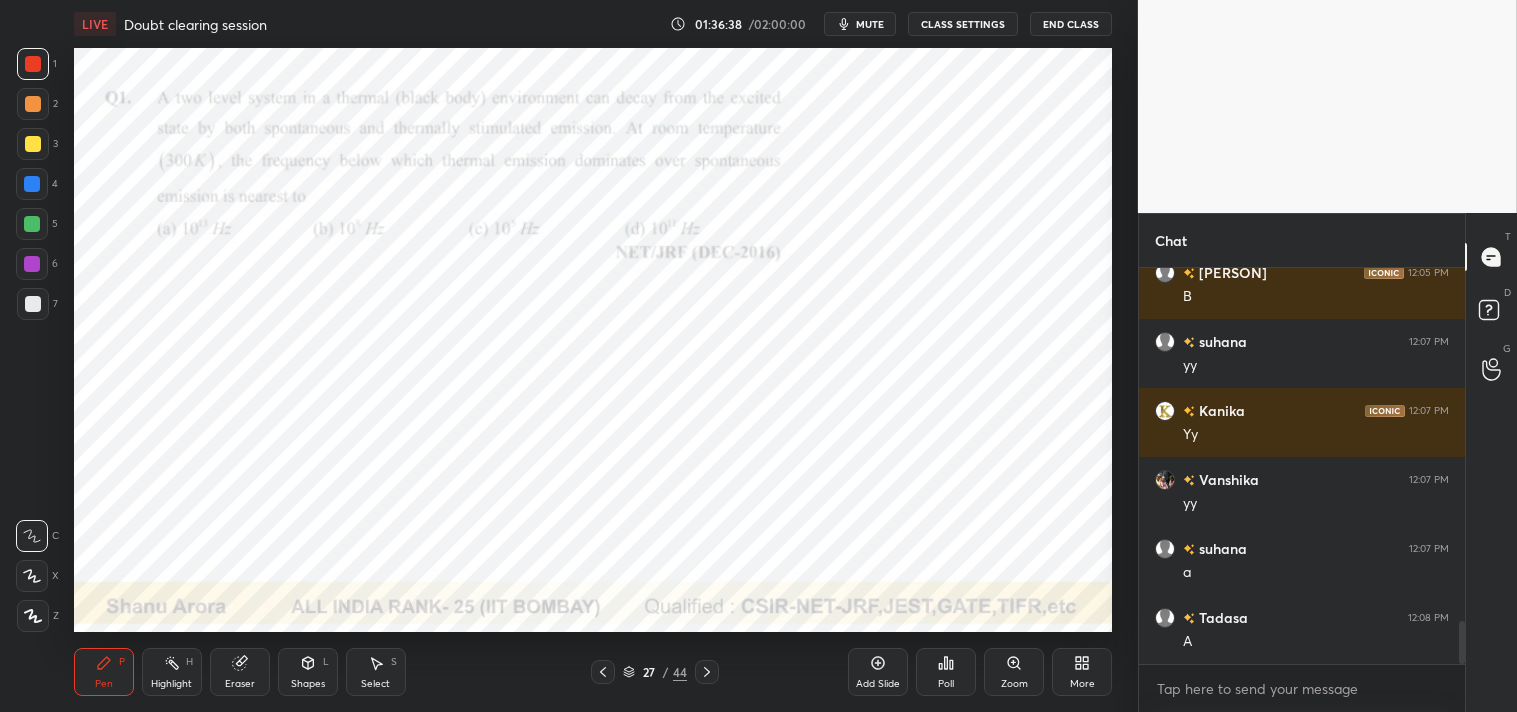 scroll, scrollTop: 3291, scrollLeft: 0, axis: vertical 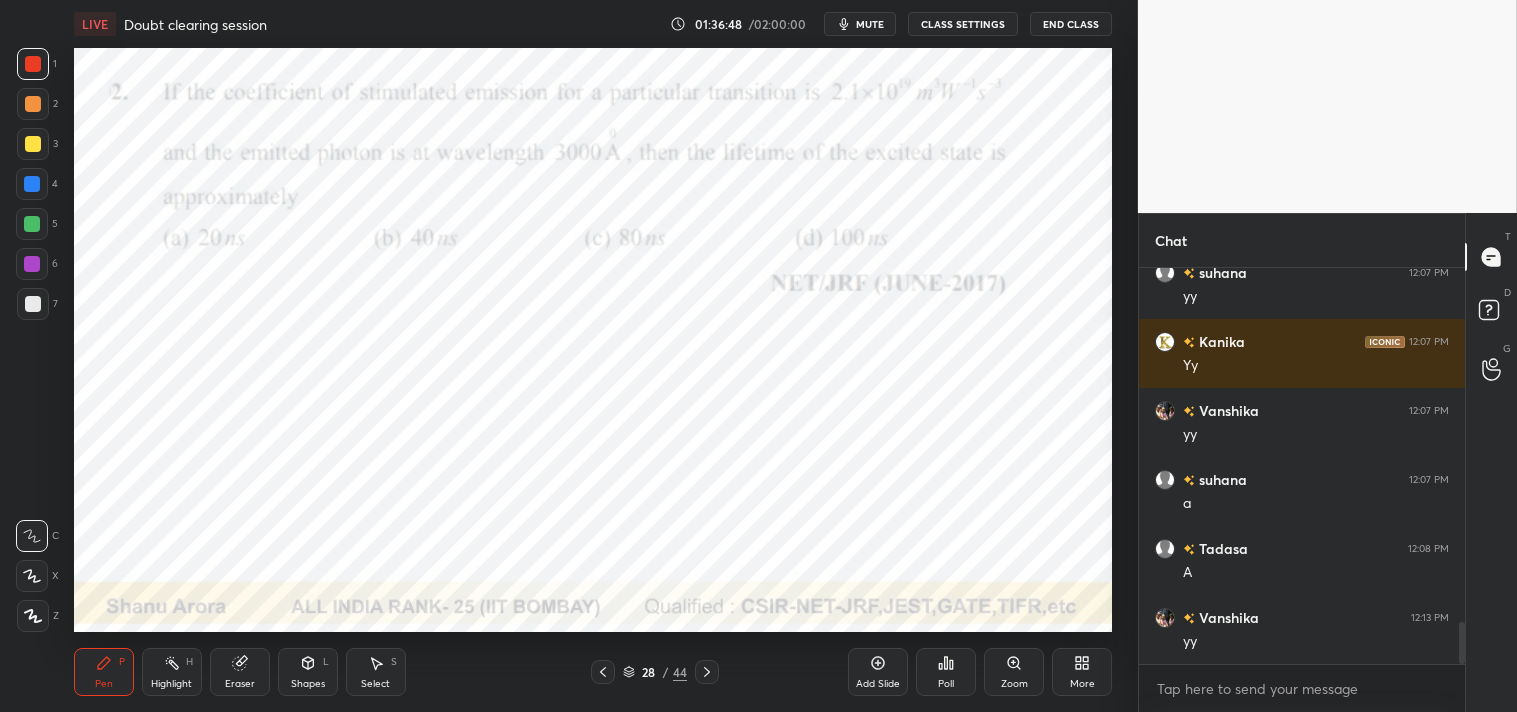 click on "mute" at bounding box center [870, 24] 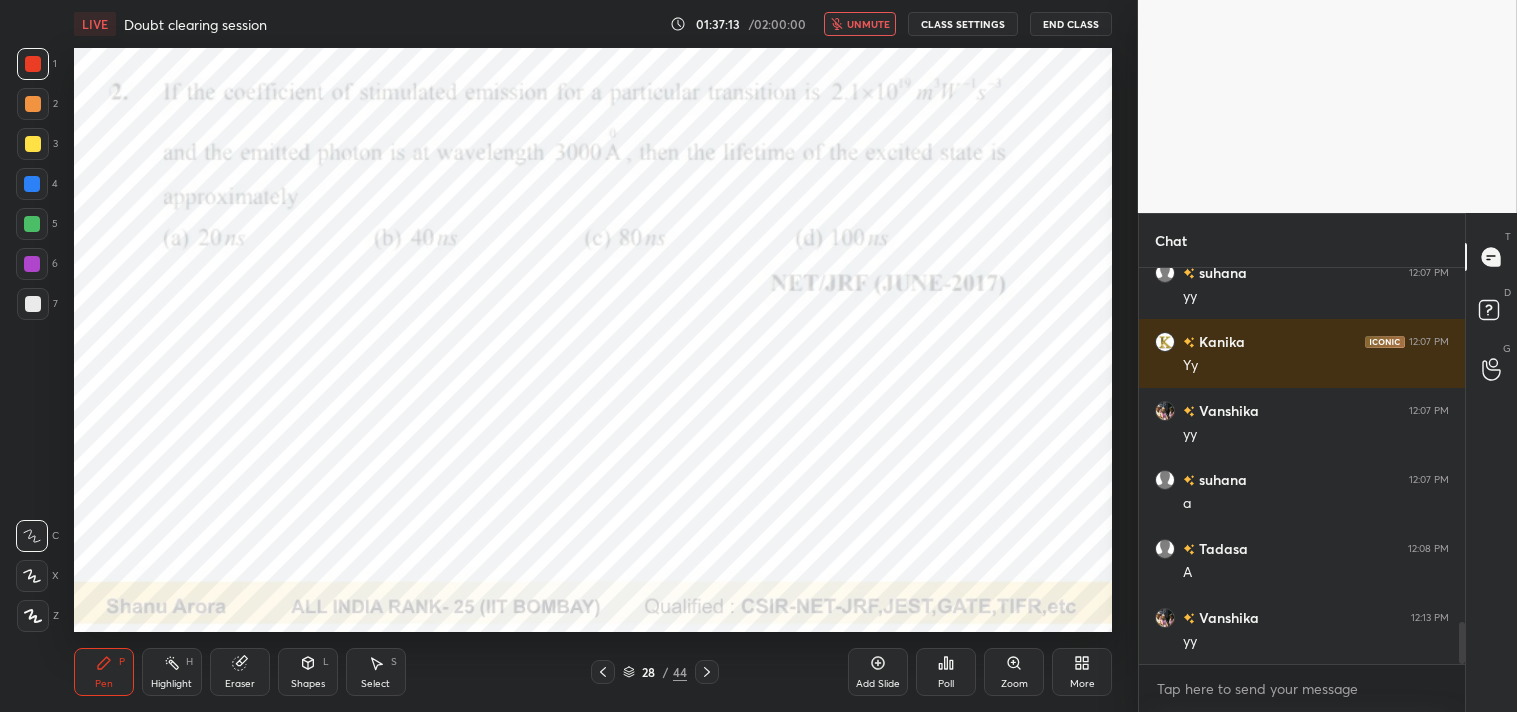 click on "Setting up your live class Poll for   secs No correct answer Start poll" at bounding box center (593, 340) 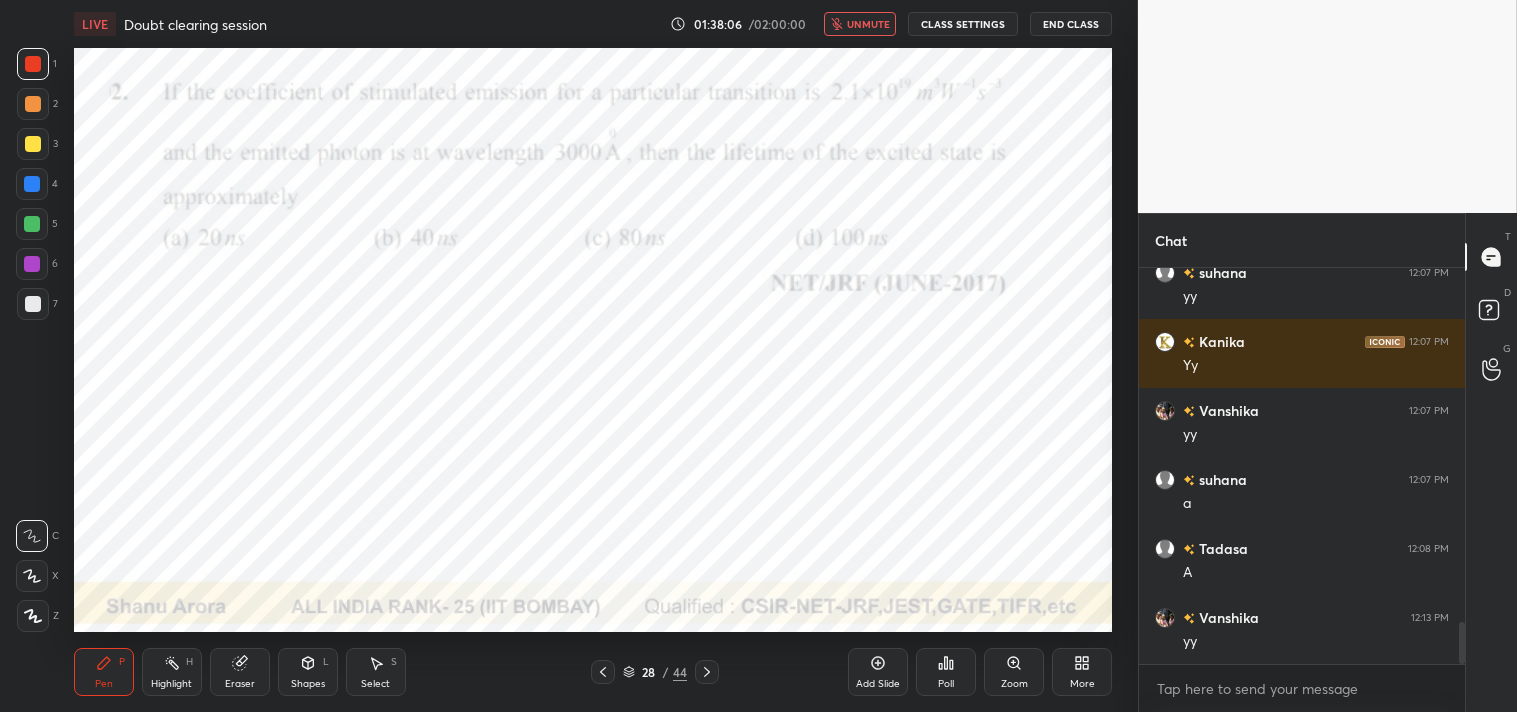 click on "unmute" at bounding box center [868, 24] 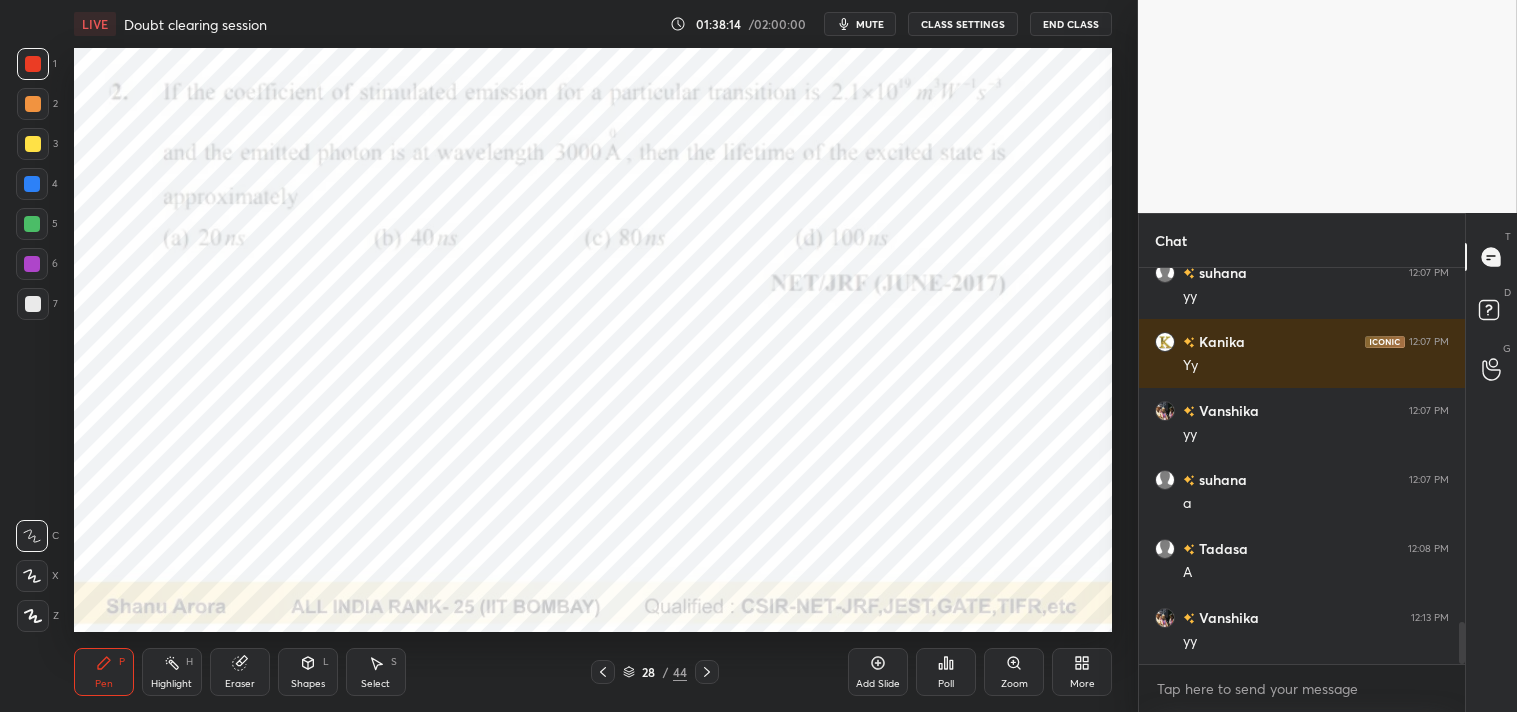 click on "mute" at bounding box center [870, 24] 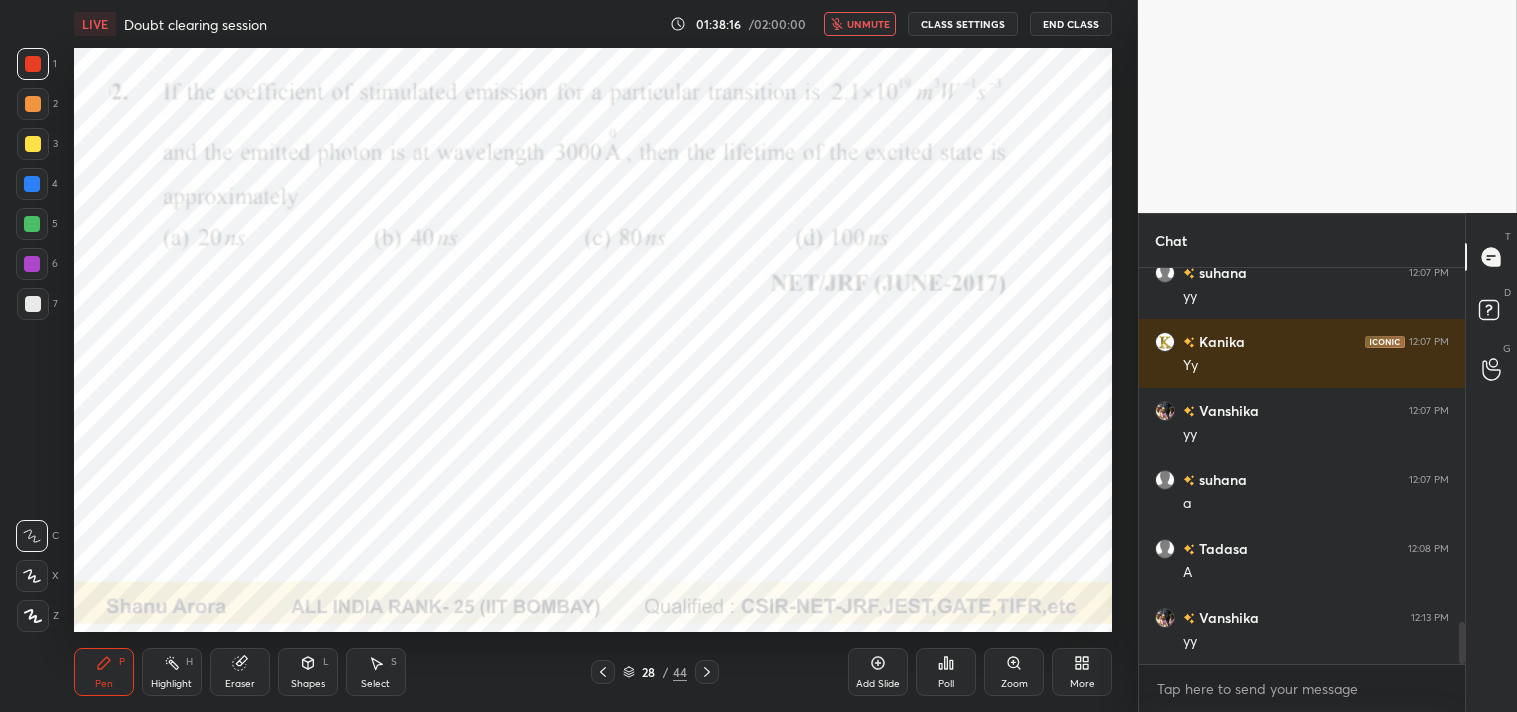 click on "Eraser" at bounding box center (240, 672) 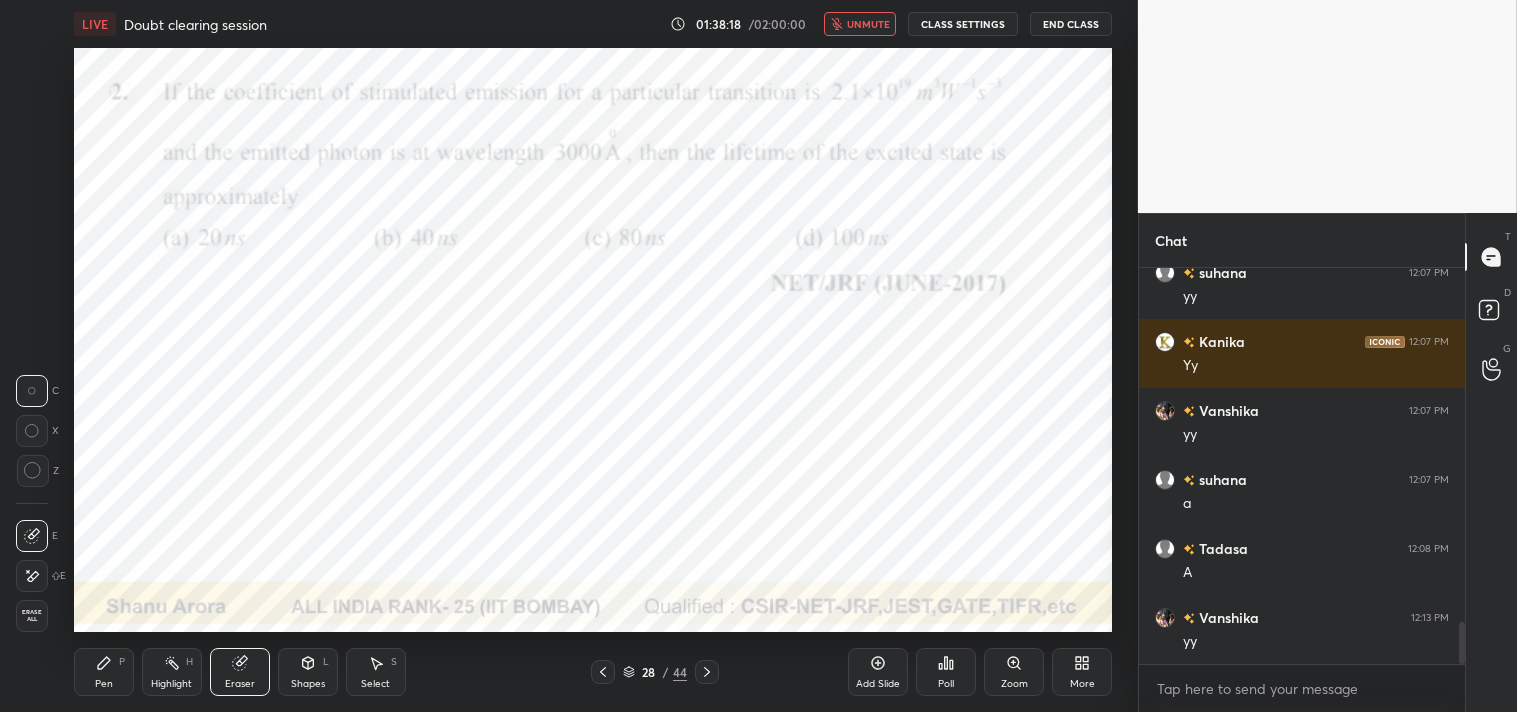 click 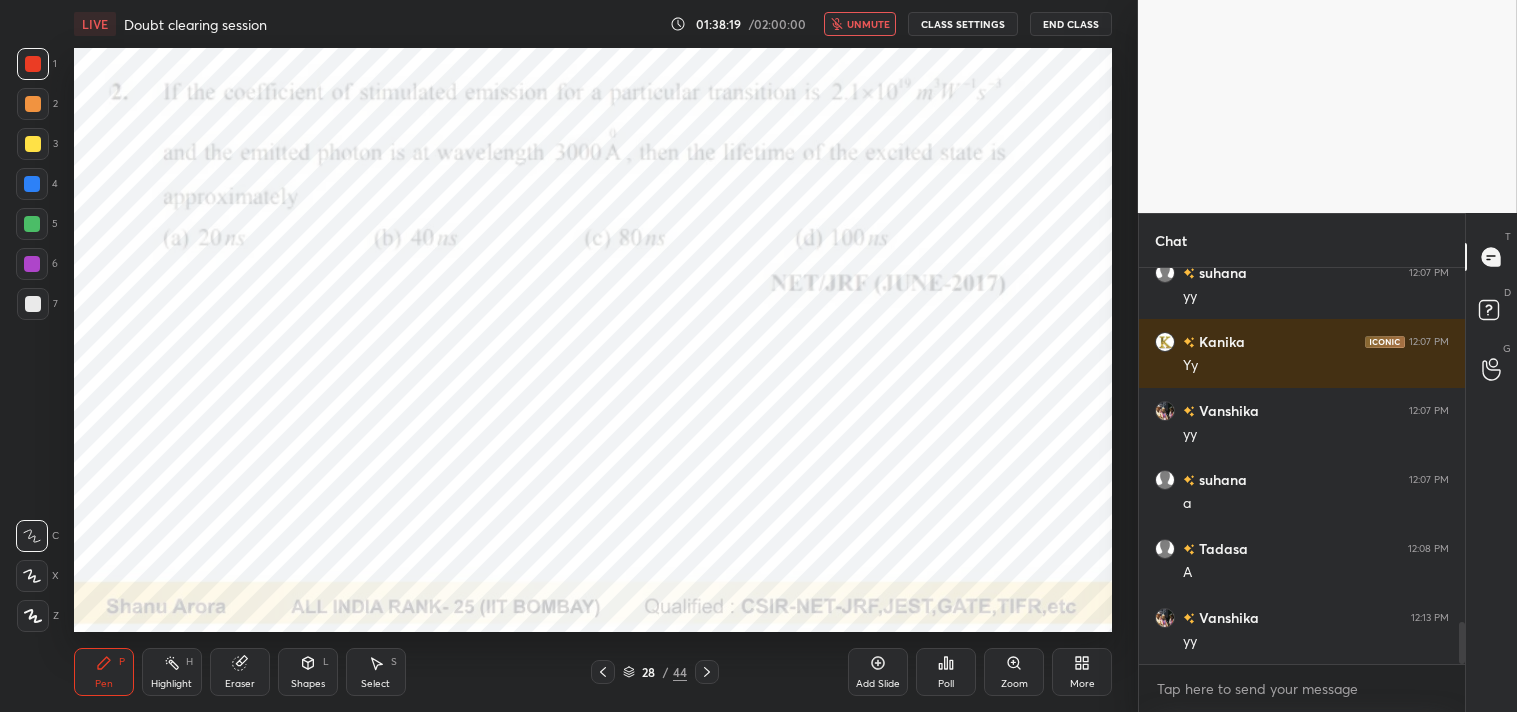 click on "unmute" at bounding box center [868, 24] 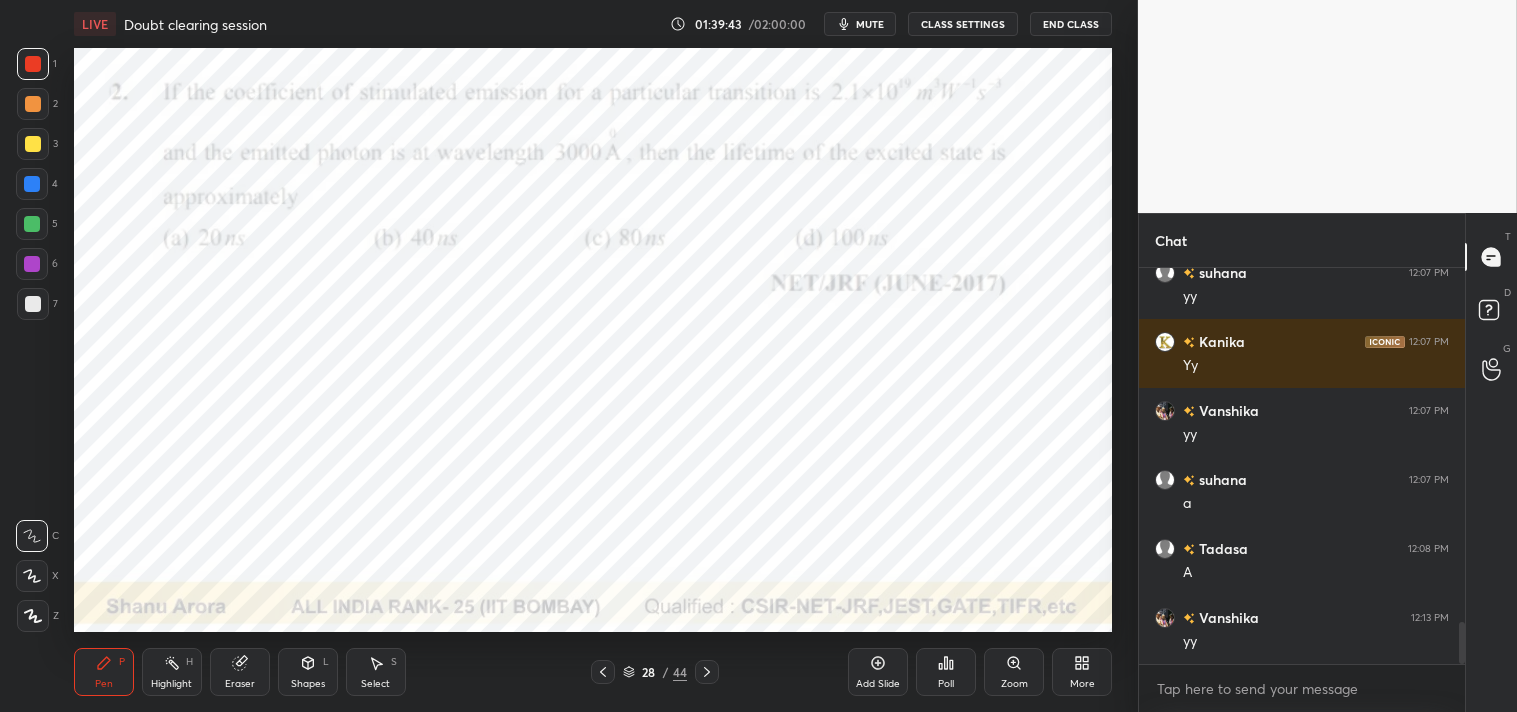 click on "Eraser" at bounding box center (240, 672) 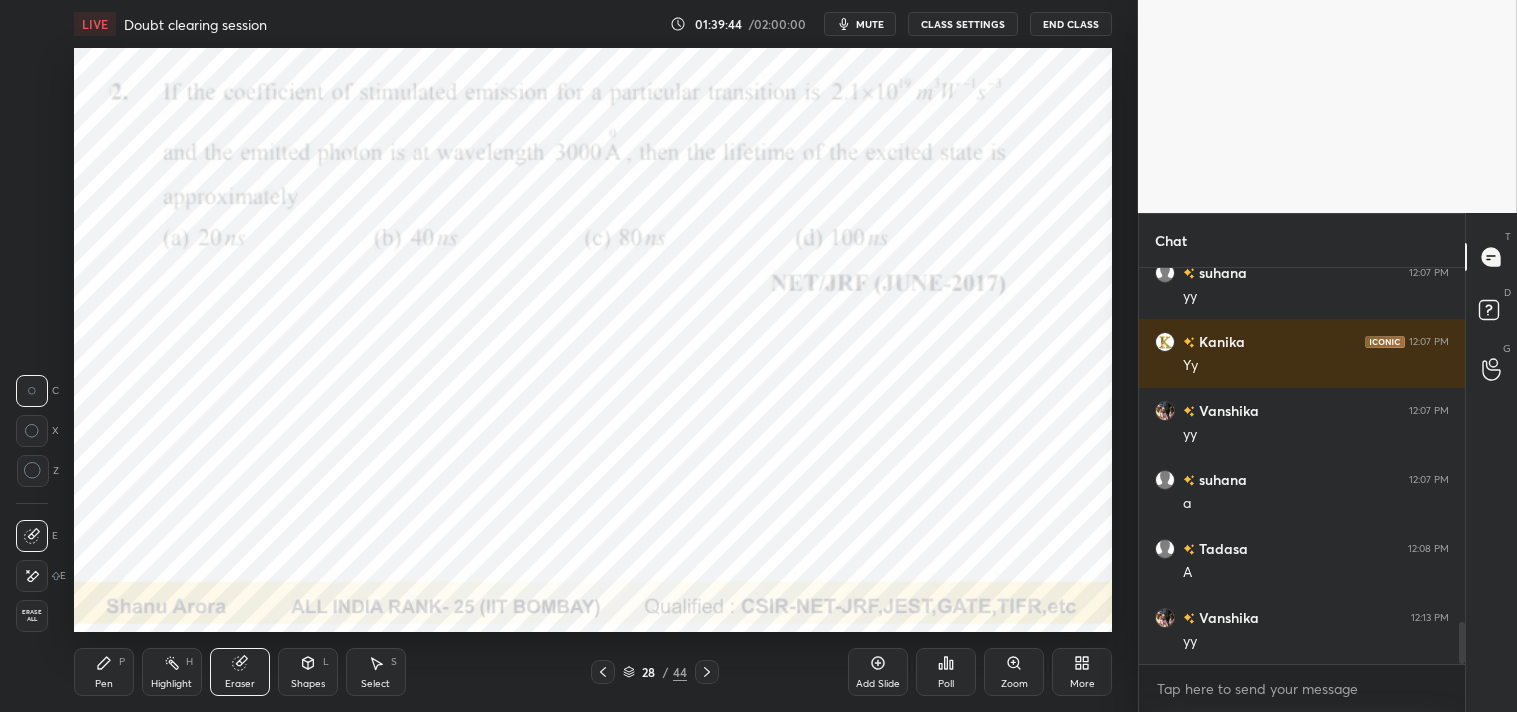 click 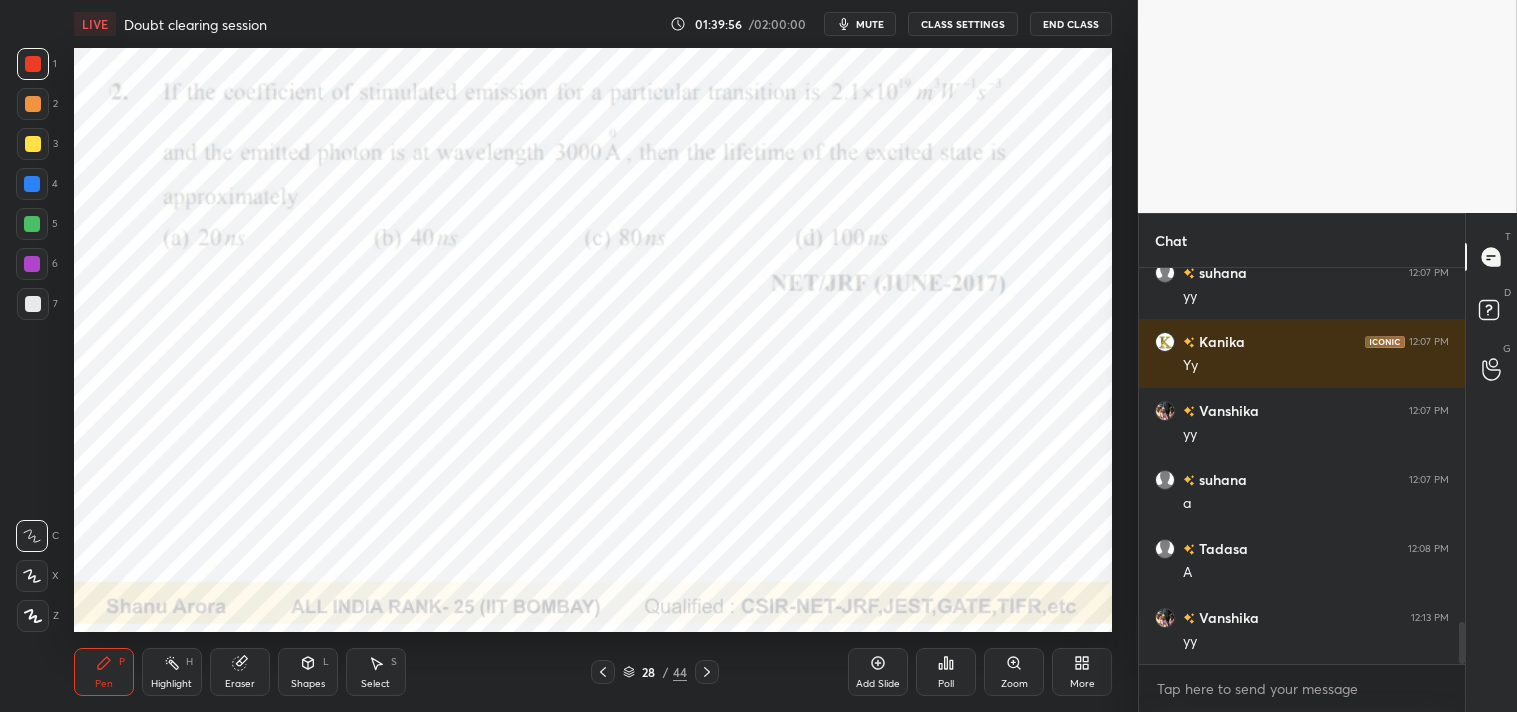click on "mute" at bounding box center [870, 24] 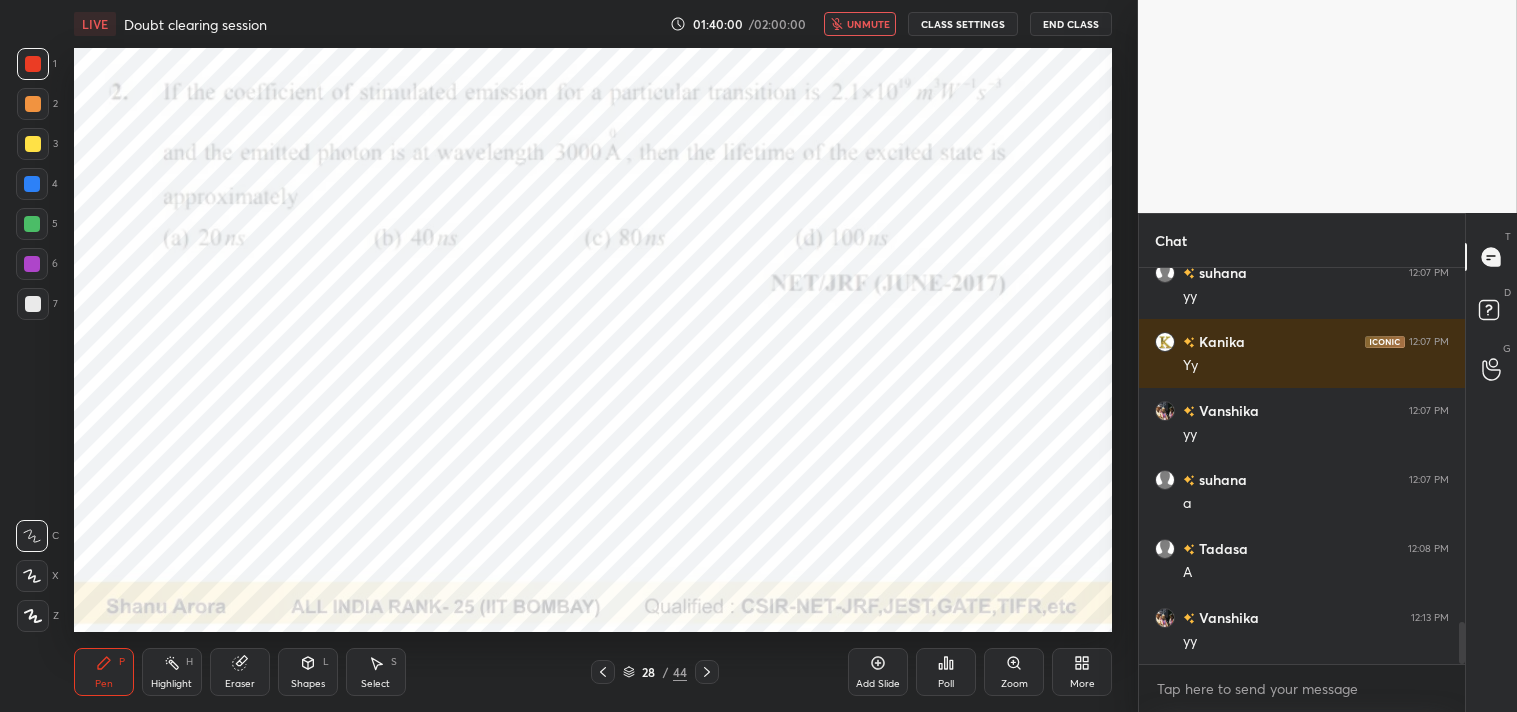 click on "LIVE Doubt clearing session 01:40:00 /  02:00:00 unmute CLASS SETTINGS End Class" at bounding box center [593, 24] 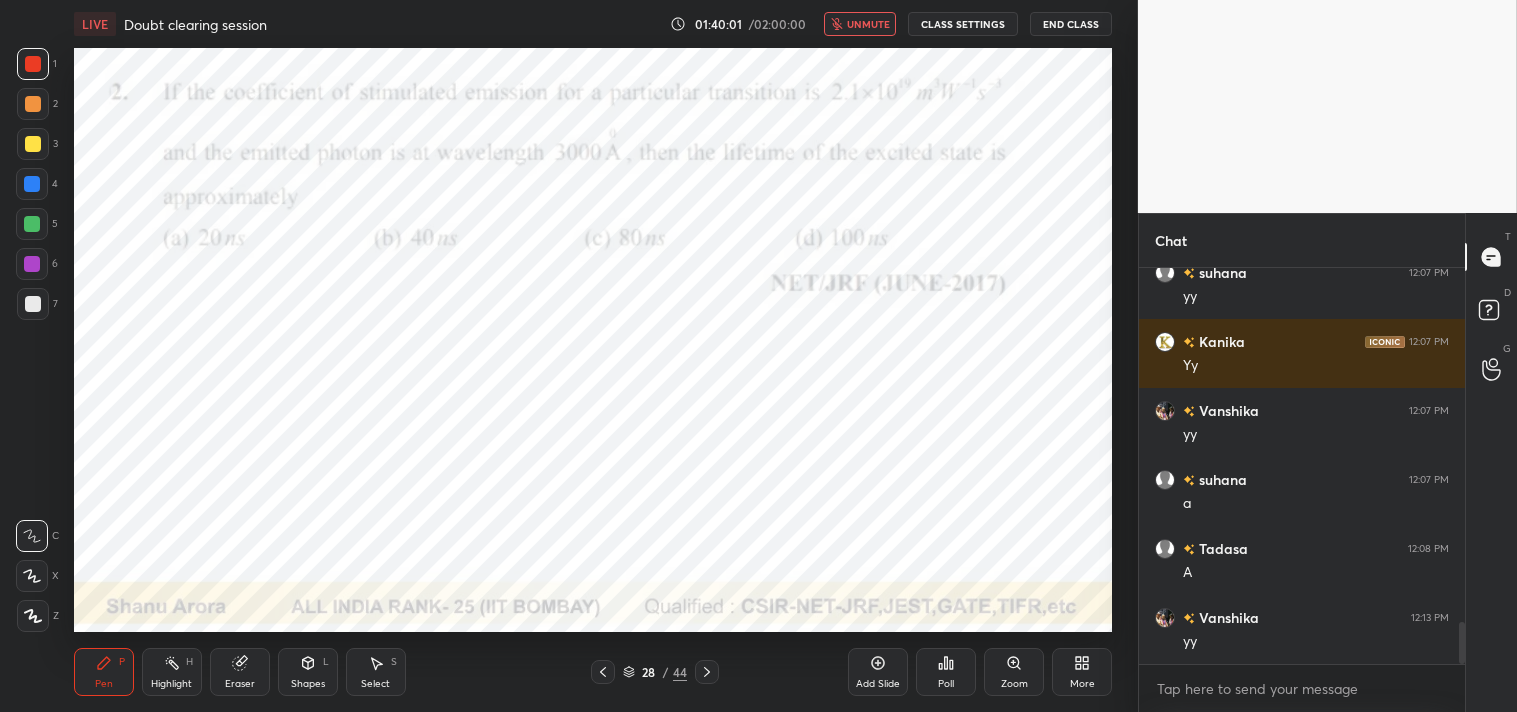 click on "LIVE Doubt clearing session 01:40:01 /  02:00:00 unmute CLASS SETTINGS End Class" at bounding box center (593, 24) 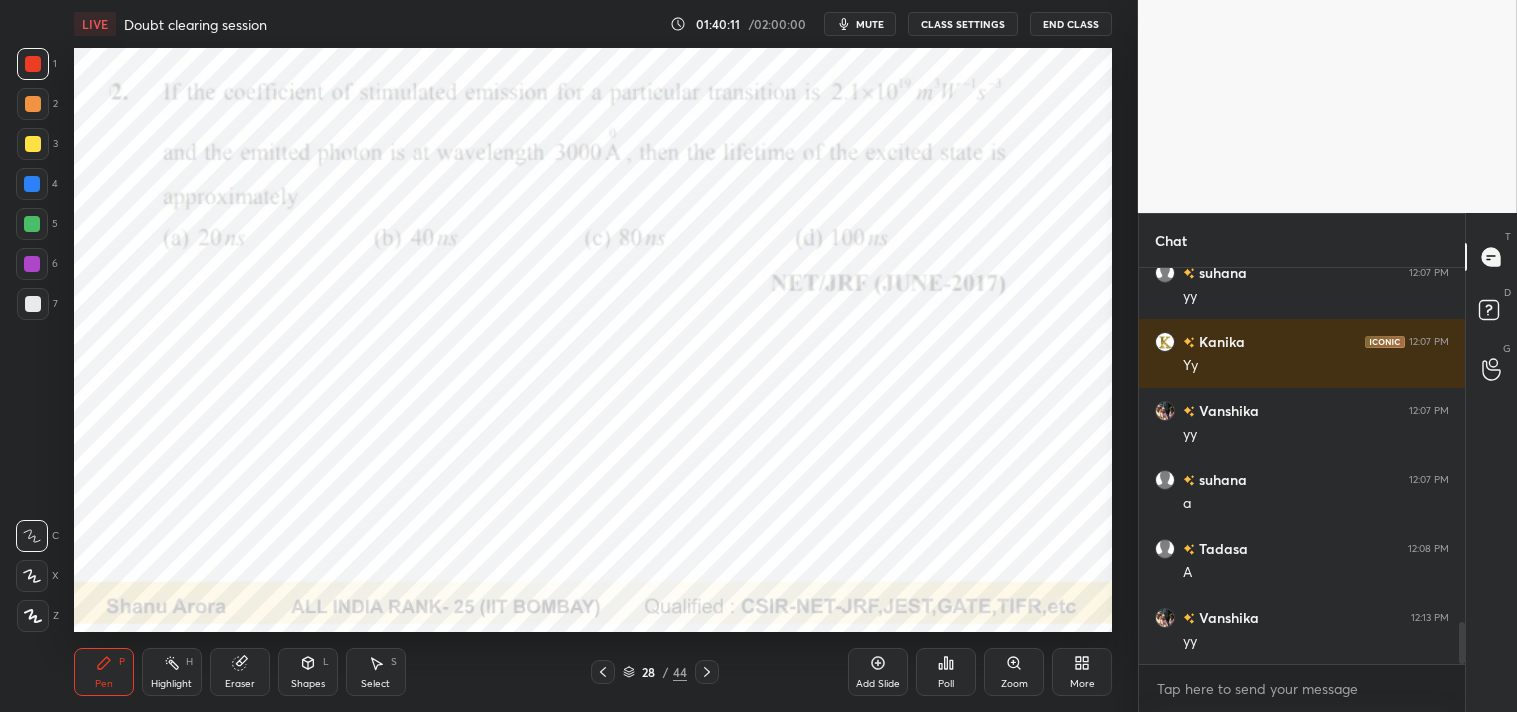 click on "Add Slide" at bounding box center (878, 672) 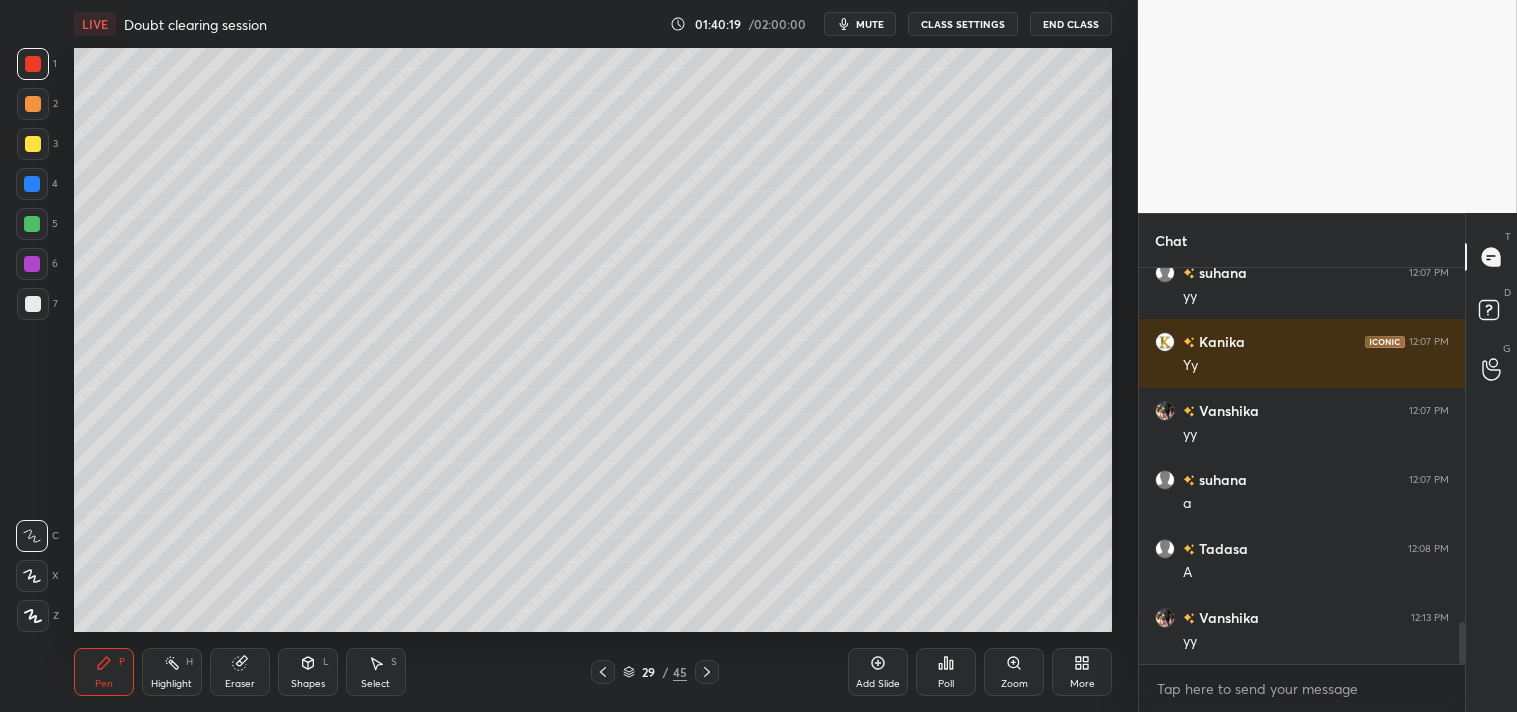 click on "7" at bounding box center [37, 304] 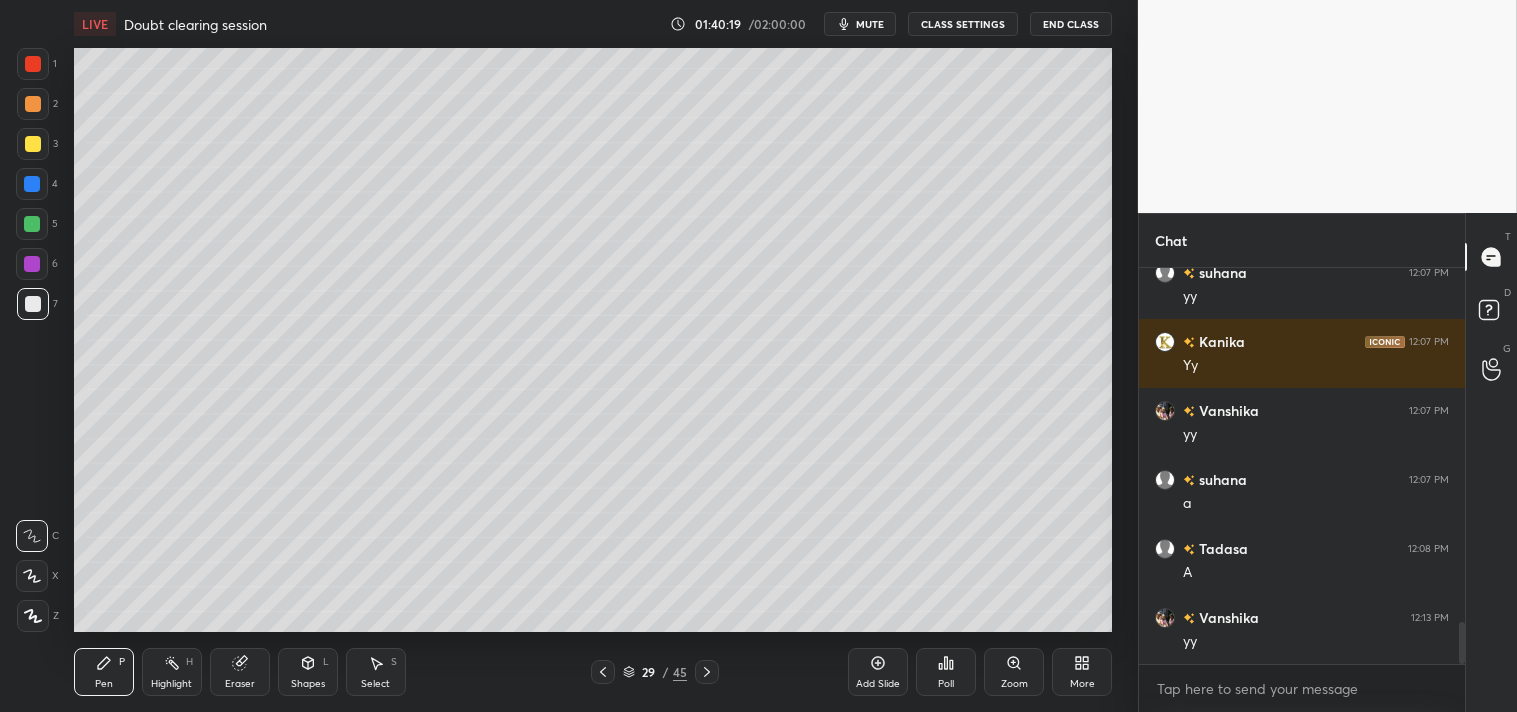click at bounding box center (33, 304) 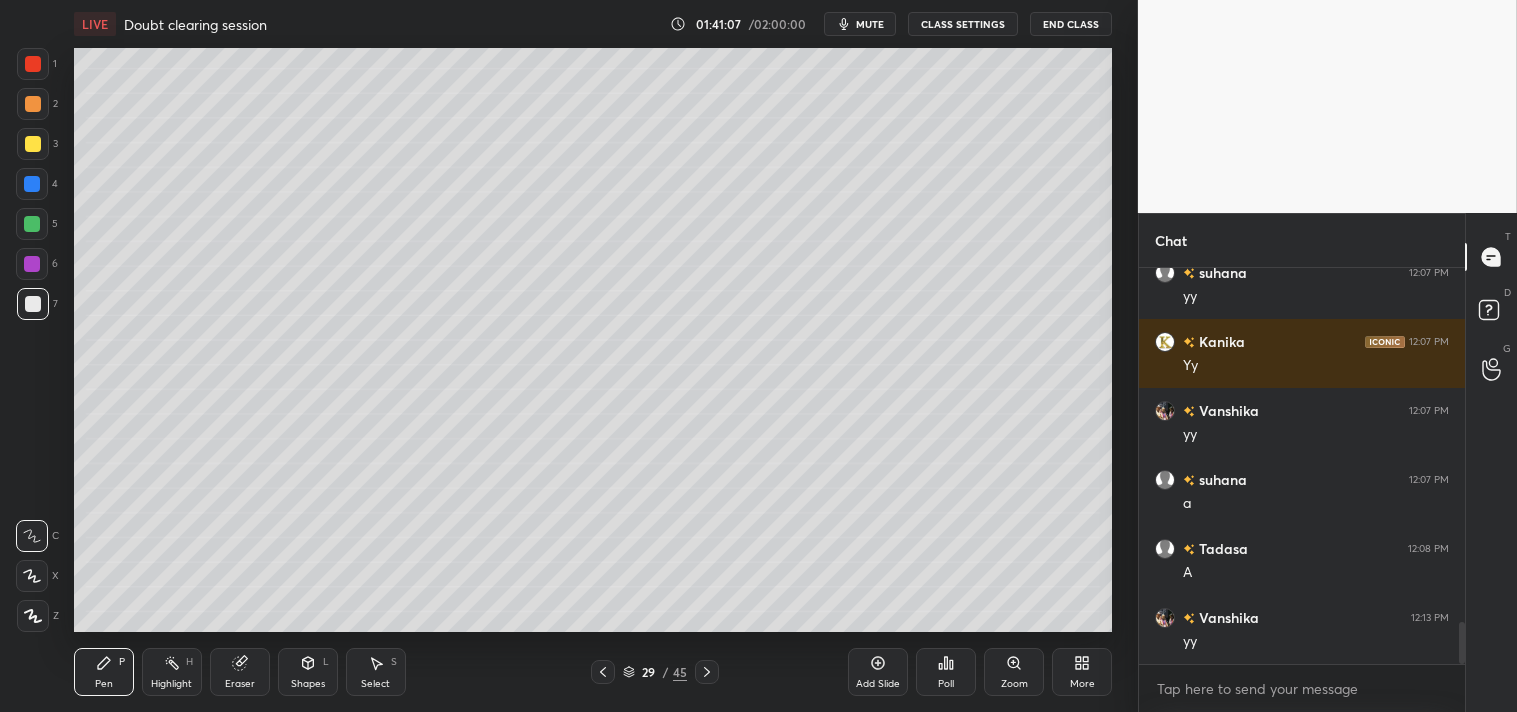 click at bounding box center (33, 64) 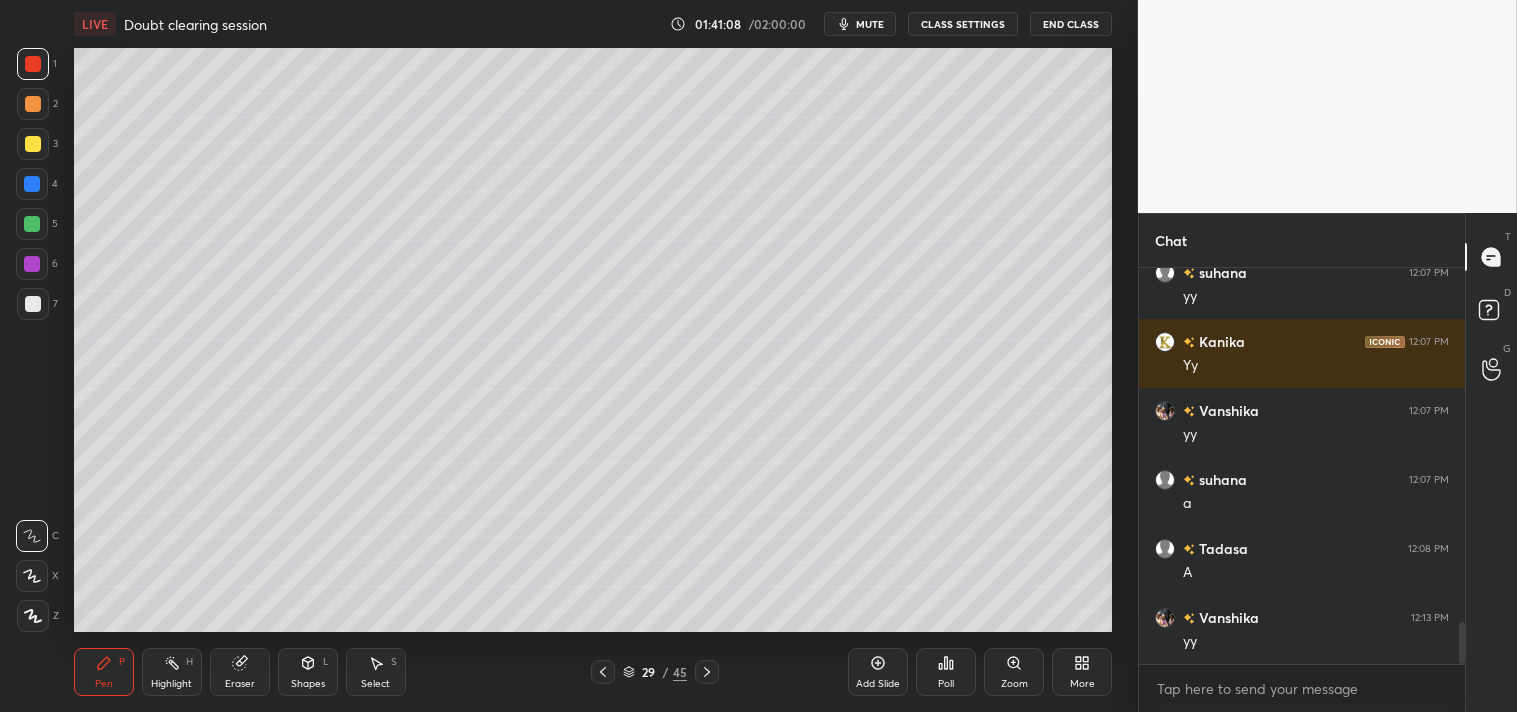 click at bounding box center (33, 64) 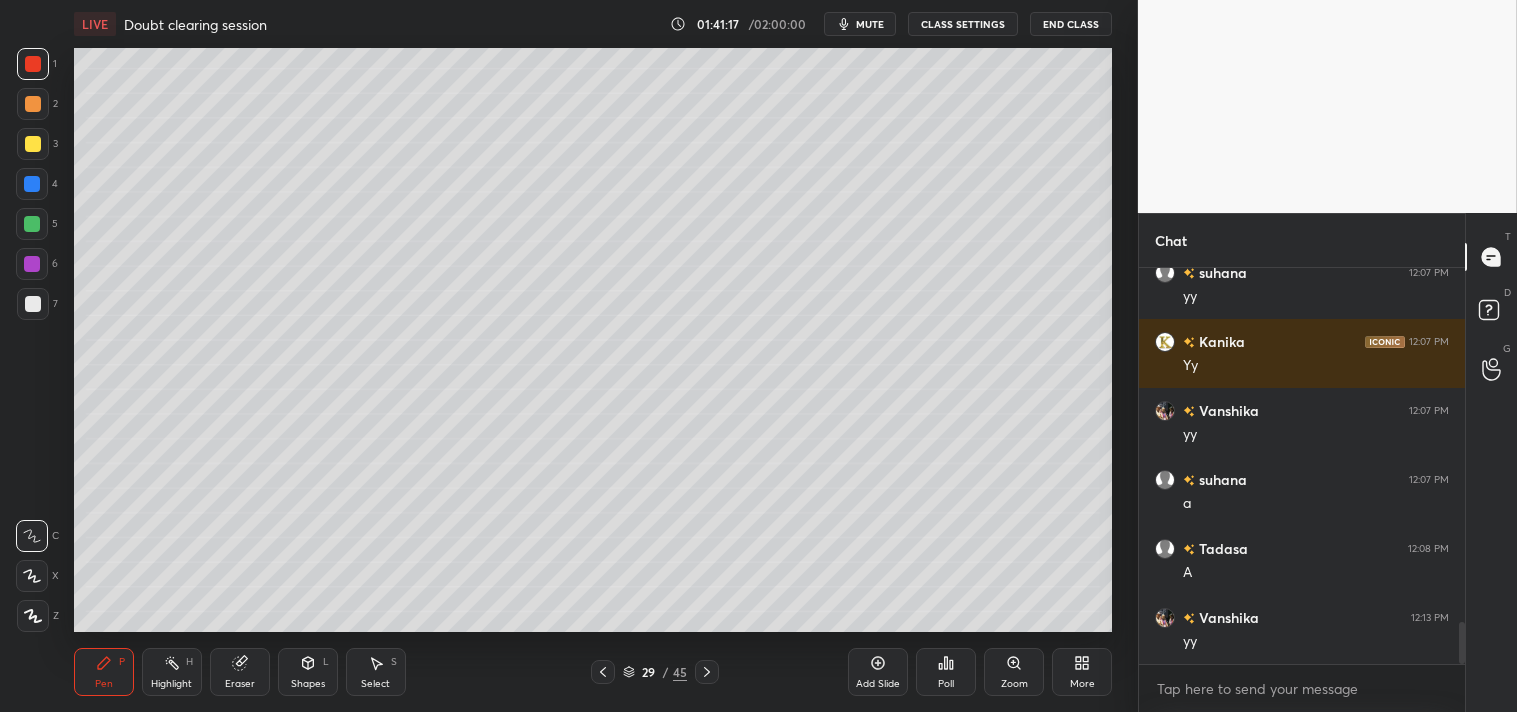 click on "mute" at bounding box center (860, 24) 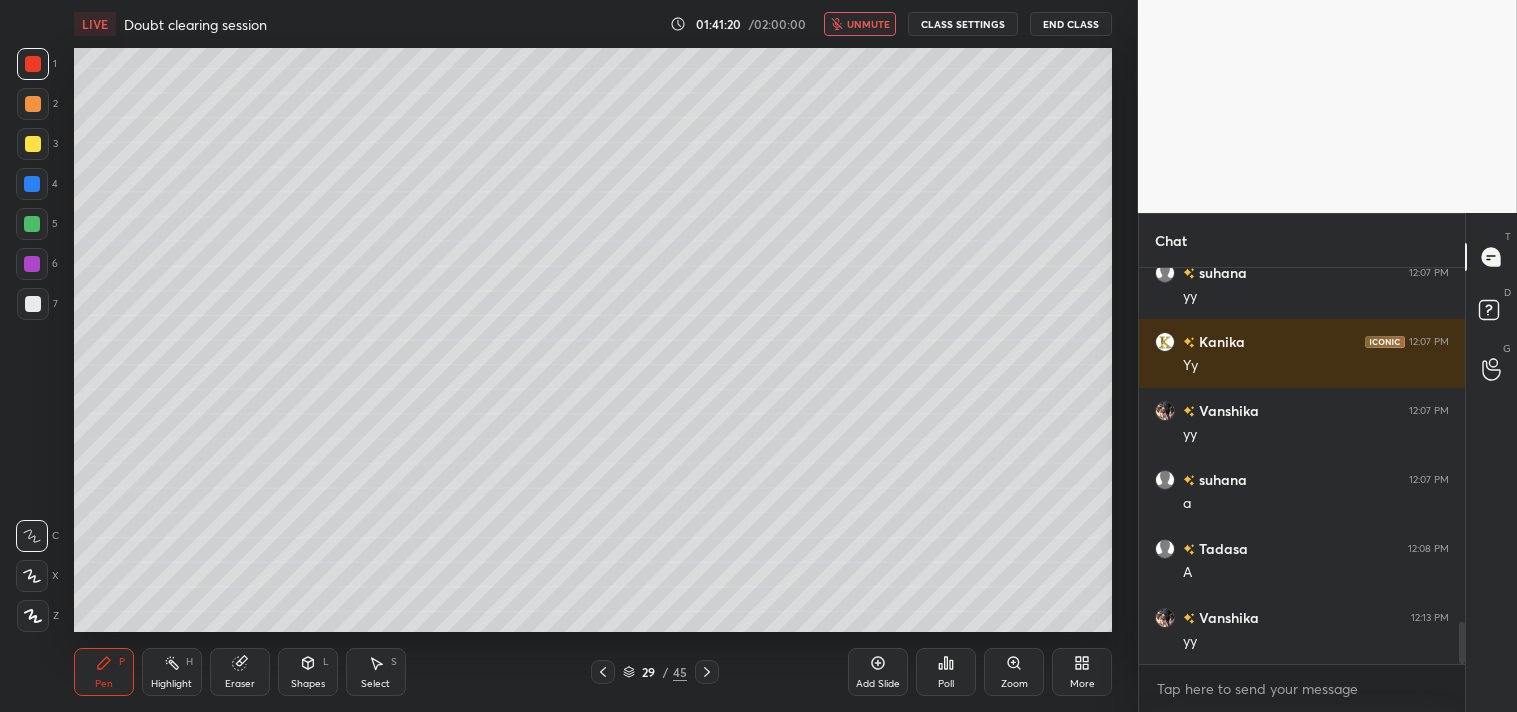 scroll, scrollTop: 3360, scrollLeft: 0, axis: vertical 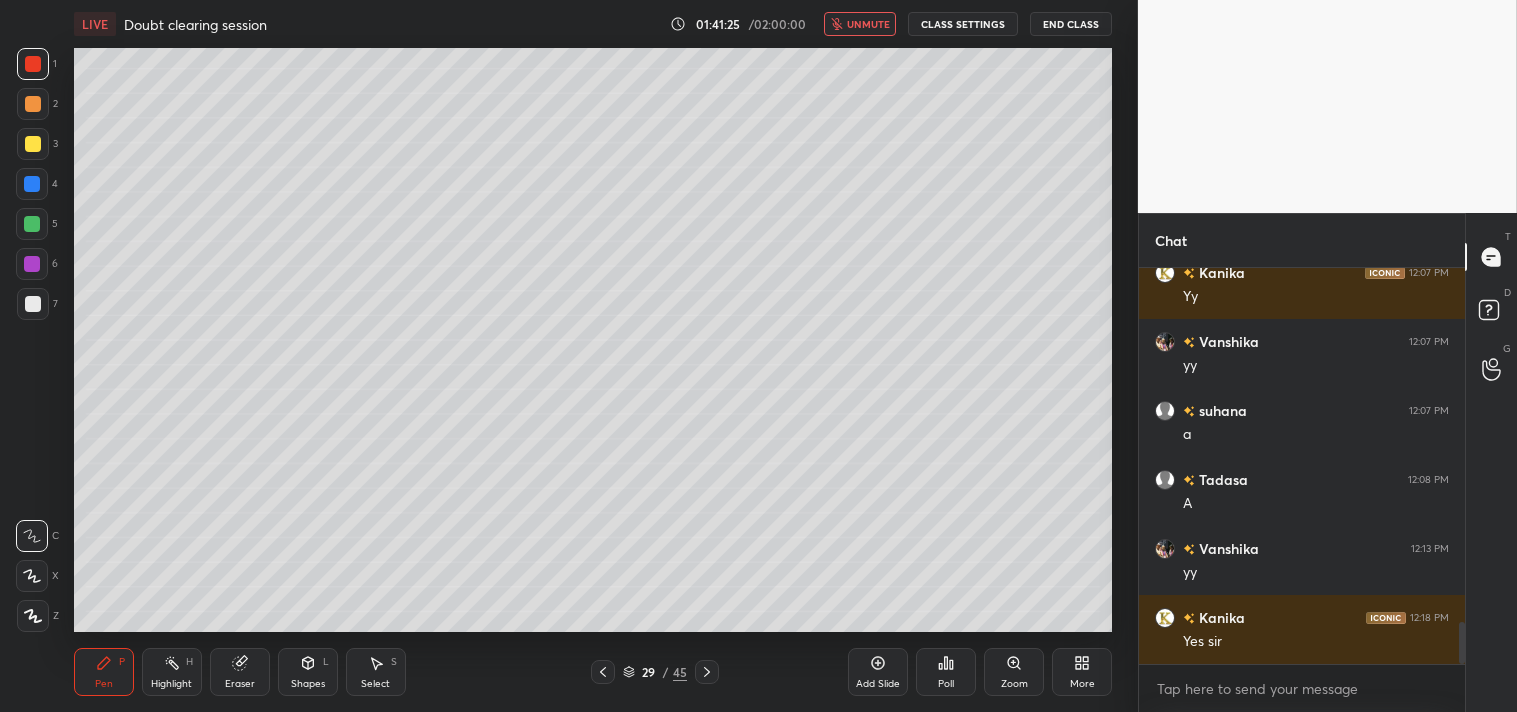 click on "unmute" at bounding box center [868, 24] 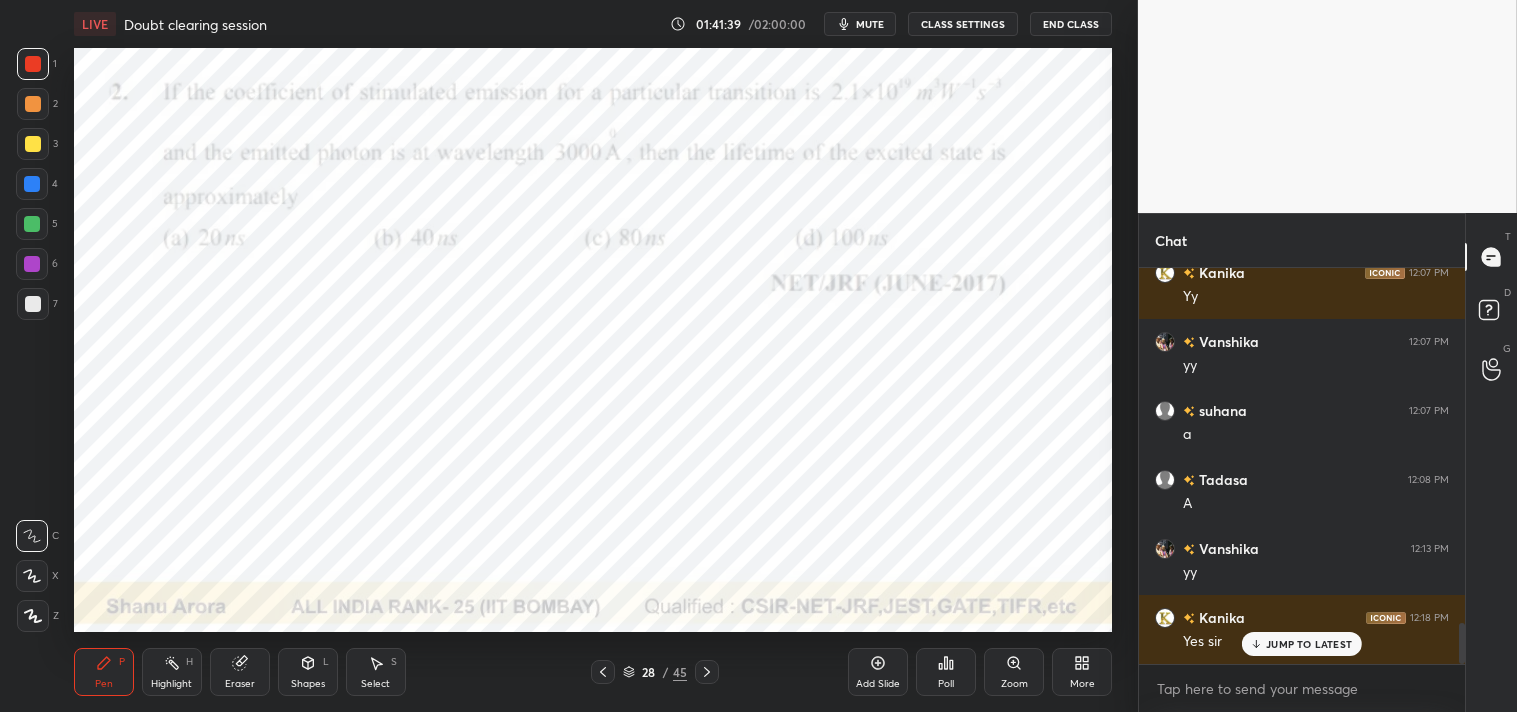 scroll, scrollTop: 3428, scrollLeft: 0, axis: vertical 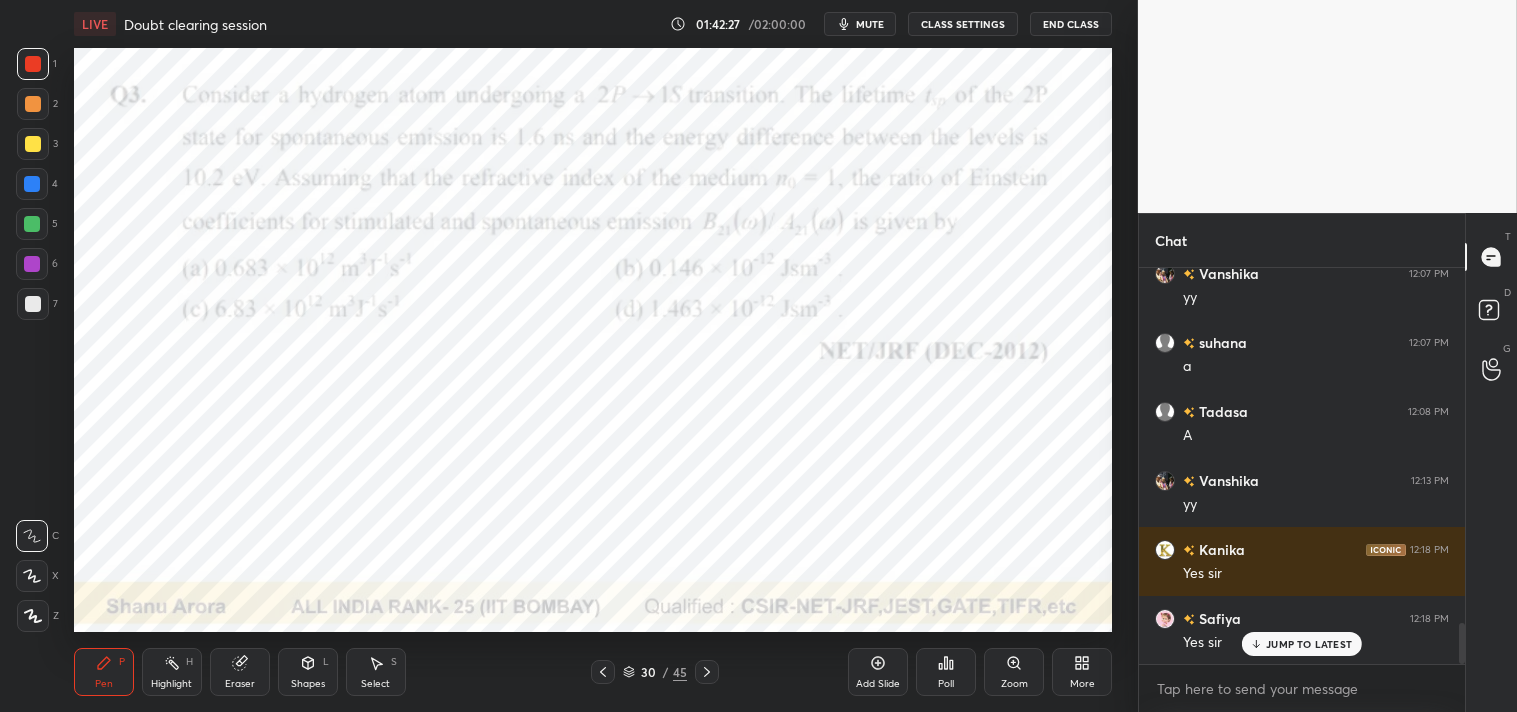 click on "mute" at bounding box center (870, 24) 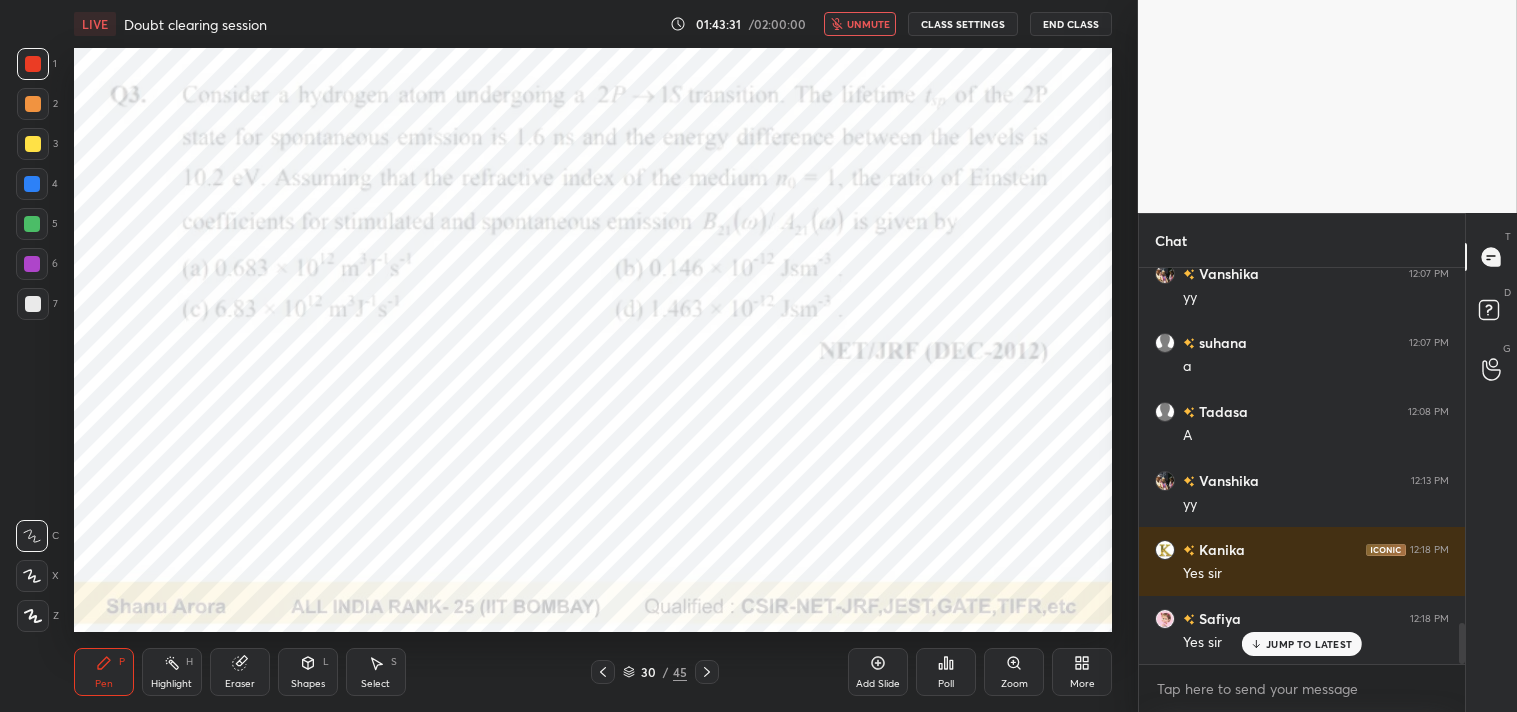 click on "unmute" at bounding box center (868, 24) 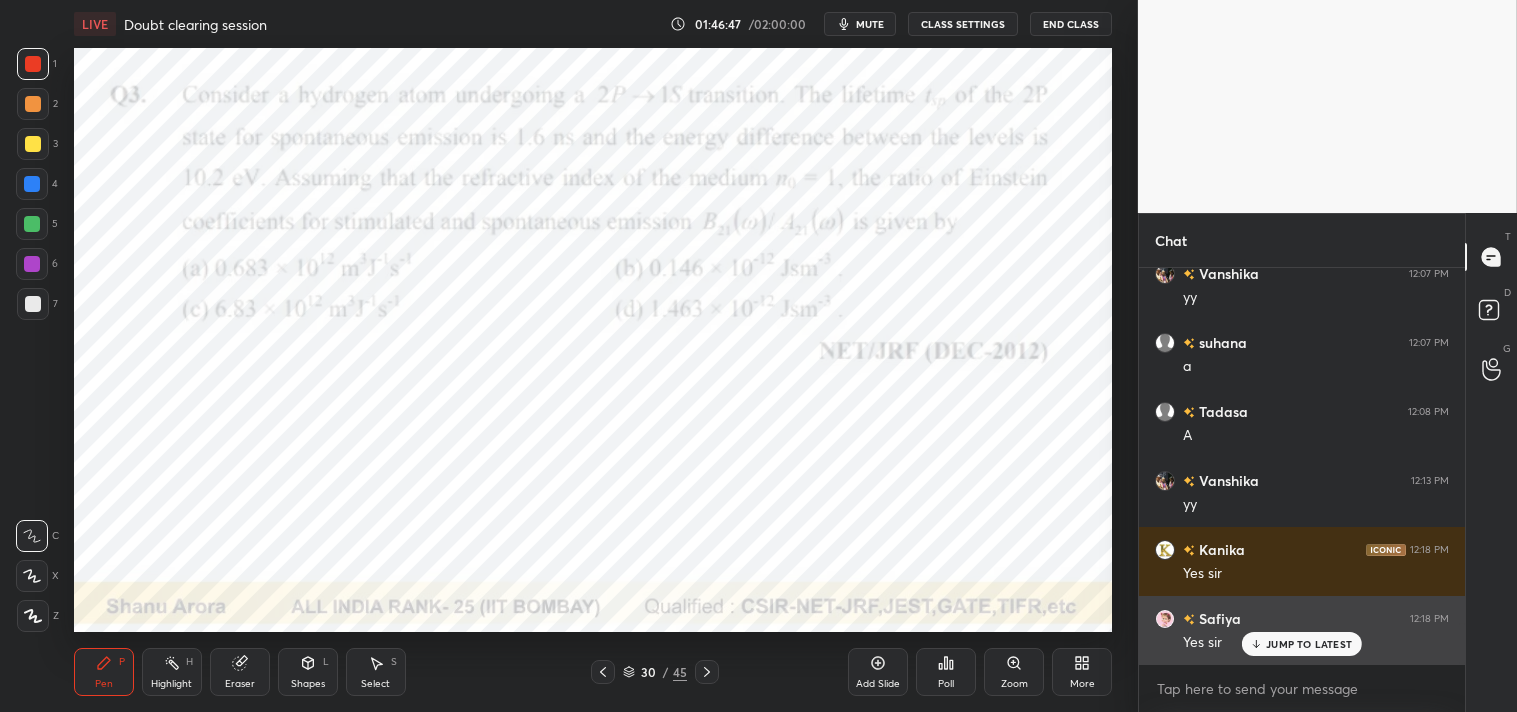 click on "JUMP TO LATEST" at bounding box center (1309, 644) 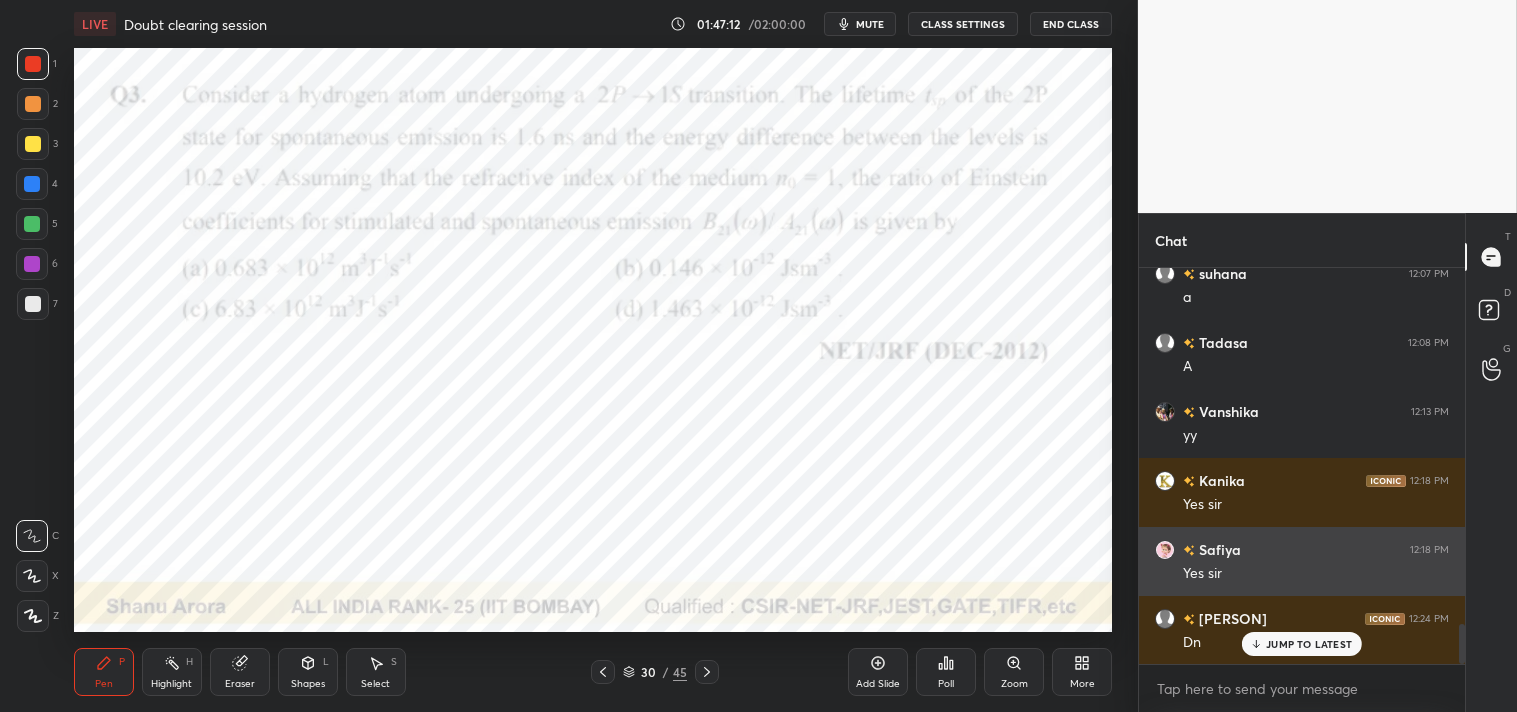 scroll, scrollTop: 3566, scrollLeft: 0, axis: vertical 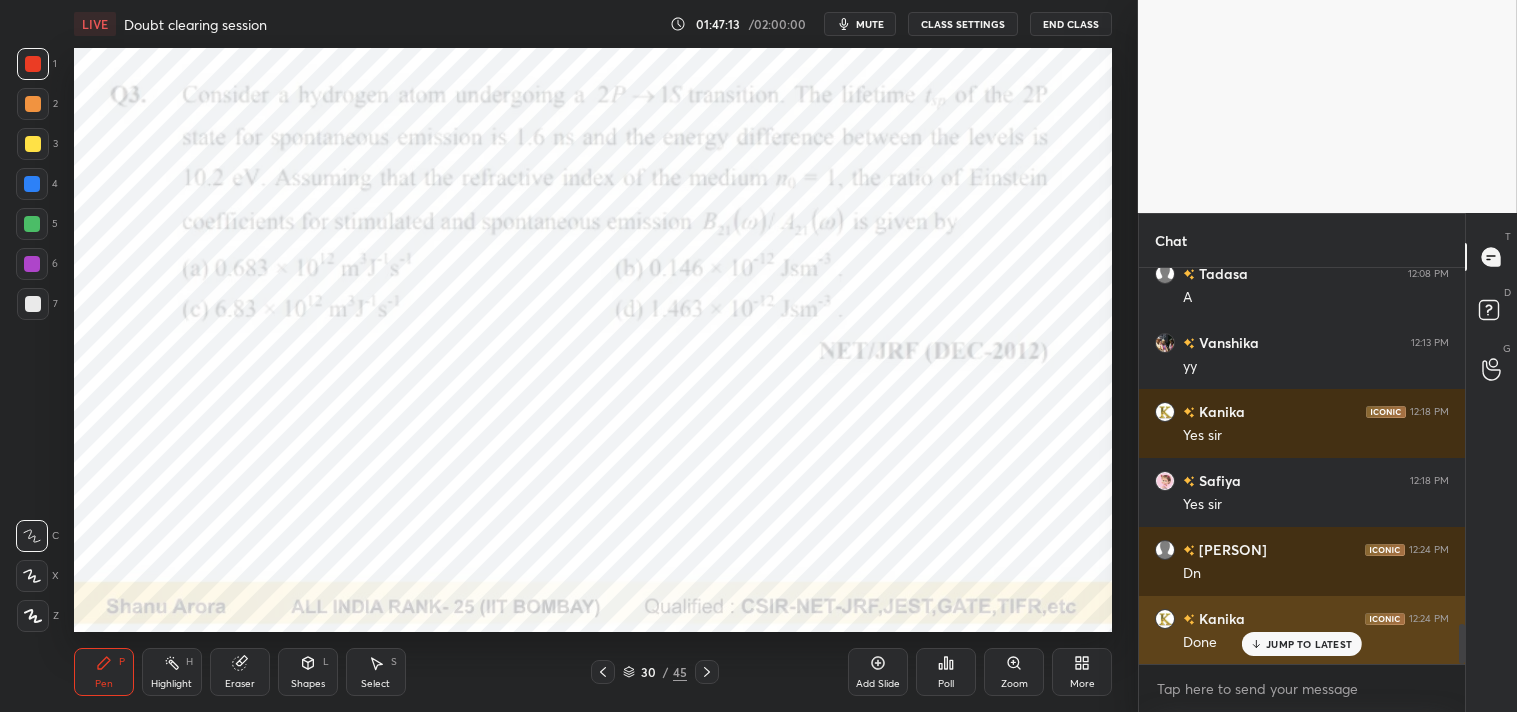 click on "JUMP TO LATEST" at bounding box center [1309, 644] 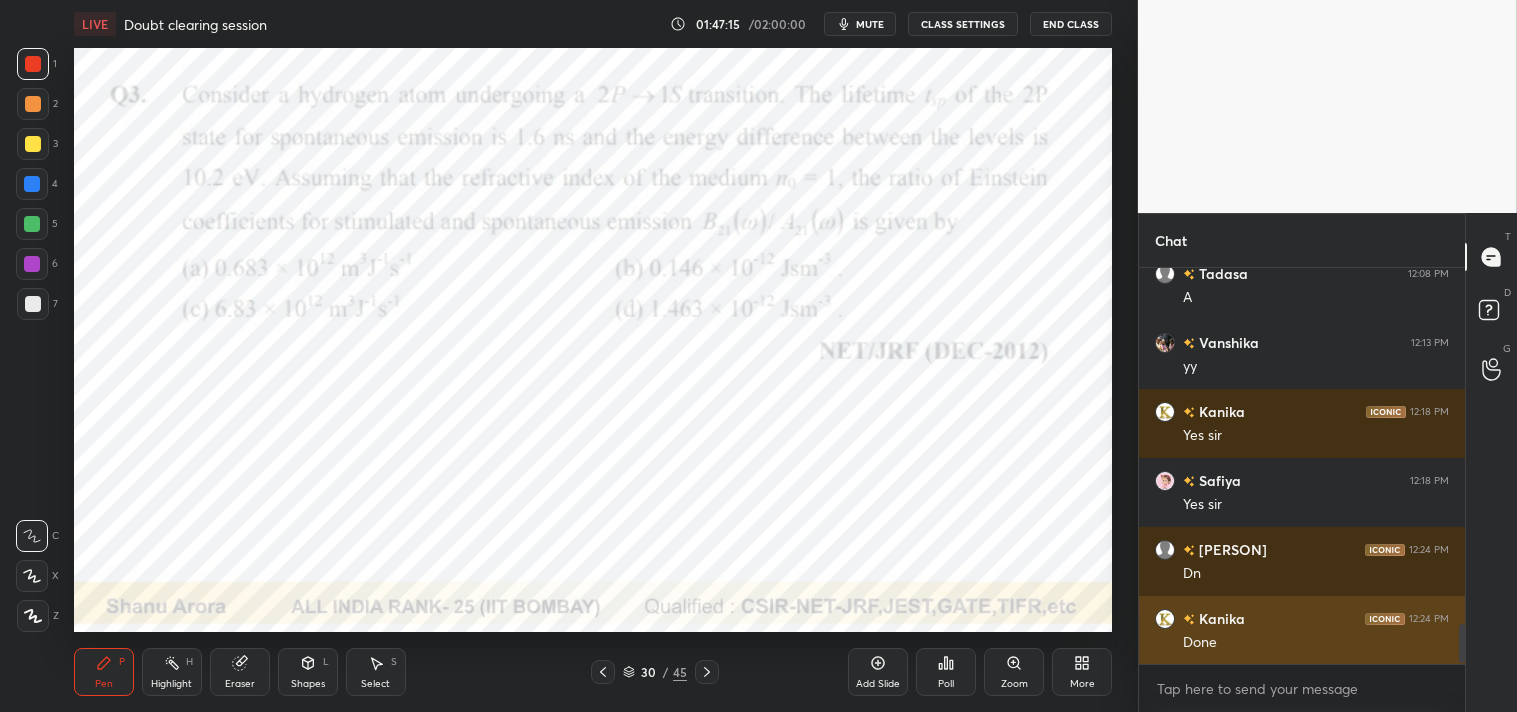 scroll, scrollTop: 3635, scrollLeft: 0, axis: vertical 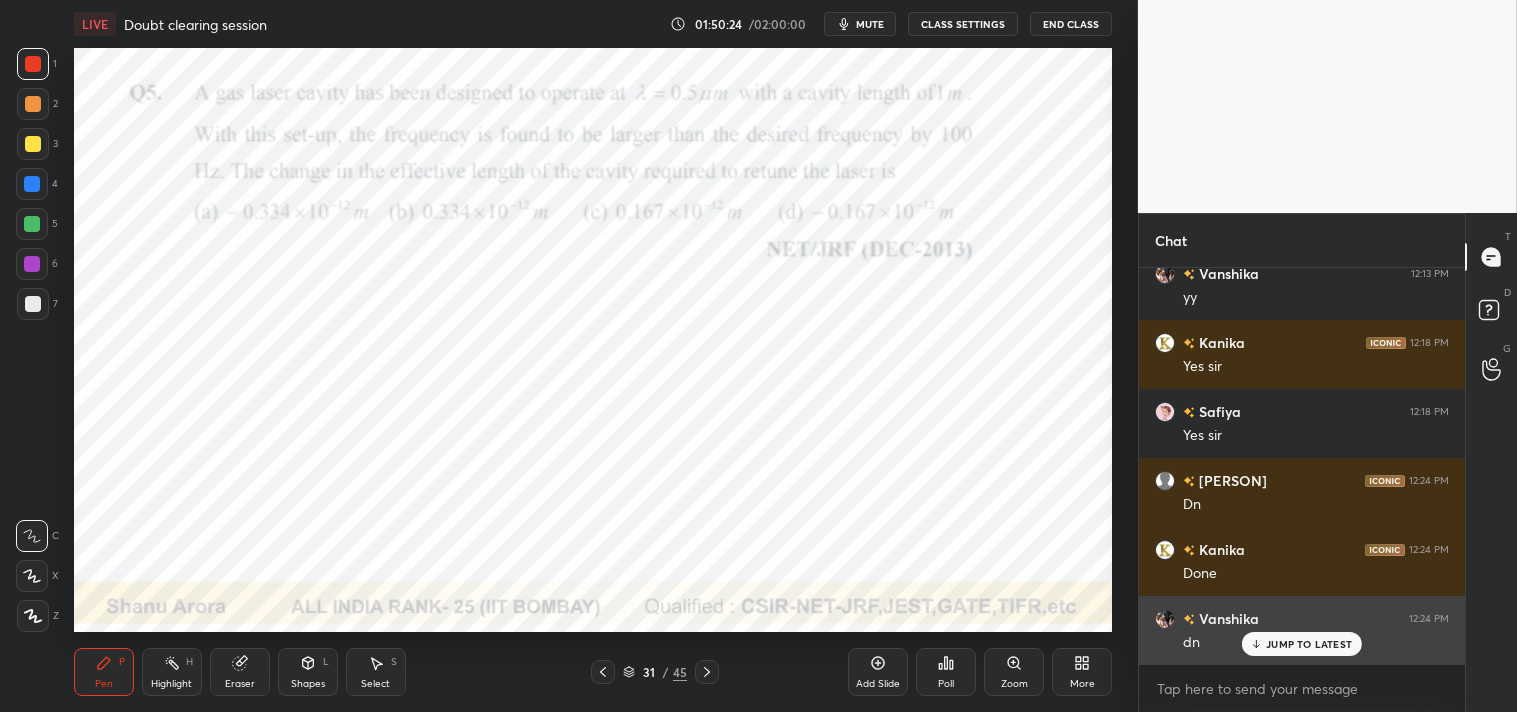 click on "JUMP TO LATEST" at bounding box center [1302, 644] 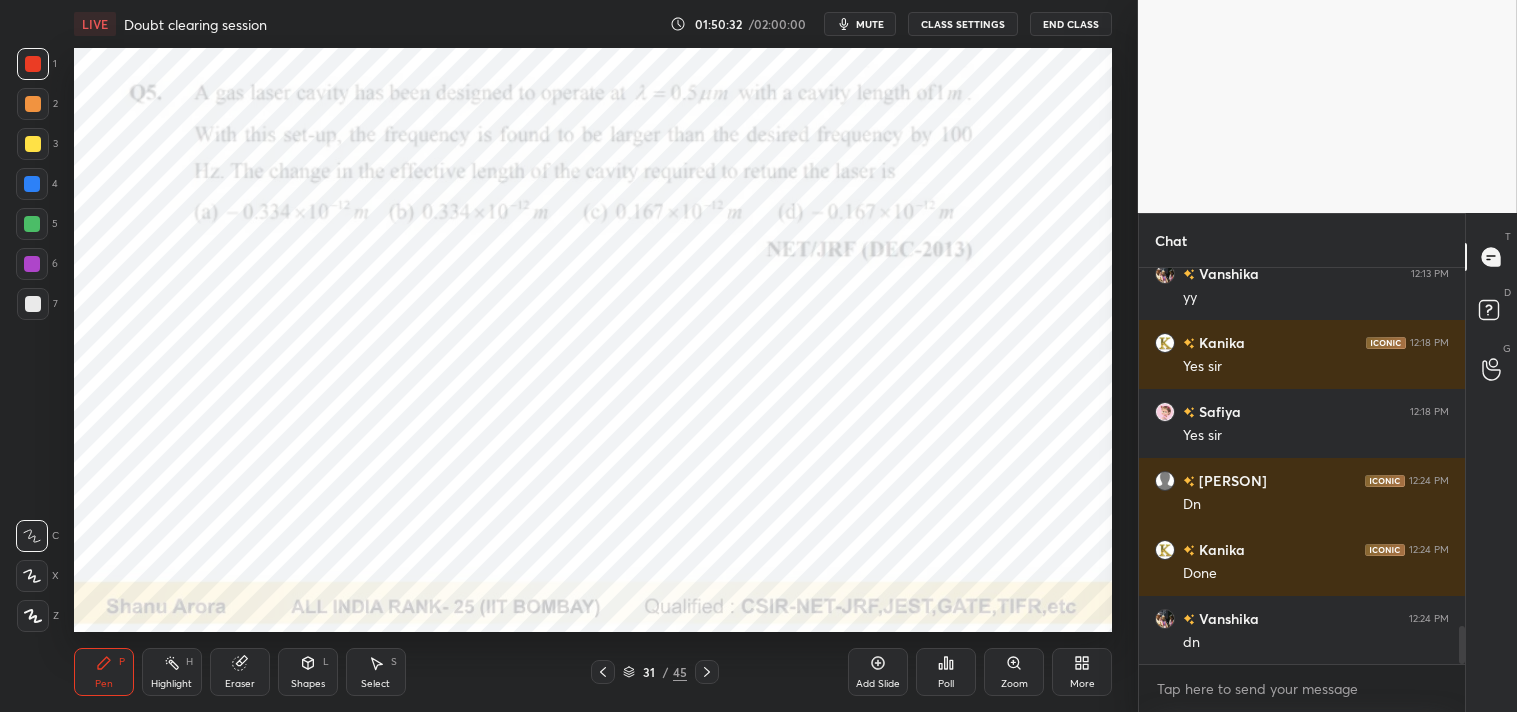 scroll, scrollTop: 3705, scrollLeft: 0, axis: vertical 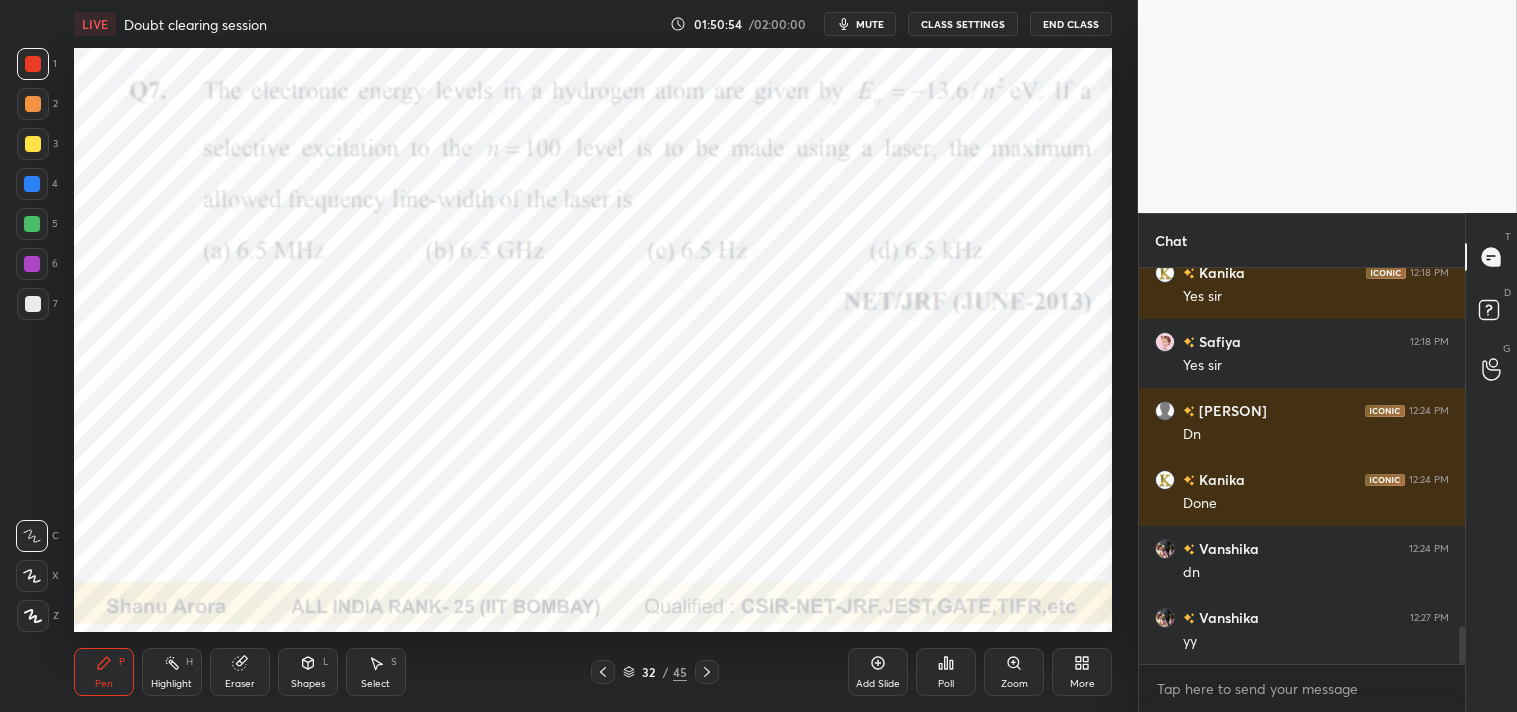 click on "mute" at bounding box center (870, 24) 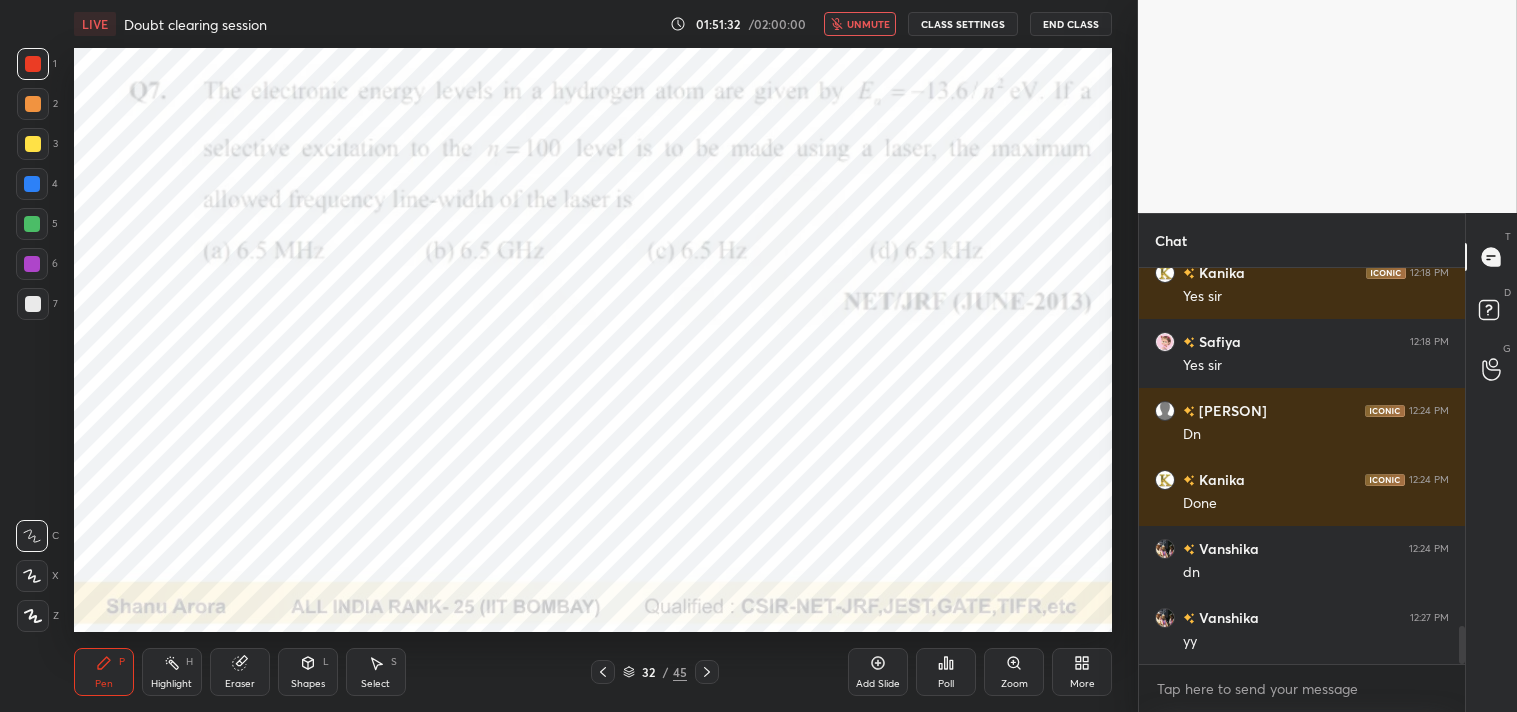 scroll, scrollTop: 3753, scrollLeft: 0, axis: vertical 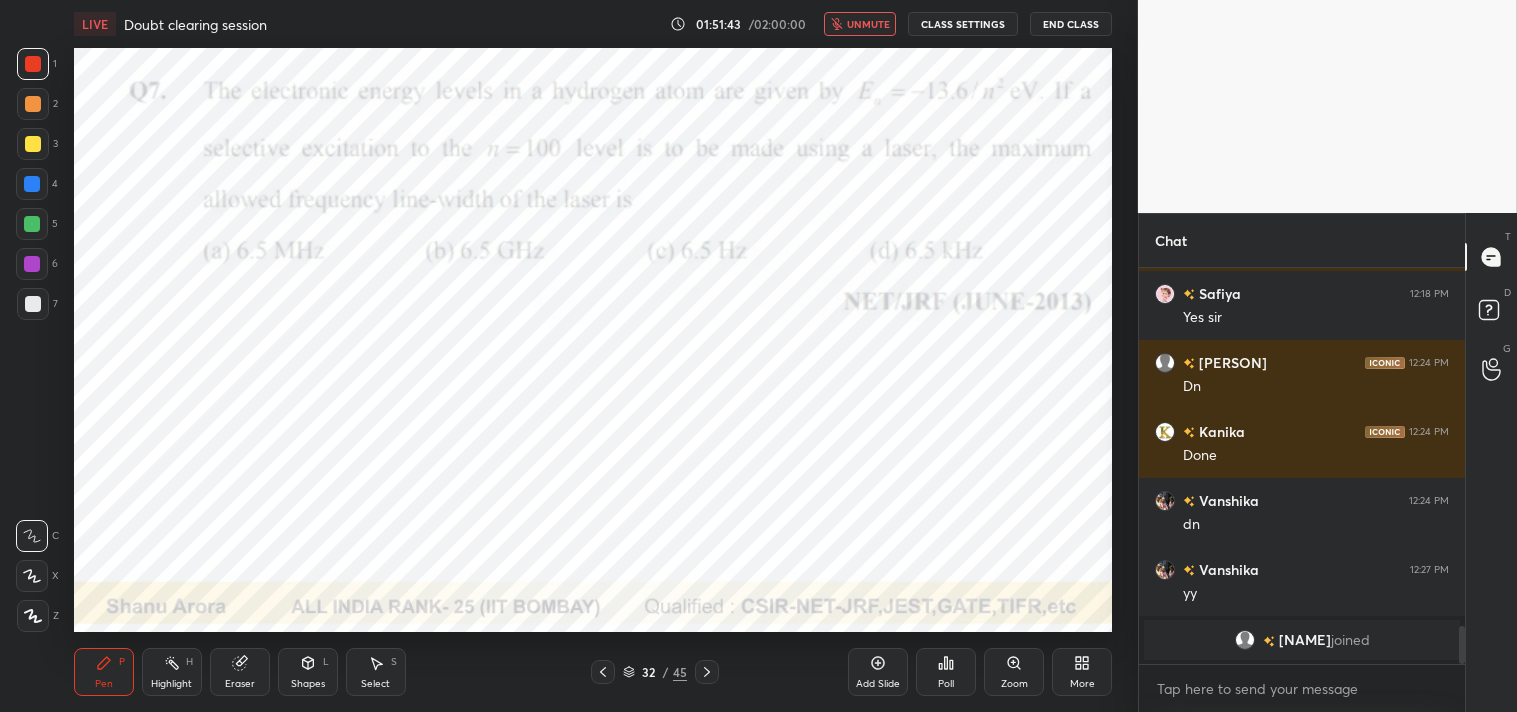 click on "unmute" at bounding box center (868, 24) 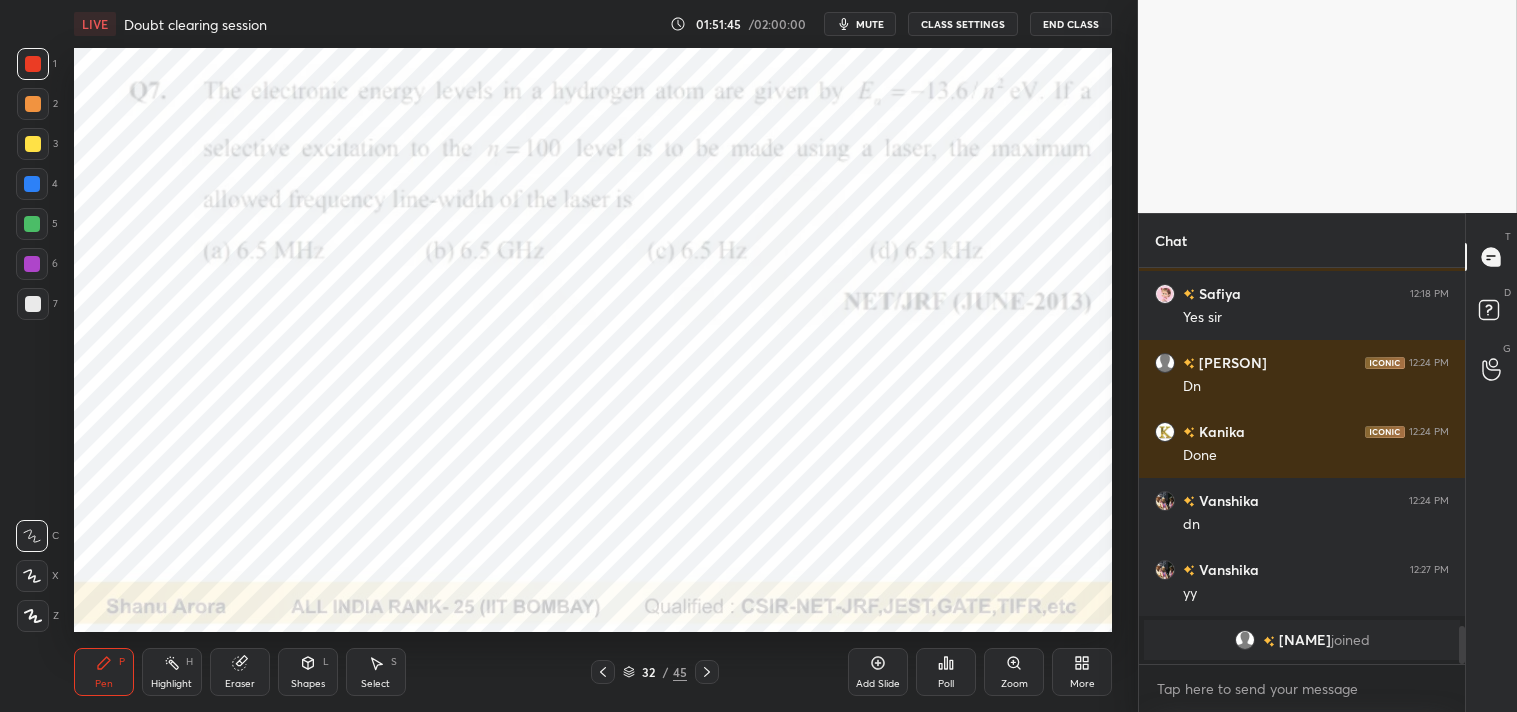 click on "mute" at bounding box center (870, 24) 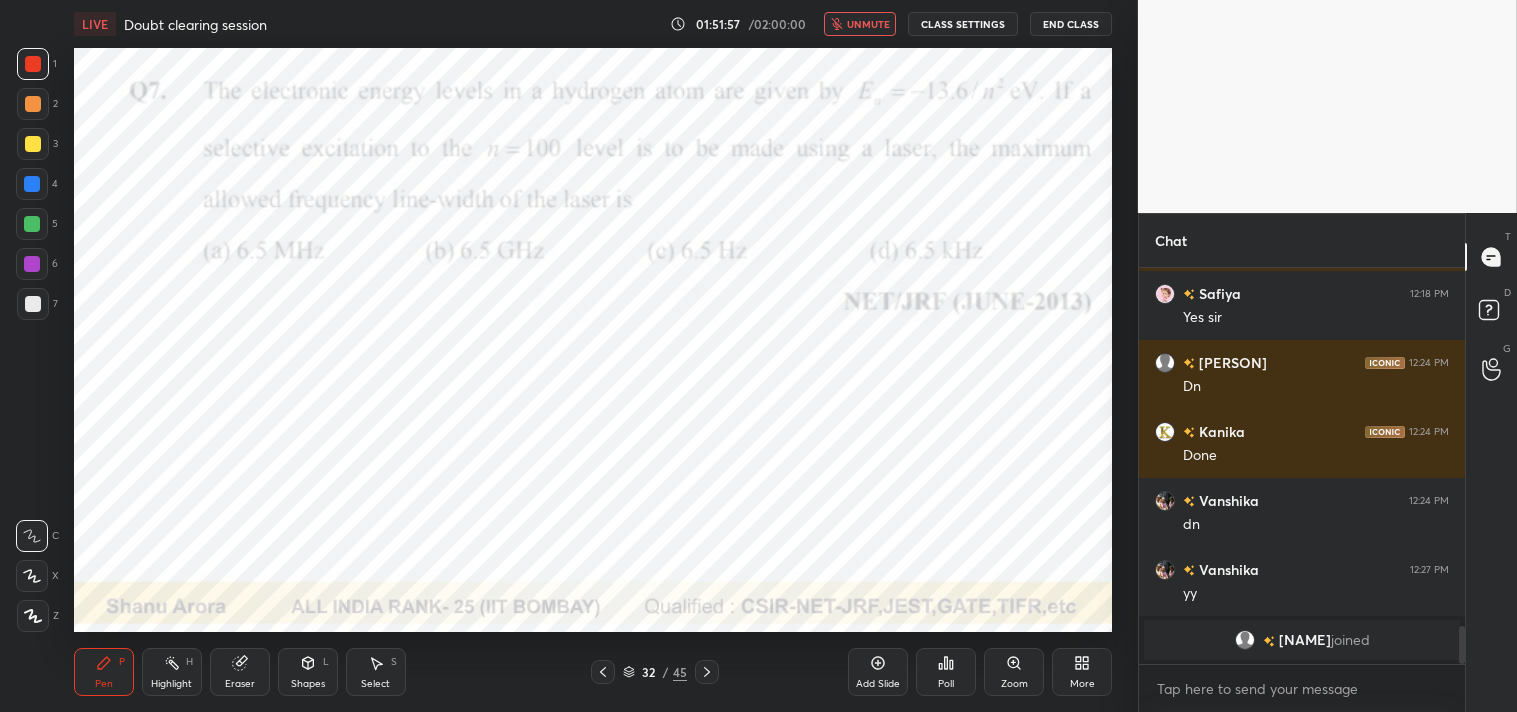 click on "unmute" at bounding box center (868, 24) 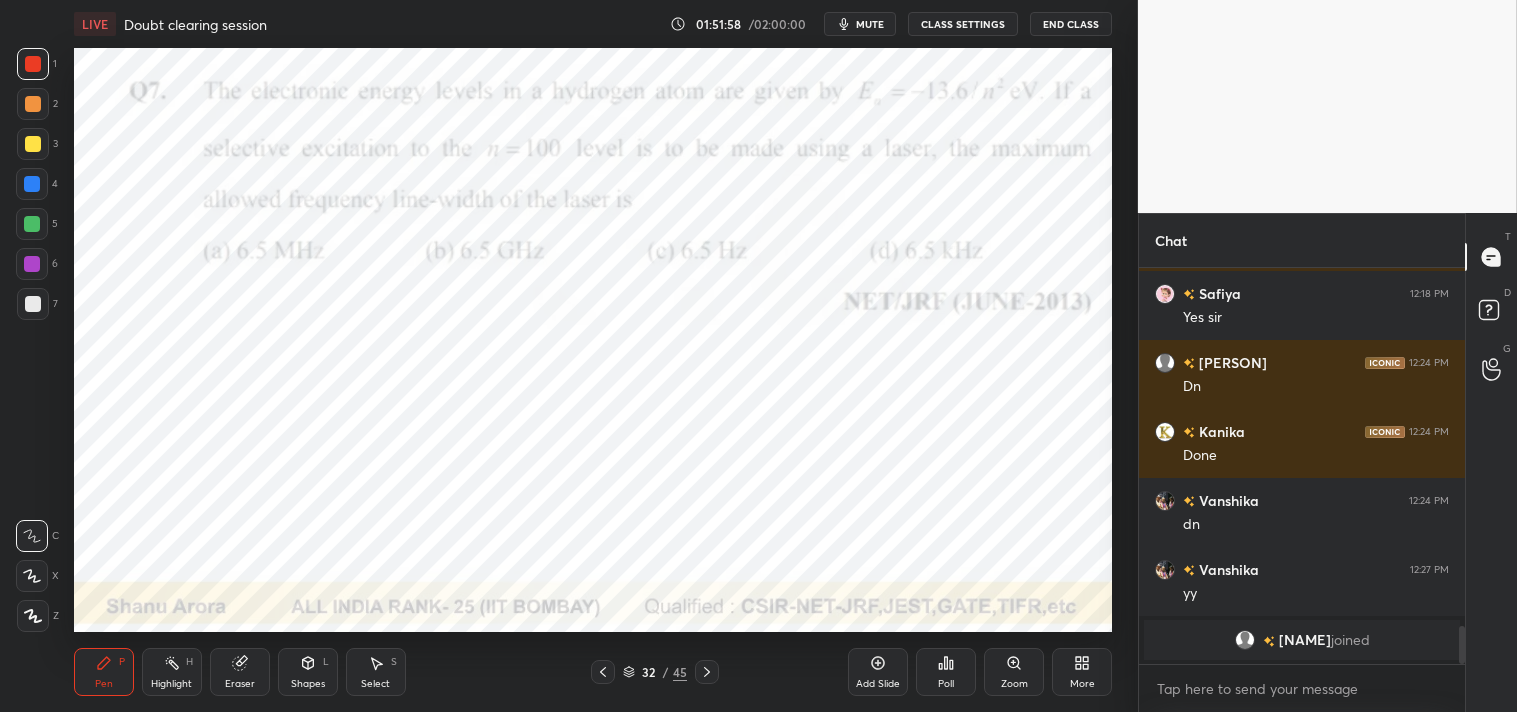 click on "Pen P Highlight H Eraser Shapes L Select S 32 / 45 Add Slide Poll Zoom More" at bounding box center (593, 672) 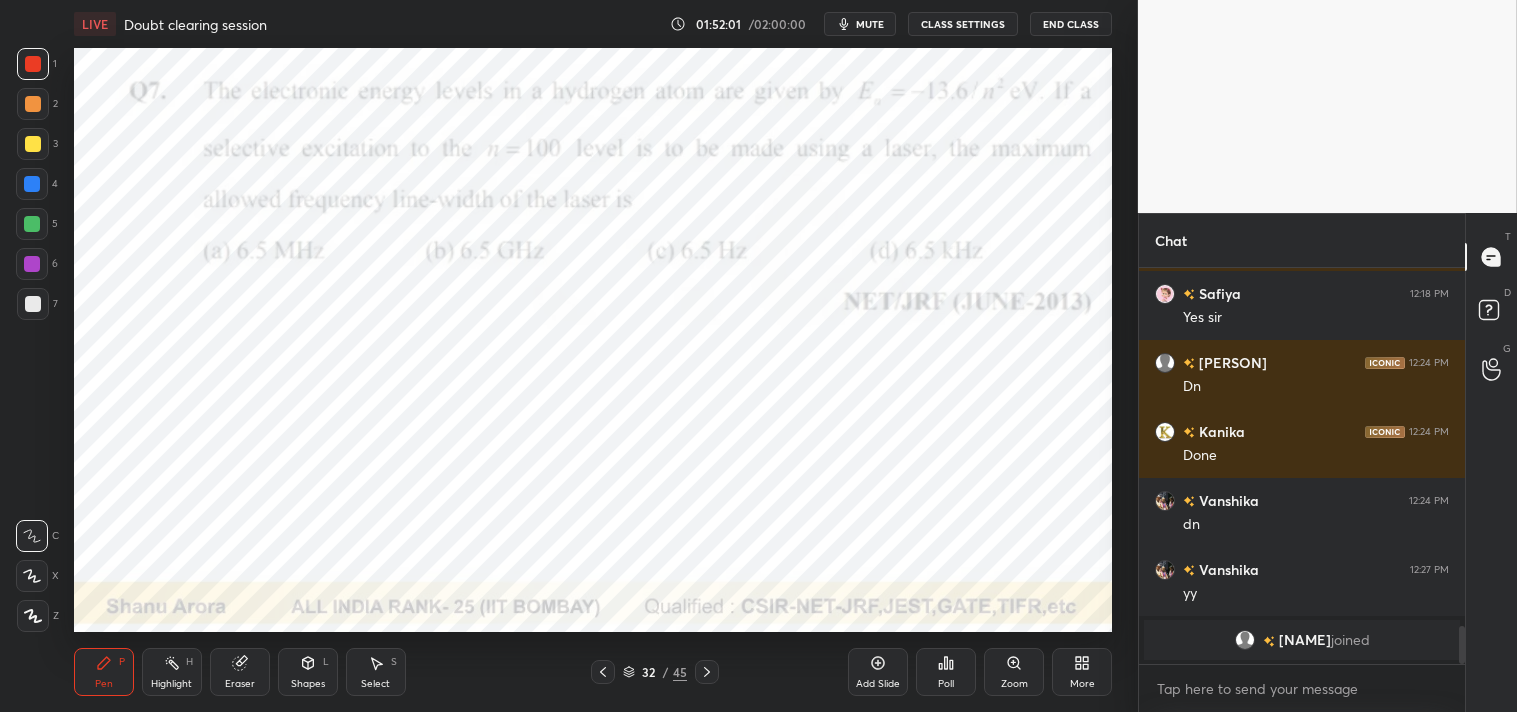 click on "Pen P" at bounding box center [104, 672] 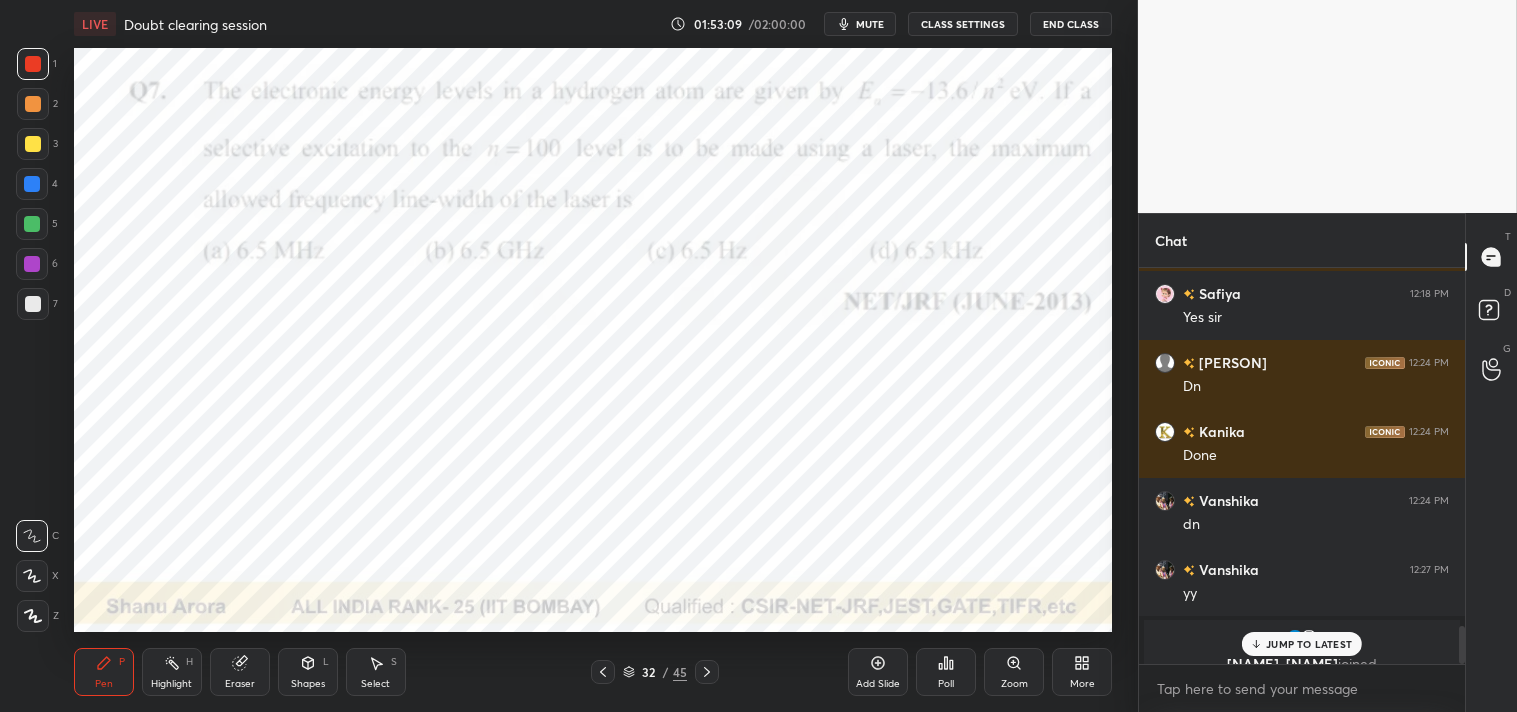 scroll, scrollTop: 3776, scrollLeft: 0, axis: vertical 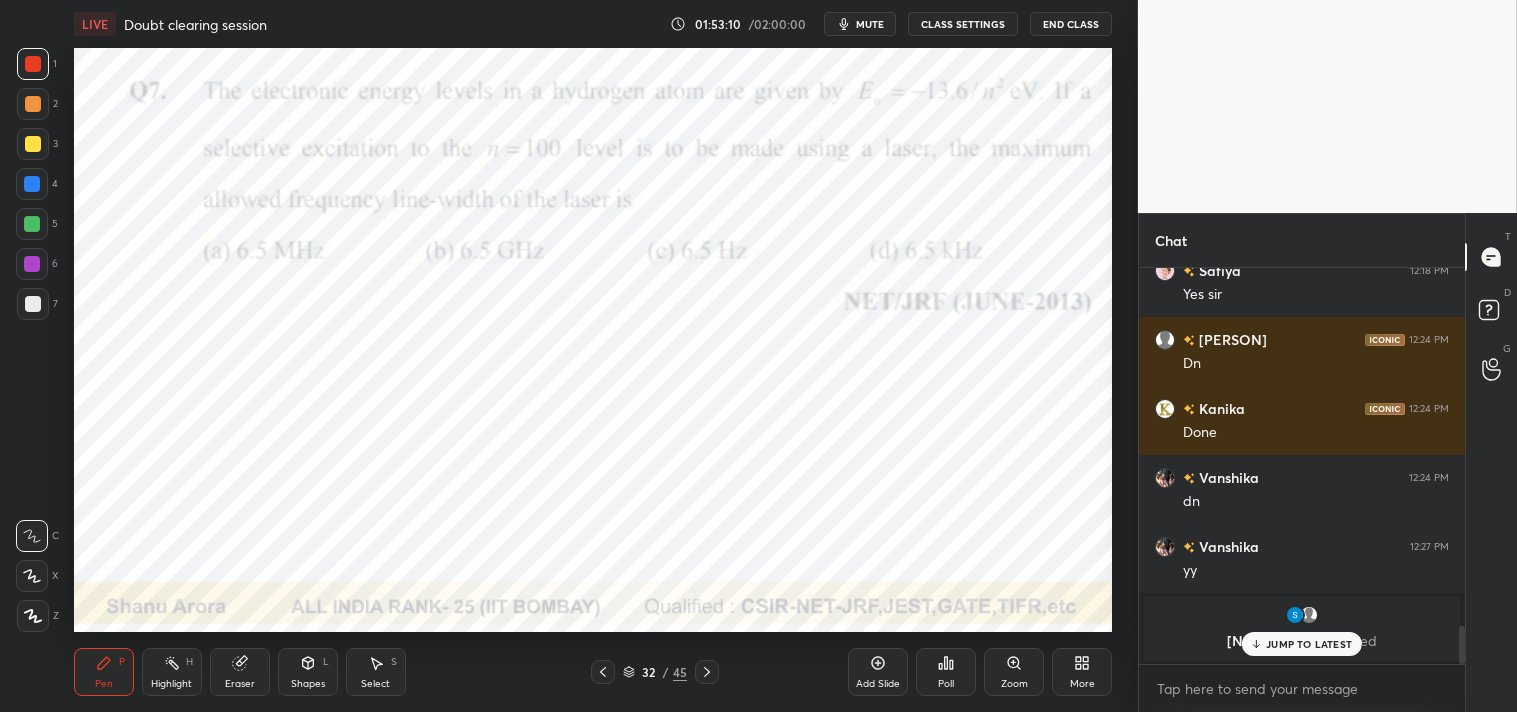 click on "JUMP TO LATEST" at bounding box center [1302, 644] 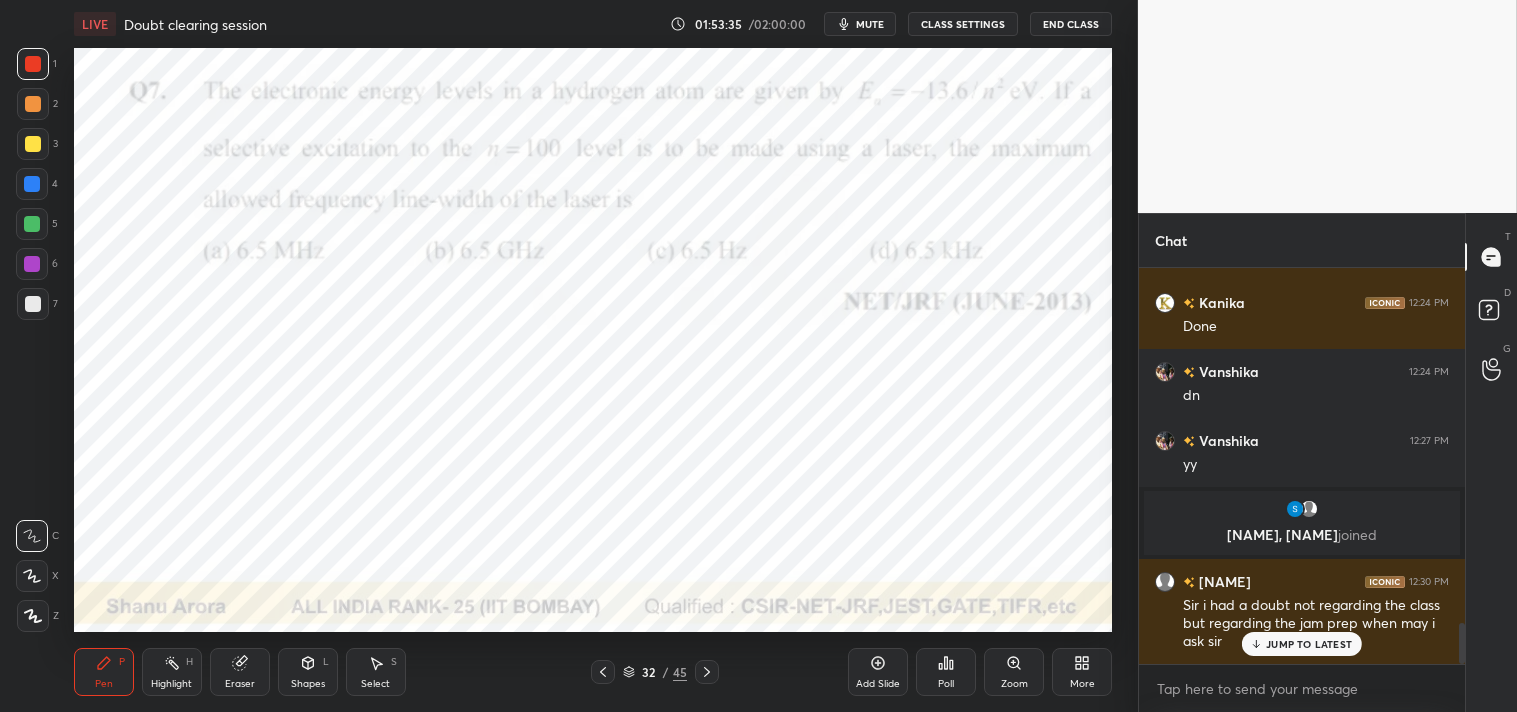 scroll, scrollTop: 3465, scrollLeft: 0, axis: vertical 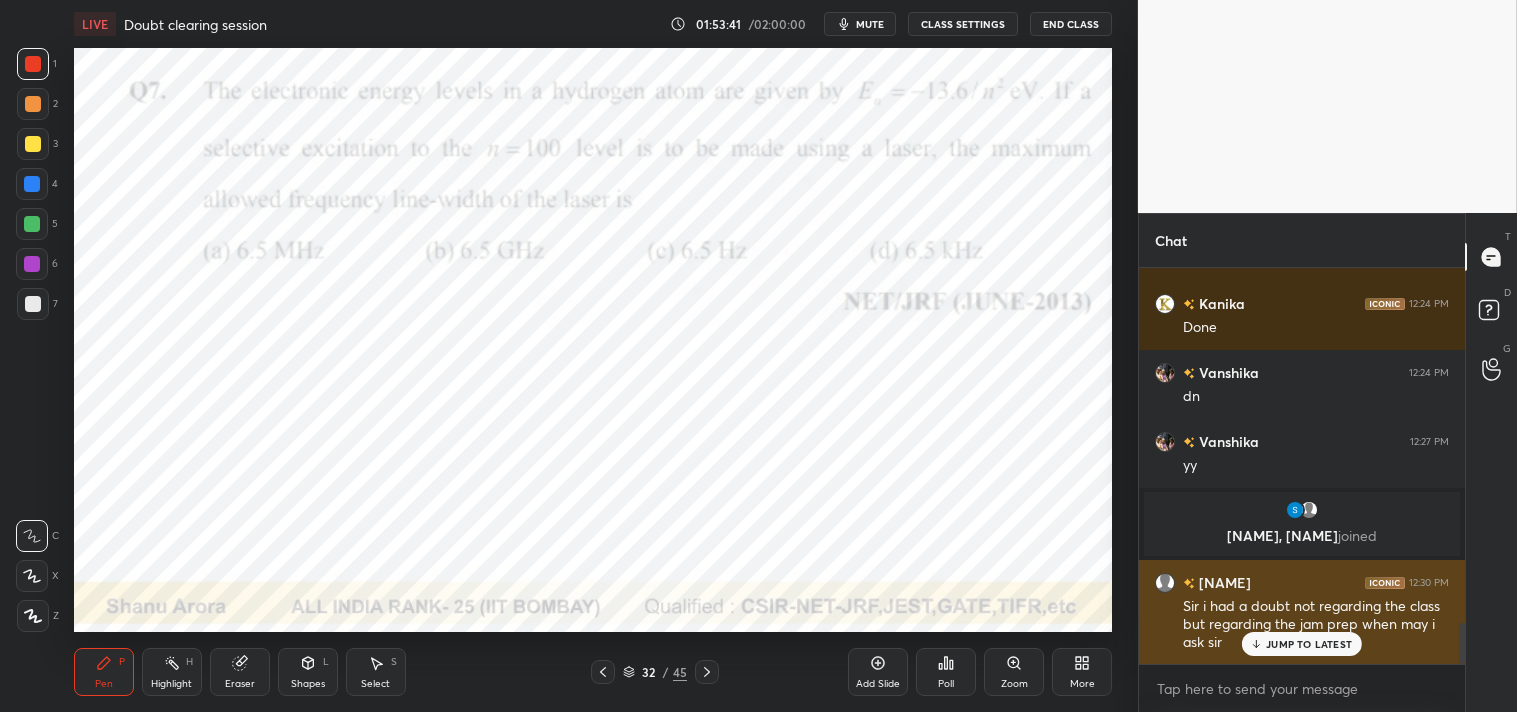 click on "JUMP TO LATEST" at bounding box center [1309, 644] 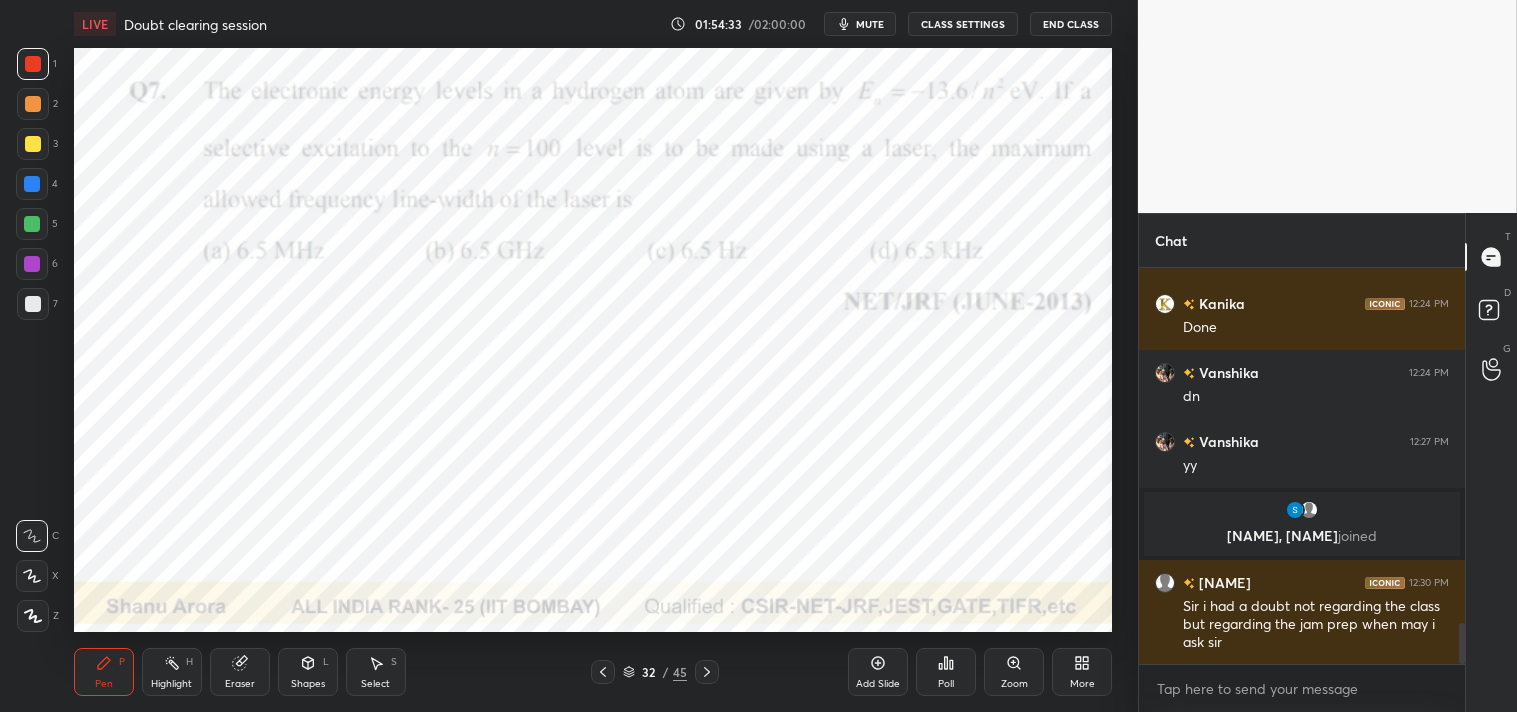 click on "Add Slide" at bounding box center [878, 672] 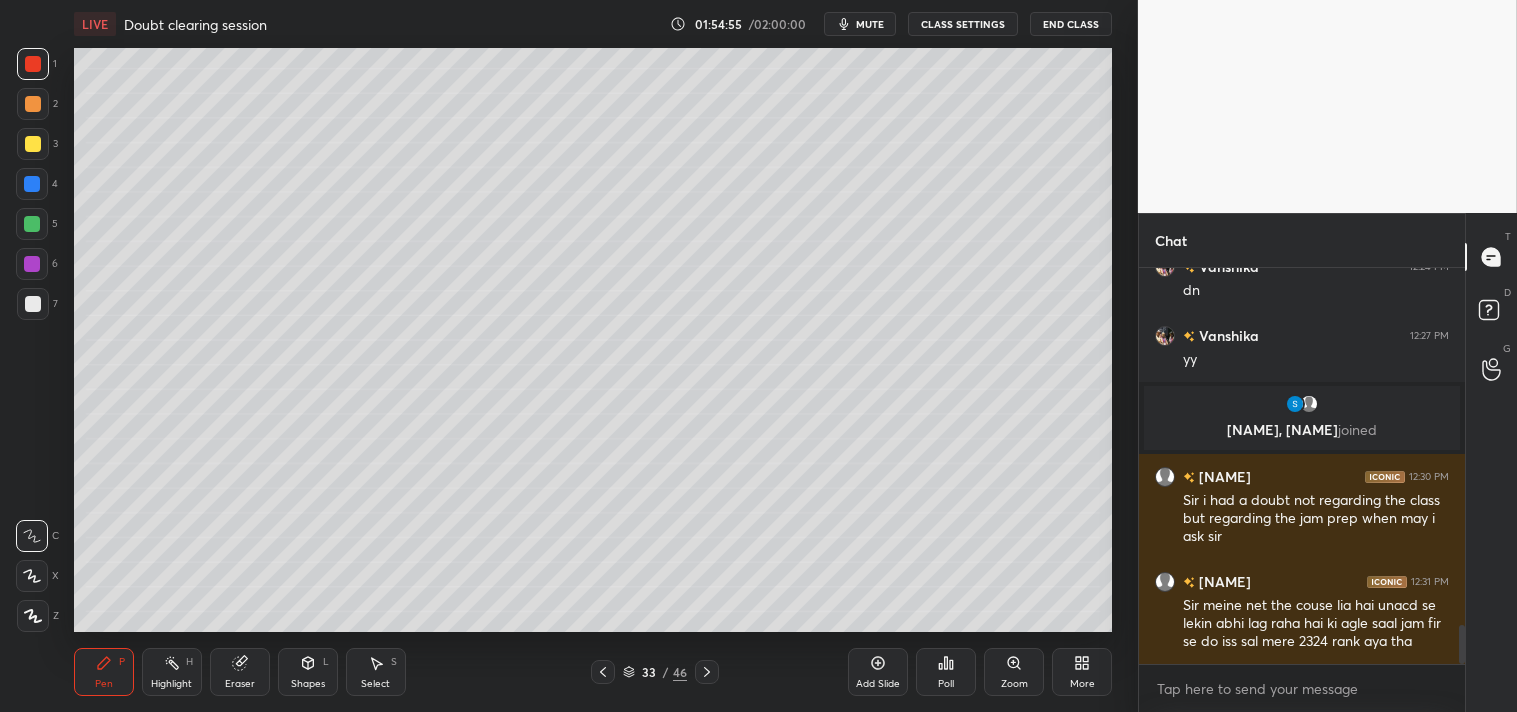 scroll, scrollTop: 3657, scrollLeft: 0, axis: vertical 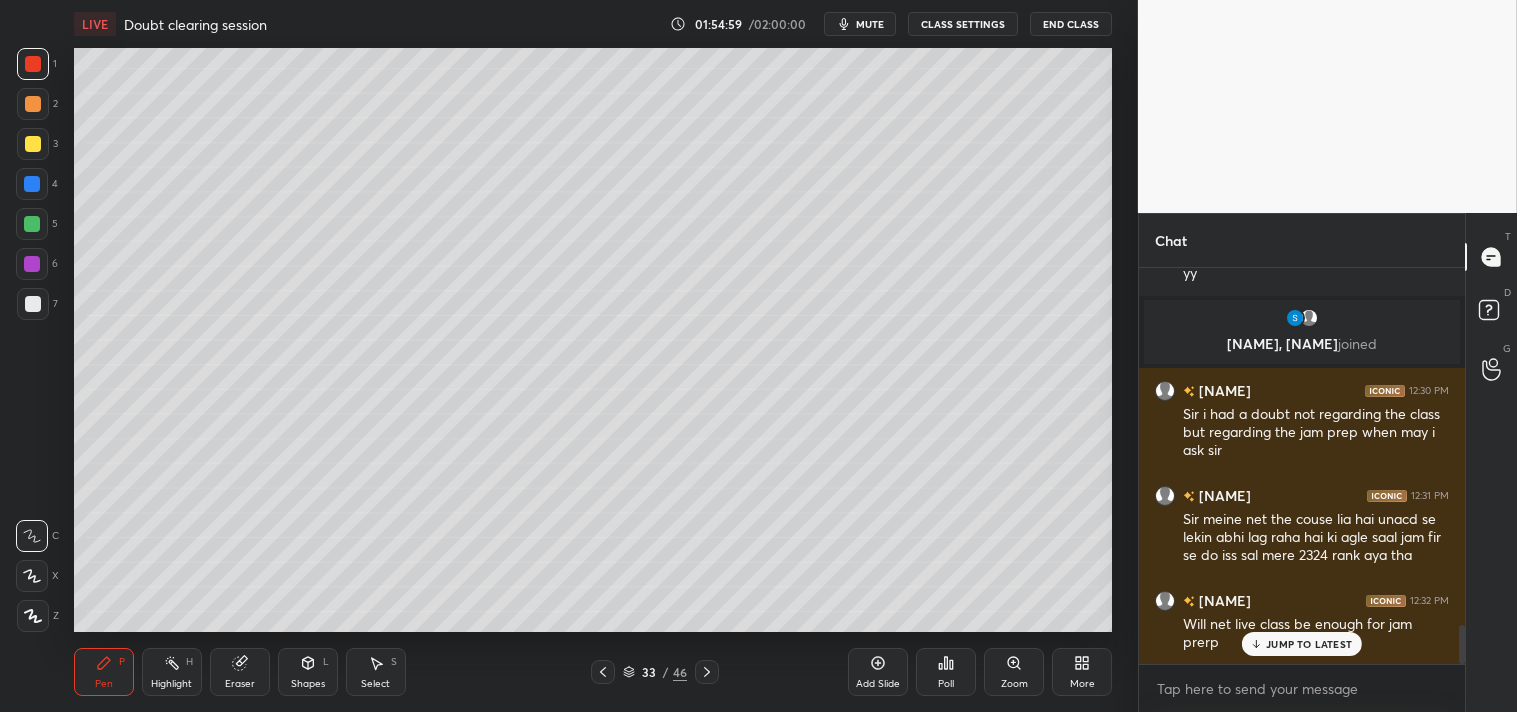click on "JUMP TO LATEST" at bounding box center [1309, 644] 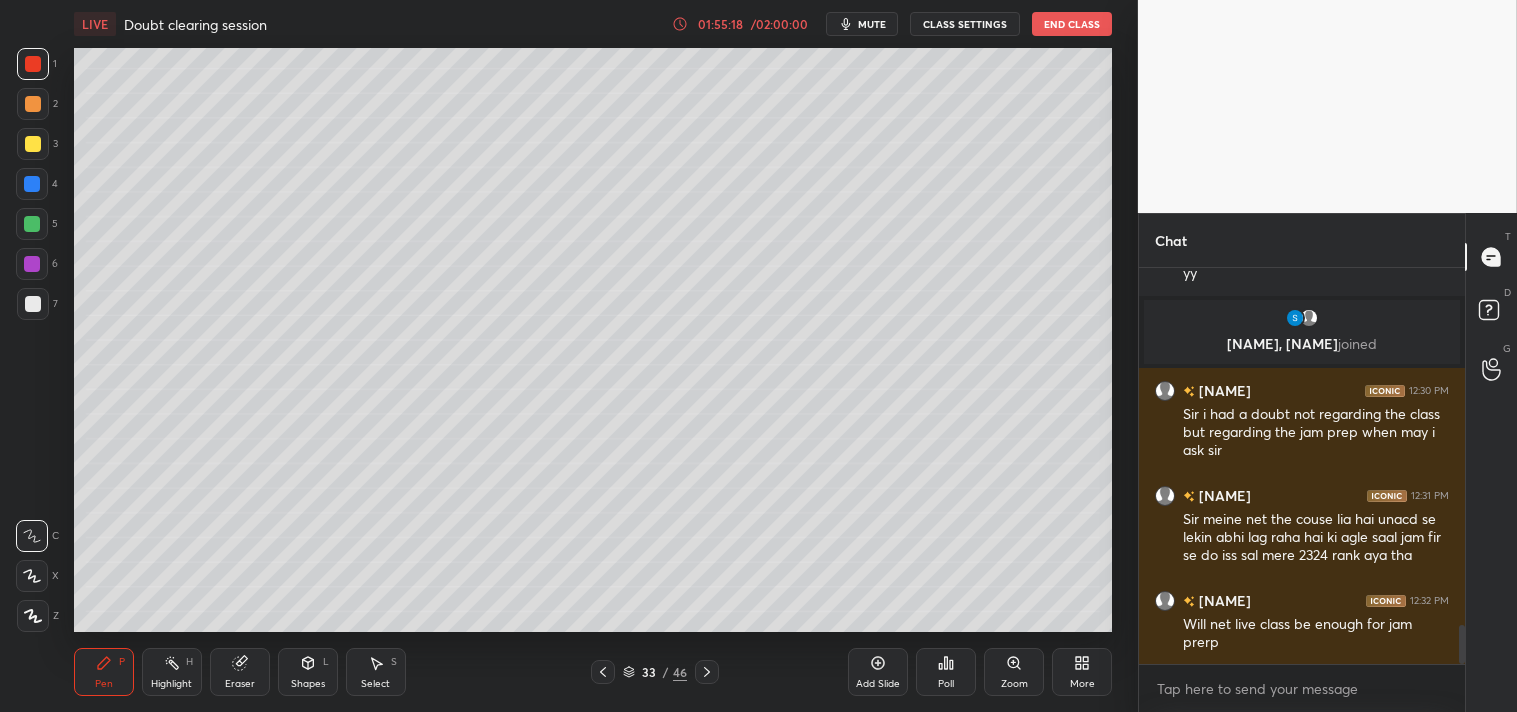click on "Eraser" at bounding box center (240, 672) 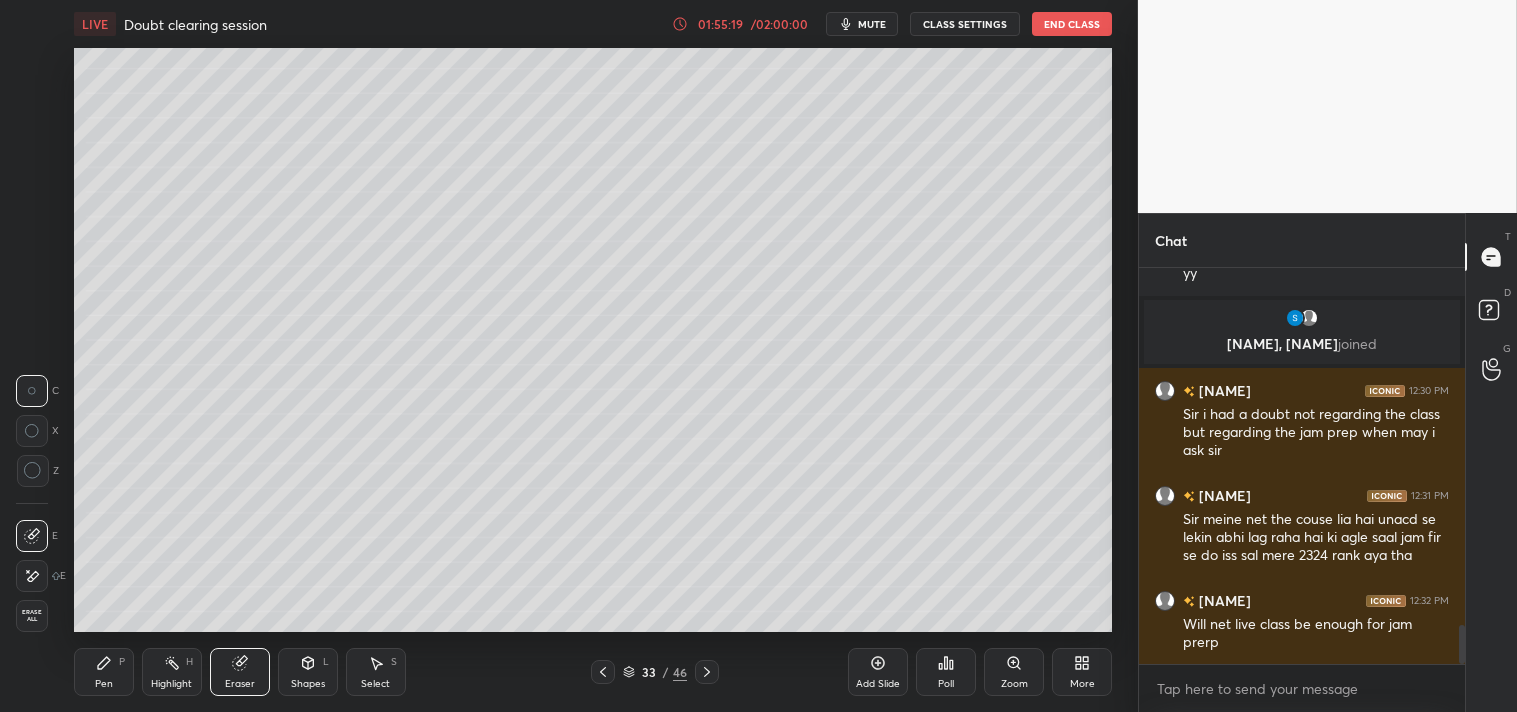 click on "Eraser" at bounding box center (240, 672) 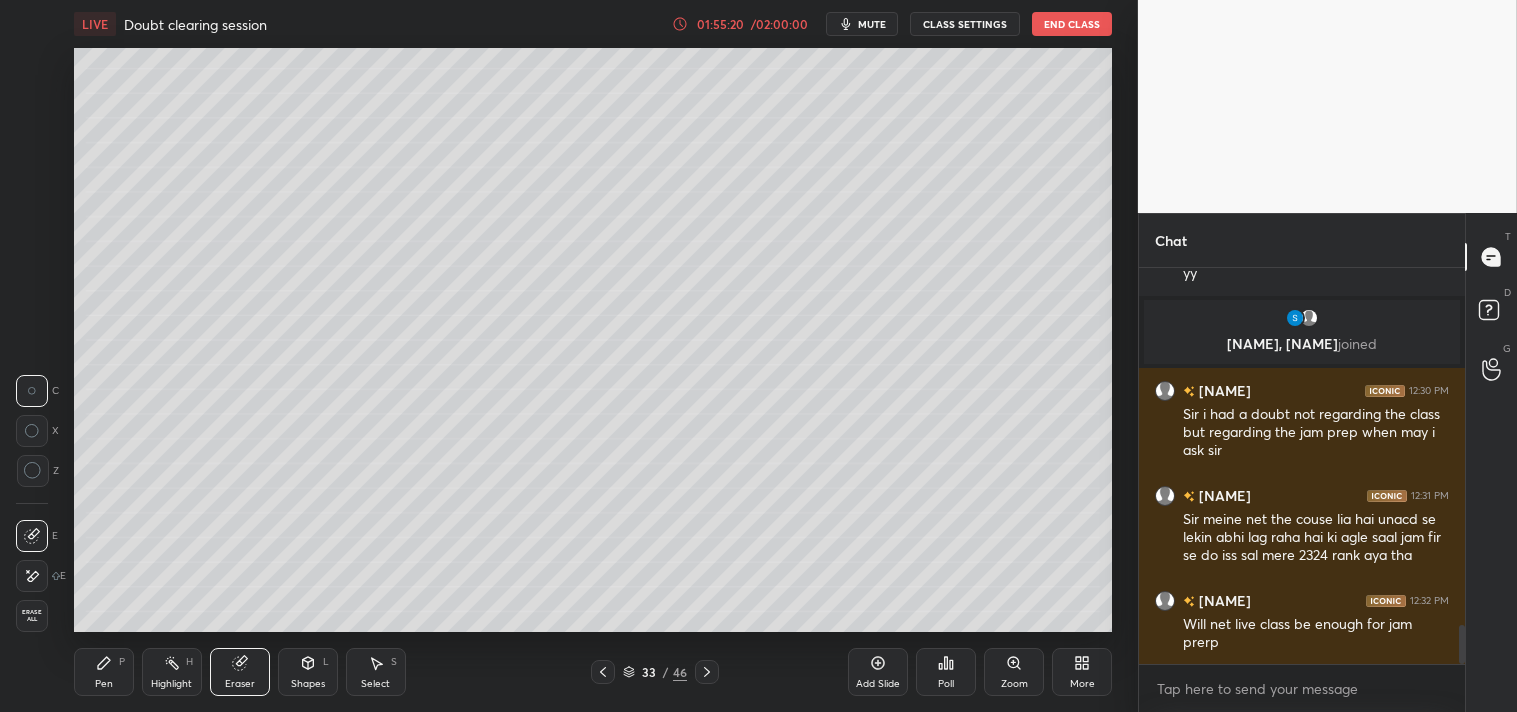 click 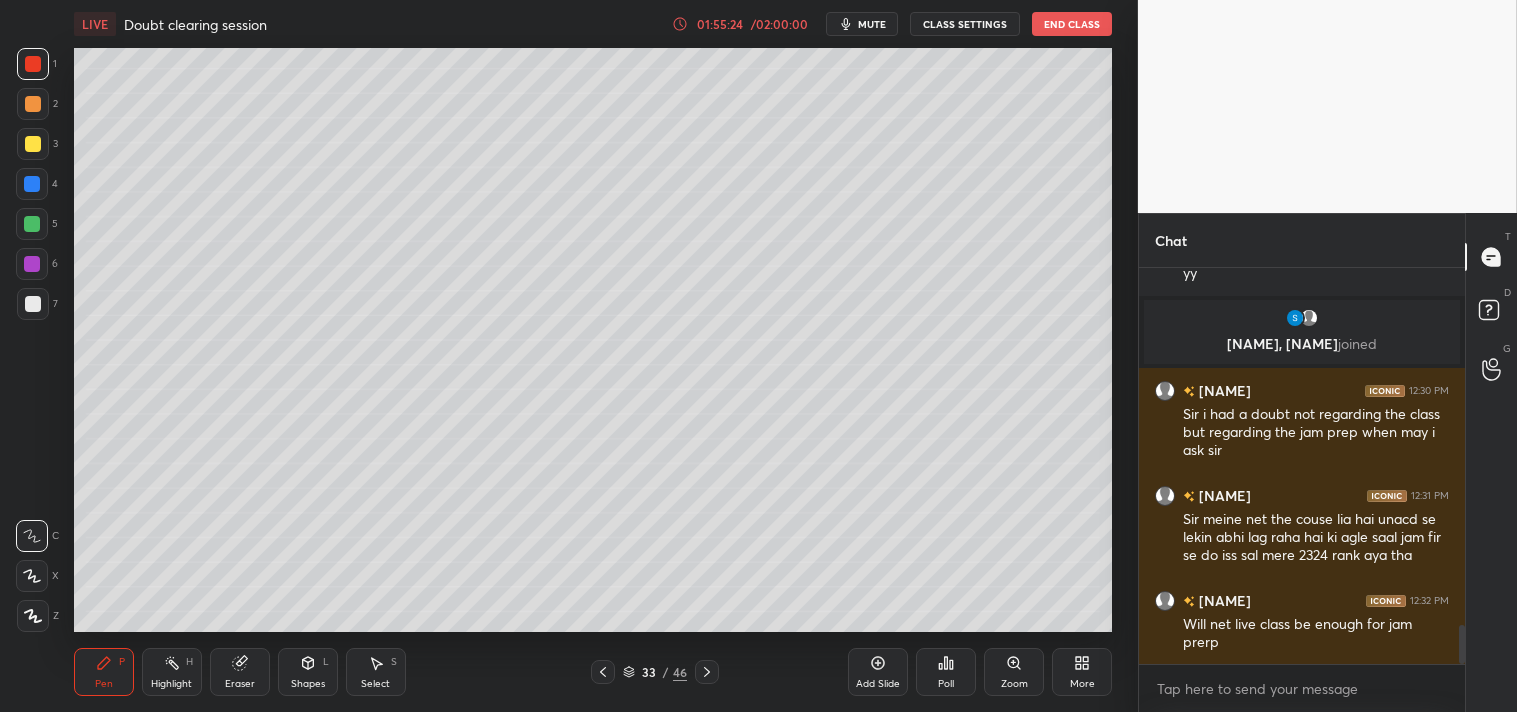 click 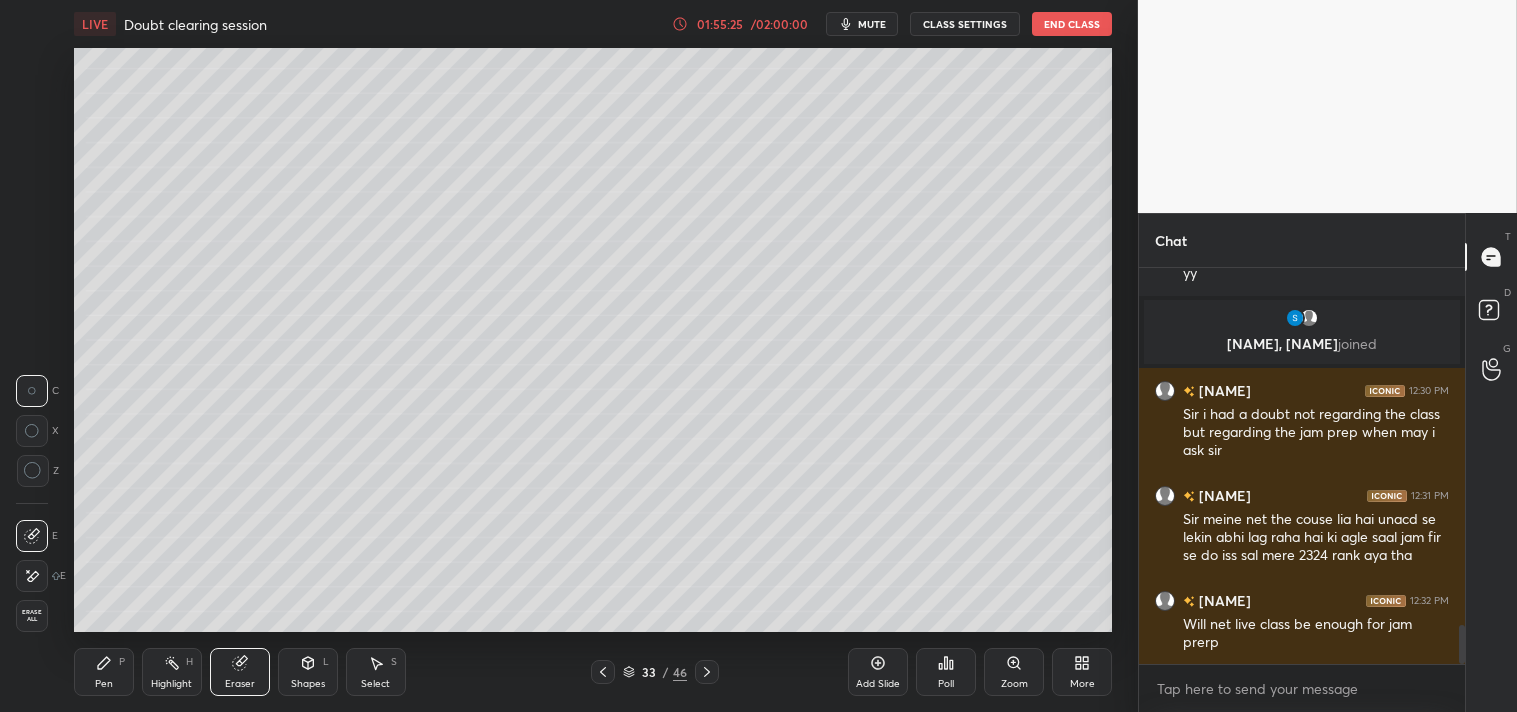 click on "Eraser" at bounding box center [240, 672] 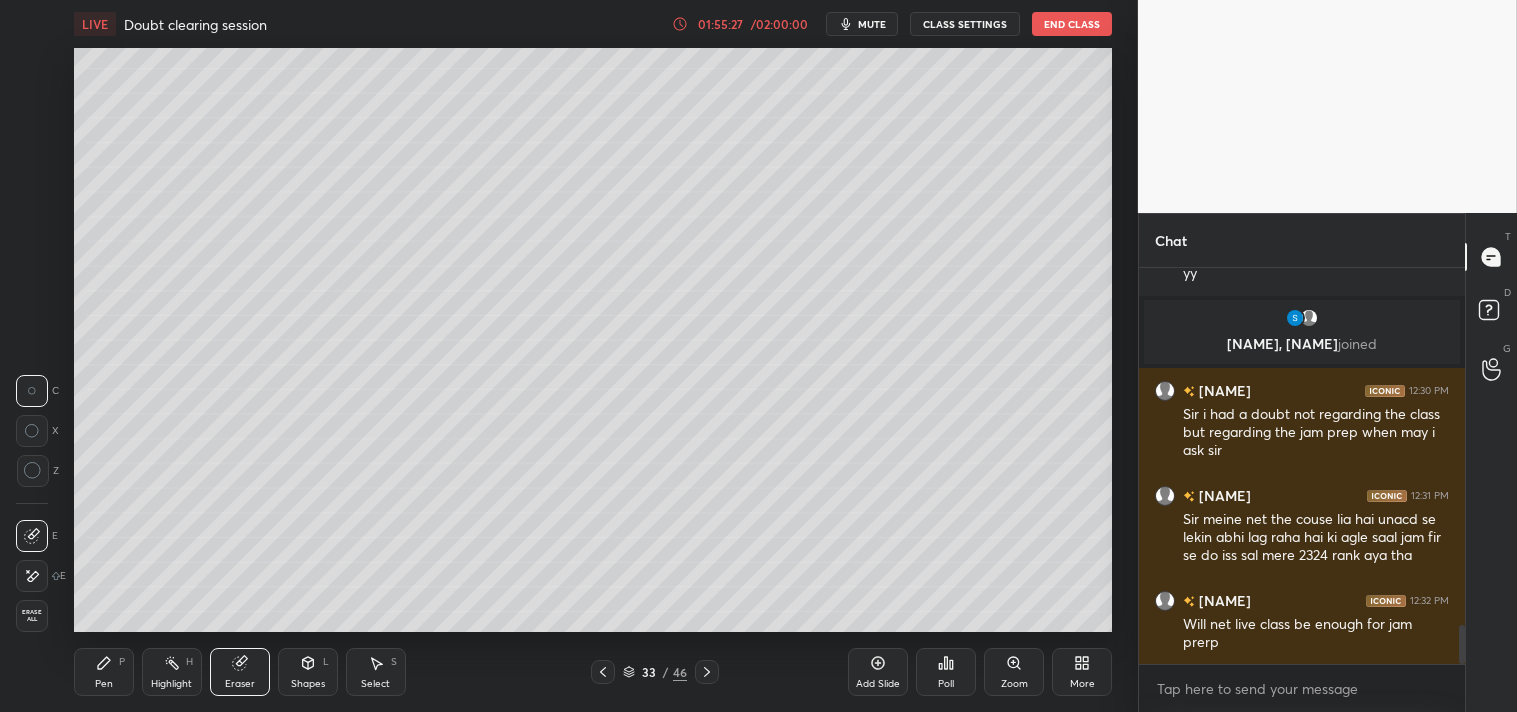 click on "Pen P" at bounding box center [104, 672] 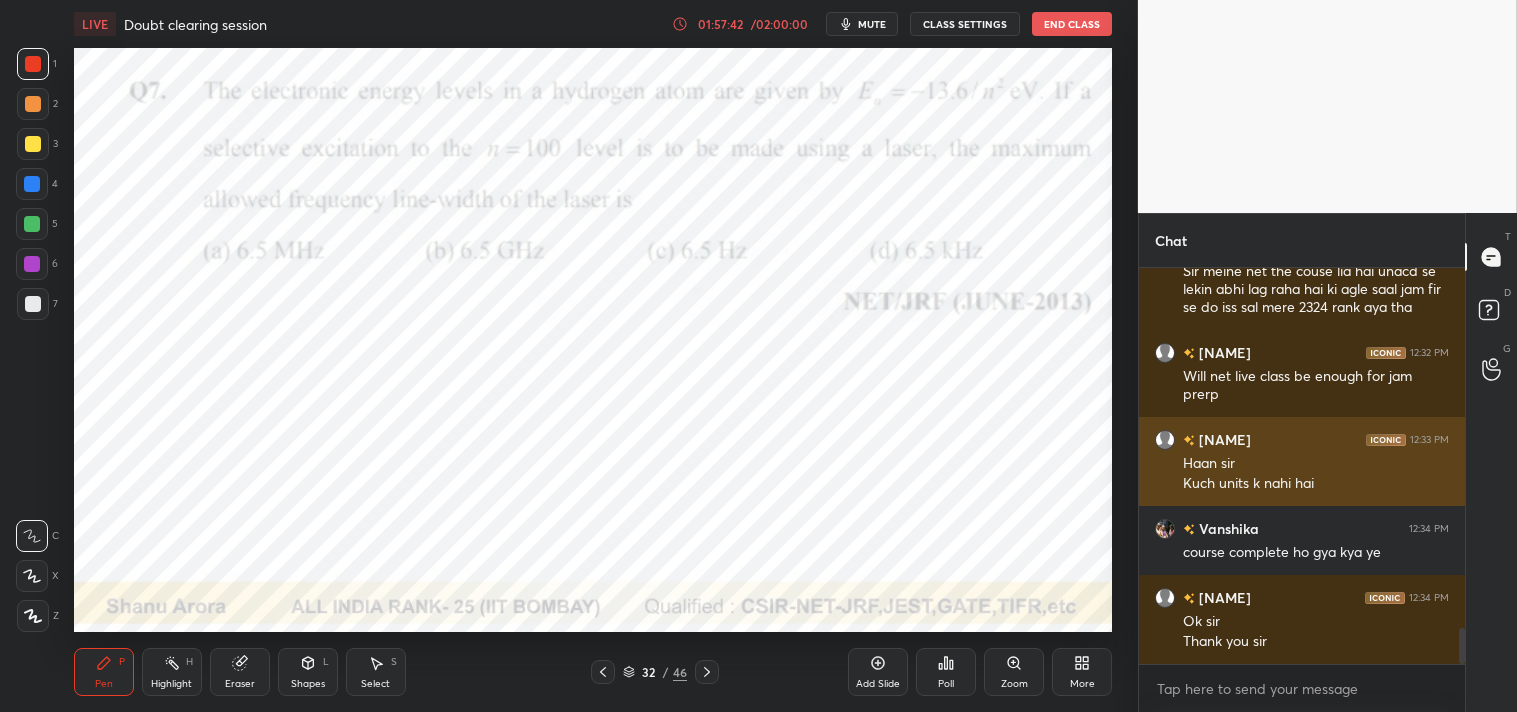 scroll, scrollTop: 3974, scrollLeft: 0, axis: vertical 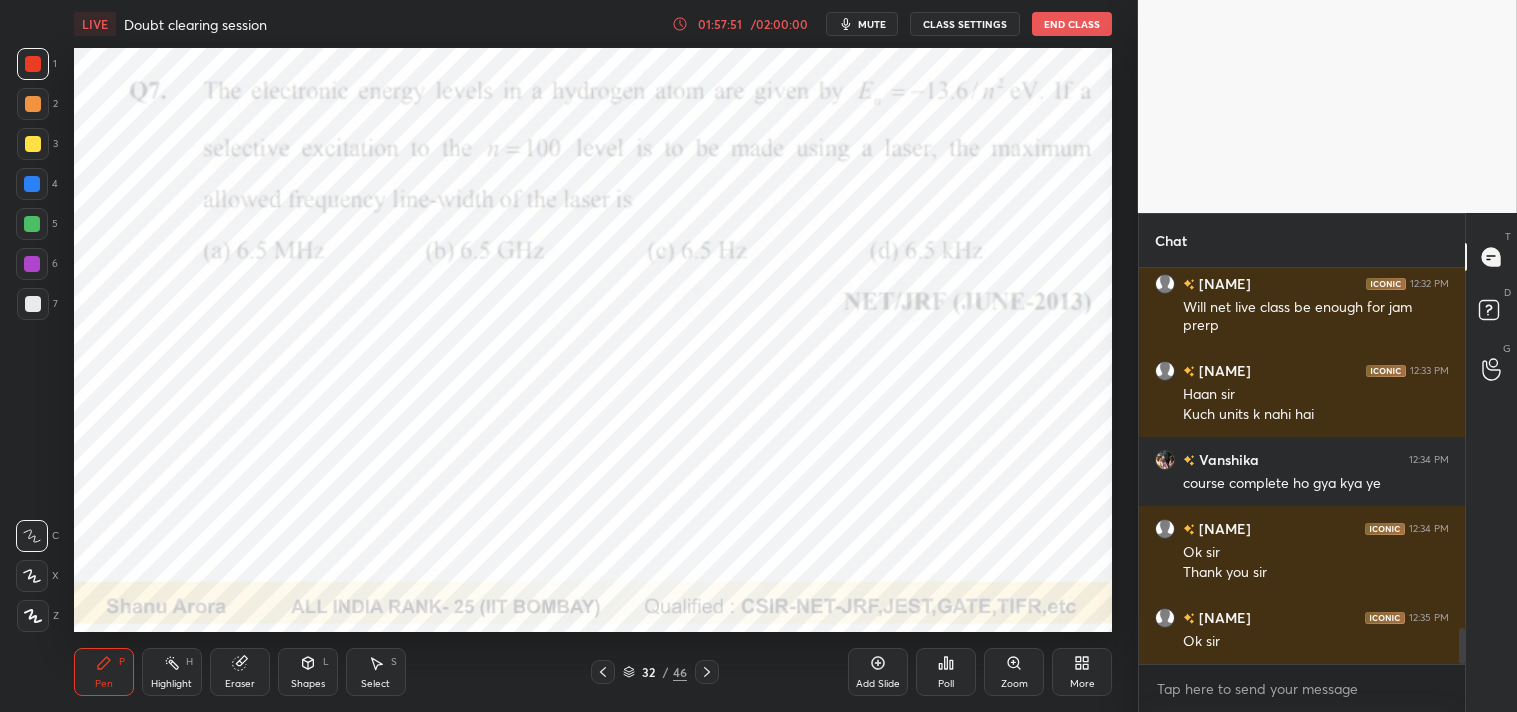 click on "Add Slide" at bounding box center (878, 672) 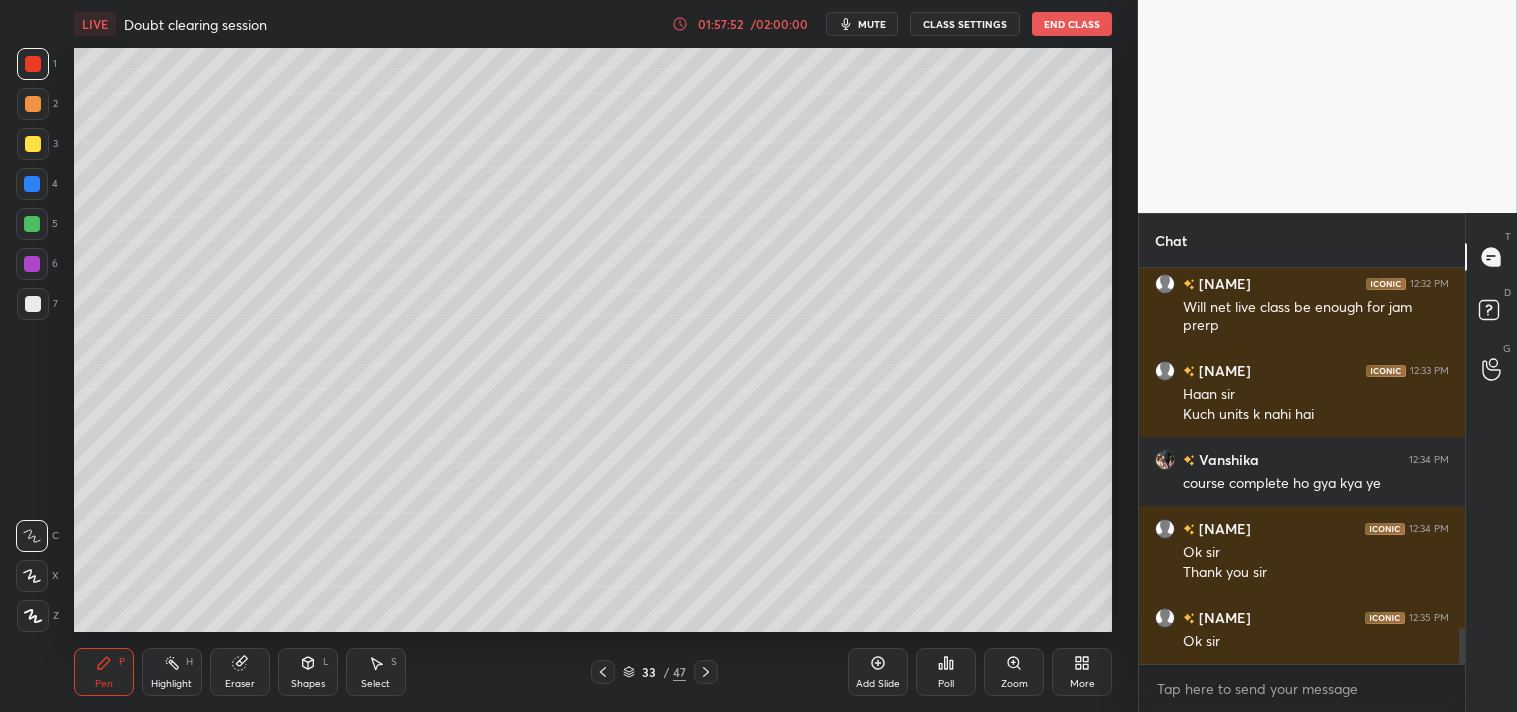 click on "1 2 3 4 5 6 7 C X Z C X Z E E Erase all   H H" at bounding box center [32, 340] 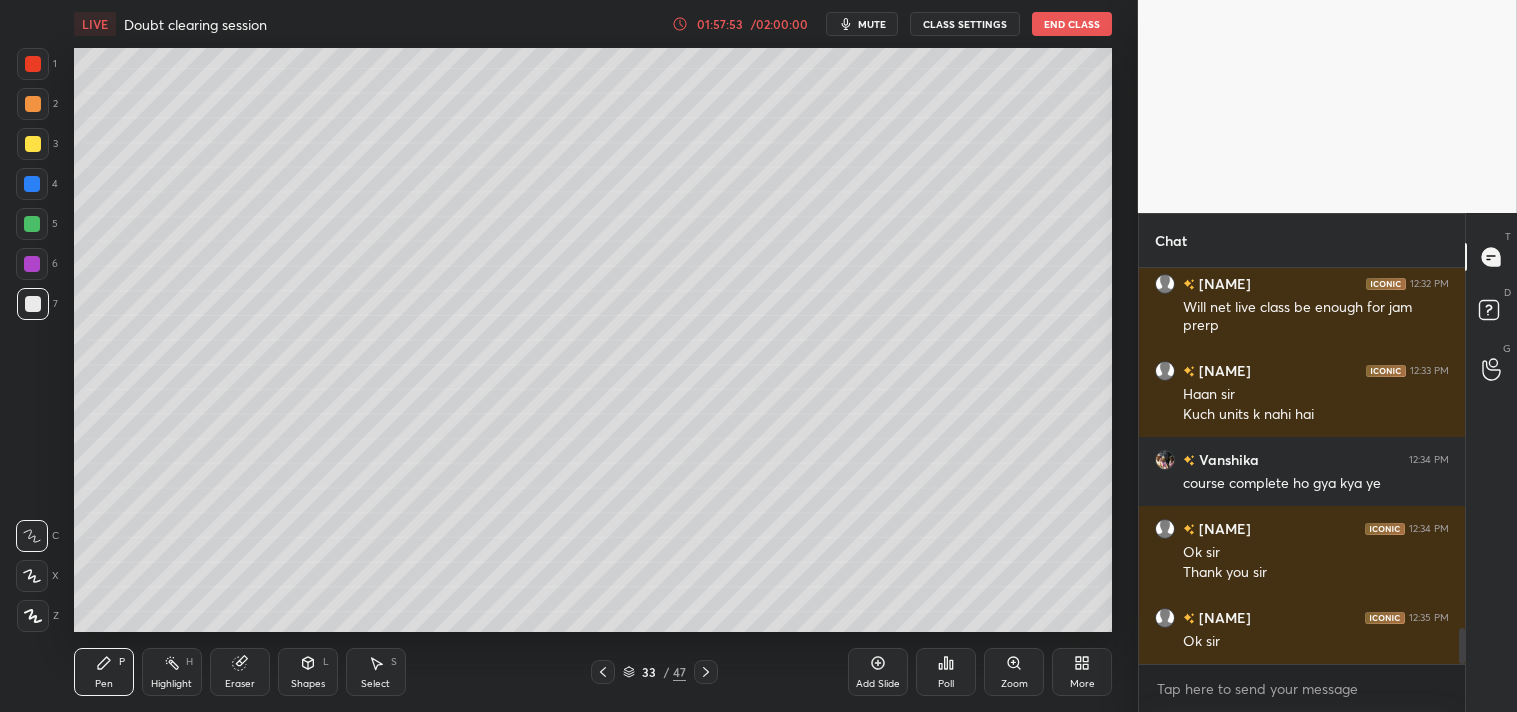 click on "1 2 3 4 5 6 7 C X Z C X Z E E Erase all   H H" at bounding box center [32, 340] 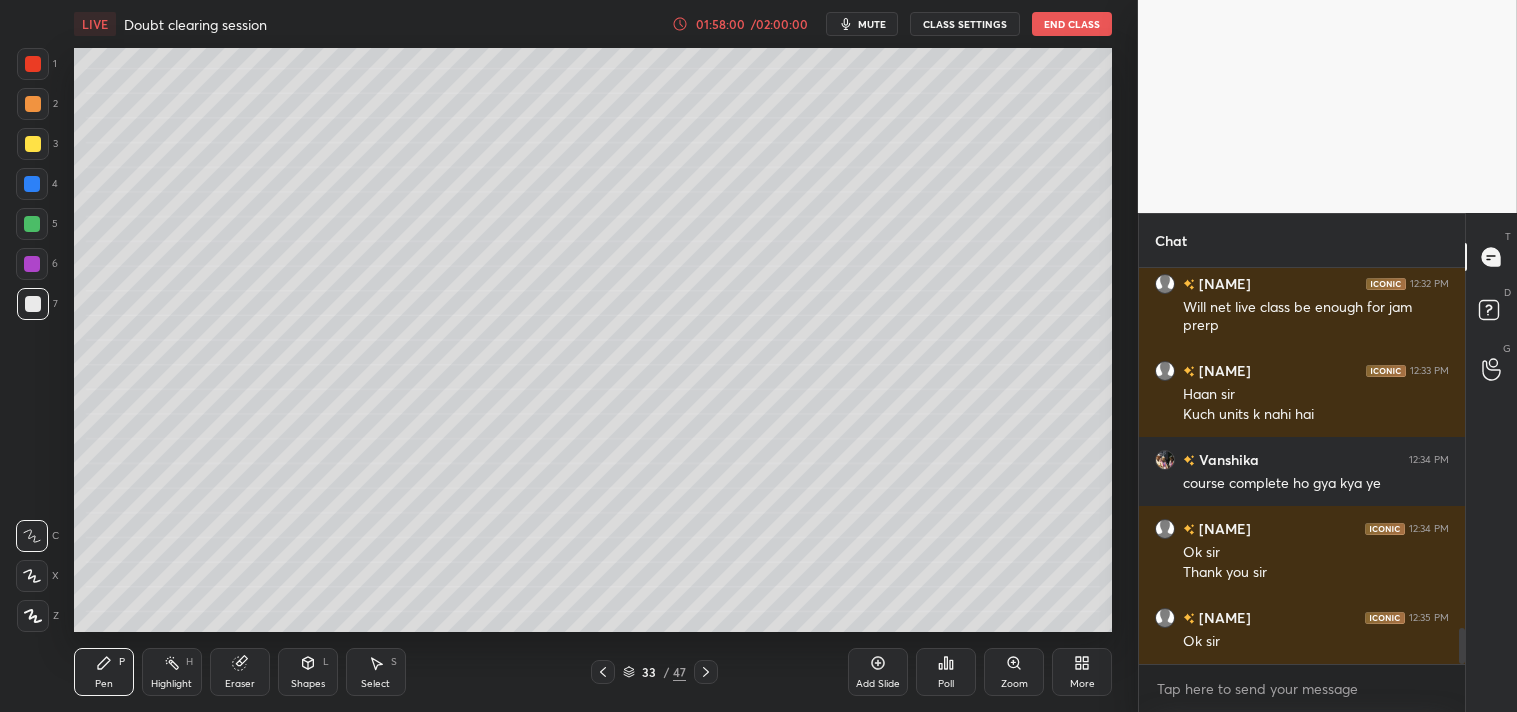 scroll, scrollTop: 4043, scrollLeft: 0, axis: vertical 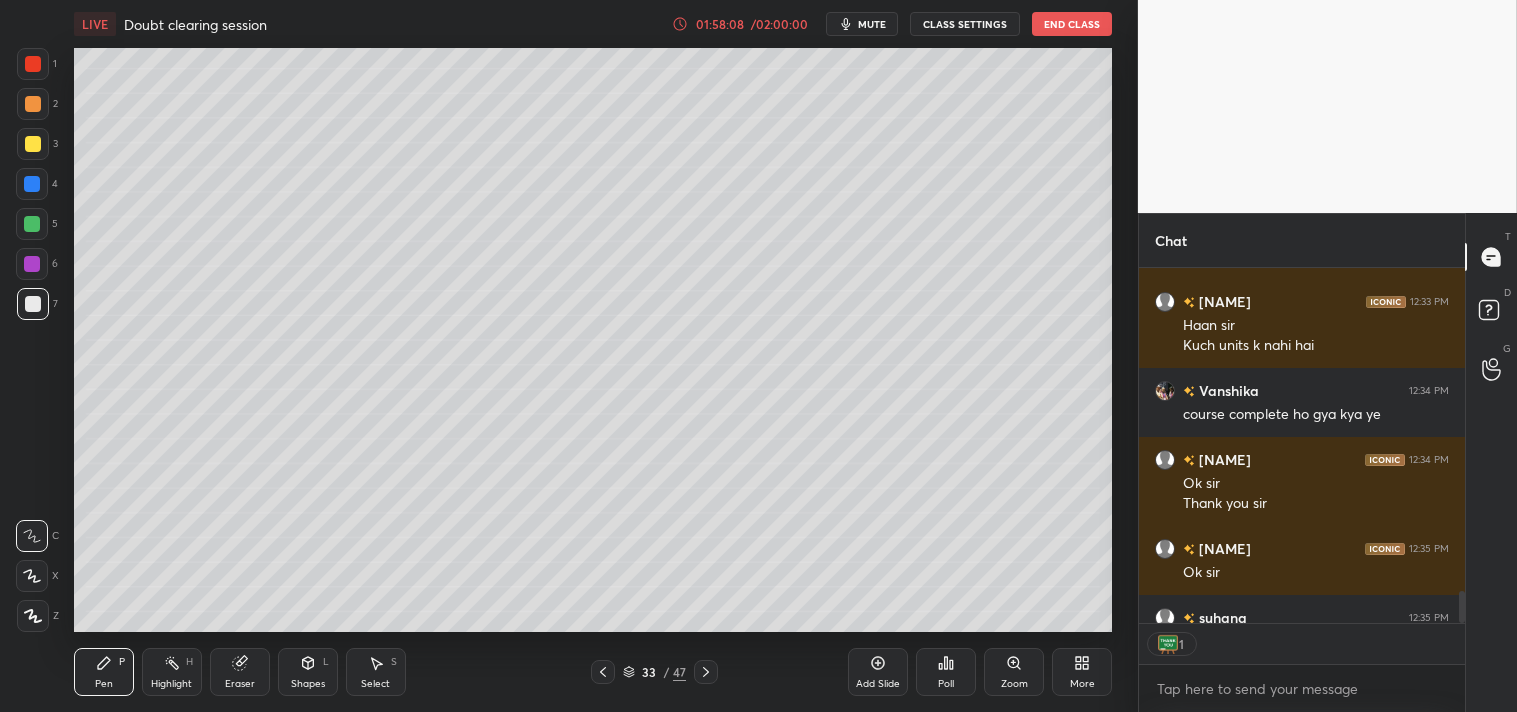 click on "Poll" at bounding box center (946, 672) 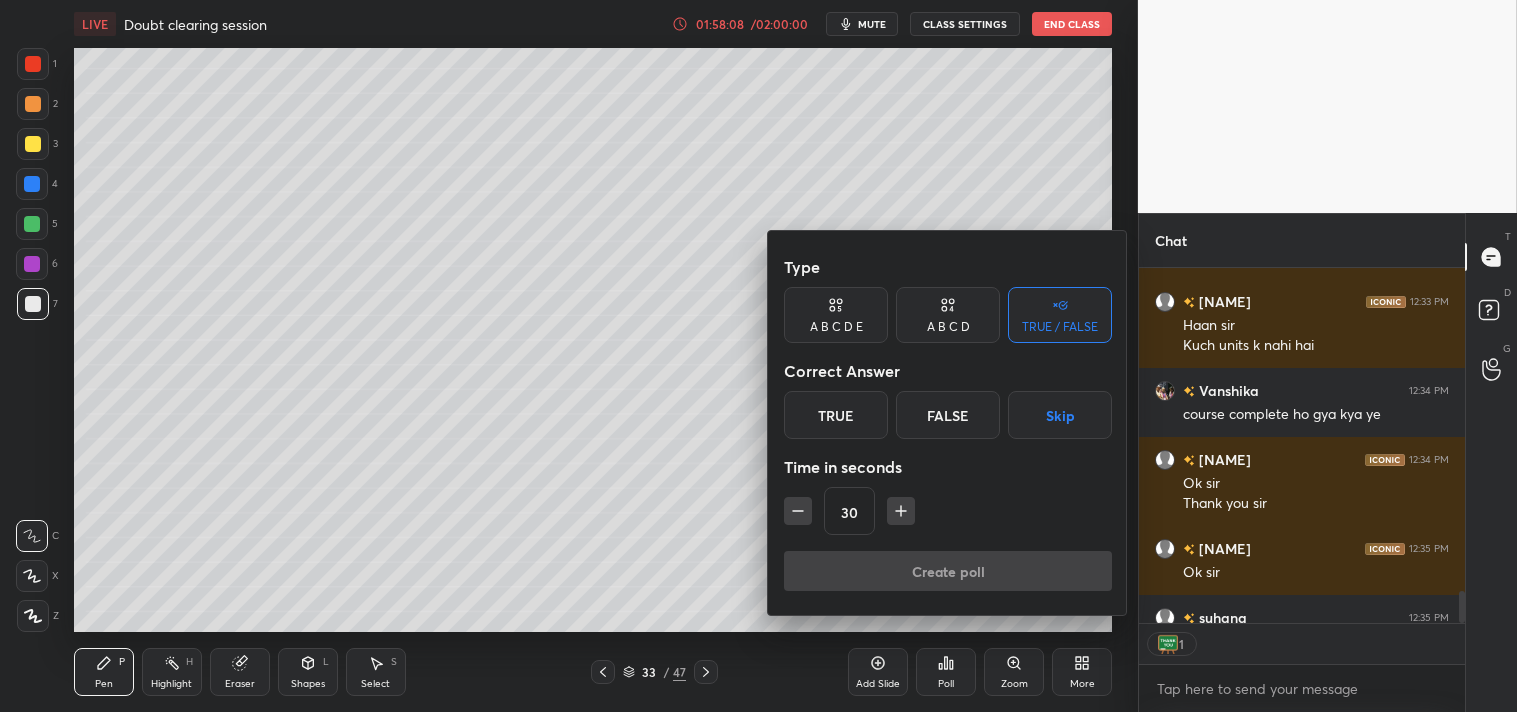 click on "True" at bounding box center (836, 415) 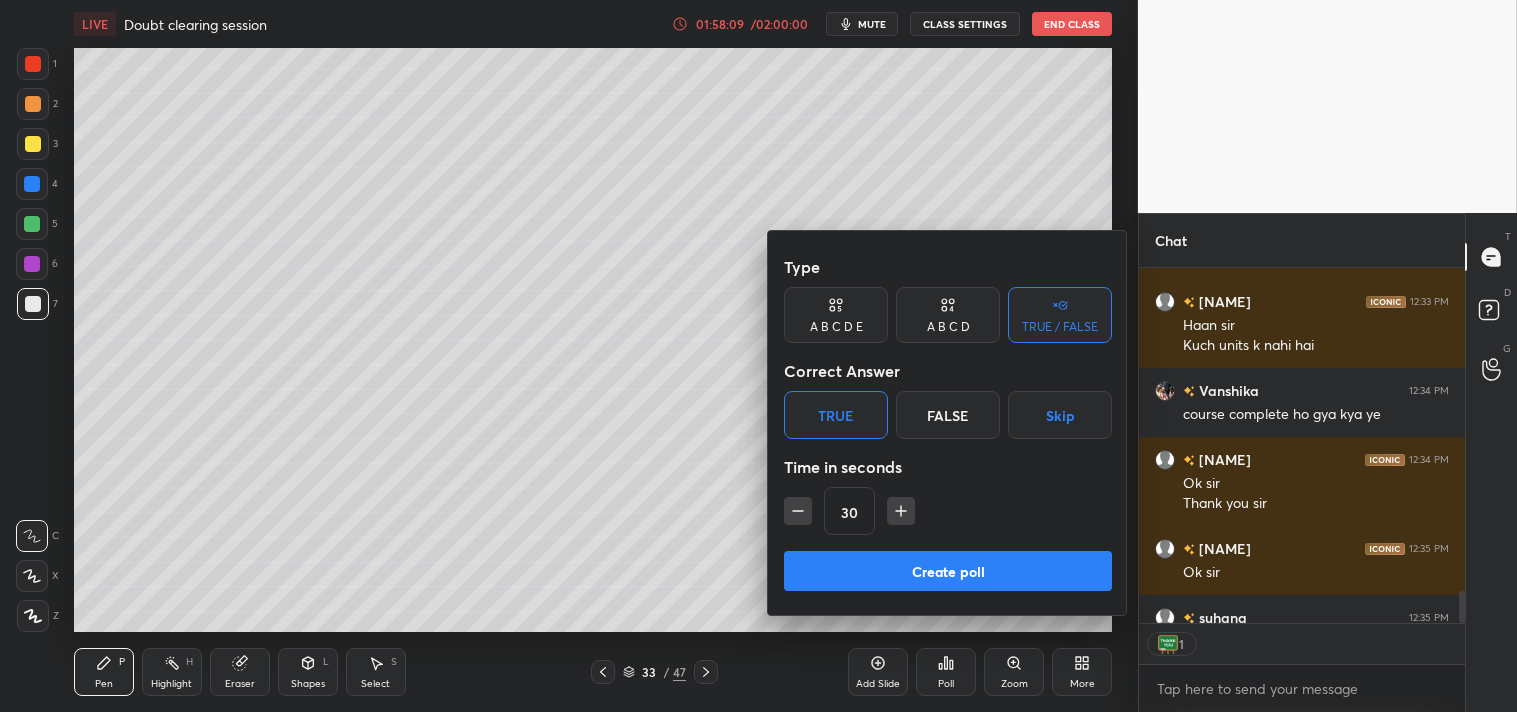 click on "Create poll" at bounding box center (948, 571) 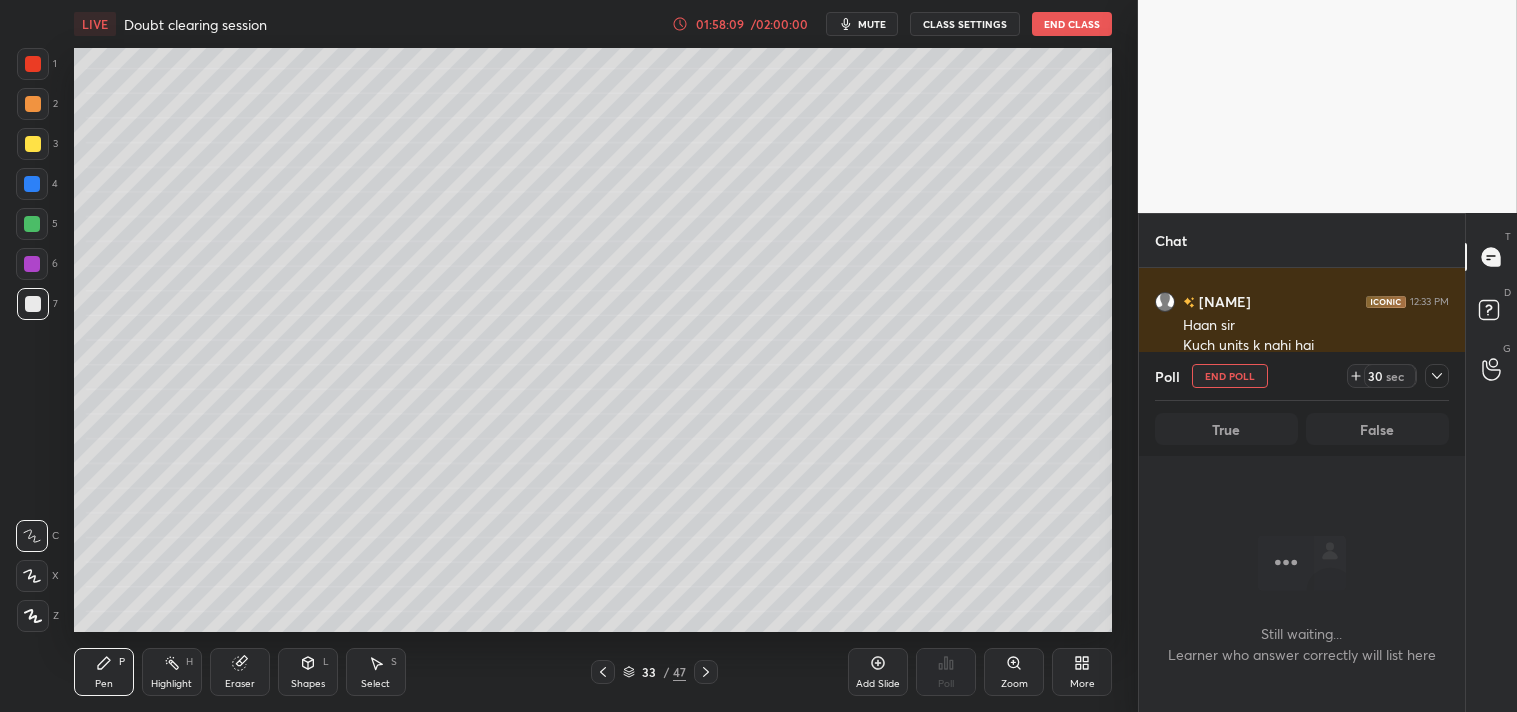 scroll, scrollTop: 287, scrollLeft: 320, axis: both 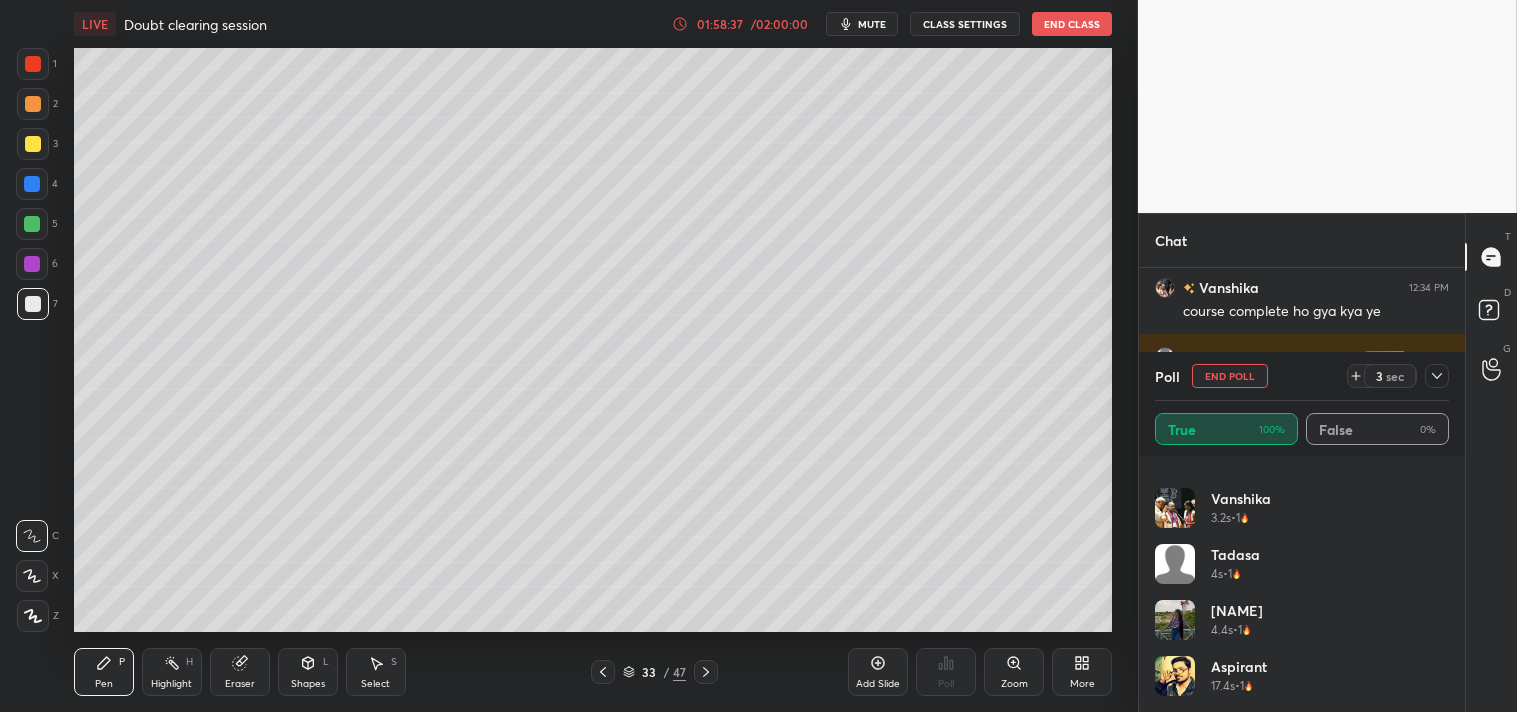 click on "End Poll" at bounding box center (1230, 376) 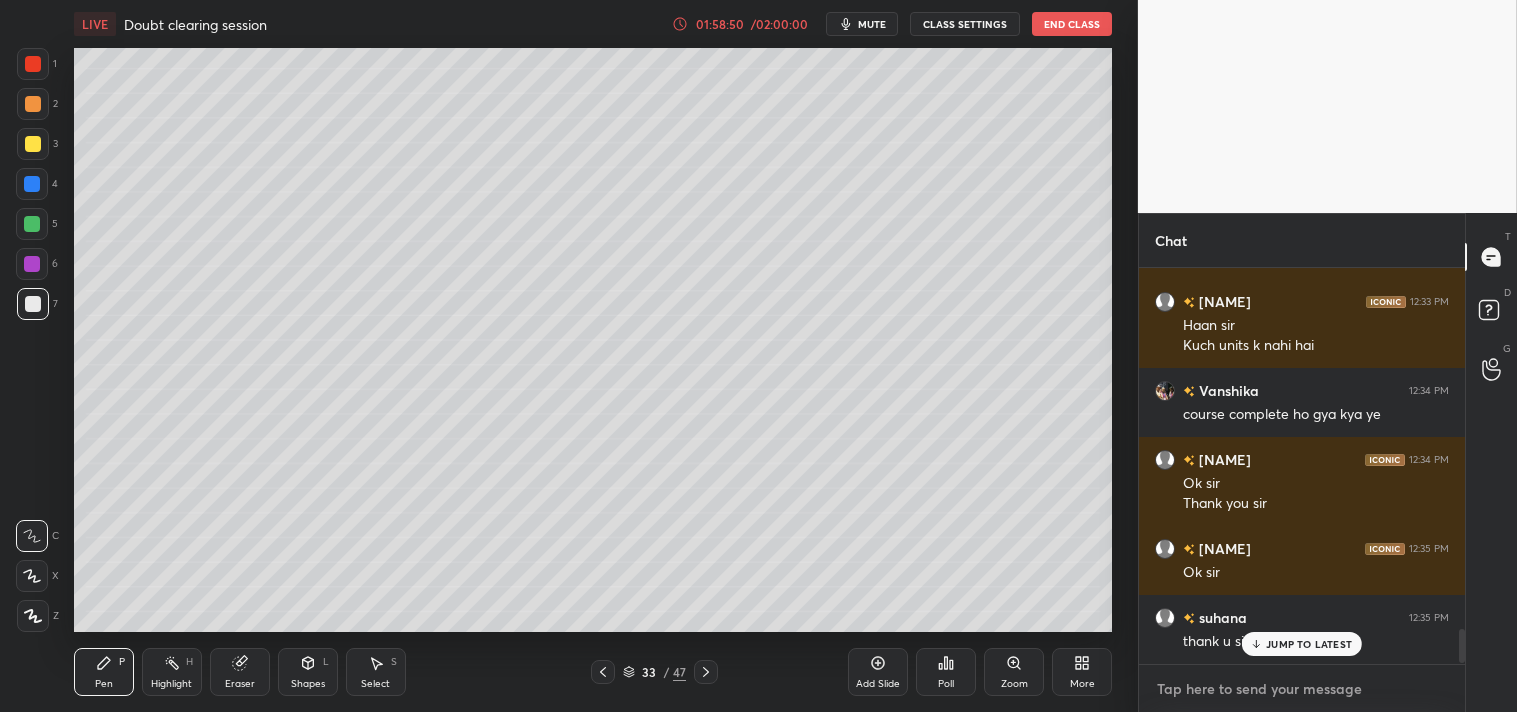 type on "x" 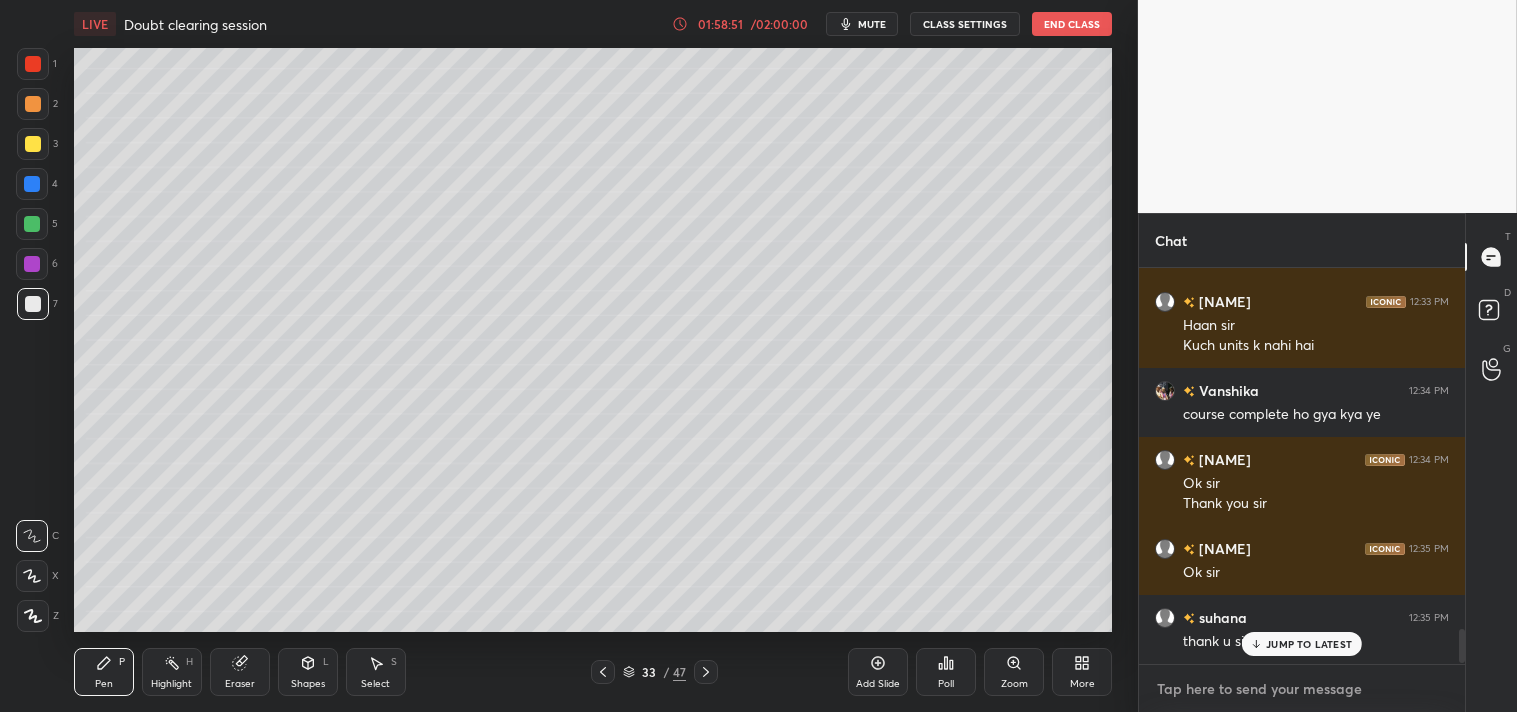 type on "t" 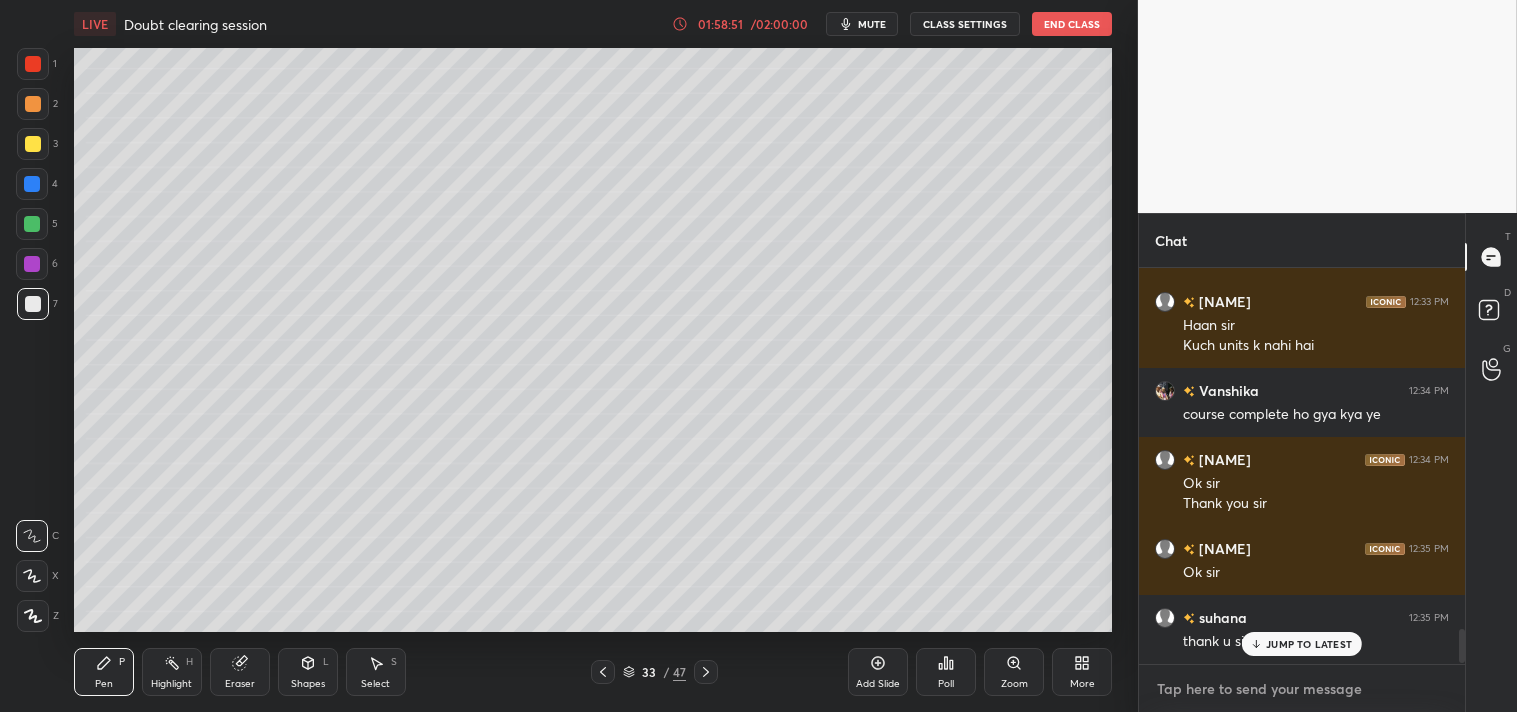 type on "x" 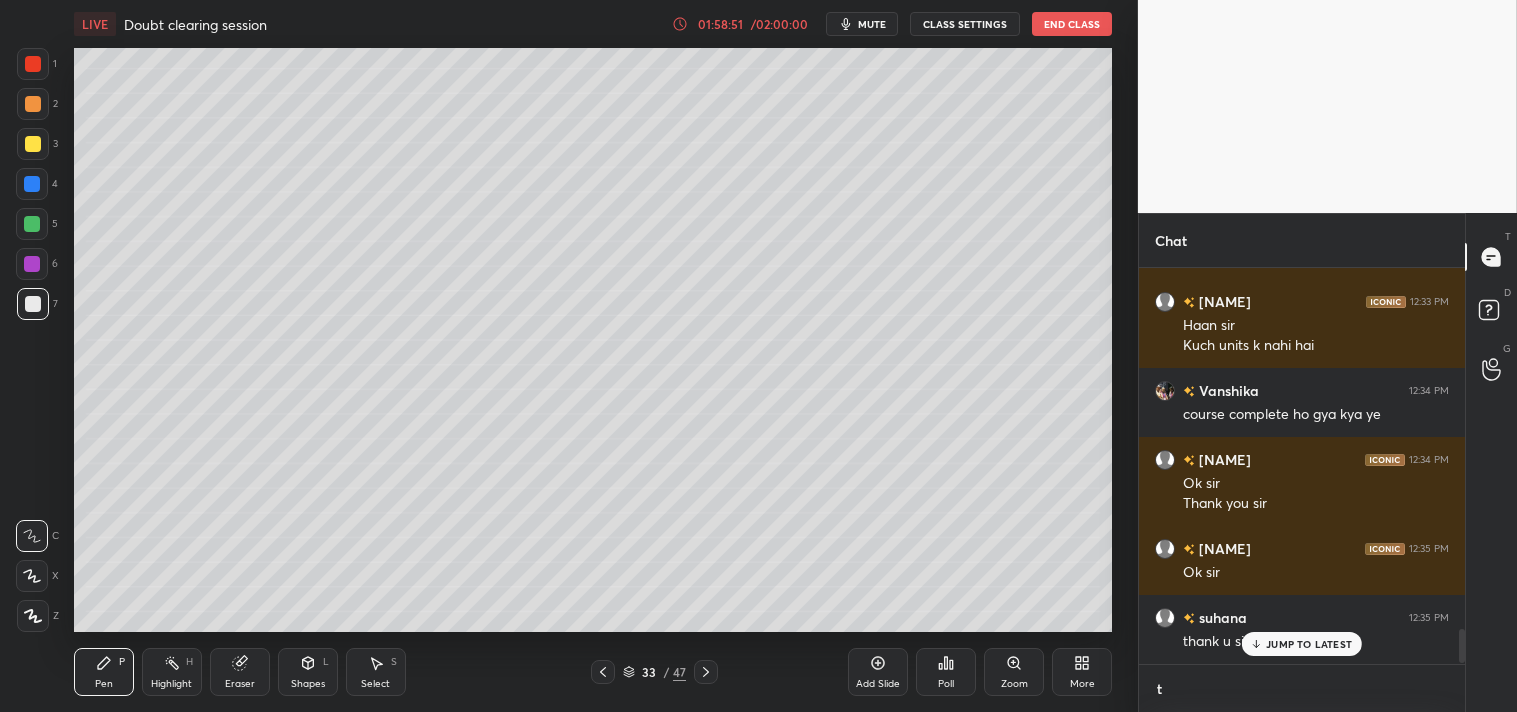 type on "ti" 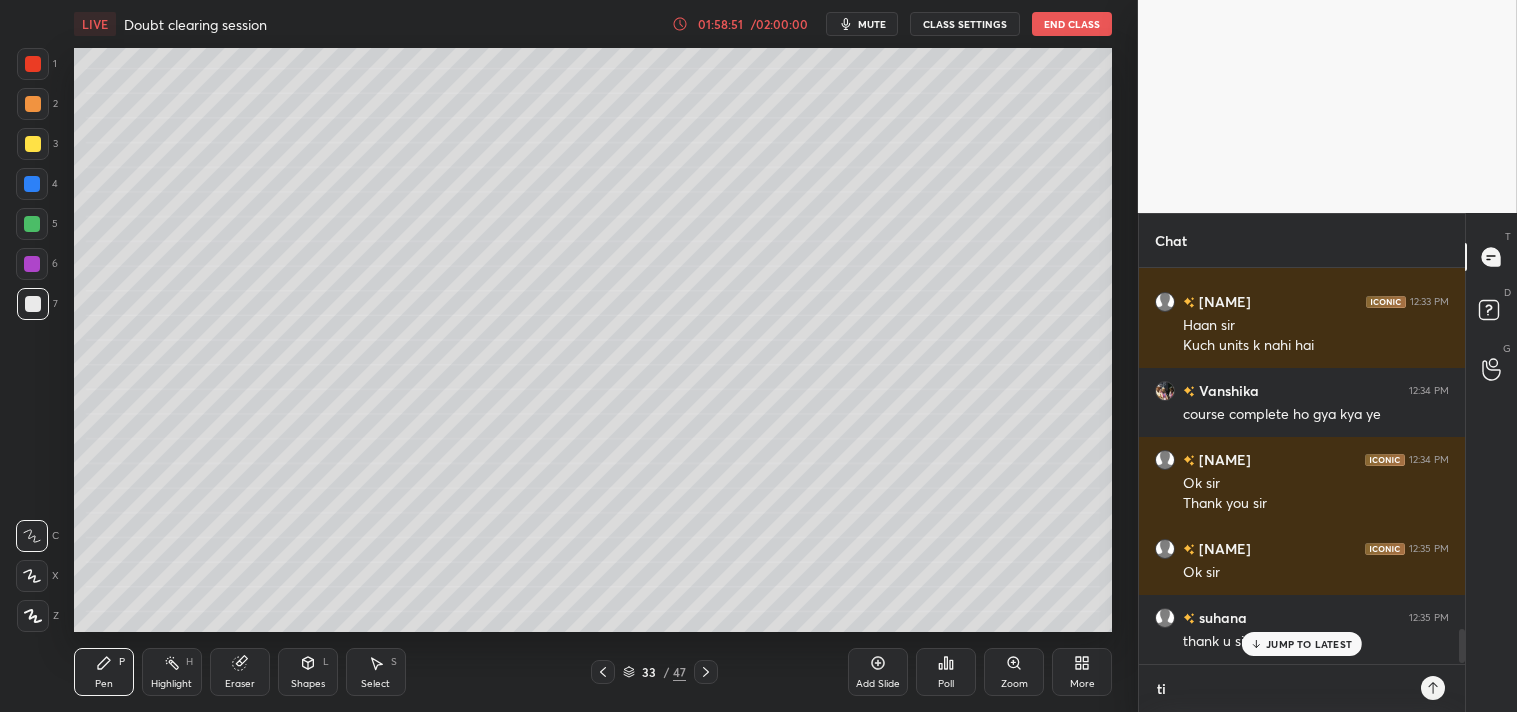 type on "tin" 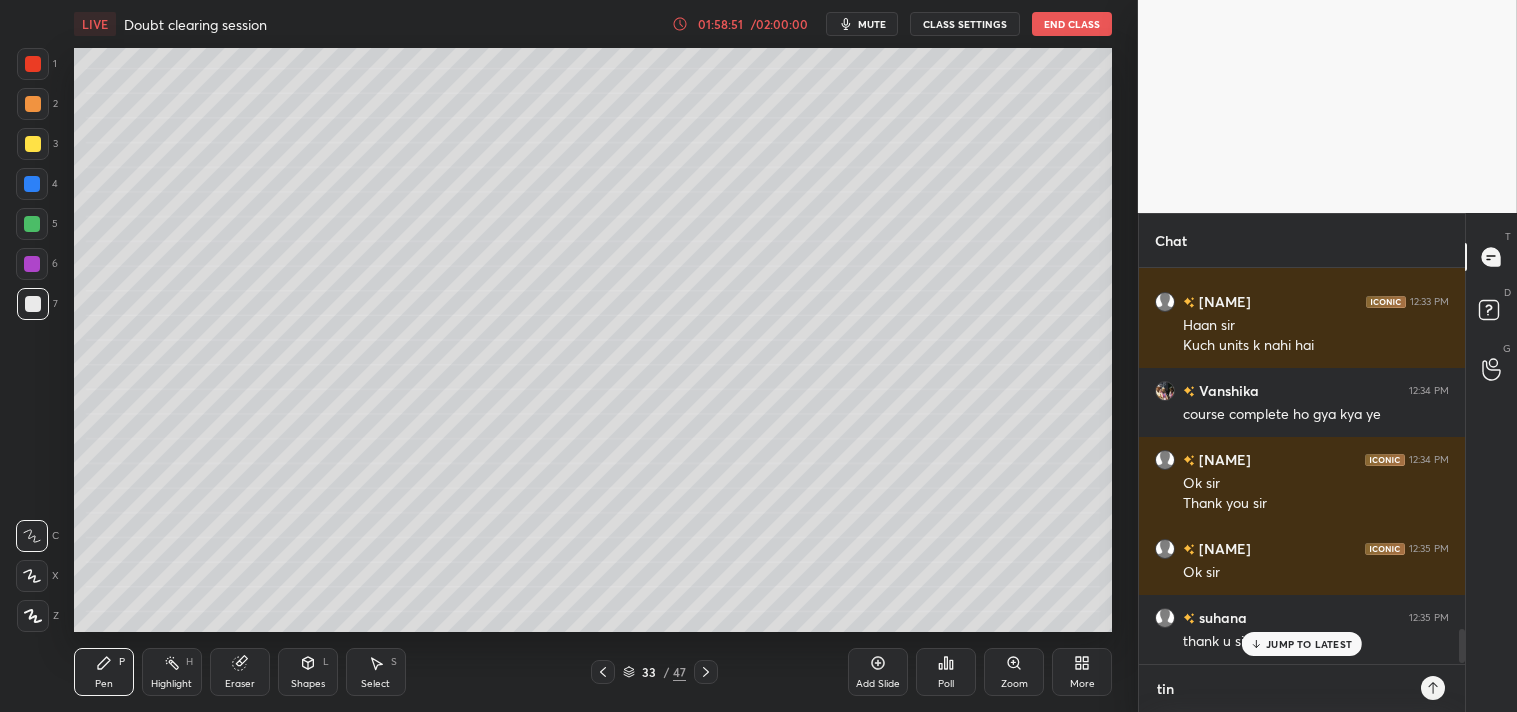 type on "tiny" 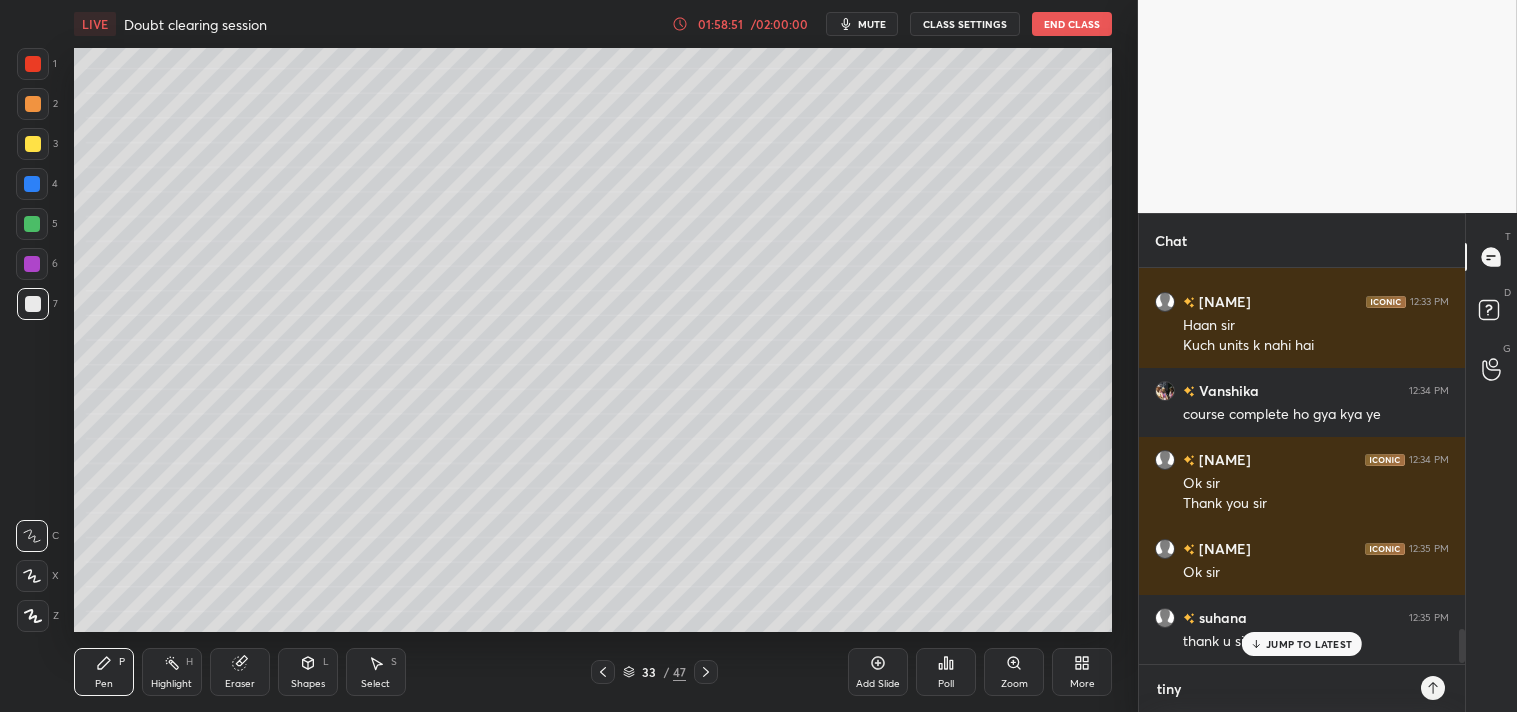 type on "tinyu" 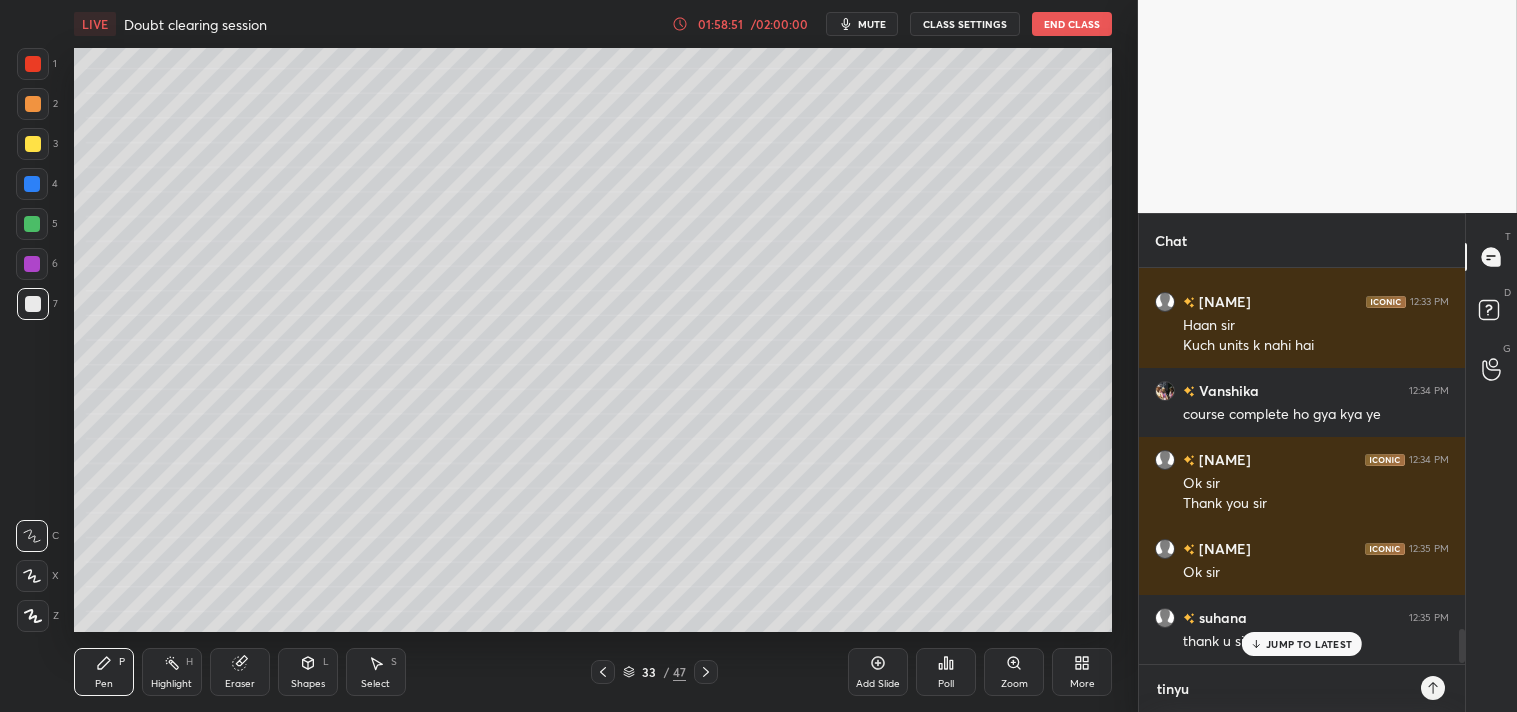 type on "tinyur" 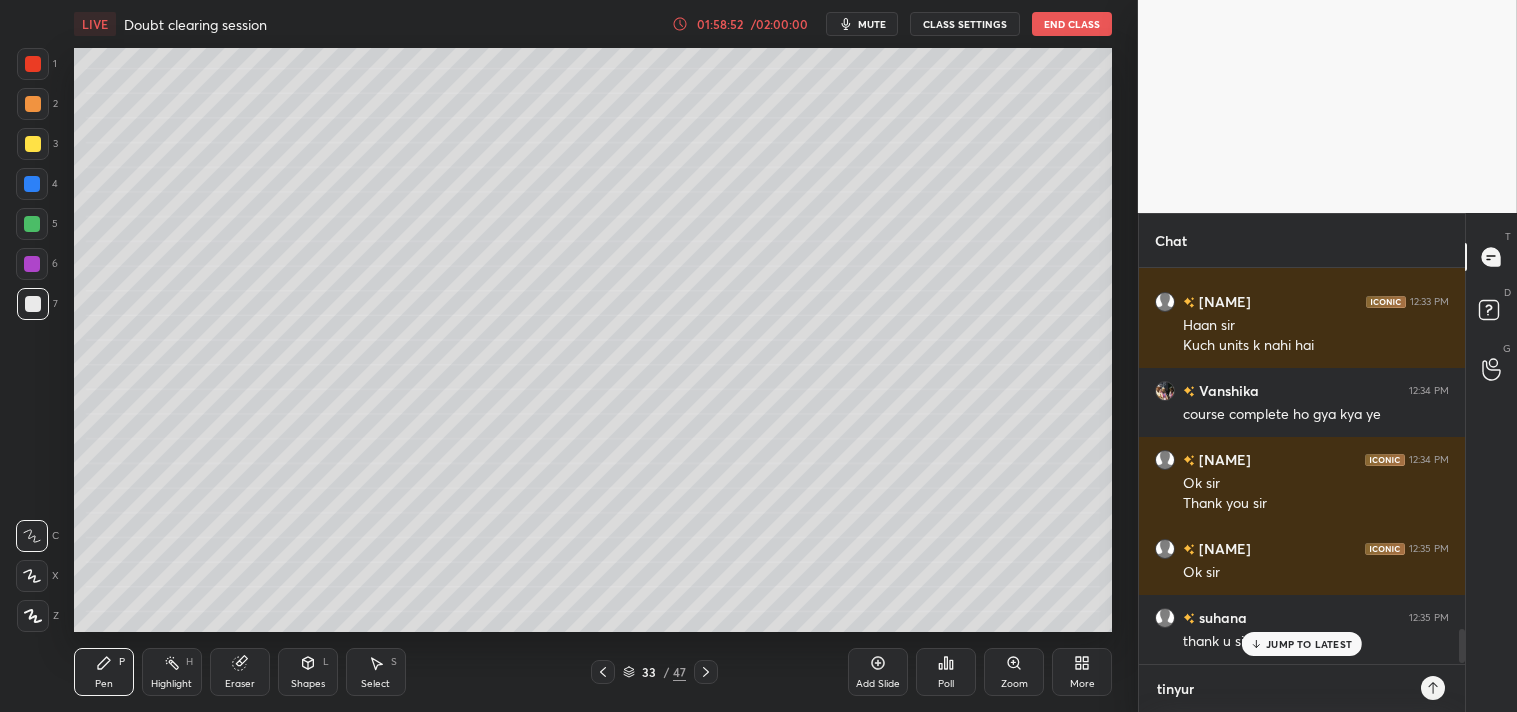 type on "tinyurl" 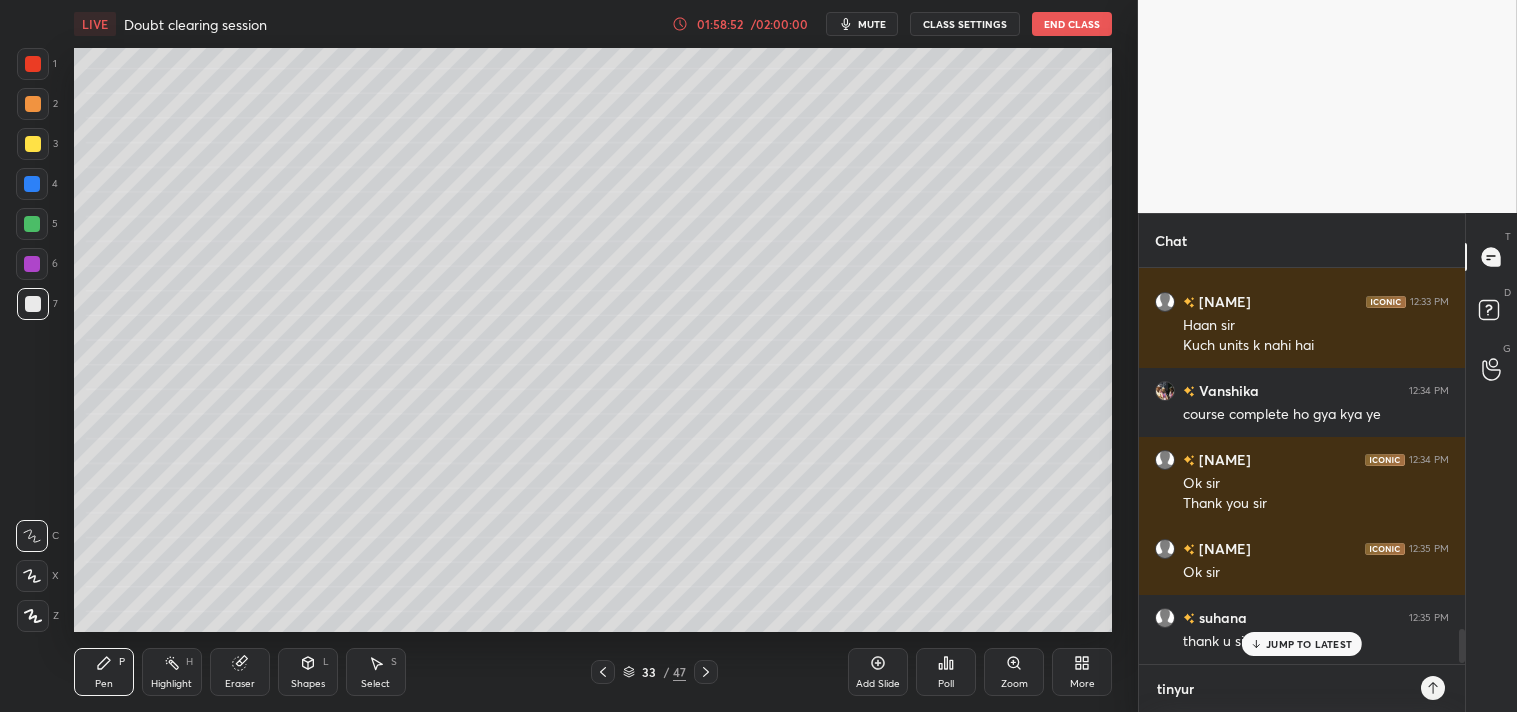 type on "x" 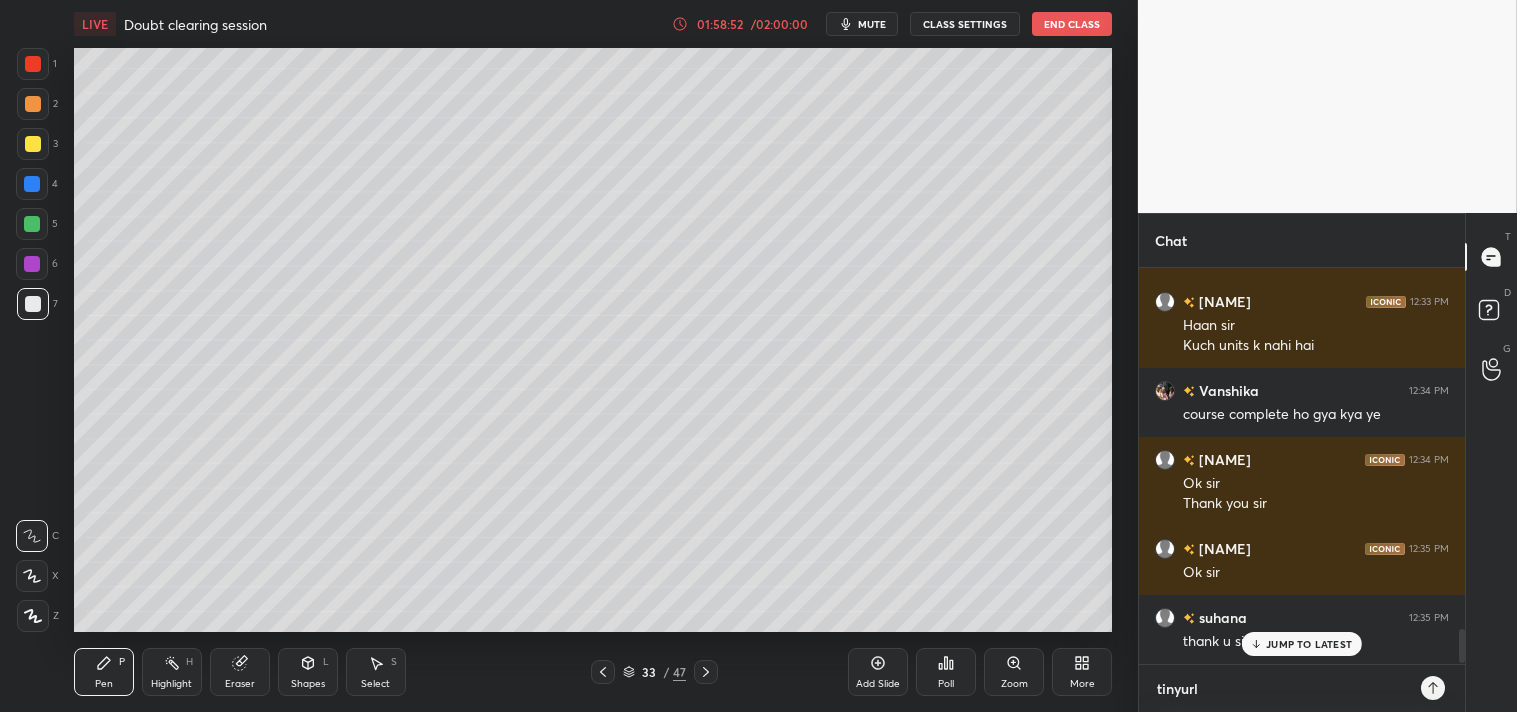 type on "tinyurl." 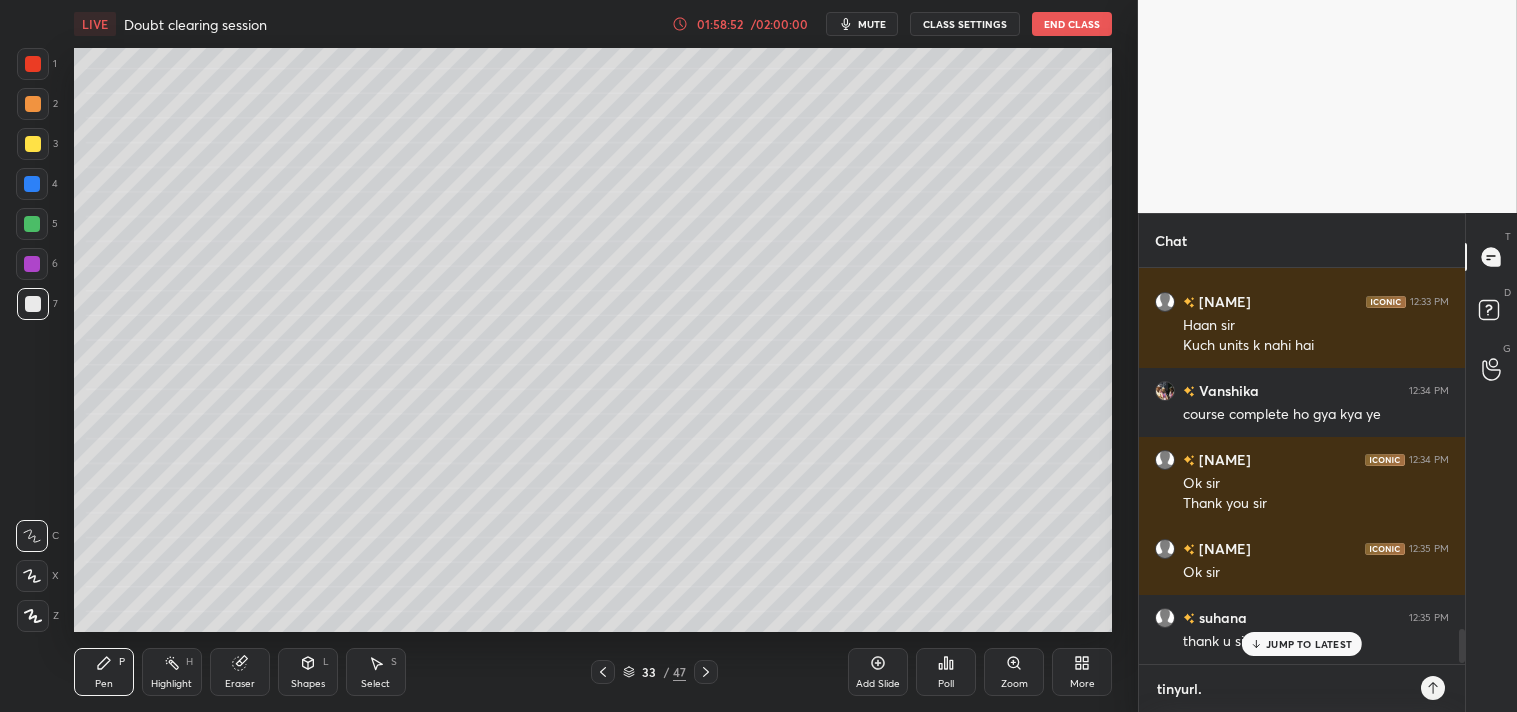 type on "tinyurl.c" 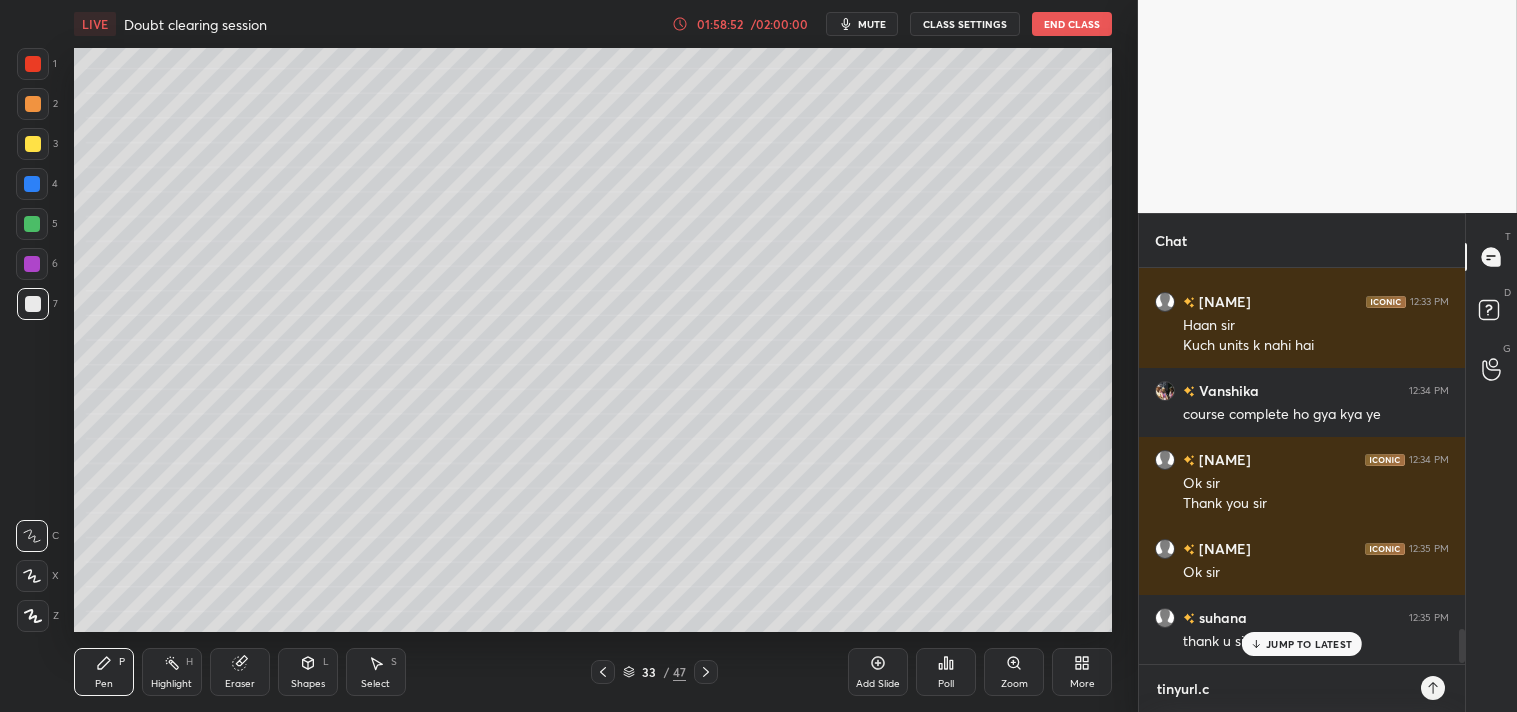 type on "tinyurl.co" 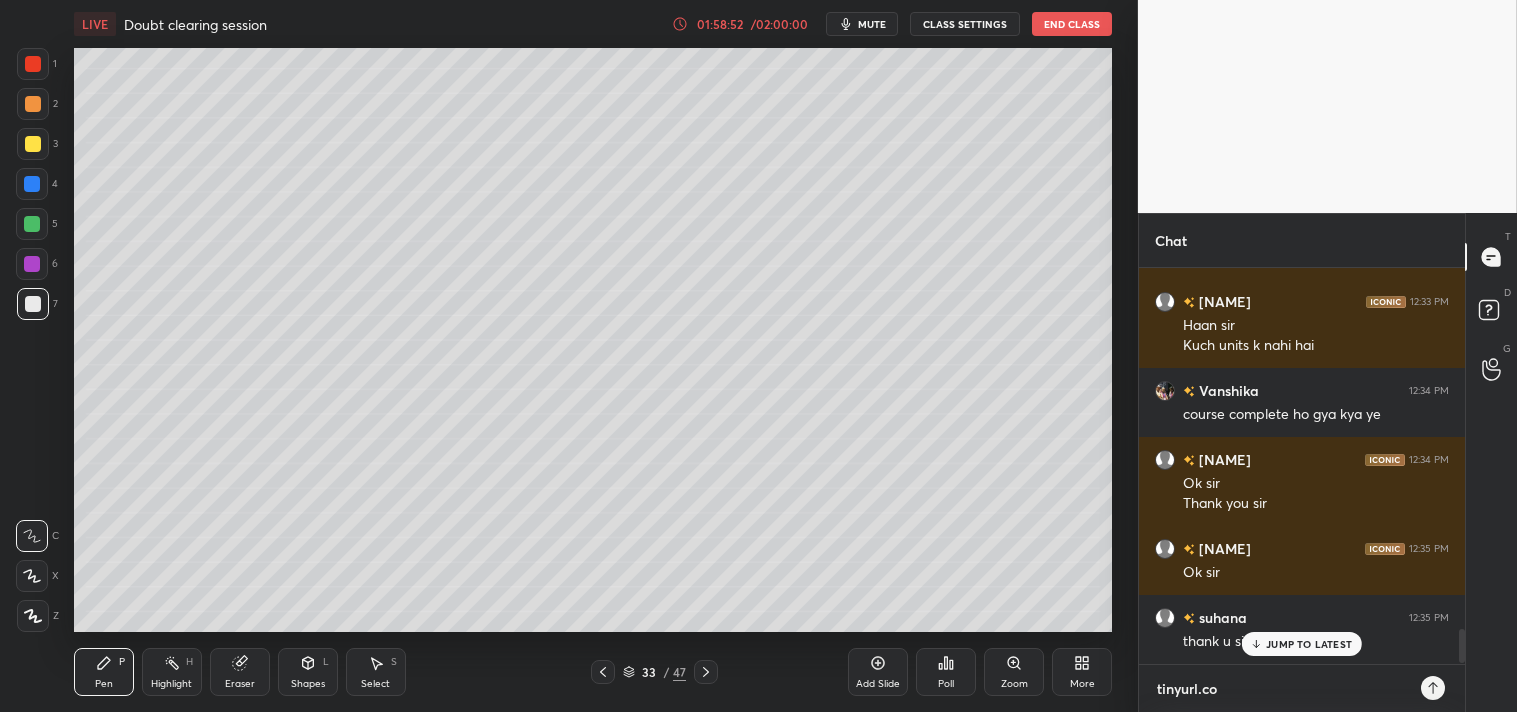 type on "tinyurl.com" 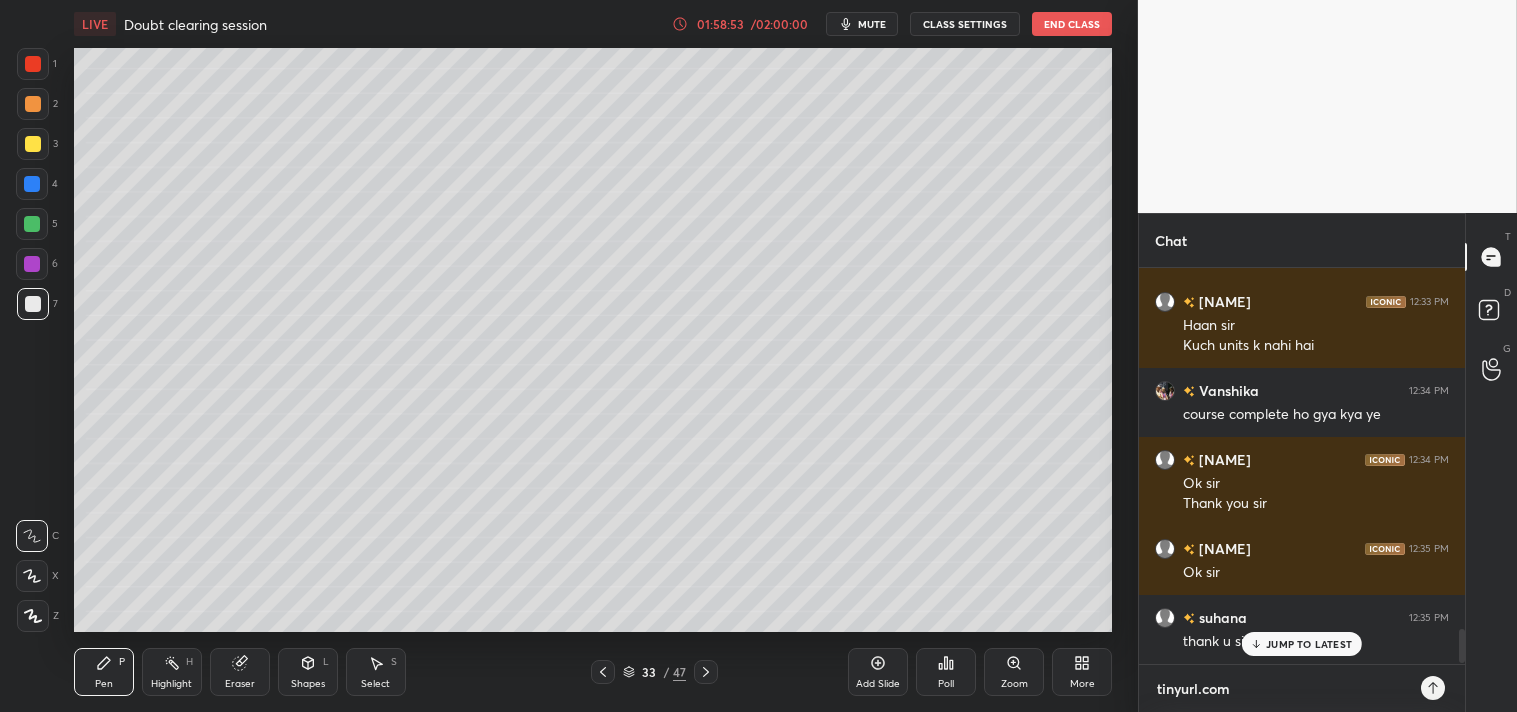 type on "tinyurl.com/" 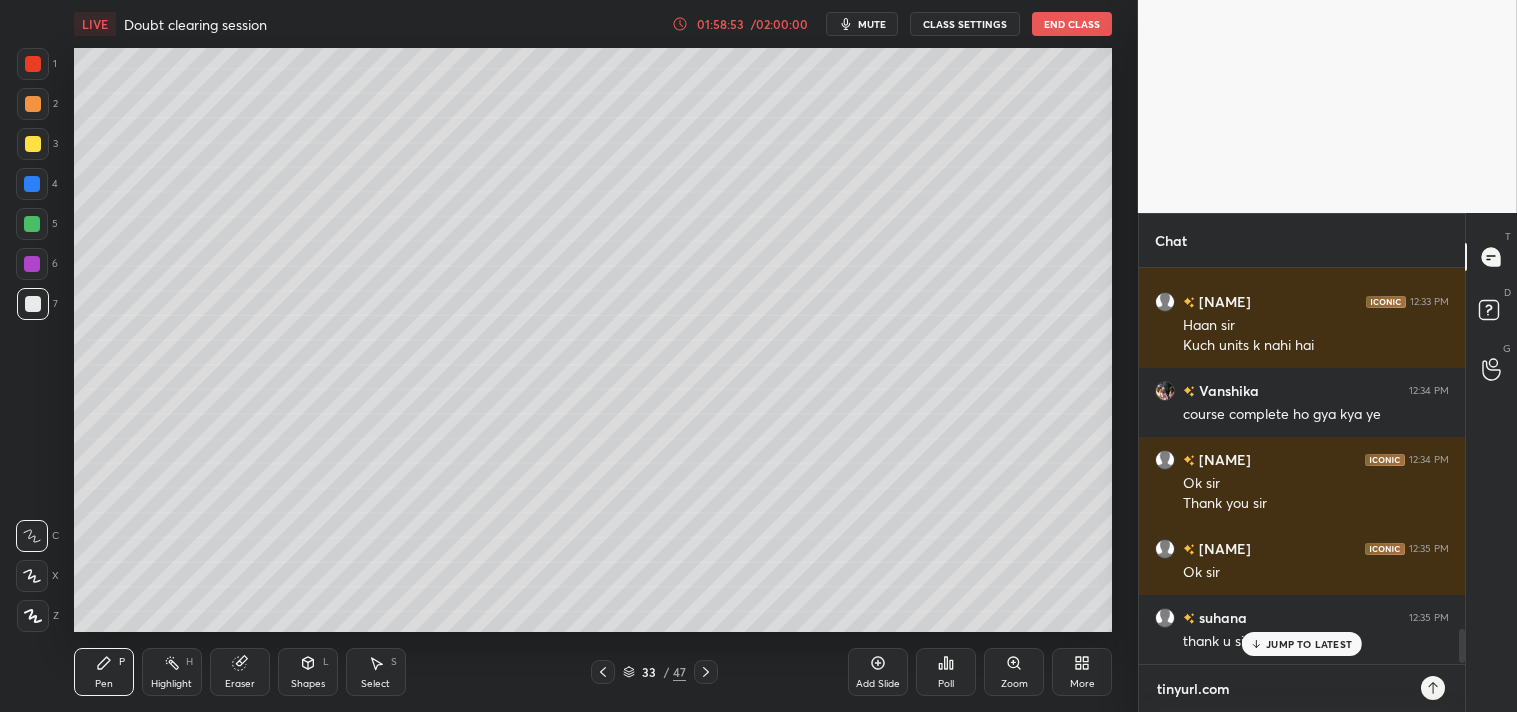 type on "x" 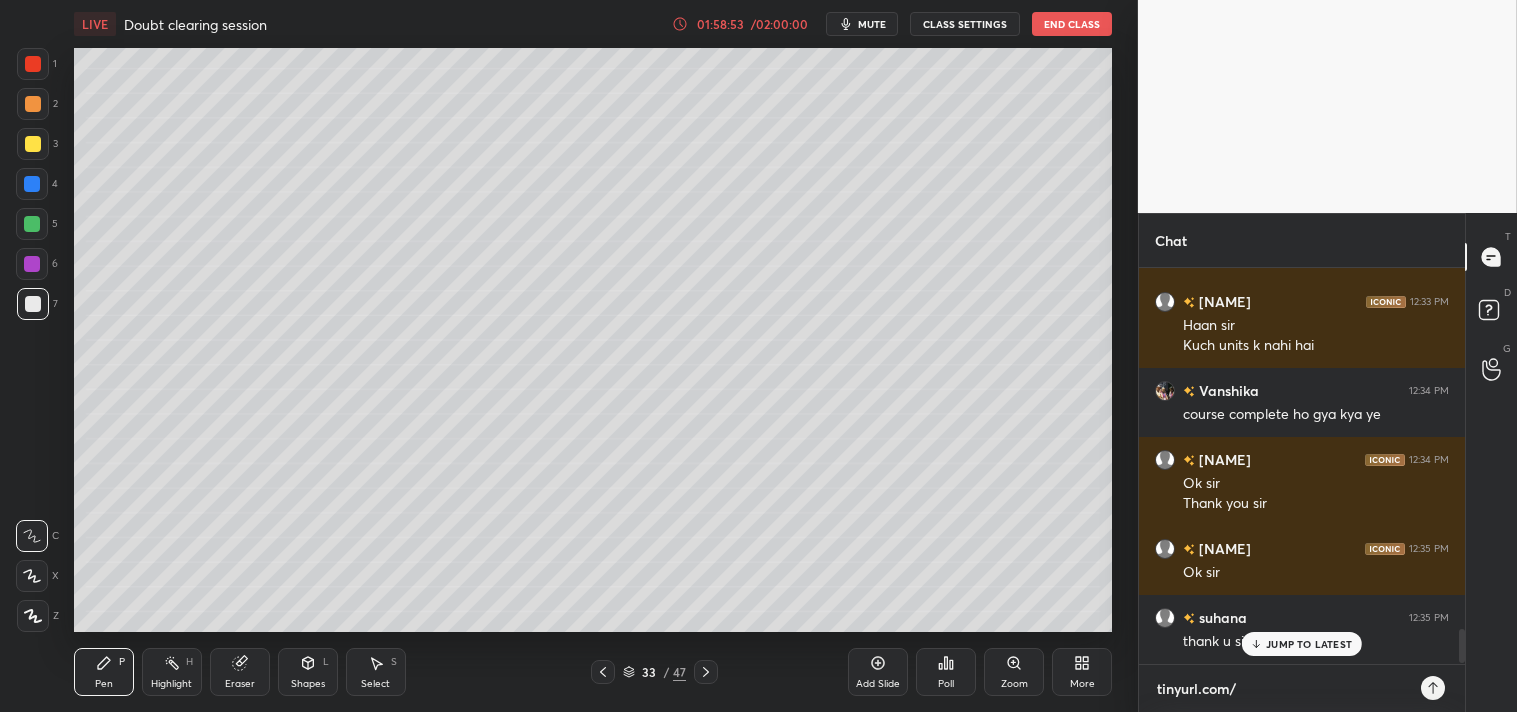 type on "tinyurl.com/n" 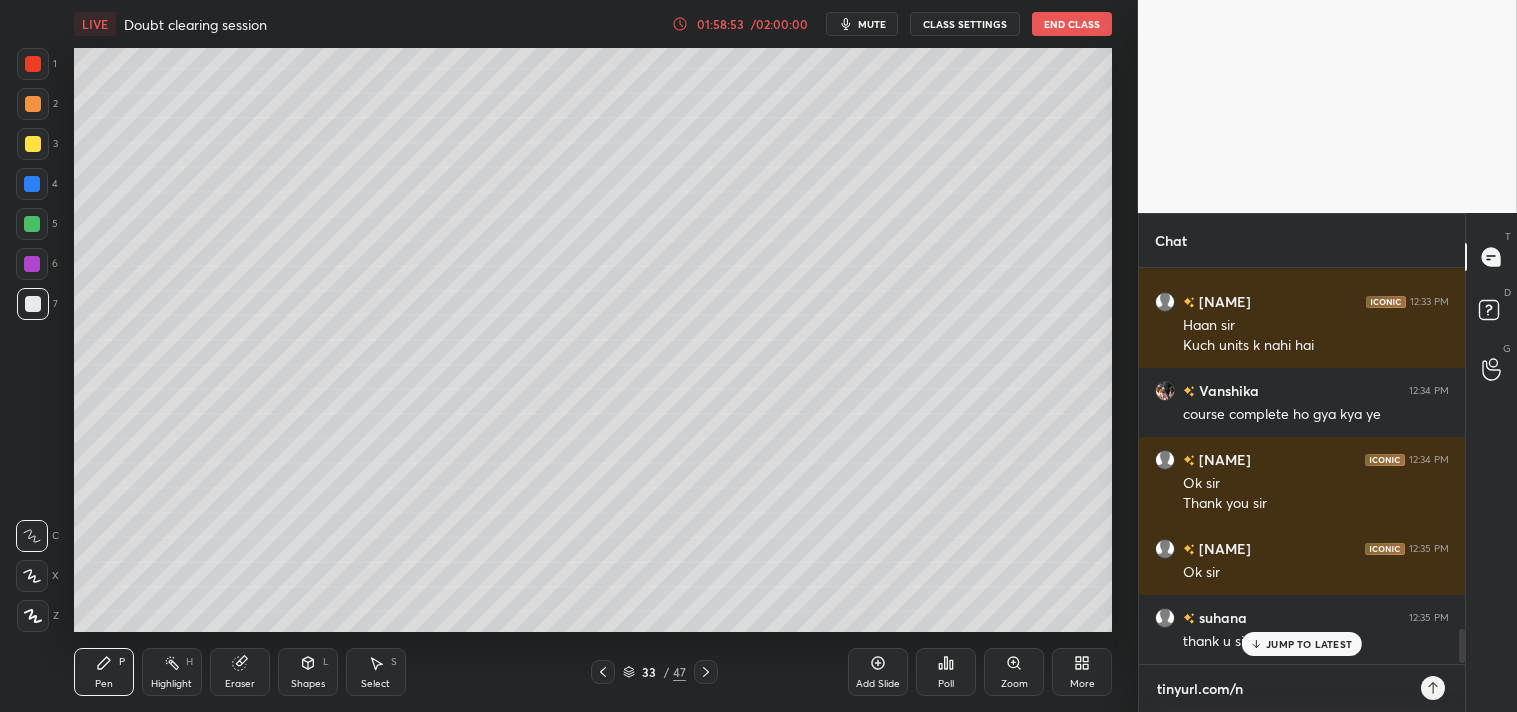 type on "tinyurl.com/ne" 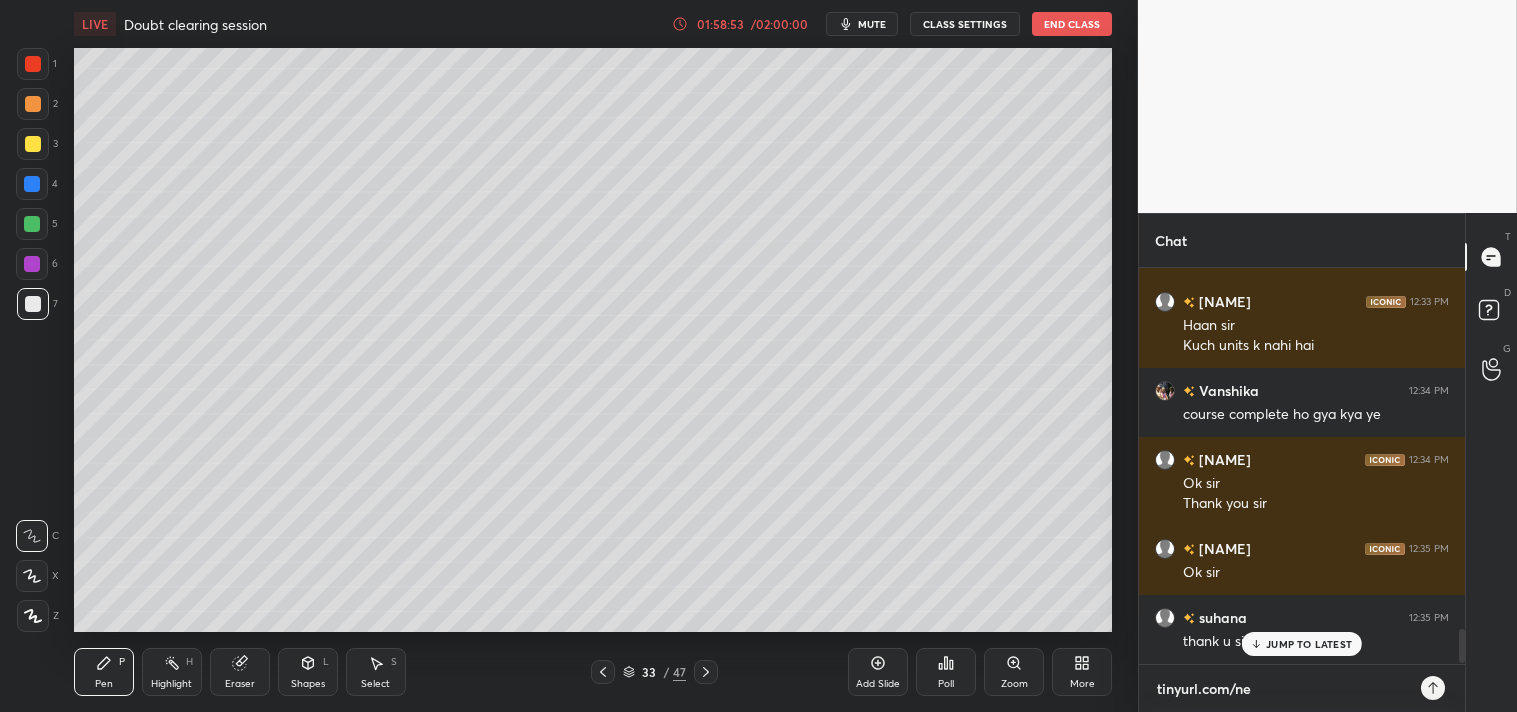 type on "tinyurl.com/net" 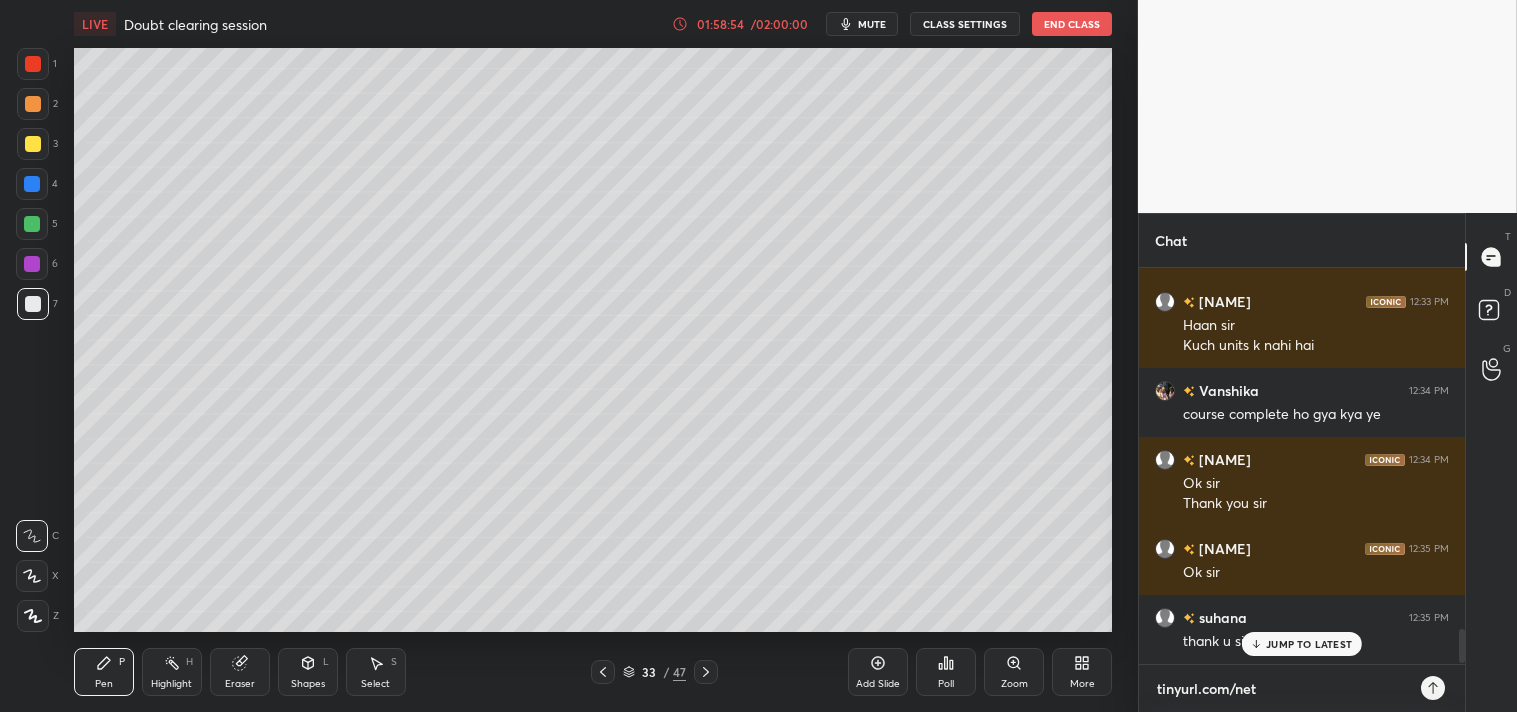 type on "tinyurl.com/nets" 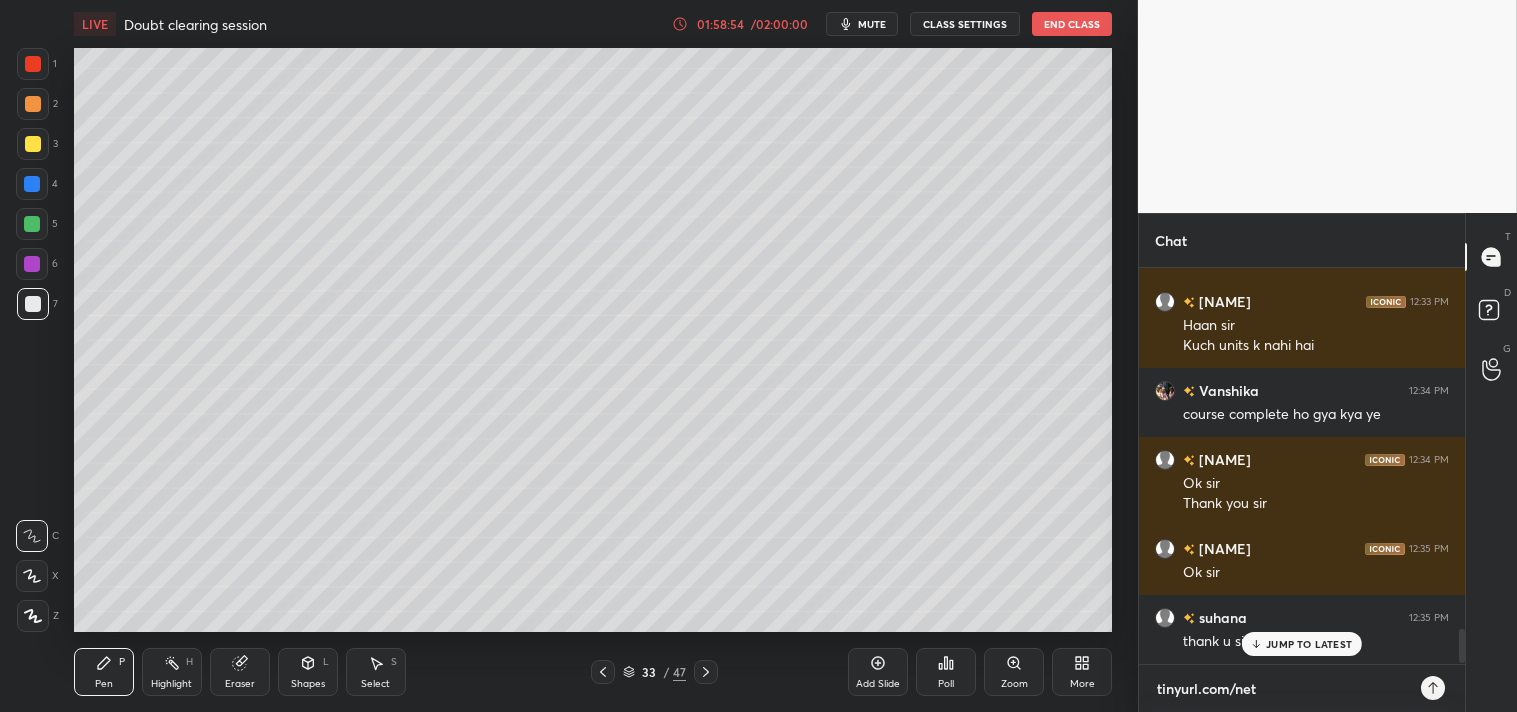 type on "x" 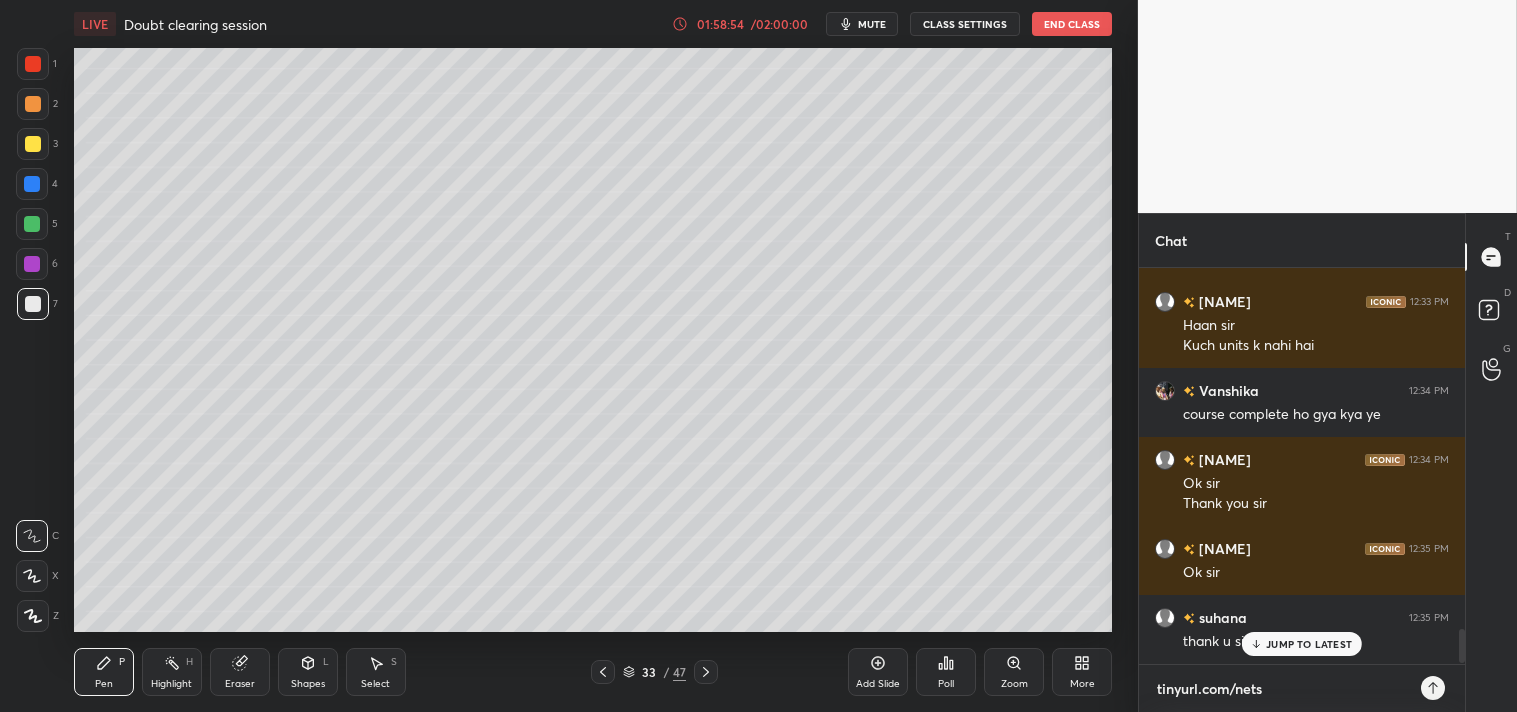 type on "tinyurl.com/netsh" 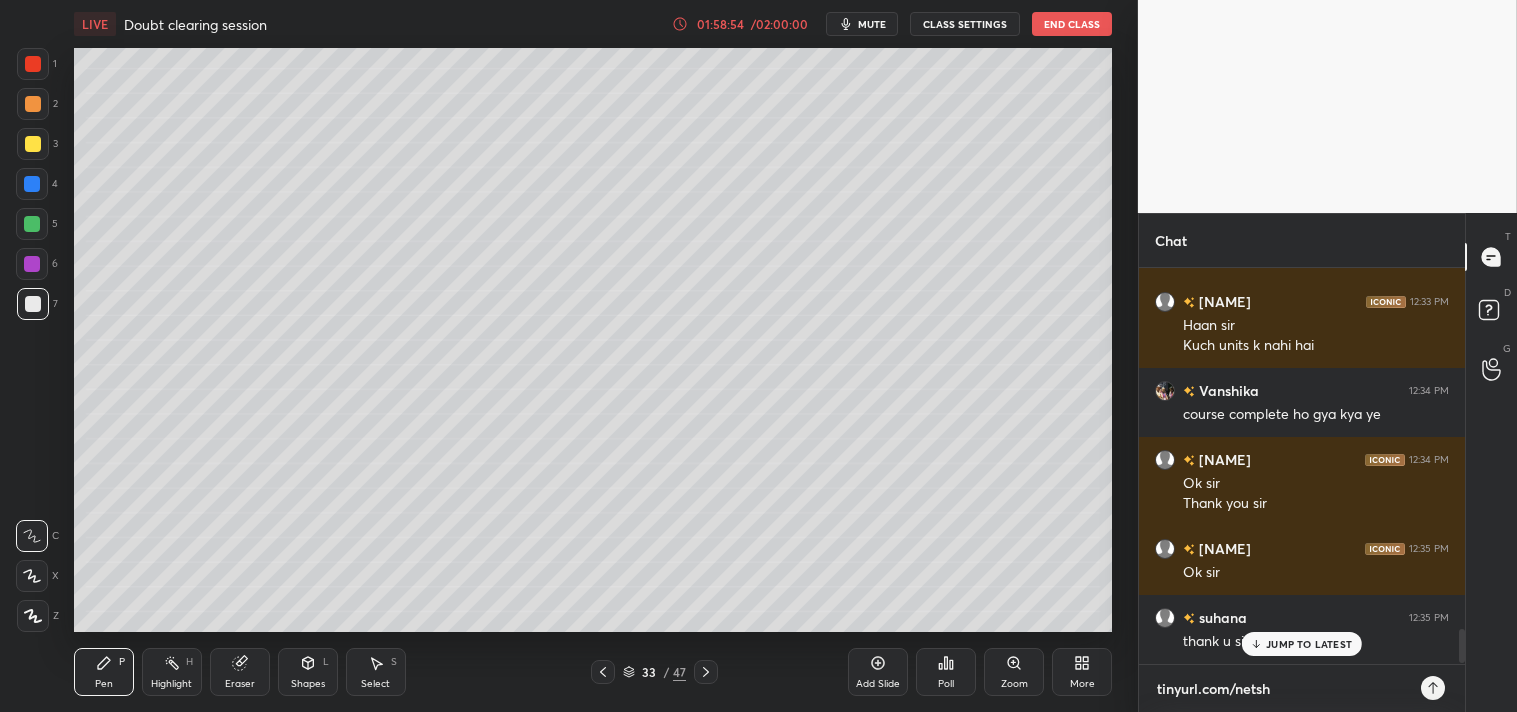 type on "tinyurl.com/netsha" 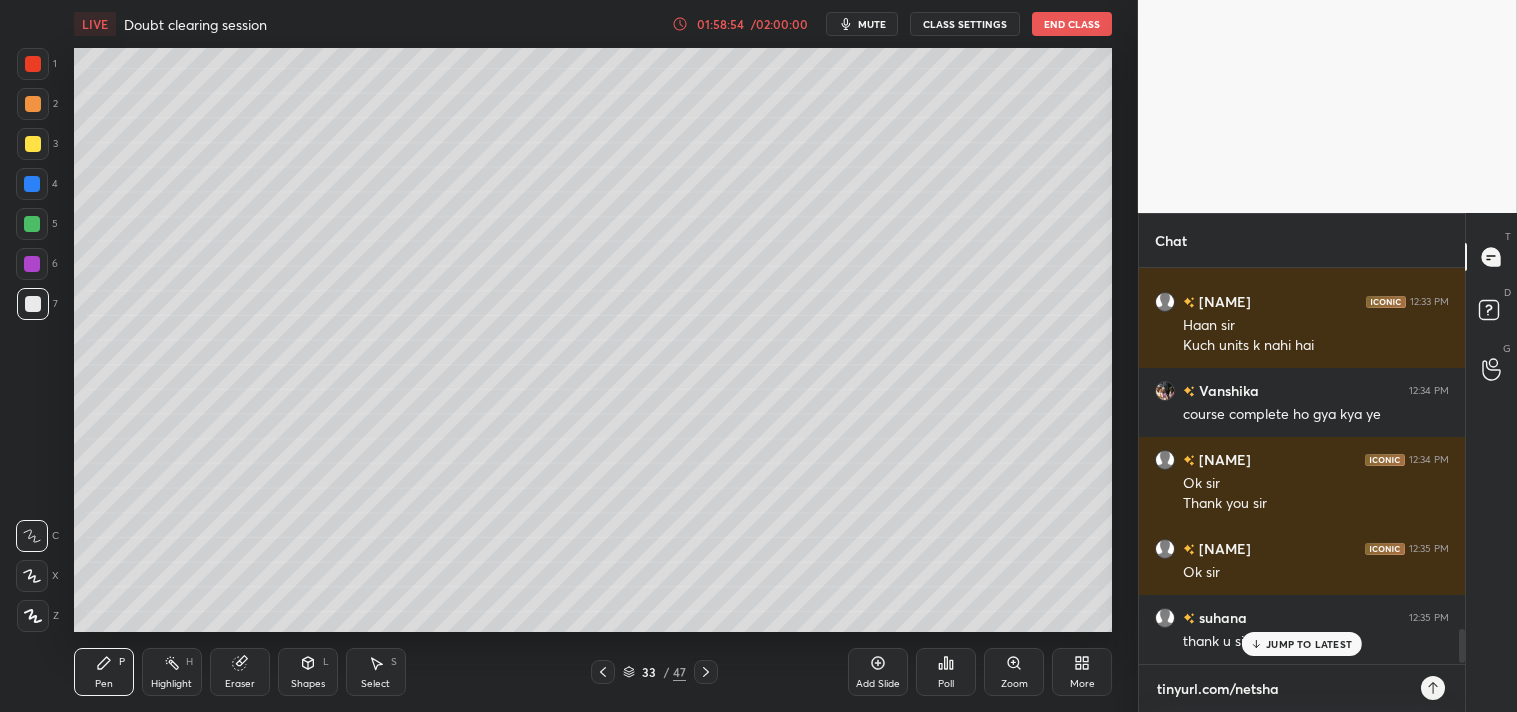 type on "tinyurl.com/netshan" 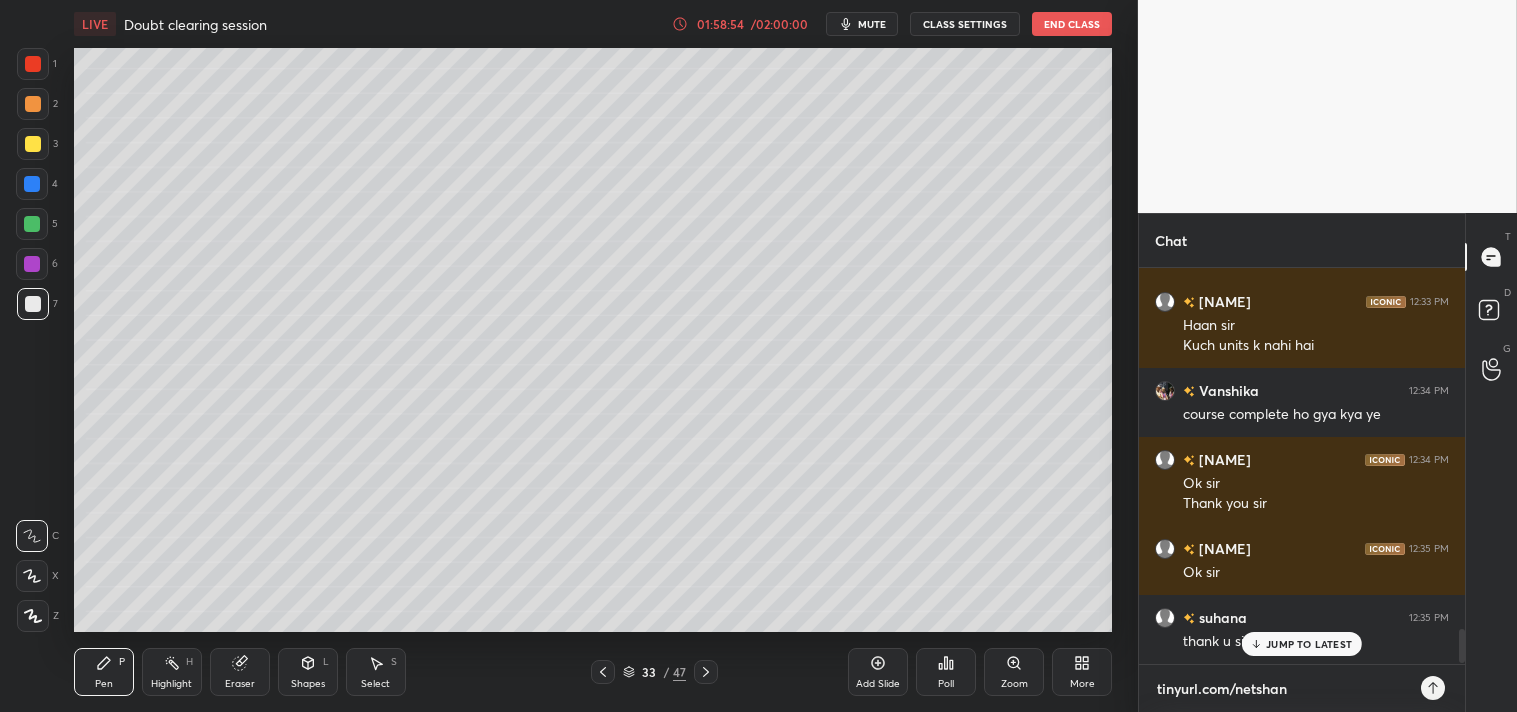 type on "tinyurl.com/net[PERSON]" 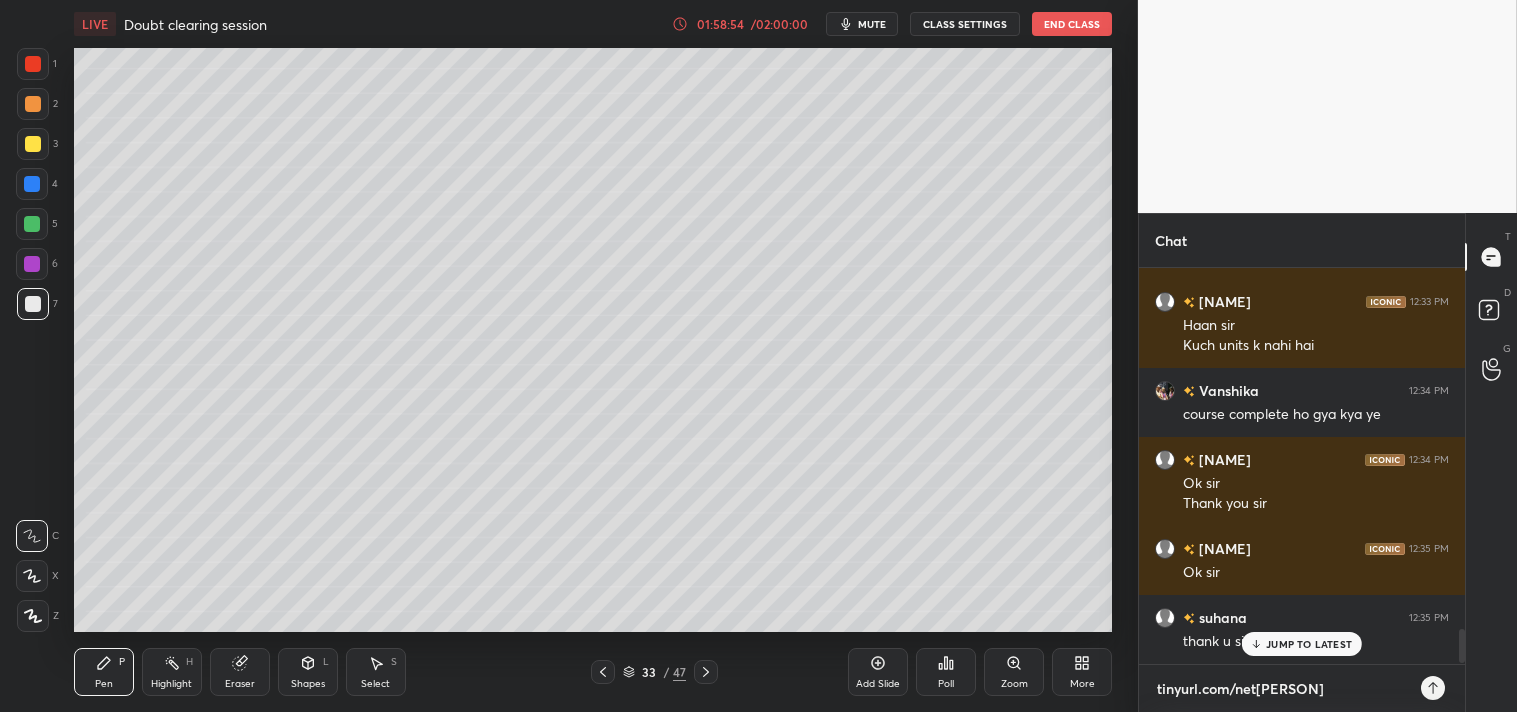 type 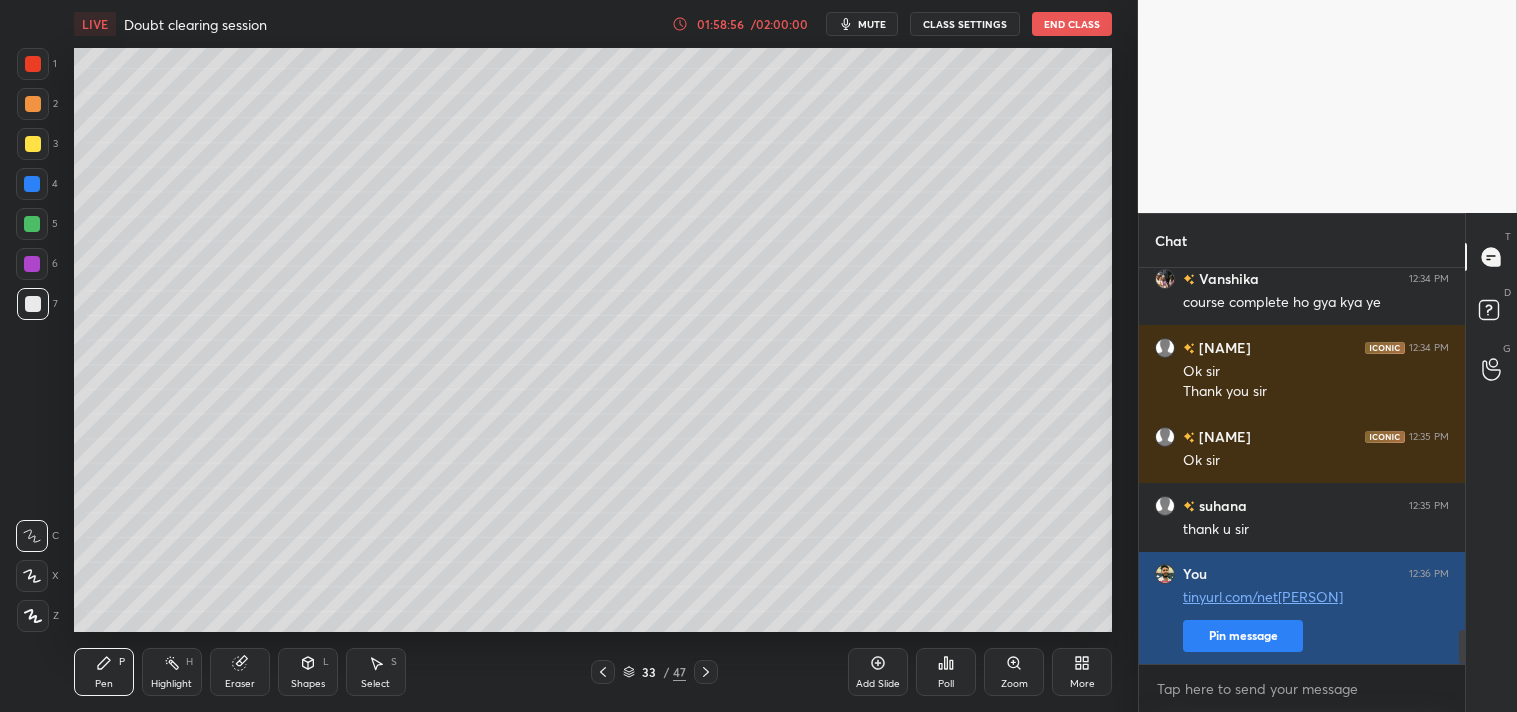 click on "Pin message" at bounding box center [1243, 636] 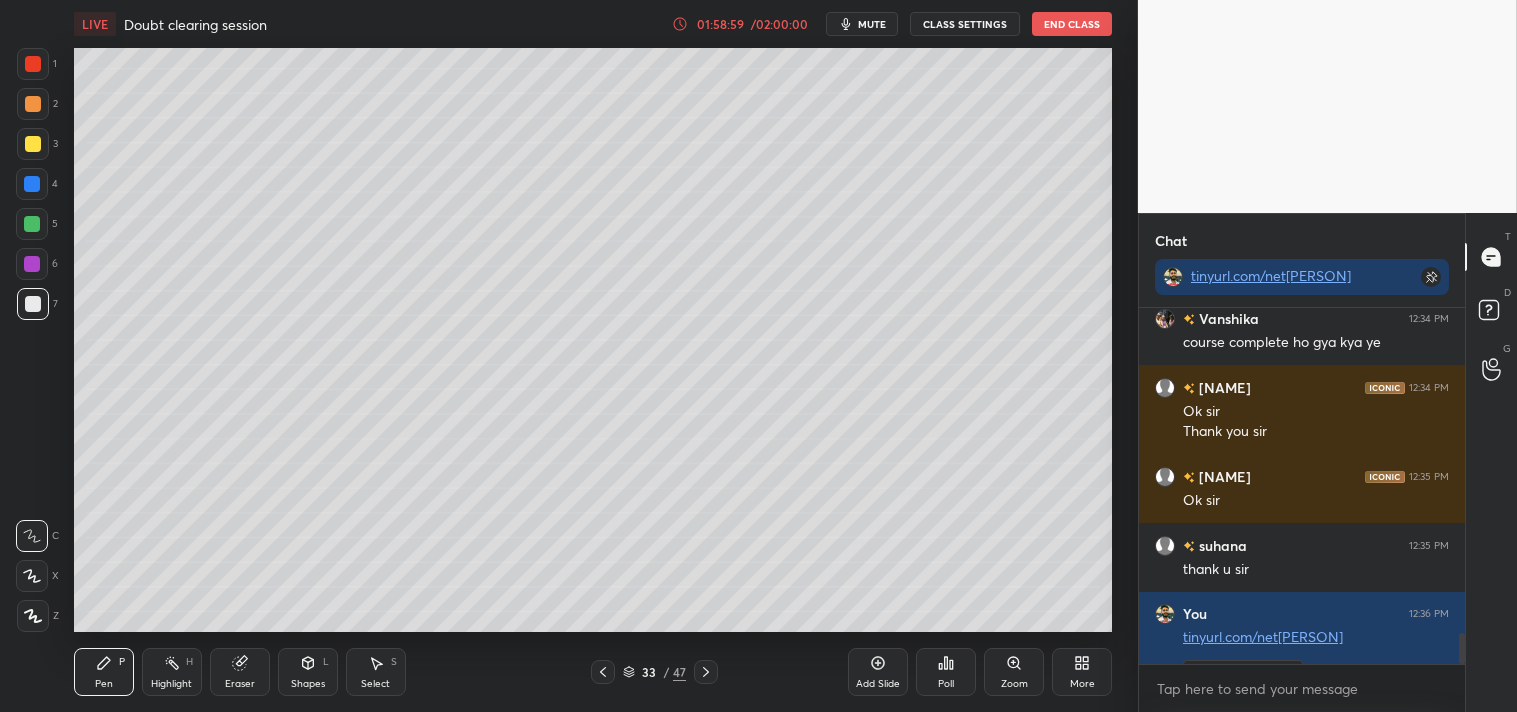 click on "Add Slide" at bounding box center [878, 672] 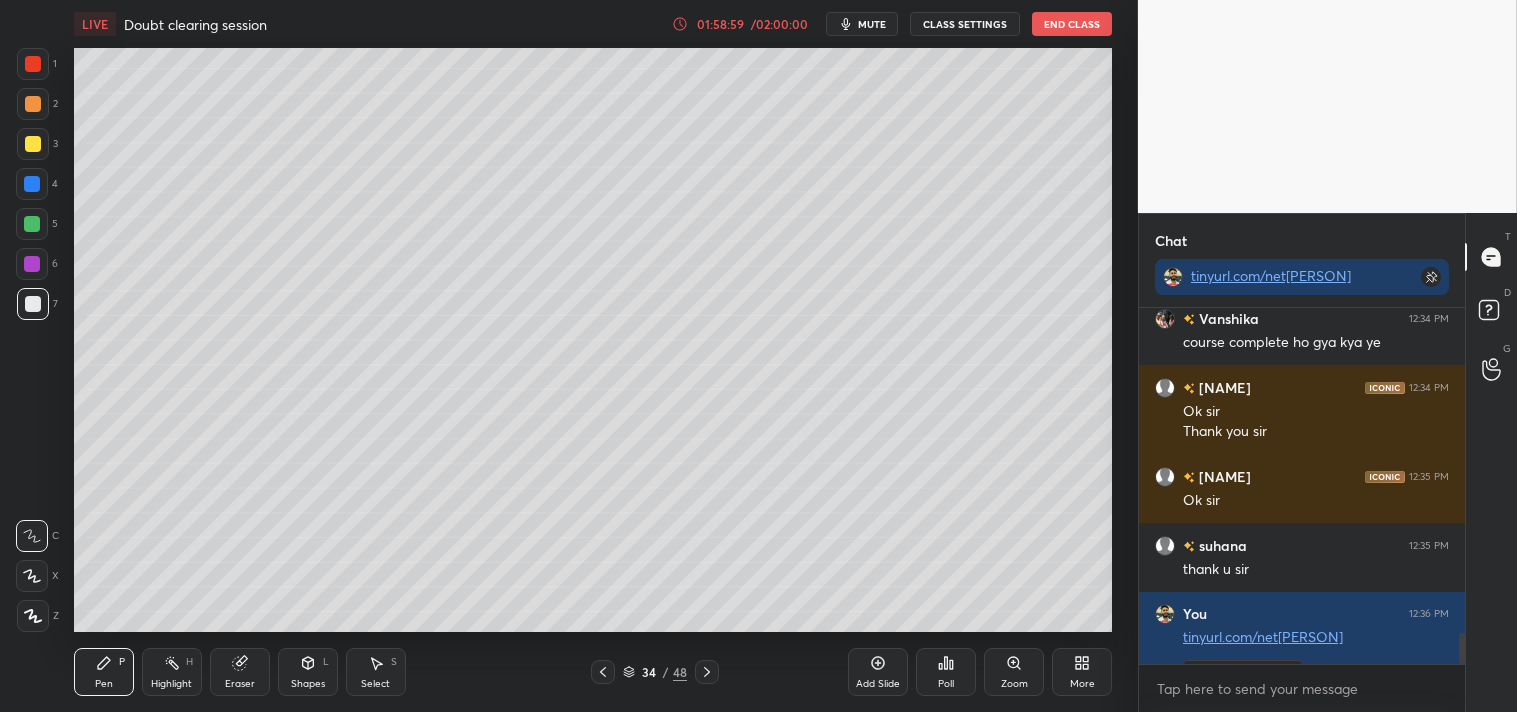 click at bounding box center (33, 304) 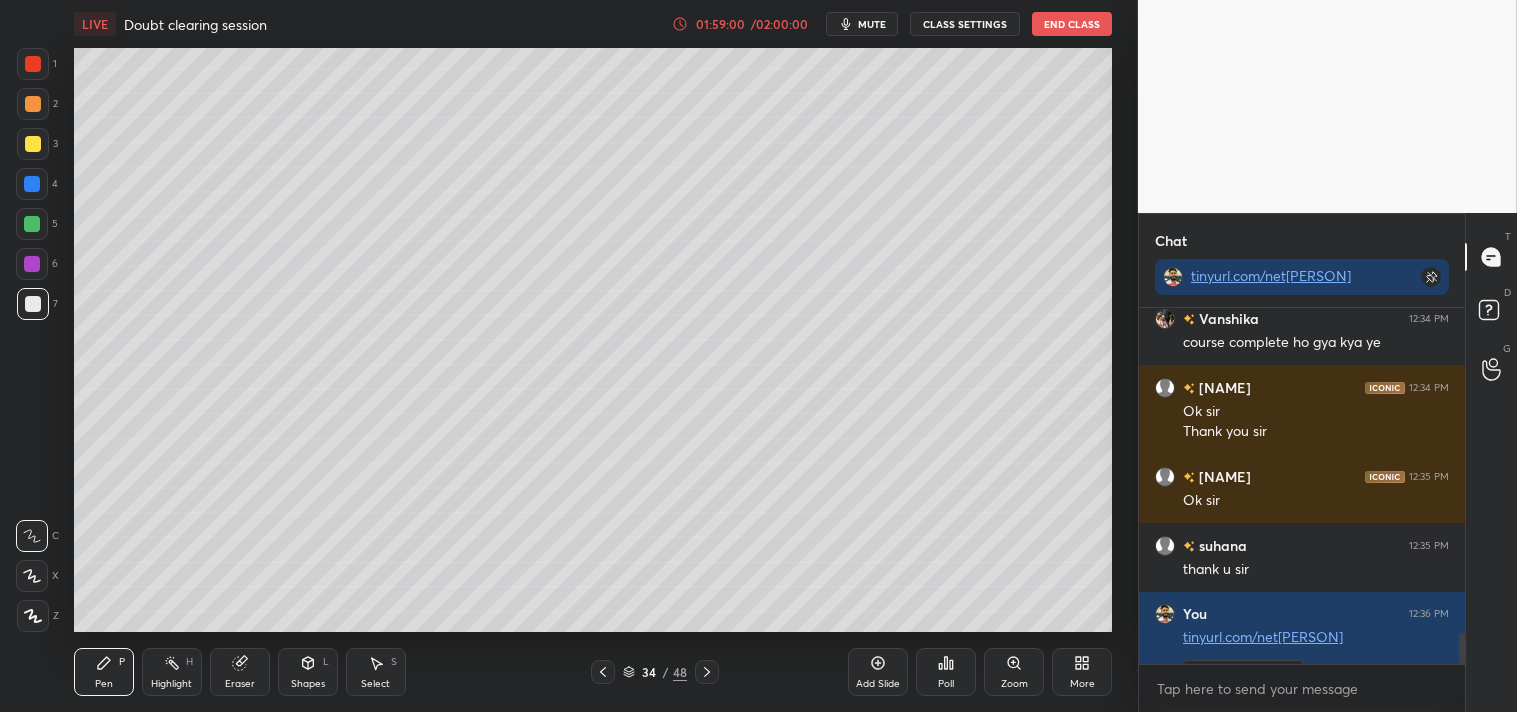 click at bounding box center [33, 304] 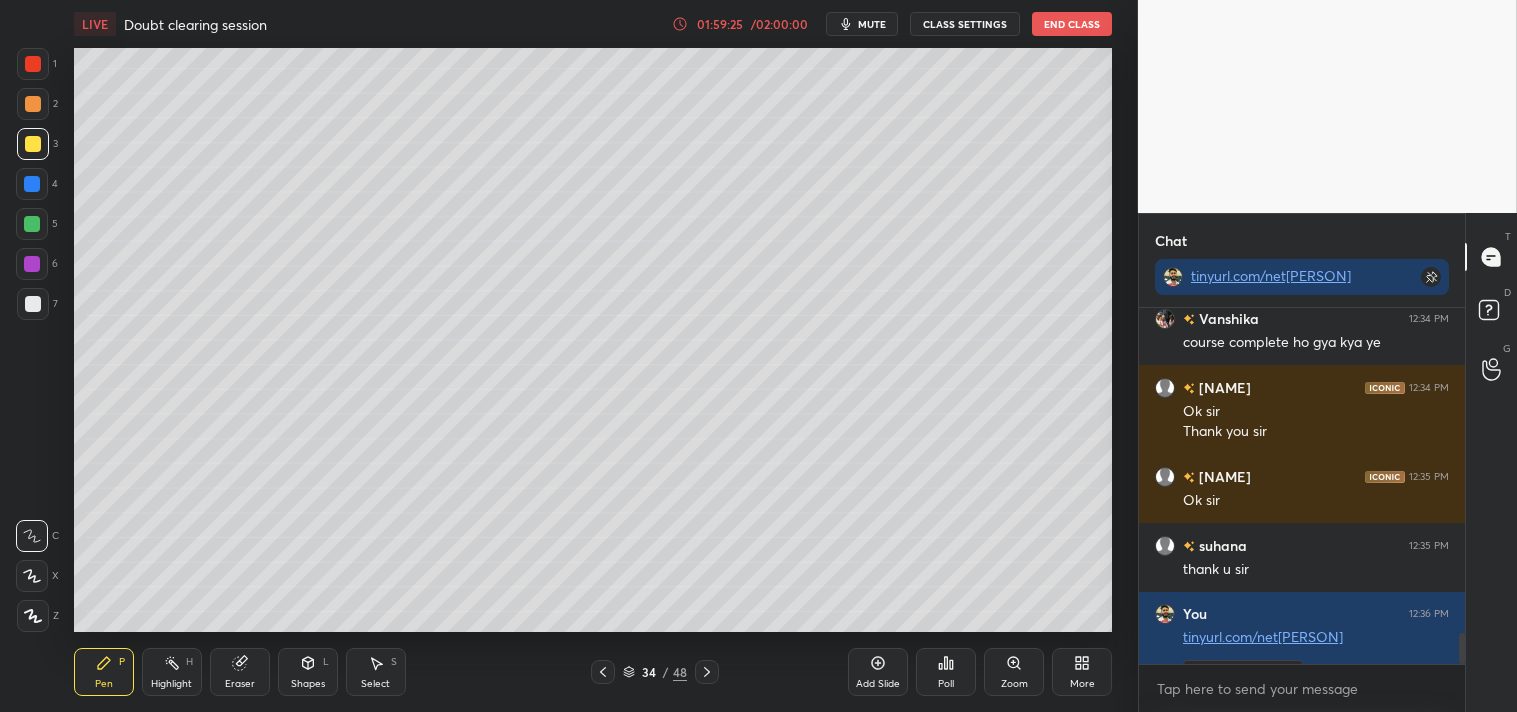 click on "mute" at bounding box center (862, 24) 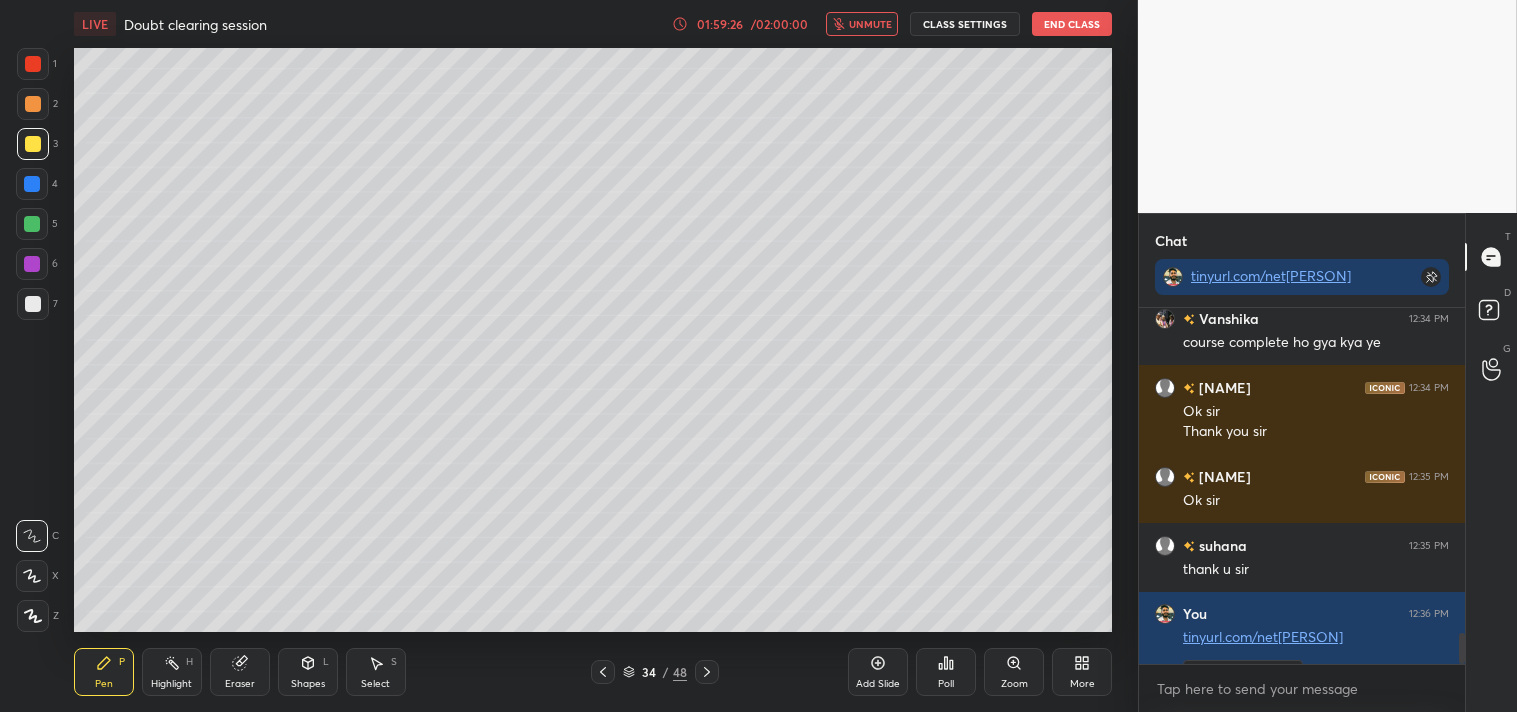 click on "End Class" at bounding box center [1072, 24] 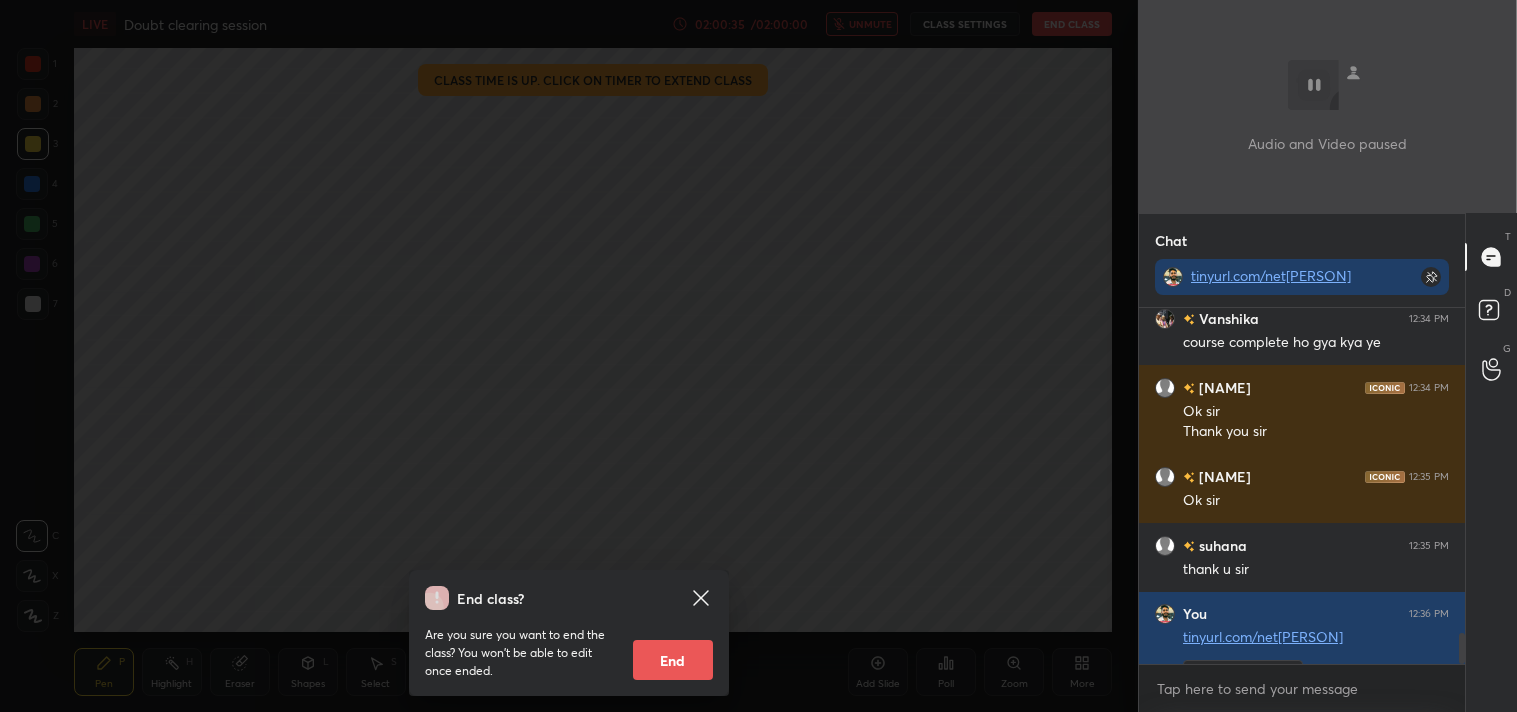 click on "End" at bounding box center (673, 660) 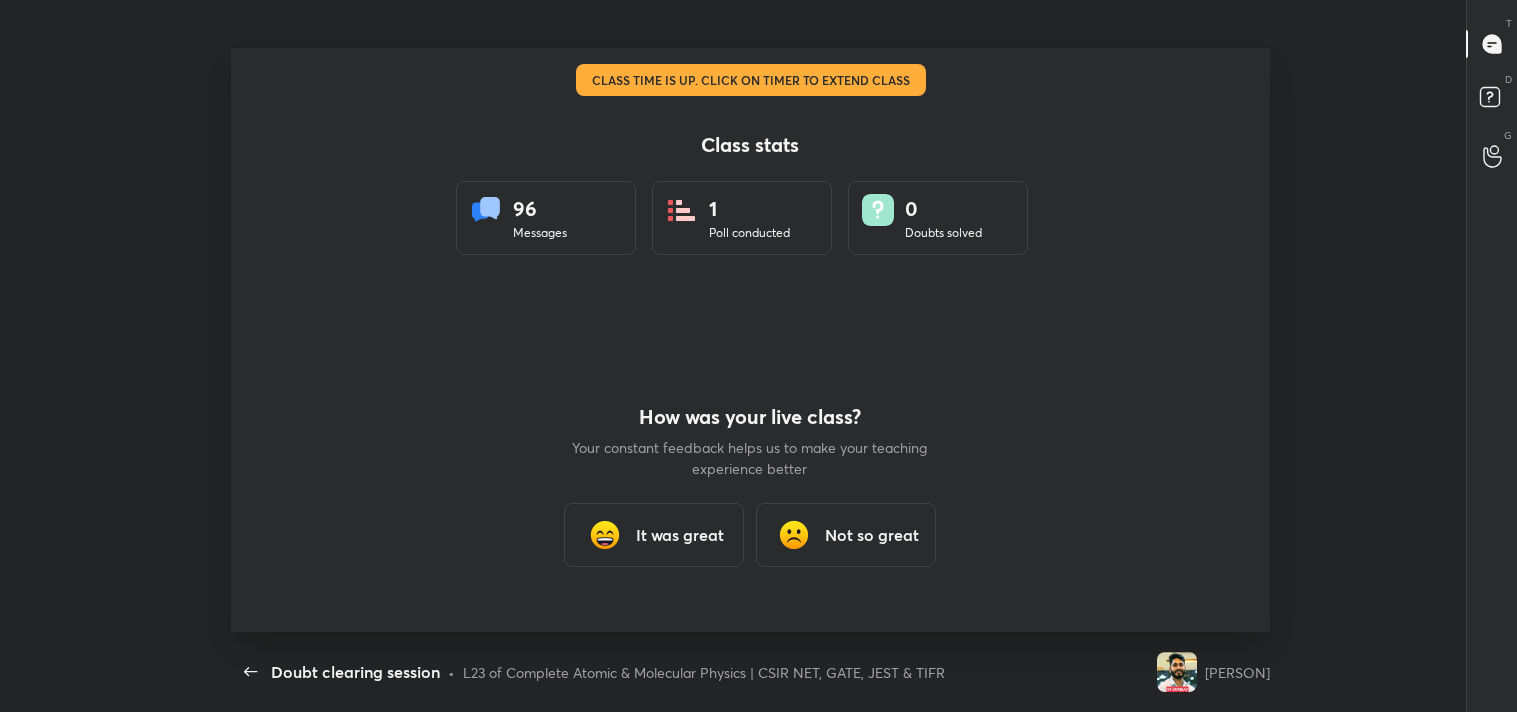 scroll, scrollTop: 99415, scrollLeft: 98623, axis: both 